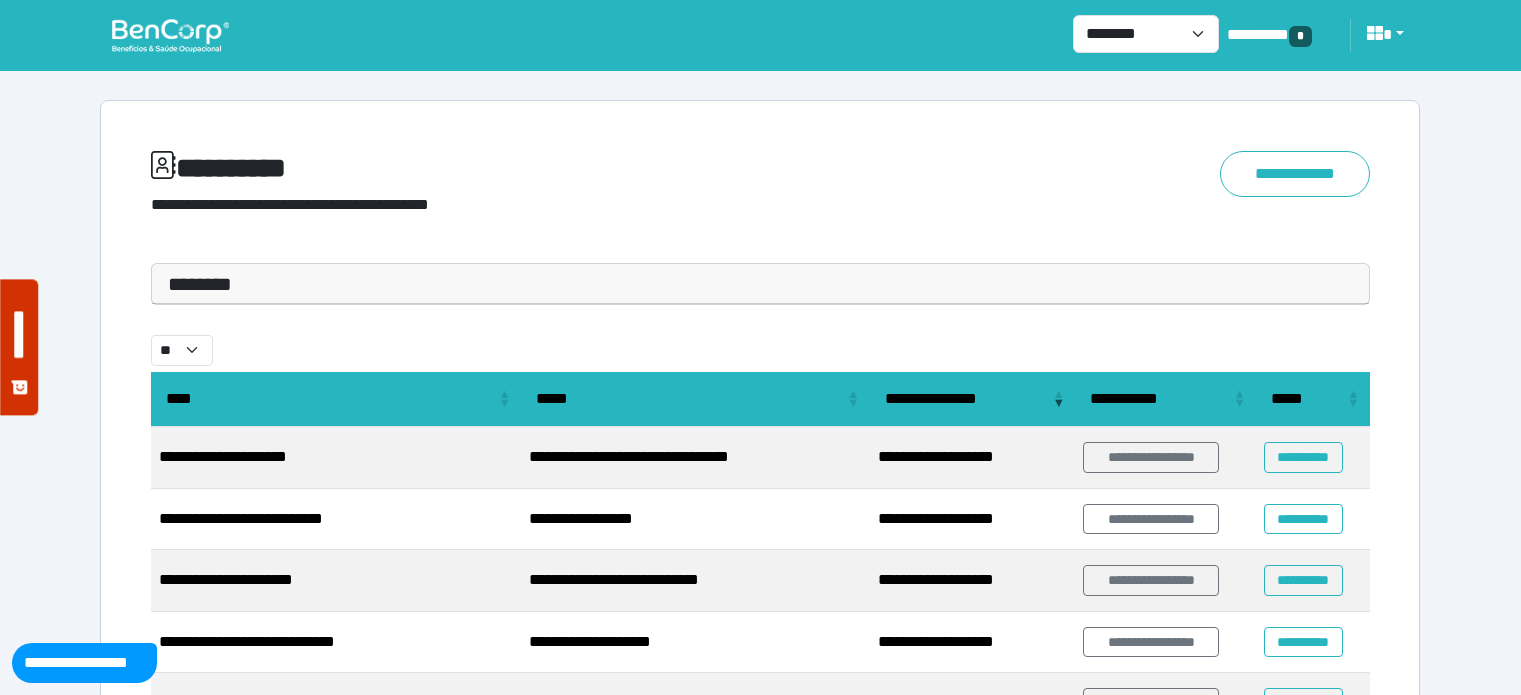 scroll, scrollTop: 0, scrollLeft: 0, axis: both 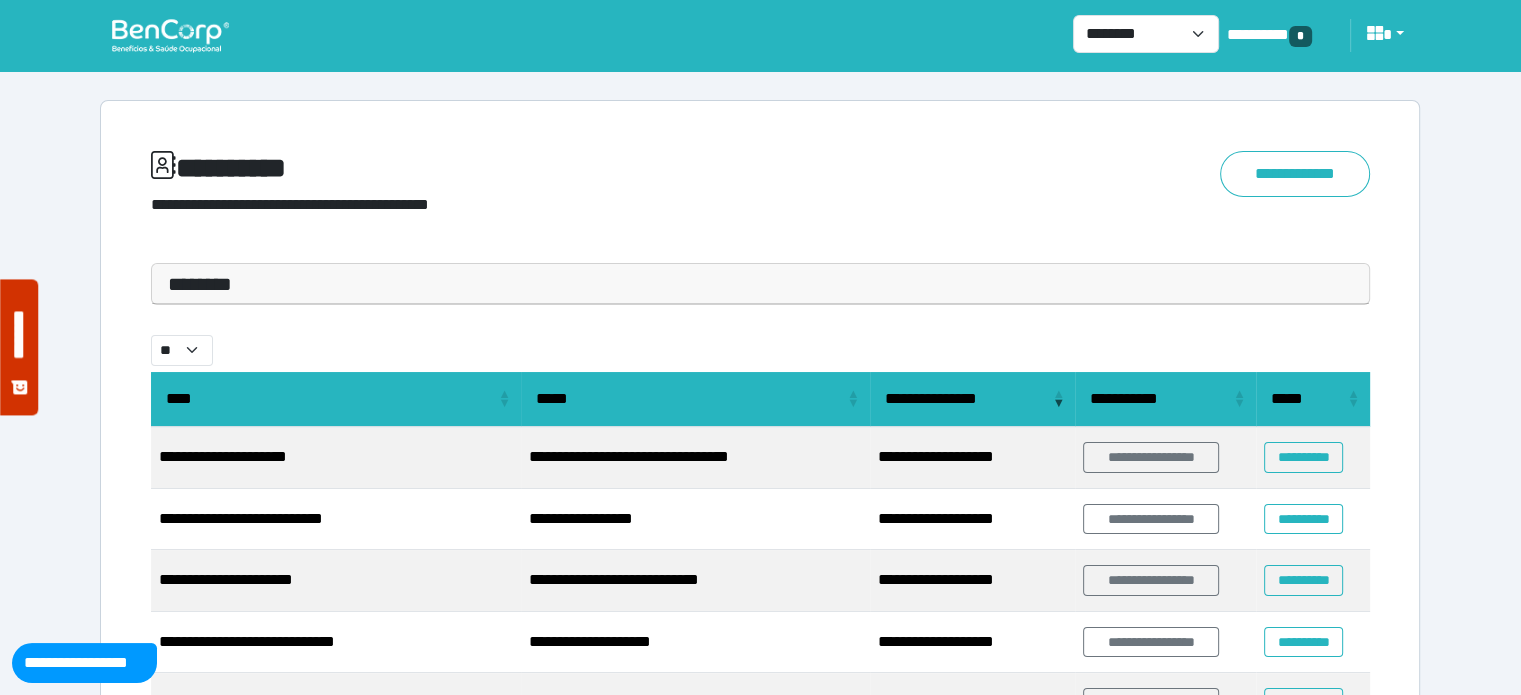 click at bounding box center [170, 35] 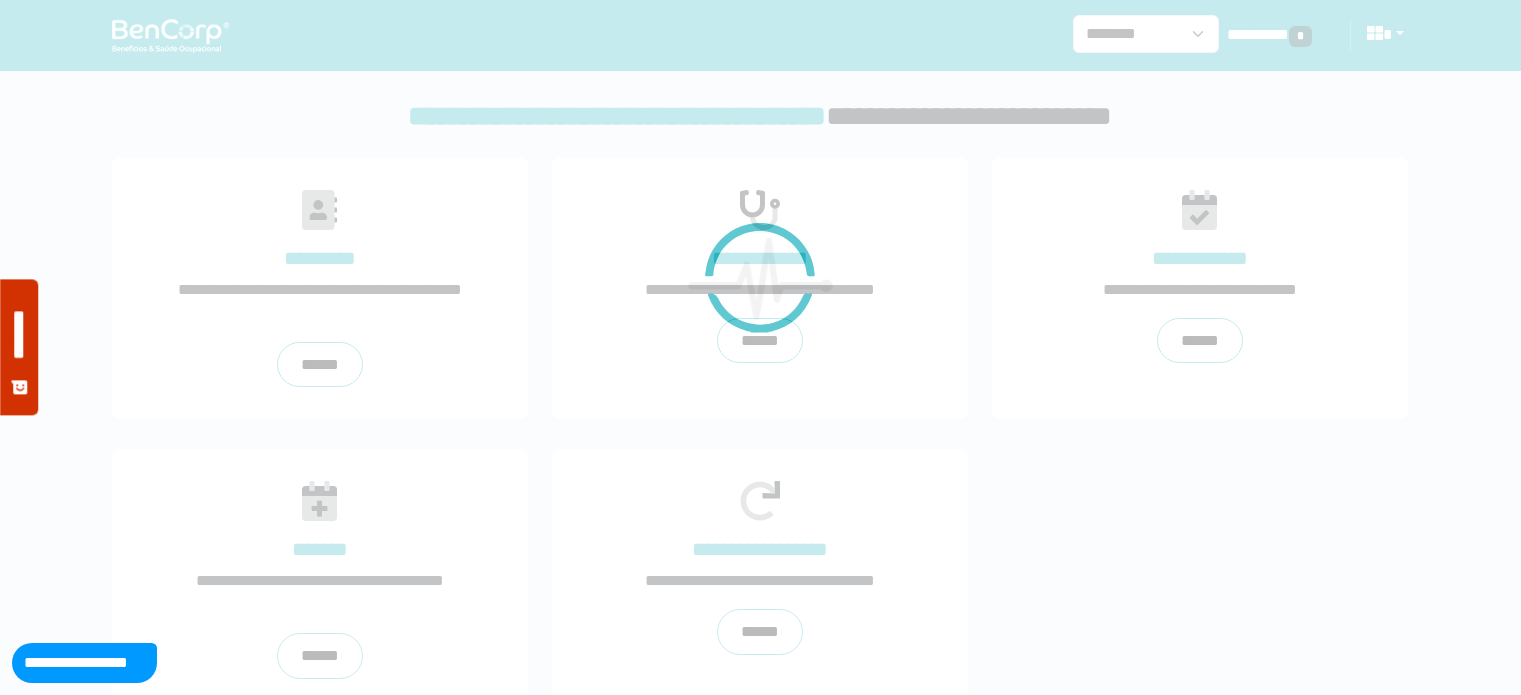 scroll, scrollTop: 0, scrollLeft: 0, axis: both 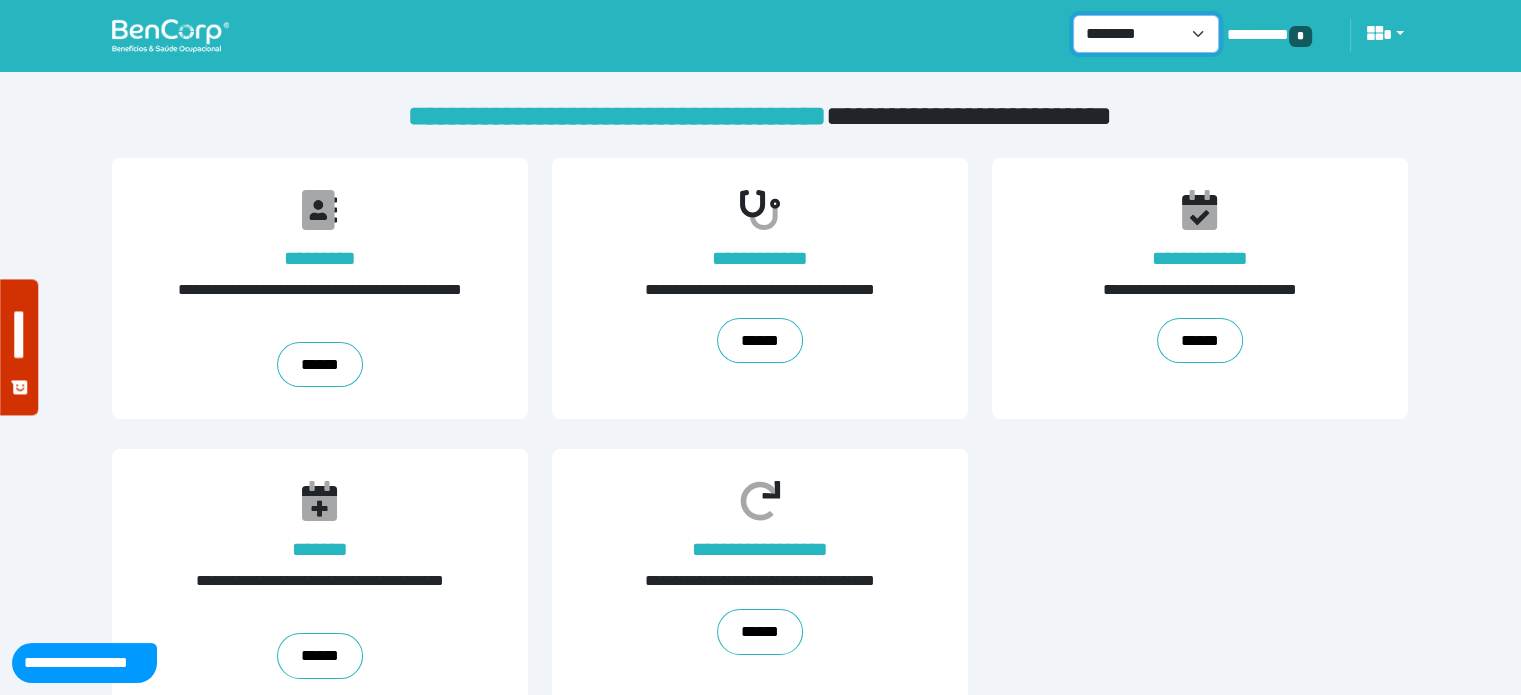 click on "**********" at bounding box center [1146, 34] 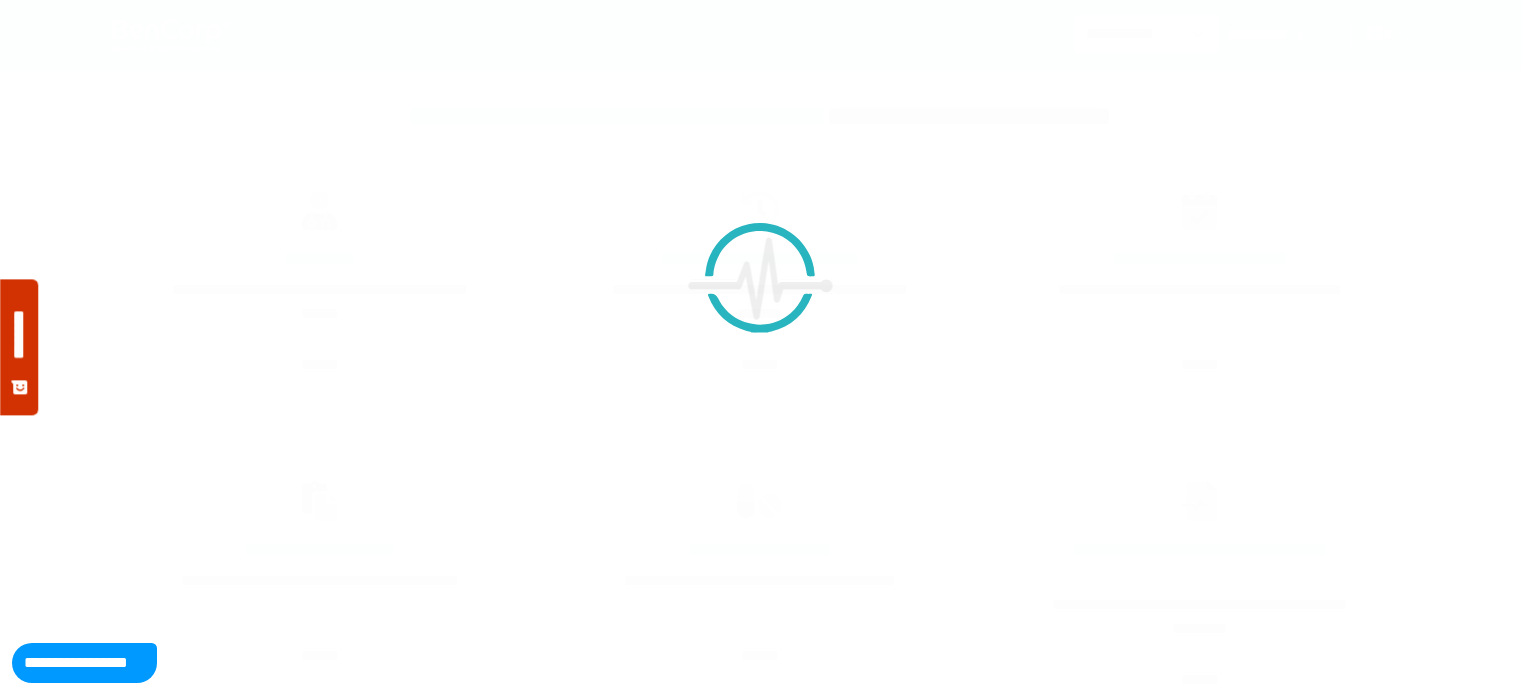 scroll, scrollTop: 0, scrollLeft: 0, axis: both 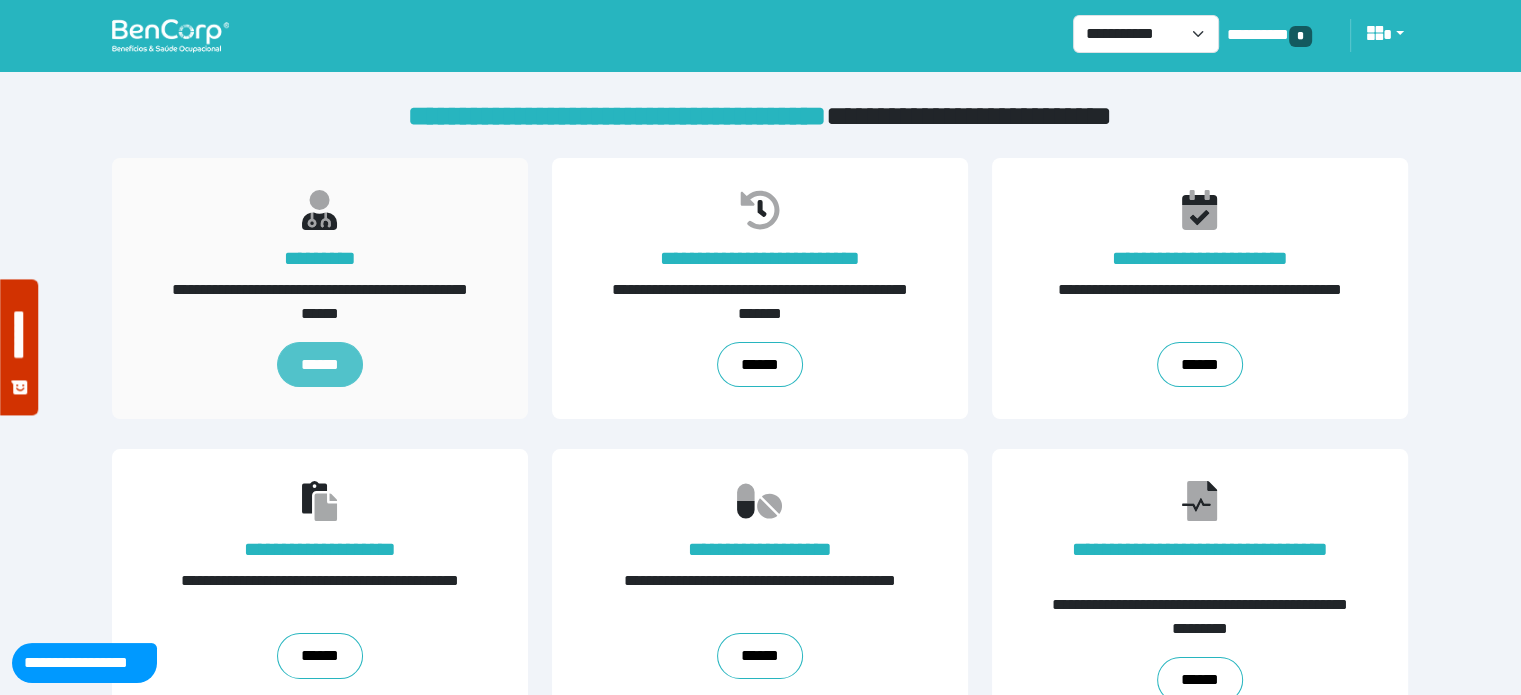 click on "******" at bounding box center [320, 365] 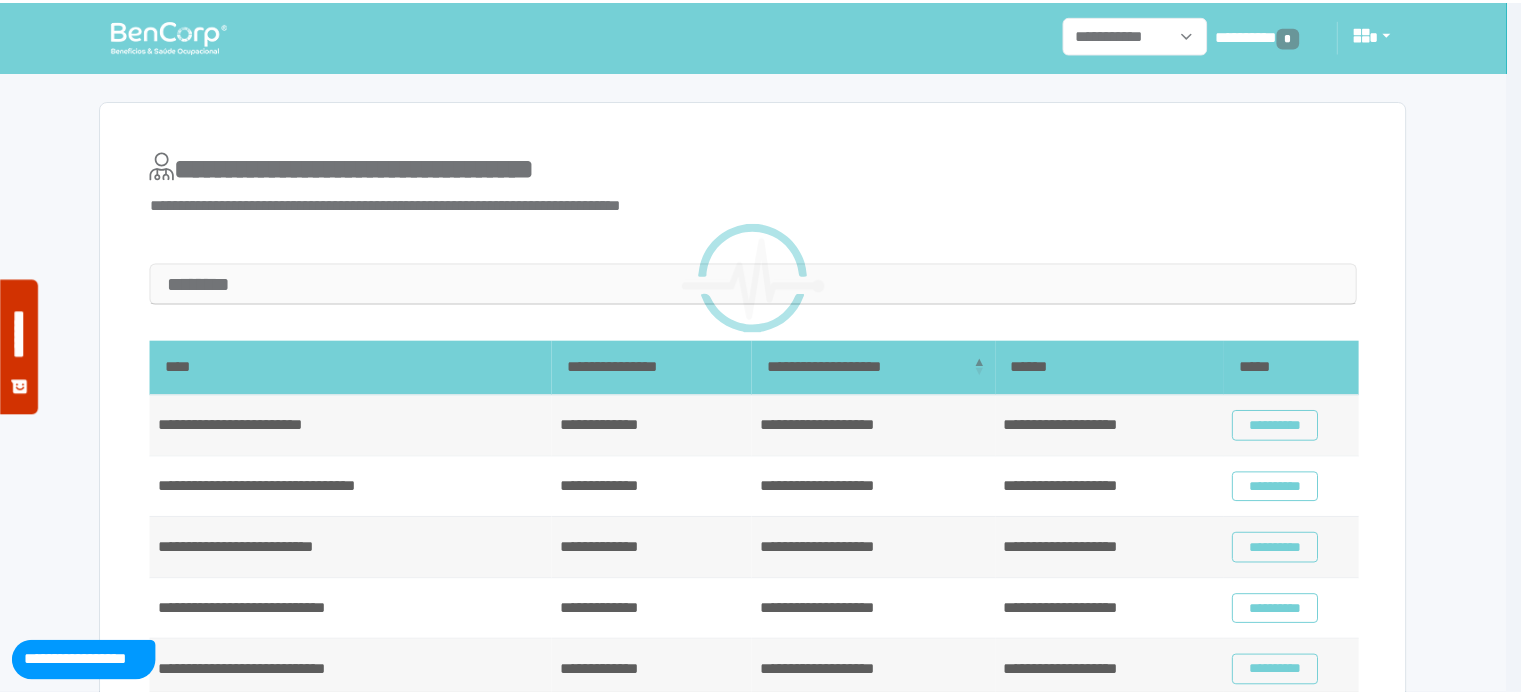 scroll, scrollTop: 0, scrollLeft: 0, axis: both 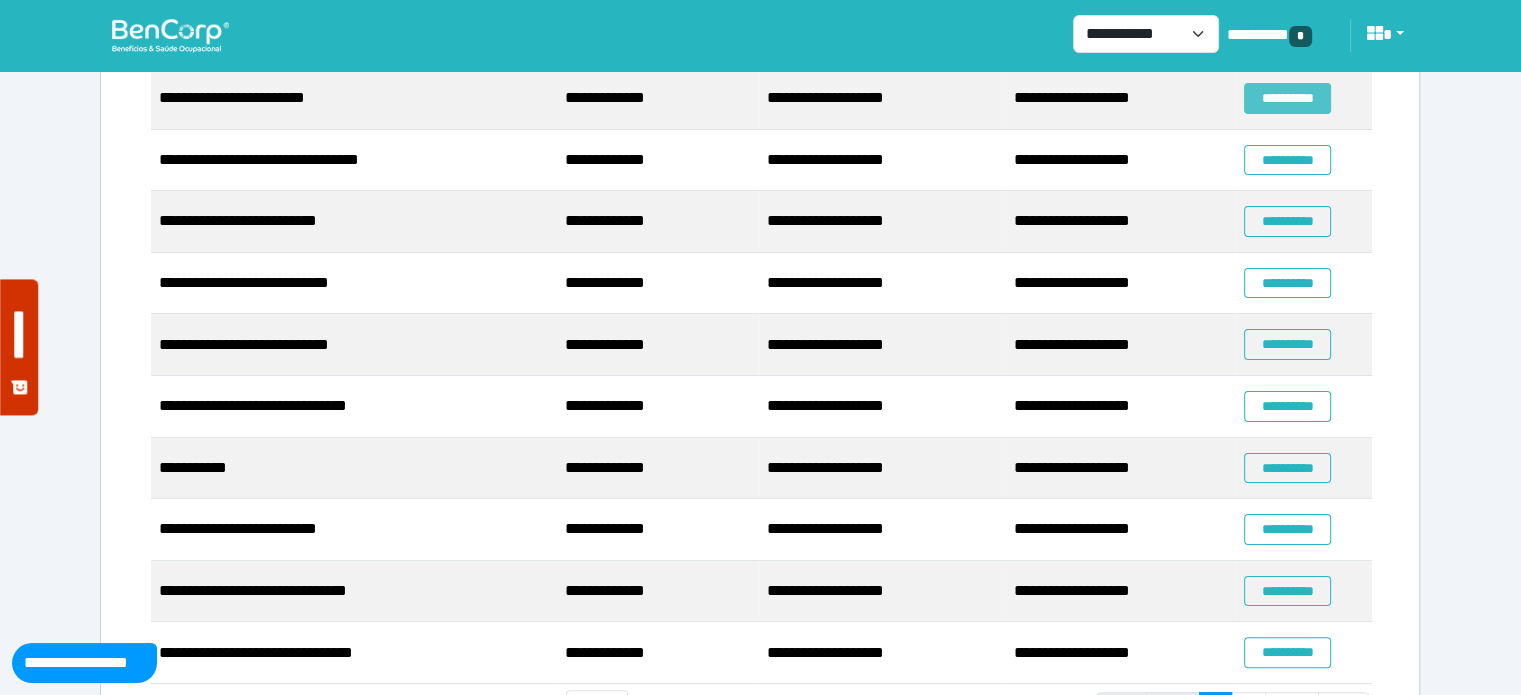 click on "**********" at bounding box center [1287, 98] 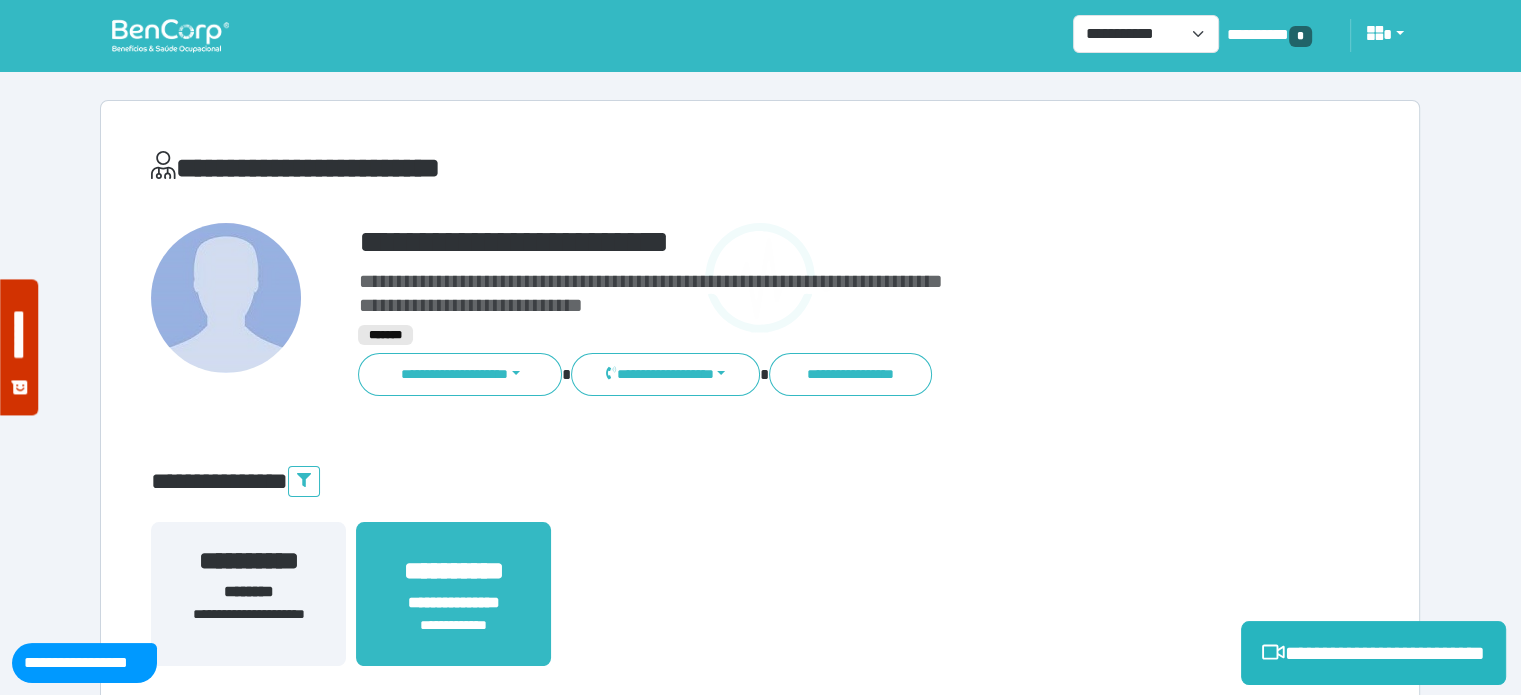 scroll, scrollTop: 0, scrollLeft: 0, axis: both 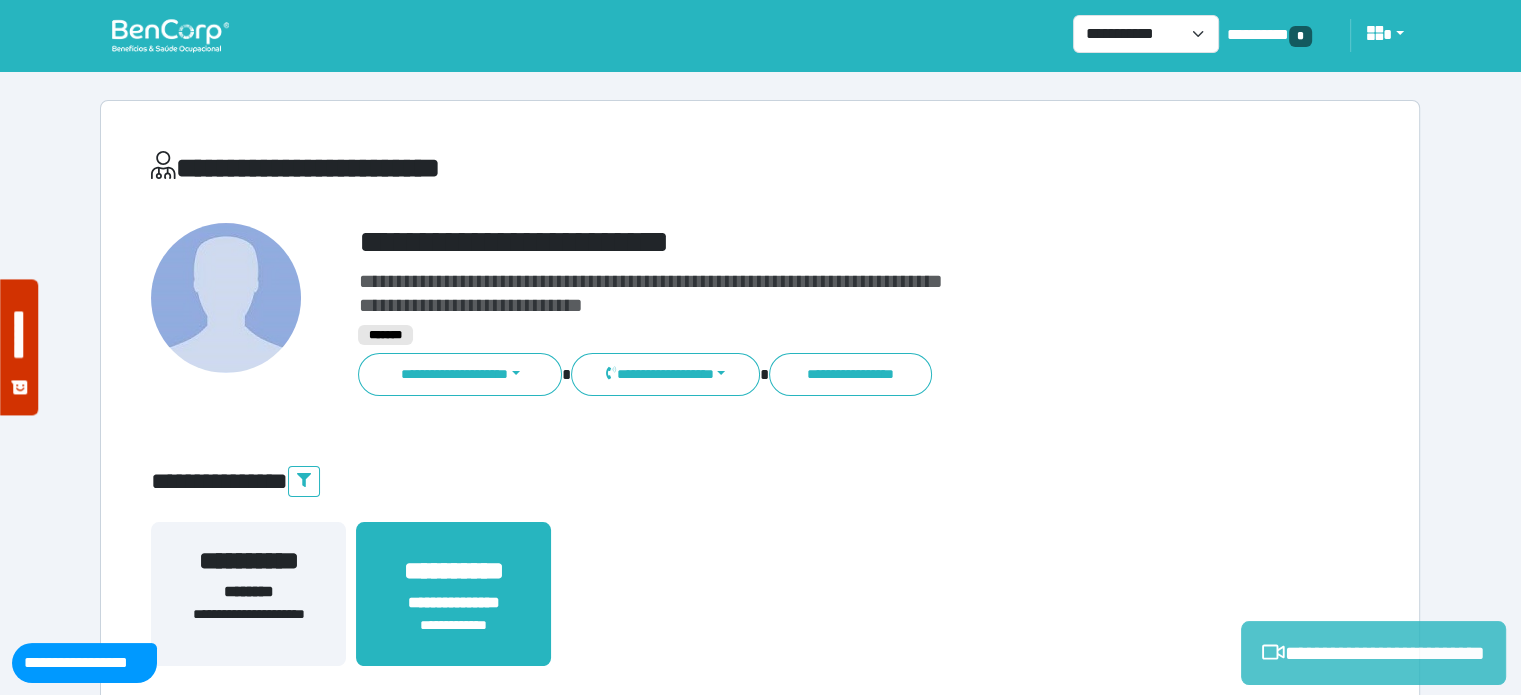 click on "**********" at bounding box center (1373, 653) 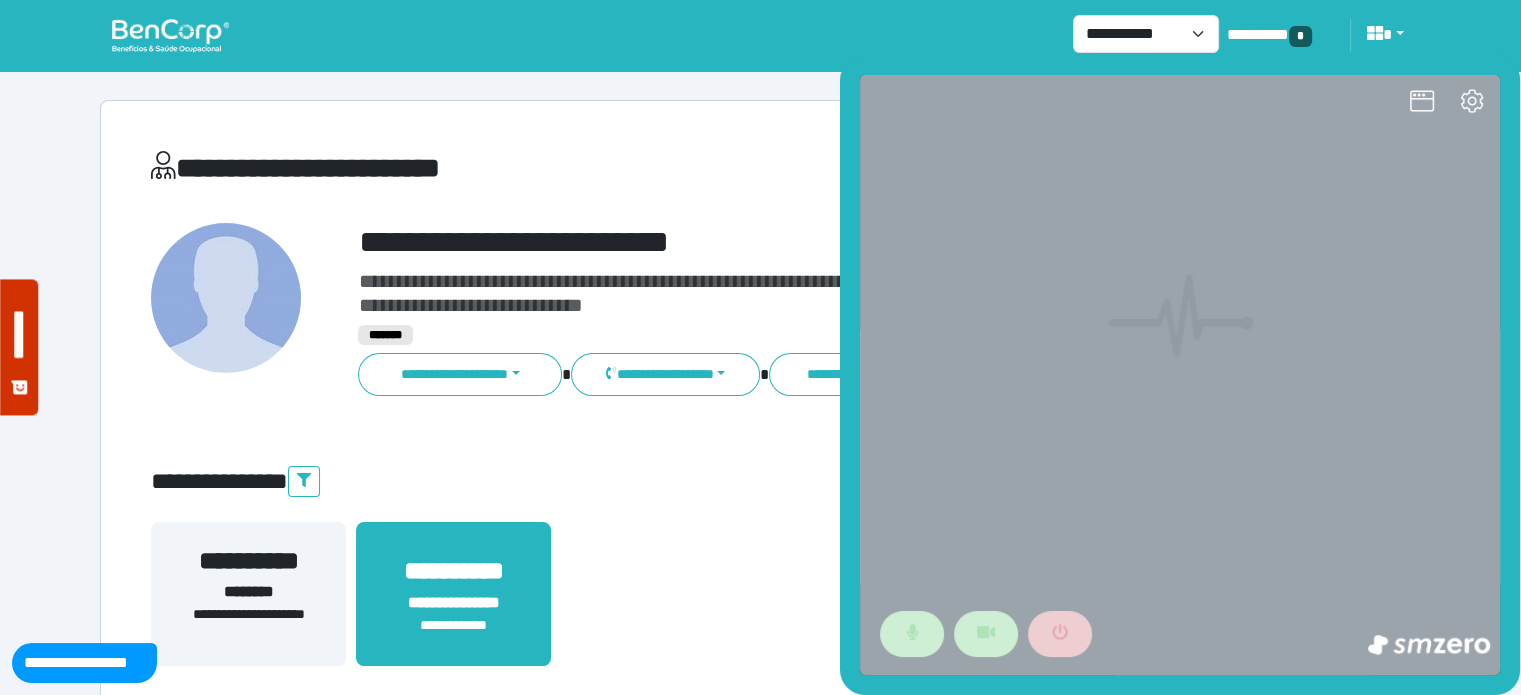 scroll, scrollTop: 0, scrollLeft: 0, axis: both 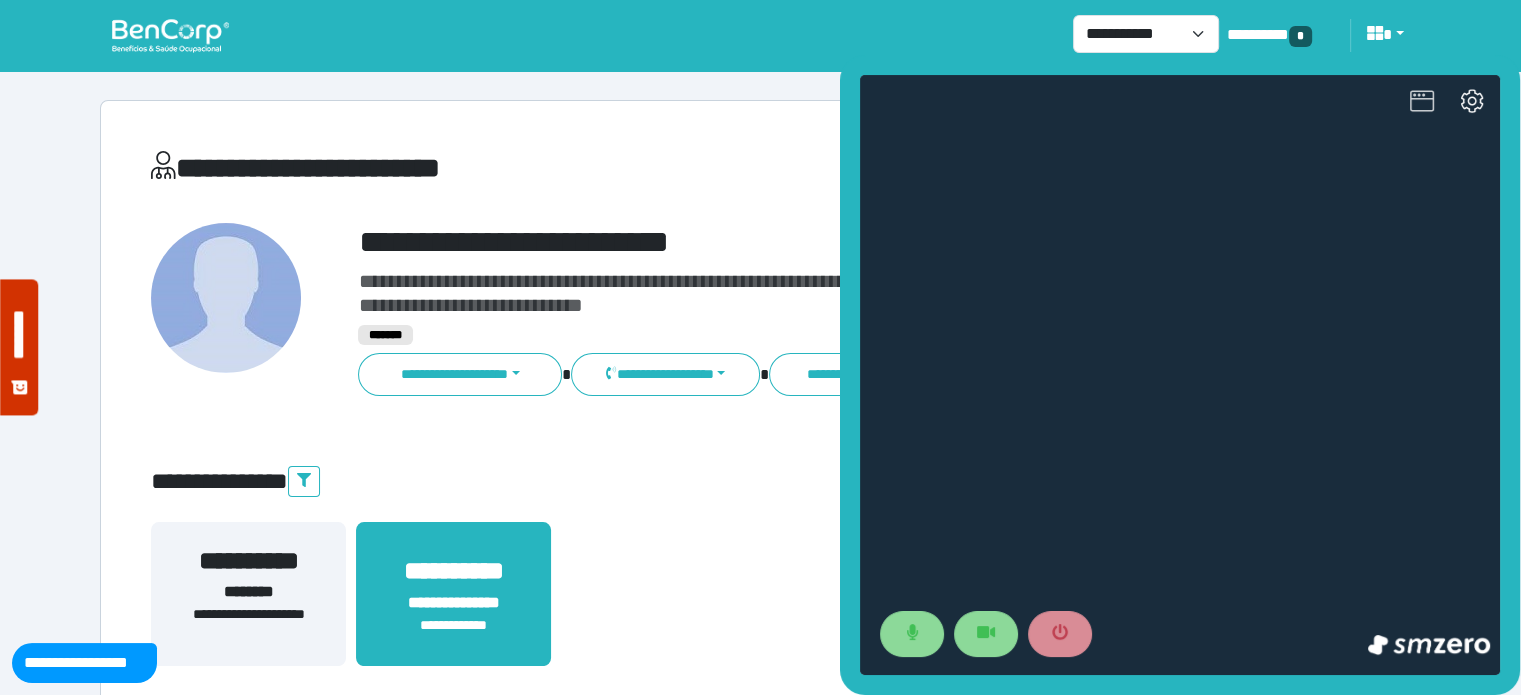 click 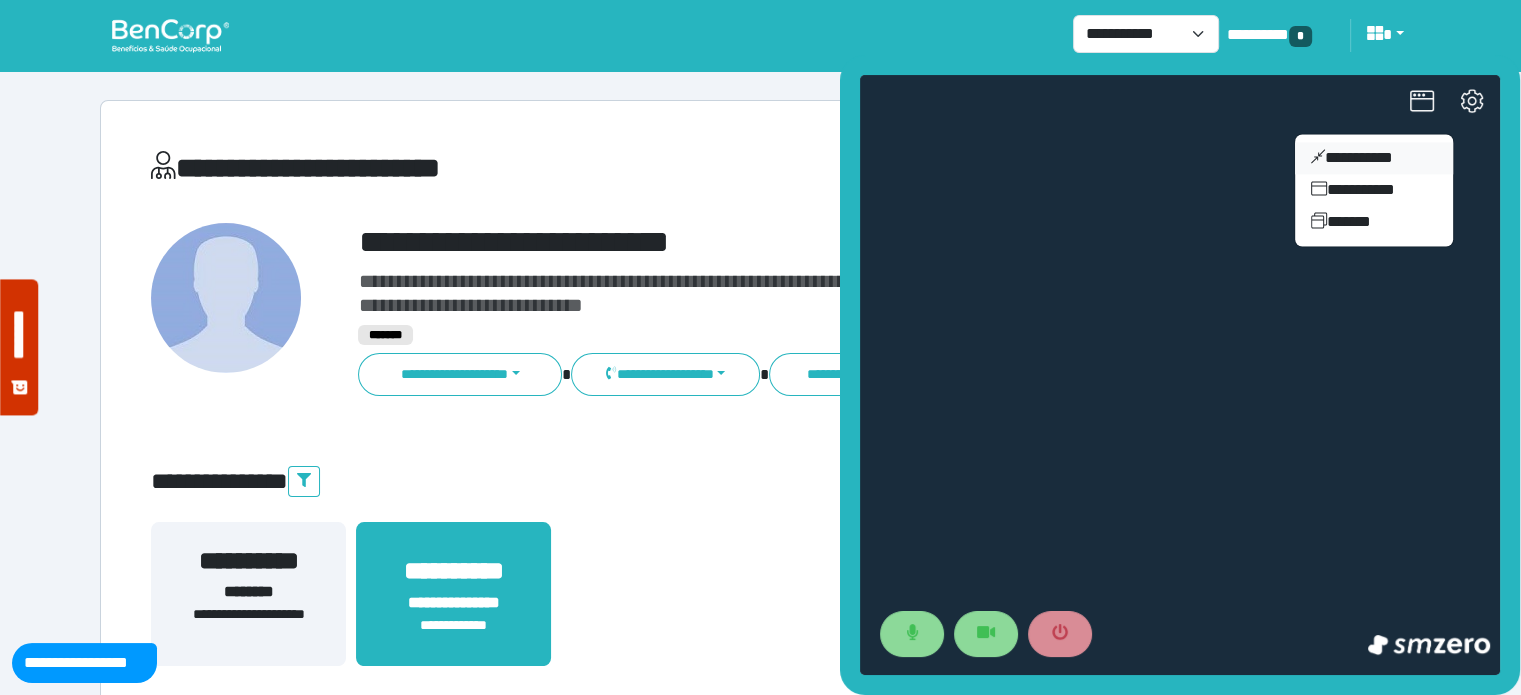 click on "**********" at bounding box center [1374, 158] 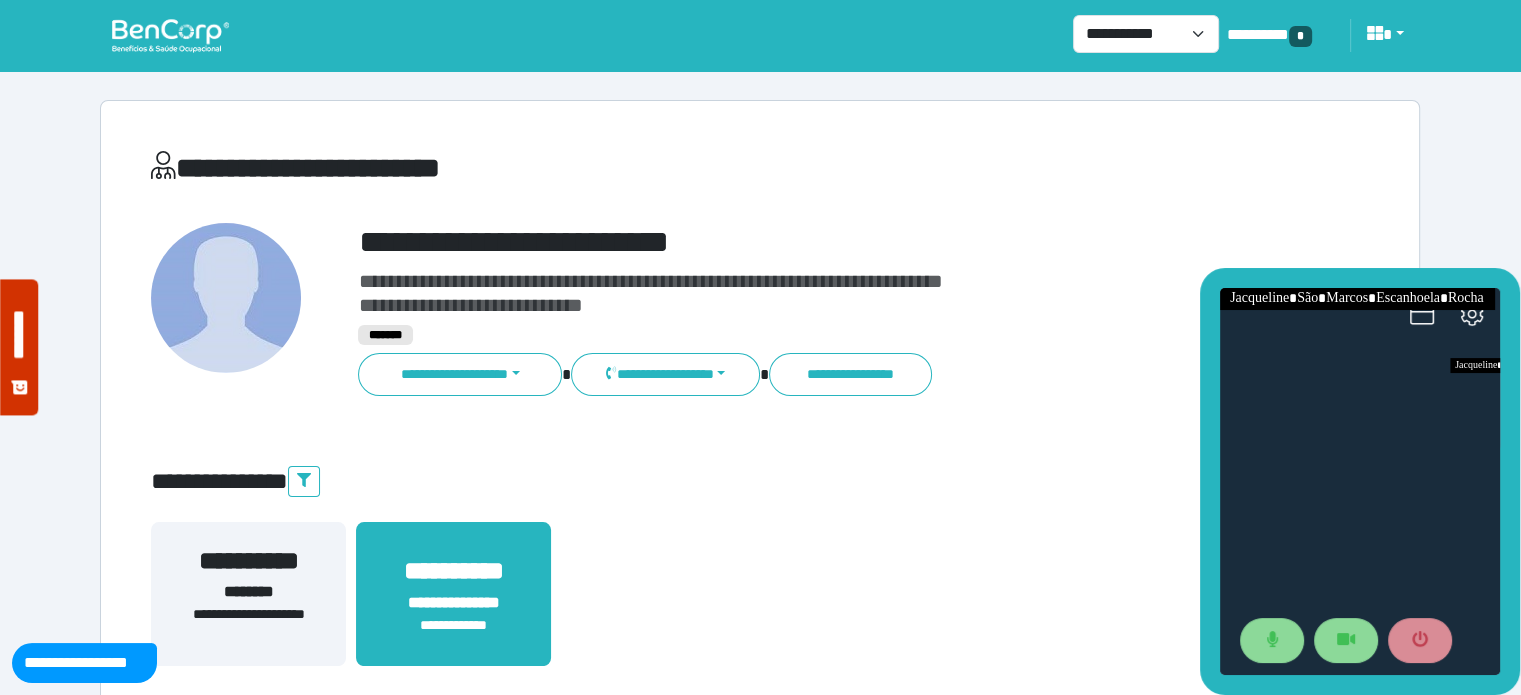 click on "**********" at bounding box center (812, 242) 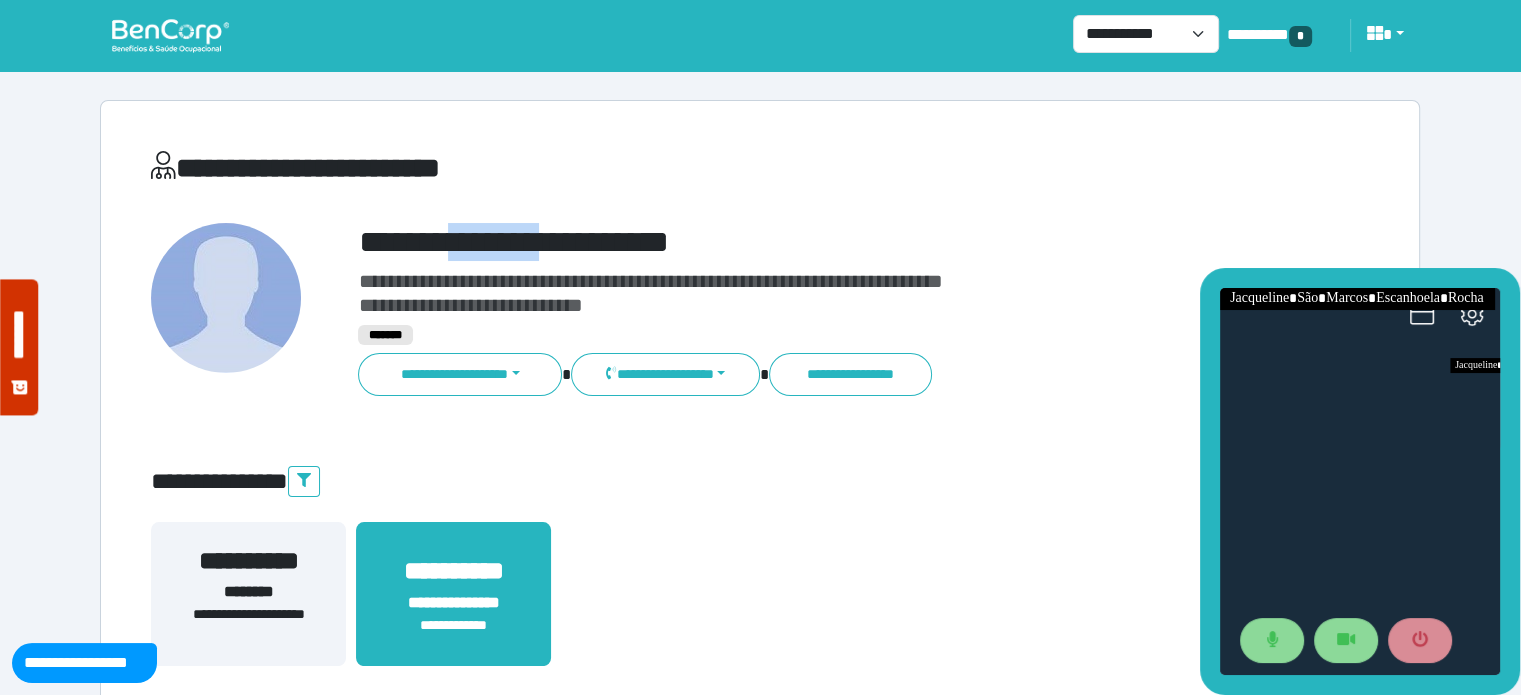 click on "**********" at bounding box center (812, 242) 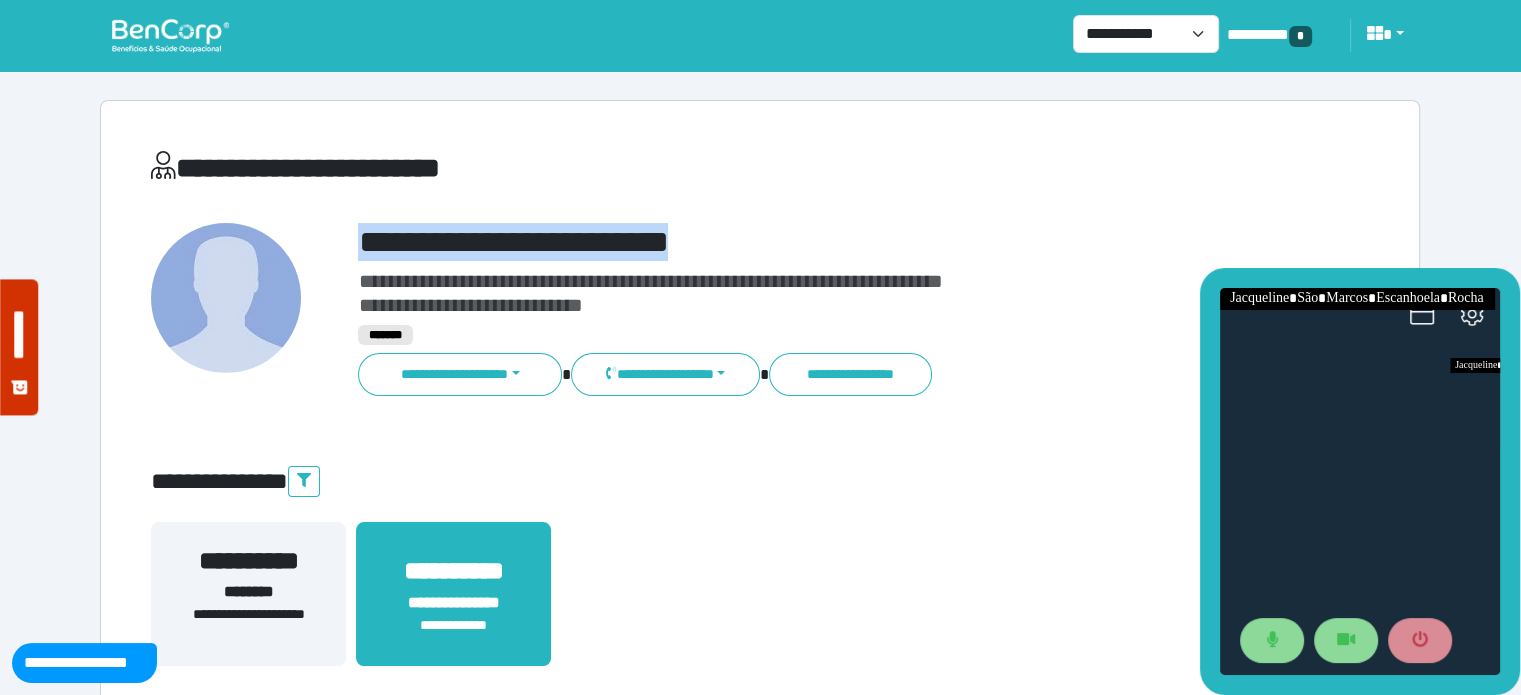 click on "**********" at bounding box center [812, 242] 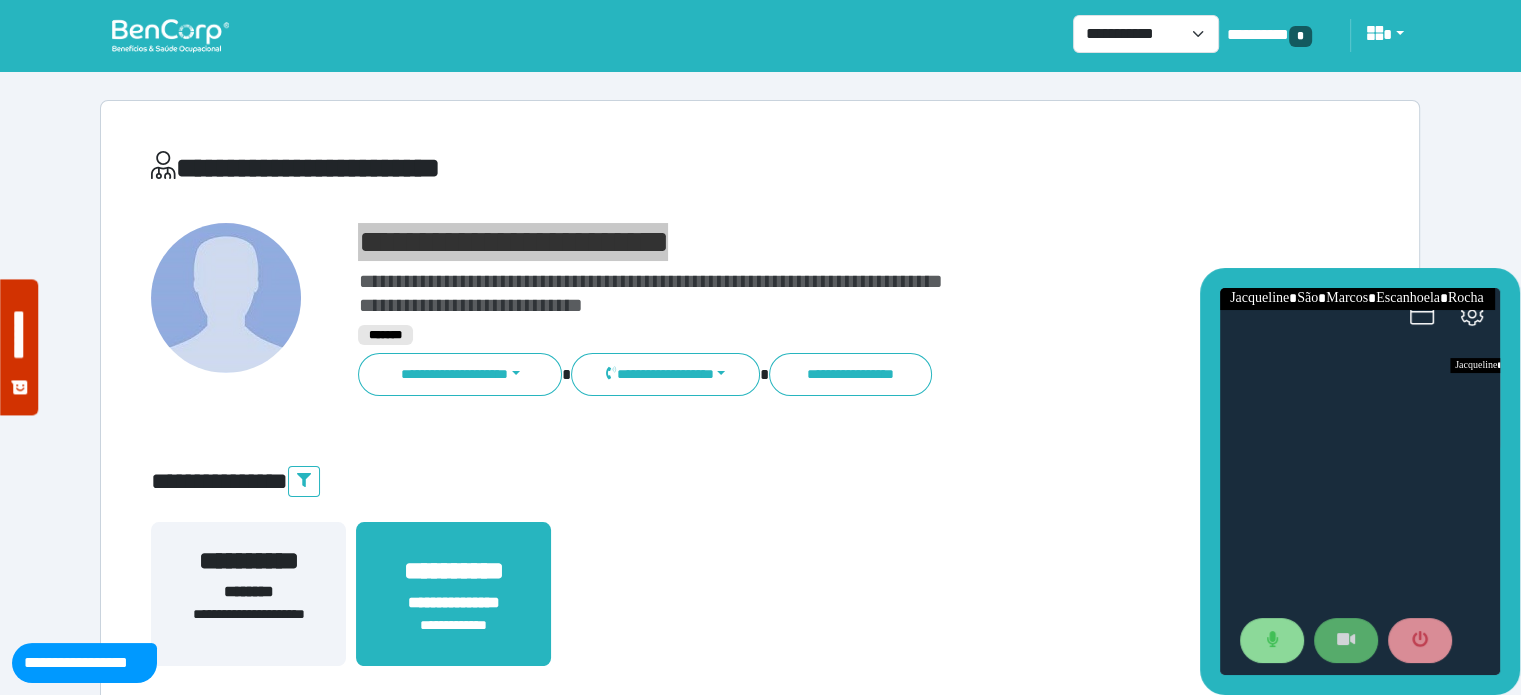 click at bounding box center (1346, 641) 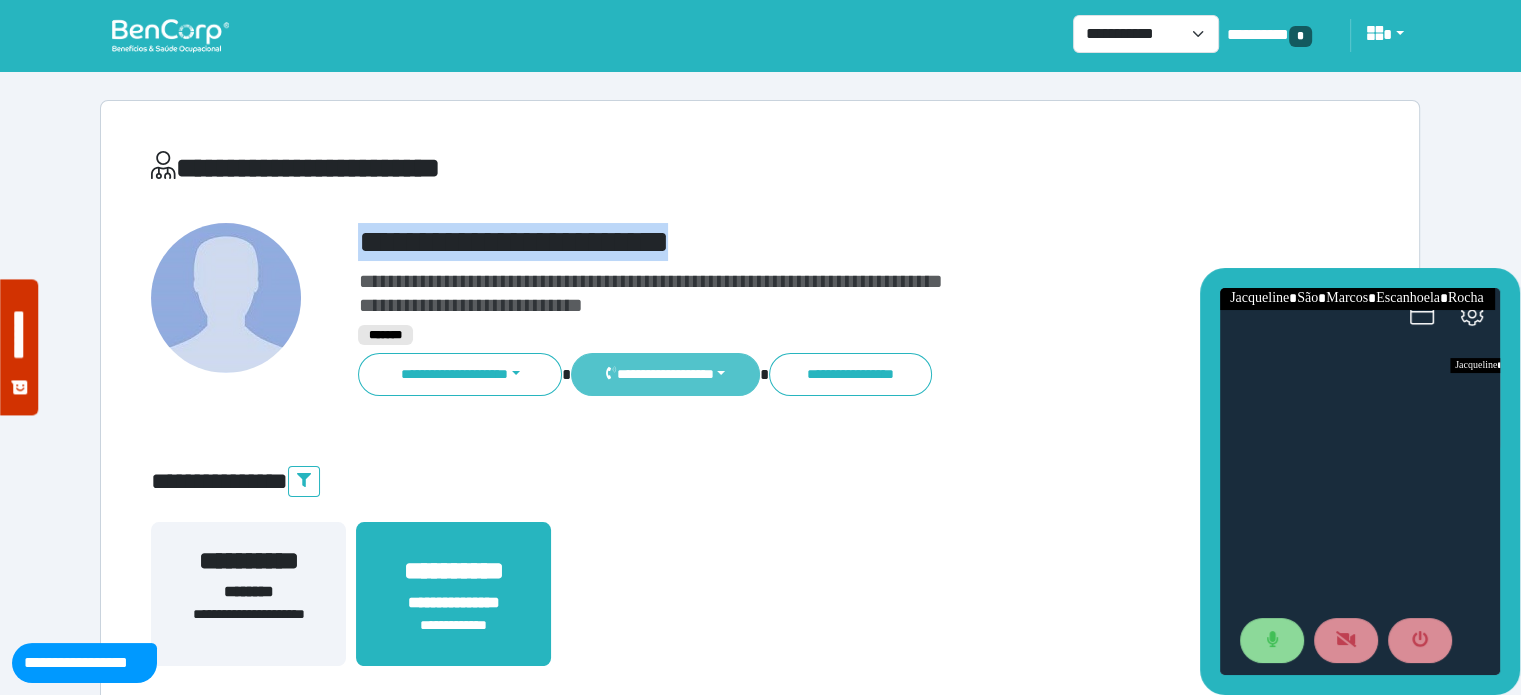 click on "**********" at bounding box center [665, 374] 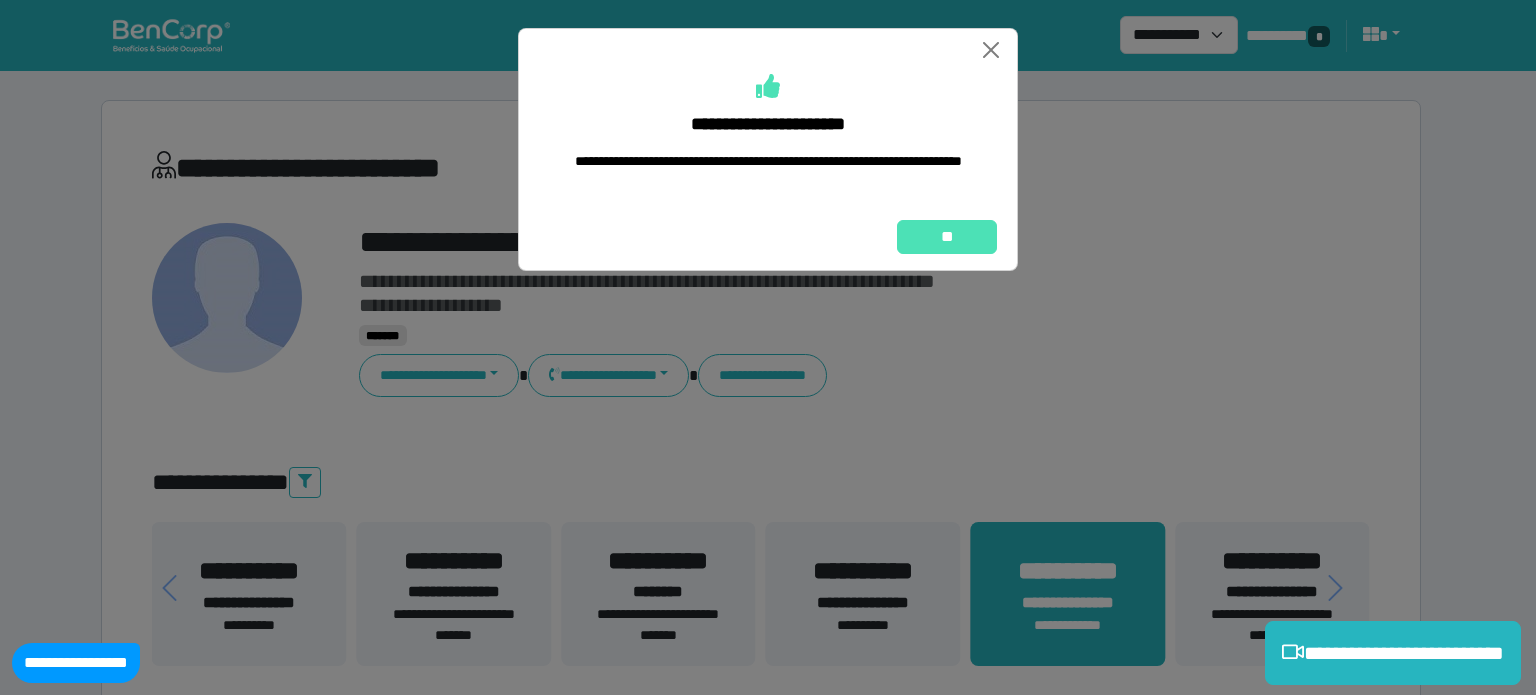 select on "**********" 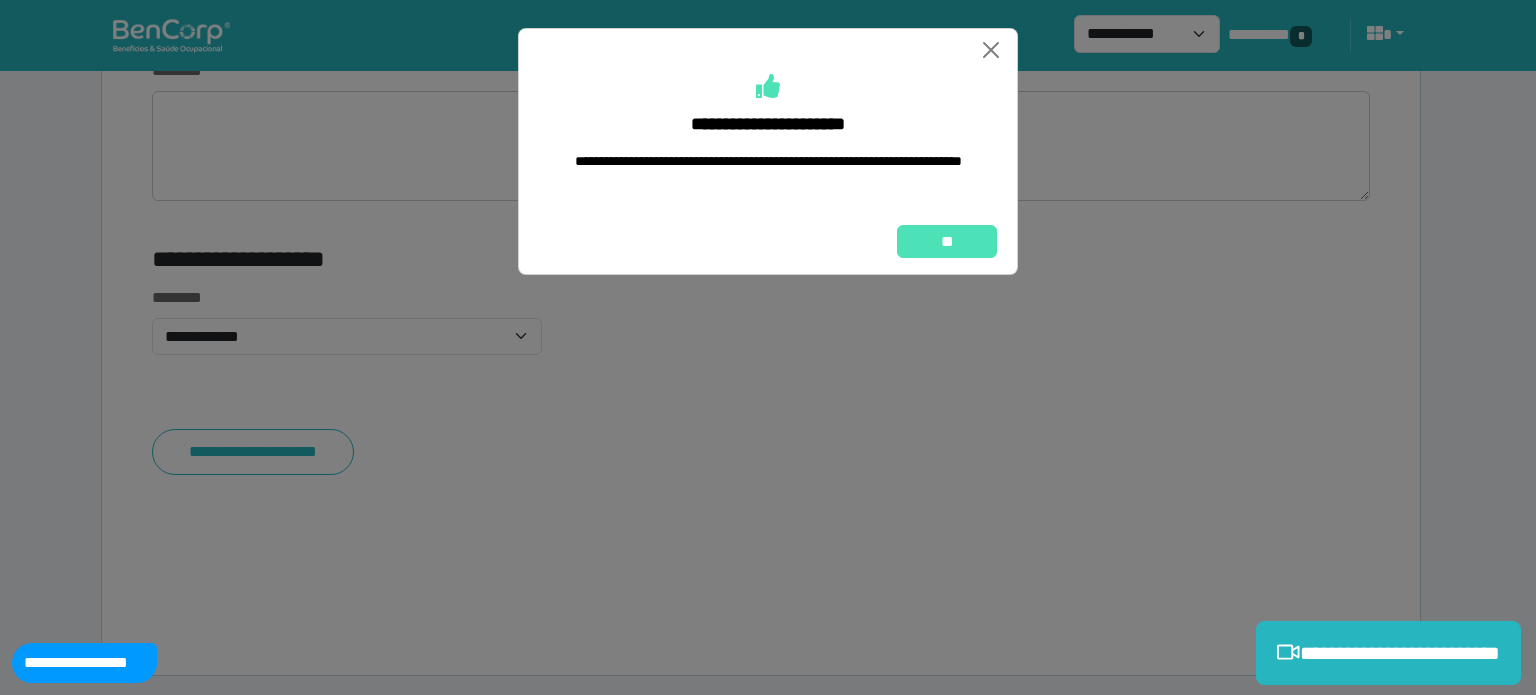 scroll, scrollTop: 8206, scrollLeft: 0, axis: vertical 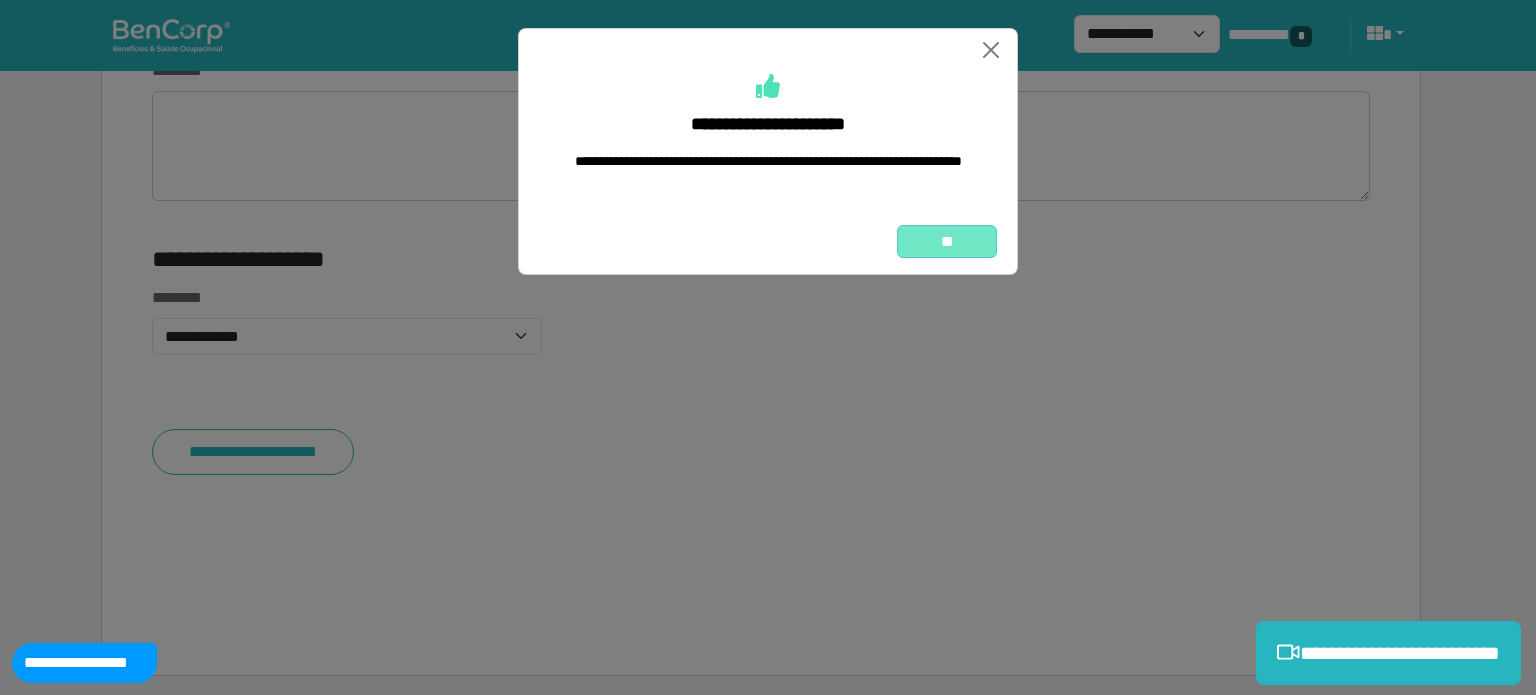 click on "**" at bounding box center [947, 242] 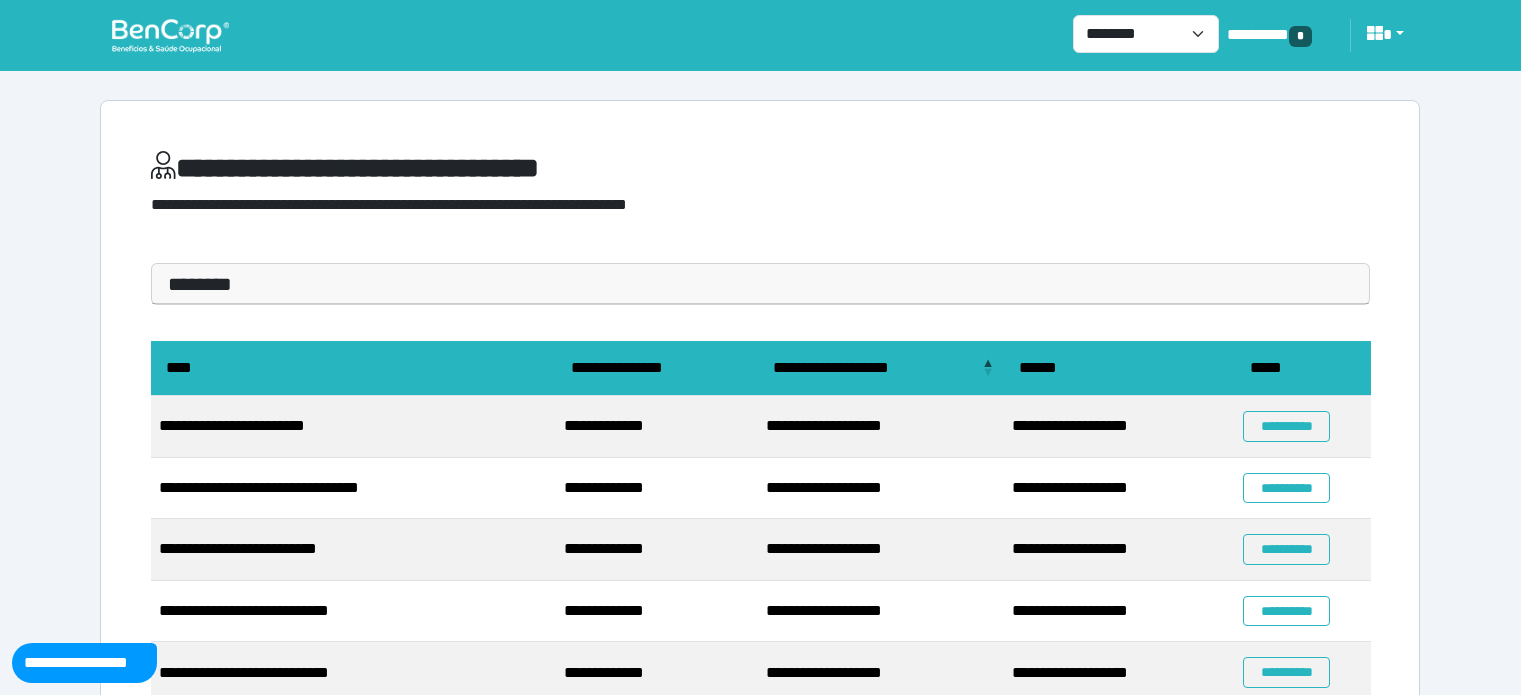scroll, scrollTop: 0, scrollLeft: 0, axis: both 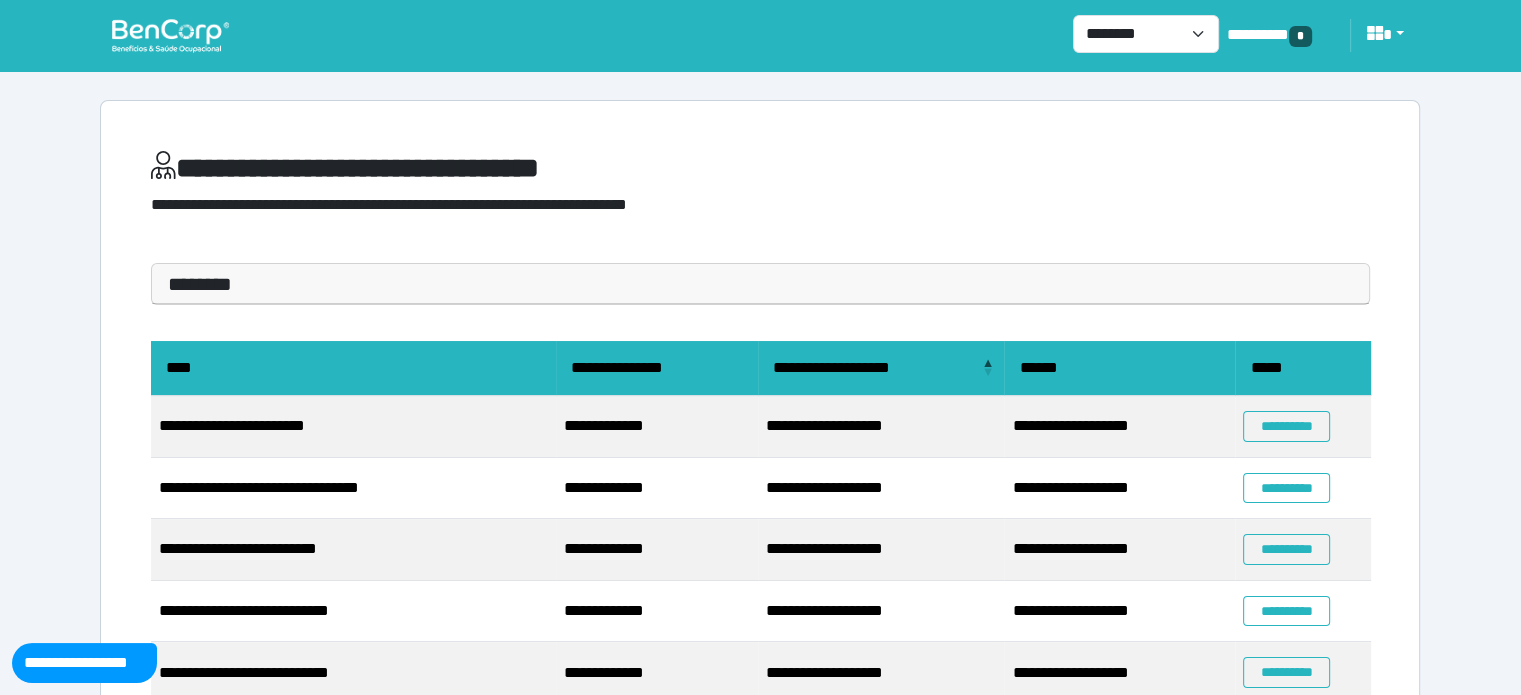 click at bounding box center (170, 35) 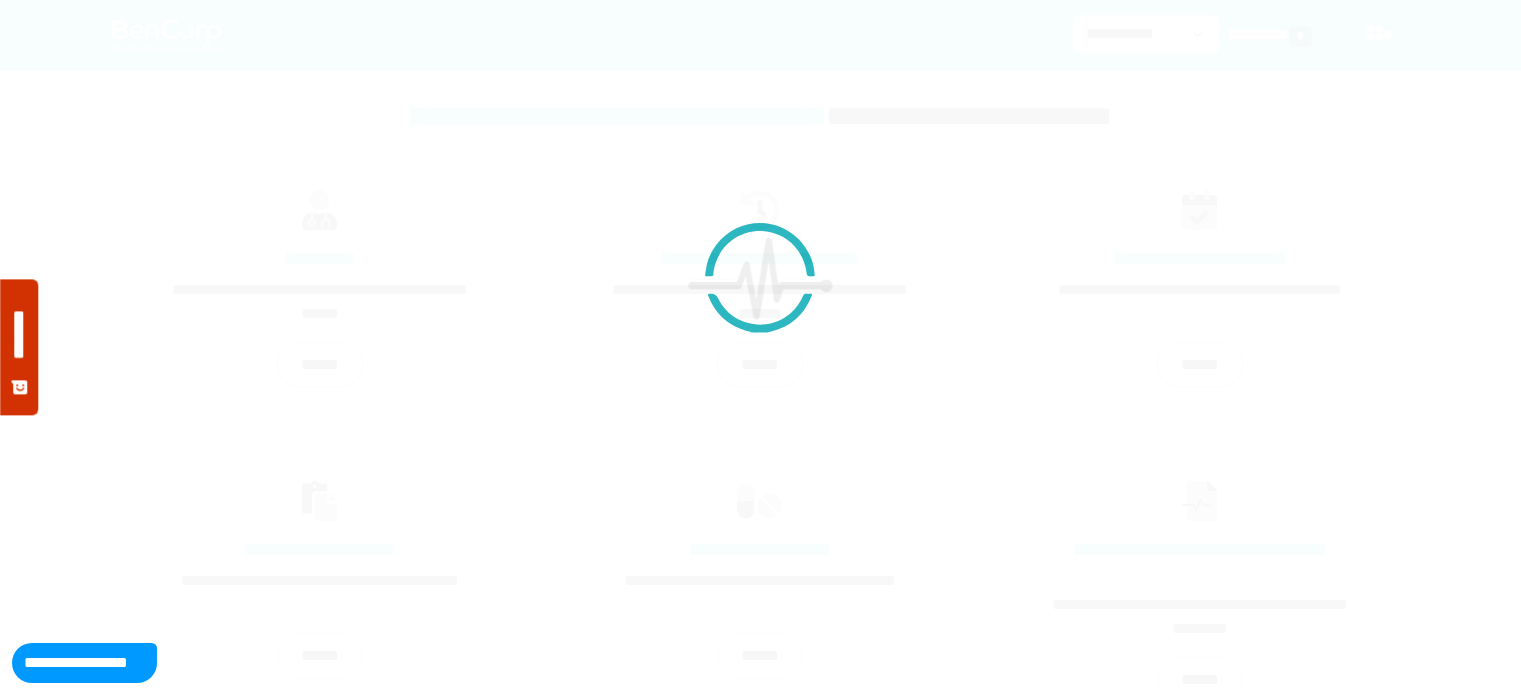 scroll, scrollTop: 0, scrollLeft: 0, axis: both 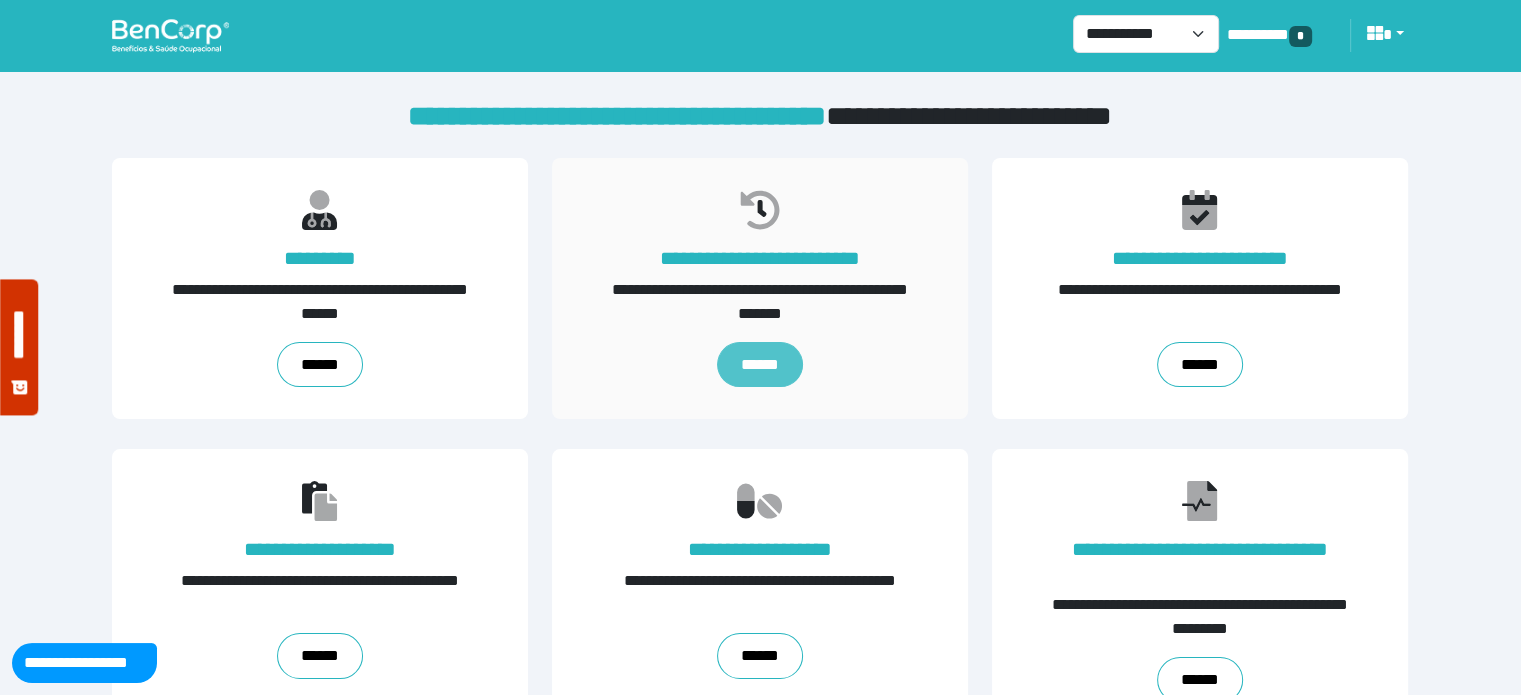 click on "******" at bounding box center [760, 365] 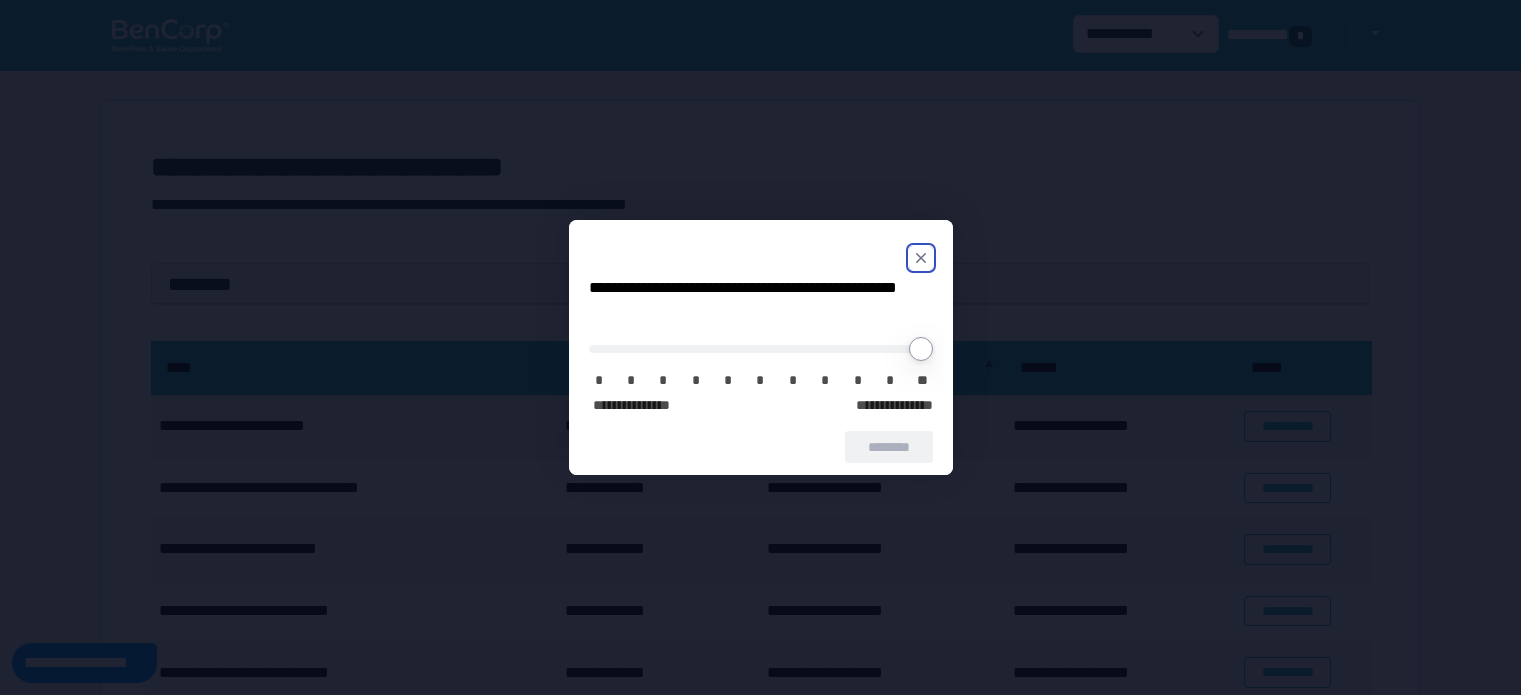scroll, scrollTop: 0, scrollLeft: 0, axis: both 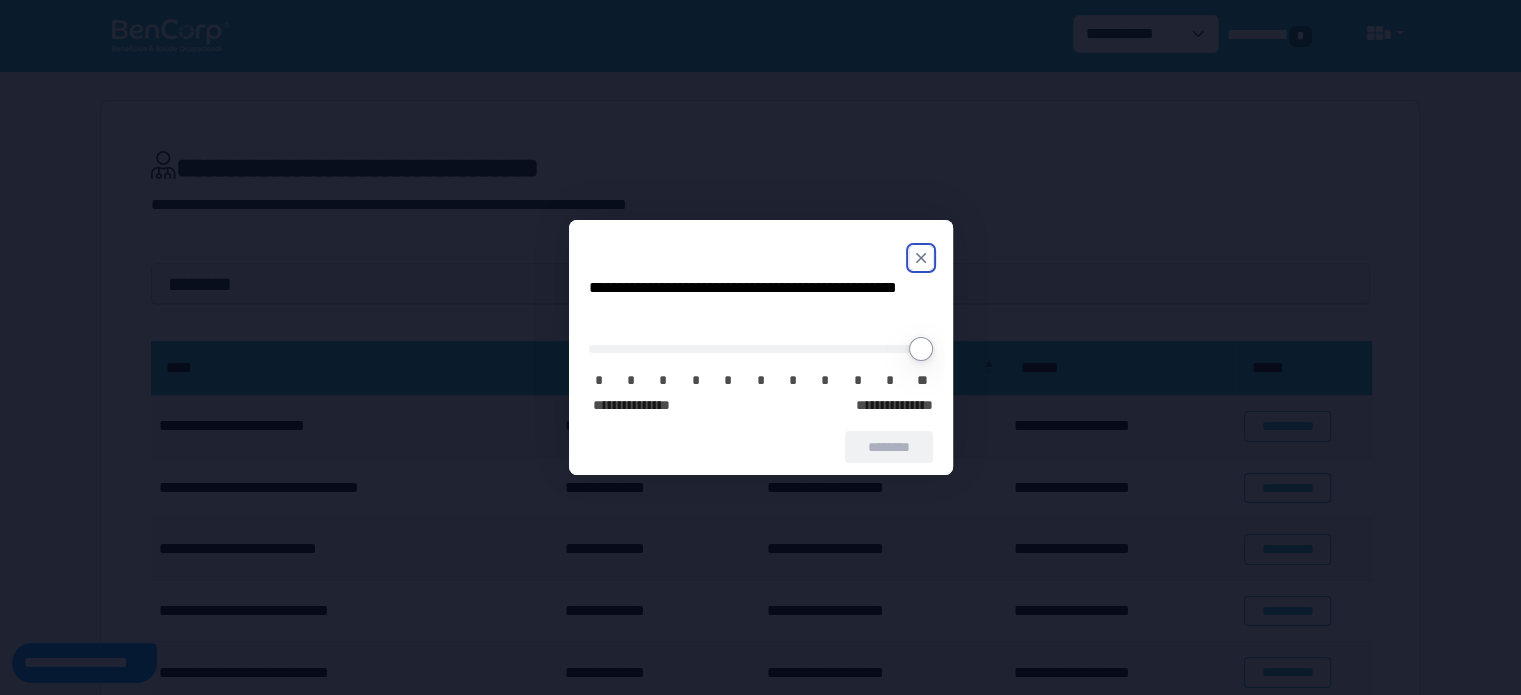 click 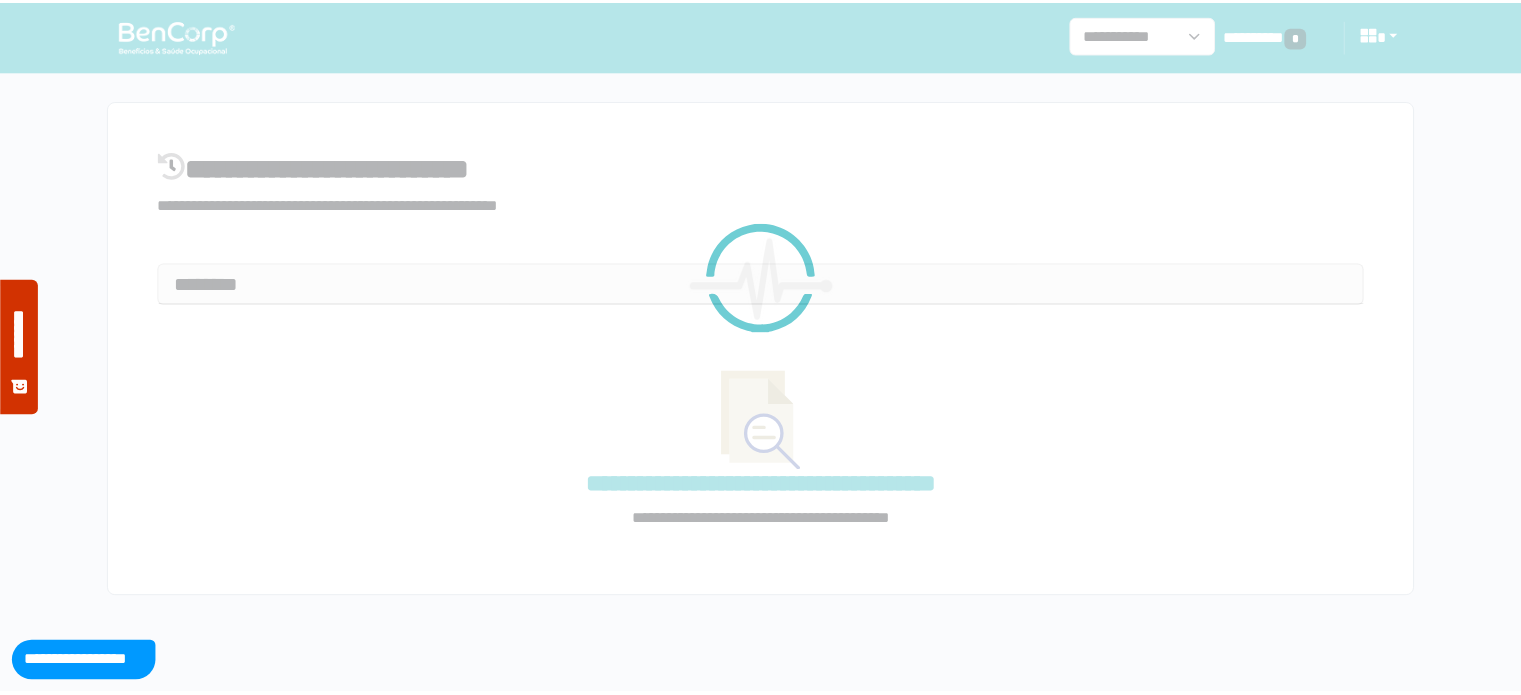 scroll, scrollTop: 0, scrollLeft: 0, axis: both 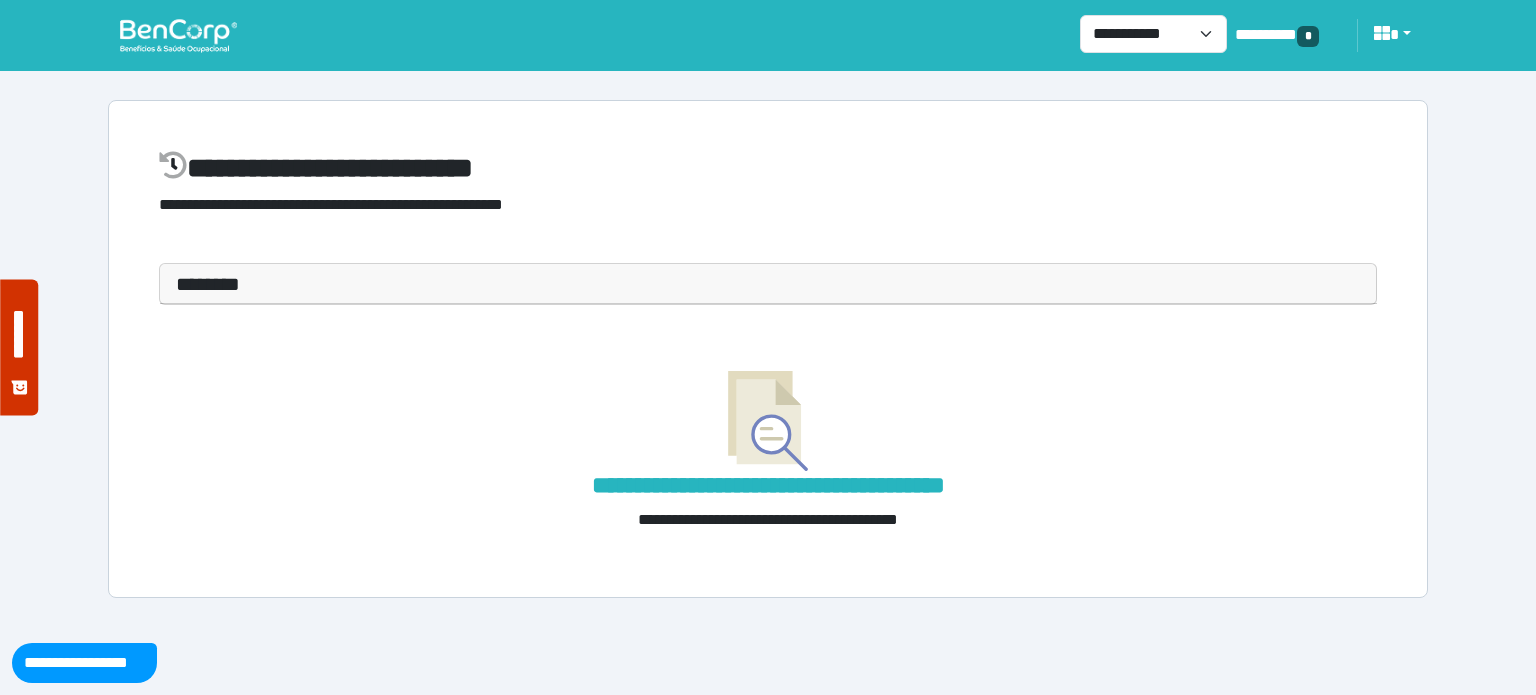 click on "********" at bounding box center (768, 284) 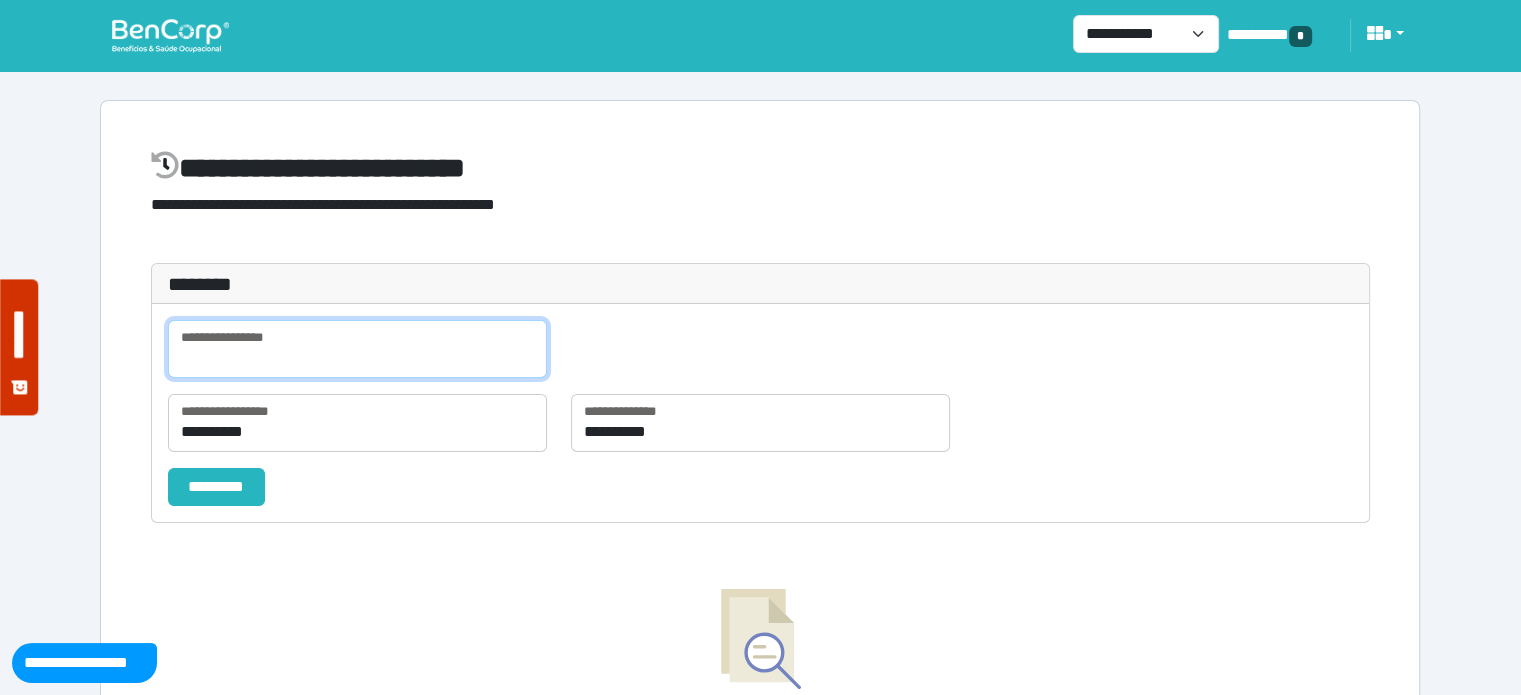 click at bounding box center [357, 349] 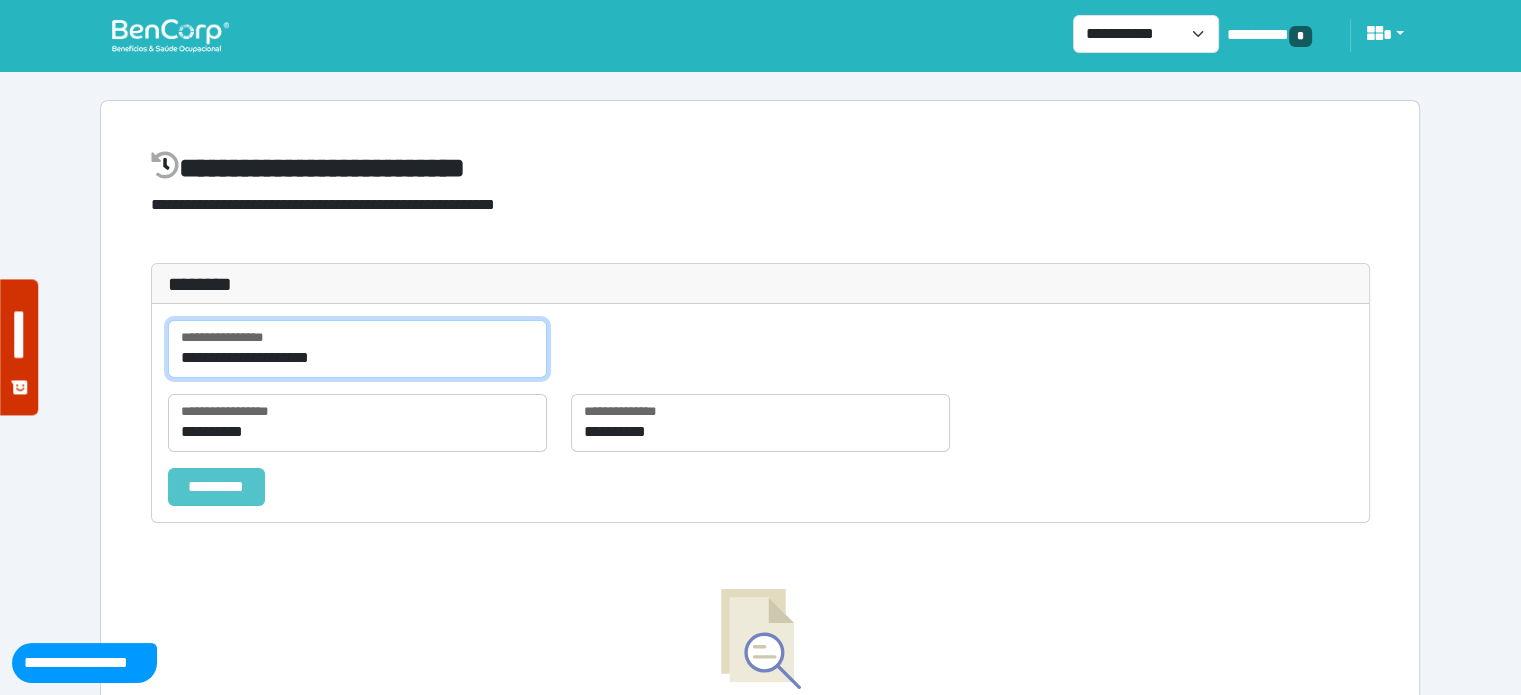 type on "**********" 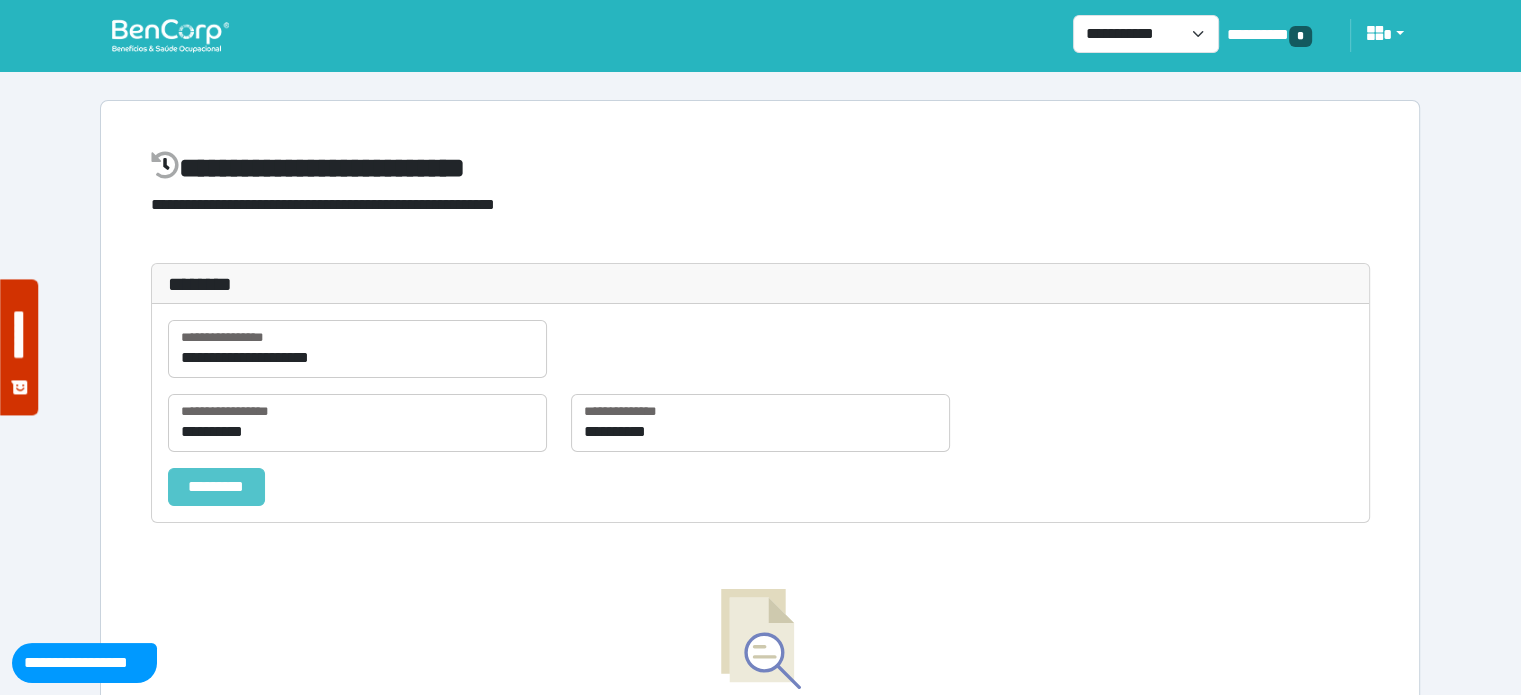 click on "*********" at bounding box center [216, 487] 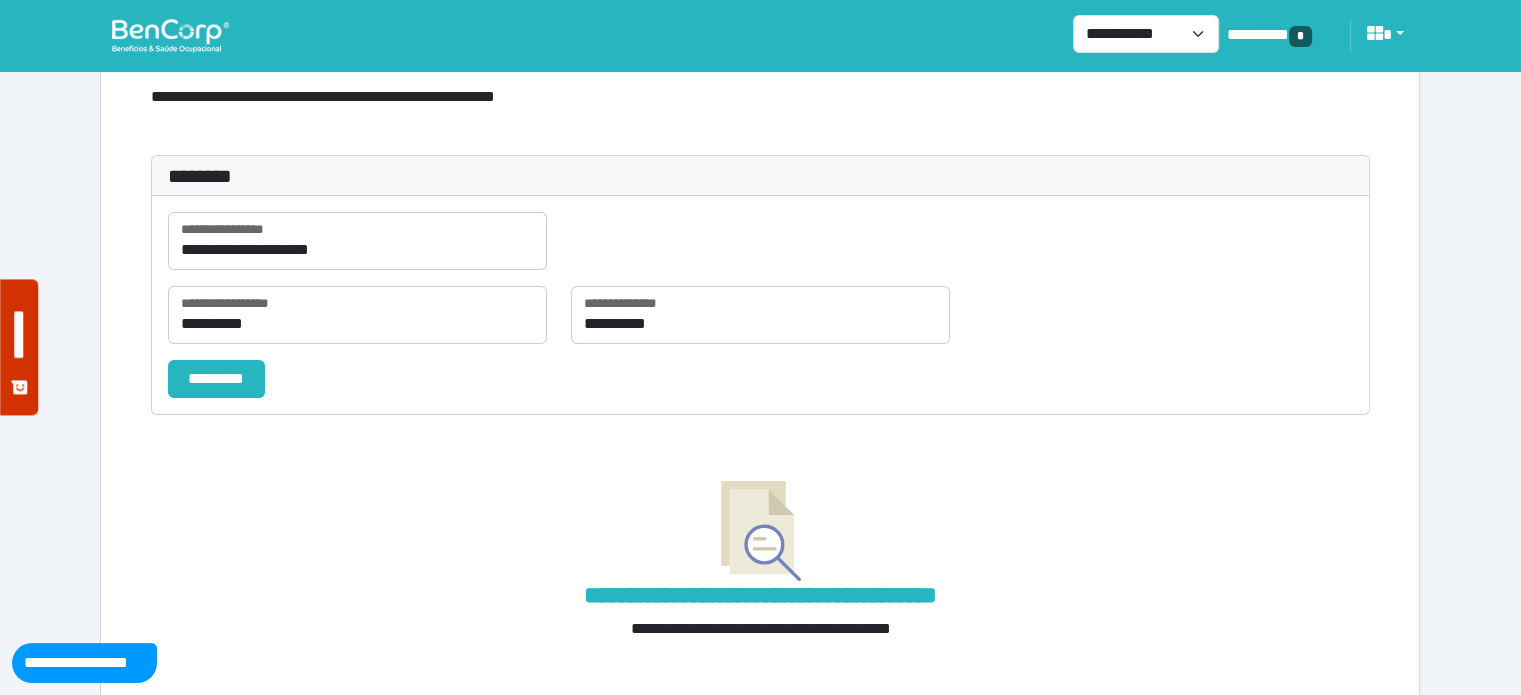 scroll, scrollTop: 101, scrollLeft: 0, axis: vertical 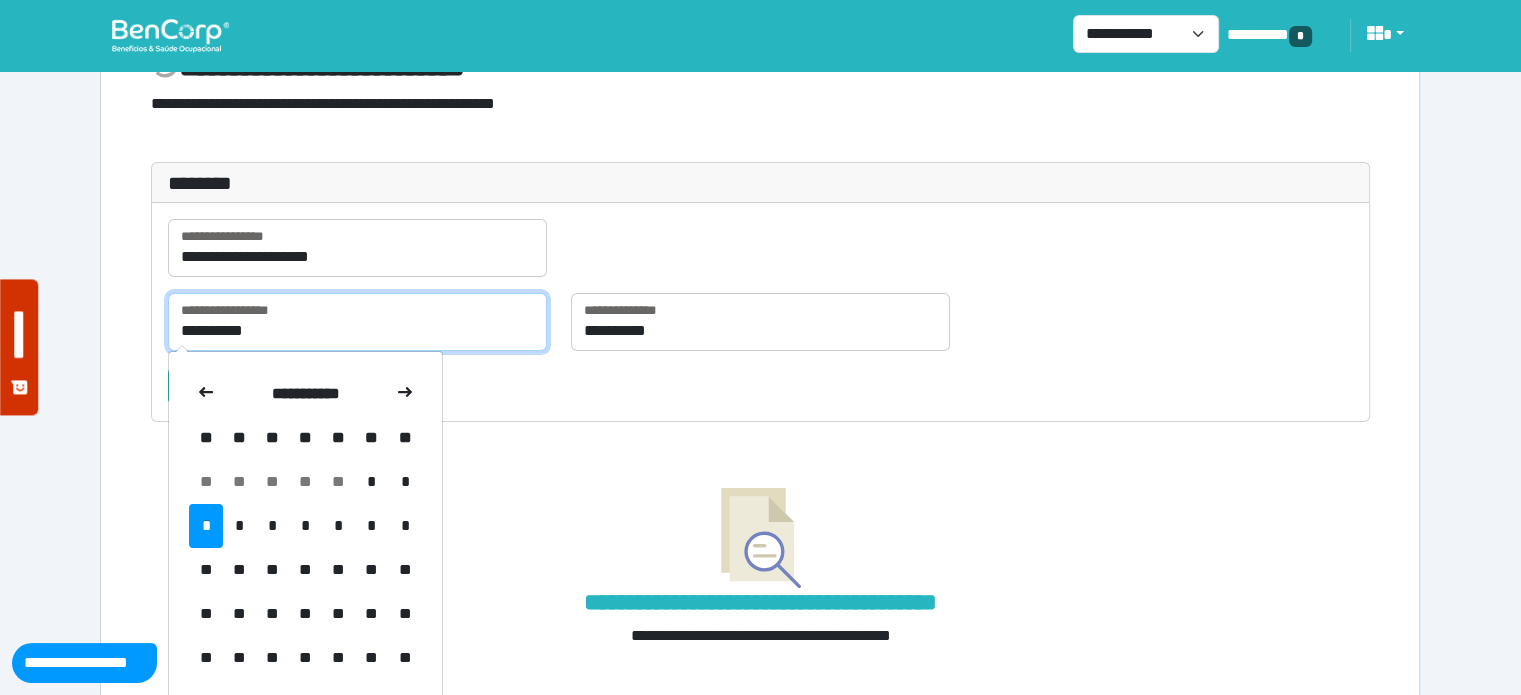 click on "**********" at bounding box center (357, 322) 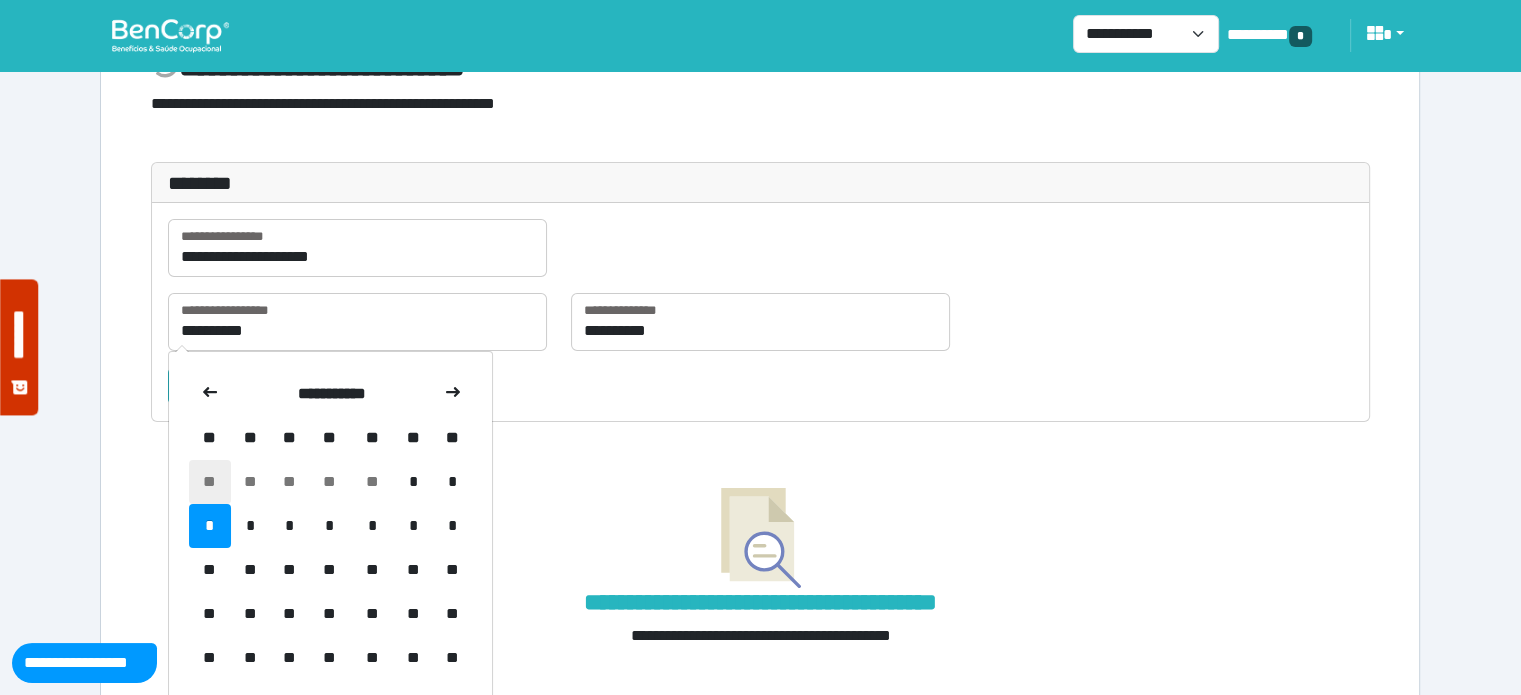 click on "**" at bounding box center (210, 482) 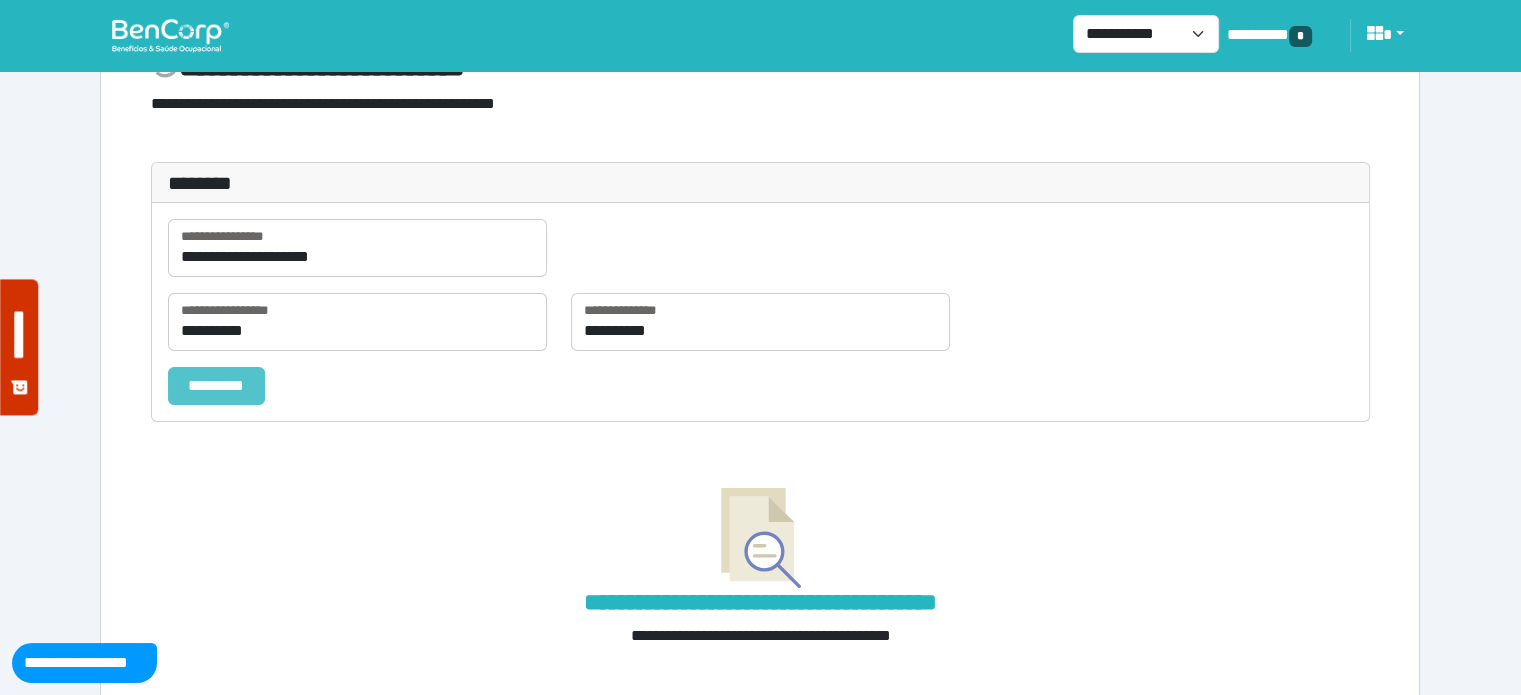 click on "*********" at bounding box center (216, 386) 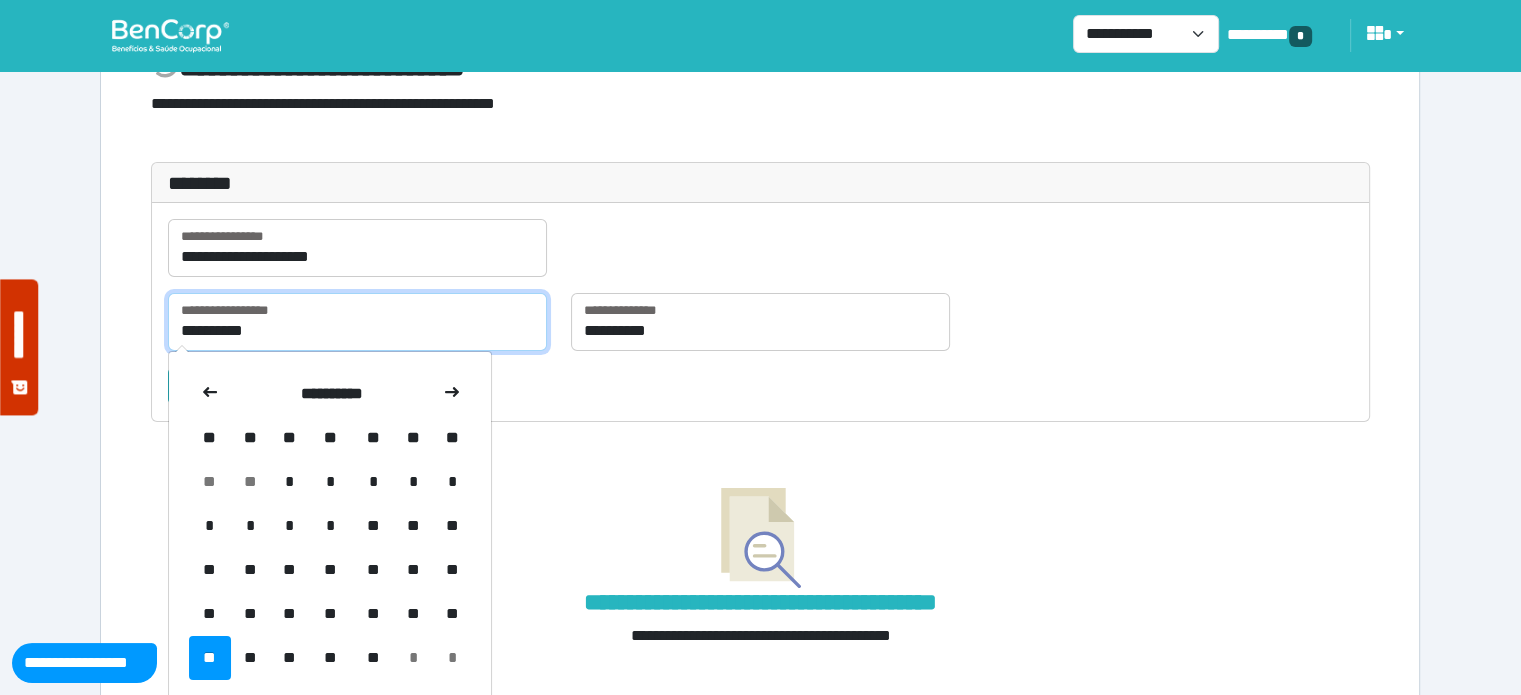 click on "**********" at bounding box center (357, 322) 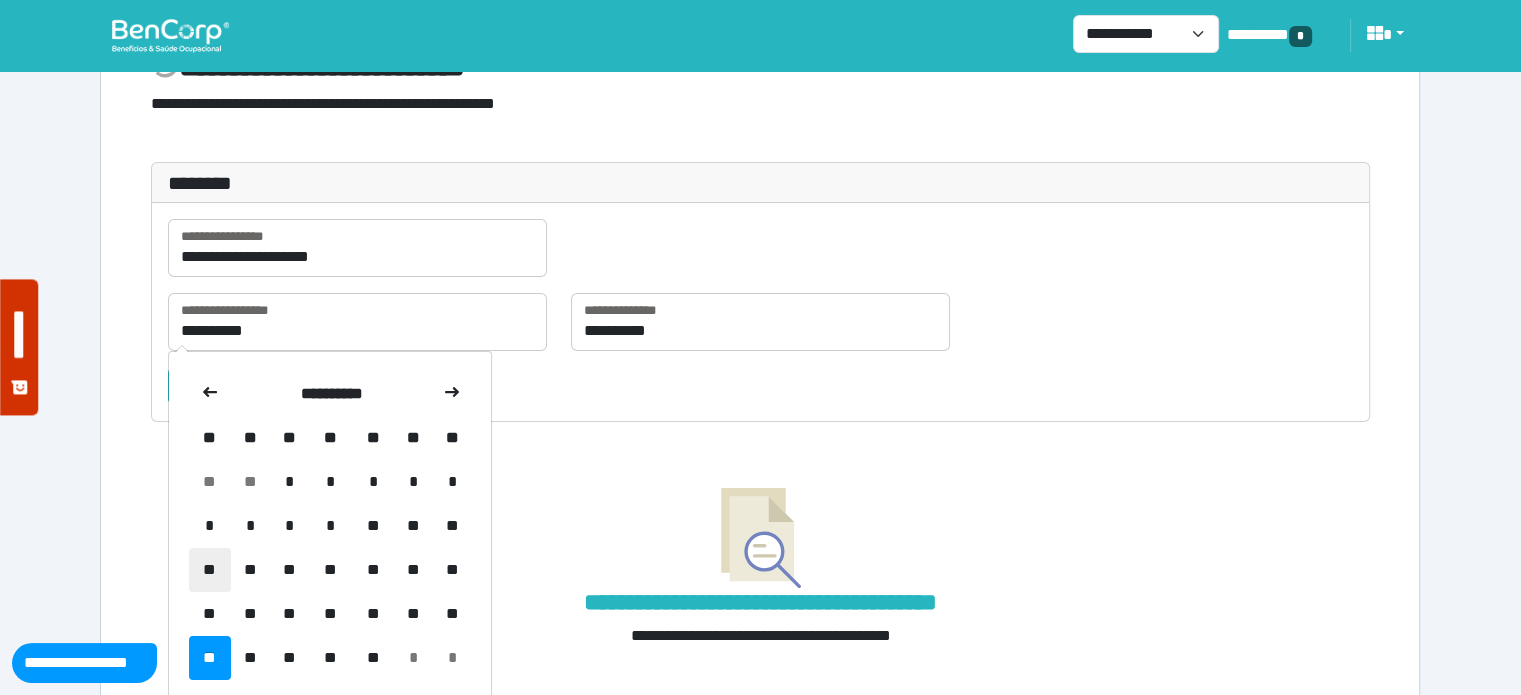 click on "**" at bounding box center [210, 570] 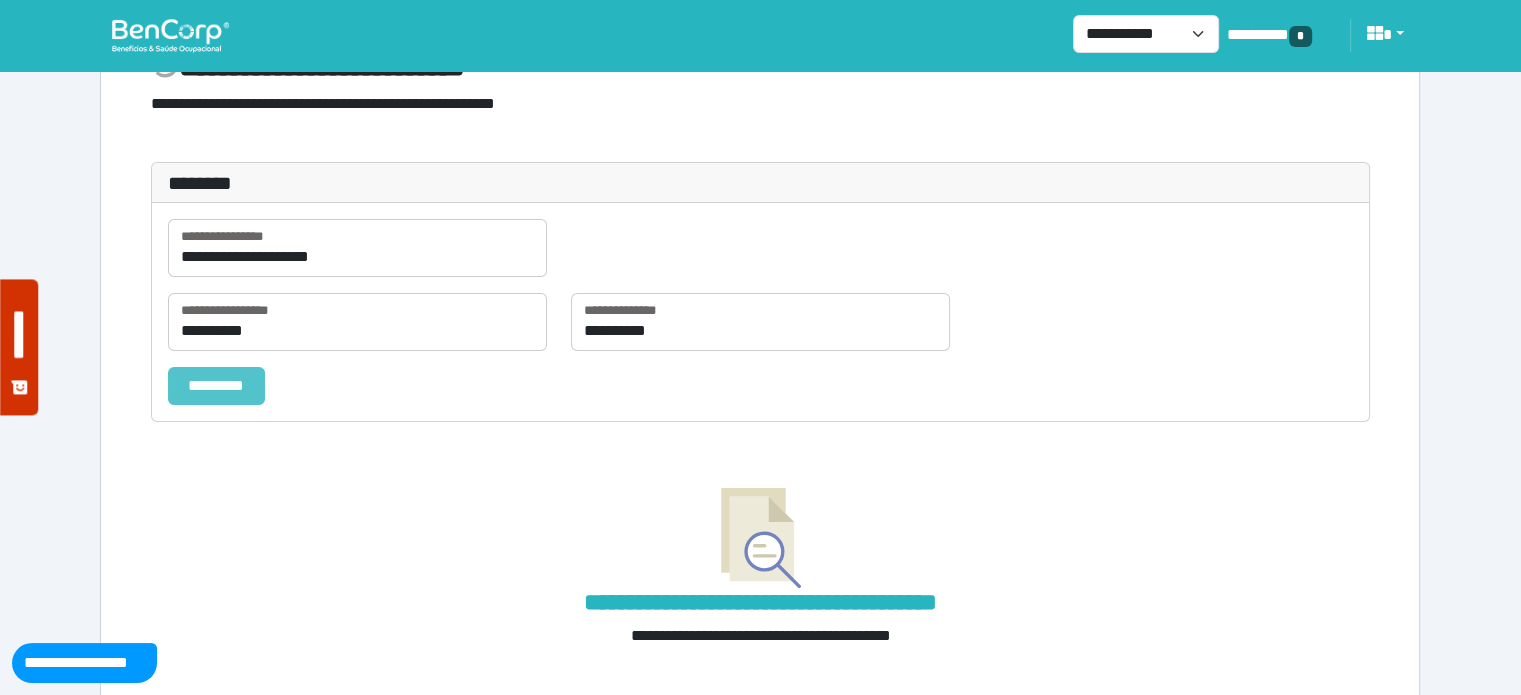 click on "*********" at bounding box center [216, 386] 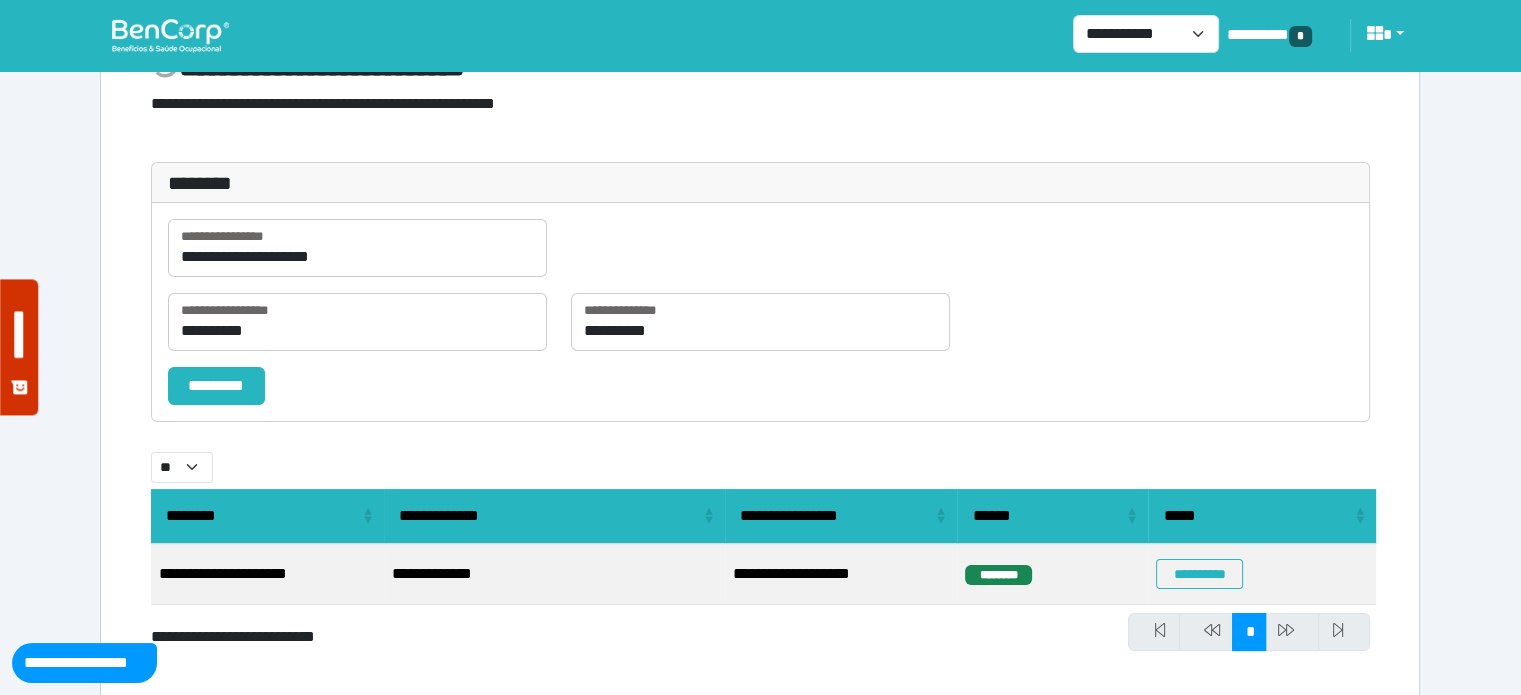 type 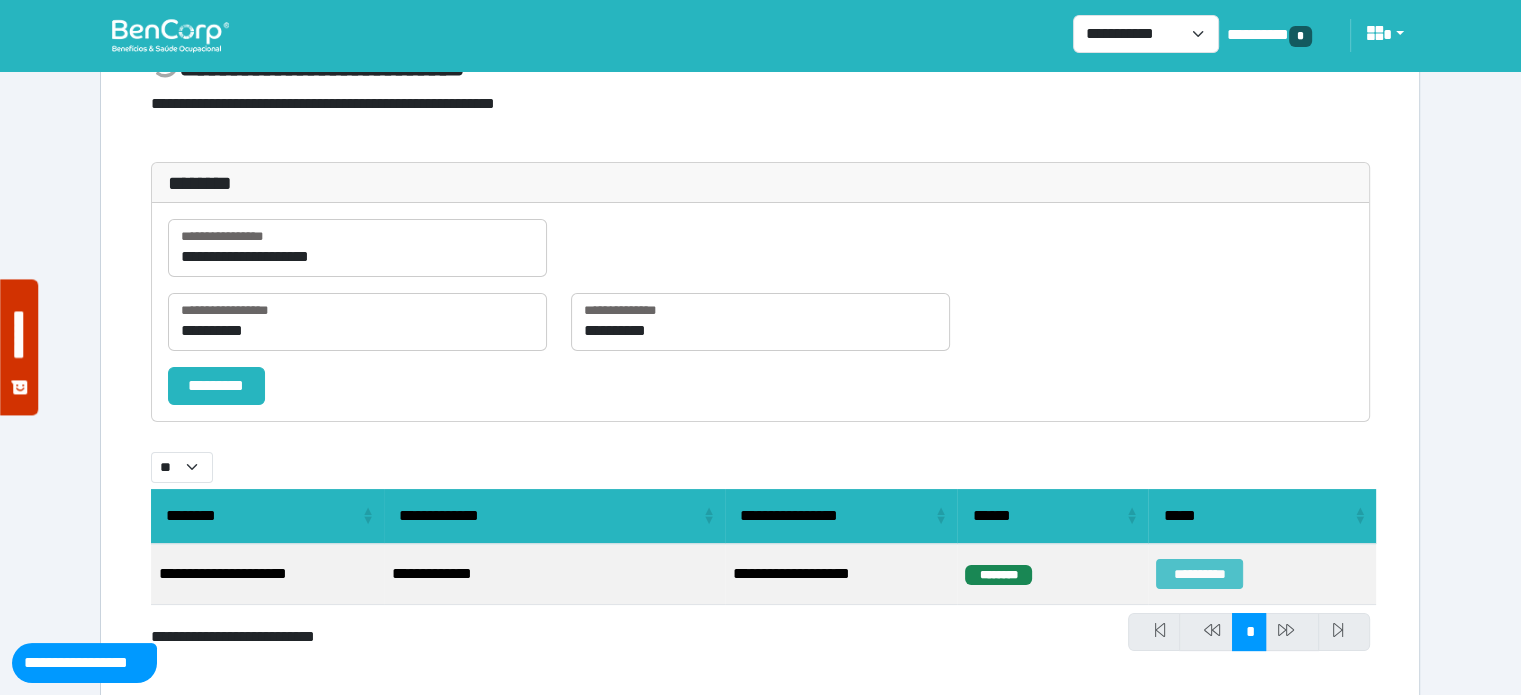 click on "**********" at bounding box center (1199, 574) 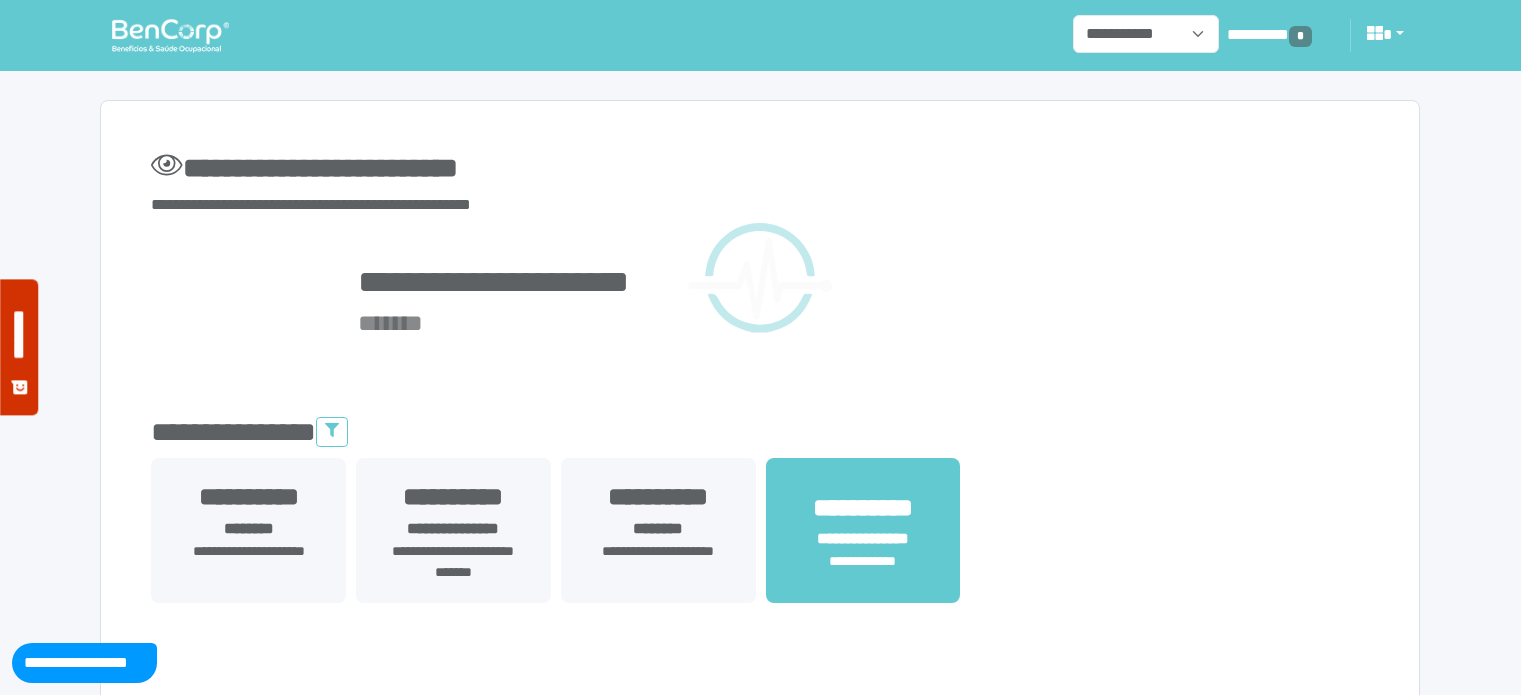 scroll, scrollTop: 0, scrollLeft: 0, axis: both 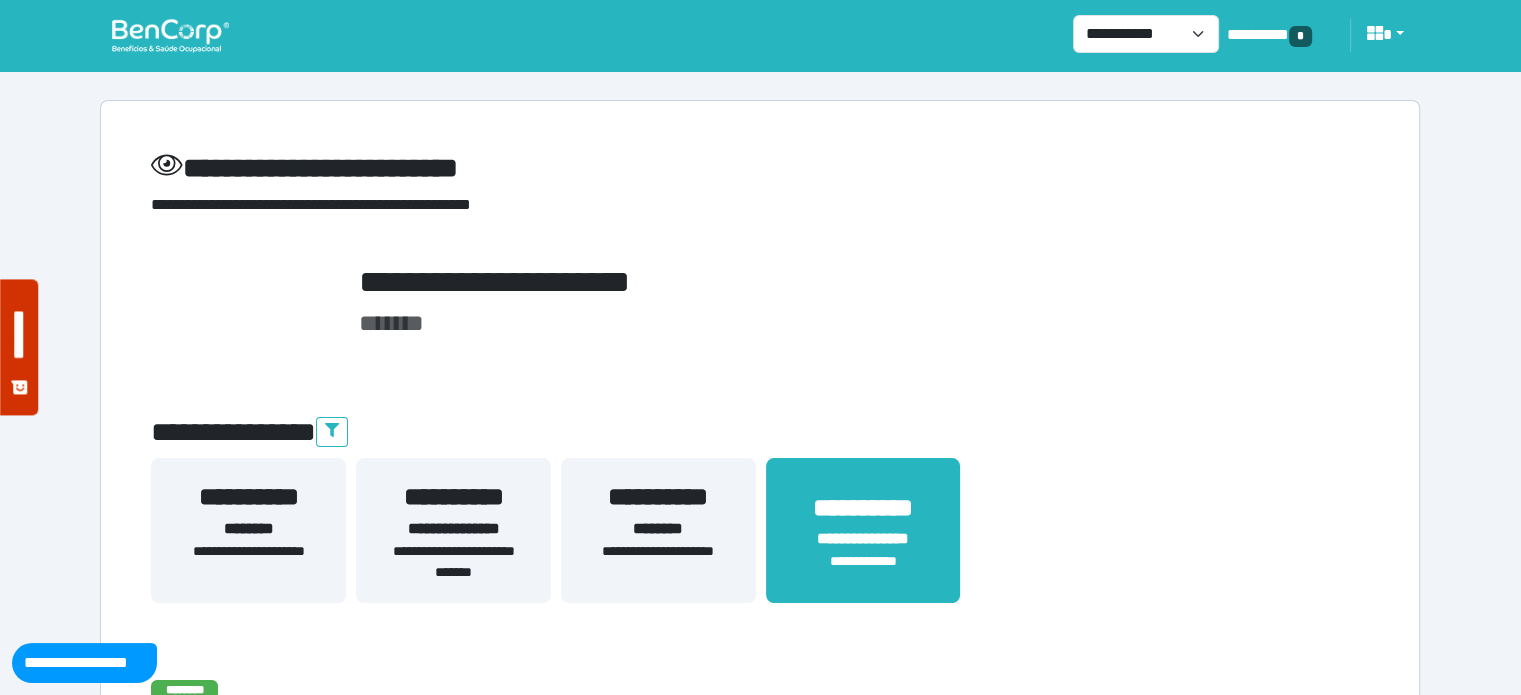 click on "**********" at bounding box center (760, 282) 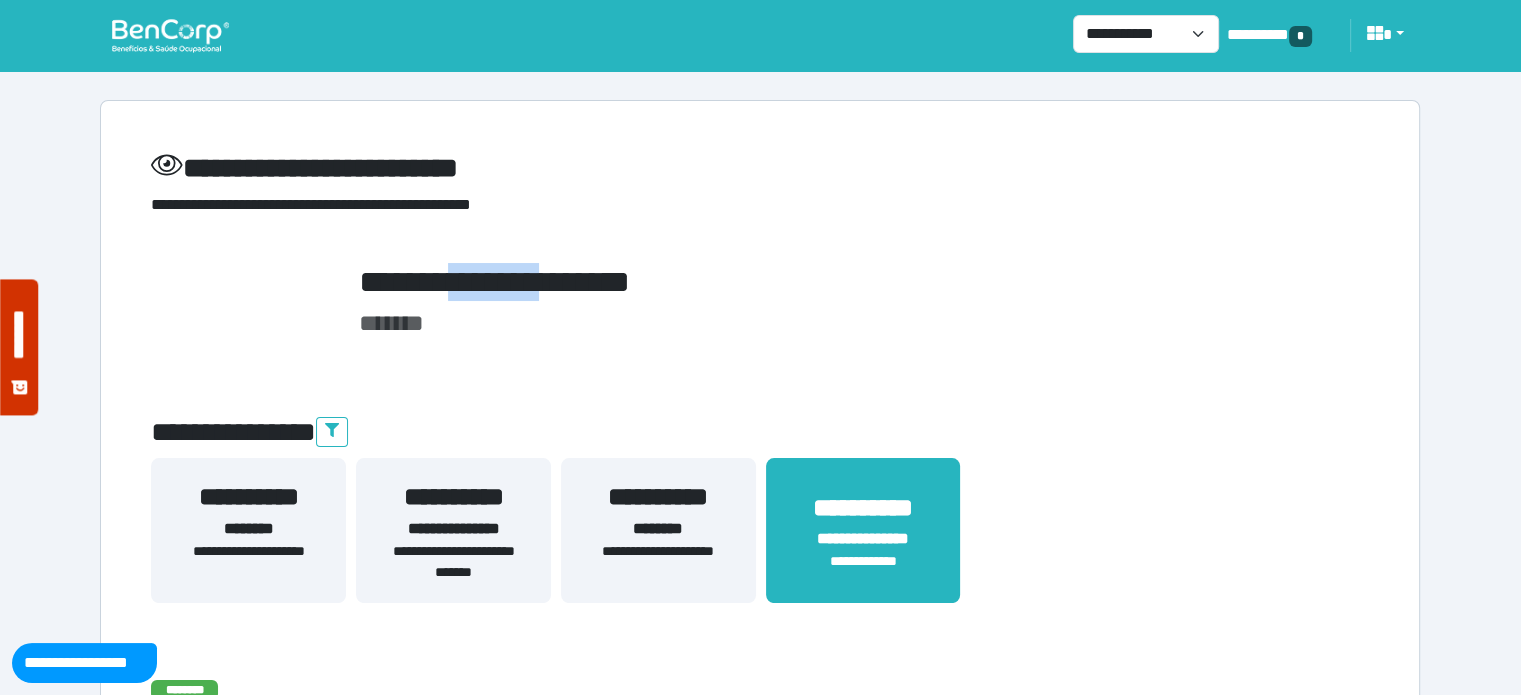 click on "**********" at bounding box center (760, 282) 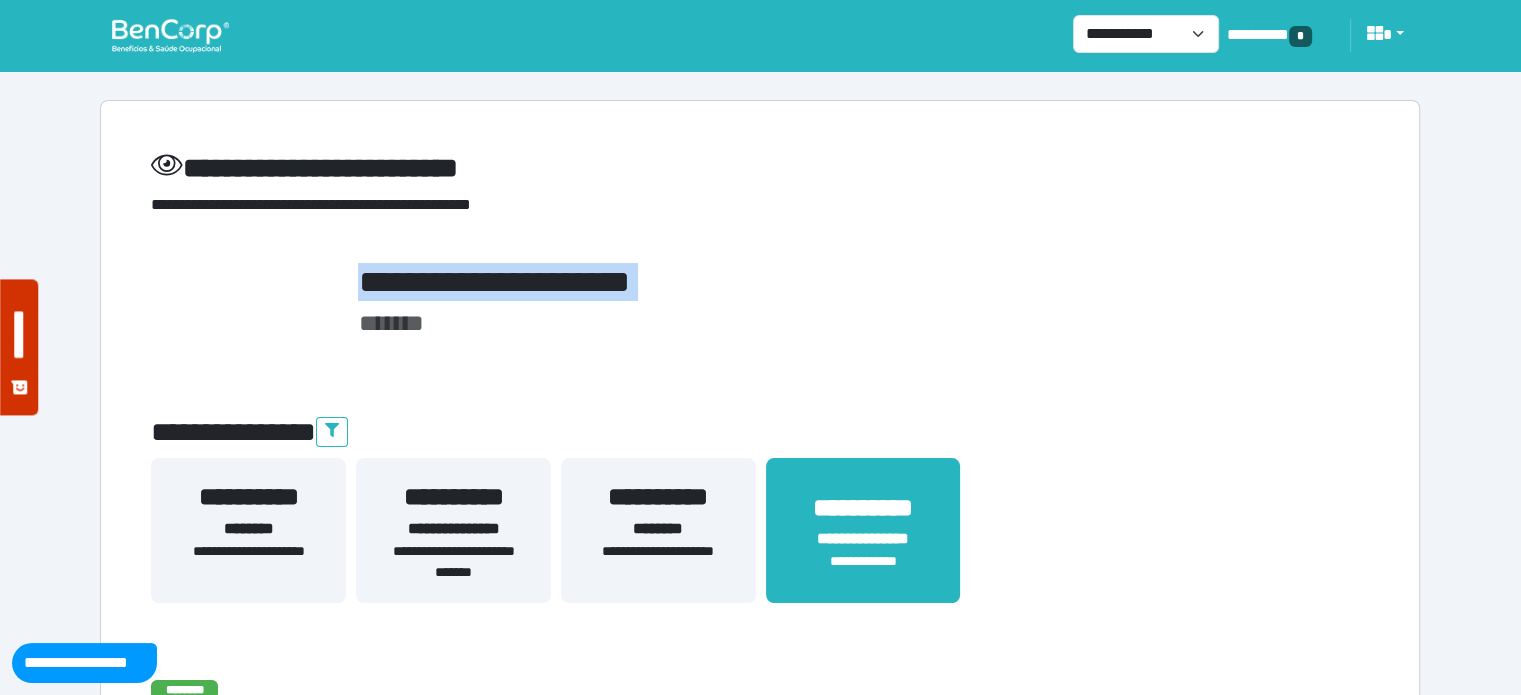 click on "**********" at bounding box center (760, 282) 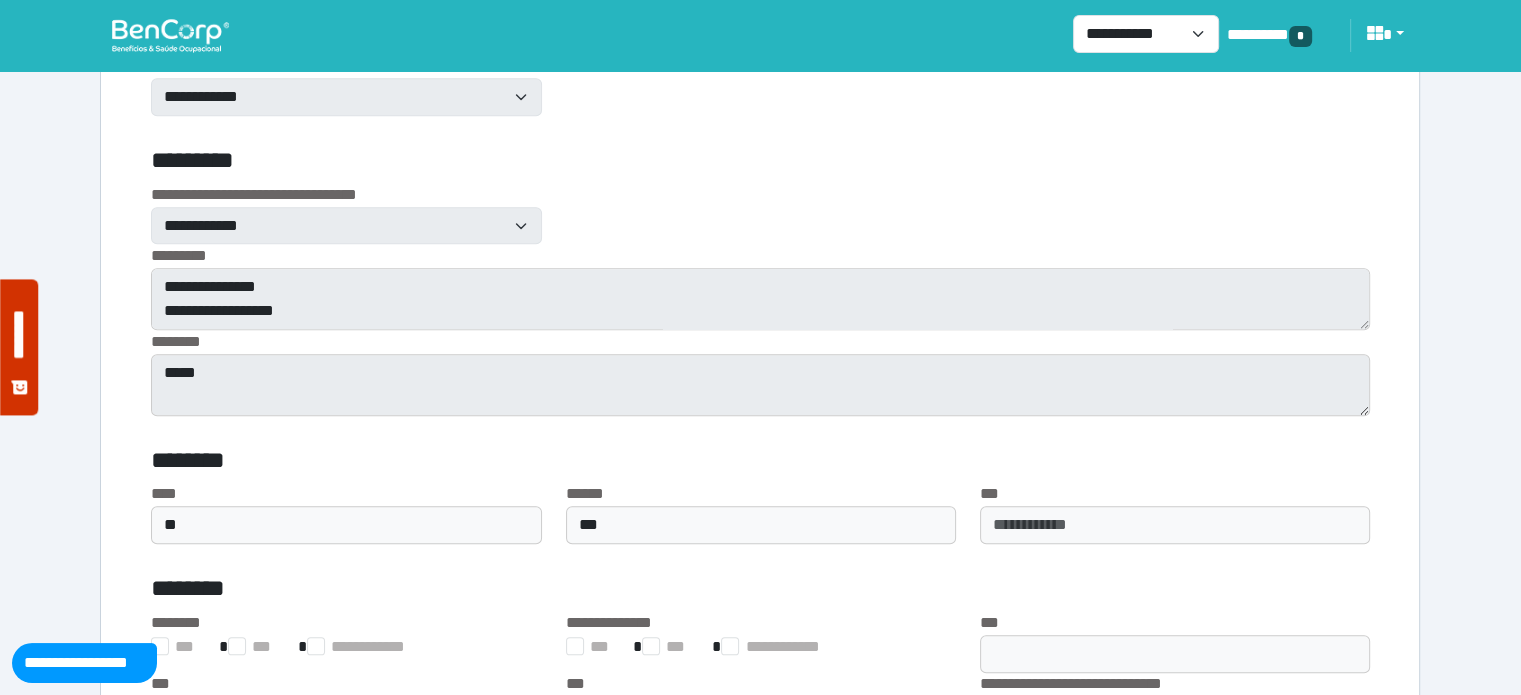 scroll, scrollTop: 1448, scrollLeft: 0, axis: vertical 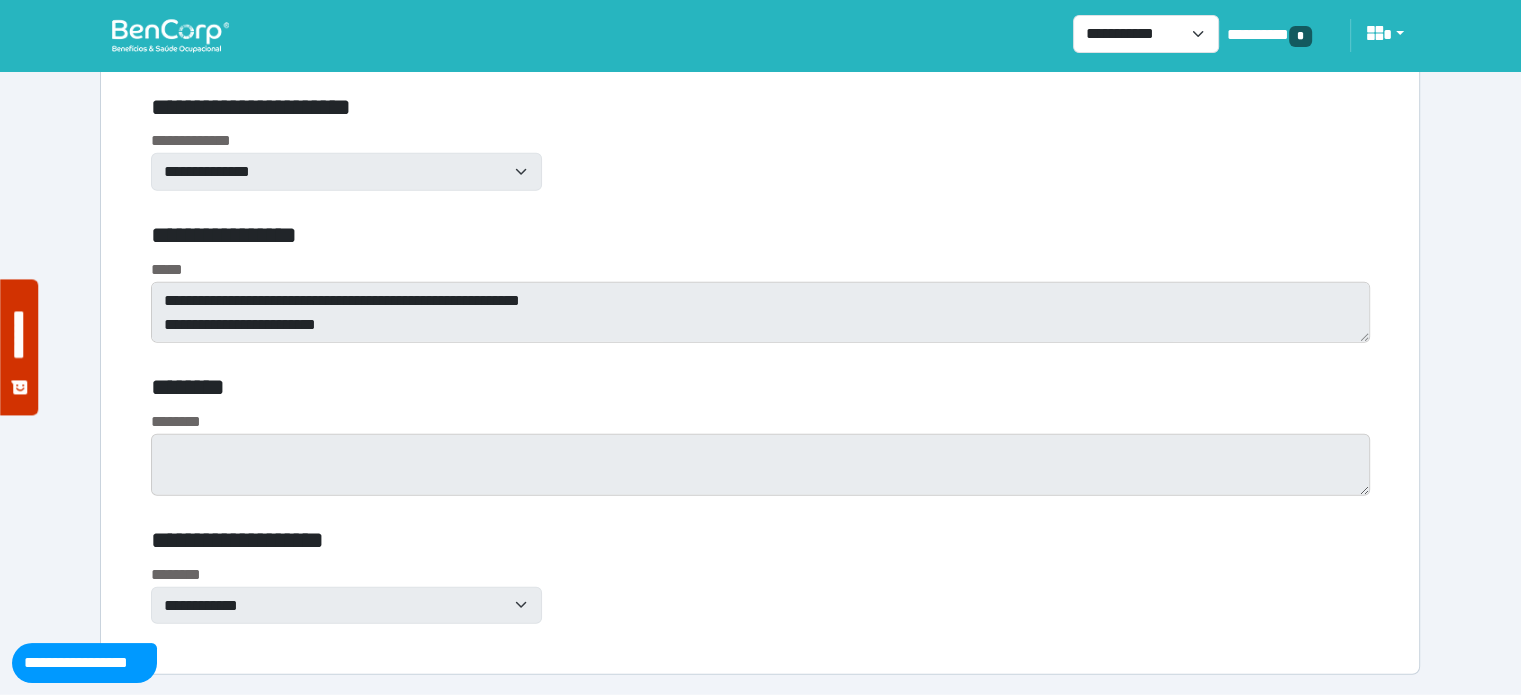 click at bounding box center [170, 35] 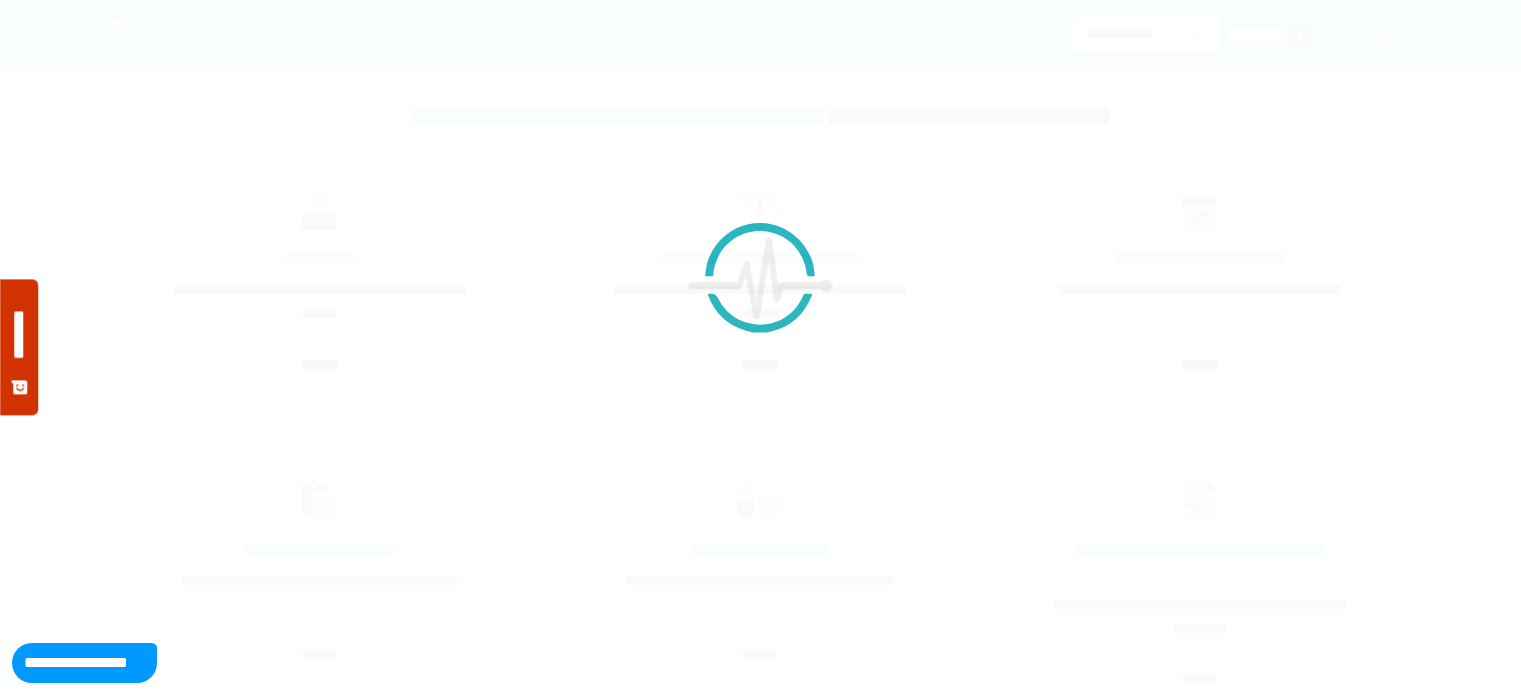 scroll, scrollTop: 0, scrollLeft: 0, axis: both 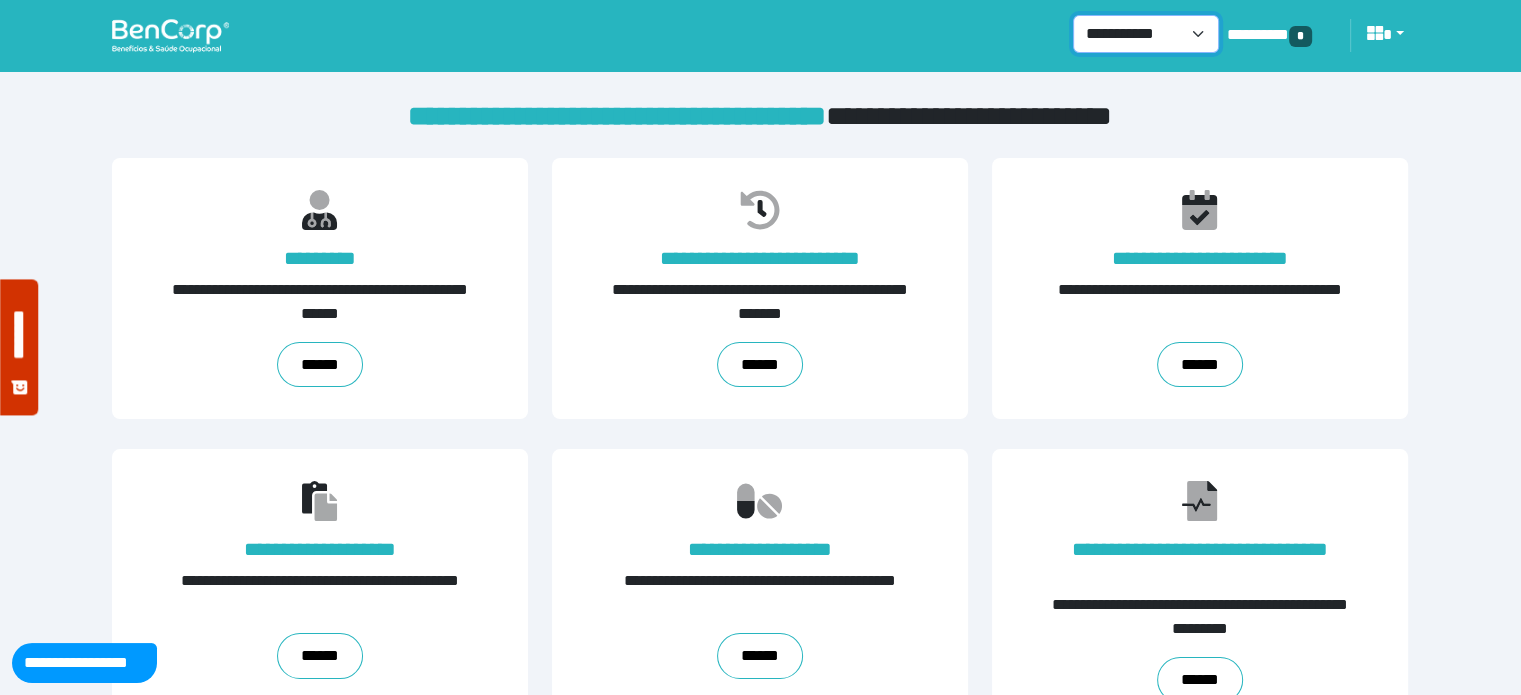 click on "**********" at bounding box center [1146, 34] 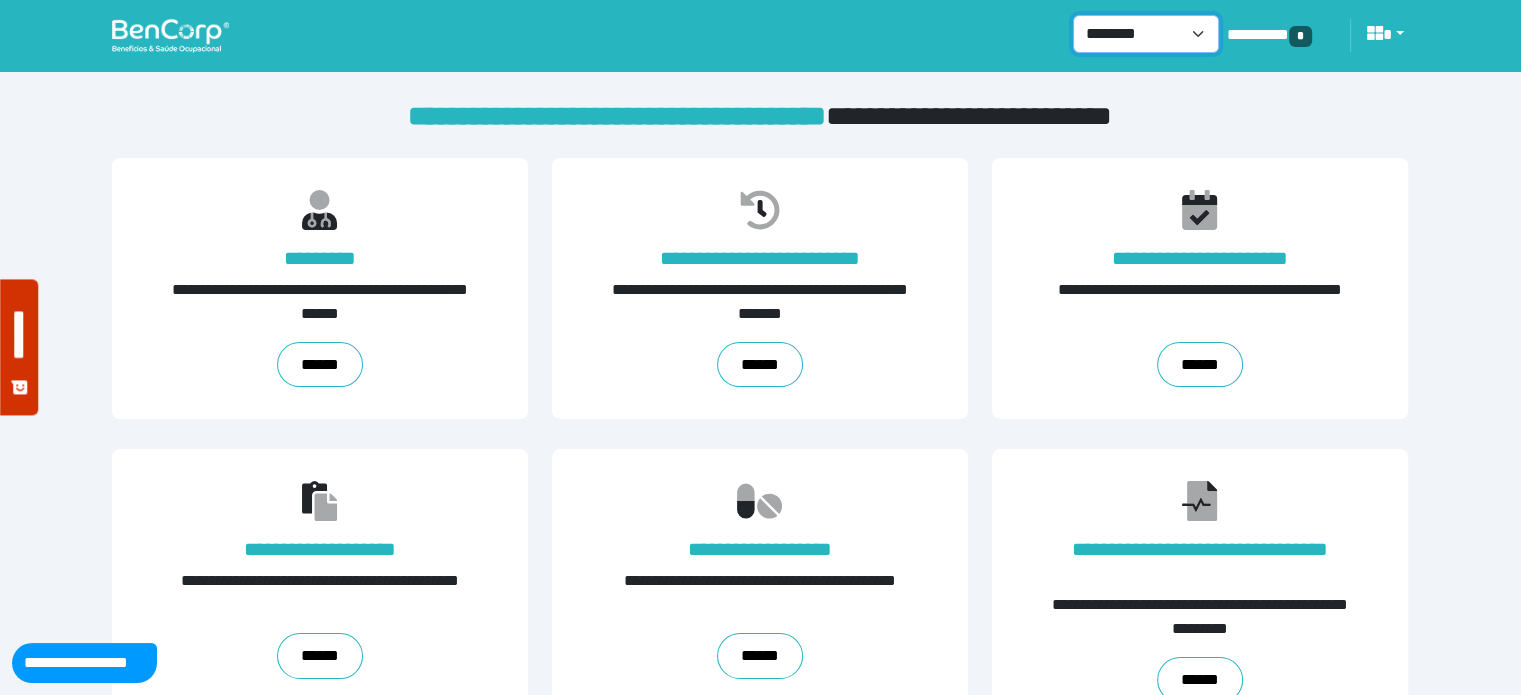 click on "**********" at bounding box center [1146, 34] 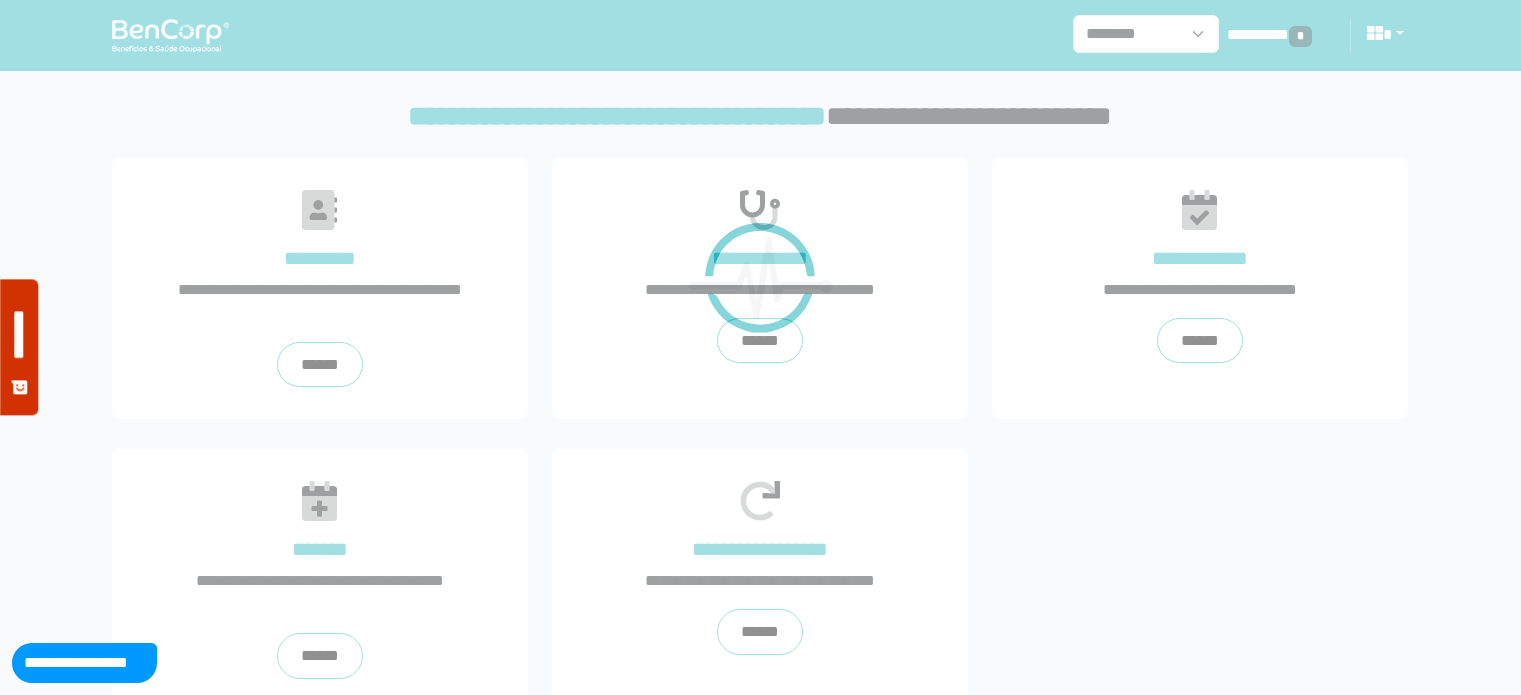 scroll, scrollTop: 0, scrollLeft: 0, axis: both 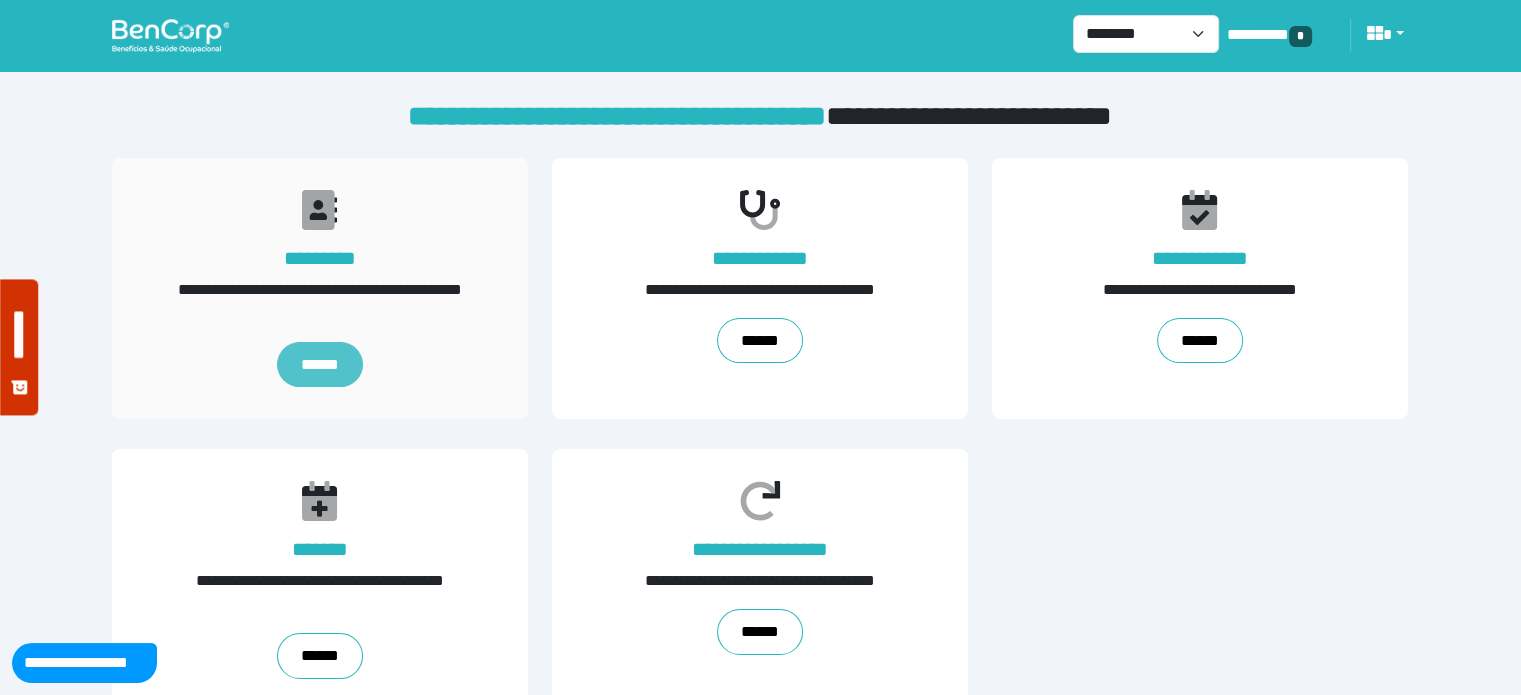 click on "******" at bounding box center [320, 365] 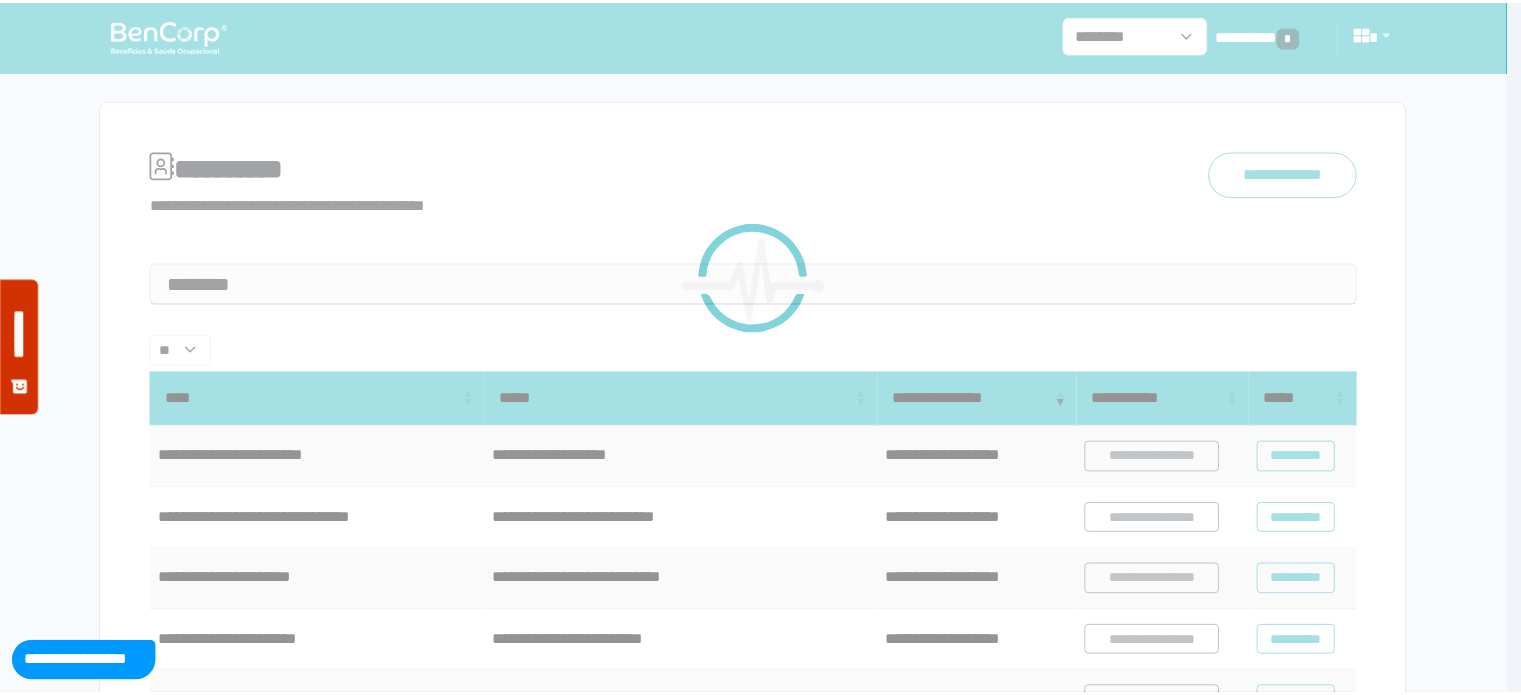 scroll, scrollTop: 0, scrollLeft: 0, axis: both 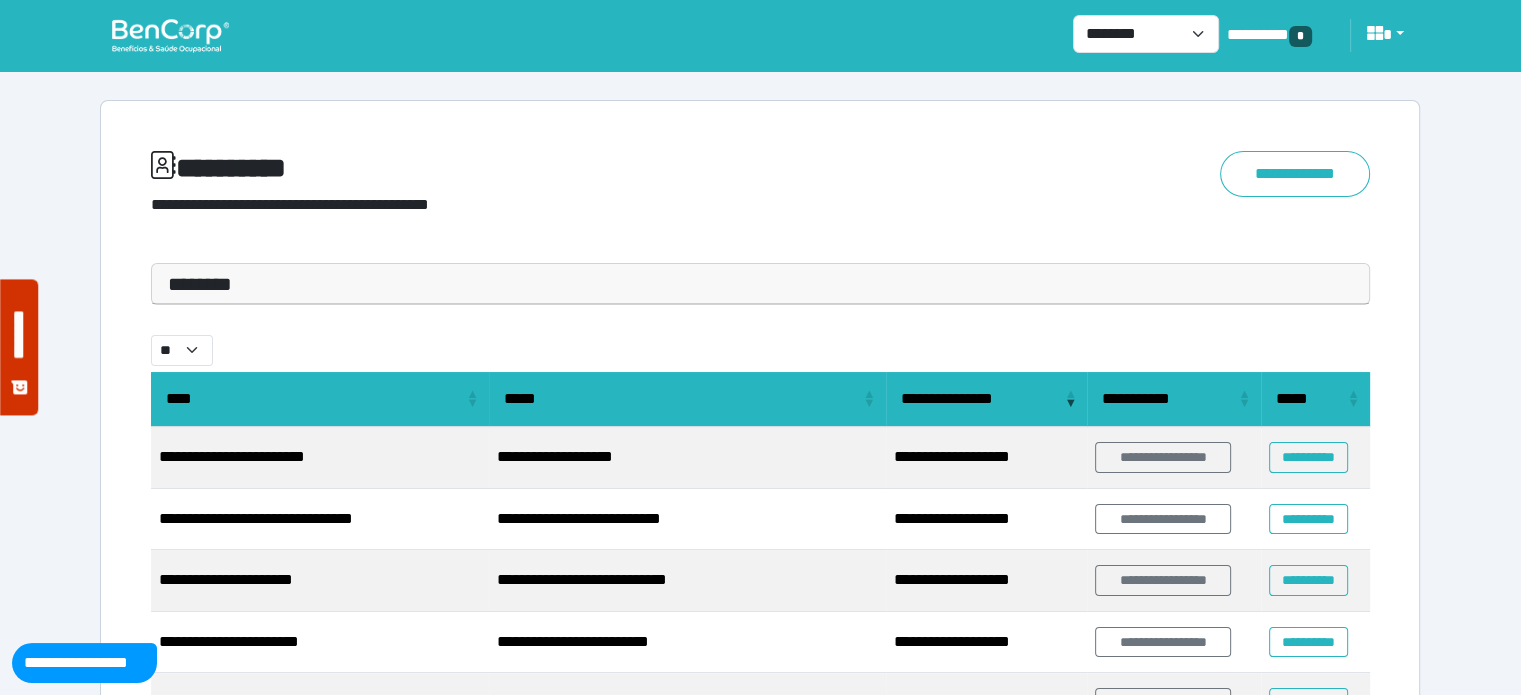 click on "********" at bounding box center (760, 284) 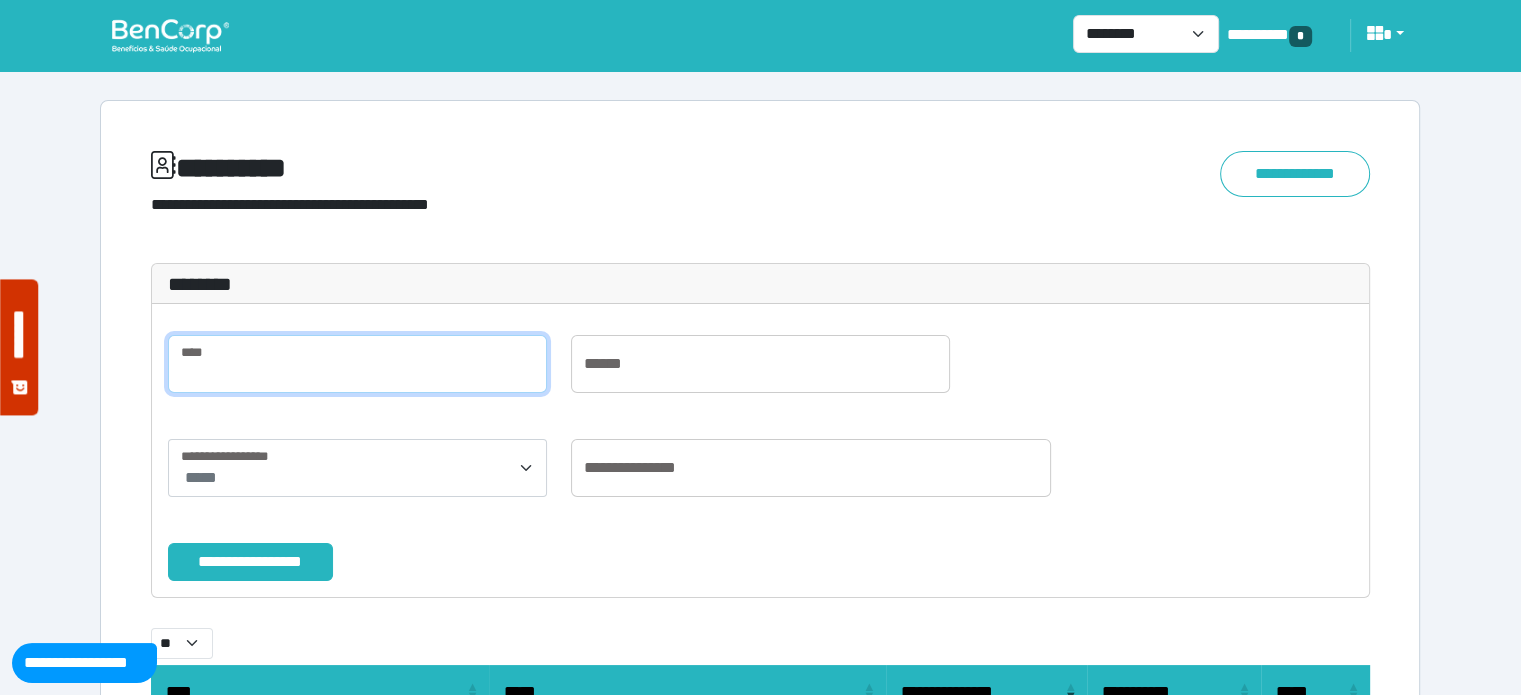 click at bounding box center (357, 364) 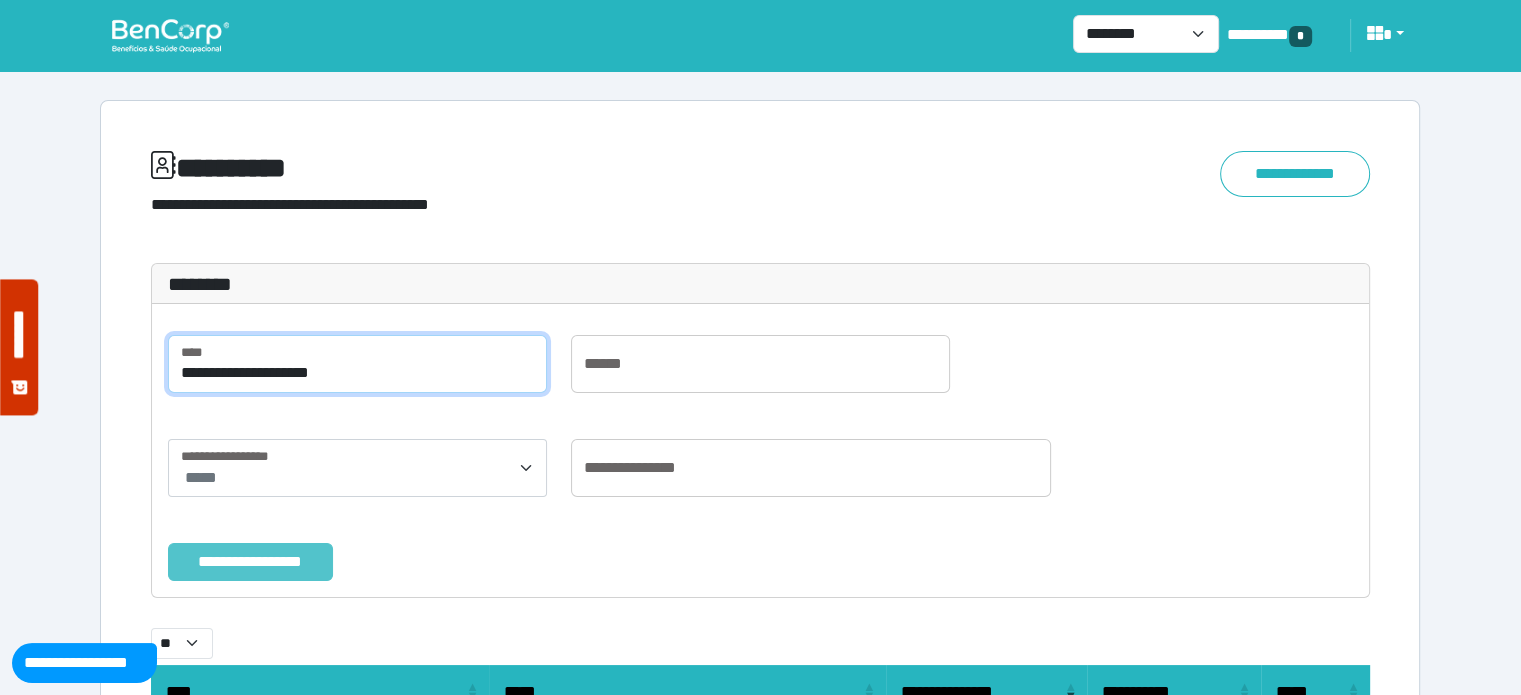 type on "**********" 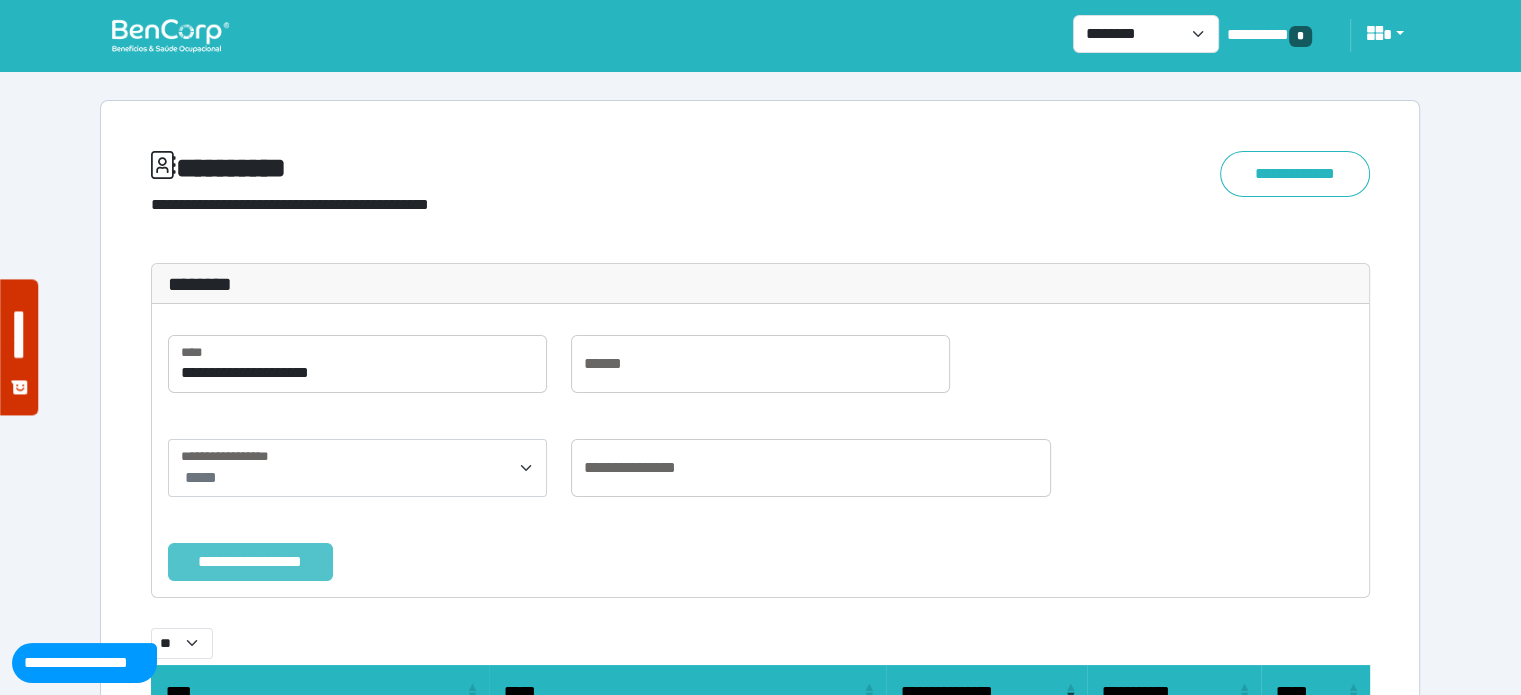 click on "**********" at bounding box center (250, 562) 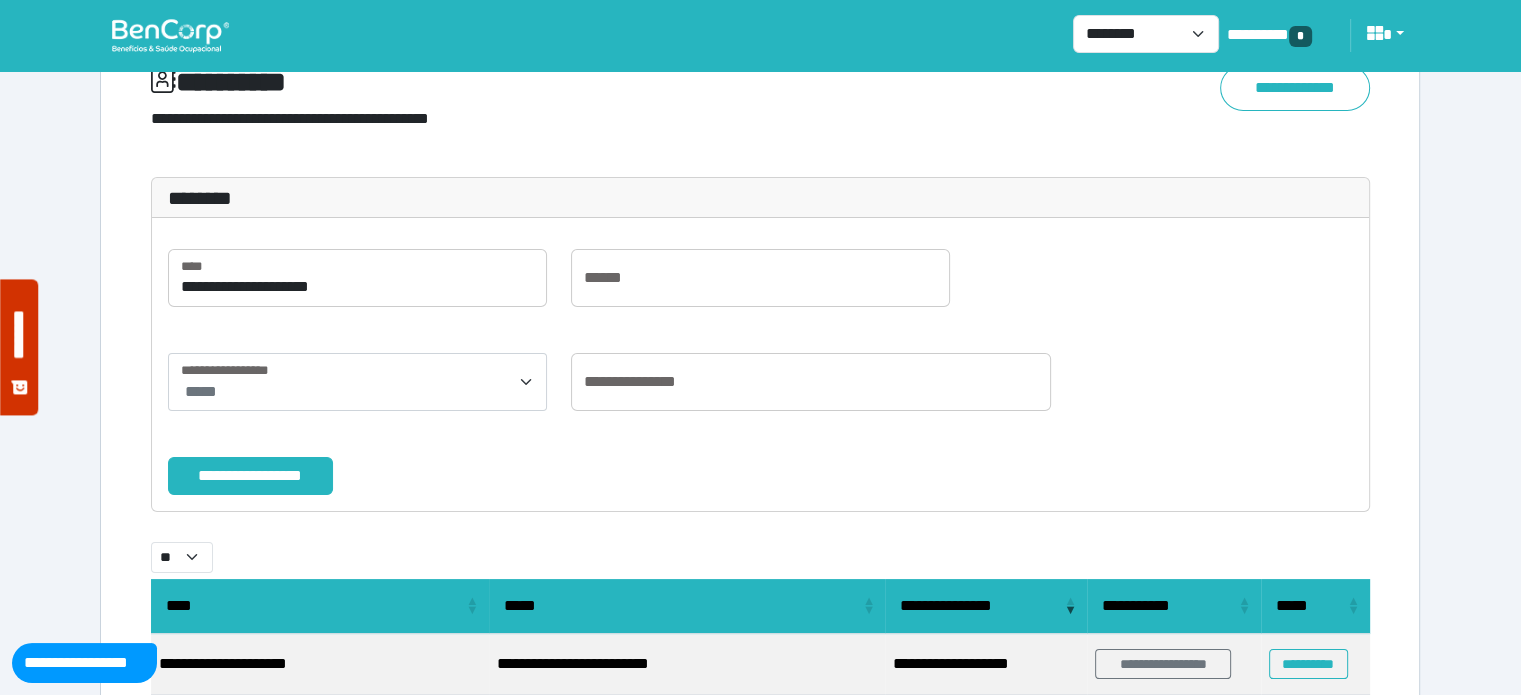 scroll, scrollTop: 203, scrollLeft: 0, axis: vertical 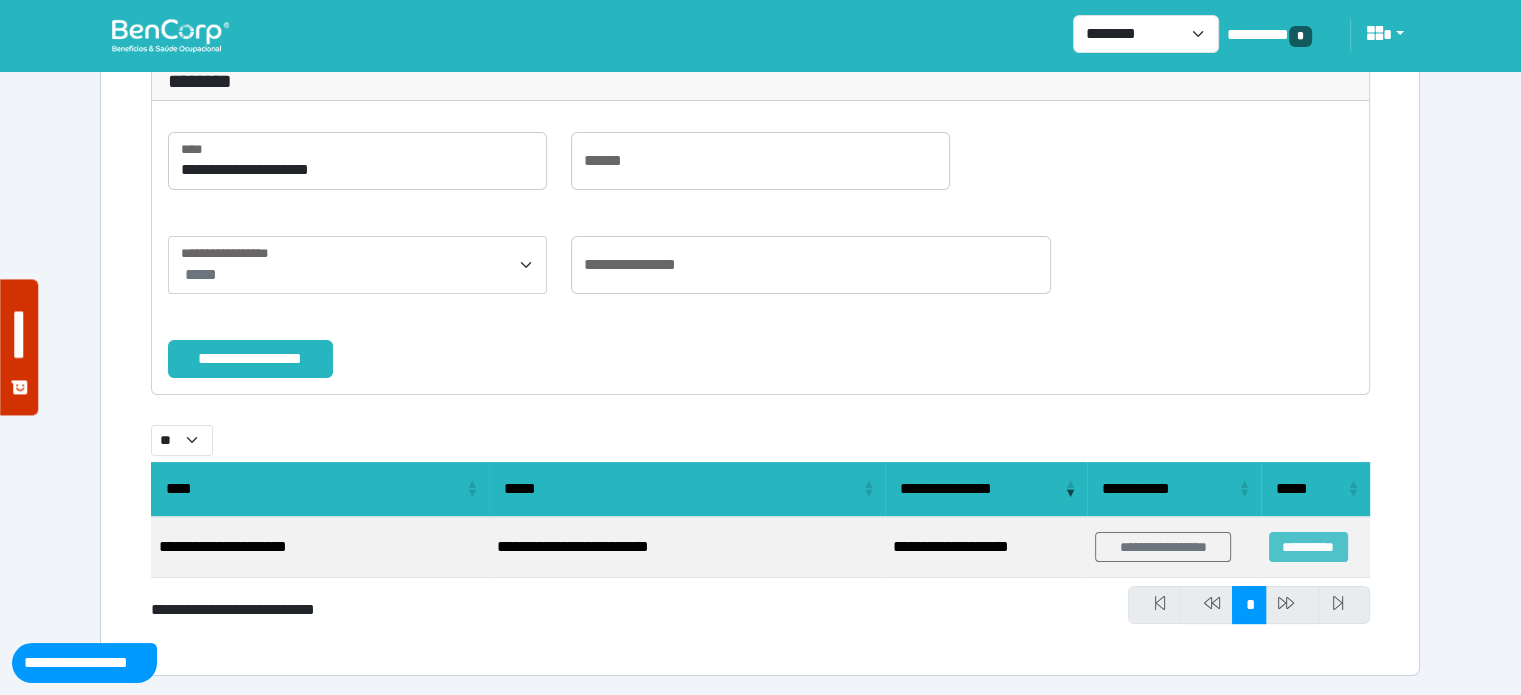 click on "**********" at bounding box center [1308, 547] 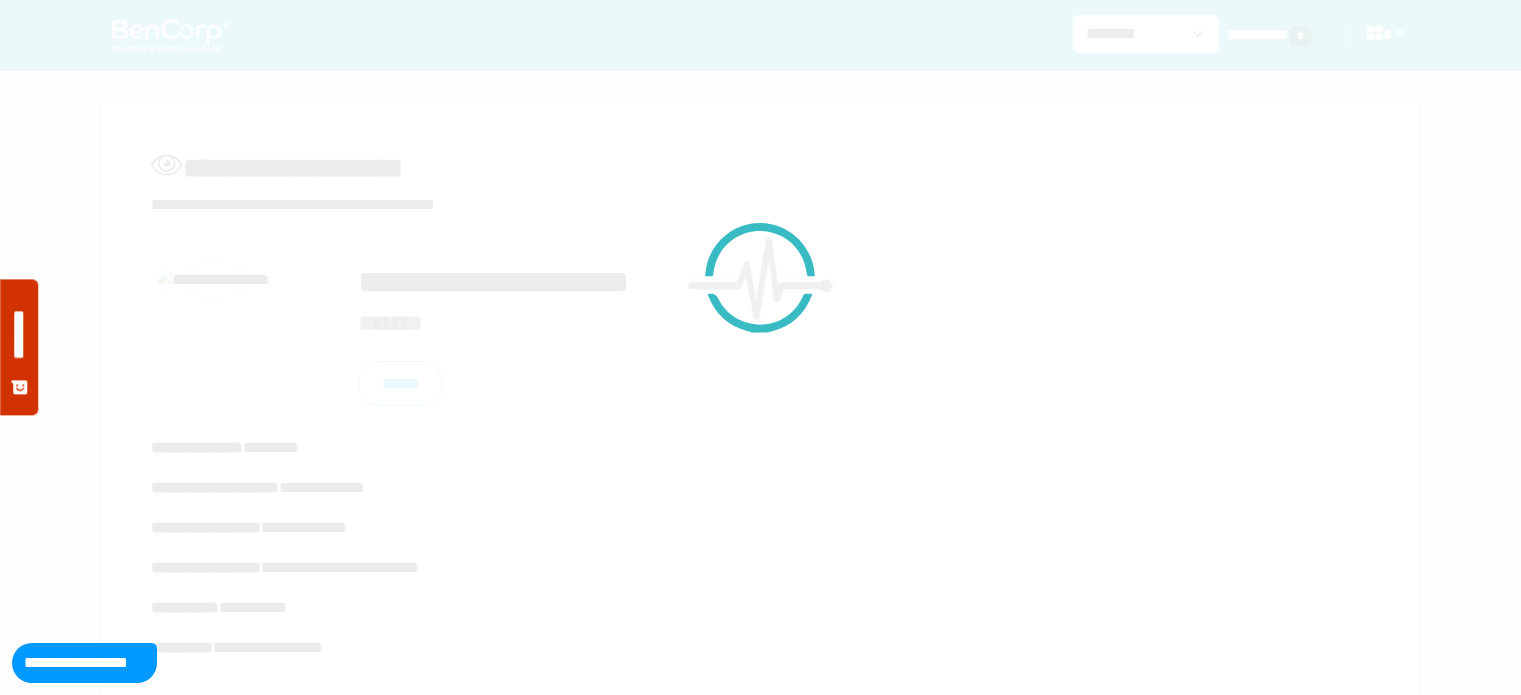 scroll, scrollTop: 0, scrollLeft: 0, axis: both 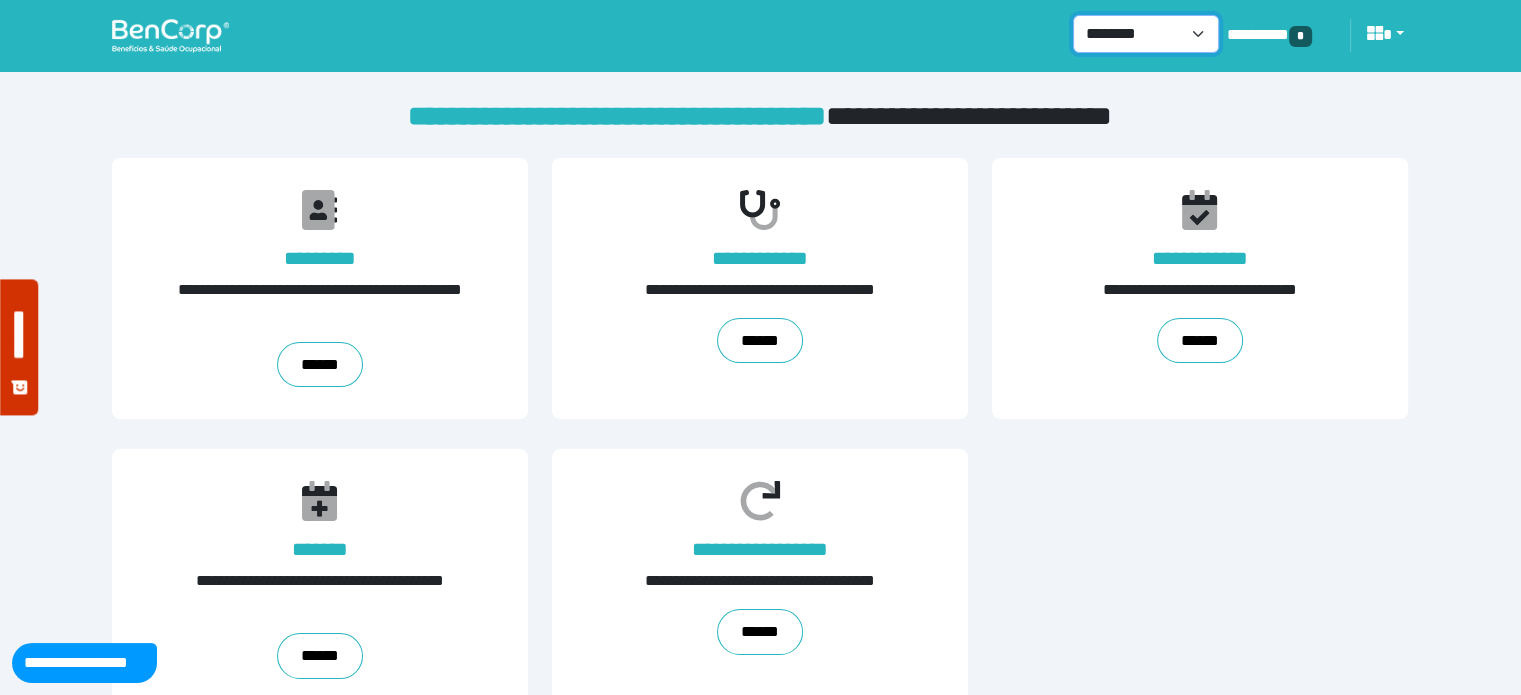 click on "**********" at bounding box center [1146, 34] 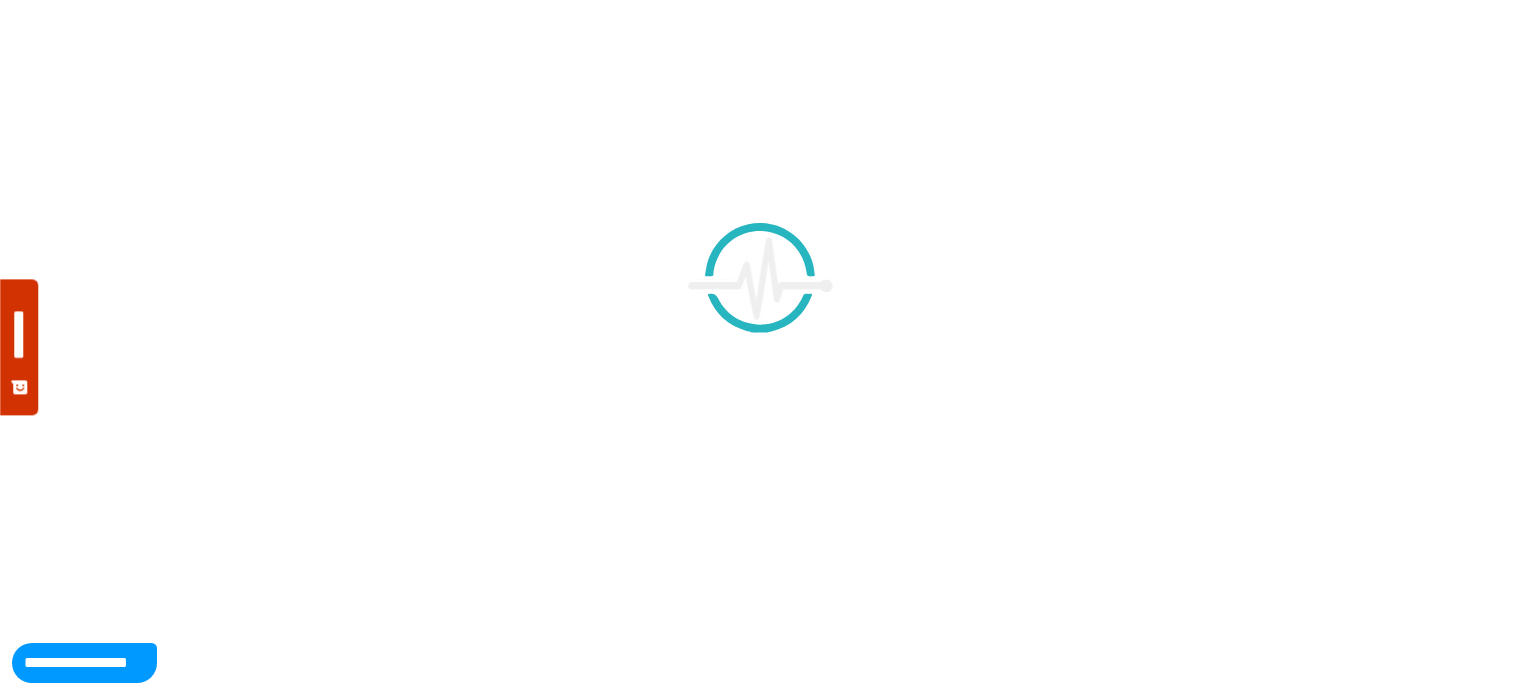 scroll, scrollTop: 0, scrollLeft: 0, axis: both 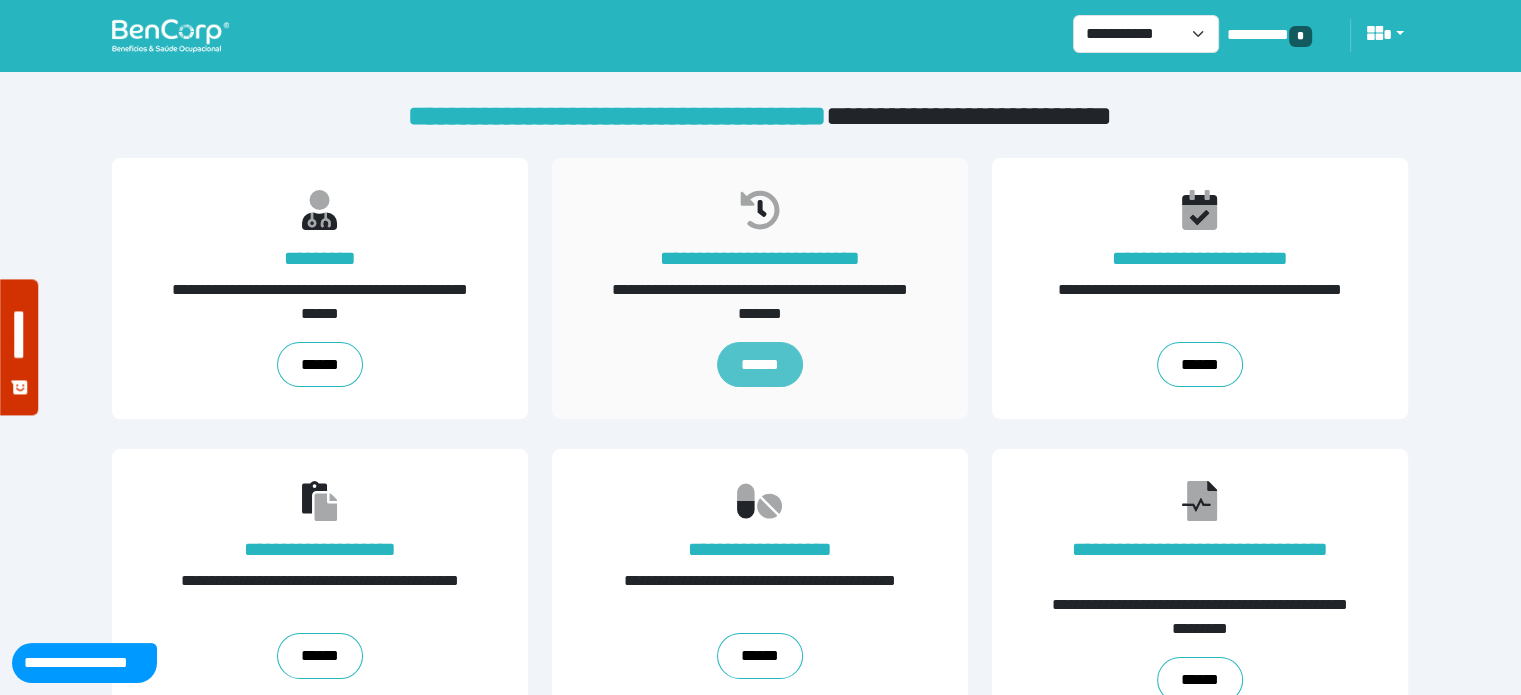 click on "******" at bounding box center [760, 365] 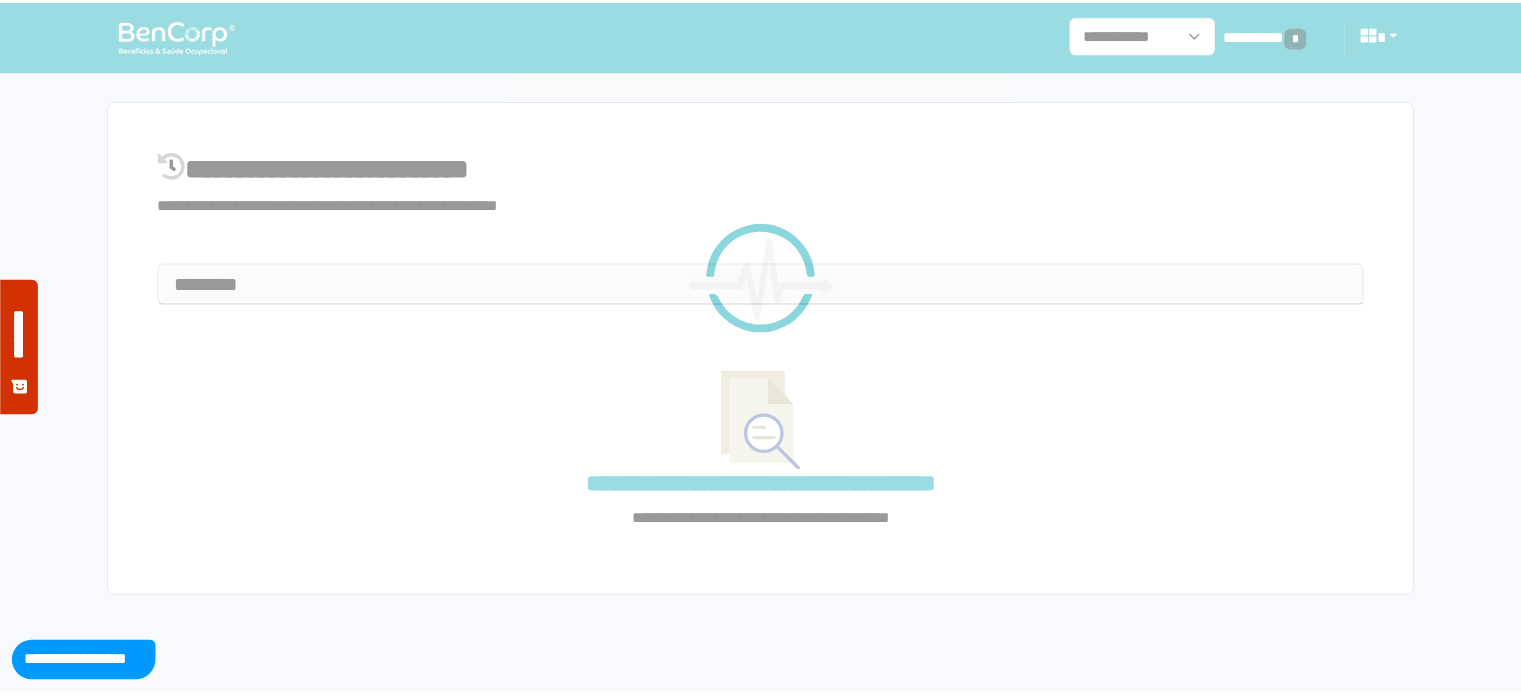 scroll, scrollTop: 0, scrollLeft: 0, axis: both 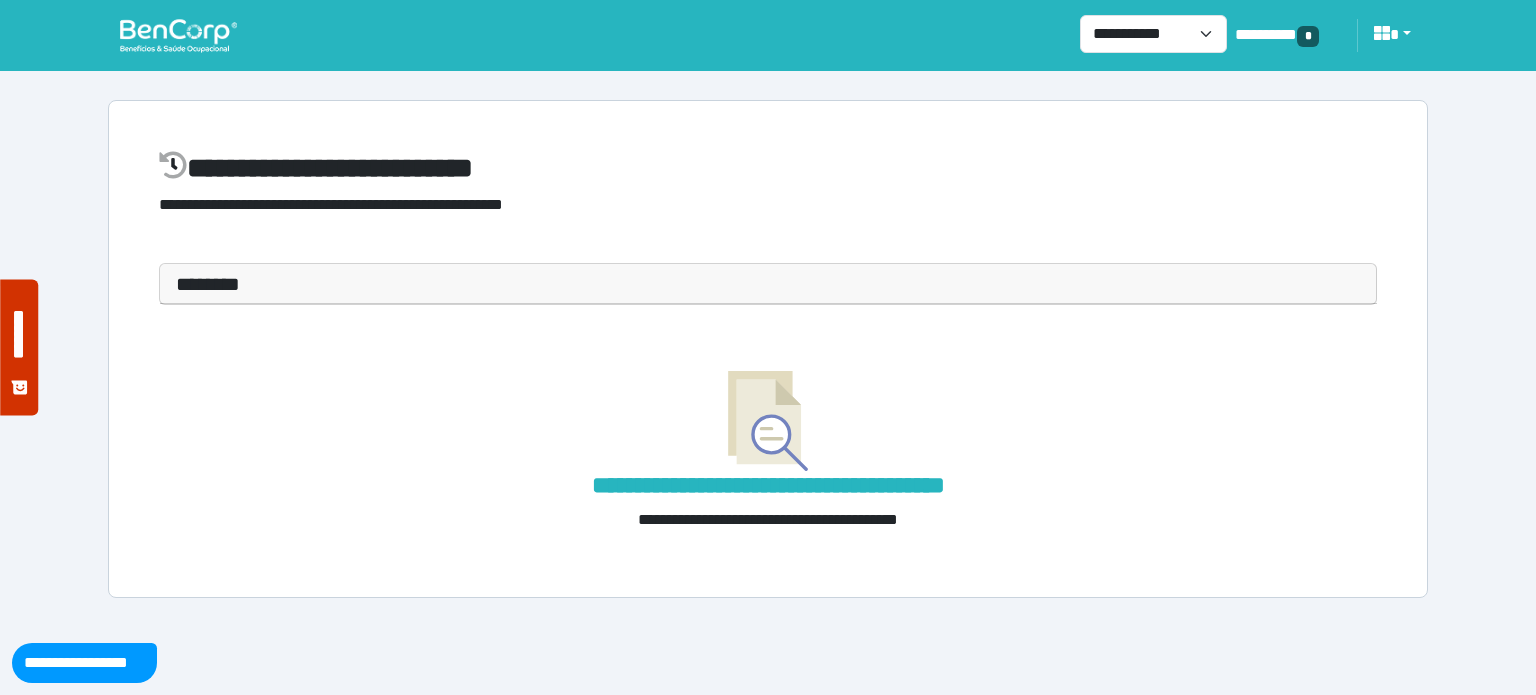 click on "********" at bounding box center (768, 284) 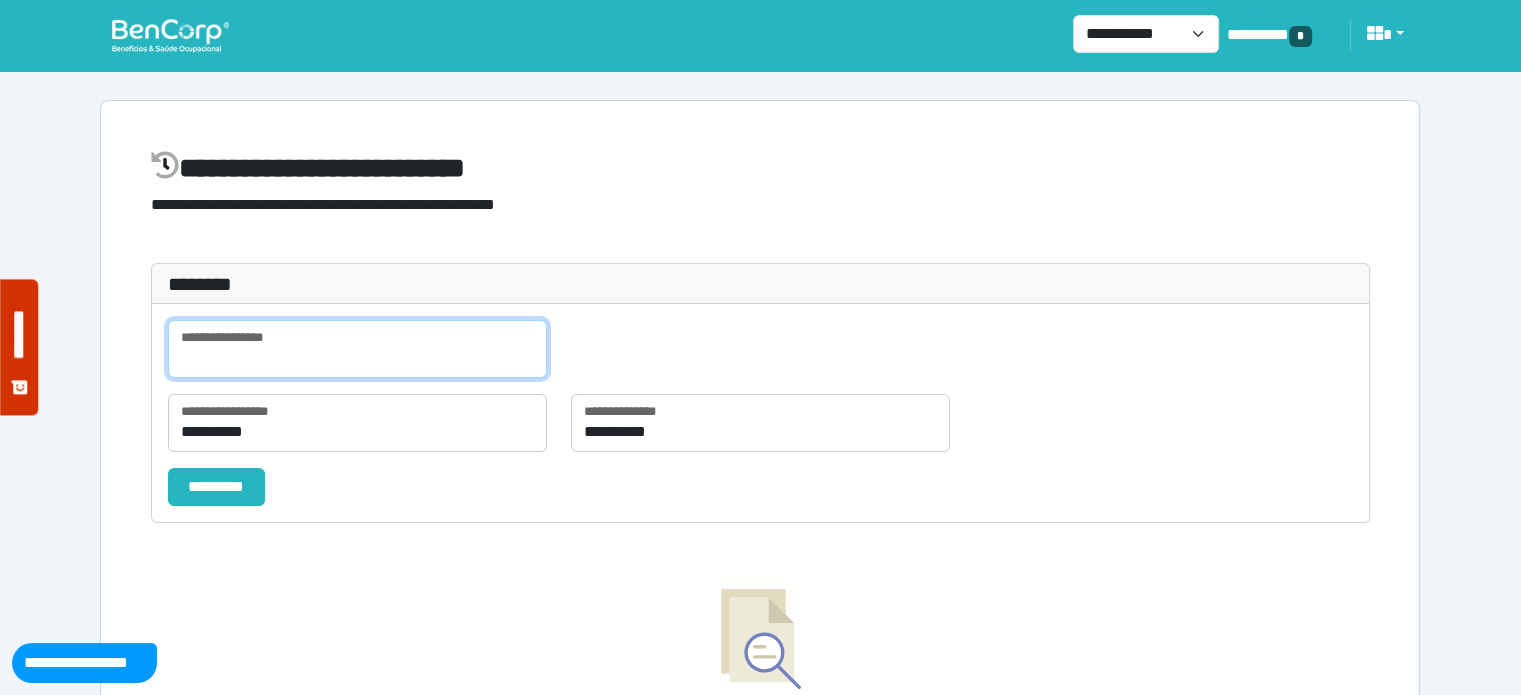 click at bounding box center (357, 349) 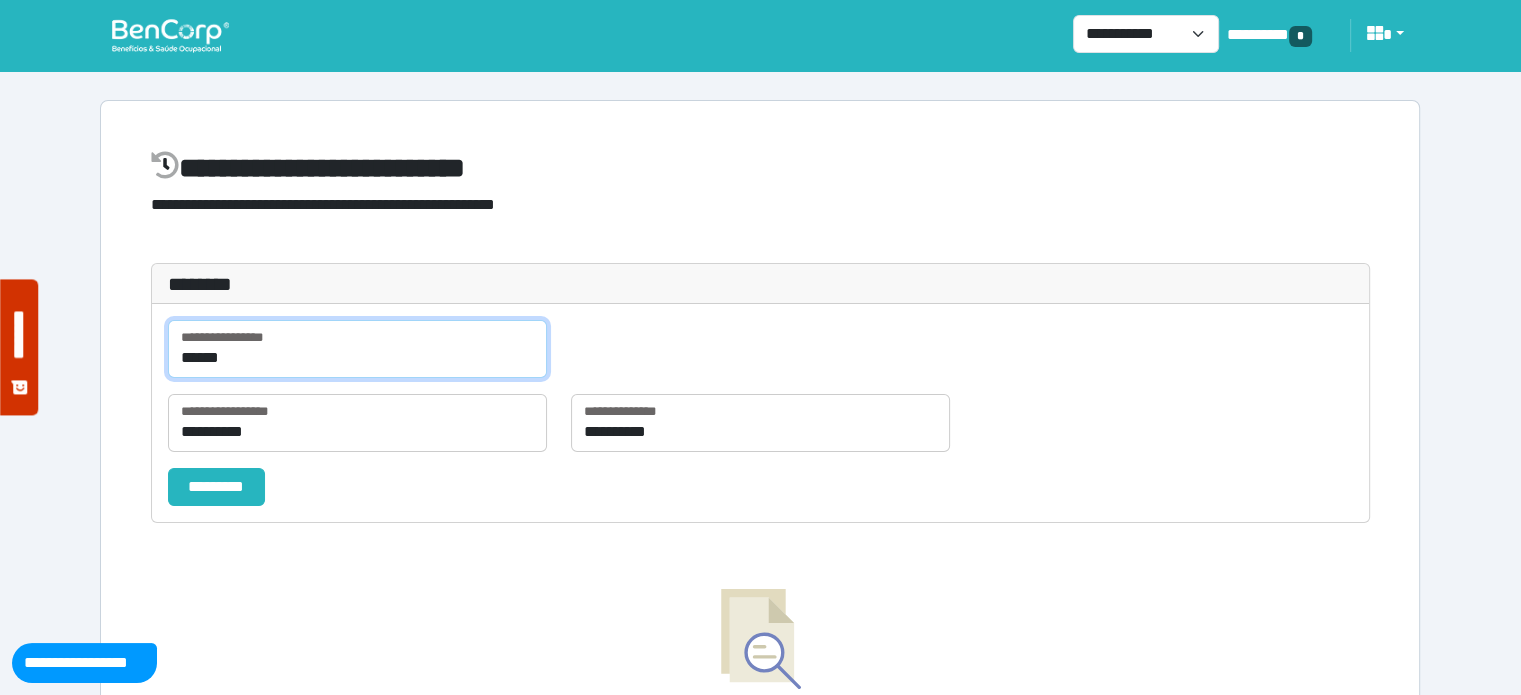 type on "******" 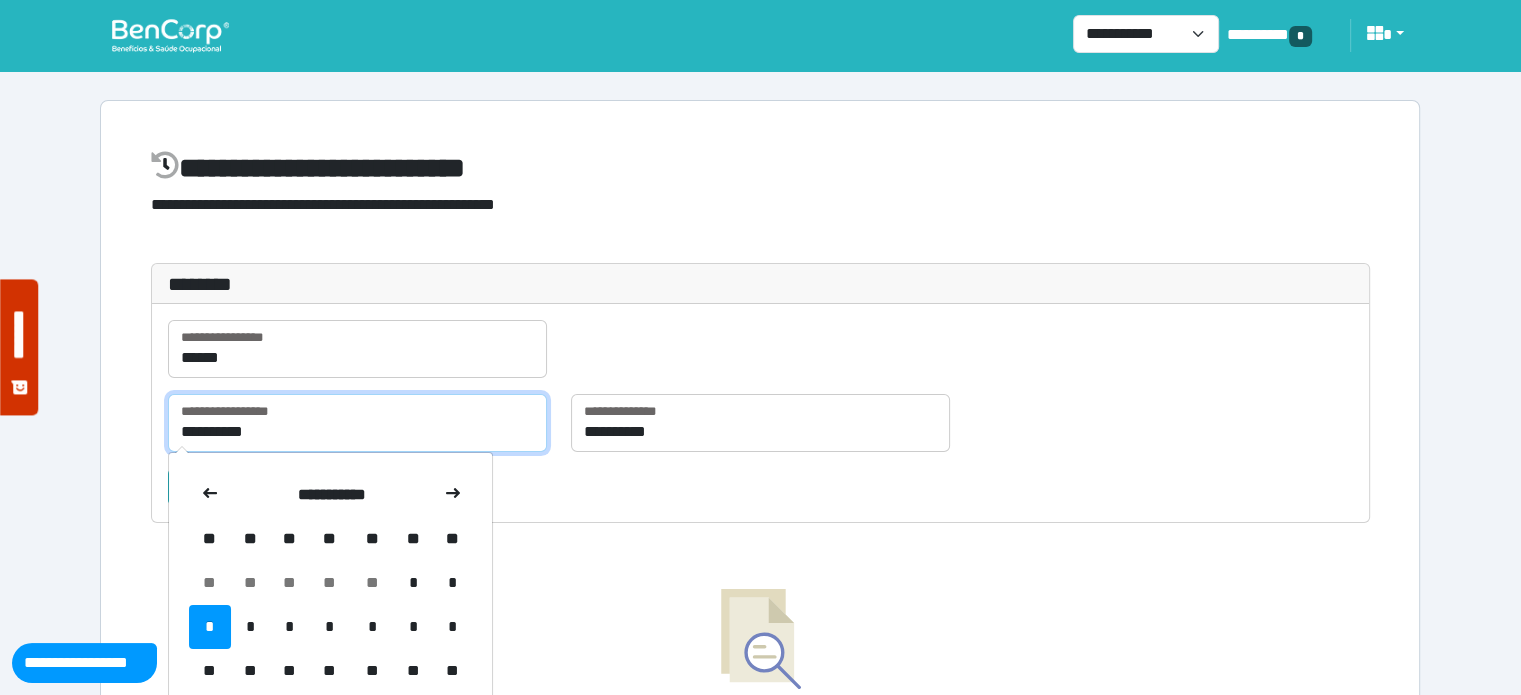 click on "**********" at bounding box center (357, 423) 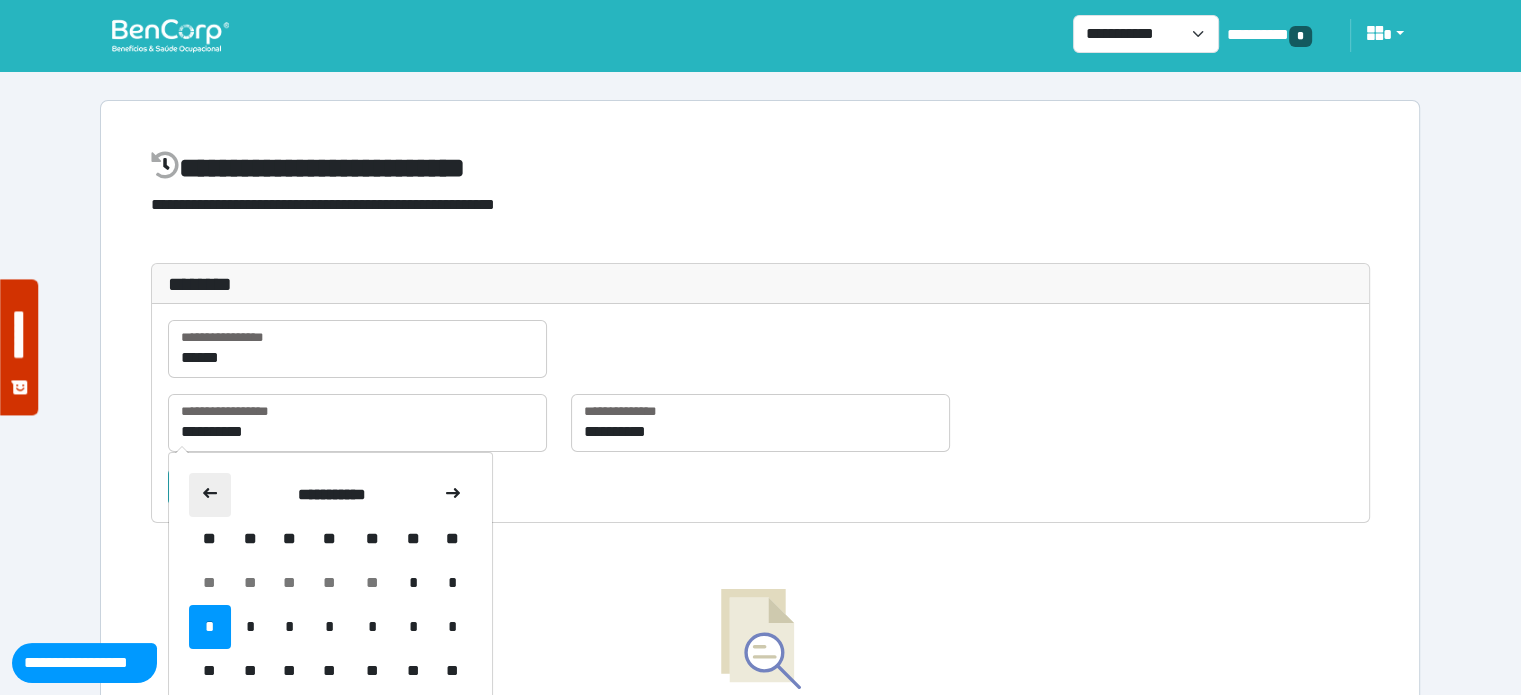 click at bounding box center [210, 495] 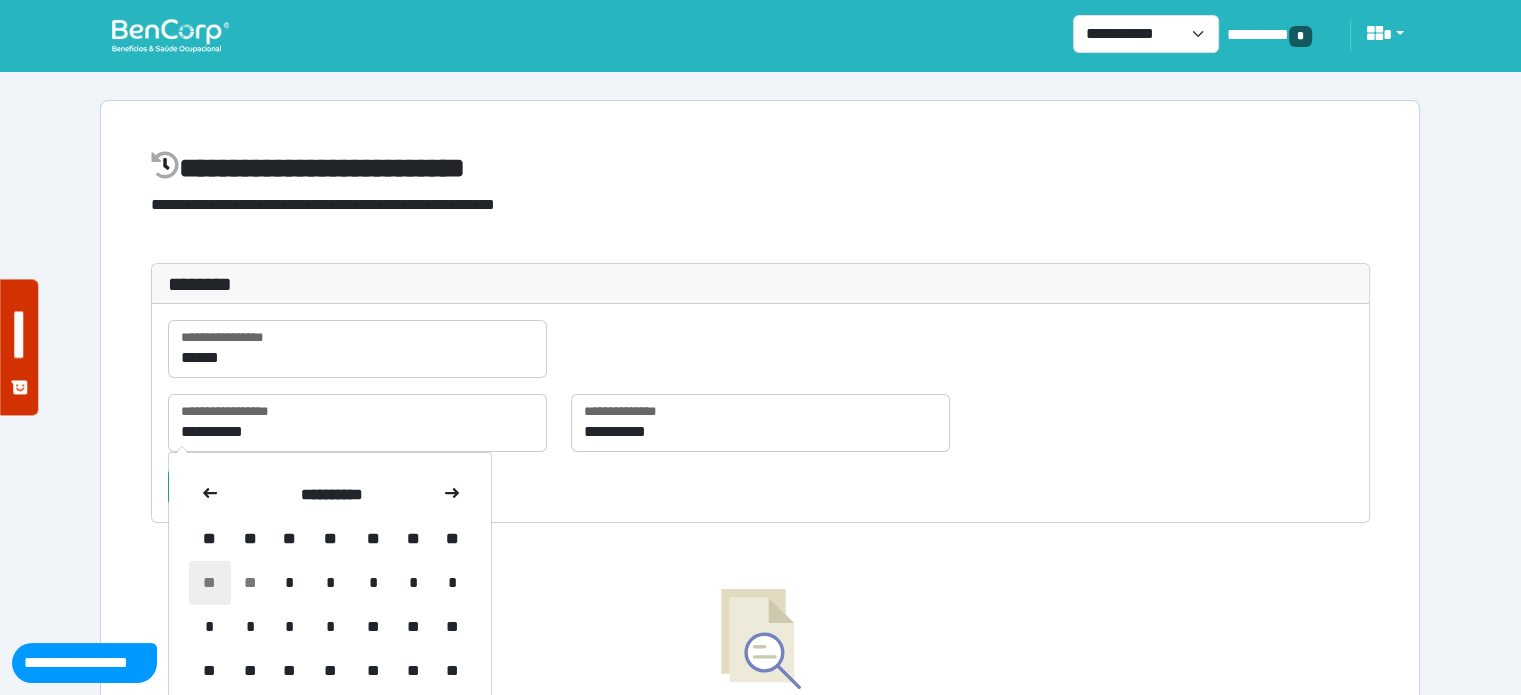 click on "**" at bounding box center [210, 583] 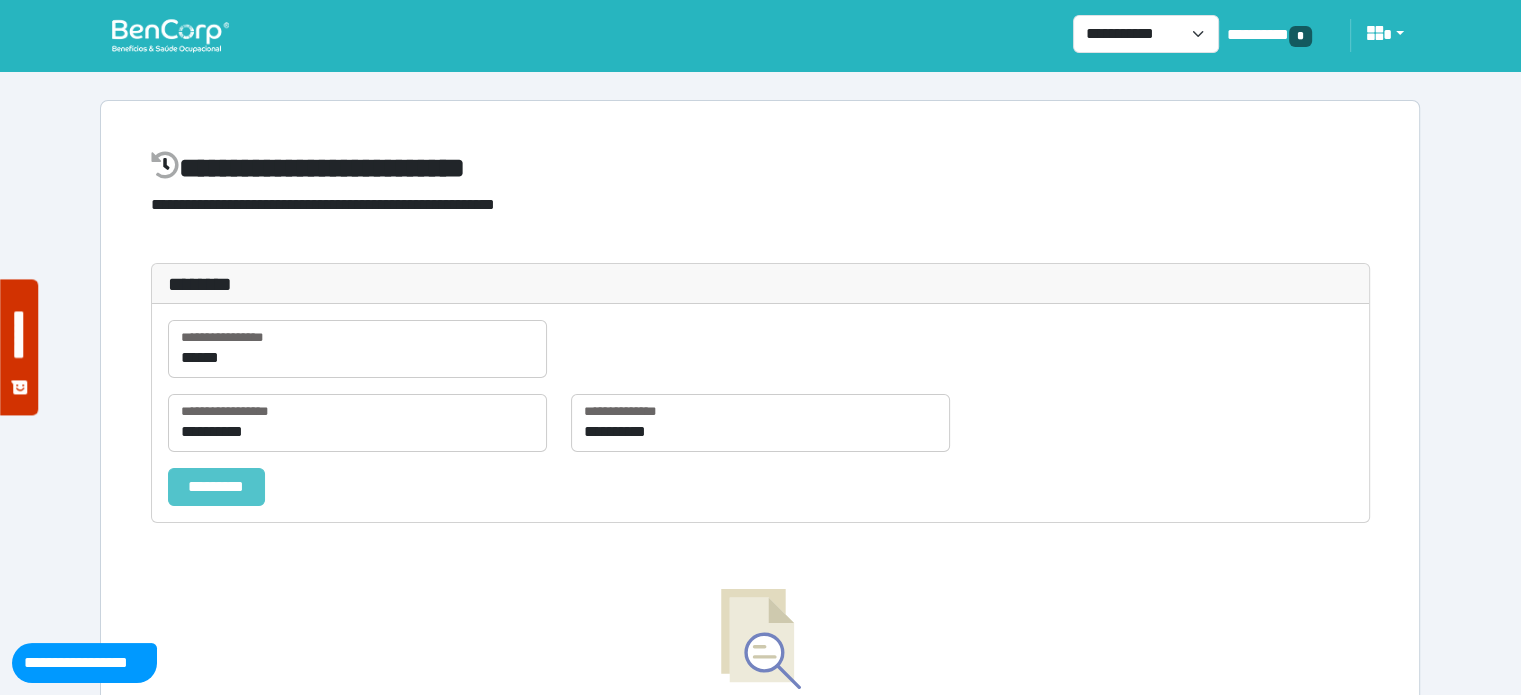 click on "*********" at bounding box center [216, 487] 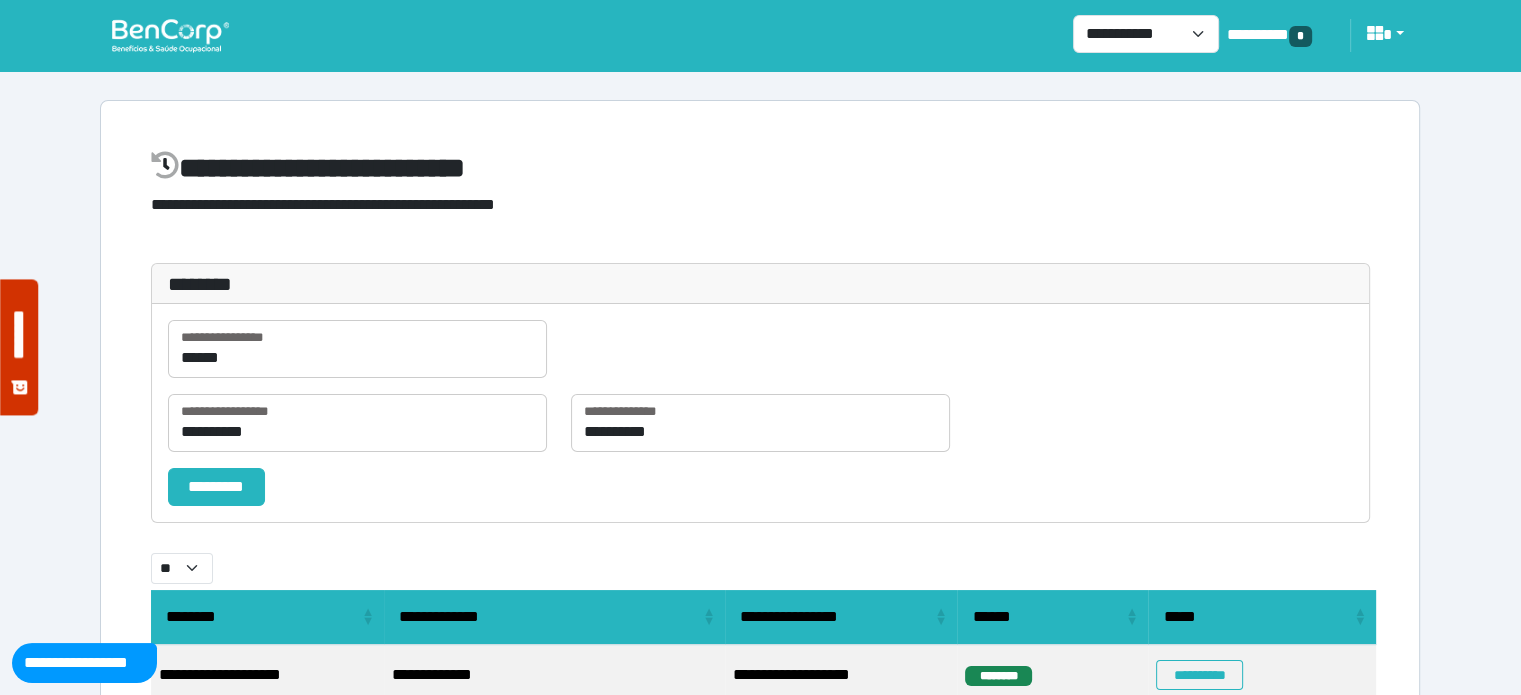 scroll, scrollTop: 144, scrollLeft: 0, axis: vertical 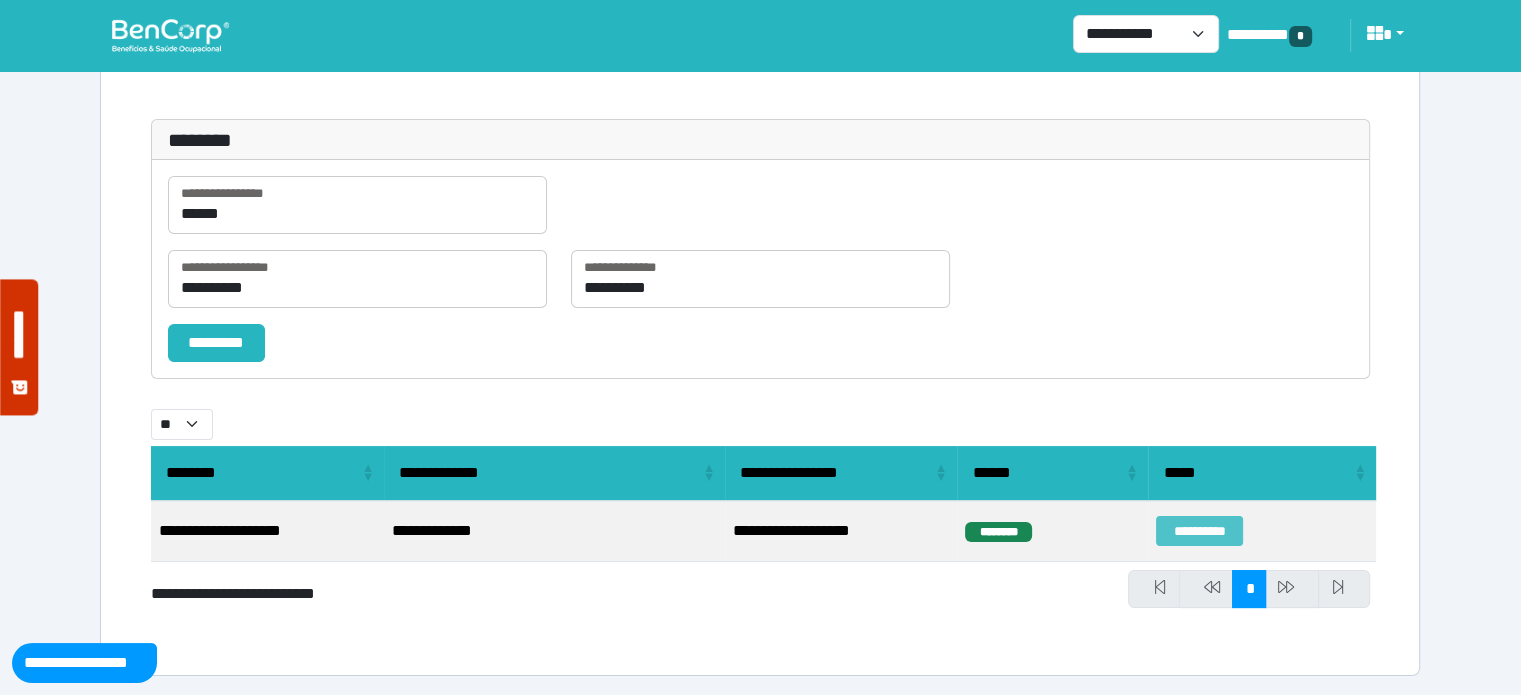click on "**********" at bounding box center [1199, 531] 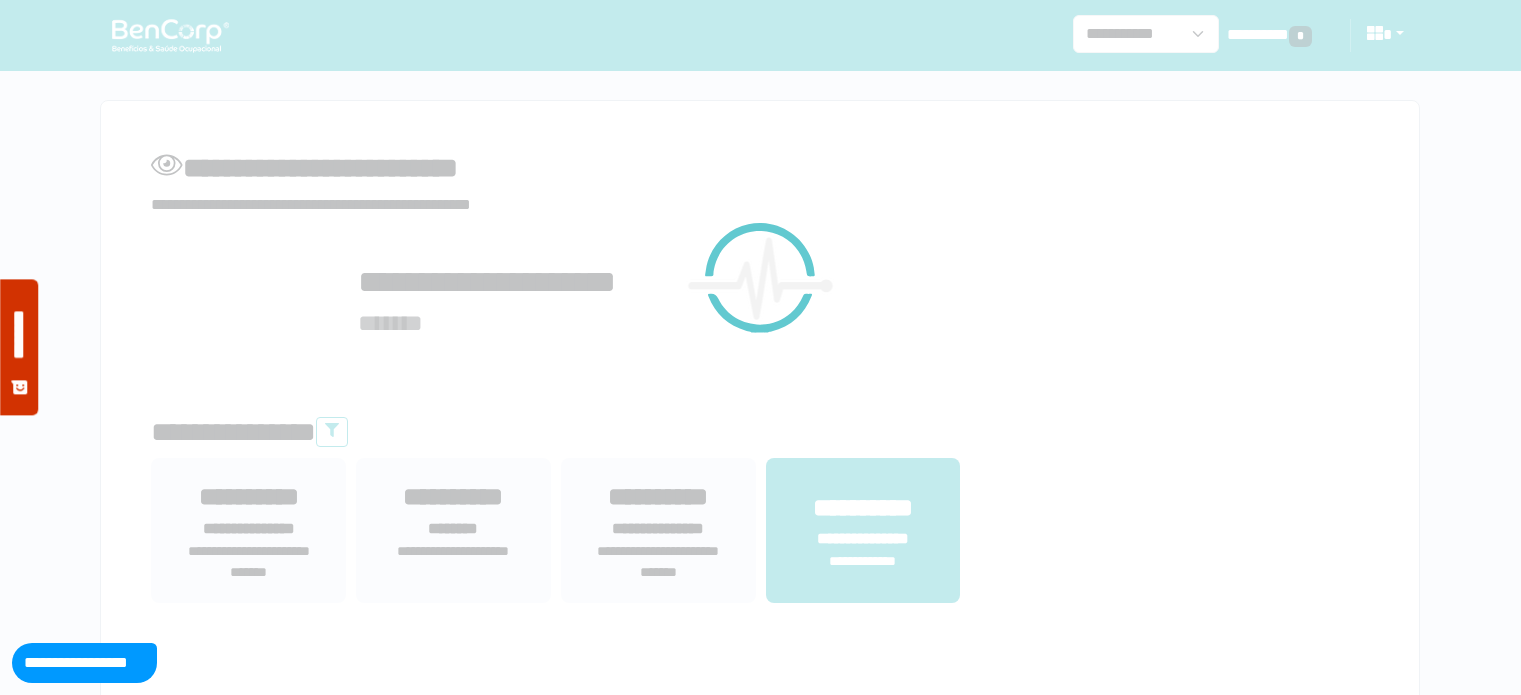 scroll, scrollTop: 0, scrollLeft: 0, axis: both 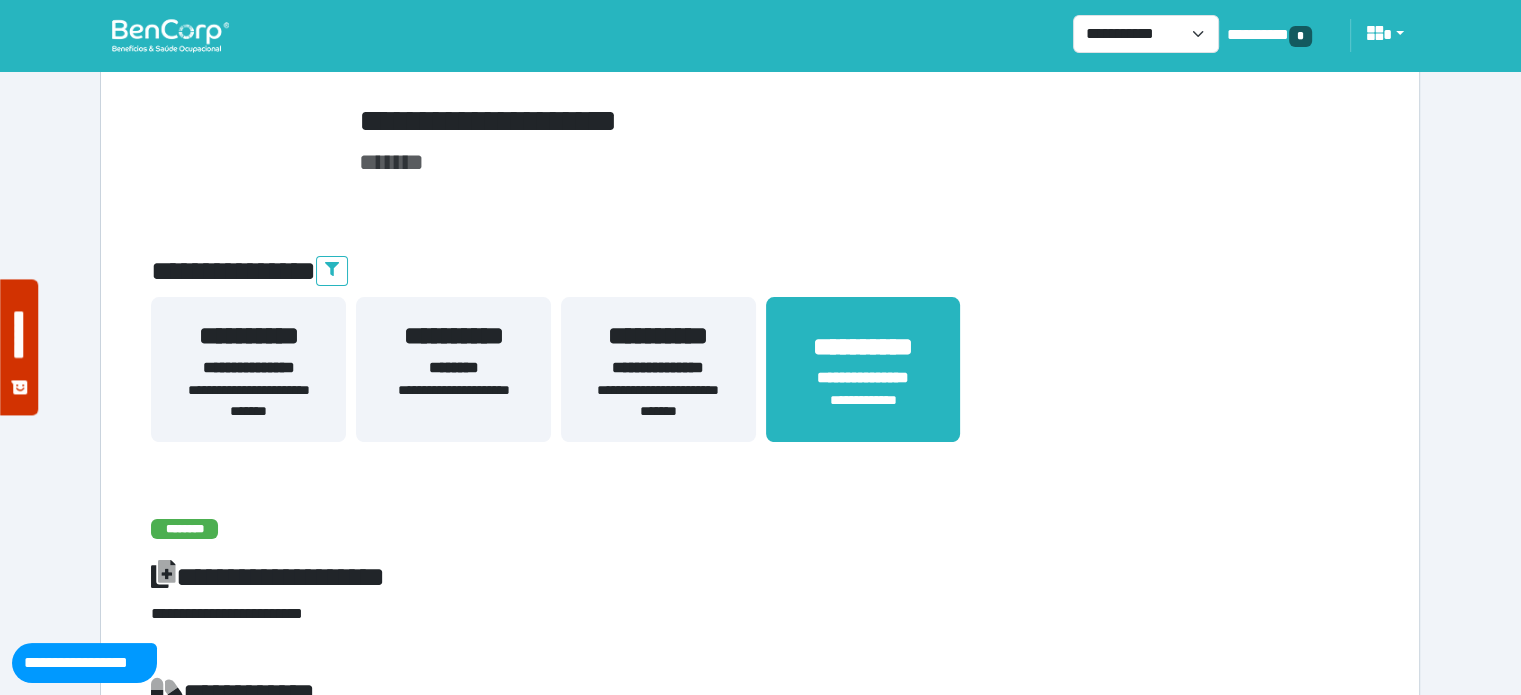 click on "**********" at bounding box center [658, 401] 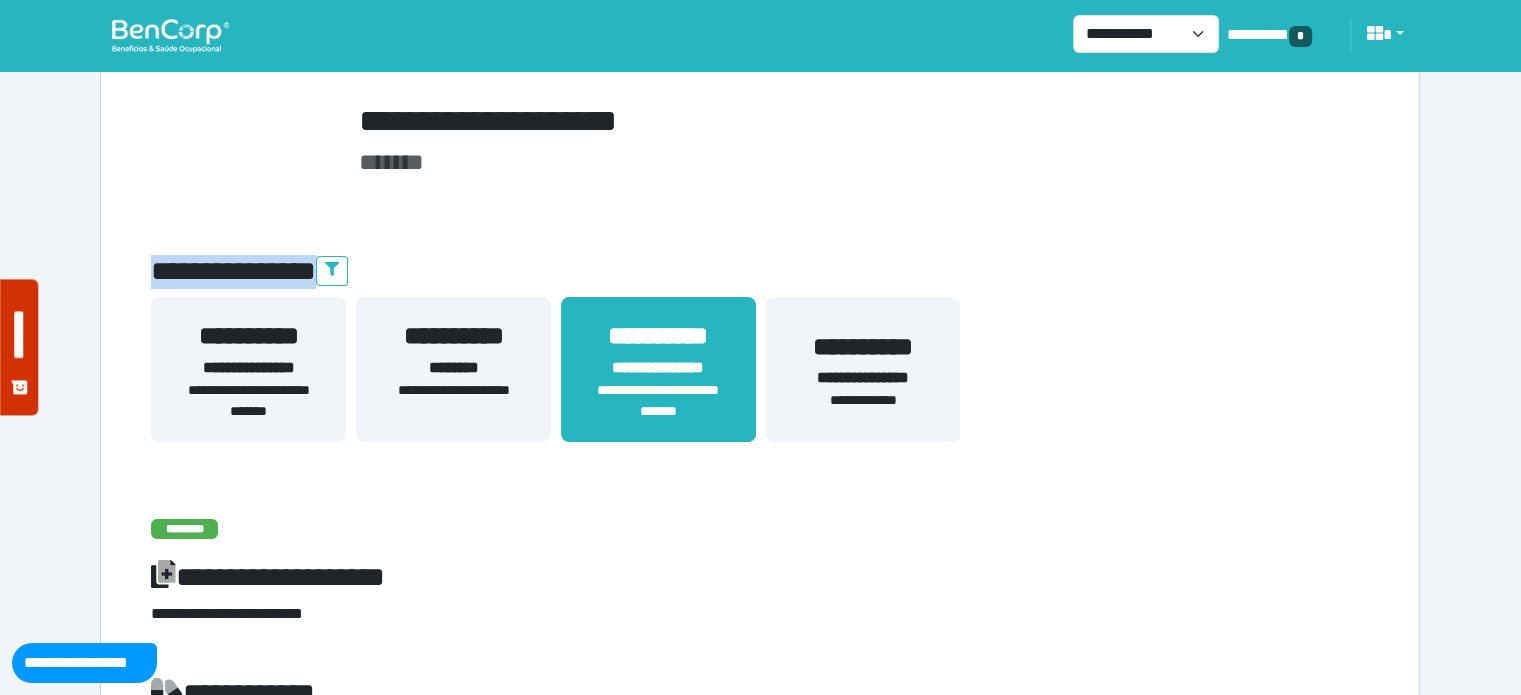 drag, startPoint x: 1516, startPoint y: 159, endPoint x: 1525, endPoint y: 225, distance: 66.61081 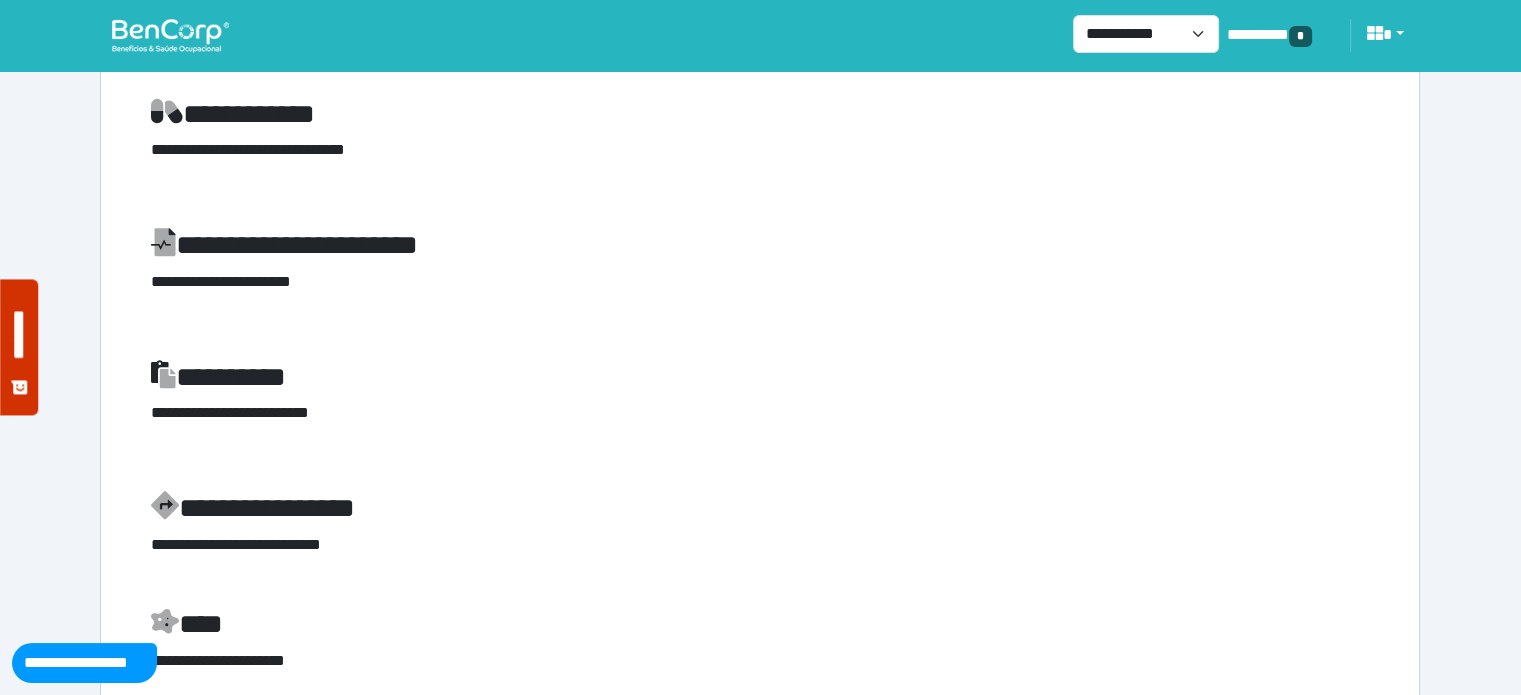 scroll, scrollTop: 0, scrollLeft: 0, axis: both 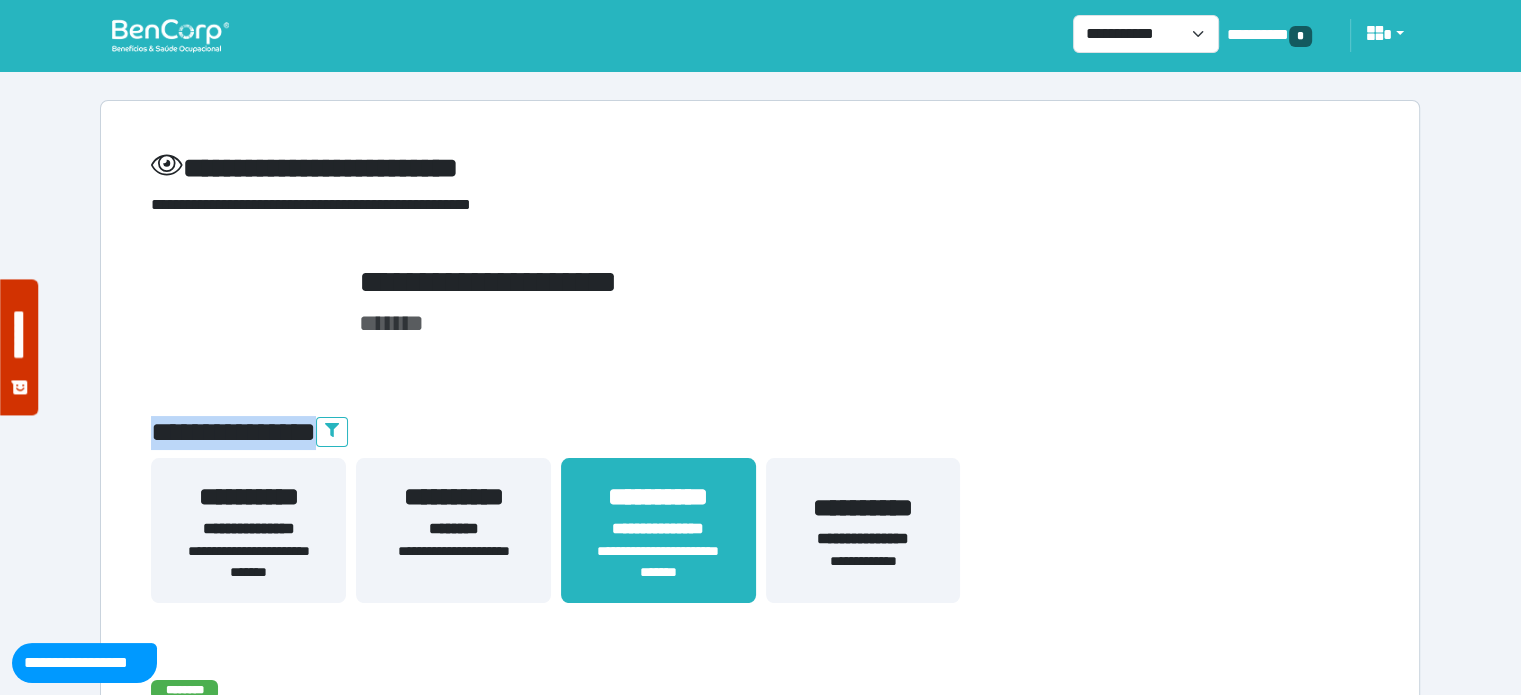 click on "**********" at bounding box center (248, 497) 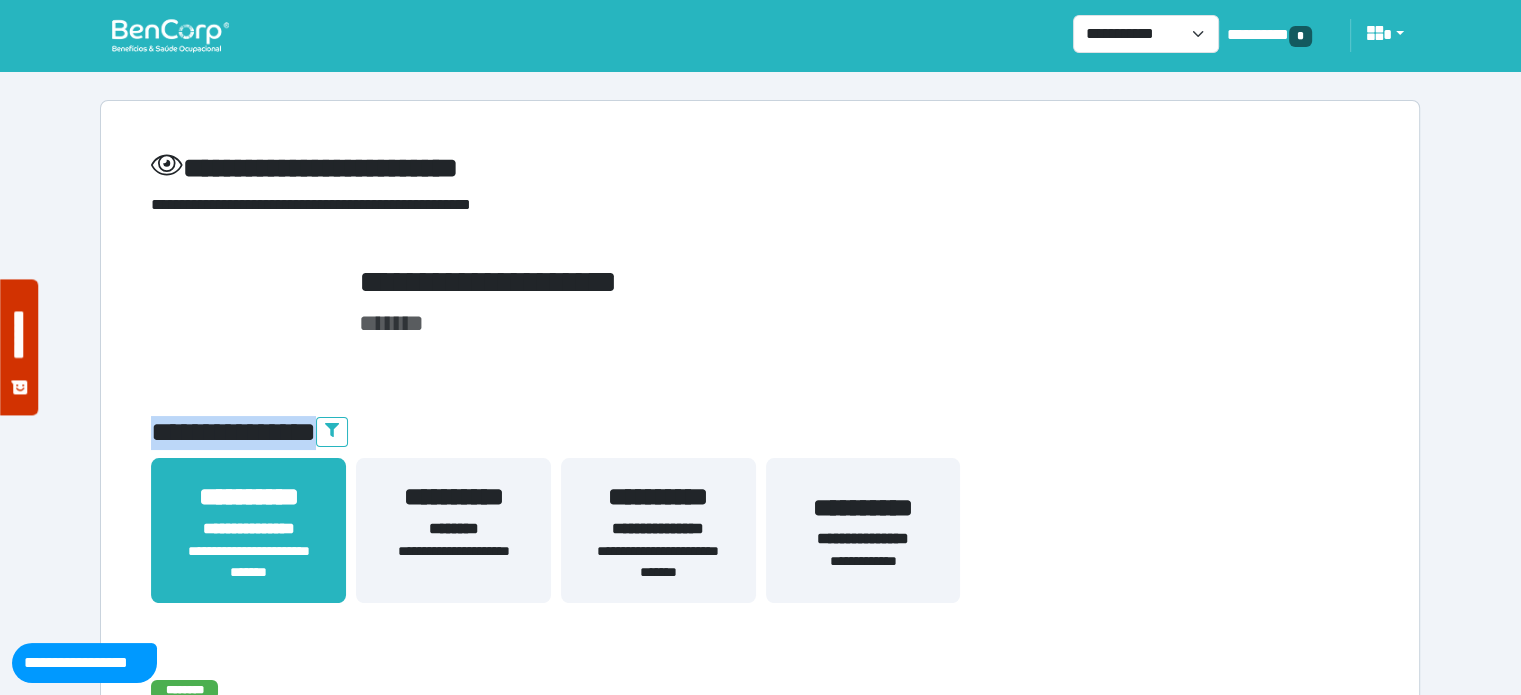 scroll, scrollTop: 608, scrollLeft: 0, axis: vertical 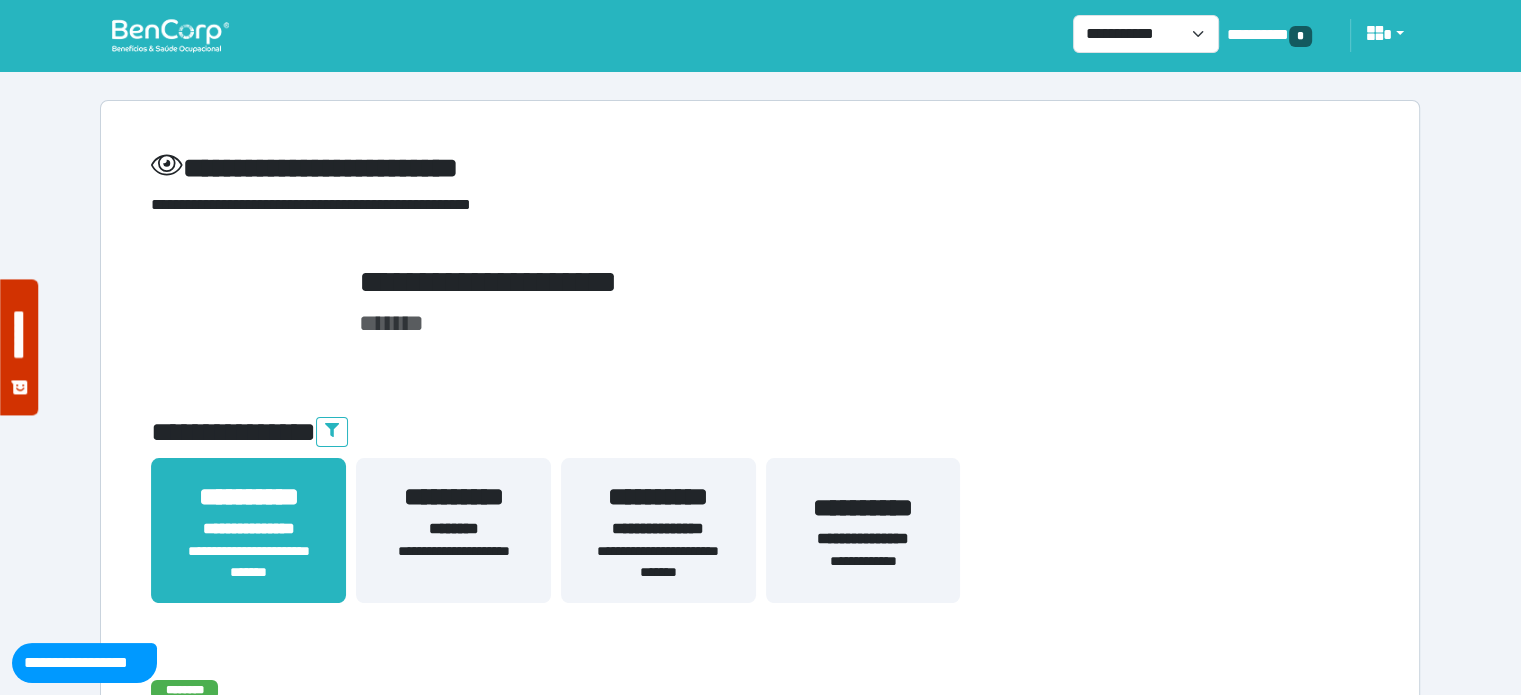 click on "**********" at bounding box center [760, 282] 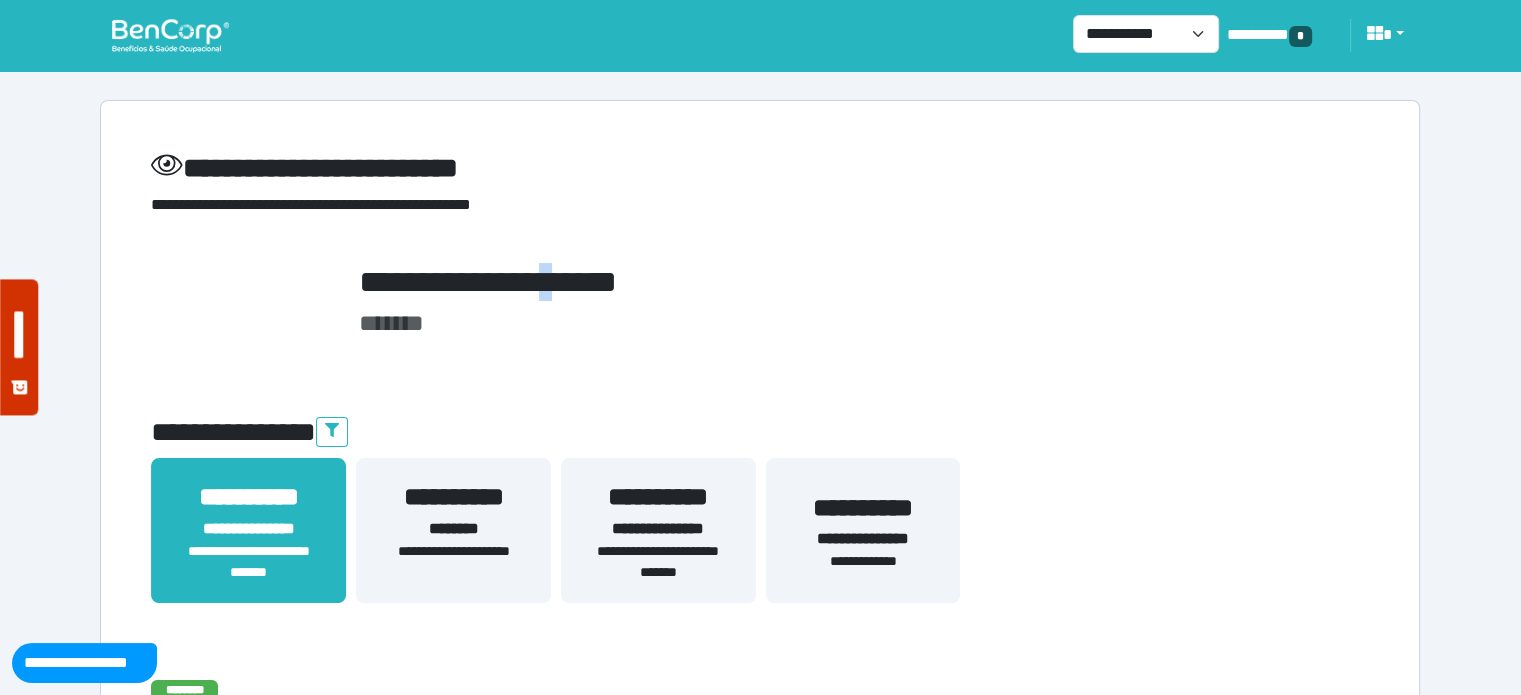 click on "**********" at bounding box center [760, 282] 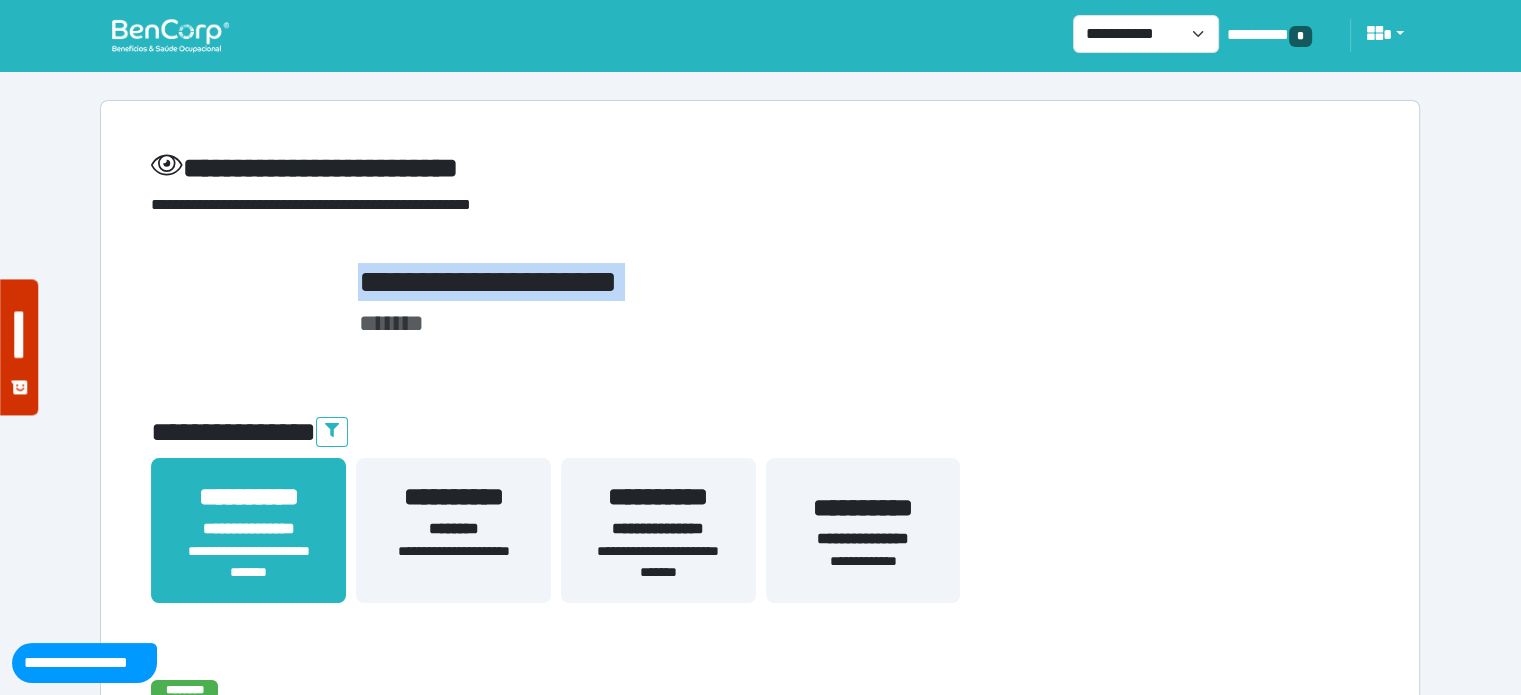 click on "**********" at bounding box center (760, 282) 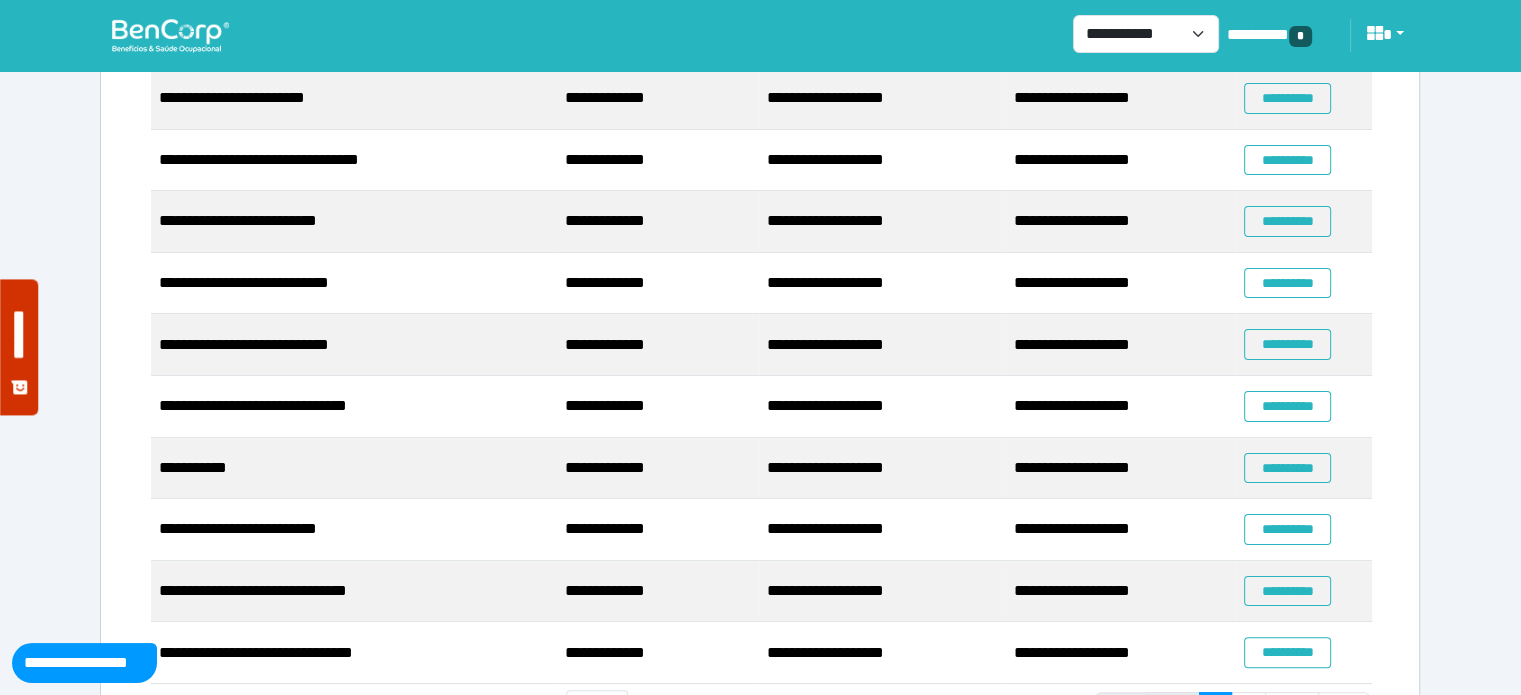 scroll, scrollTop: 332, scrollLeft: 0, axis: vertical 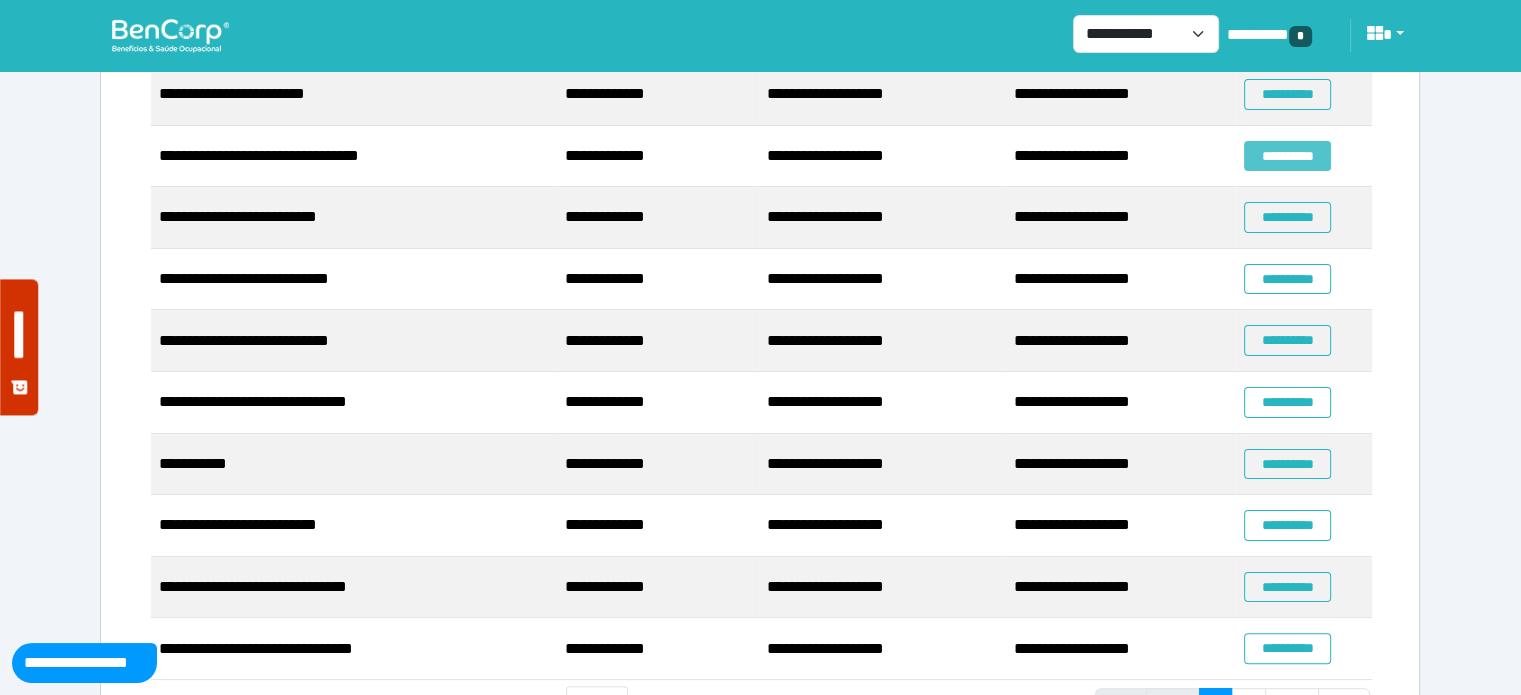 click on "**********" at bounding box center (1287, 156) 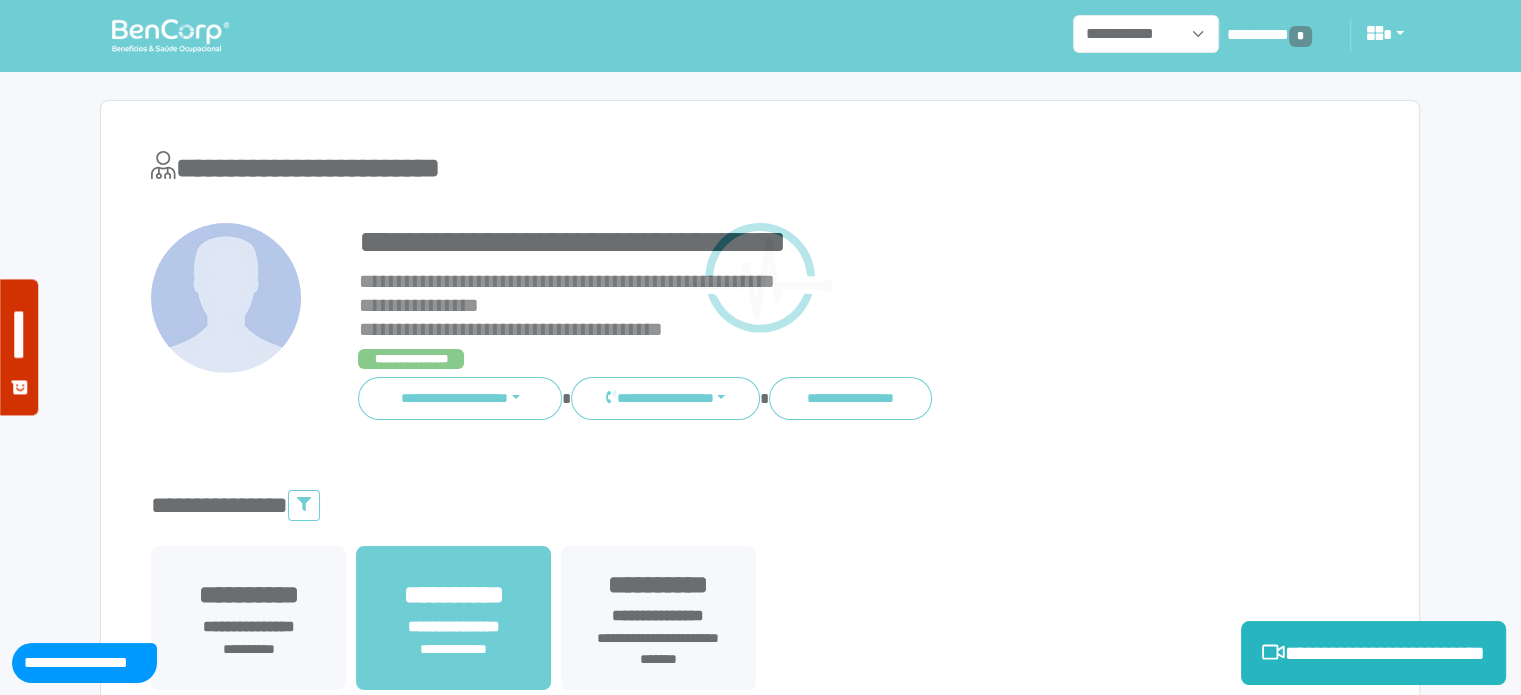 scroll, scrollTop: 0, scrollLeft: 0, axis: both 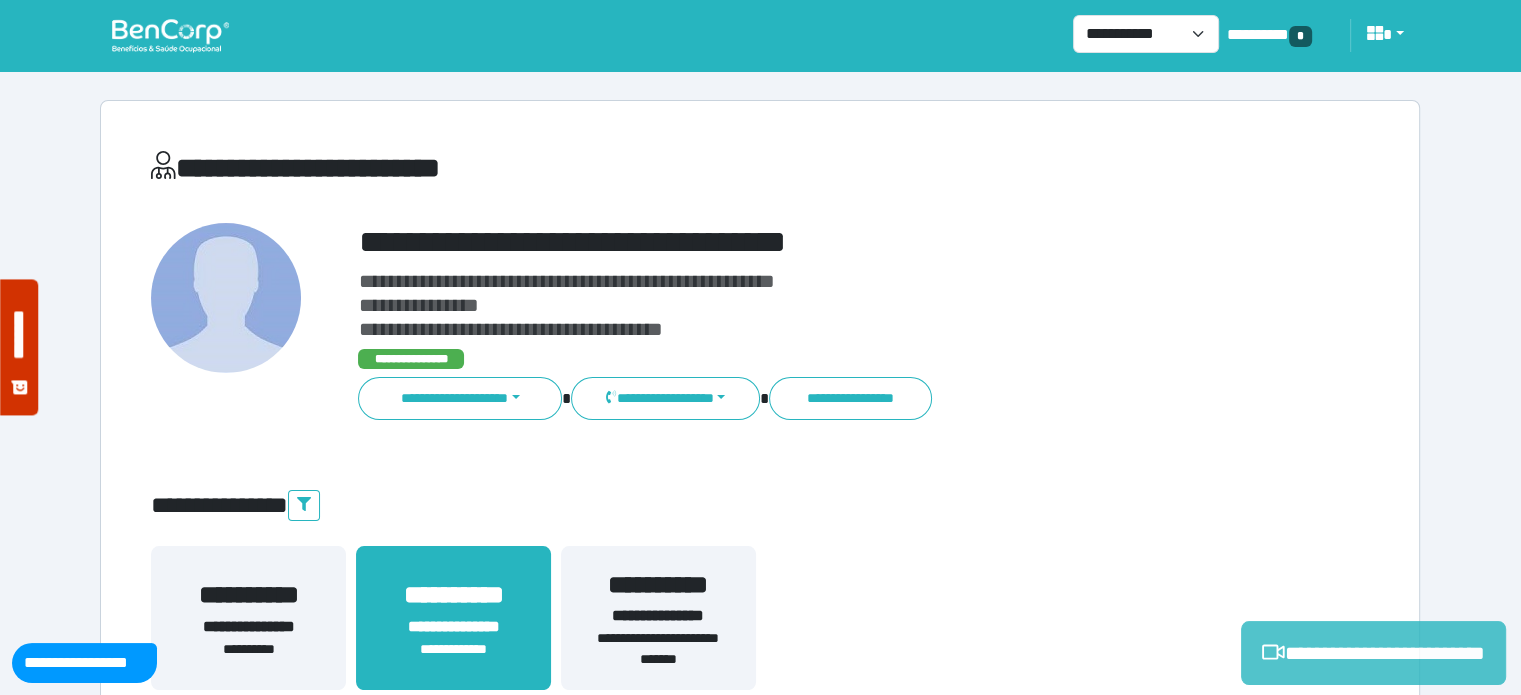 click on "**********" at bounding box center (1373, 653) 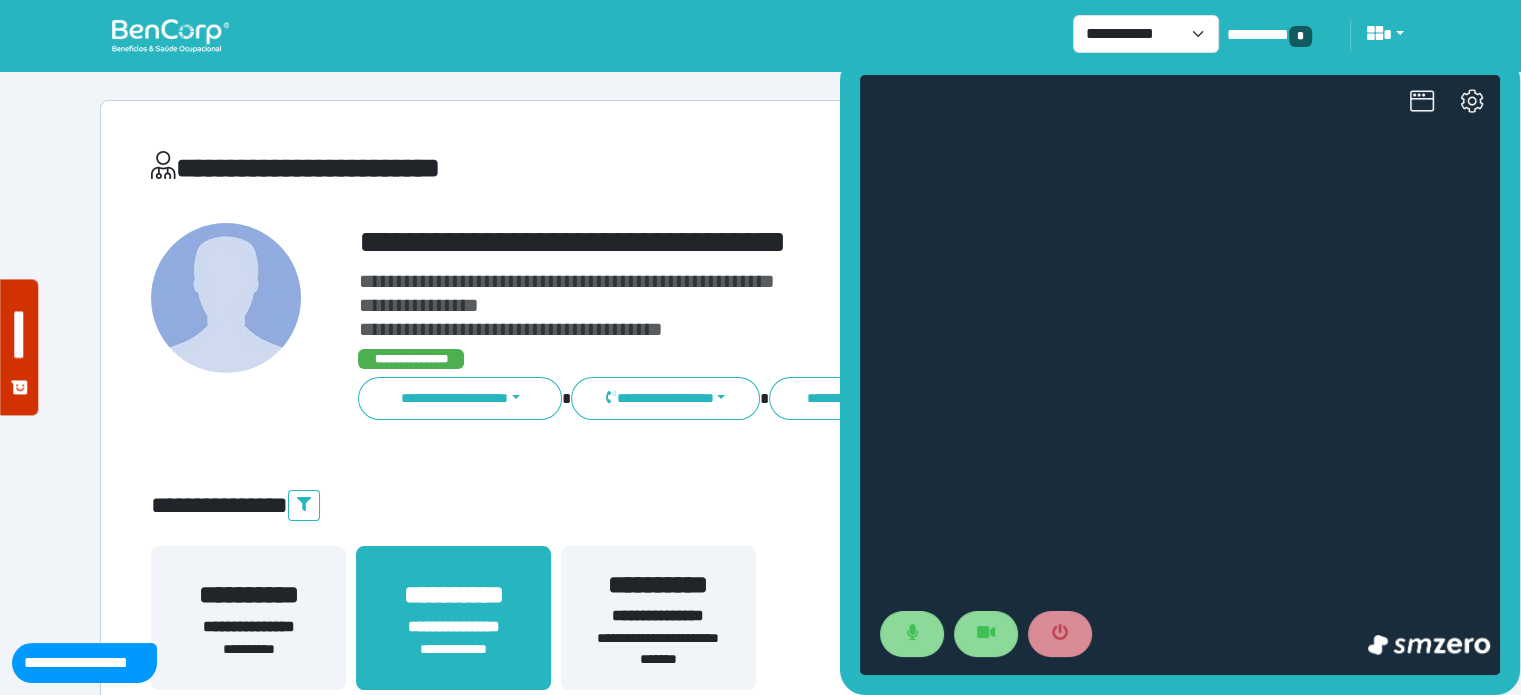 scroll, scrollTop: 0, scrollLeft: 0, axis: both 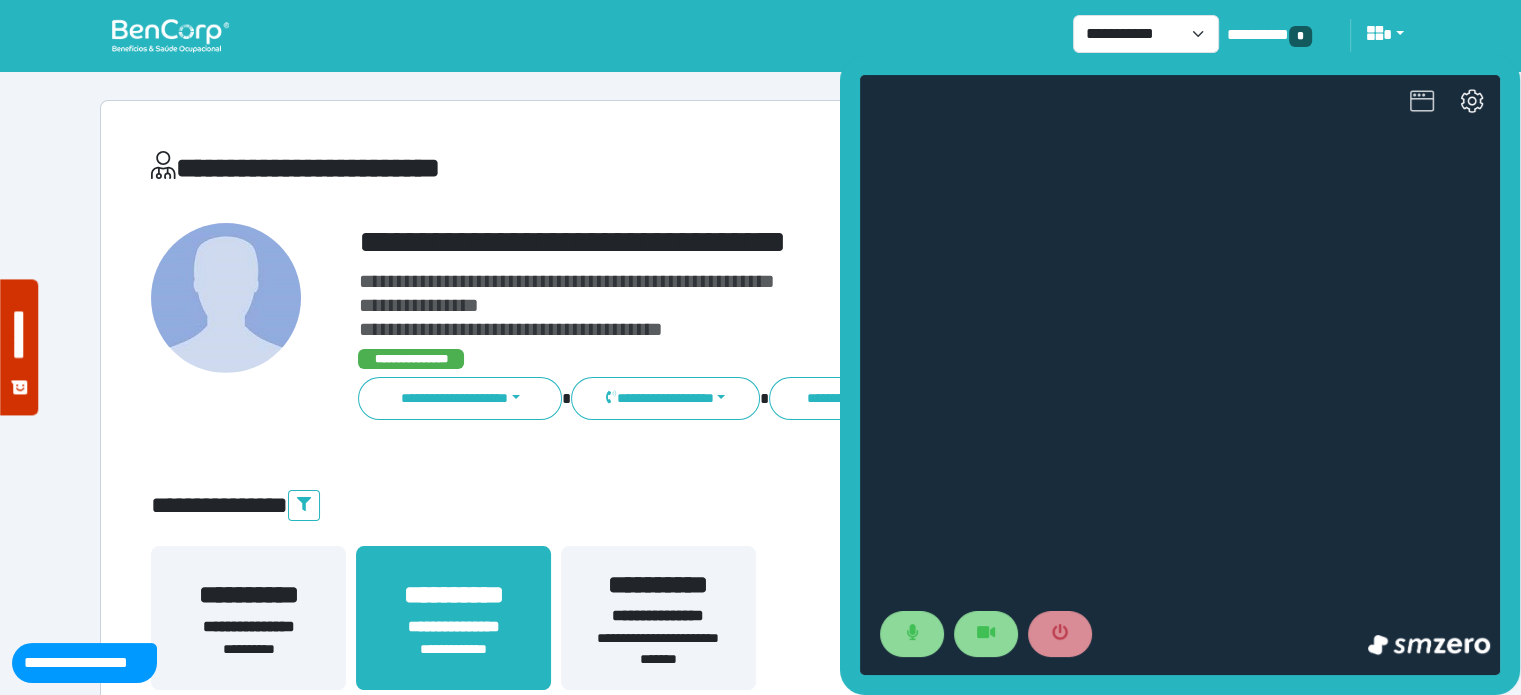 click 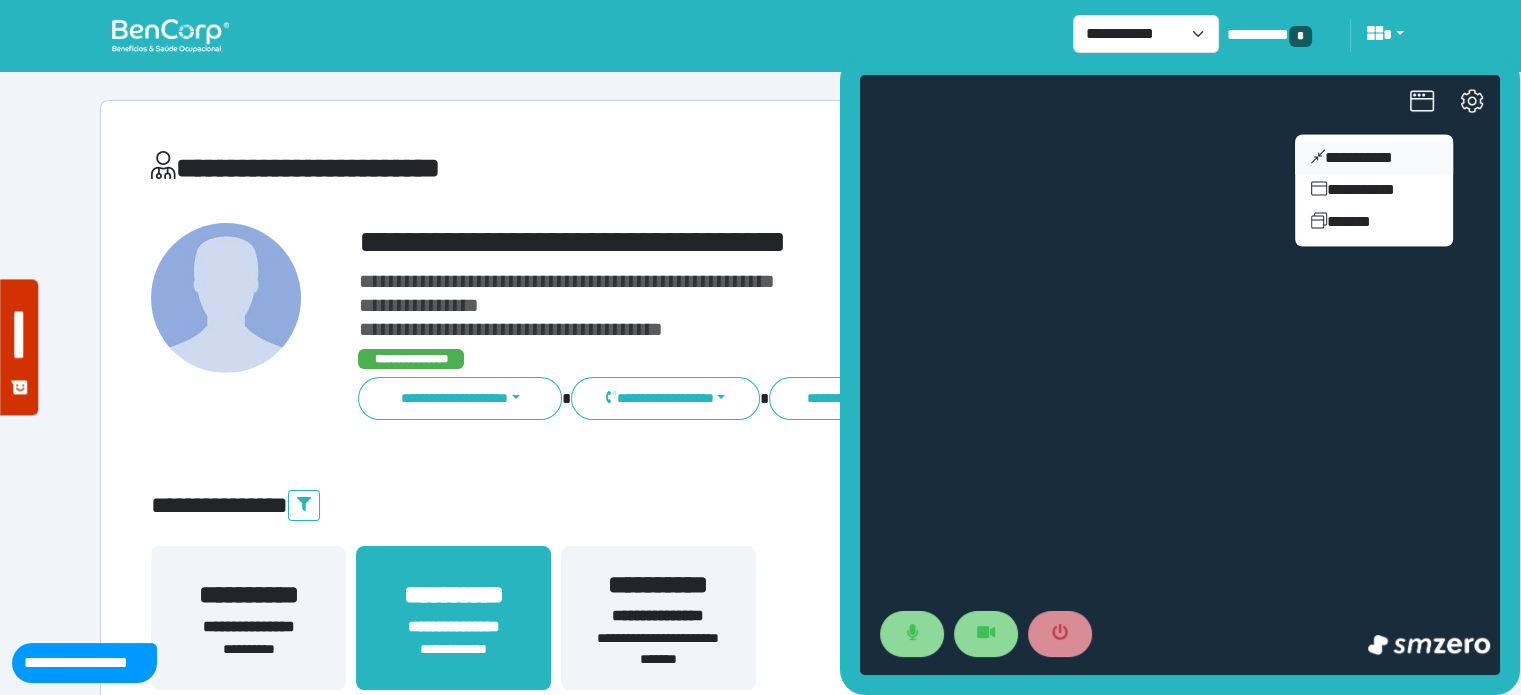 click on "**********" at bounding box center [1374, 158] 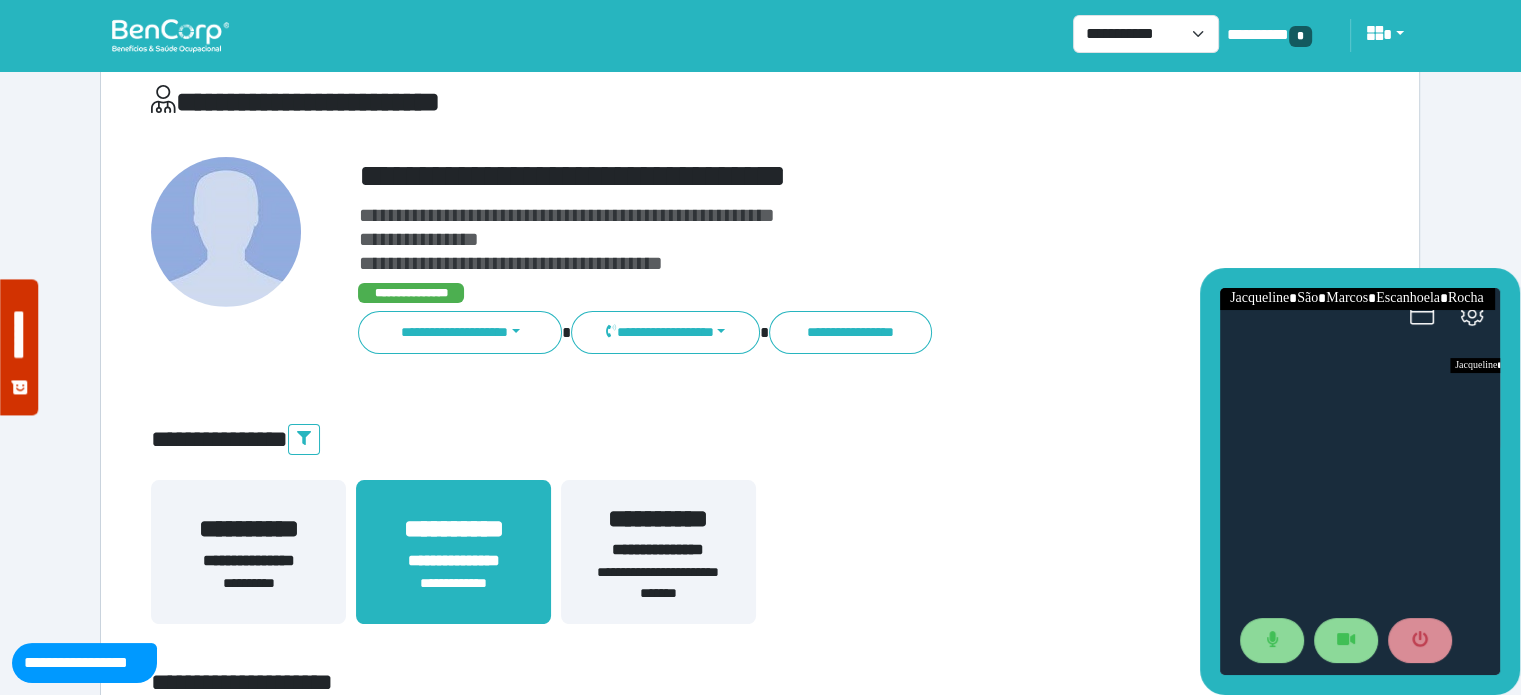 scroll, scrollTop: 56, scrollLeft: 0, axis: vertical 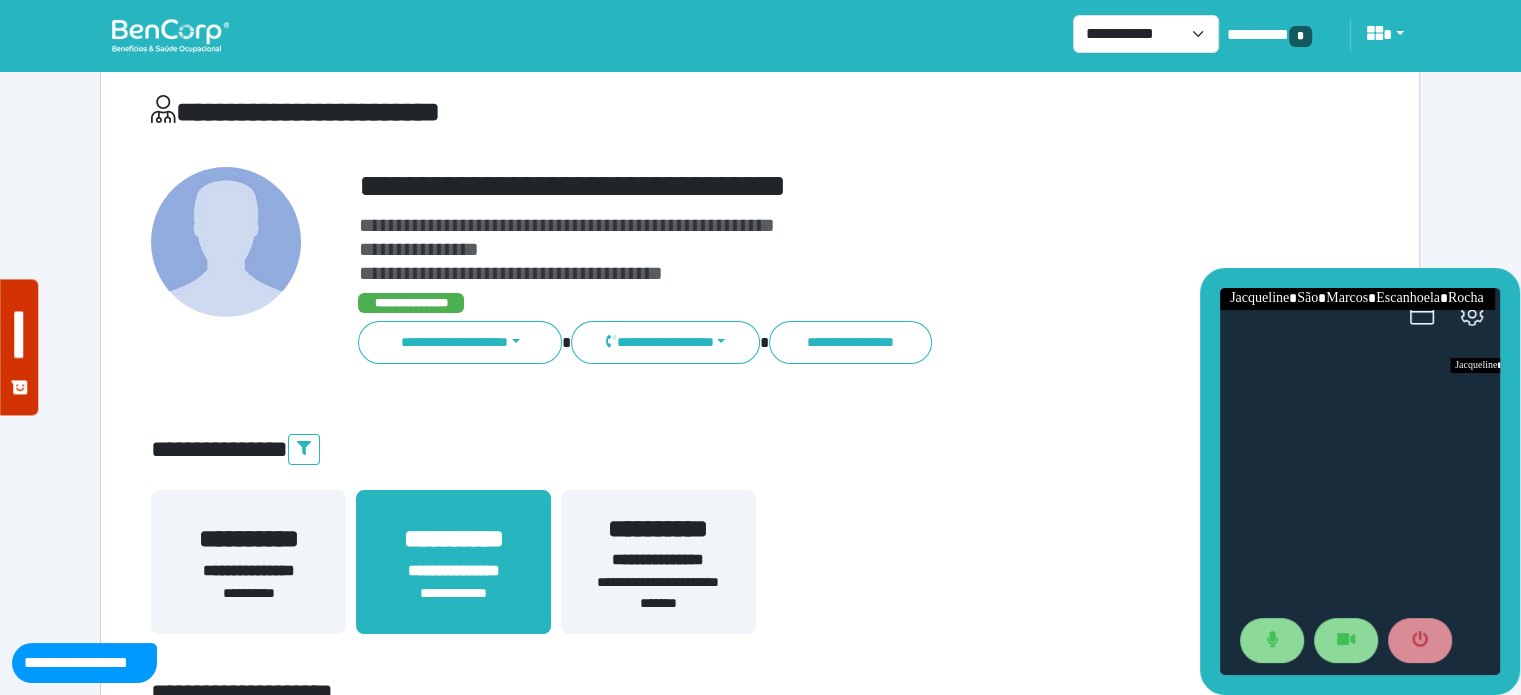 click on "**********" at bounding box center (248, 571) 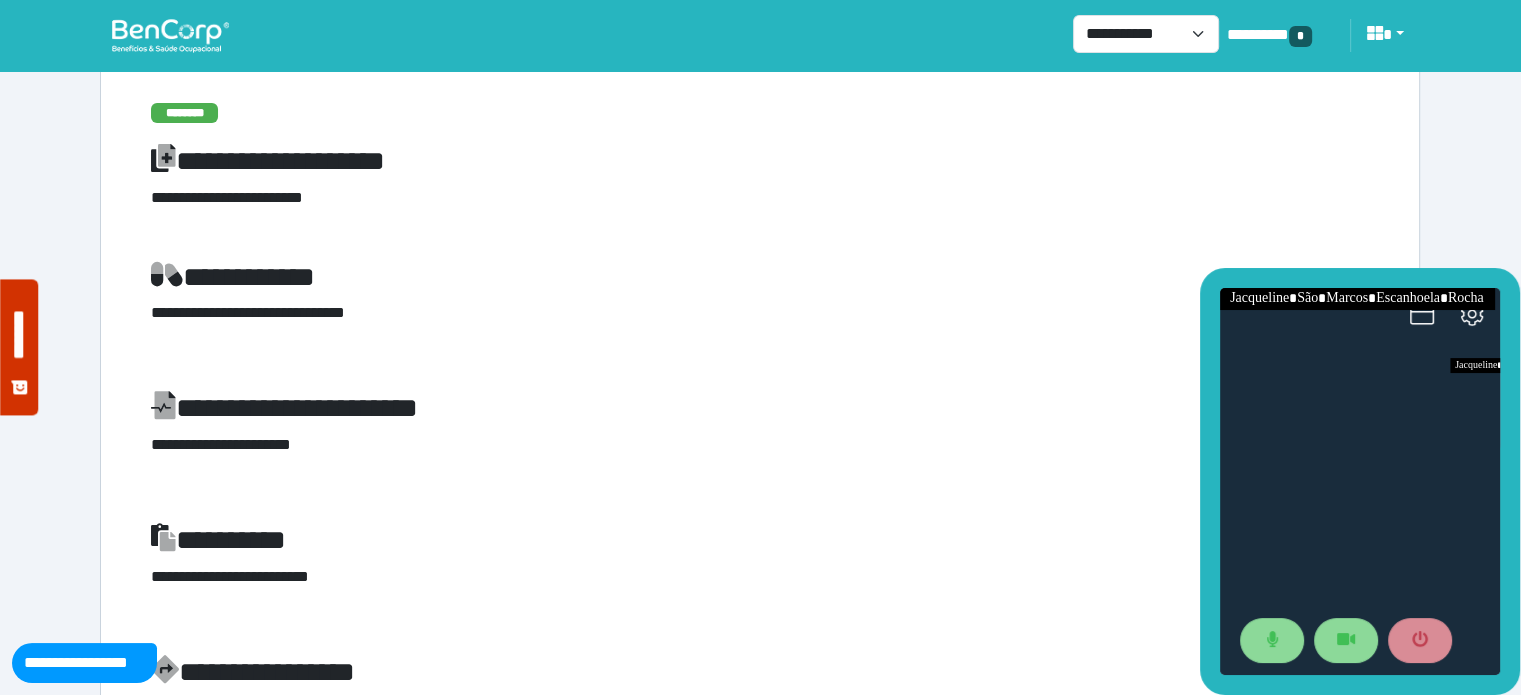 scroll, scrollTop: 1068, scrollLeft: 0, axis: vertical 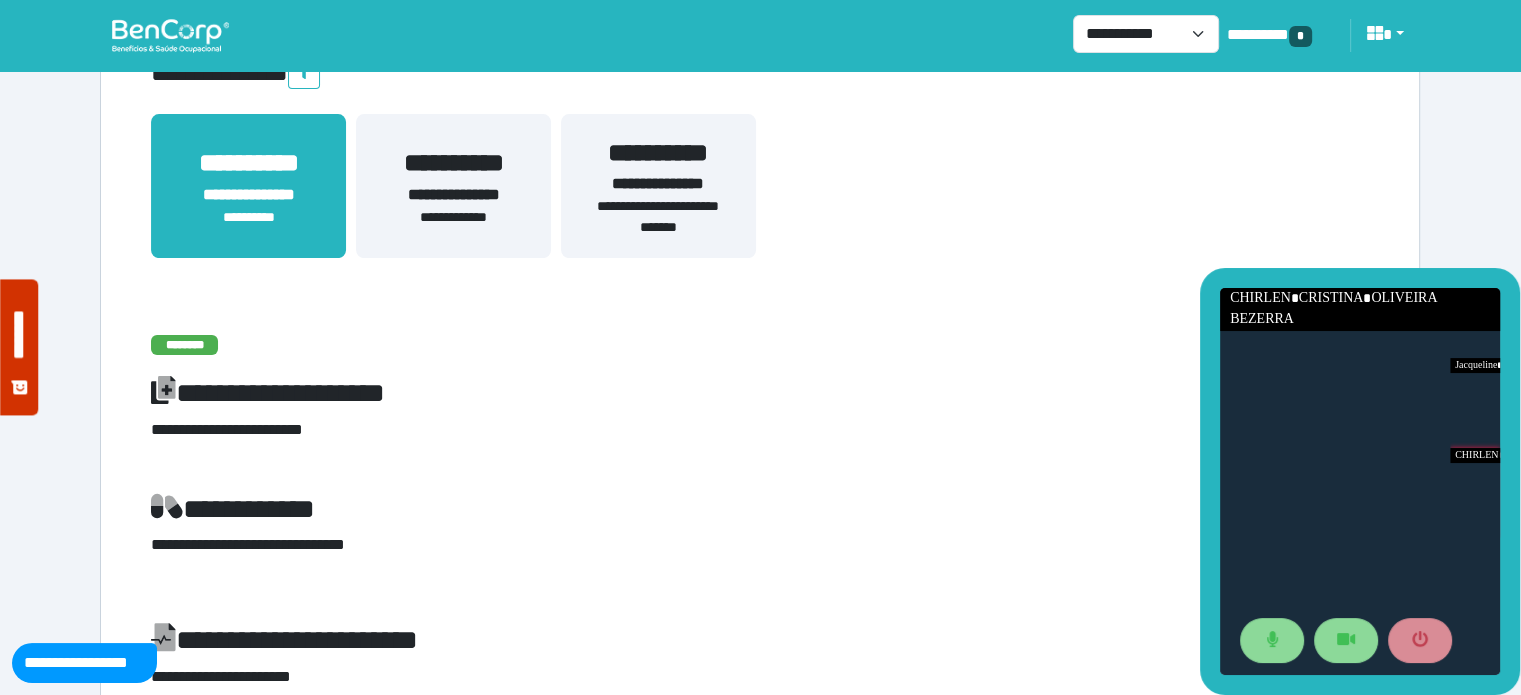 click on "**********" at bounding box center (453, 195) 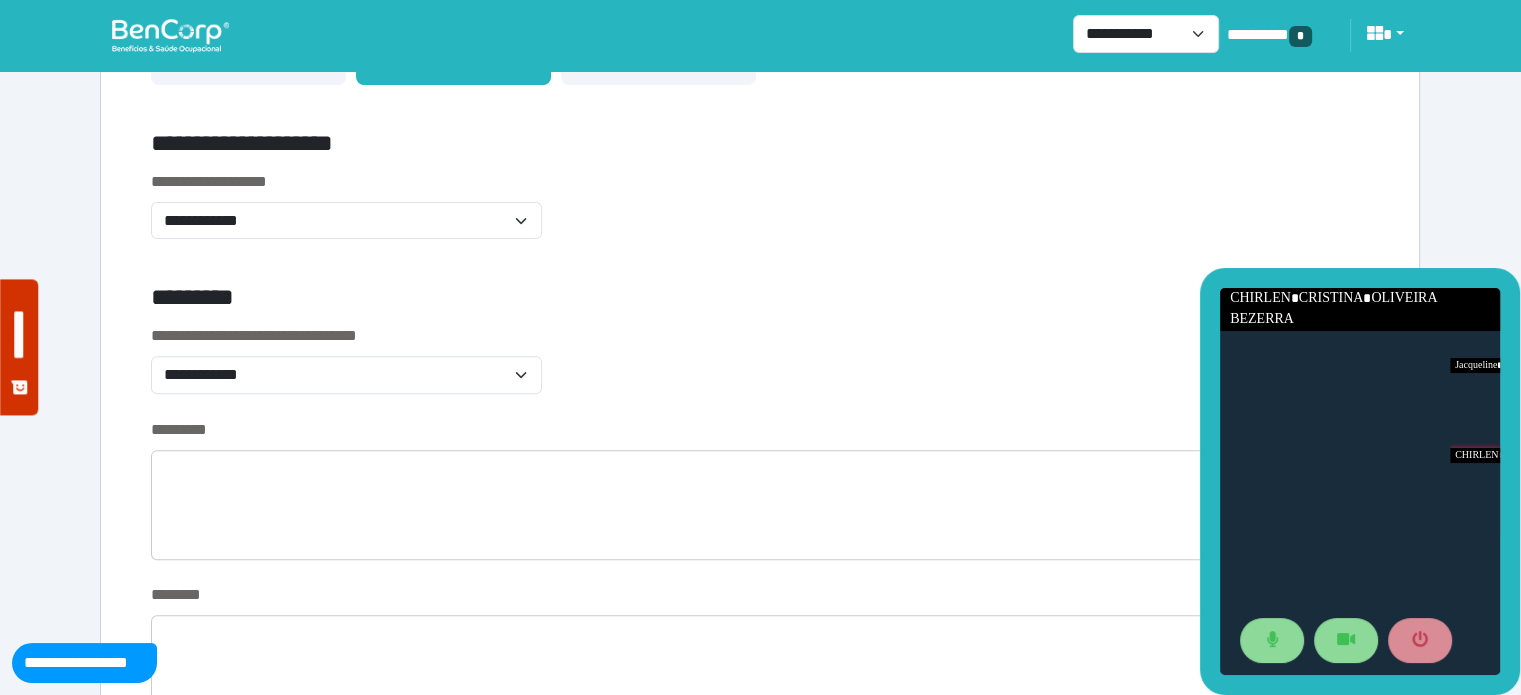 scroll, scrollTop: 616, scrollLeft: 0, axis: vertical 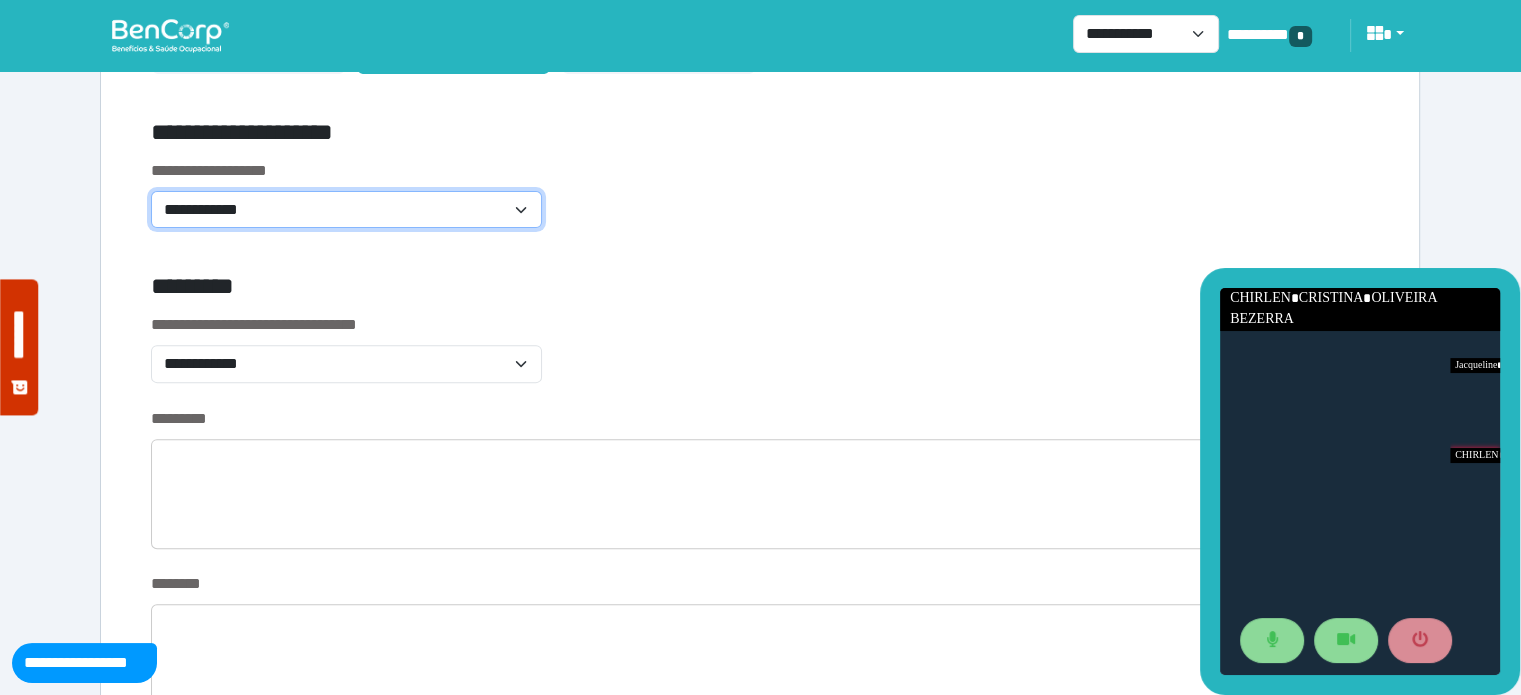 click on "**********" at bounding box center [346, 210] 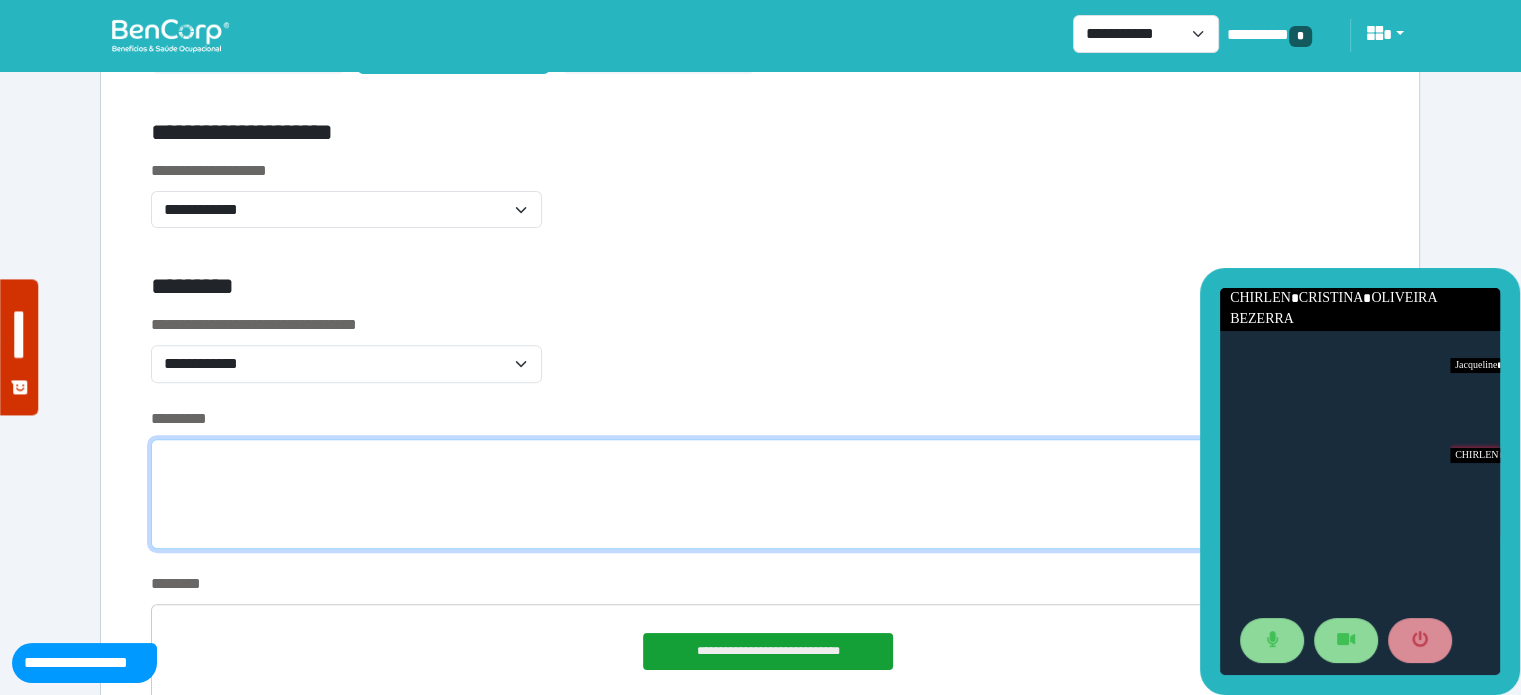 click at bounding box center (760, 494) 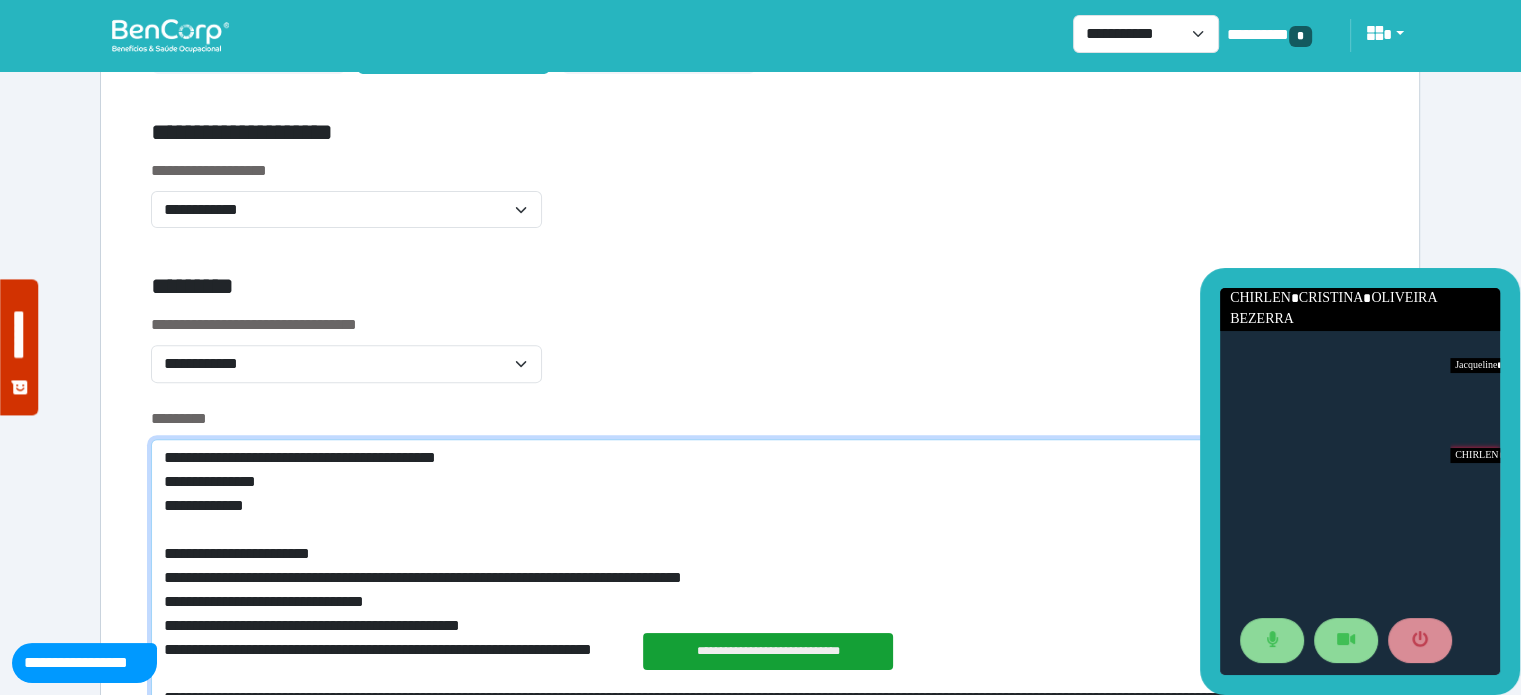 scroll, scrollTop: 0, scrollLeft: 0, axis: both 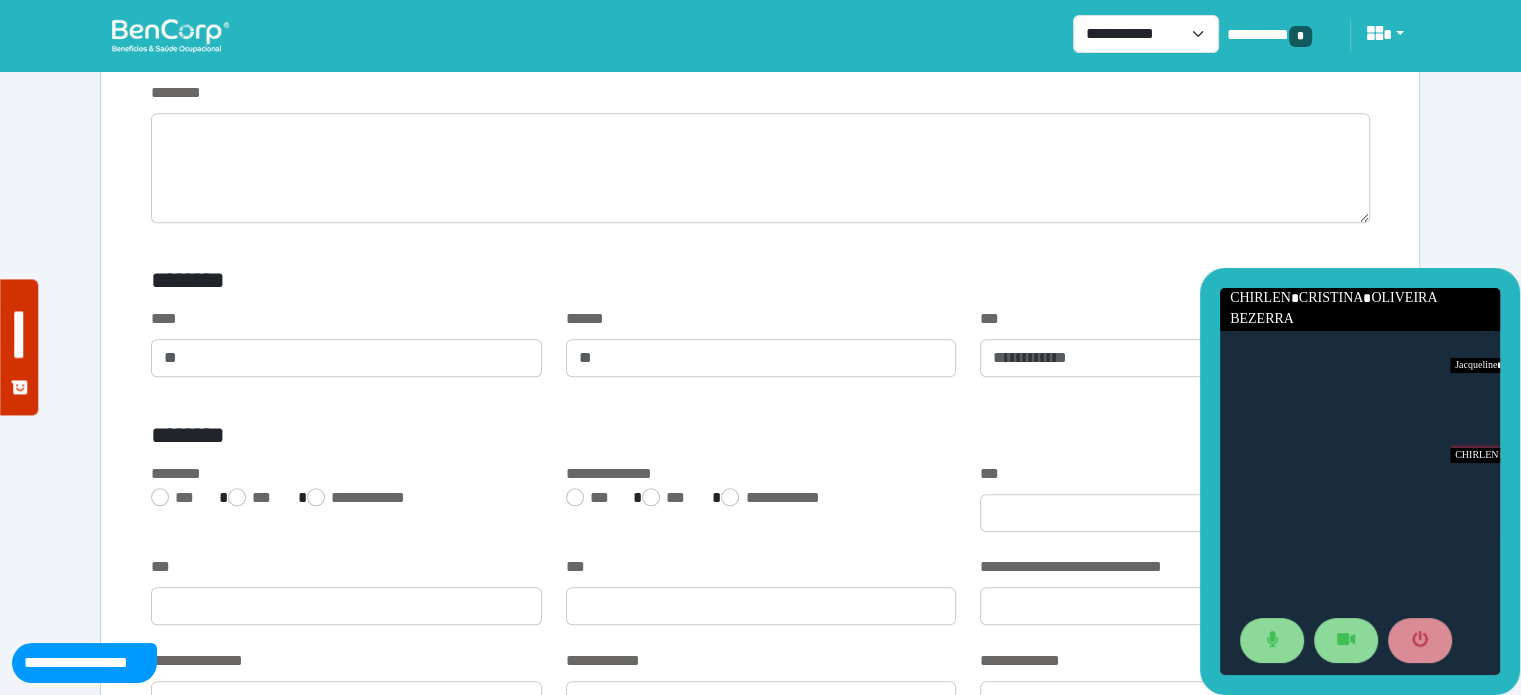 type on "**********" 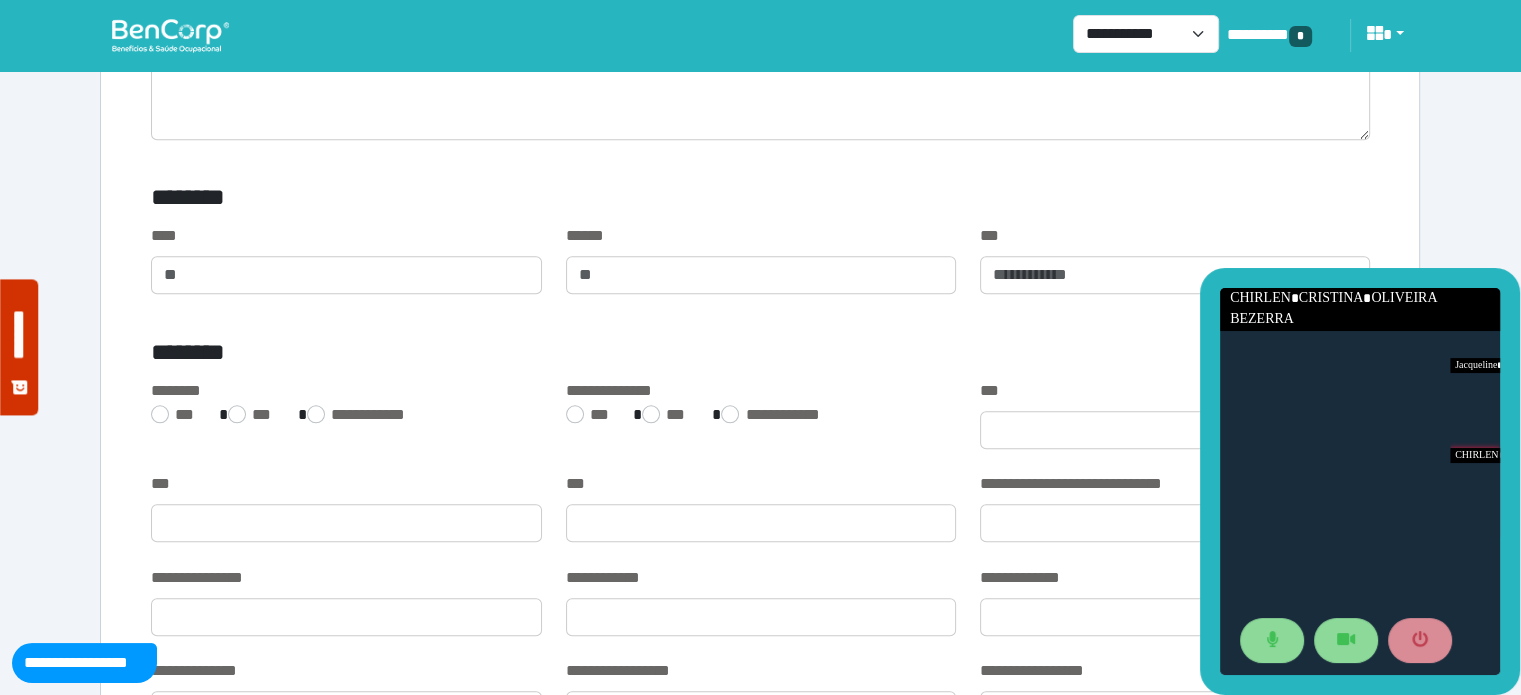 scroll, scrollTop: 1942, scrollLeft: 0, axis: vertical 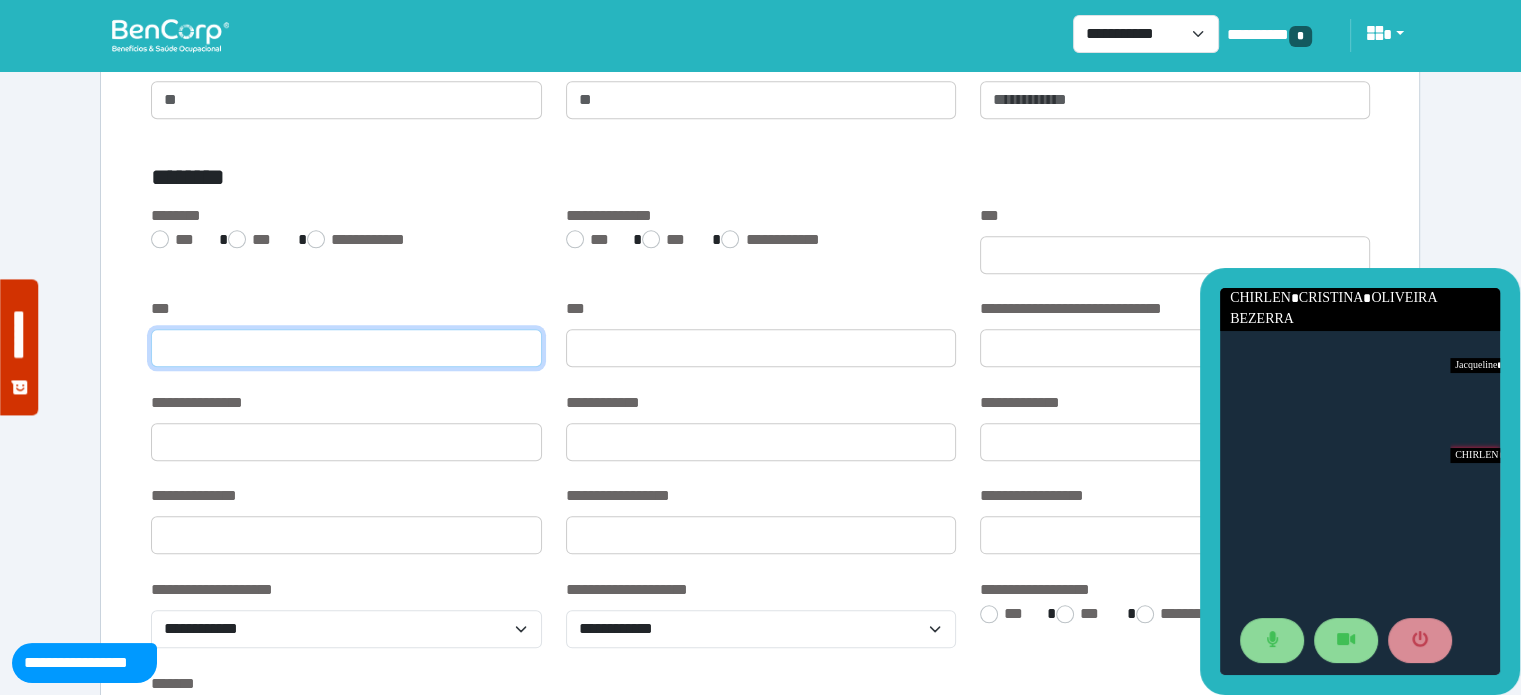 click at bounding box center [346, 348] 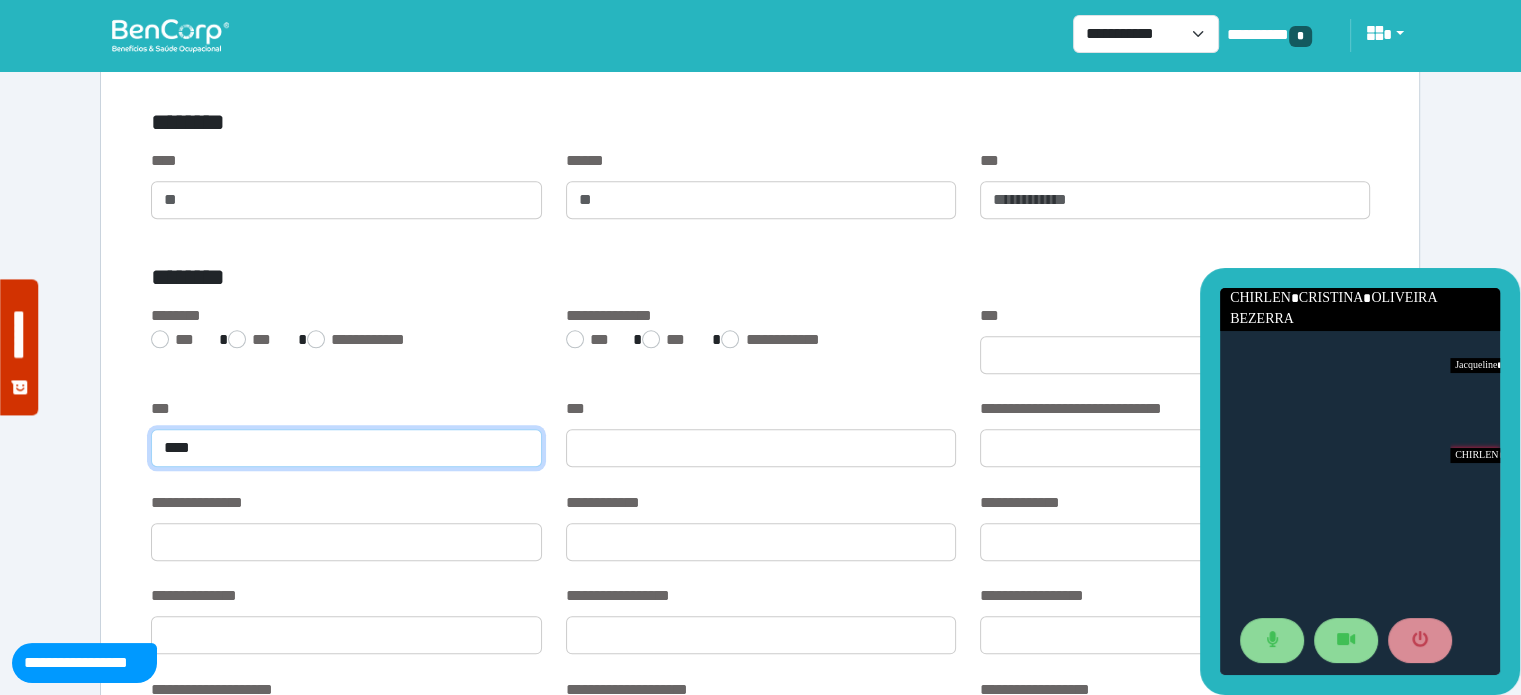 scroll, scrollTop: 2086, scrollLeft: 0, axis: vertical 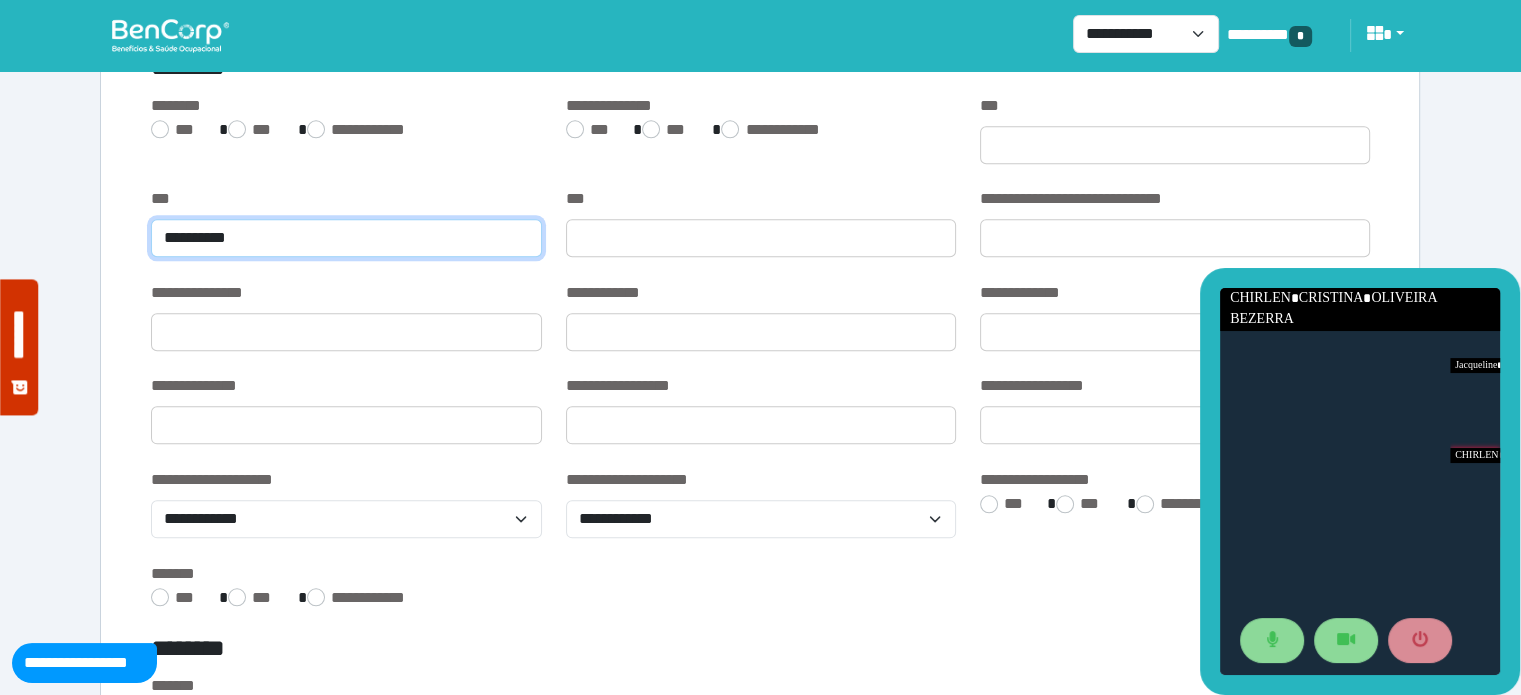 type on "**********" 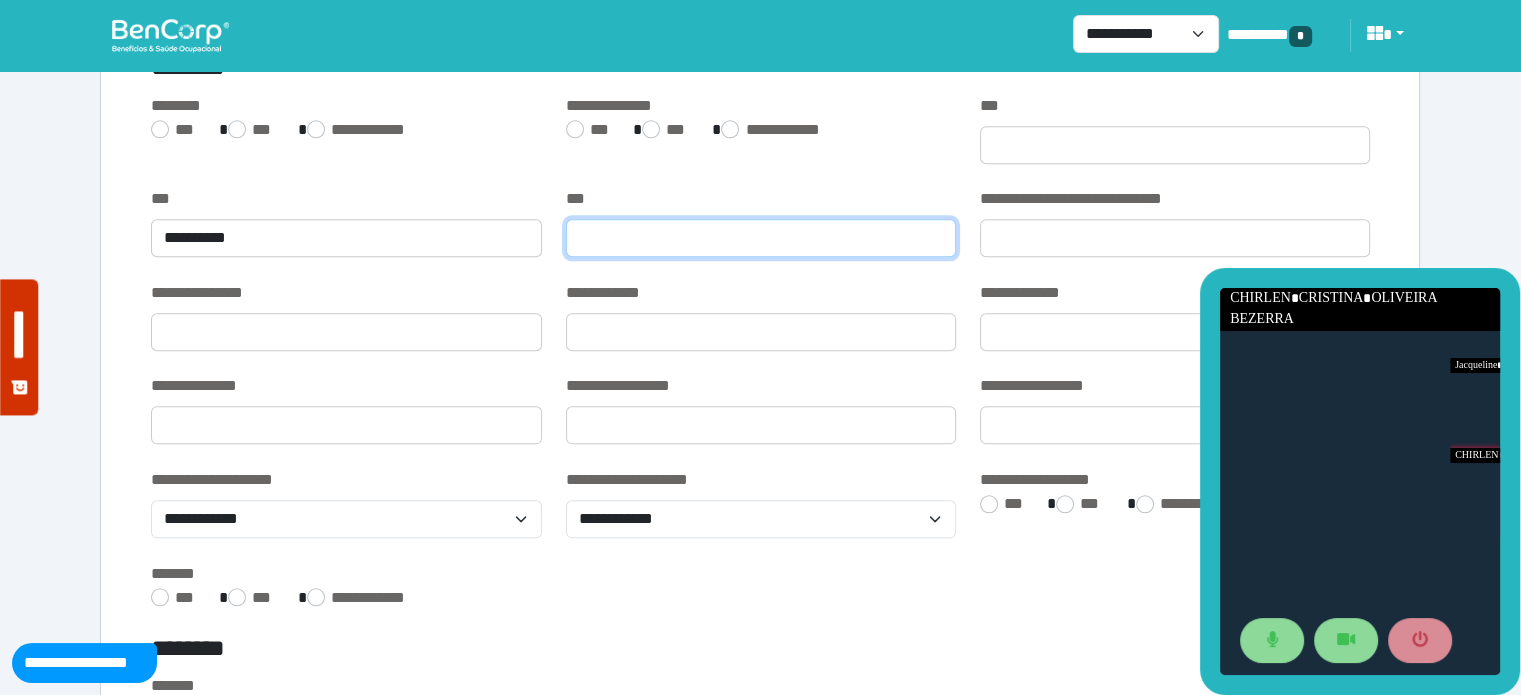 click at bounding box center (761, 238) 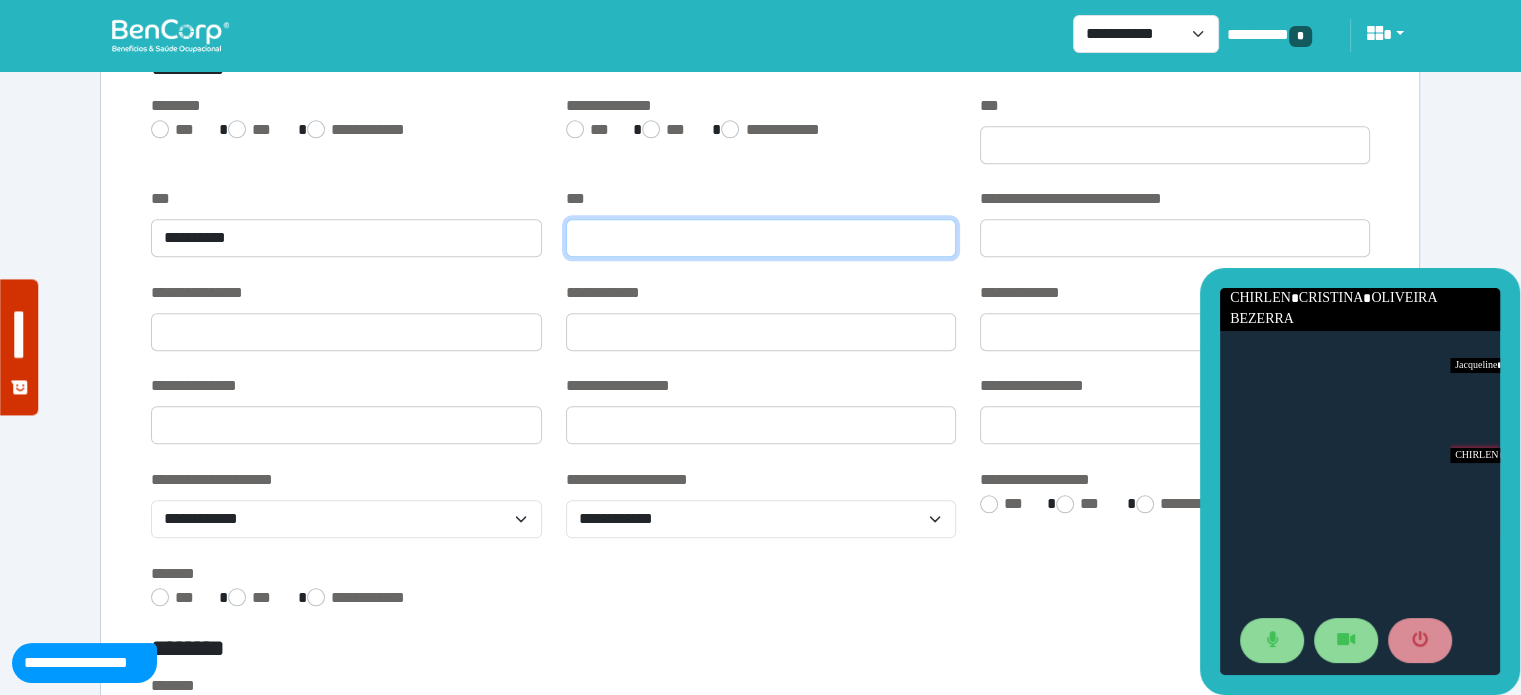 type on "********" 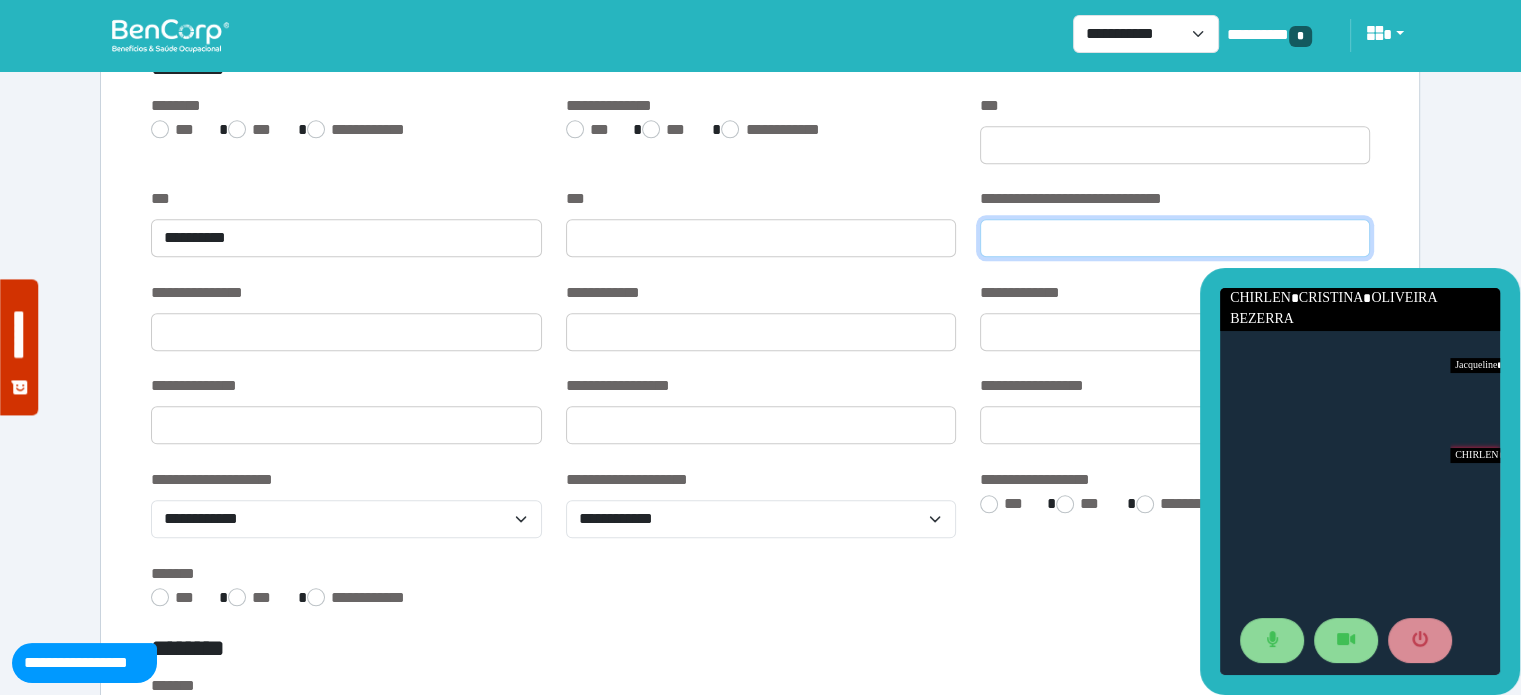 click at bounding box center [1175, 238] 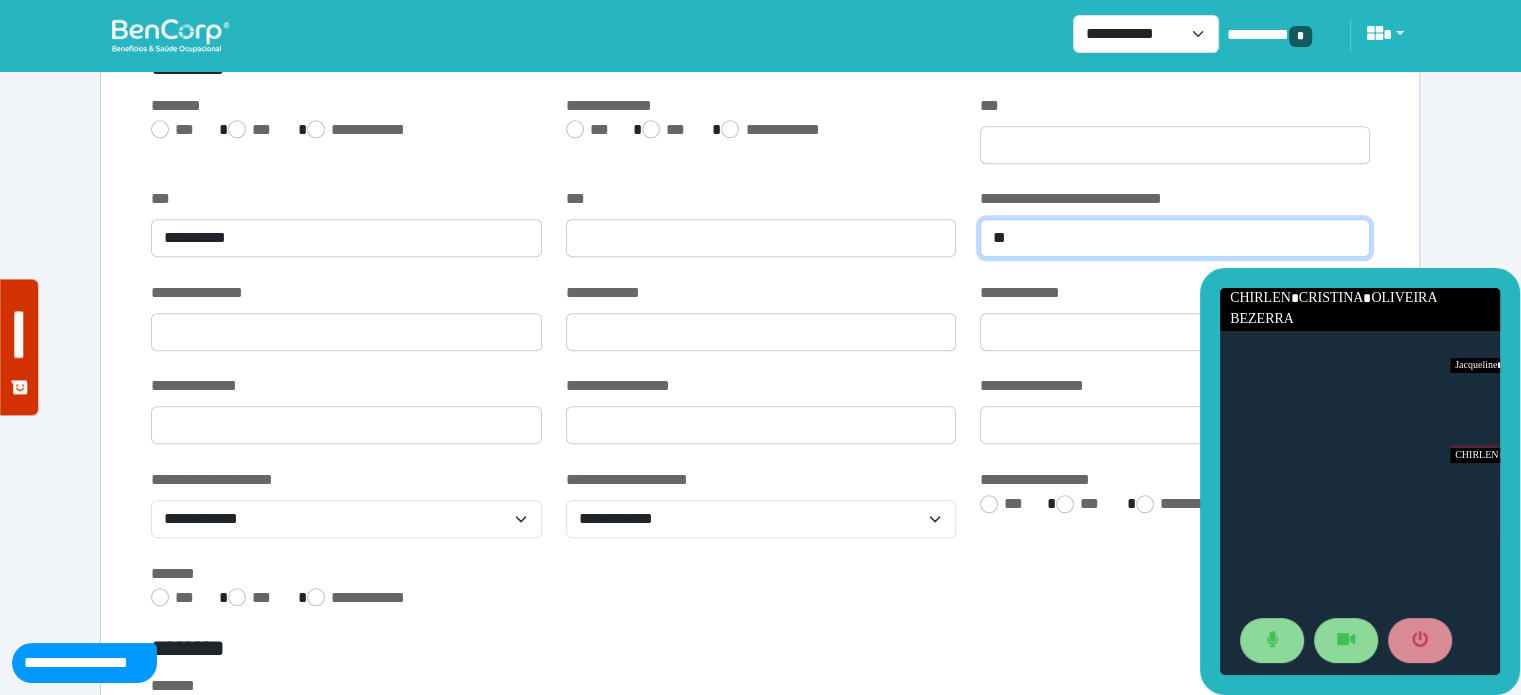 type on "**" 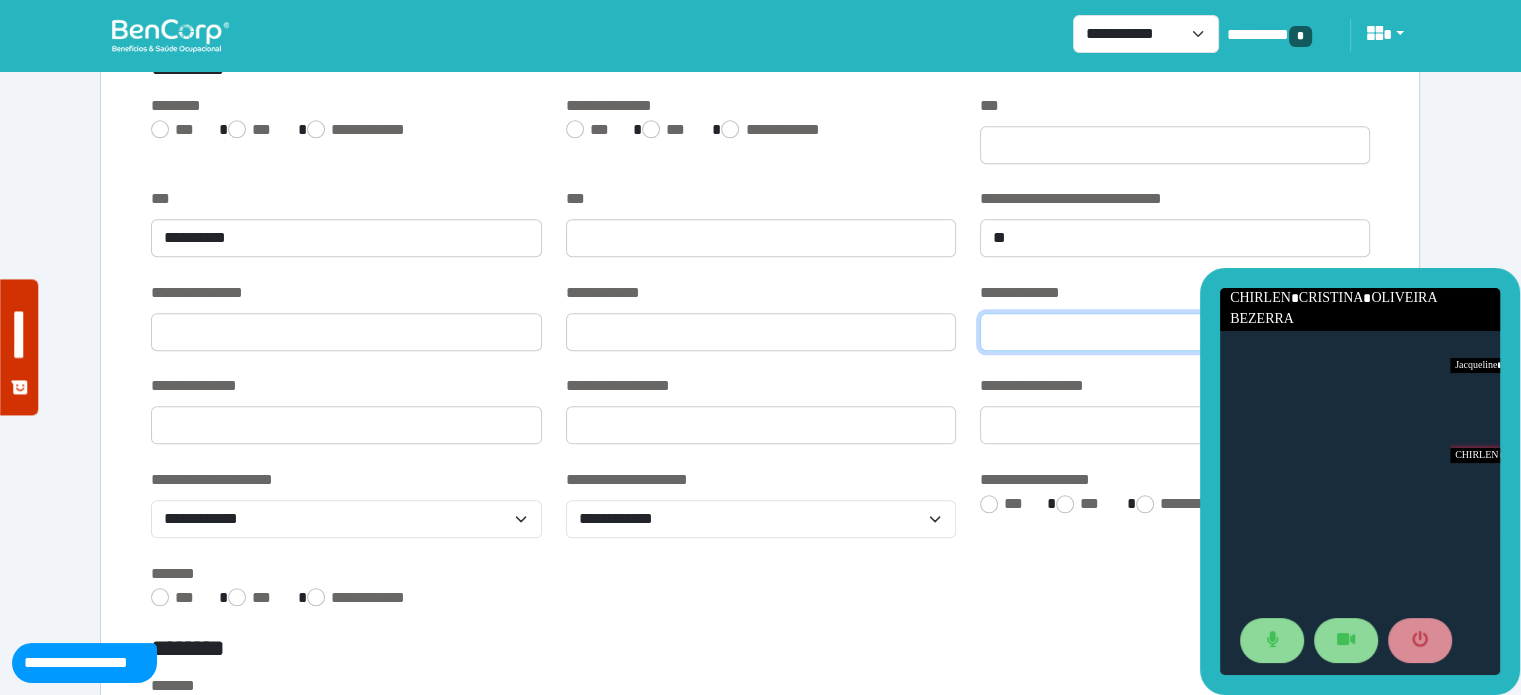 click at bounding box center [1175, 332] 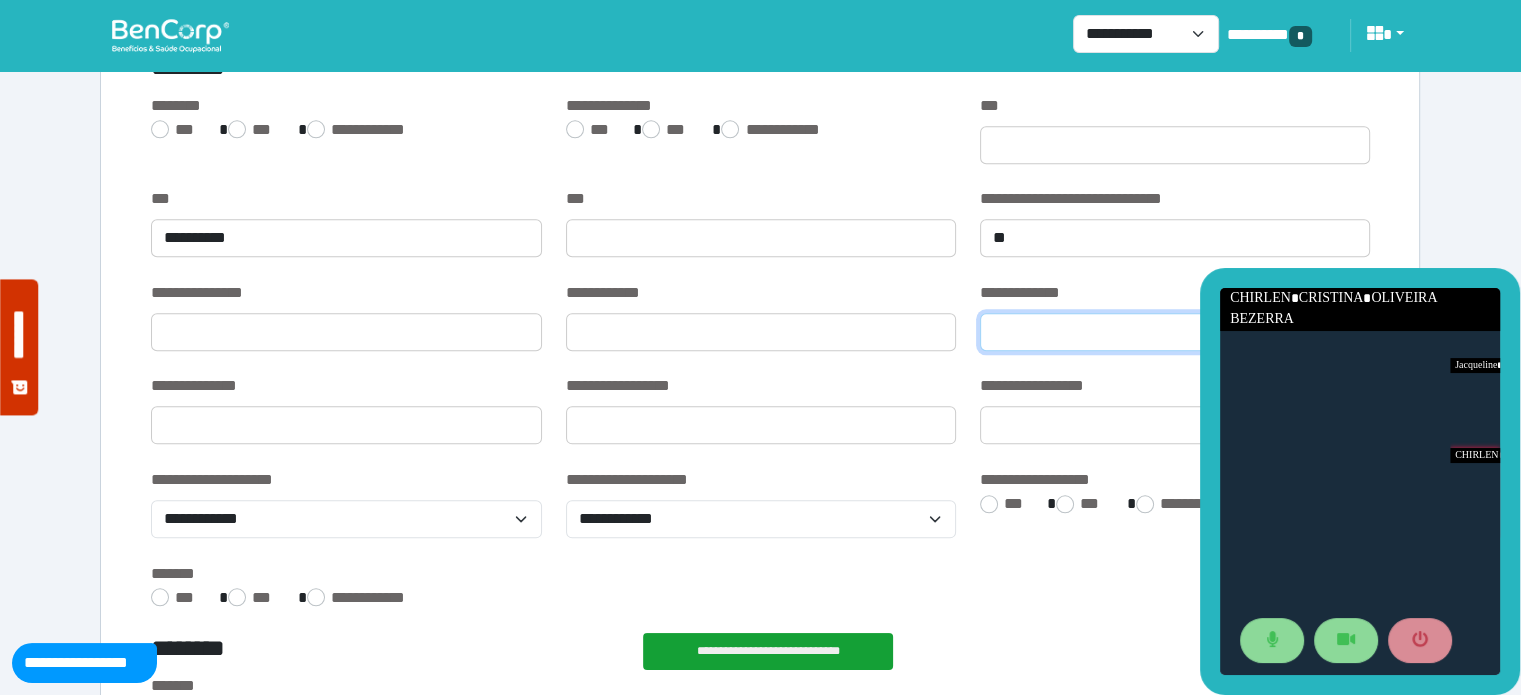 type on "*" 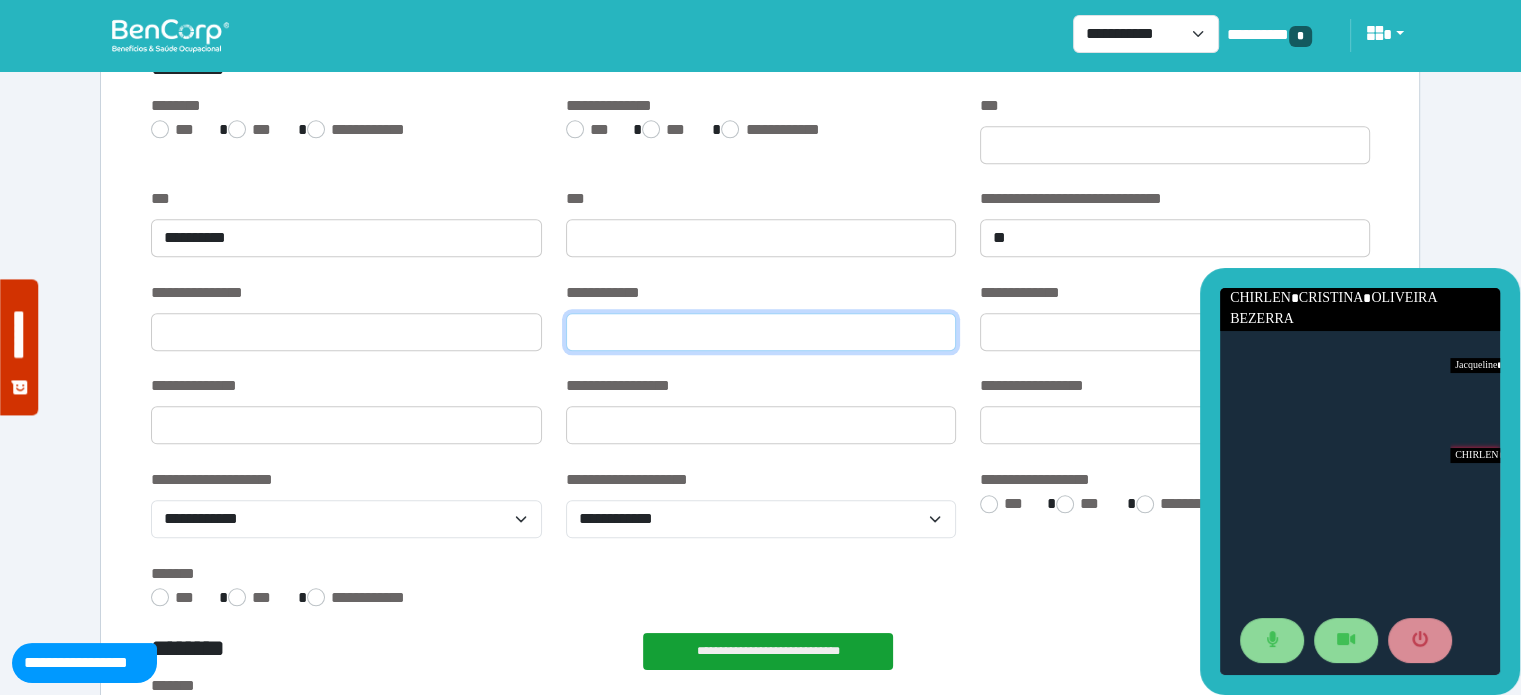 click at bounding box center (761, 332) 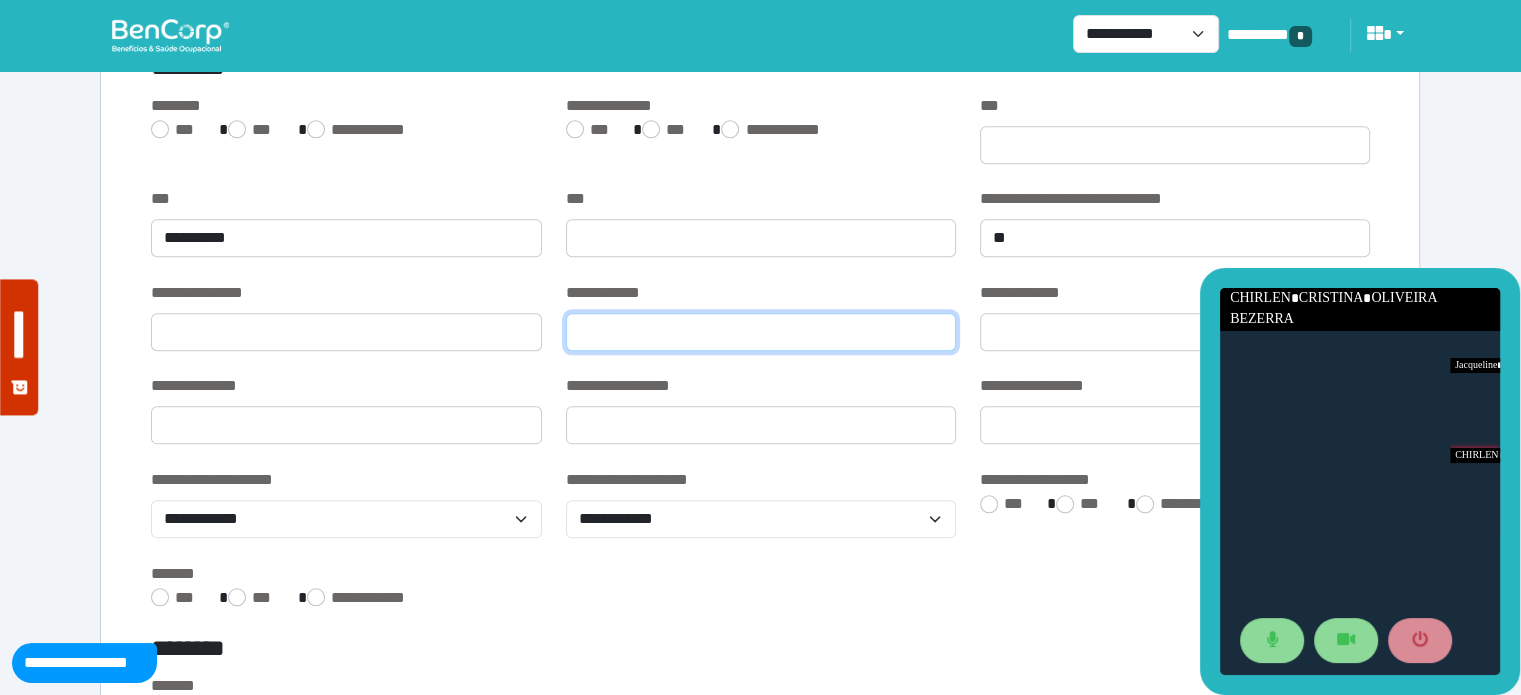 type on "*" 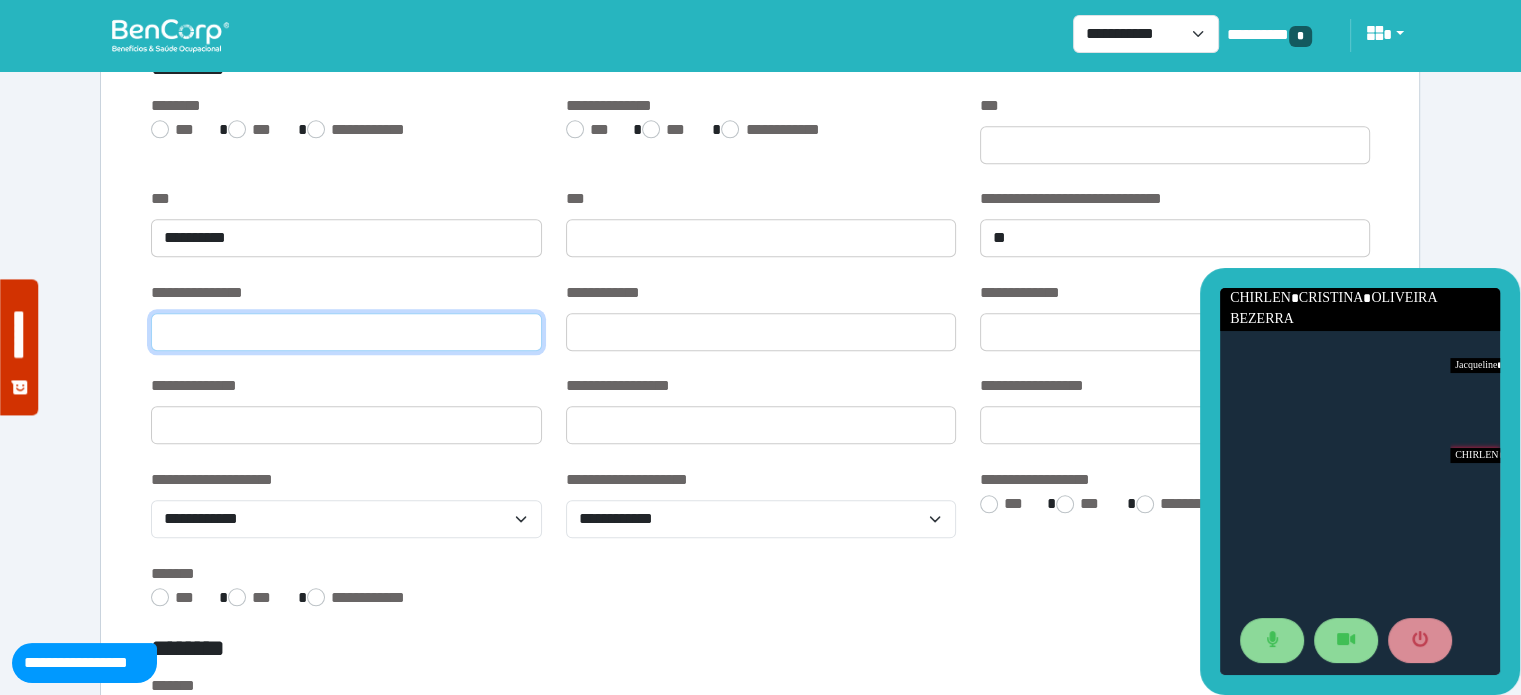 click at bounding box center [346, 332] 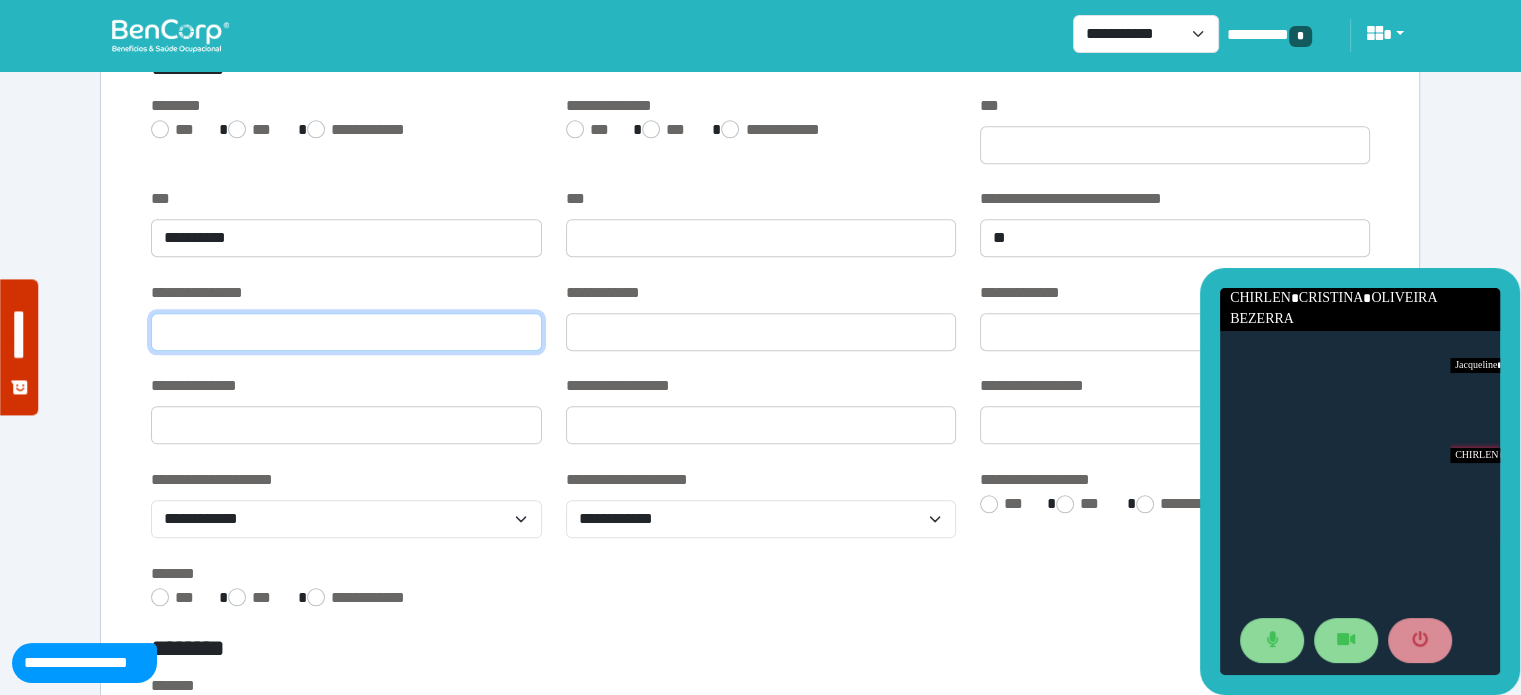 type on "*" 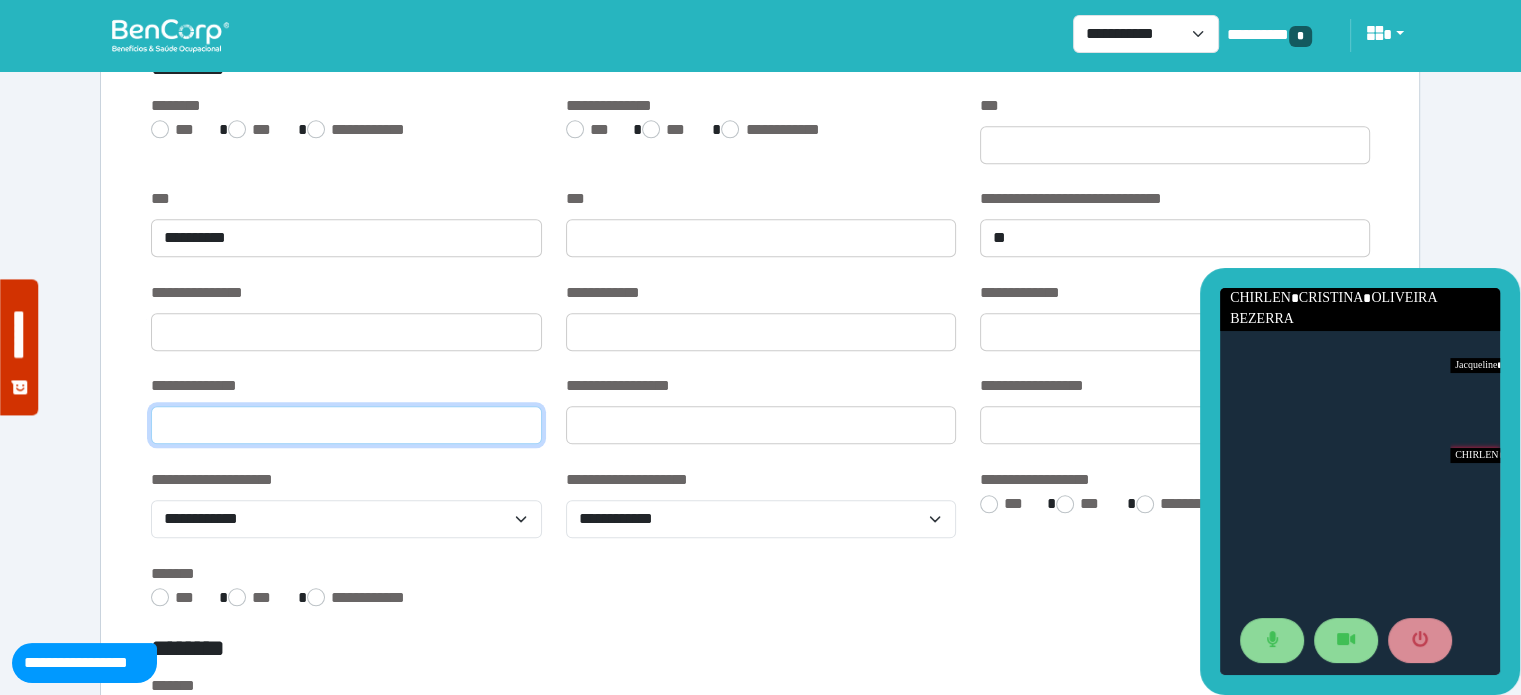 click at bounding box center (346, 425) 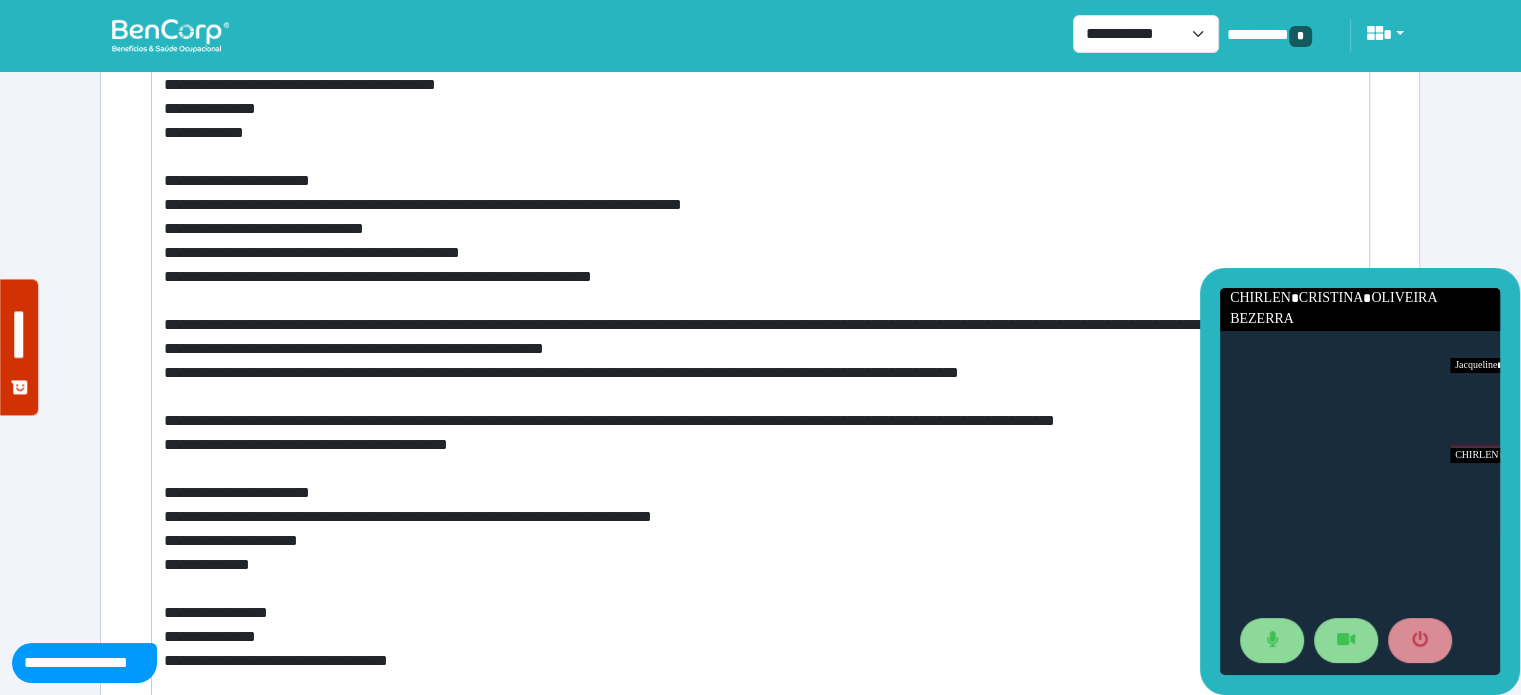 scroll, scrollTop: 955, scrollLeft: 0, axis: vertical 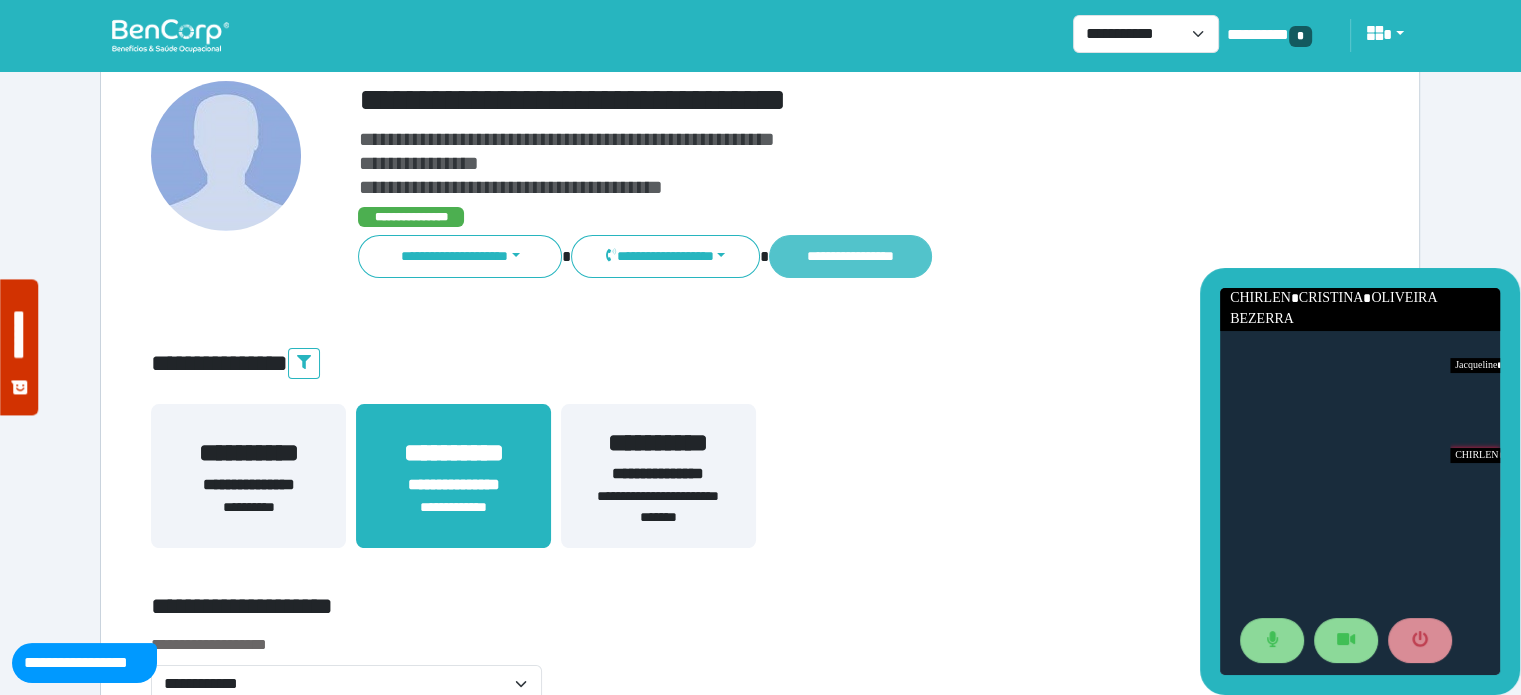 click on "**********" at bounding box center [850, 256] 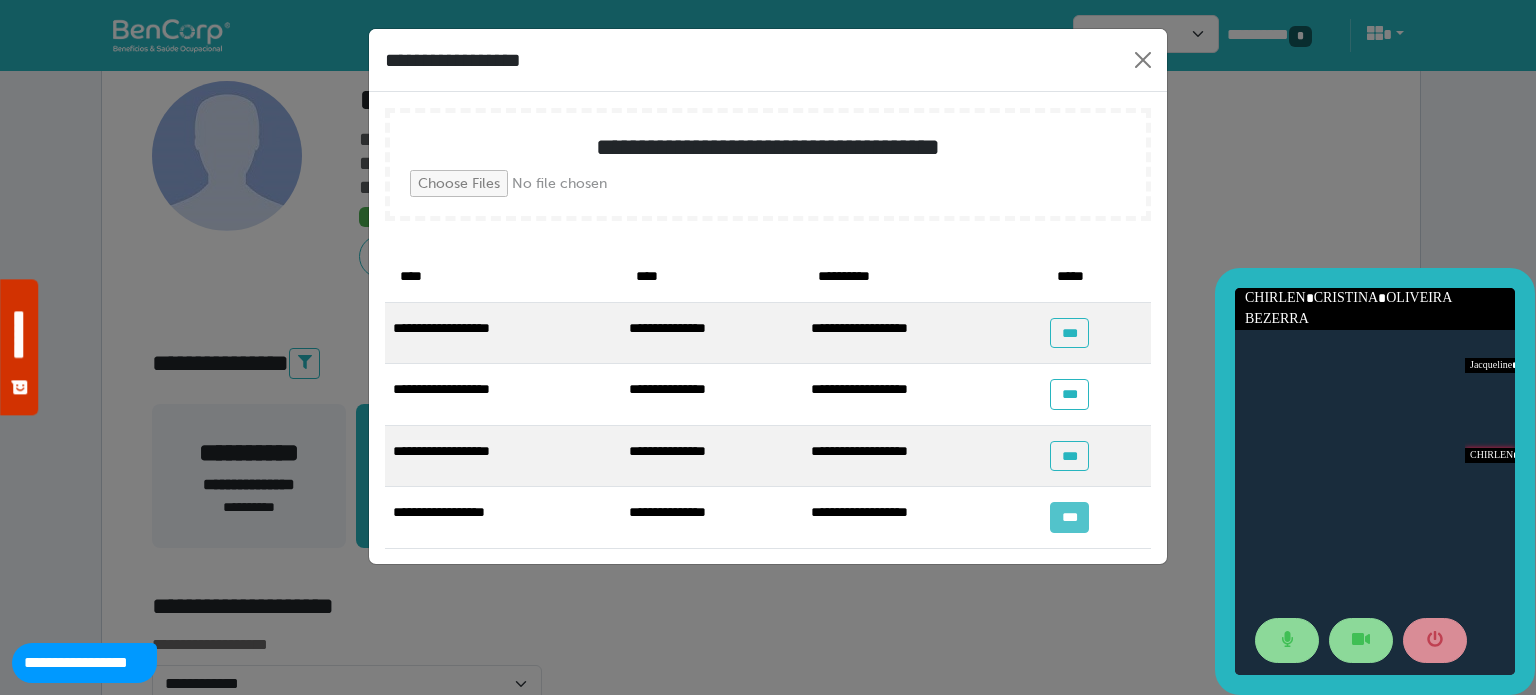 click on "***" at bounding box center [1069, 517] 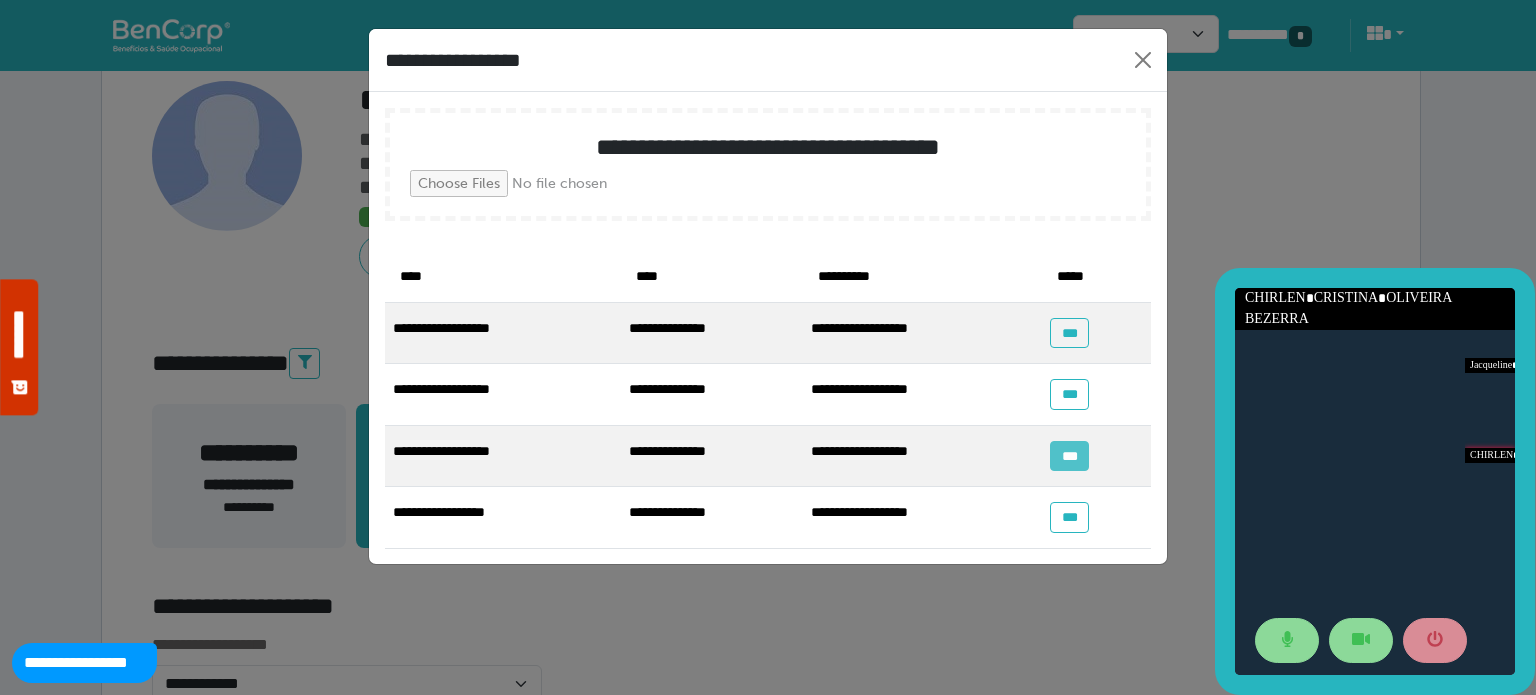 click on "***" at bounding box center [1069, 456] 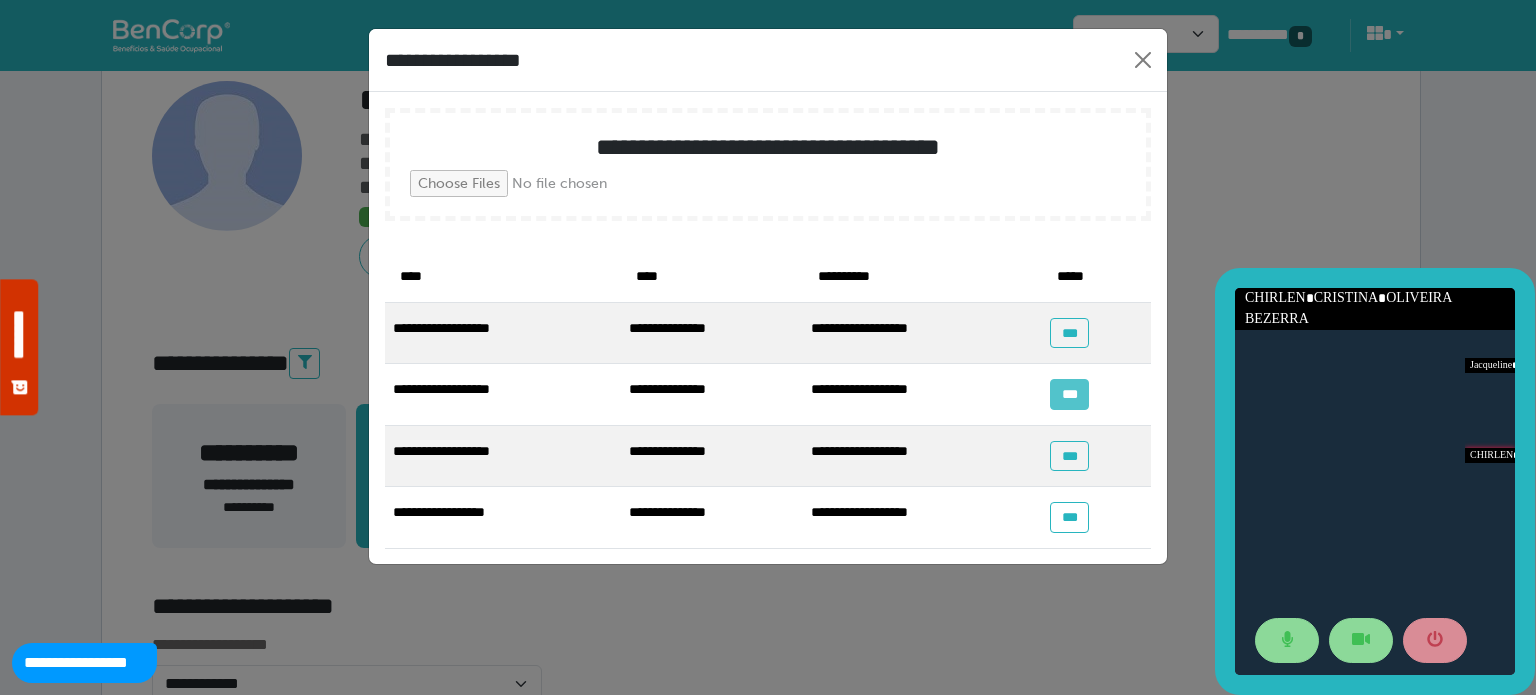 click on "***" at bounding box center (1069, 394) 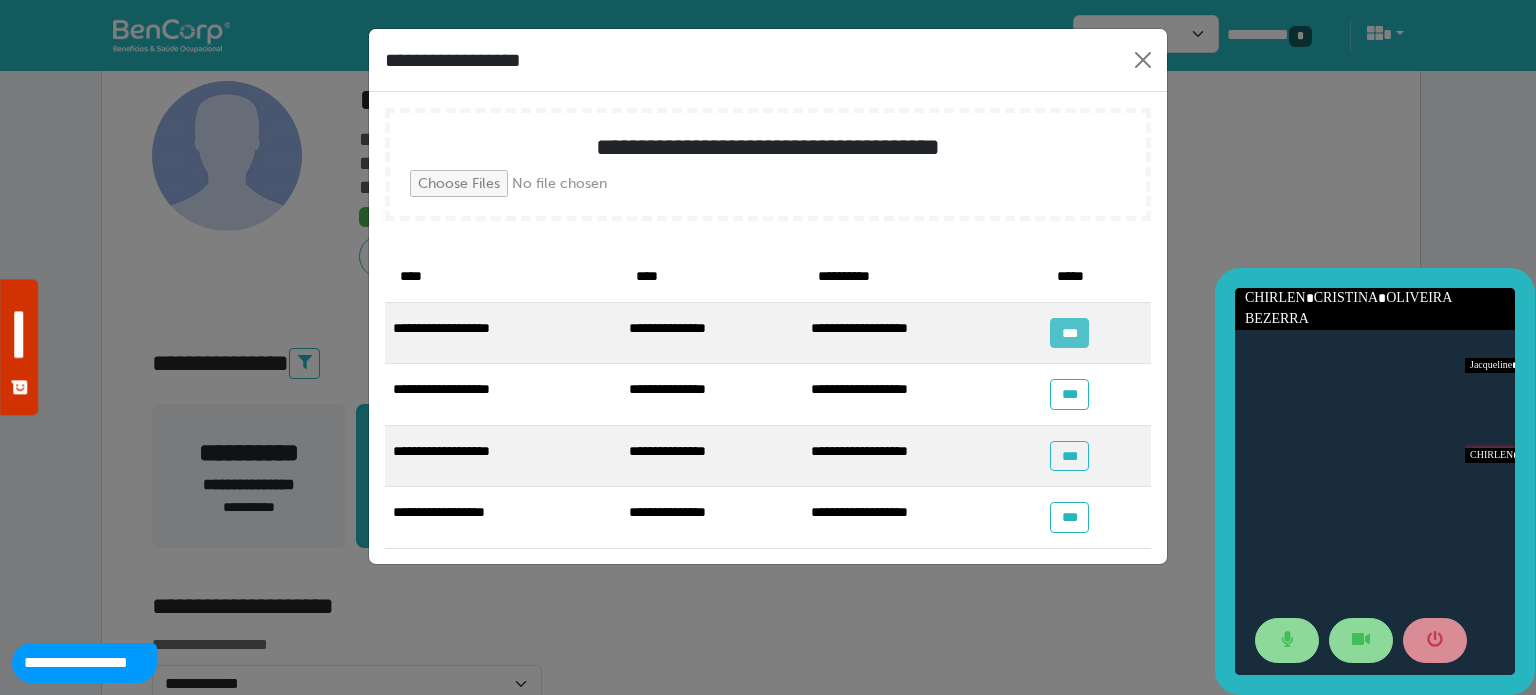 click on "***" at bounding box center (1069, 333) 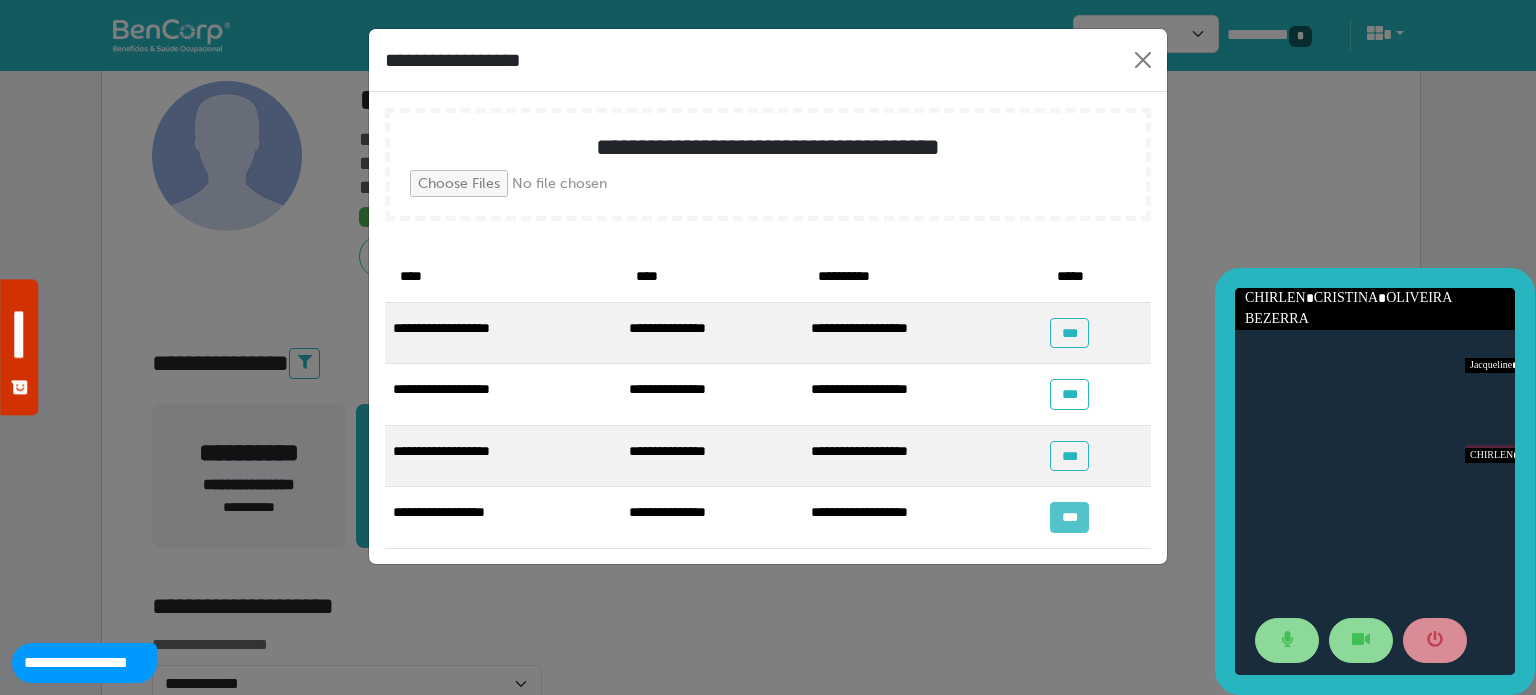 click on "***" at bounding box center (1069, 517) 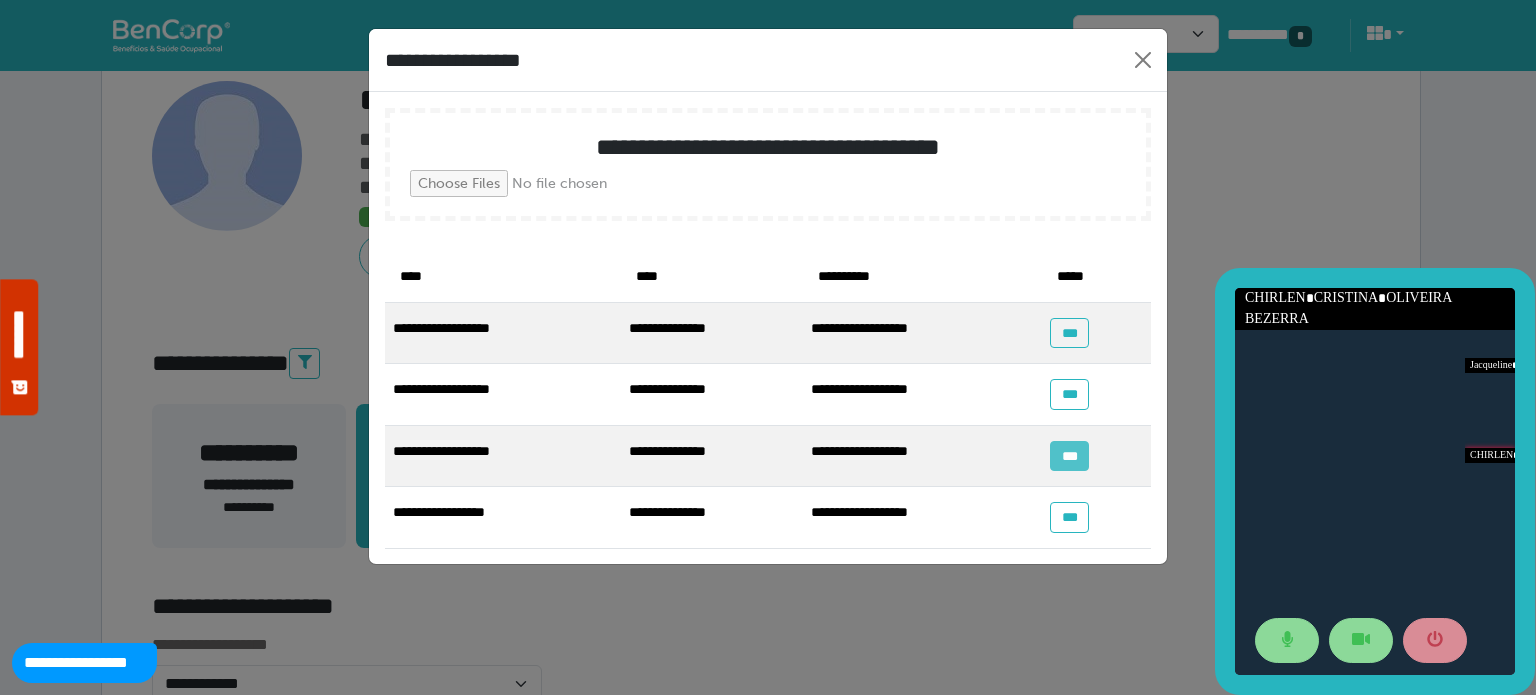 click on "***" at bounding box center [1069, 456] 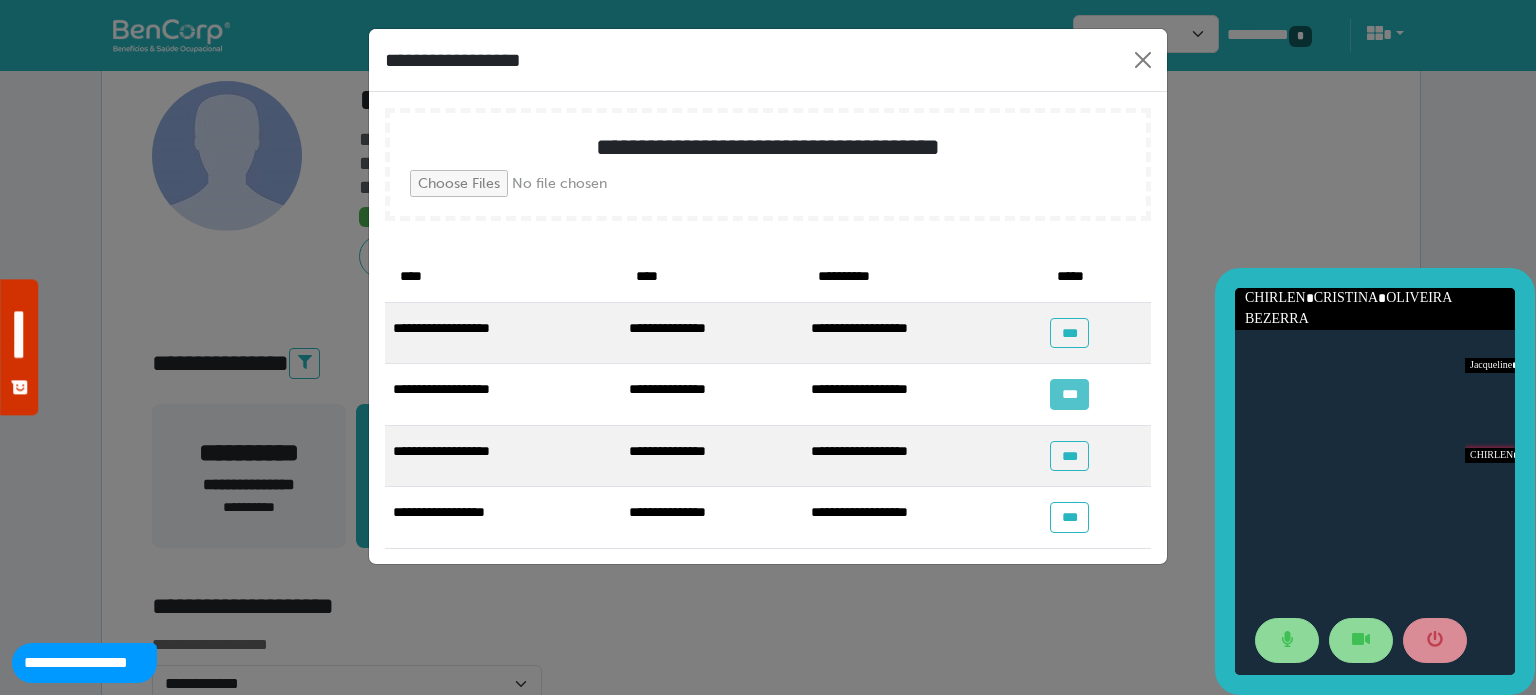 click on "***" at bounding box center (1069, 394) 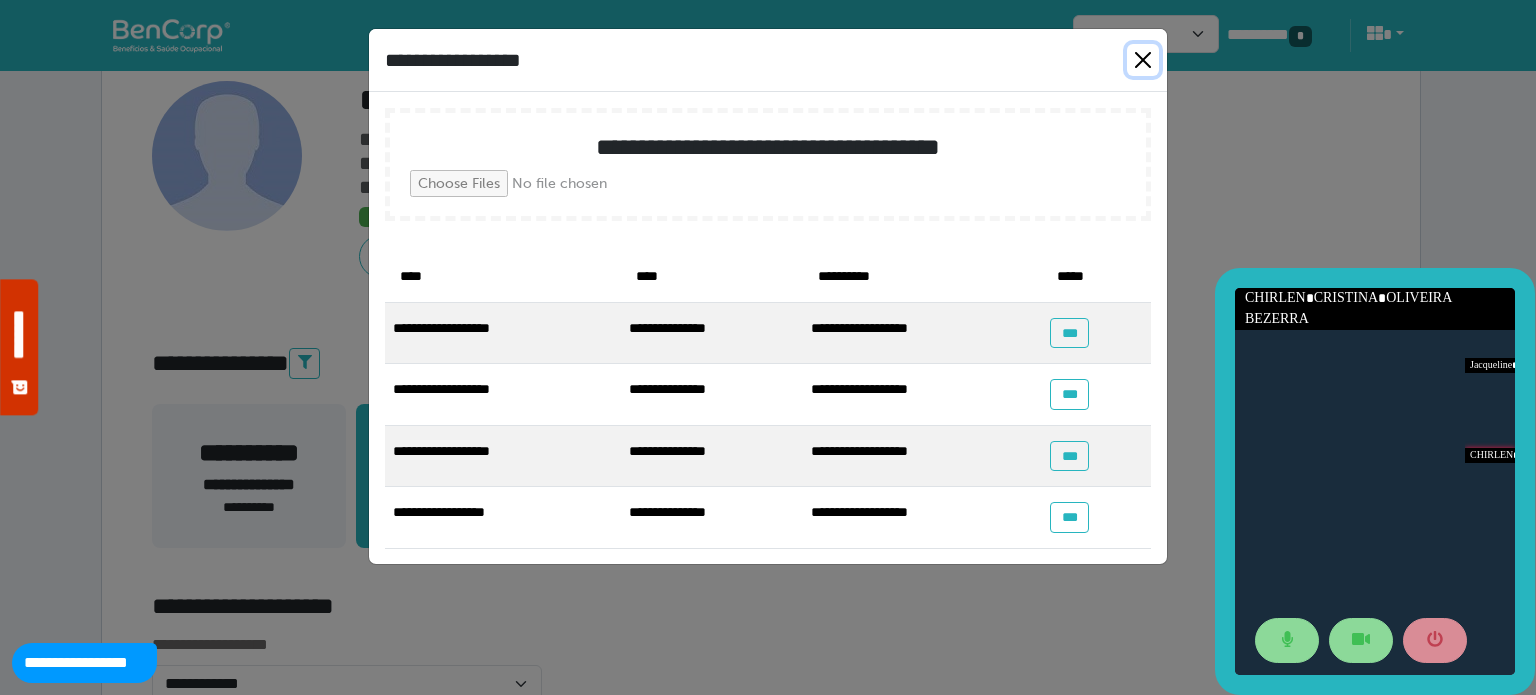 click at bounding box center (1143, 60) 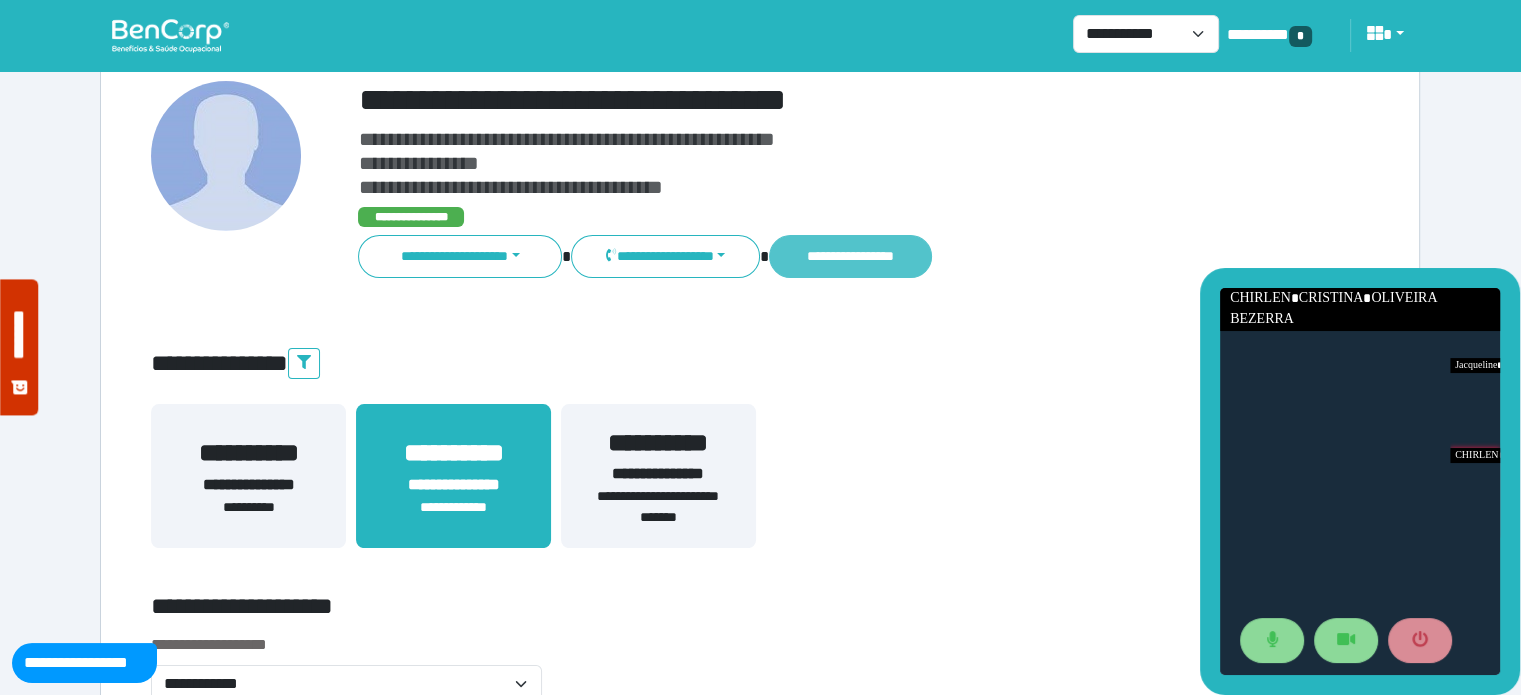 click on "**********" at bounding box center [850, 256] 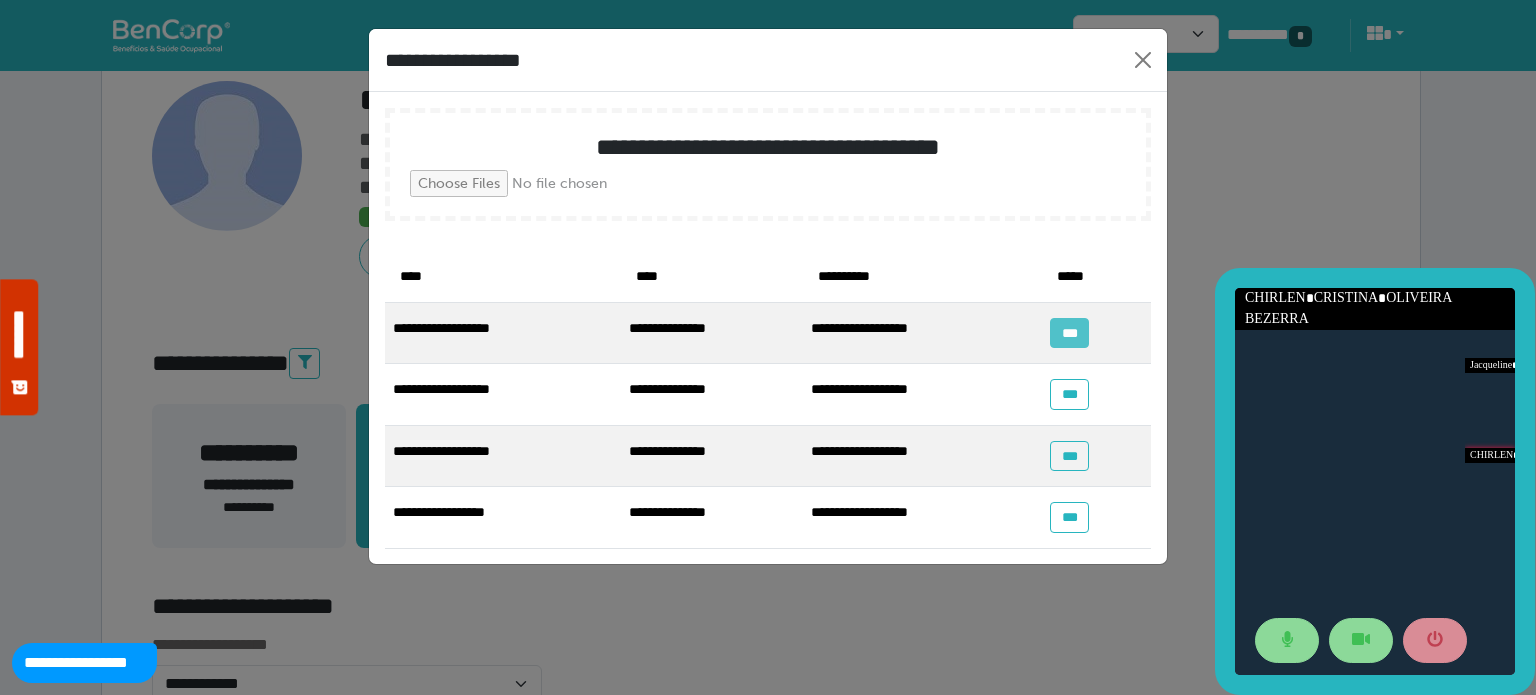click on "***" at bounding box center (1069, 333) 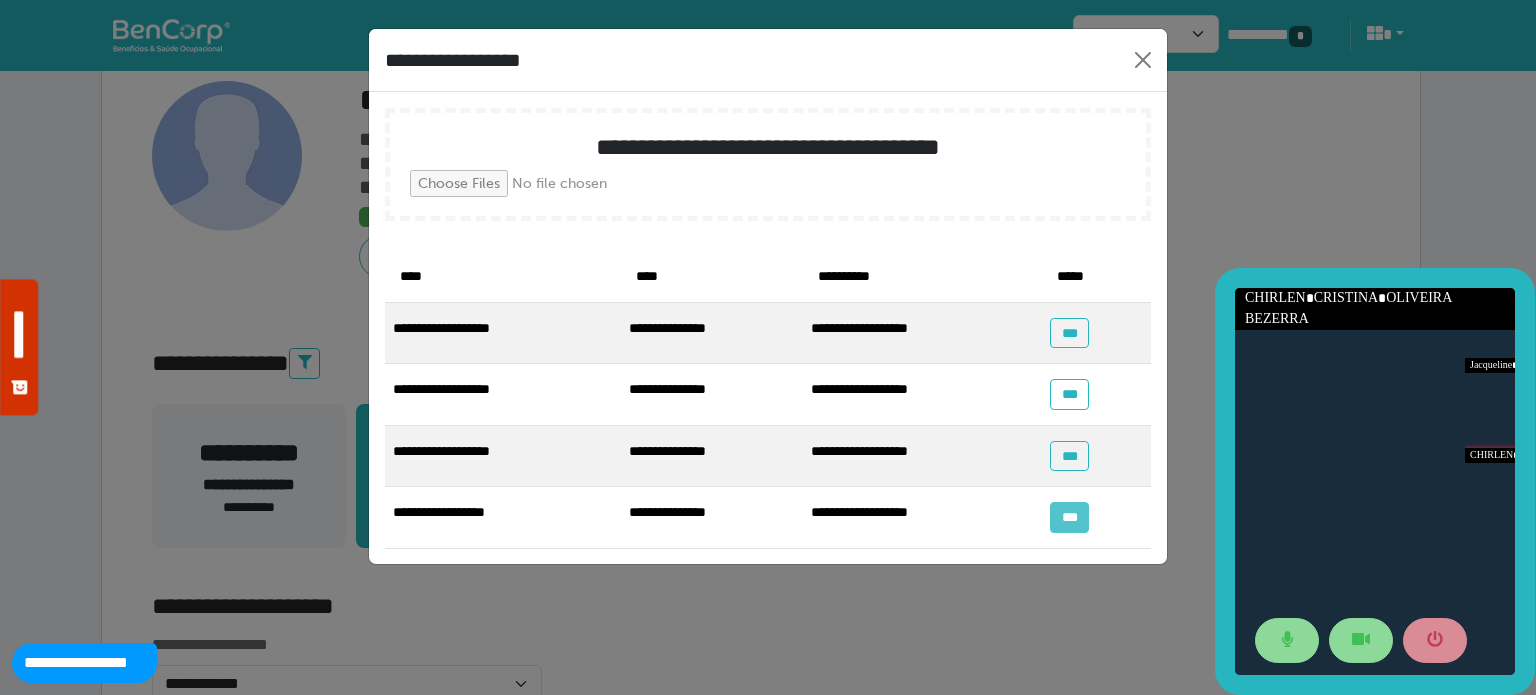 click on "***" at bounding box center [1069, 517] 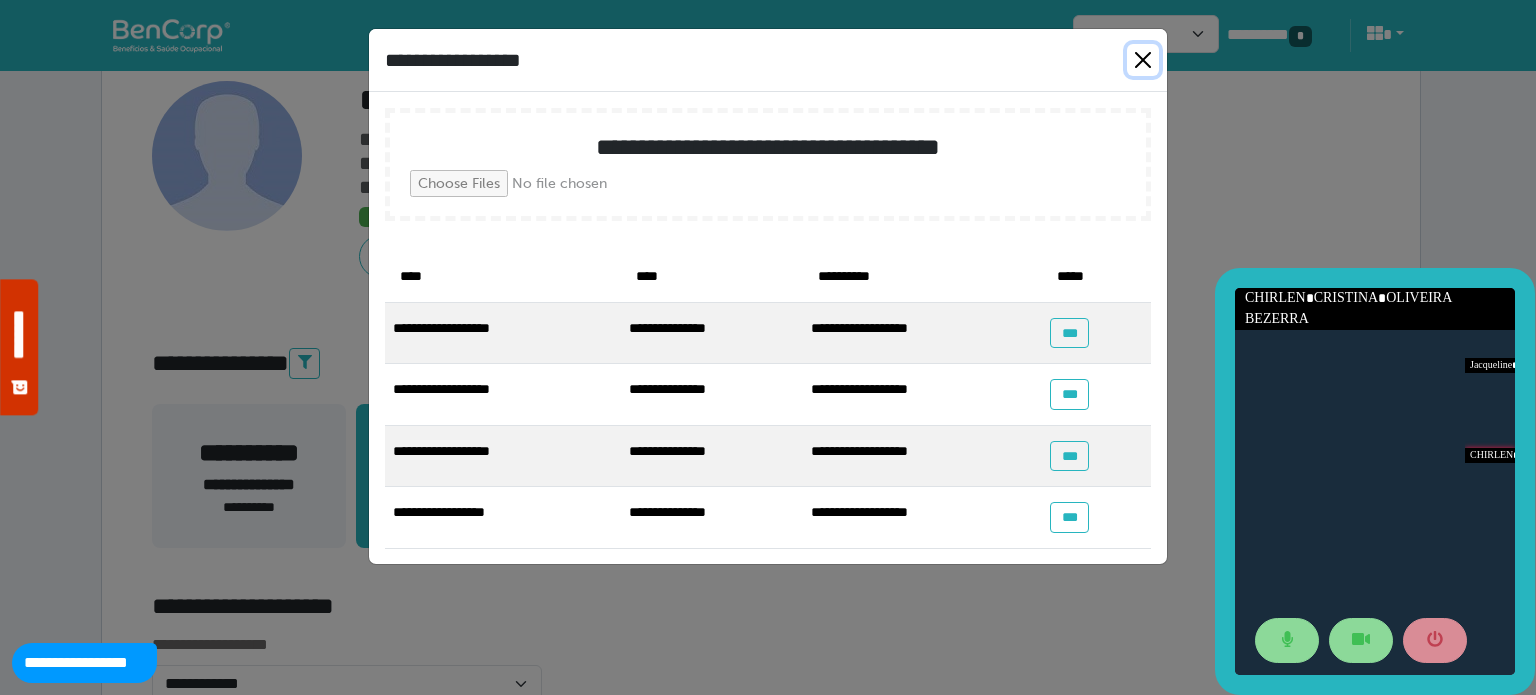 click at bounding box center [1143, 60] 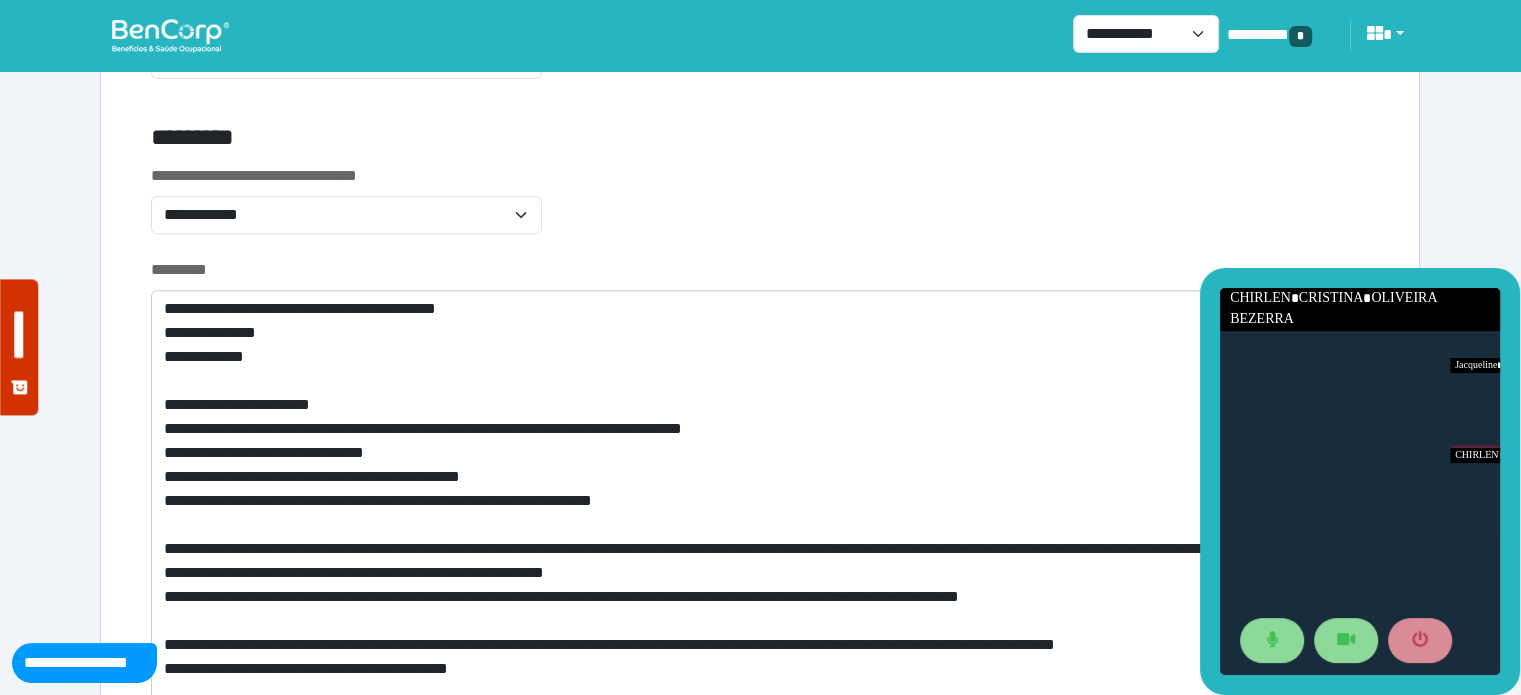 scroll, scrollTop: 811, scrollLeft: 0, axis: vertical 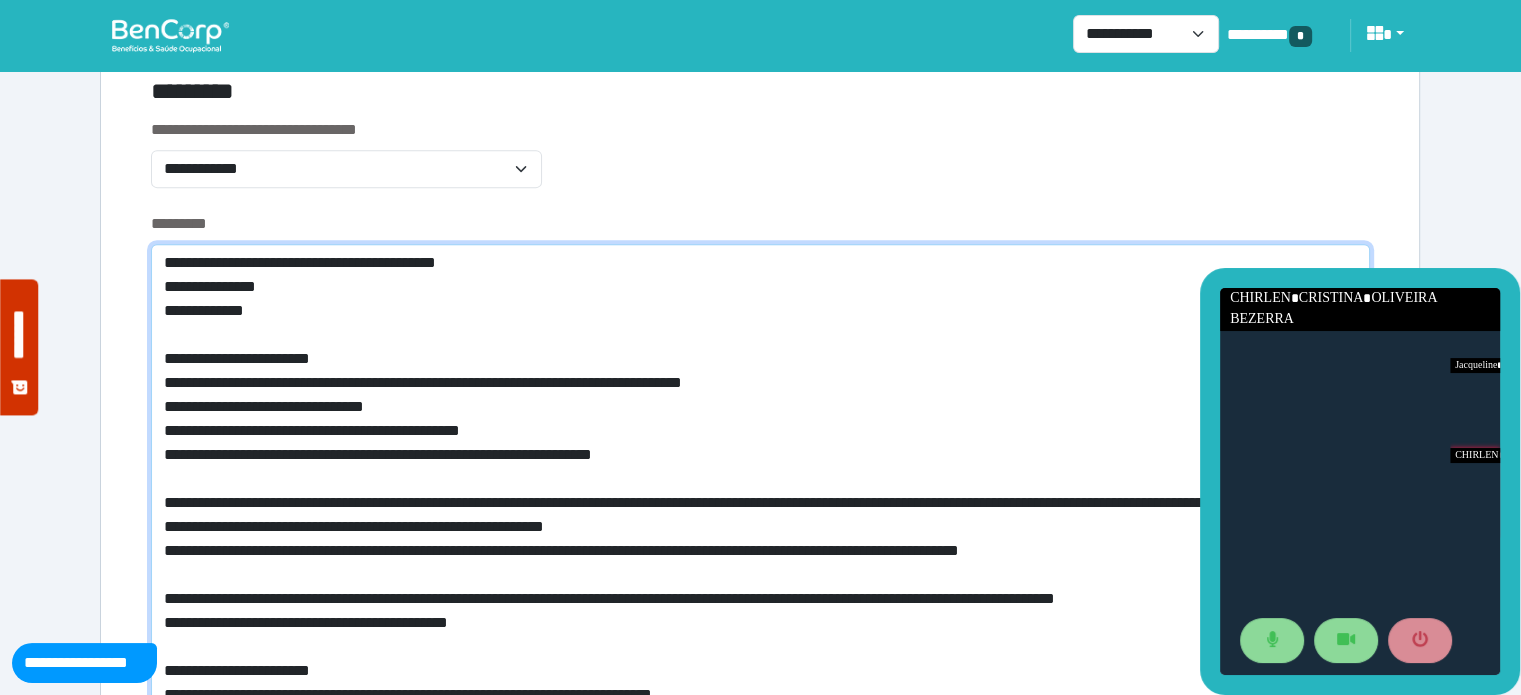 drag, startPoint x: 301, startPoint y: 310, endPoint x: 154, endPoint y: 266, distance: 153.4438 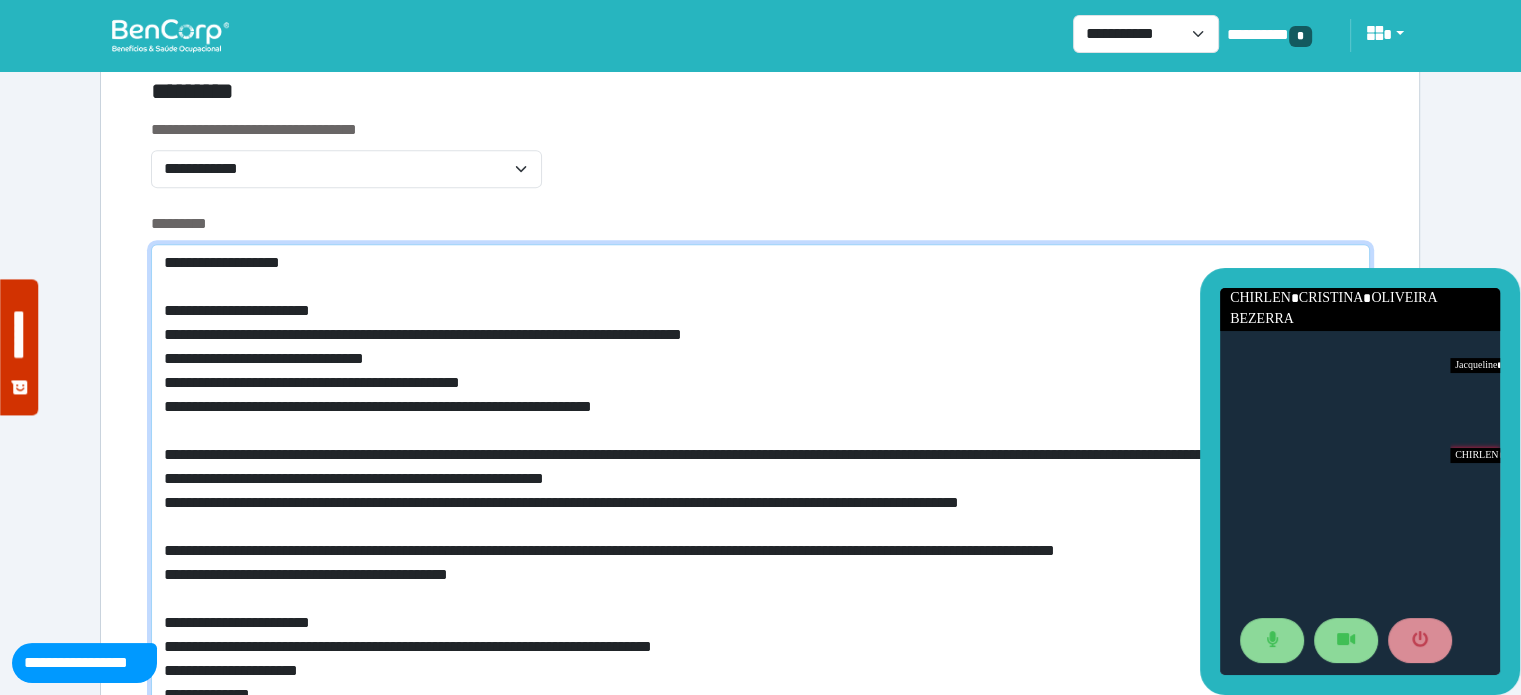 drag, startPoint x: 164, startPoint y: 320, endPoint x: 720, endPoint y: 399, distance: 561.58435 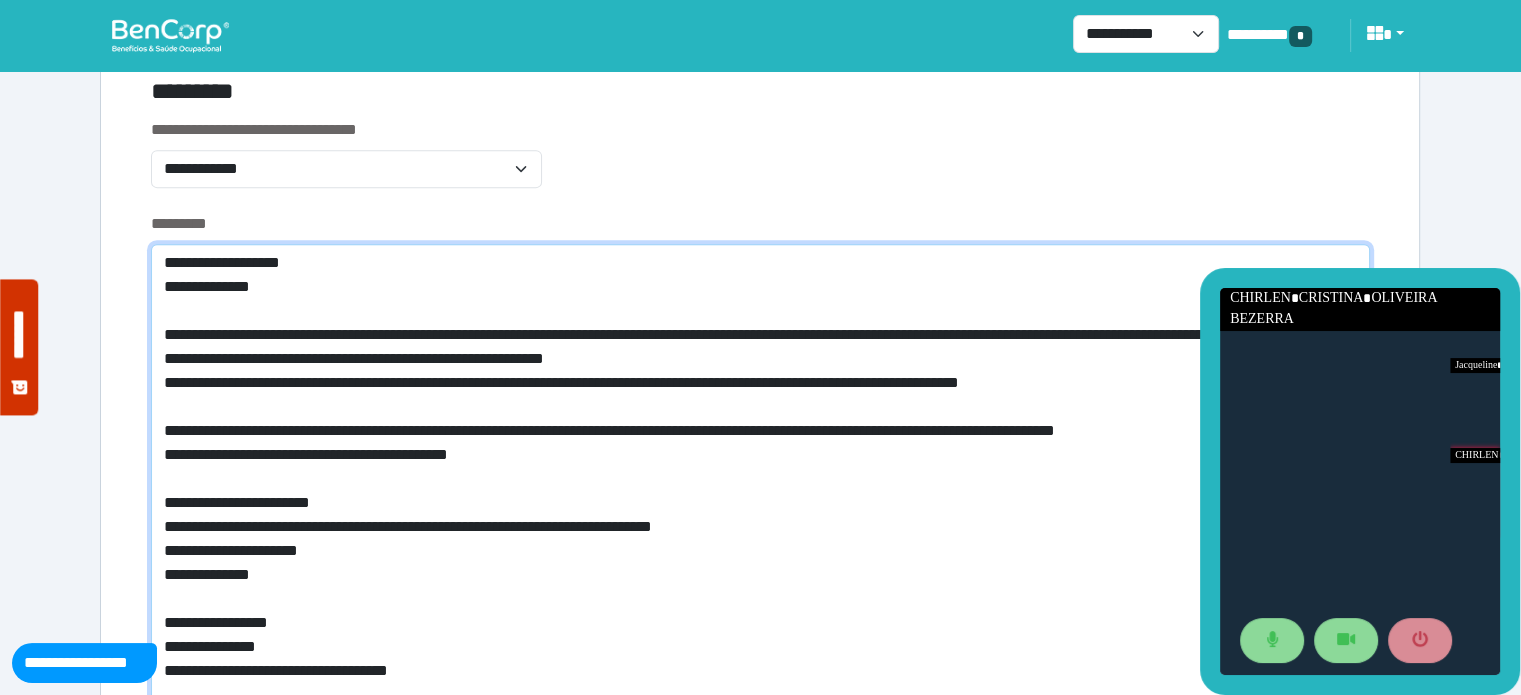 click at bounding box center [760, 579] 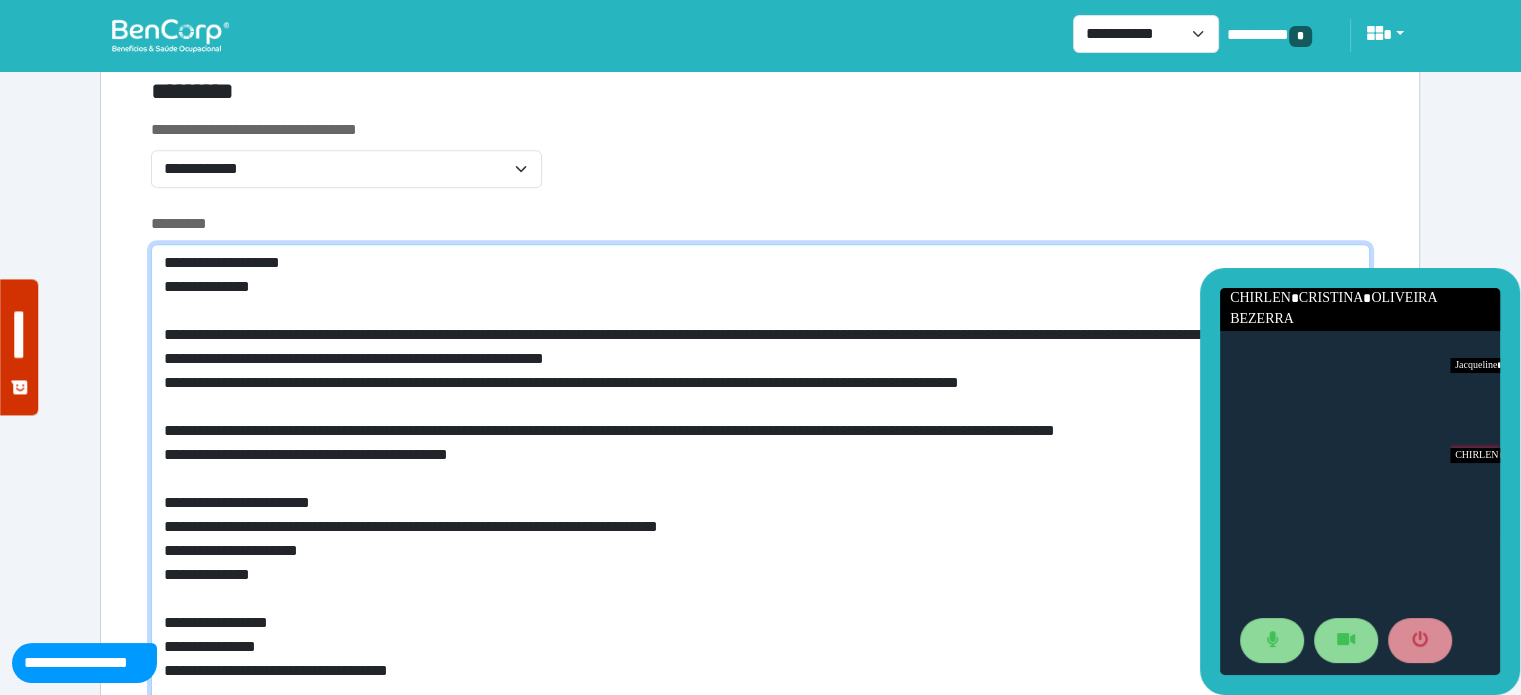drag, startPoint x: 758, startPoint y: 530, endPoint x: 148, endPoint y: 531, distance: 610.0008 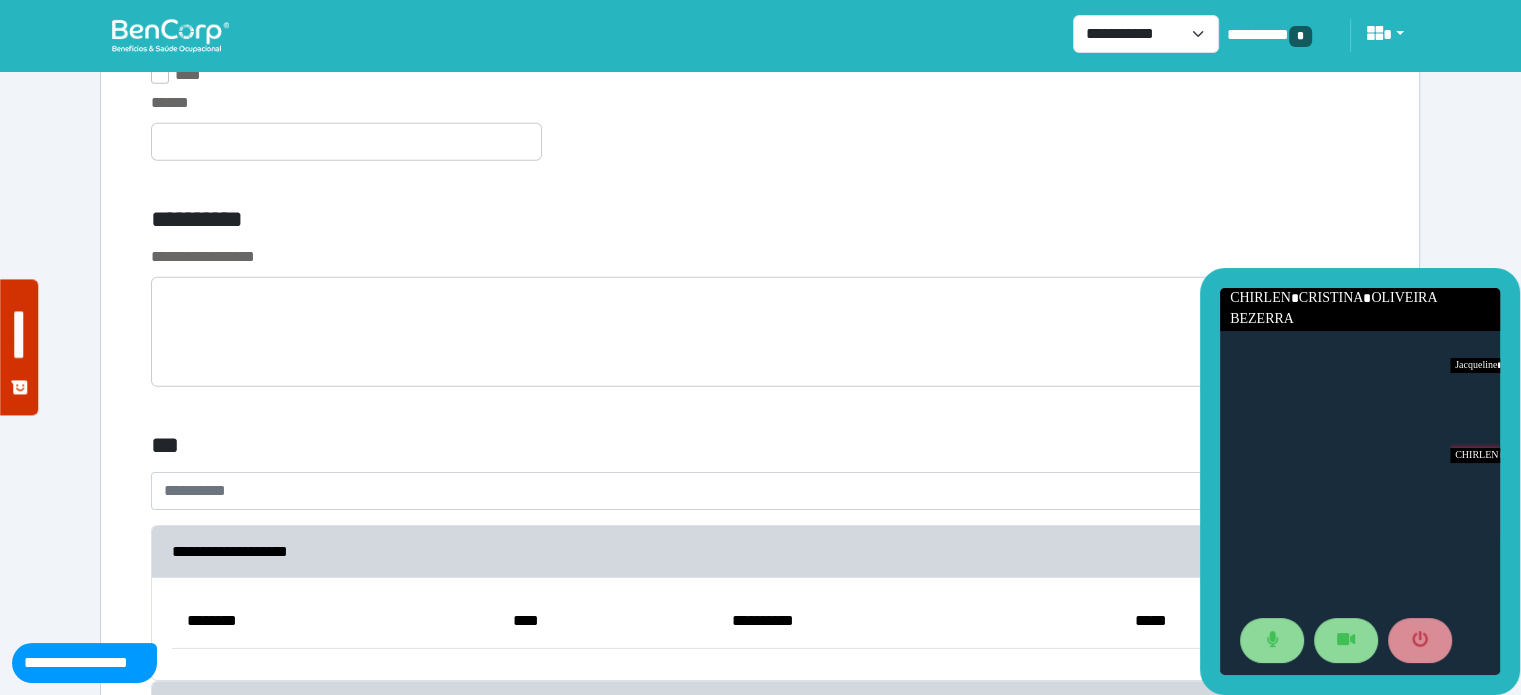 scroll, scrollTop: 6198, scrollLeft: 0, axis: vertical 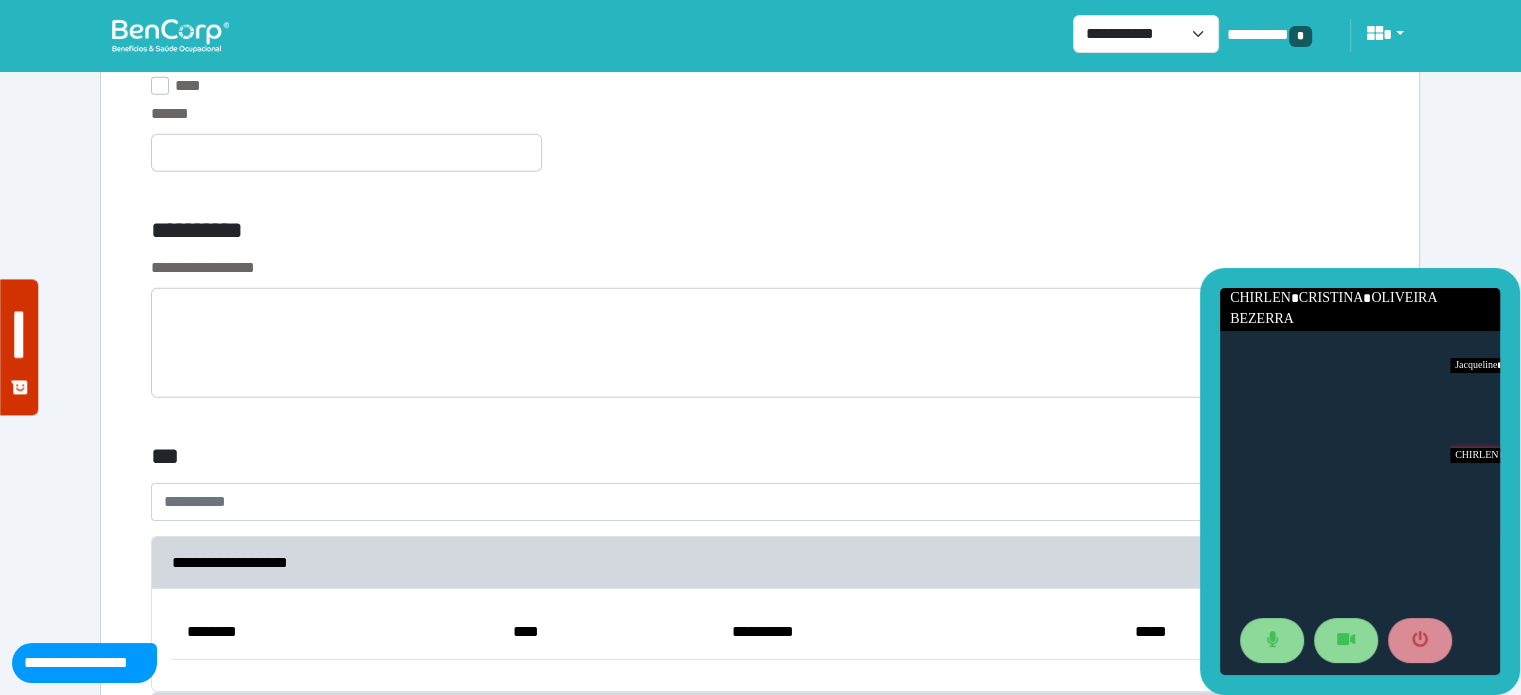 type on "**********" 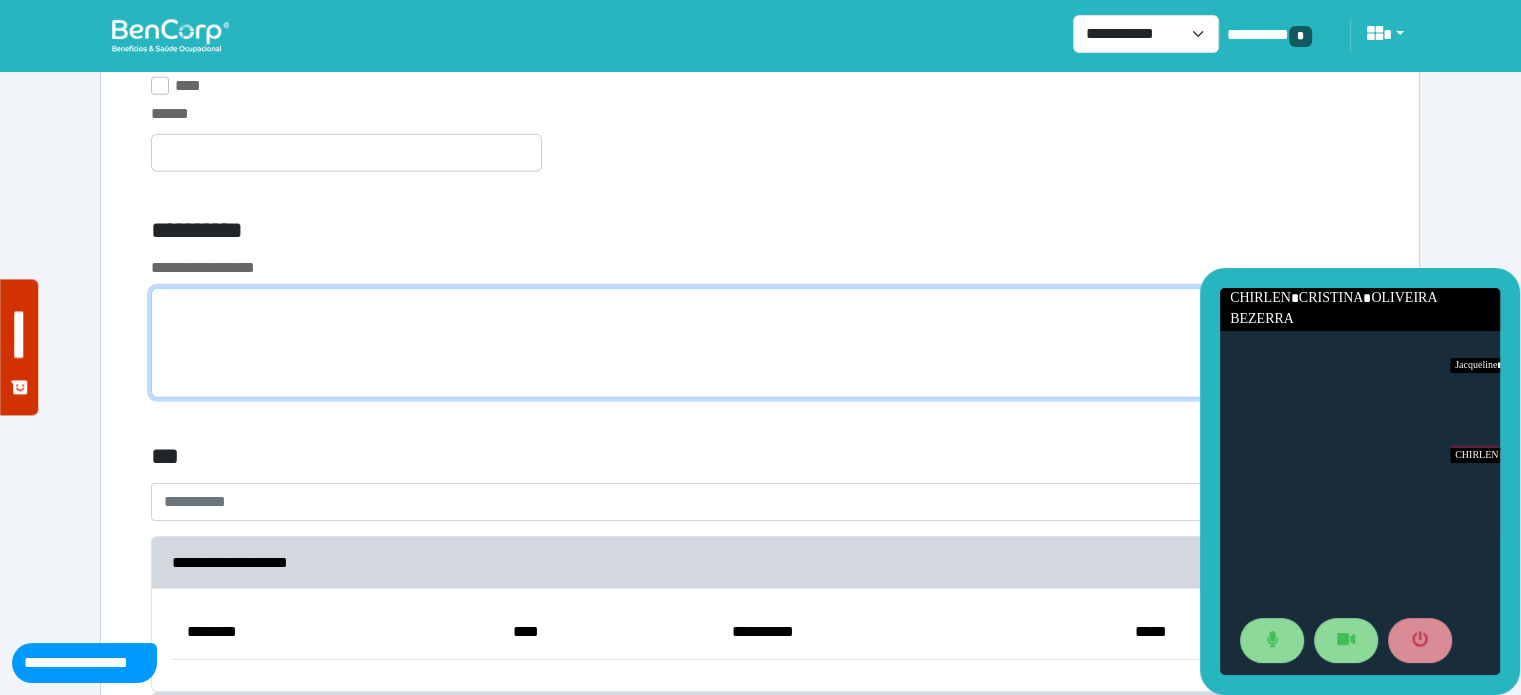 click at bounding box center [760, 343] 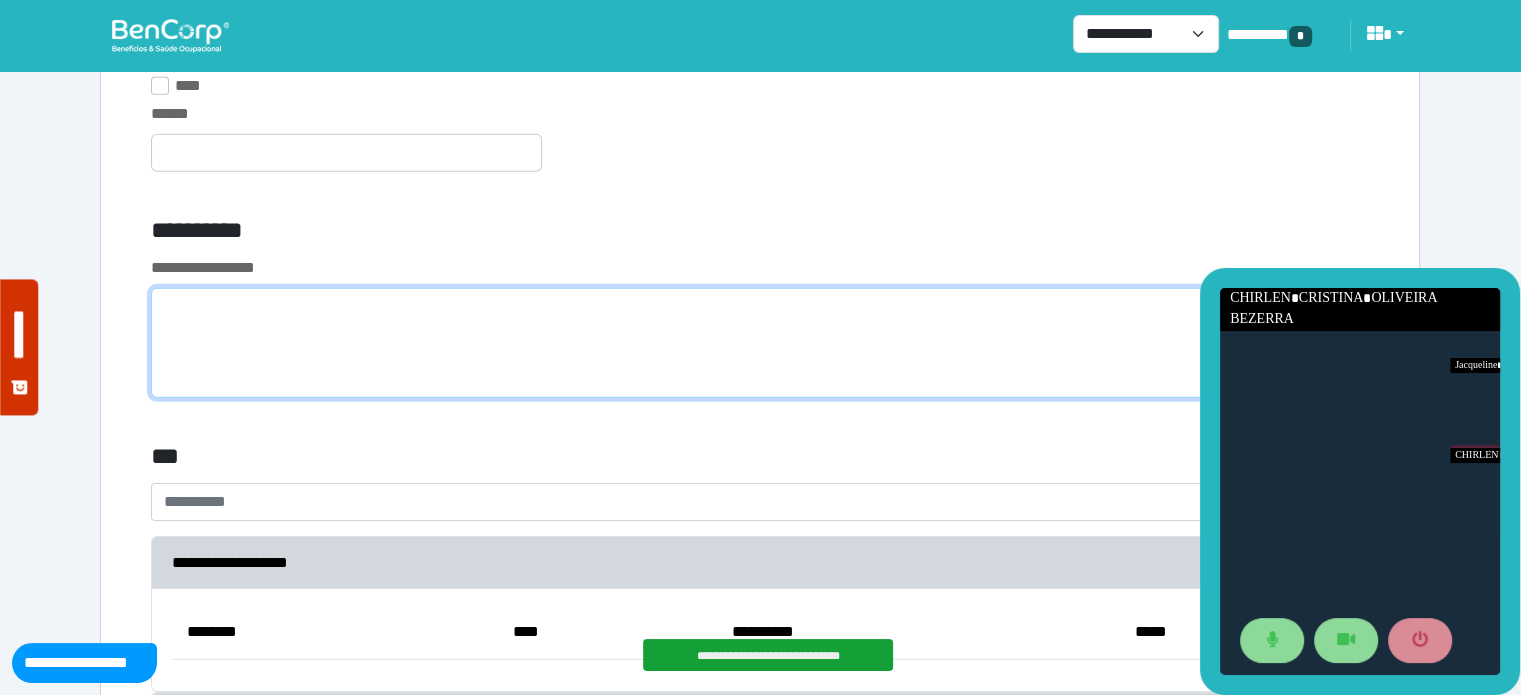 paste on "**********" 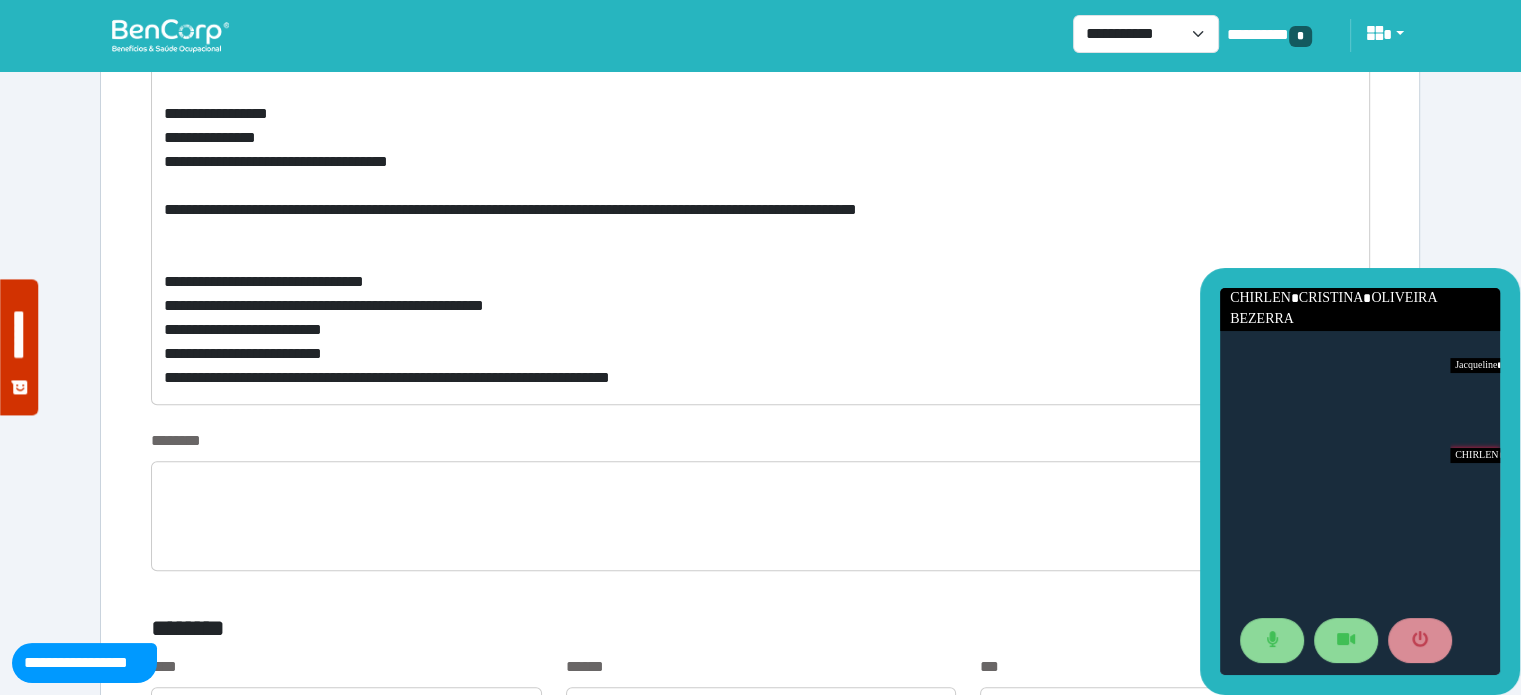 scroll, scrollTop: 1187, scrollLeft: 0, axis: vertical 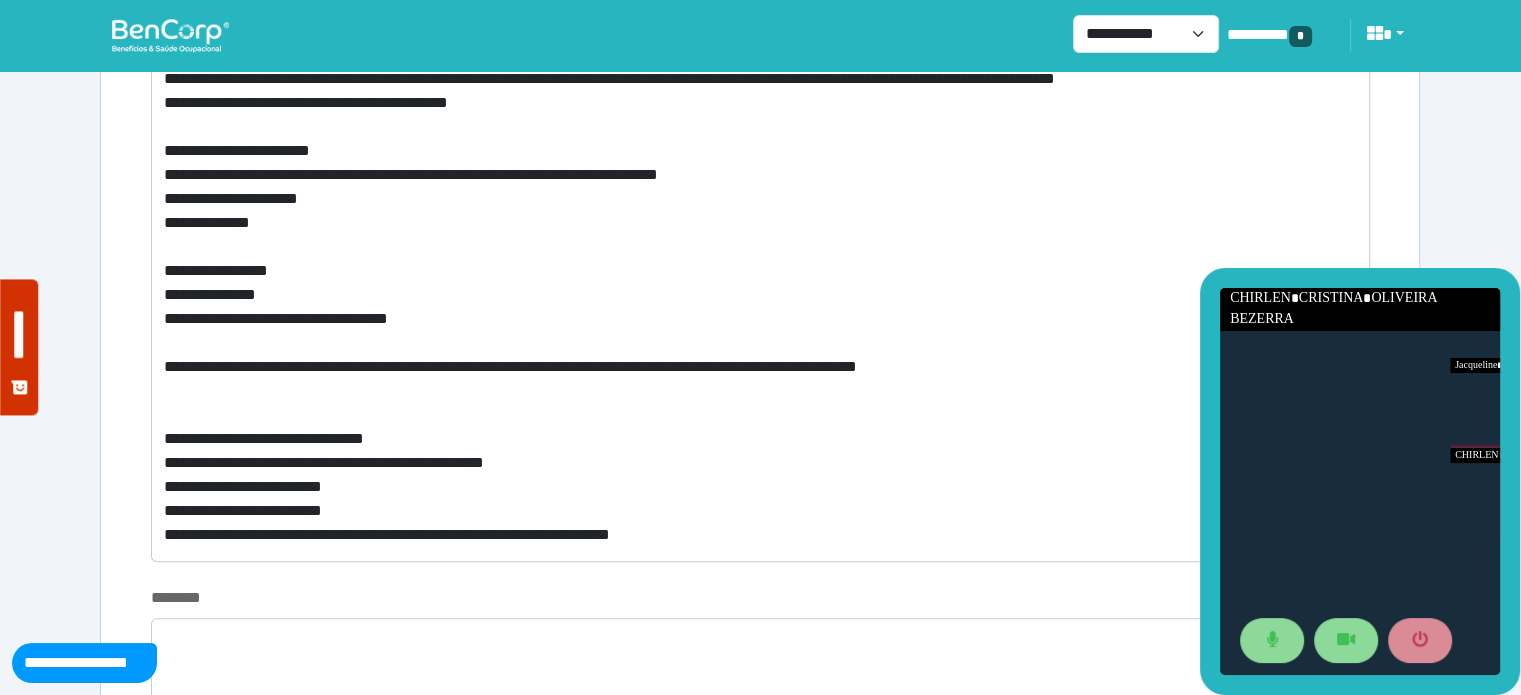 type on "**********" 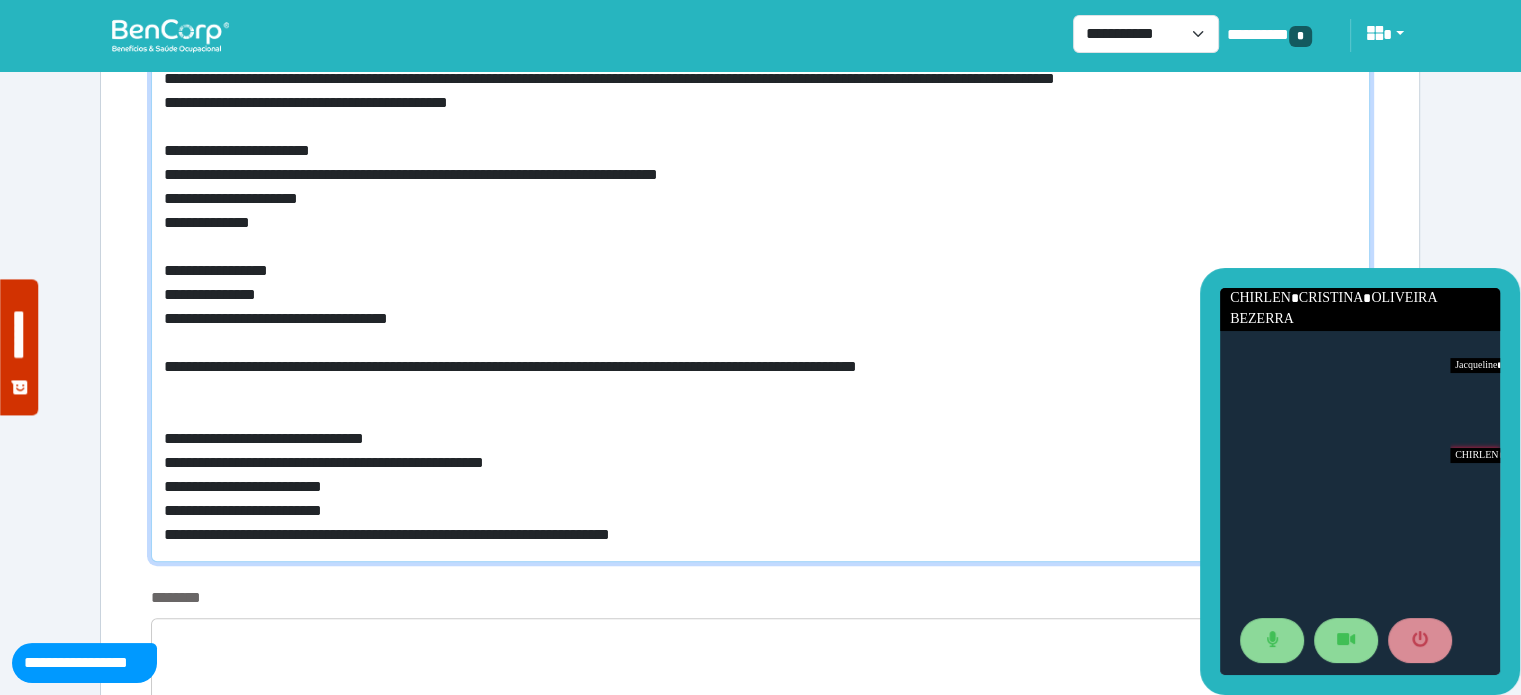 drag, startPoint x: 788, startPoint y: 538, endPoint x: 152, endPoint y: 79, distance: 784.3322 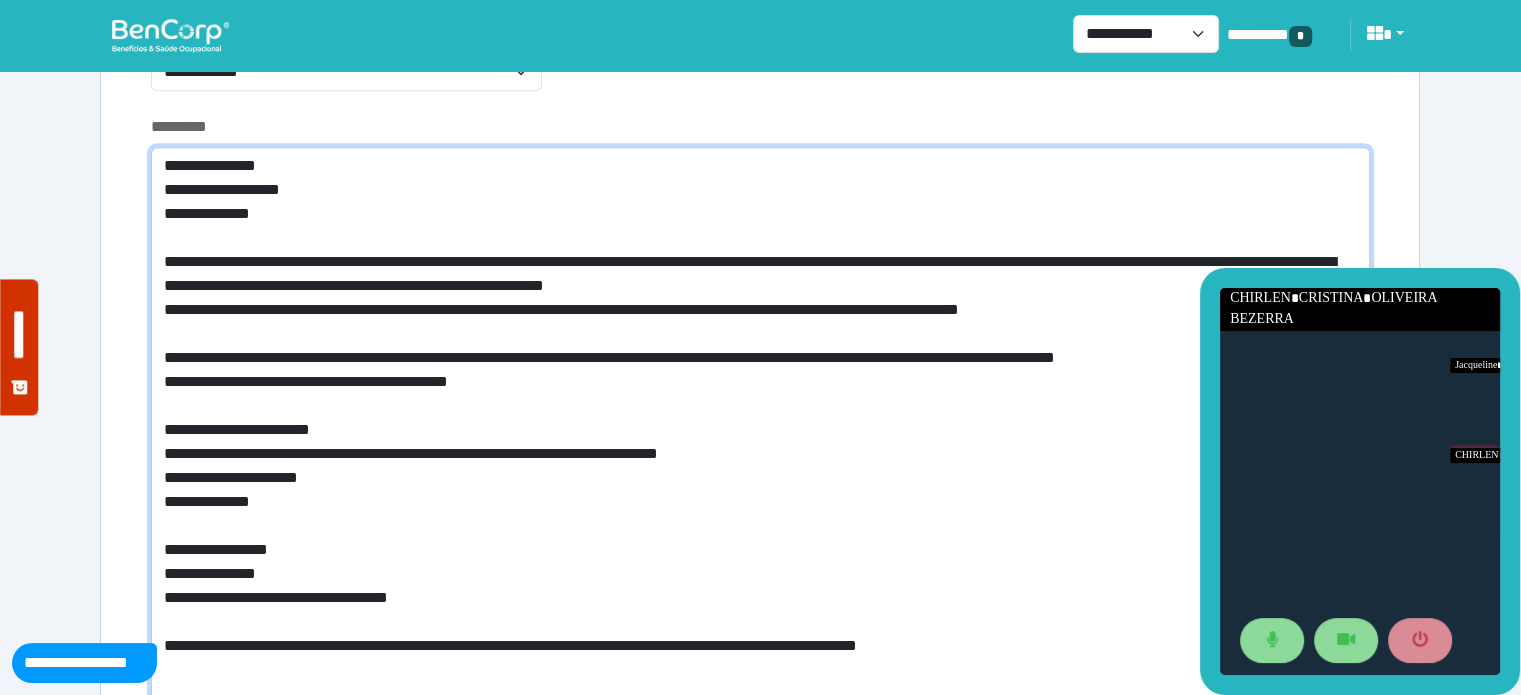 scroll, scrollTop: 897, scrollLeft: 0, axis: vertical 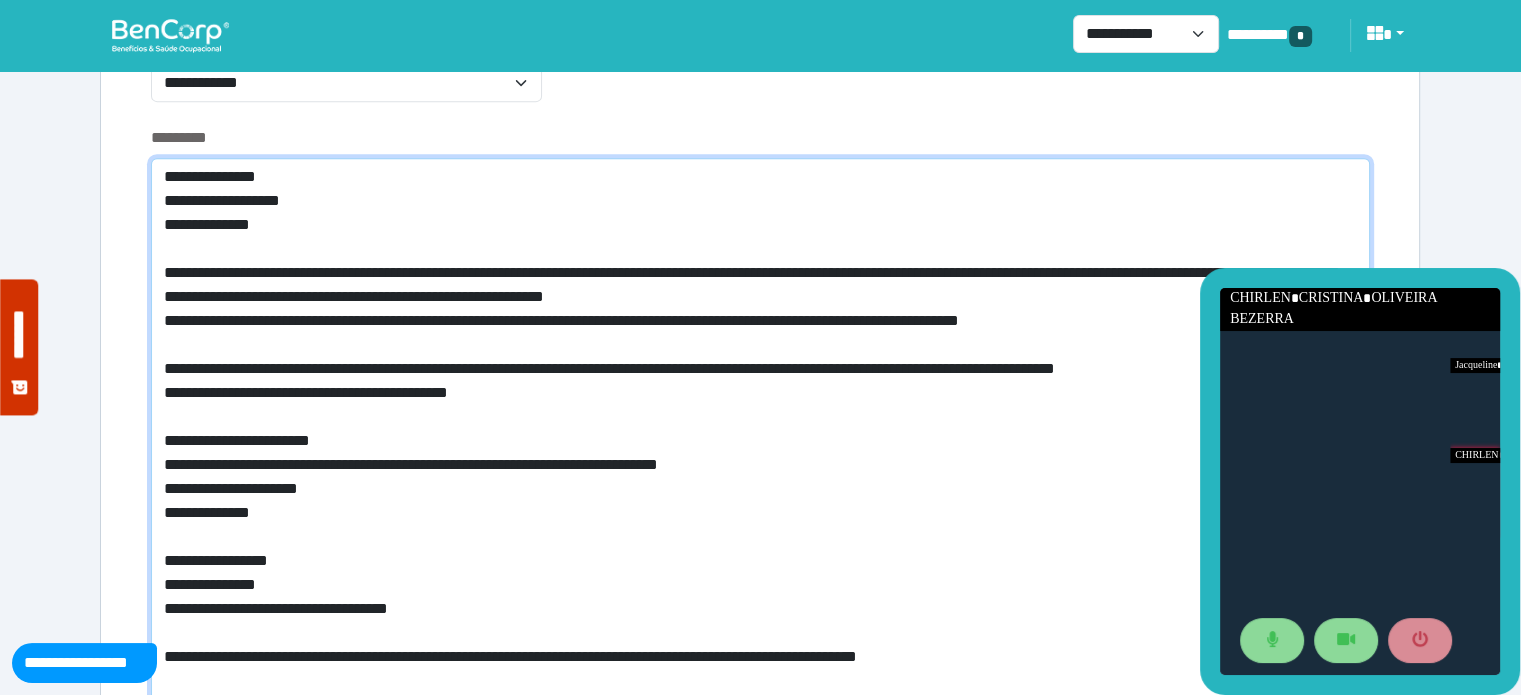 click at bounding box center (760, 505) 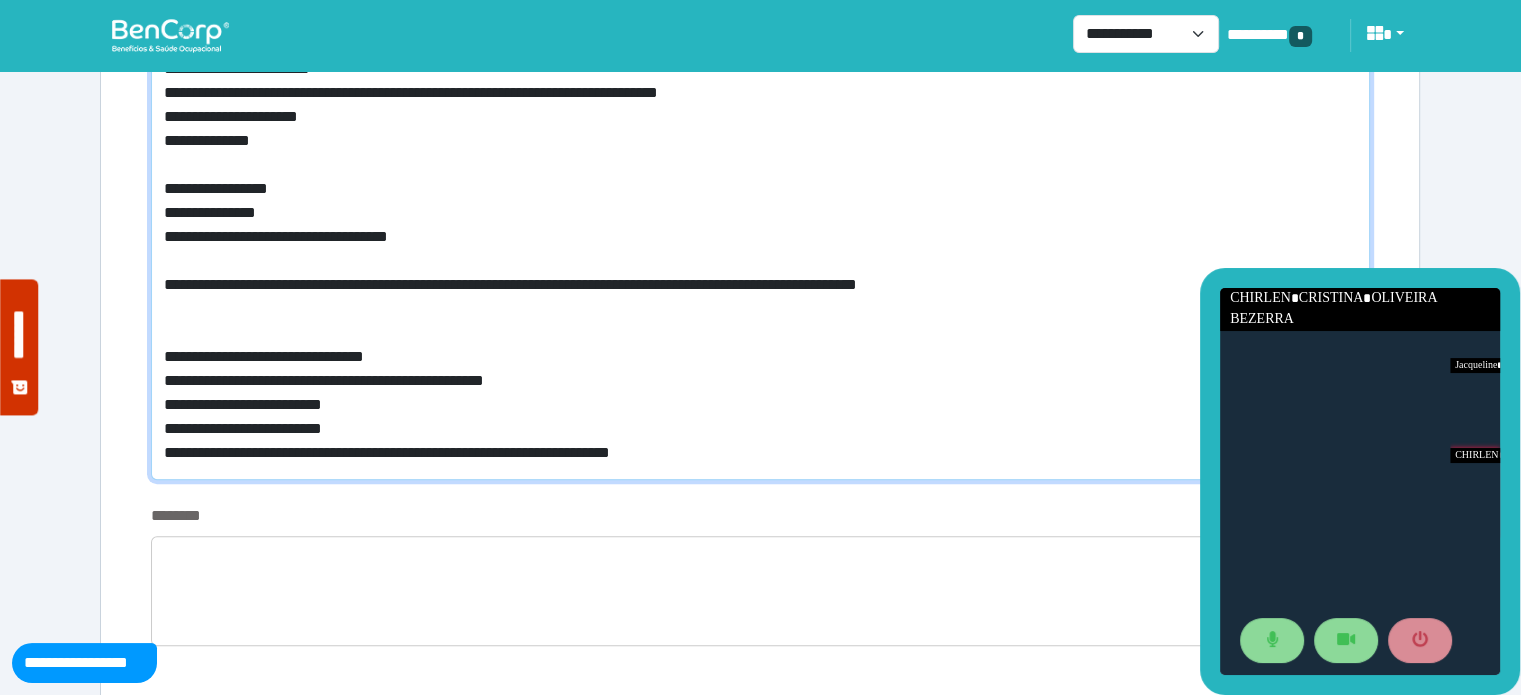 scroll, scrollTop: 1319, scrollLeft: 0, axis: vertical 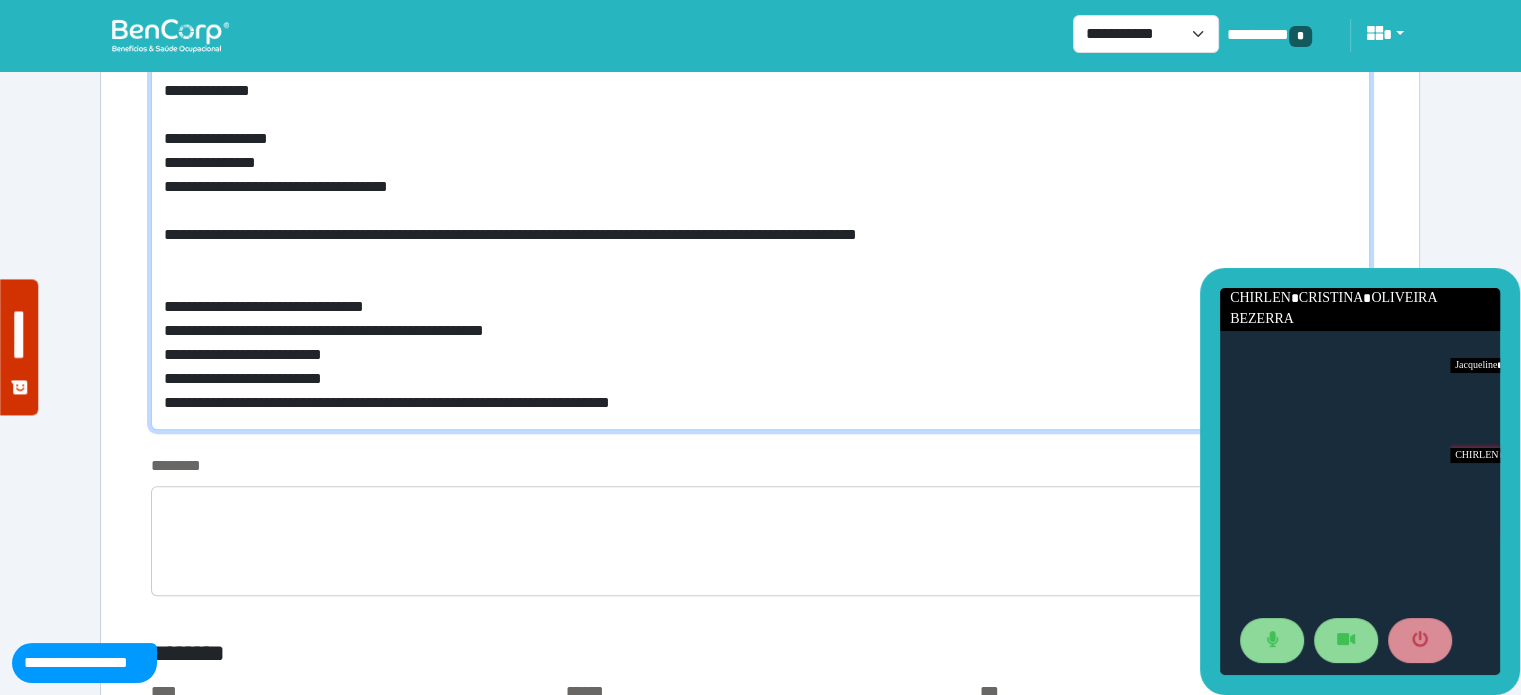 drag, startPoint x: 163, startPoint y: 265, endPoint x: 808, endPoint y: 427, distance: 665.0331 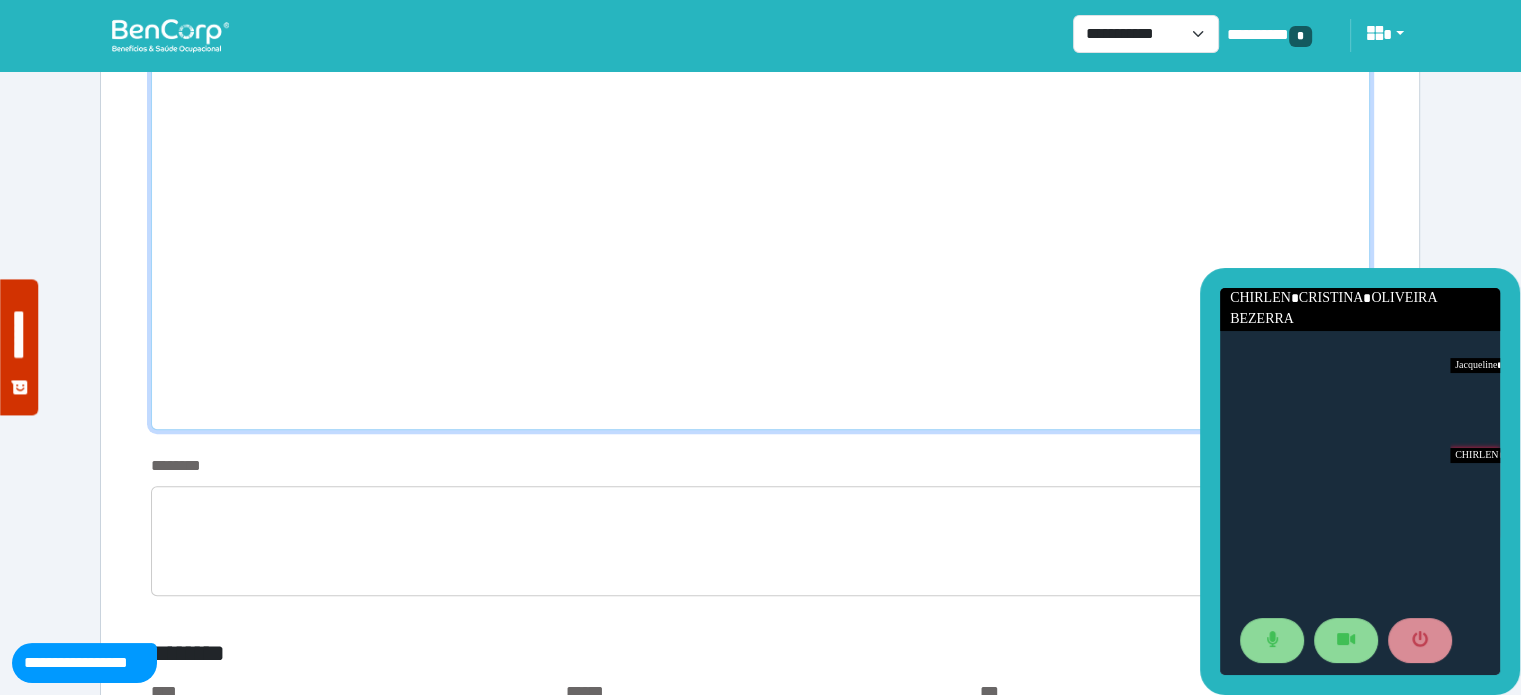 scroll, scrollTop: 767, scrollLeft: 0, axis: vertical 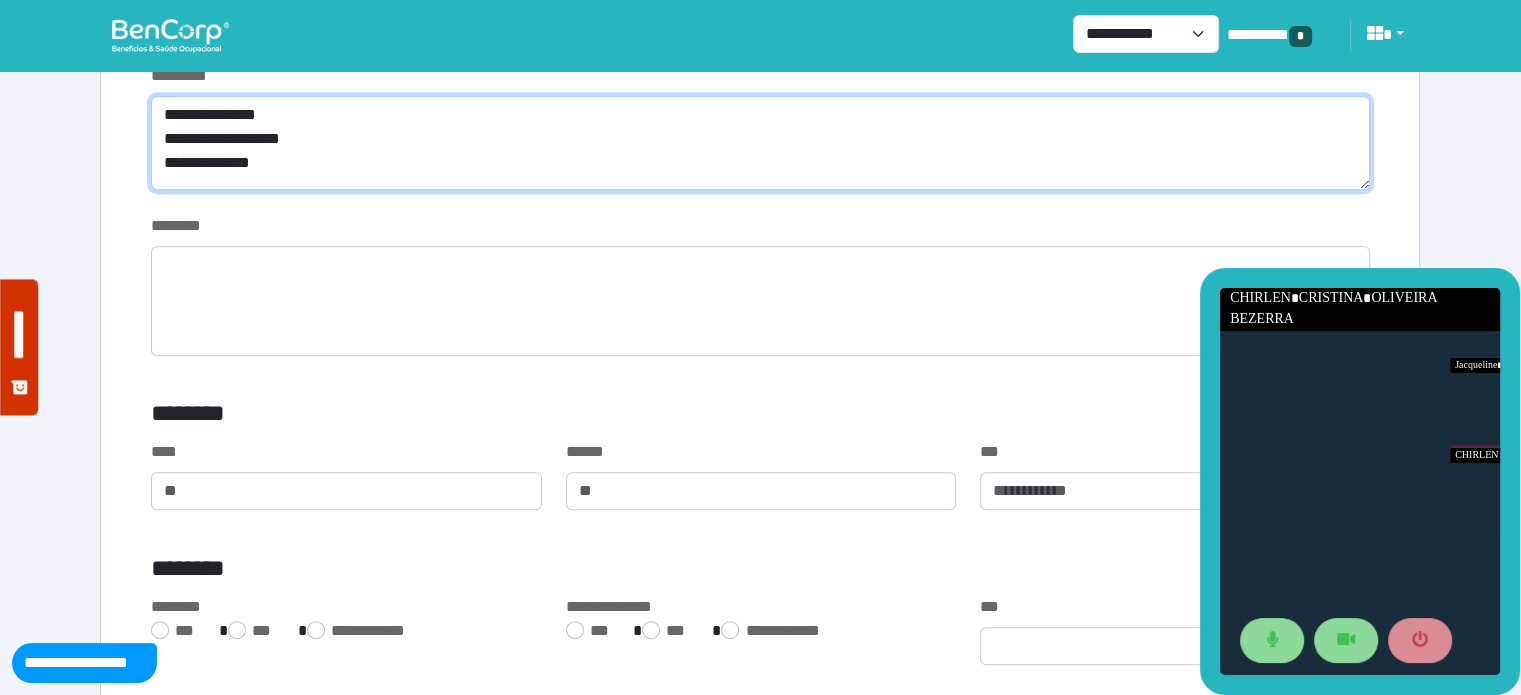 type on "**********" 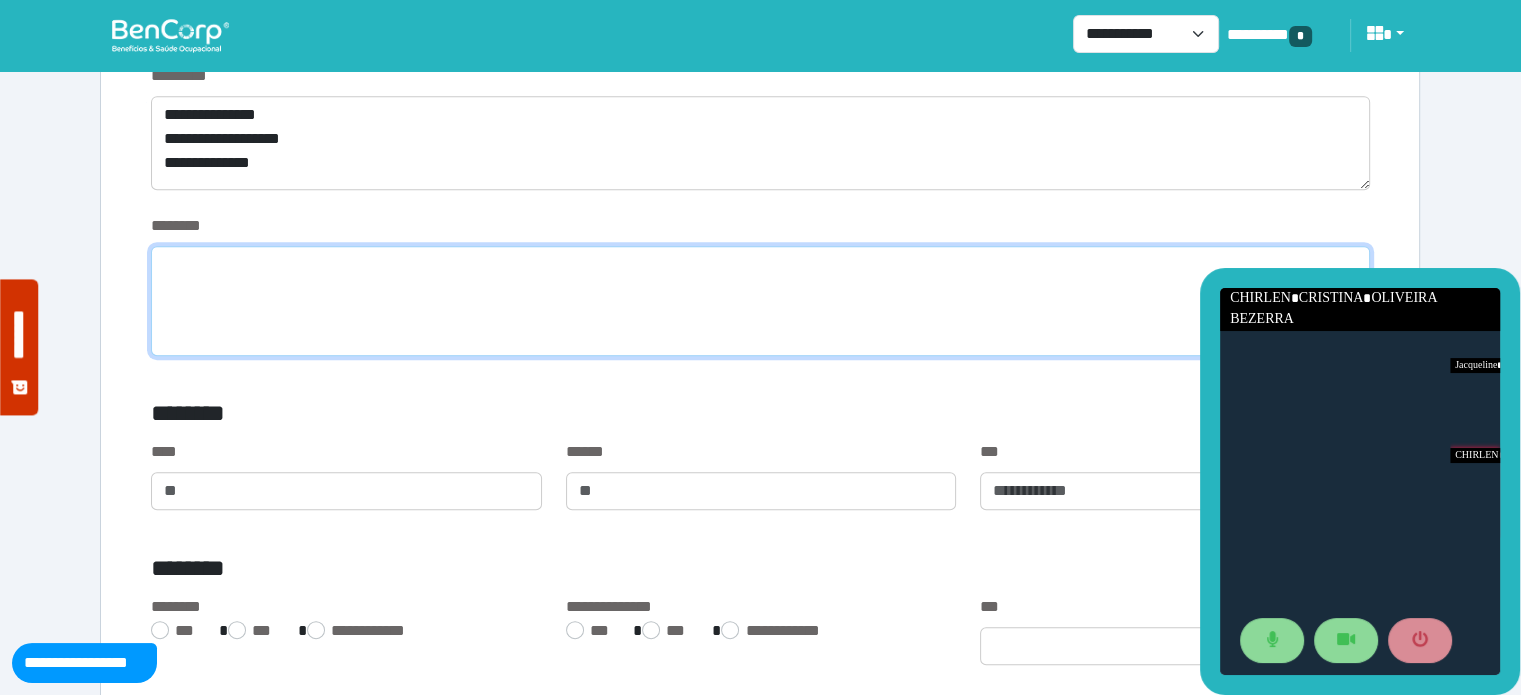click at bounding box center [760, 301] 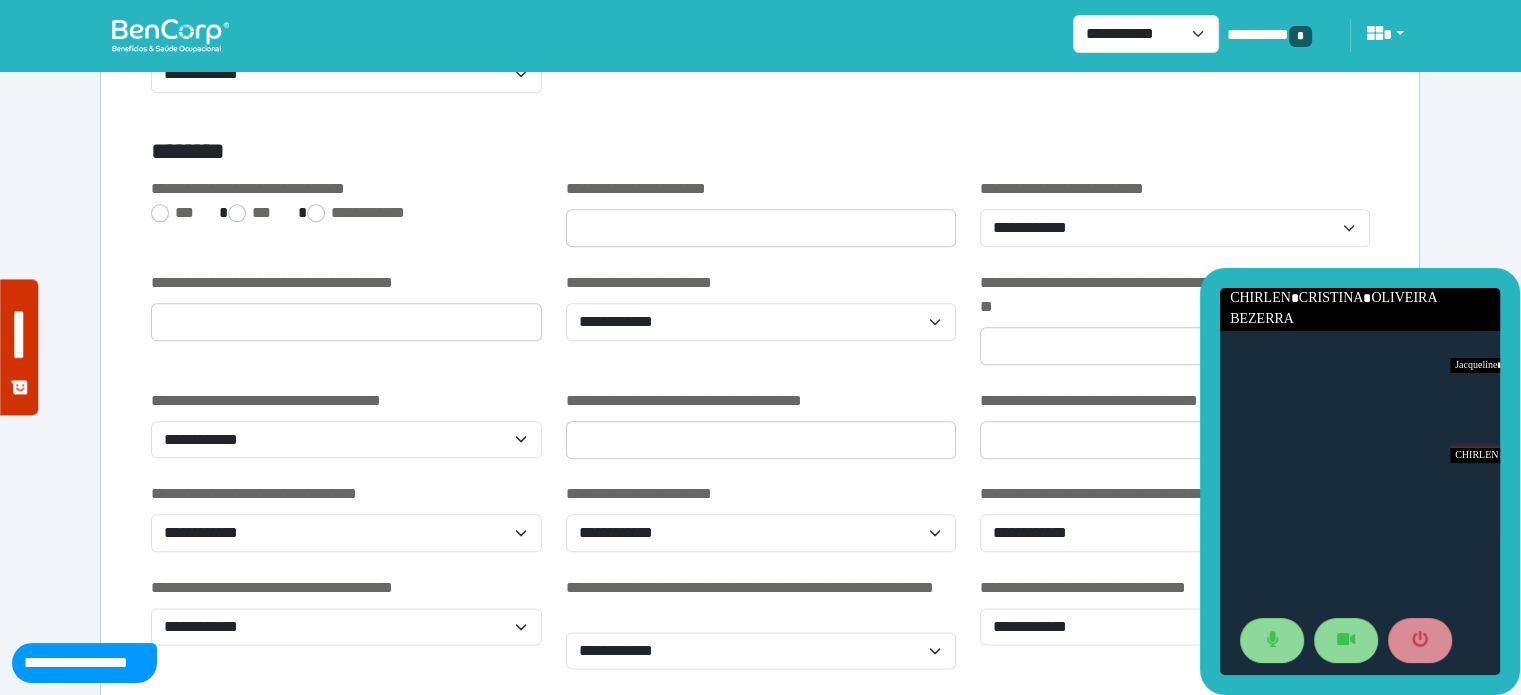 scroll, scrollTop: 2318, scrollLeft: 0, axis: vertical 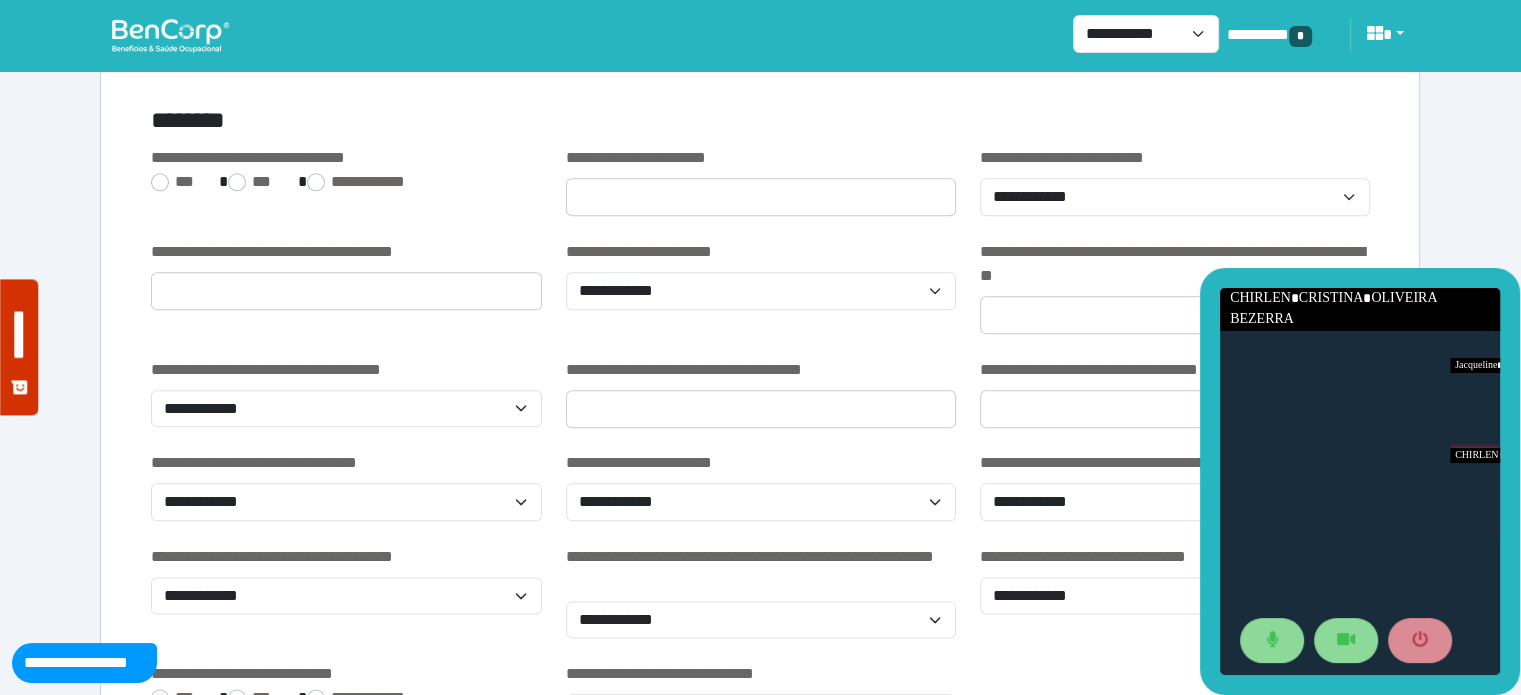 type on "****" 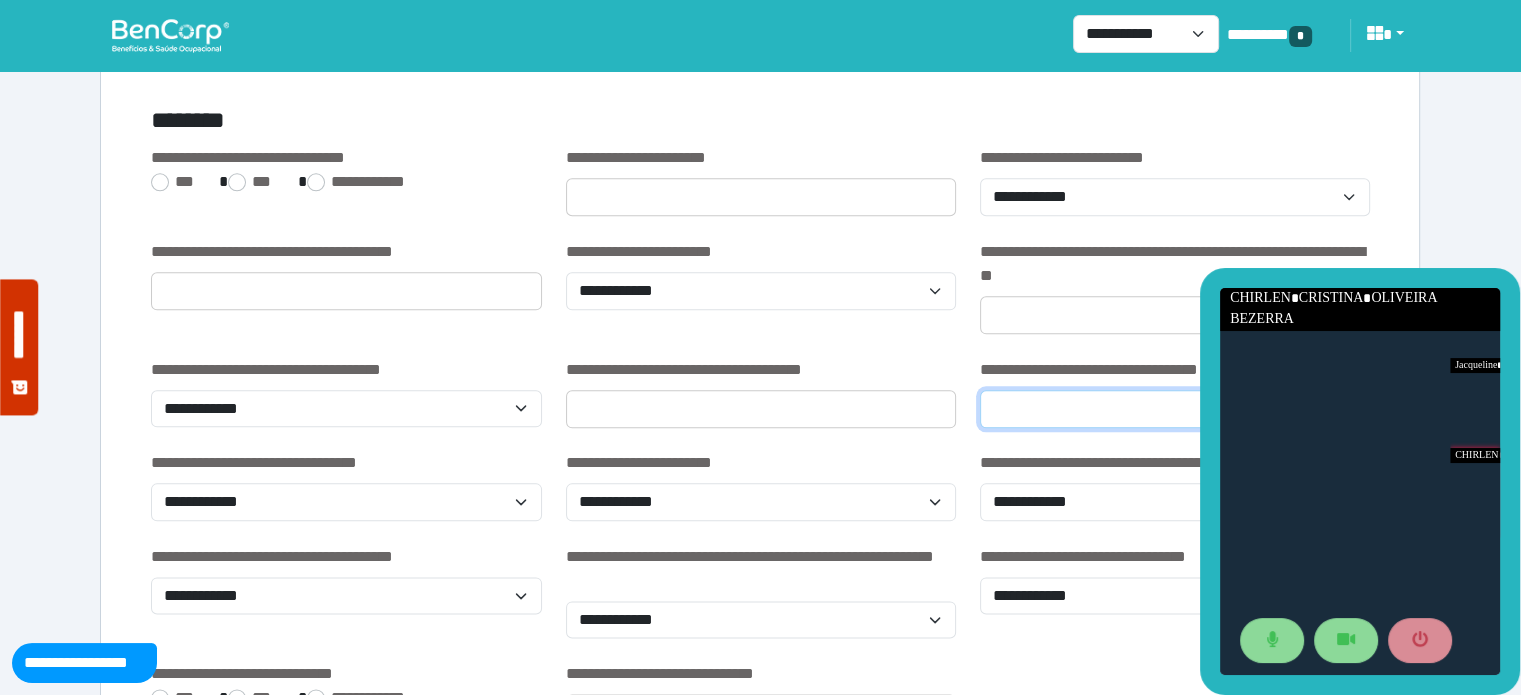click at bounding box center (1175, 409) 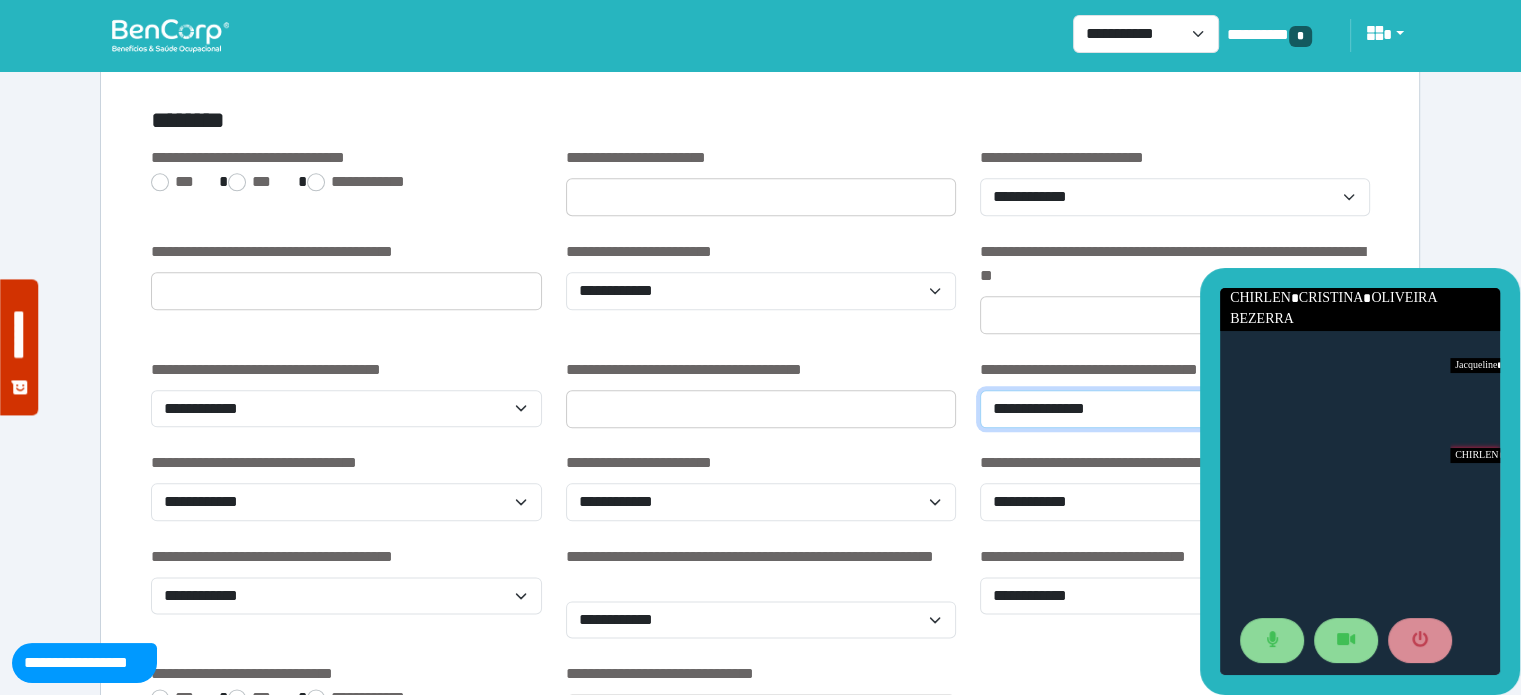 drag, startPoint x: 1118, startPoint y: 401, endPoint x: 974, endPoint y: 407, distance: 144.12494 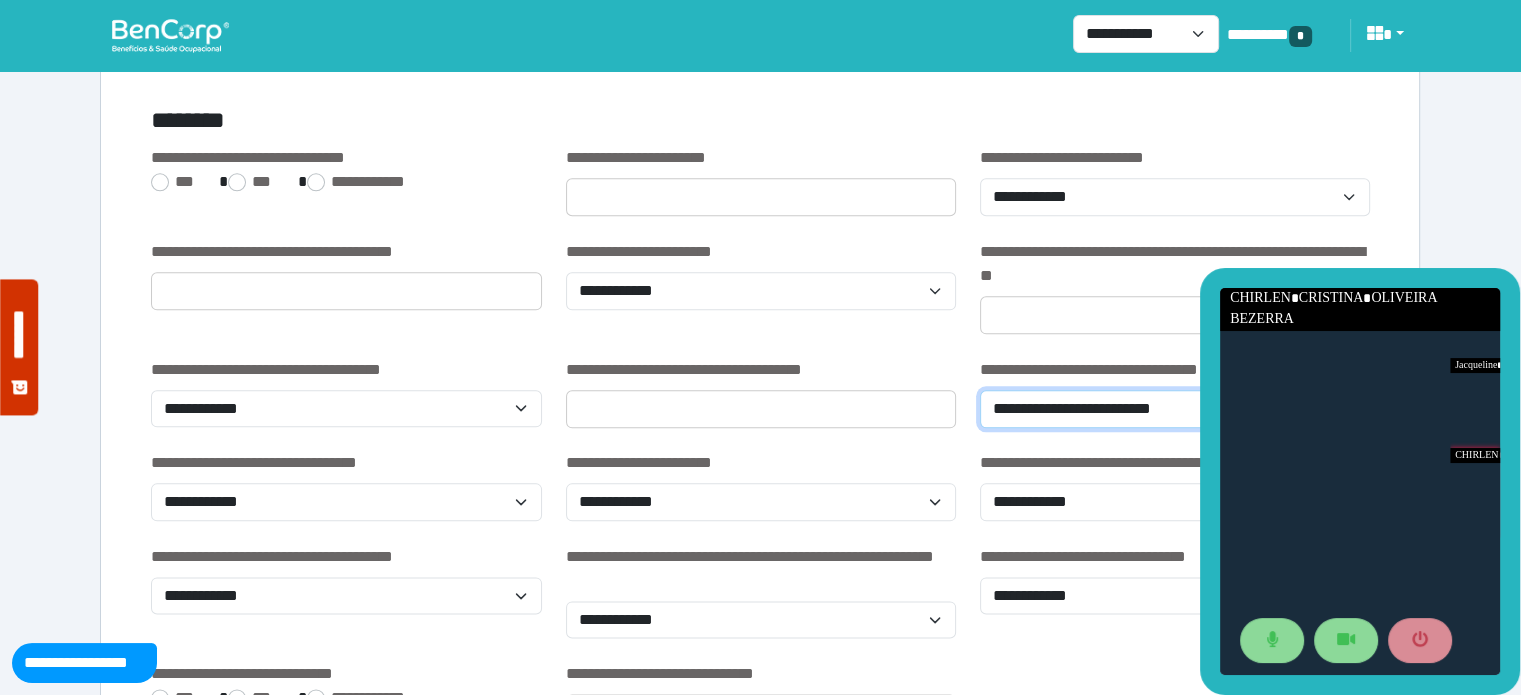type on "**********" 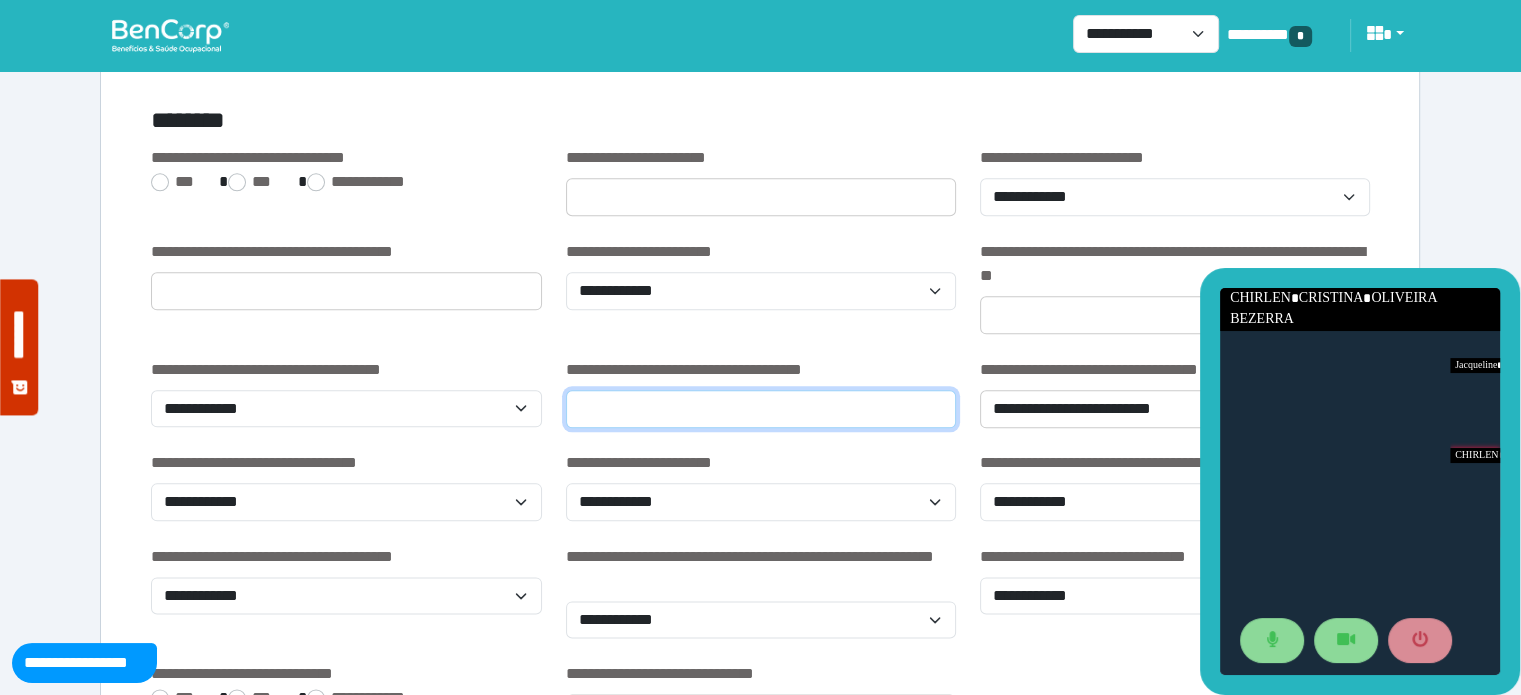 click at bounding box center (761, 409) 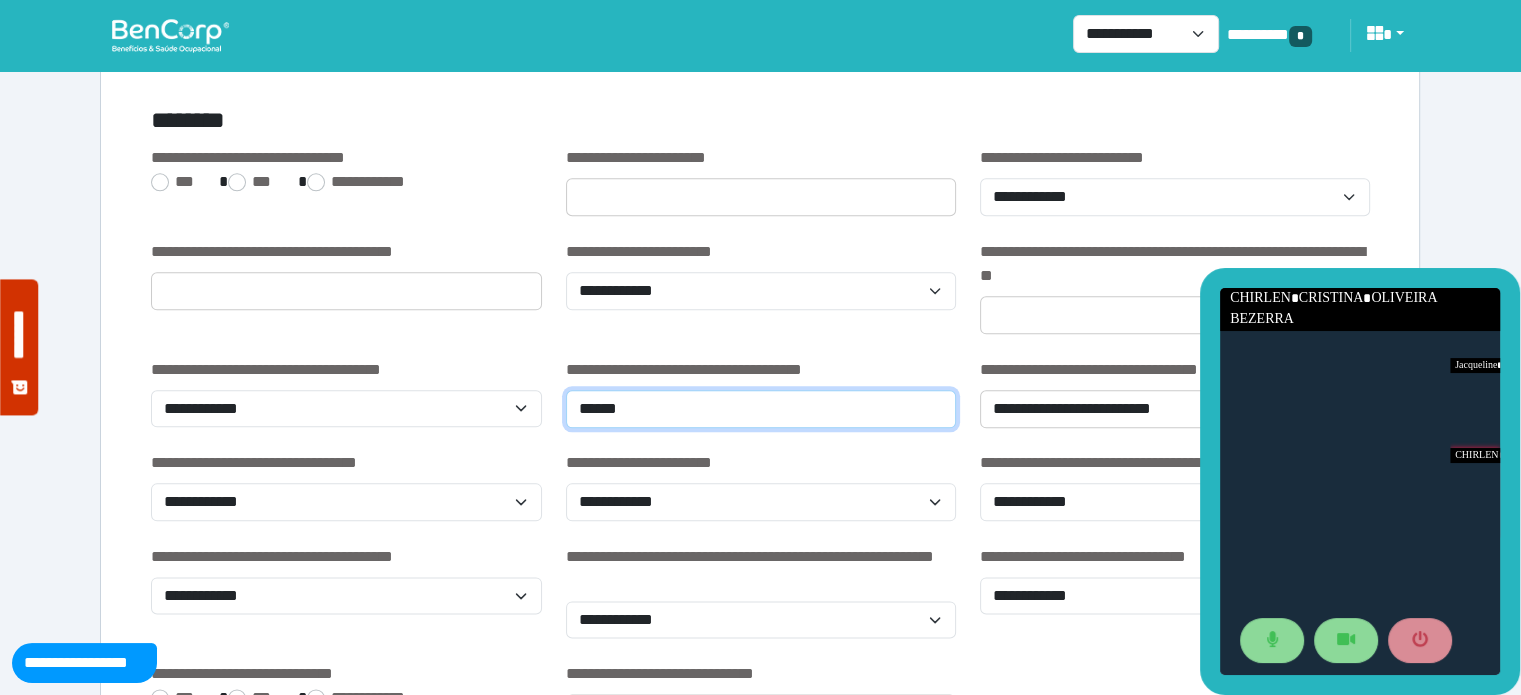 type on "******" 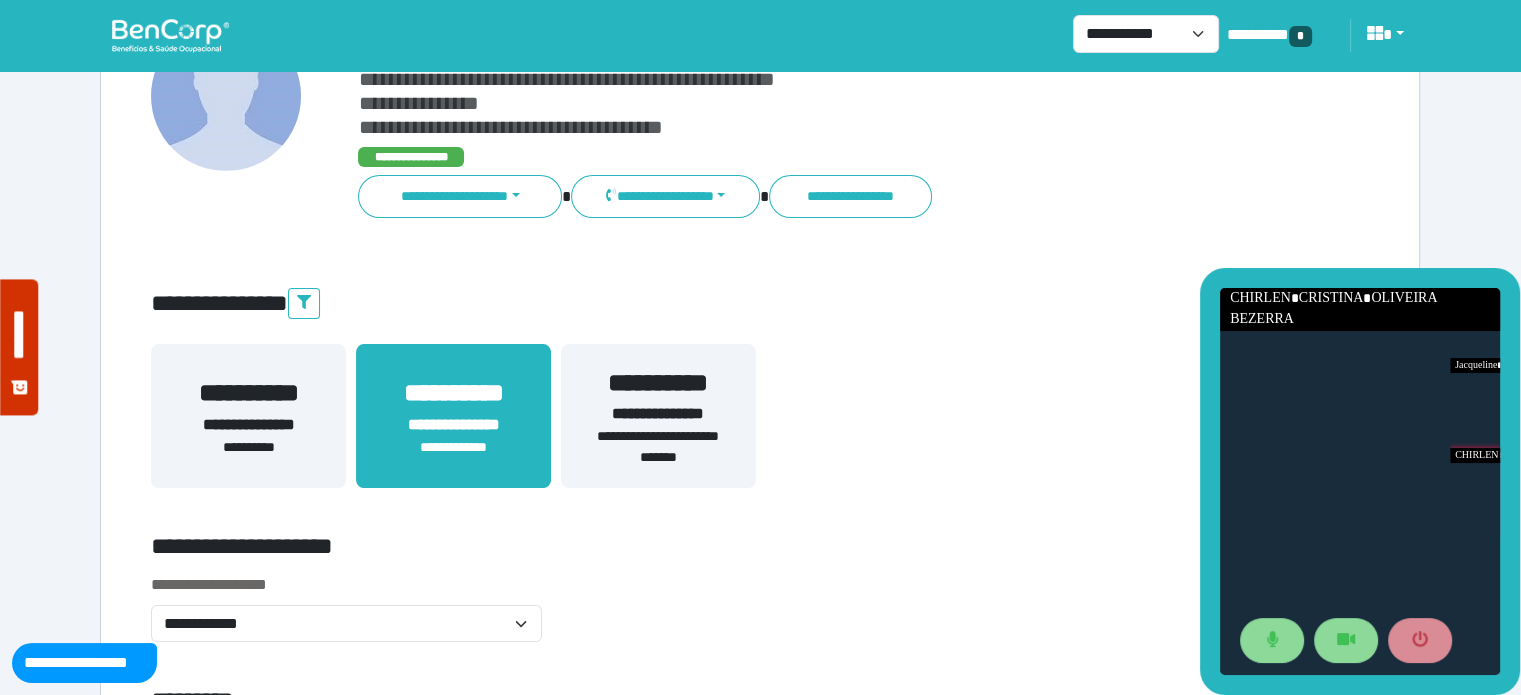 scroll, scrollTop: 149, scrollLeft: 0, axis: vertical 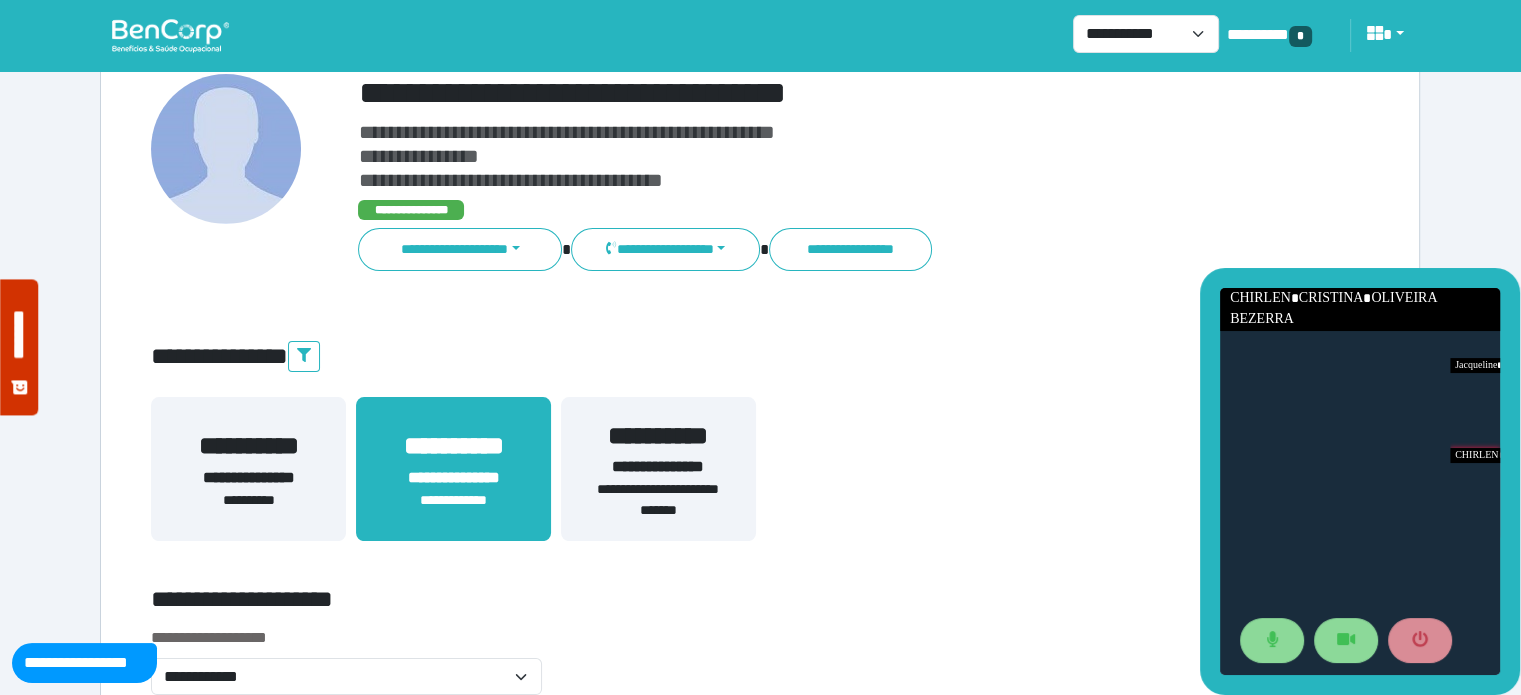 click on "**********" at bounding box center [812, 93] 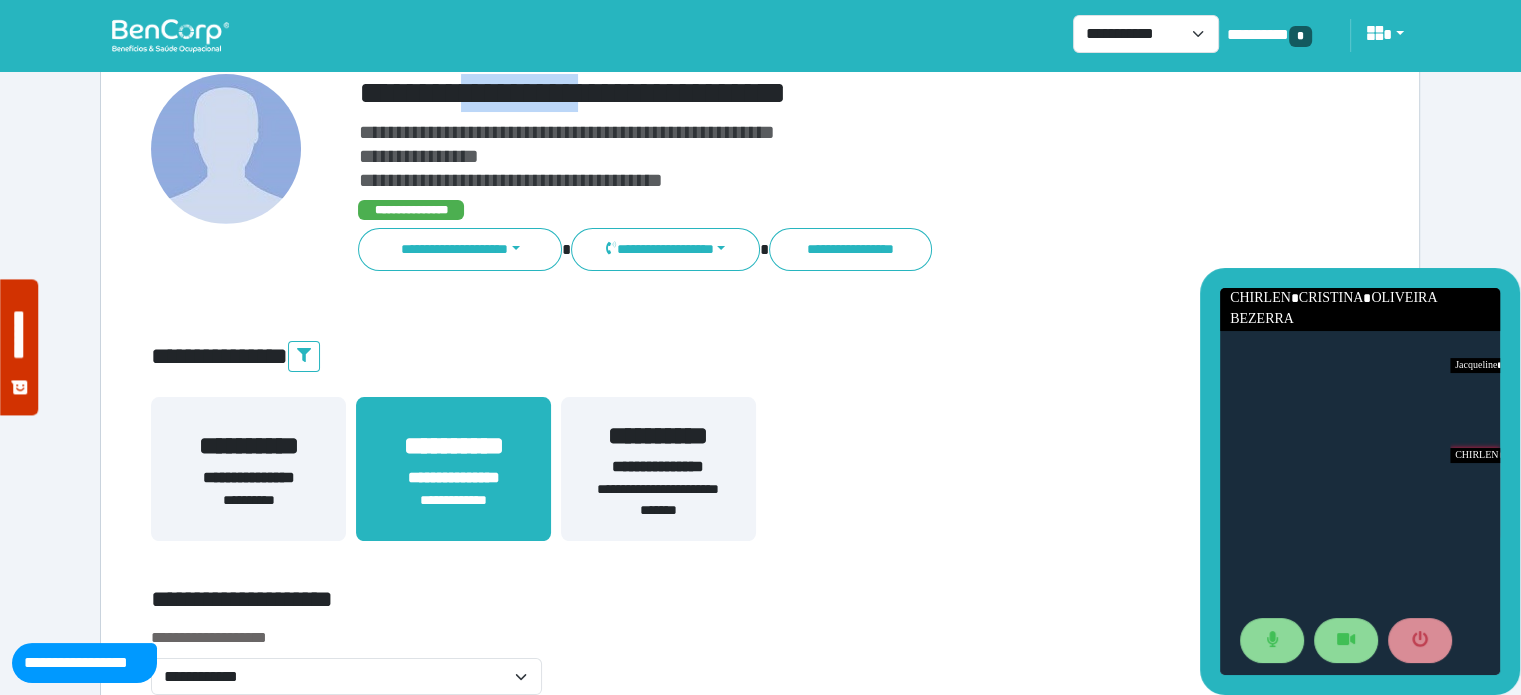 click on "**********" at bounding box center (812, 93) 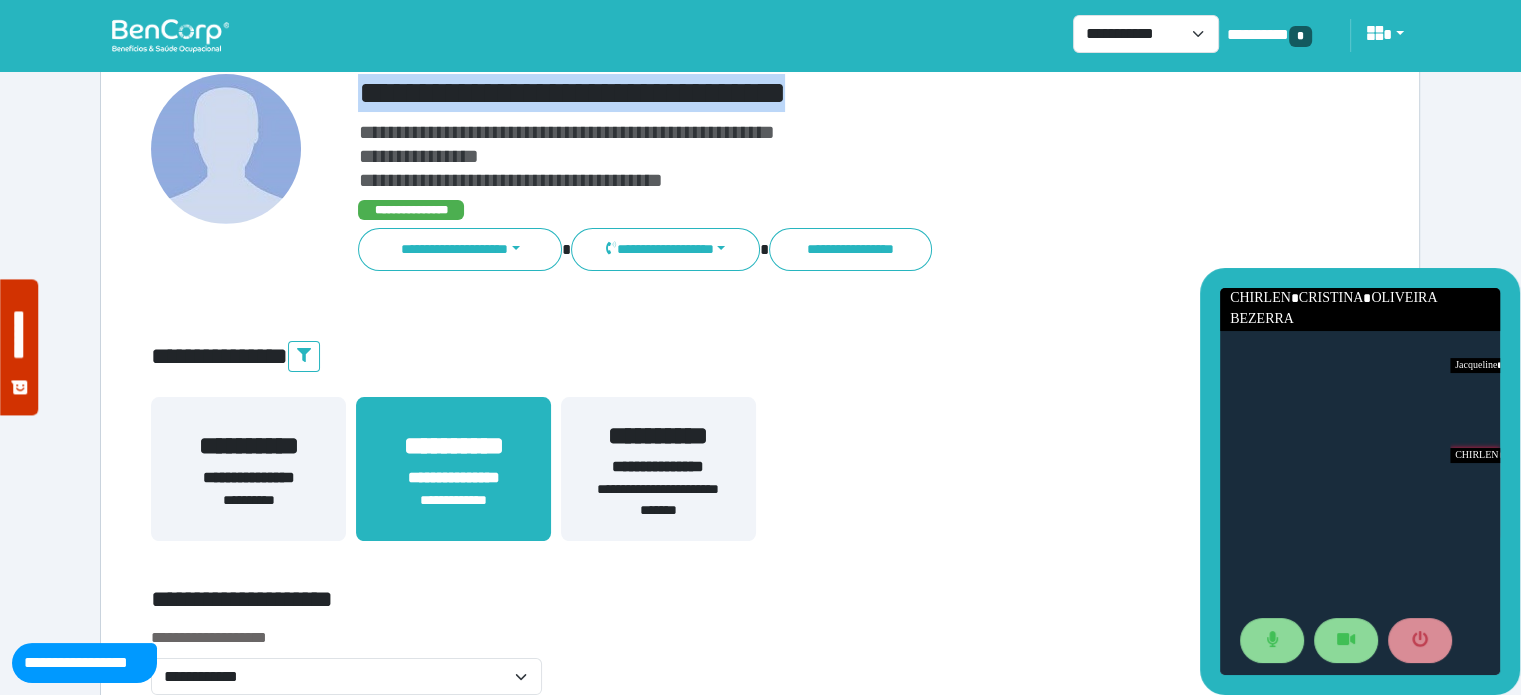 click on "**********" at bounding box center [812, 93] 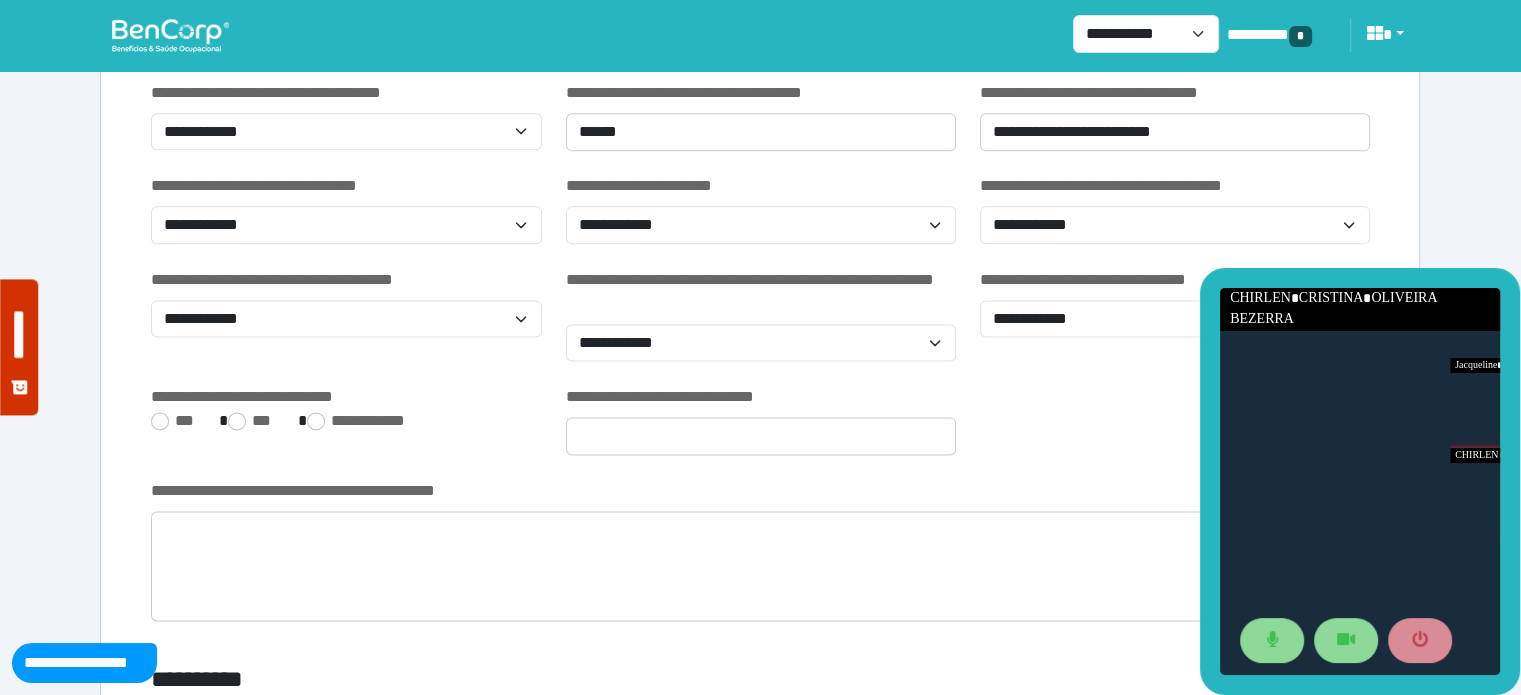 scroll, scrollTop: 2605, scrollLeft: 0, axis: vertical 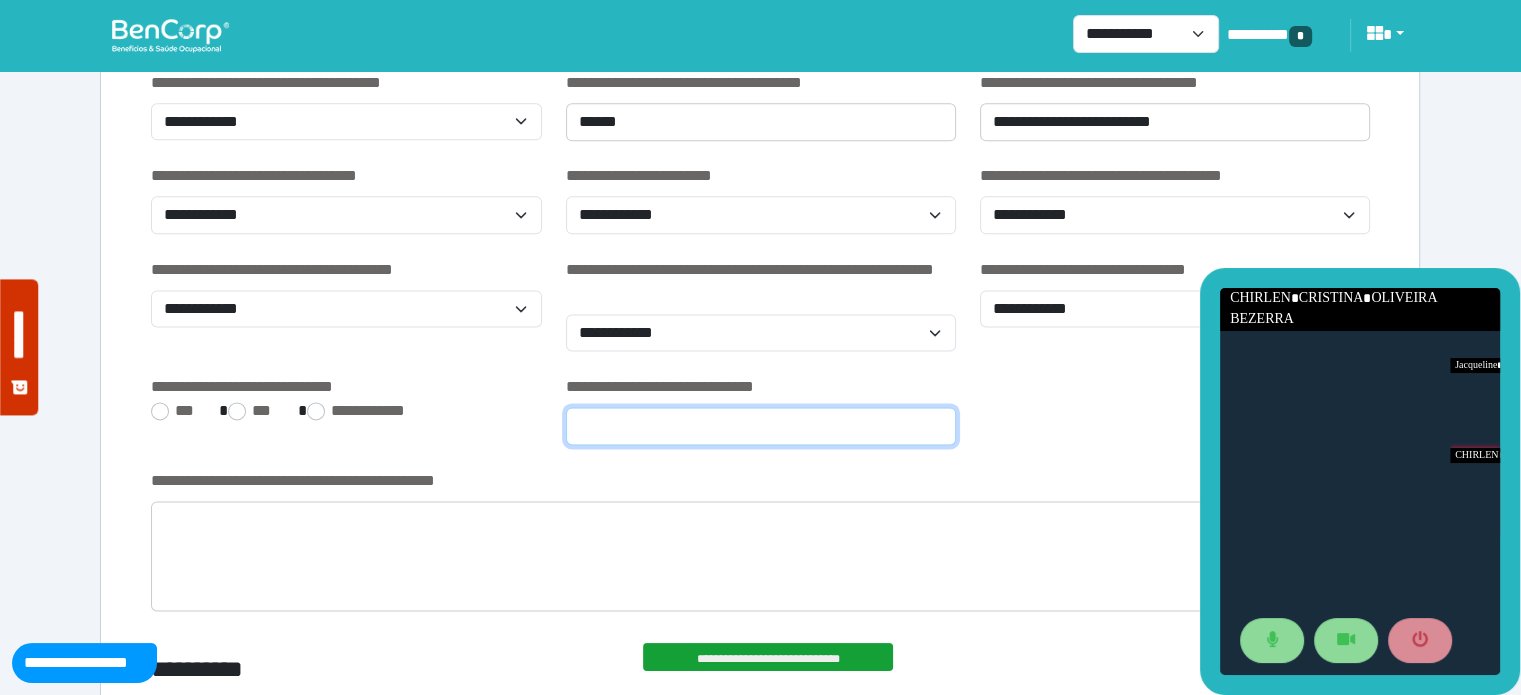 click at bounding box center (761, 426) 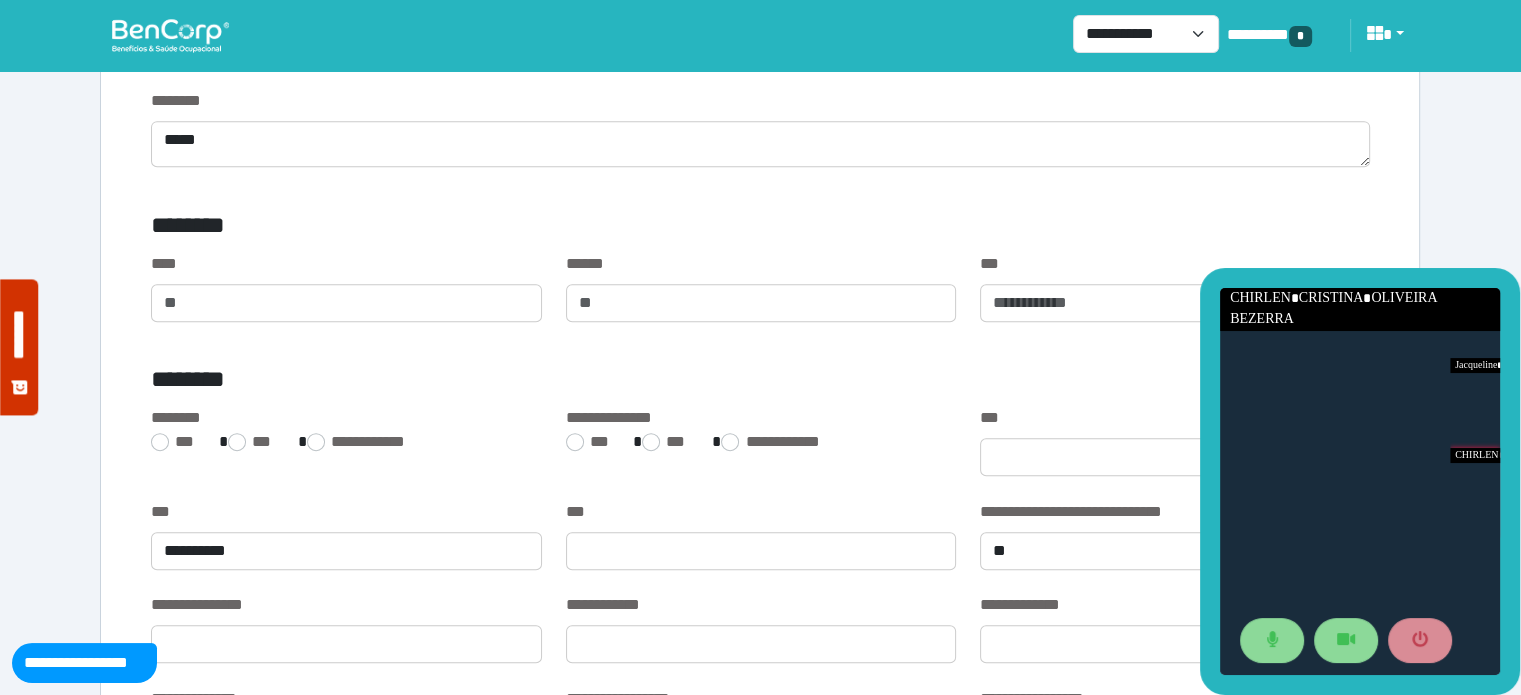 scroll, scrollTop: 1063, scrollLeft: 0, axis: vertical 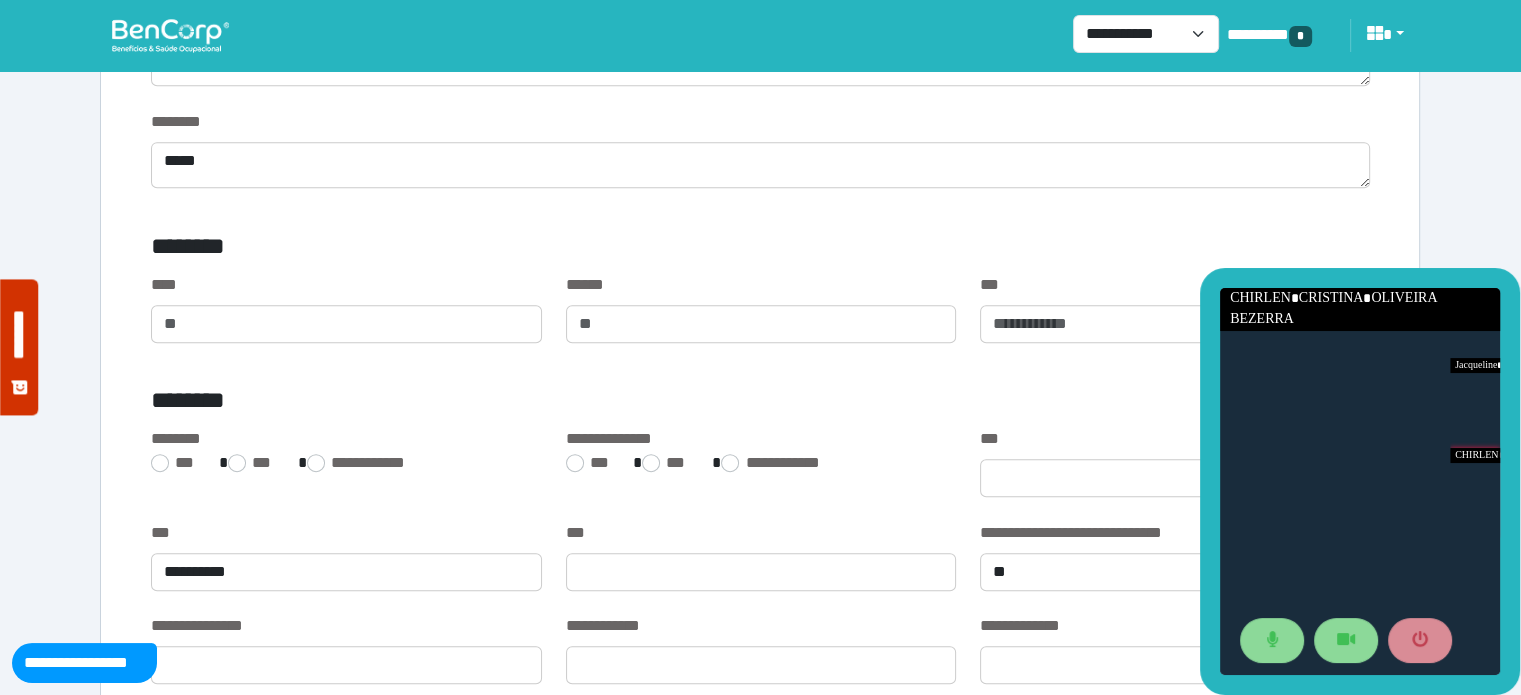 type on "**********" 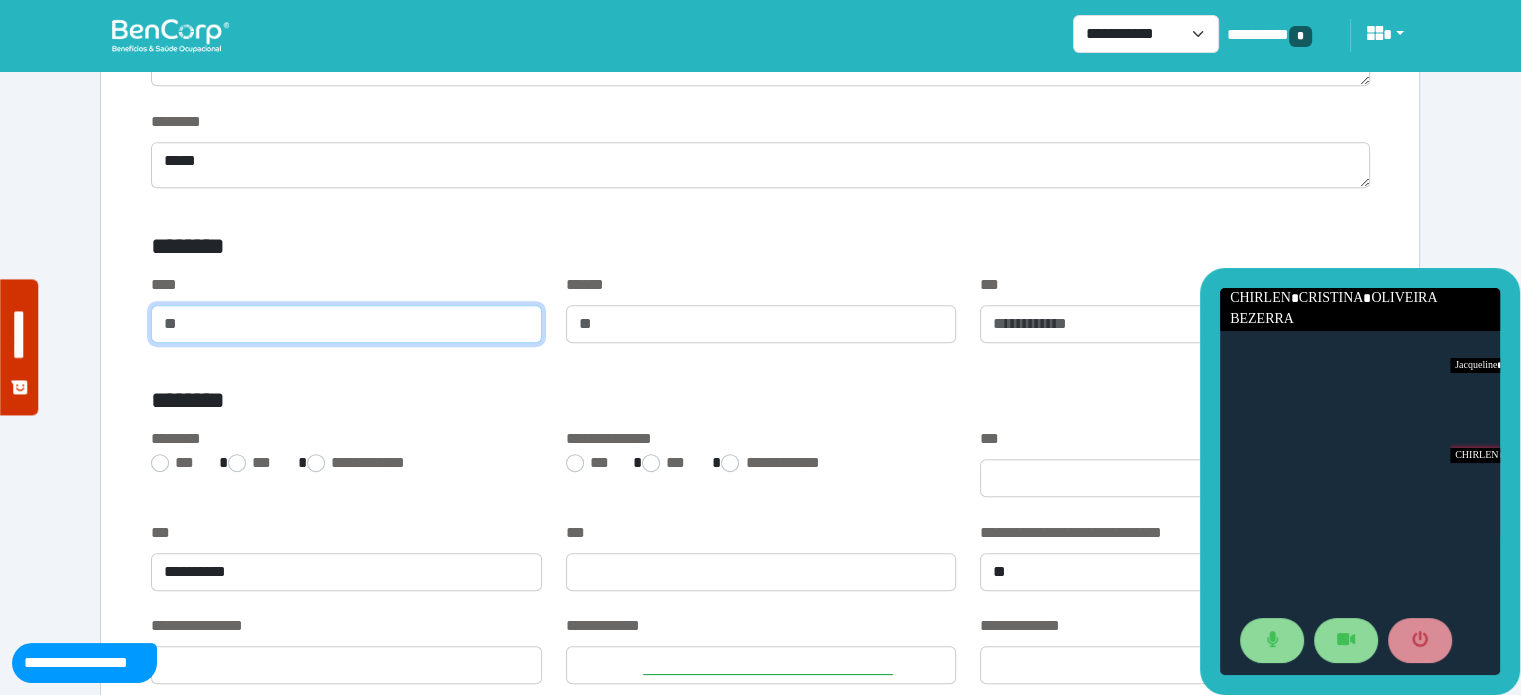 click at bounding box center (346, 324) 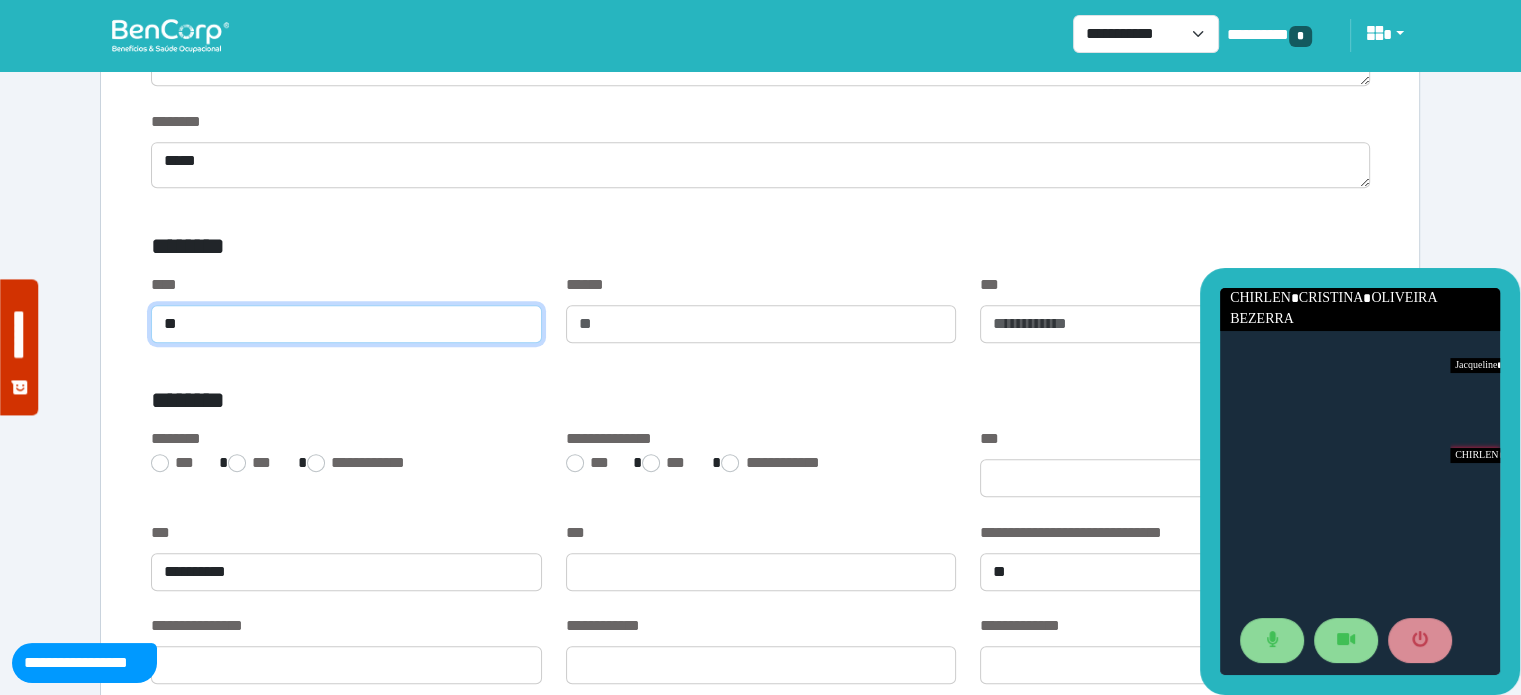 type on "**" 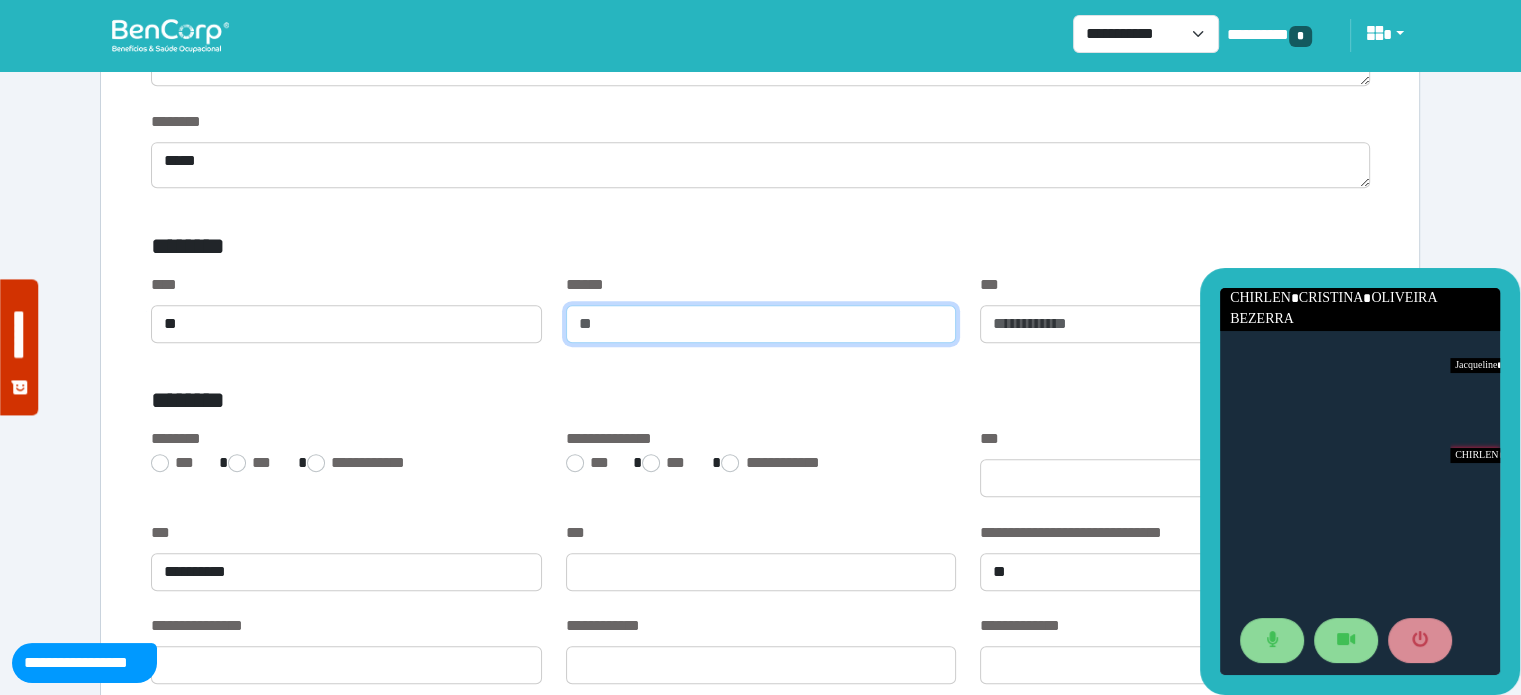 click at bounding box center (761, 324) 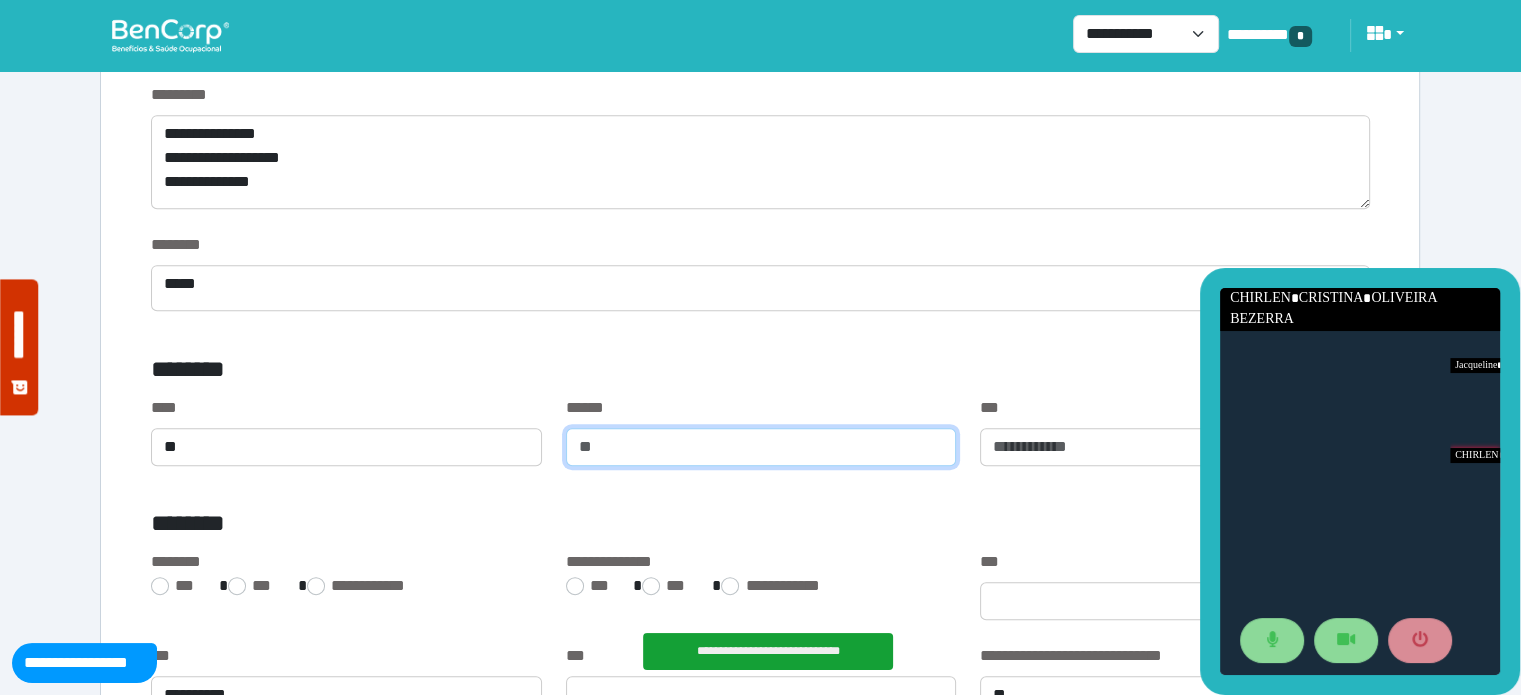 scroll, scrollTop: 888, scrollLeft: 0, axis: vertical 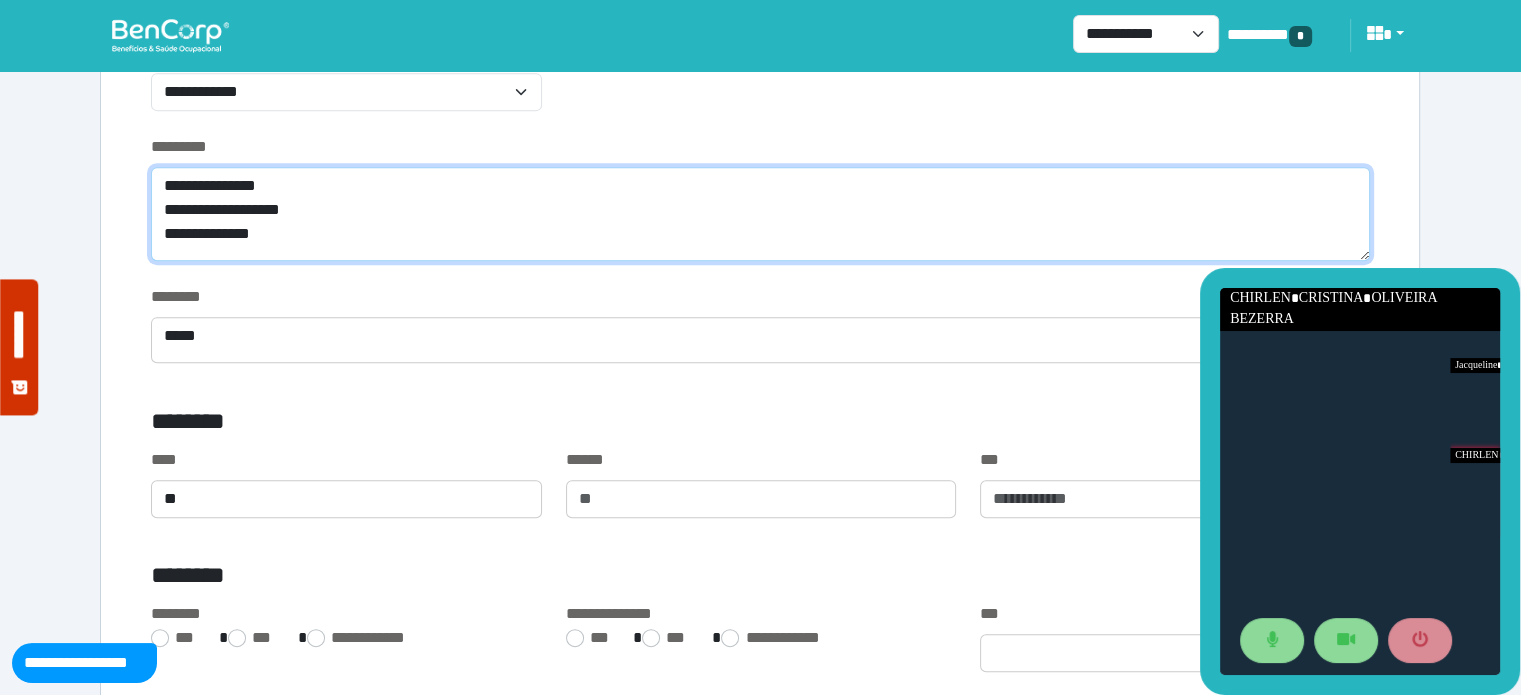 click on "**********" at bounding box center (760, 214) 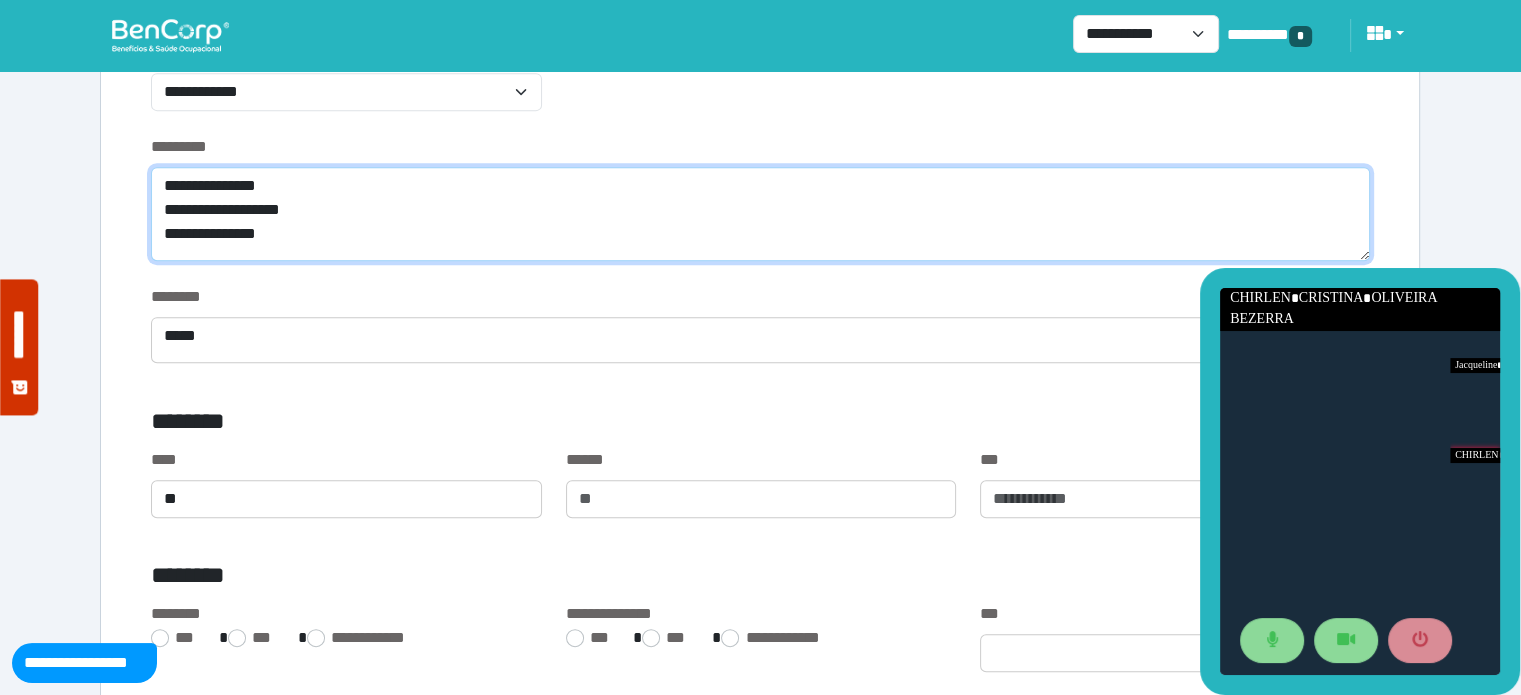 scroll, scrollTop: 0, scrollLeft: 0, axis: both 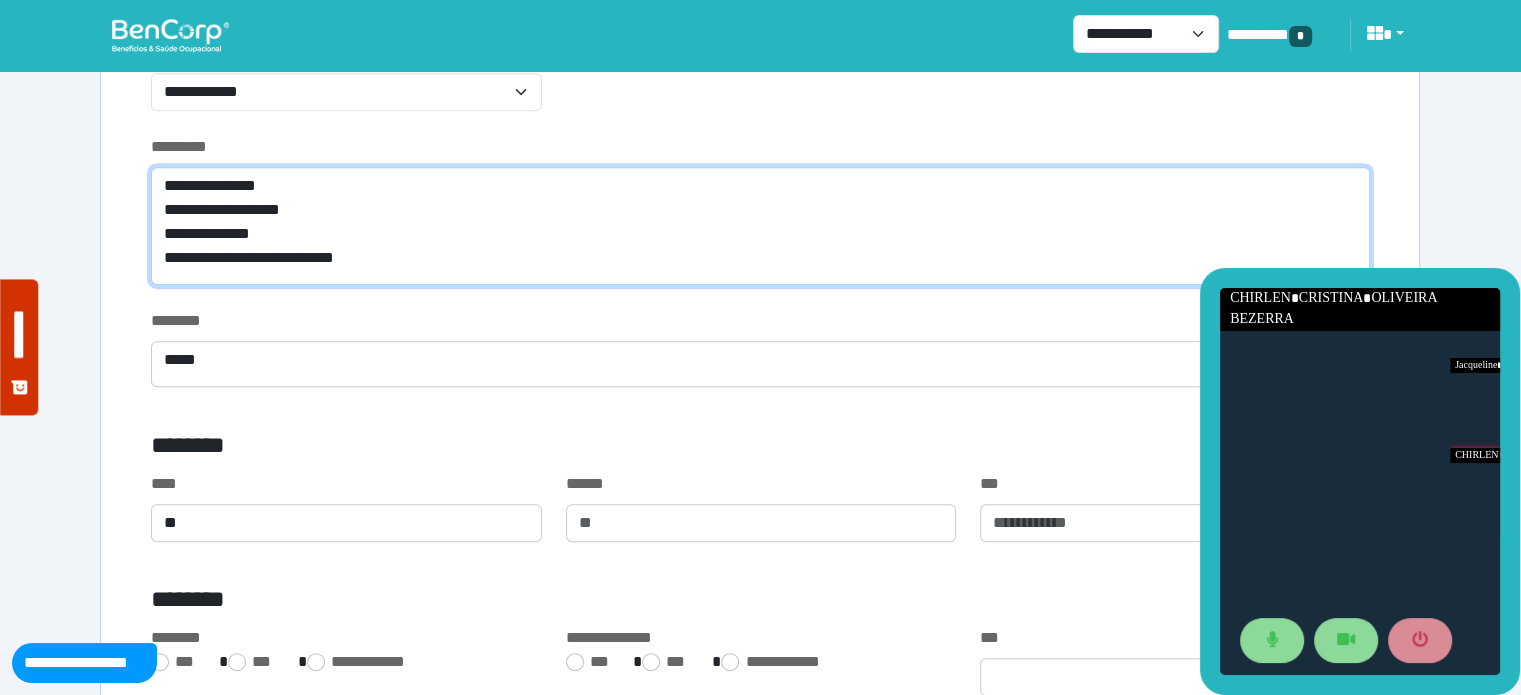 type on "**********" 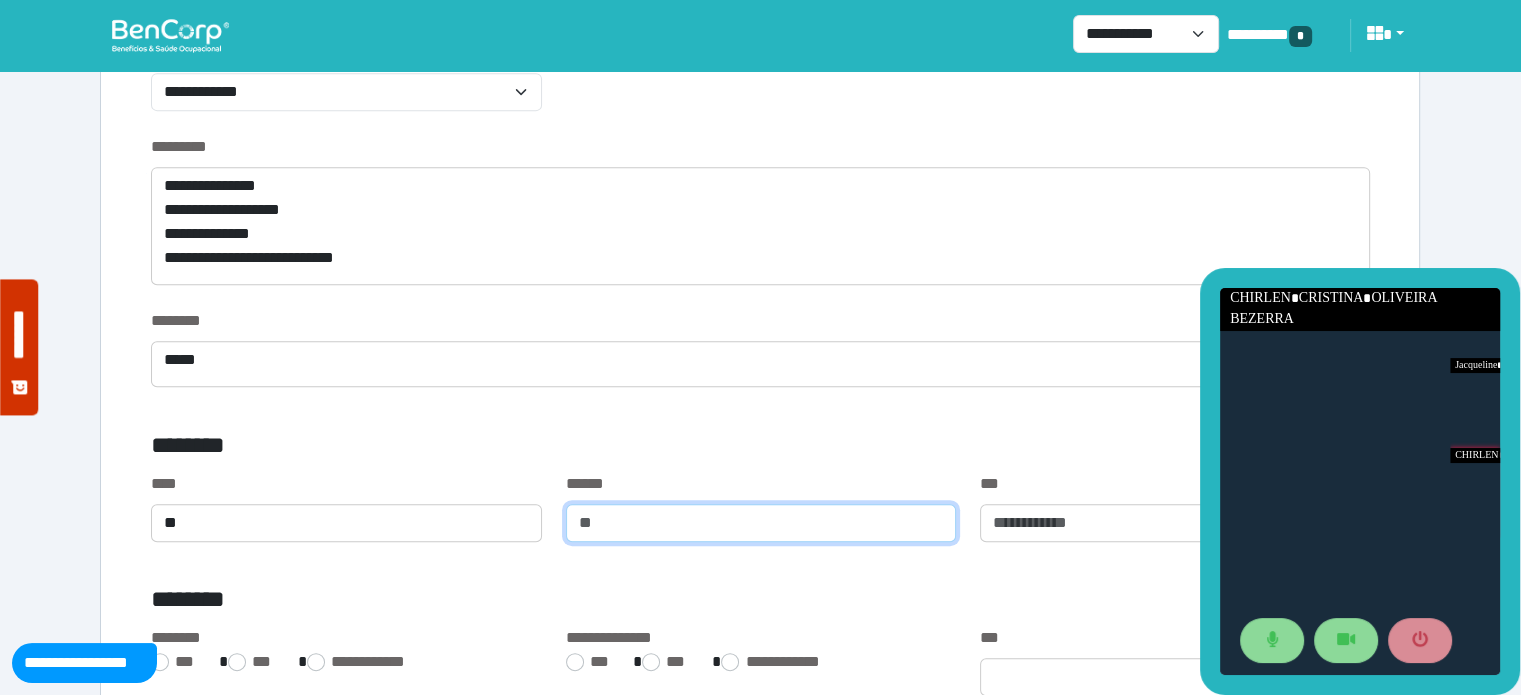 click at bounding box center (761, 523) 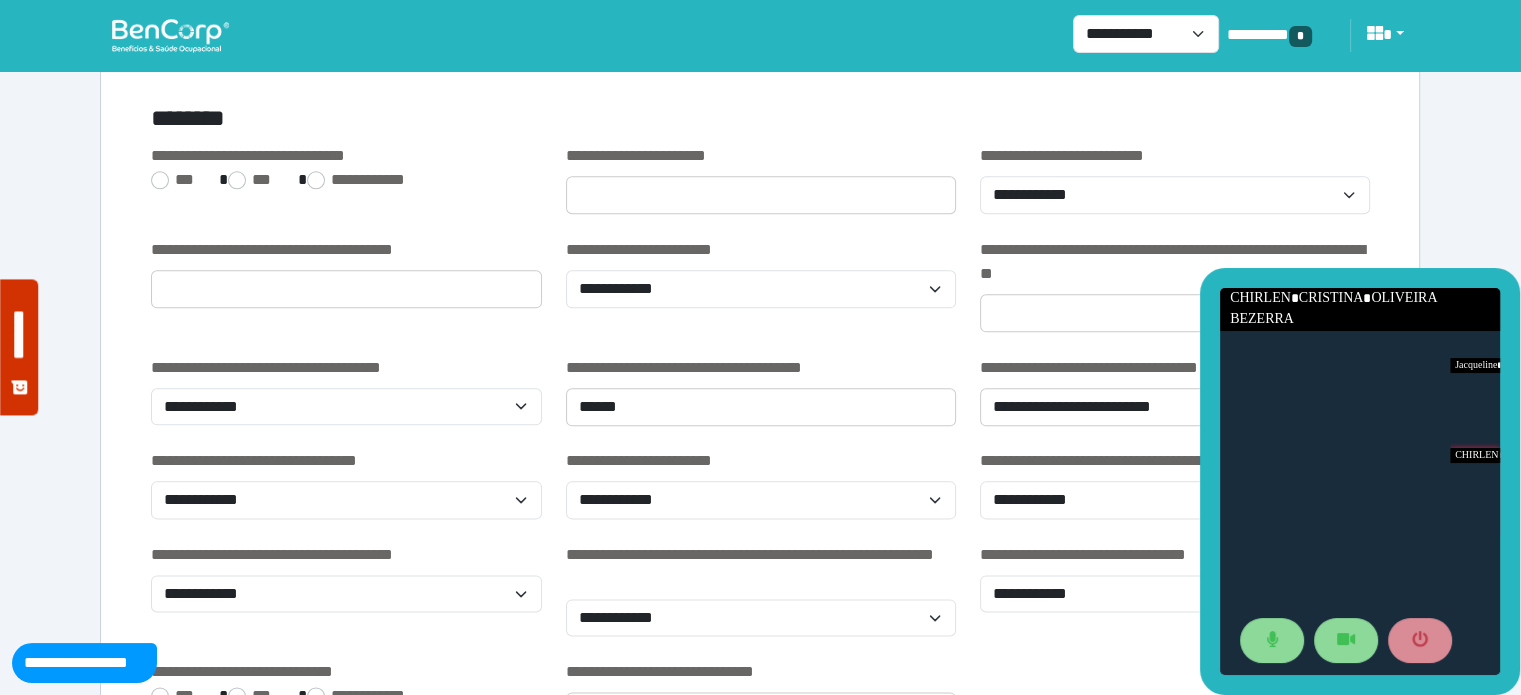 scroll, scrollTop: 2313, scrollLeft: 0, axis: vertical 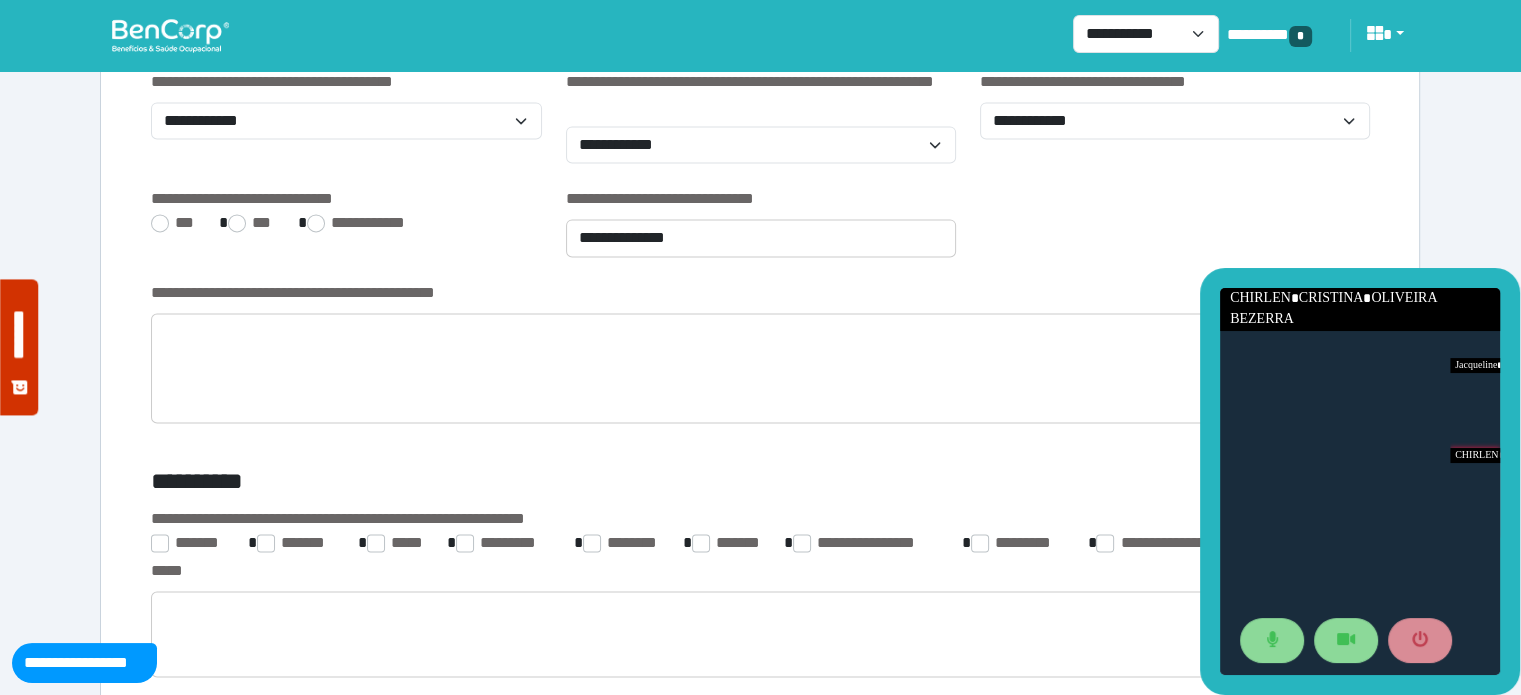 type on "****" 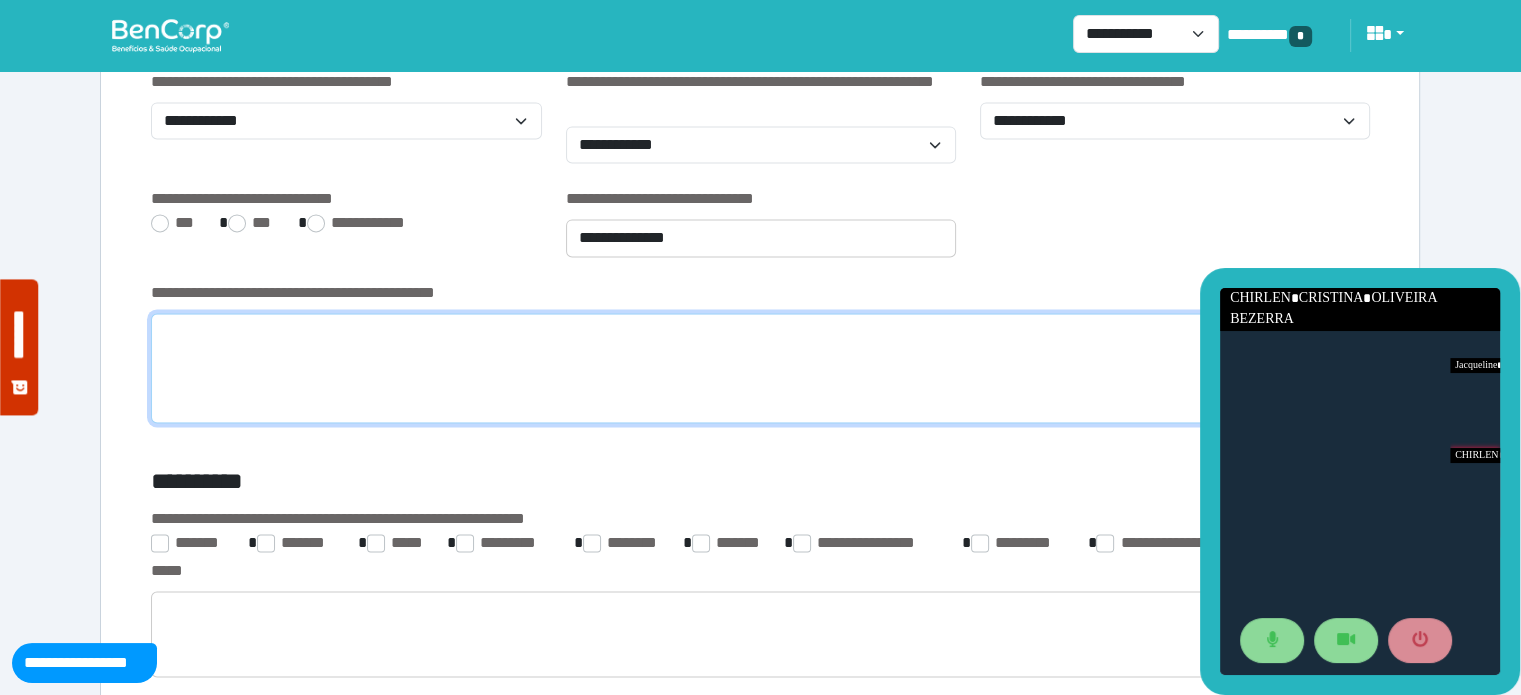 click at bounding box center (760, 368) 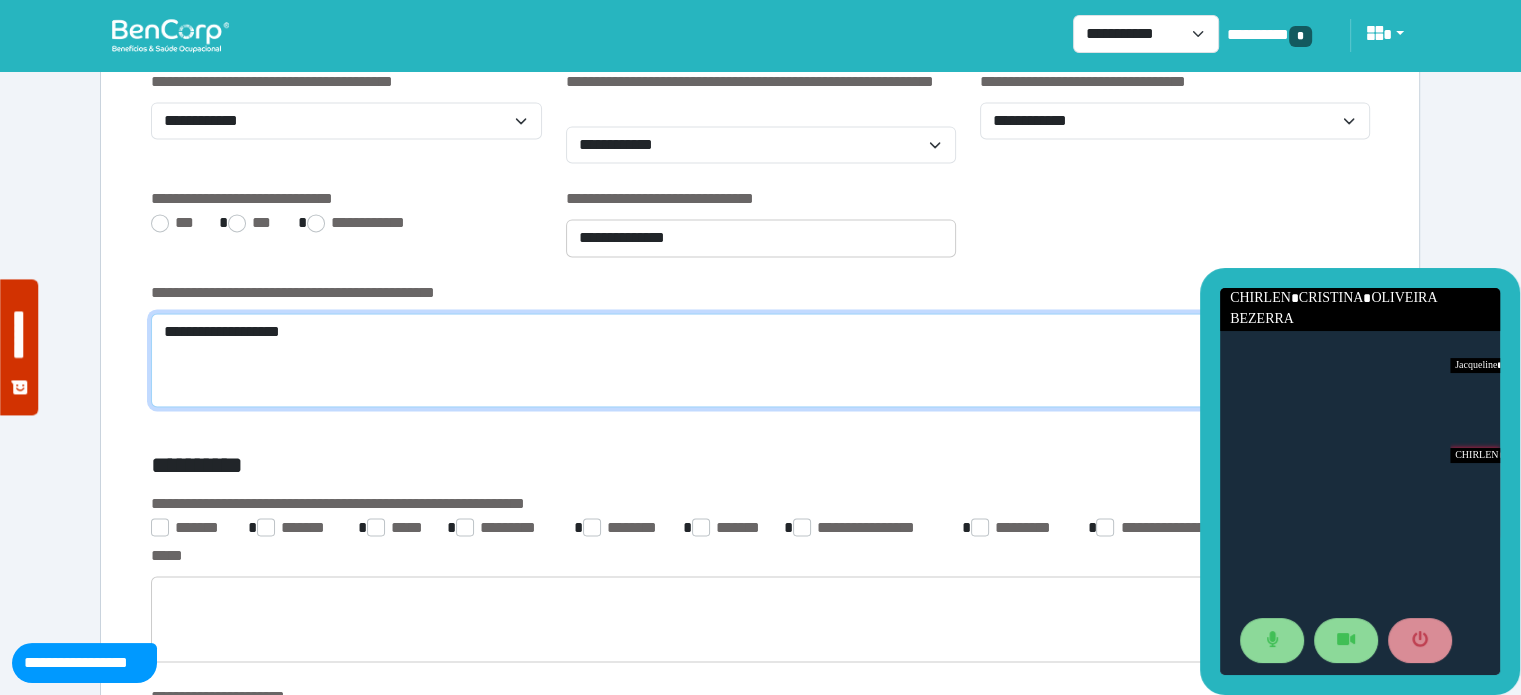 scroll, scrollTop: 0, scrollLeft: 0, axis: both 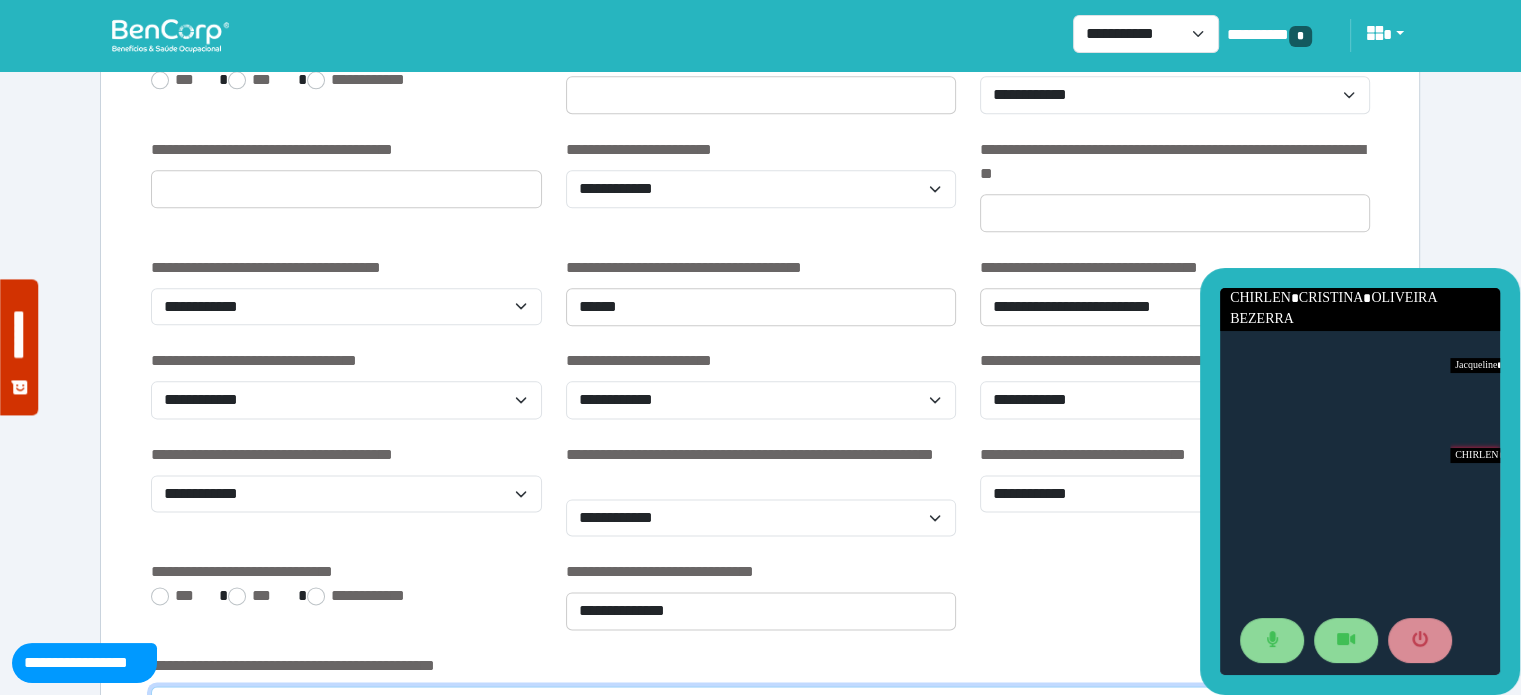 type on "**********" 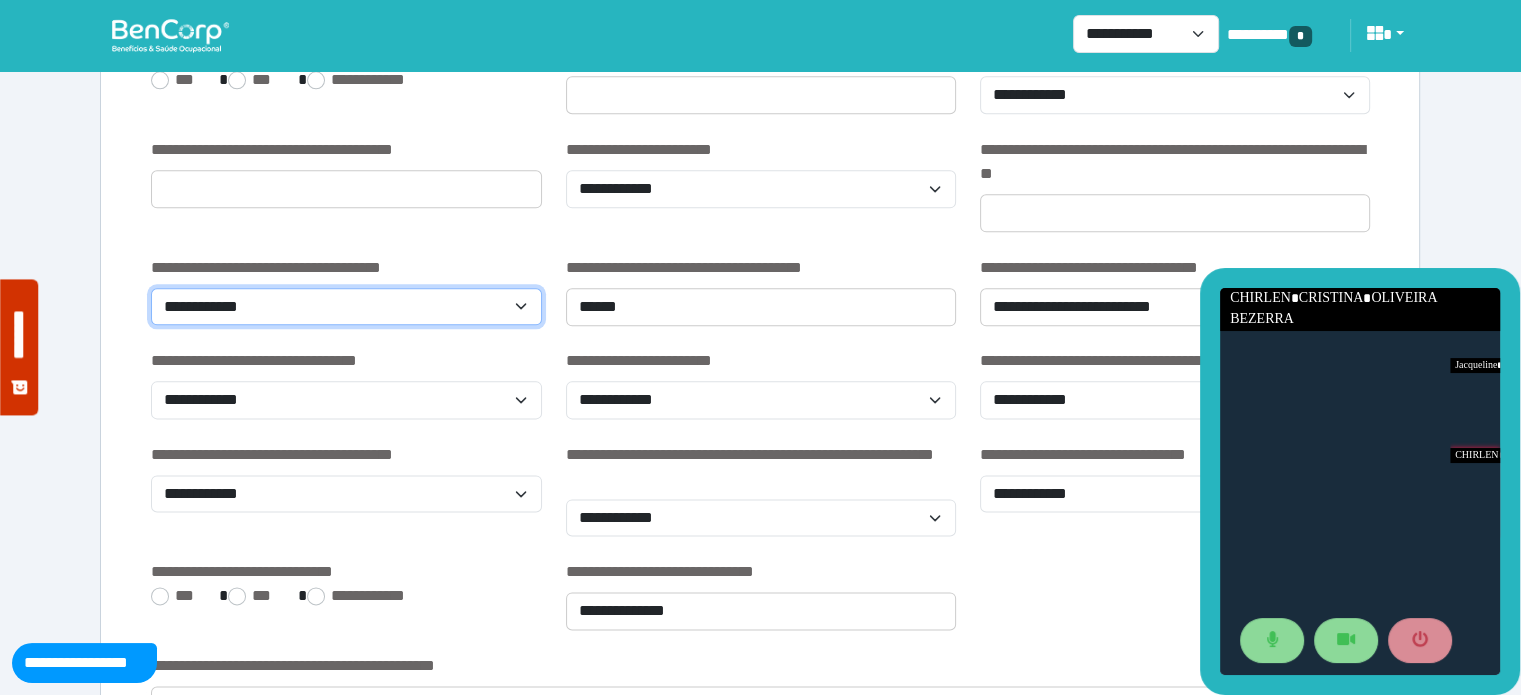 click on "**********" at bounding box center (346, 307) 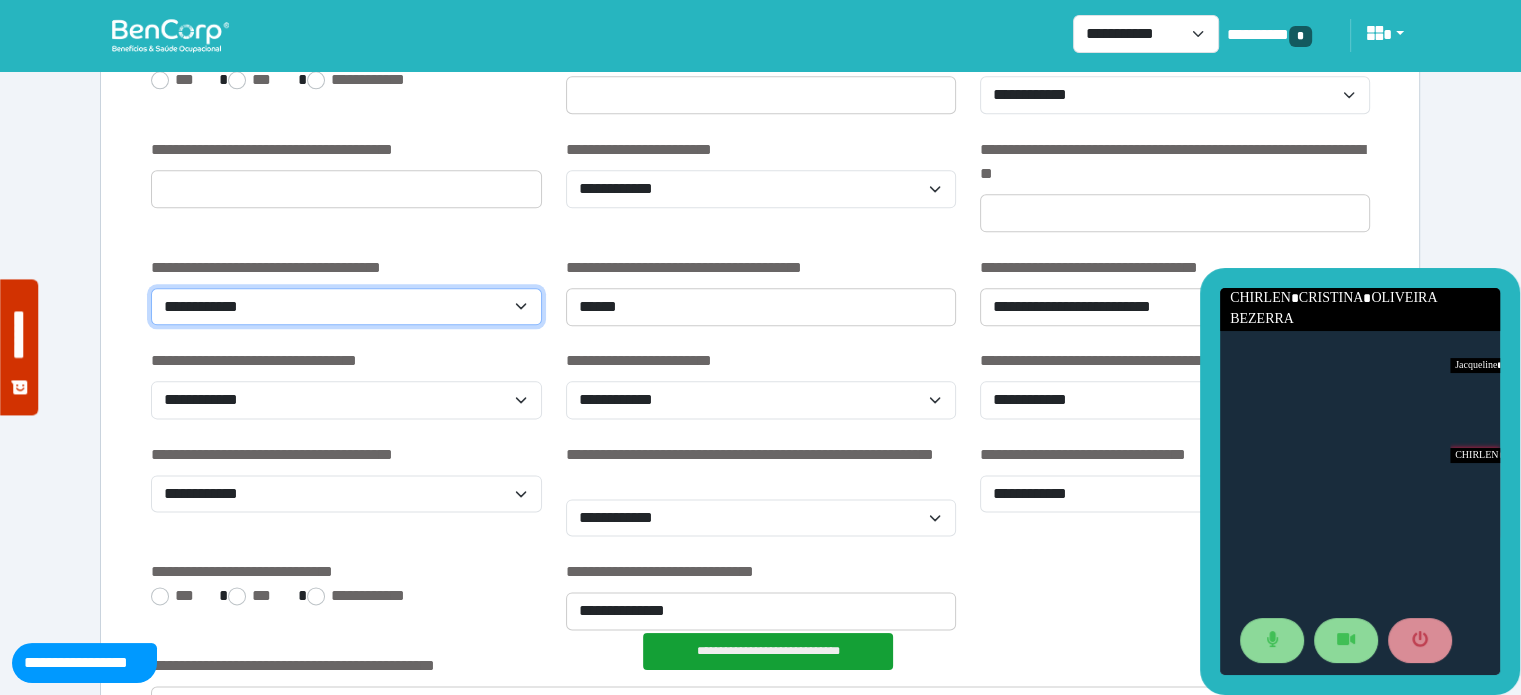select on "***" 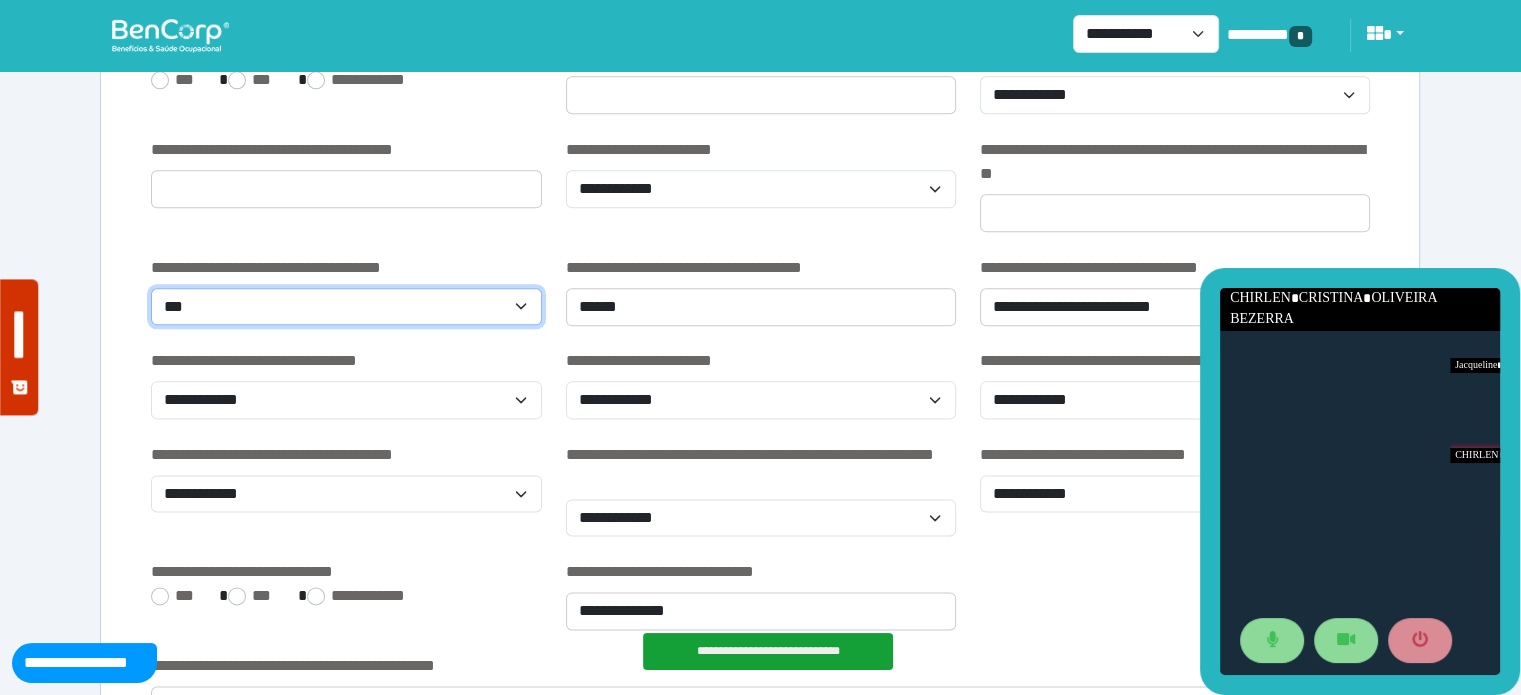 click on "**********" at bounding box center [346, 307] 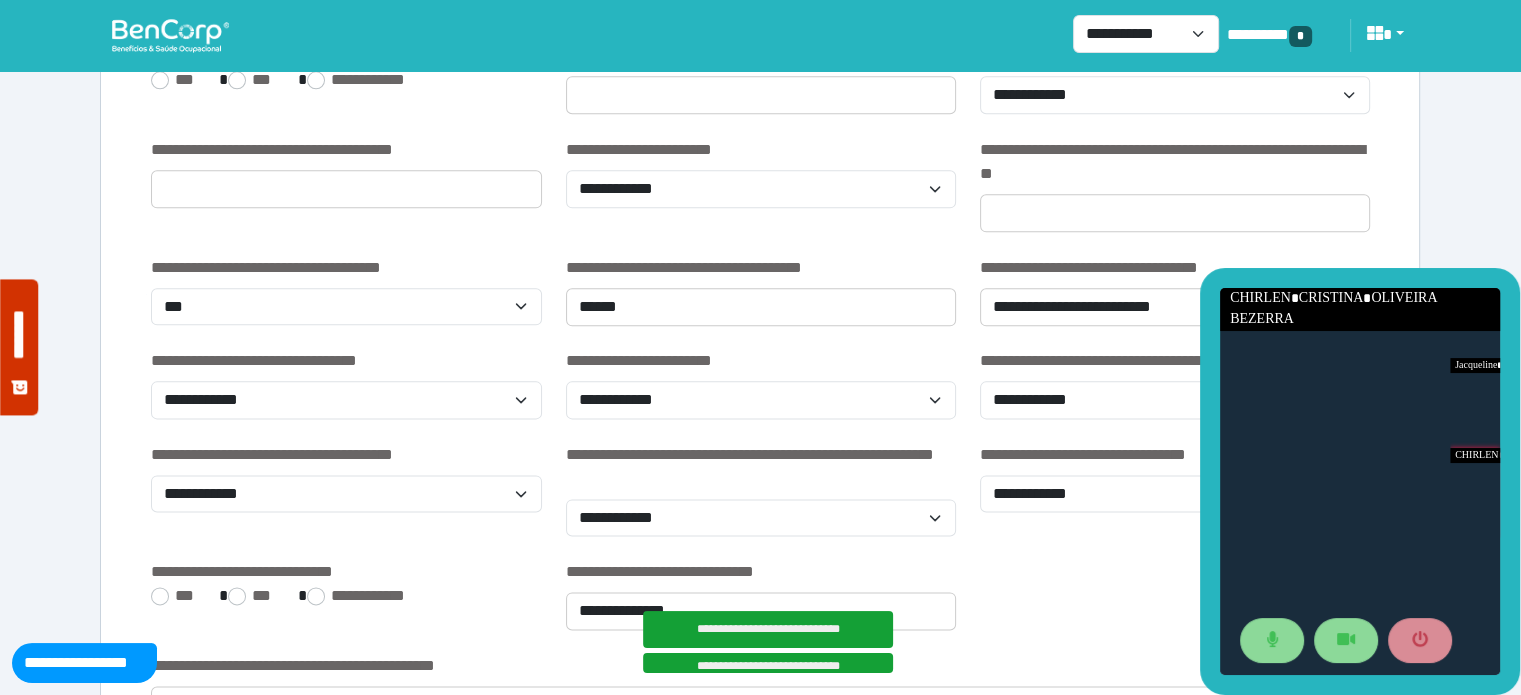 click on "**********" at bounding box center (346, 173) 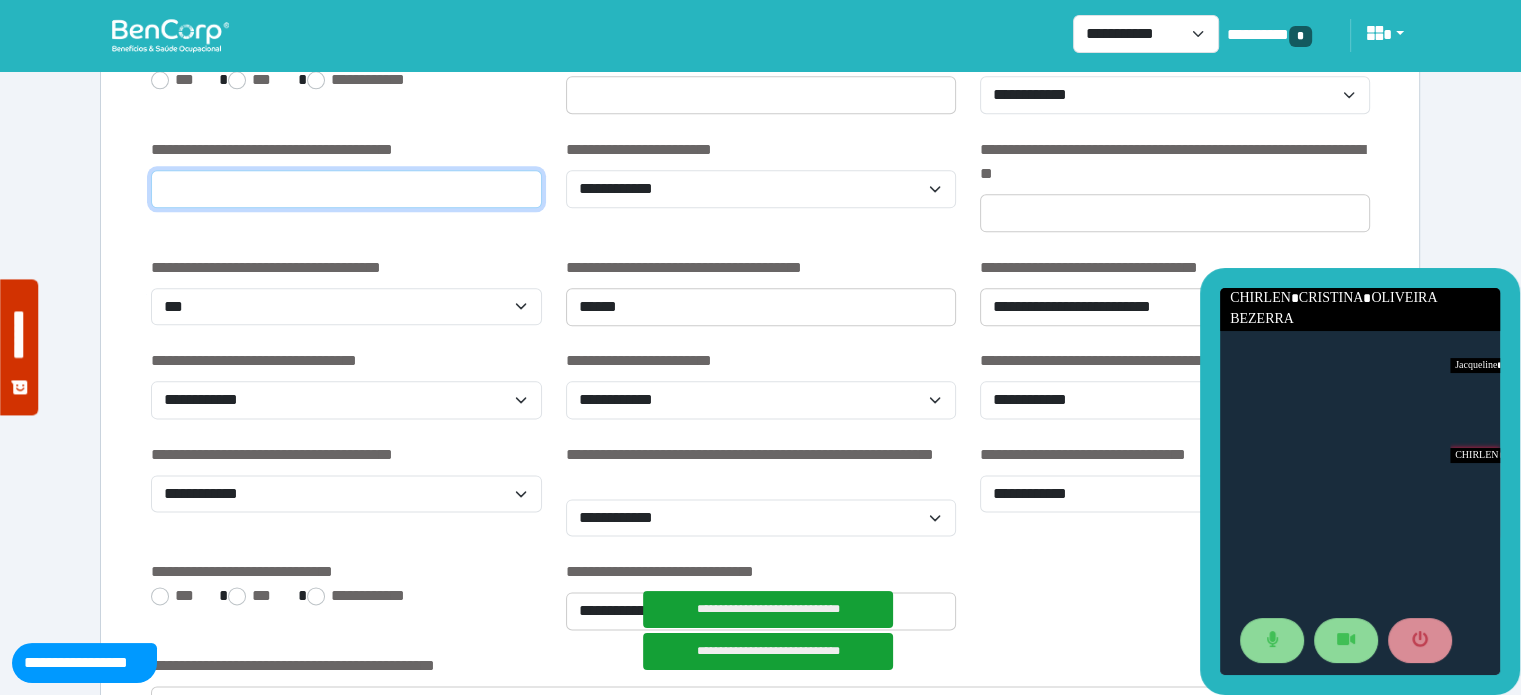 click at bounding box center [346, 189] 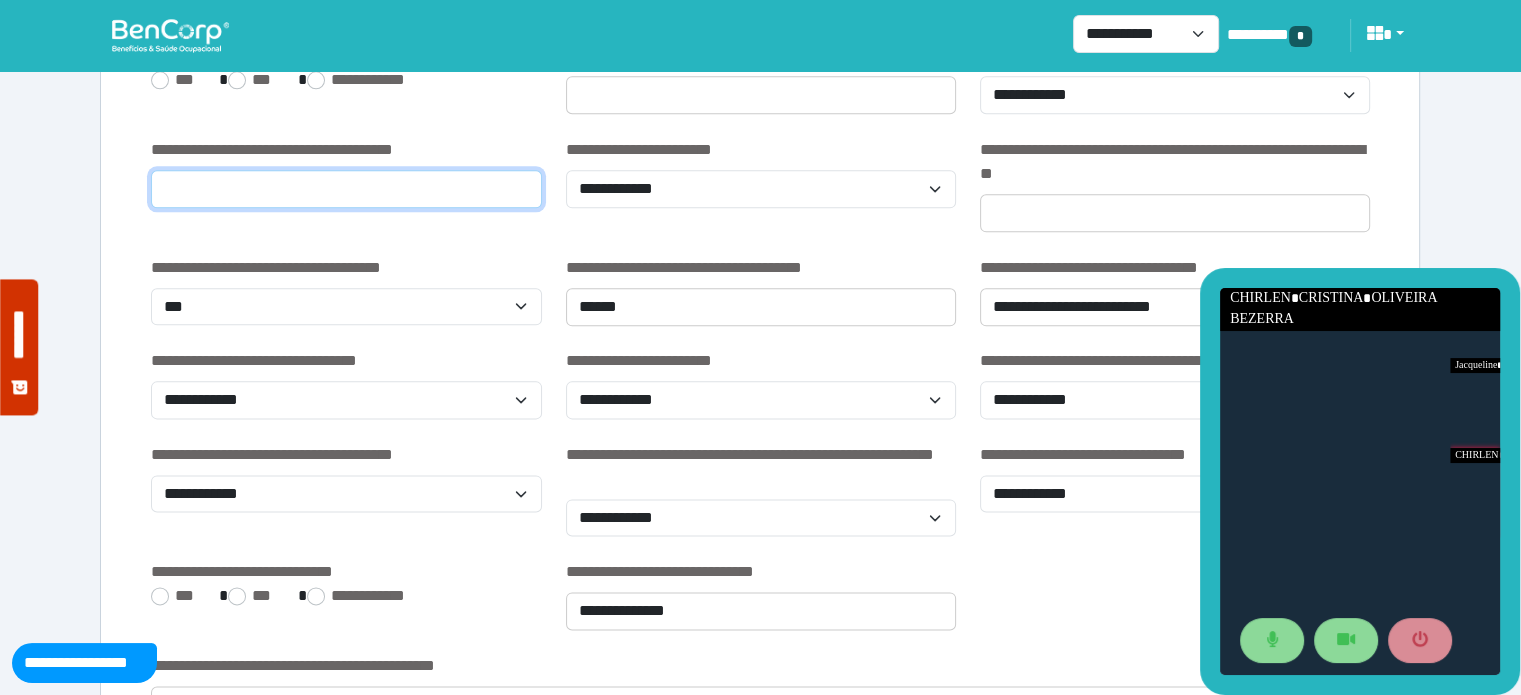 type on "*" 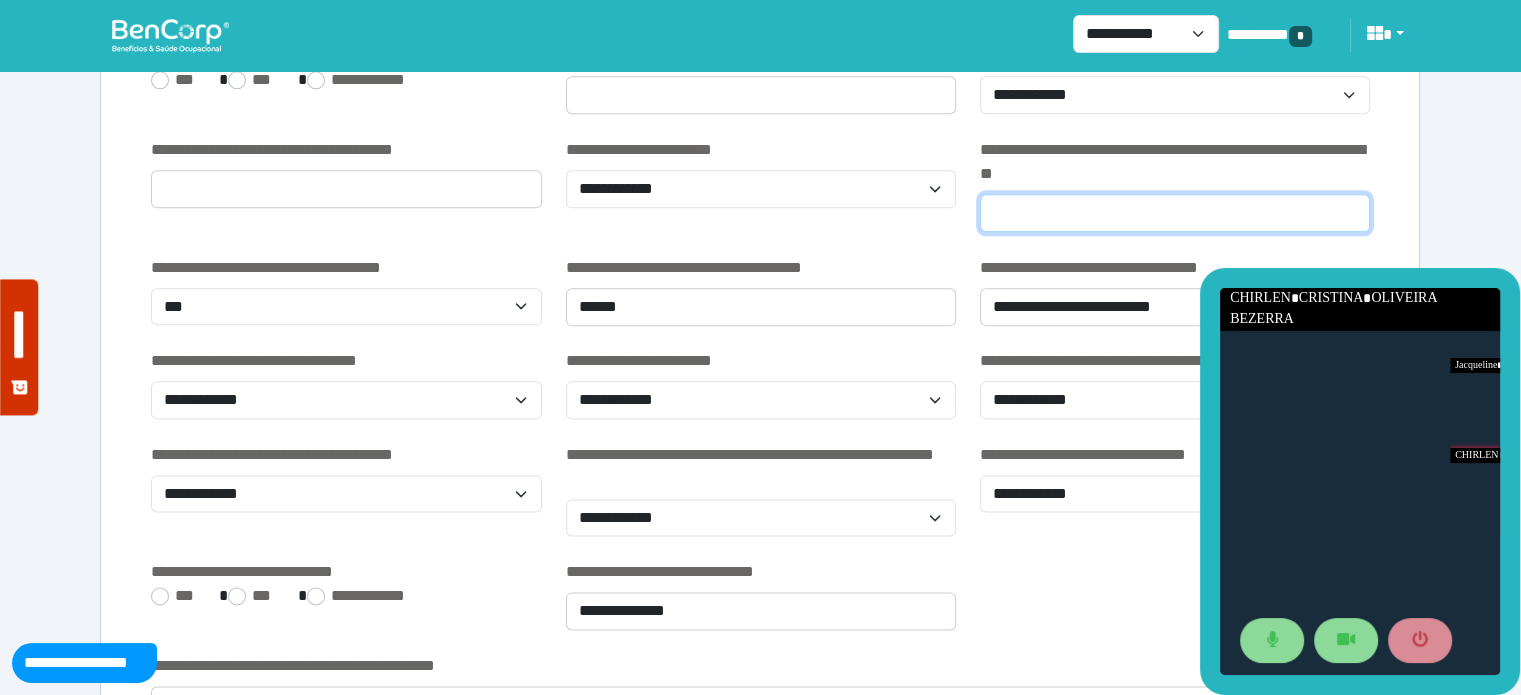 click at bounding box center [1175, 213] 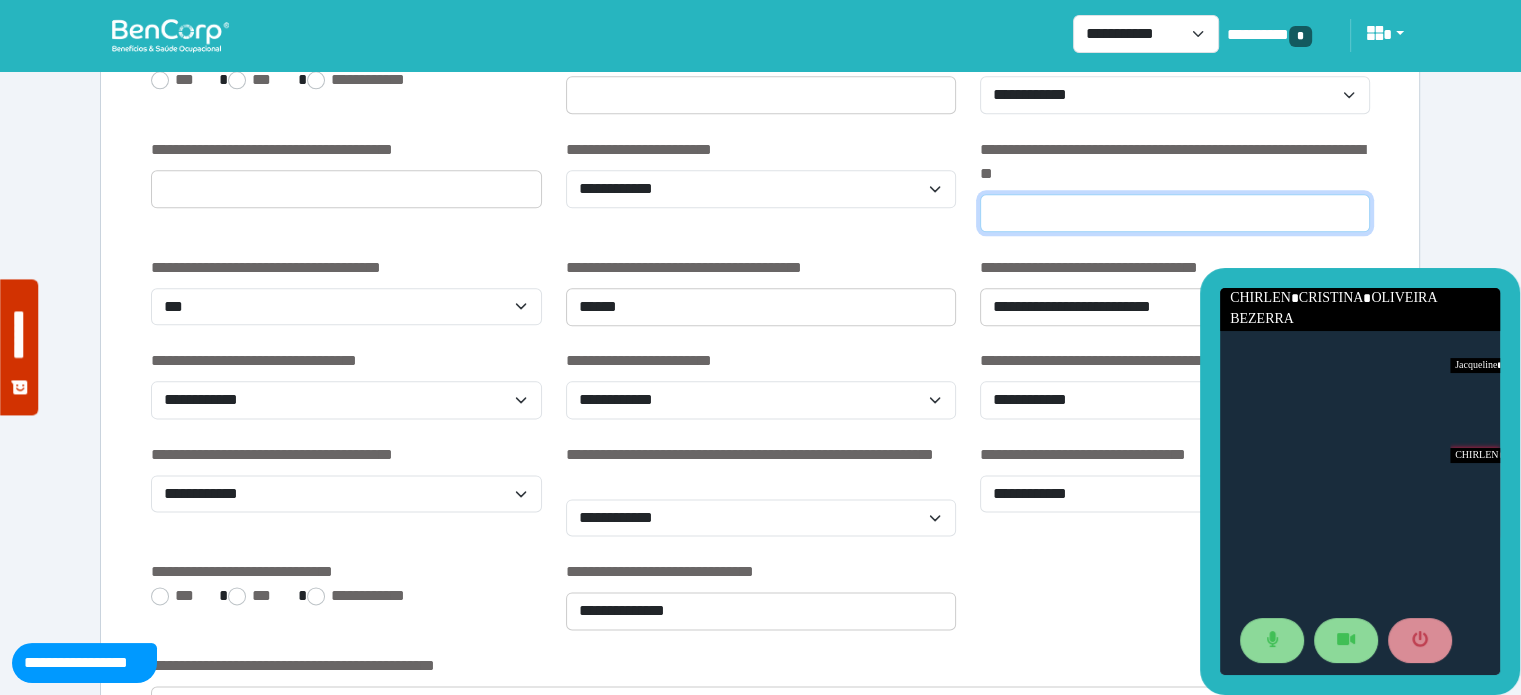 type on "******" 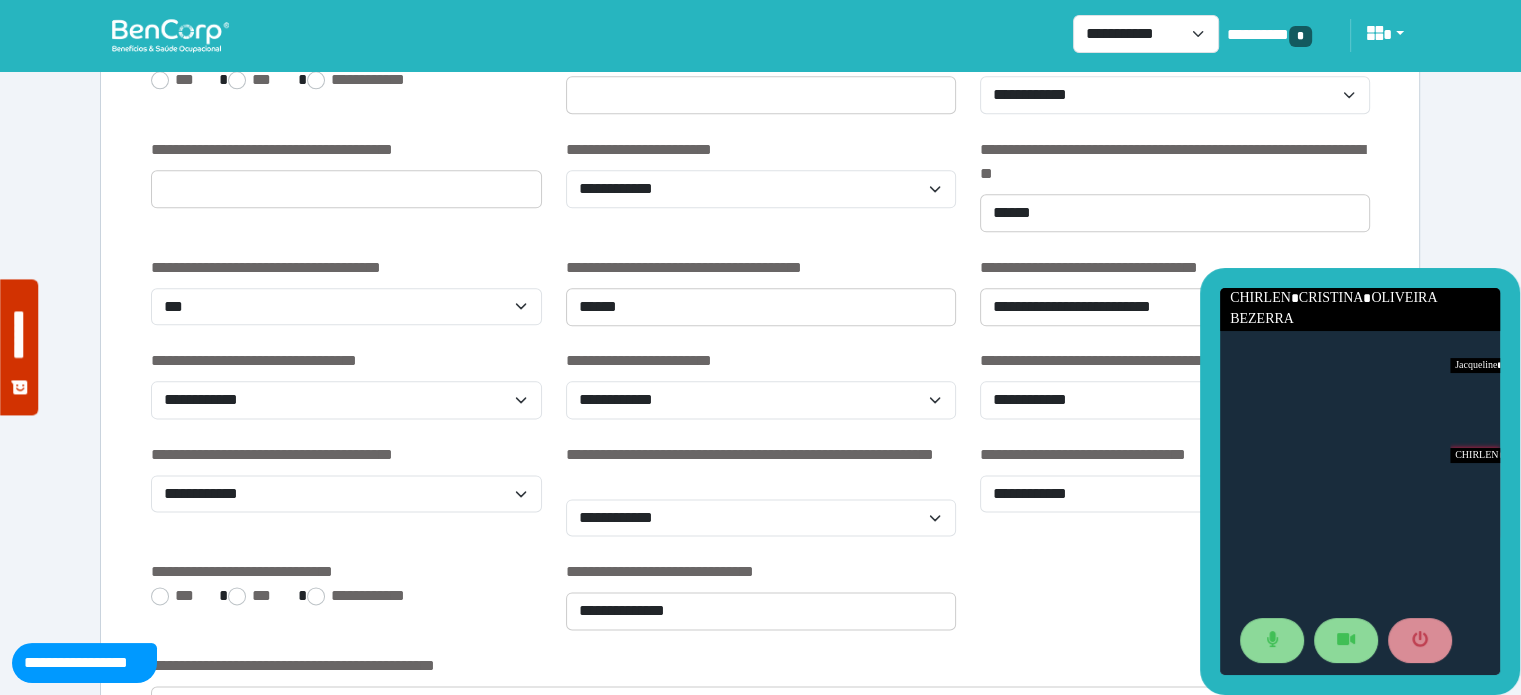 click on "**********" at bounding box center (761, 173) 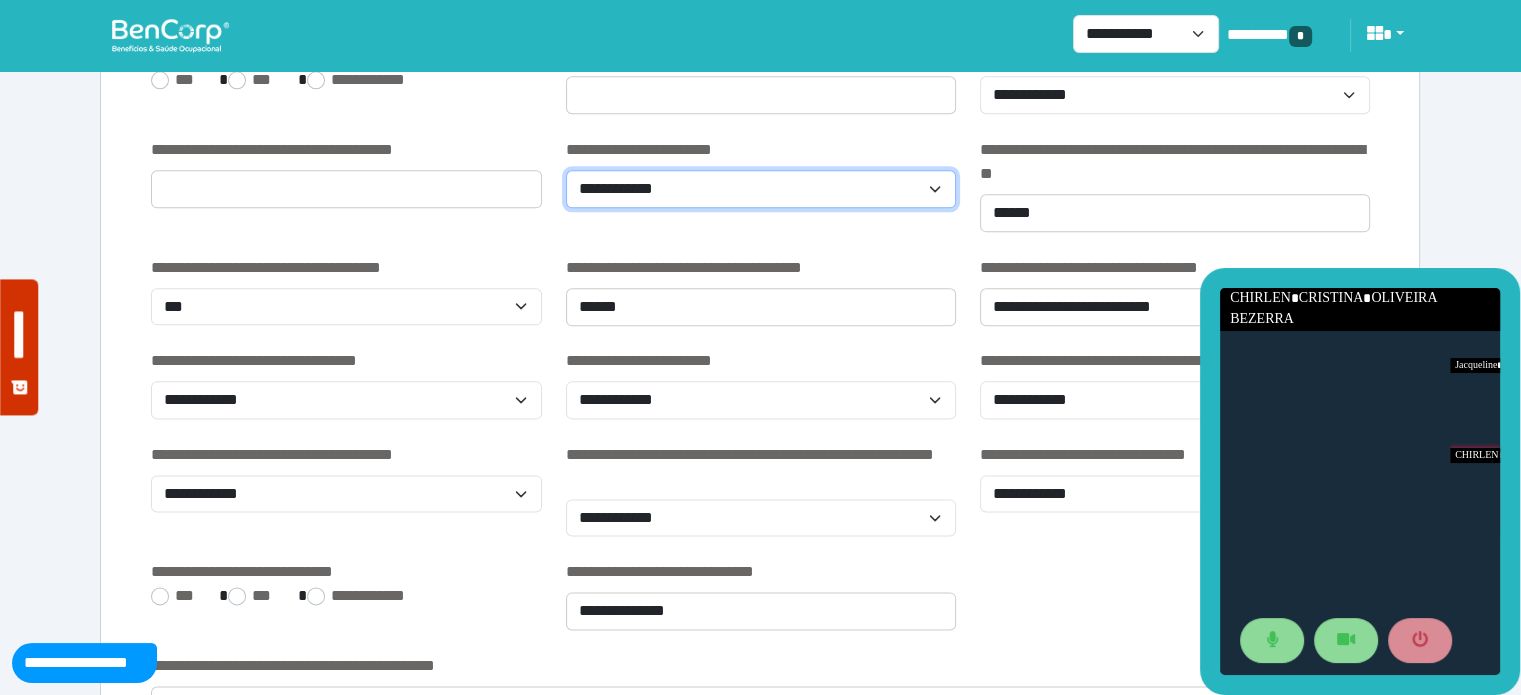 click on "**********" at bounding box center [761, 189] 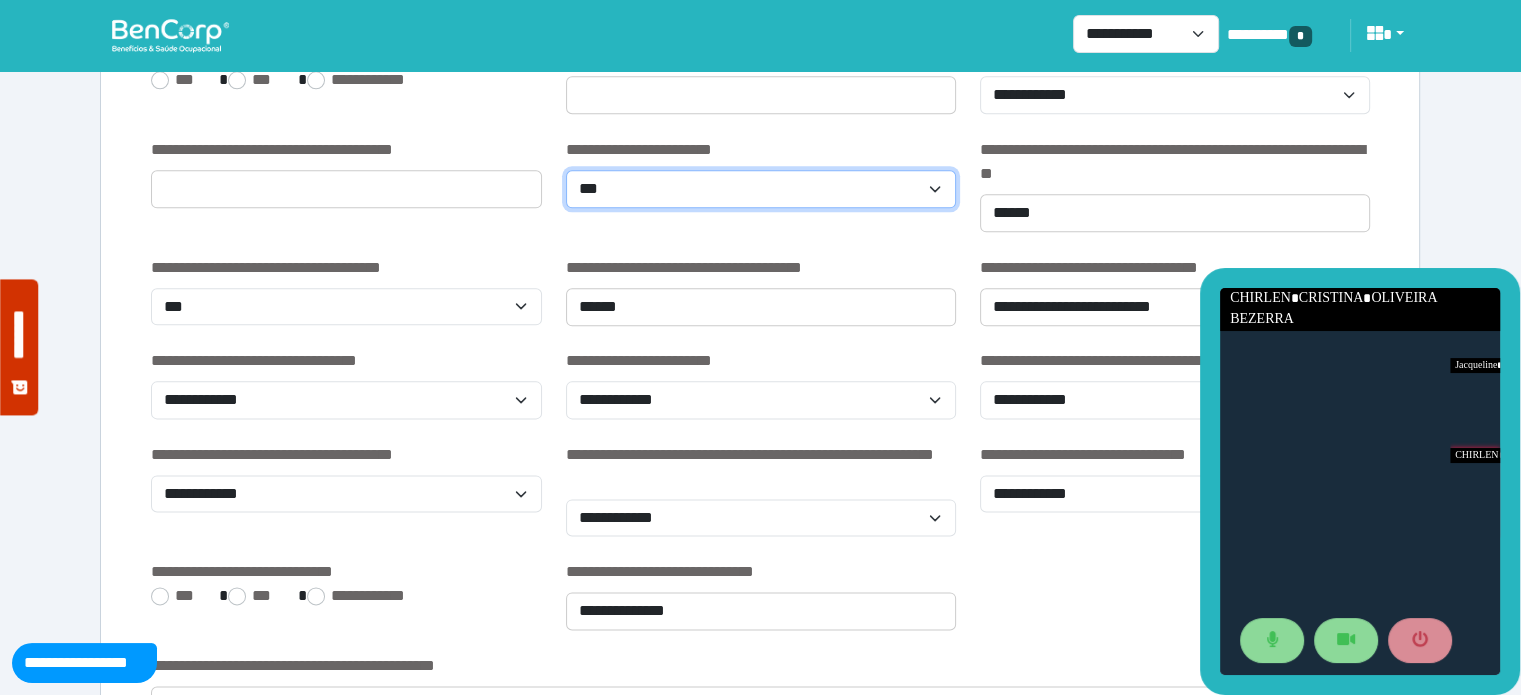 click on "**********" at bounding box center [761, 189] 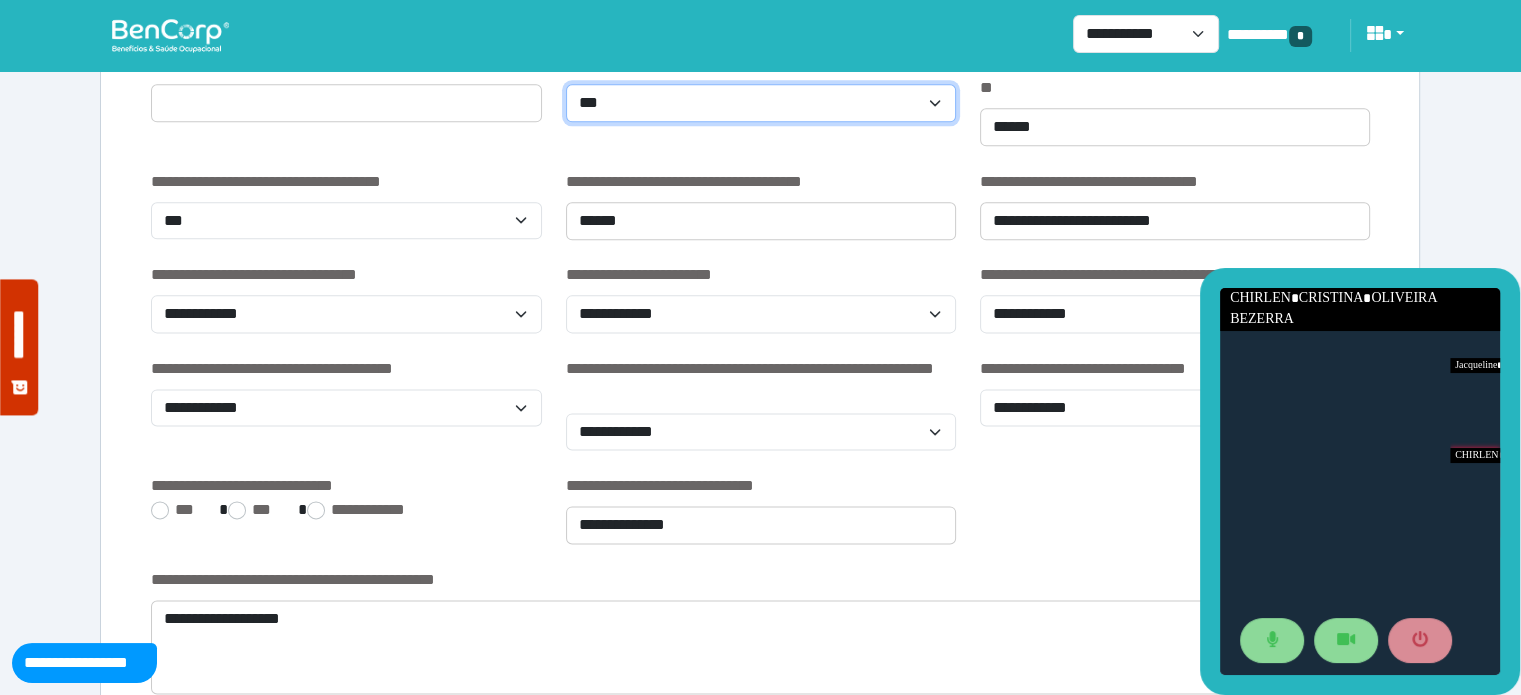 scroll, scrollTop: 2540, scrollLeft: 0, axis: vertical 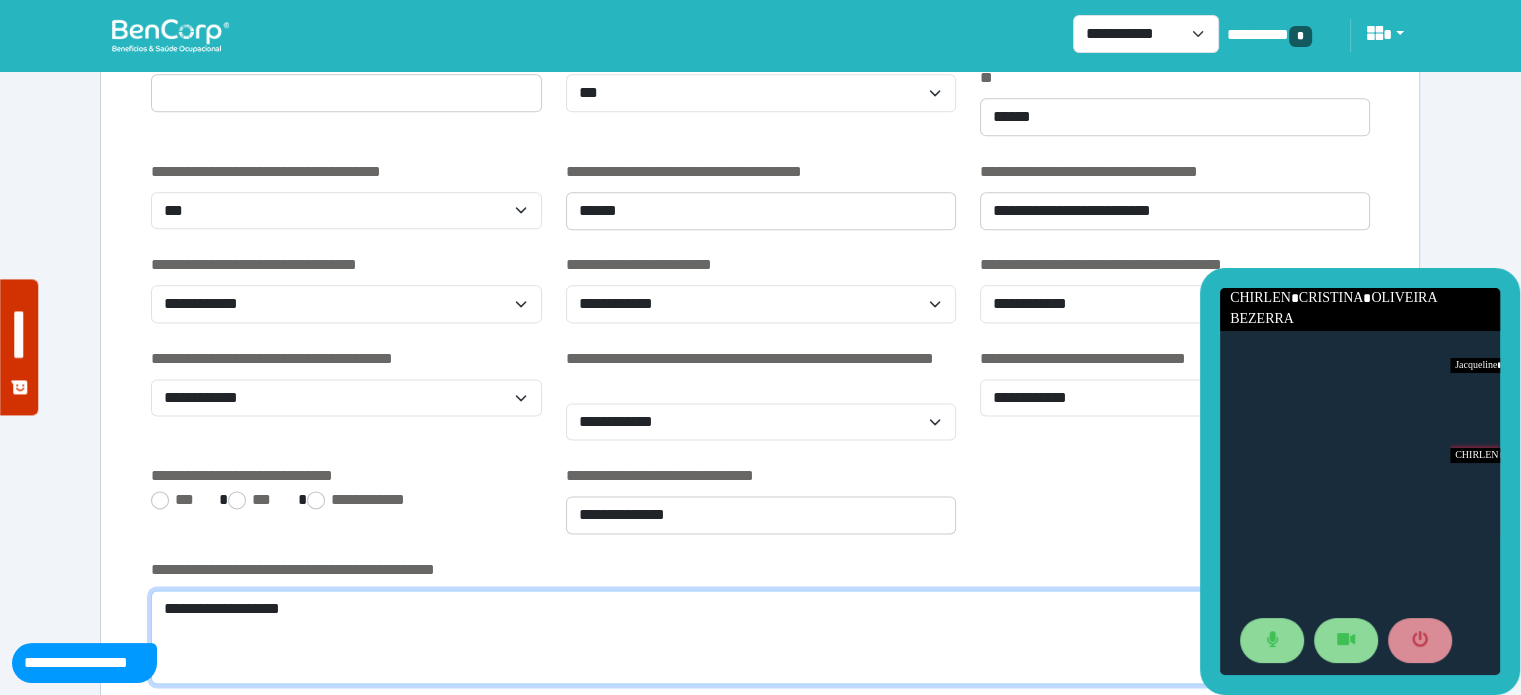 click on "**********" at bounding box center (760, 637) 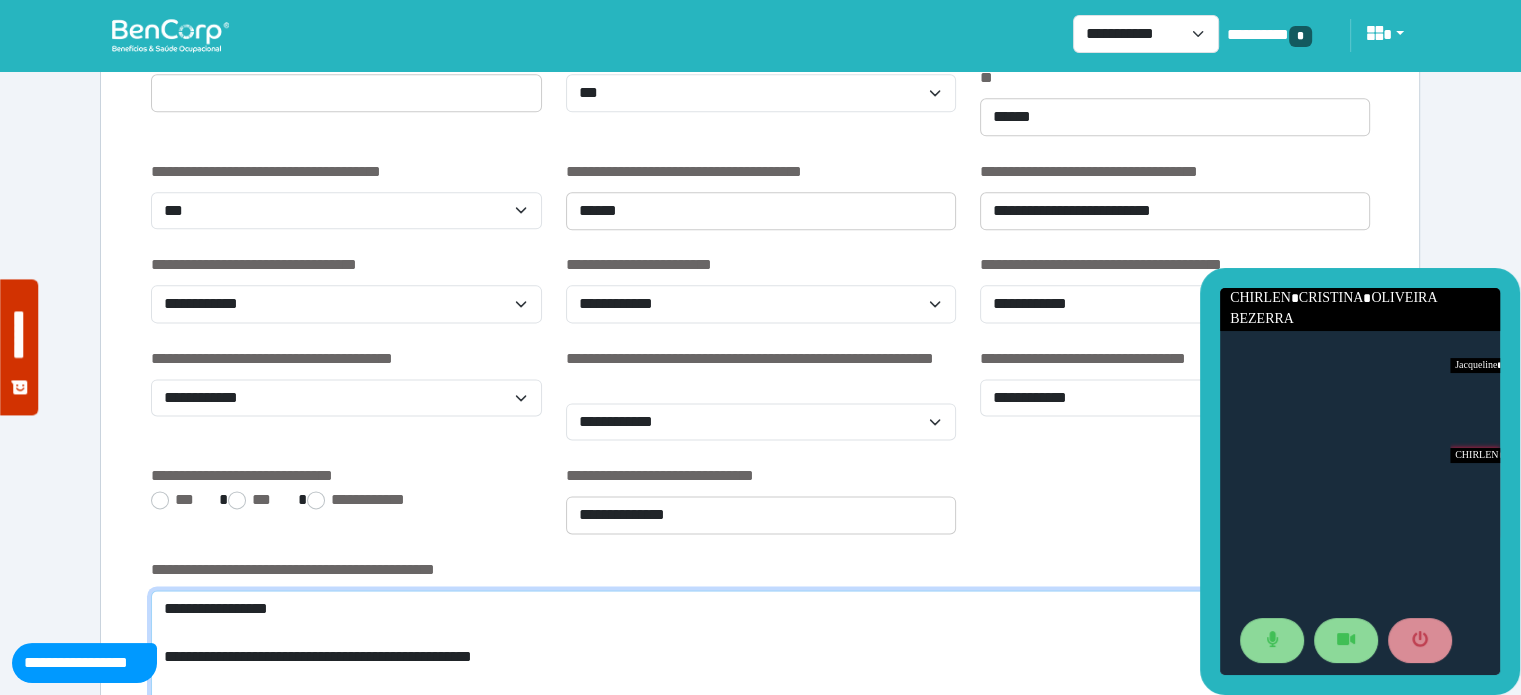 click on "**********" at bounding box center (760, 661) 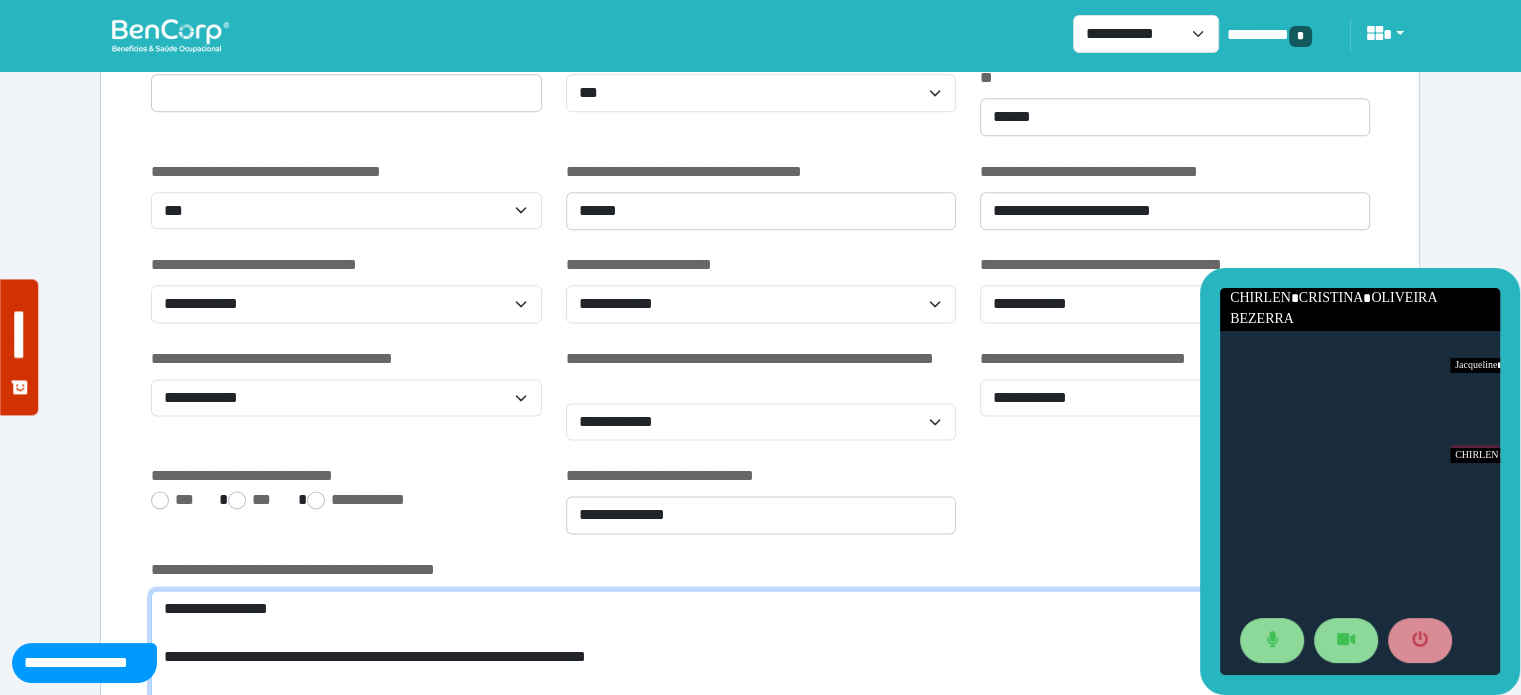 click on "**********" at bounding box center (760, 661) 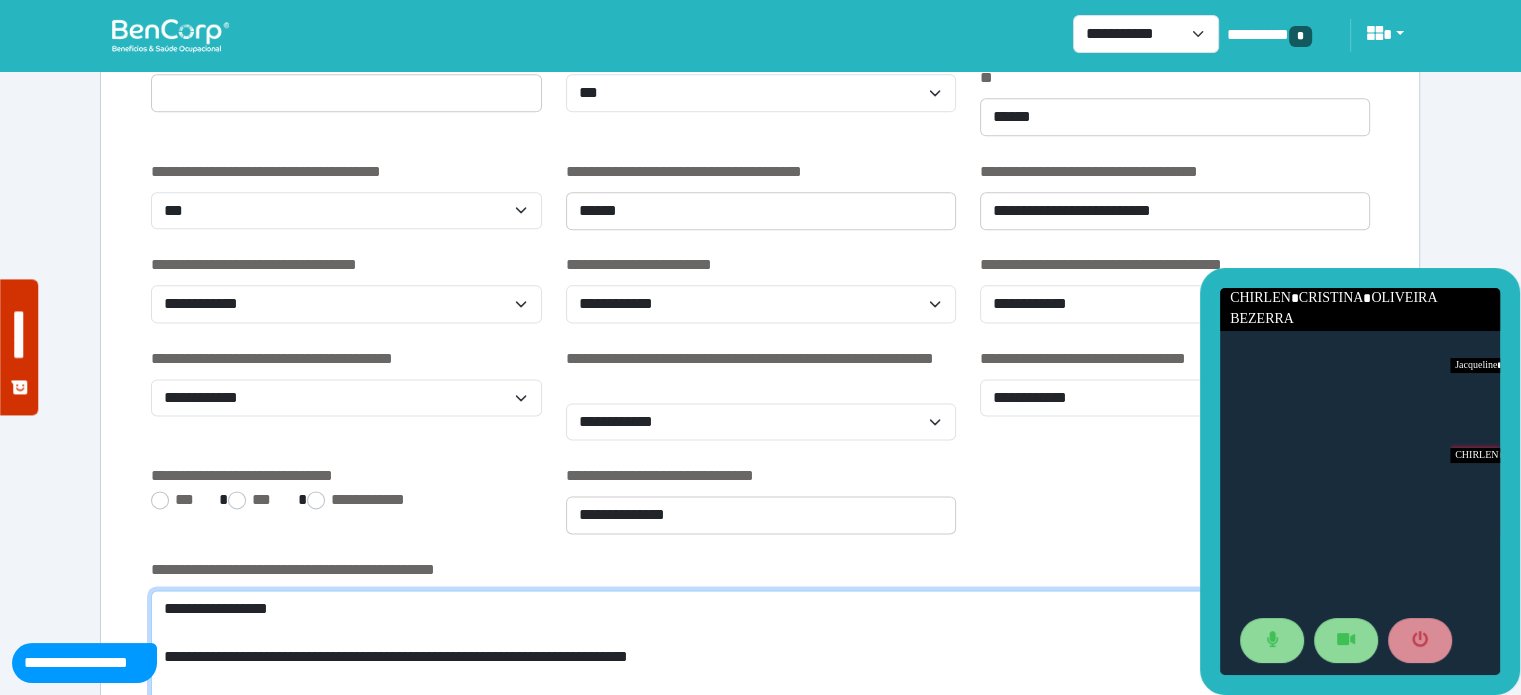 click on "**********" at bounding box center [760, 661] 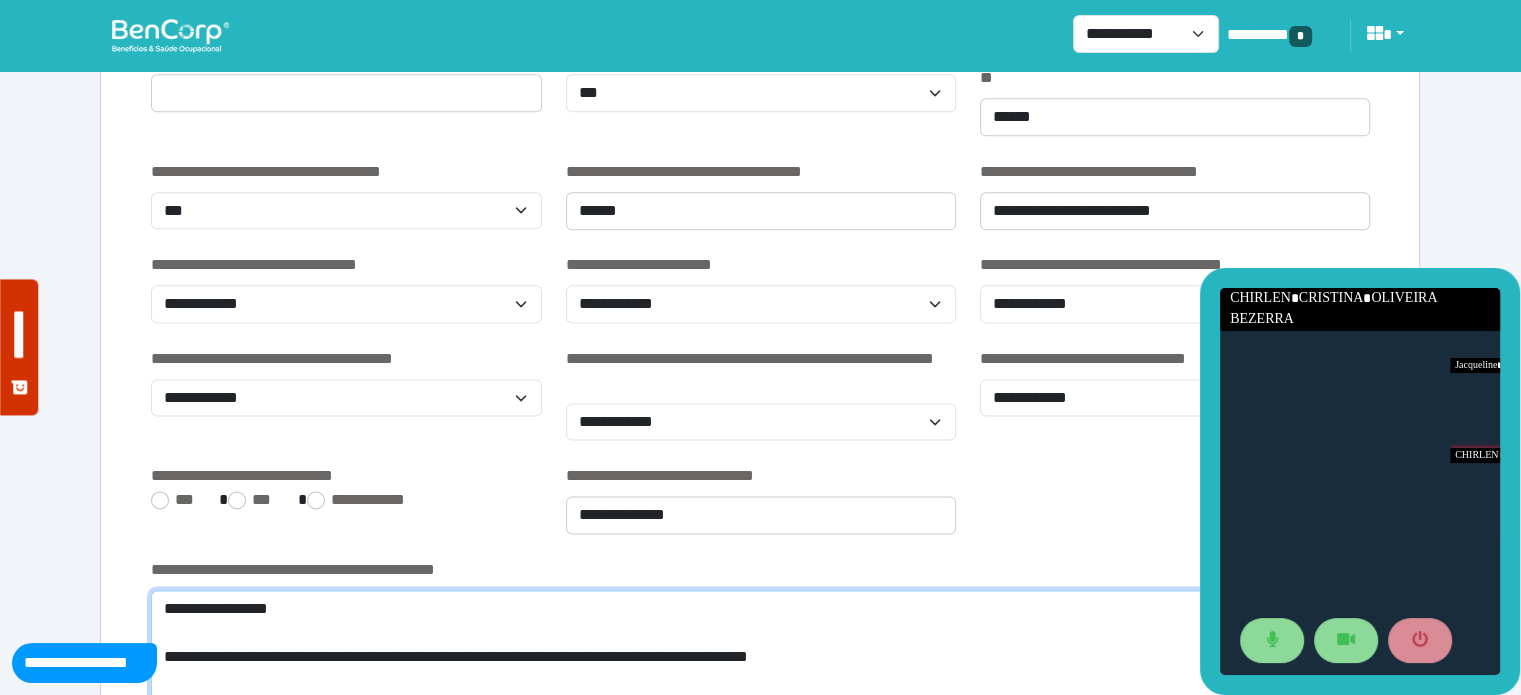 click on "**********" at bounding box center (760, 661) 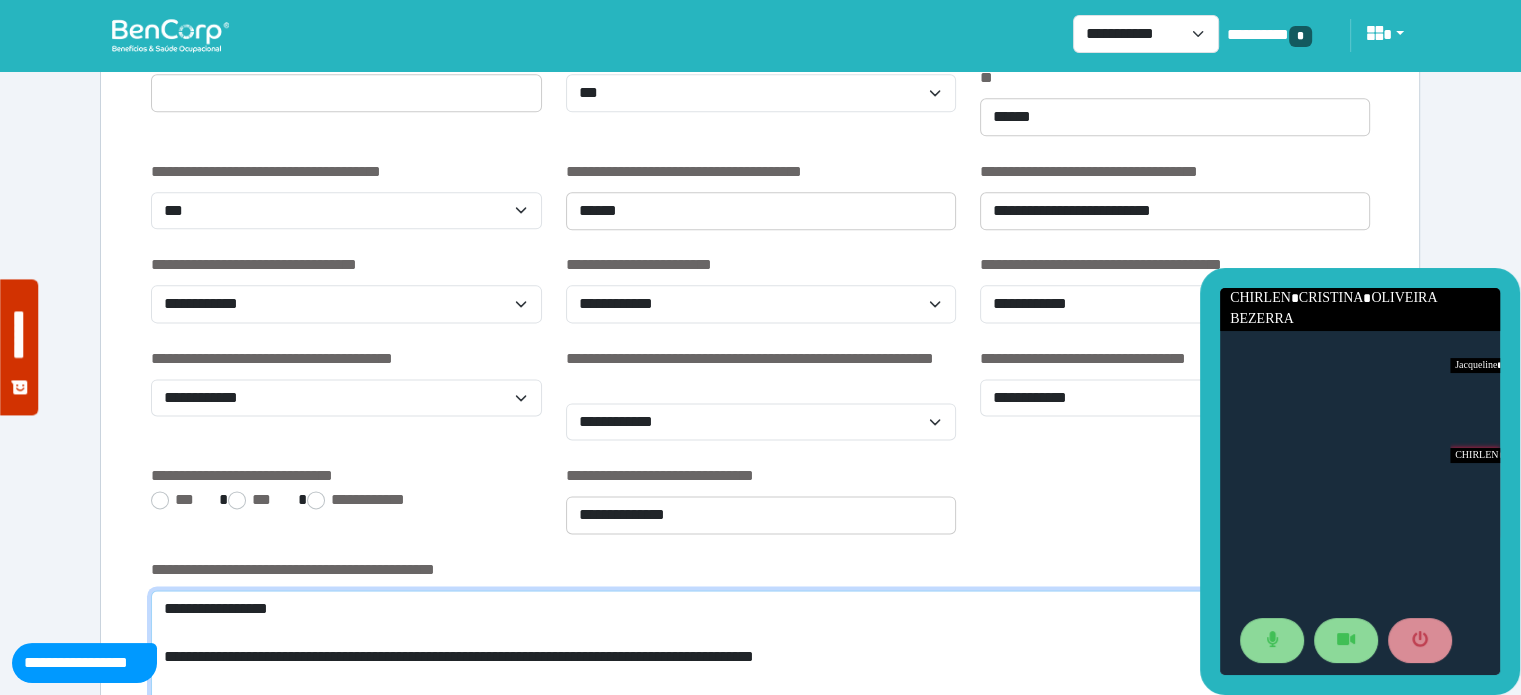 type on "**********" 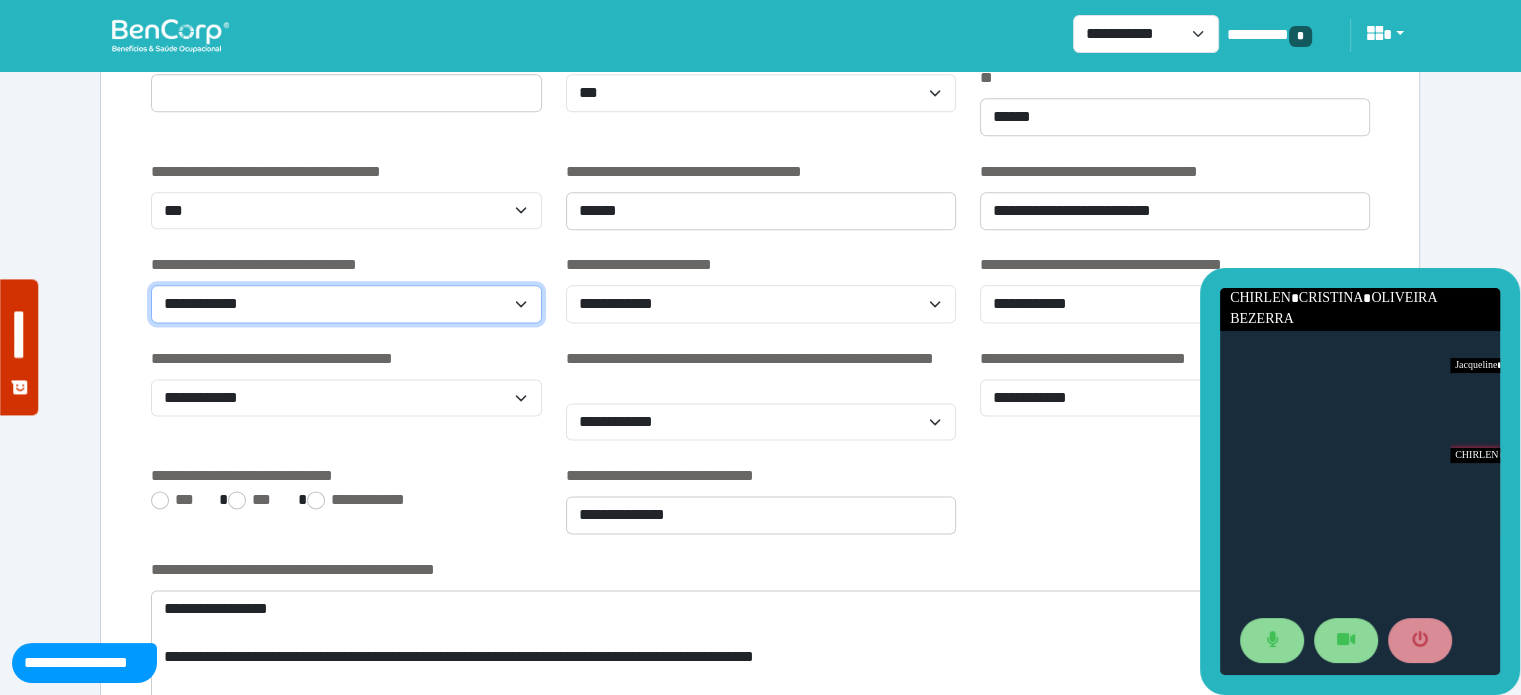 click on "**********" at bounding box center [346, 304] 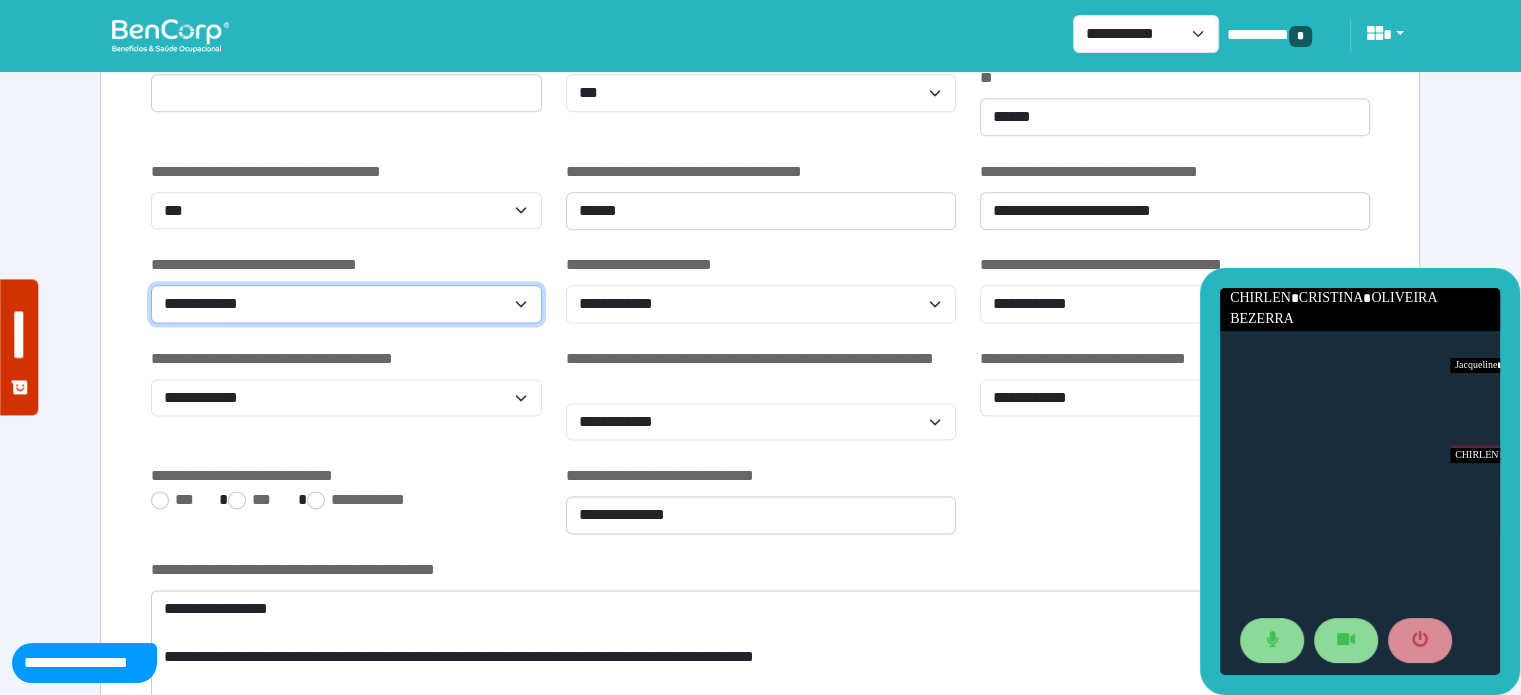 select on "**" 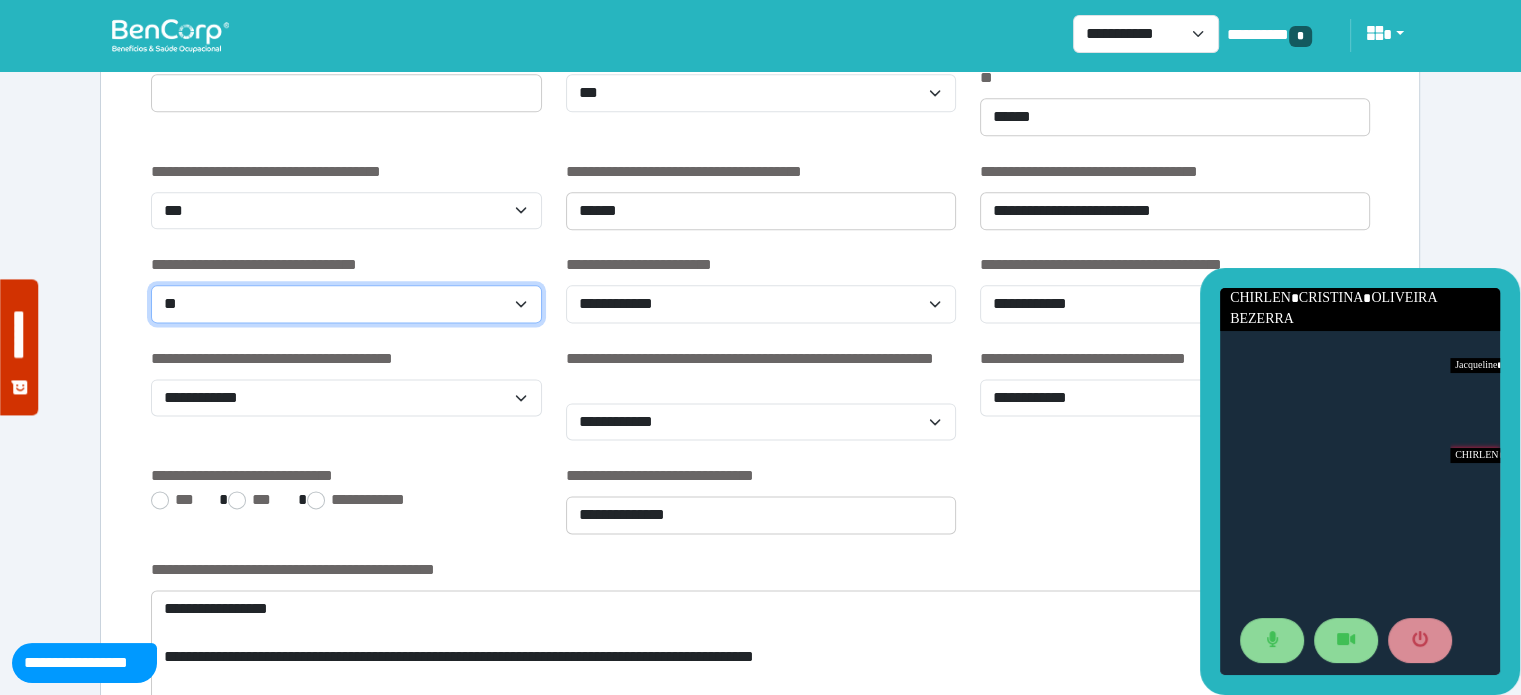 click on "**********" at bounding box center [346, 304] 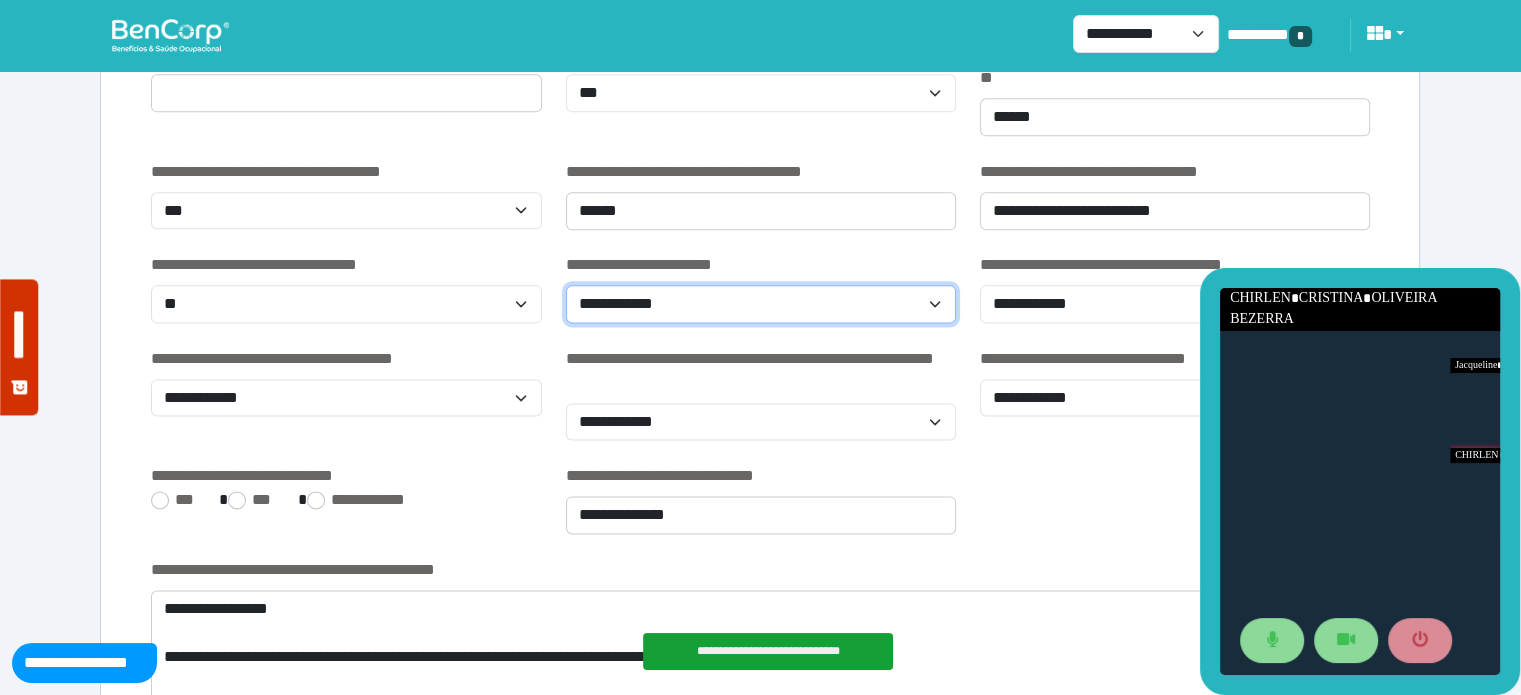 click on "**********" at bounding box center (761, 304) 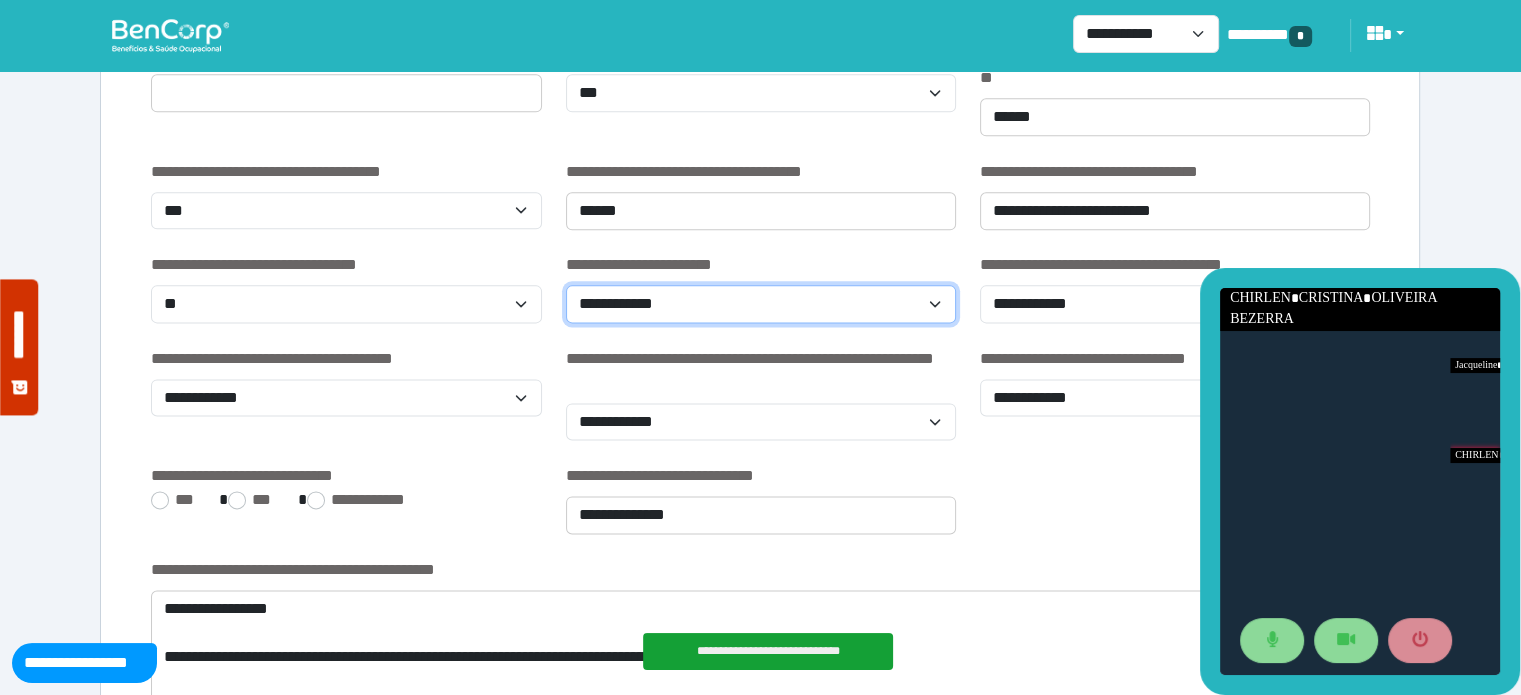select on "***" 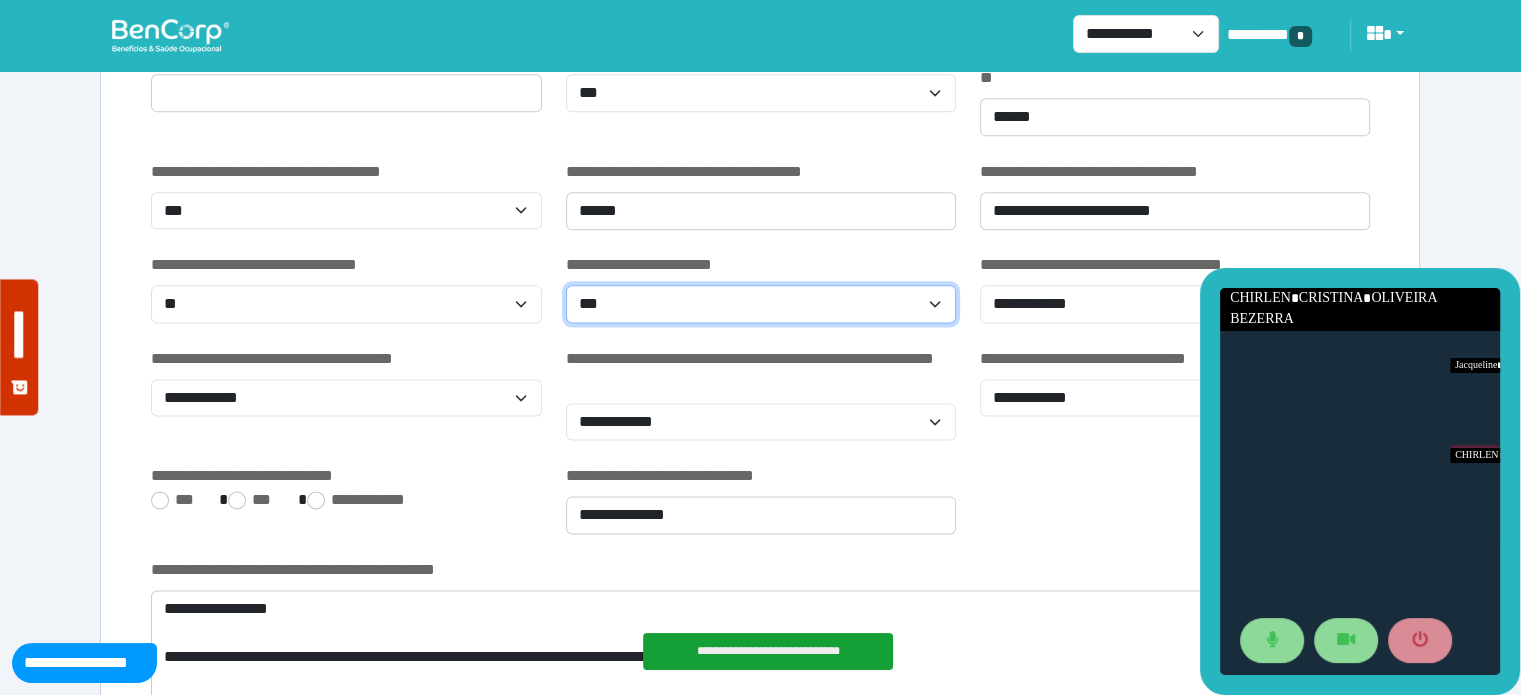 click on "**********" at bounding box center (761, 304) 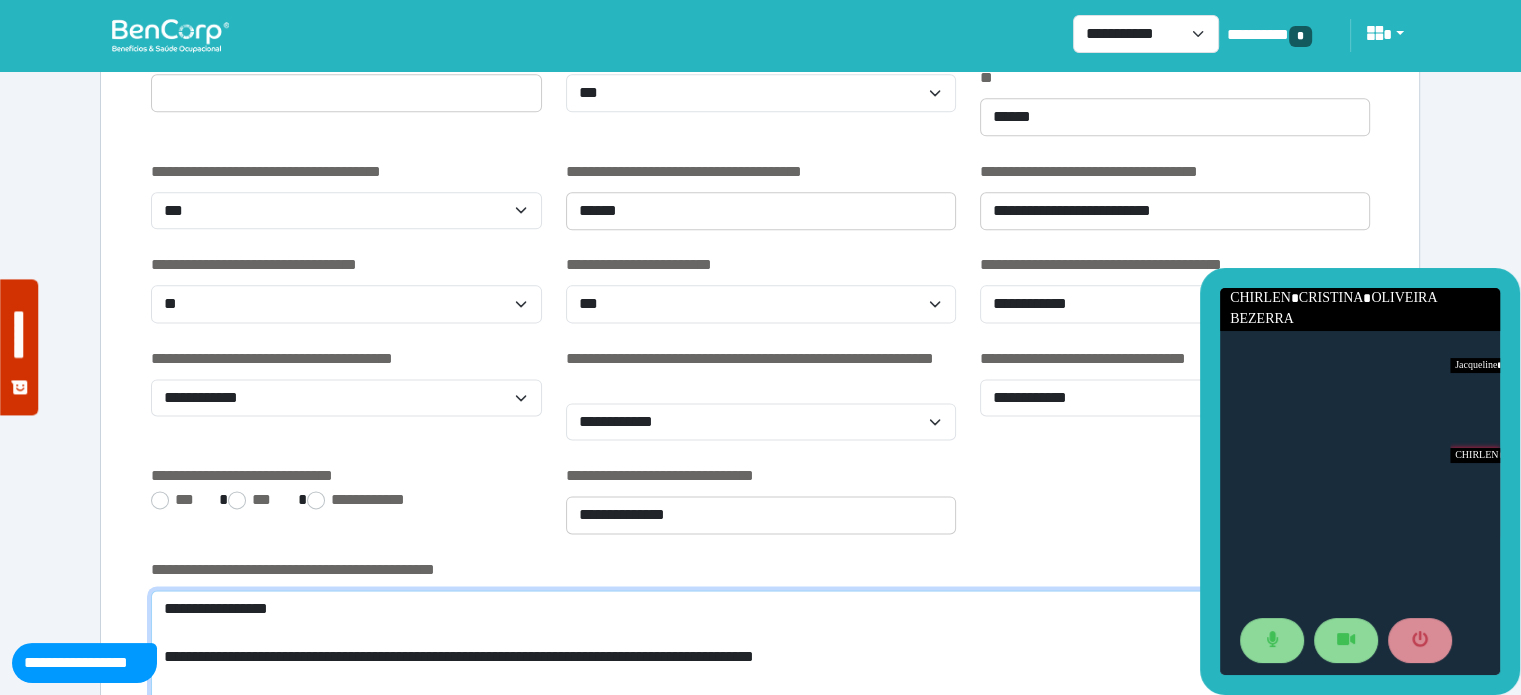 click on "**********" at bounding box center (760, 673) 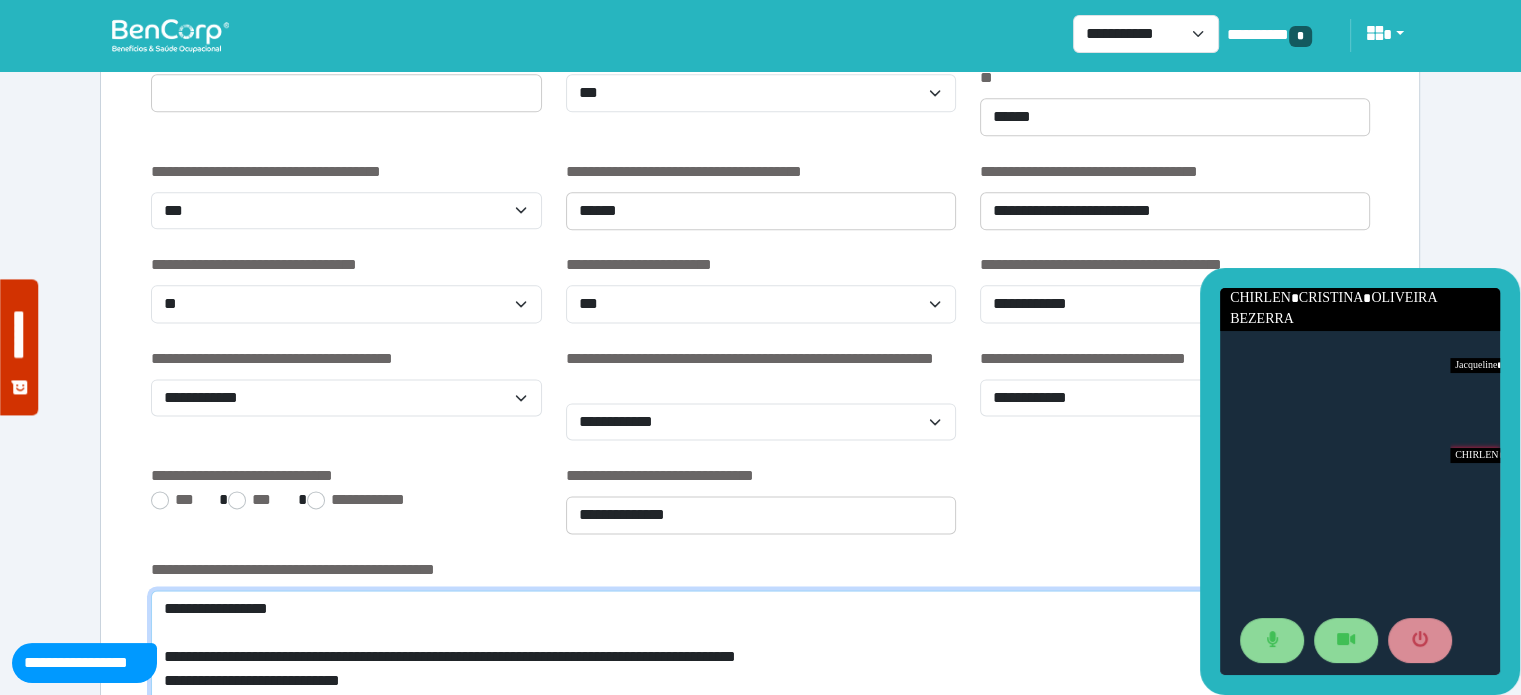 type on "**********" 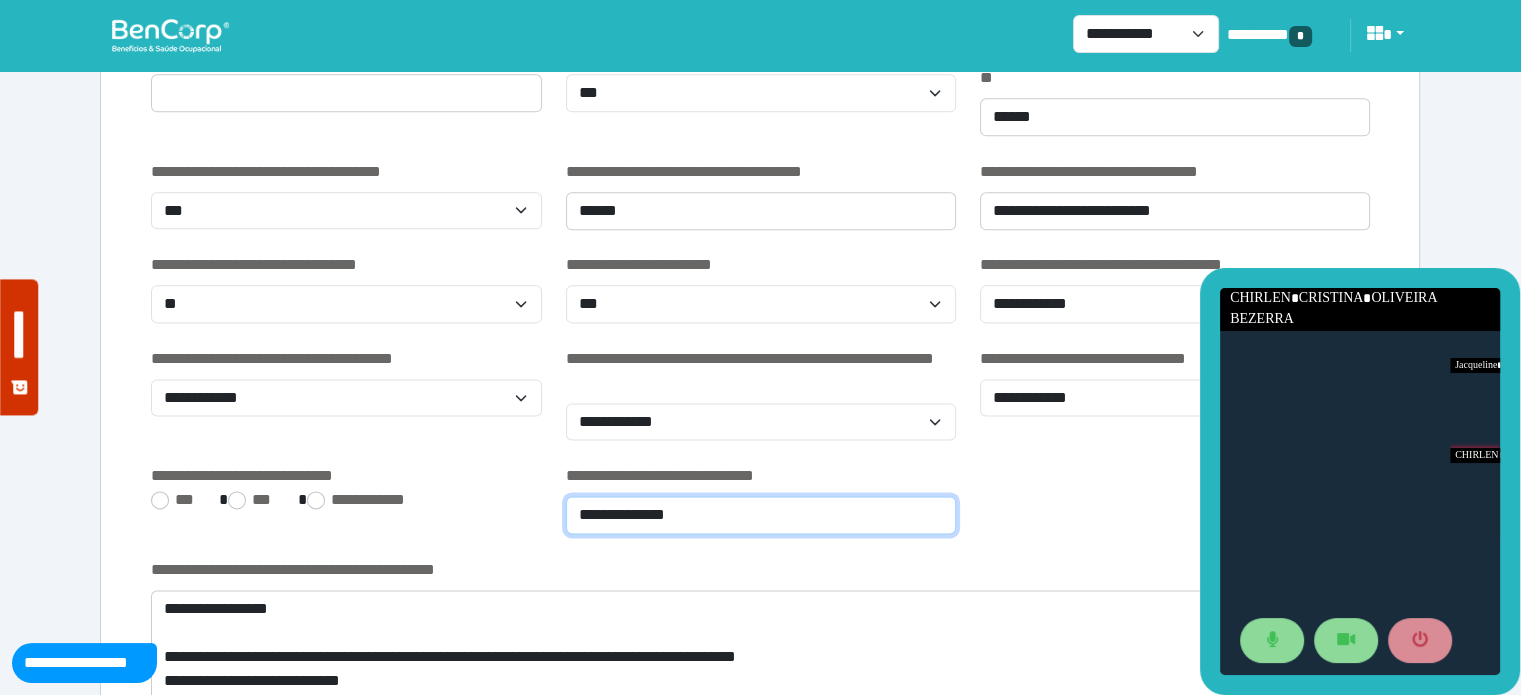click on "**********" at bounding box center (761, 515) 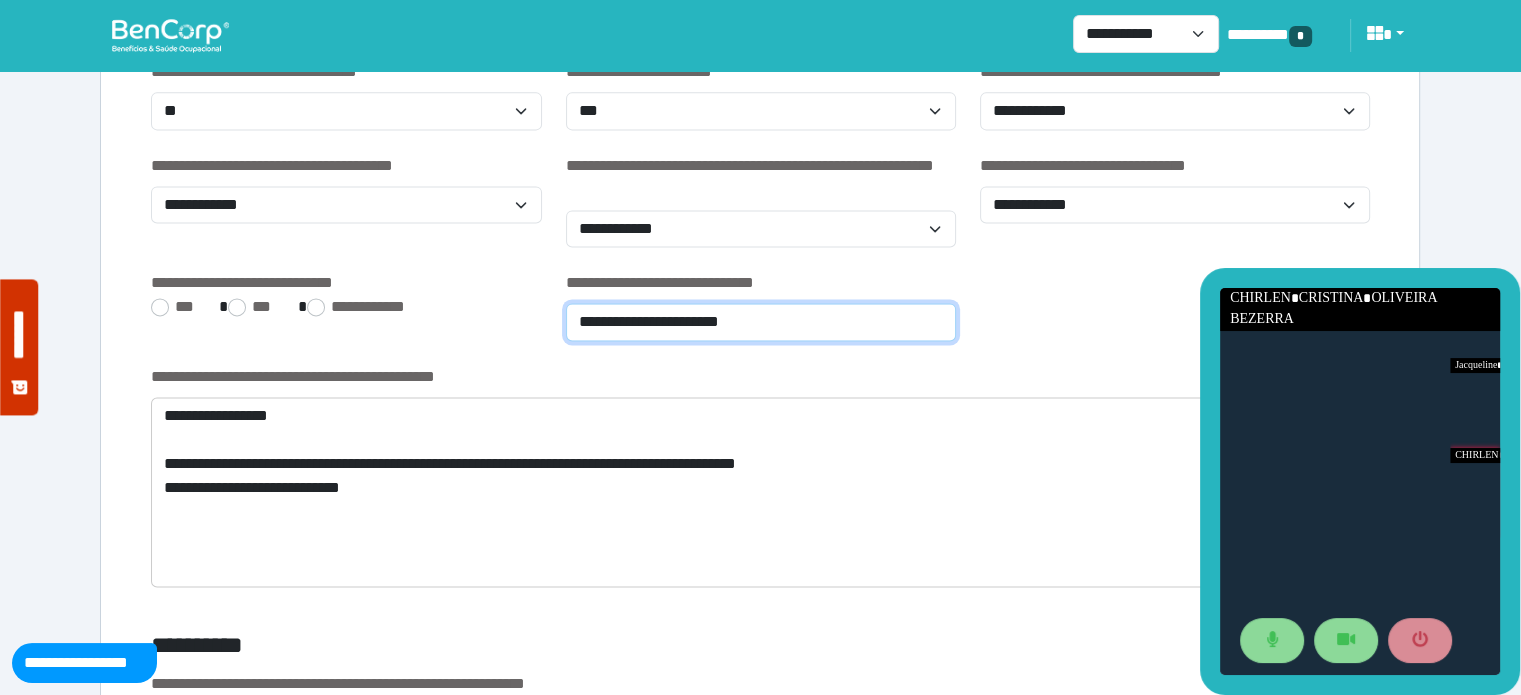 scroll, scrollTop: 2744, scrollLeft: 0, axis: vertical 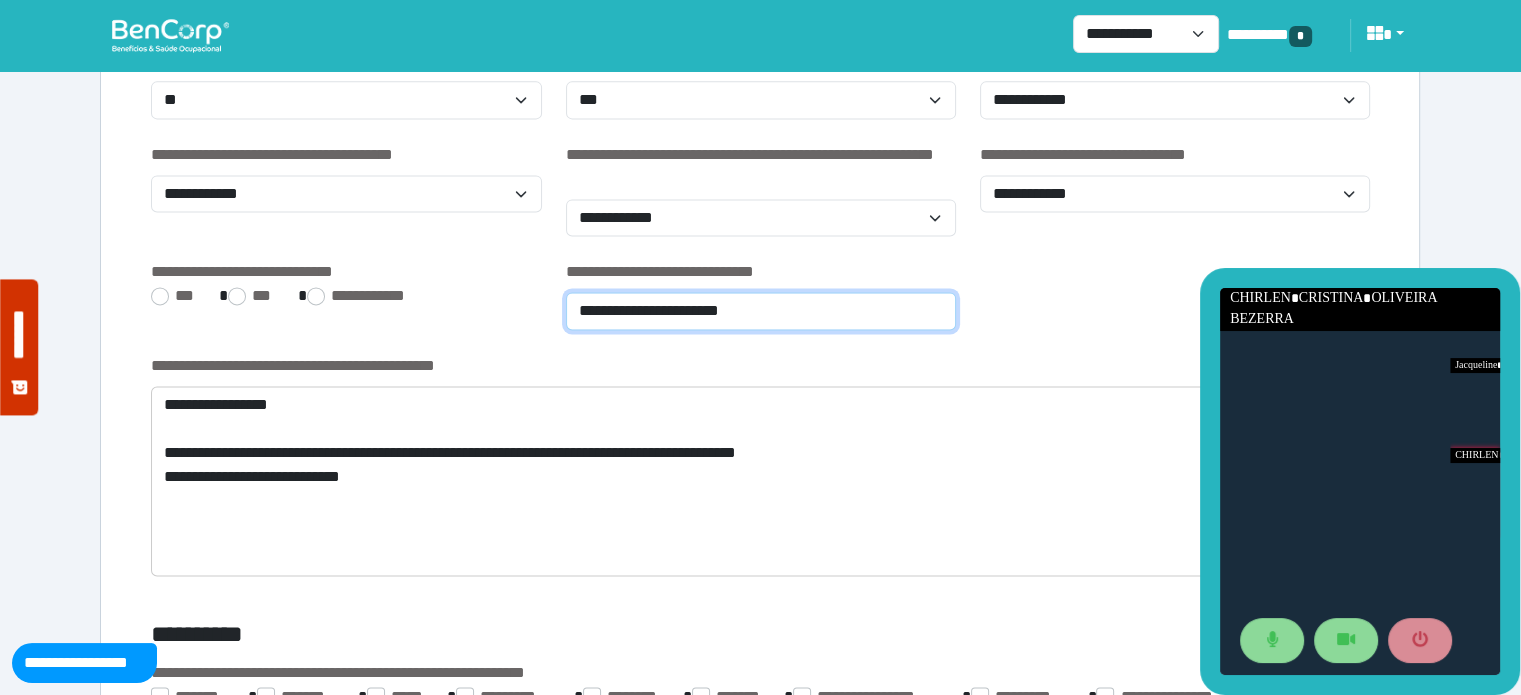 type on "**********" 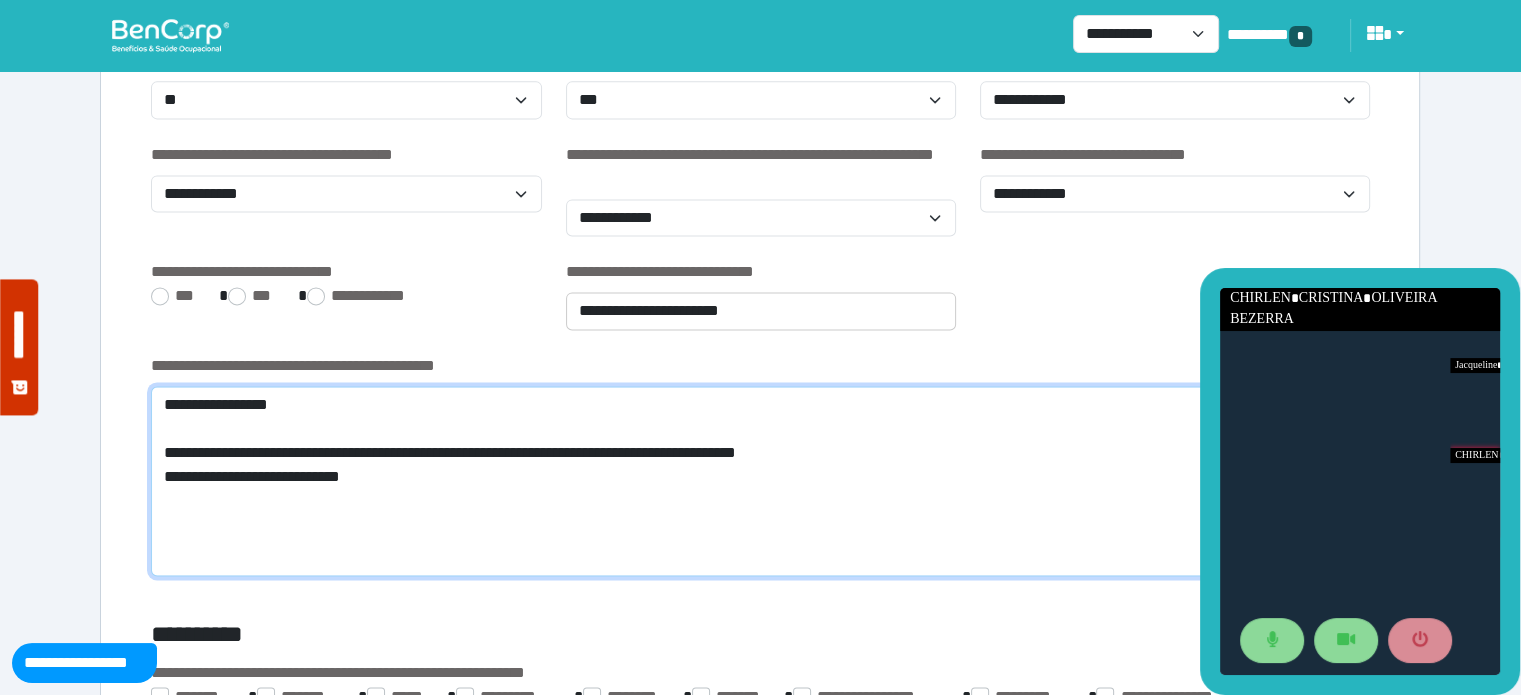 click on "**********" at bounding box center (760, 481) 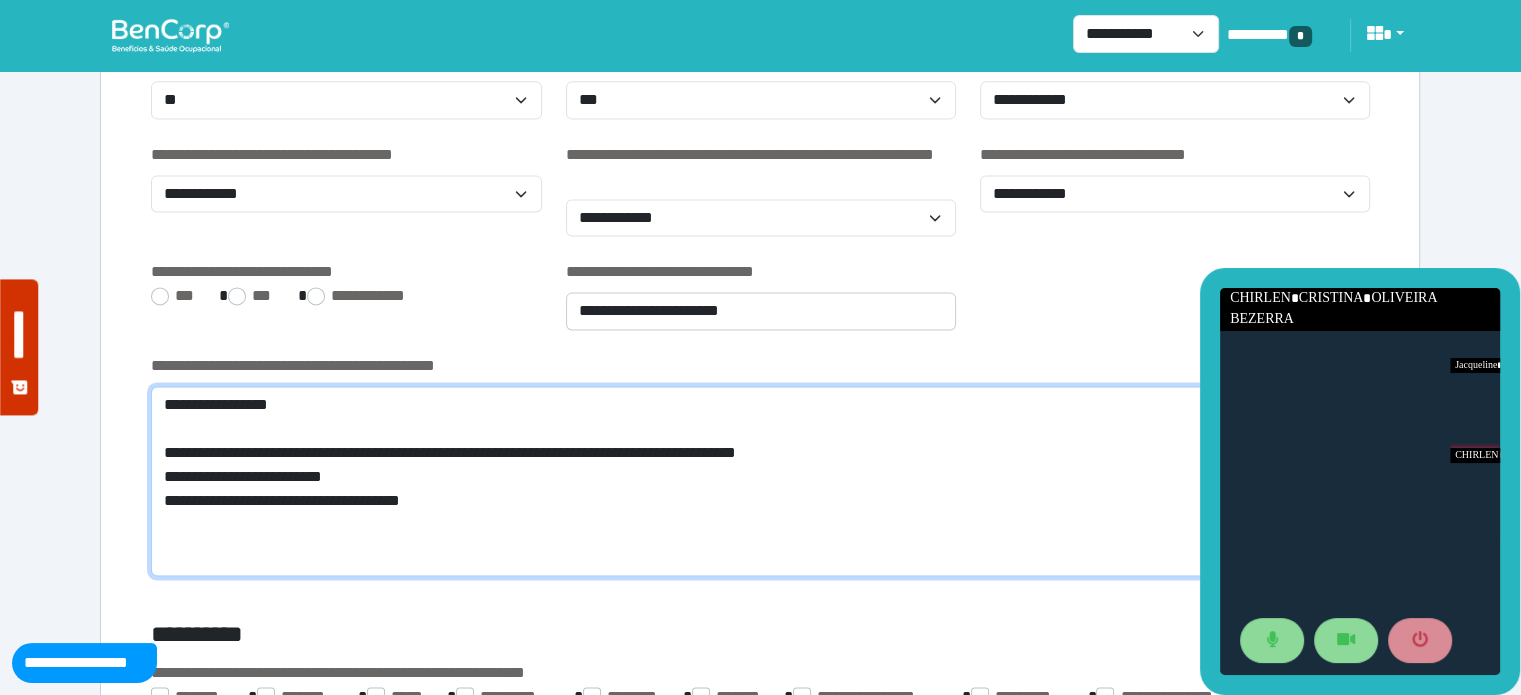 click on "**********" at bounding box center (760, 481) 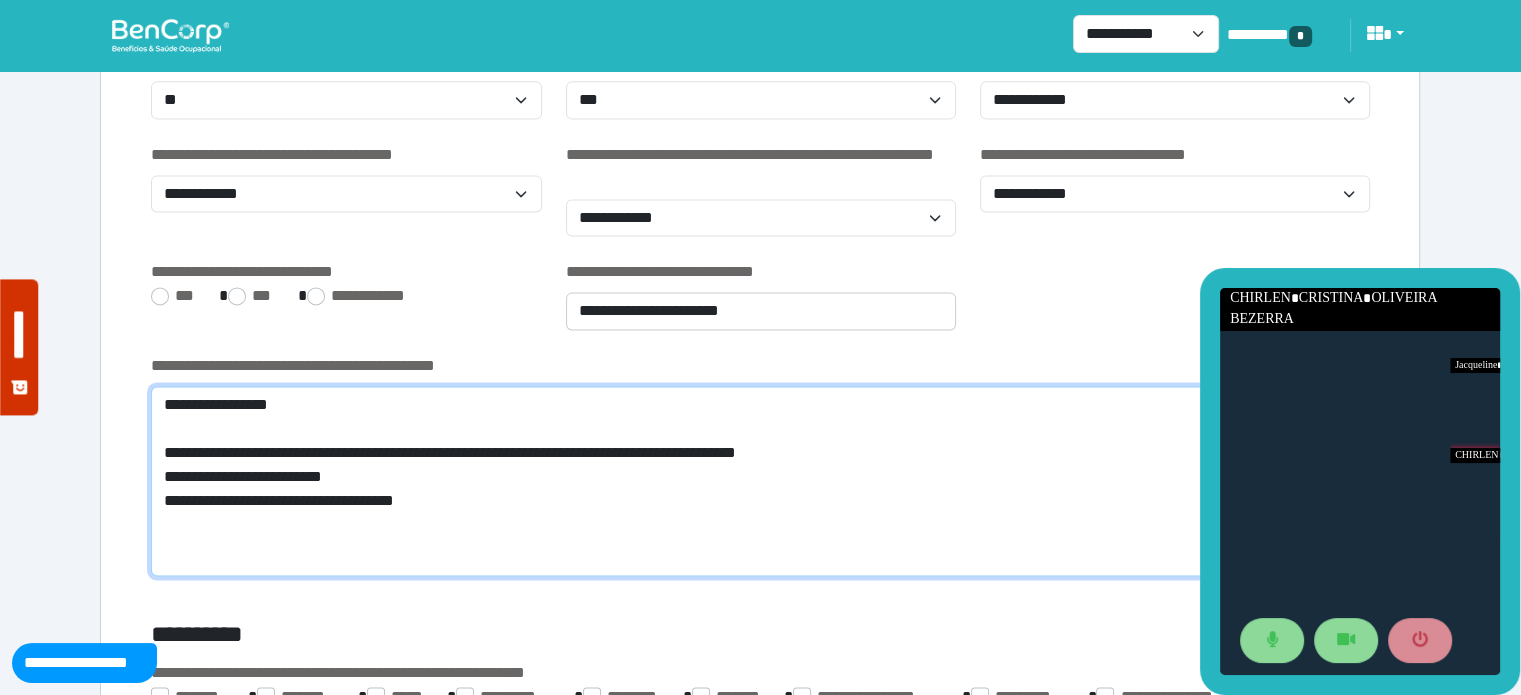 click on "**********" at bounding box center (760, 481) 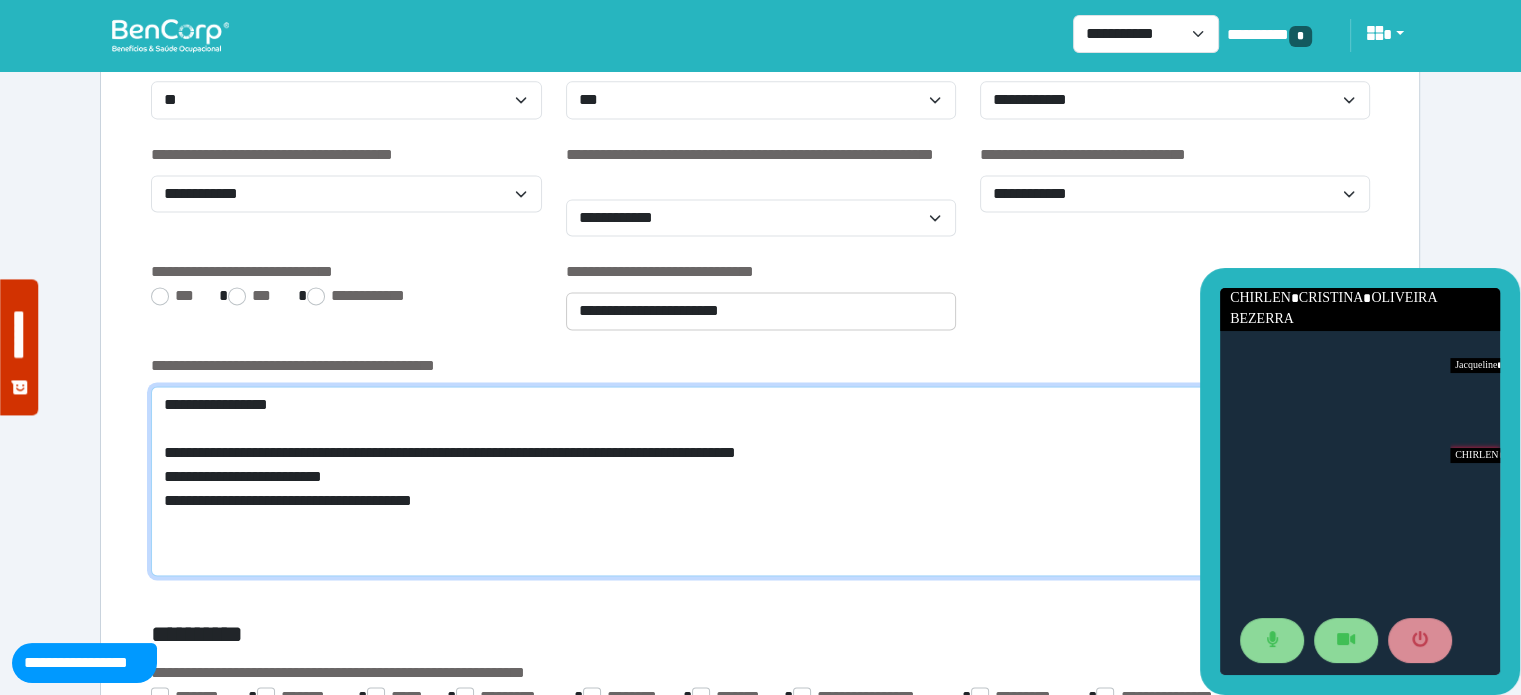 click on "**********" at bounding box center [760, 481] 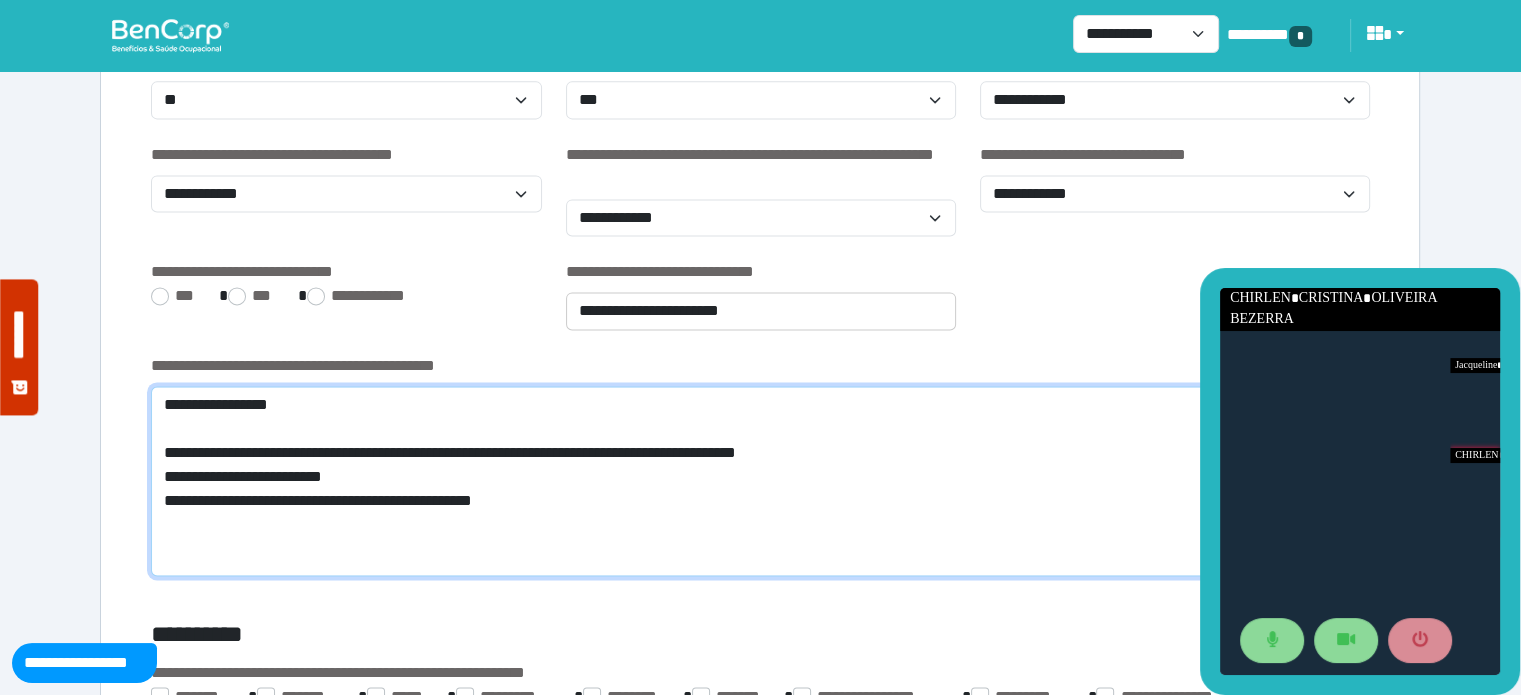 click on "**********" at bounding box center (760, 481) 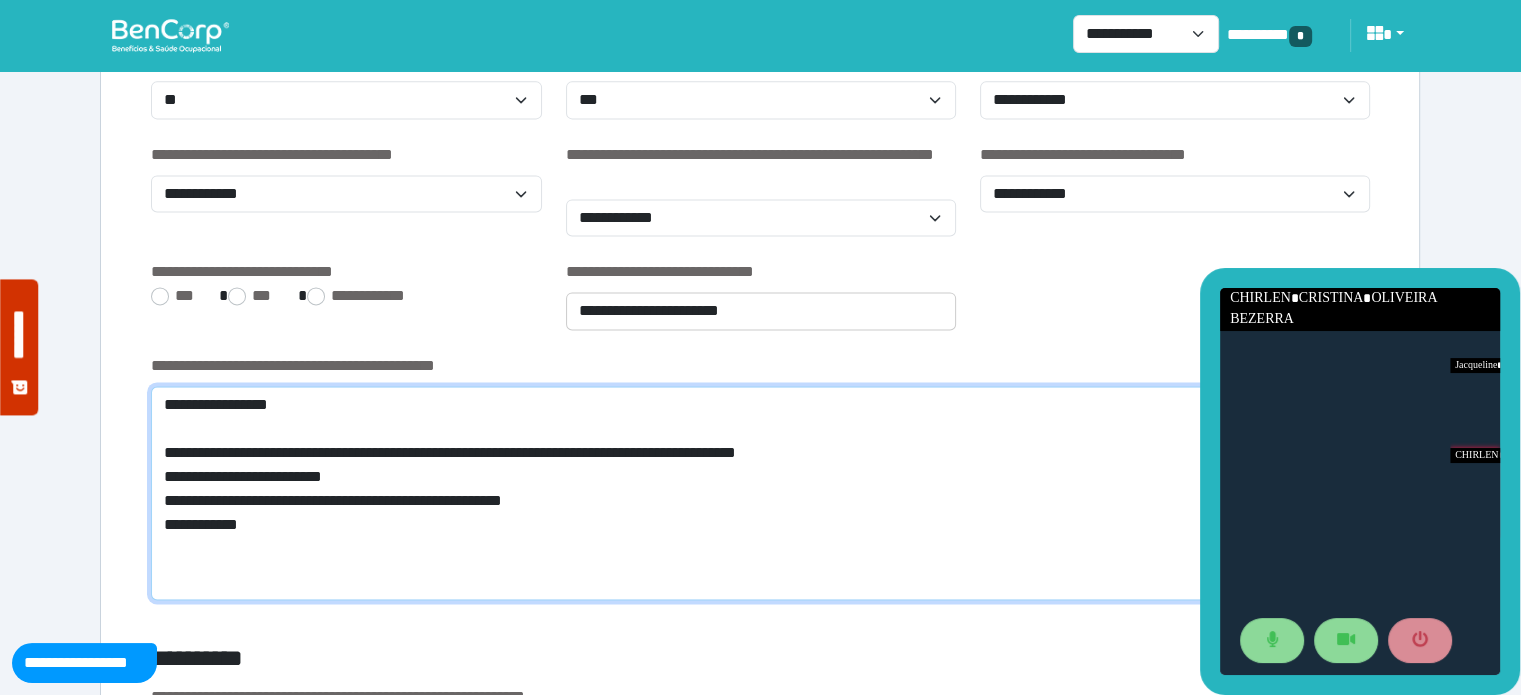 type on "**********" 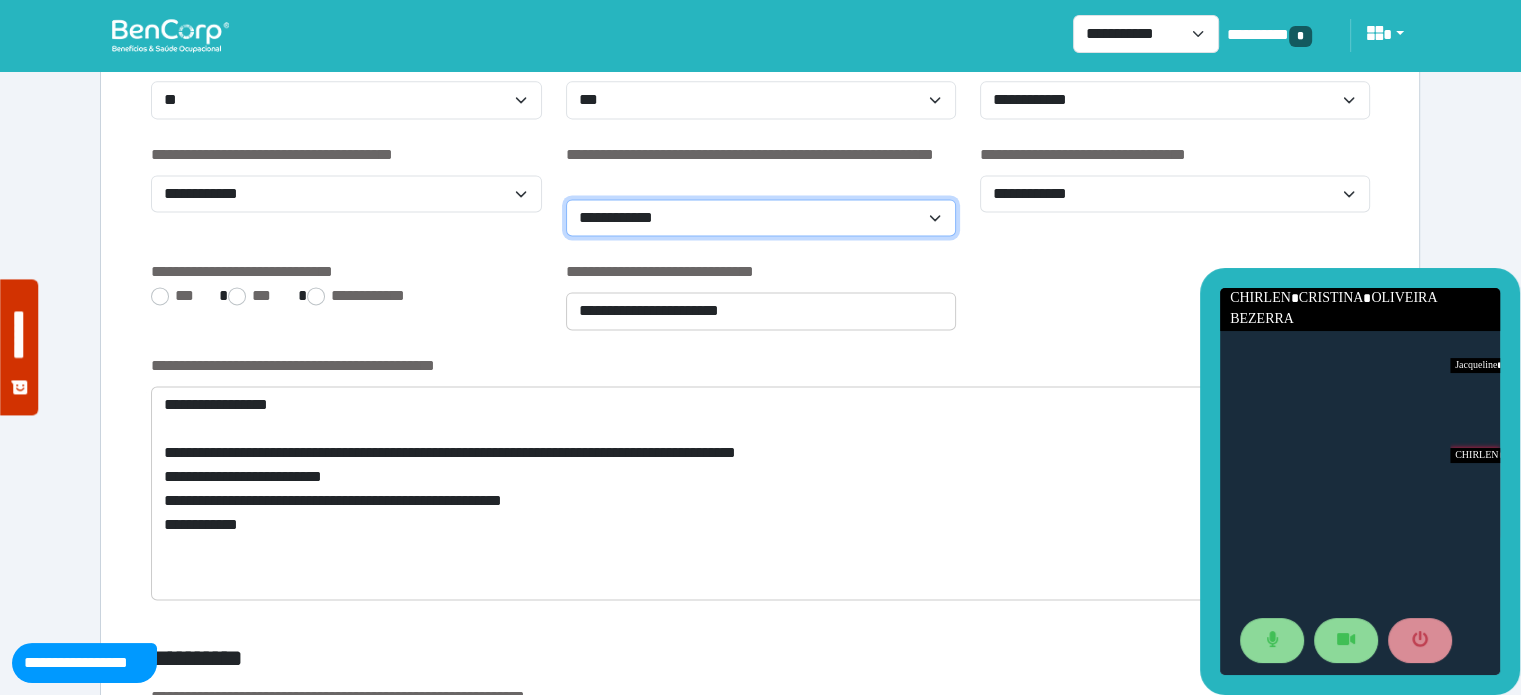 click on "**********" at bounding box center [761, 218] 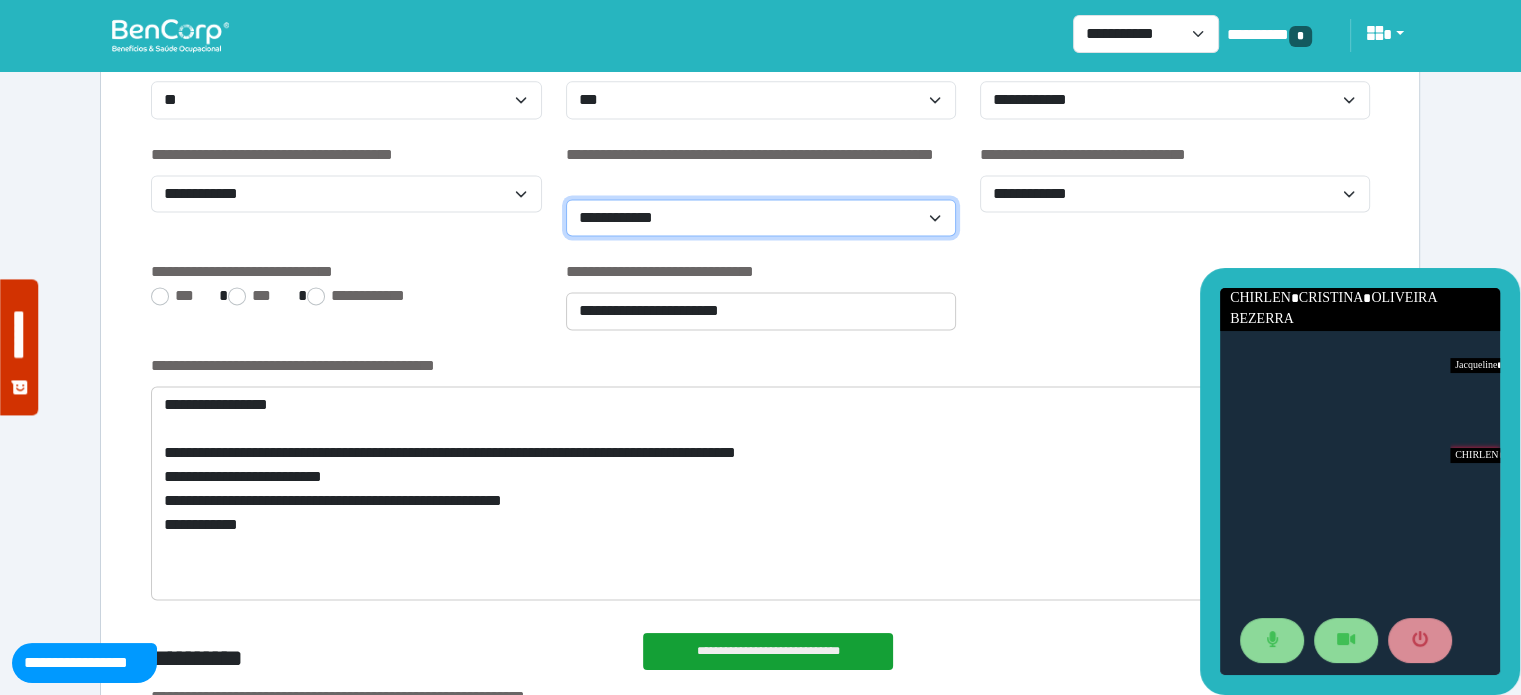 select on "**" 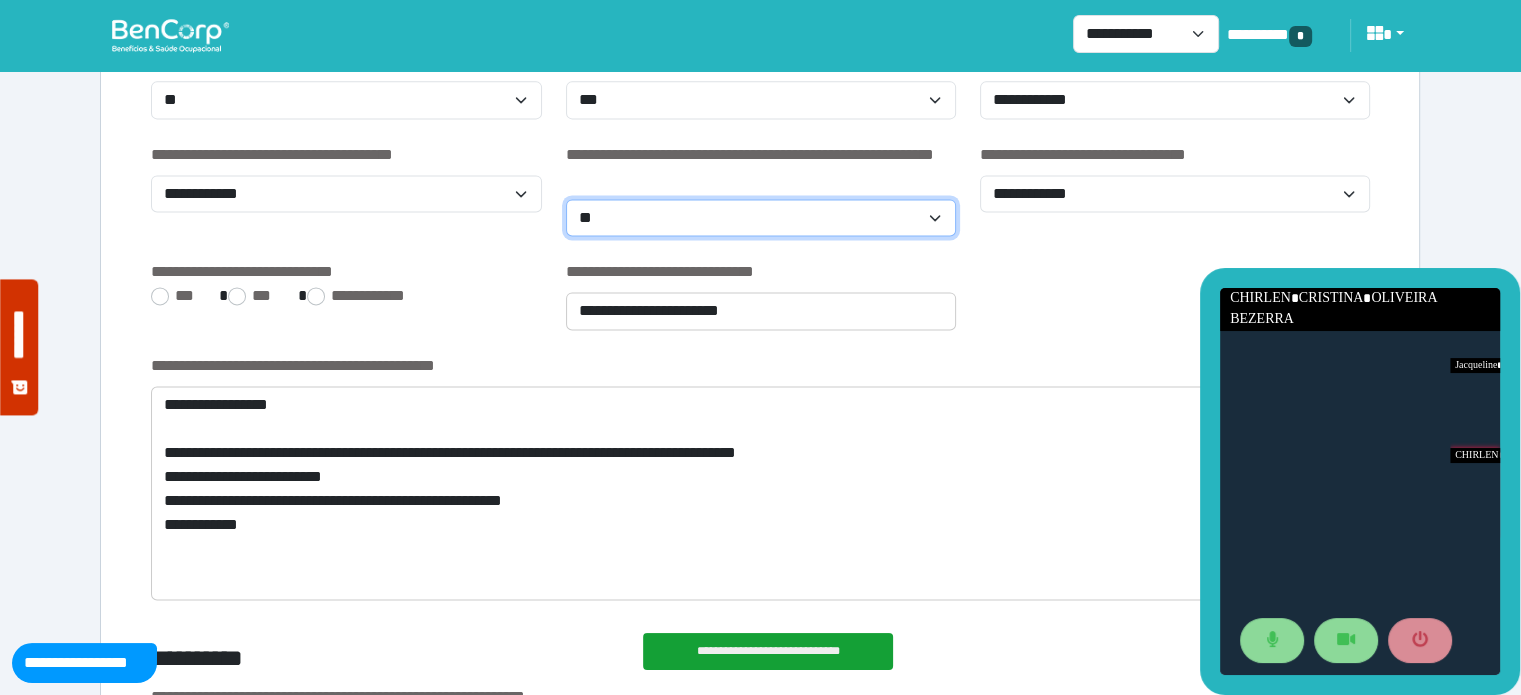 click on "**********" at bounding box center (761, 218) 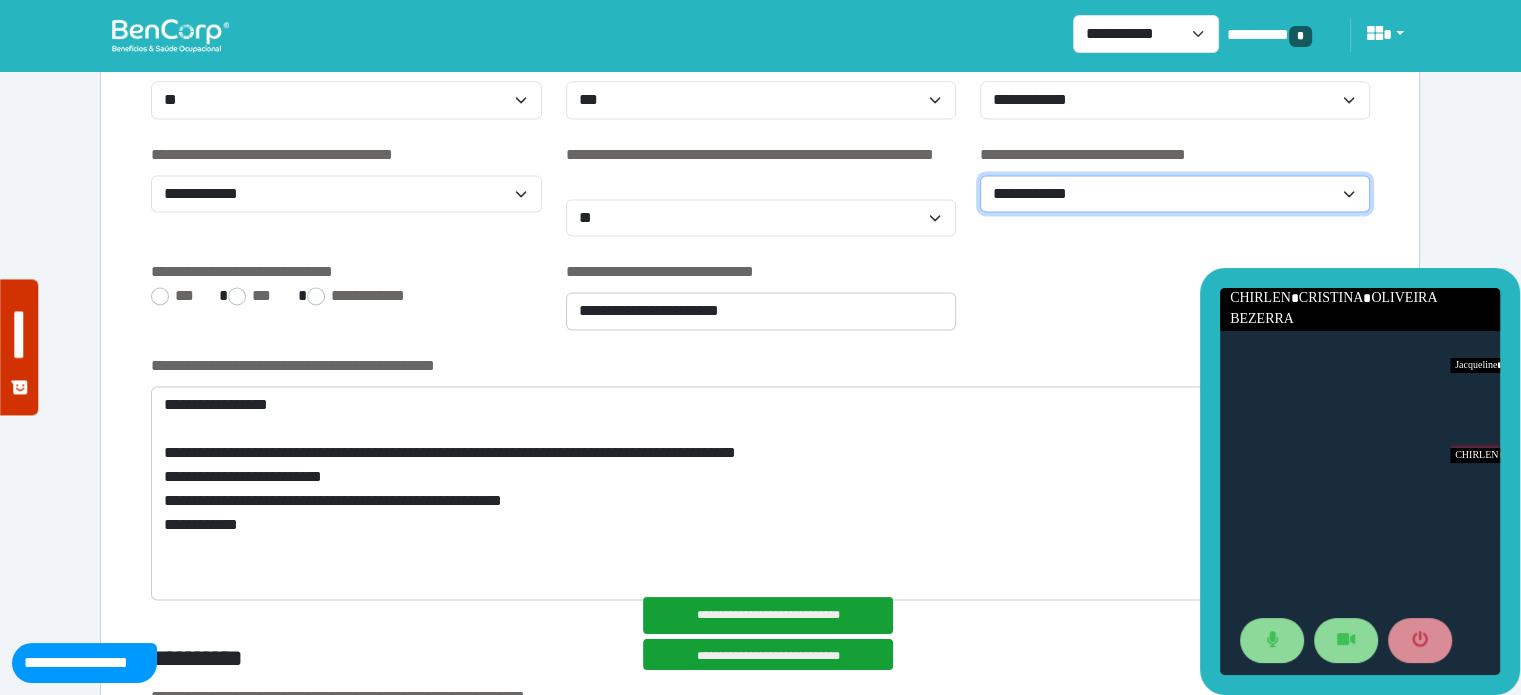 click on "**********" at bounding box center [1175, 194] 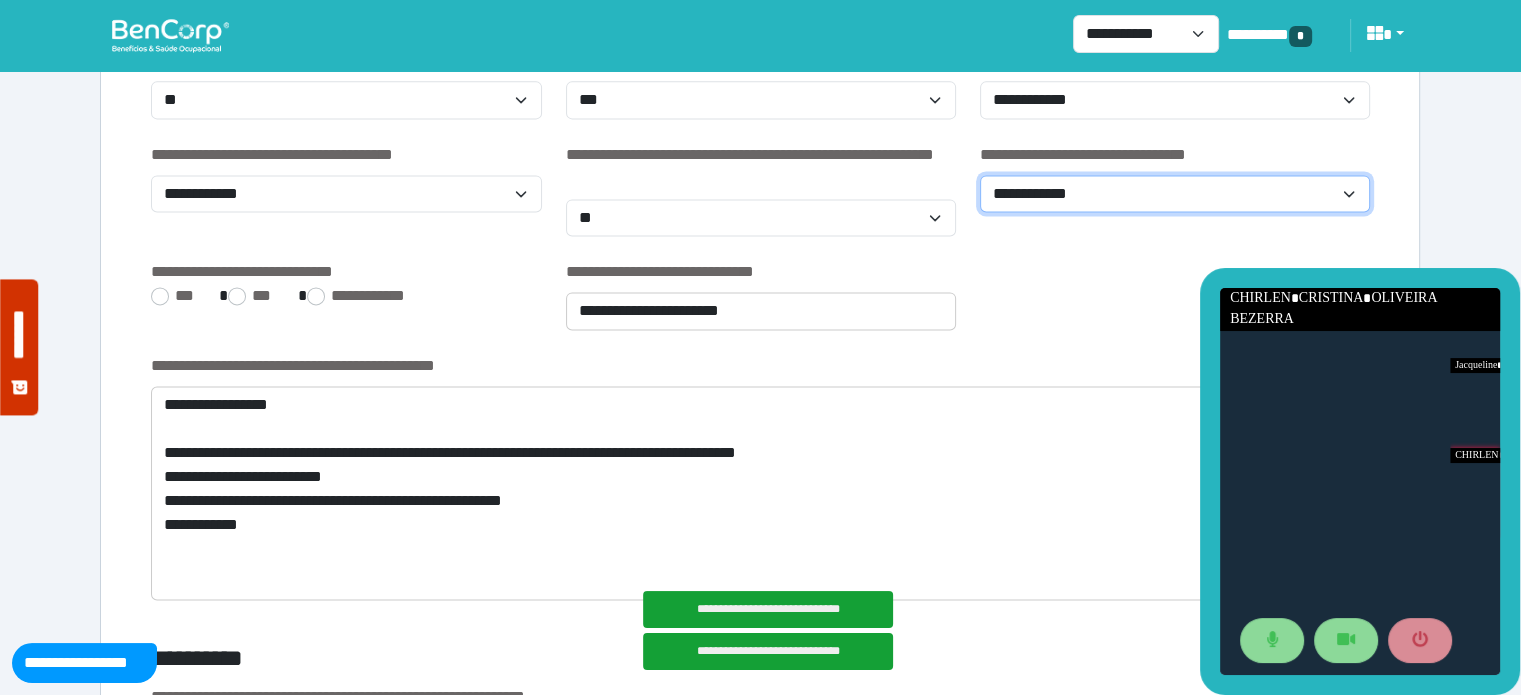 select on "**" 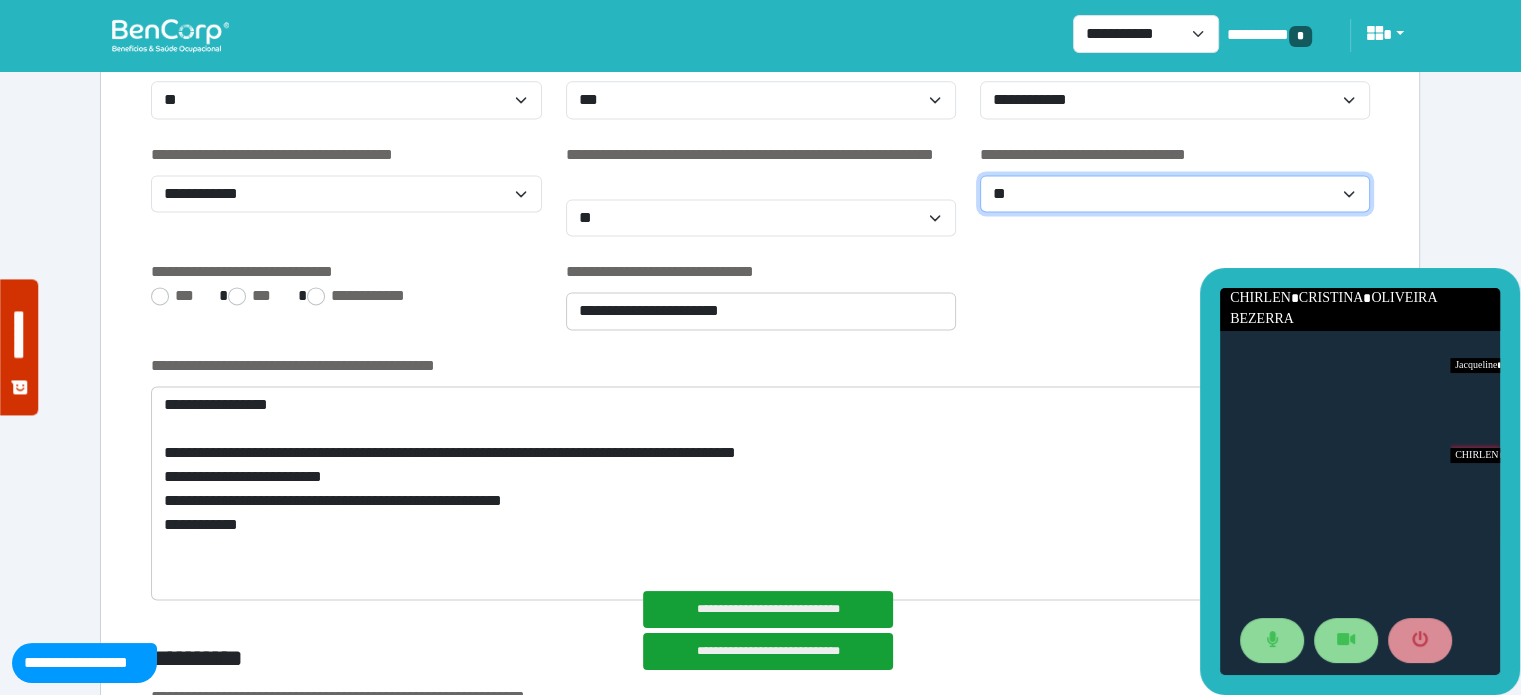 click on "**********" at bounding box center (1175, 194) 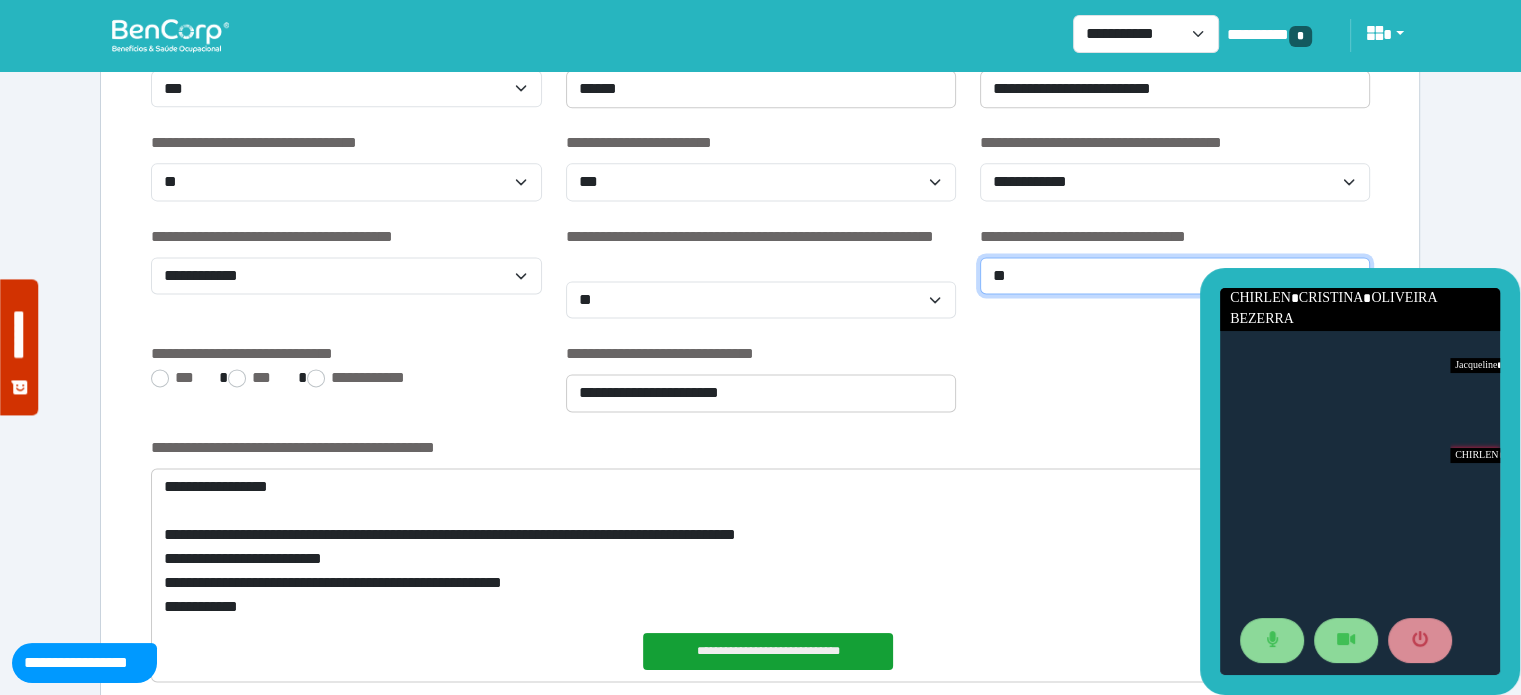 scroll, scrollTop: 2652, scrollLeft: 0, axis: vertical 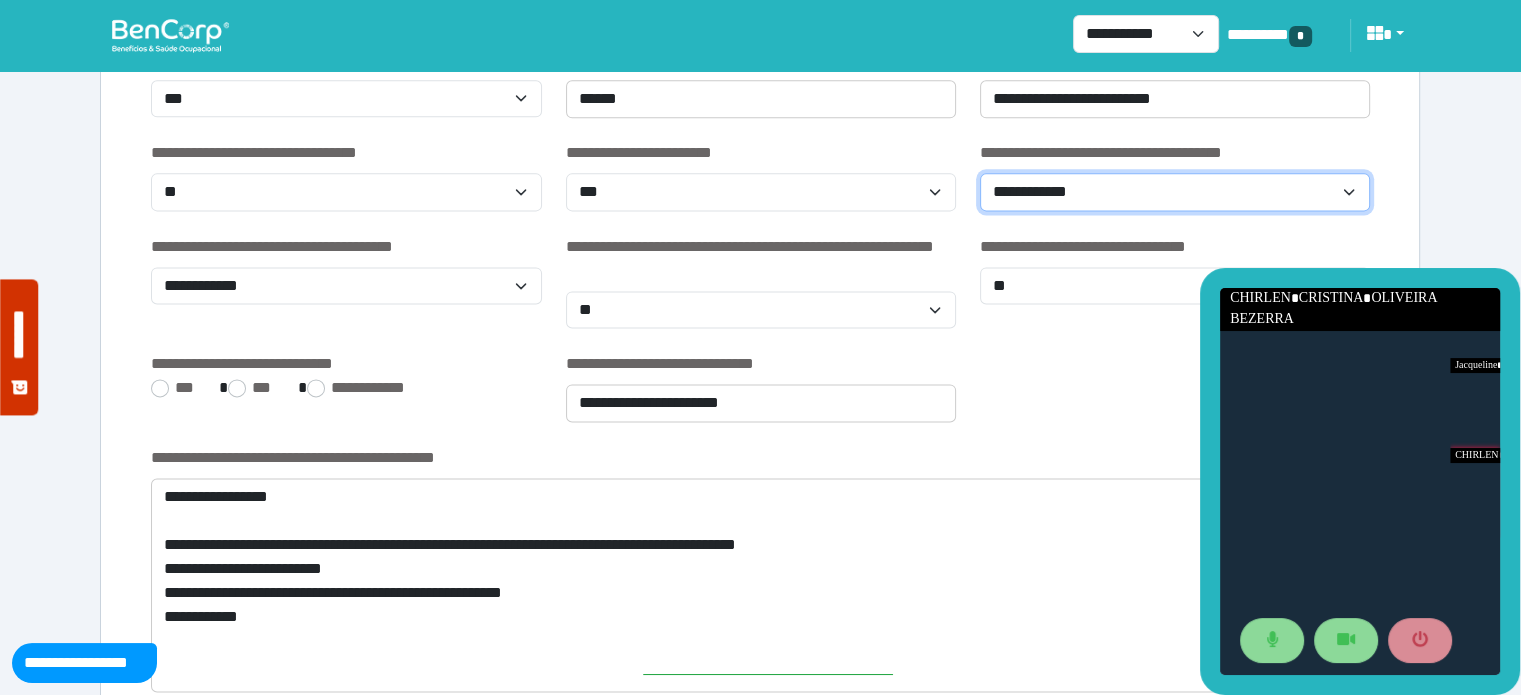click on "**********" at bounding box center [1175, 192] 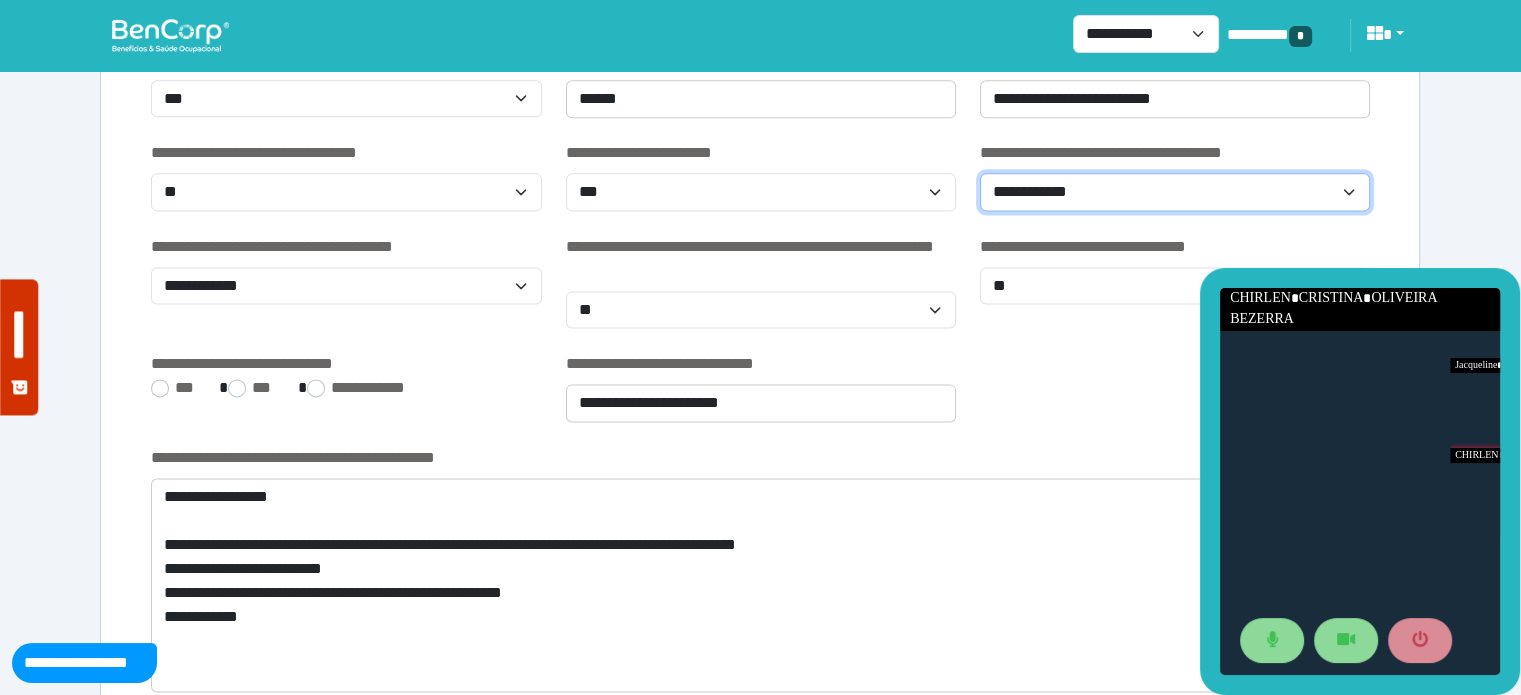 select on "*" 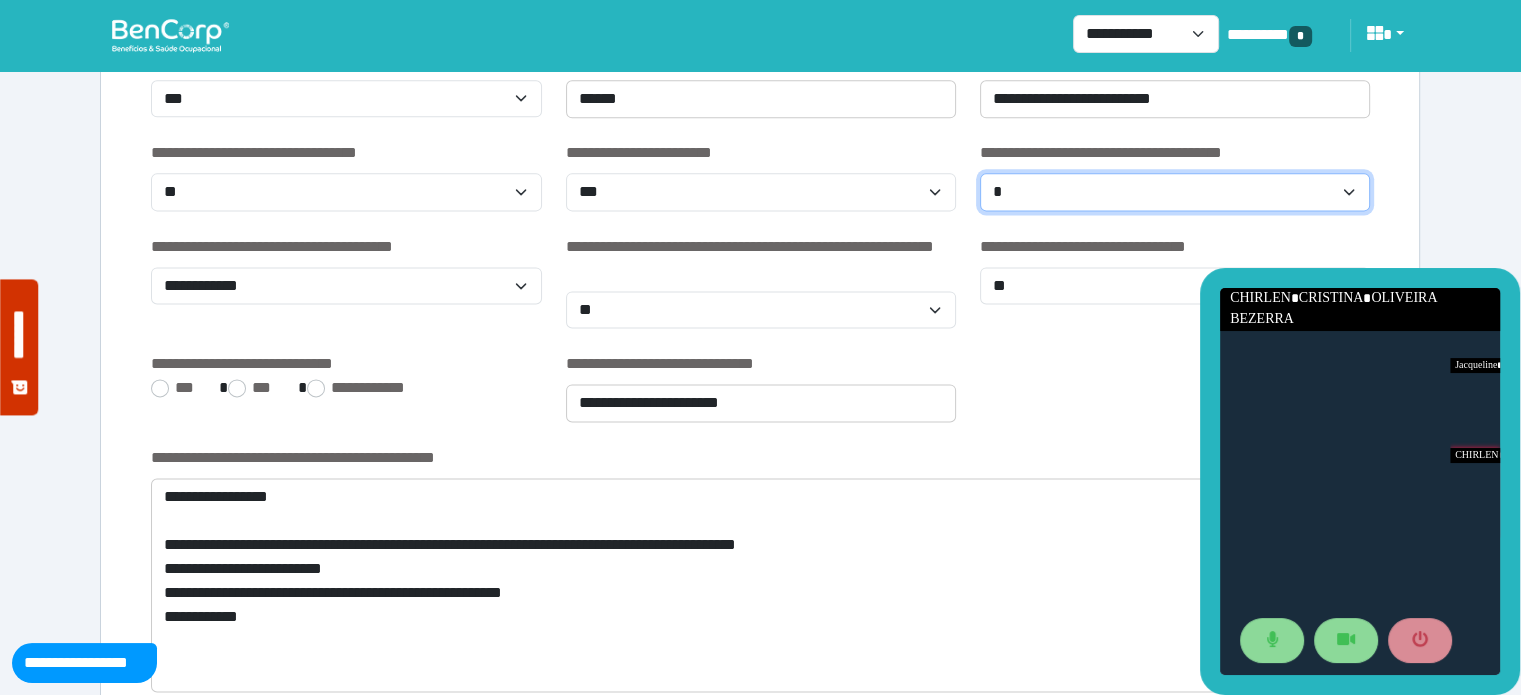 click on "**********" at bounding box center (1175, 192) 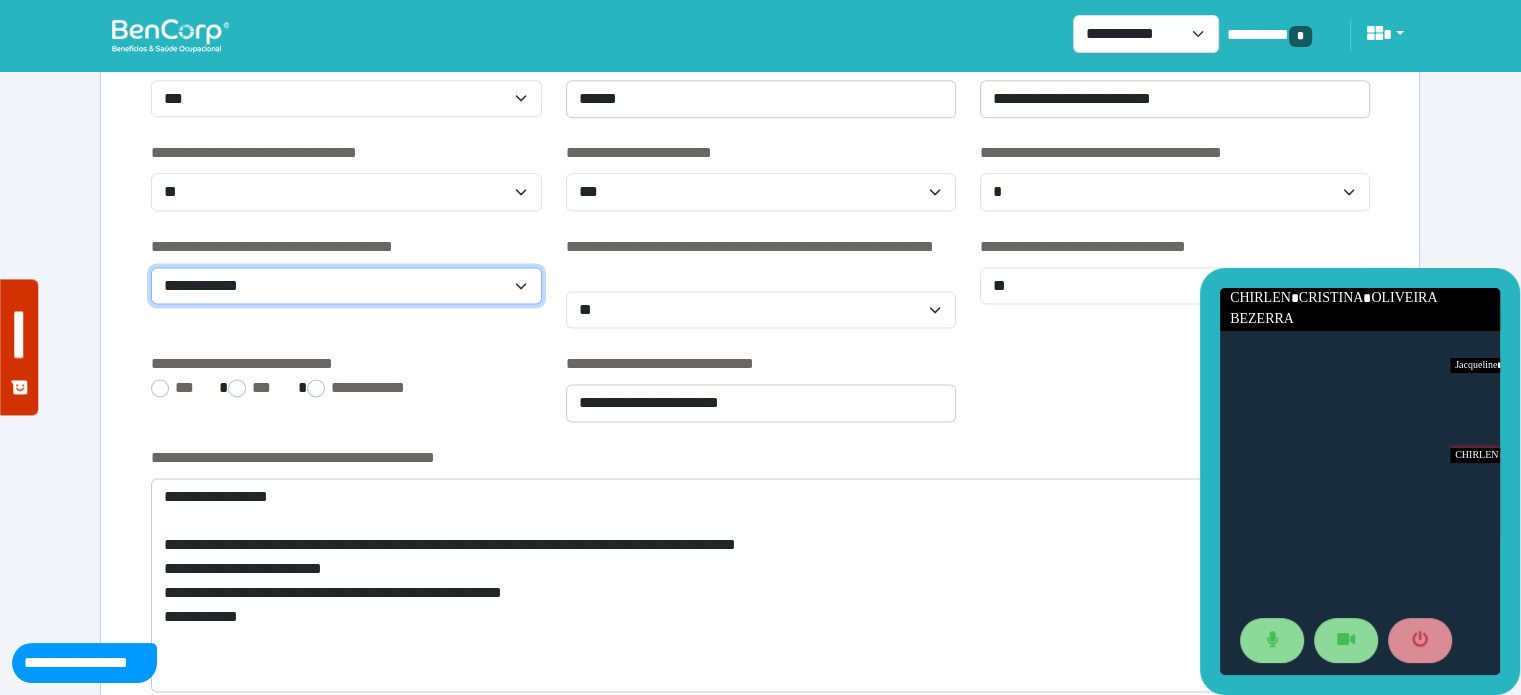 click on "**********" at bounding box center [346, 286] 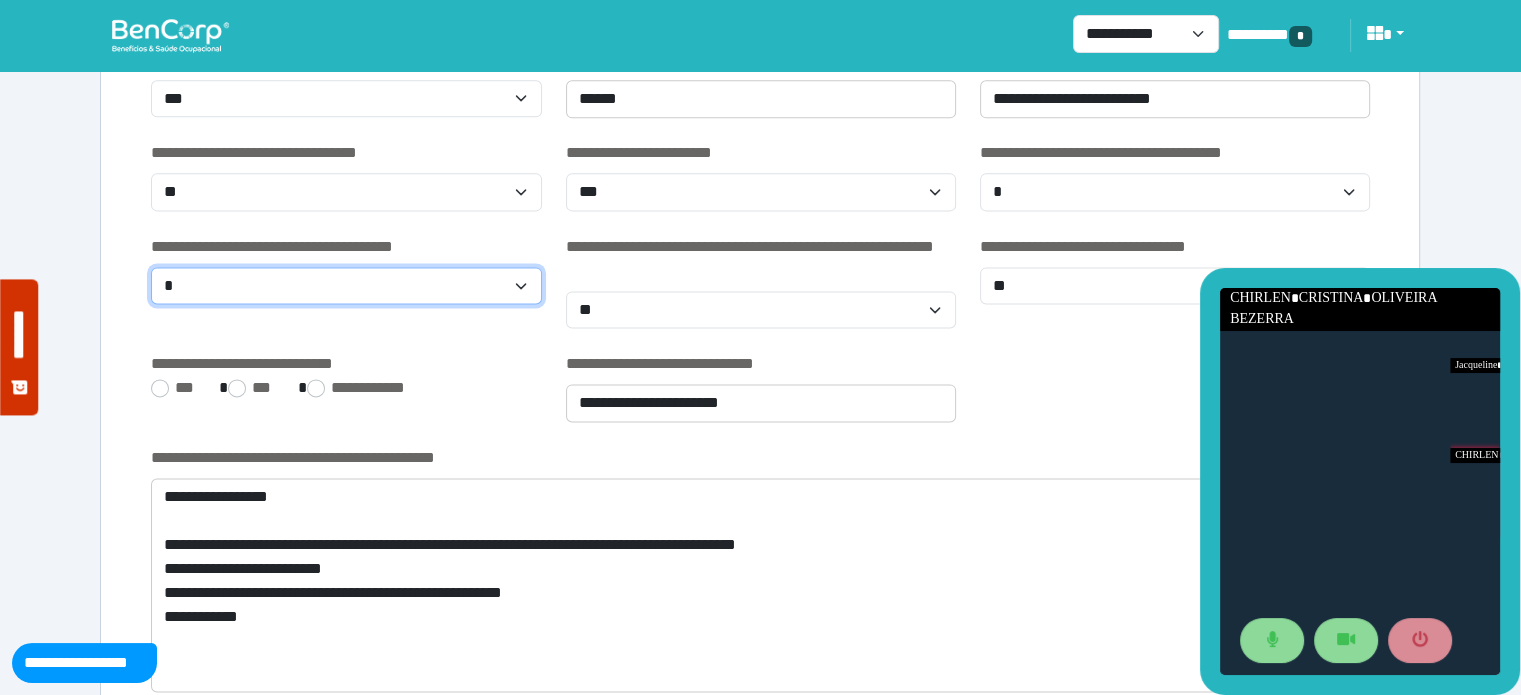 click on "**********" at bounding box center (346, 286) 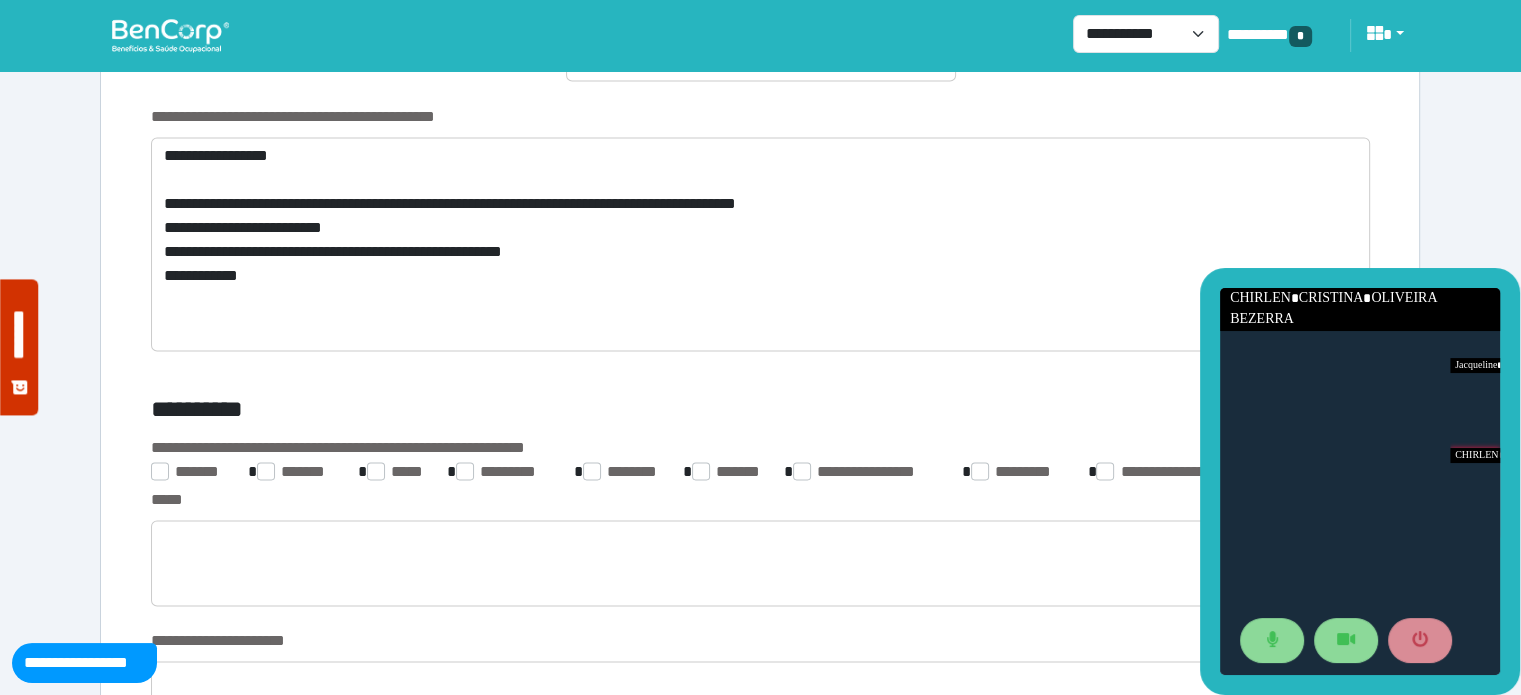scroll, scrollTop: 2972, scrollLeft: 0, axis: vertical 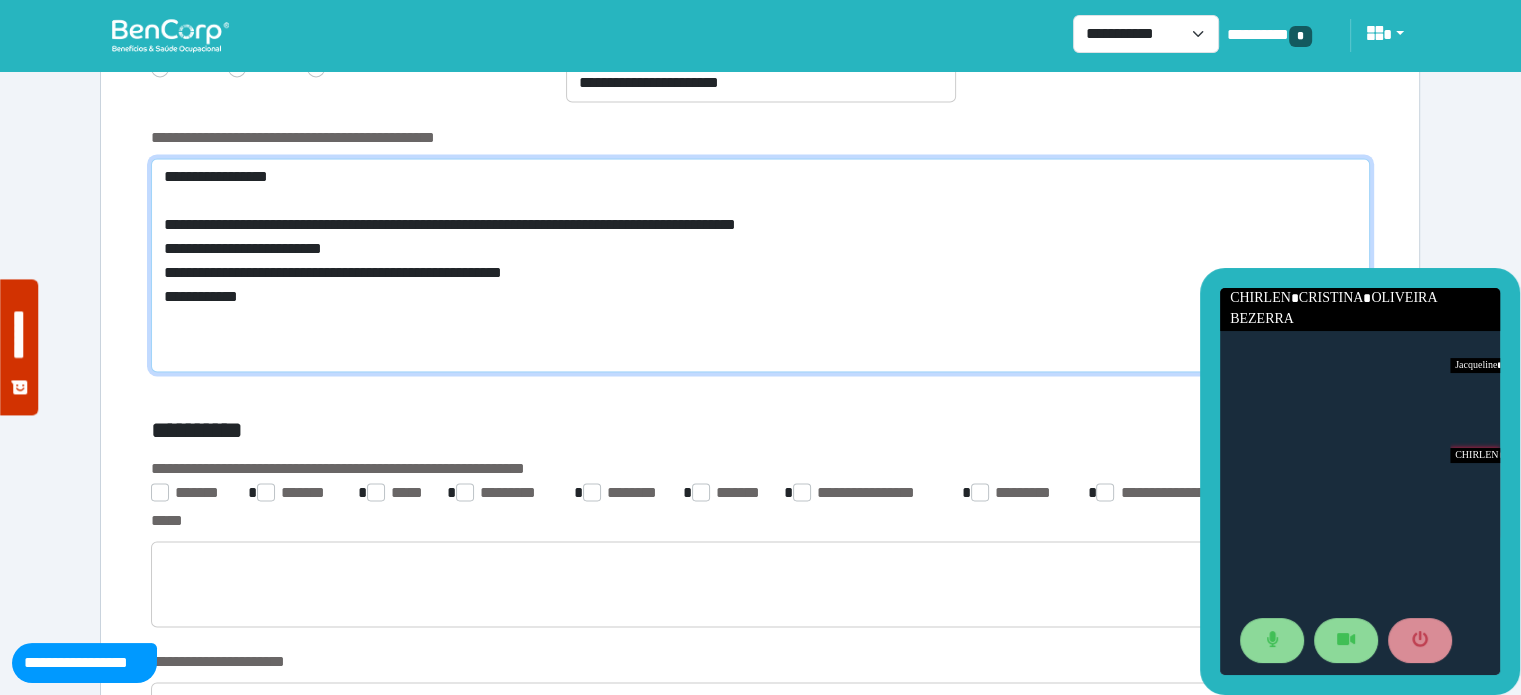 click on "**********" at bounding box center (760, 265) 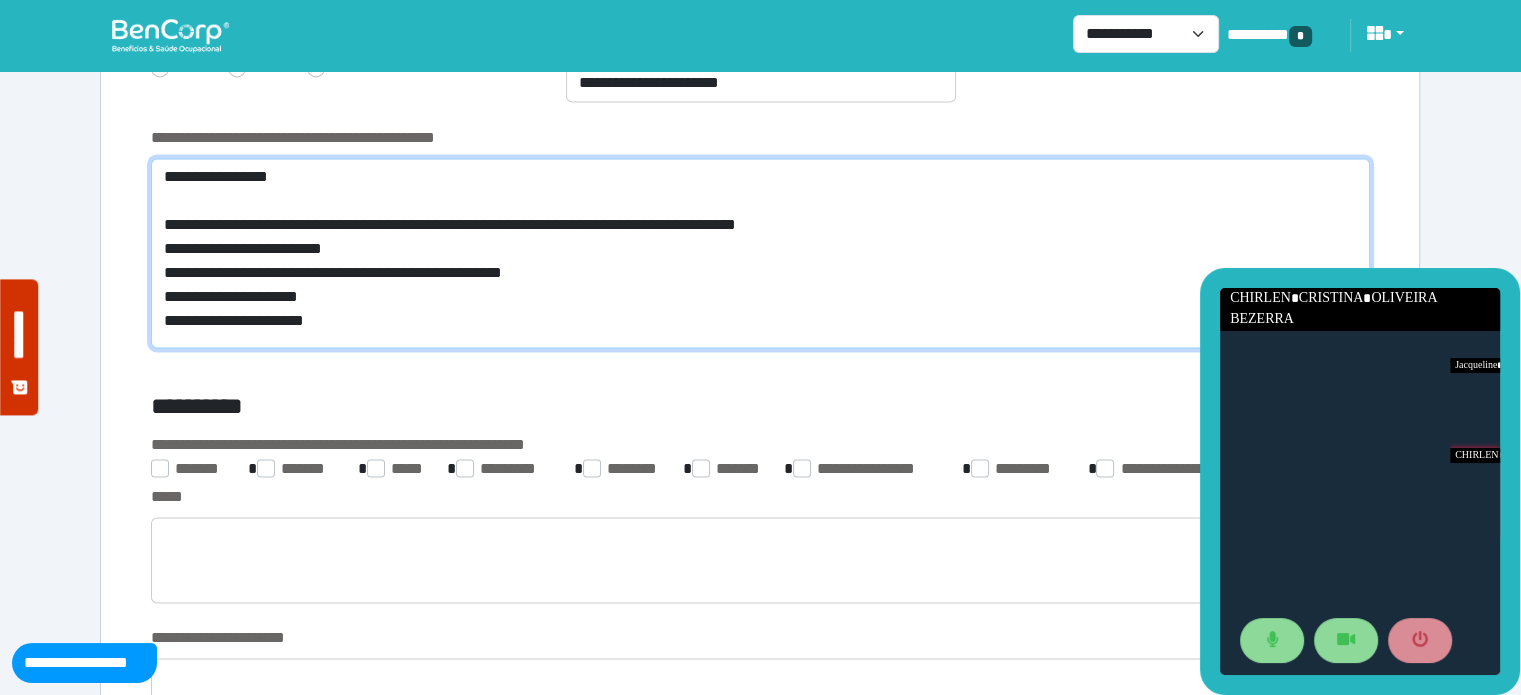 click on "**********" at bounding box center (760, 253) 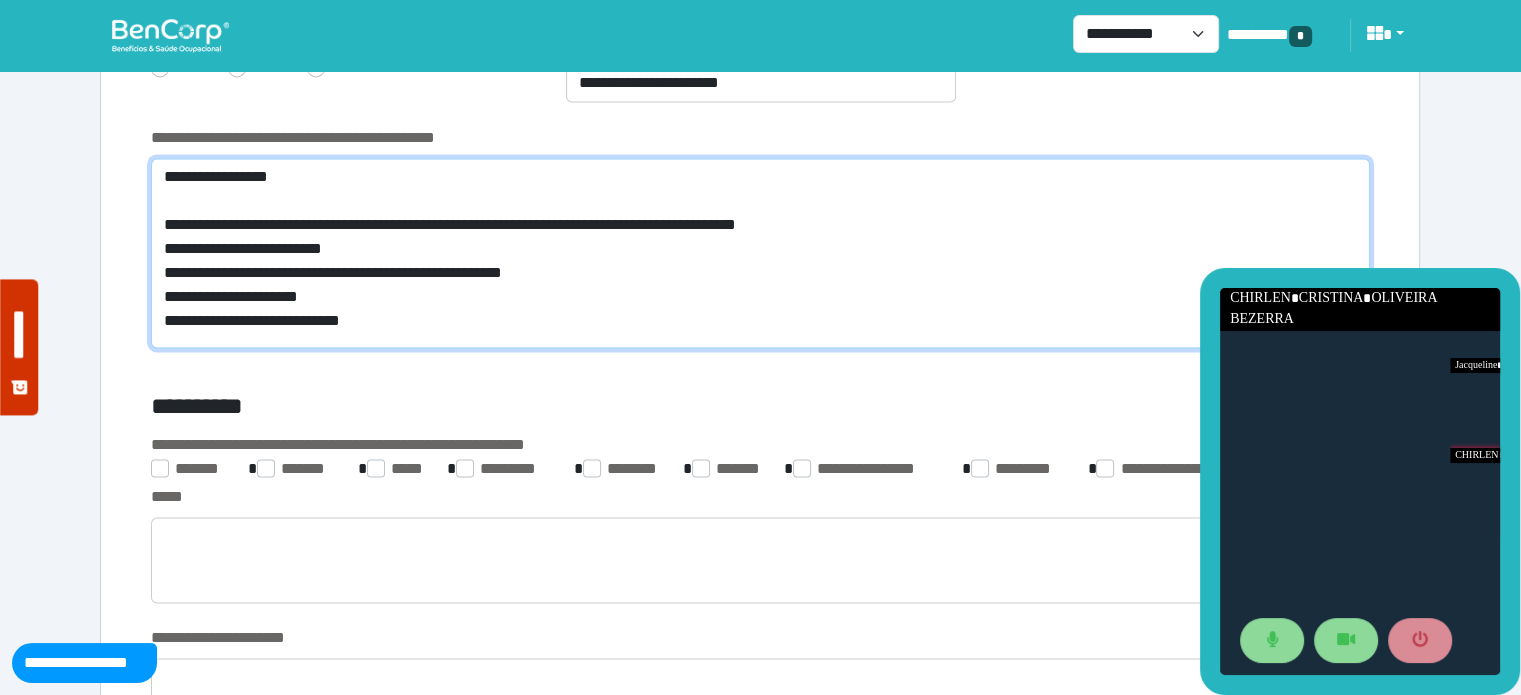 click on "**********" at bounding box center [760, 253] 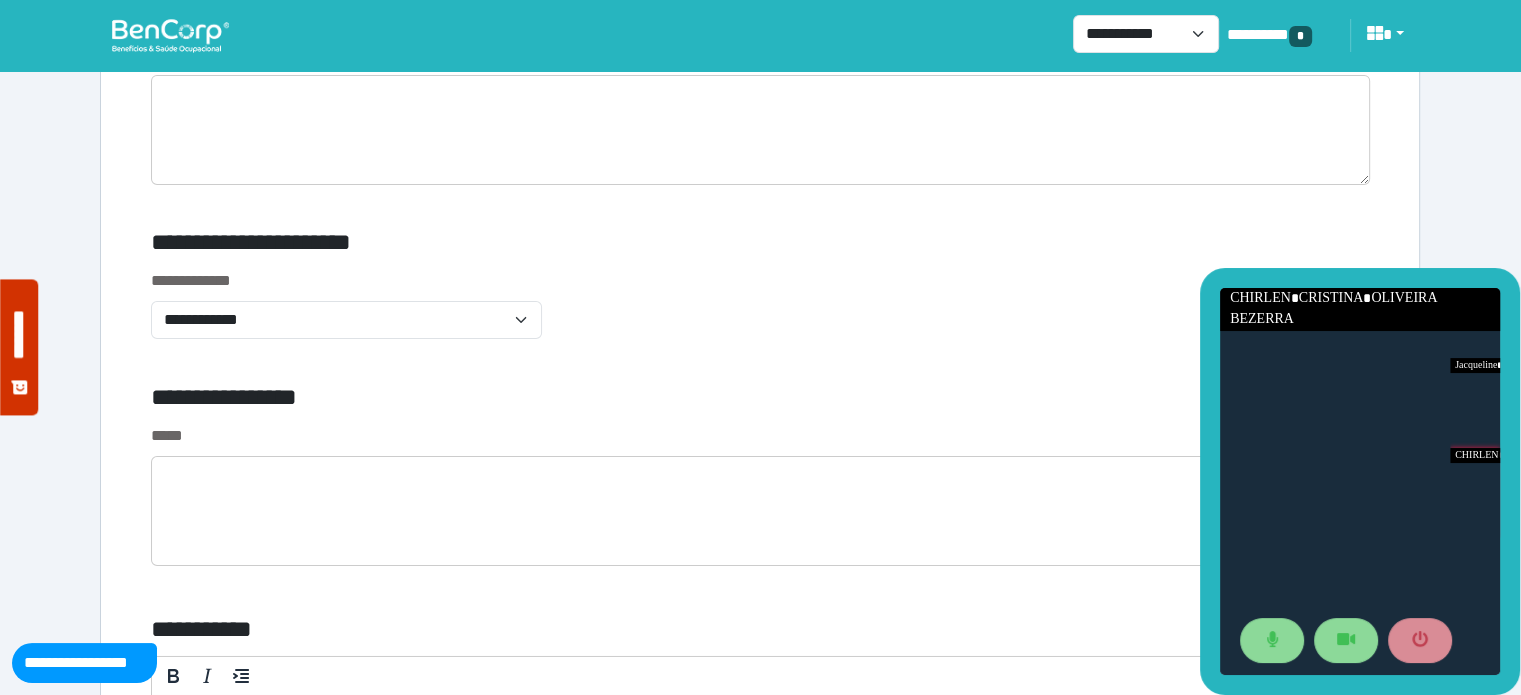 scroll, scrollTop: 6640, scrollLeft: 0, axis: vertical 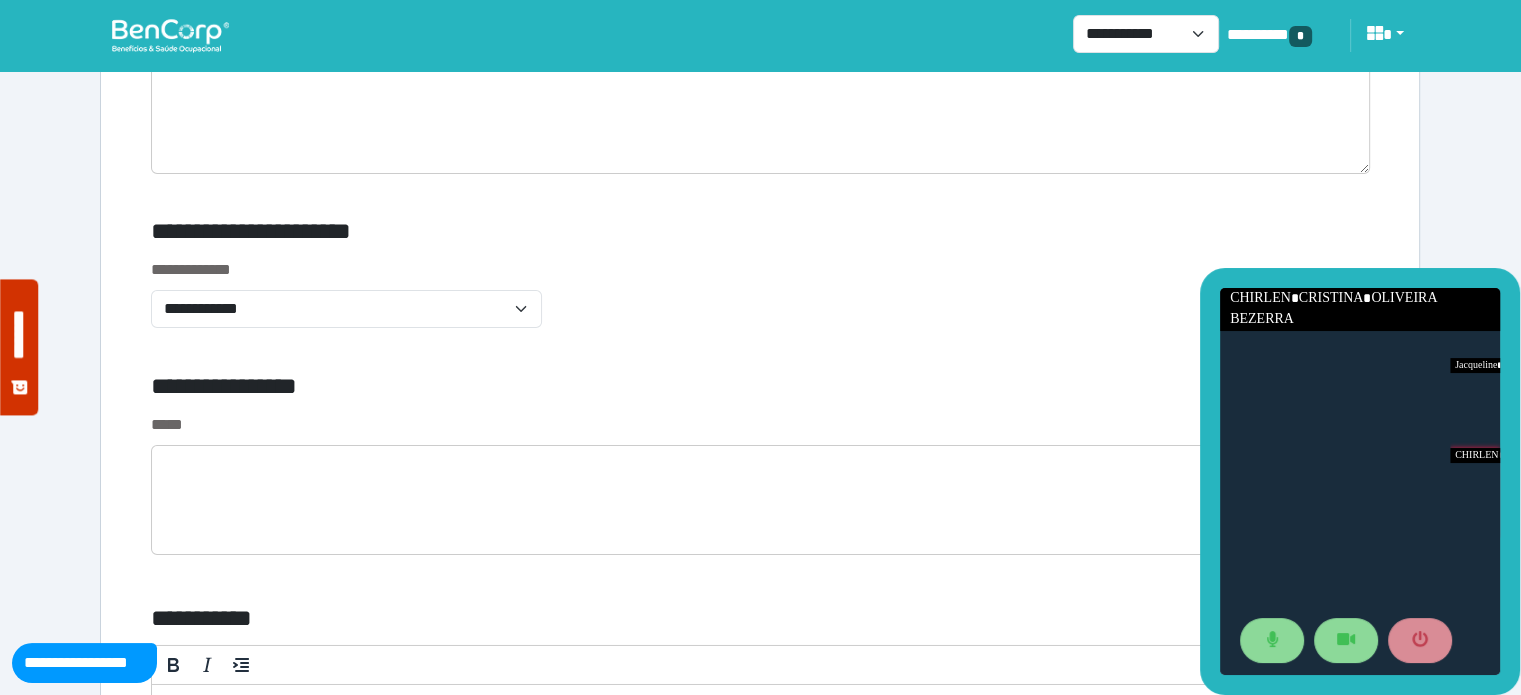 type on "**********" 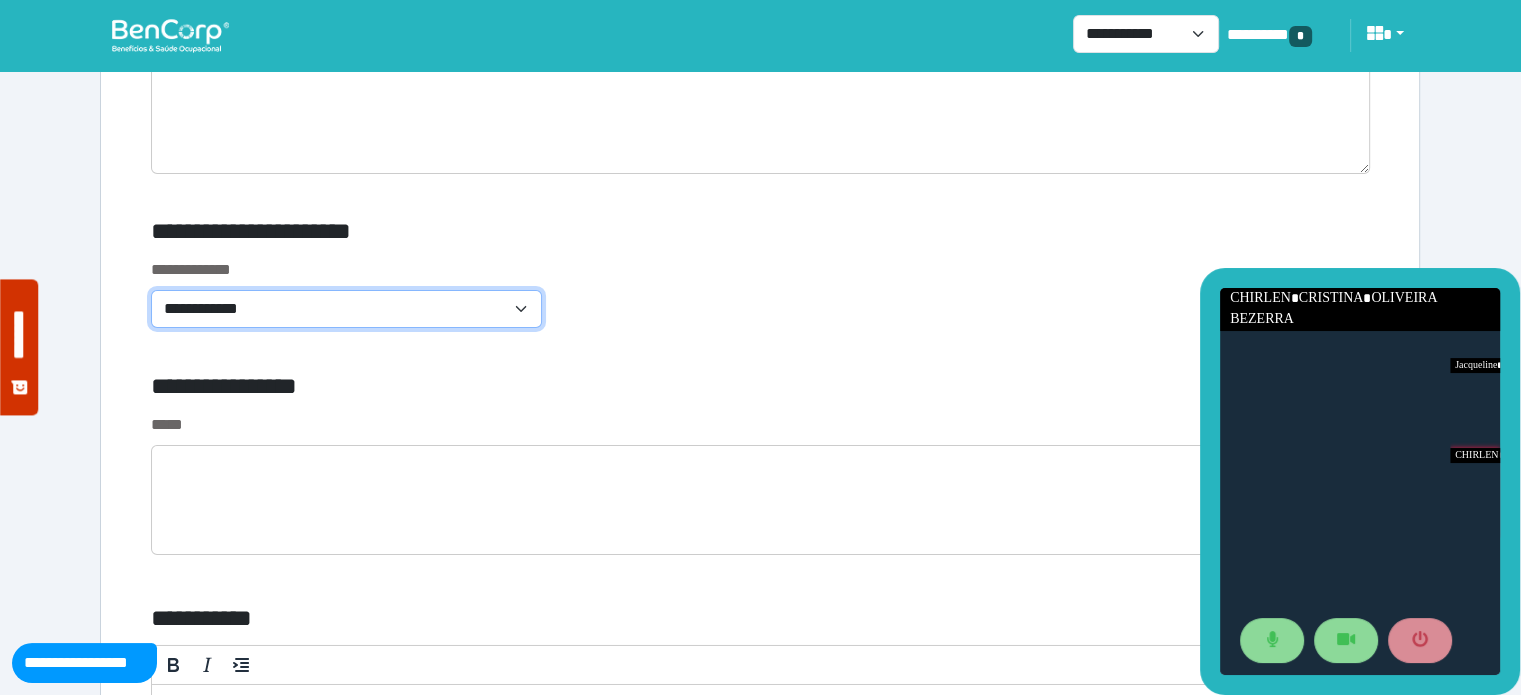 click on "**********" at bounding box center (346, 309) 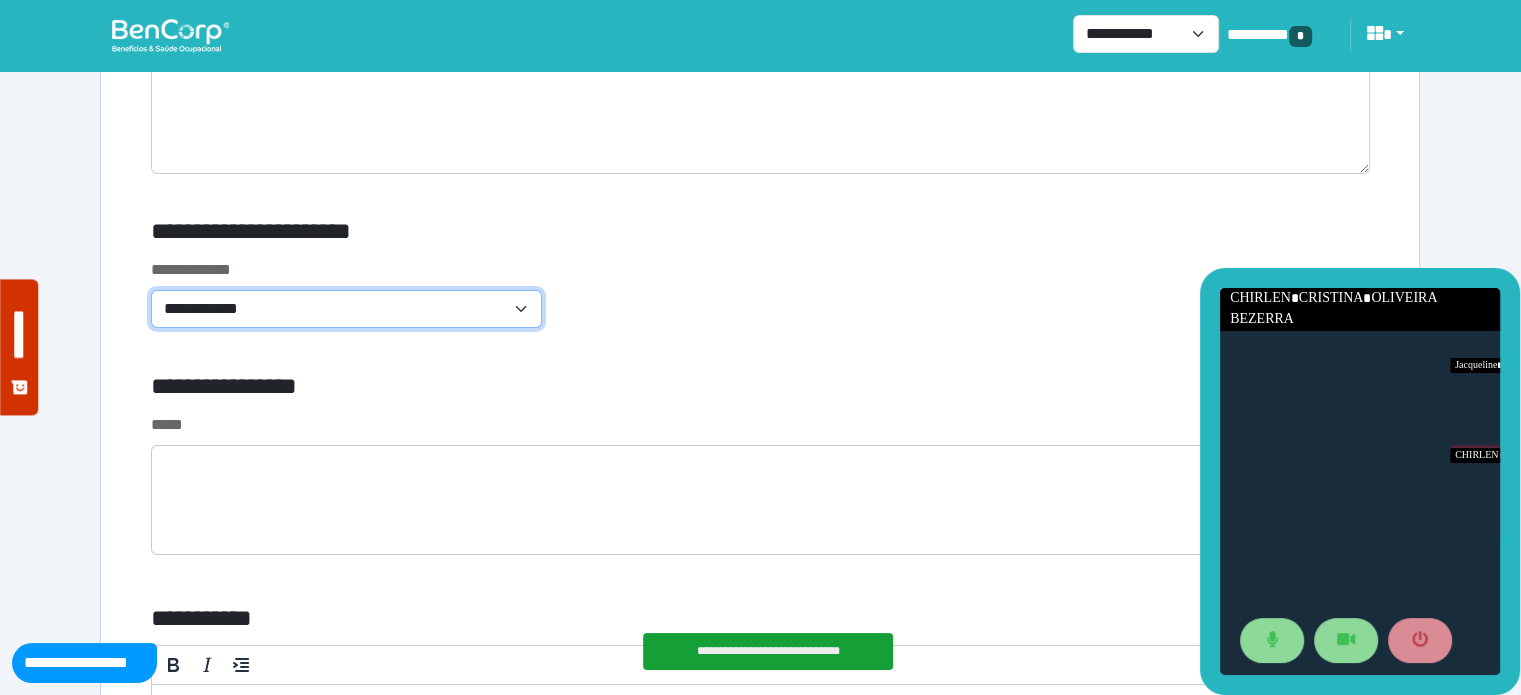 select on "**********" 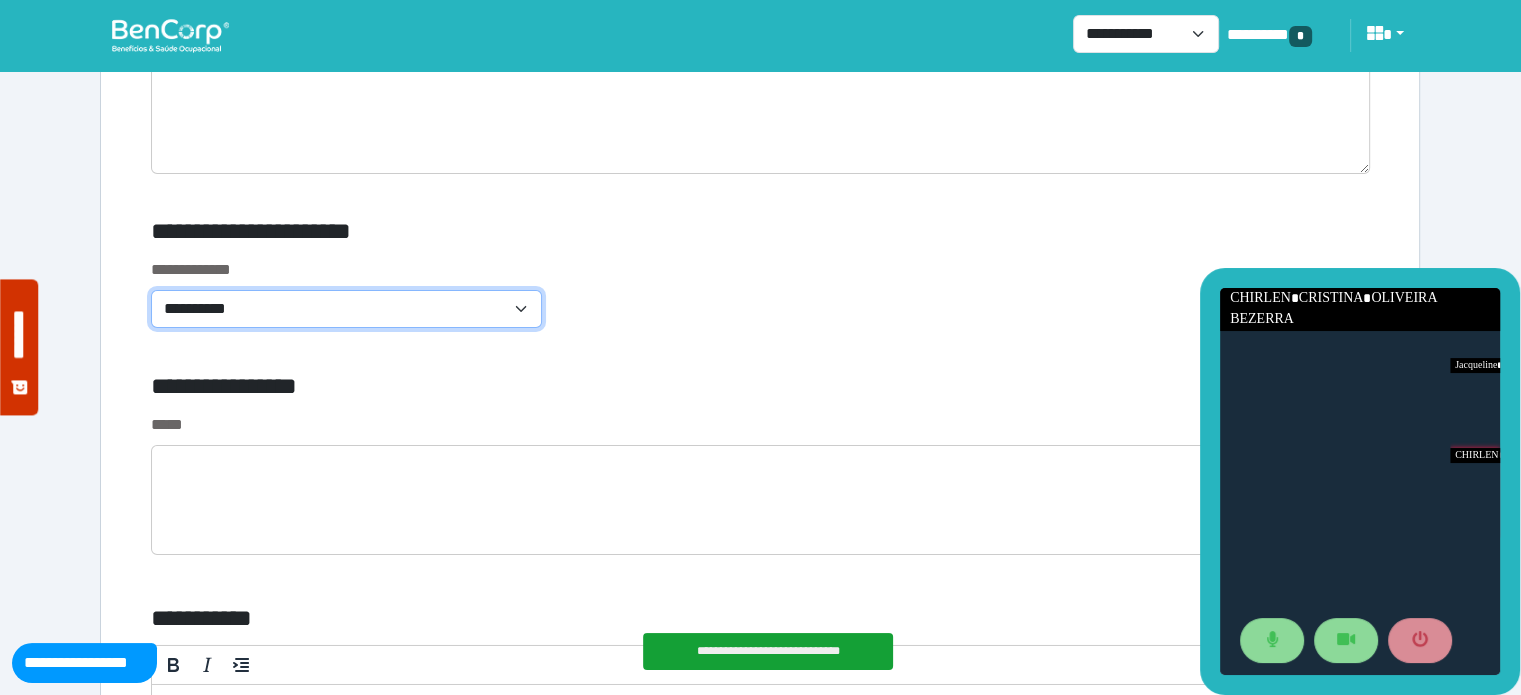 click on "**********" at bounding box center (346, 309) 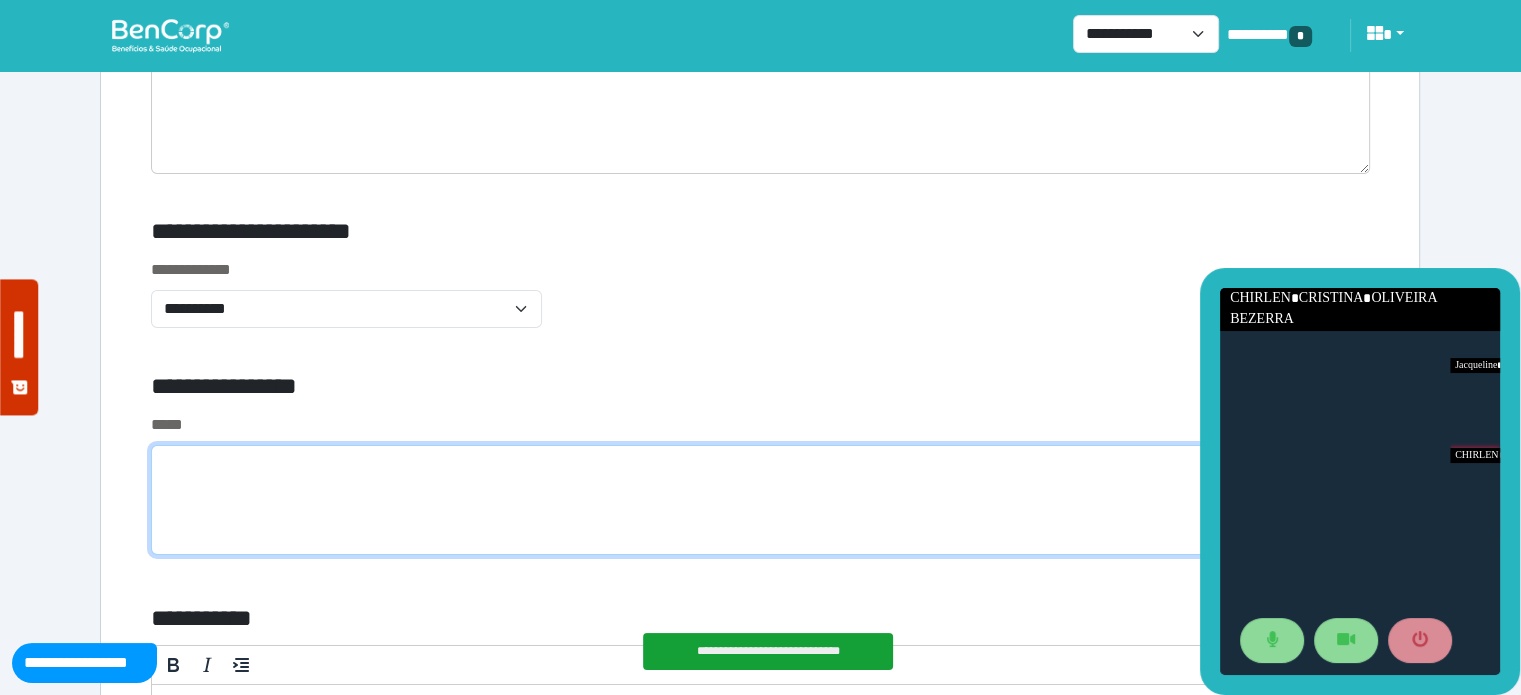 click at bounding box center (760, 500) 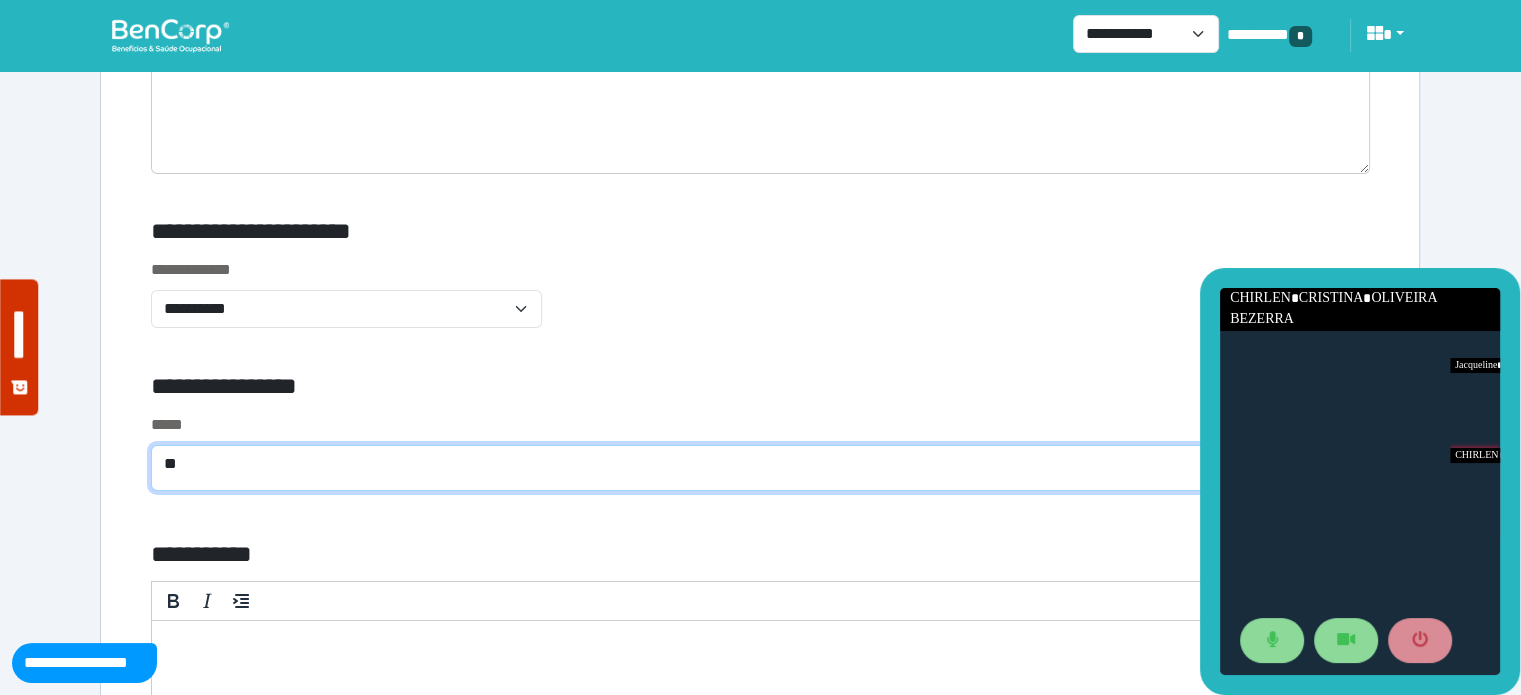 type on "*" 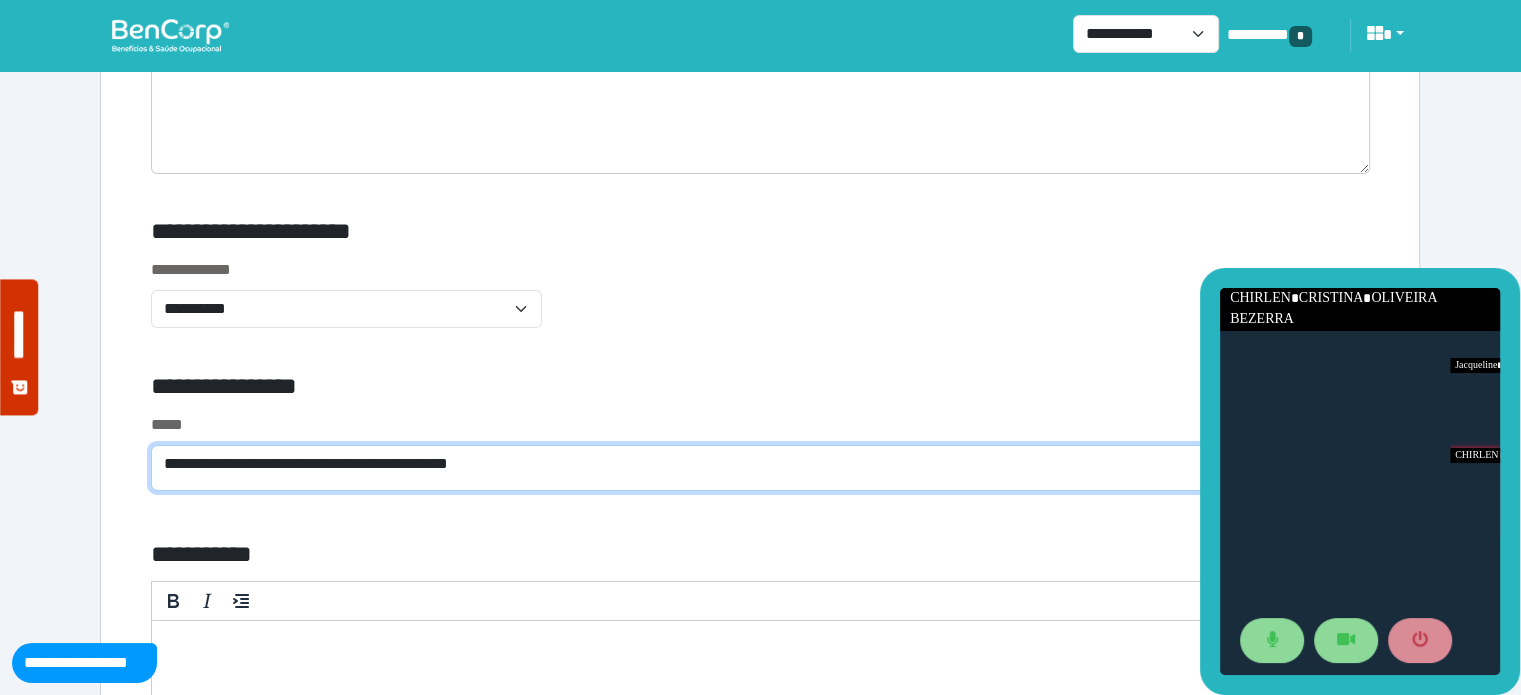 scroll, scrollTop: 0, scrollLeft: 0, axis: both 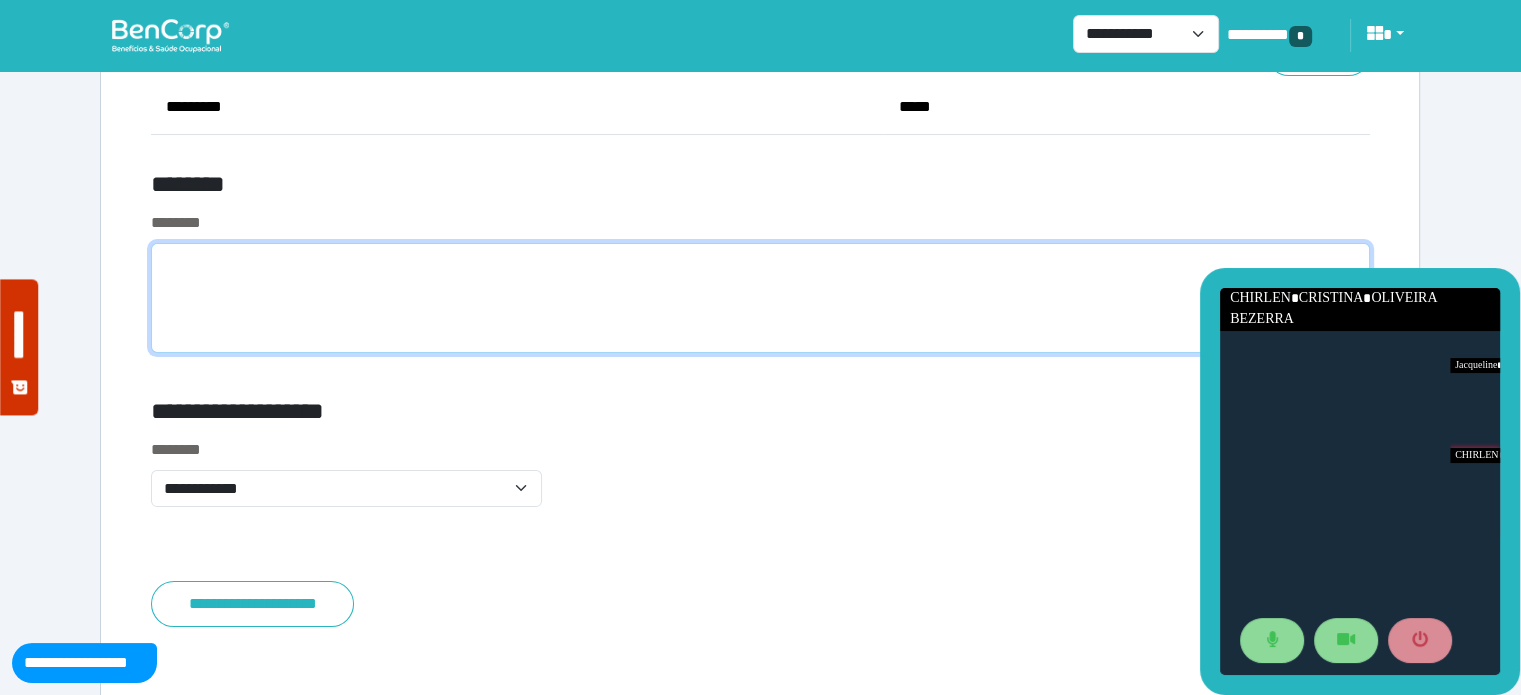 click at bounding box center (760, 298) 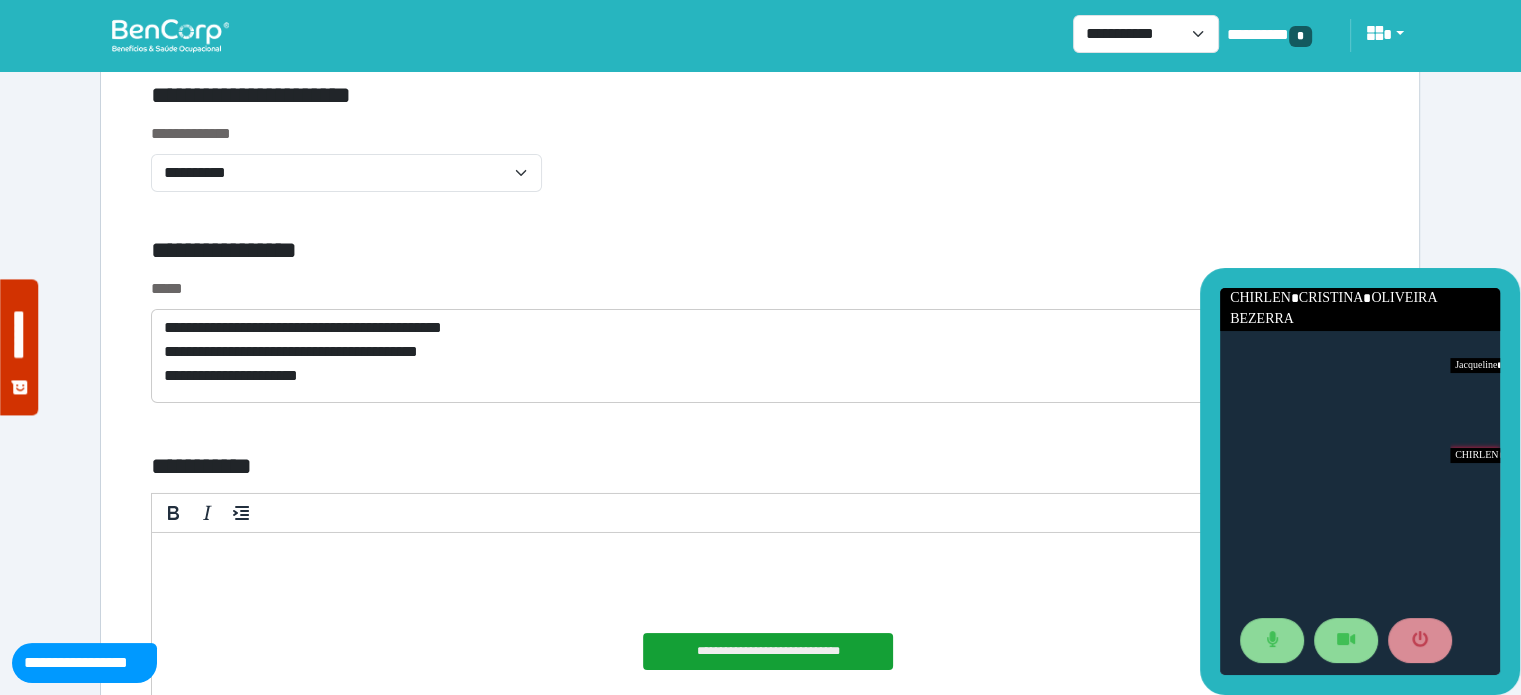 scroll, scrollTop: 6660, scrollLeft: 0, axis: vertical 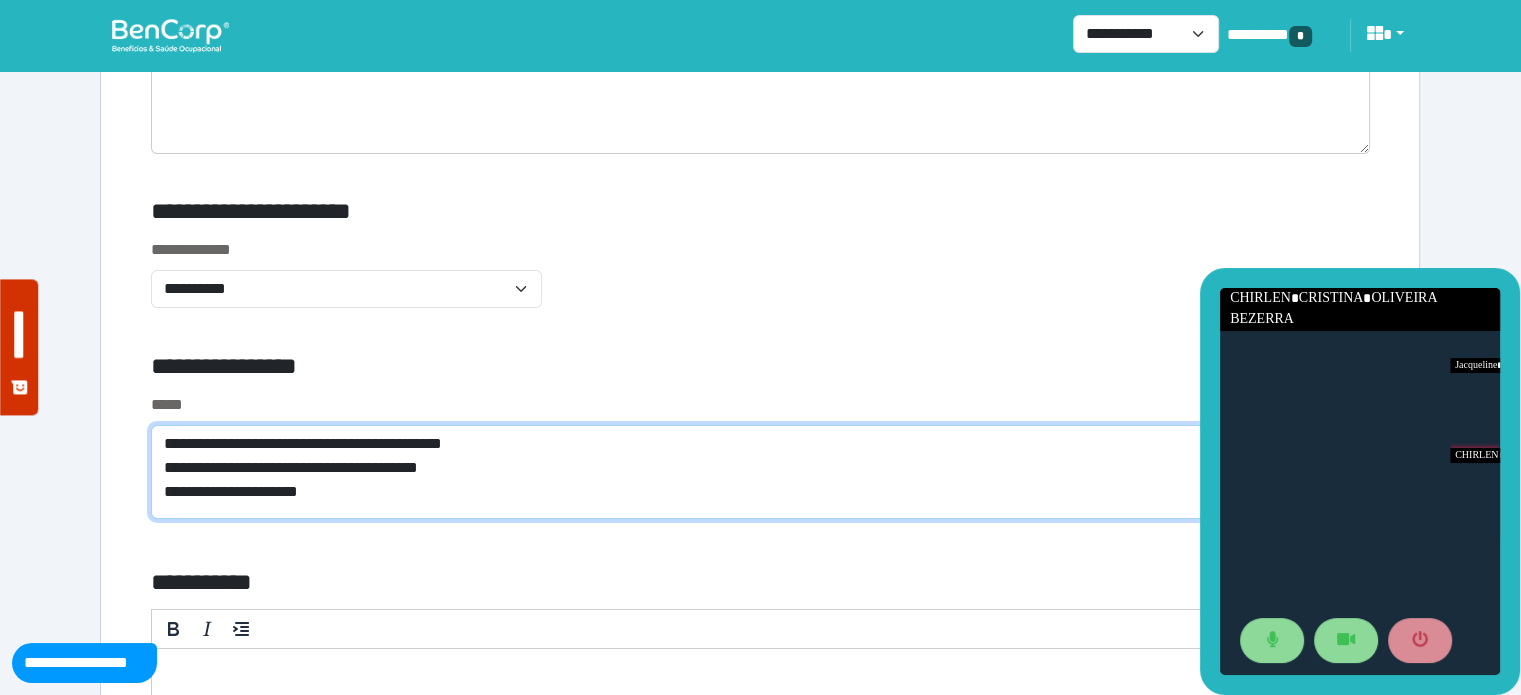 click on "**********" at bounding box center [760, 472] 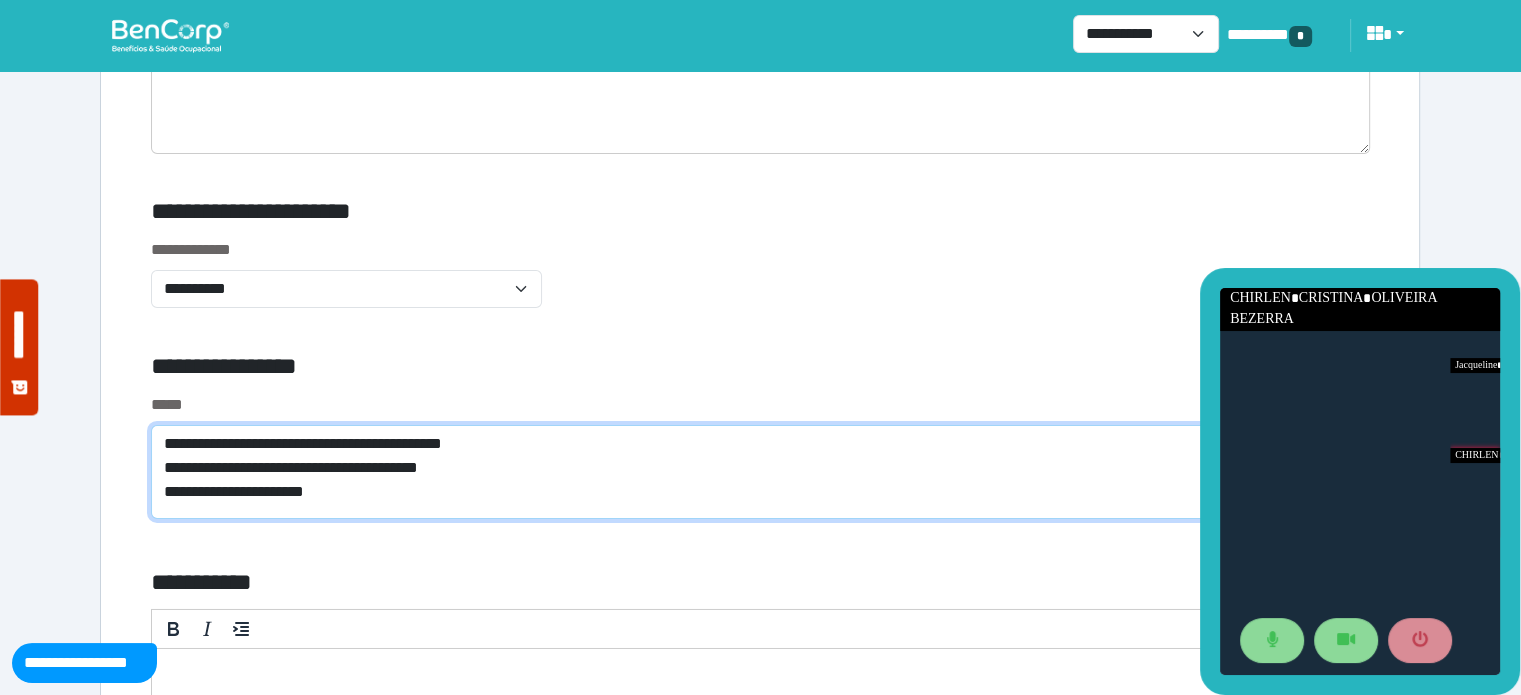 scroll, scrollTop: 0, scrollLeft: 0, axis: both 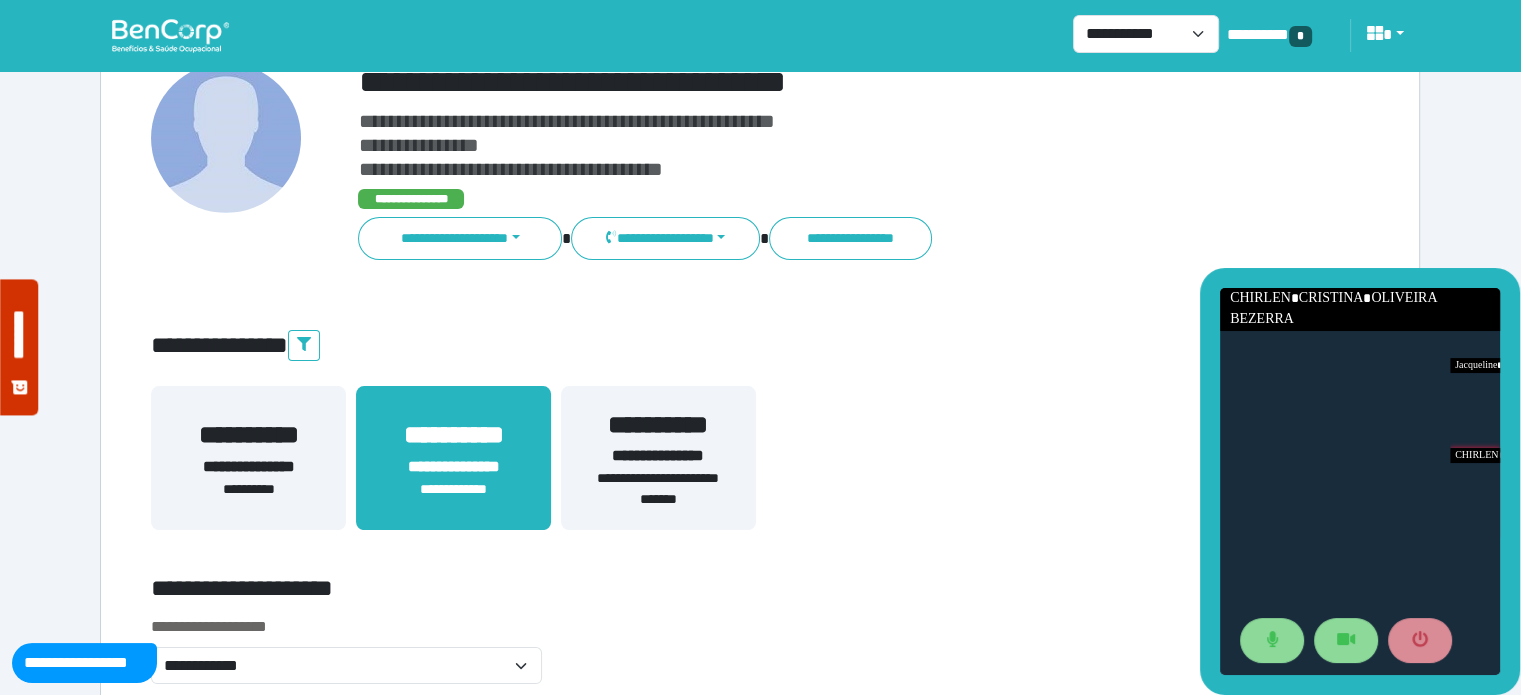 type on "**********" 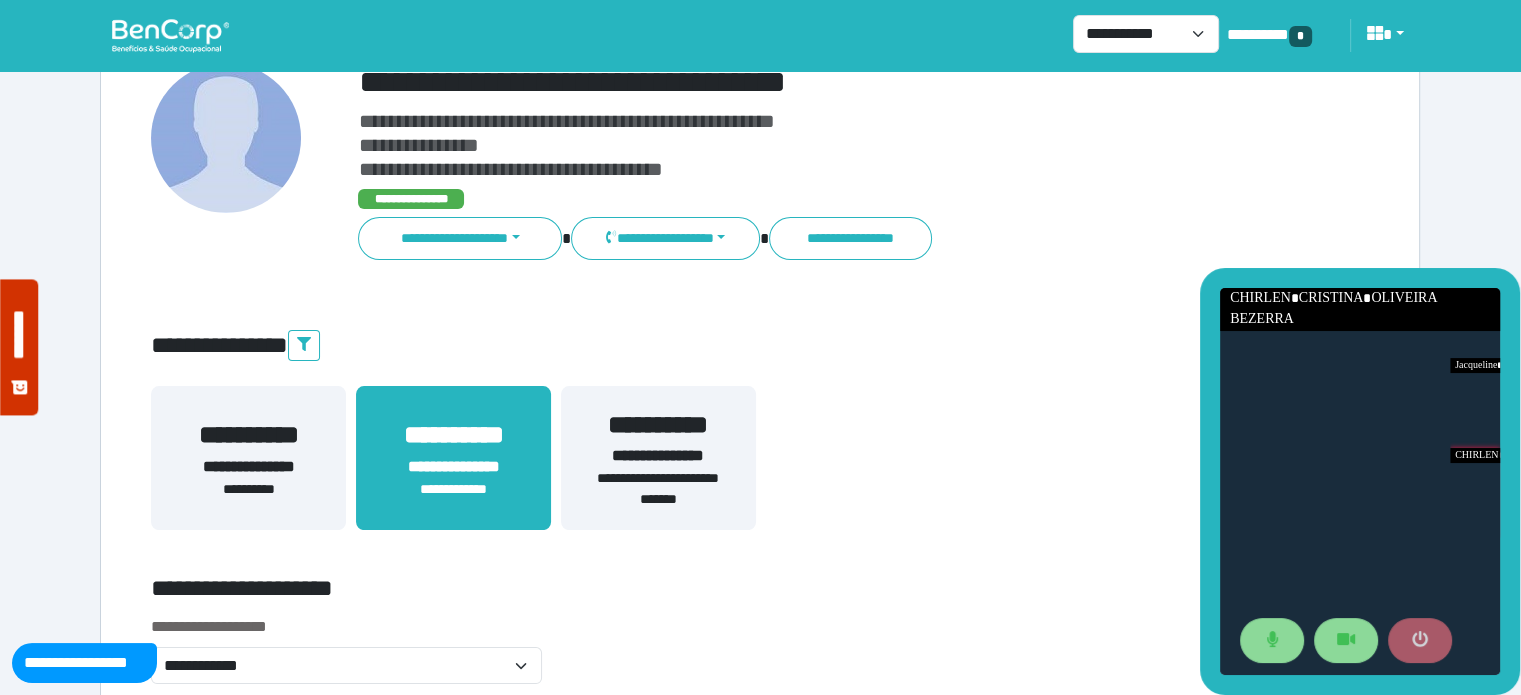click at bounding box center (1420, 641) 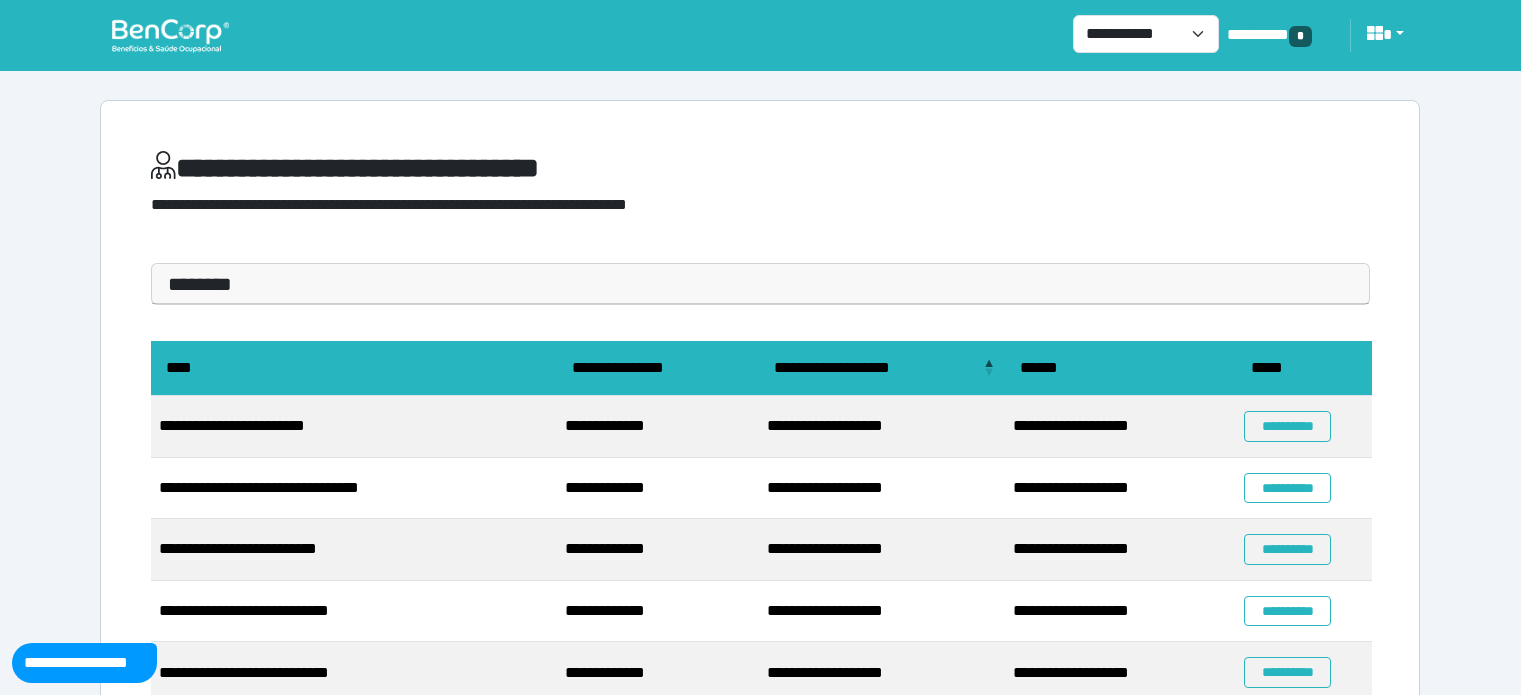 scroll, scrollTop: 0, scrollLeft: 0, axis: both 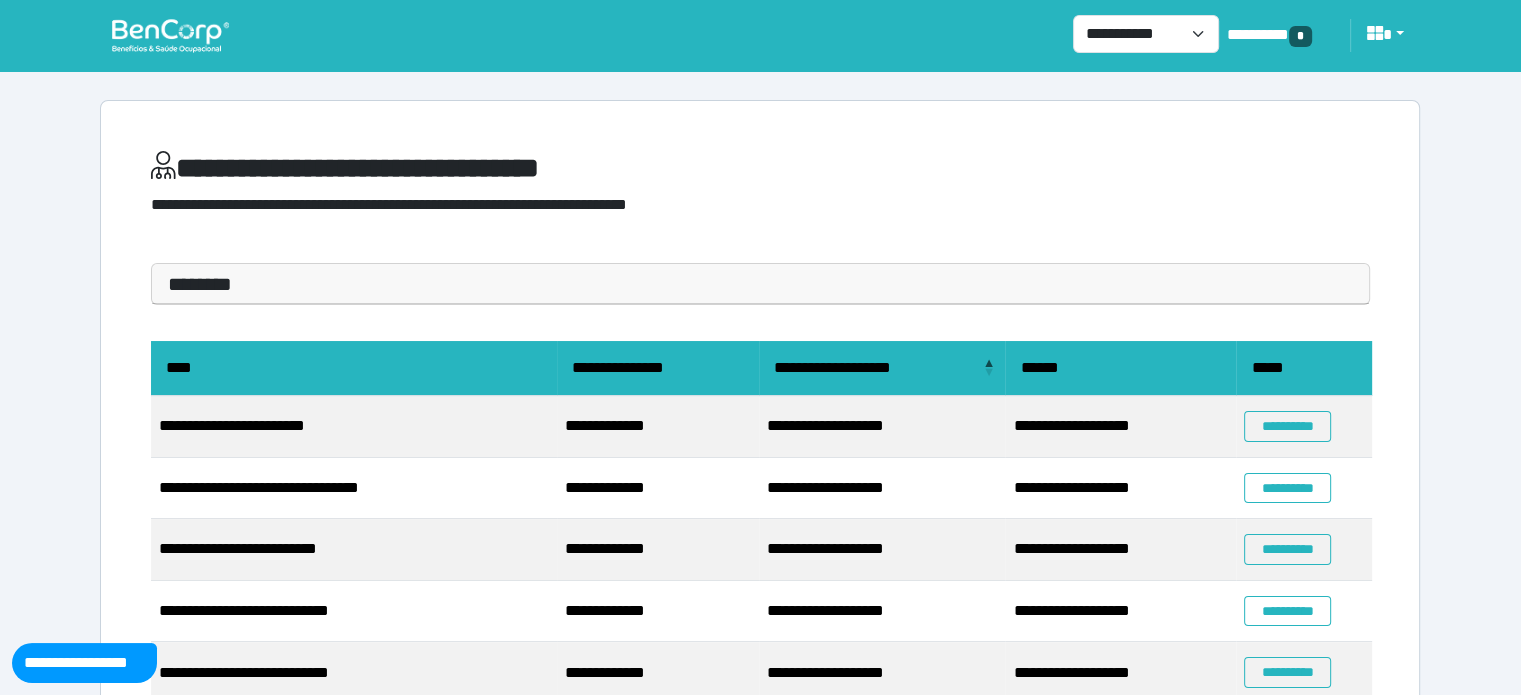 click at bounding box center (170, 35) 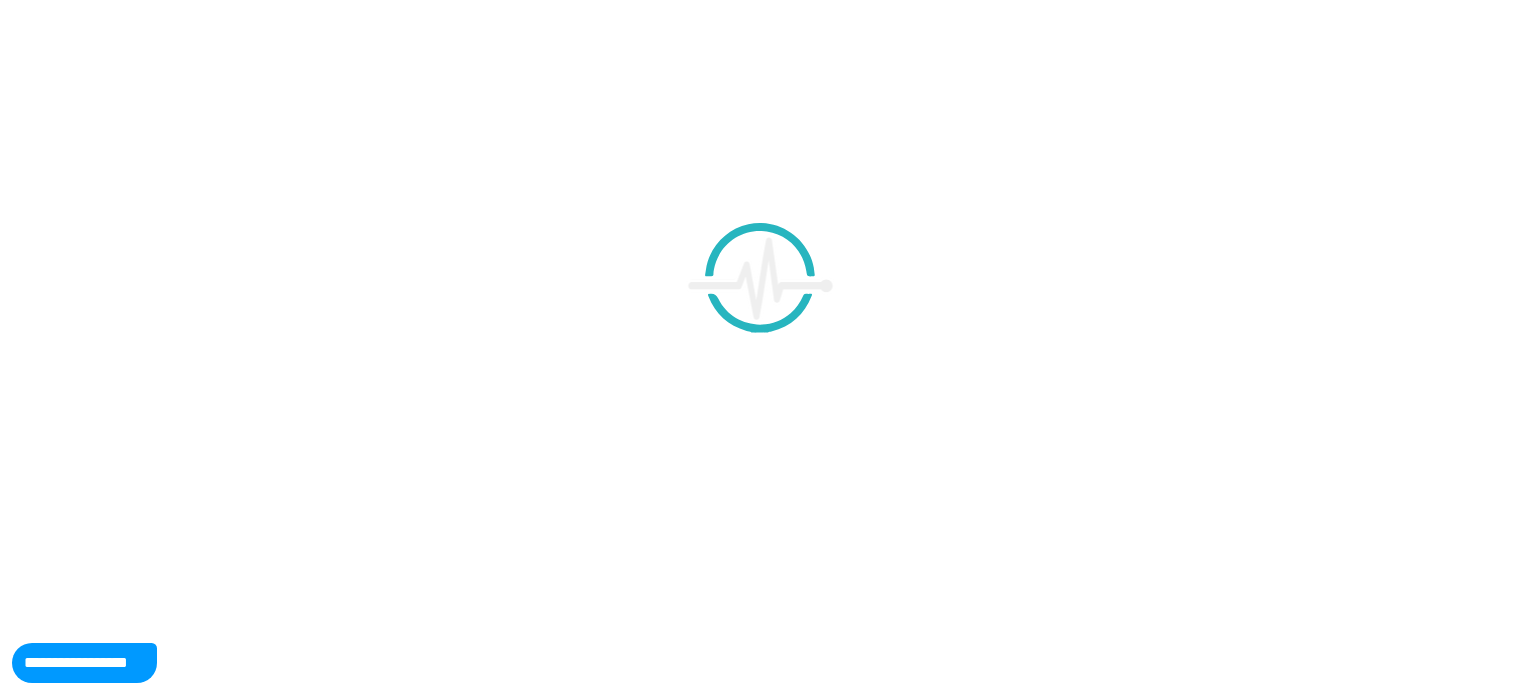 scroll, scrollTop: 0, scrollLeft: 0, axis: both 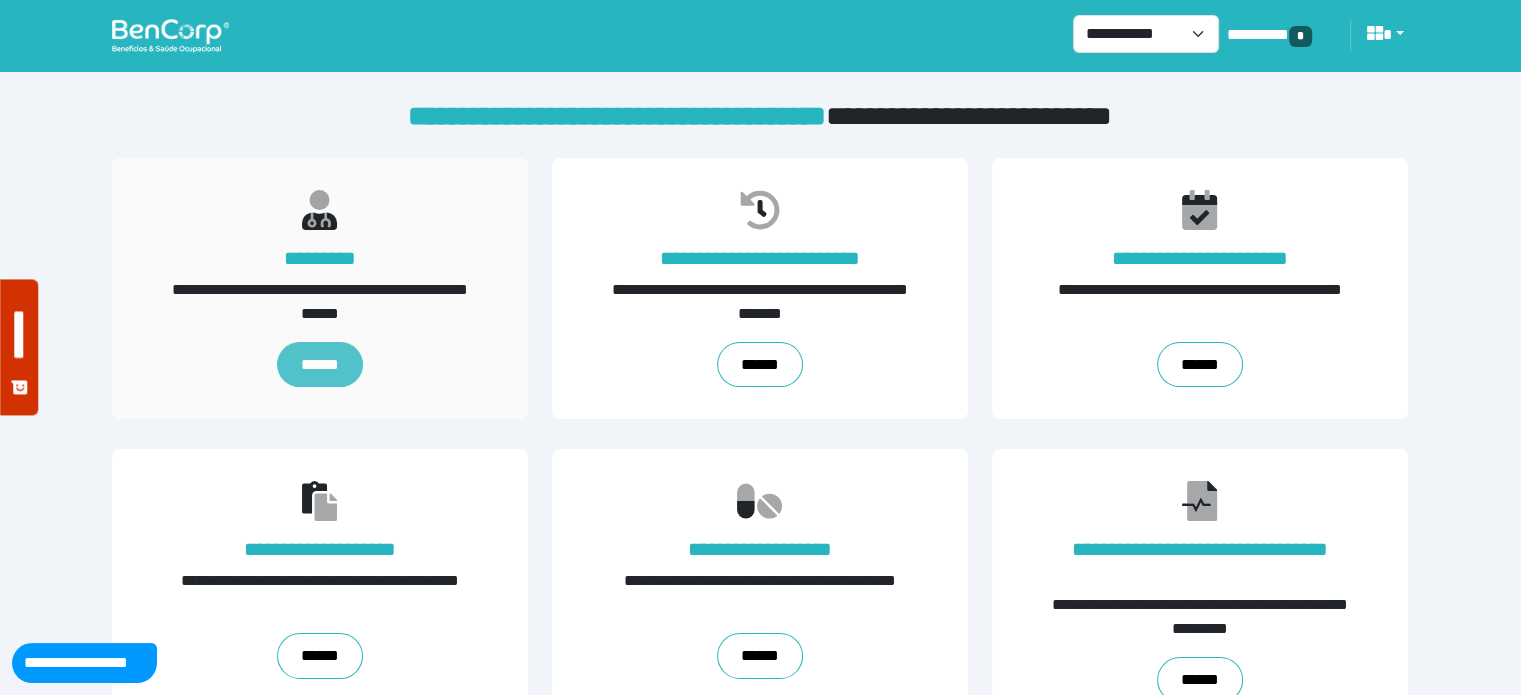 click on "******" at bounding box center (320, 365) 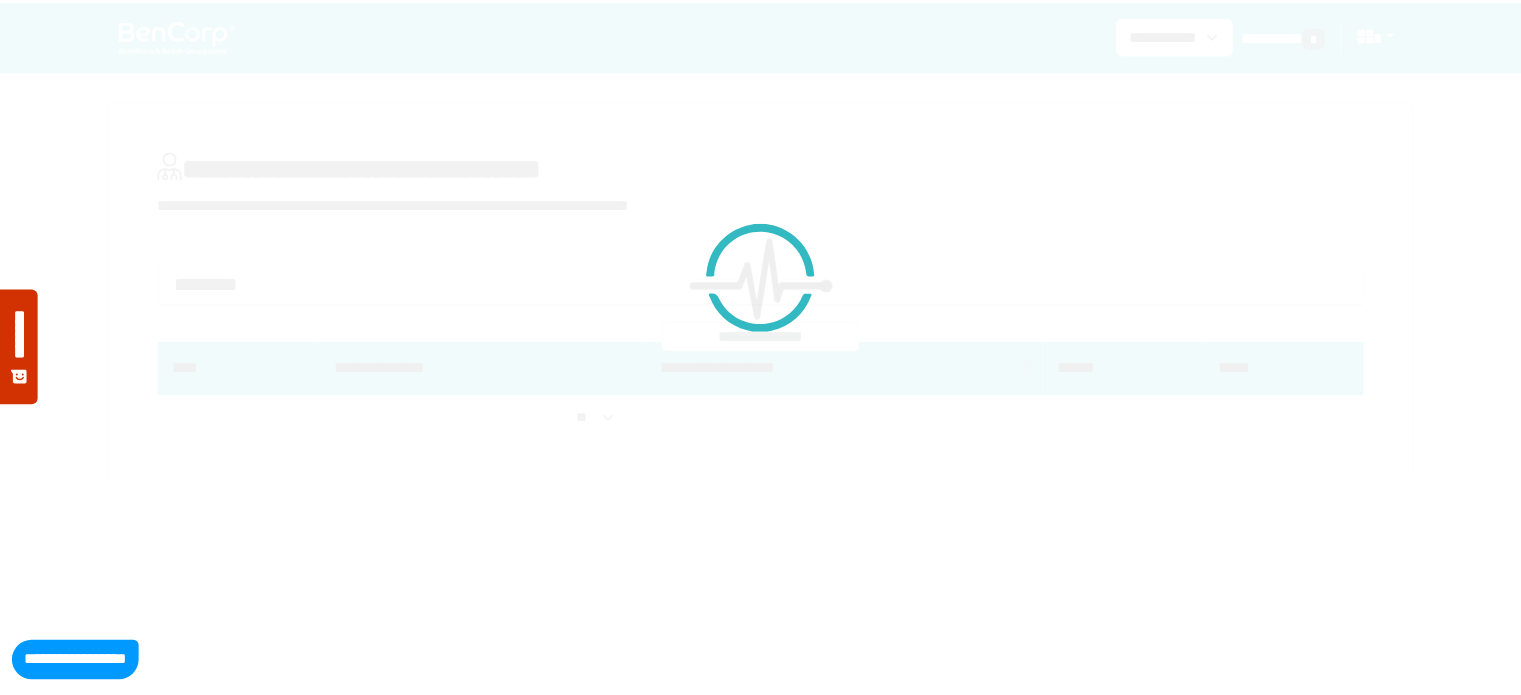 scroll, scrollTop: 0, scrollLeft: 0, axis: both 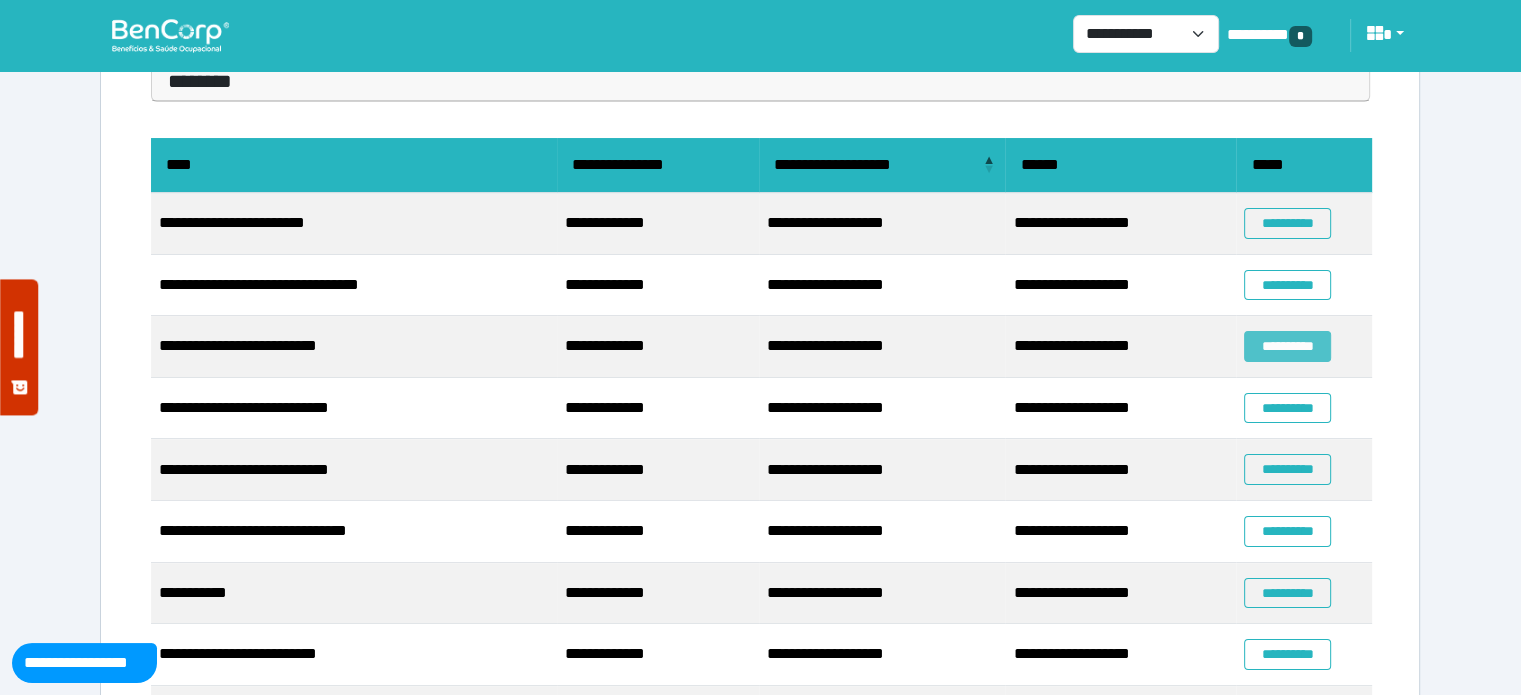 click on "**********" at bounding box center [1287, 346] 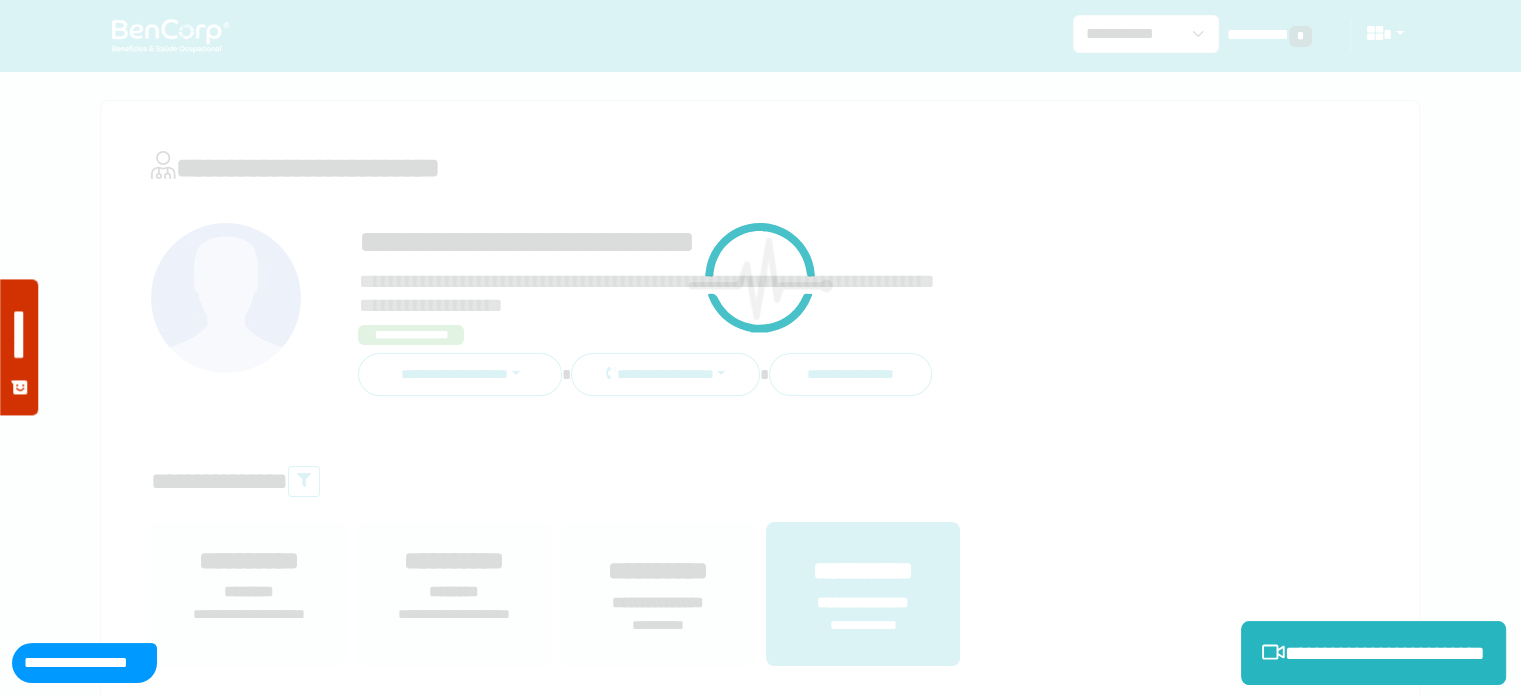scroll, scrollTop: 0, scrollLeft: 0, axis: both 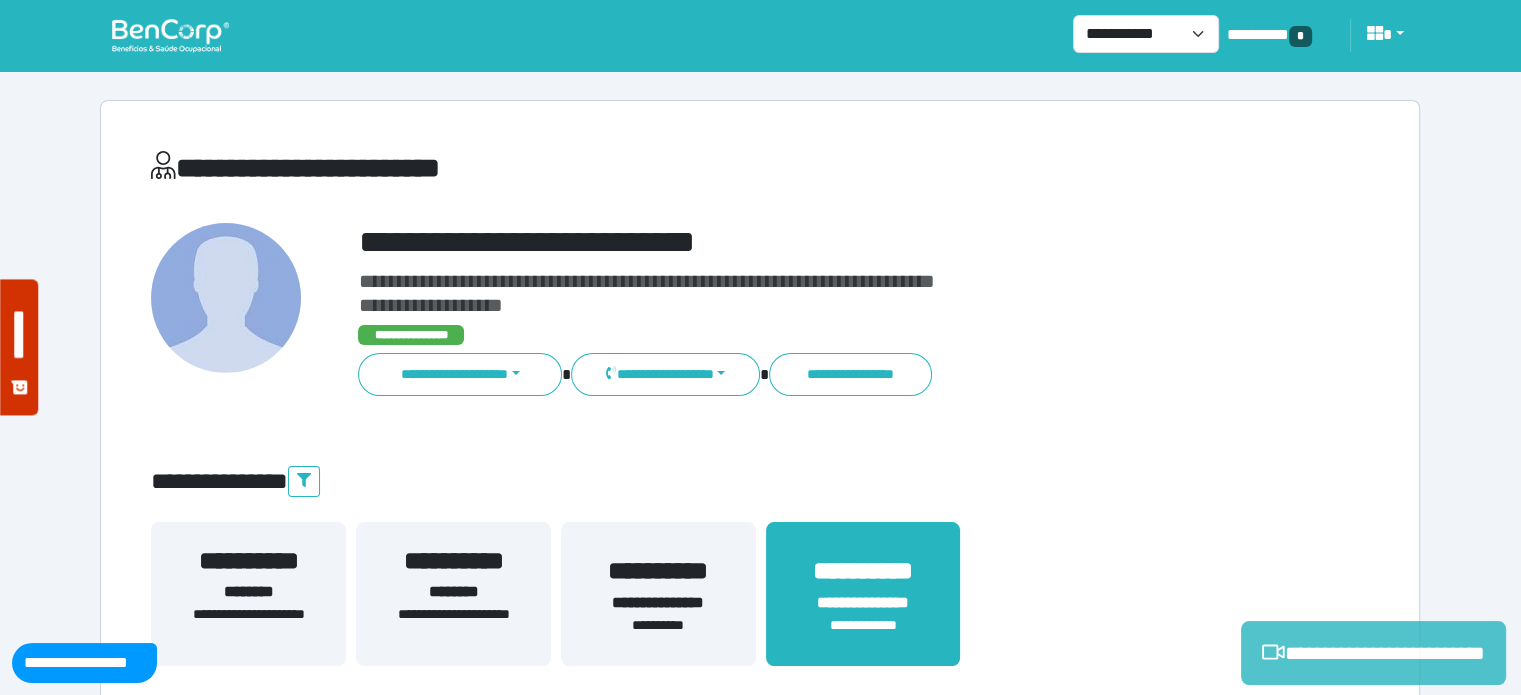click 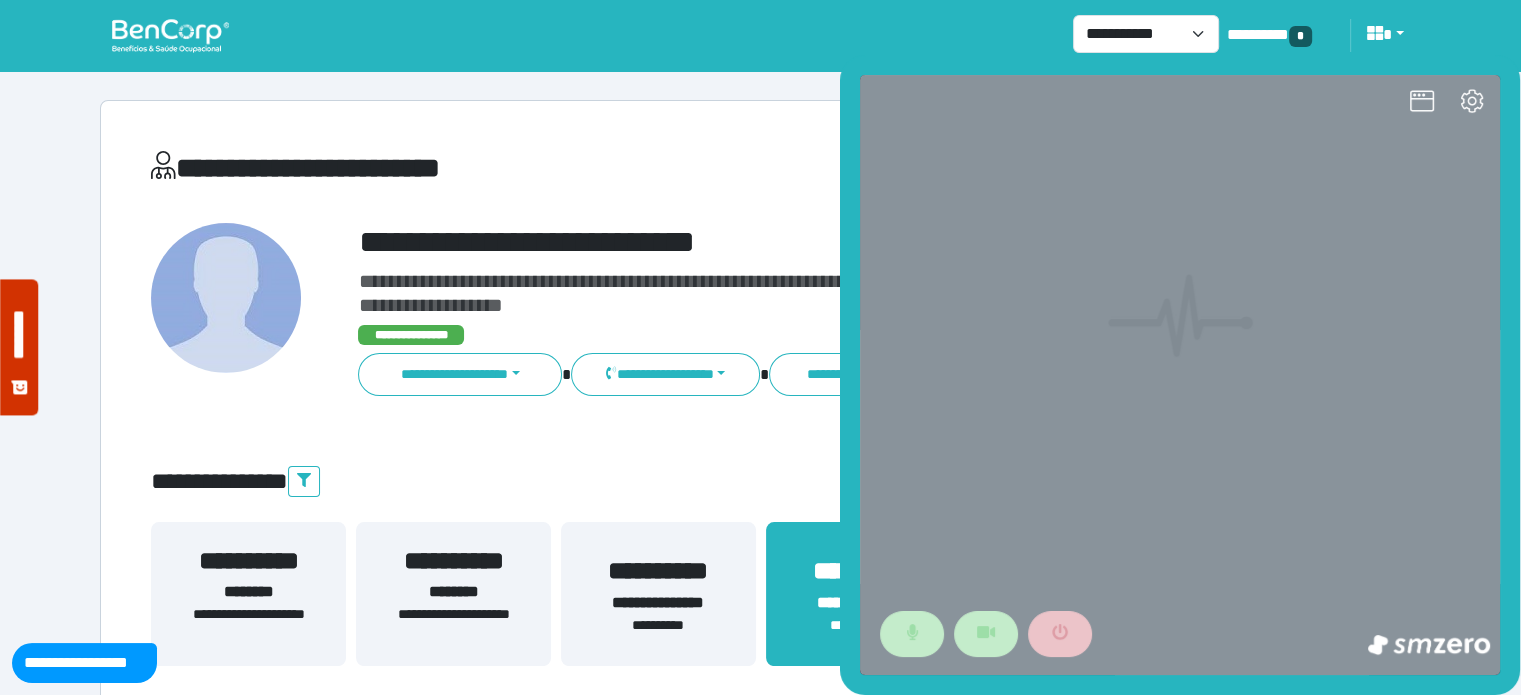 scroll, scrollTop: 0, scrollLeft: 0, axis: both 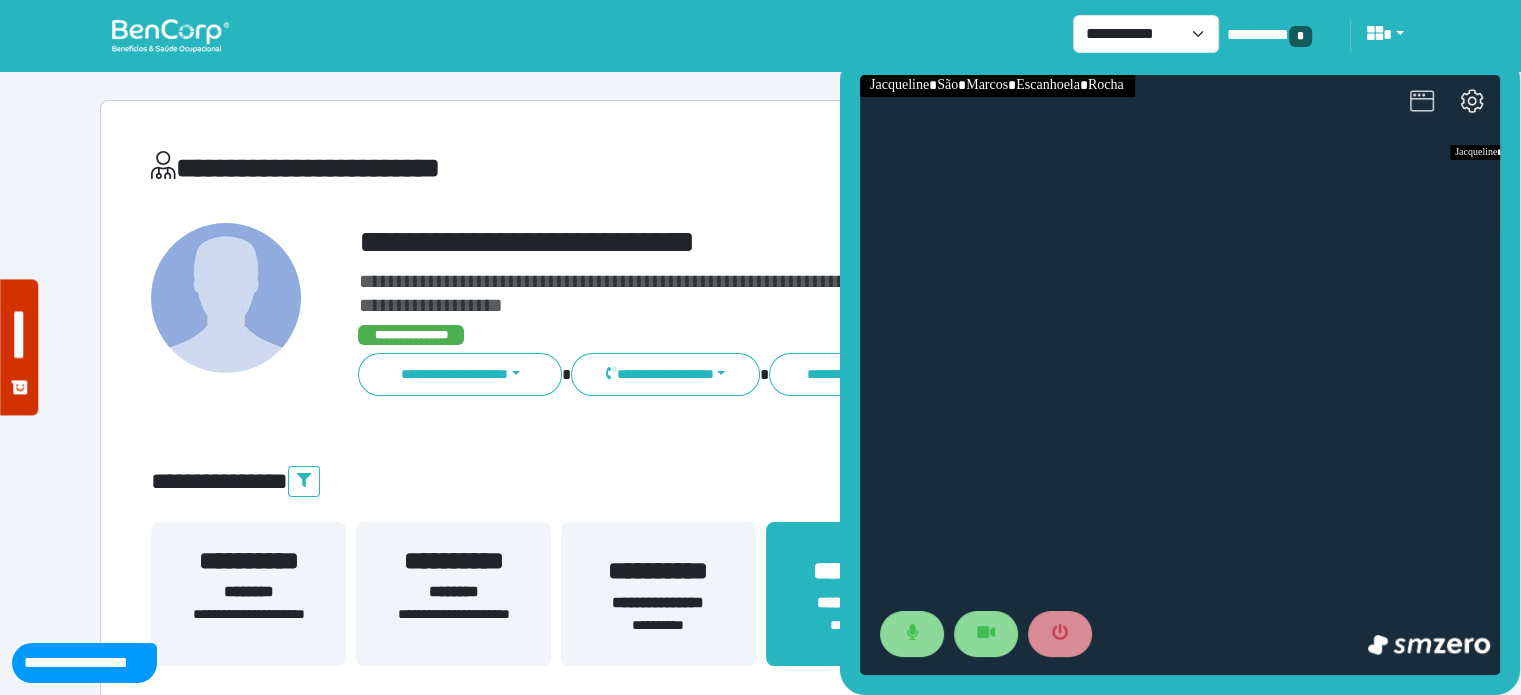click 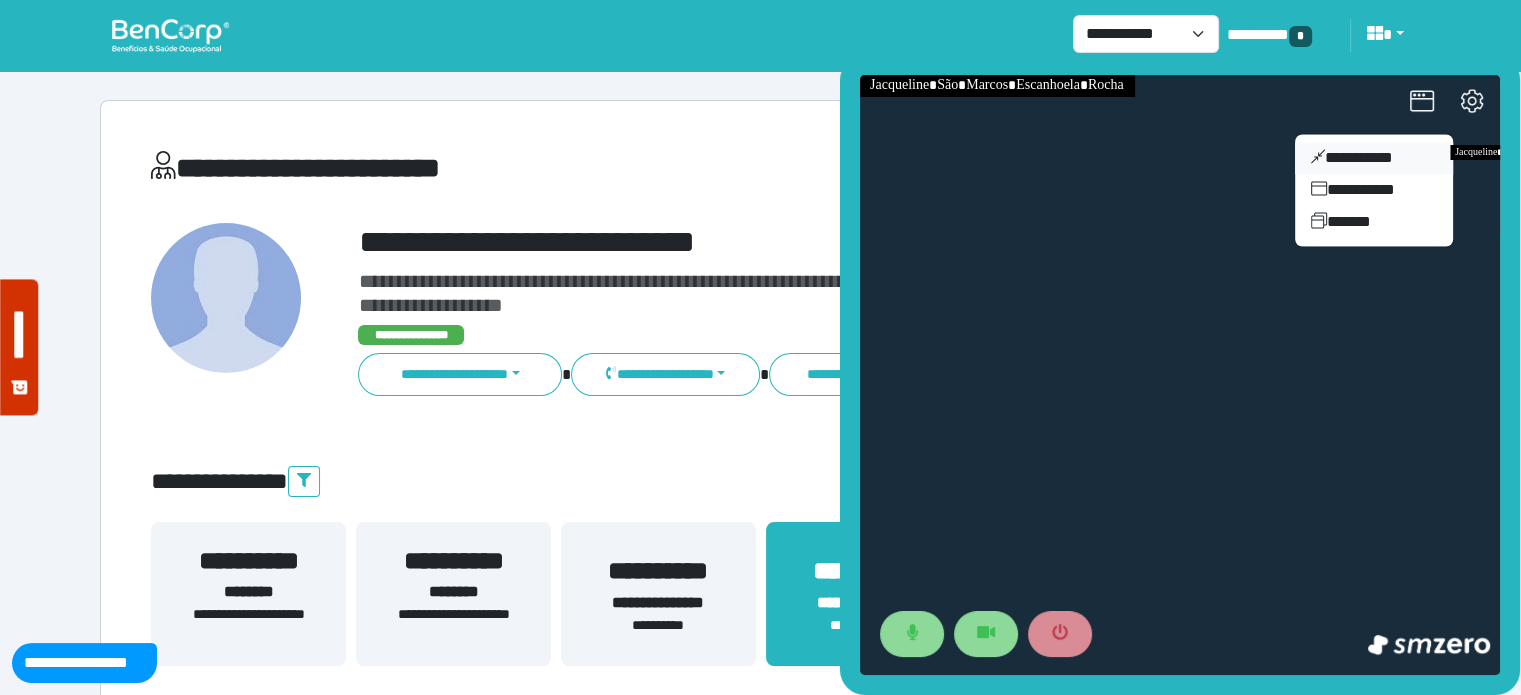 click on "**********" at bounding box center (1374, 158) 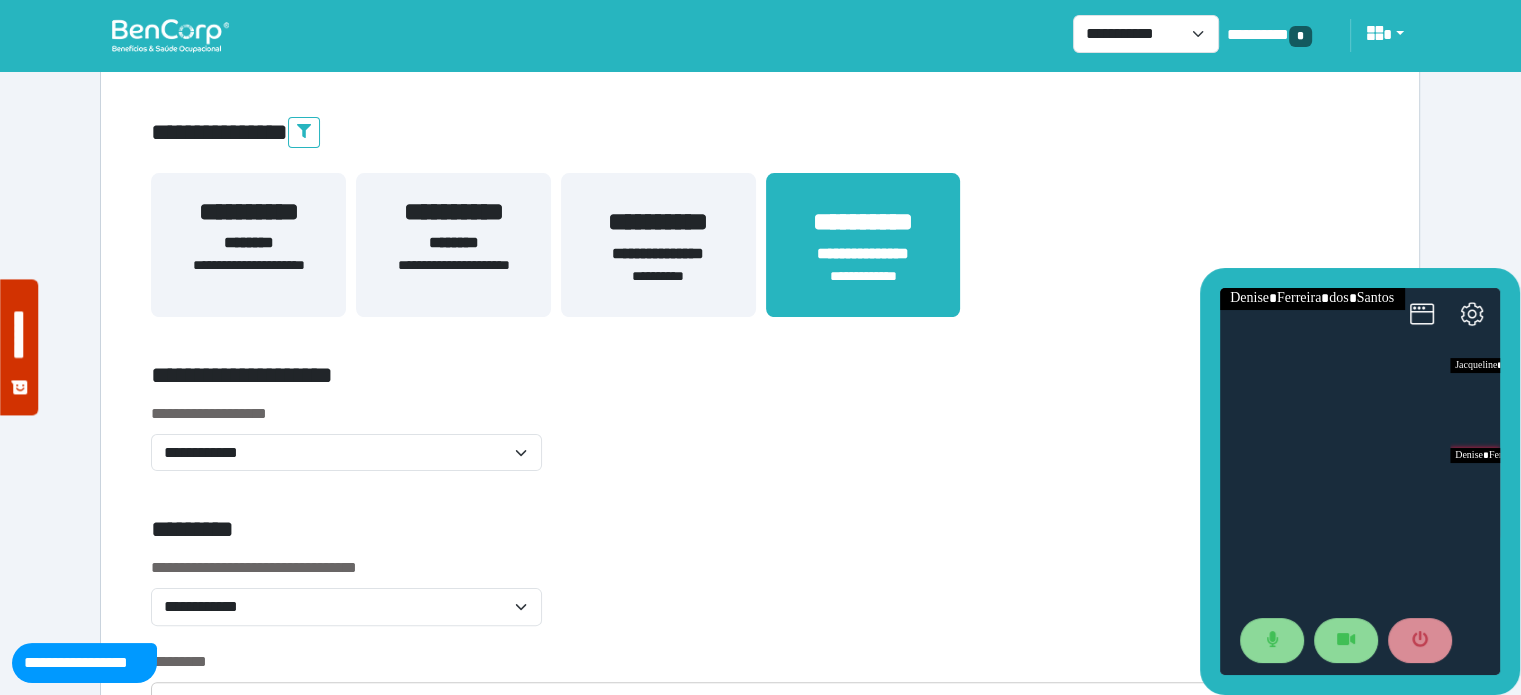 scroll, scrollTop: 360, scrollLeft: 0, axis: vertical 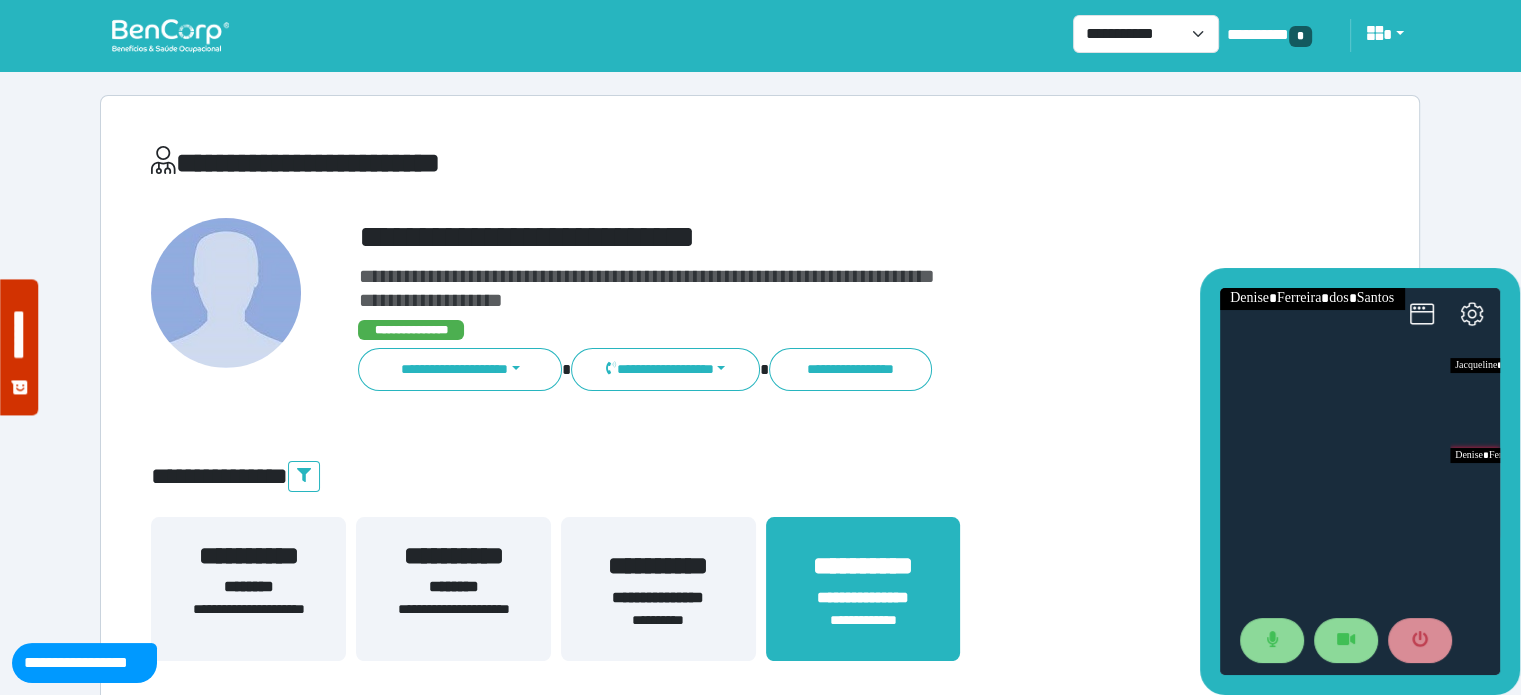 click on "**********" at bounding box center [812, 237] 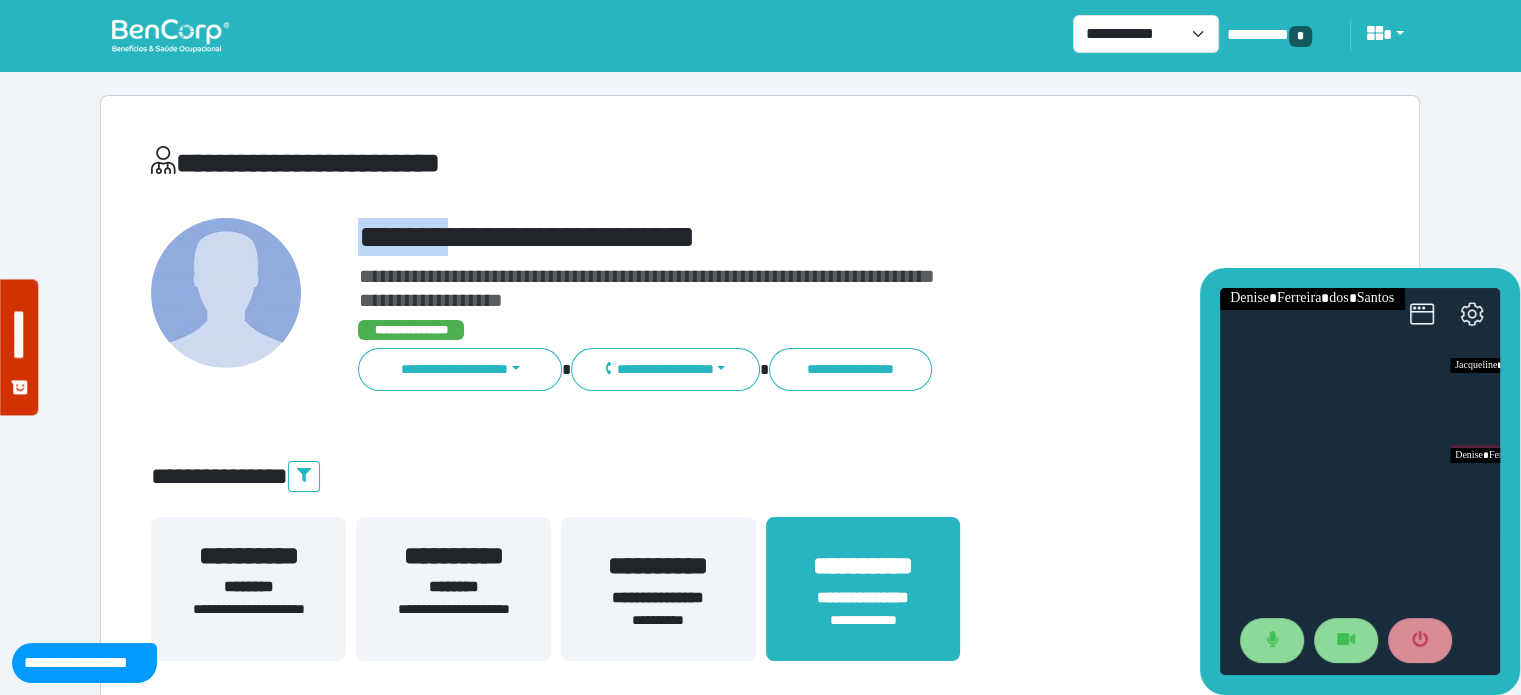 click on "**********" at bounding box center [812, 237] 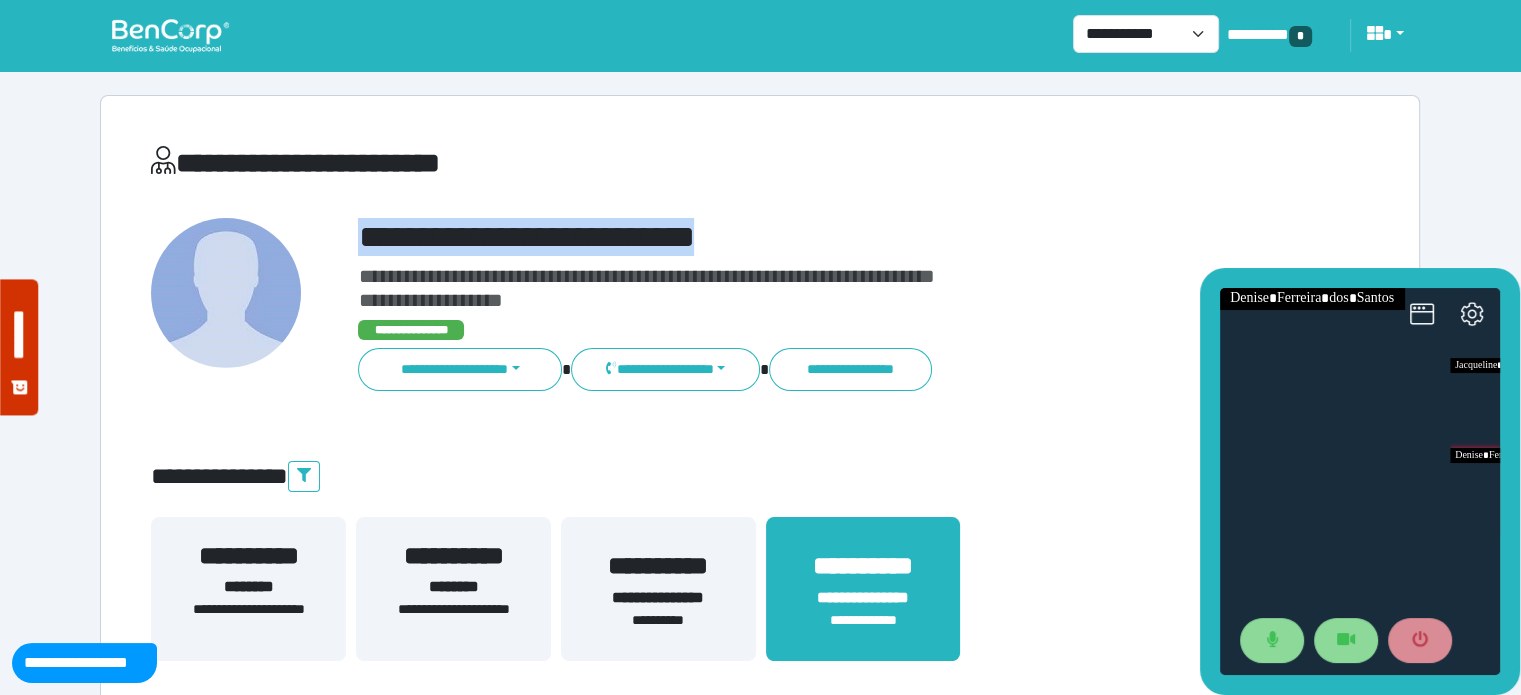 click on "**********" at bounding box center [812, 237] 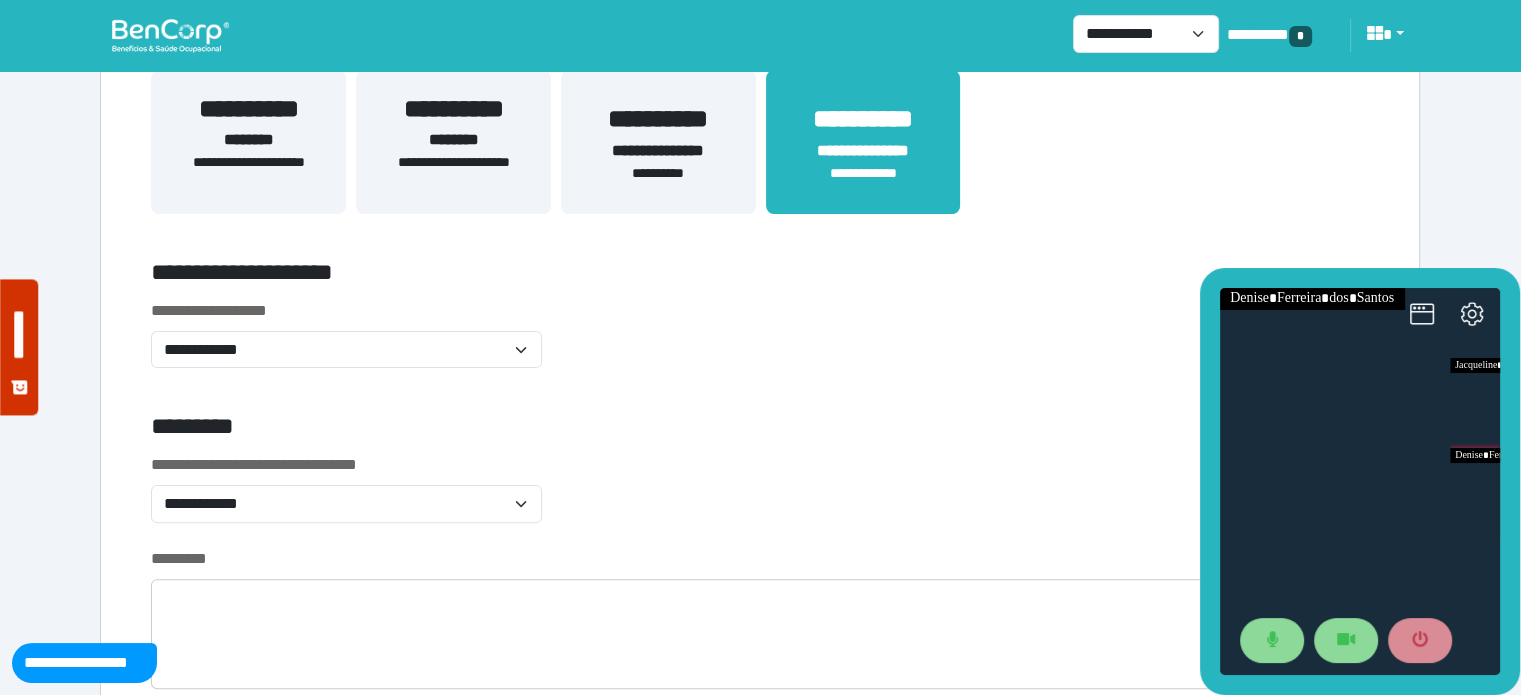 scroll, scrollTop: 485, scrollLeft: 0, axis: vertical 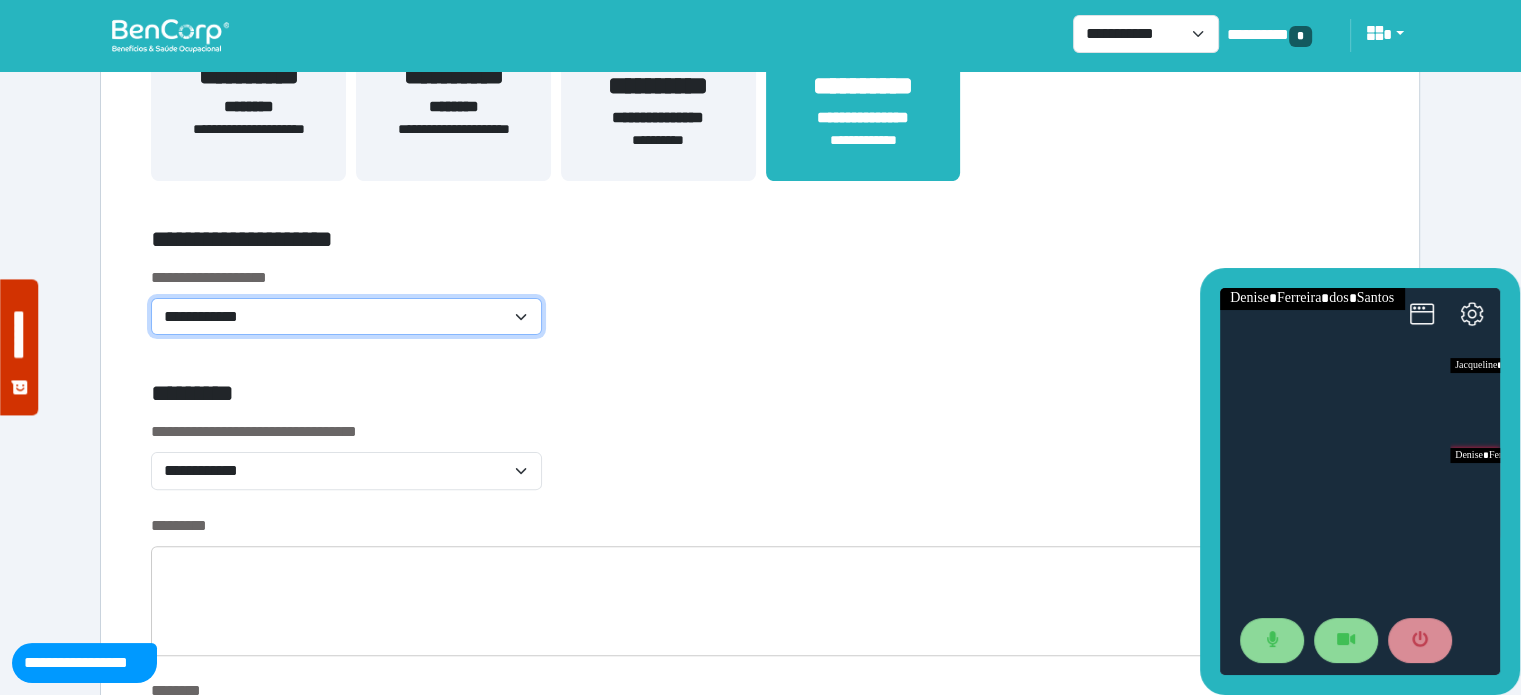 click on "**********" 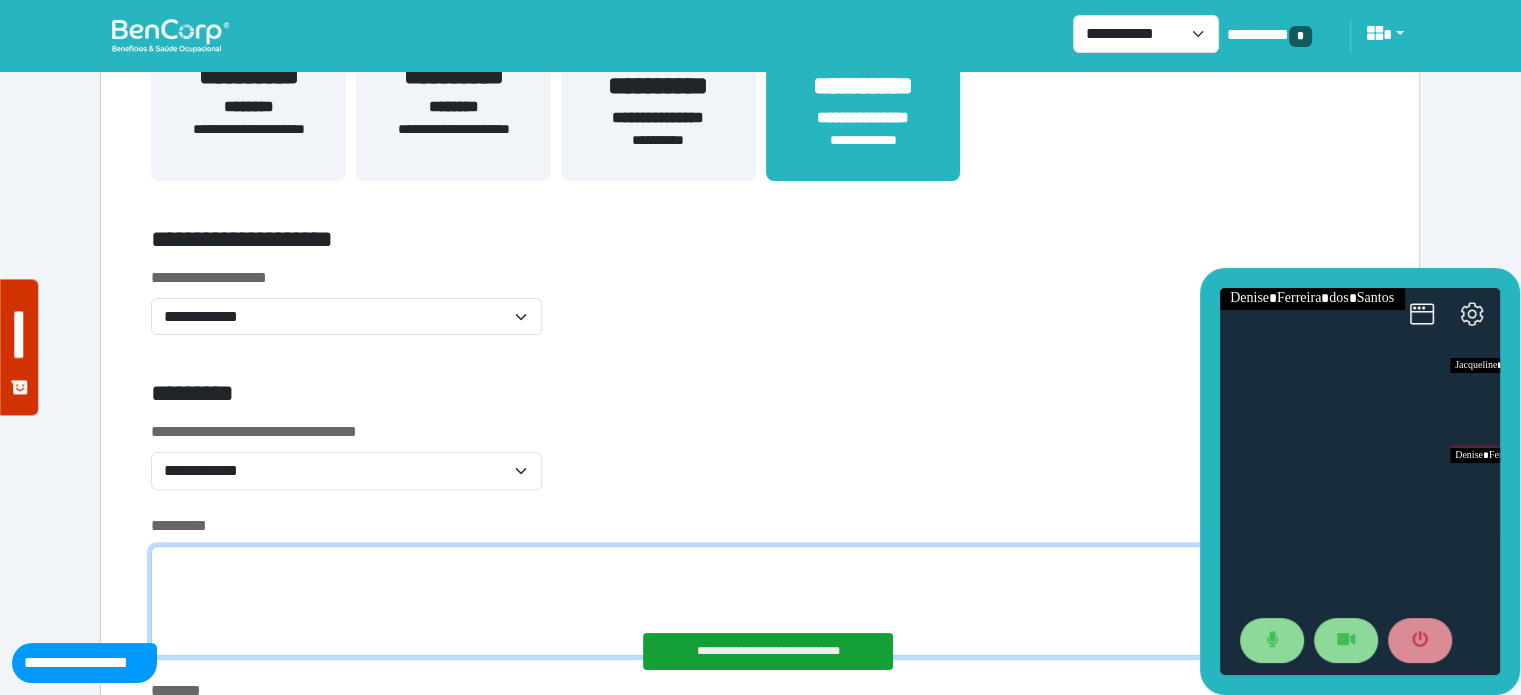 click 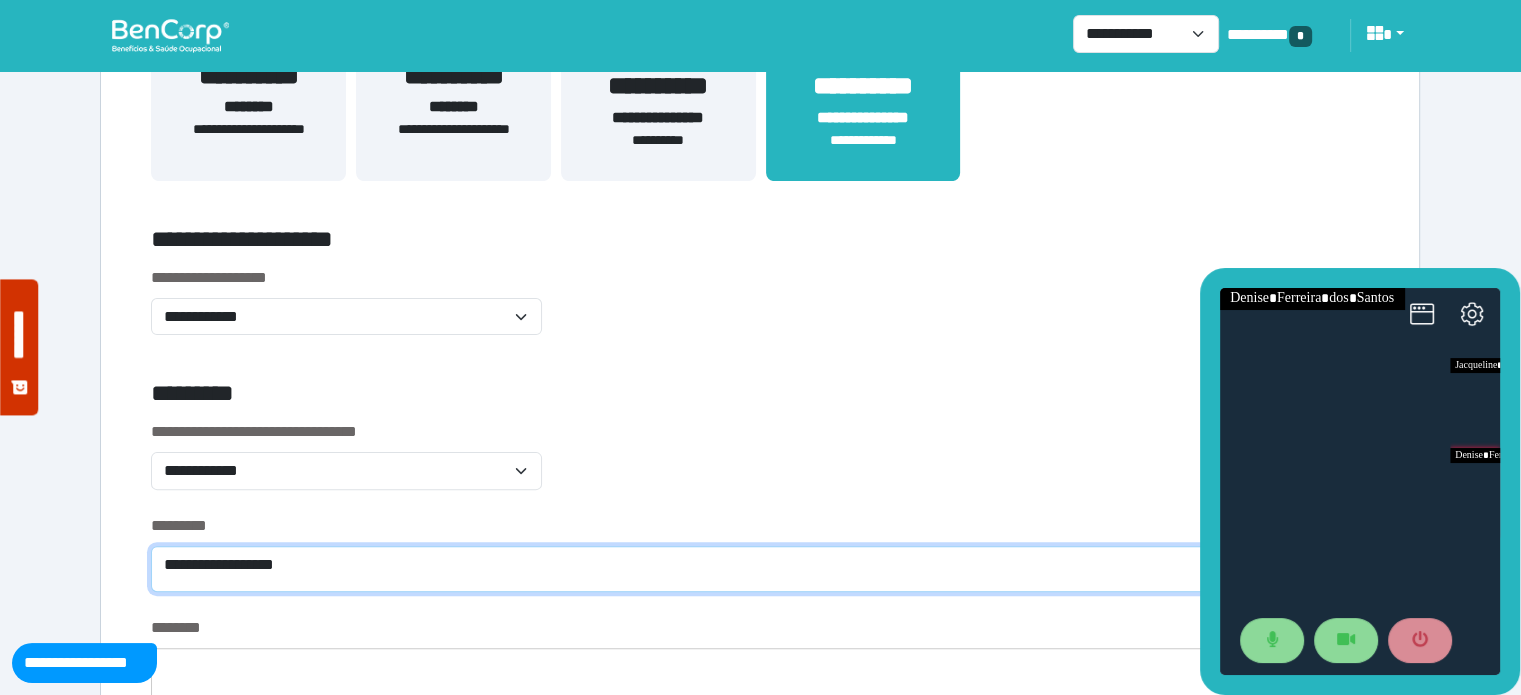 click on "**********" 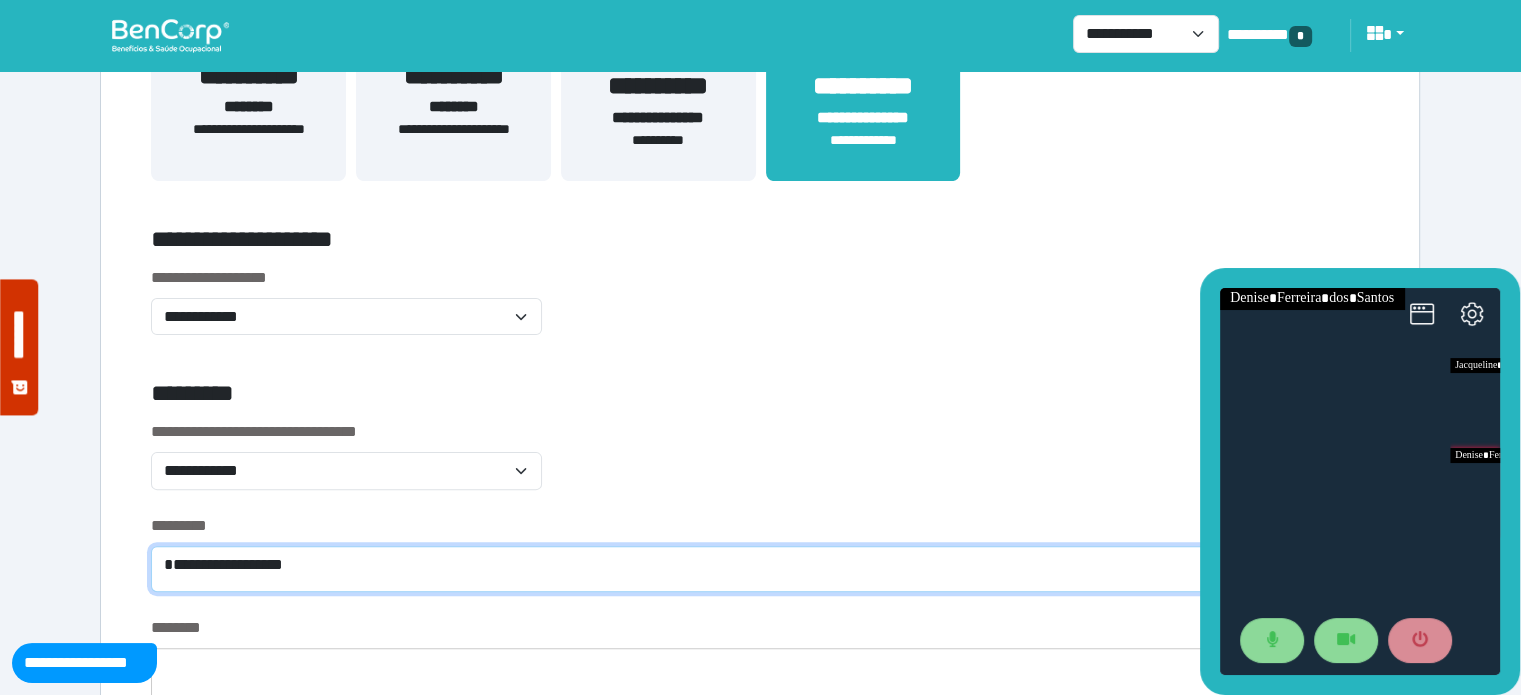scroll, scrollTop: 0, scrollLeft: 0, axis: both 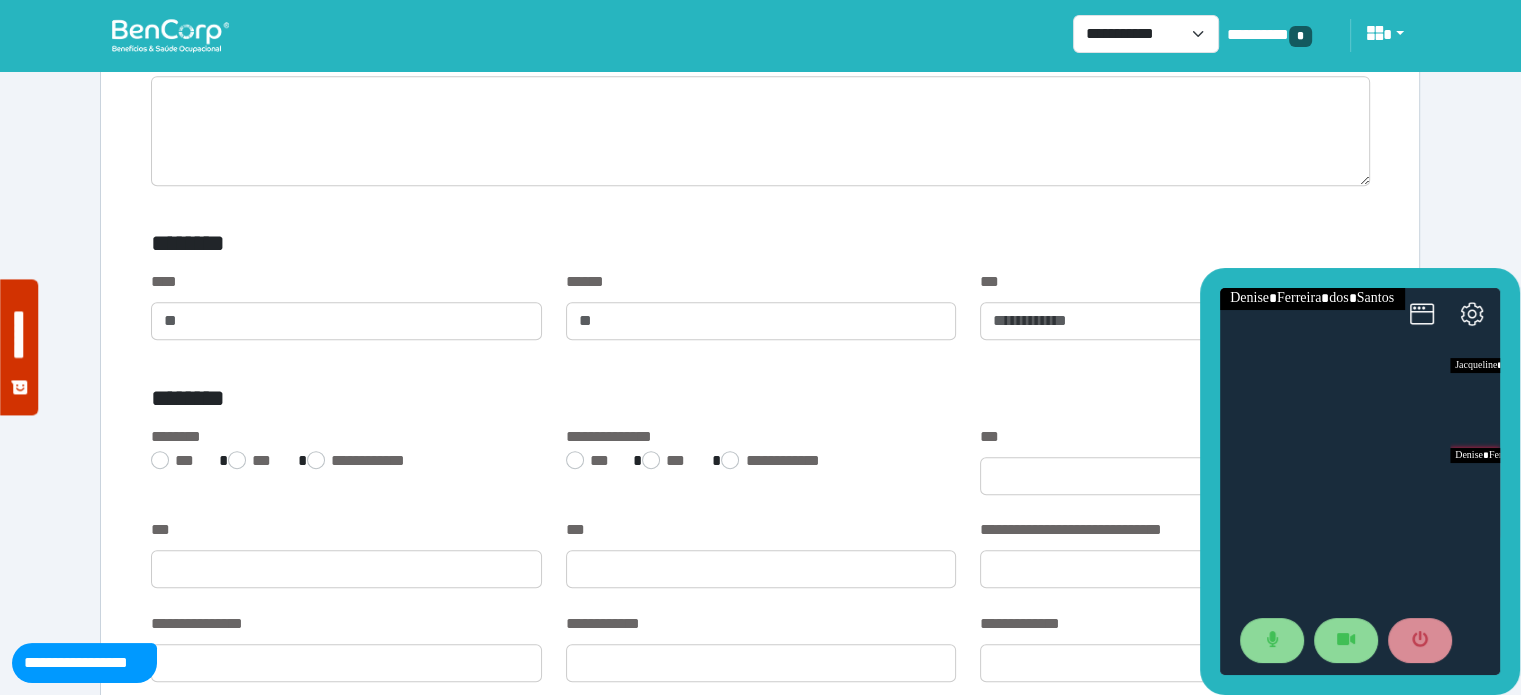 type on "**********" 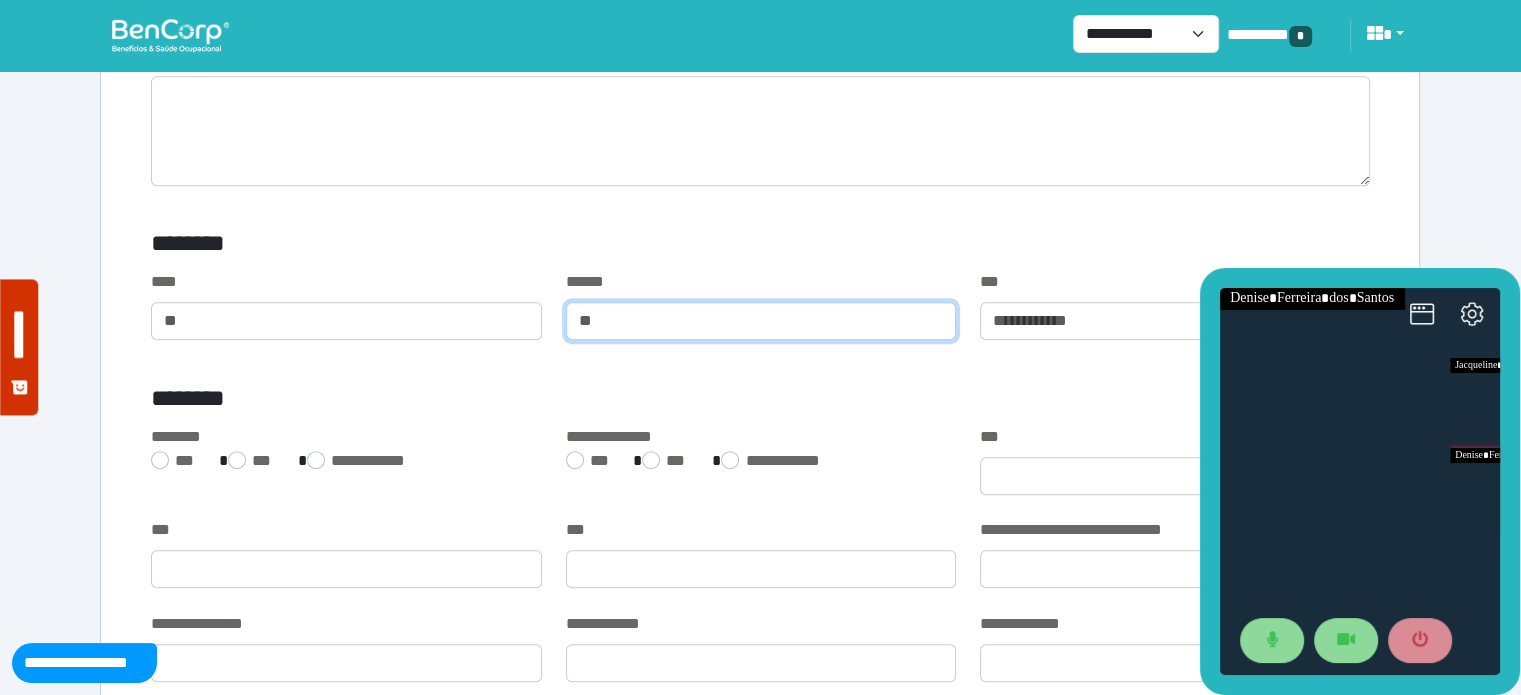 click 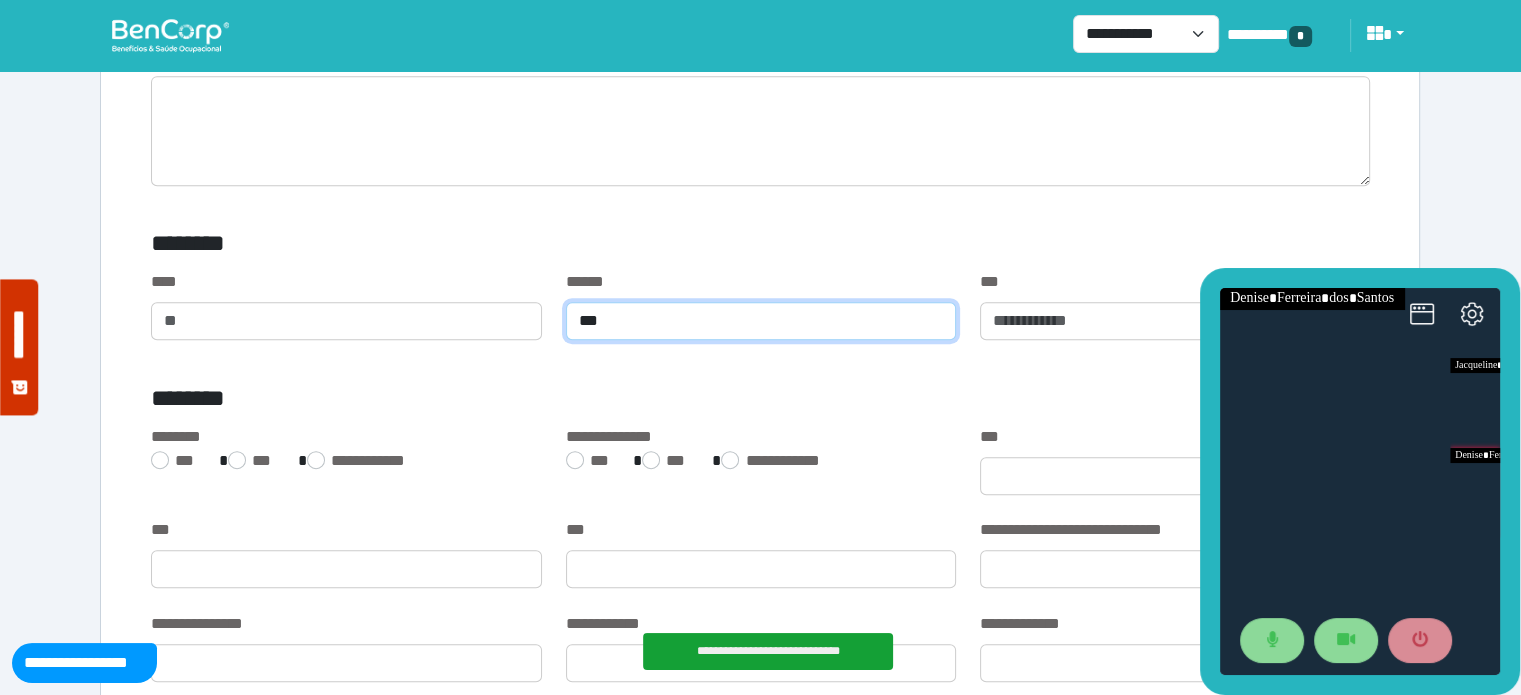 type on "***" 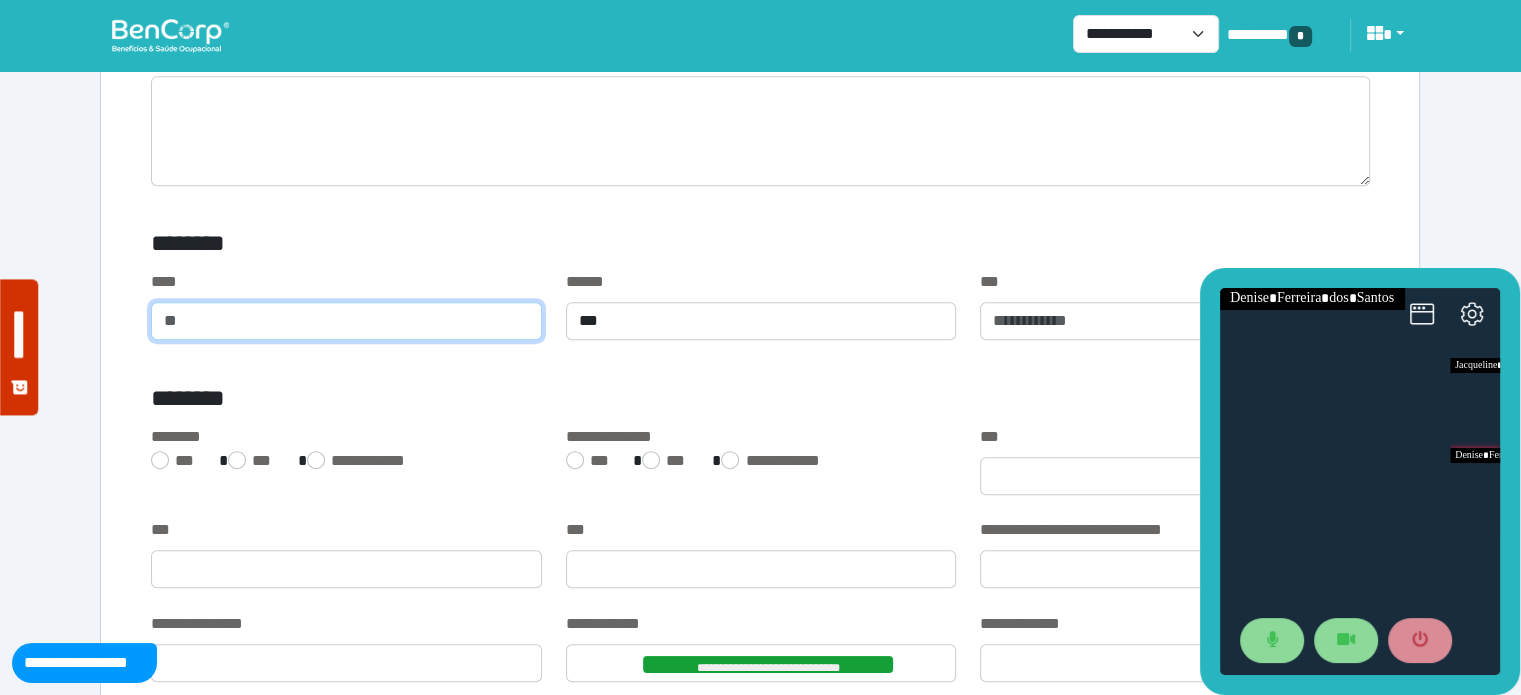 click 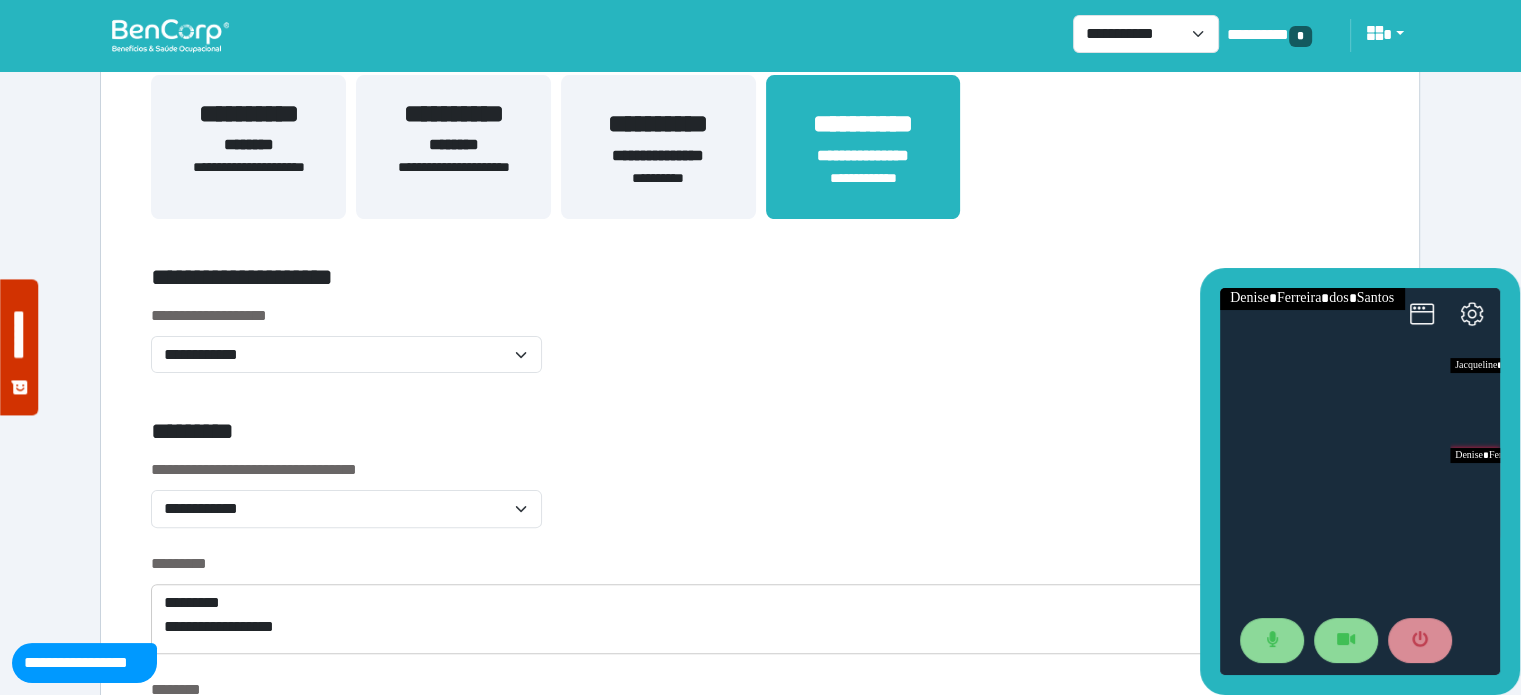 scroll, scrollTop: 404, scrollLeft: 0, axis: vertical 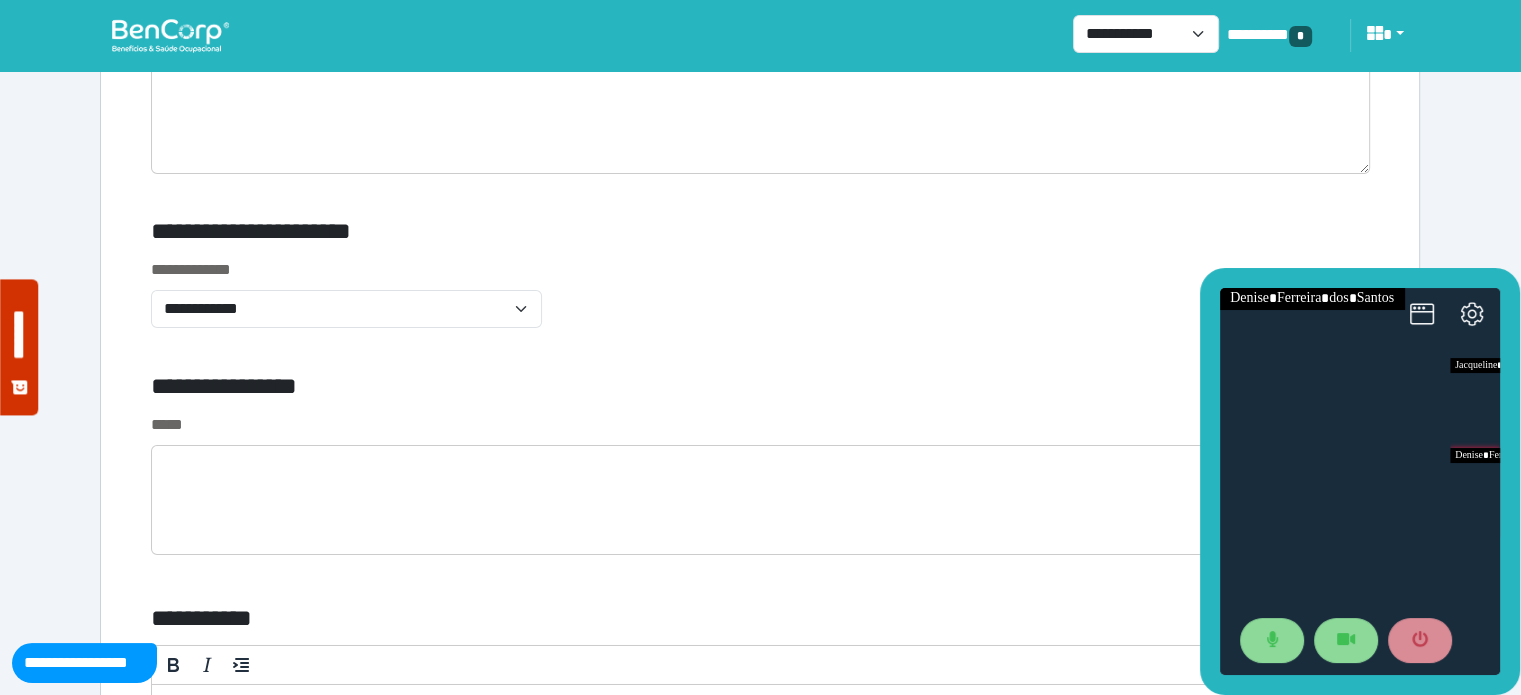 type on "**" 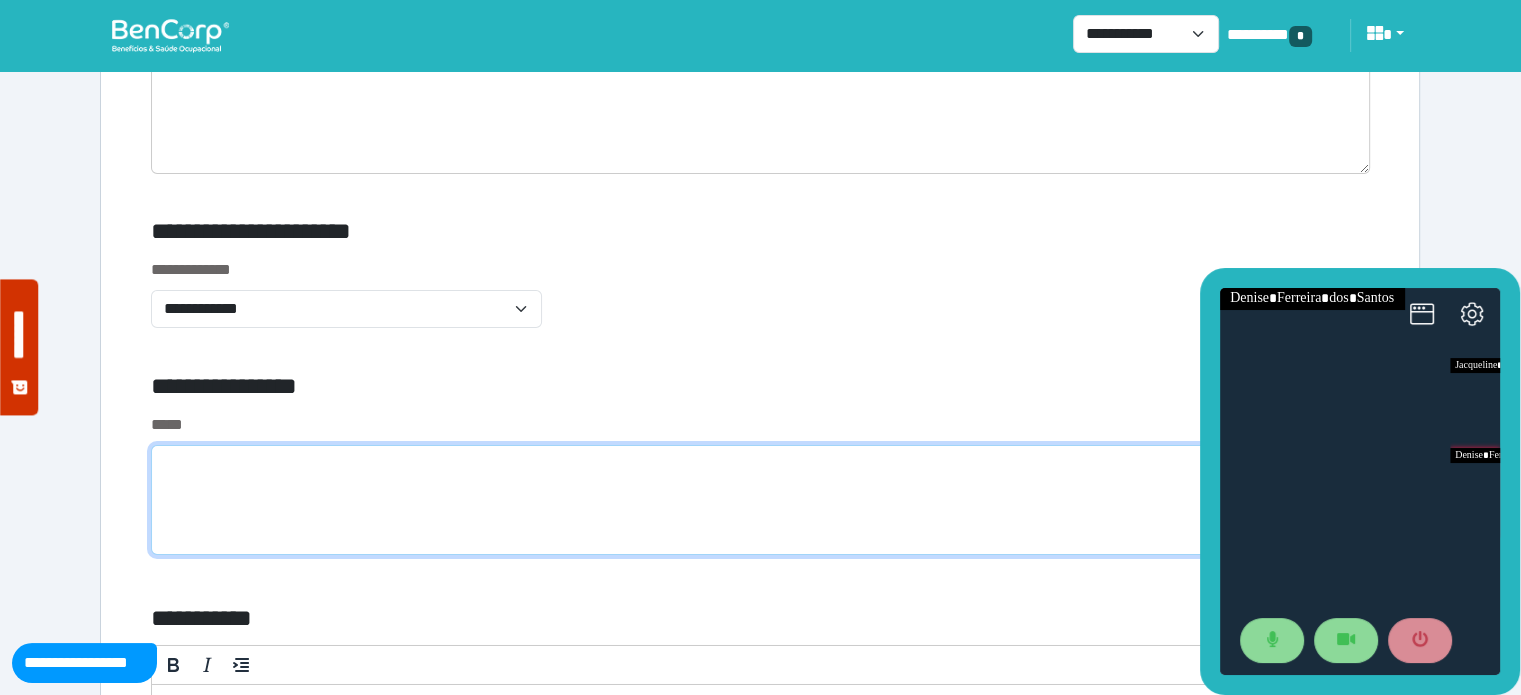 click 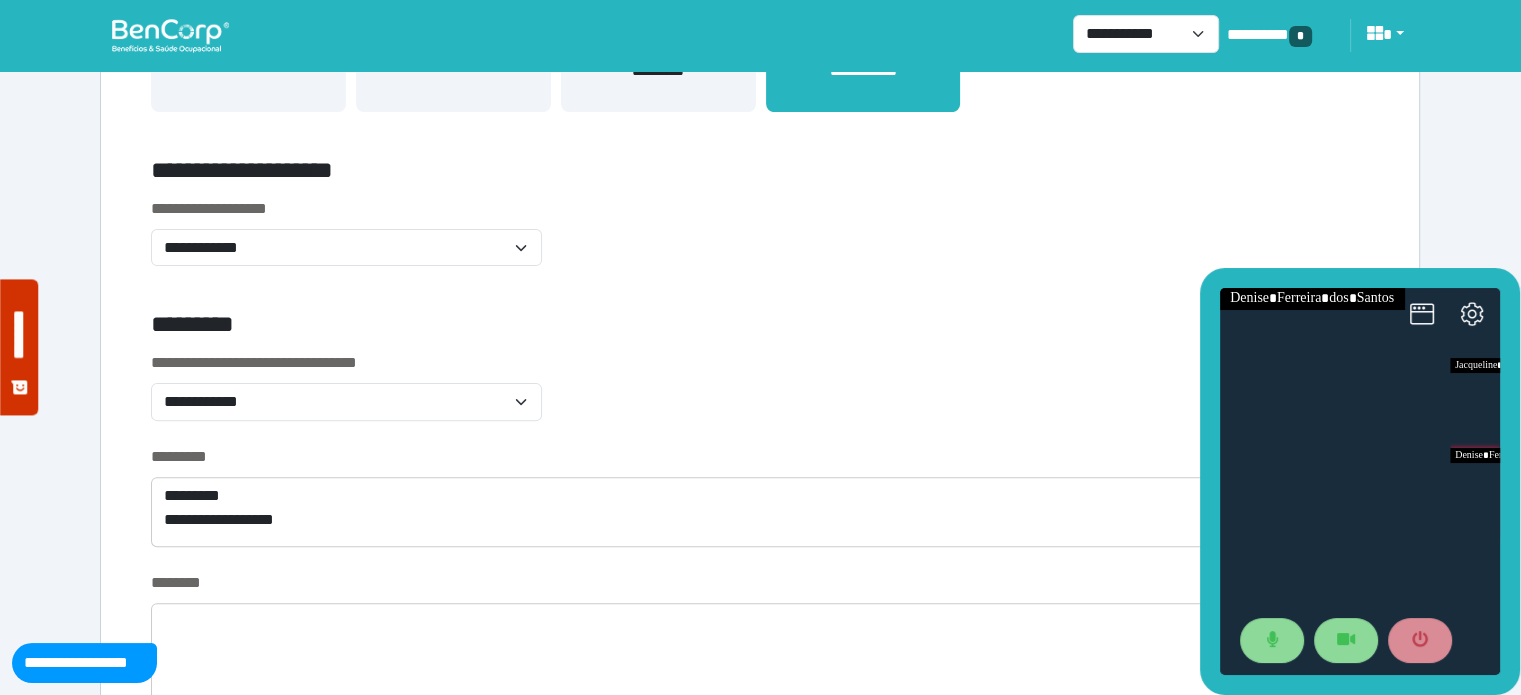 scroll, scrollTop: 618, scrollLeft: 0, axis: vertical 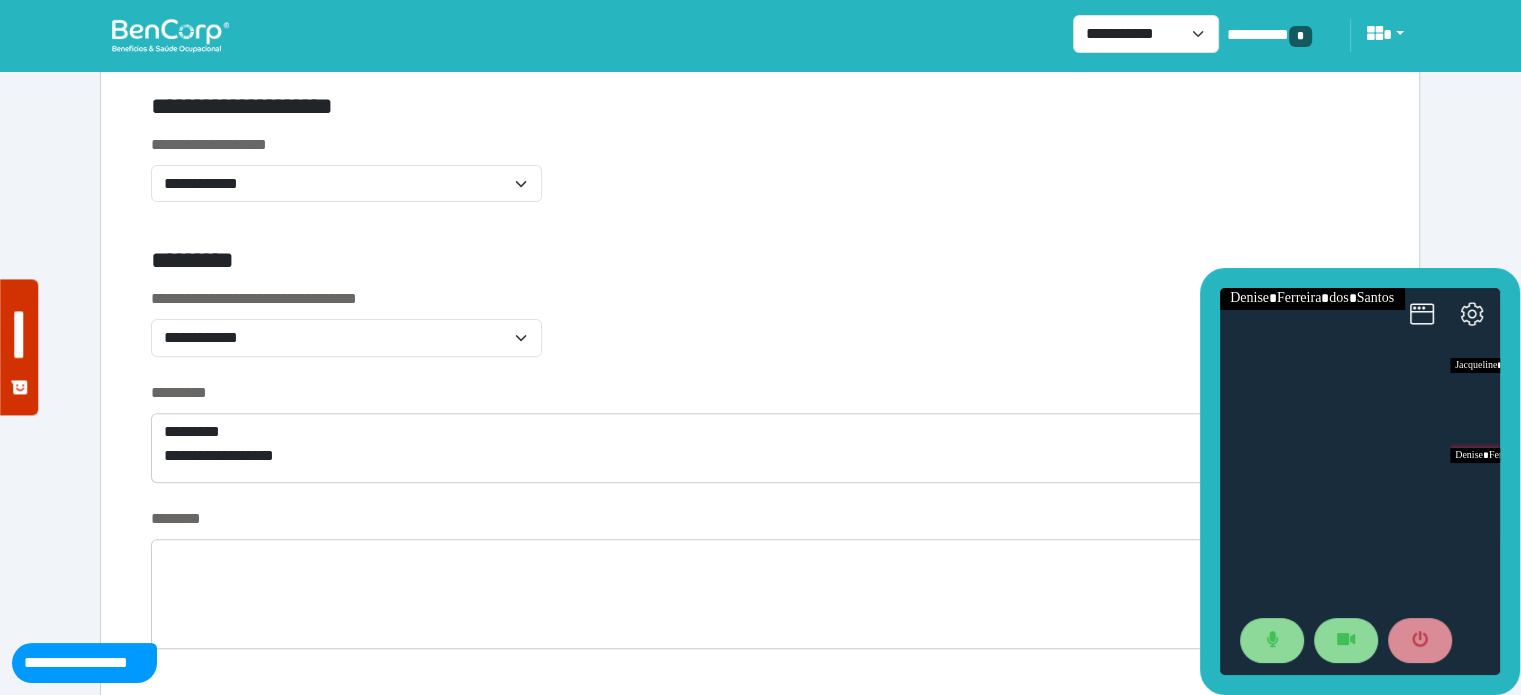 type on "**********" 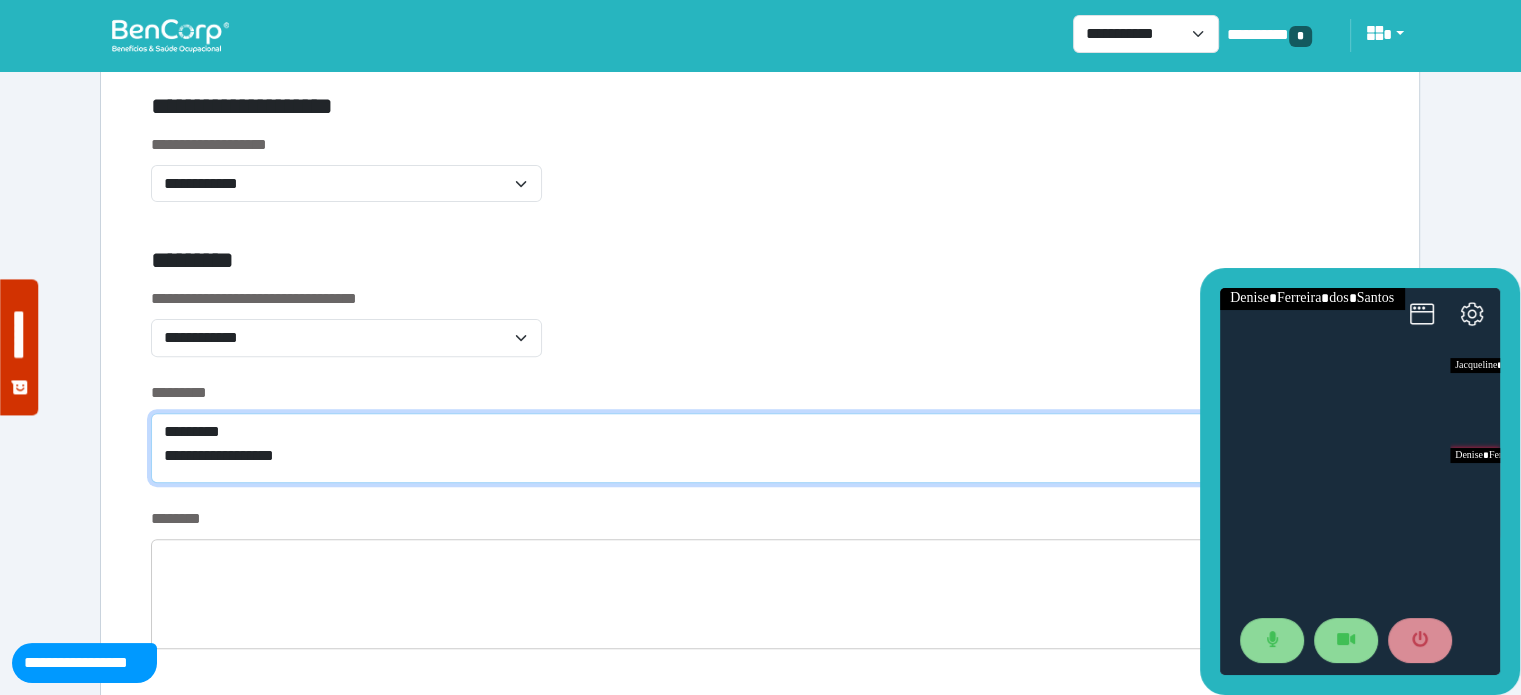 click on "**********" 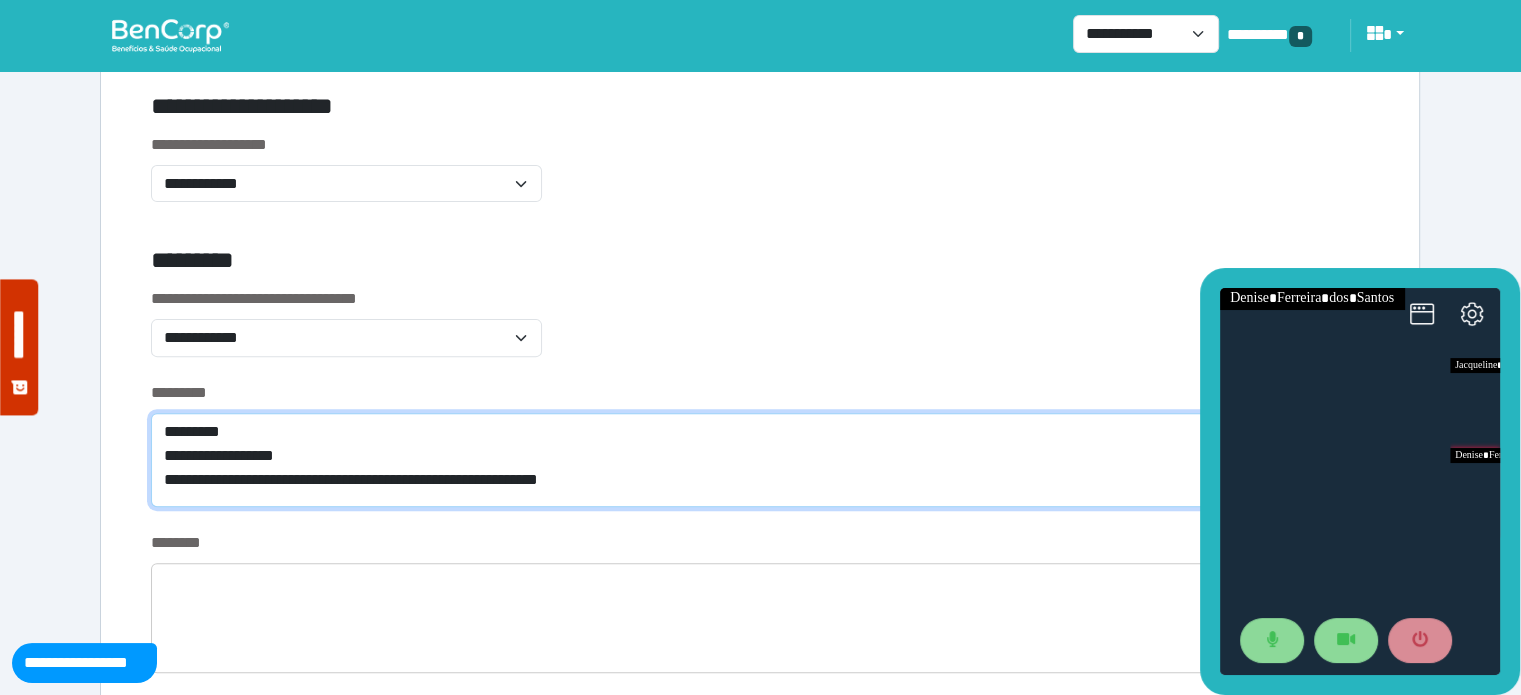 scroll, scrollTop: 0, scrollLeft: 0, axis: both 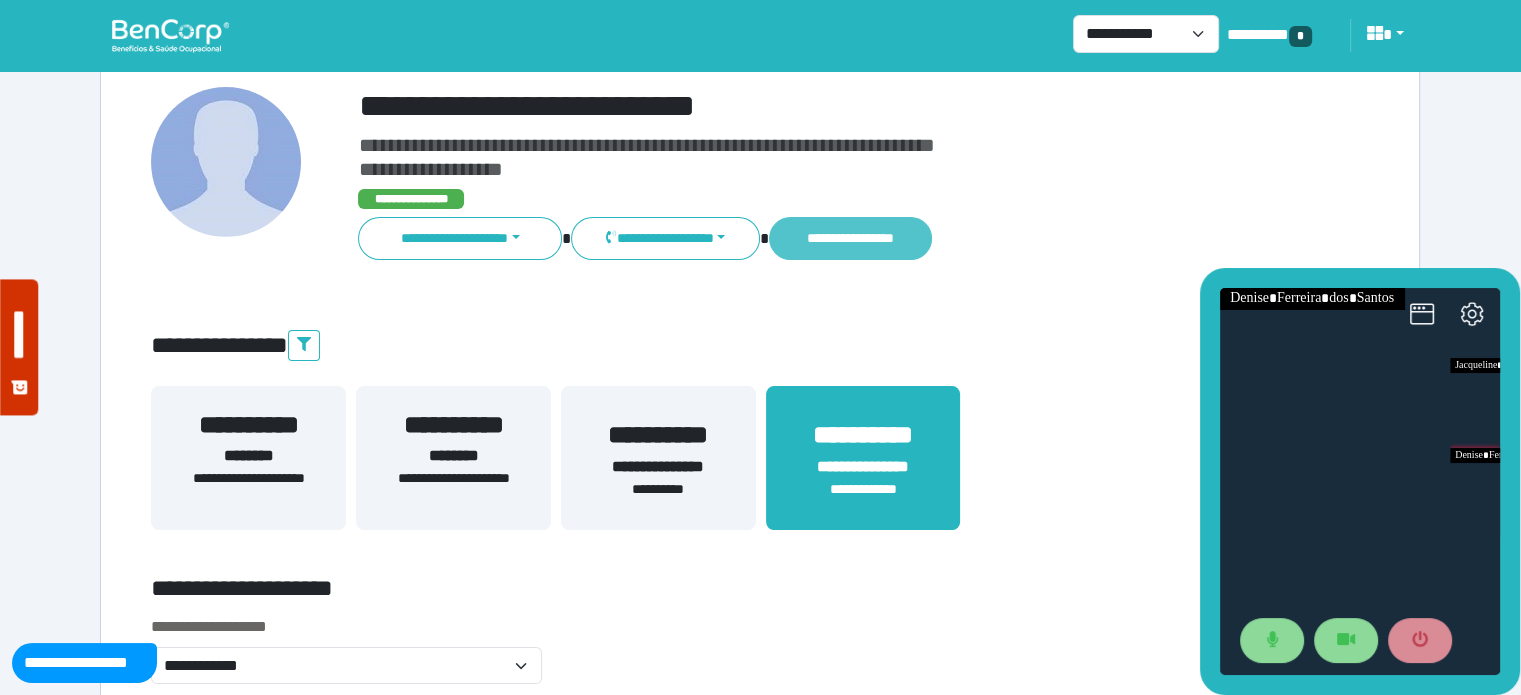 type on "**********" 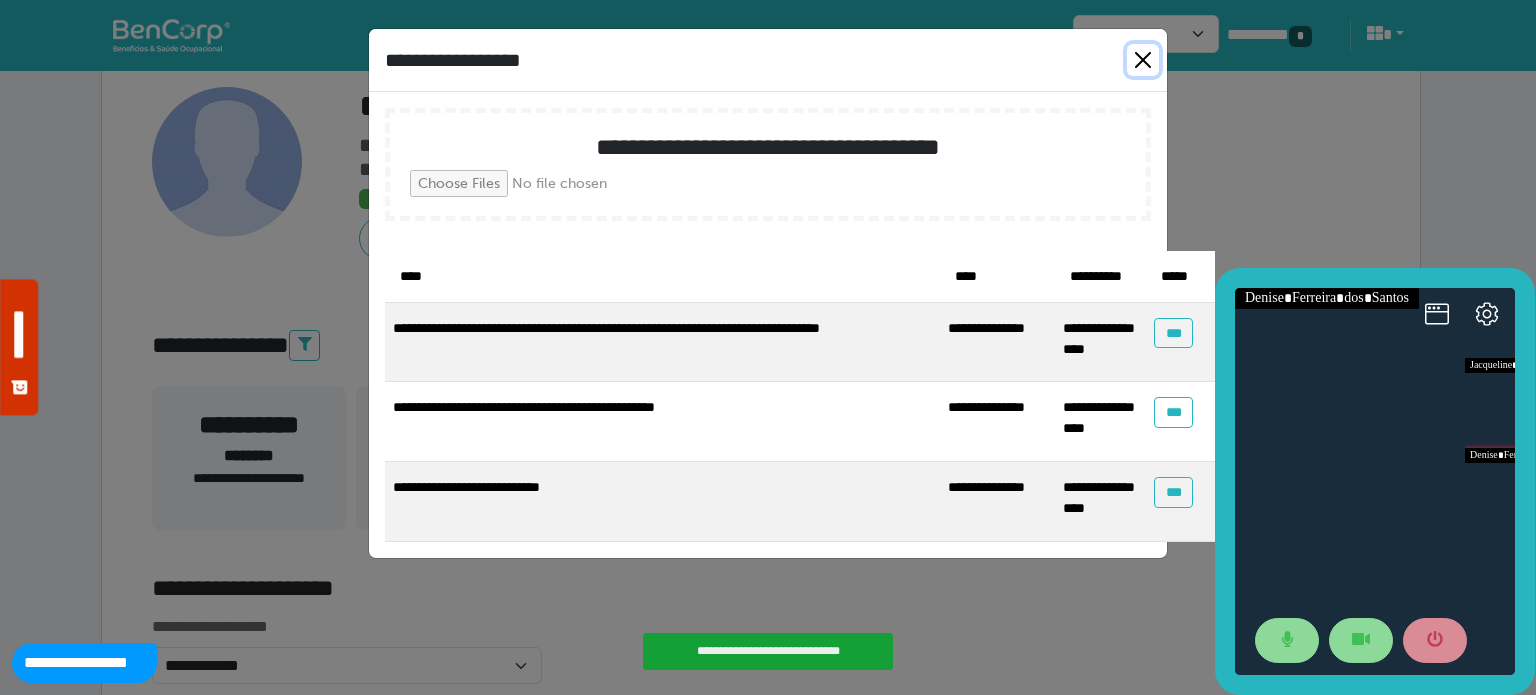 click at bounding box center (1143, 60) 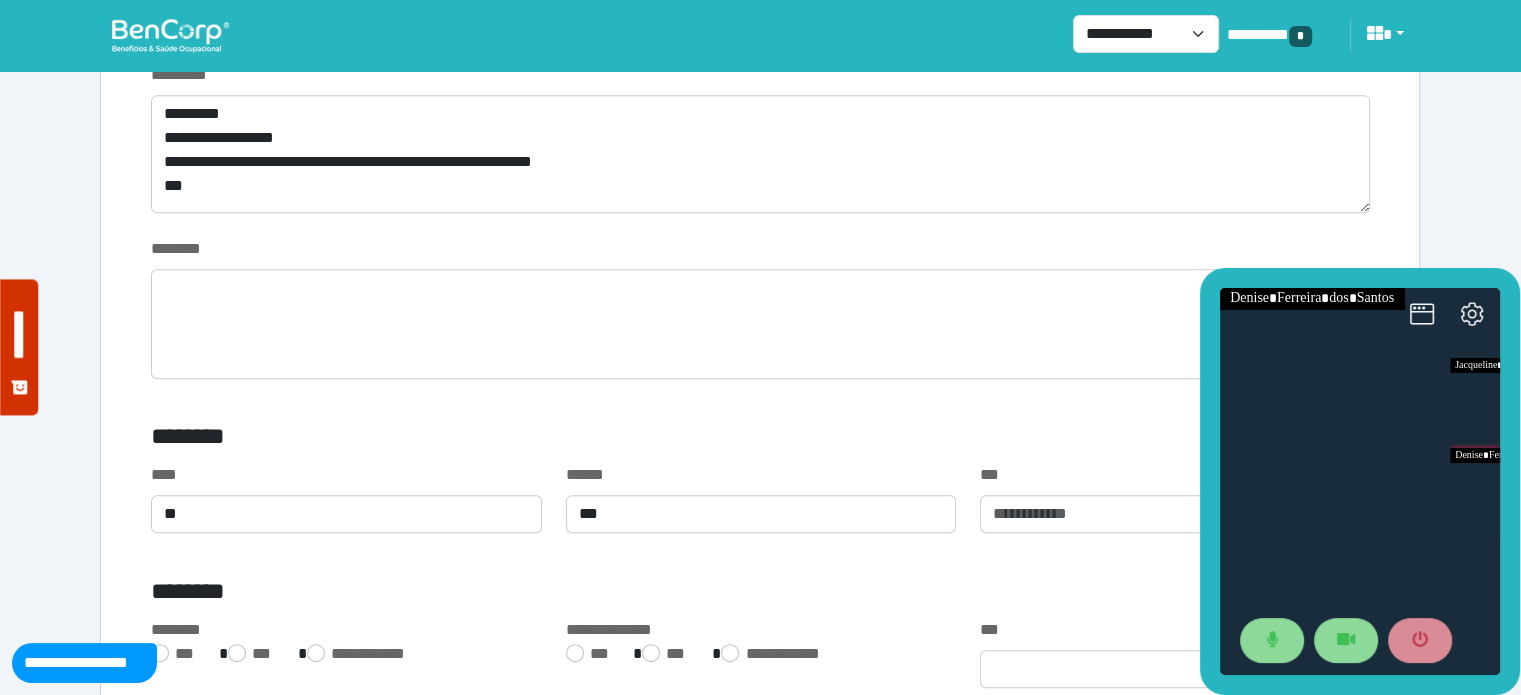 scroll, scrollTop: 958, scrollLeft: 0, axis: vertical 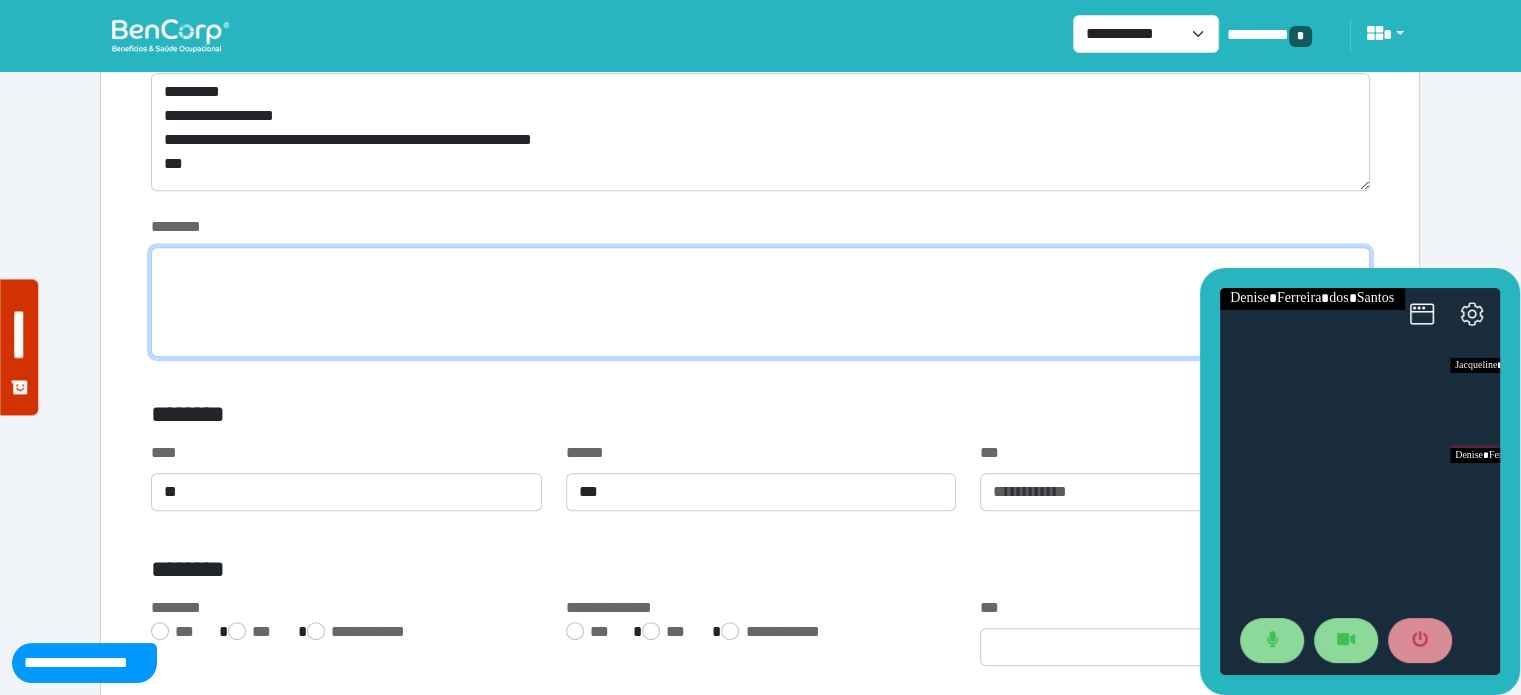 click 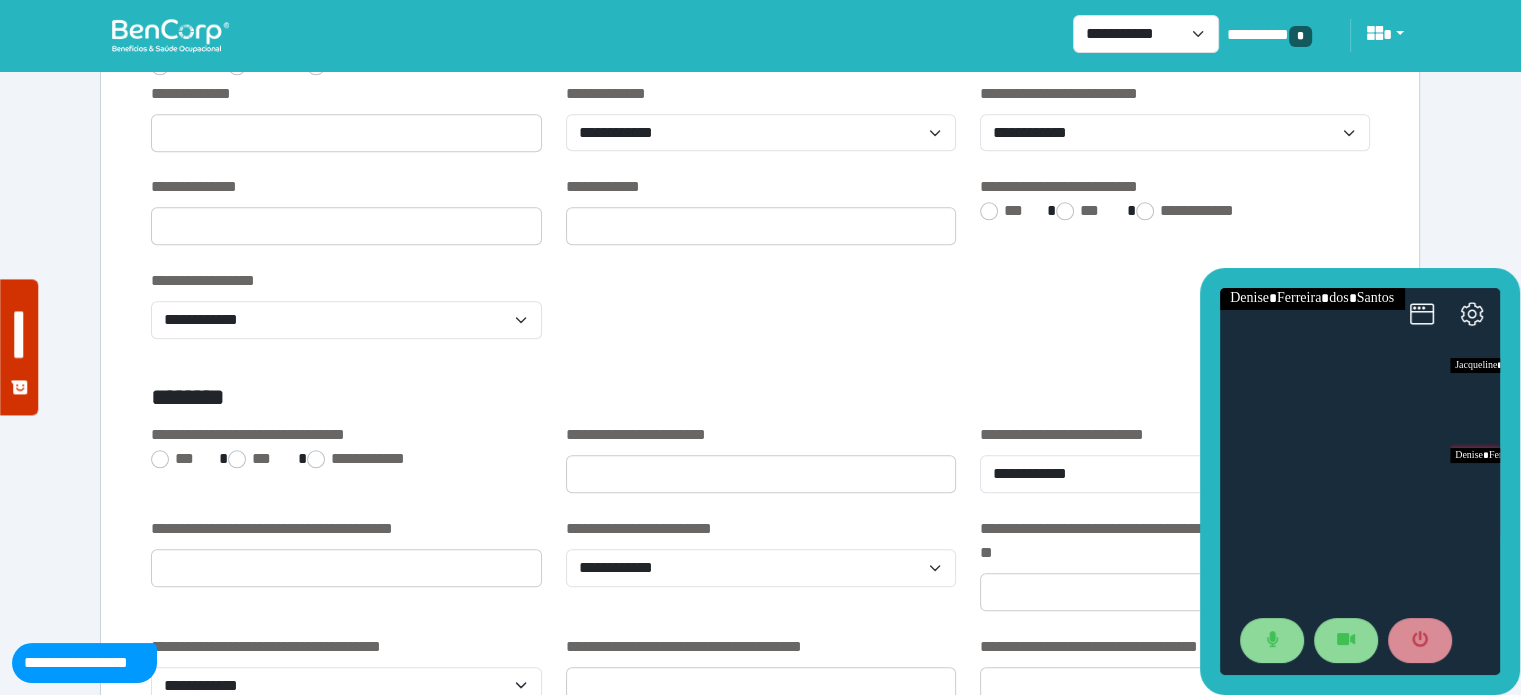 scroll, scrollTop: 2063, scrollLeft: 0, axis: vertical 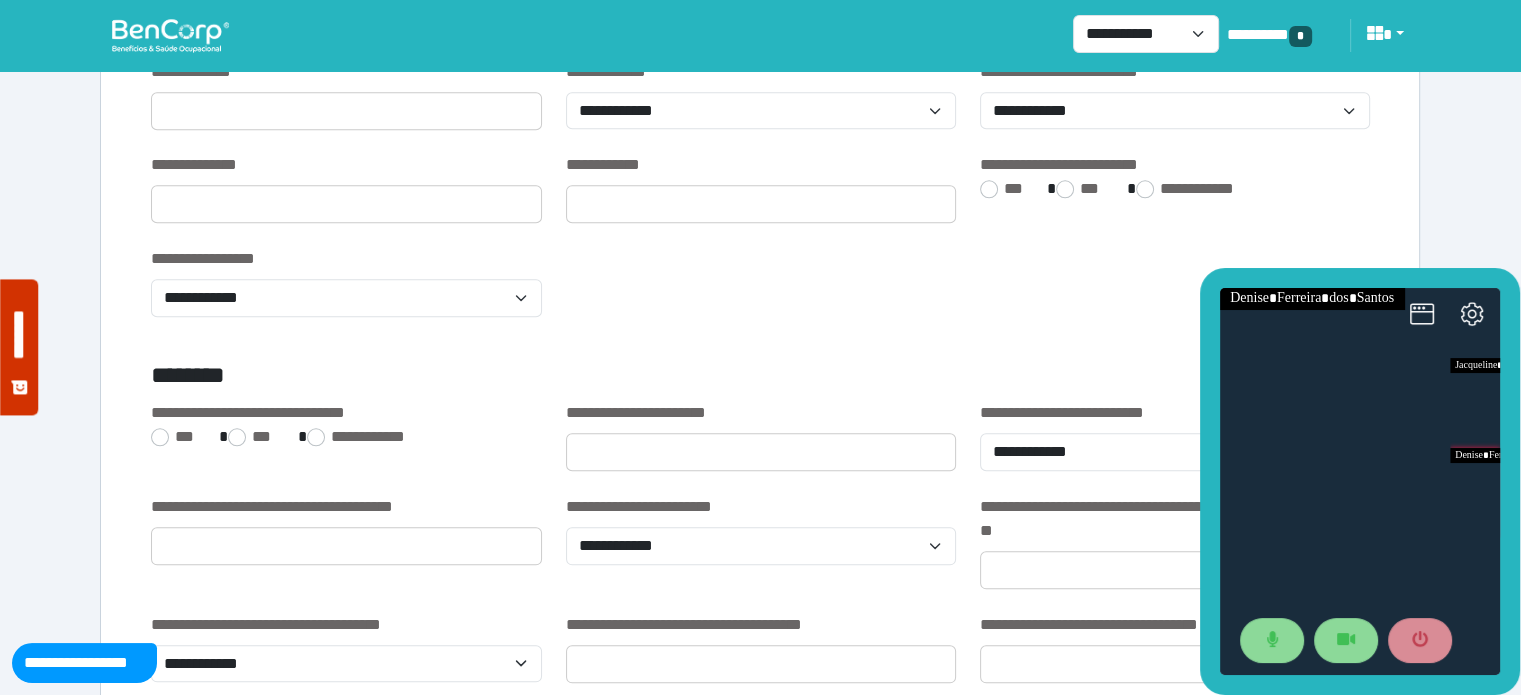 type on "****" 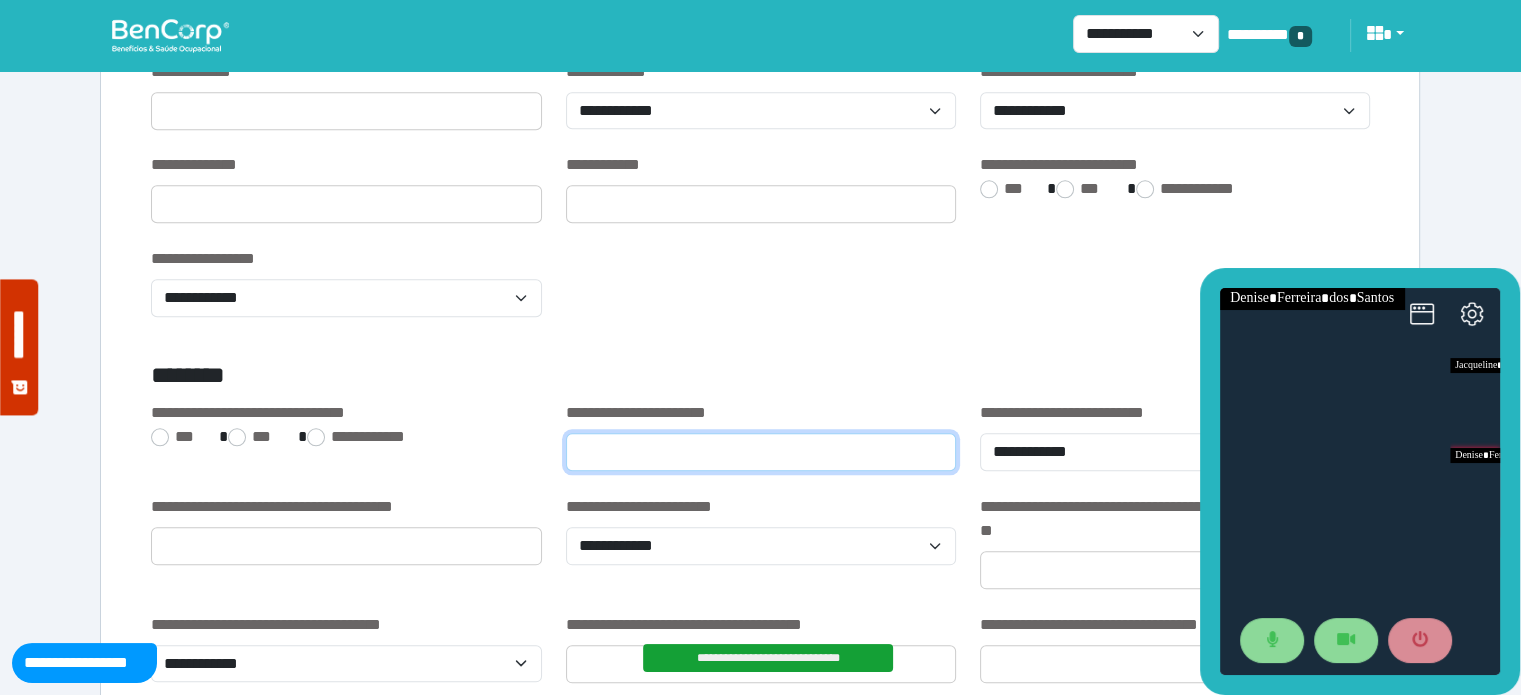 click 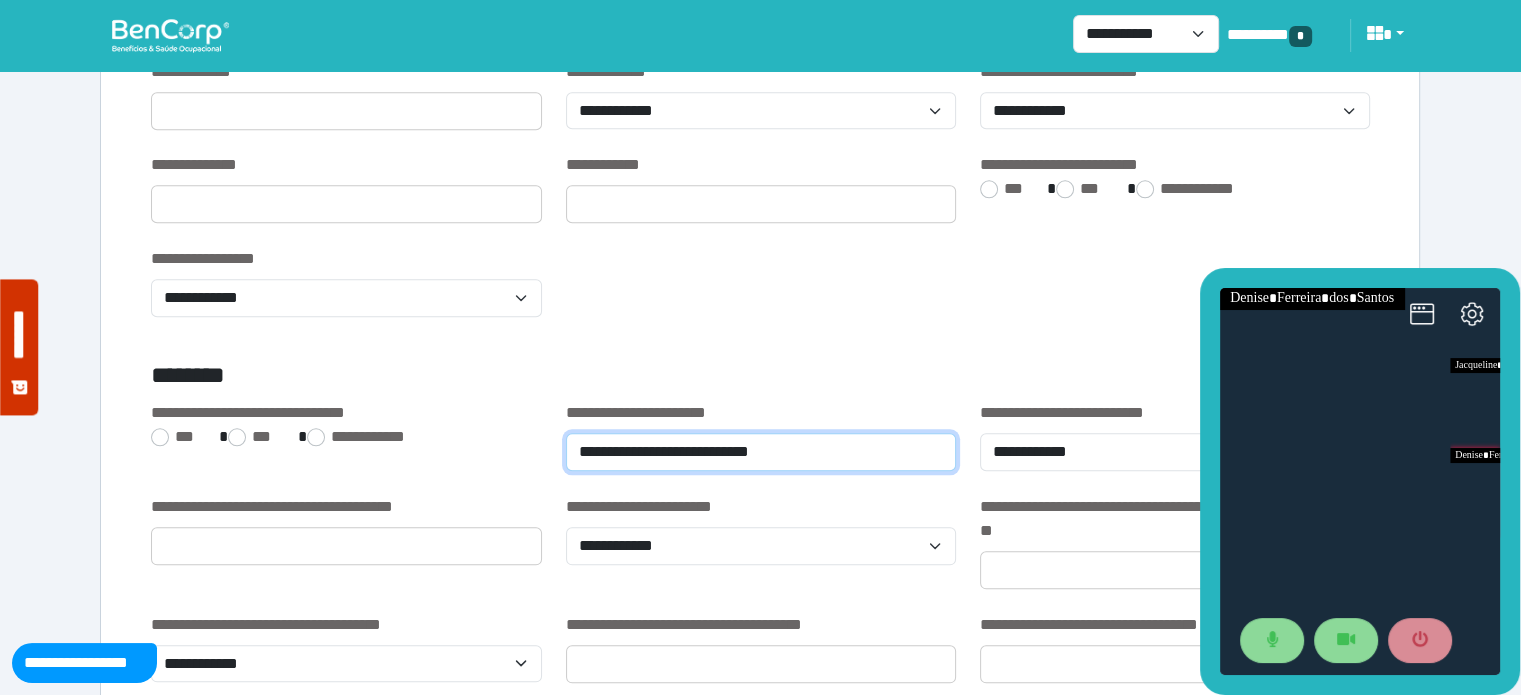 type on "**********" 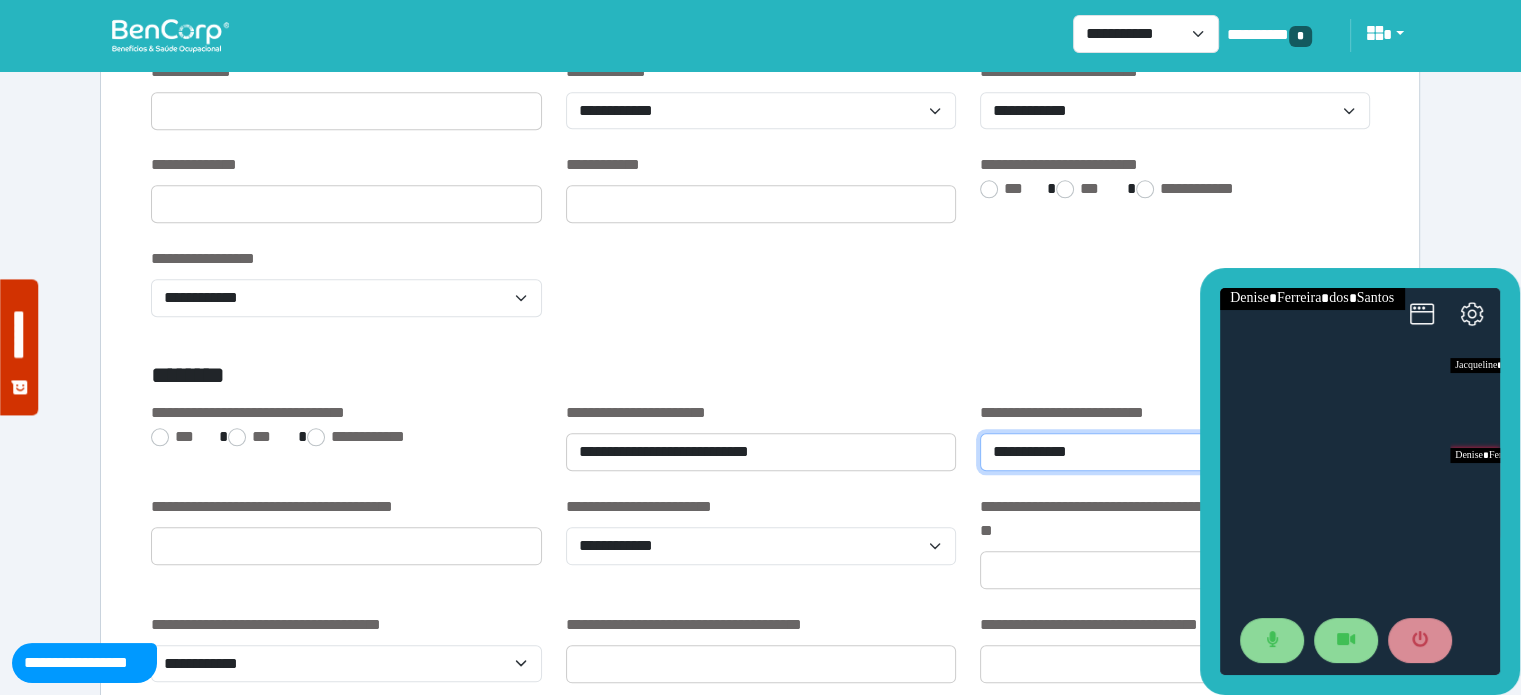 click on "**********" 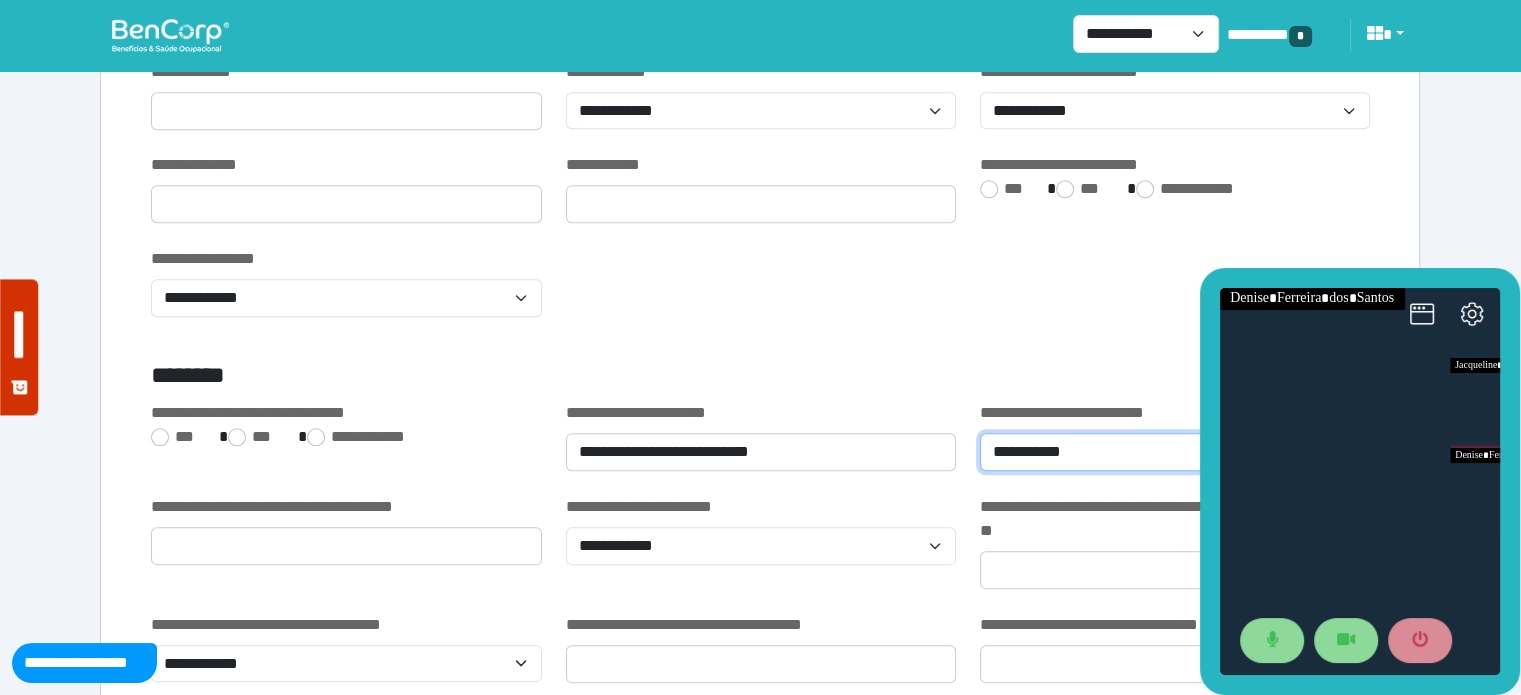 click on "**********" 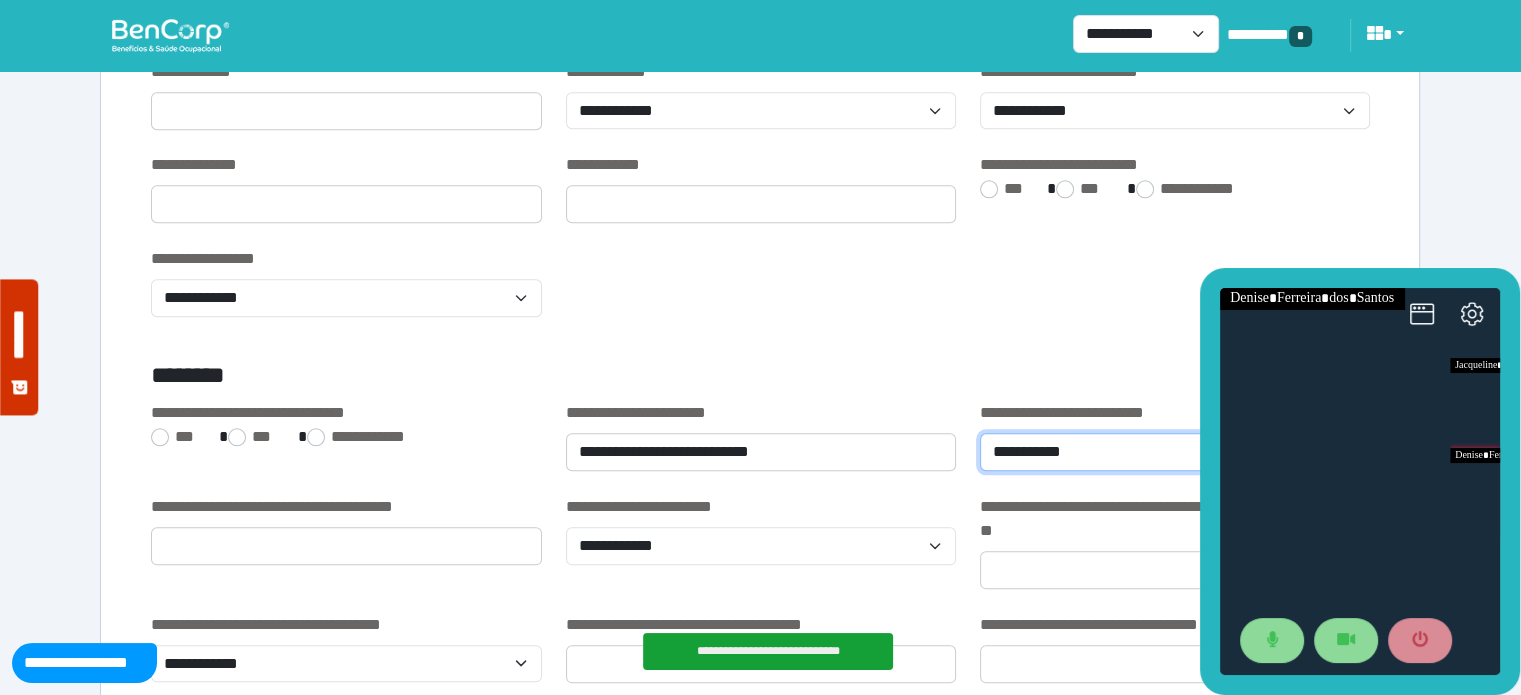 click on "**********" 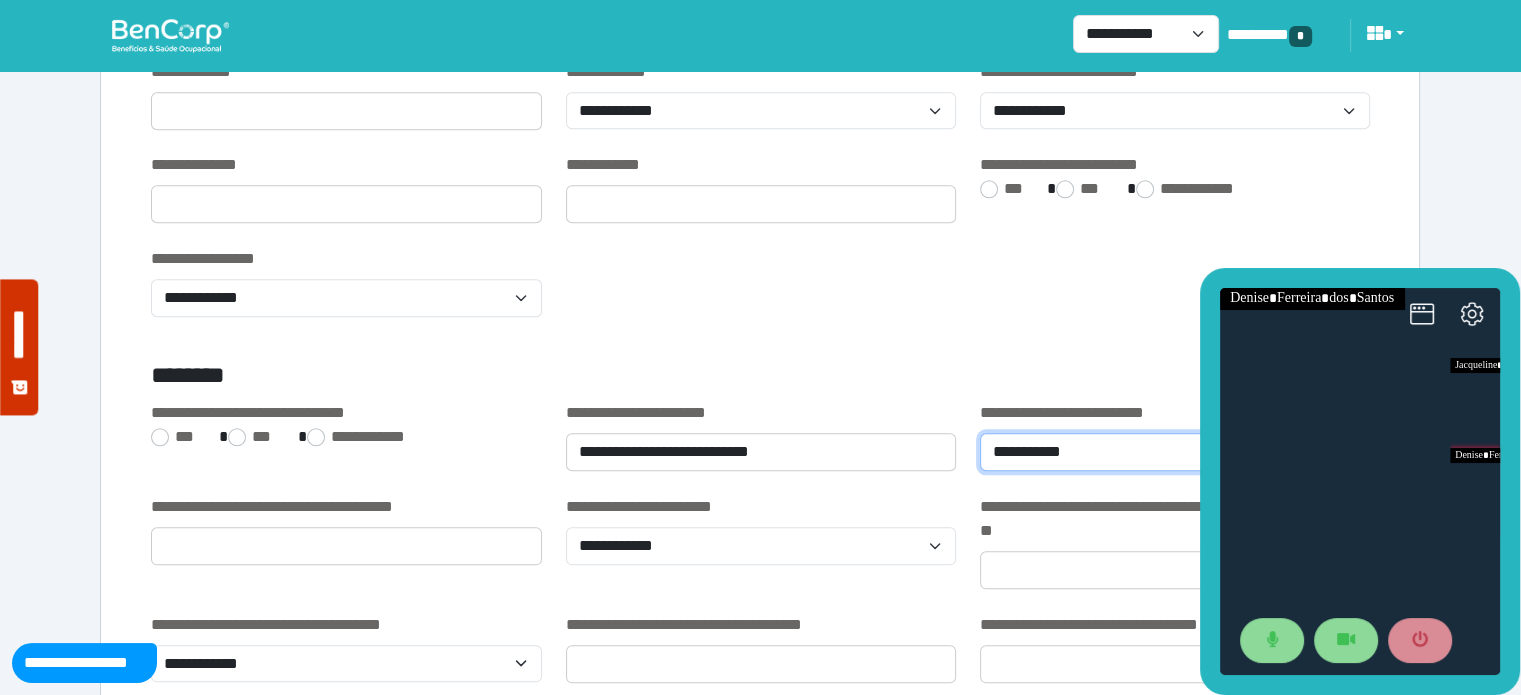 select on "**********" 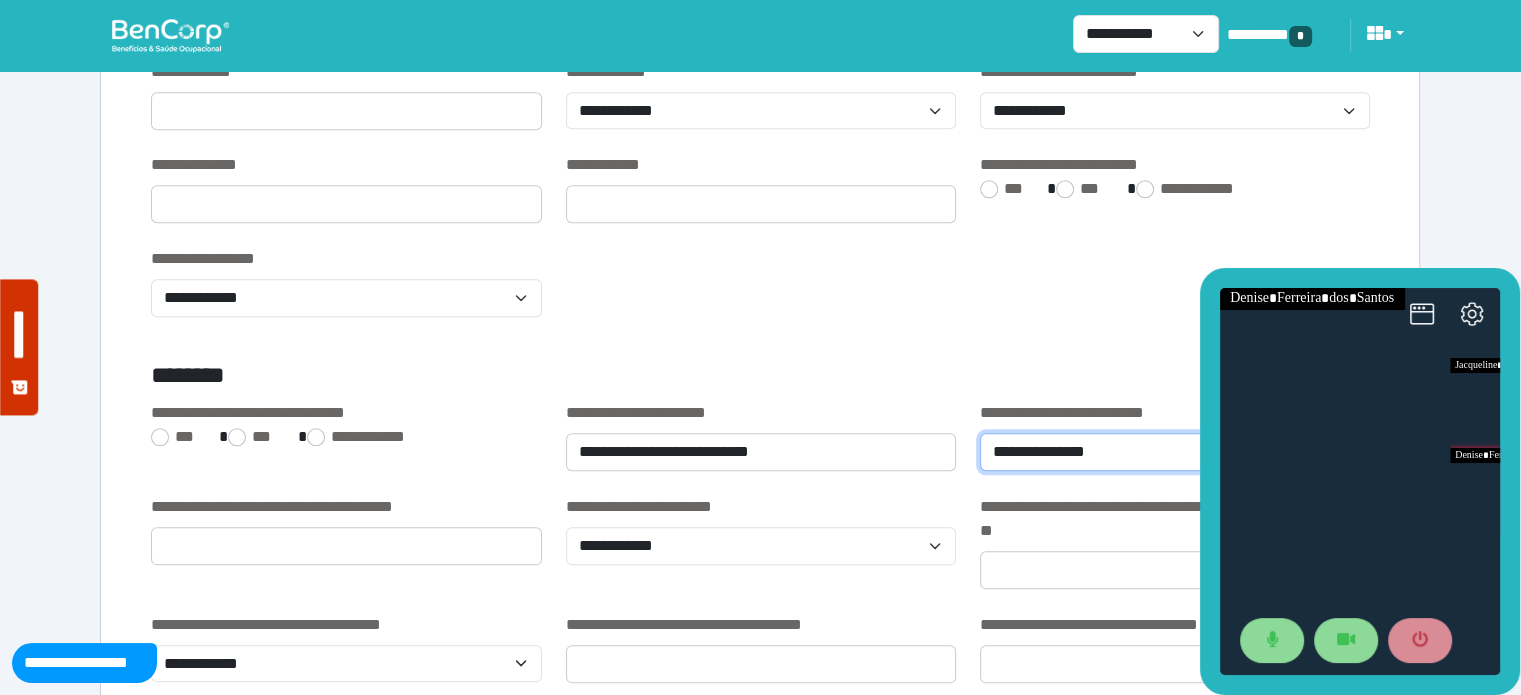 click on "**********" 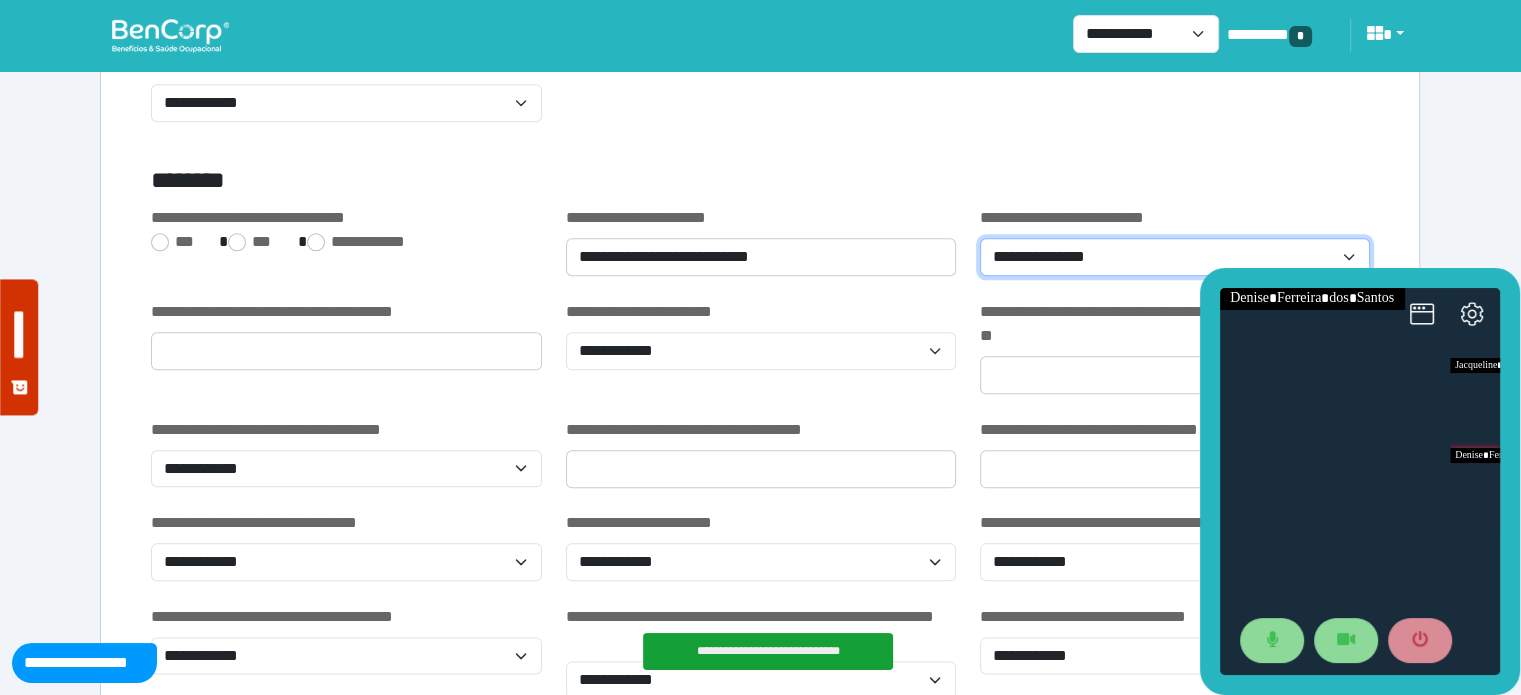 scroll, scrollTop: 2280, scrollLeft: 0, axis: vertical 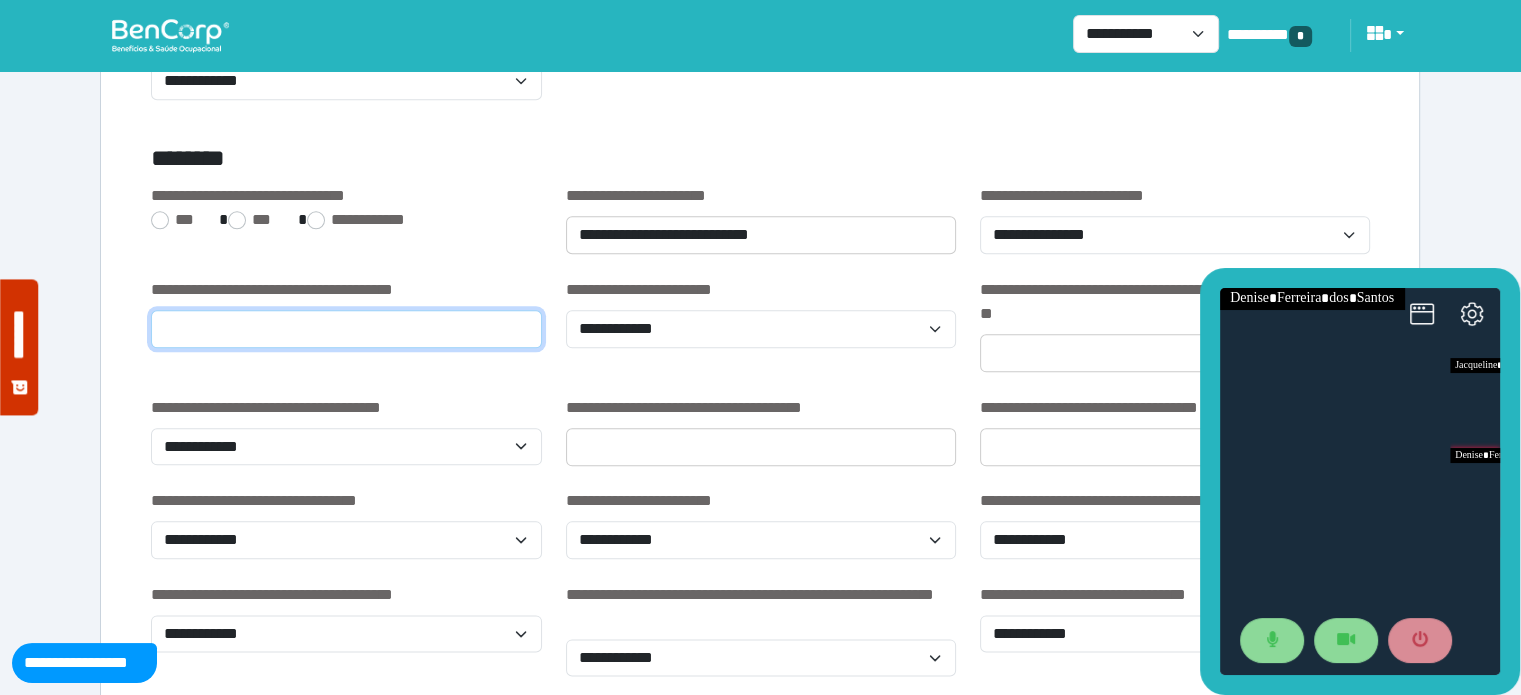 click 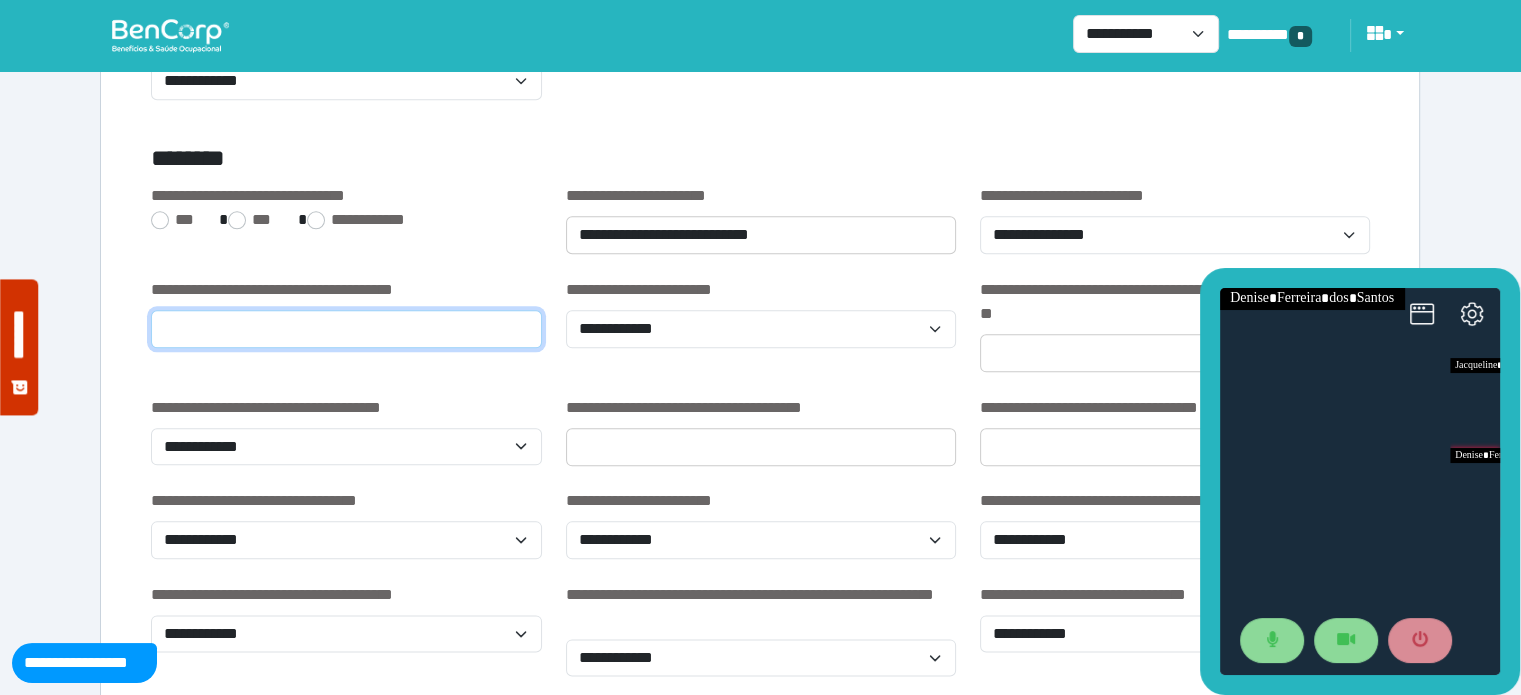 type on "*" 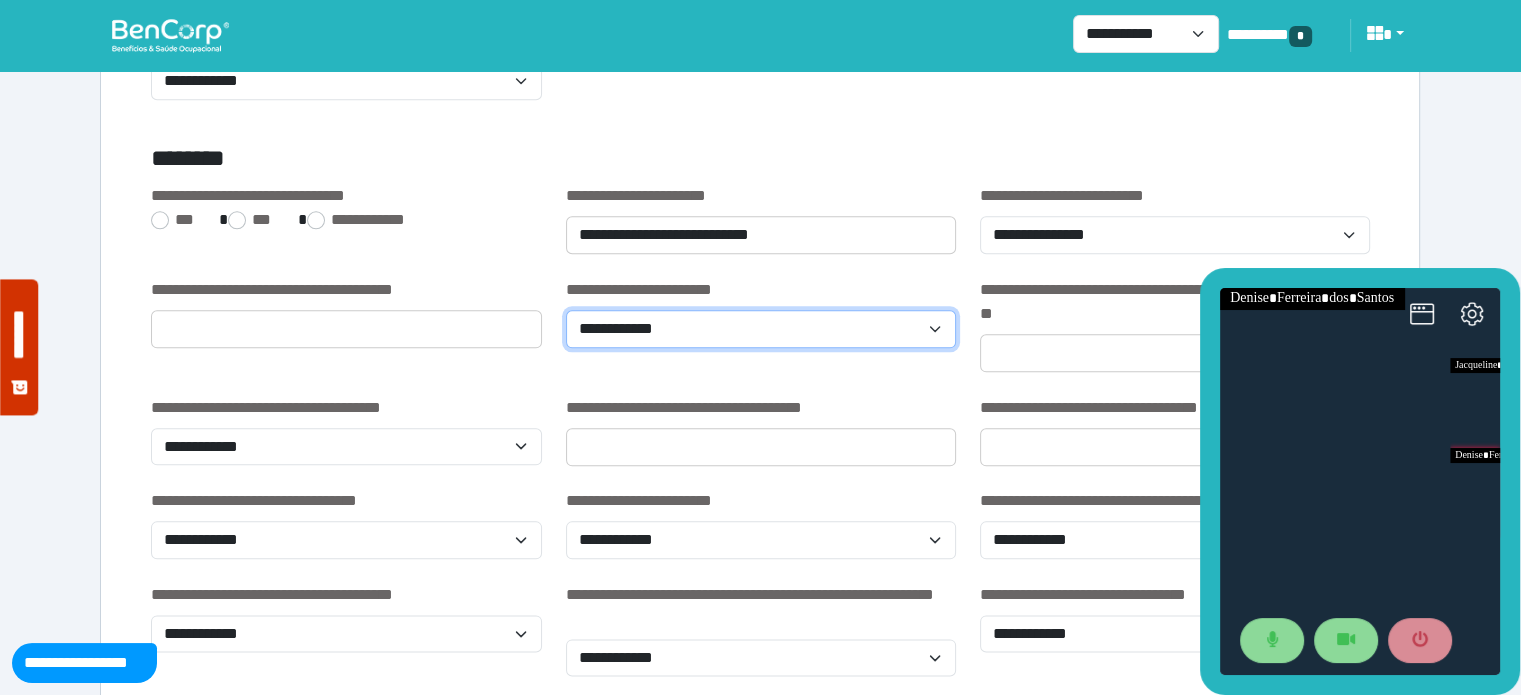 click on "**********" 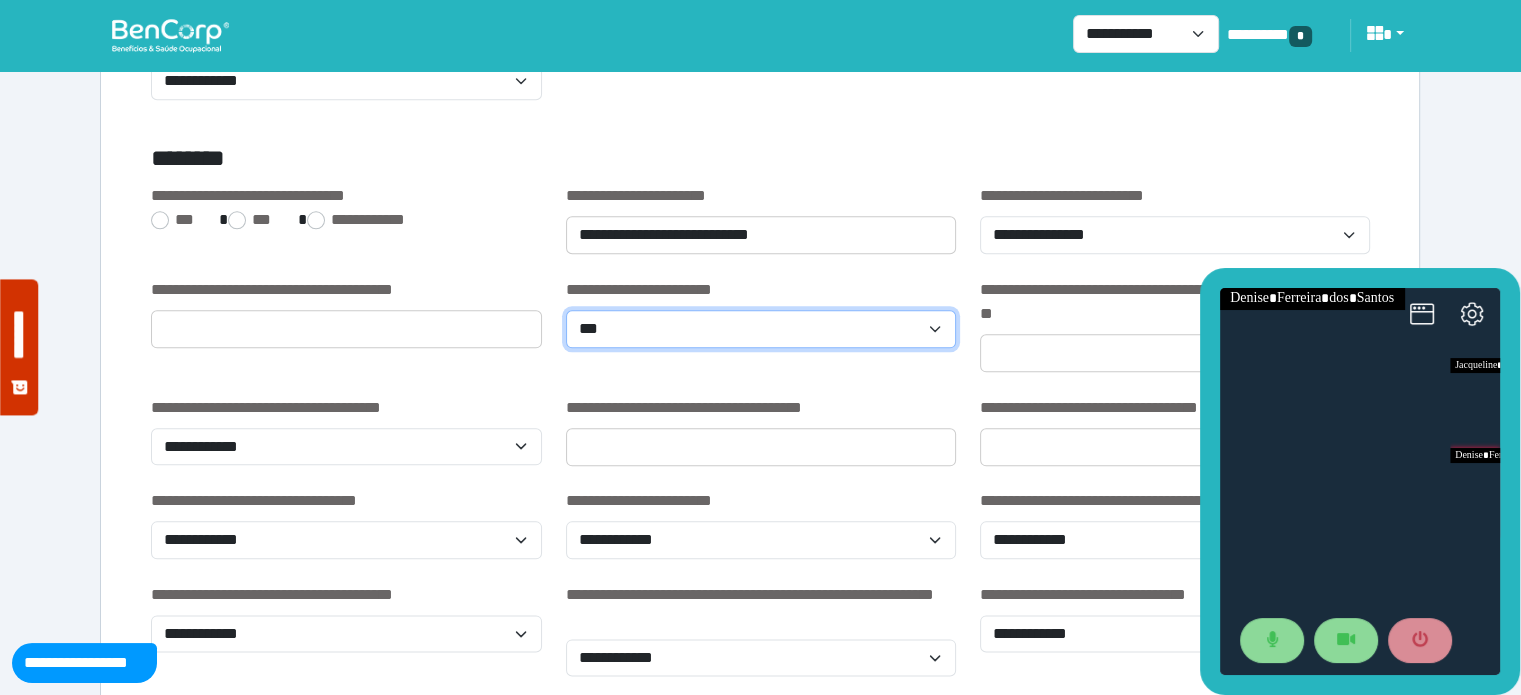 click on "**********" 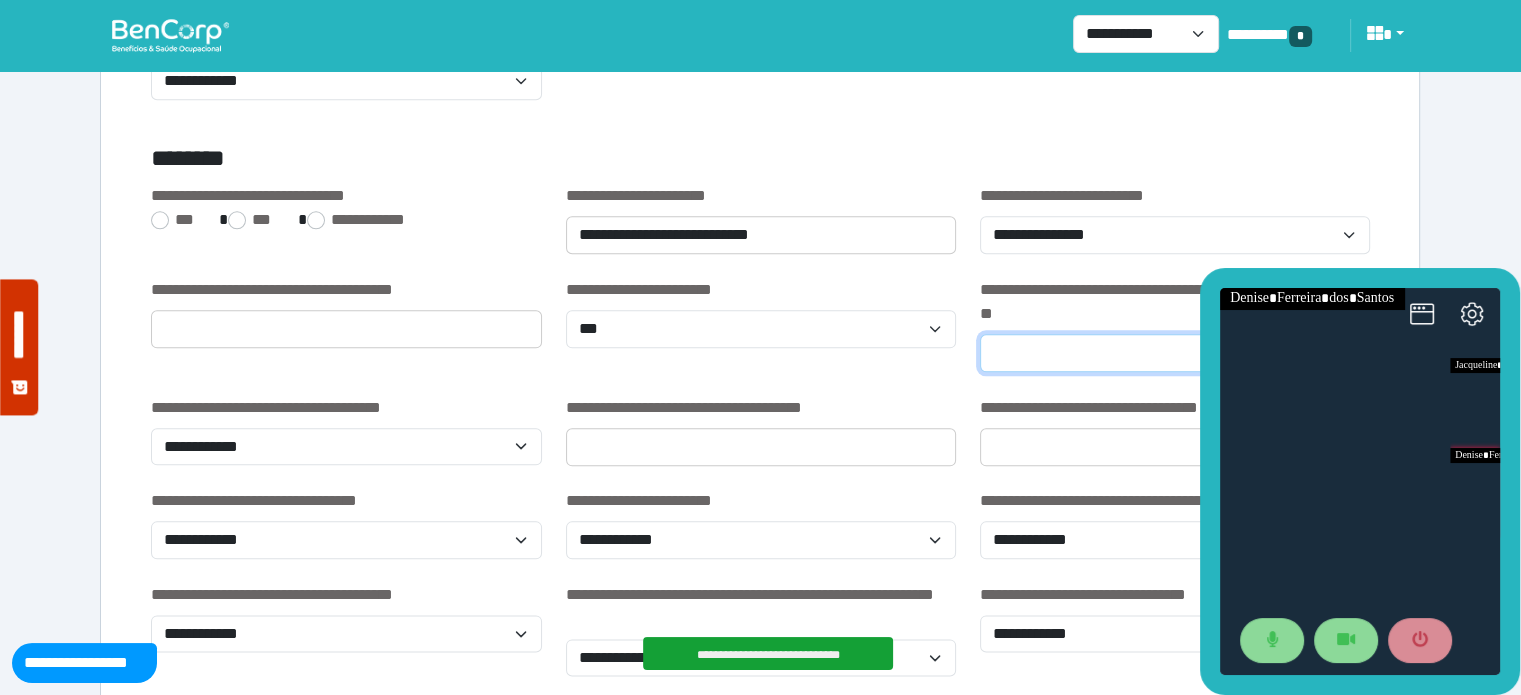click 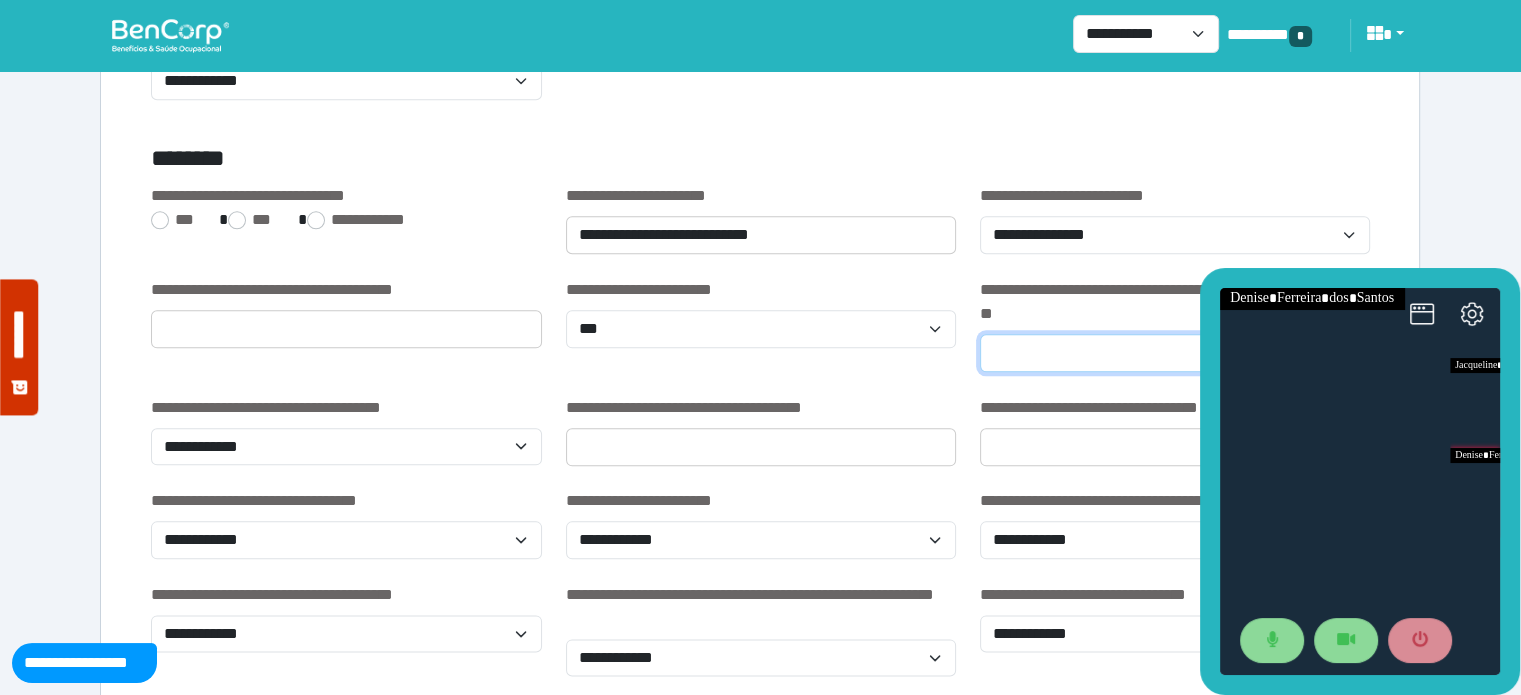 type on "**********" 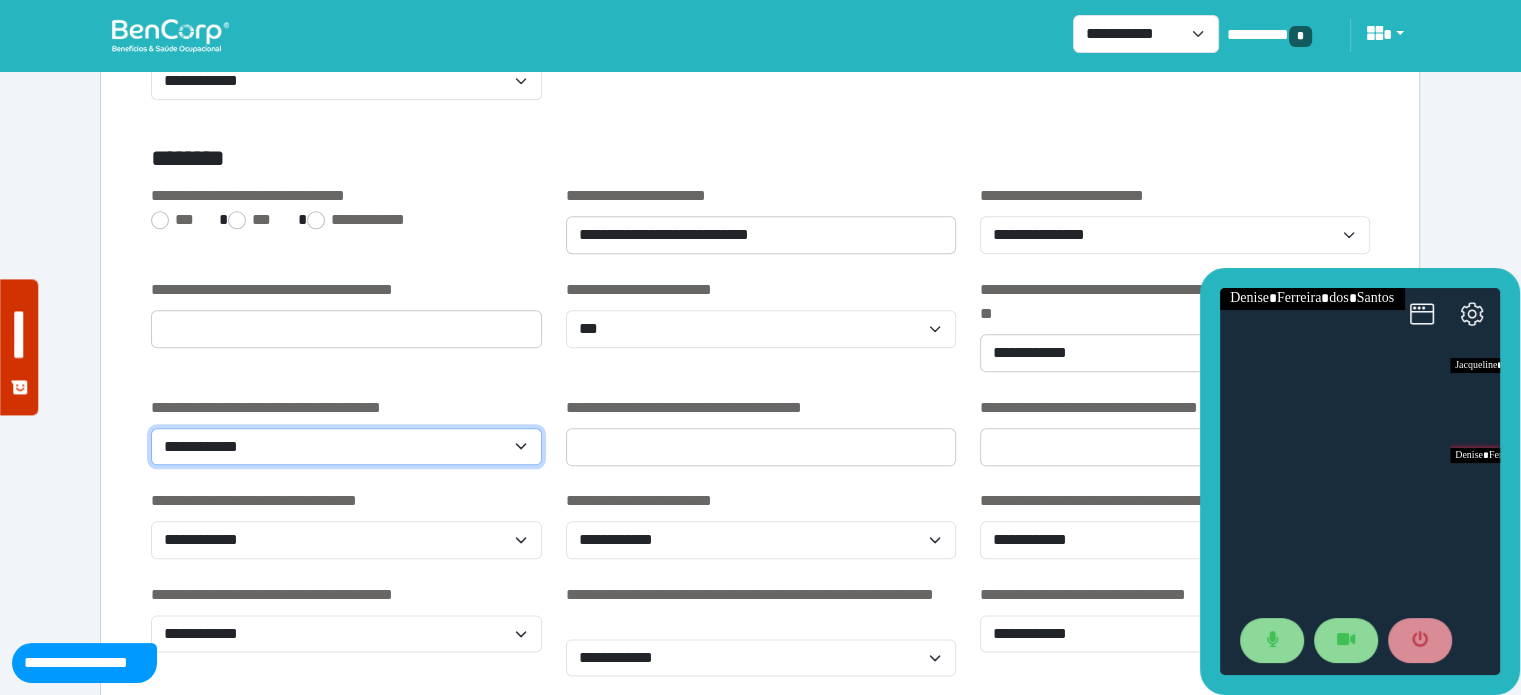 click on "**********" 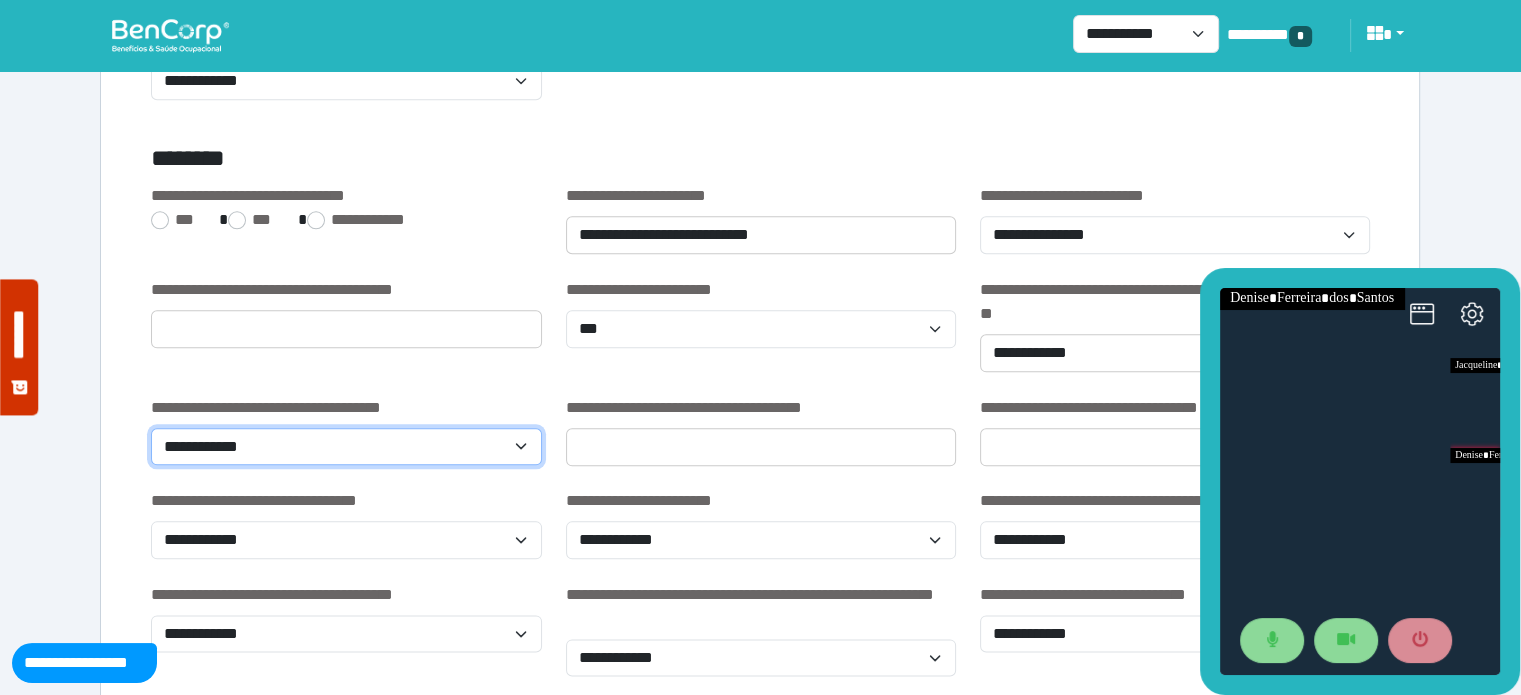 select on "***" 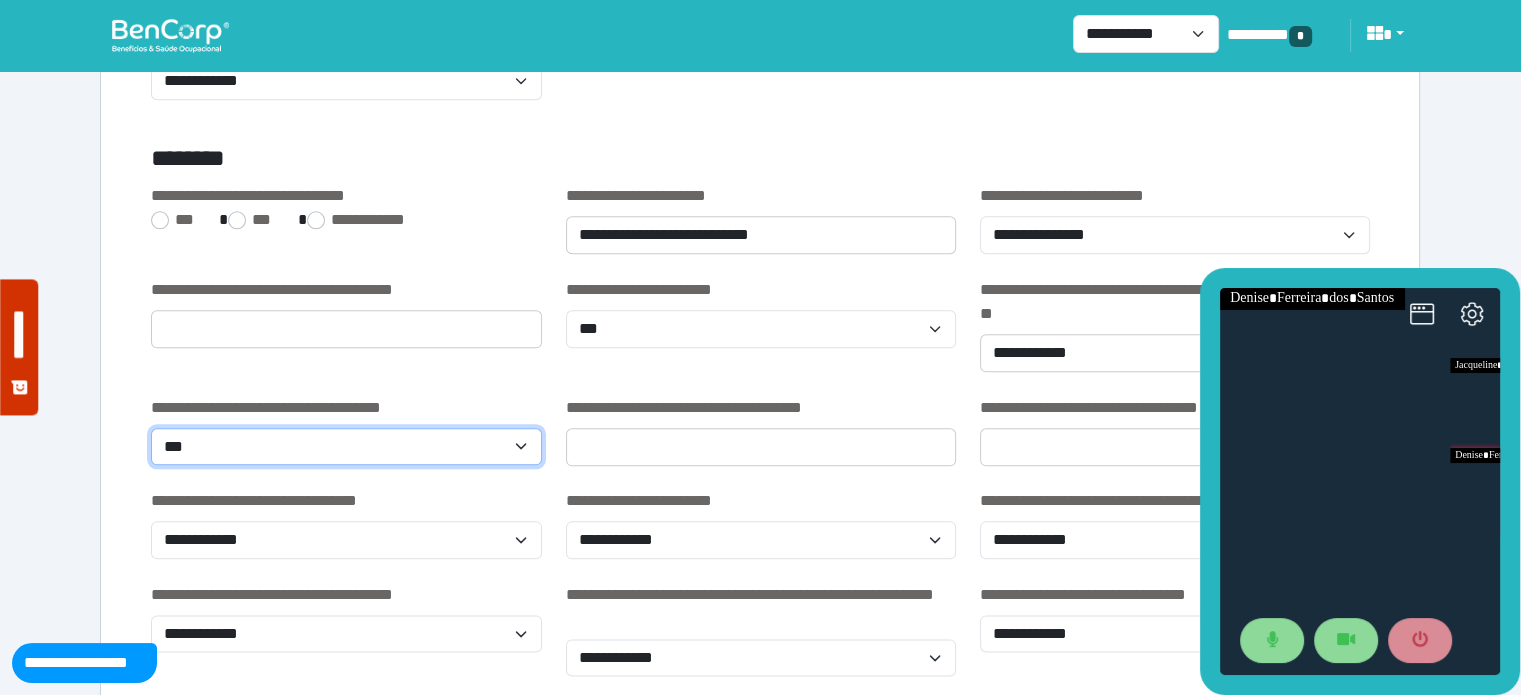 click on "**********" 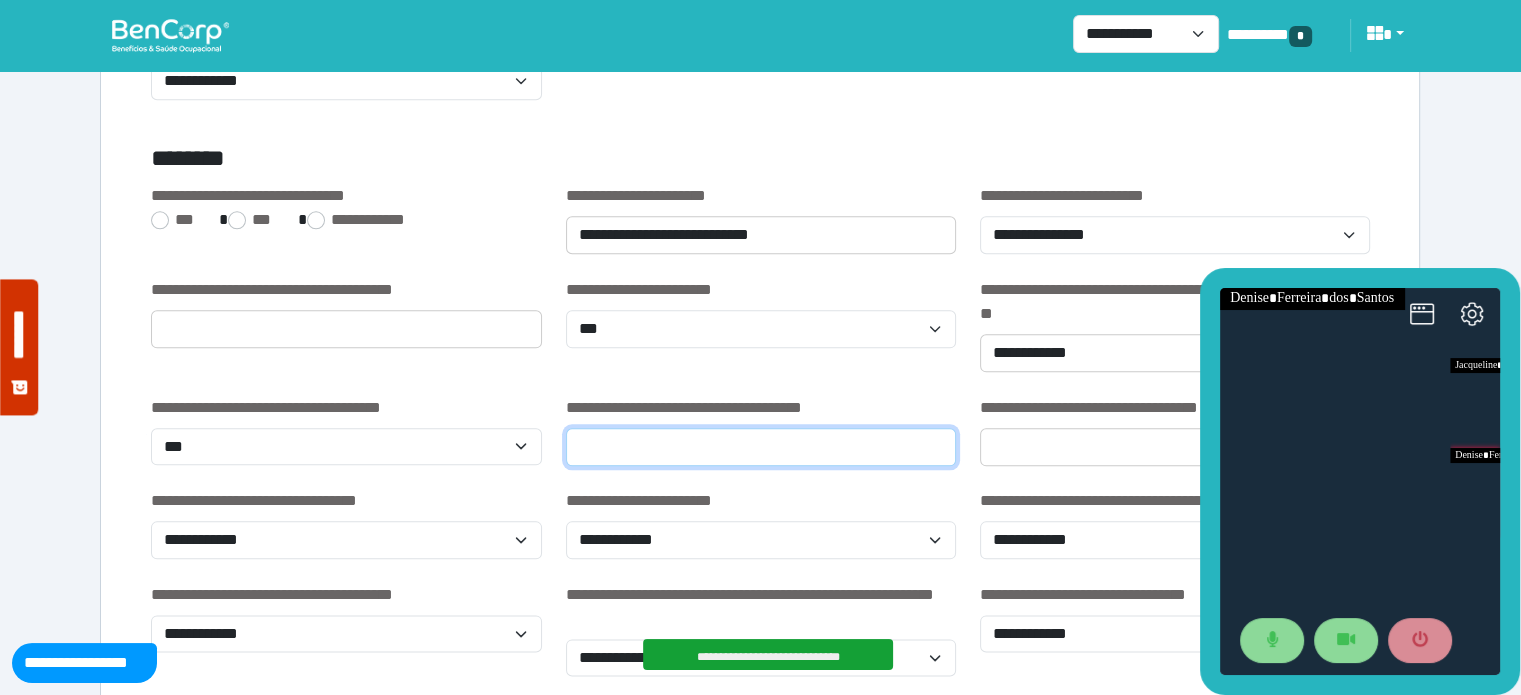 click 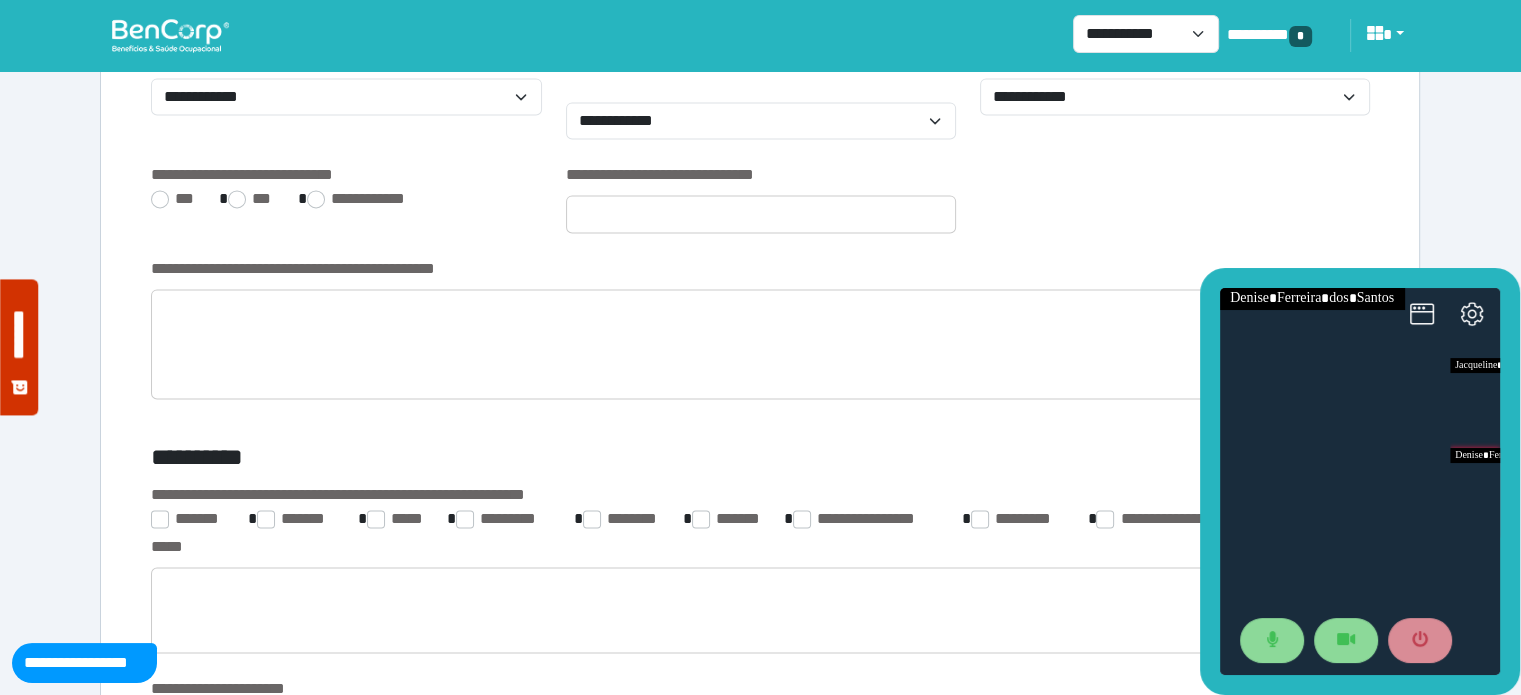 scroll, scrollTop: 2828, scrollLeft: 0, axis: vertical 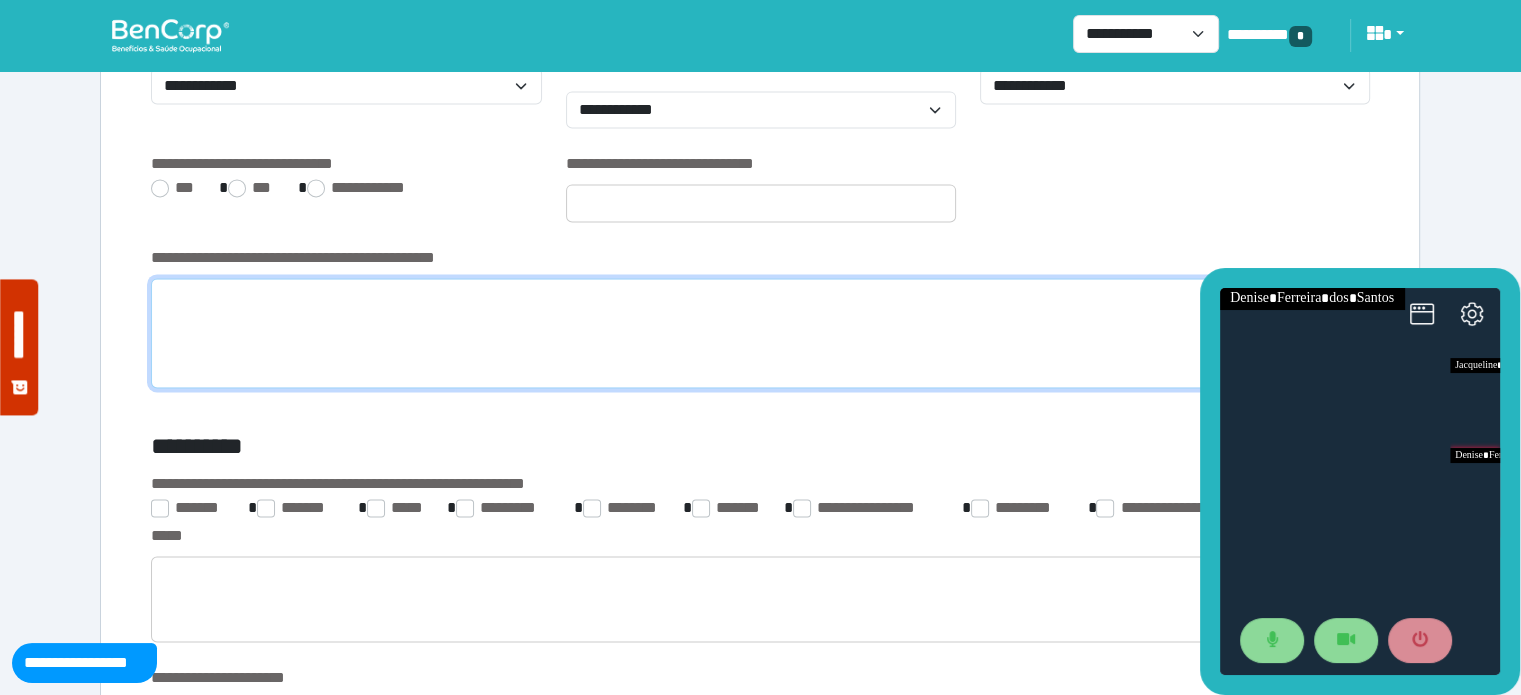 click 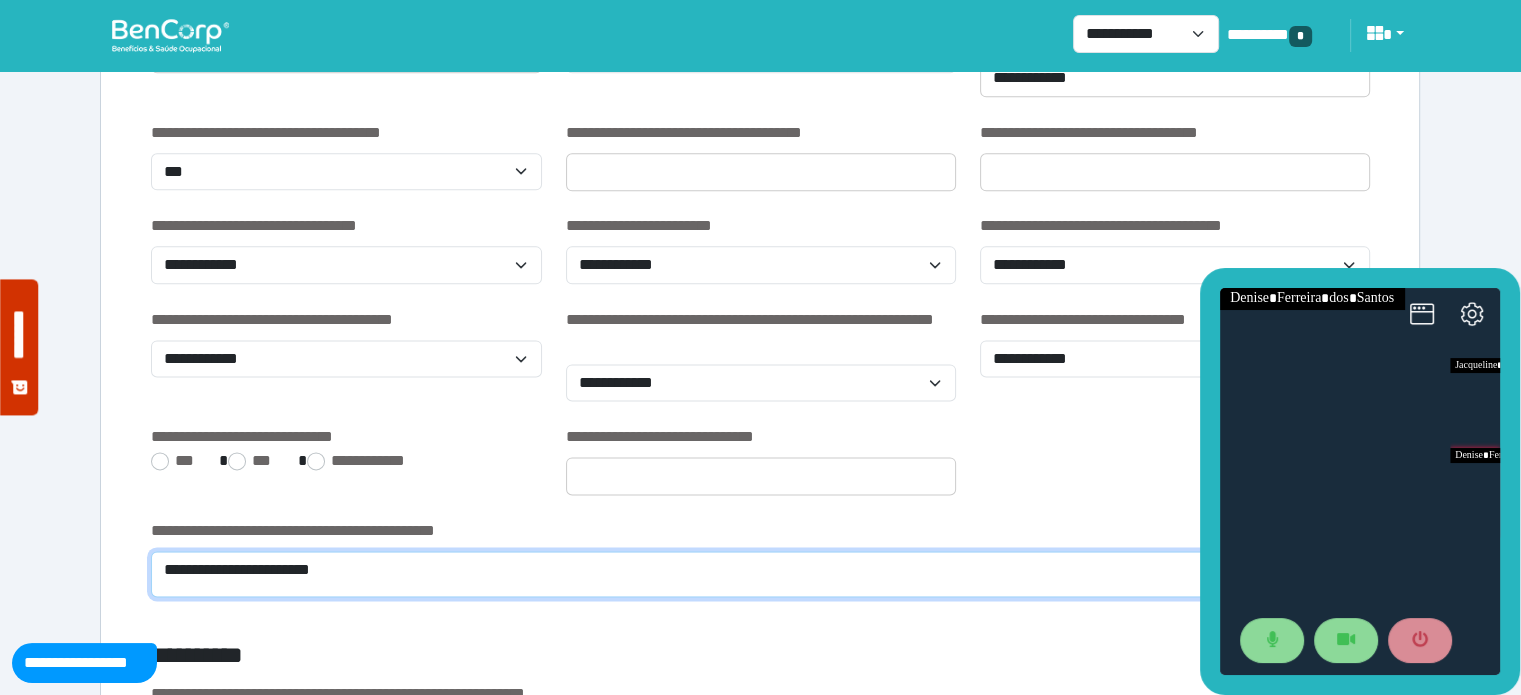 scroll, scrollTop: 2384, scrollLeft: 0, axis: vertical 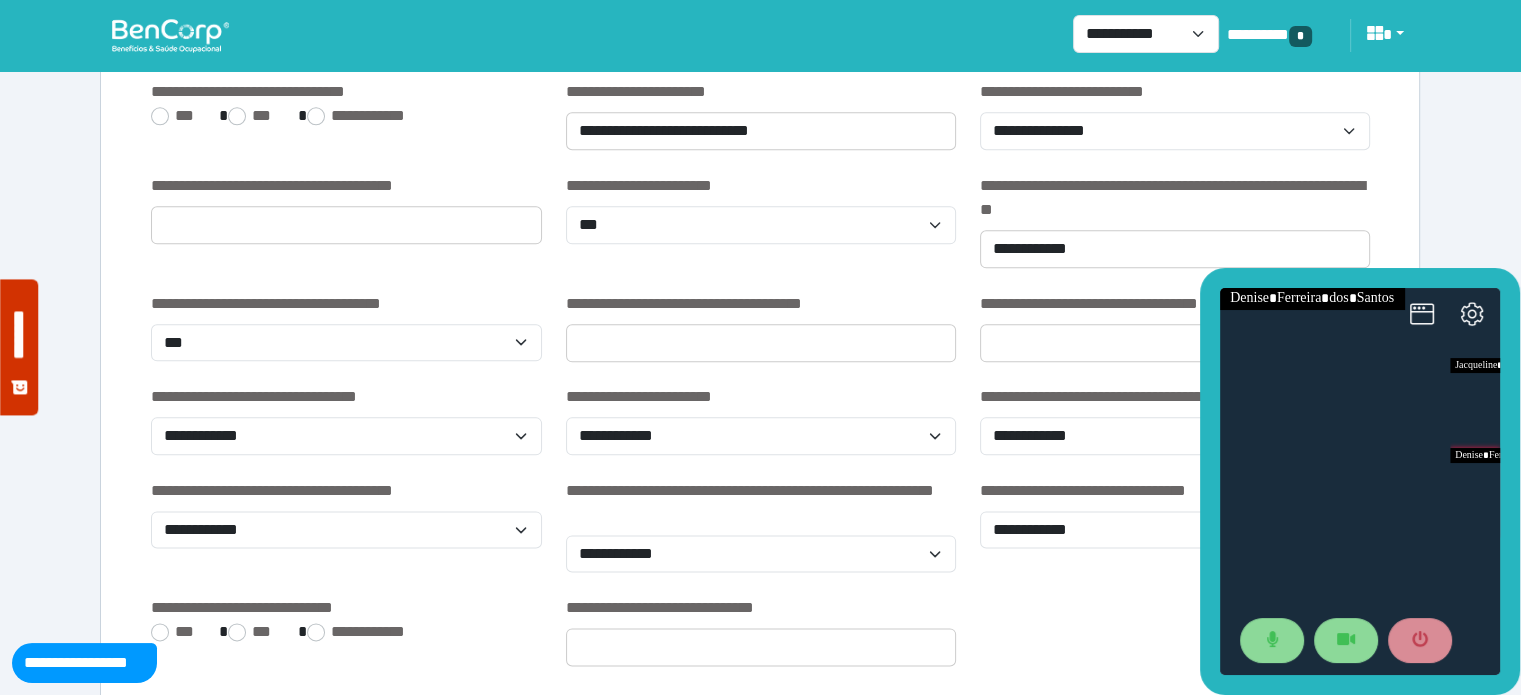 type on "**********" 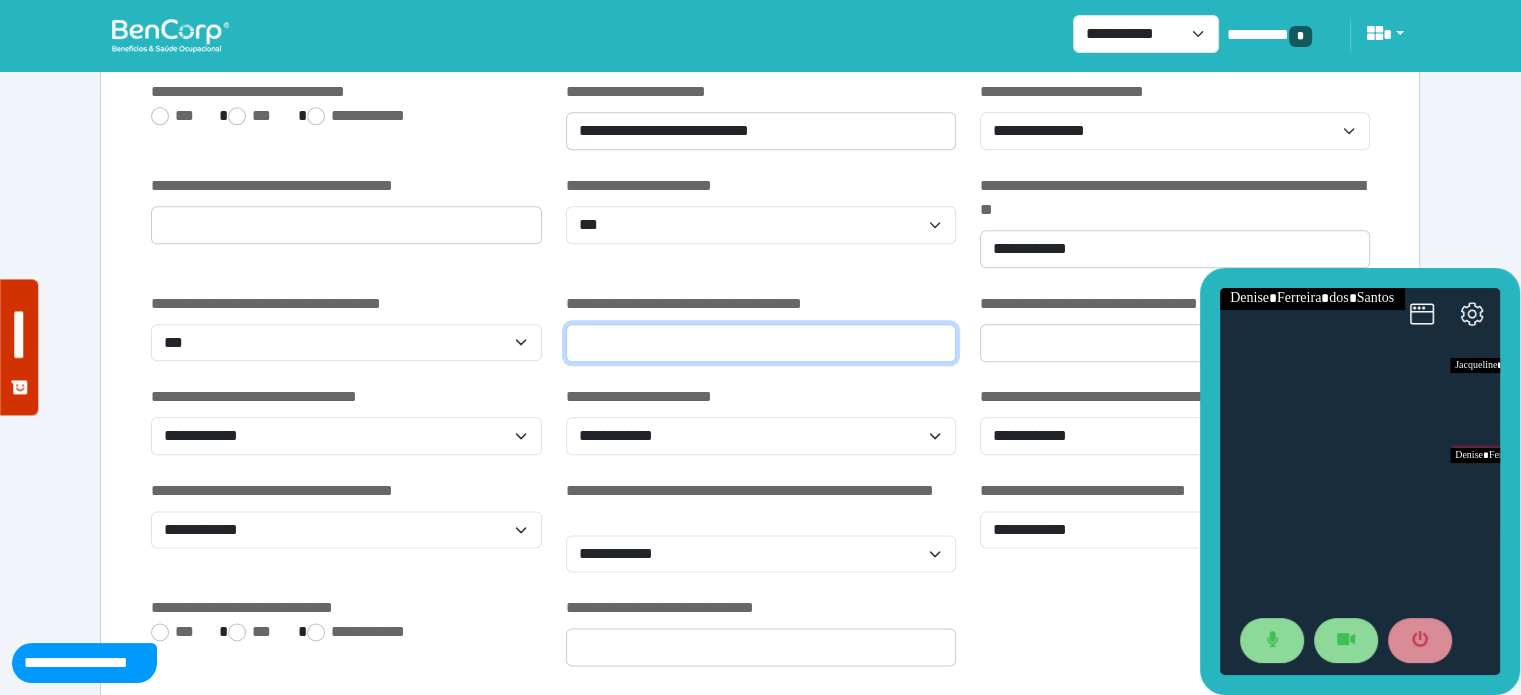 click 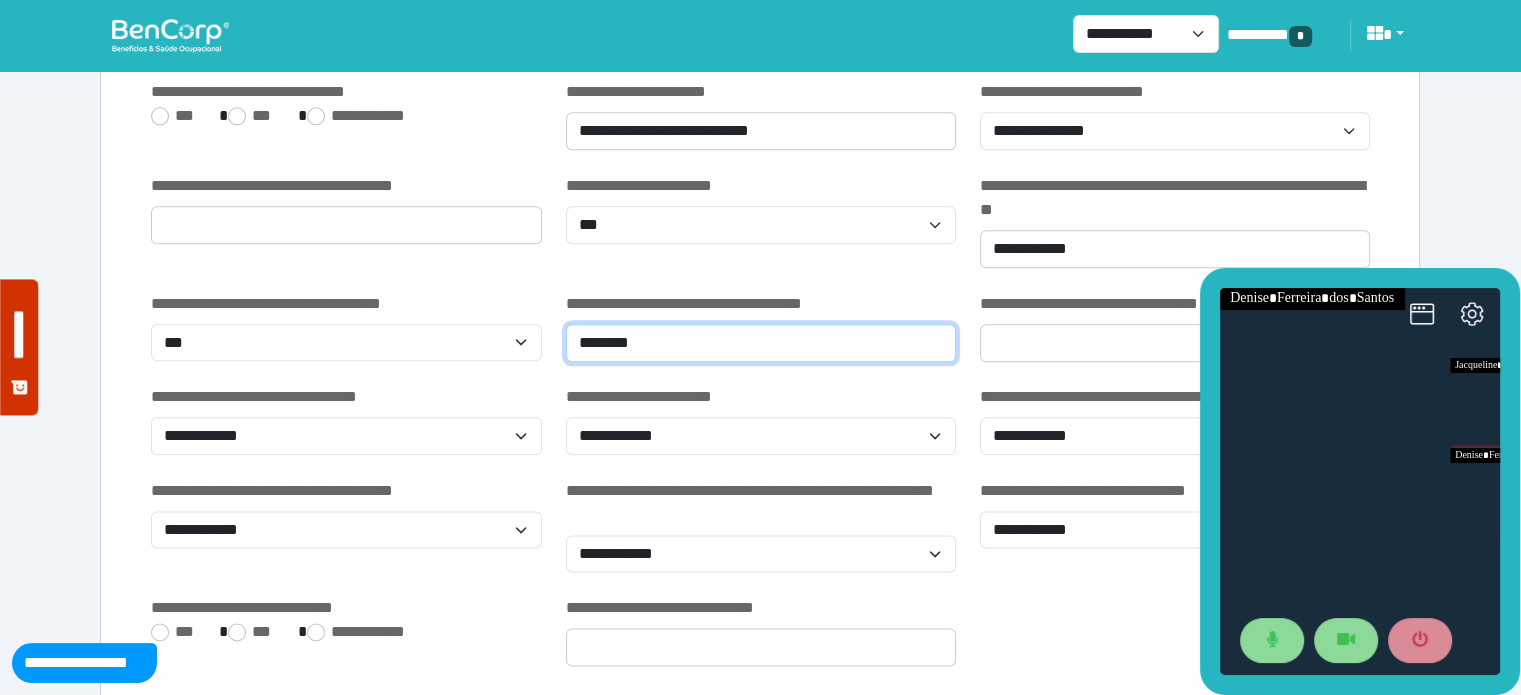 type on "********" 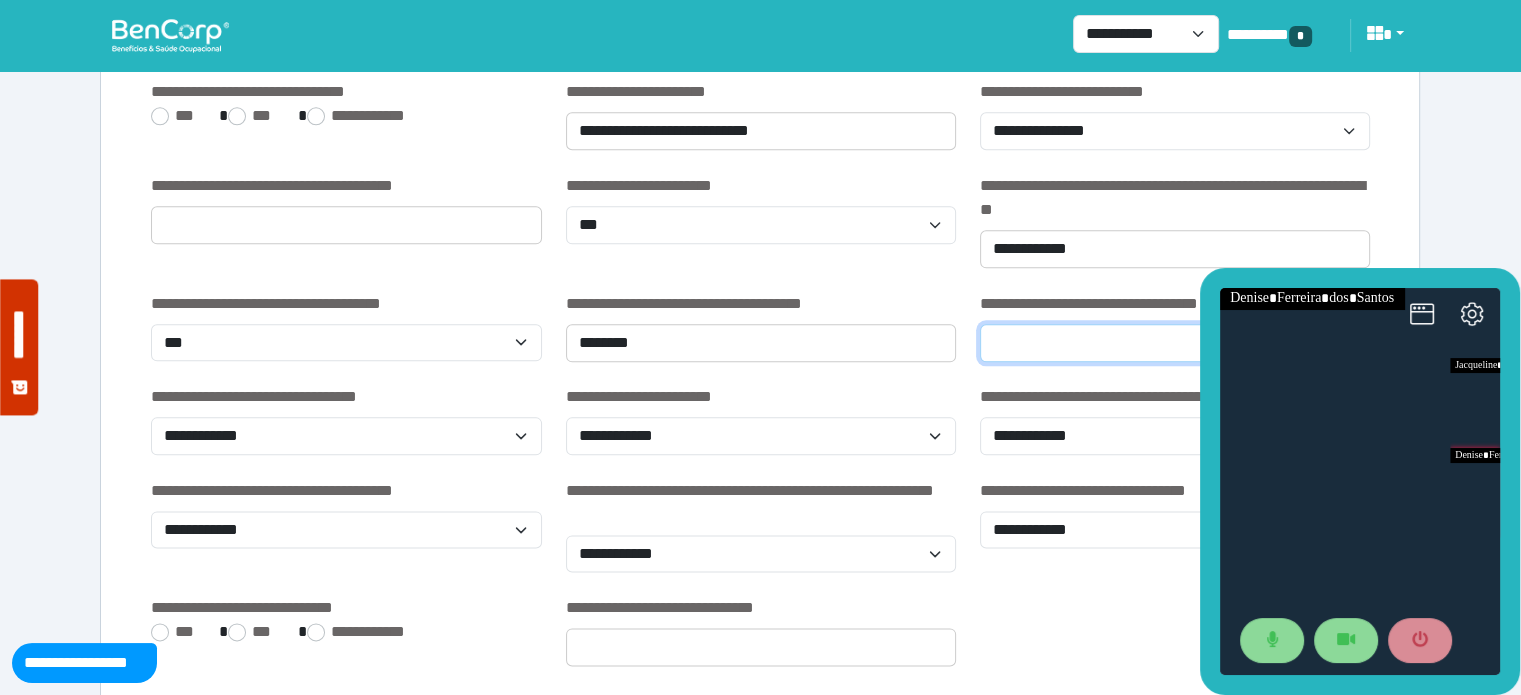 click 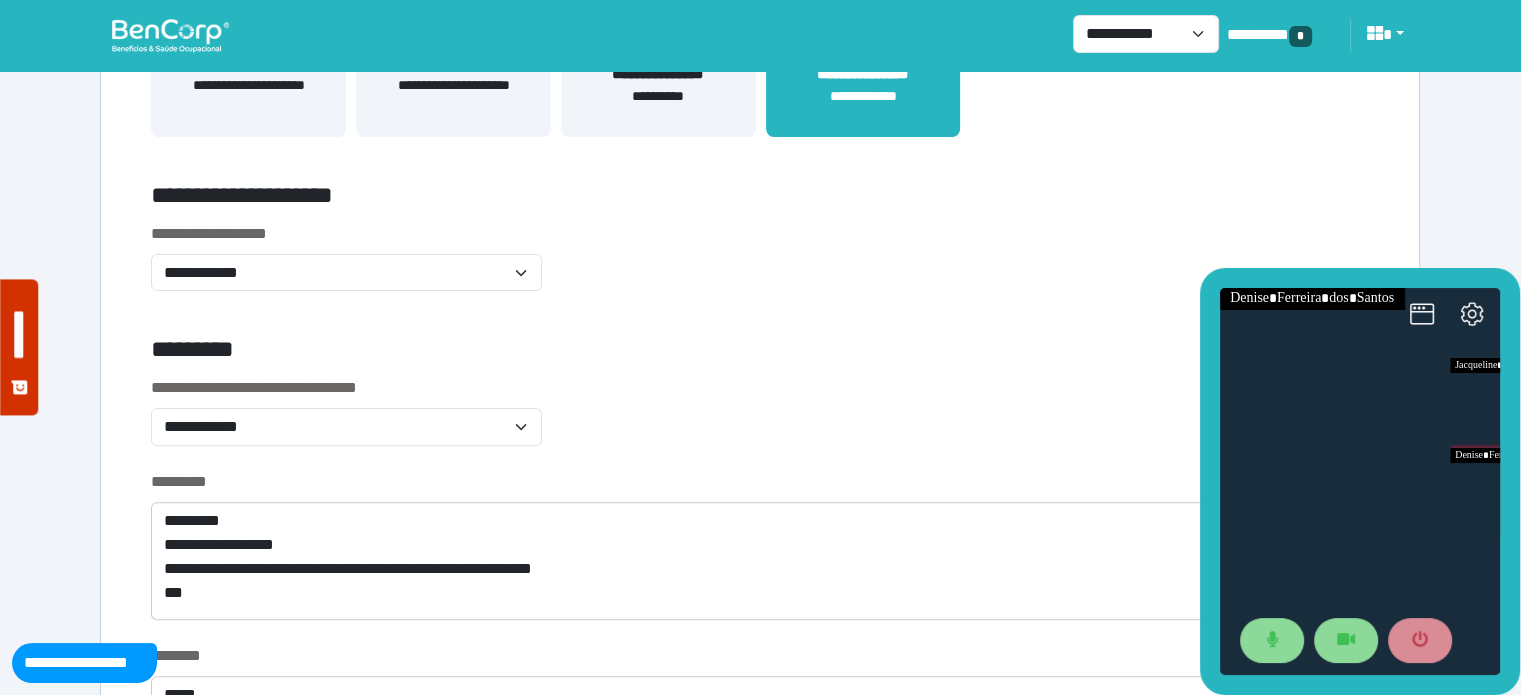 scroll, scrollTop: 508, scrollLeft: 0, axis: vertical 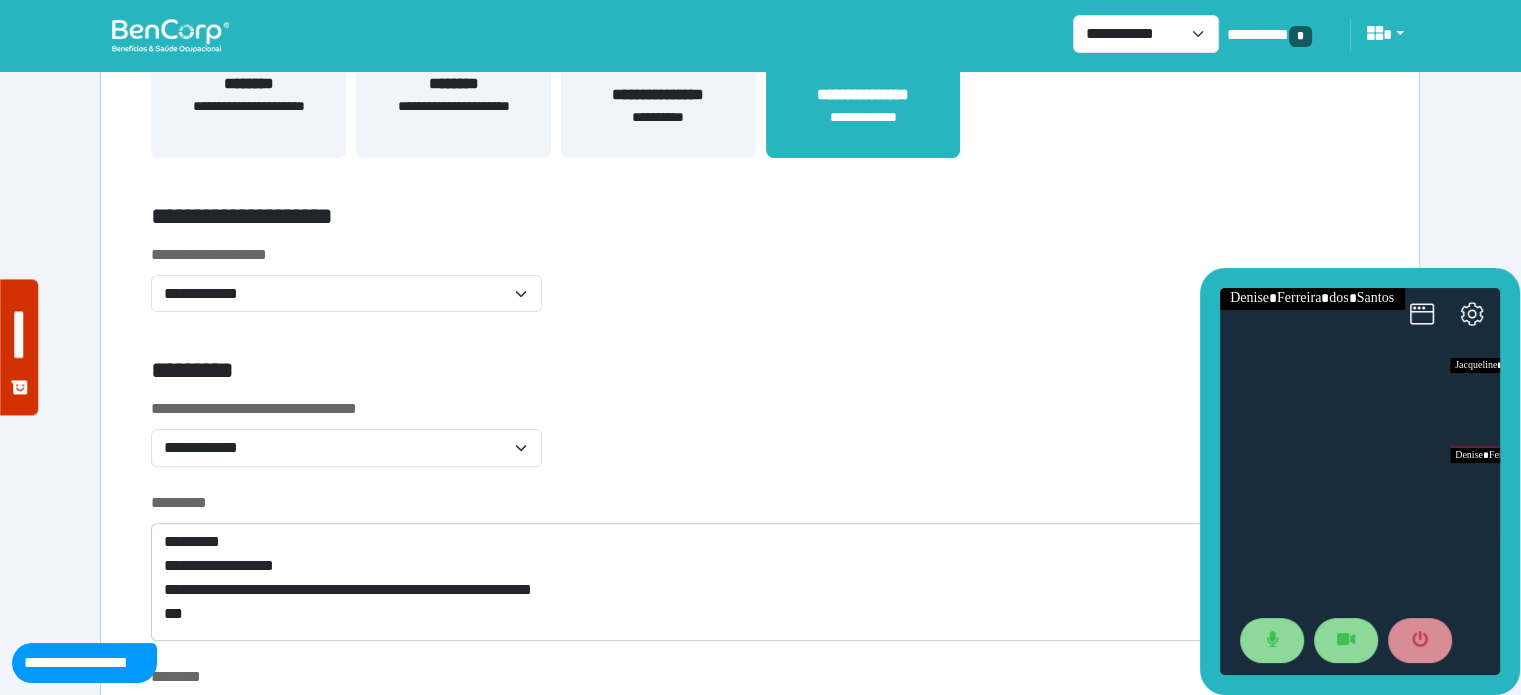 type on "**********" 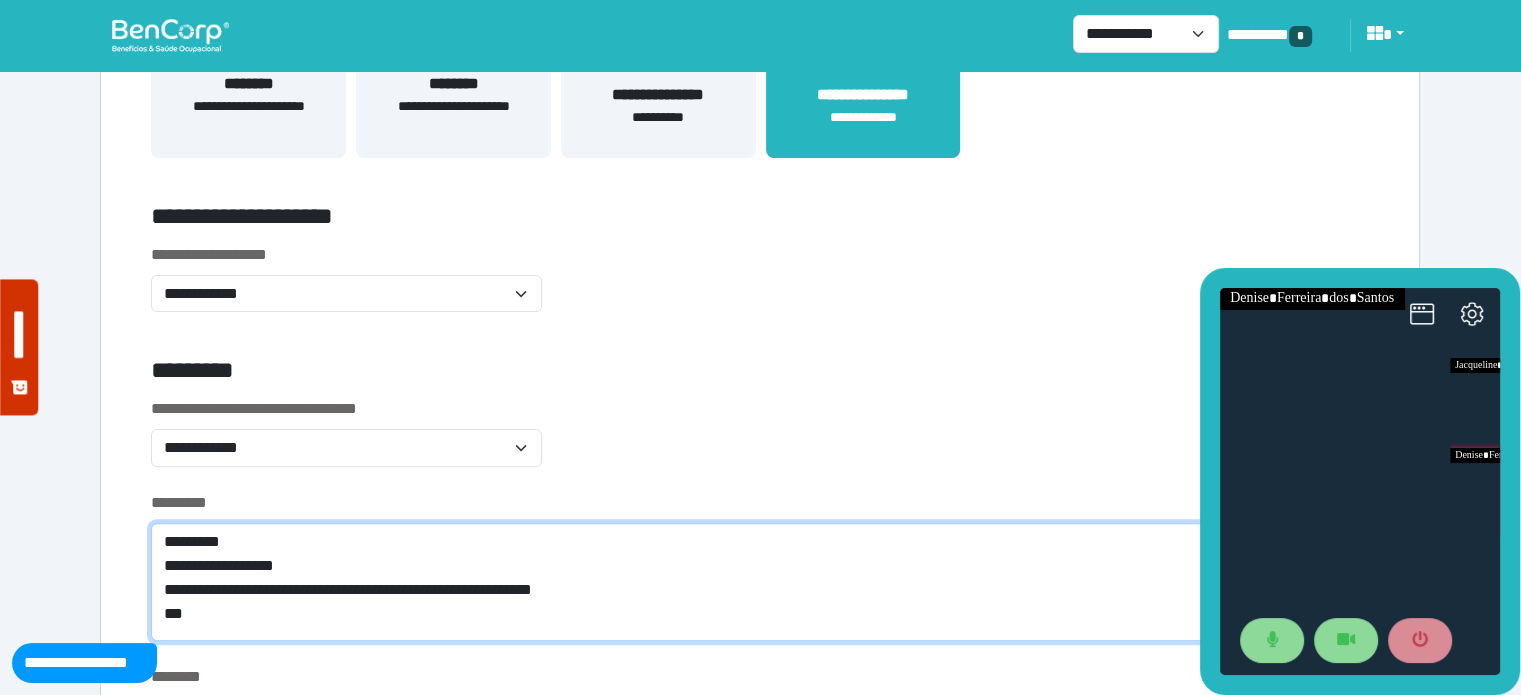 click on "**********" 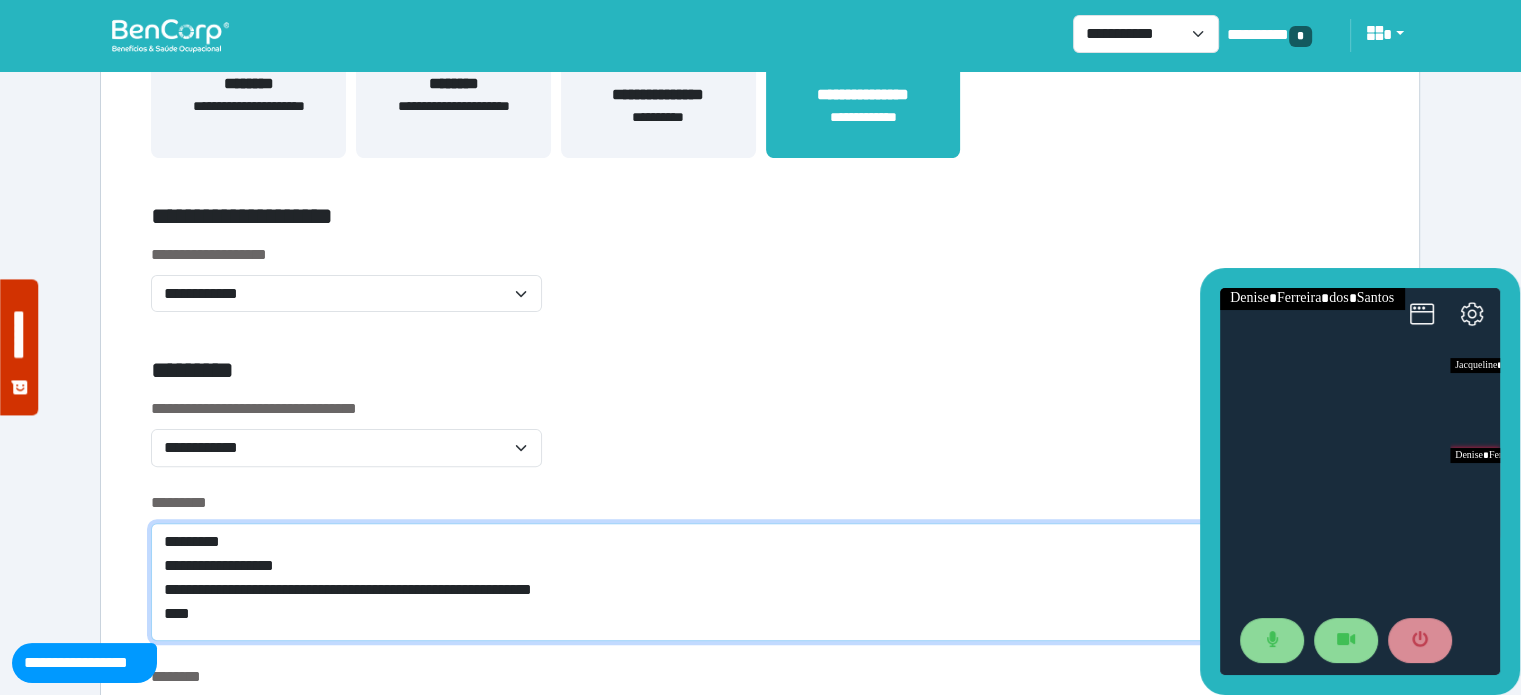scroll, scrollTop: 0, scrollLeft: 0, axis: both 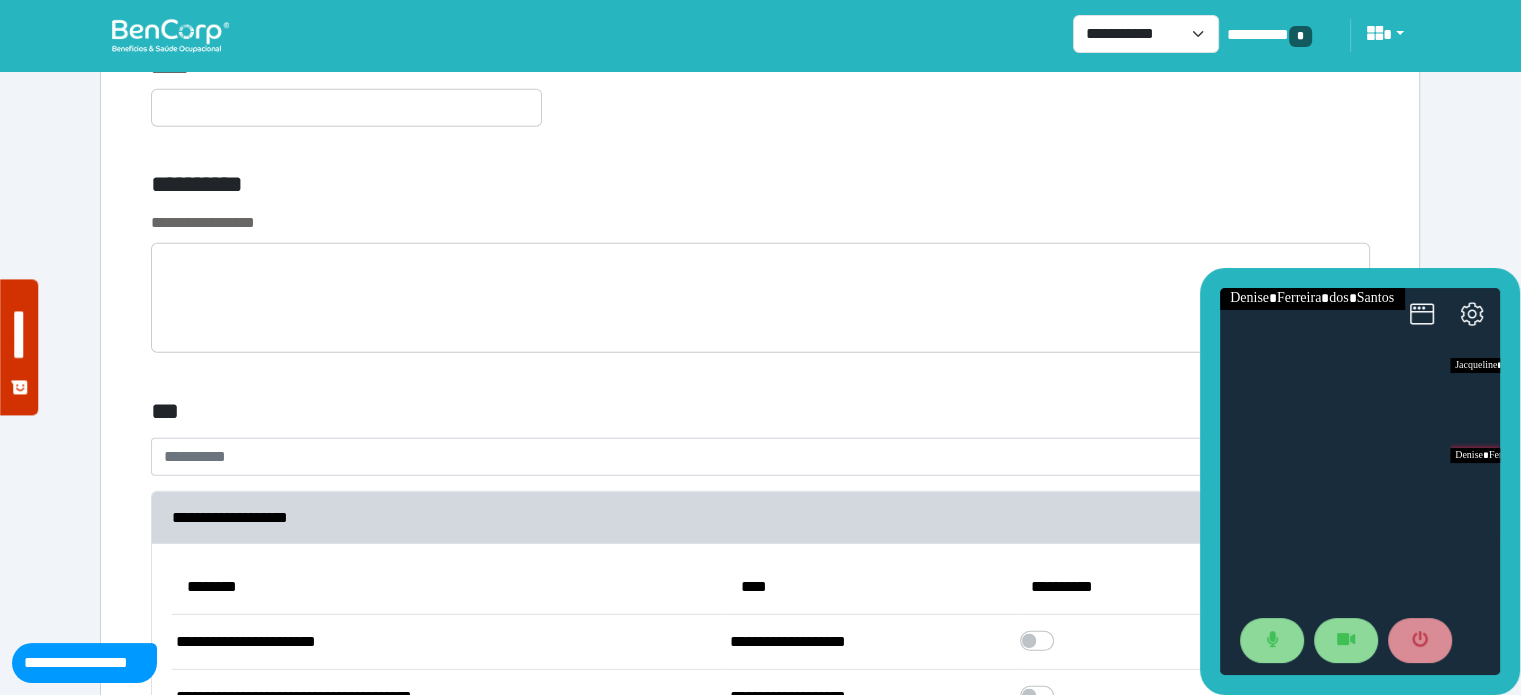 type on "**********" 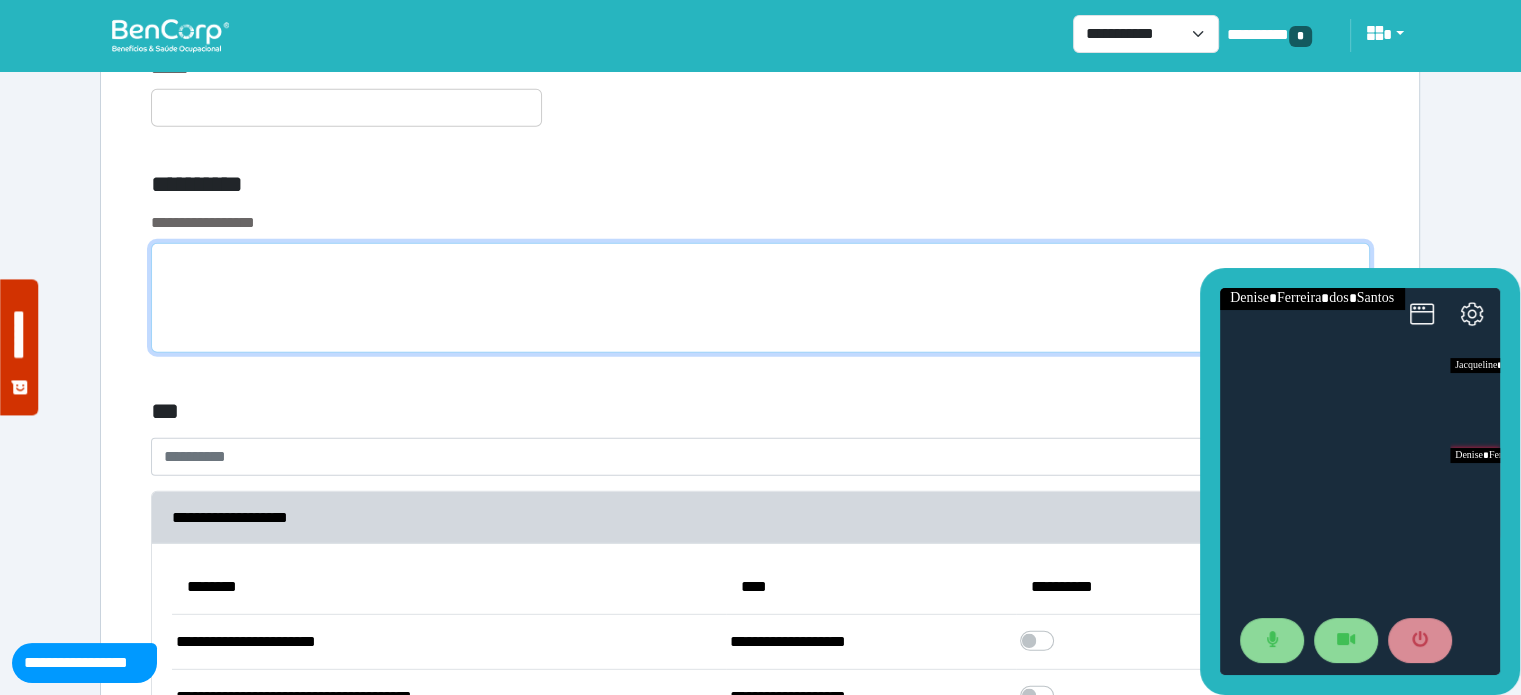 click 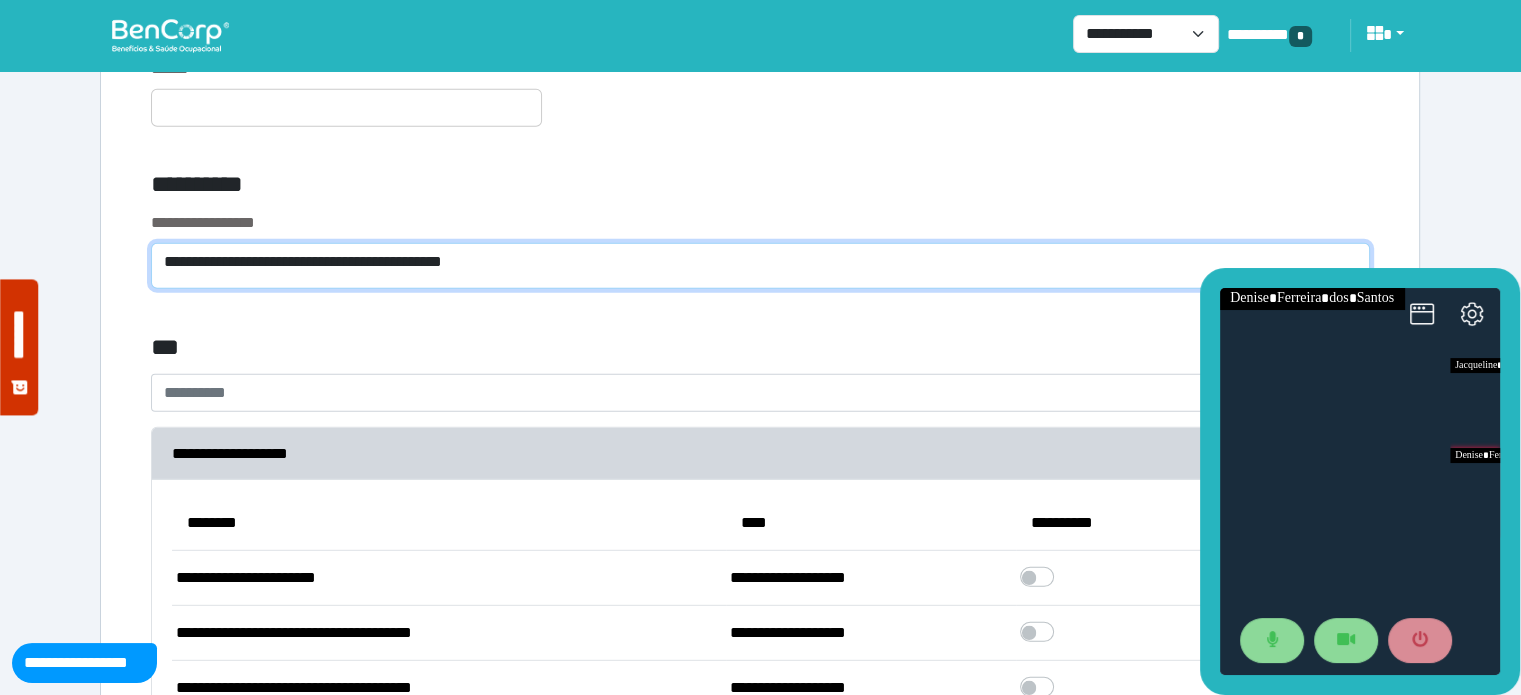 click on "**********" 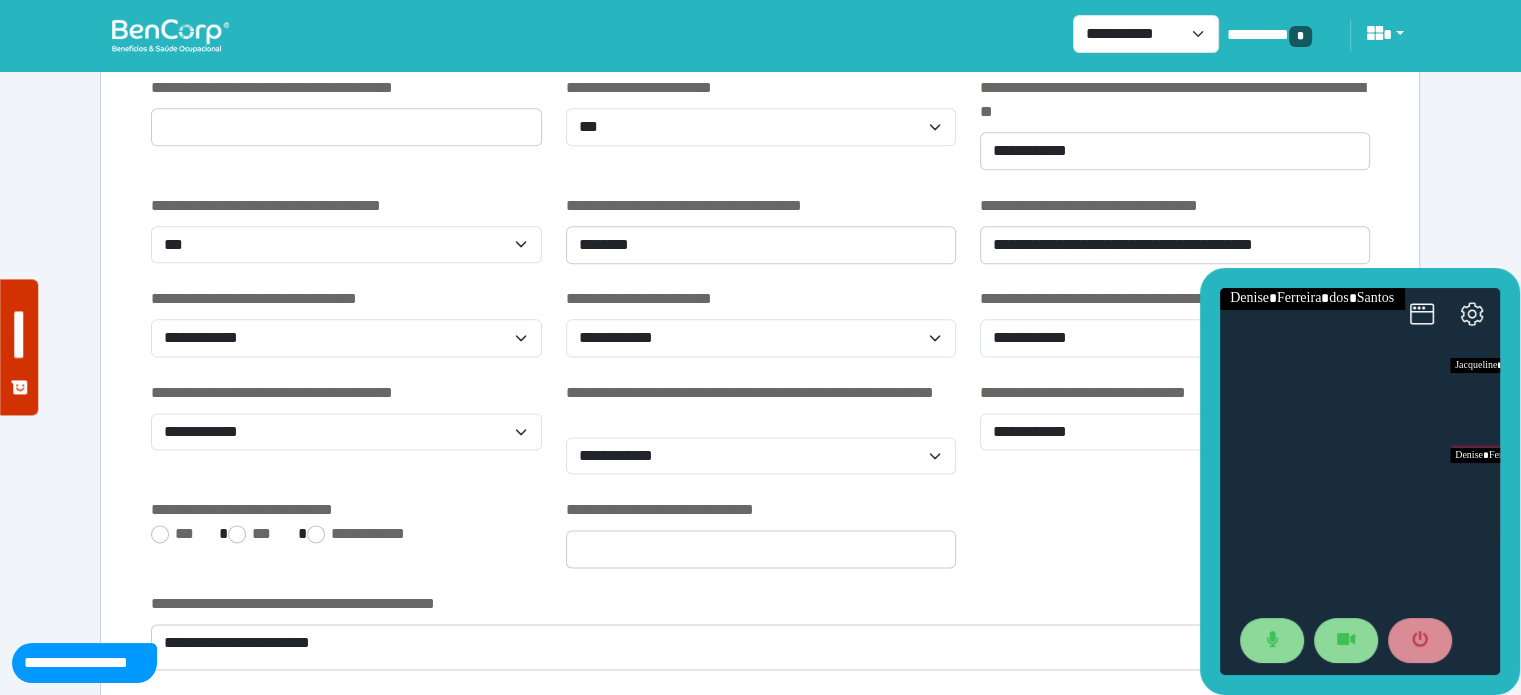 scroll, scrollTop: 2464, scrollLeft: 0, axis: vertical 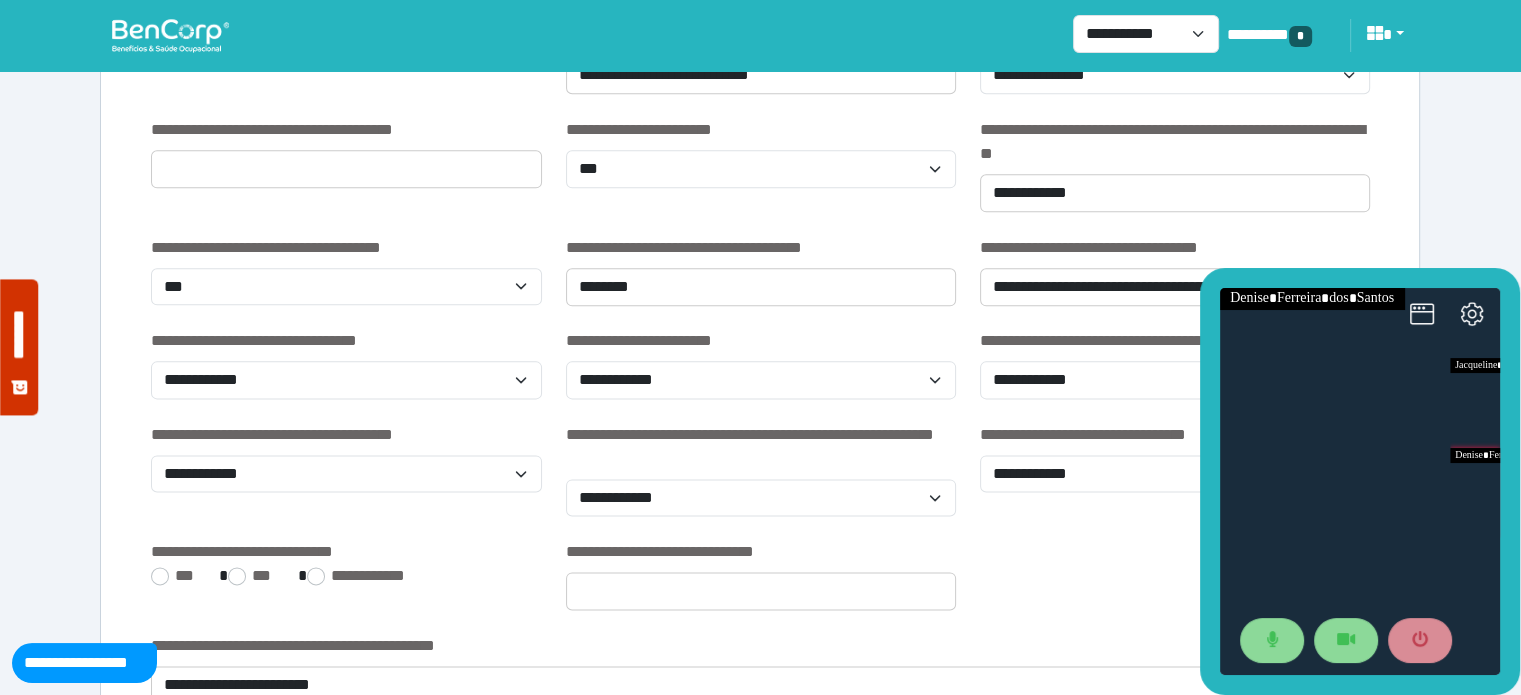 type on "**********" 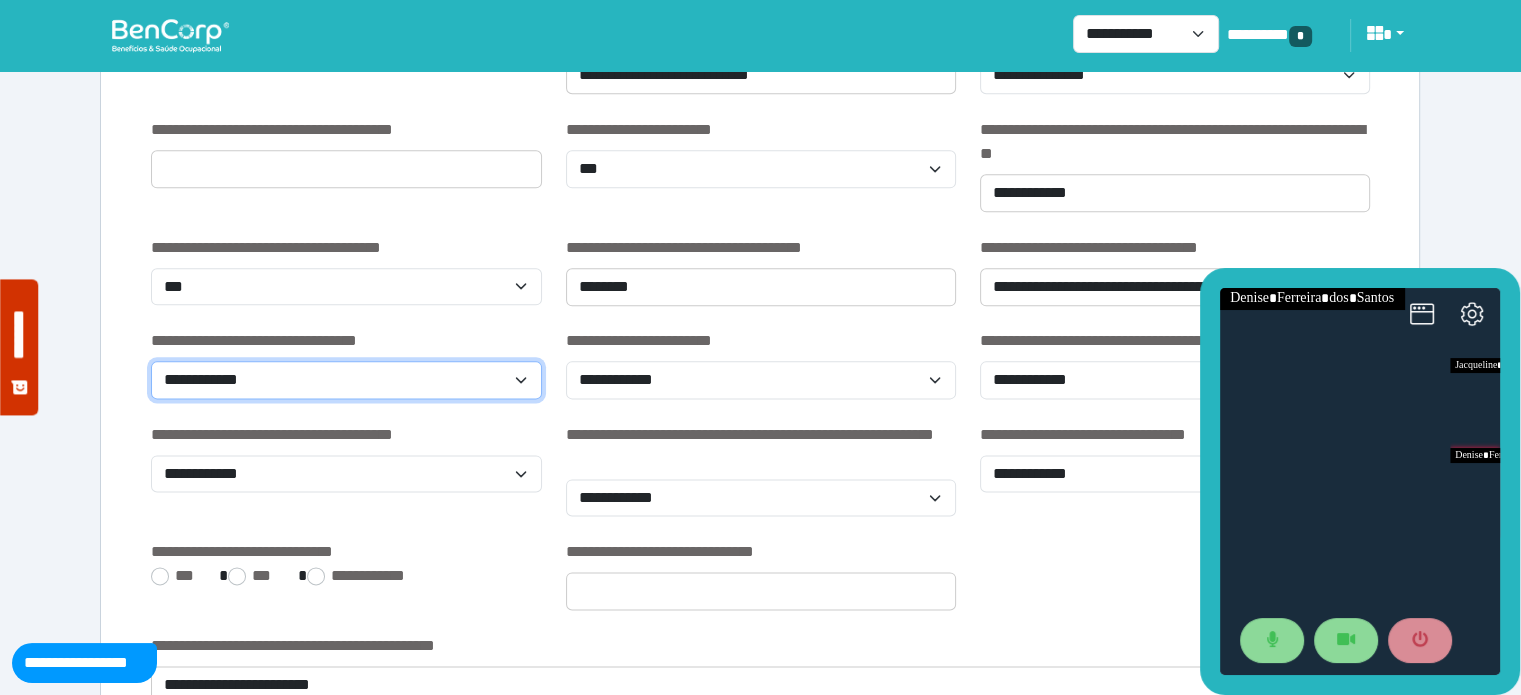click on "**********" 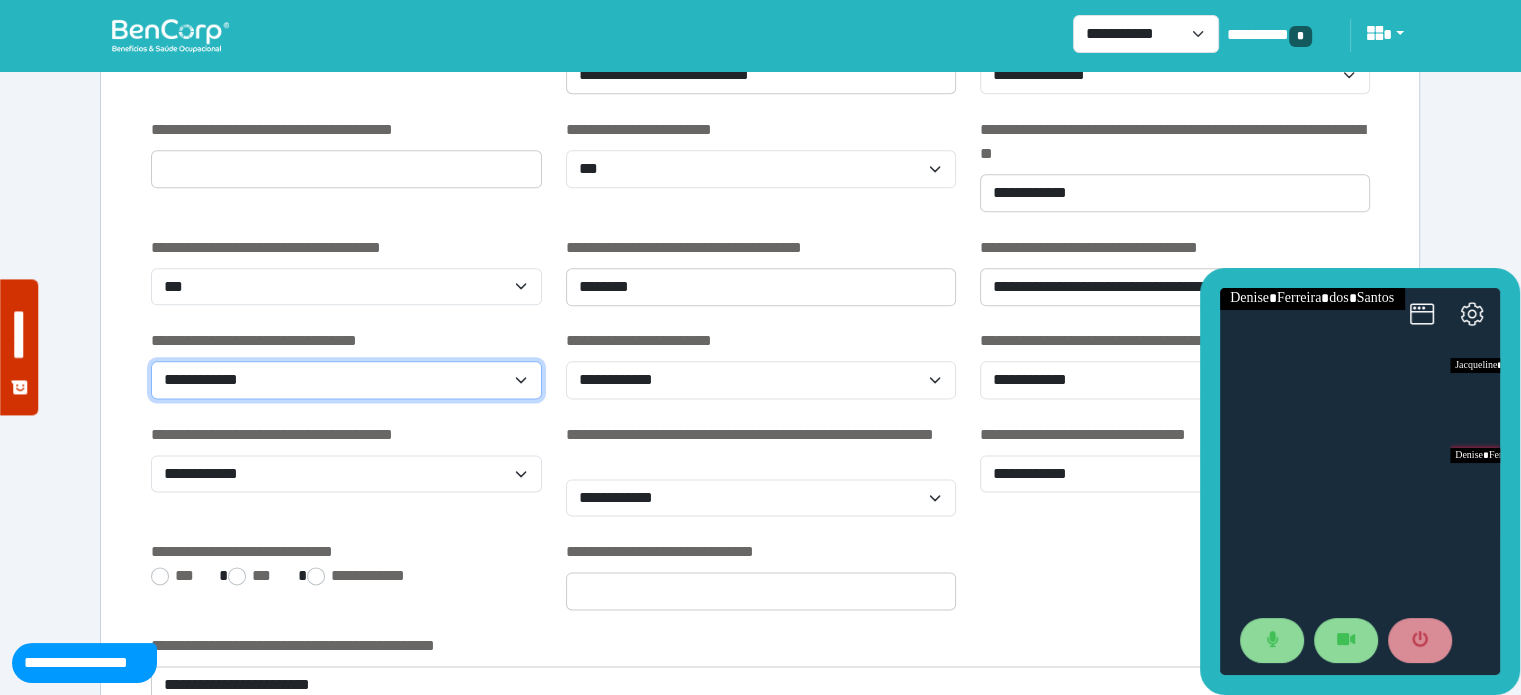 select on "*" 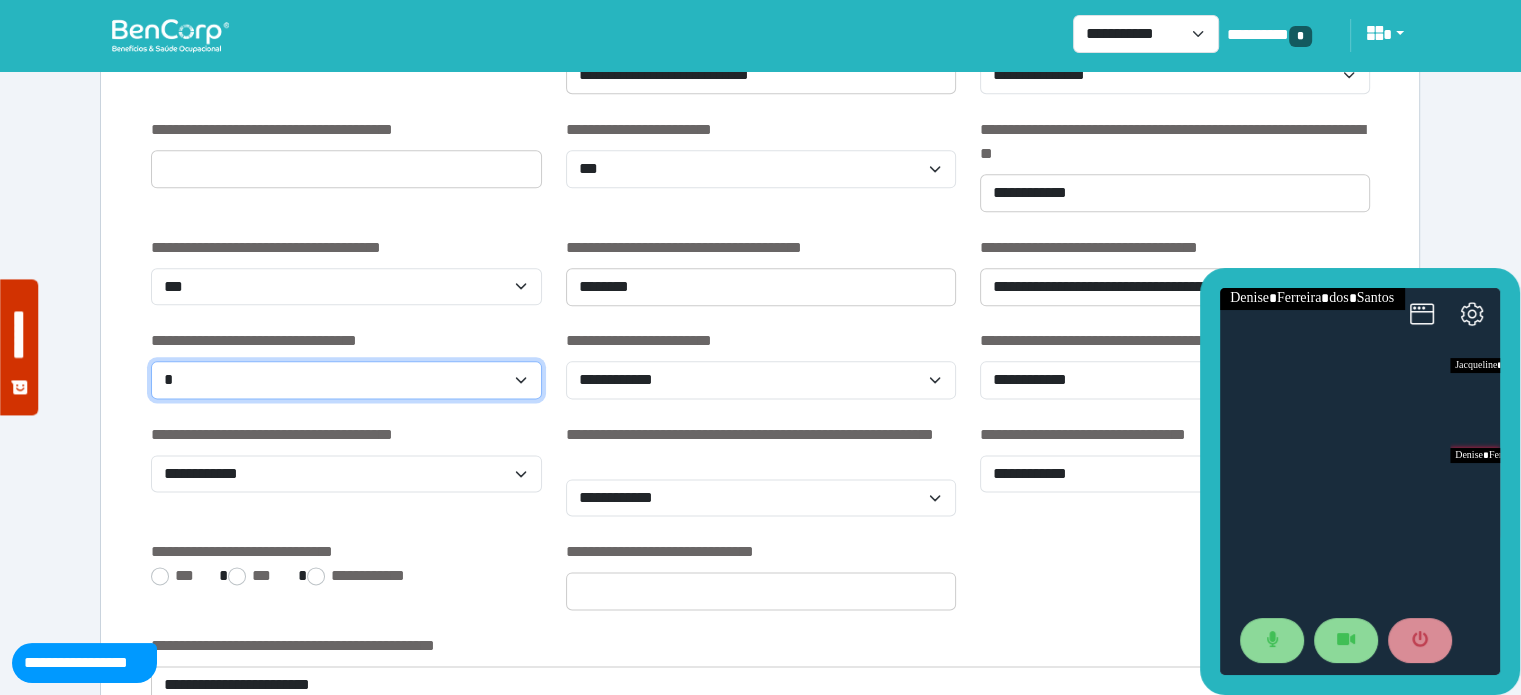 click on "**********" 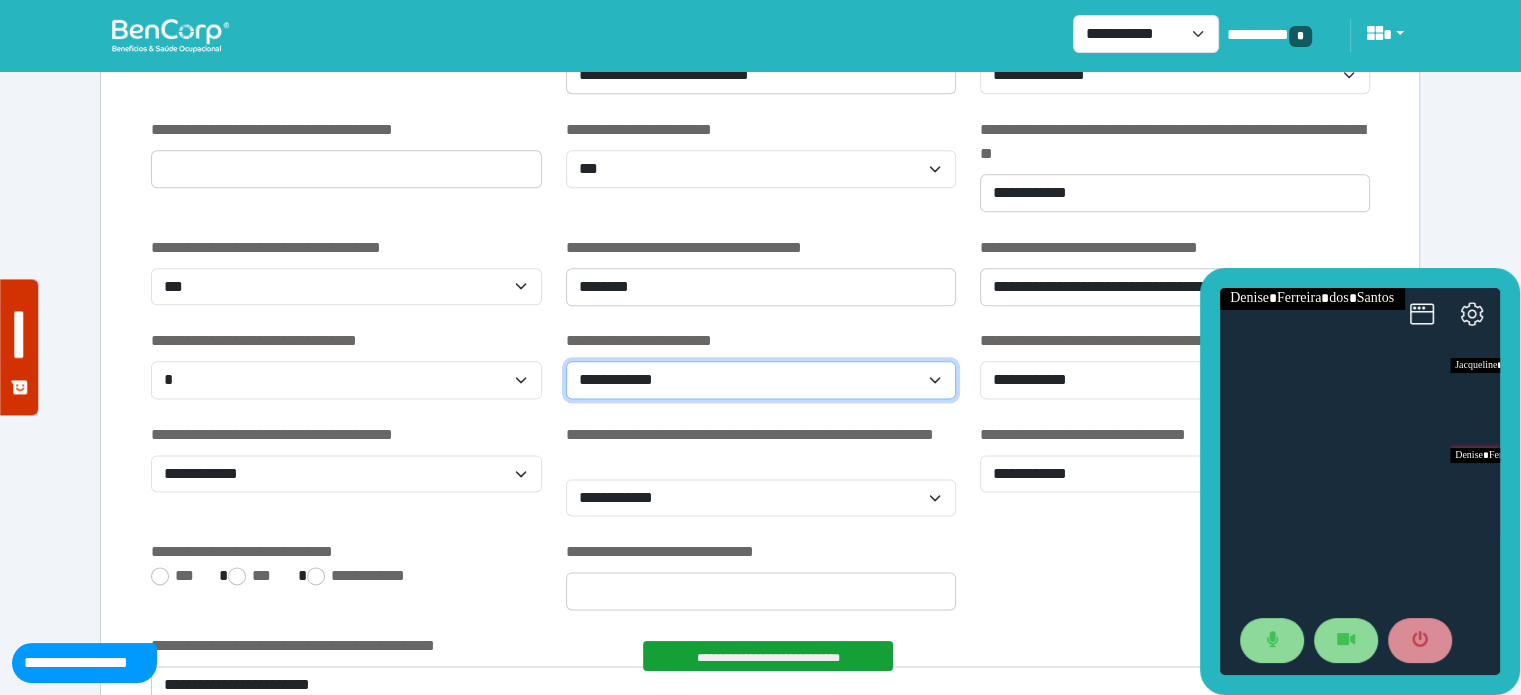 click on "**********" 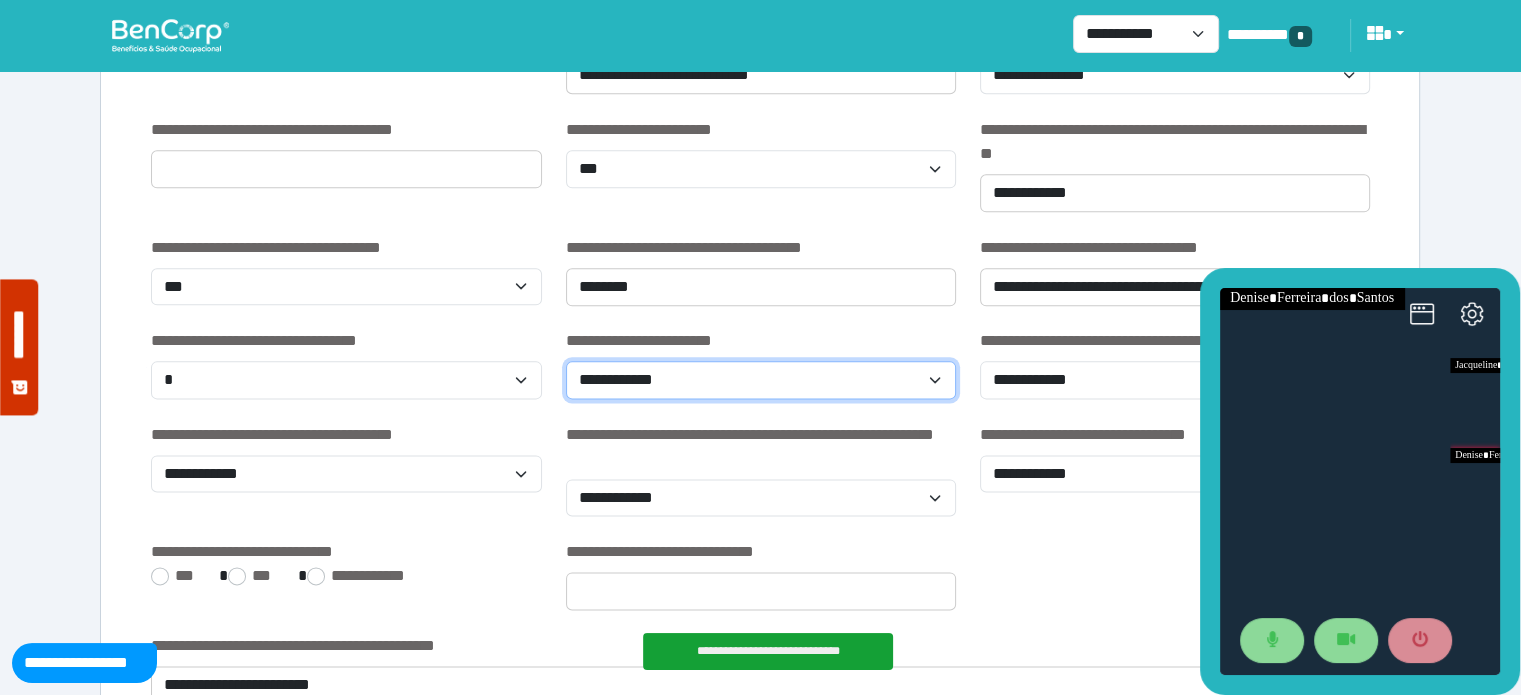 select on "***" 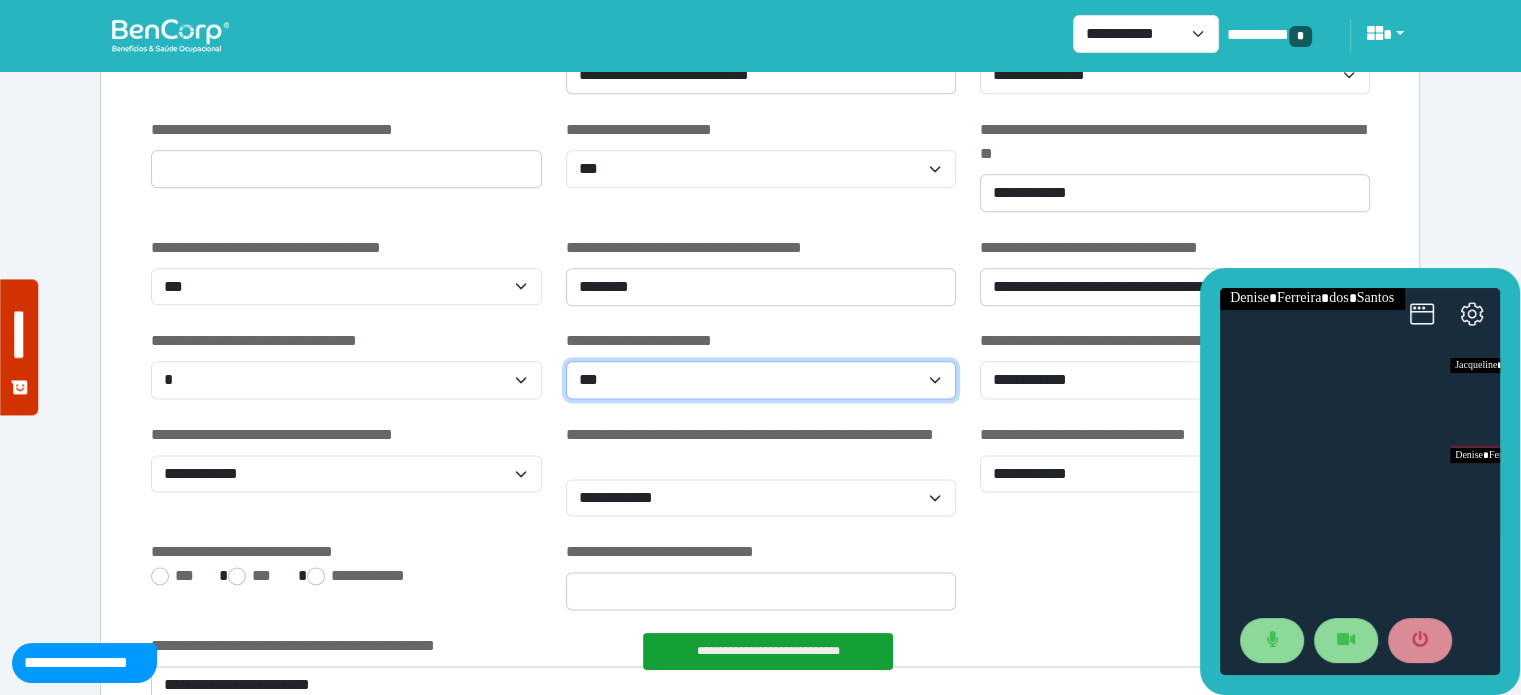 click on "**********" 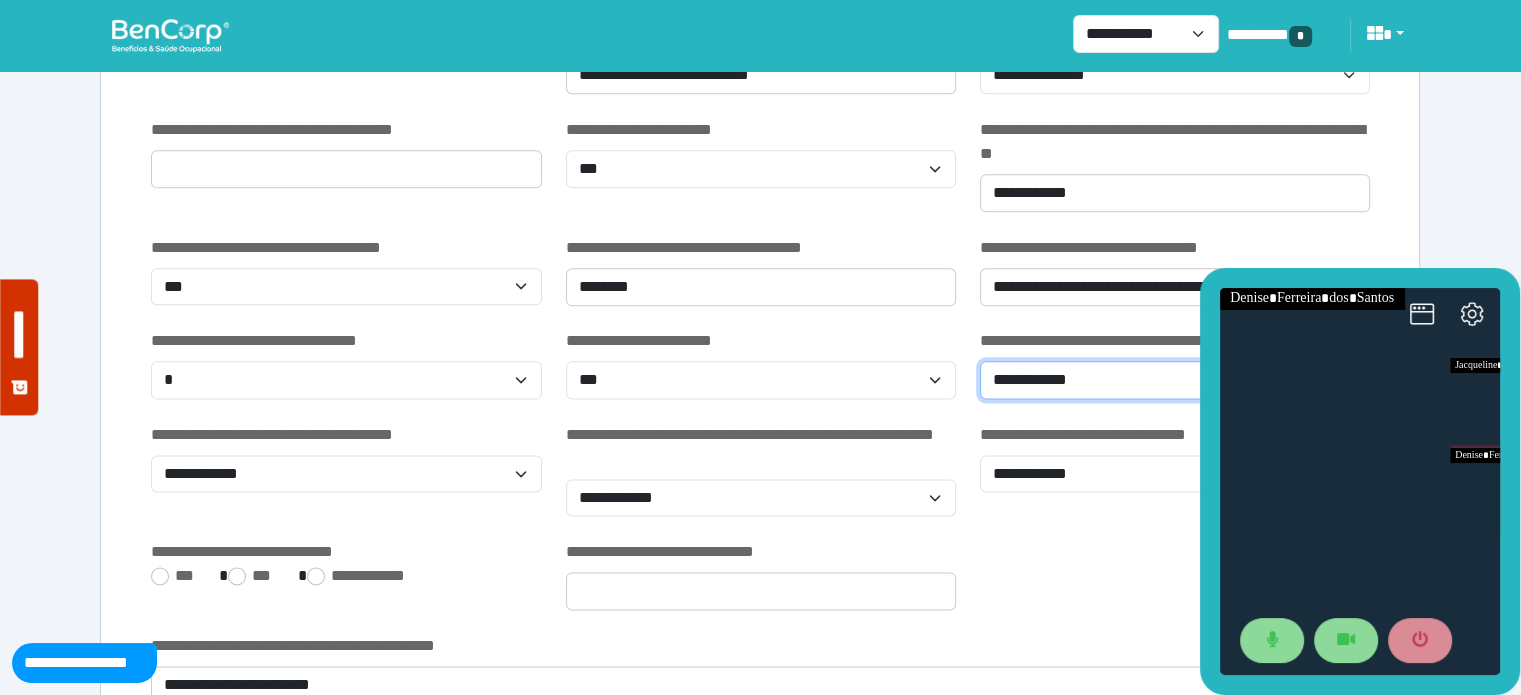 click on "**********" 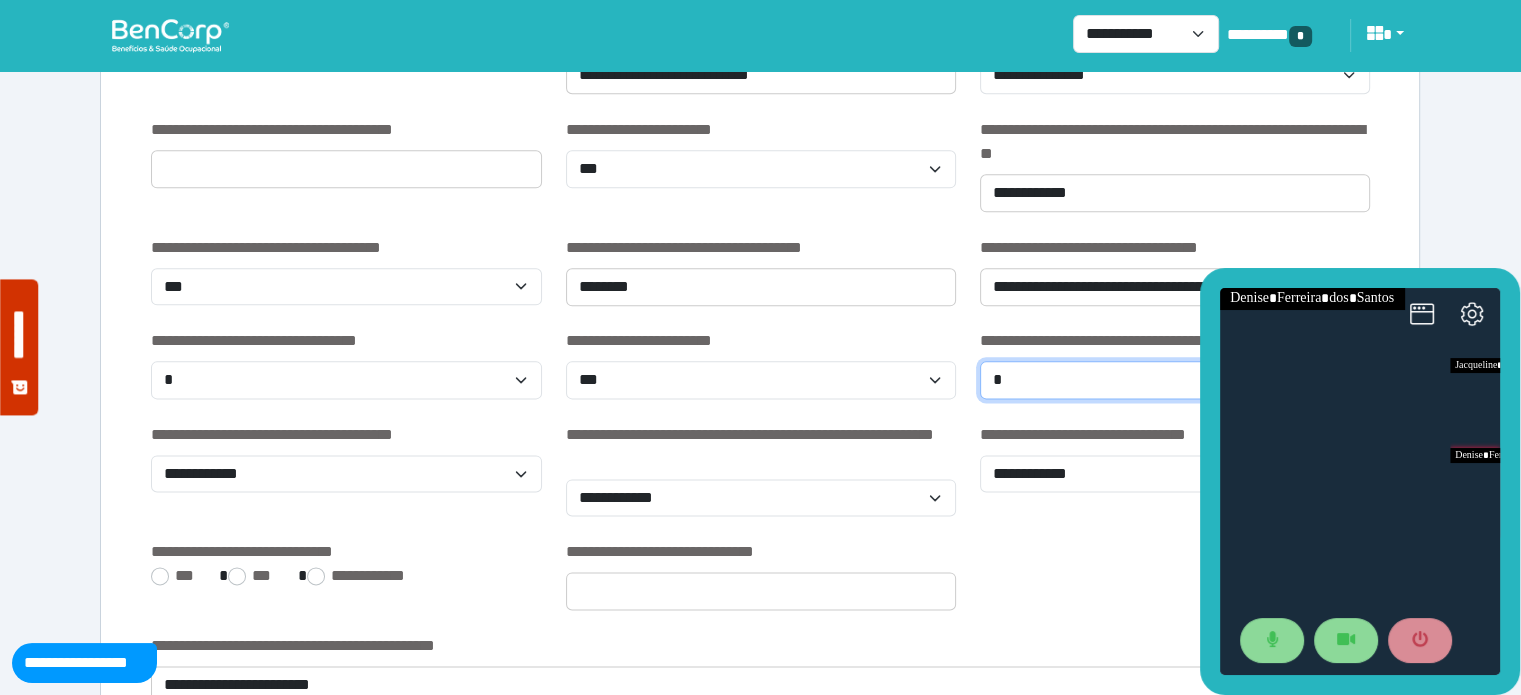 click on "**********" 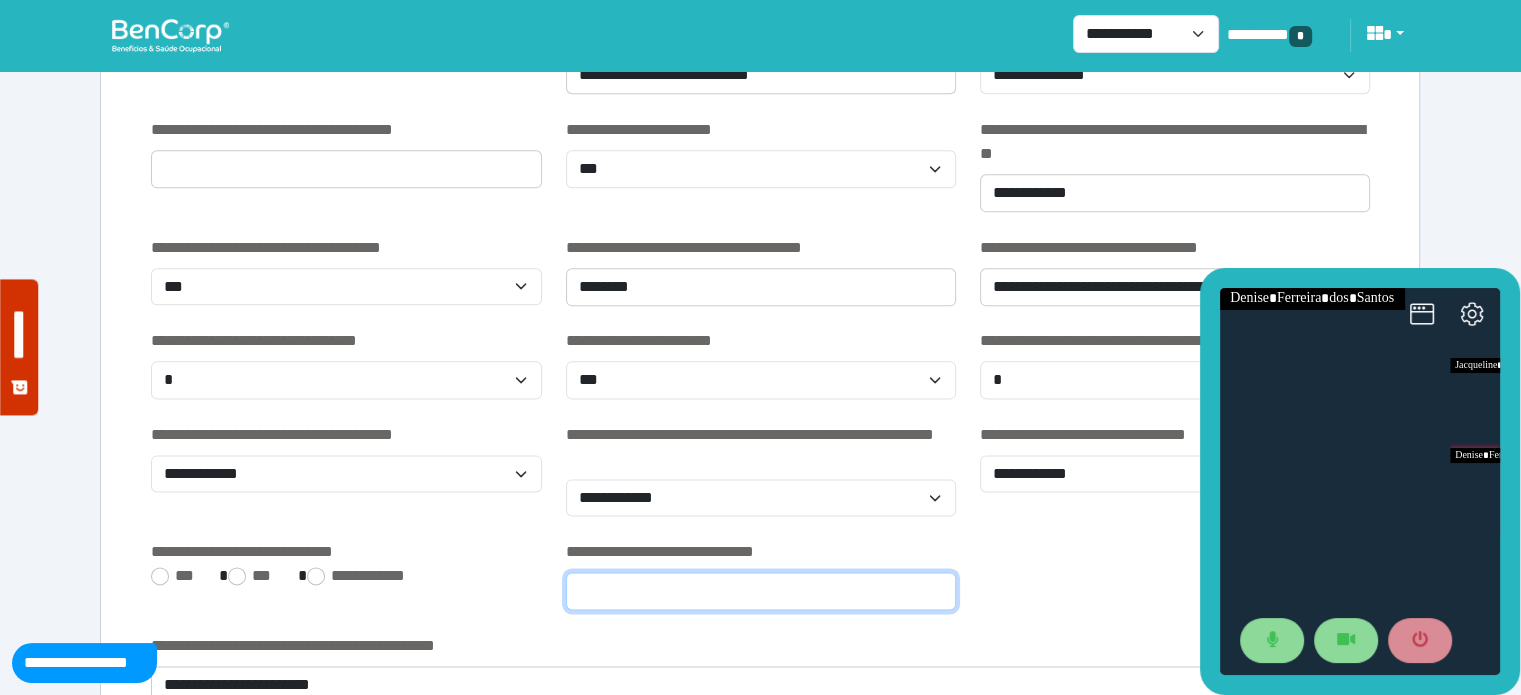 click 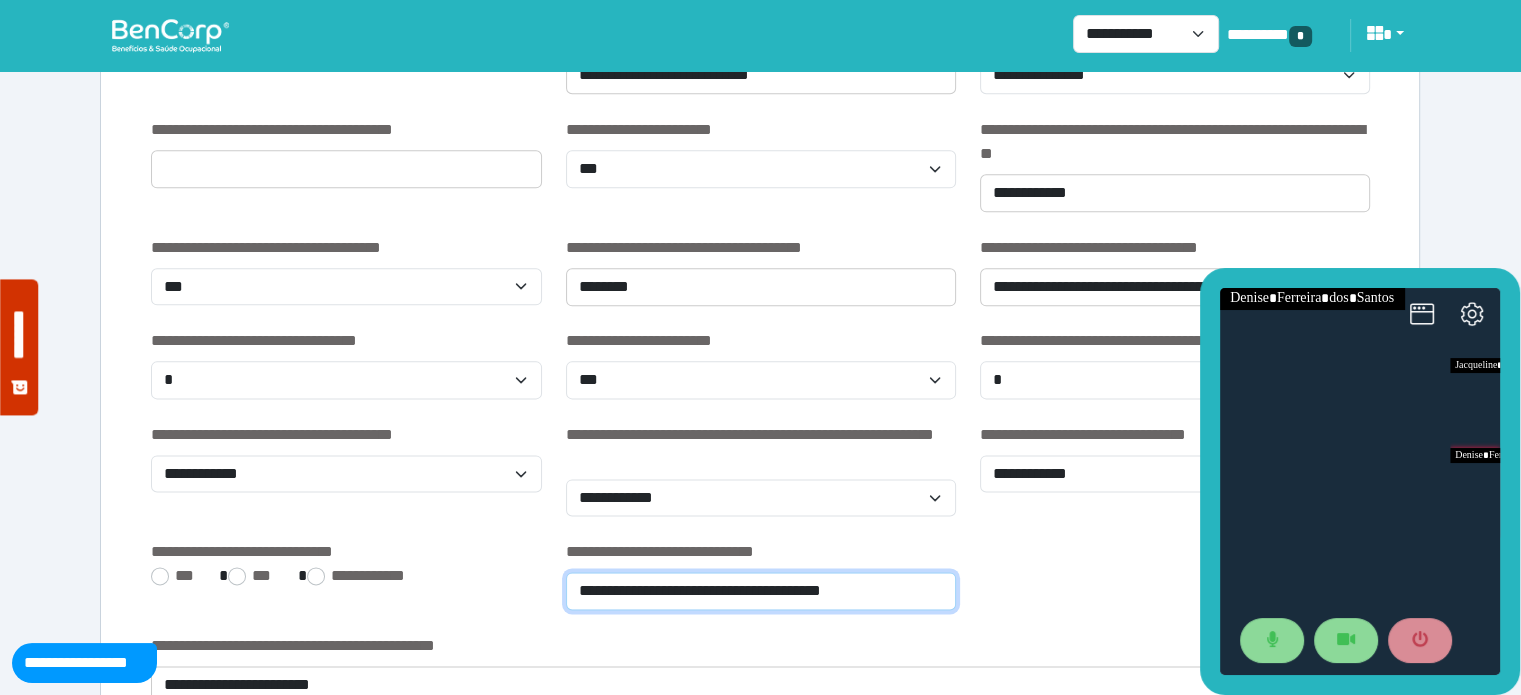 type on "**********" 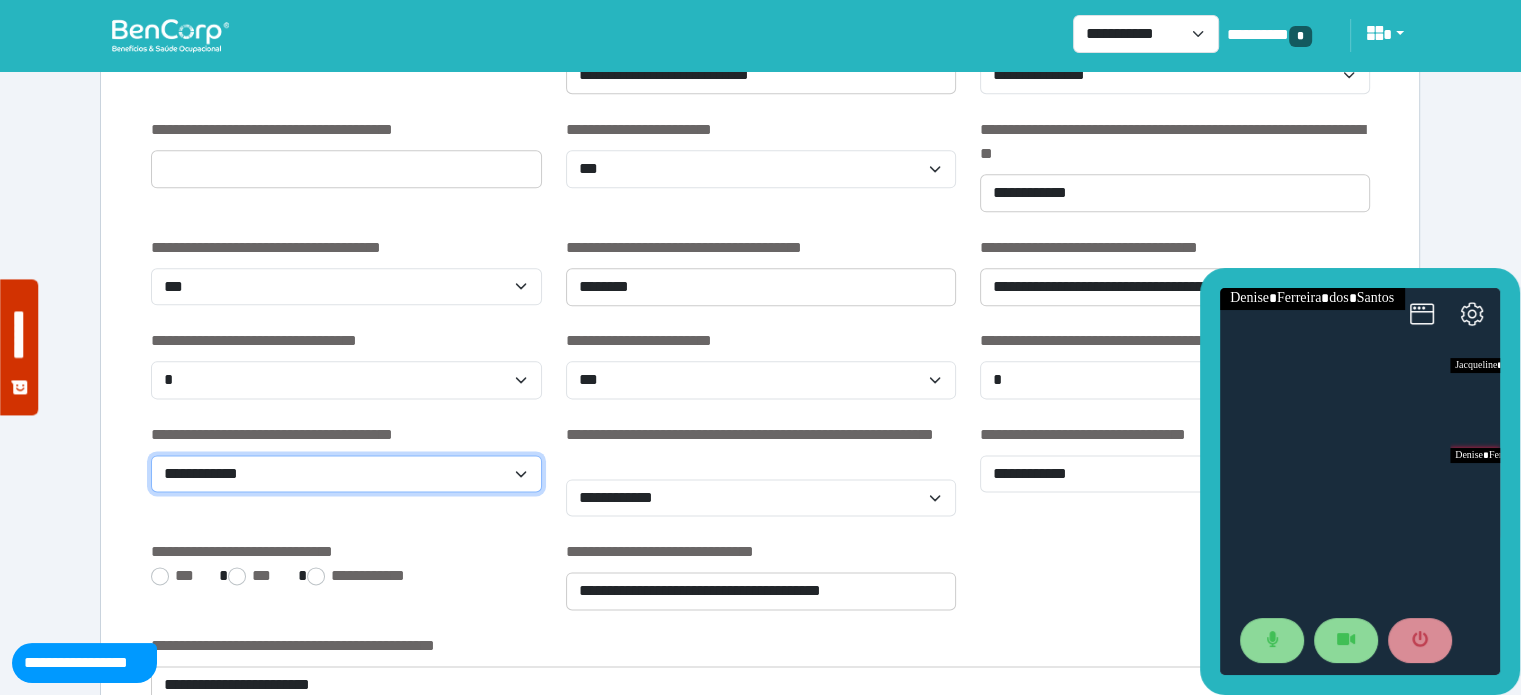 click on "**********" 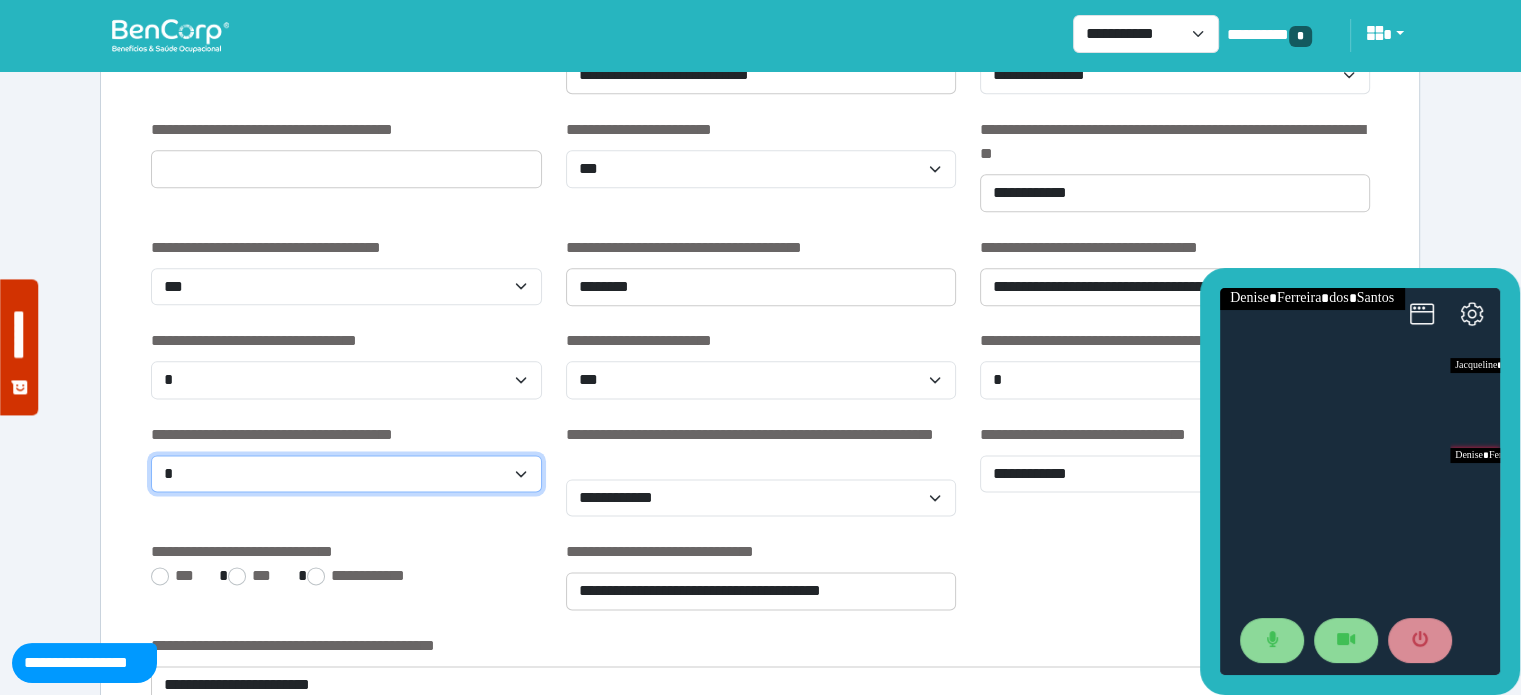 click on "**********" 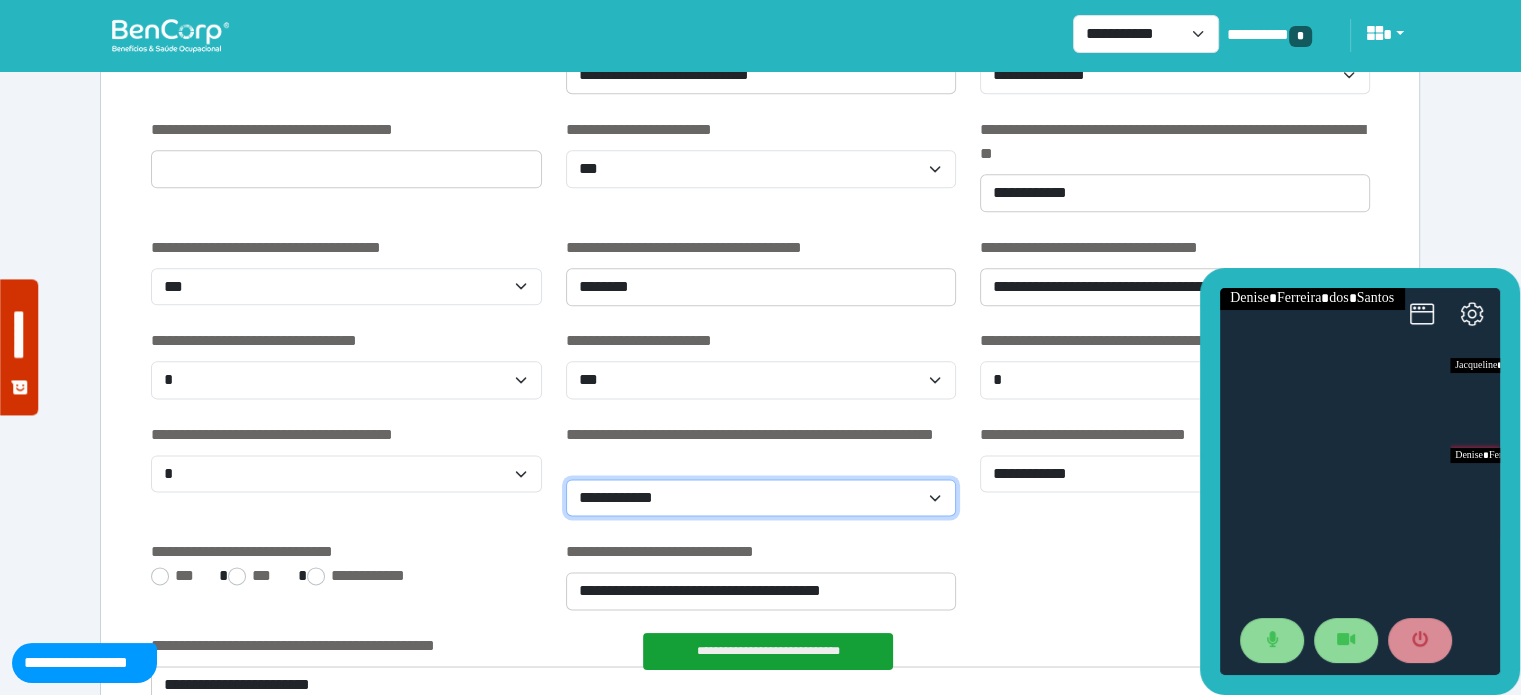 click on "**********" 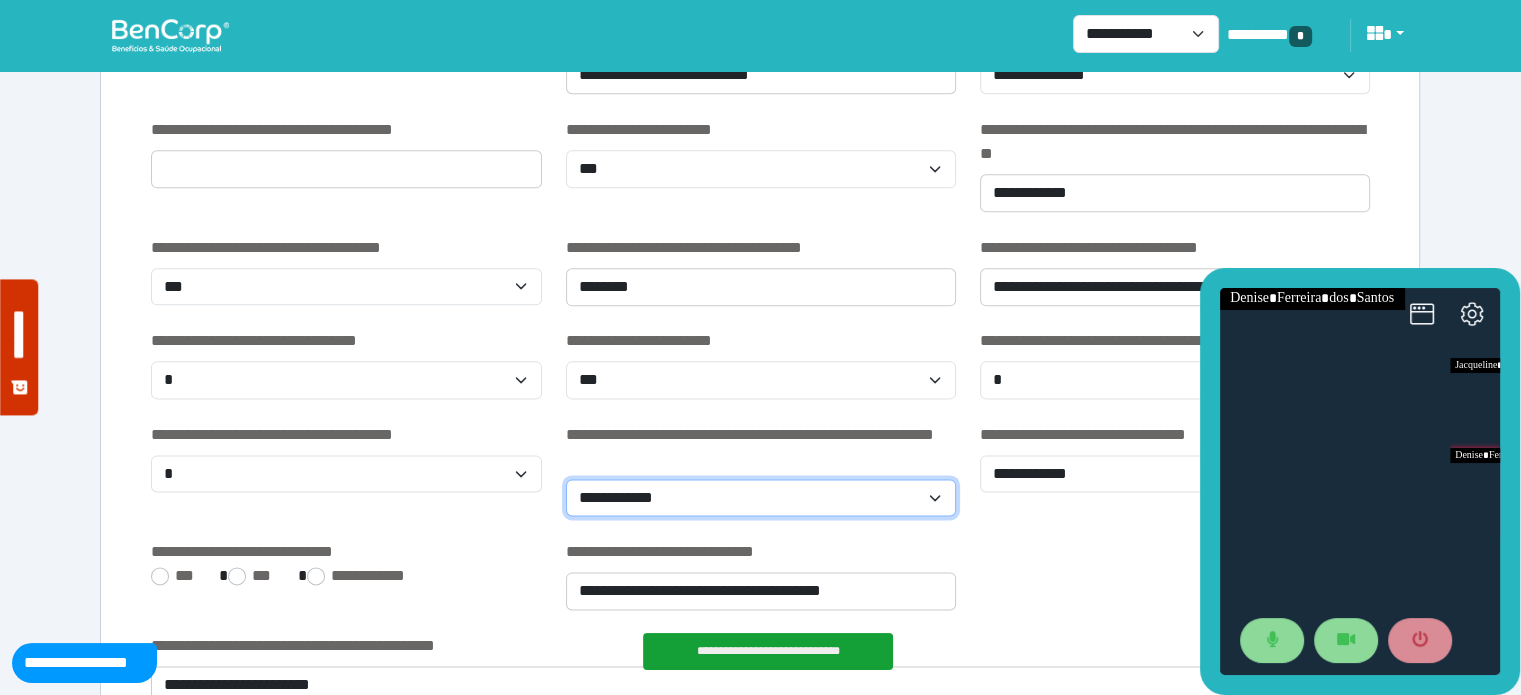 select on "**" 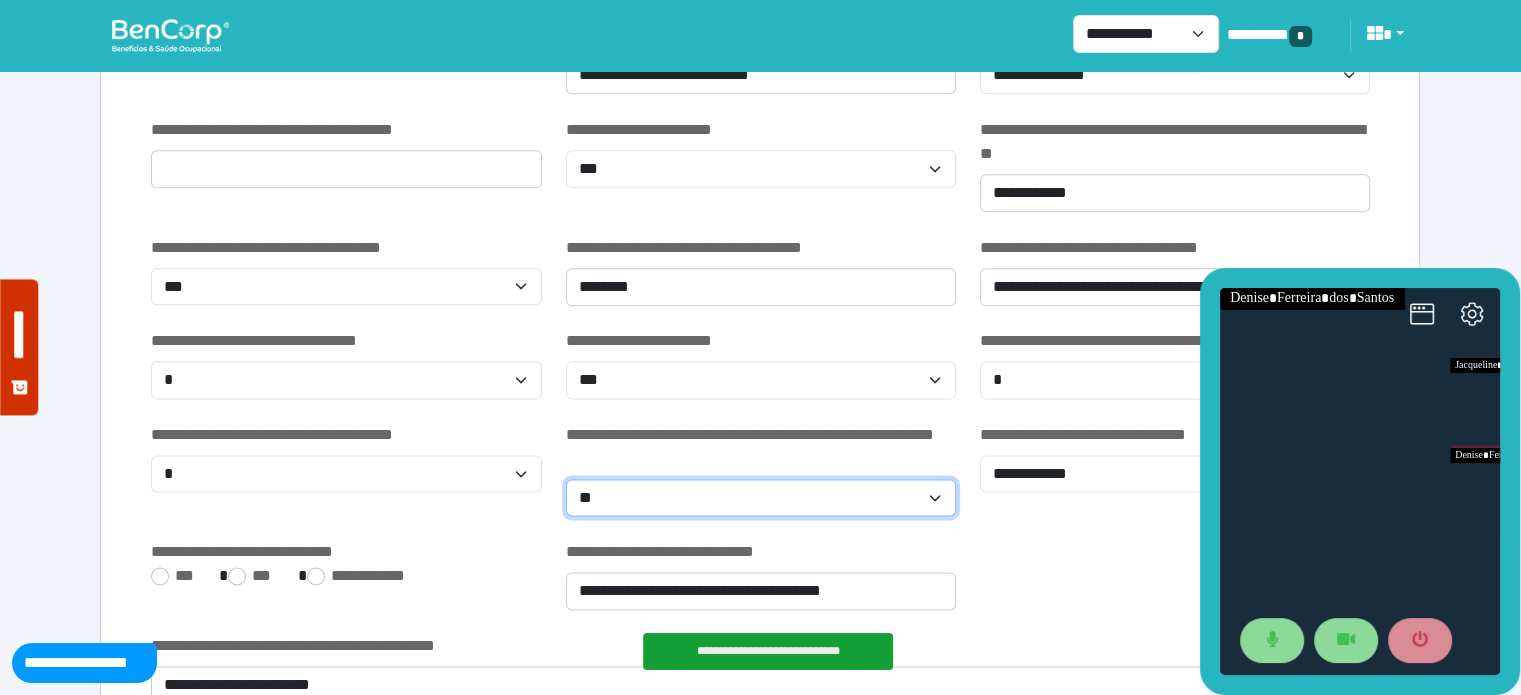 click on "**********" 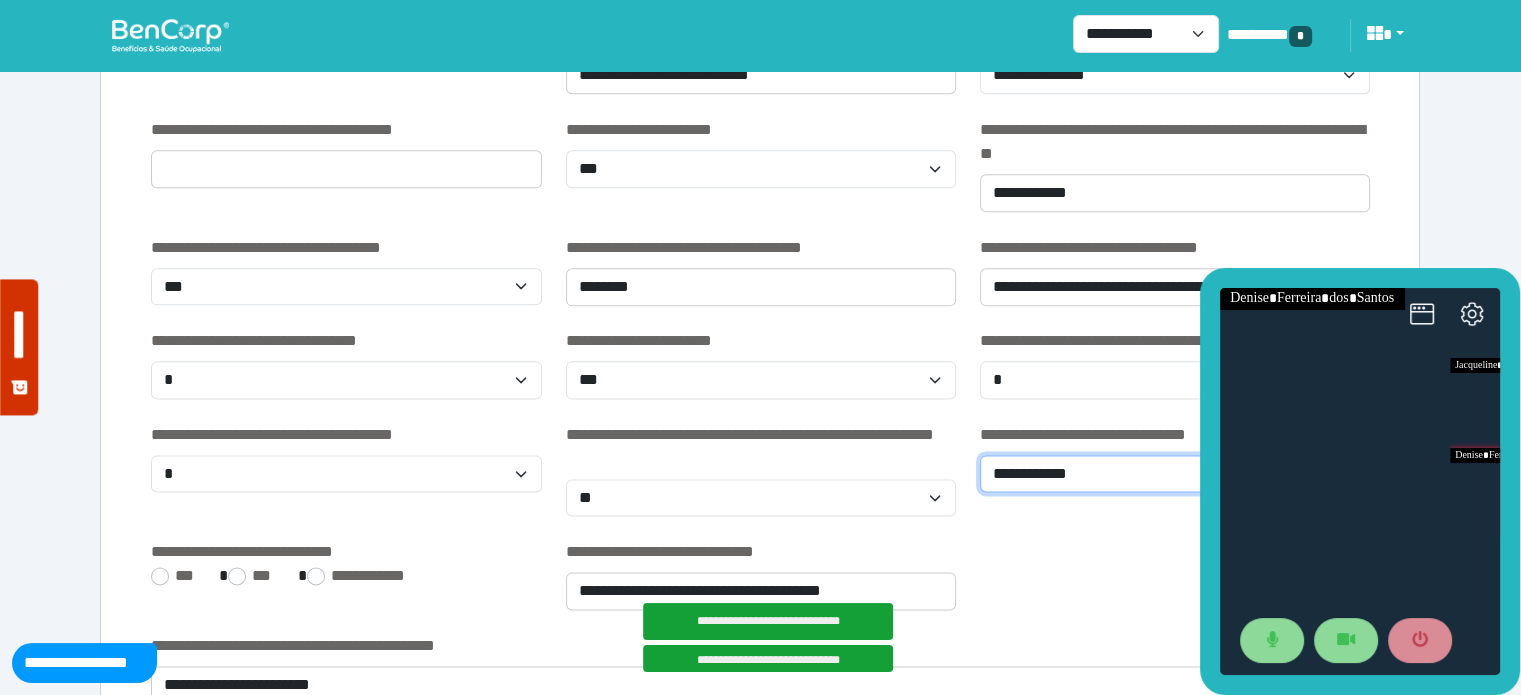 click on "**********" 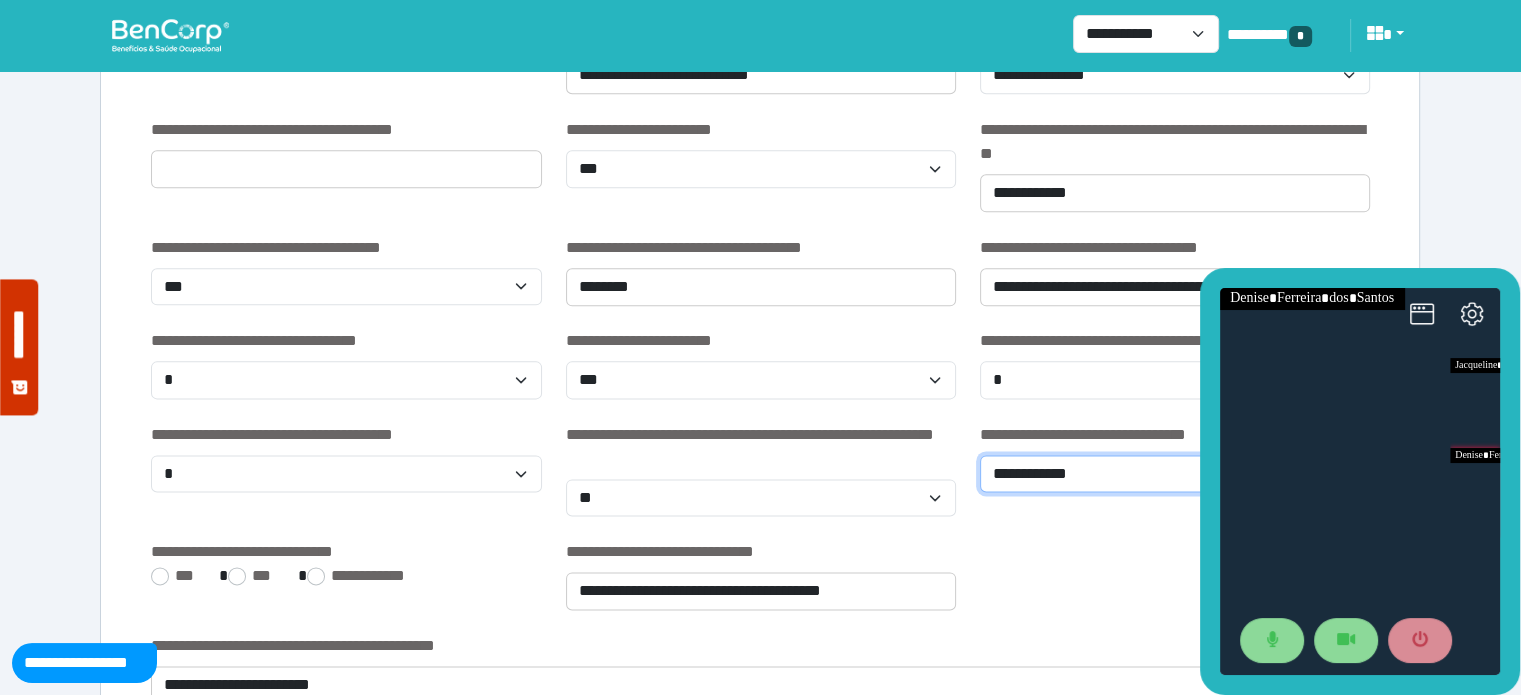 select on "*" 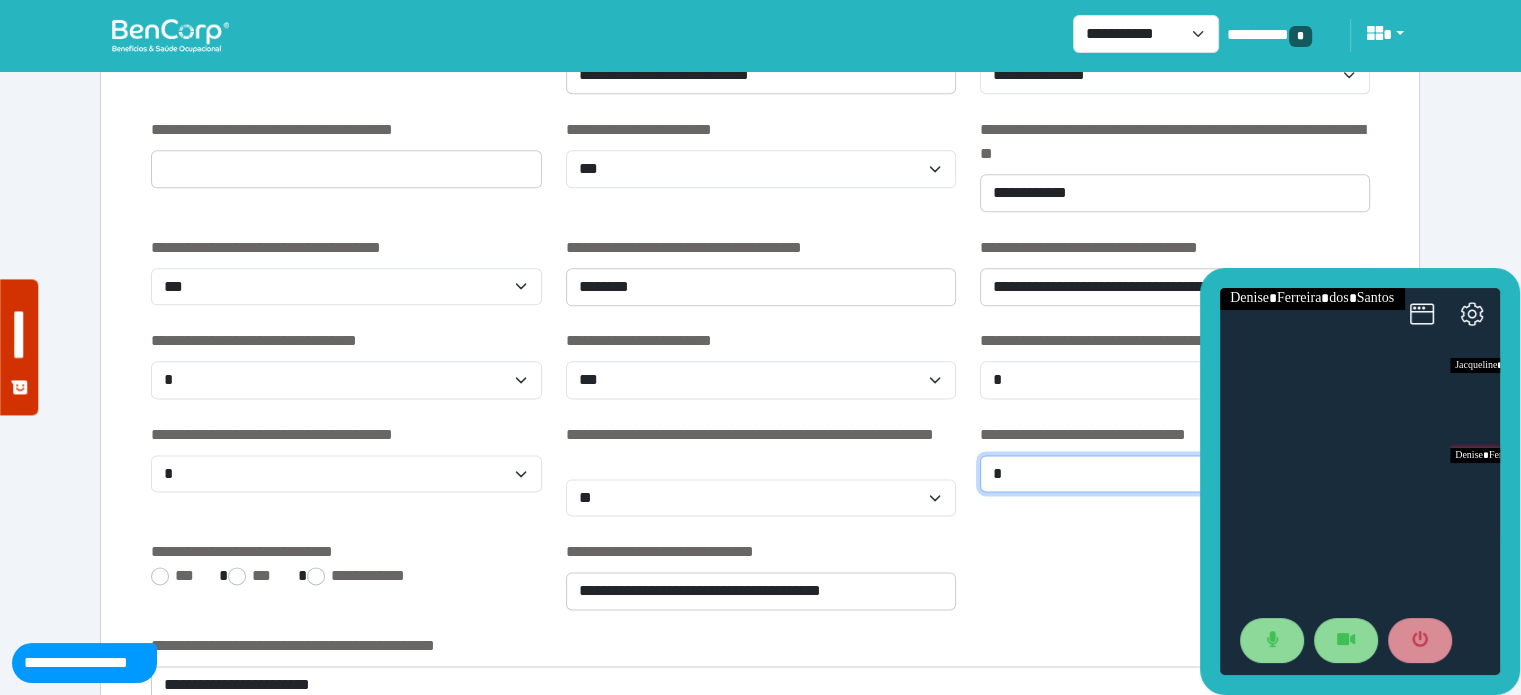 click on "**********" 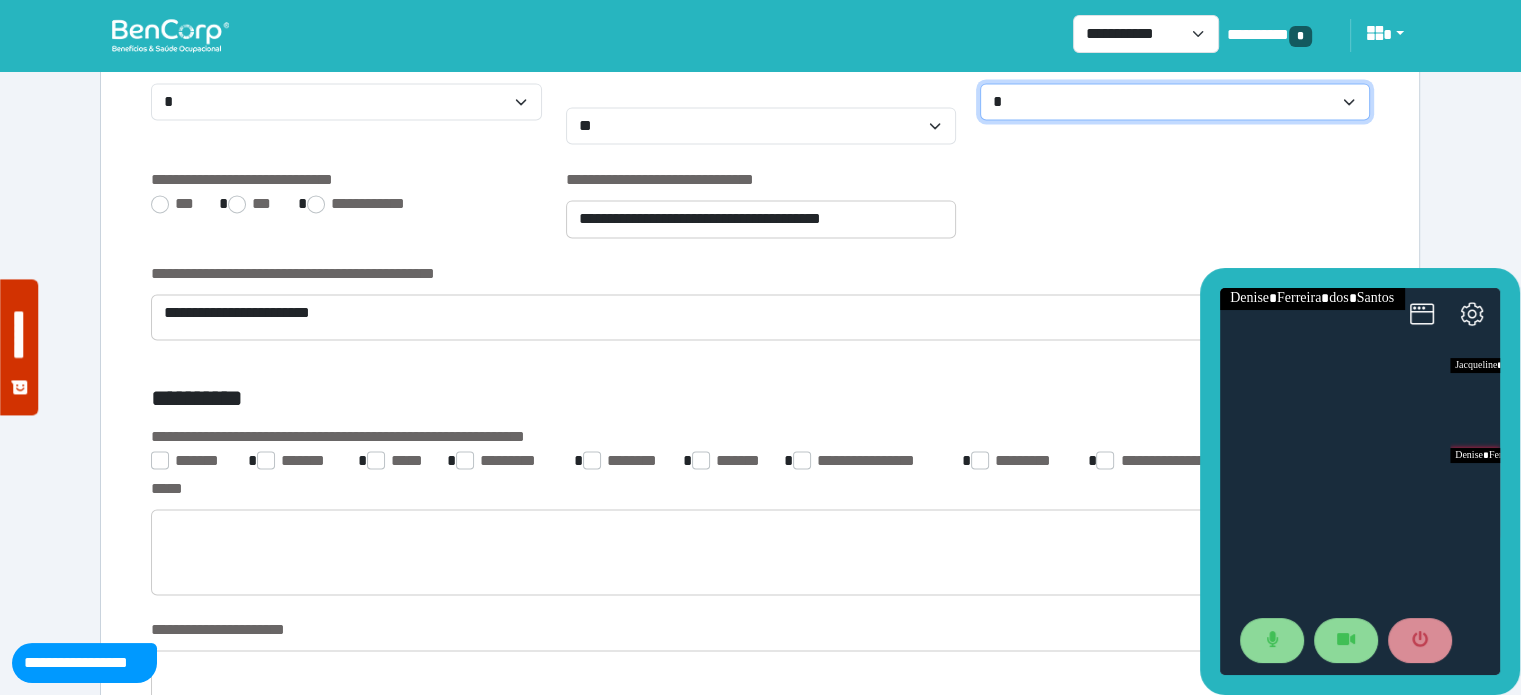 scroll, scrollTop: 2826, scrollLeft: 0, axis: vertical 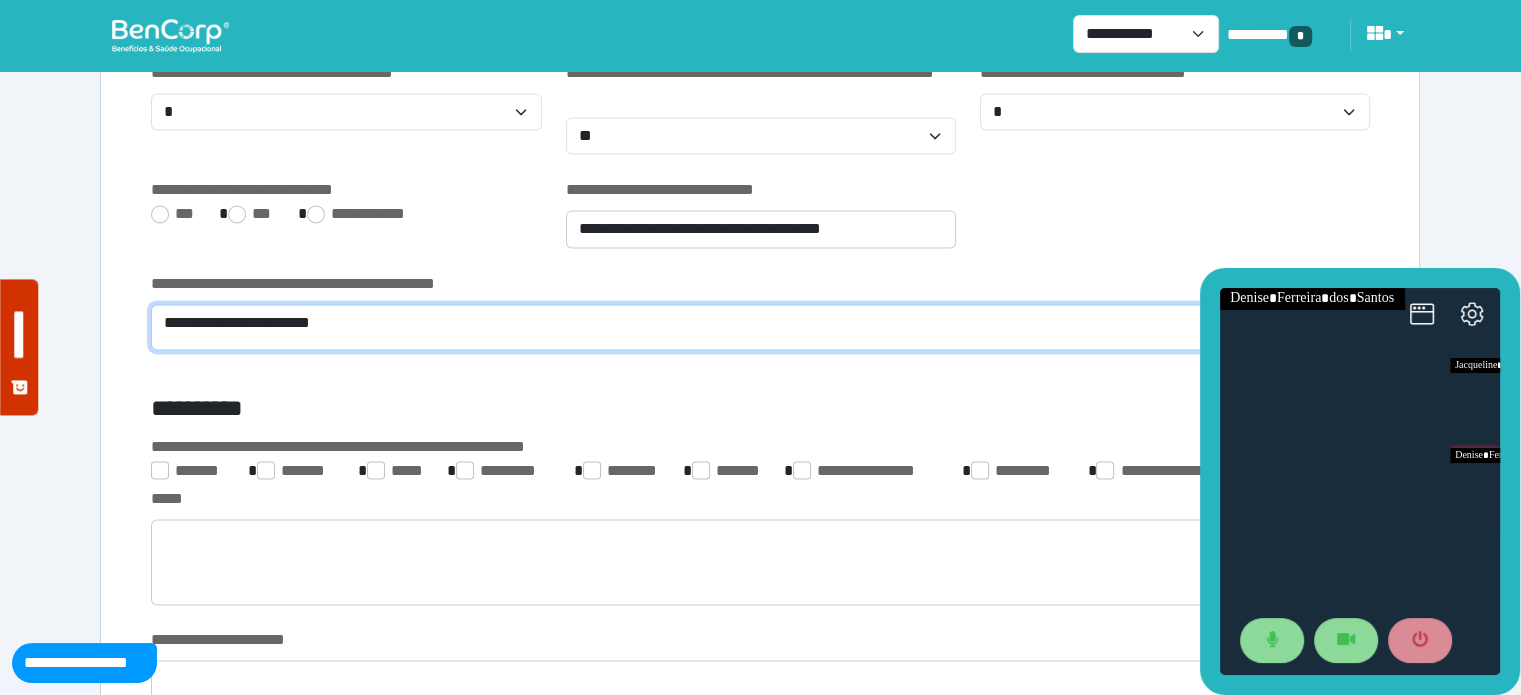 click on "**********" 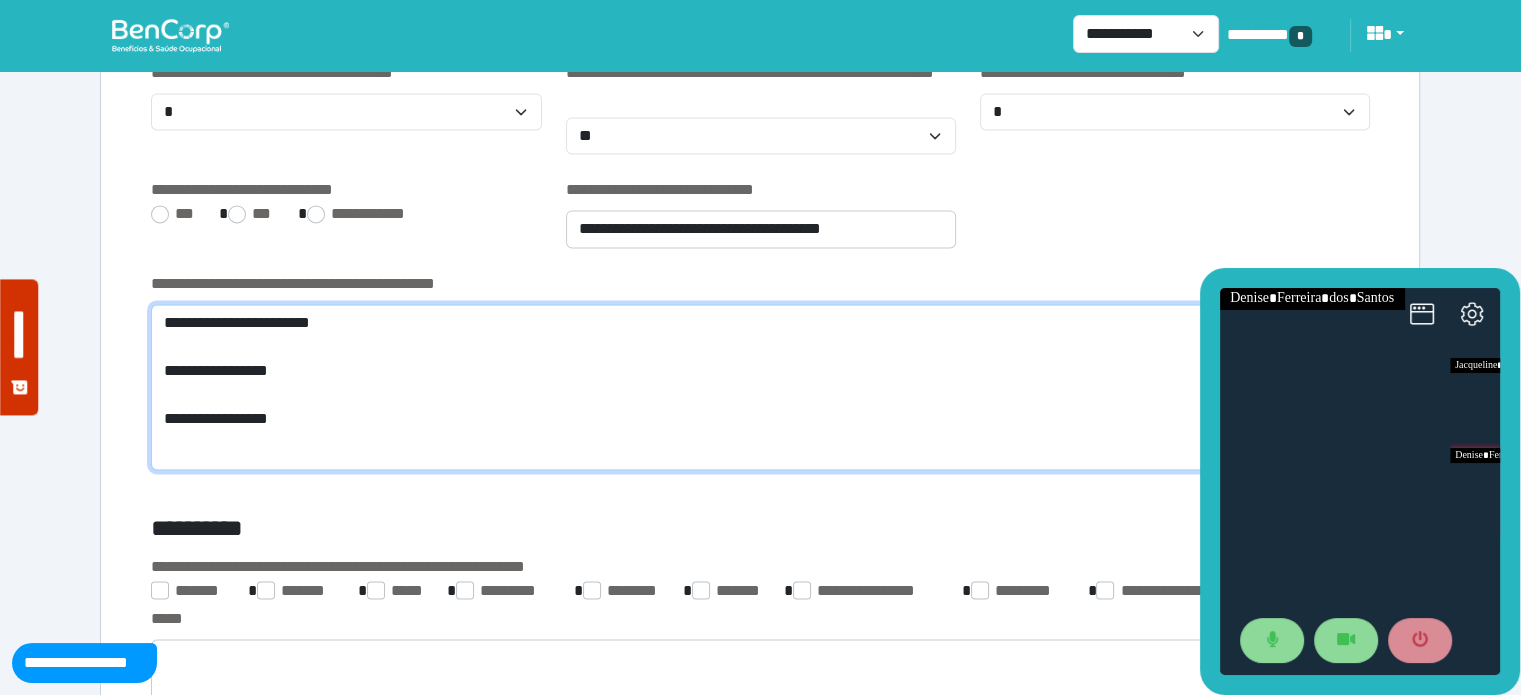 scroll, scrollTop: 0, scrollLeft: 0, axis: both 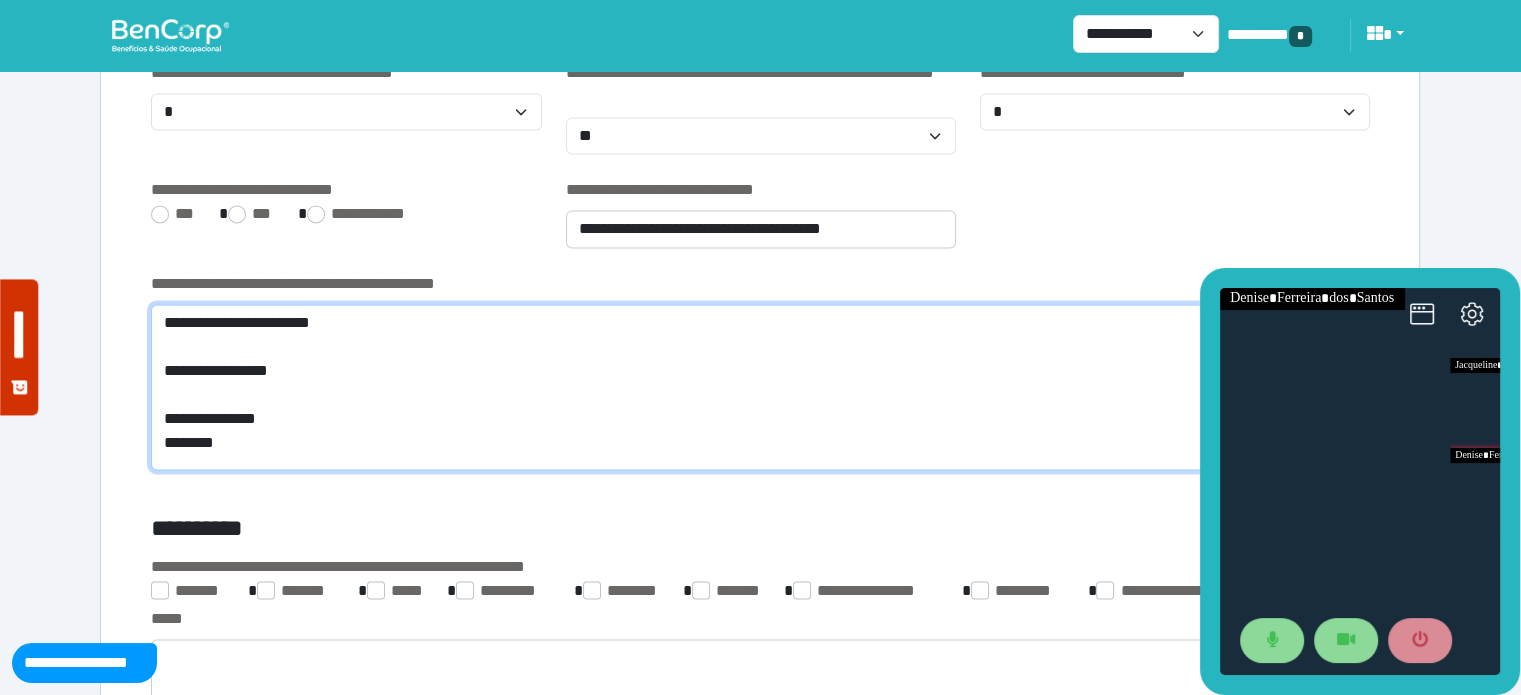 click on "**********" 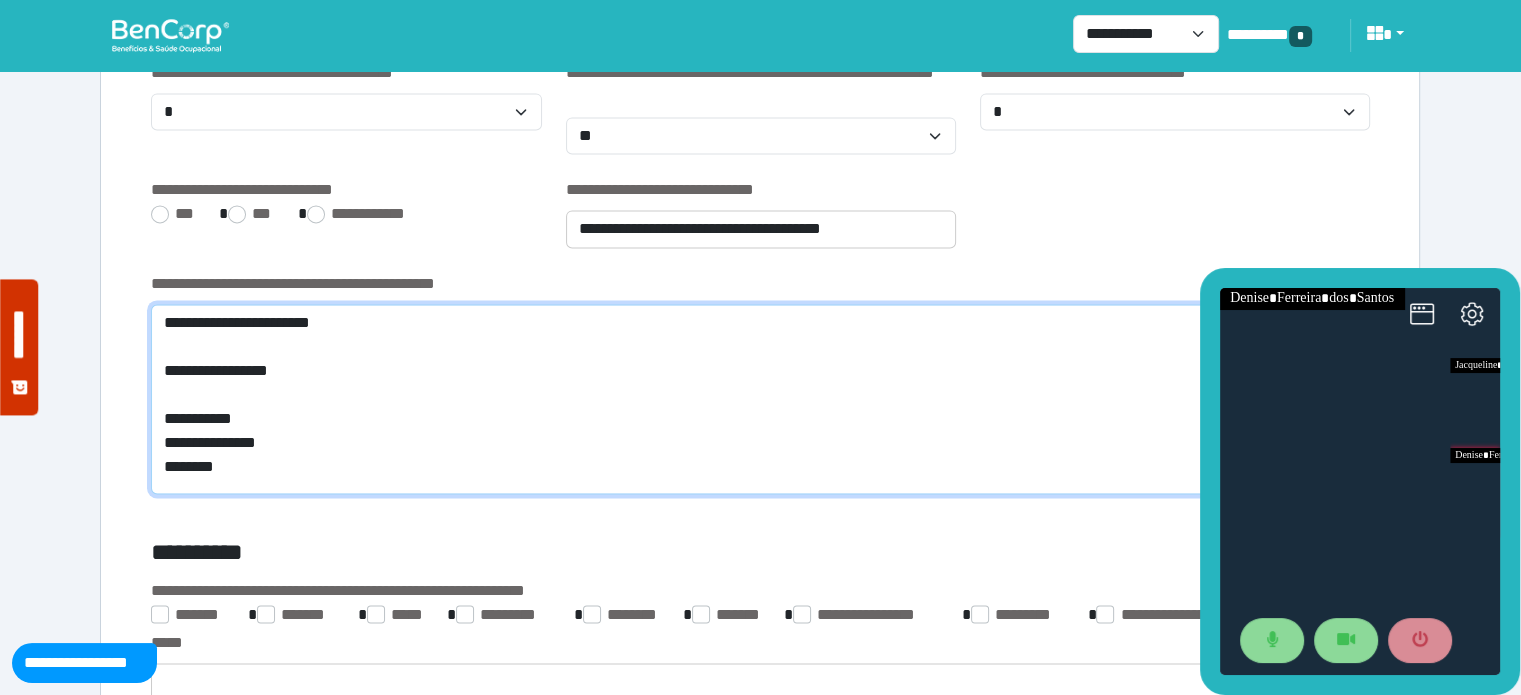 click on "**********" 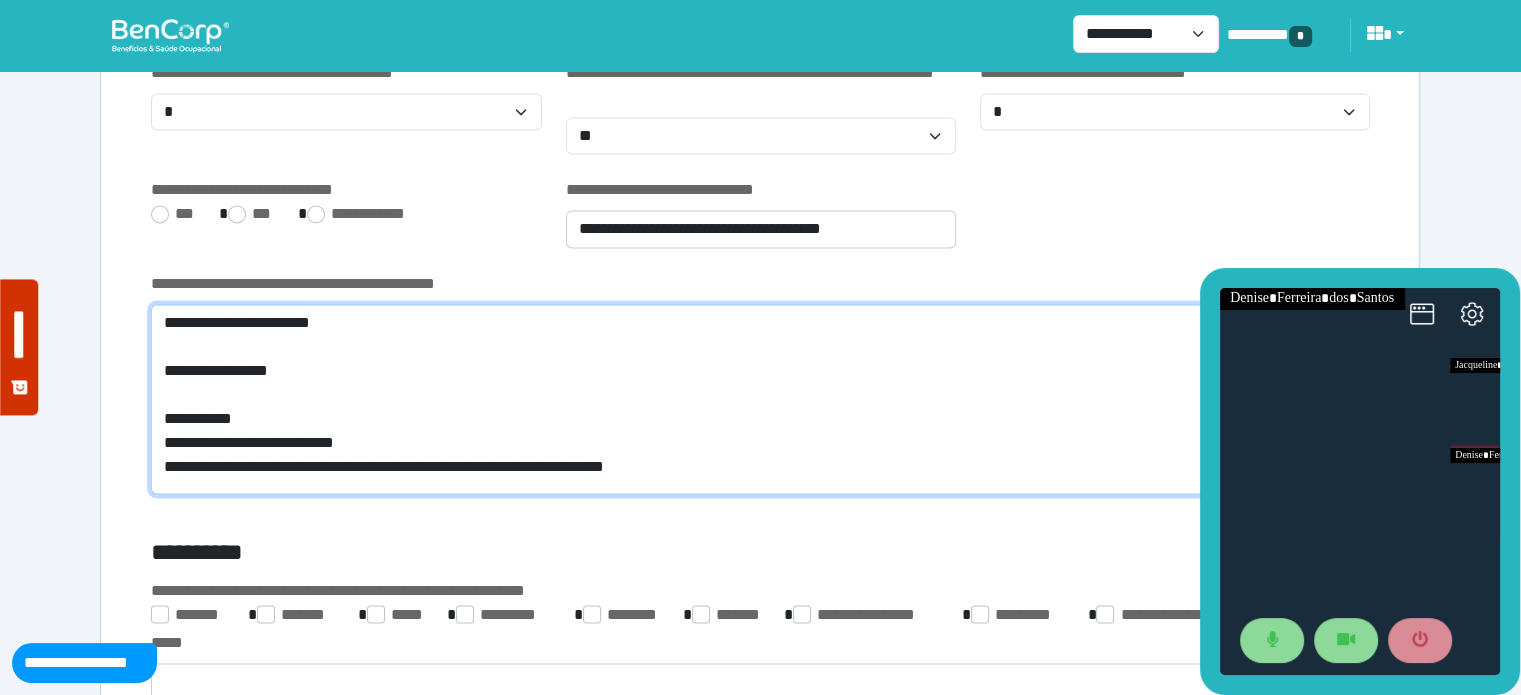 scroll, scrollTop: 0, scrollLeft: 0, axis: both 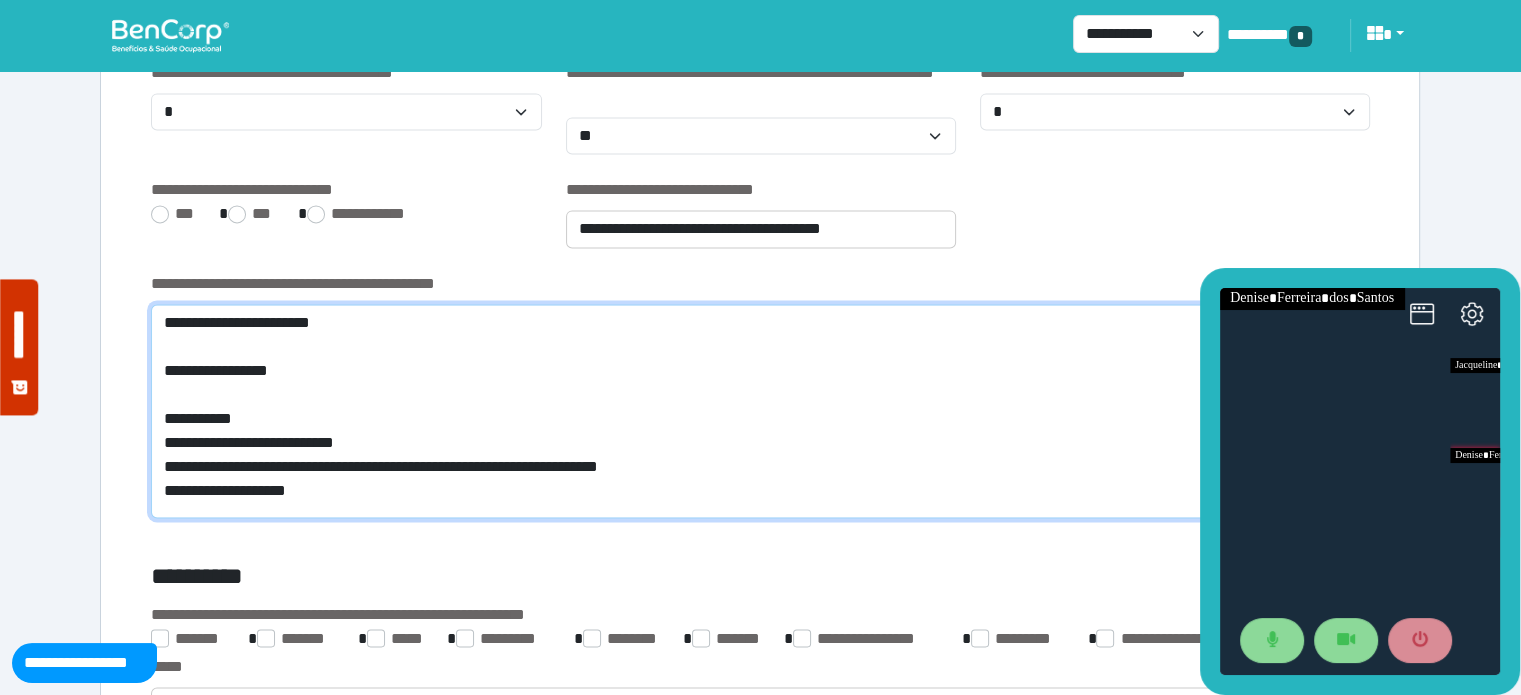 click on "**********" 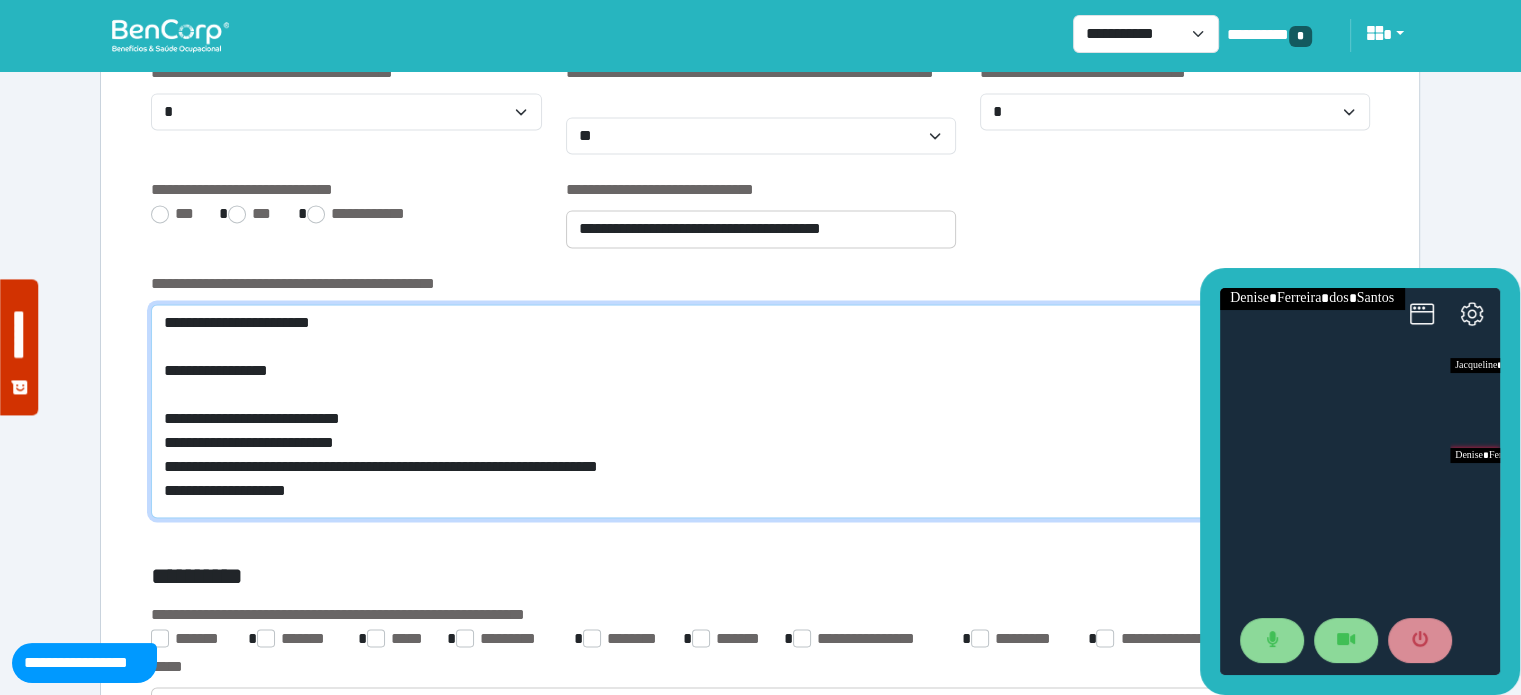 click on "**********" 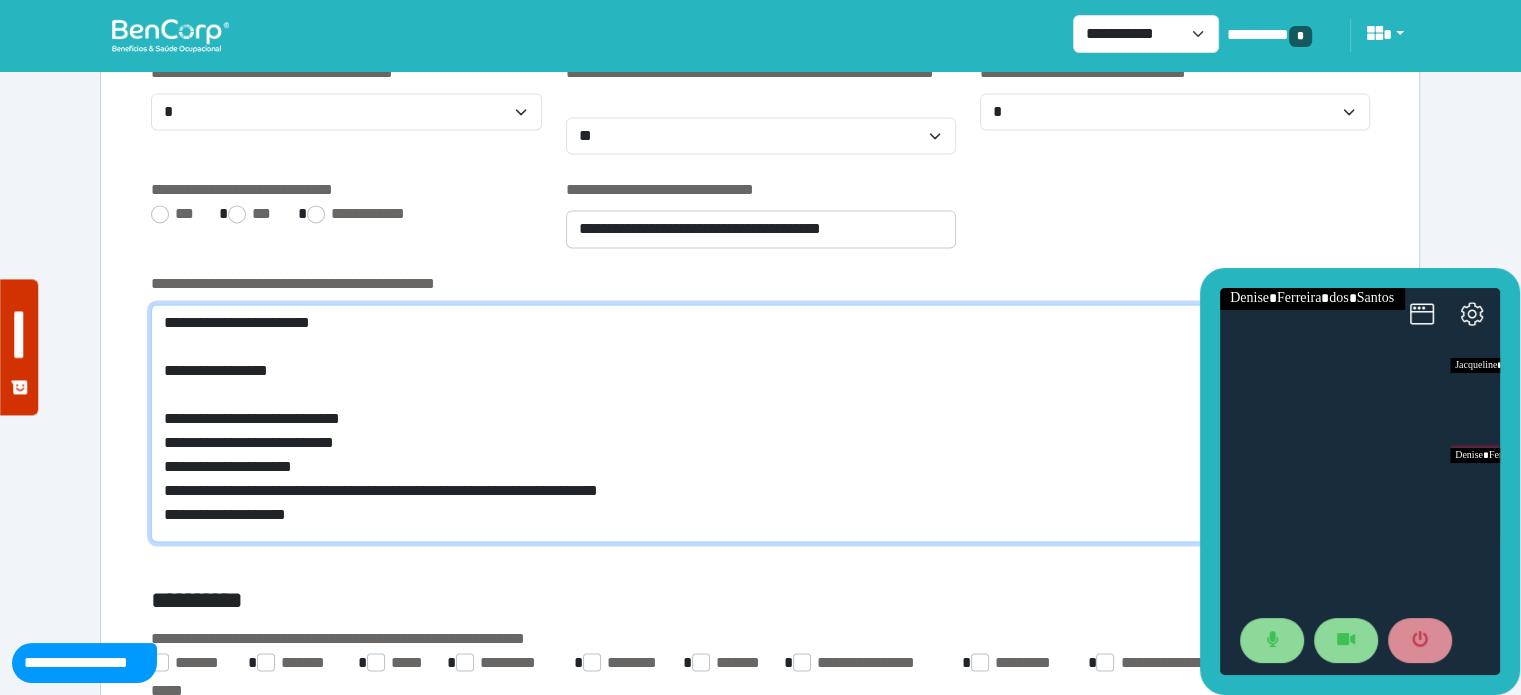 type on "**********" 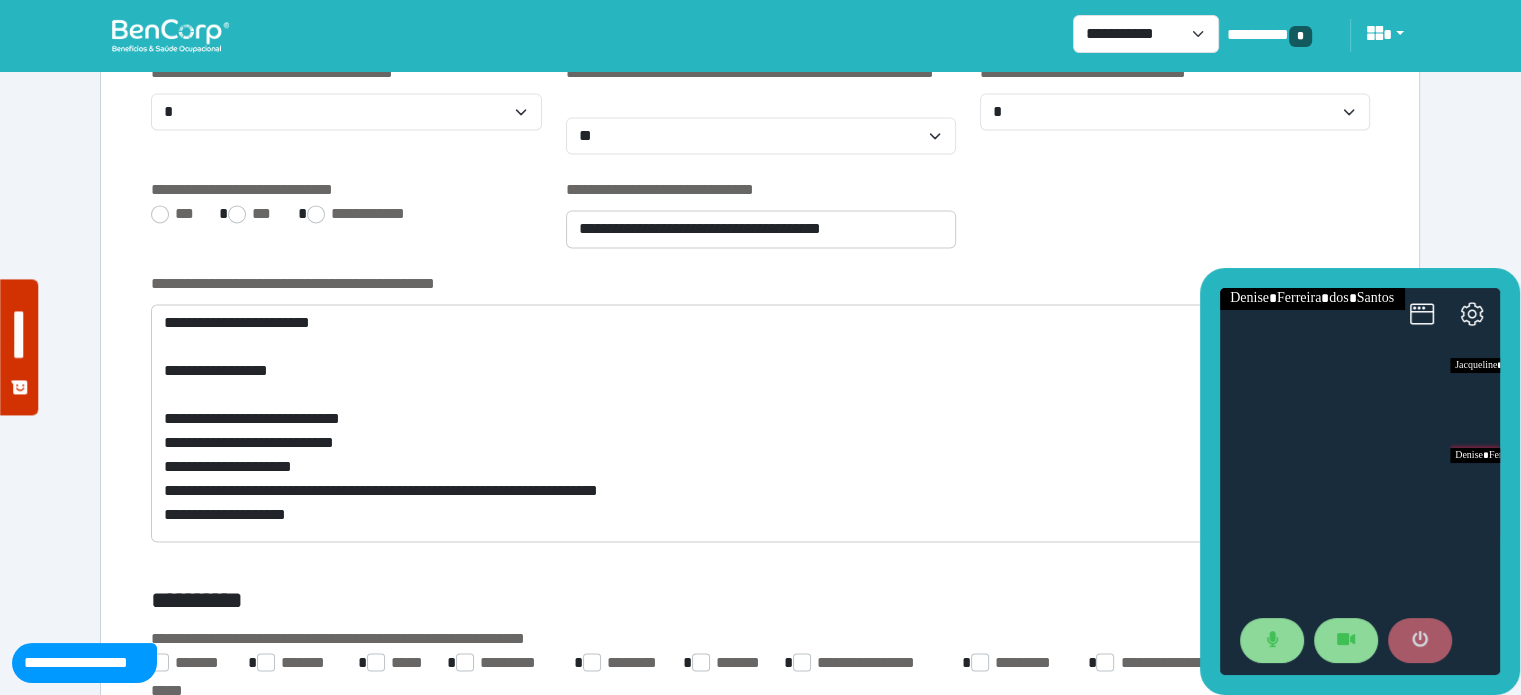 click at bounding box center (1420, 641) 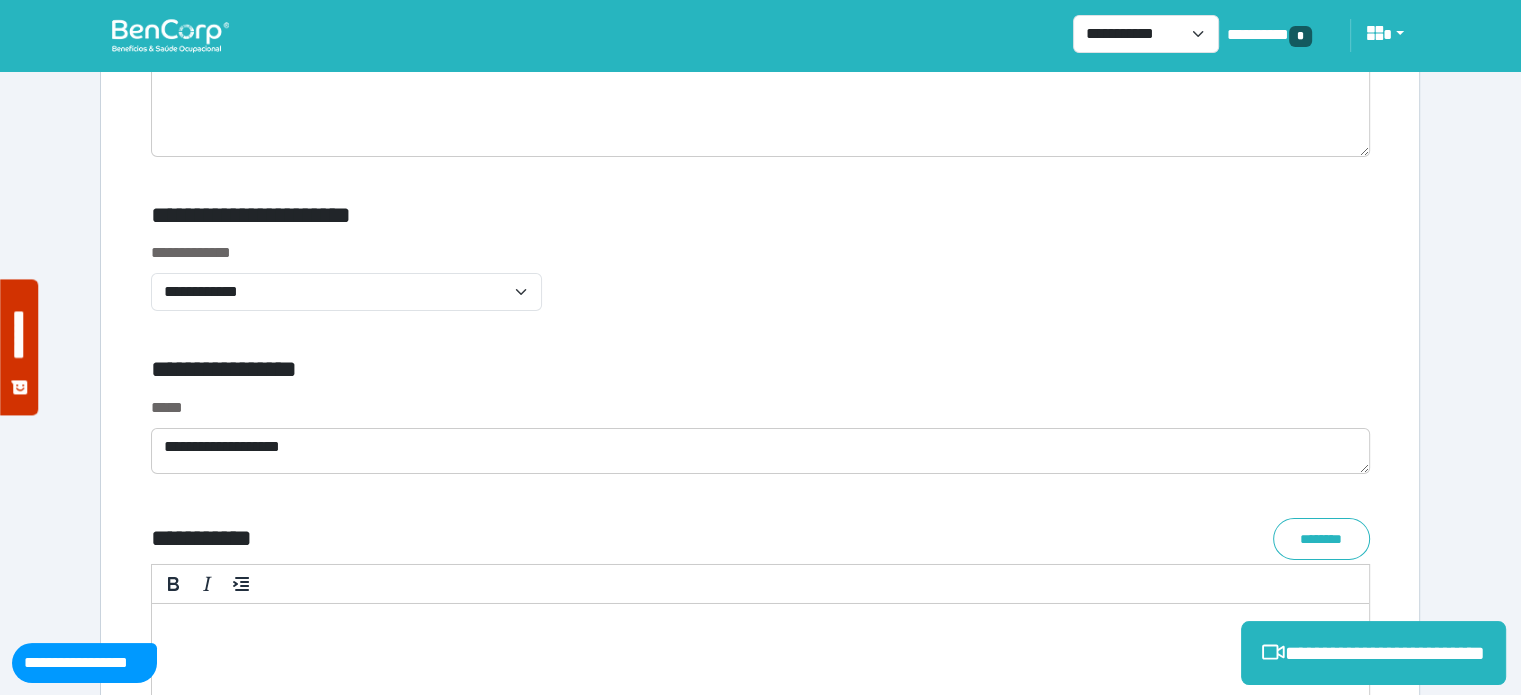 scroll, scrollTop: 6891, scrollLeft: 0, axis: vertical 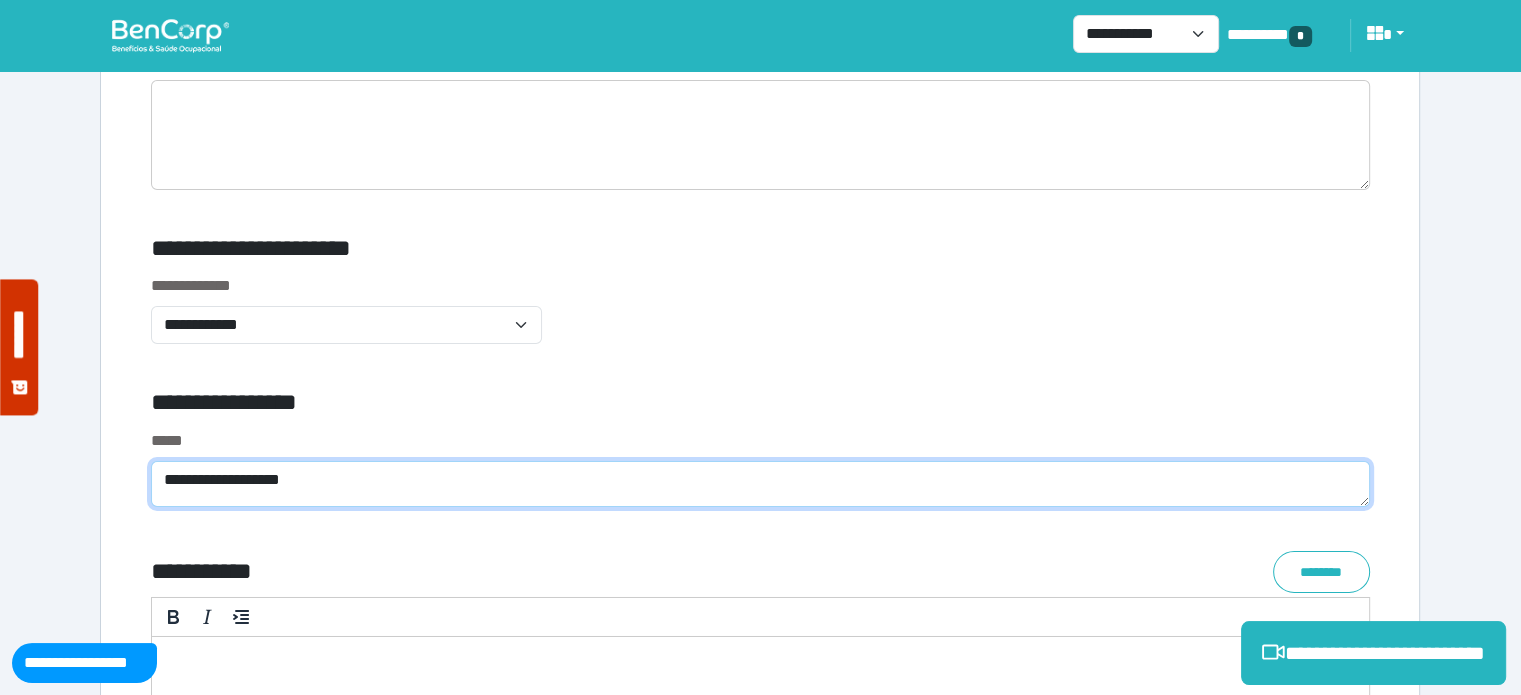 click on "**********" 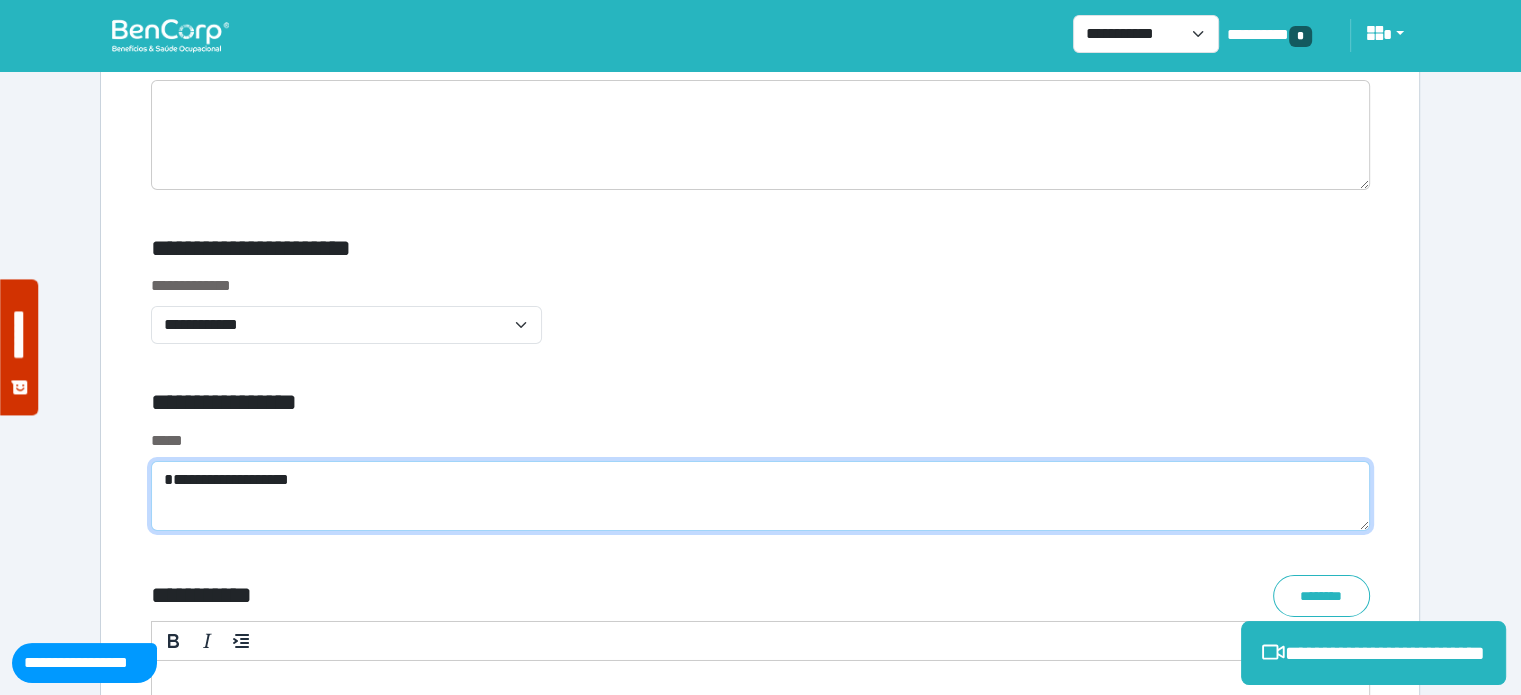scroll, scrollTop: 0, scrollLeft: 0, axis: both 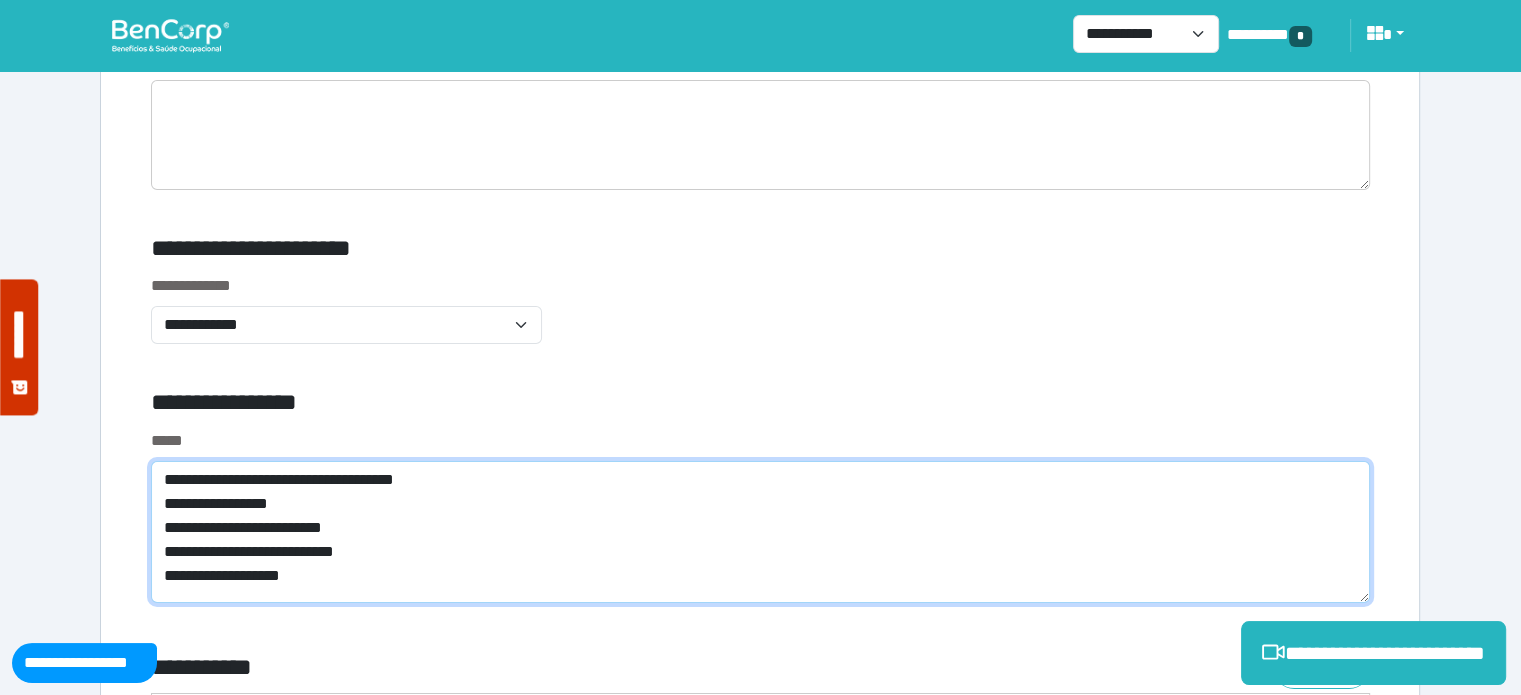 type on "**********" 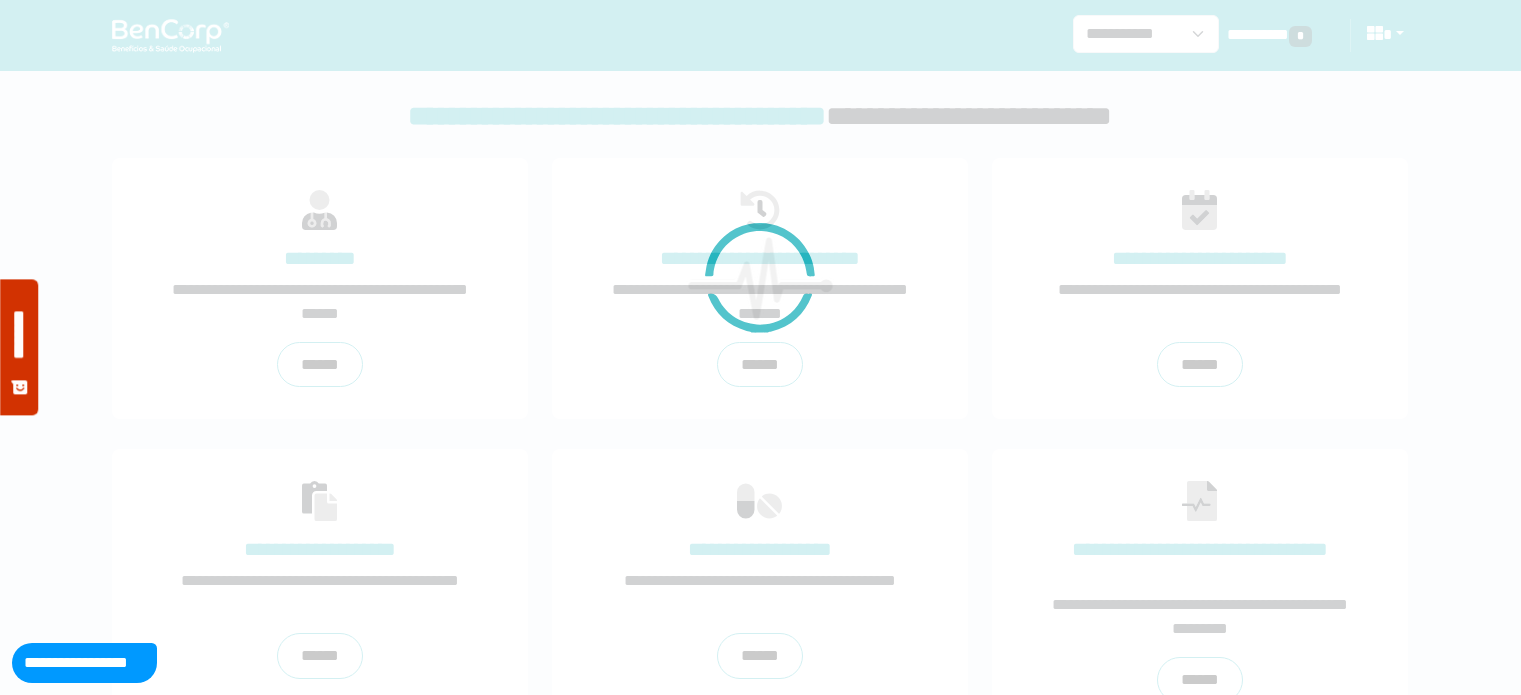 scroll, scrollTop: 0, scrollLeft: 0, axis: both 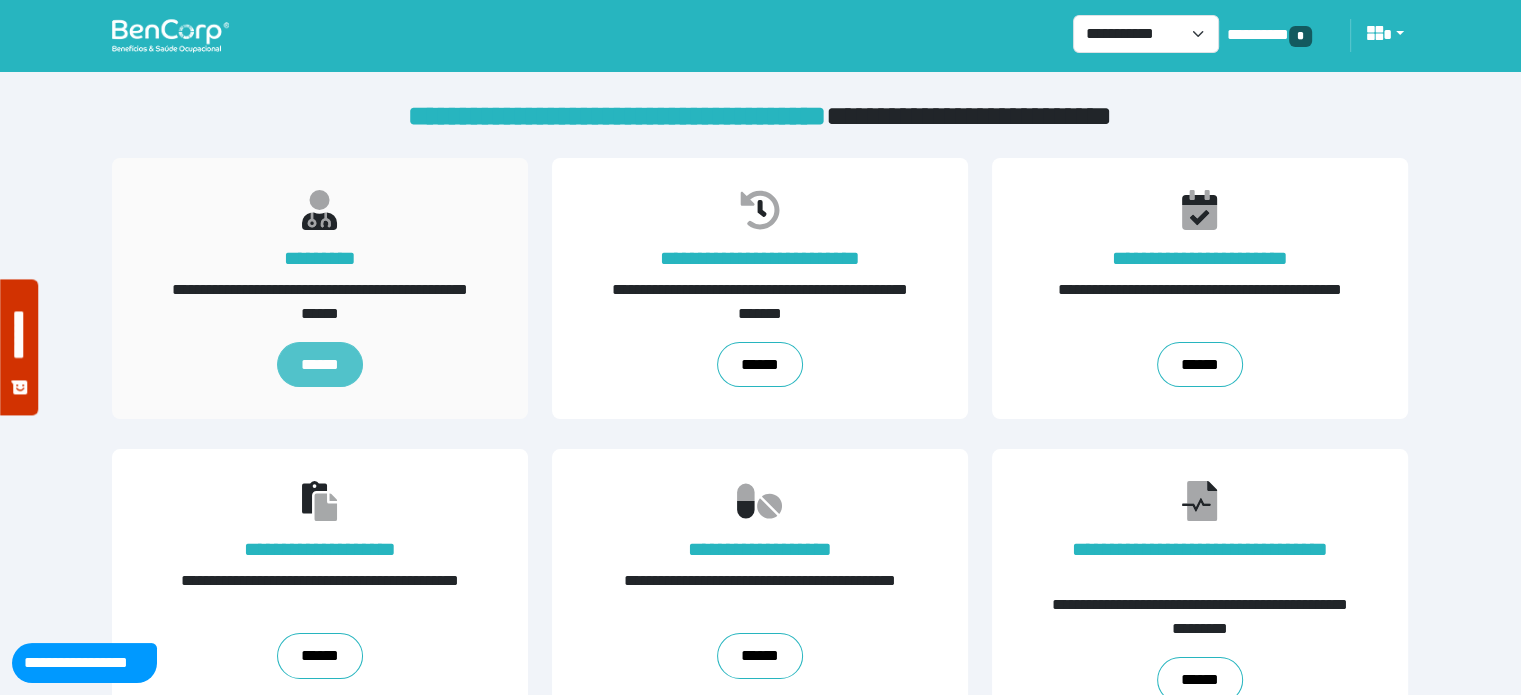 click on "******" at bounding box center (320, 365) 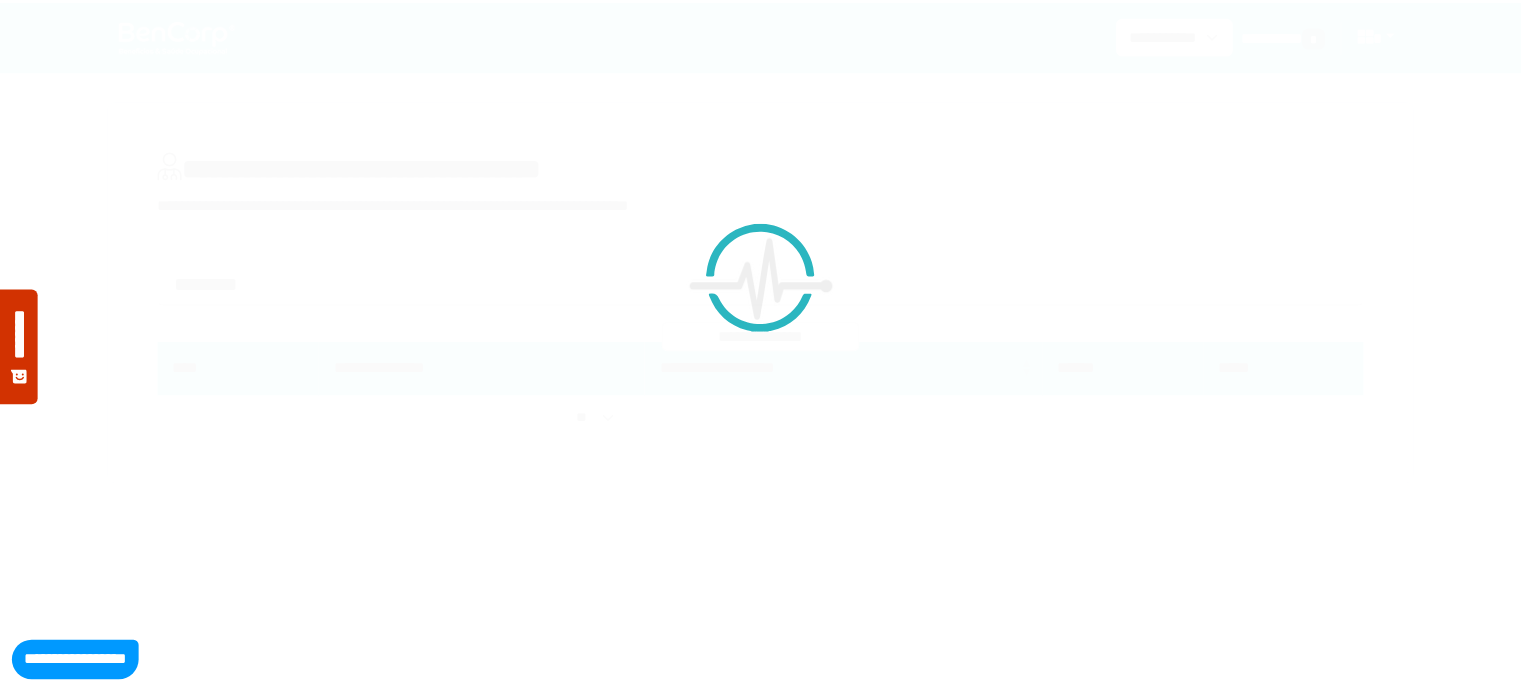 scroll, scrollTop: 0, scrollLeft: 0, axis: both 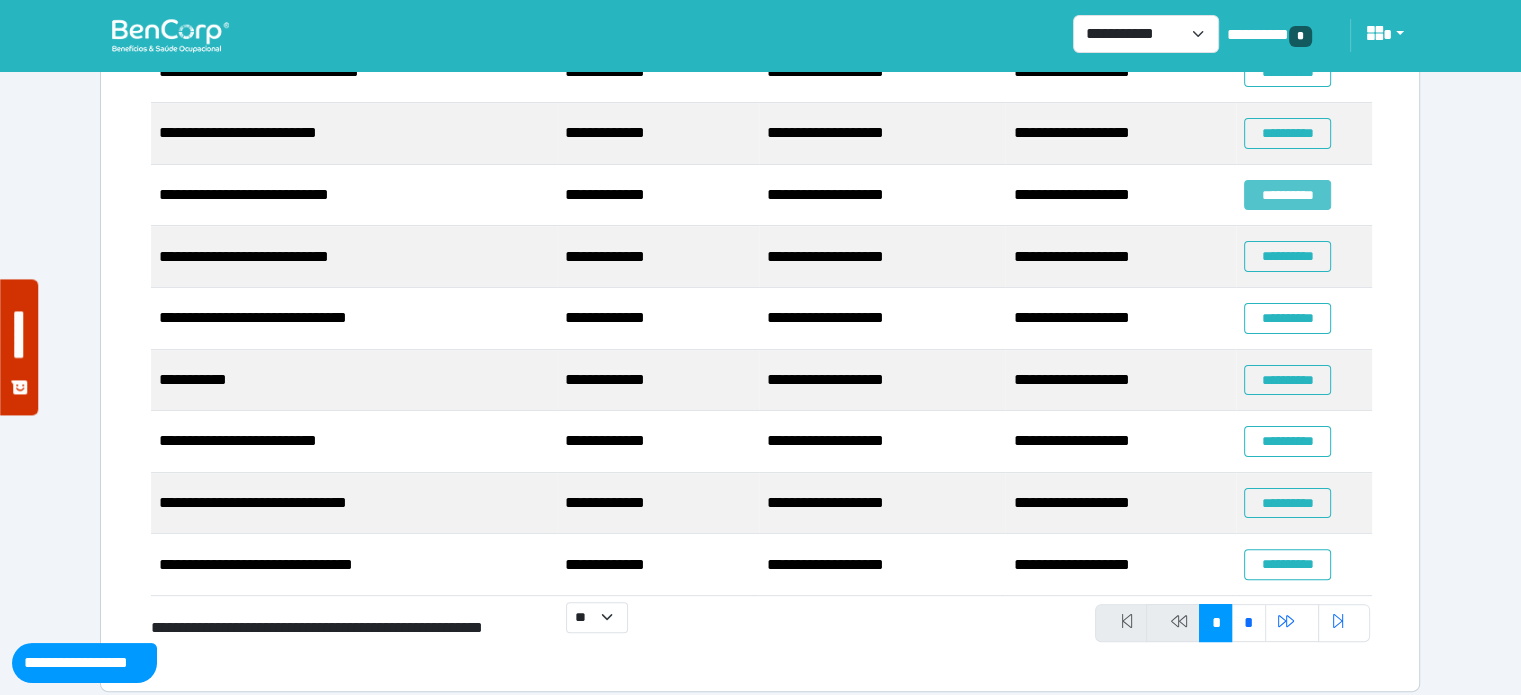 click on "**********" at bounding box center (1287, 195) 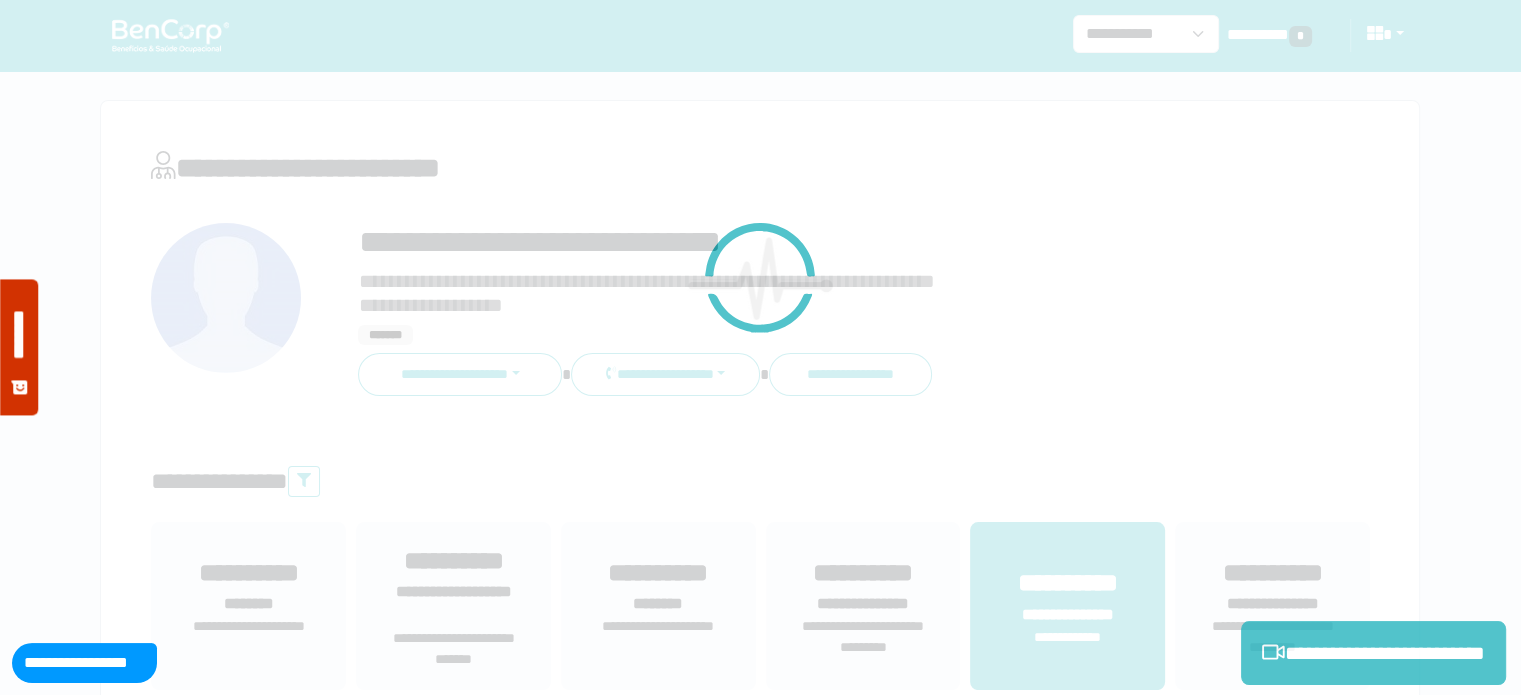 scroll, scrollTop: 0, scrollLeft: 0, axis: both 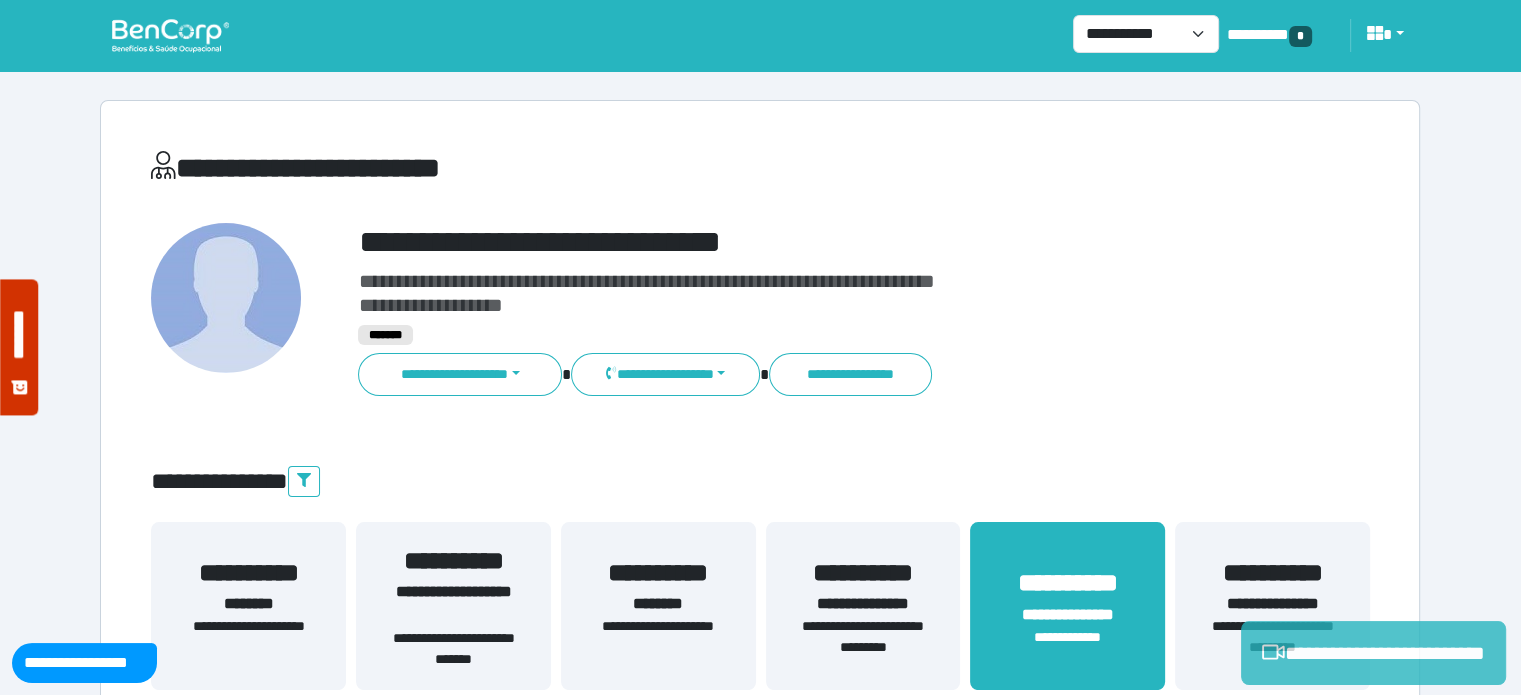 click on "**********" at bounding box center (1373, 653) 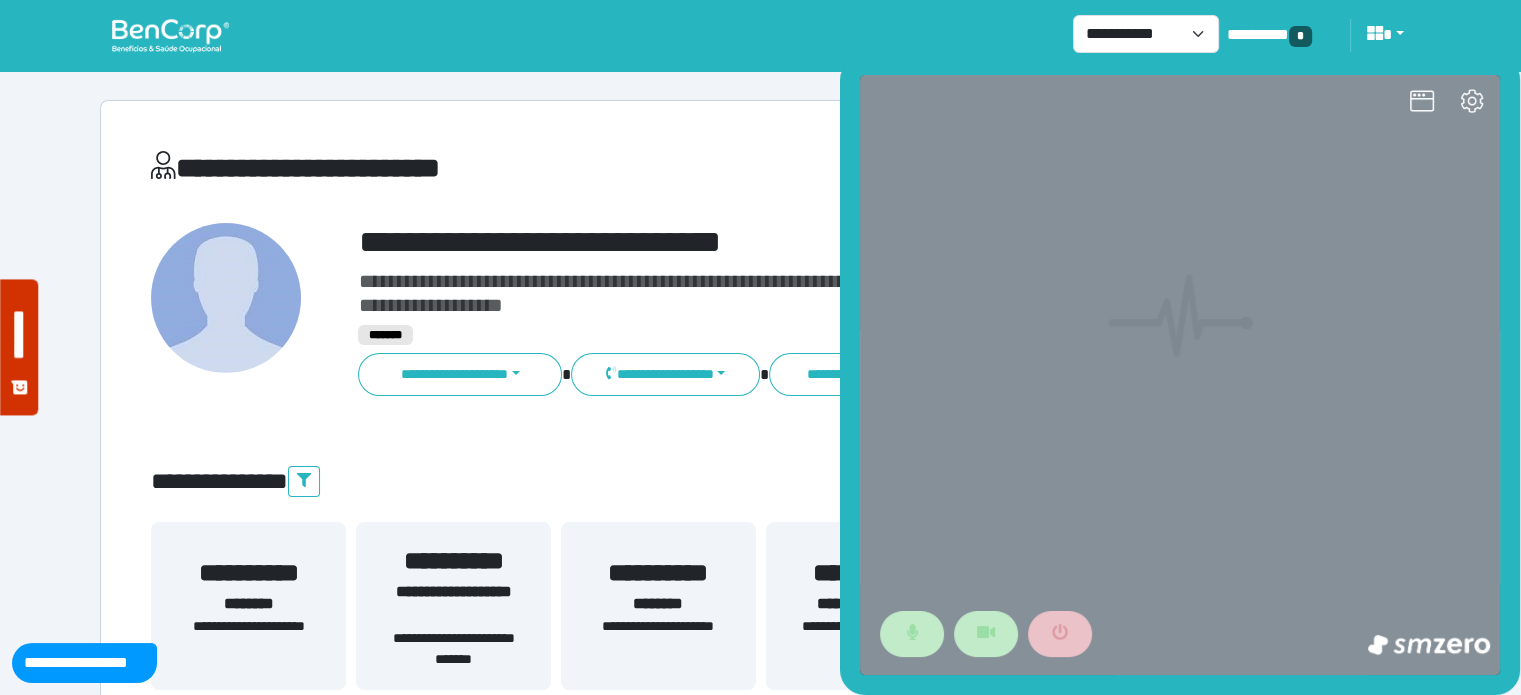 scroll, scrollTop: 0, scrollLeft: 0, axis: both 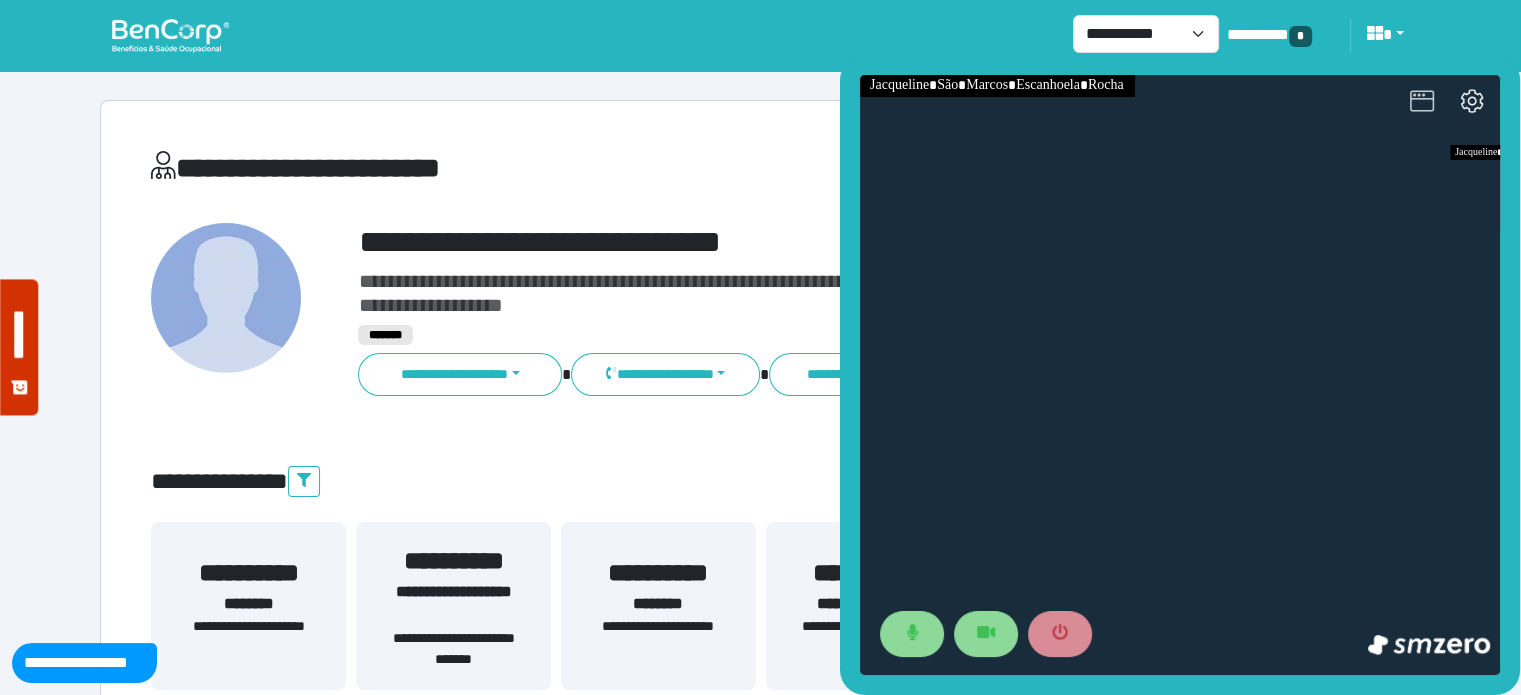 click 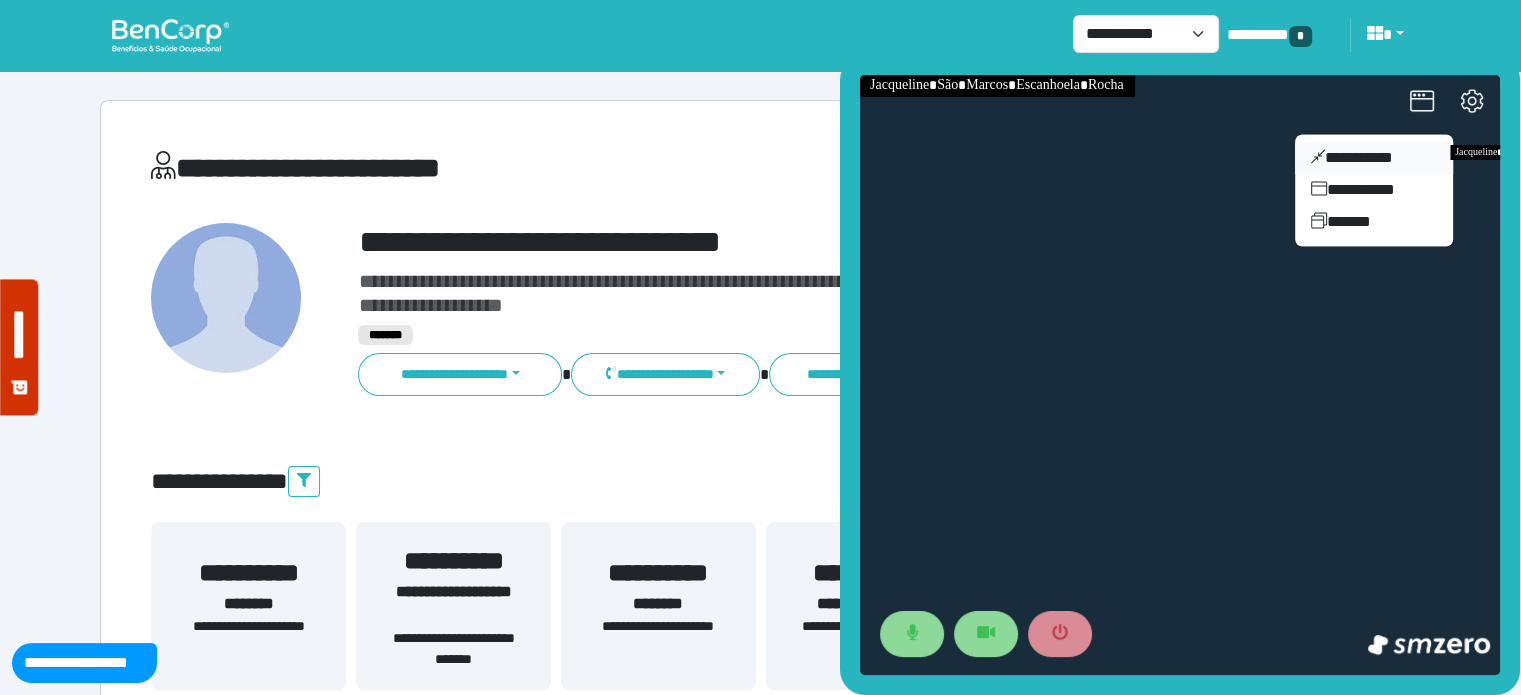 click on "**********" at bounding box center [1374, 158] 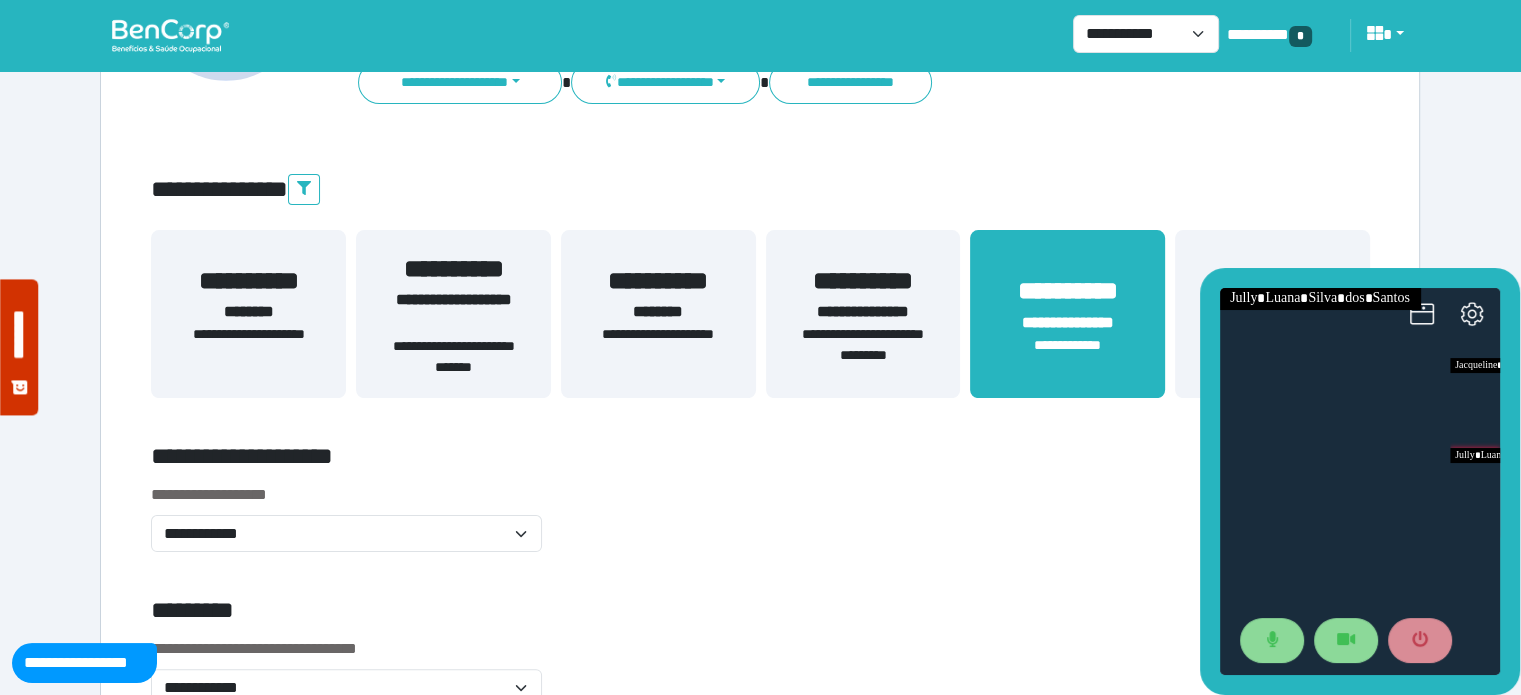 scroll, scrollTop: 67, scrollLeft: 0, axis: vertical 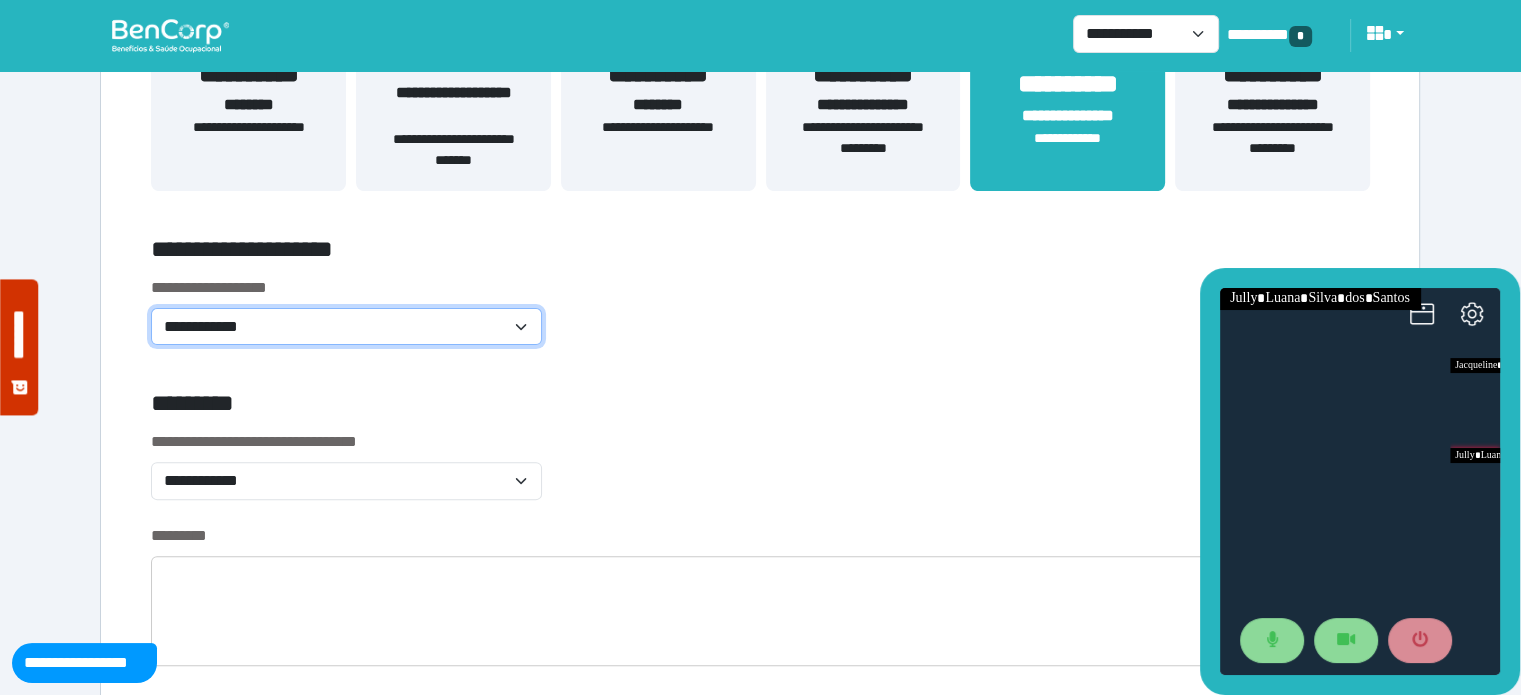 click on "**********" 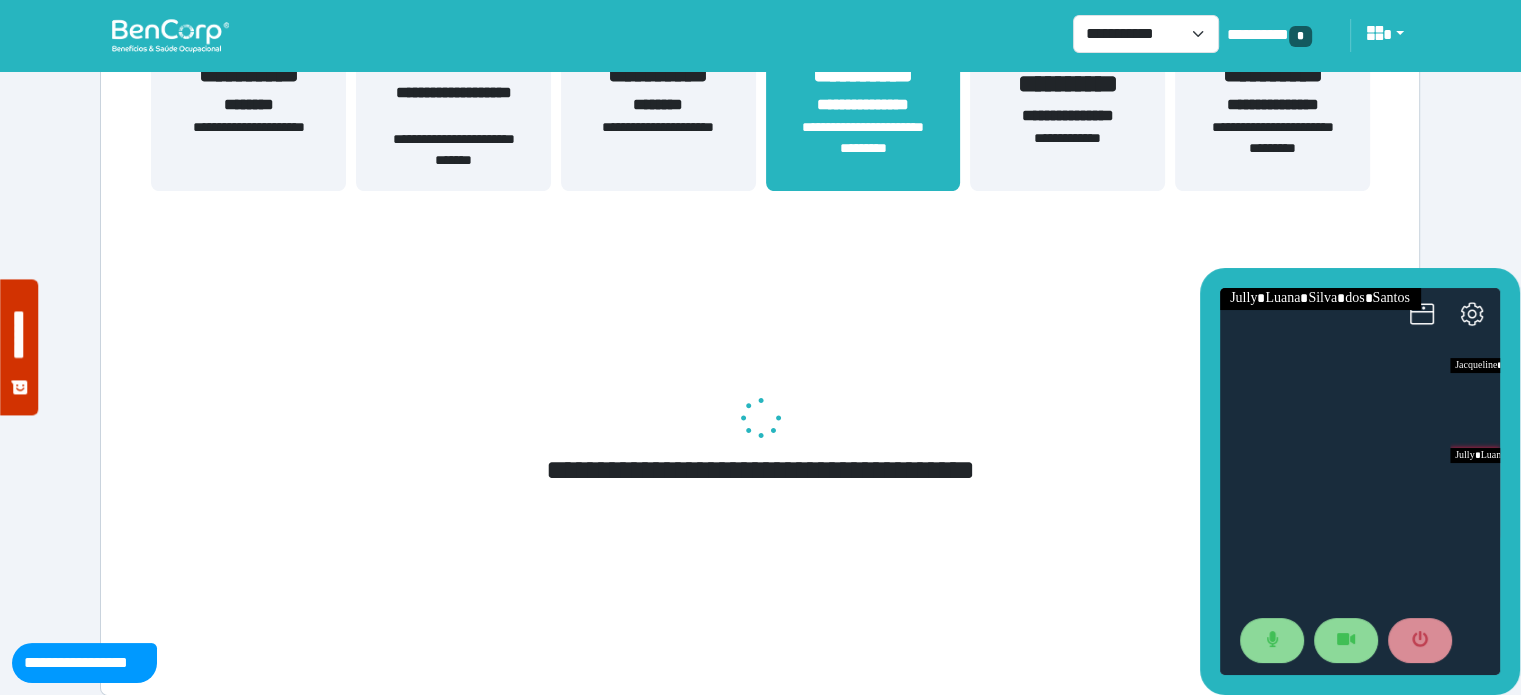 scroll, scrollTop: 353, scrollLeft: 0, axis: vertical 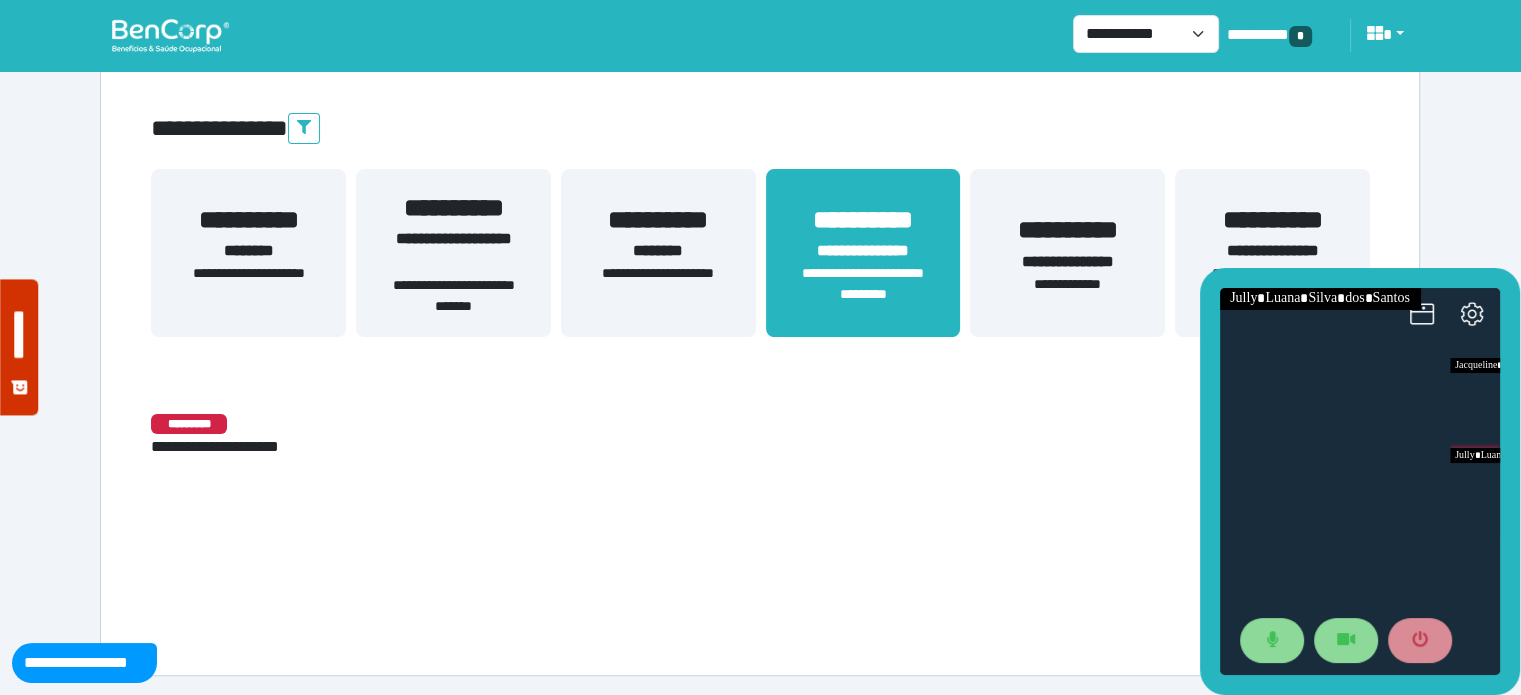 click on "**********" at bounding box center [1067, 262] 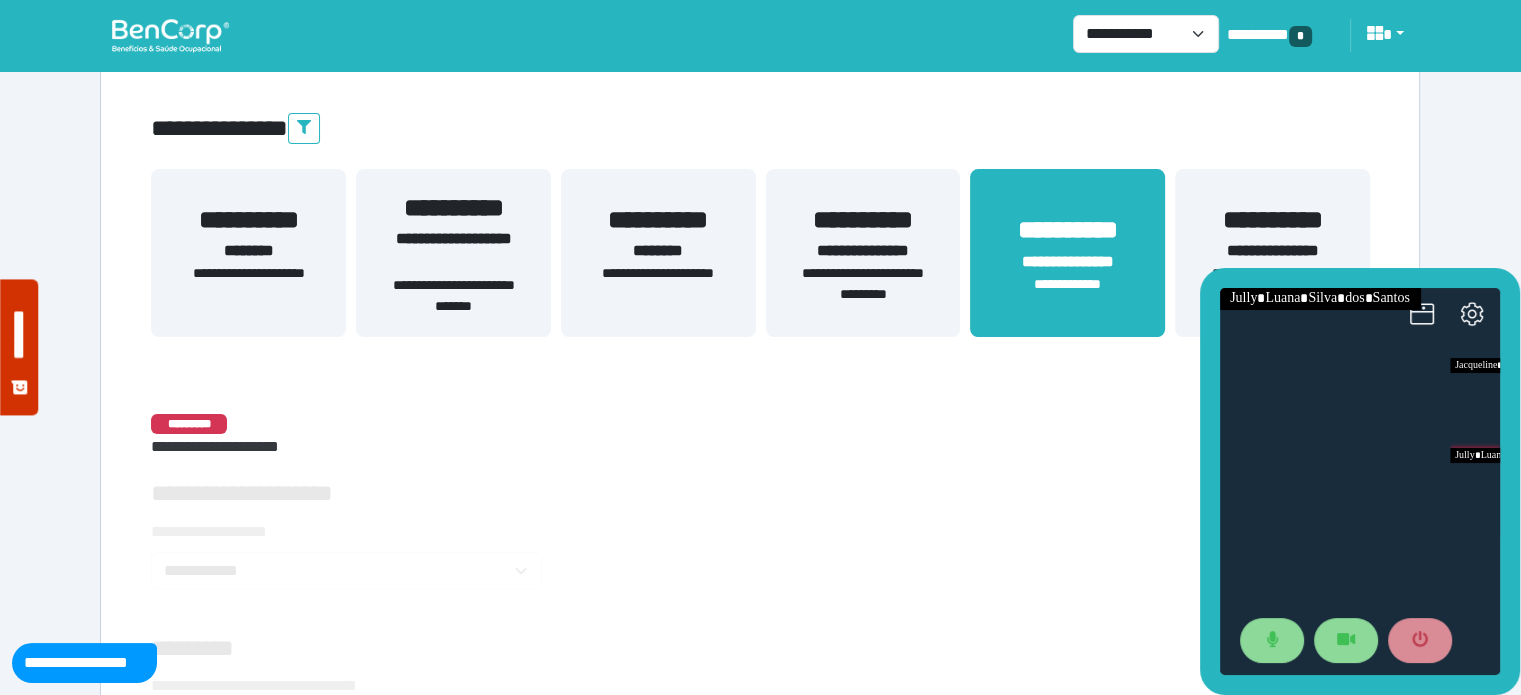 scroll, scrollTop: 499, scrollLeft: 0, axis: vertical 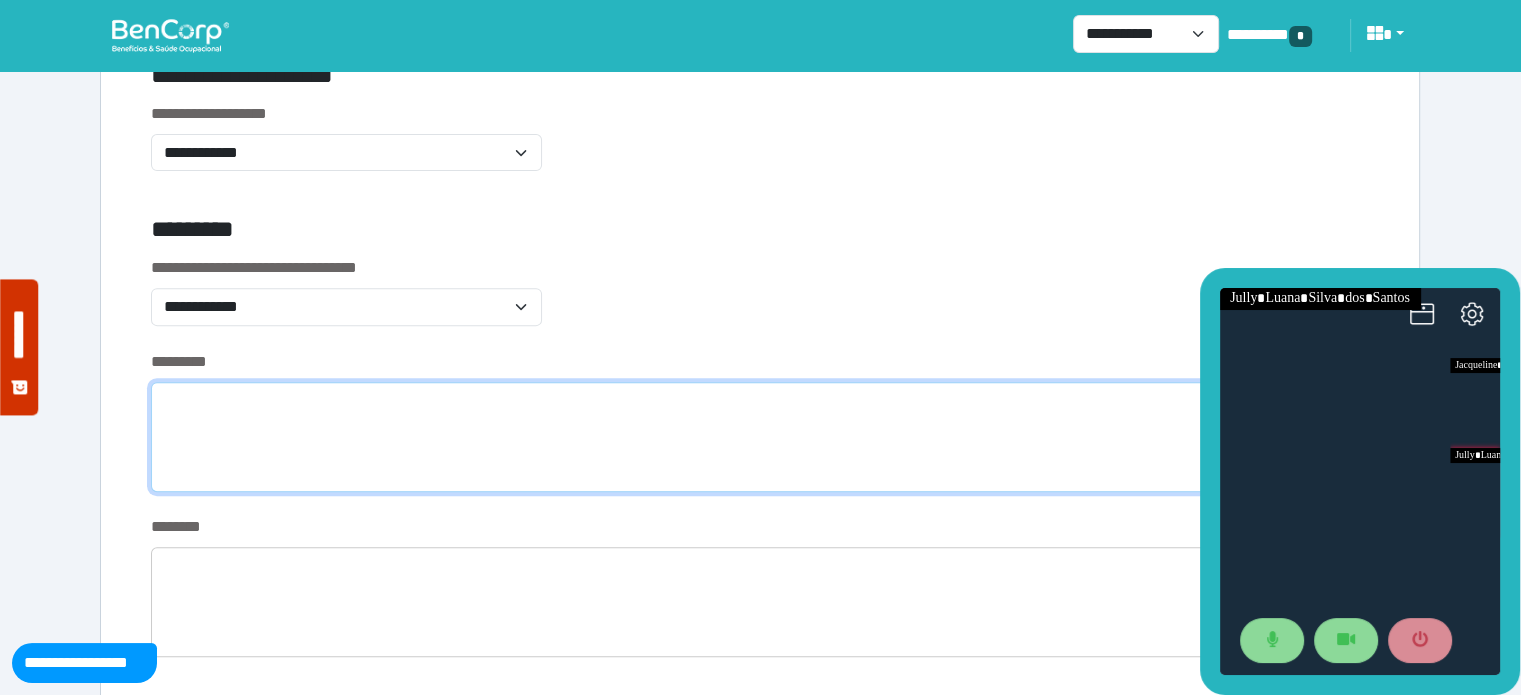 click 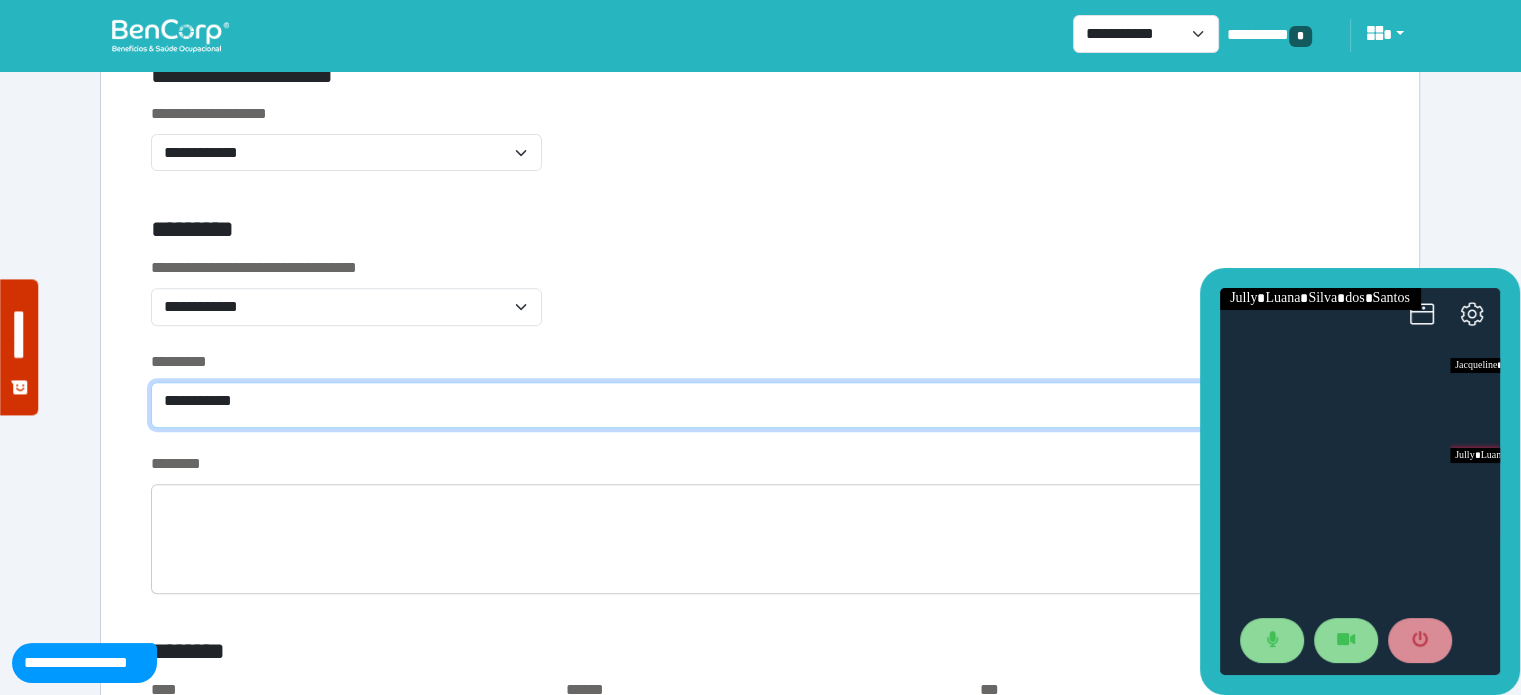 scroll, scrollTop: 0, scrollLeft: 0, axis: both 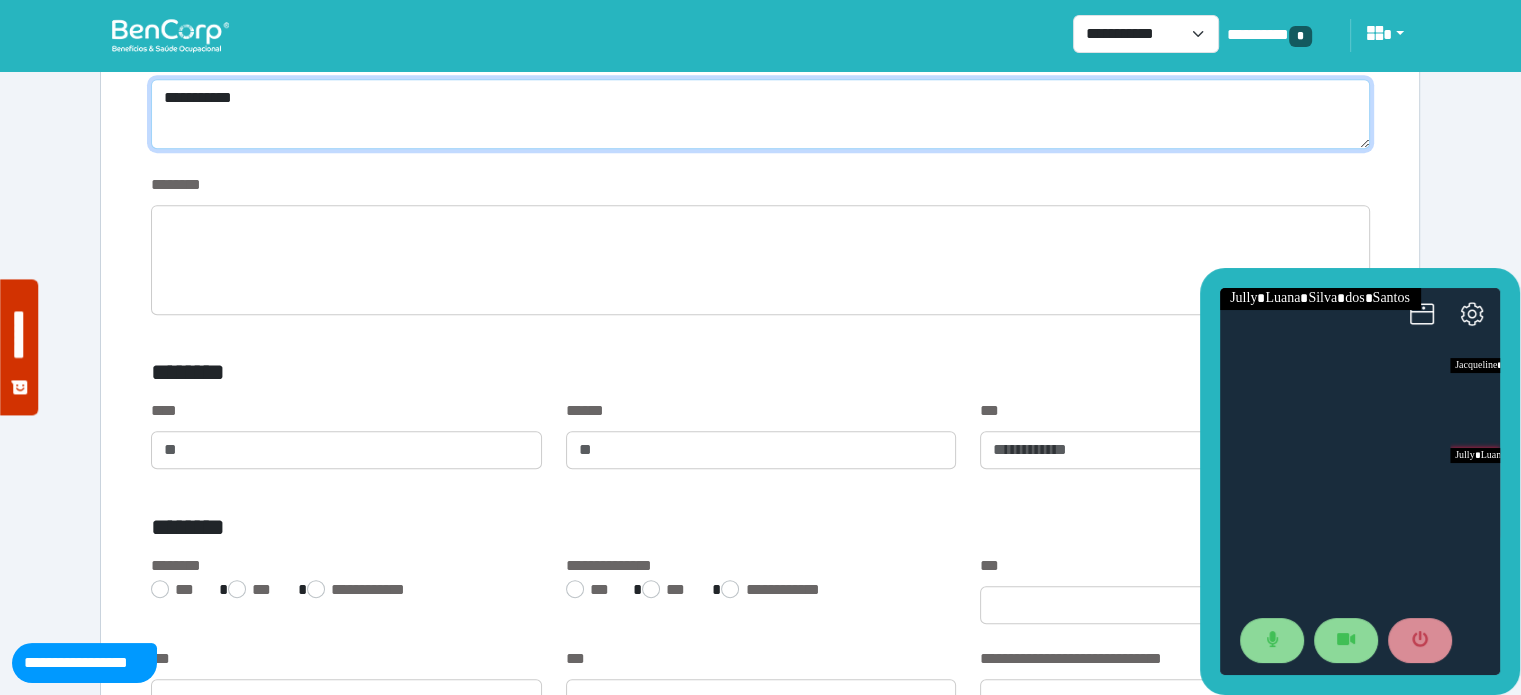 type on "*********" 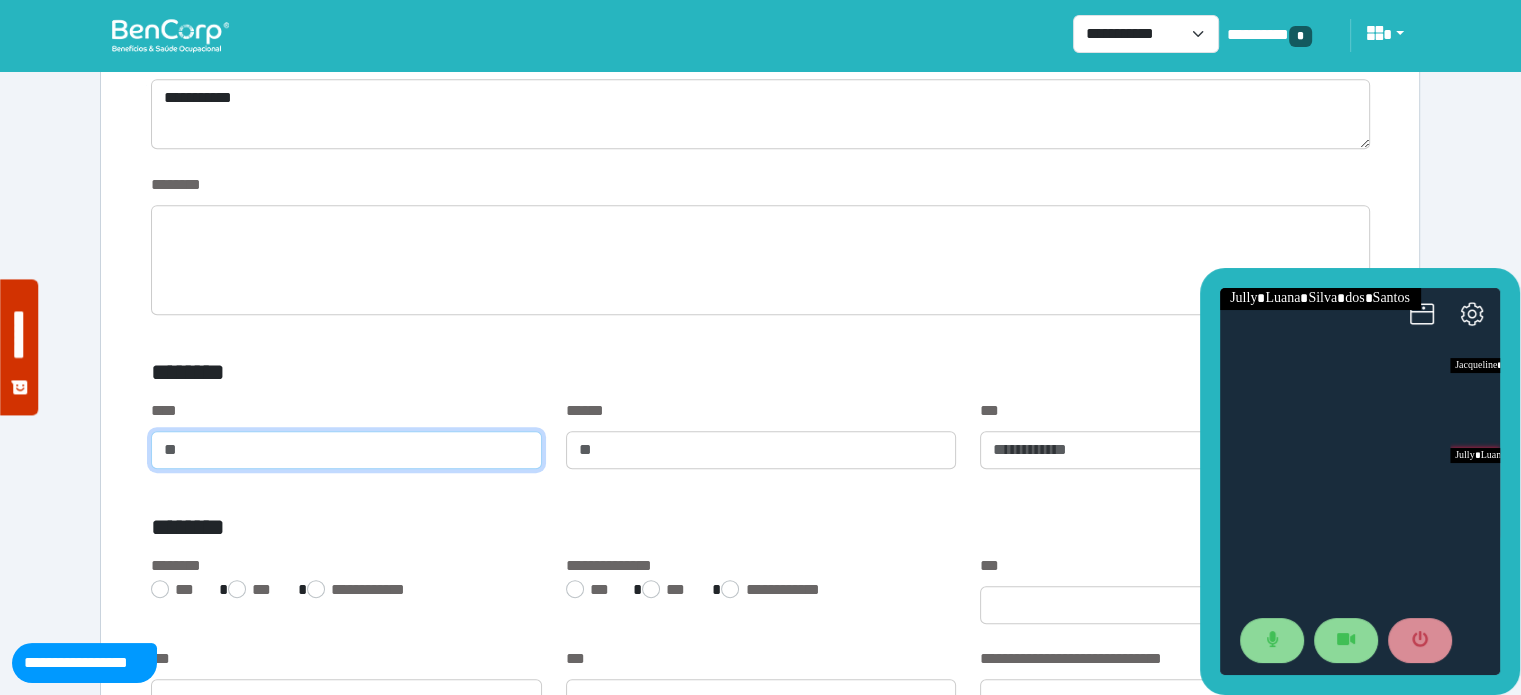 click 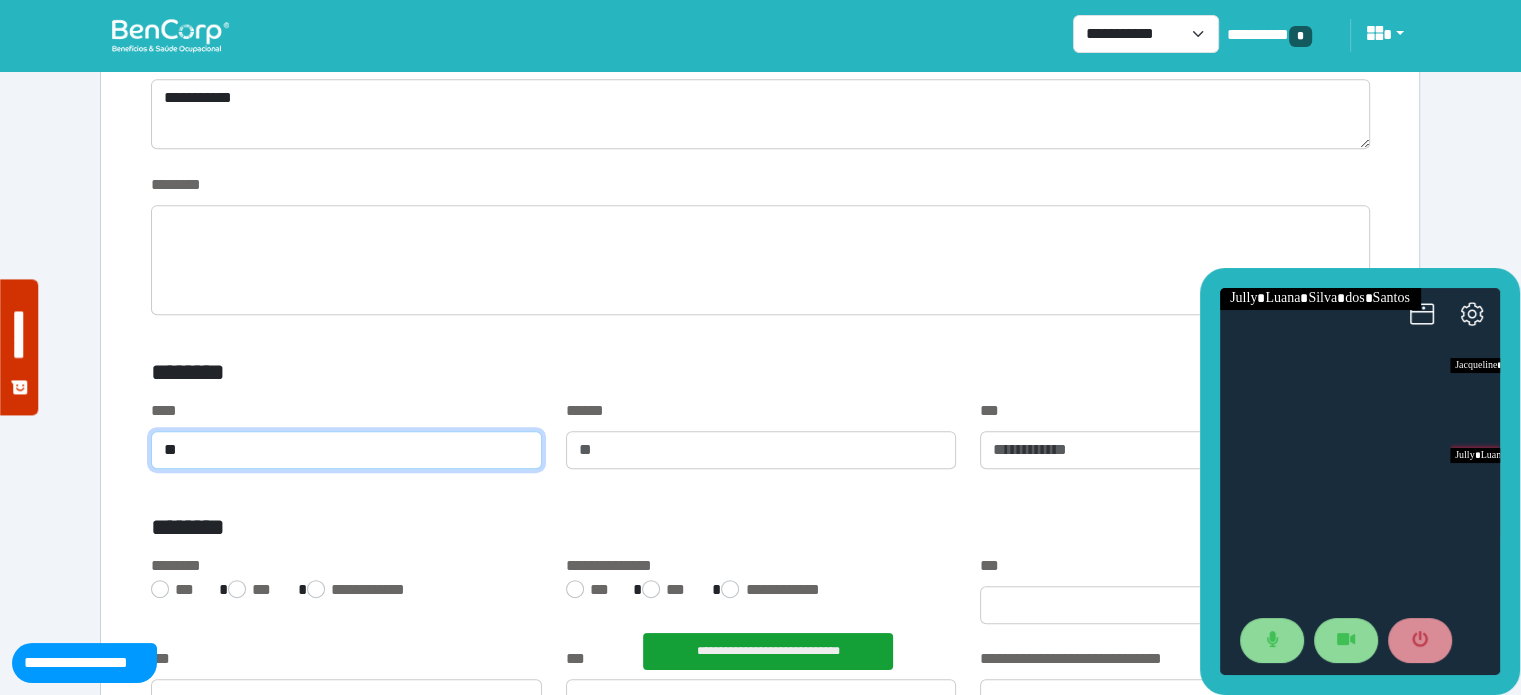 type on "**" 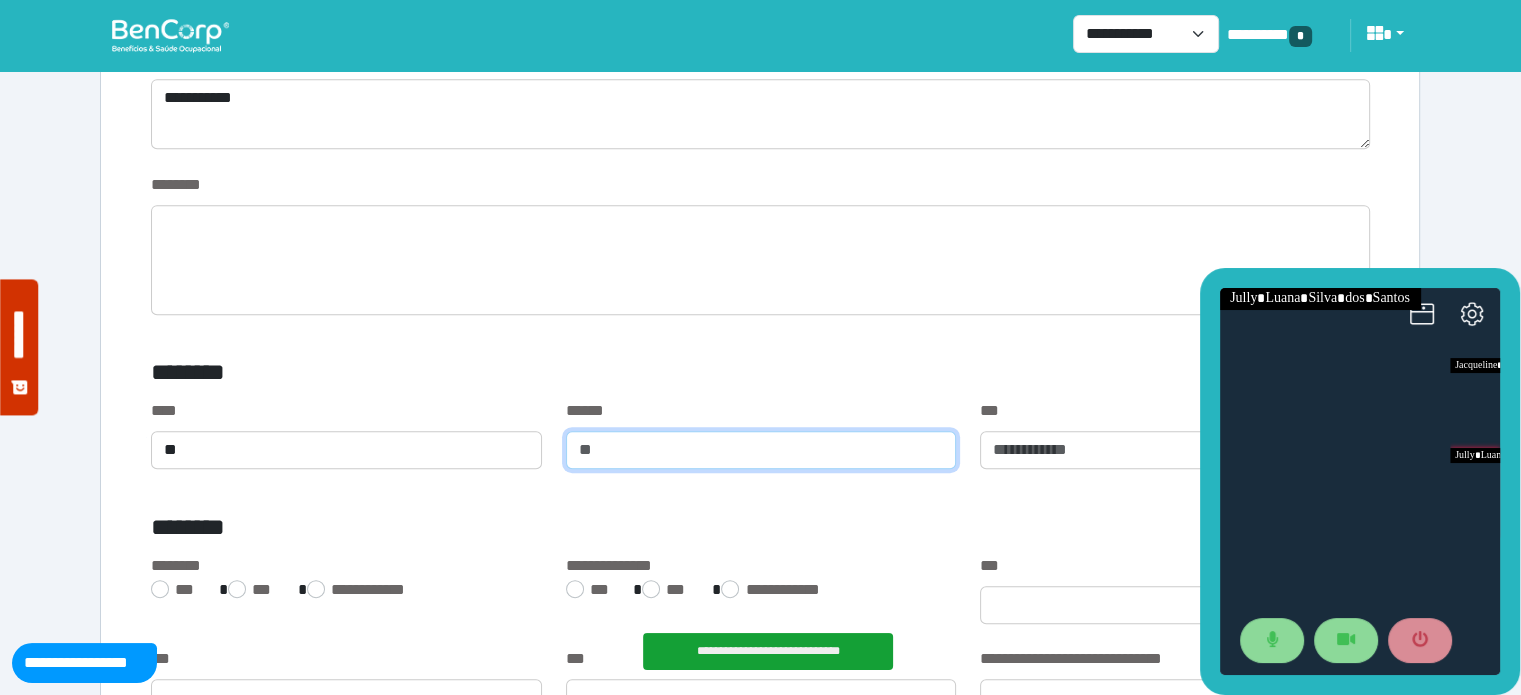 click 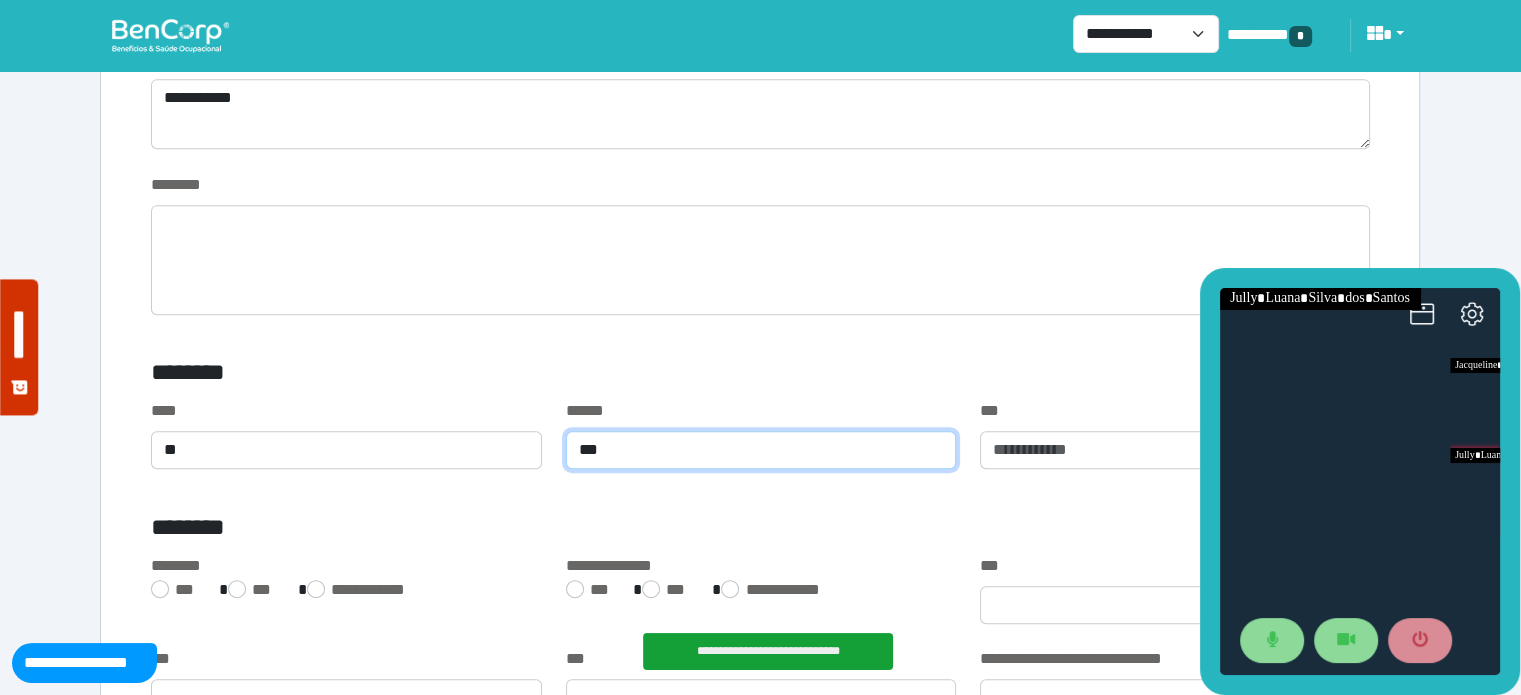 type on "***" 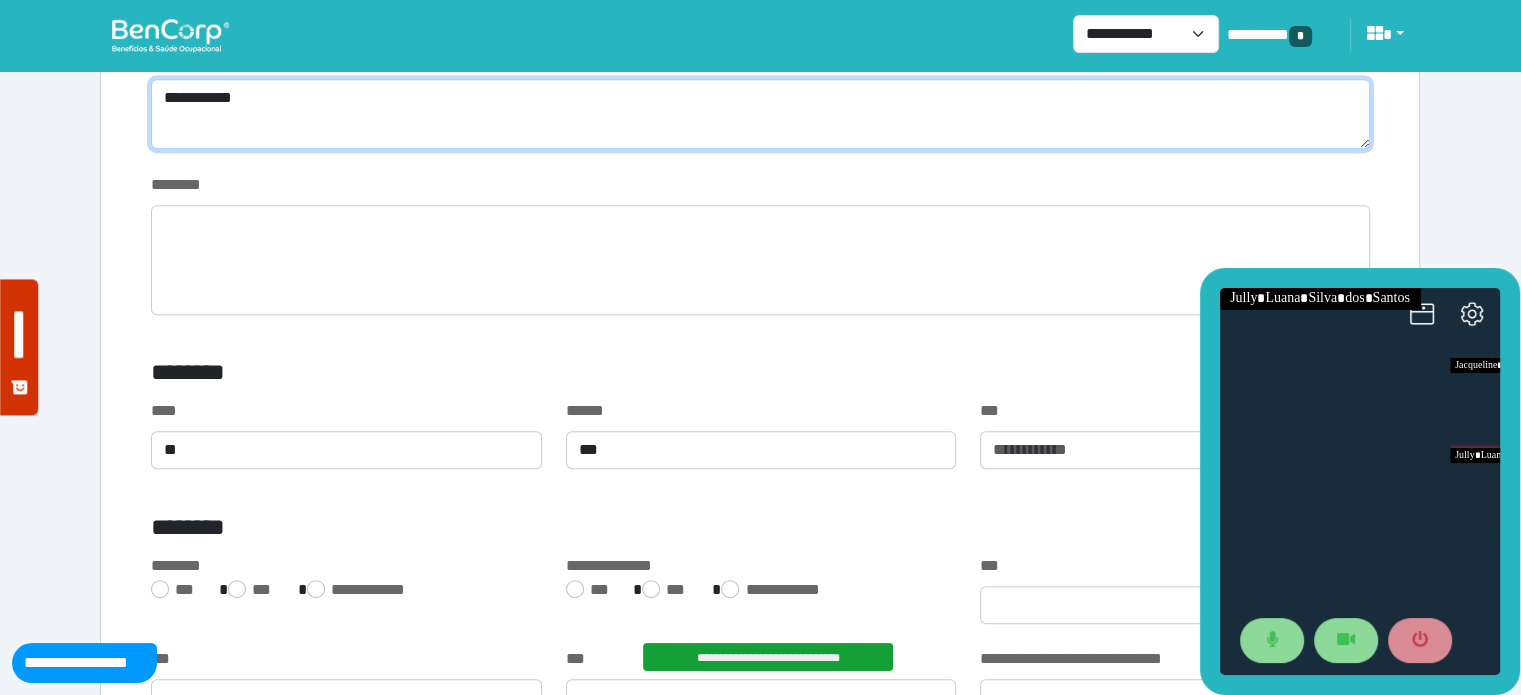 click on "*********" 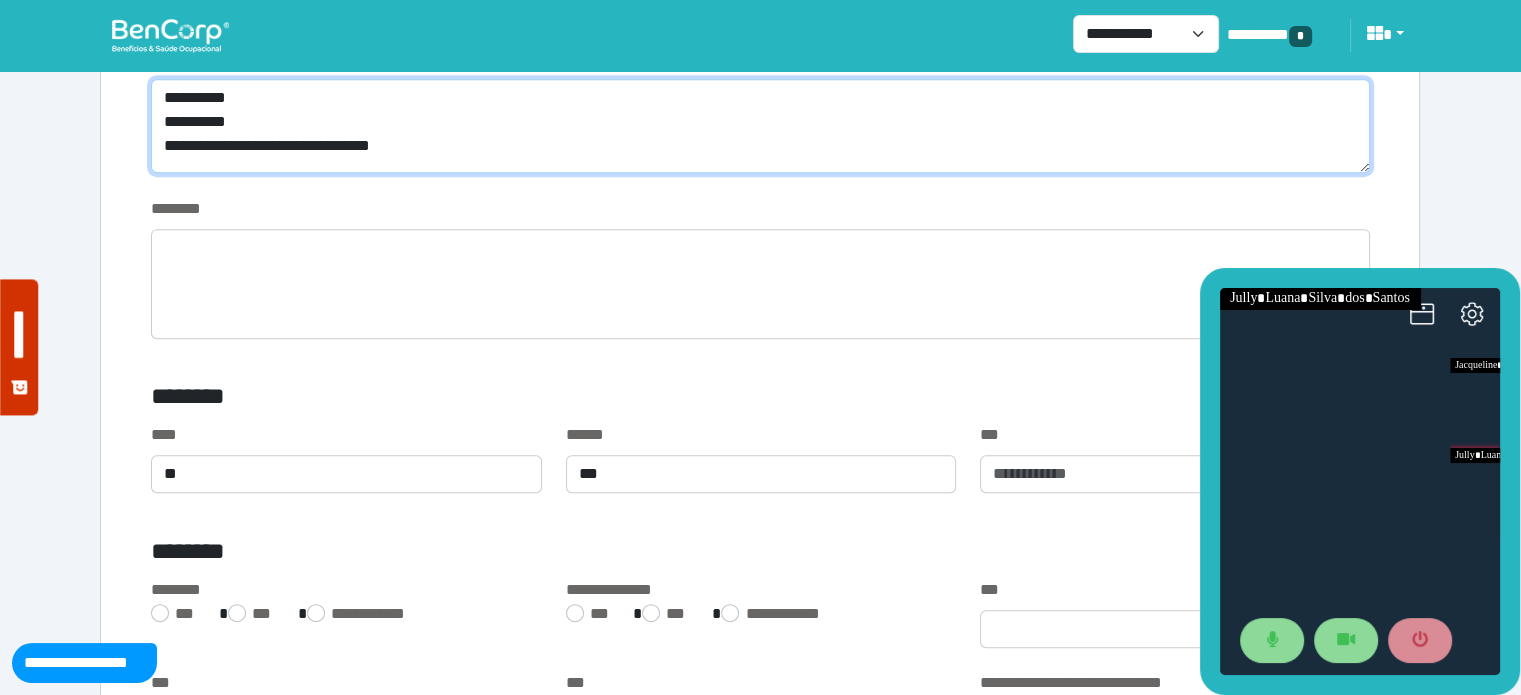 type on "**********" 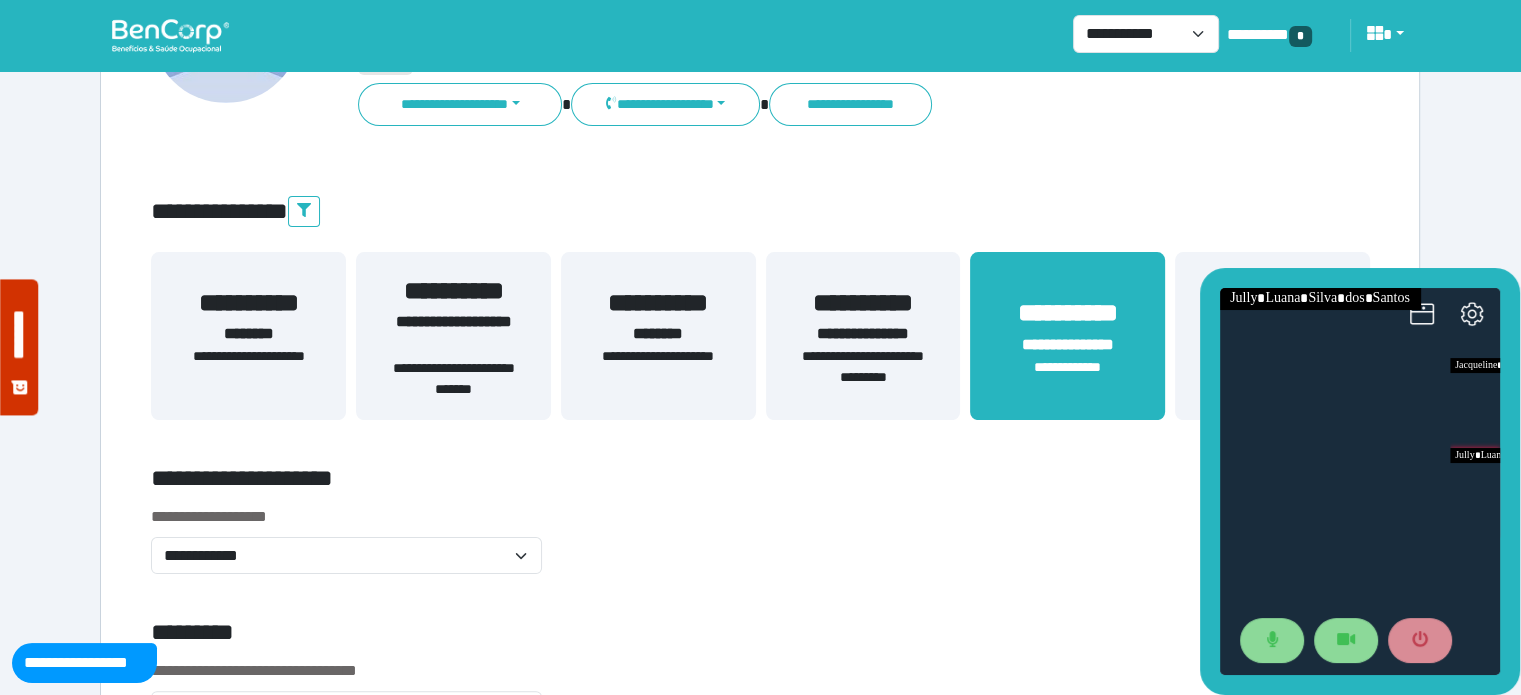 scroll, scrollTop: 216, scrollLeft: 0, axis: vertical 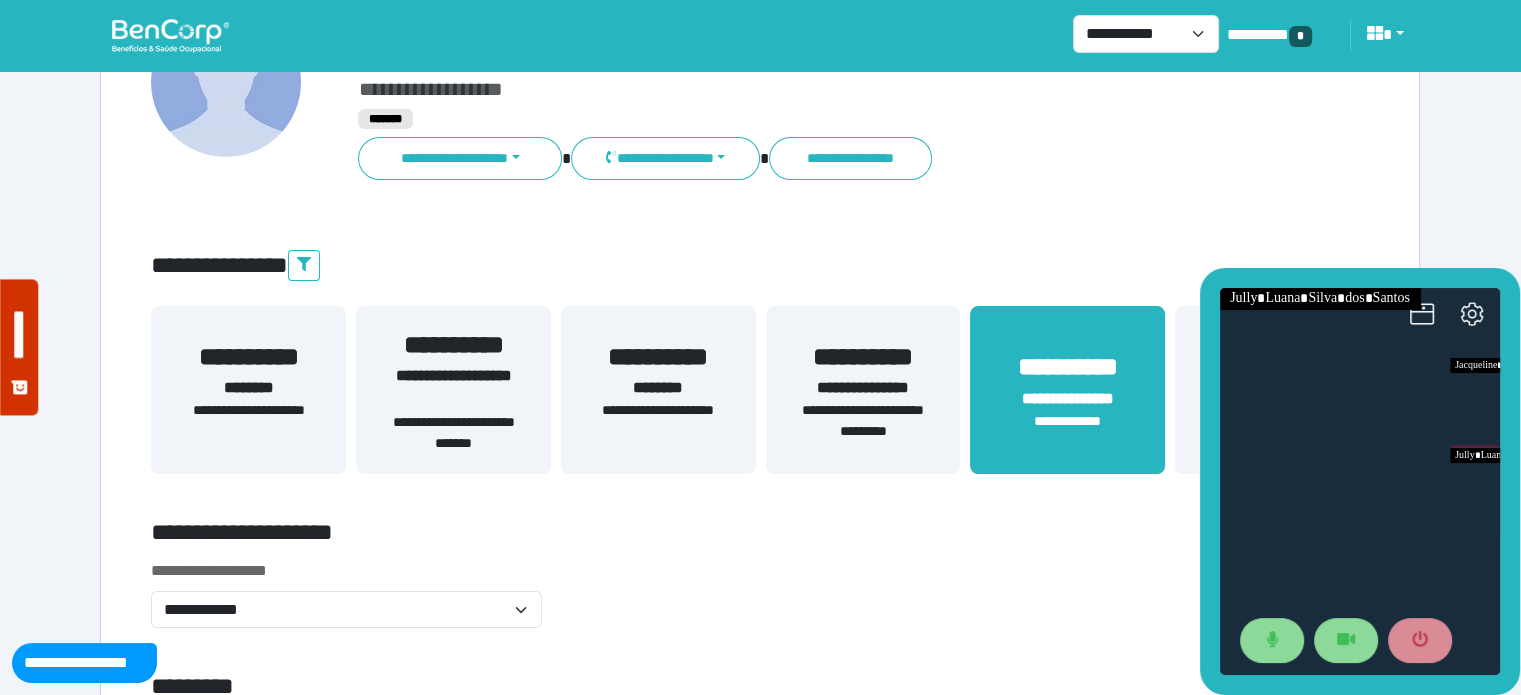 click on "**********" at bounding box center (453, 433) 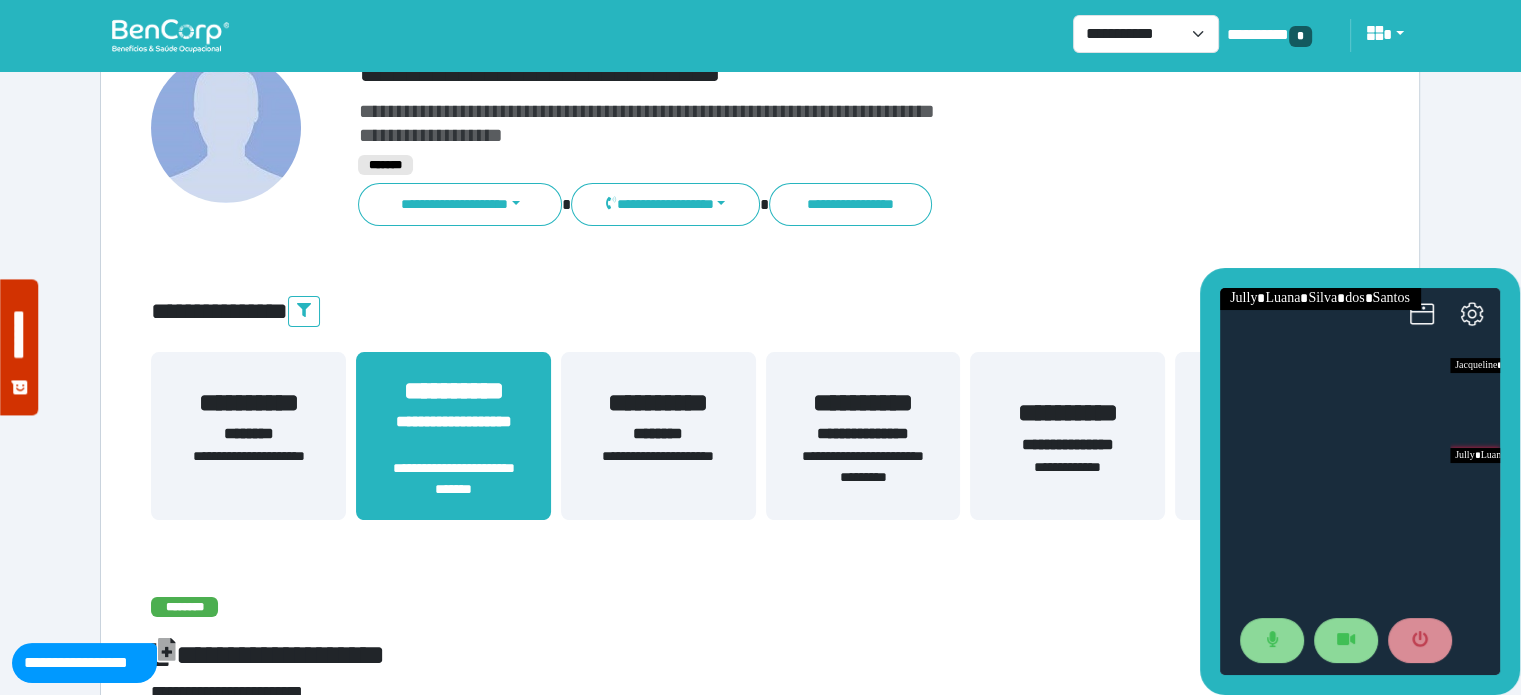 scroll, scrollTop: 162, scrollLeft: 0, axis: vertical 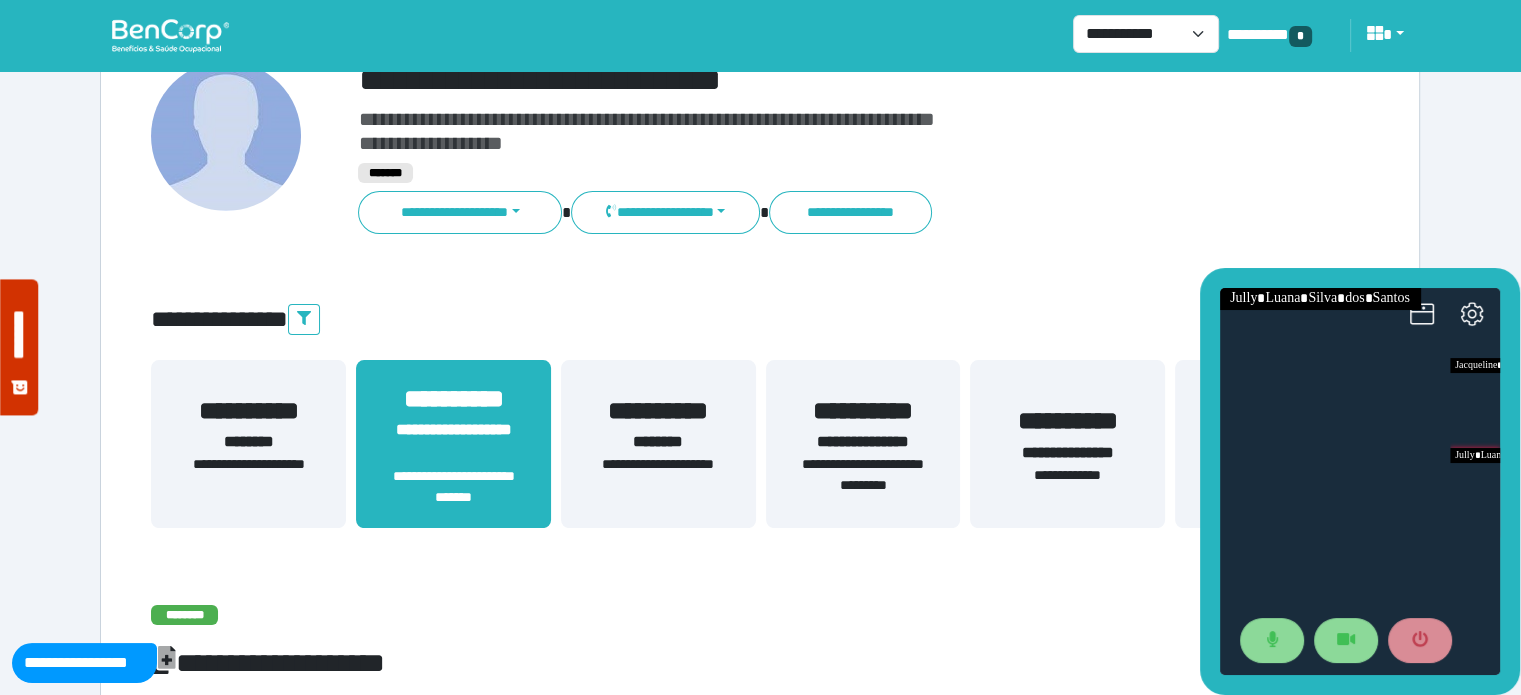 click on "**********" at bounding box center (1067, 444) 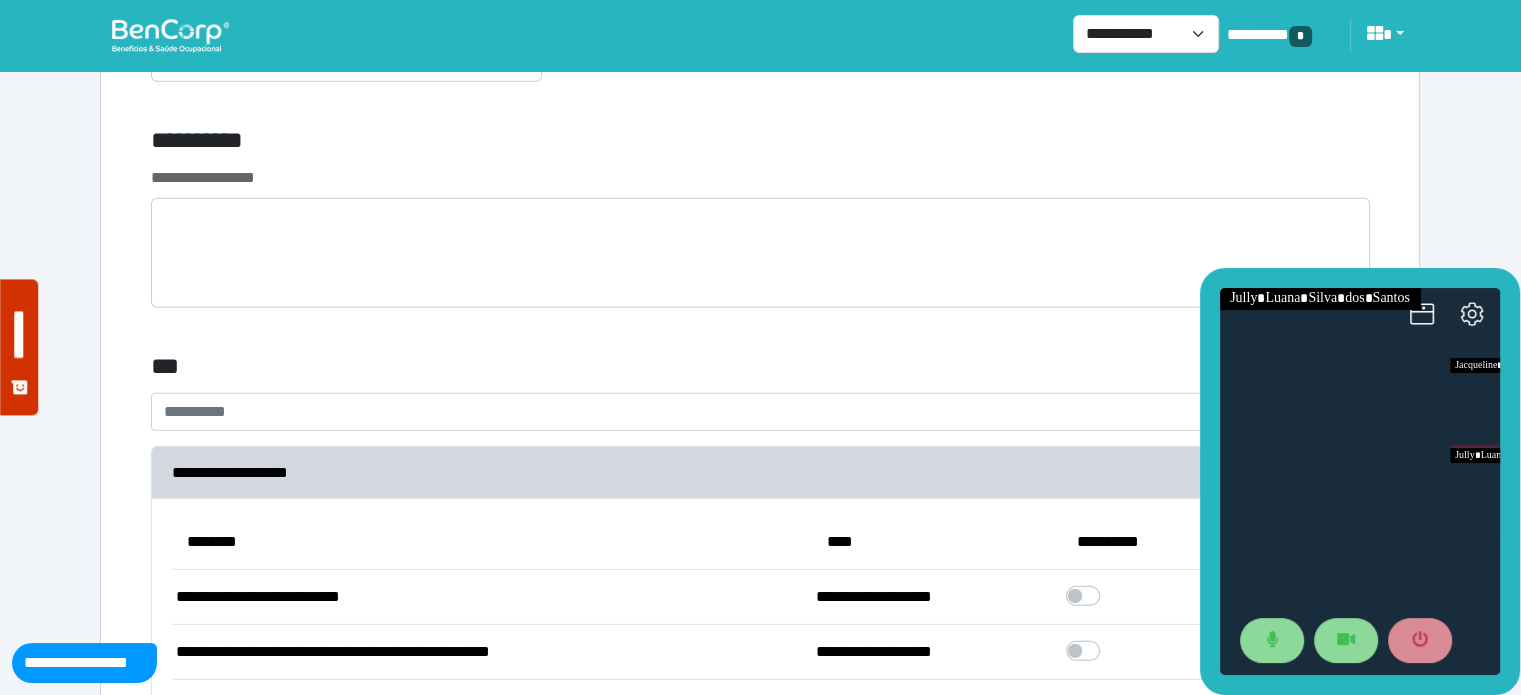 scroll, scrollTop: 5644, scrollLeft: 0, axis: vertical 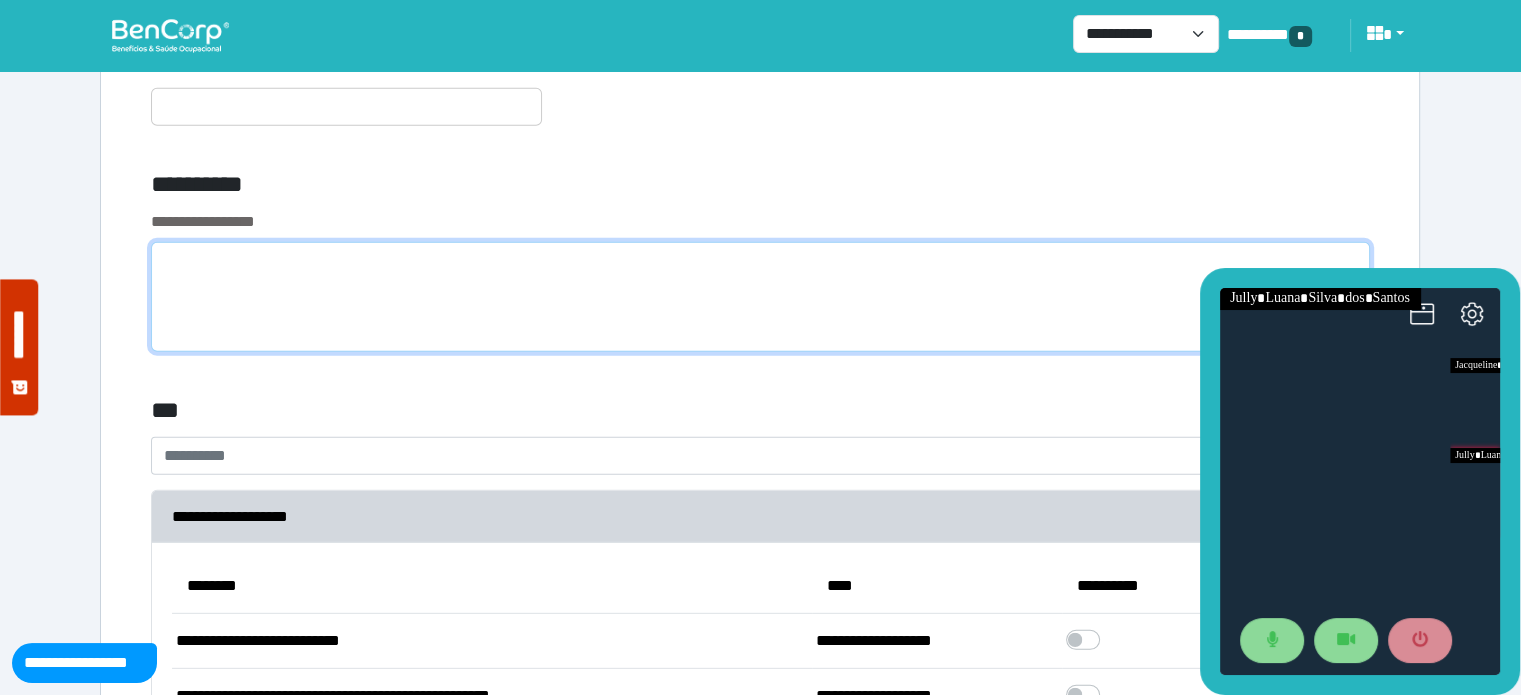 click 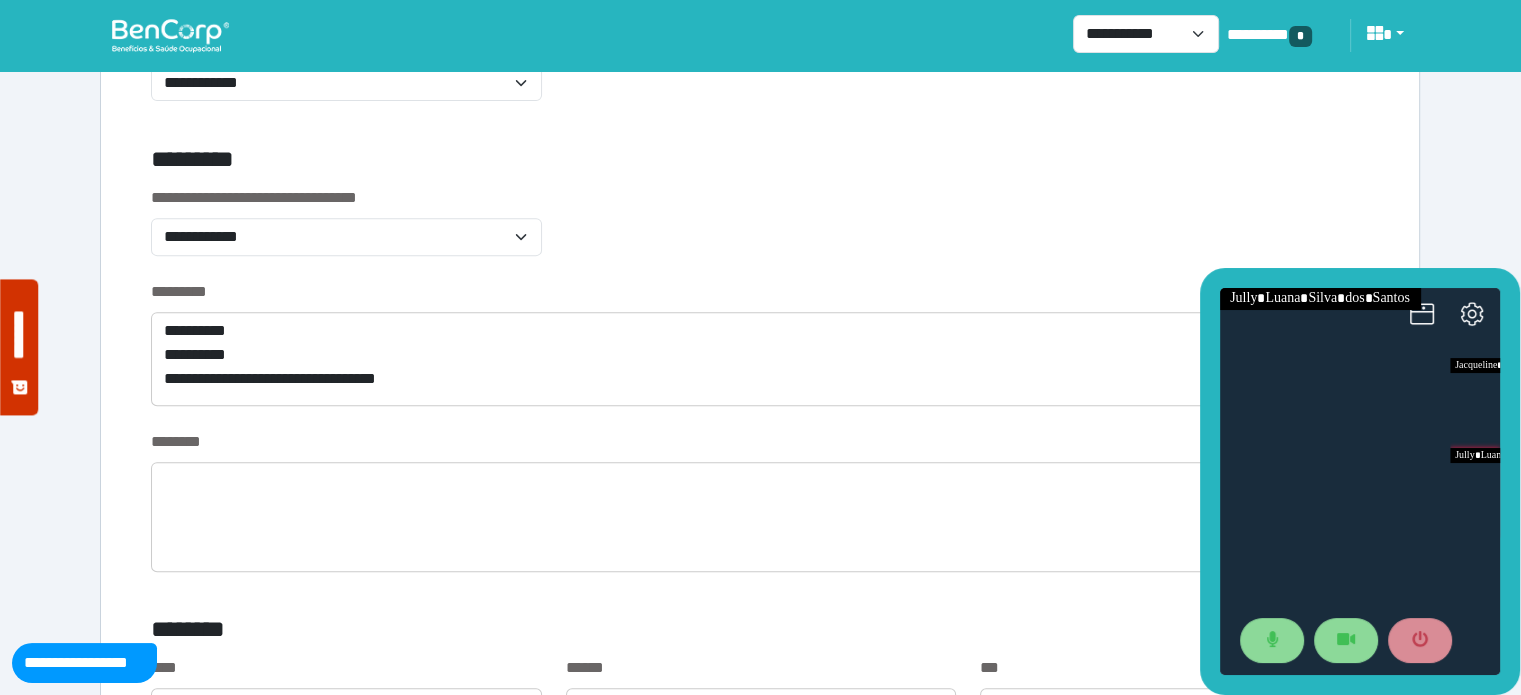 scroll, scrollTop: 753, scrollLeft: 0, axis: vertical 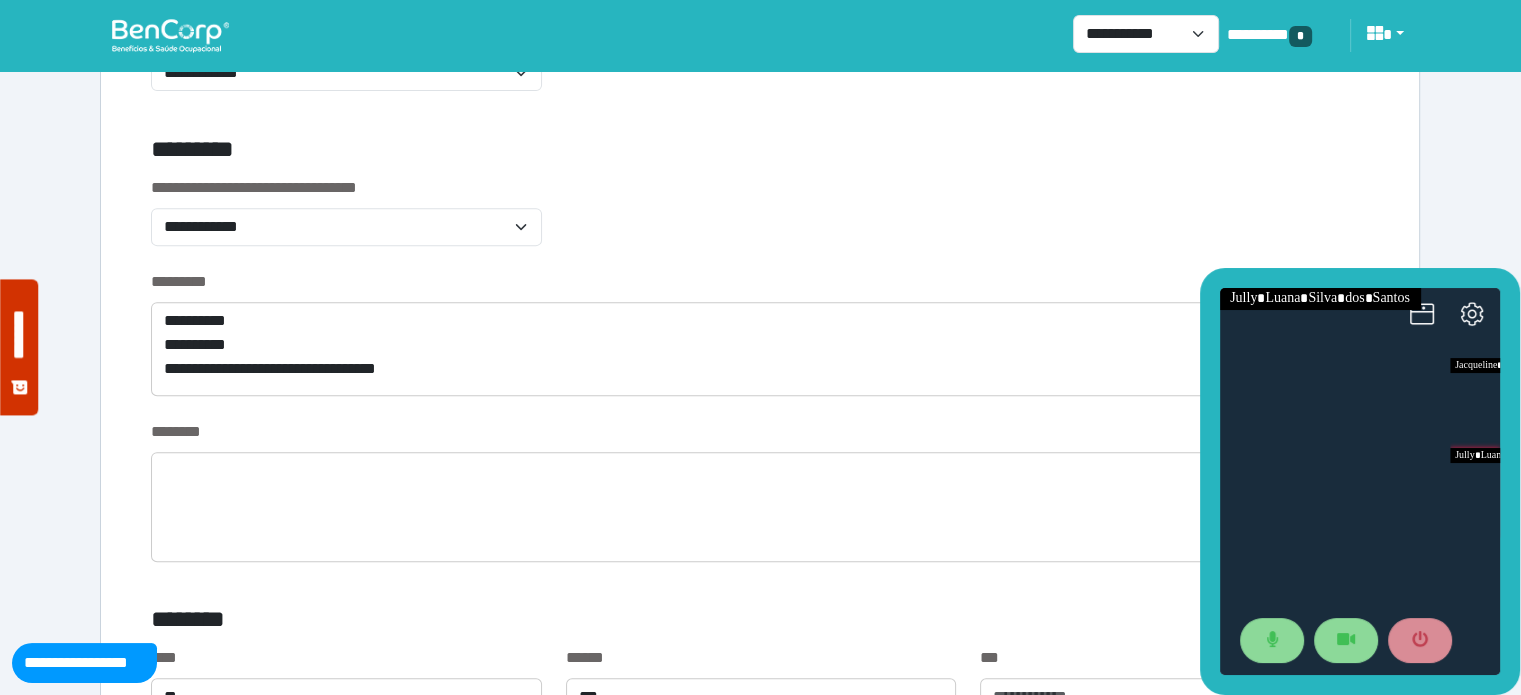 type on "**********" 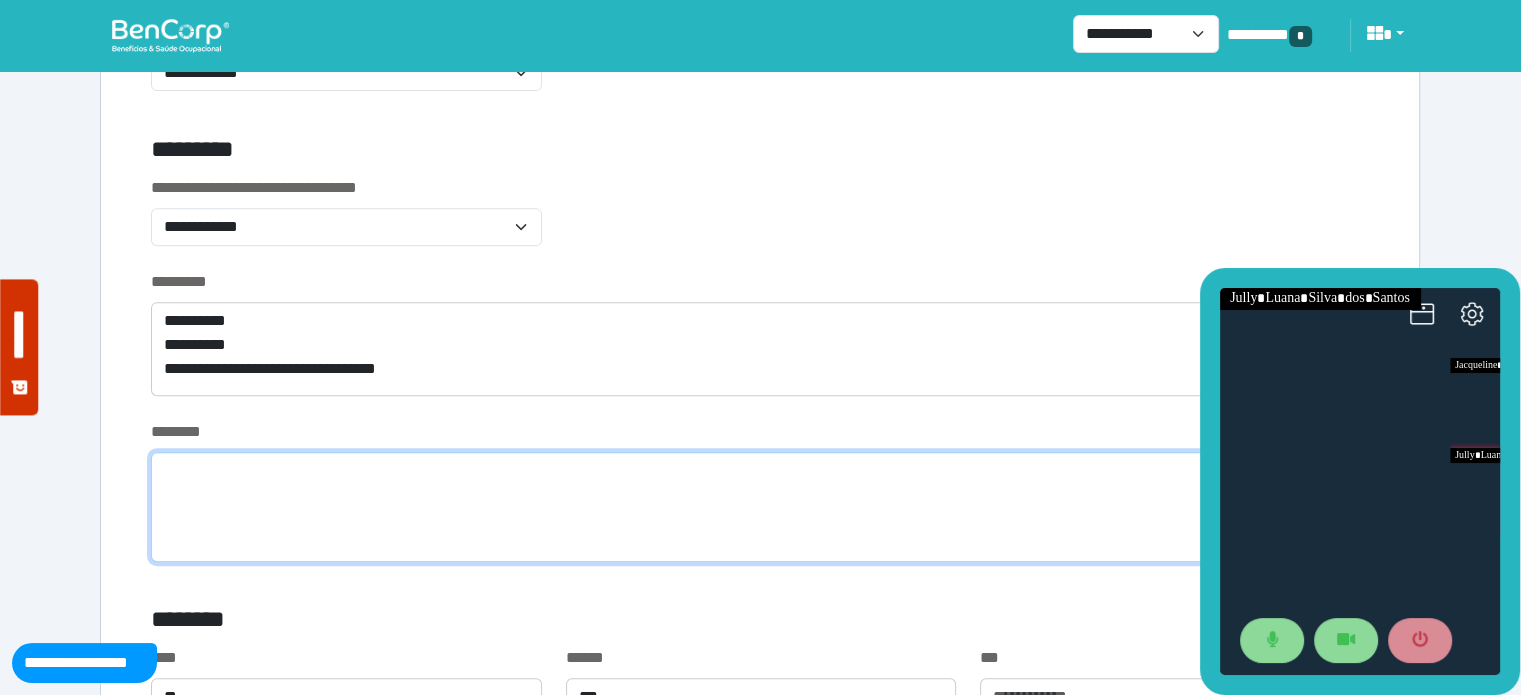 click 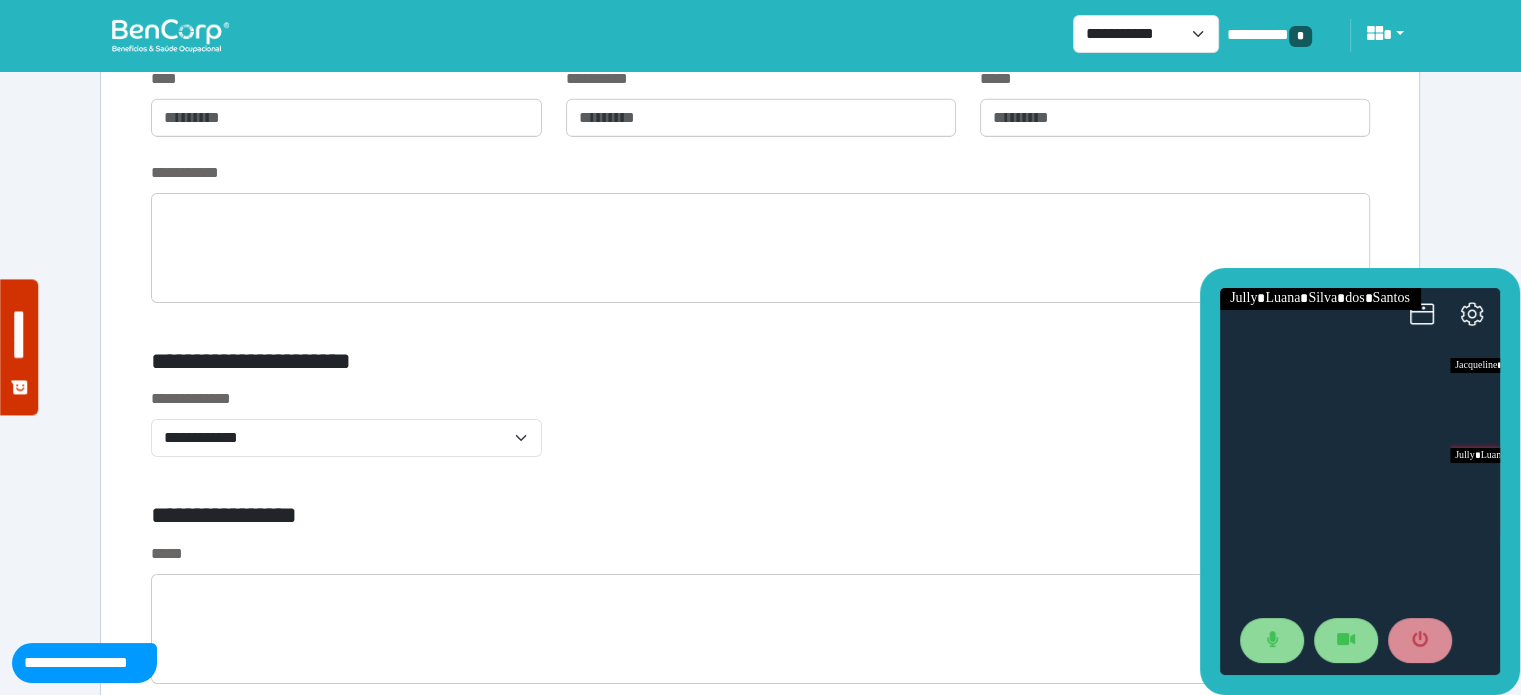 scroll, scrollTop: 6569, scrollLeft: 0, axis: vertical 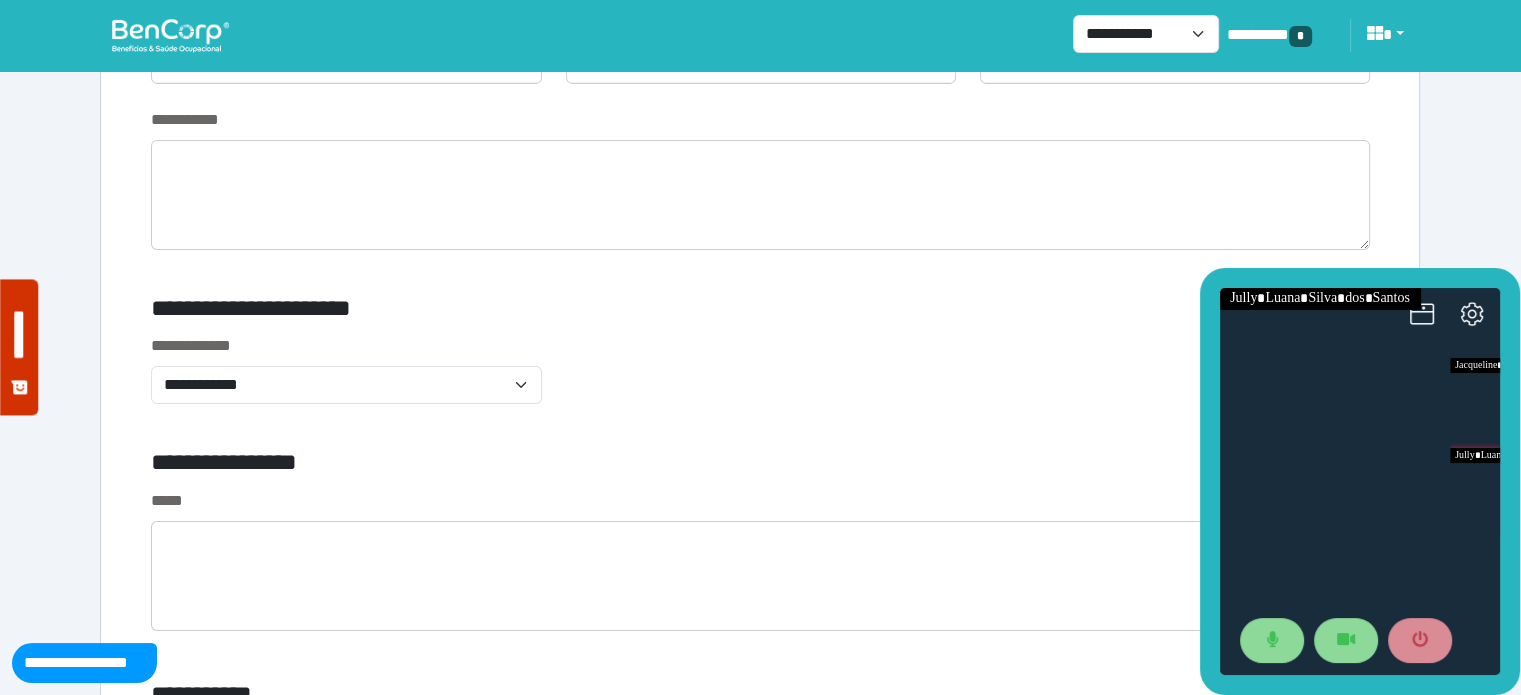 type on "****" 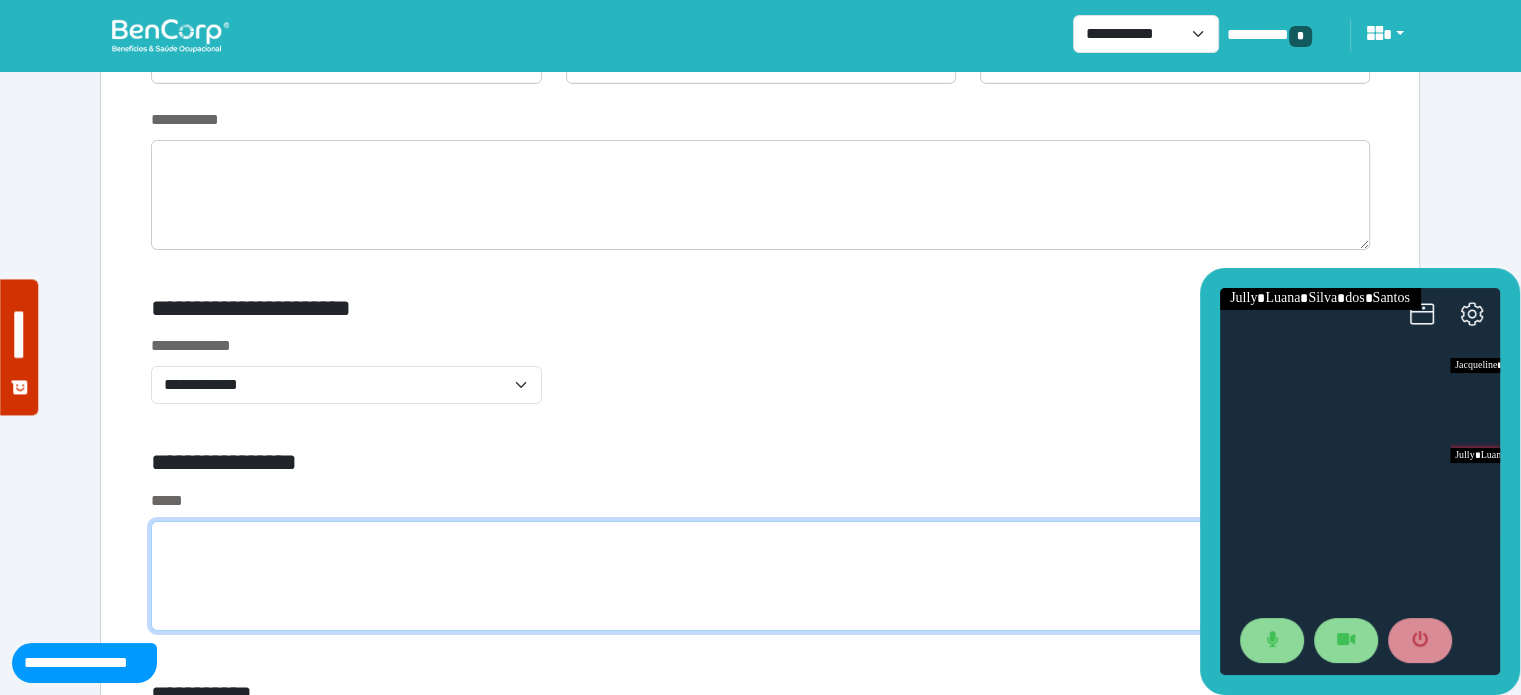 click 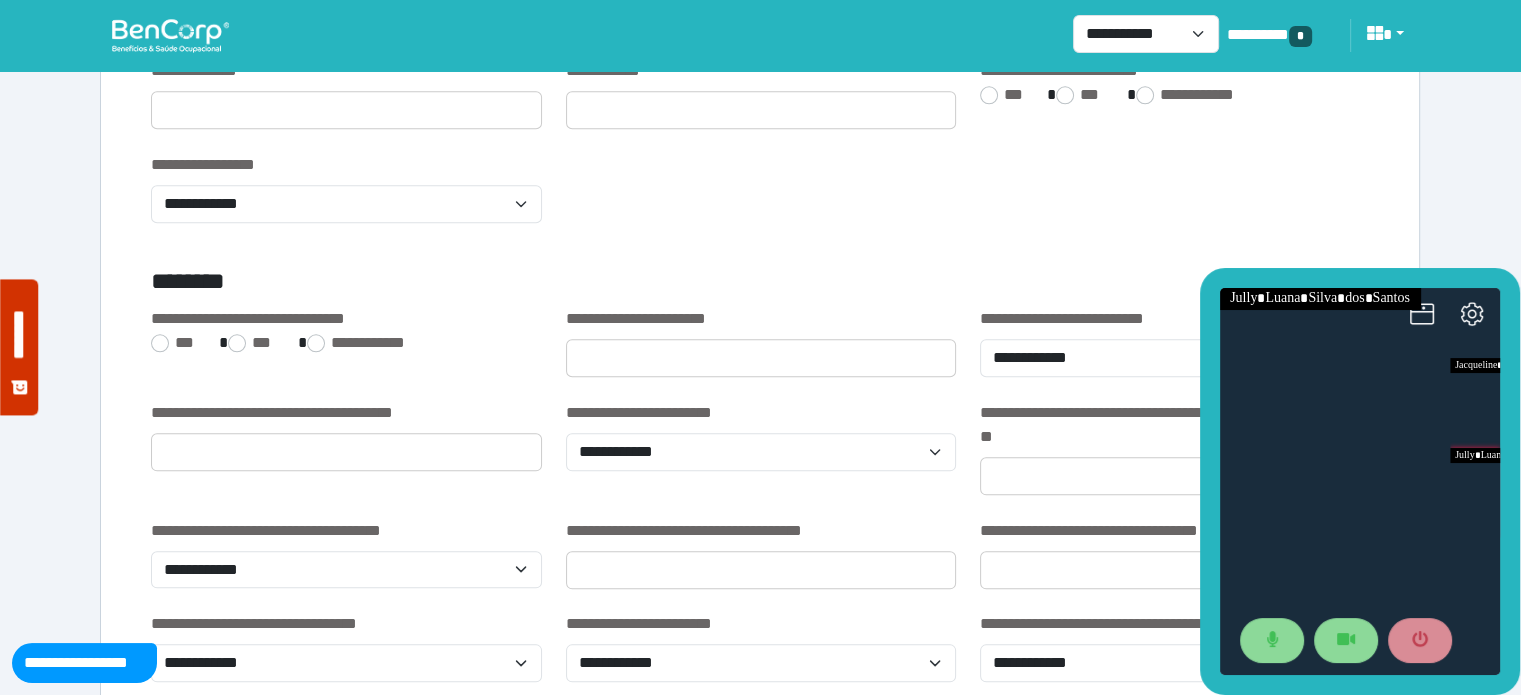 scroll, scrollTop: 2147, scrollLeft: 0, axis: vertical 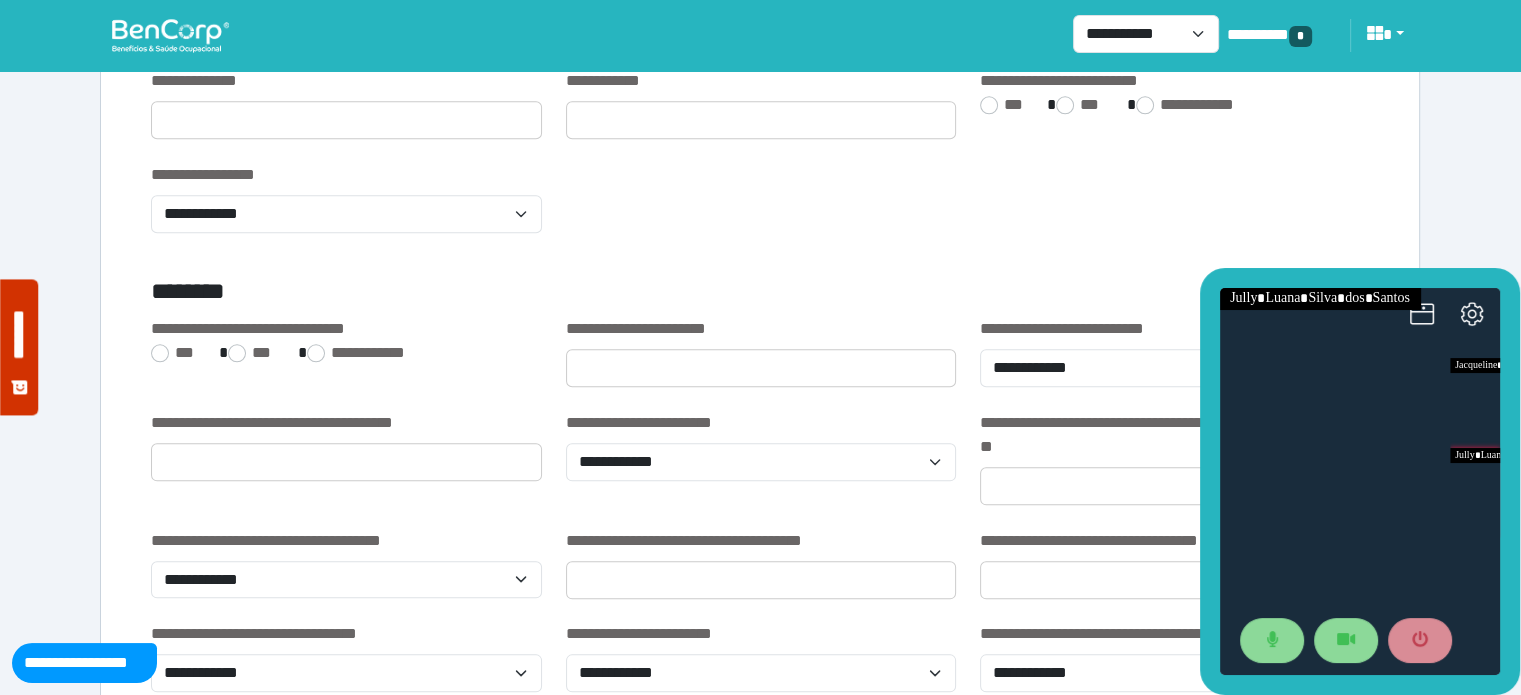type on "**********" 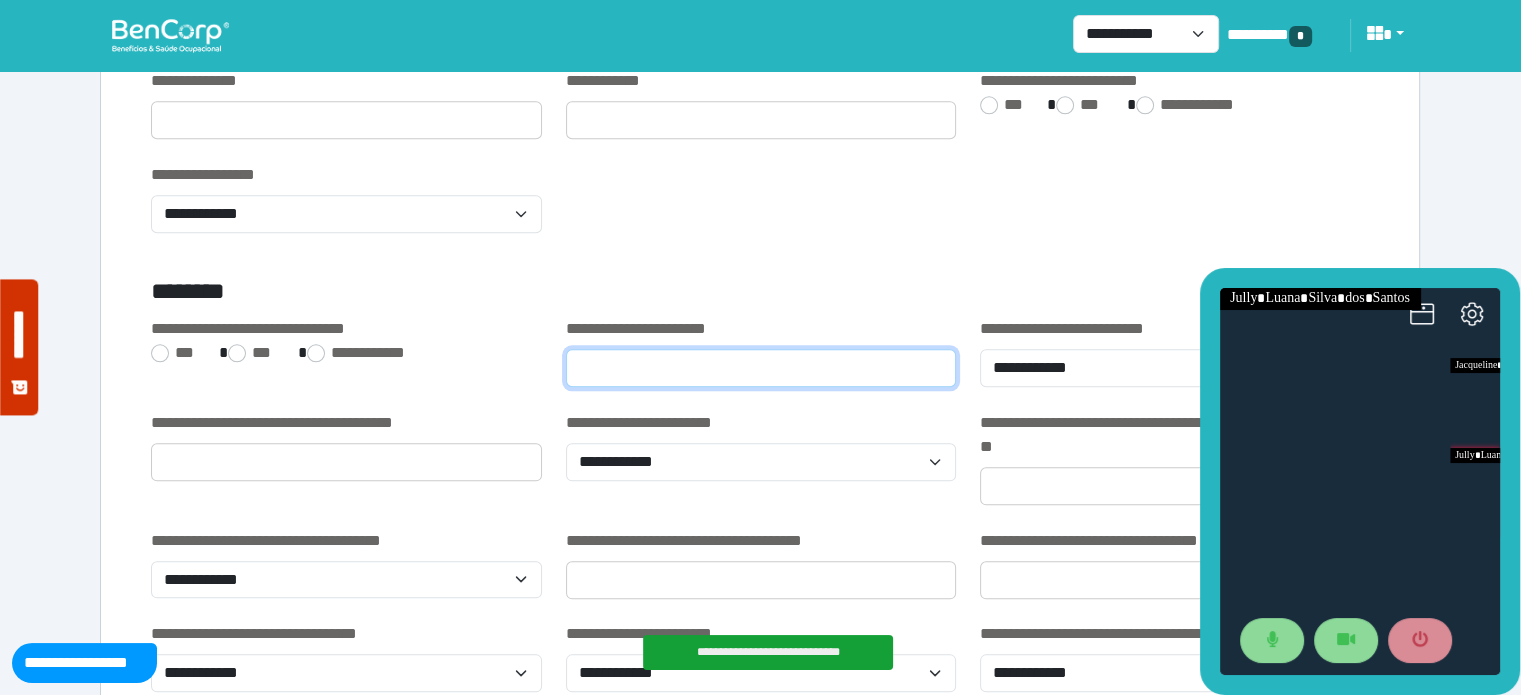 click 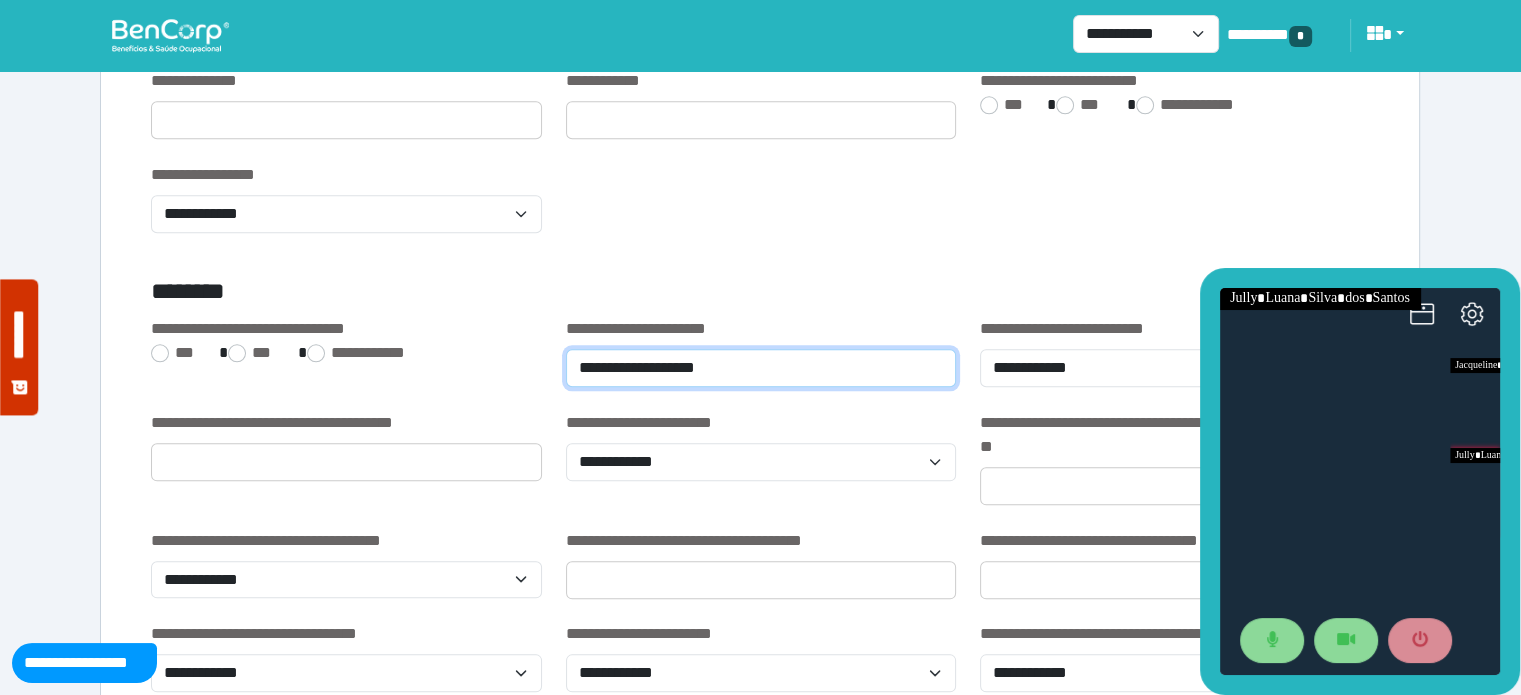 type on "**********" 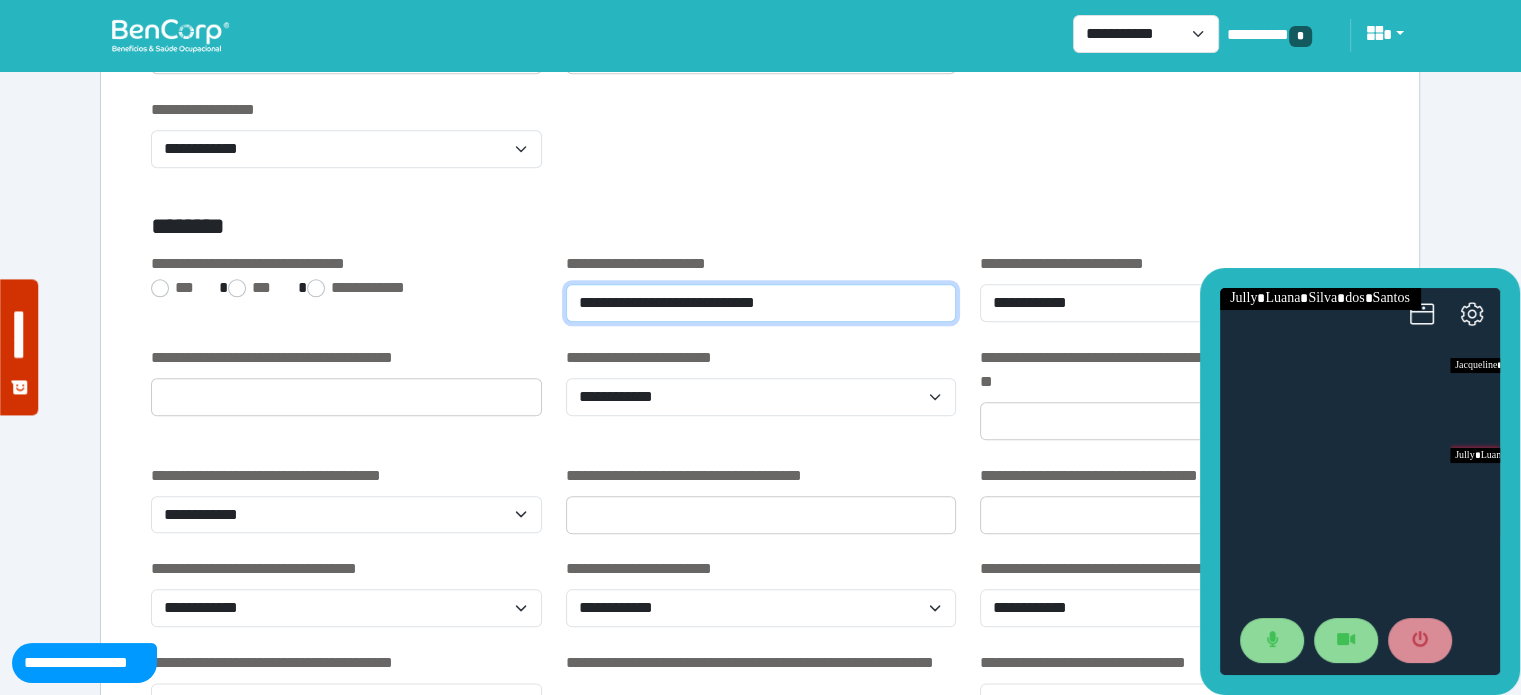 scroll, scrollTop: 2233, scrollLeft: 0, axis: vertical 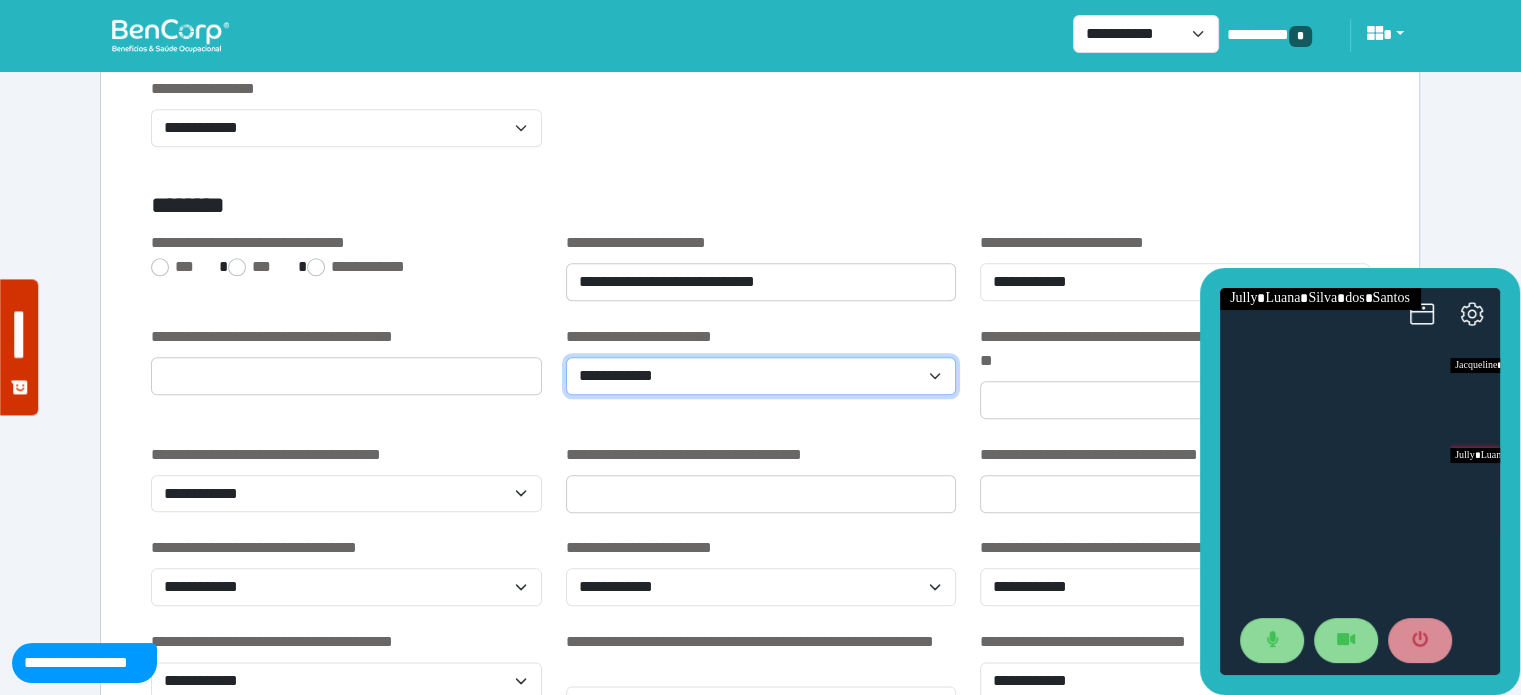 click on "**********" 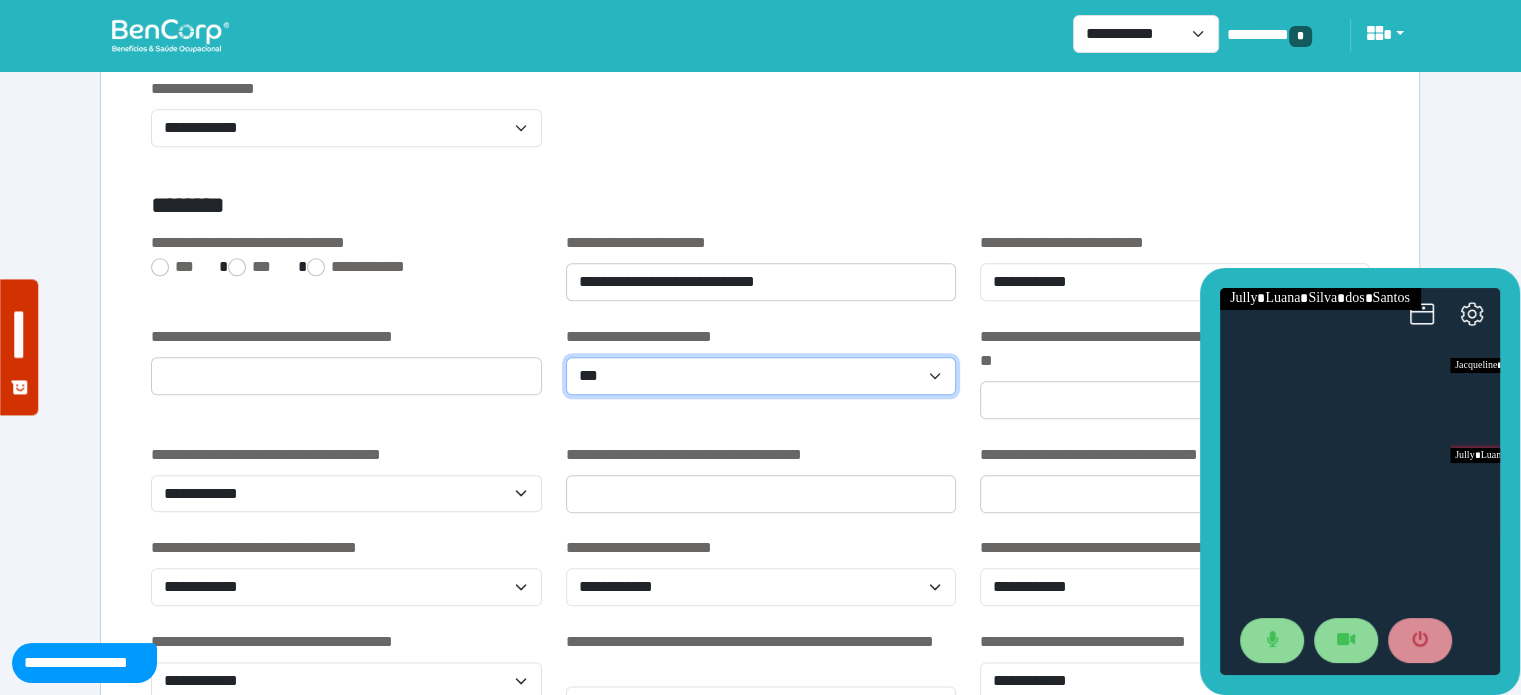 click on "**********" 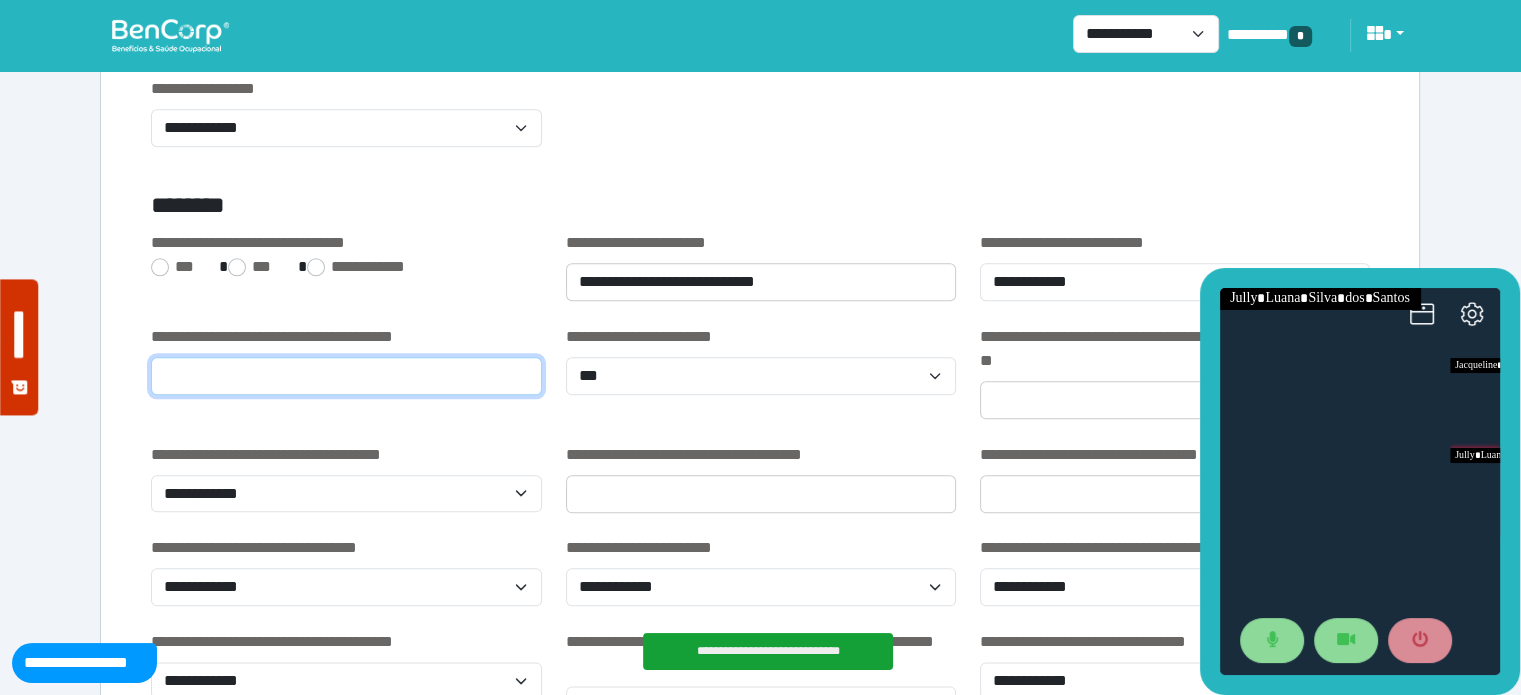click 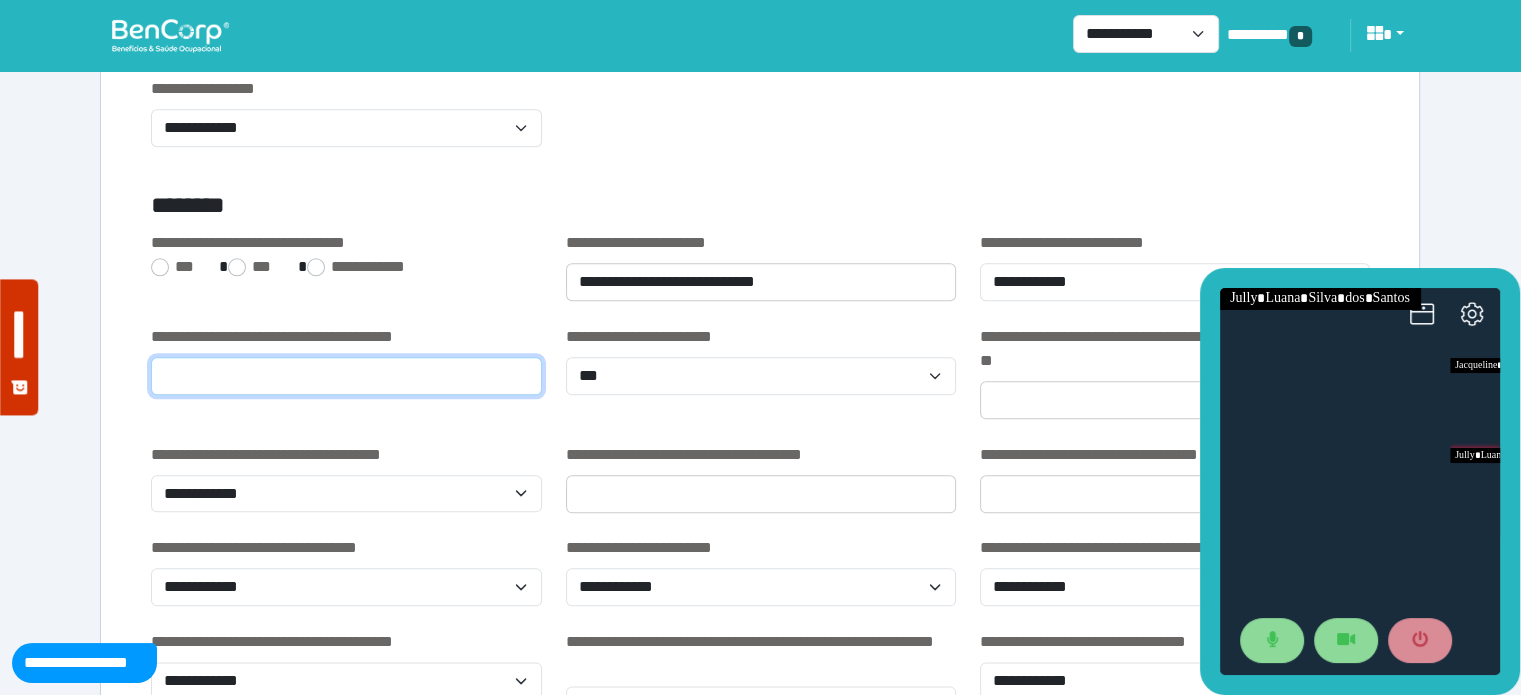 type on "*" 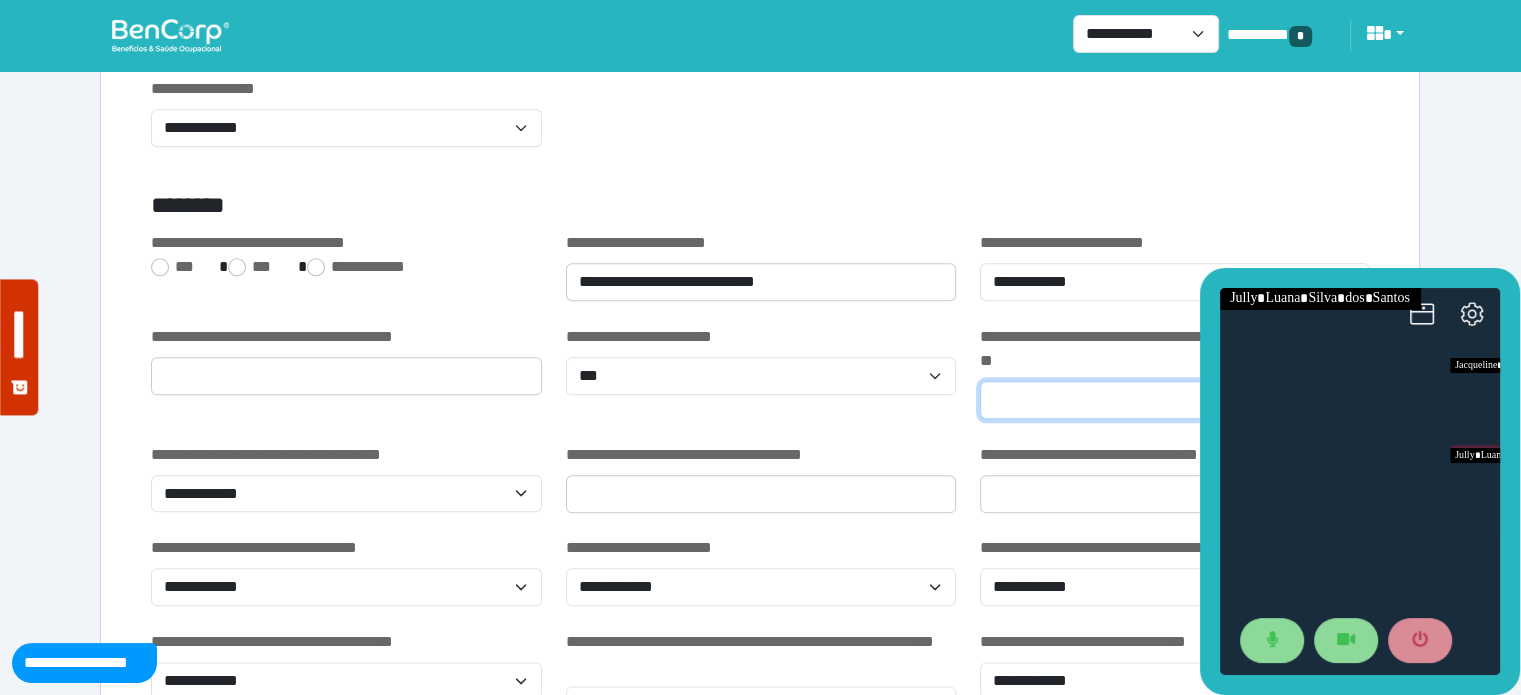 click 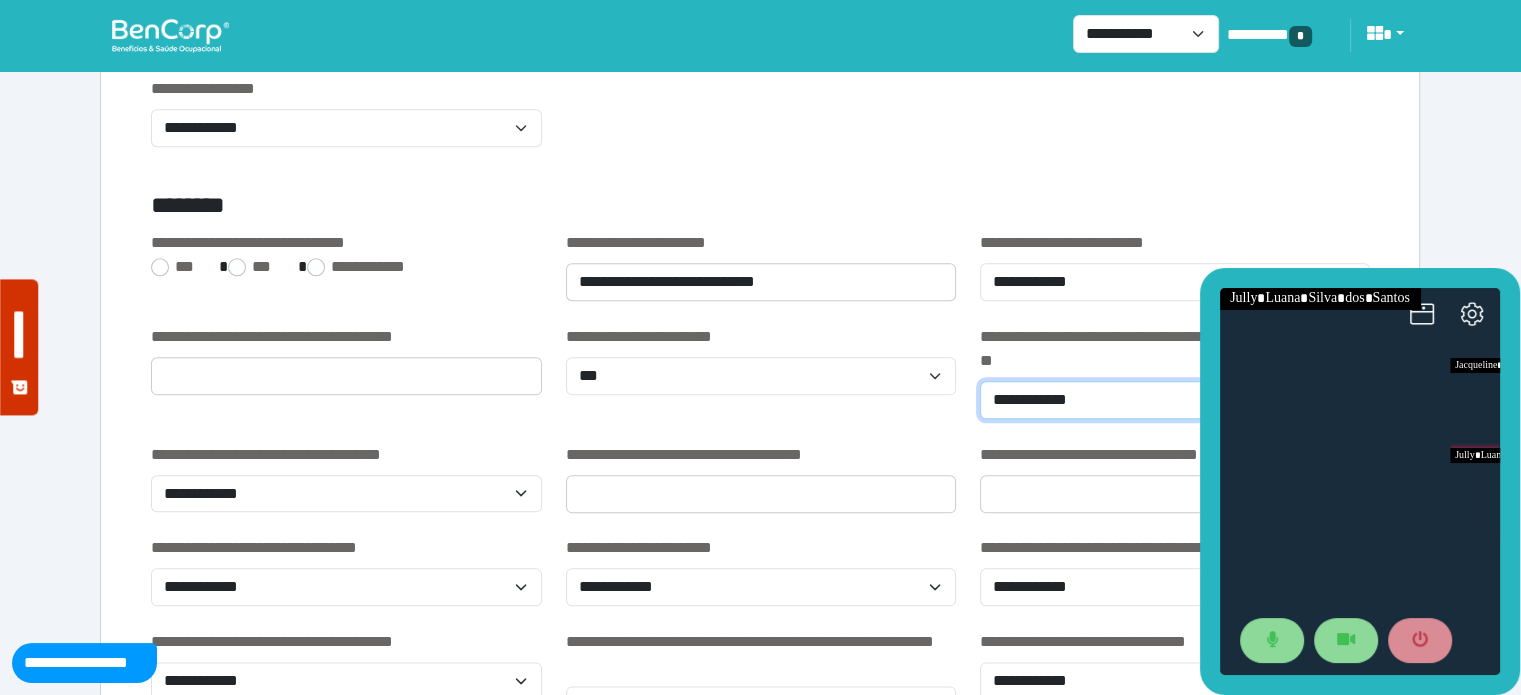 drag, startPoint x: 1137, startPoint y: 399, endPoint x: 960, endPoint y: 391, distance: 177.1807 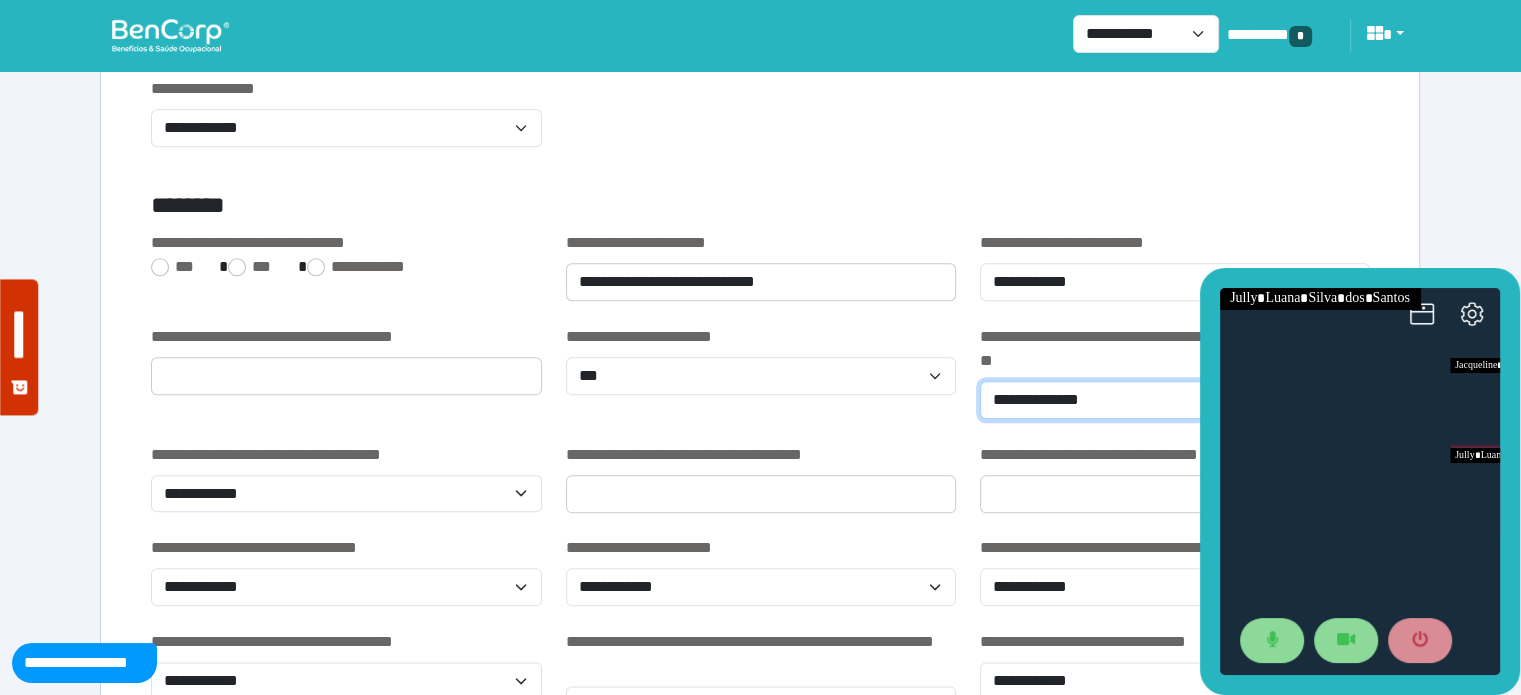 type on "**********" 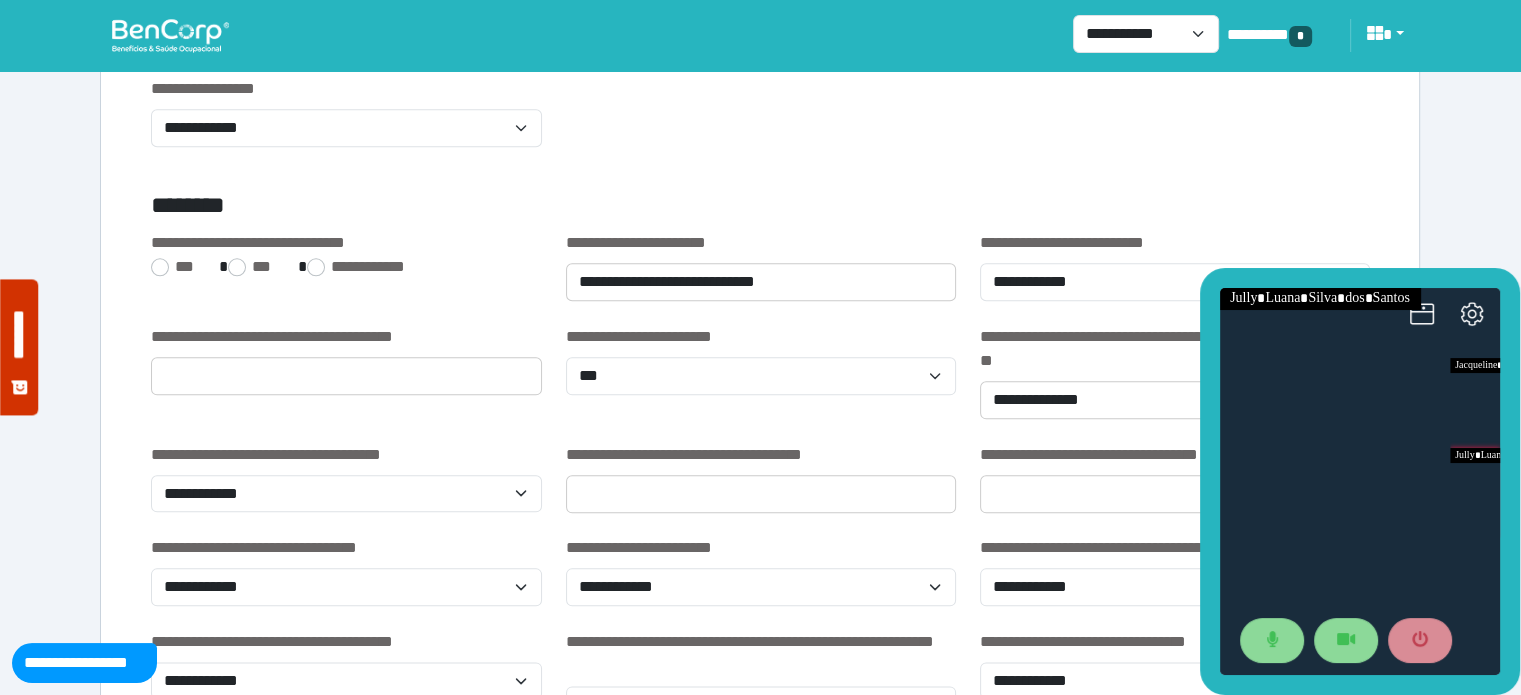 click on "**********" 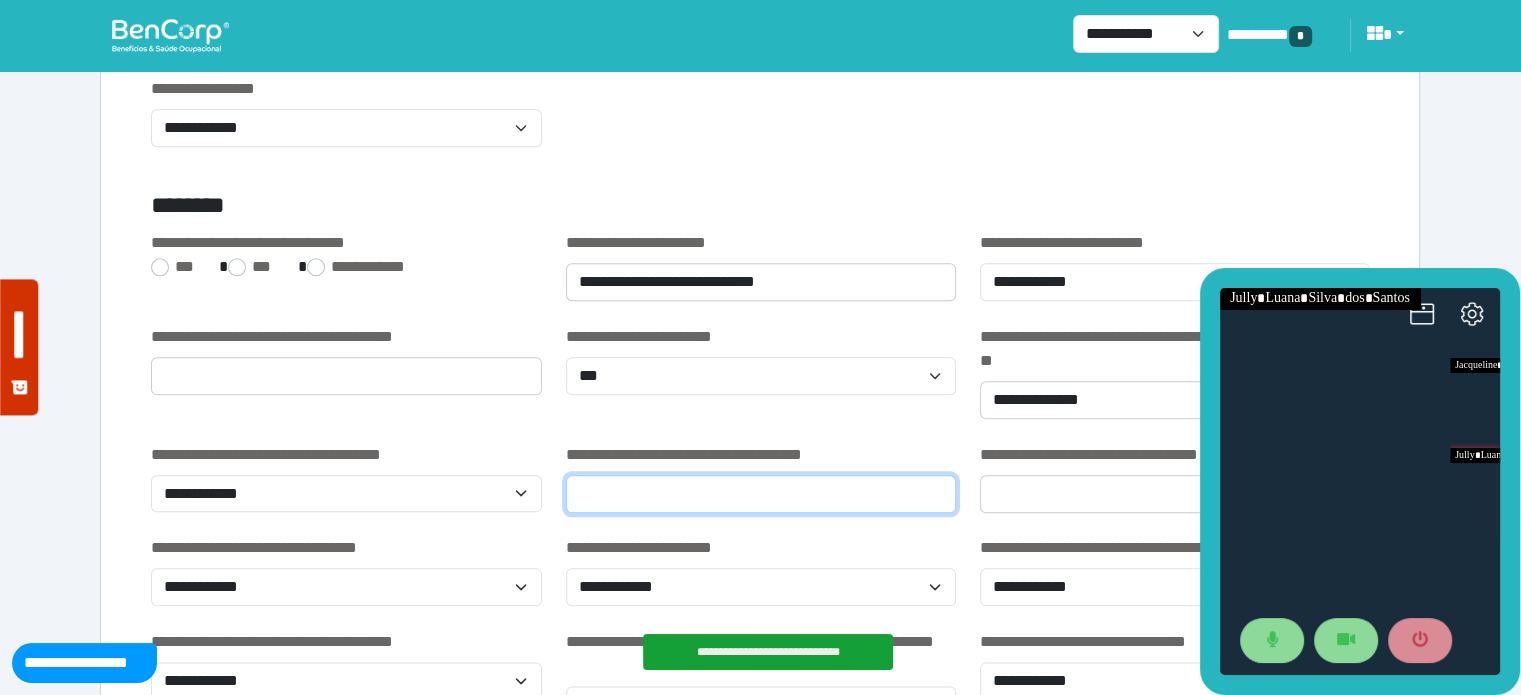 click 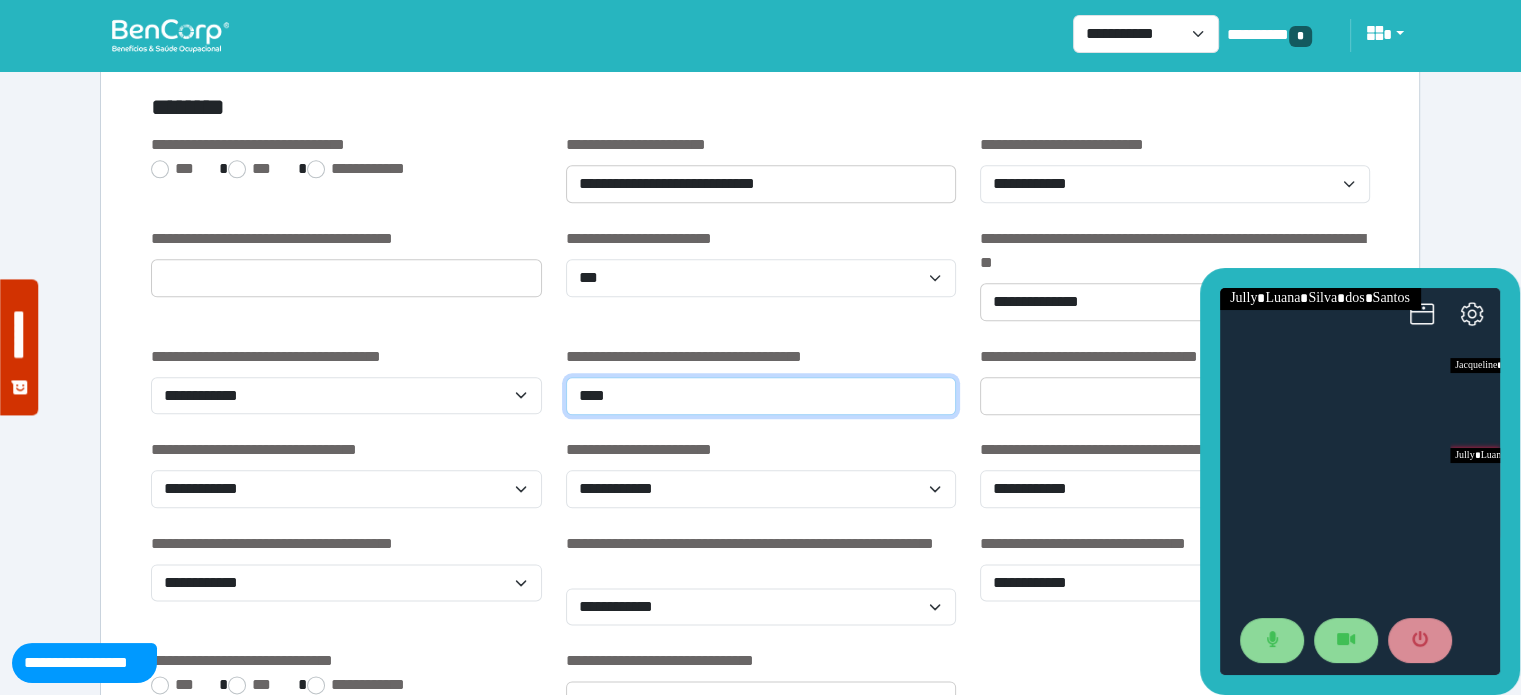 scroll, scrollTop: 2341, scrollLeft: 0, axis: vertical 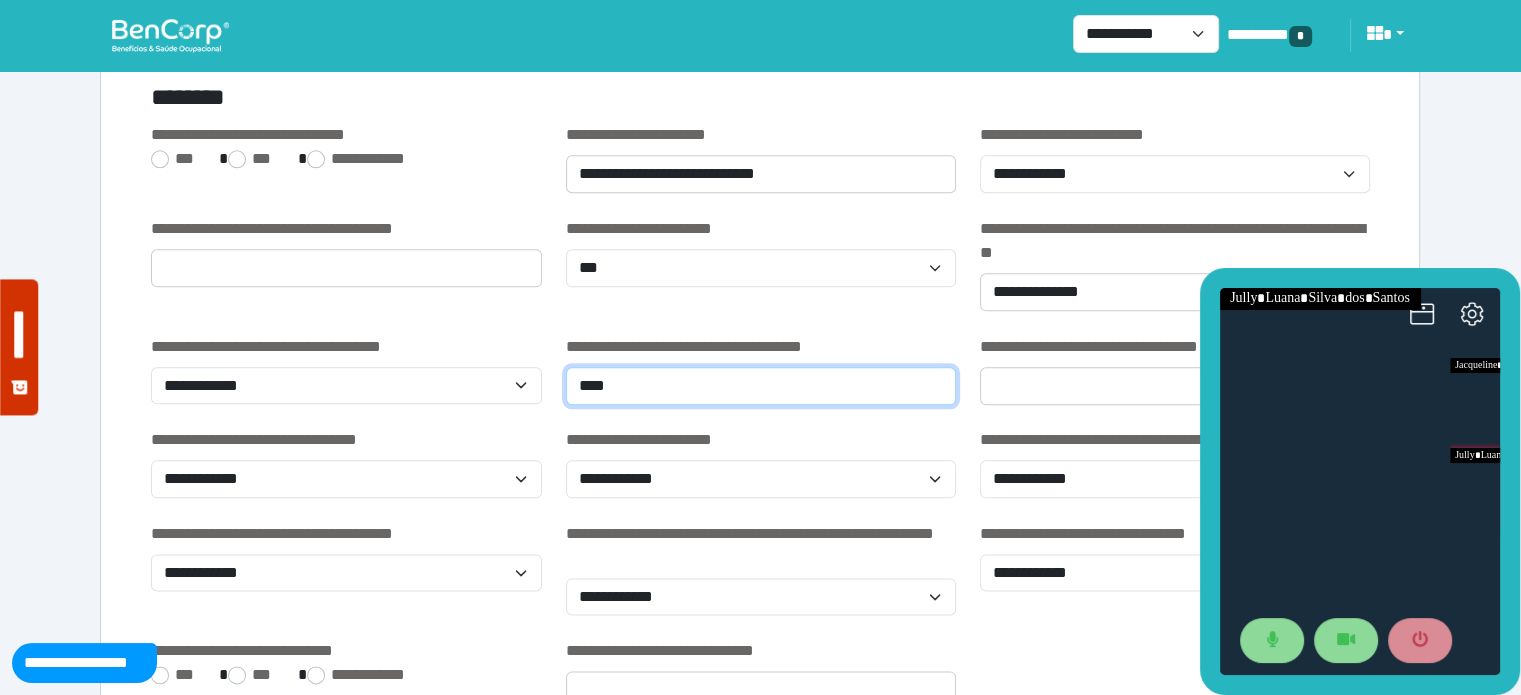 type on "****" 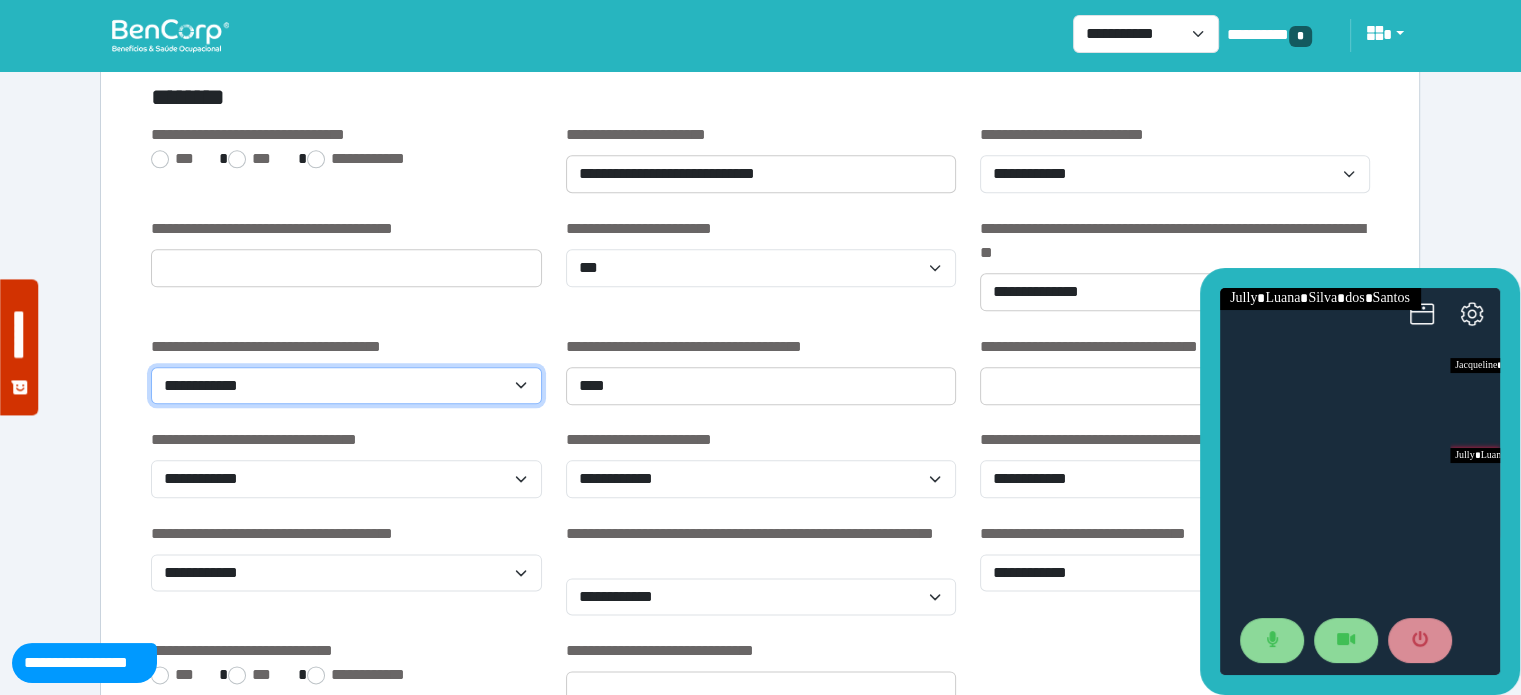 click on "**********" 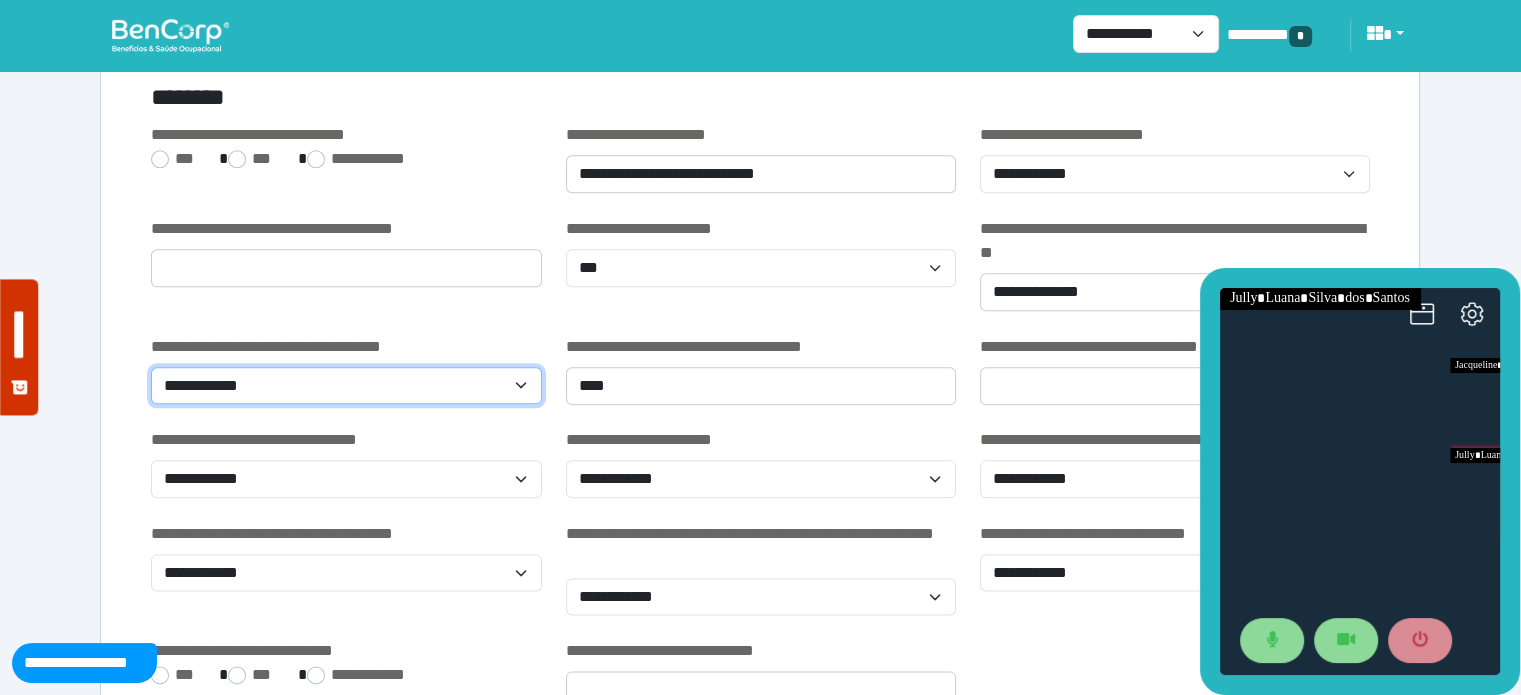 select on "***" 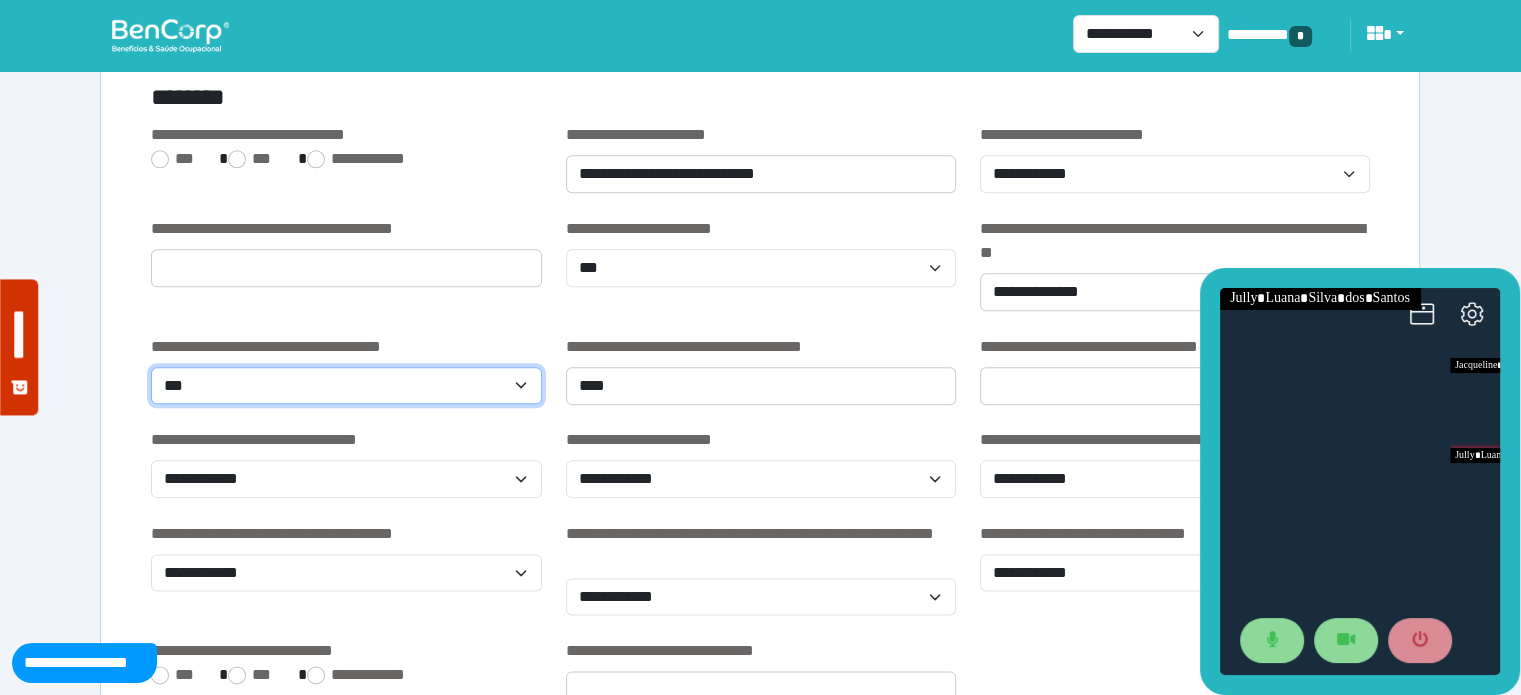 click on "**********" 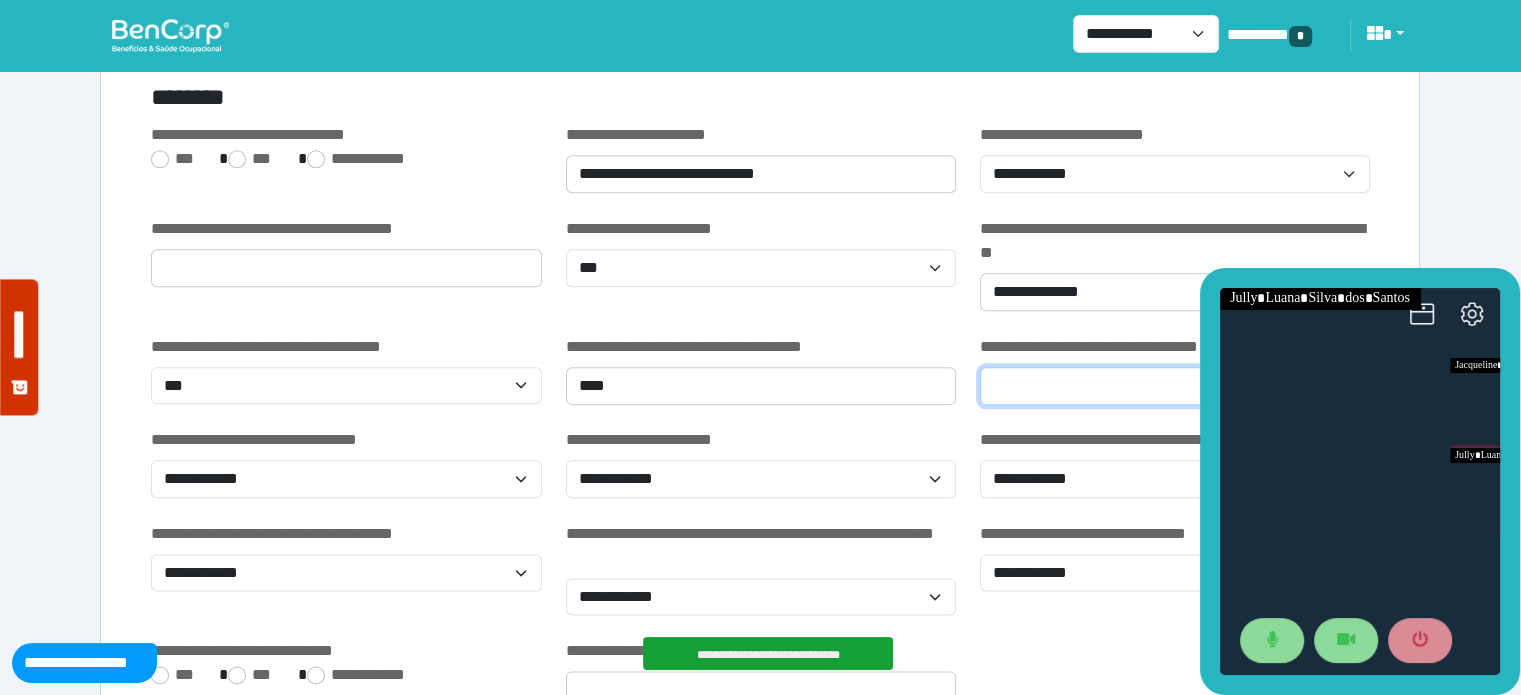 click 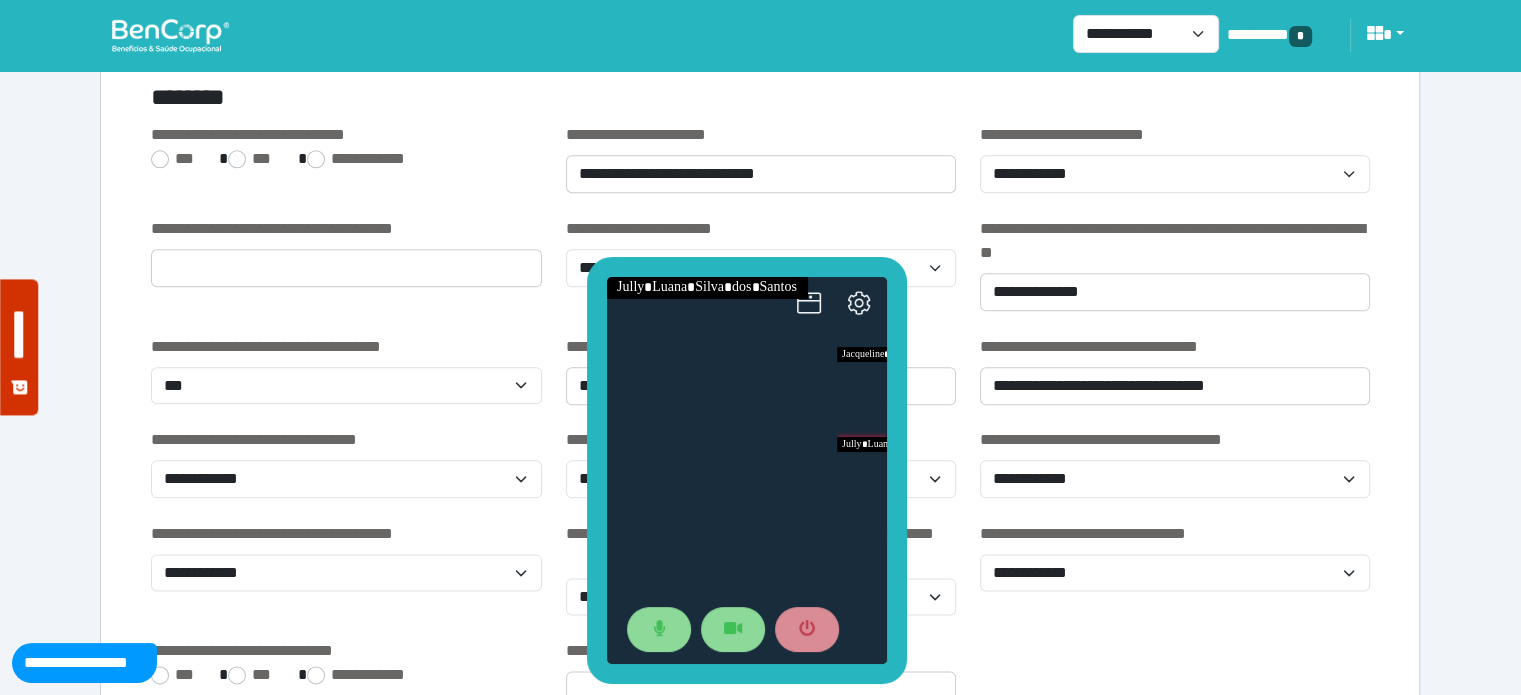 drag, startPoint x: 1281, startPoint y: 276, endPoint x: 668, endPoint y: 266, distance: 613.08154 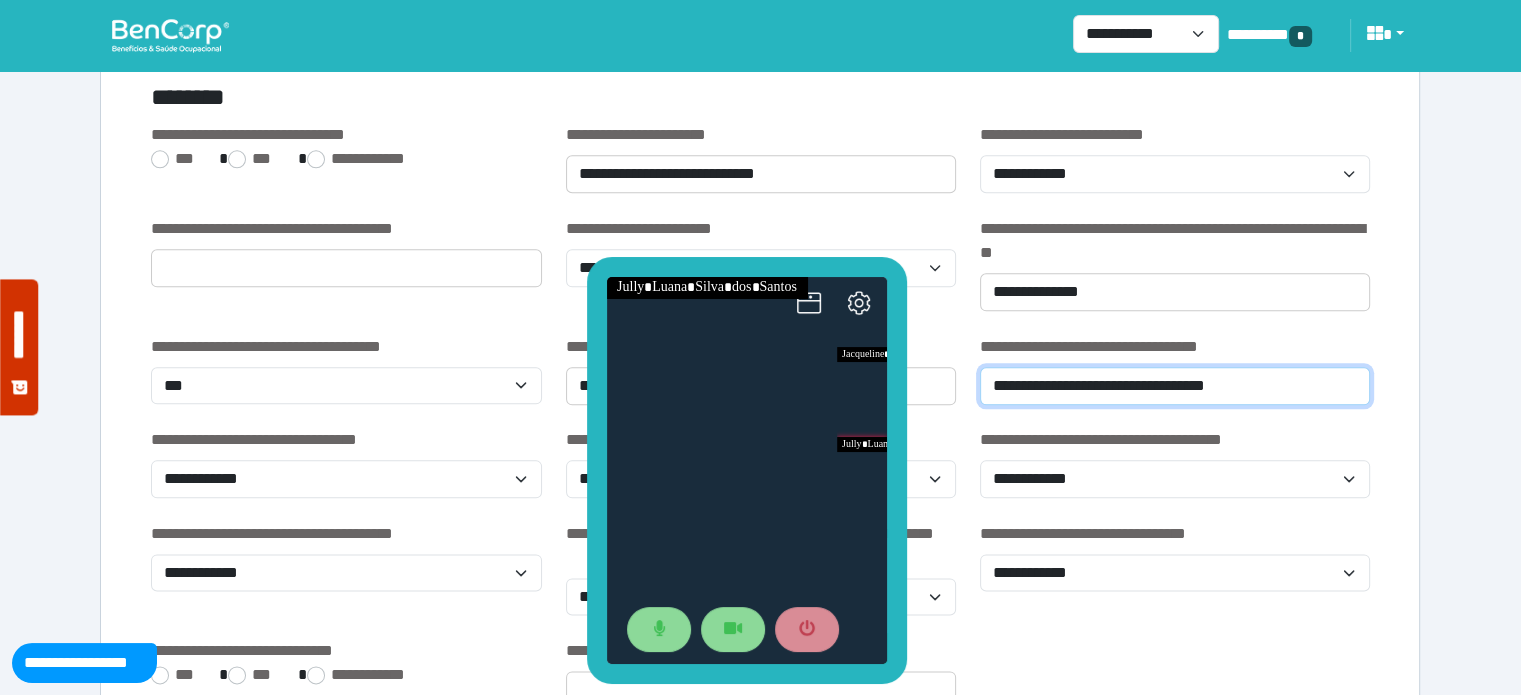 click on "**********" 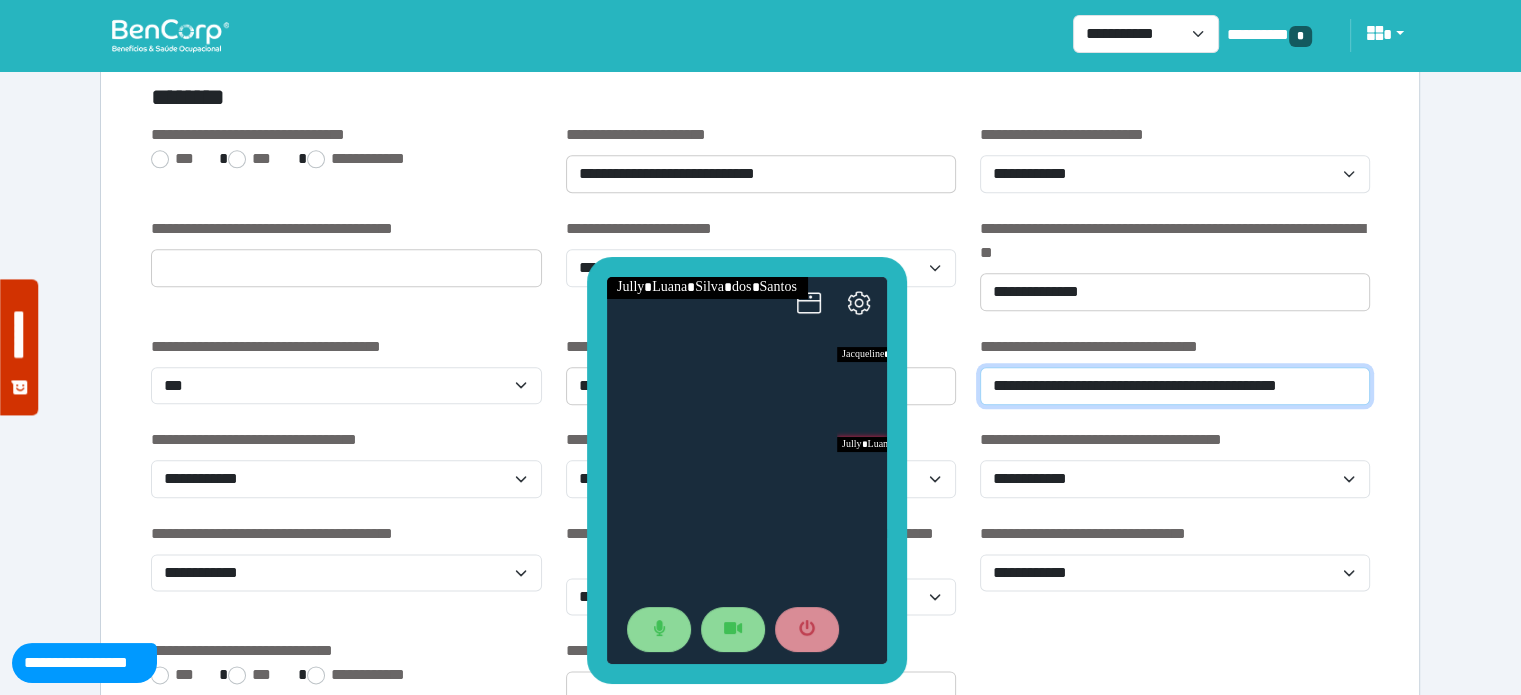 type on "**********" 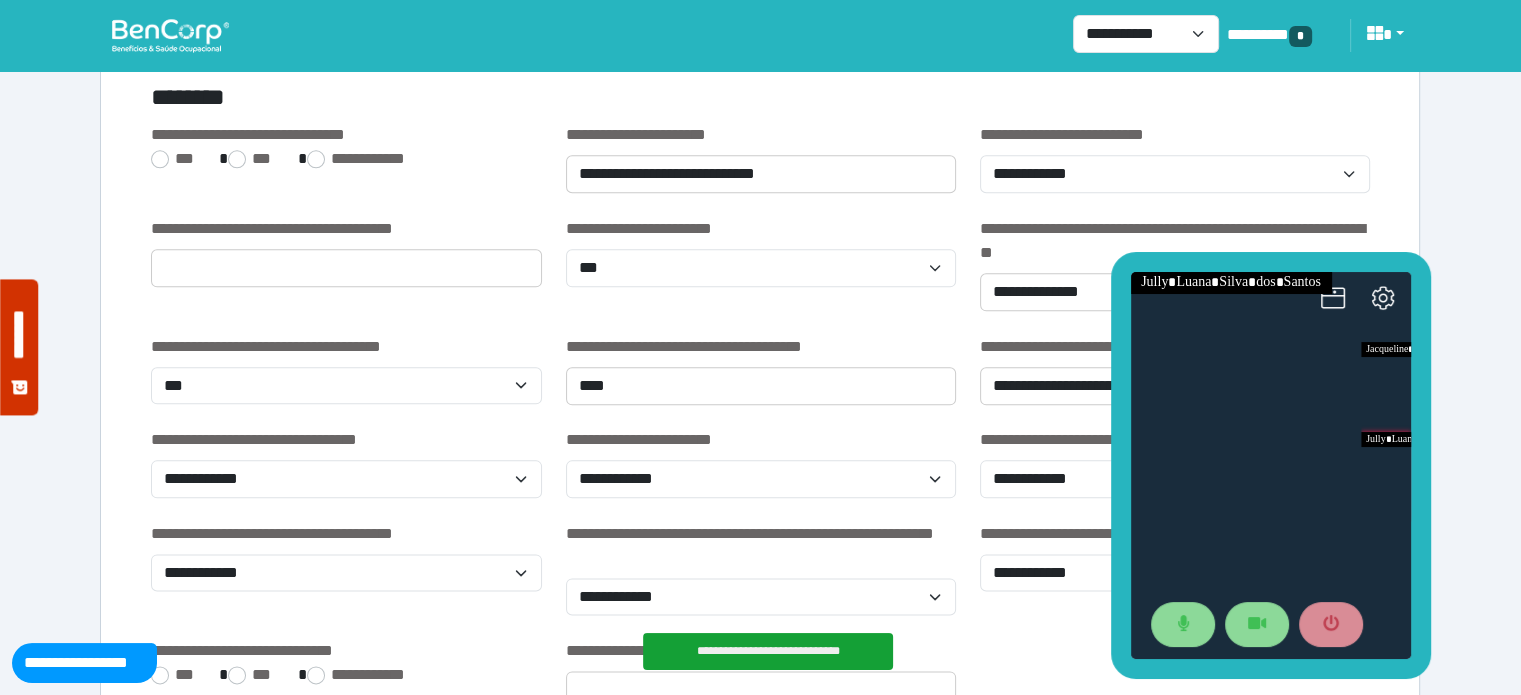 drag, startPoint x: 841, startPoint y: 273, endPoint x: 1374, endPoint y: 259, distance: 533.18384 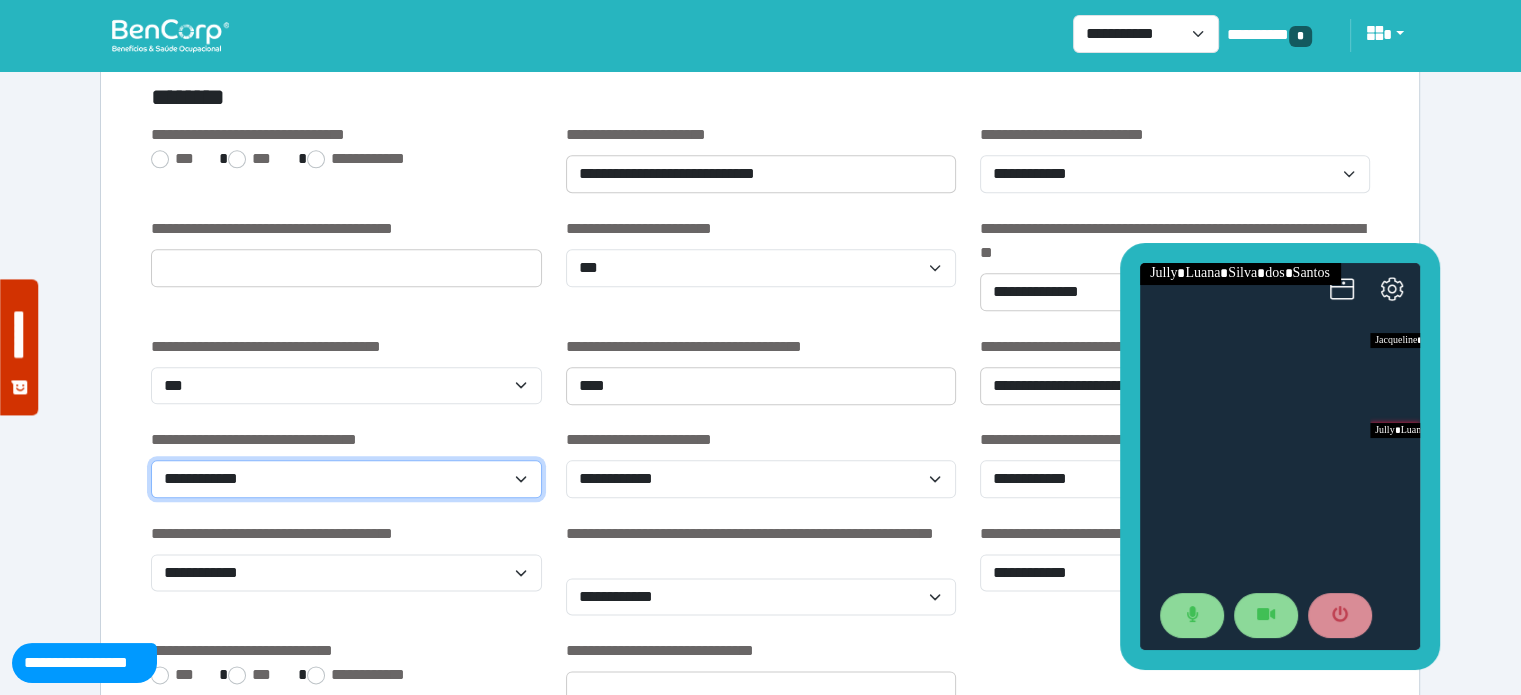 click on "**********" 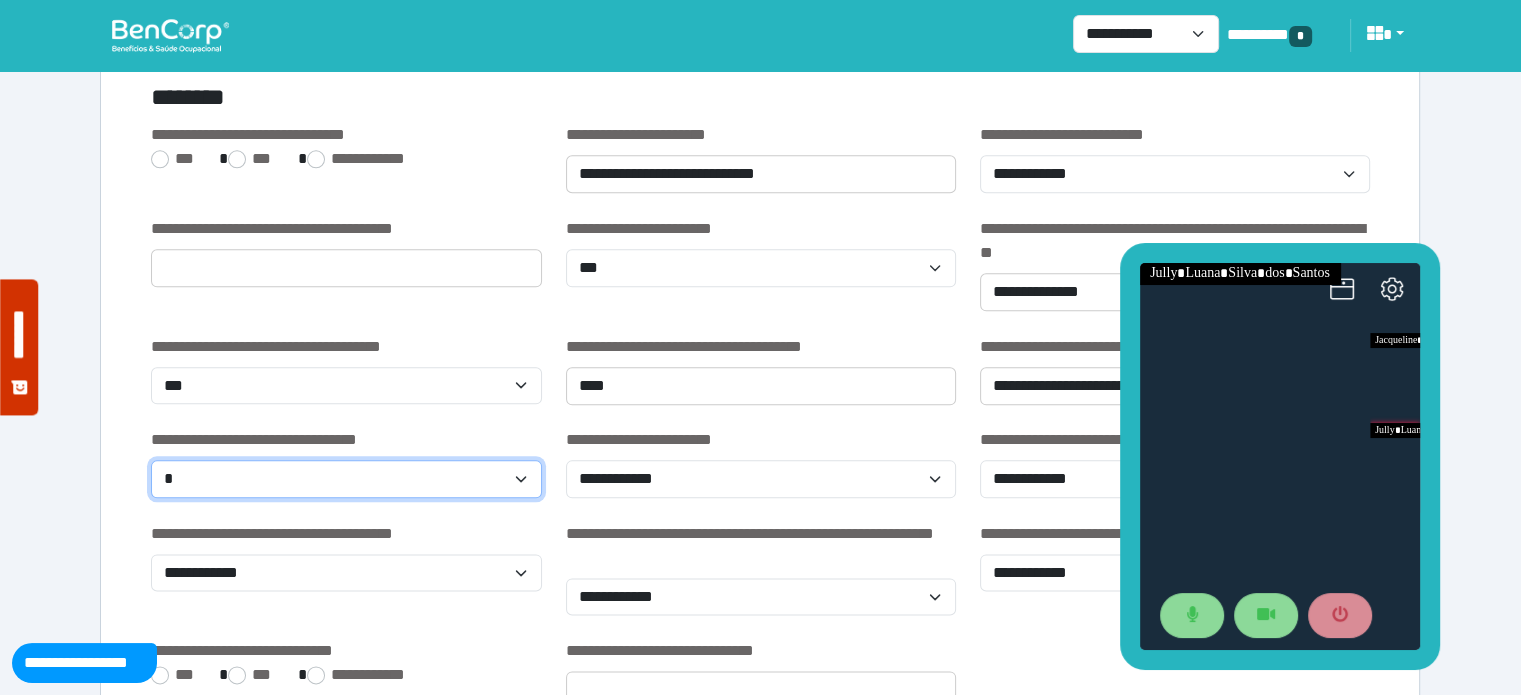 click on "**********" 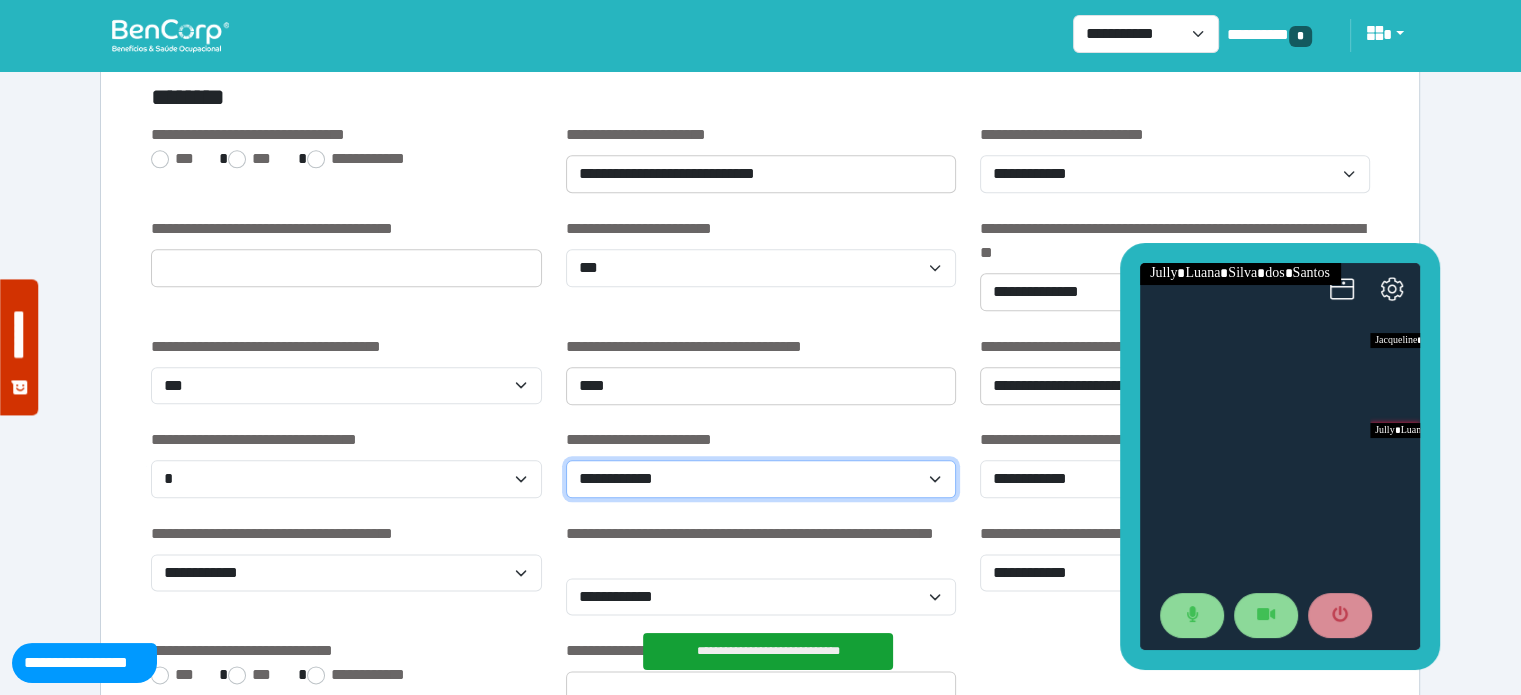 click on "**********" 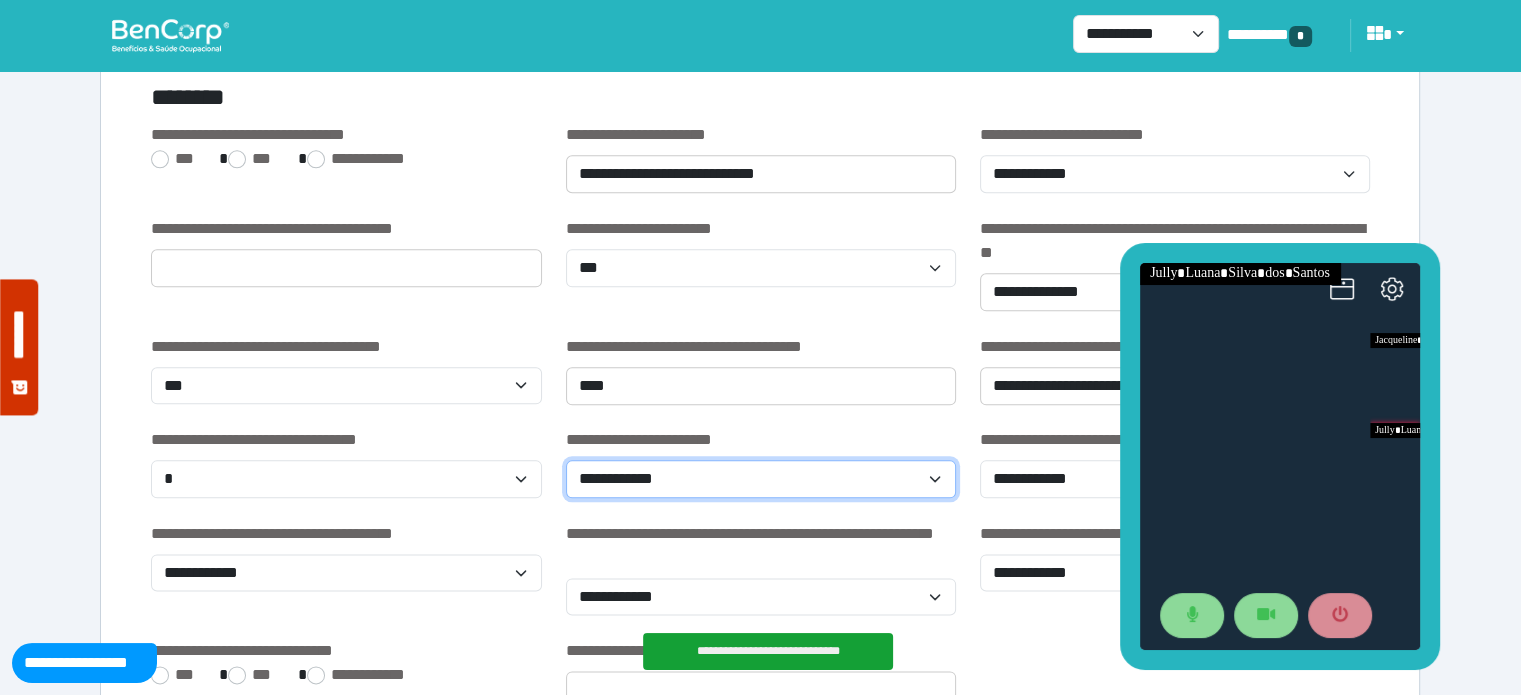 select on "***" 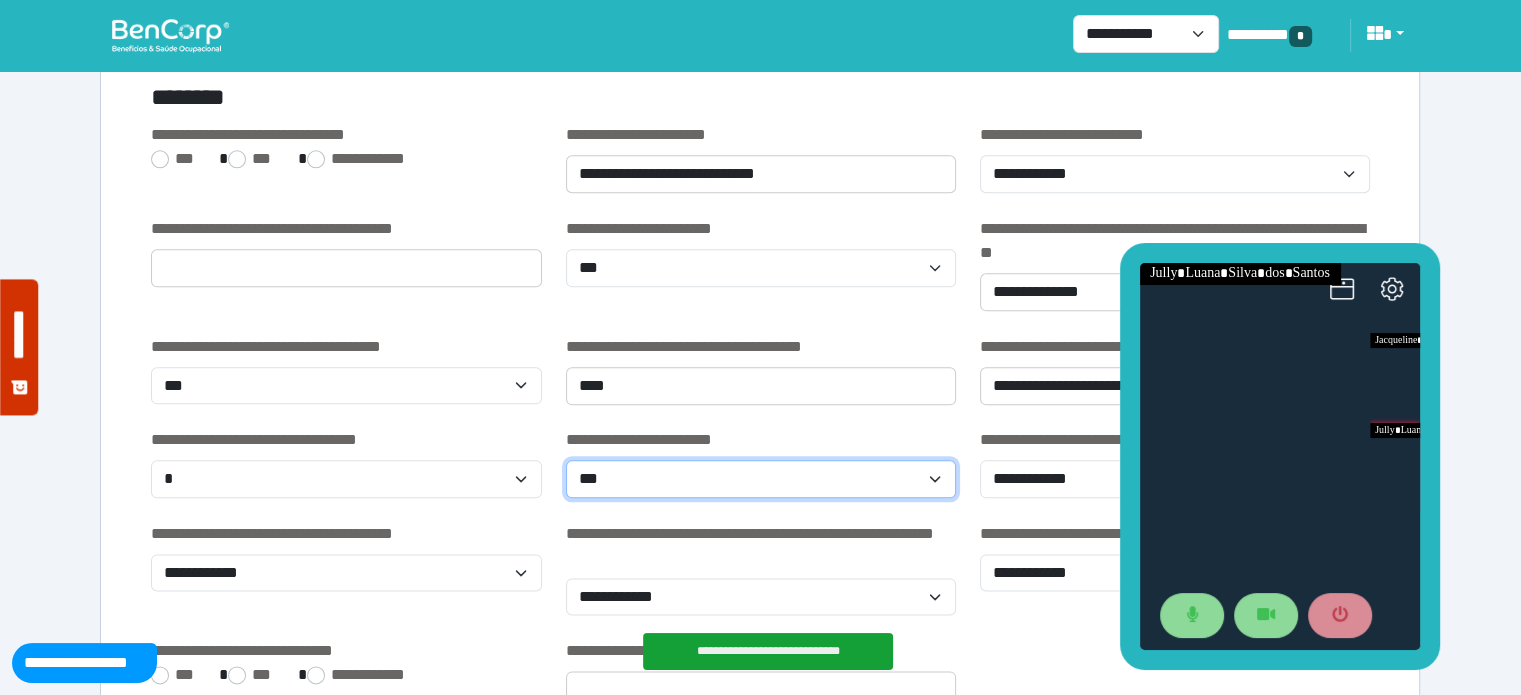 click on "**********" 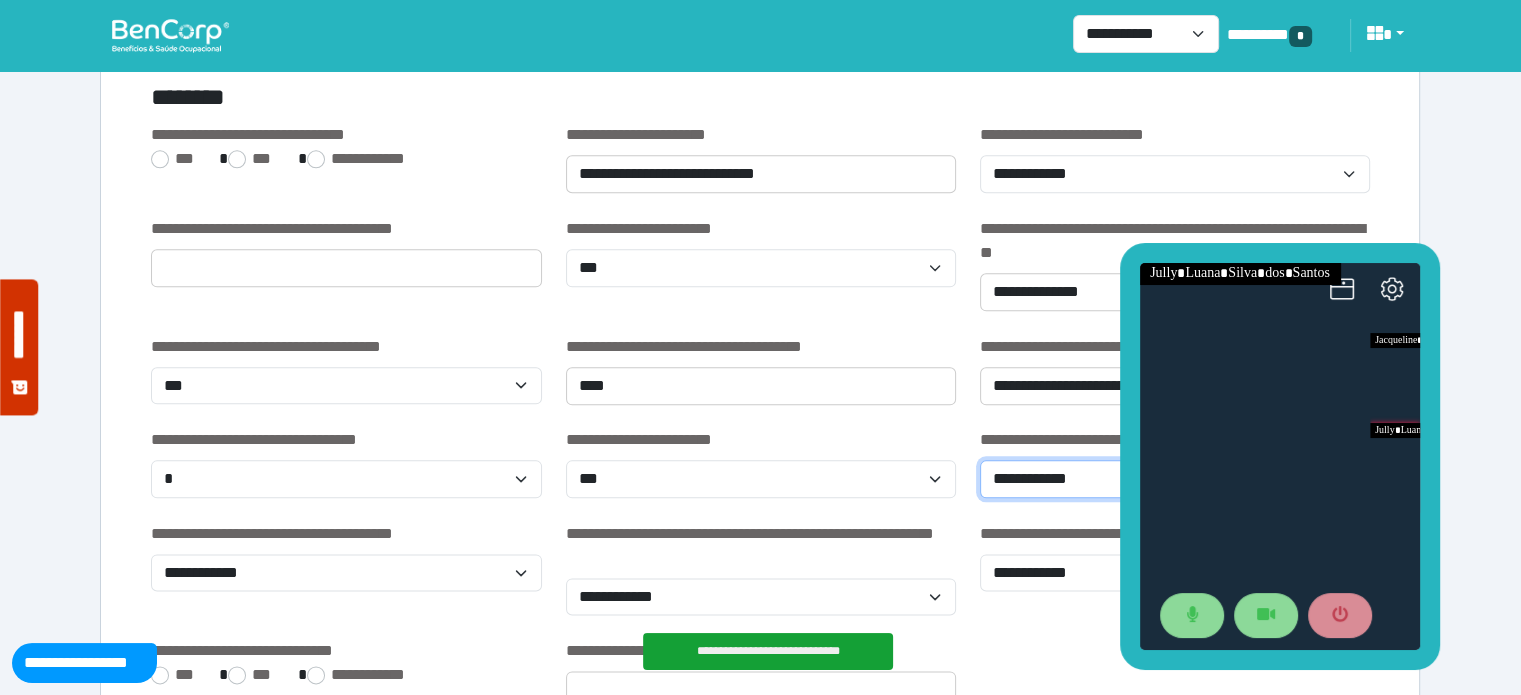 click on "**********" 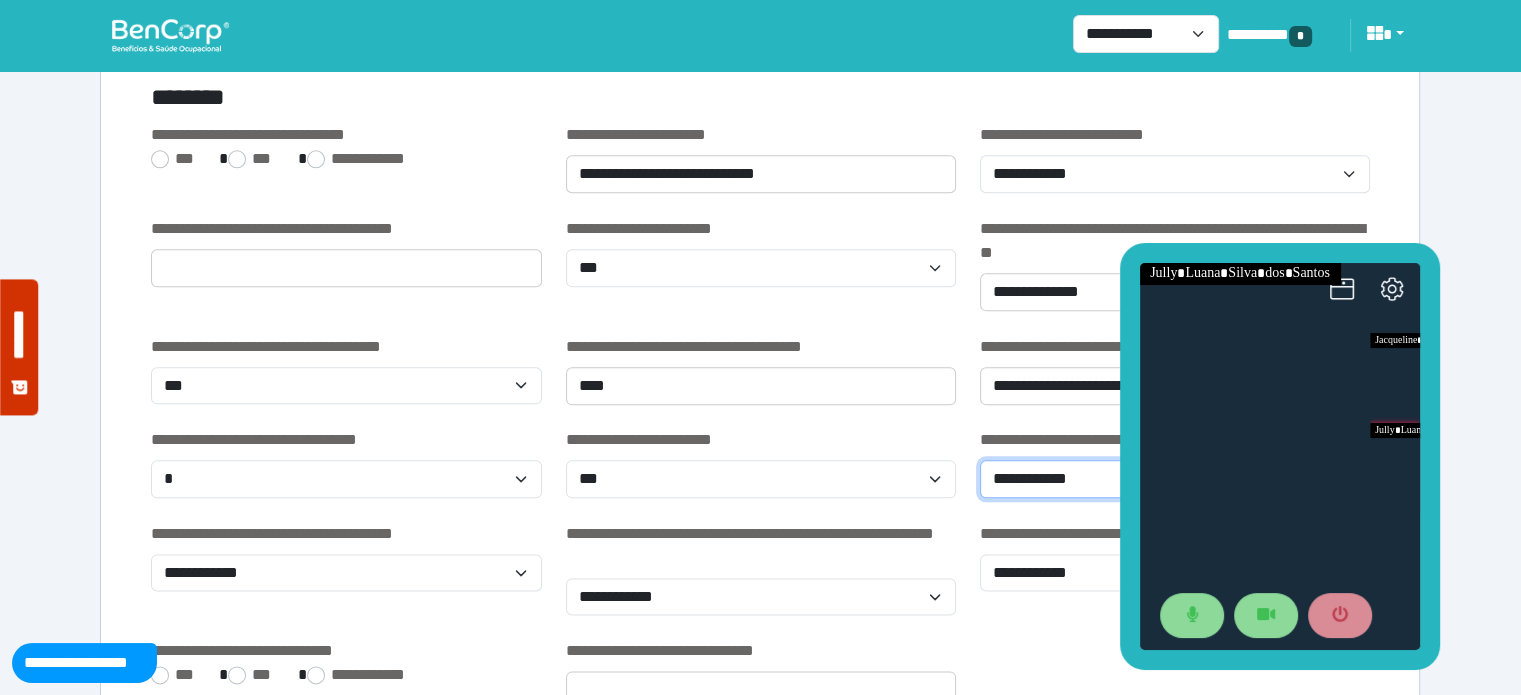 select on "*" 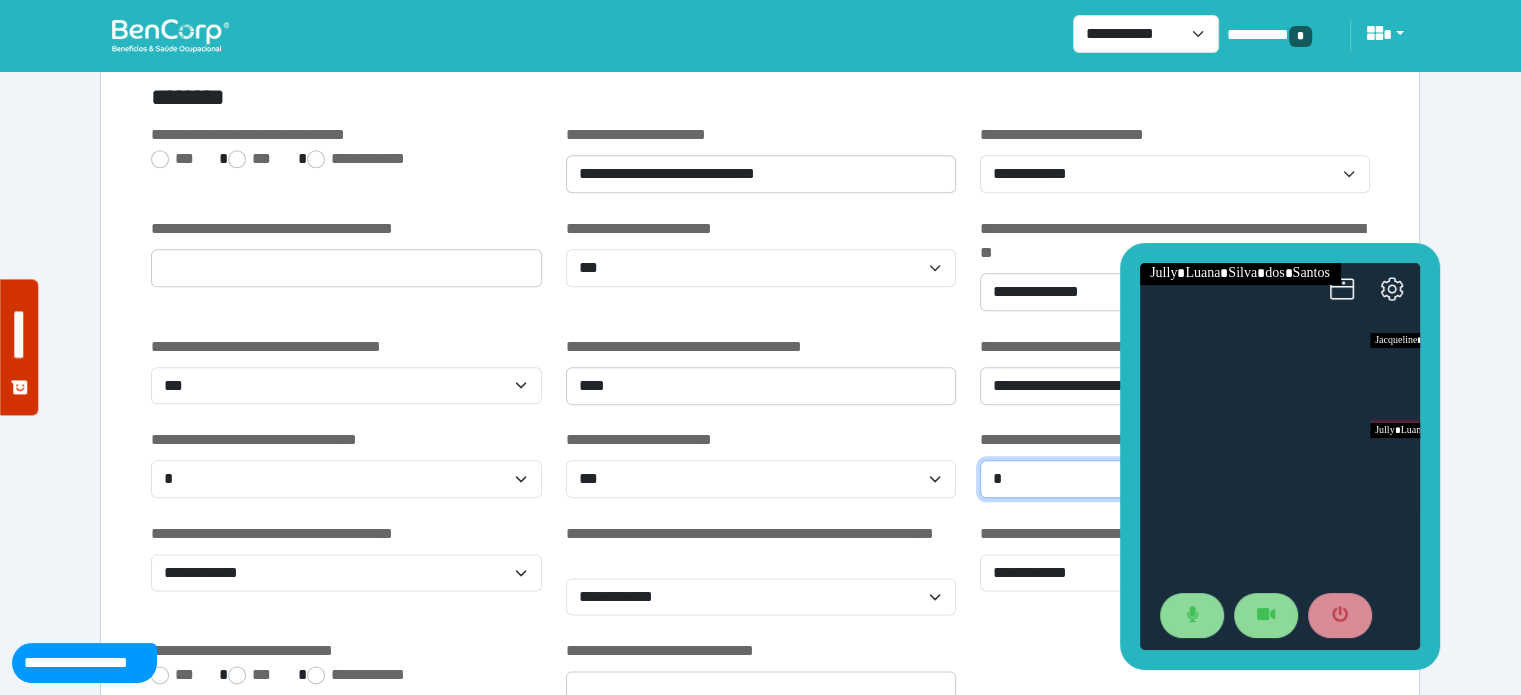 click on "**********" 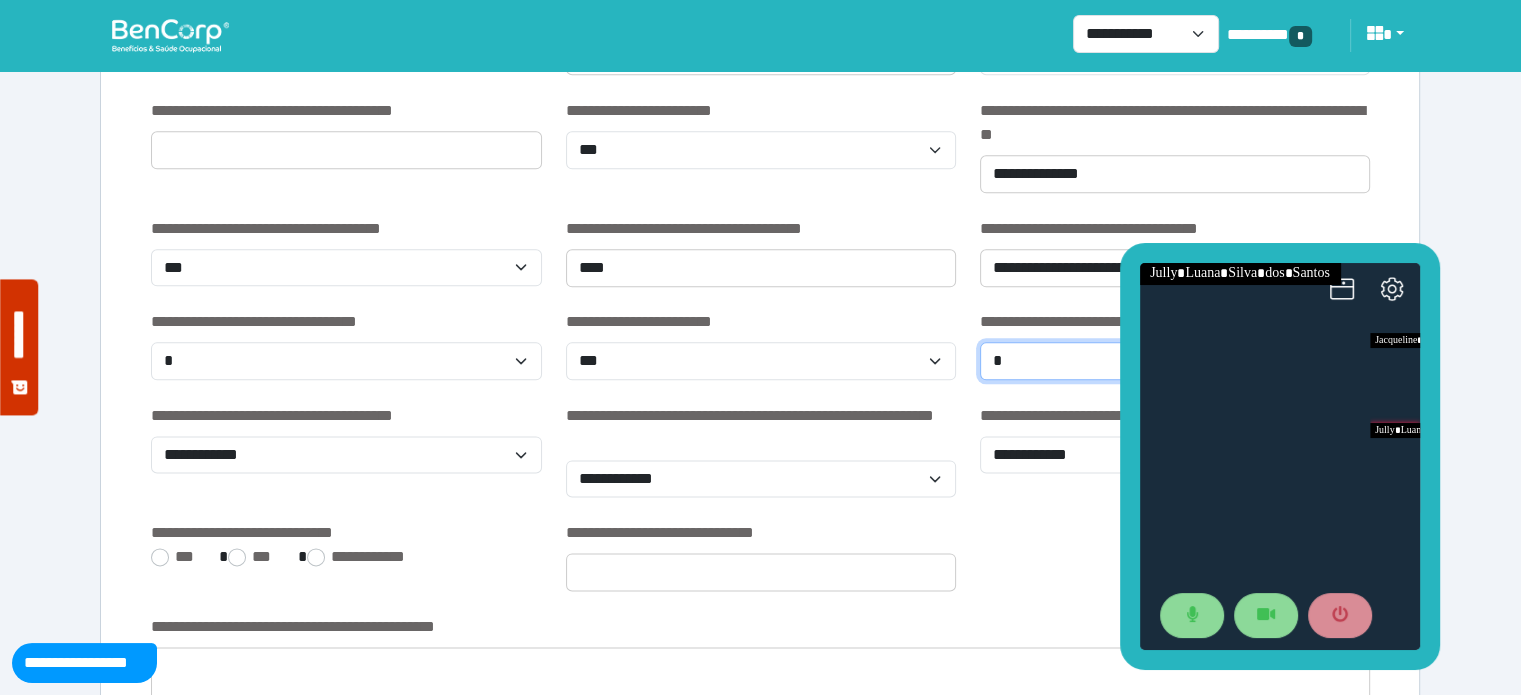 scroll, scrollTop: 2469, scrollLeft: 0, axis: vertical 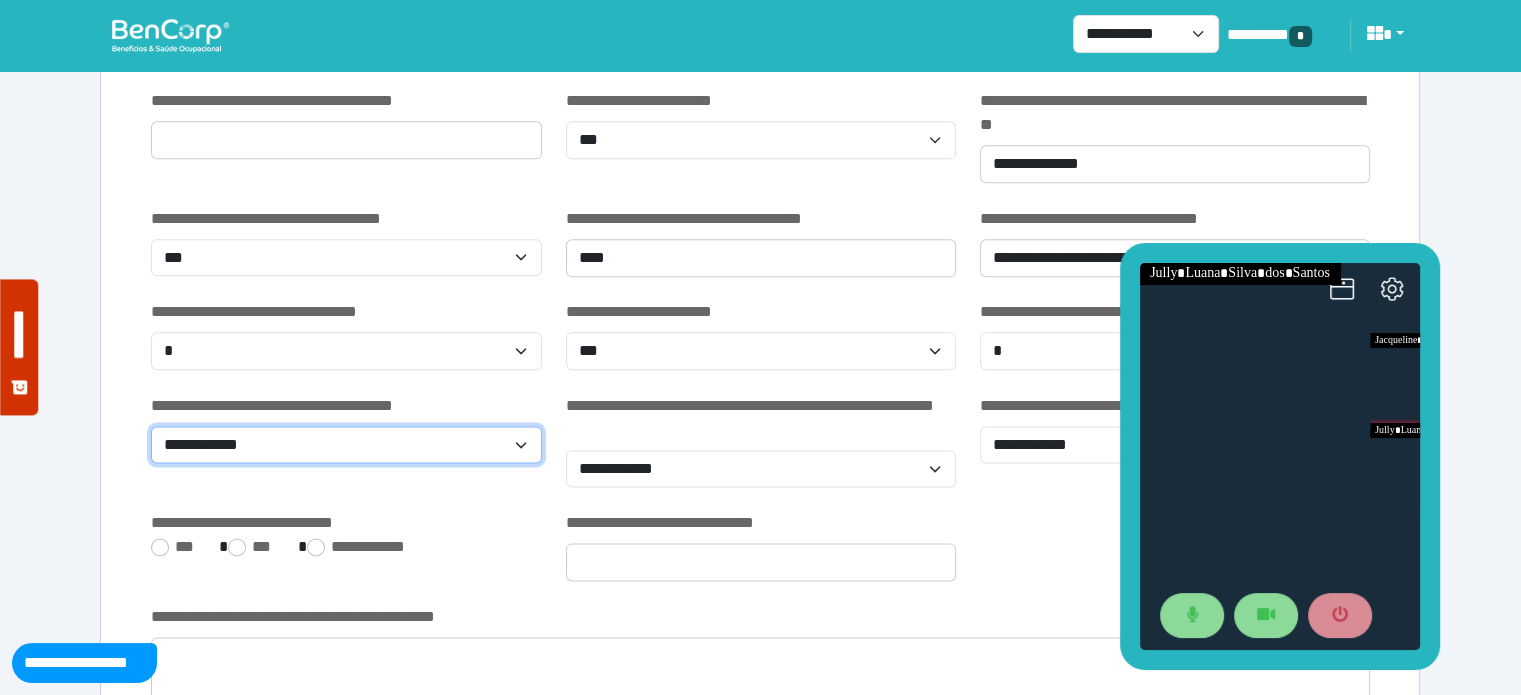 click on "**********" 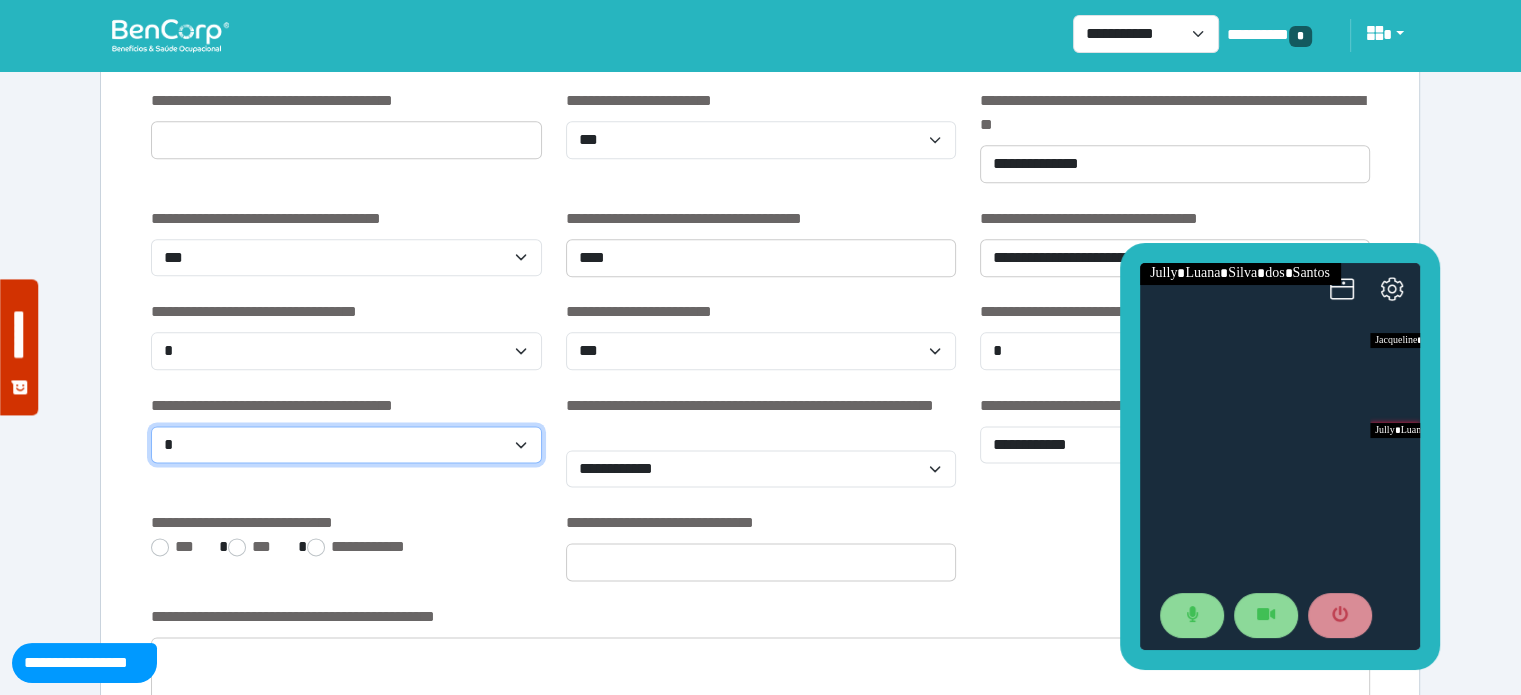 click on "**********" 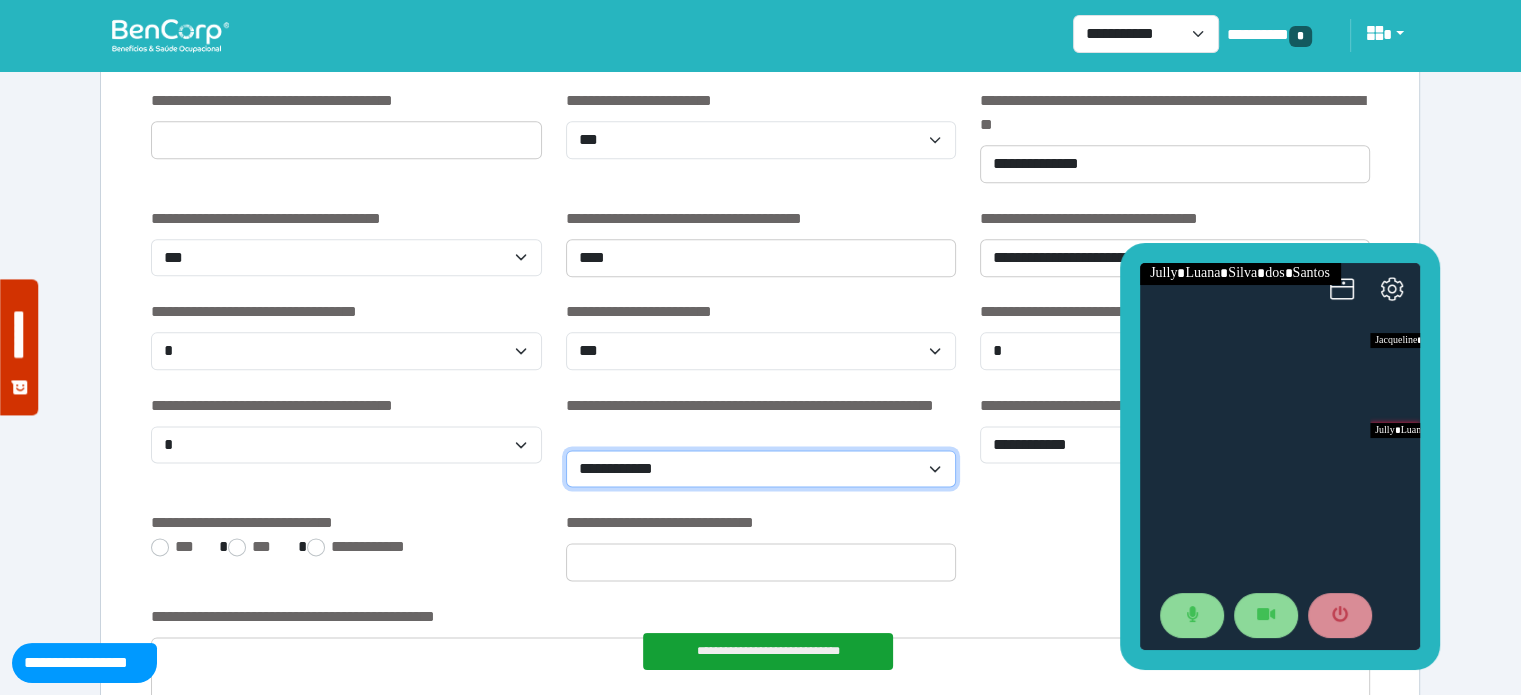 click on "**********" 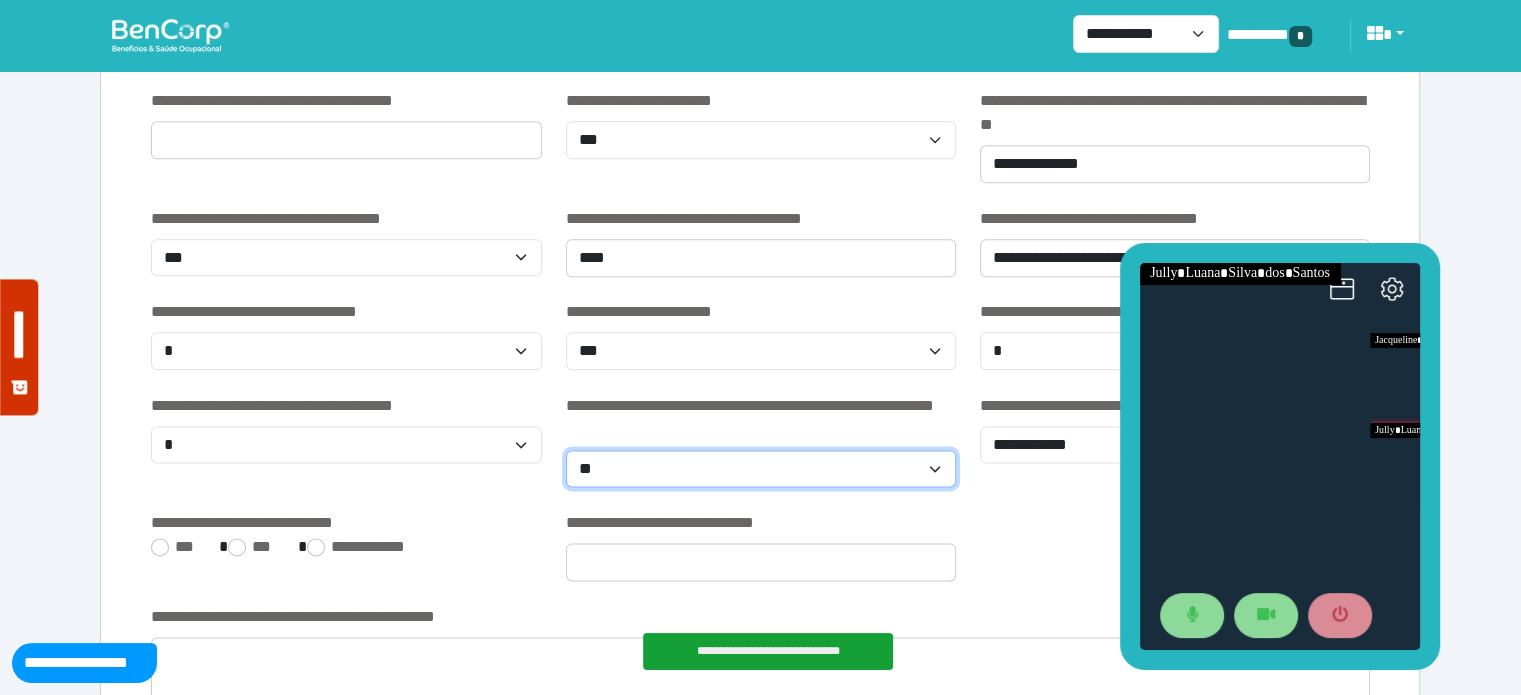 click on "**********" 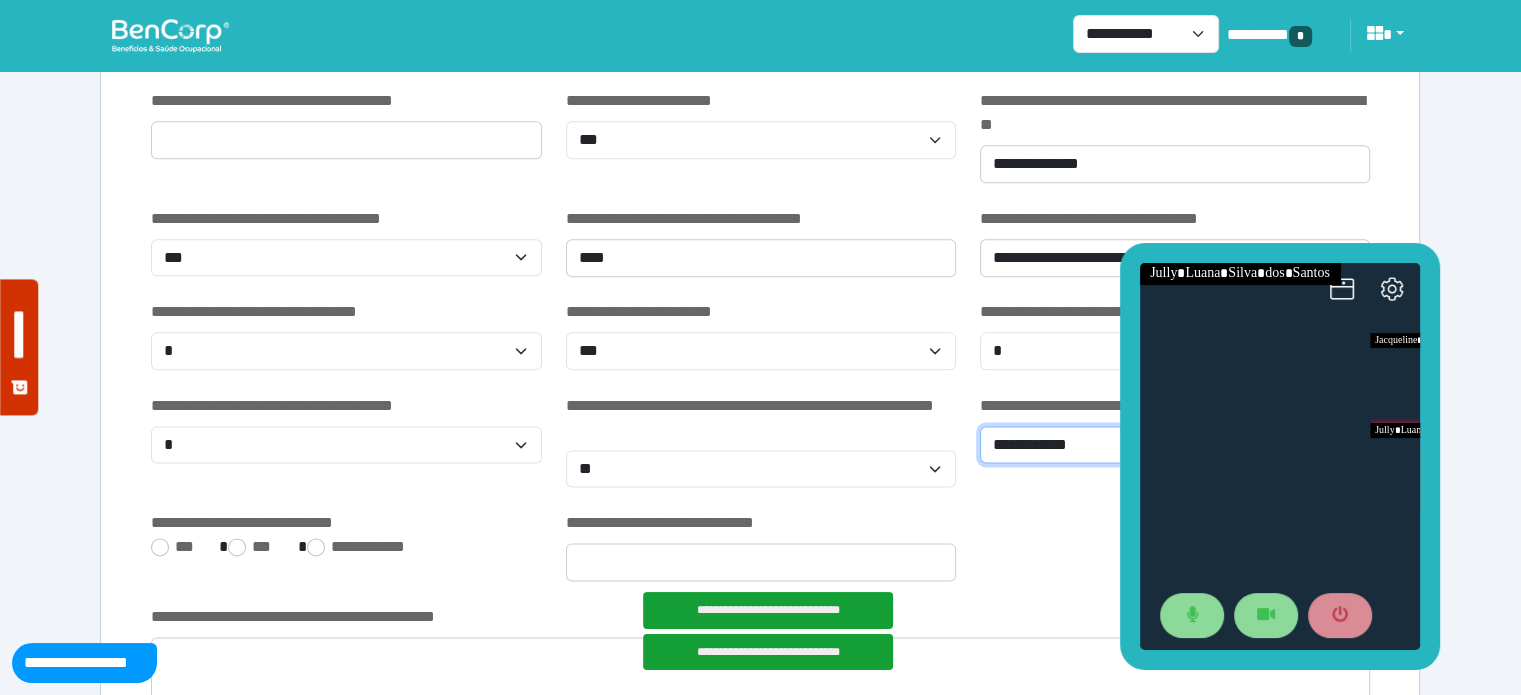 click on "**********" 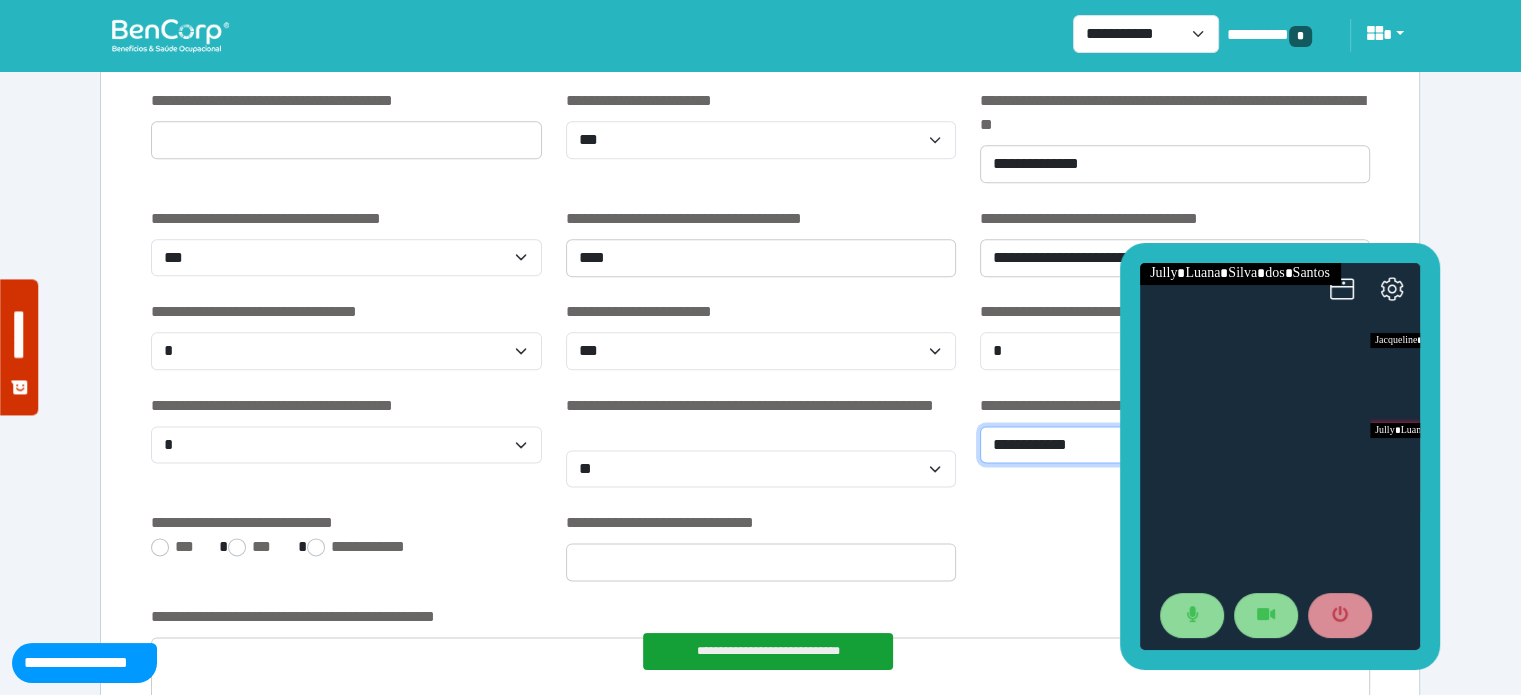 select on "**" 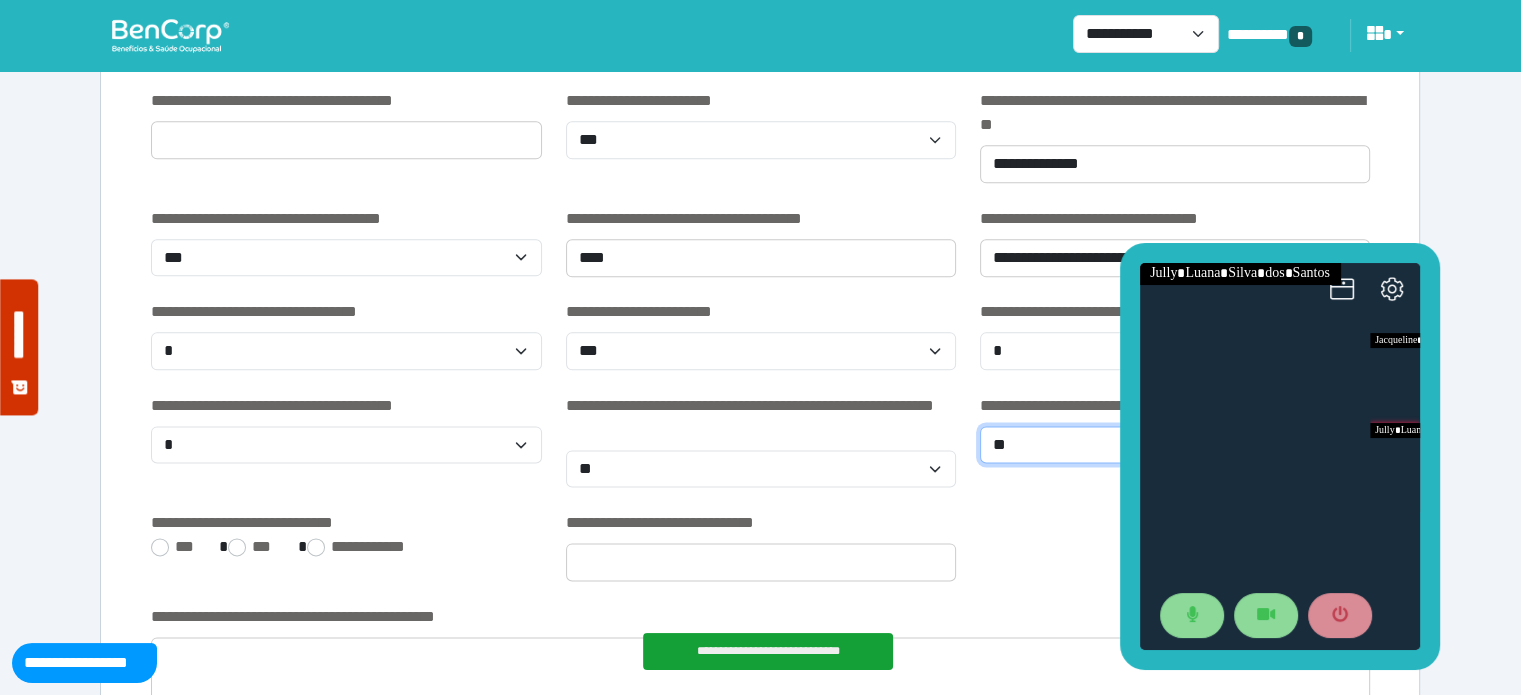click on "**********" 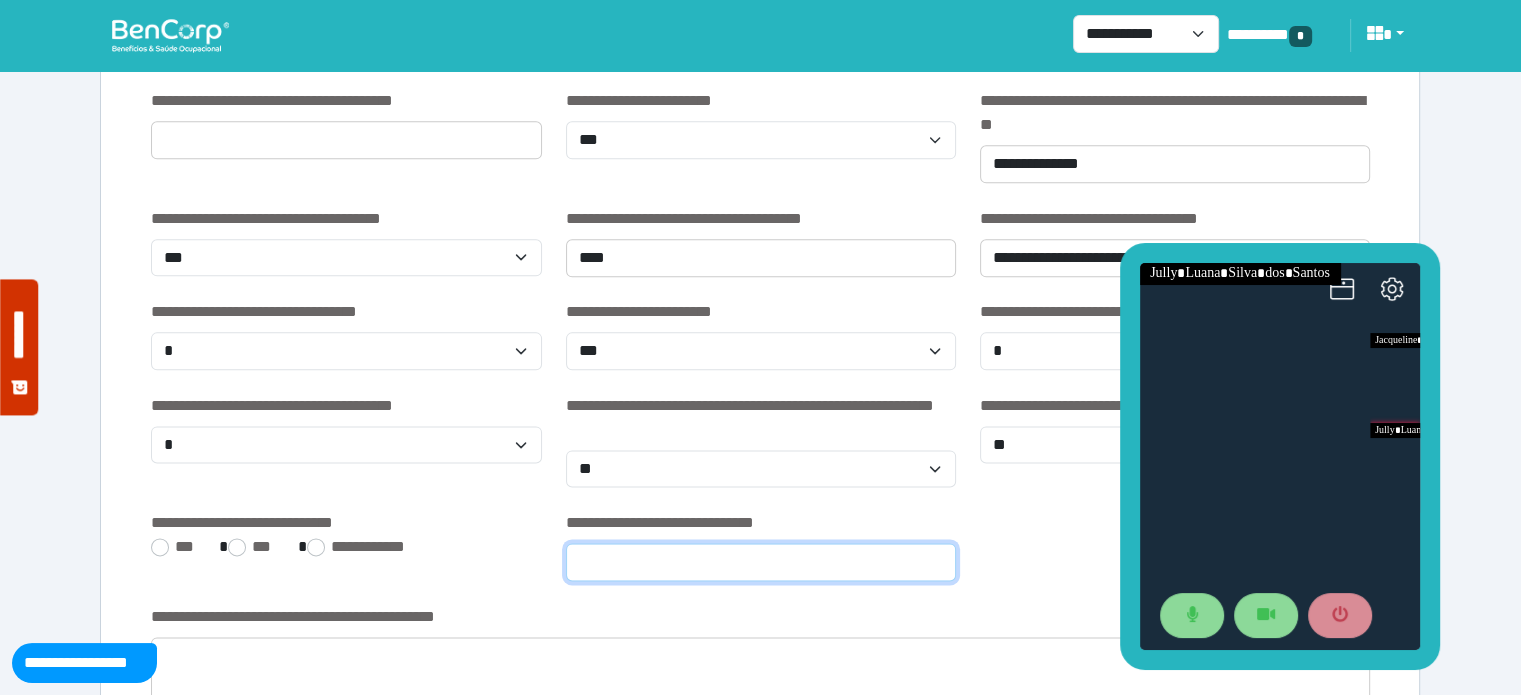 click 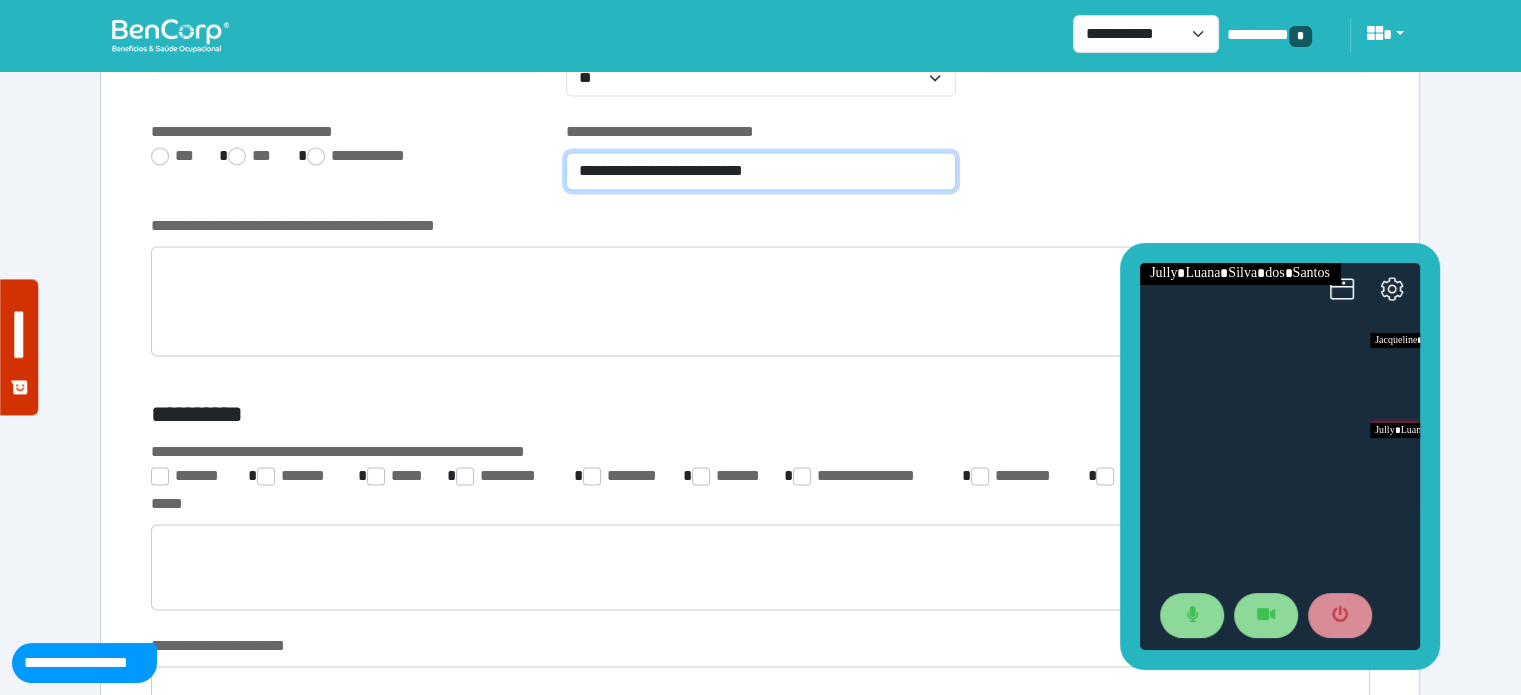 scroll, scrollTop: 2871, scrollLeft: 0, axis: vertical 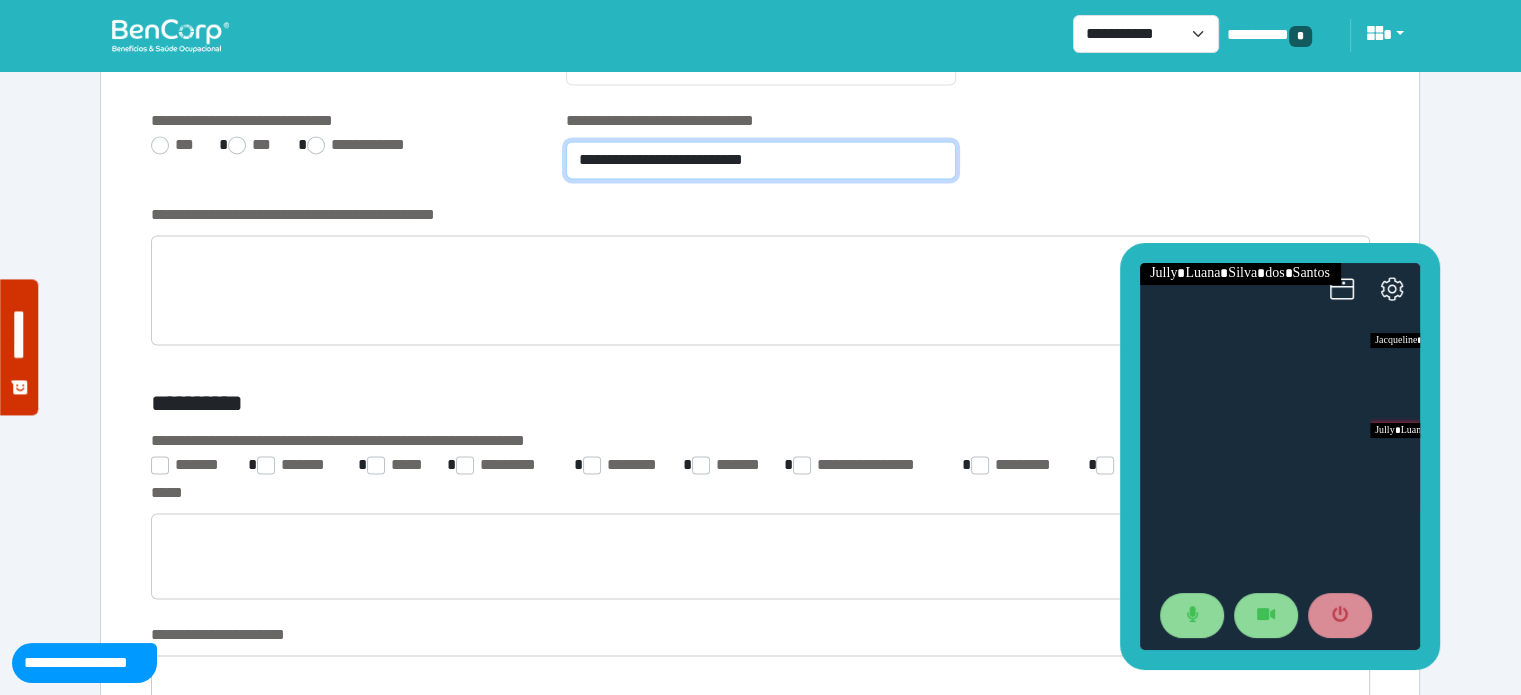 type on "**********" 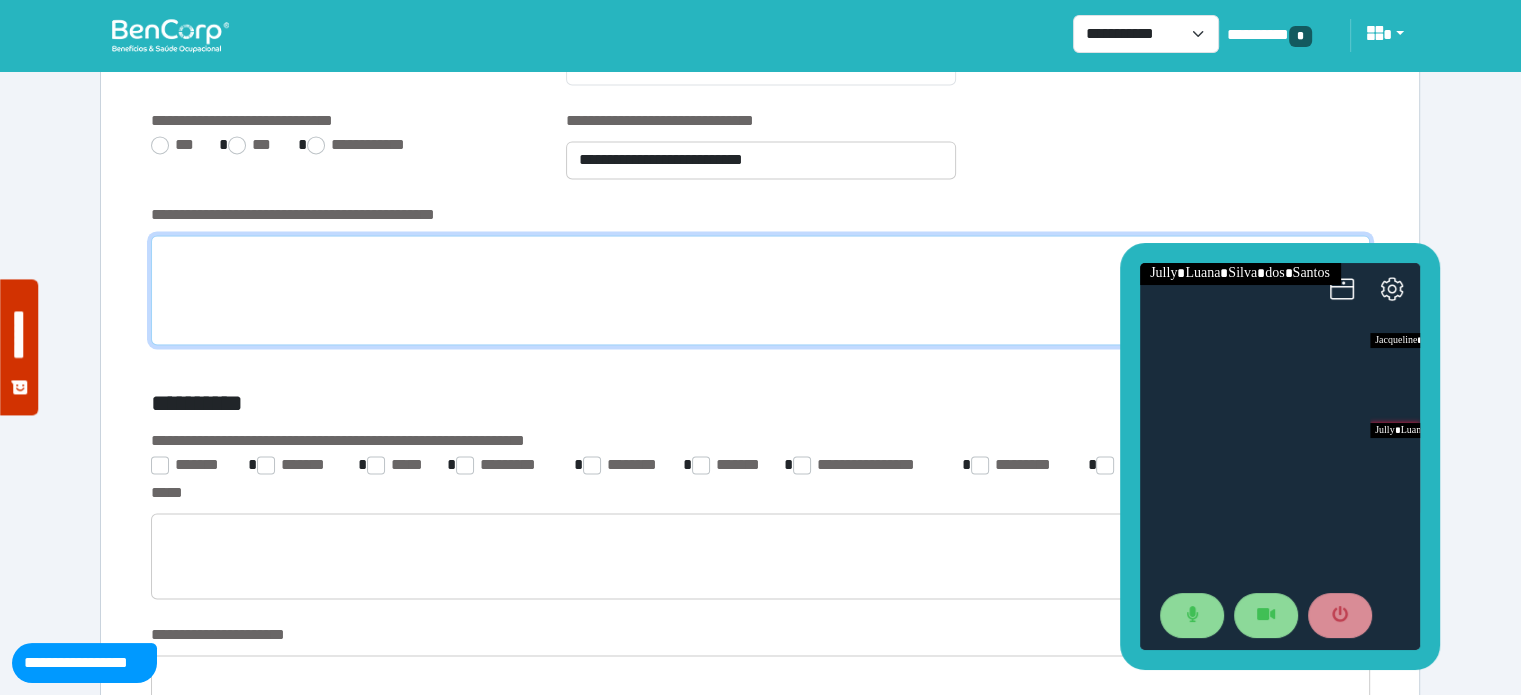 click 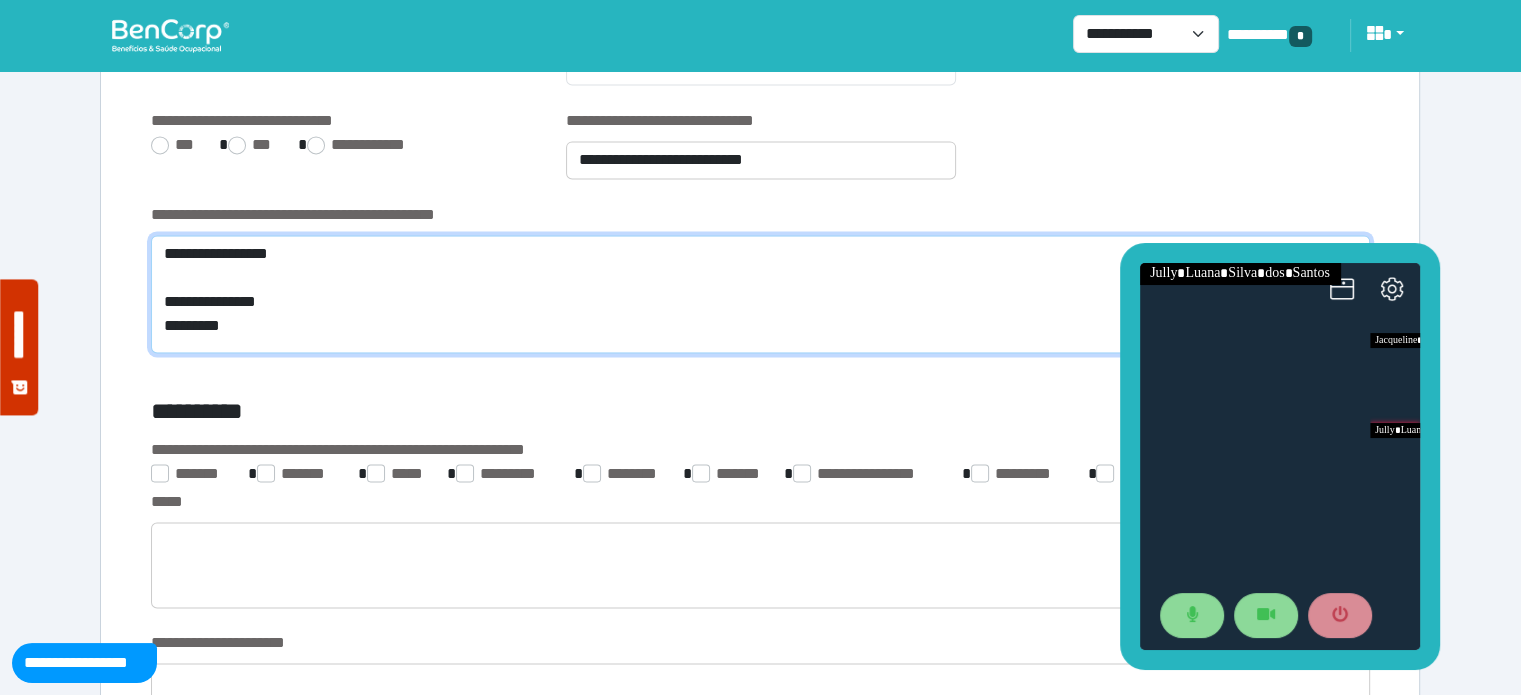 scroll, scrollTop: 0, scrollLeft: 0, axis: both 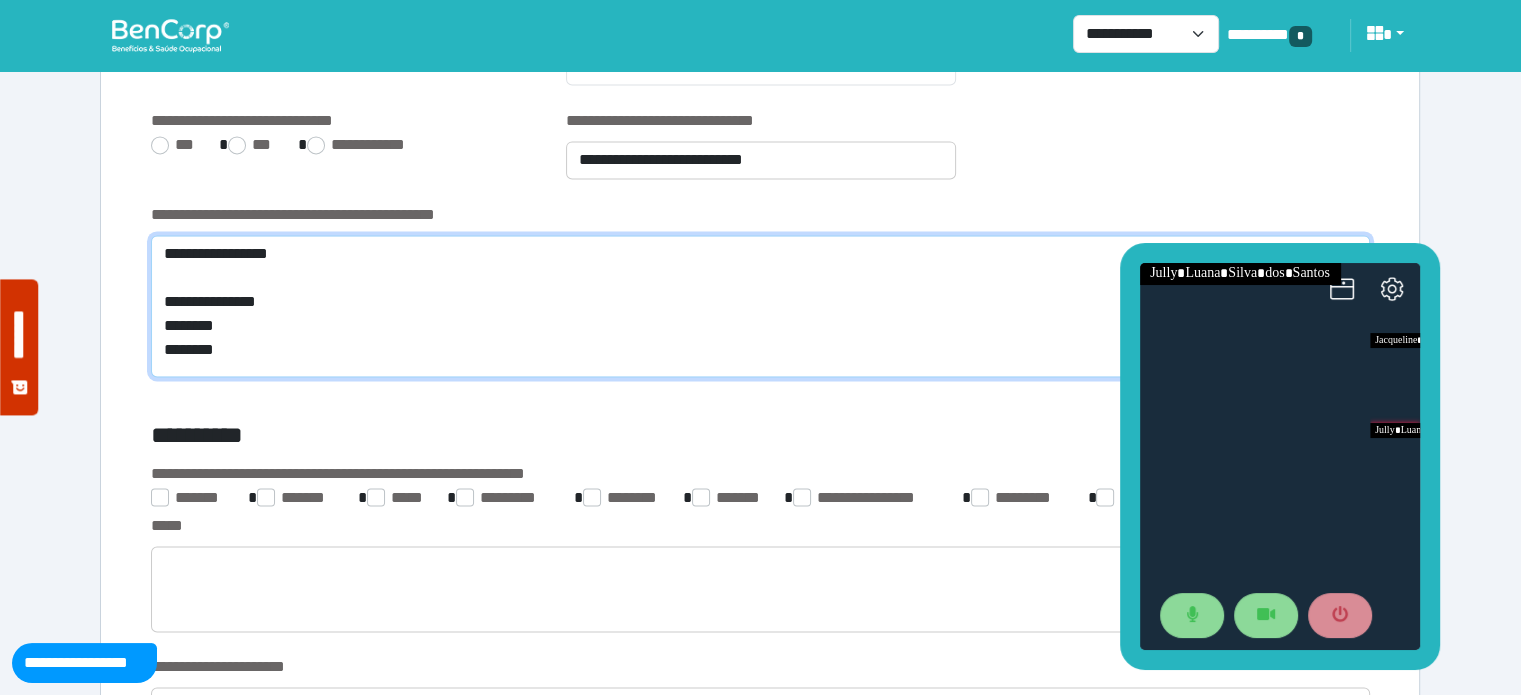 click on "**********" 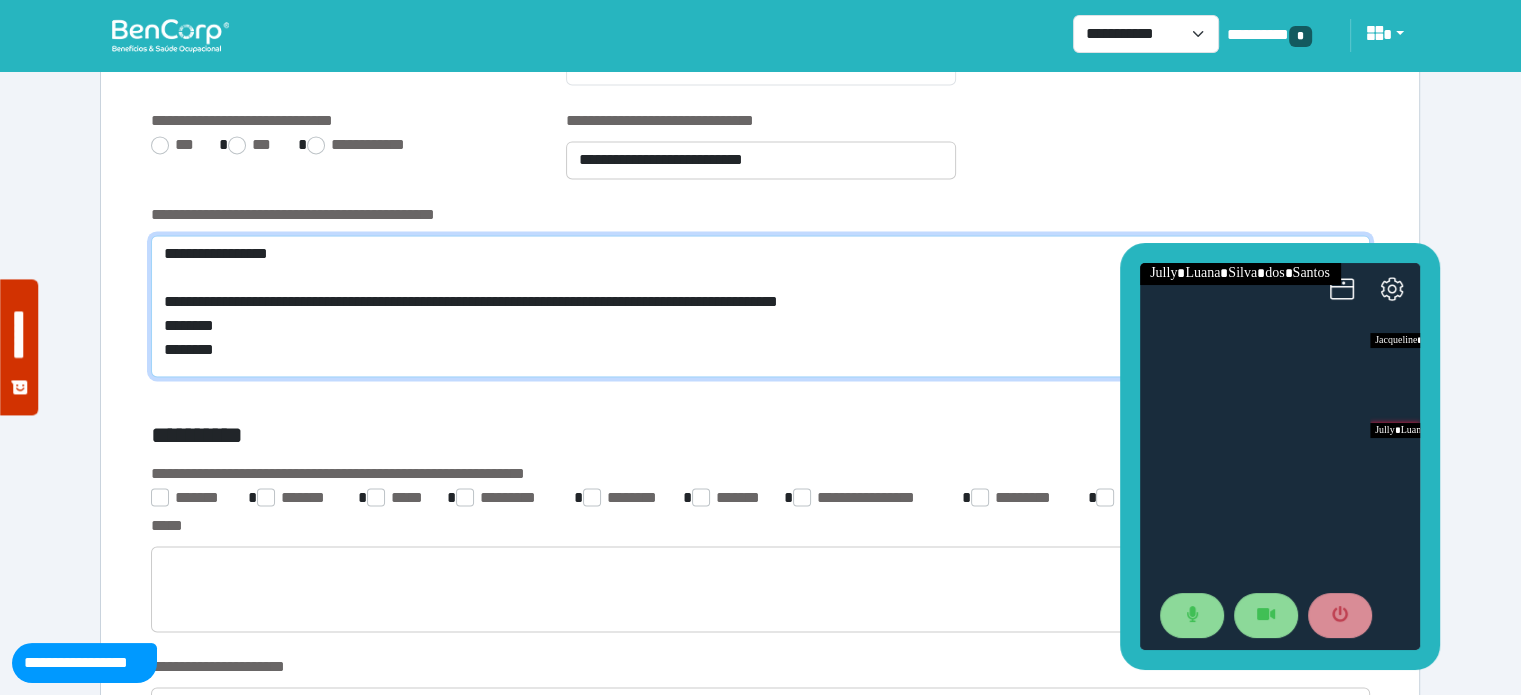 click on "**********" 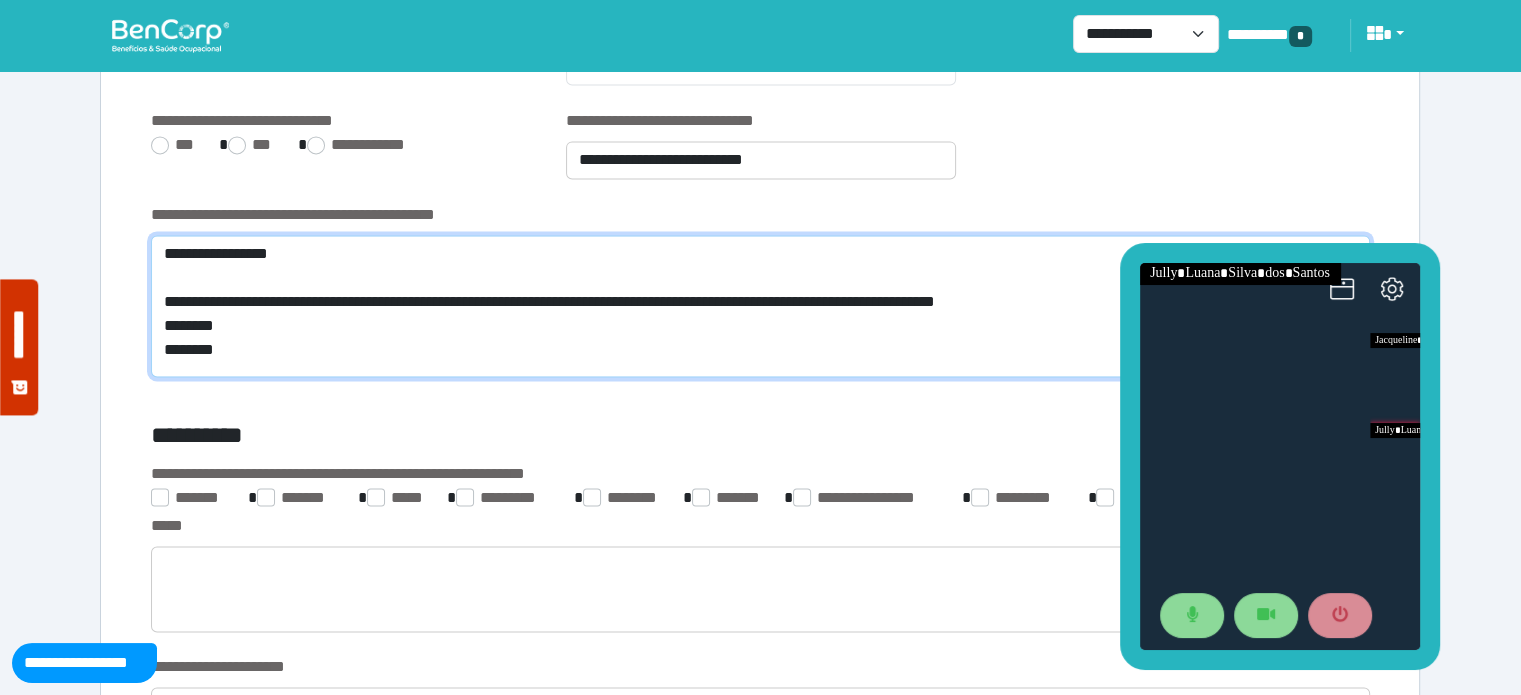 click on "**********" 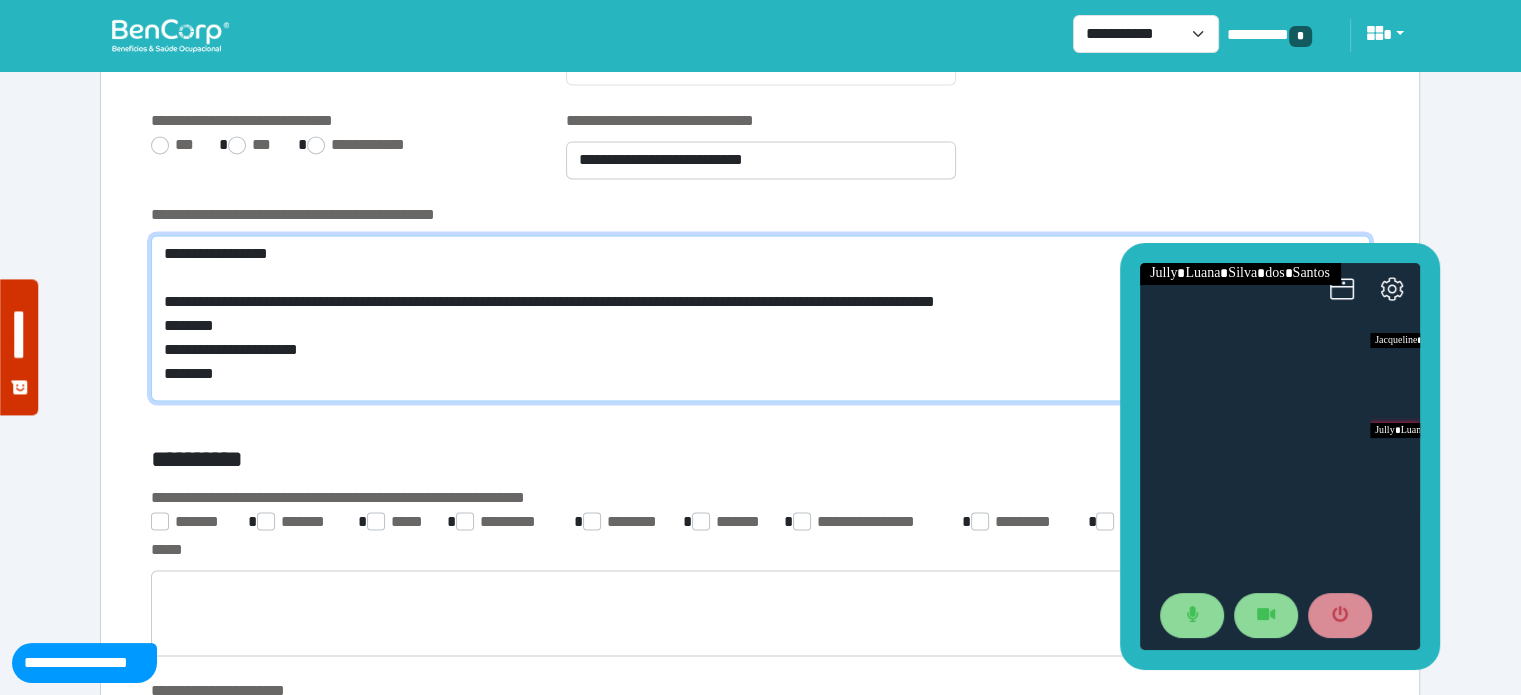 click on "**********" 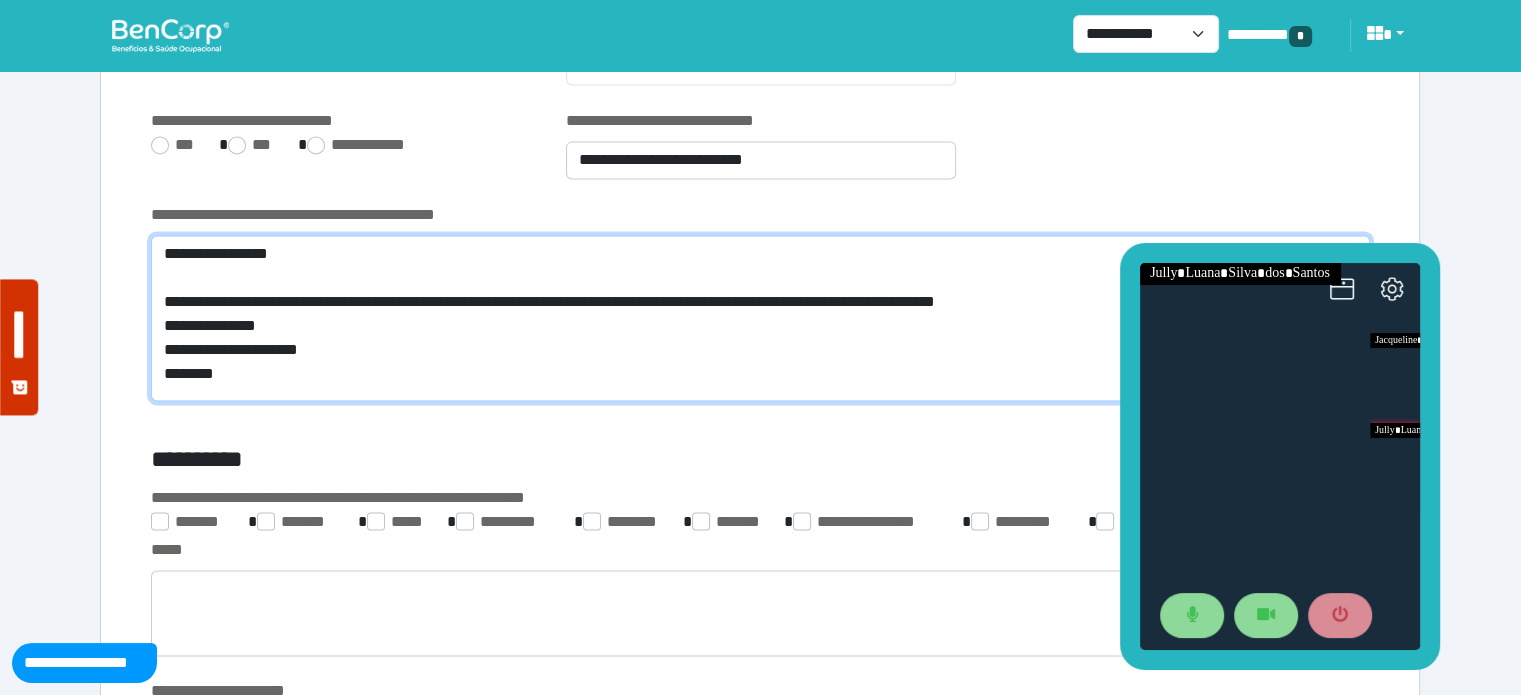 click on "**********" 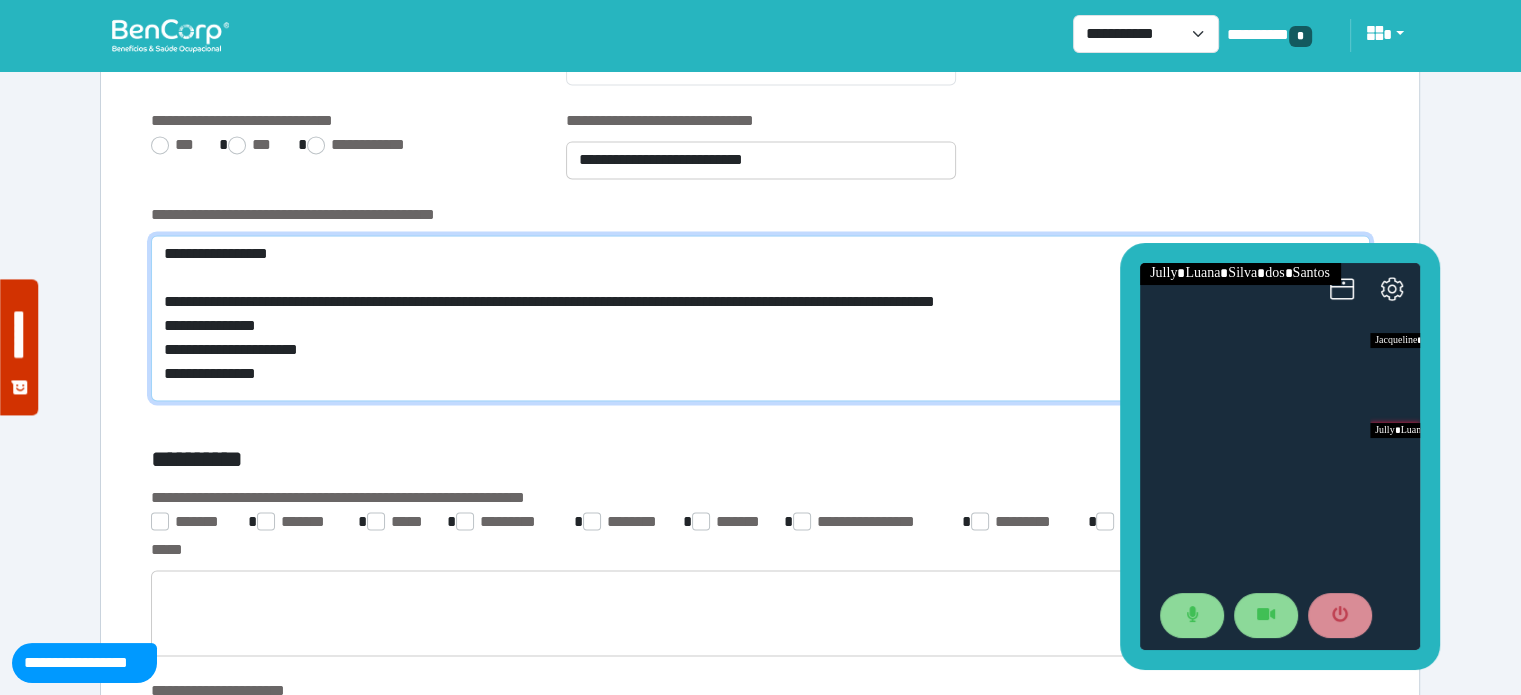 click on "**********" 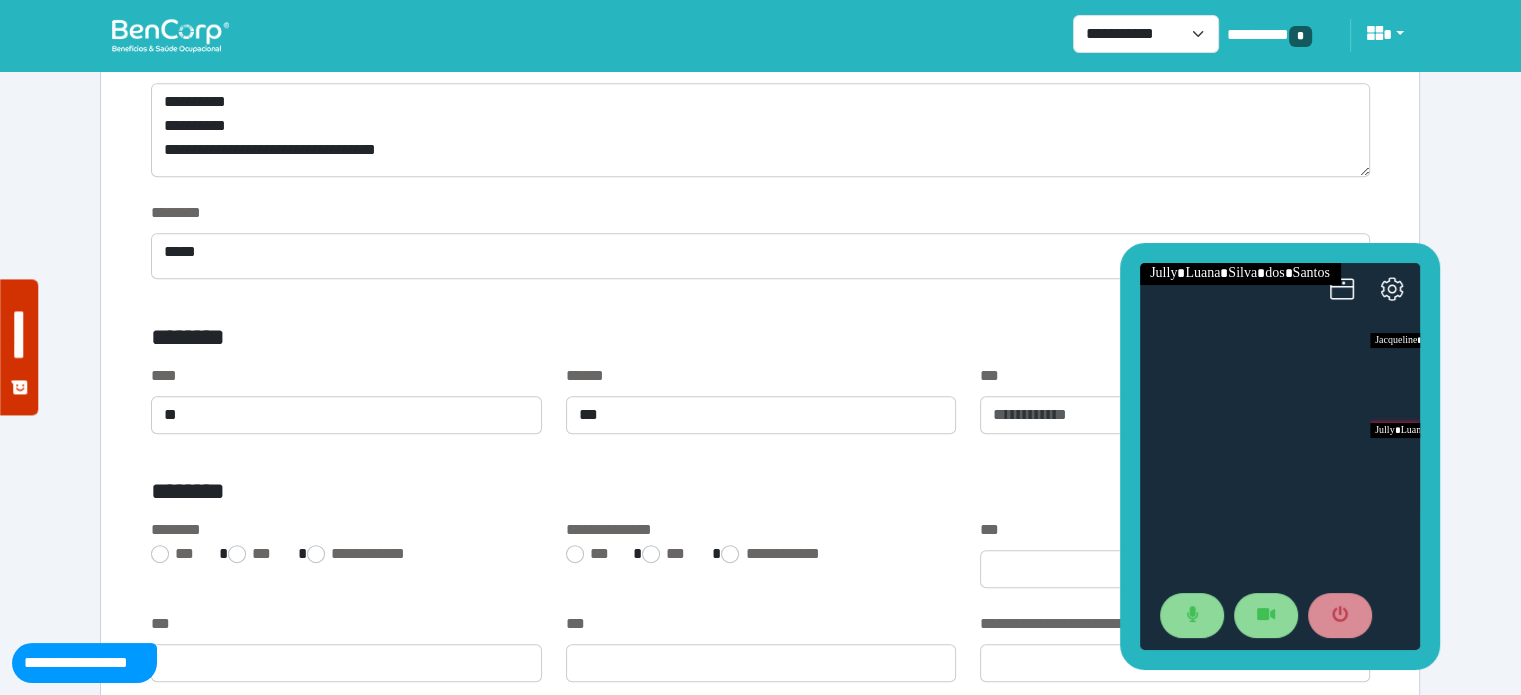 scroll, scrollTop: 993, scrollLeft: 0, axis: vertical 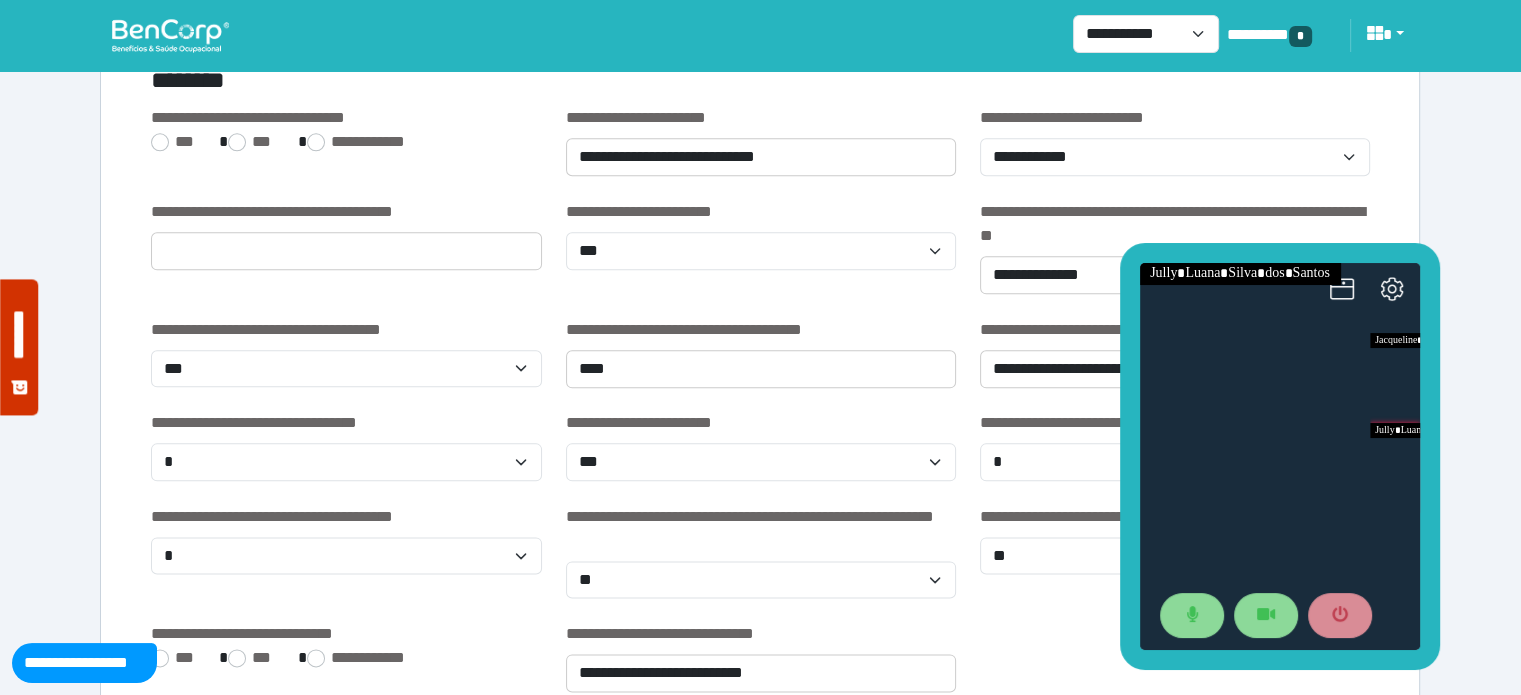 type on "**********" 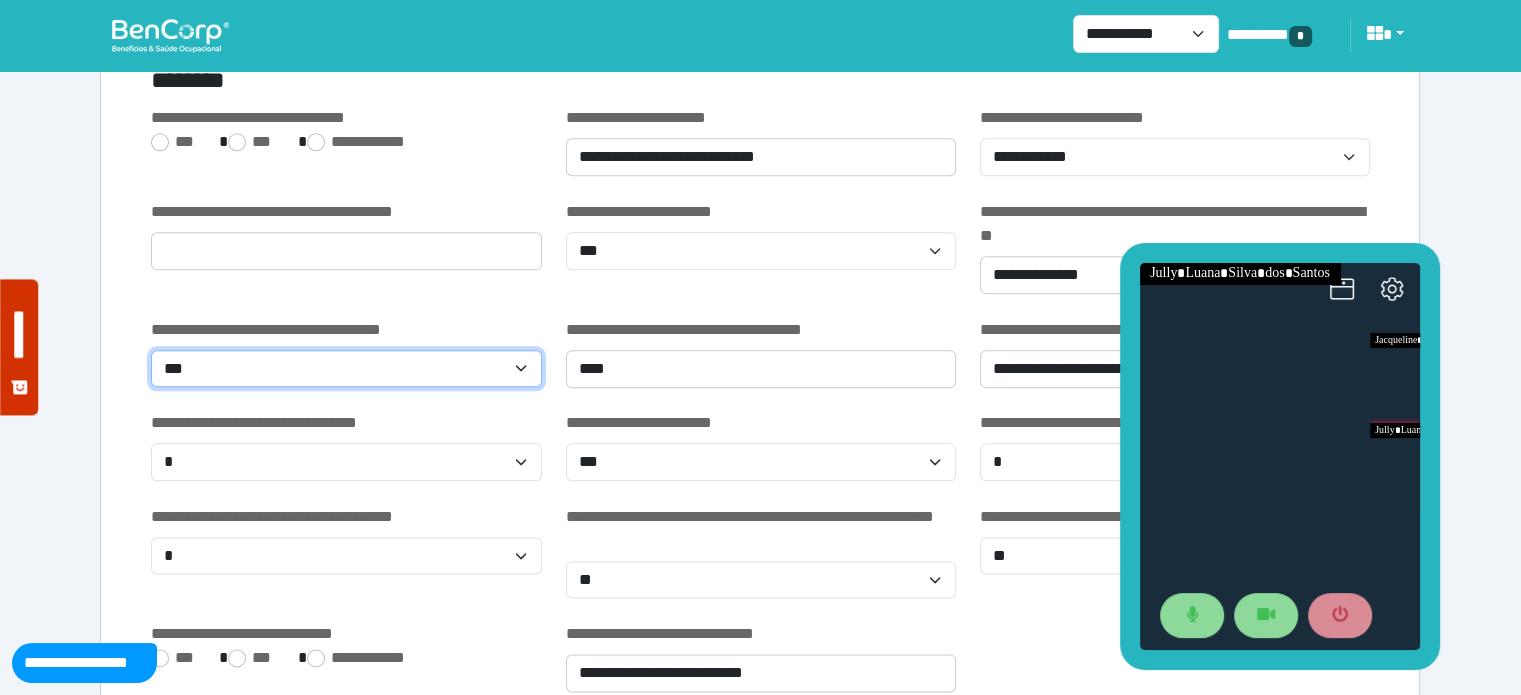 click on "**********" 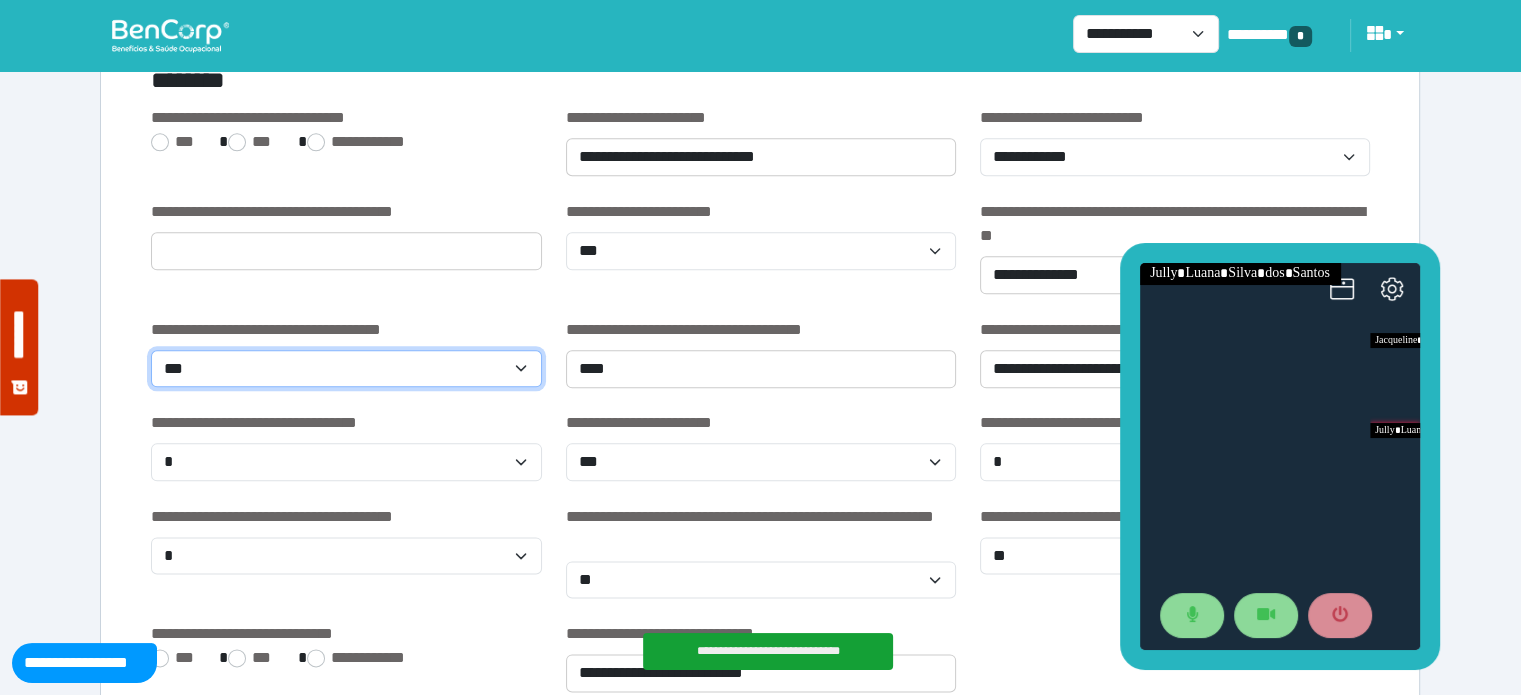 select on "********" 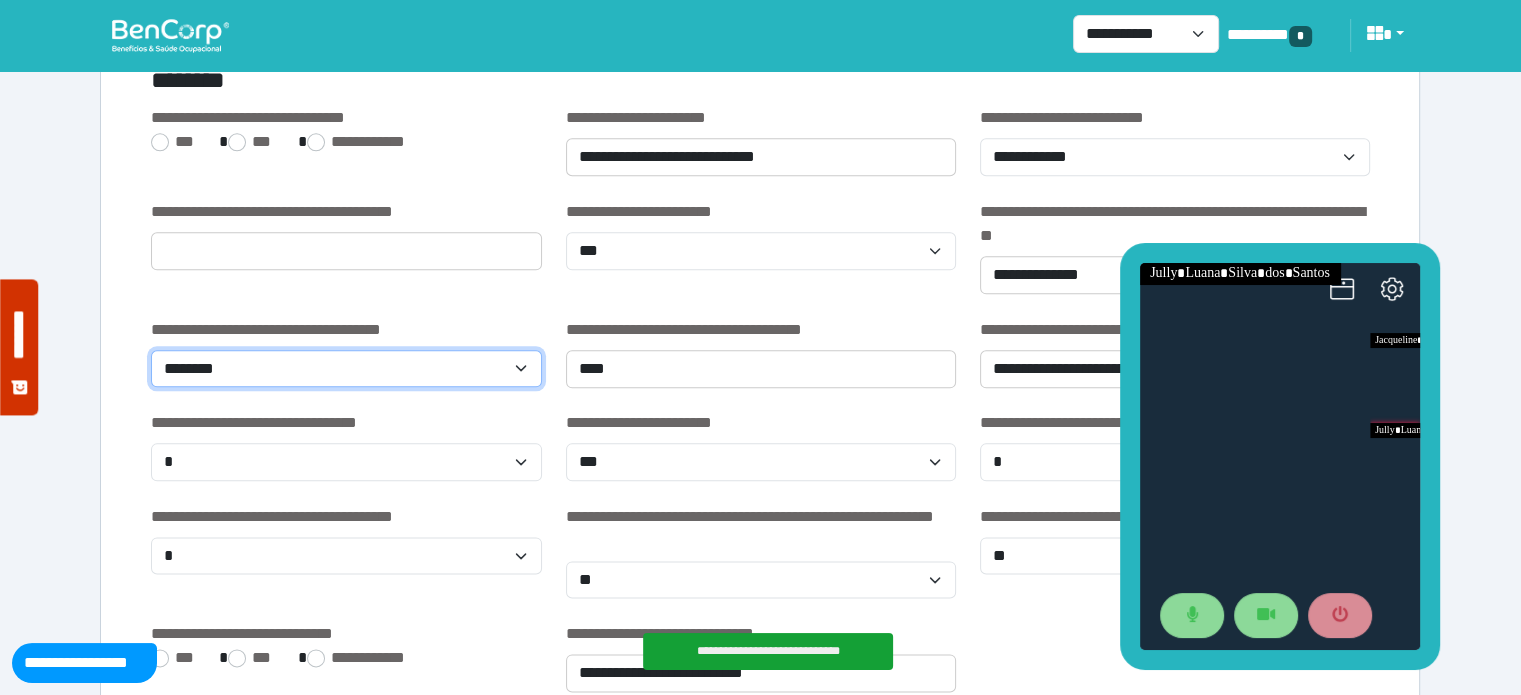 click on "**********" 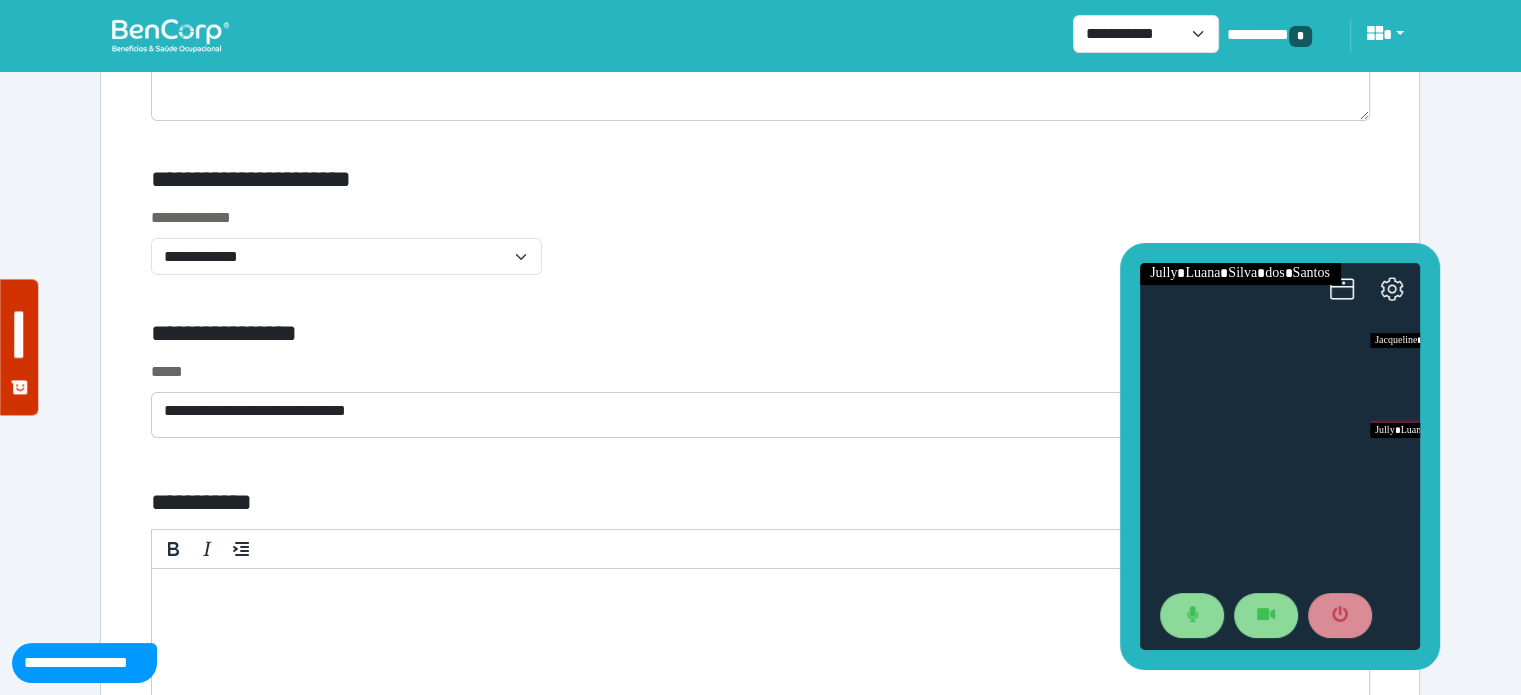 scroll, scrollTop: 6764, scrollLeft: 0, axis: vertical 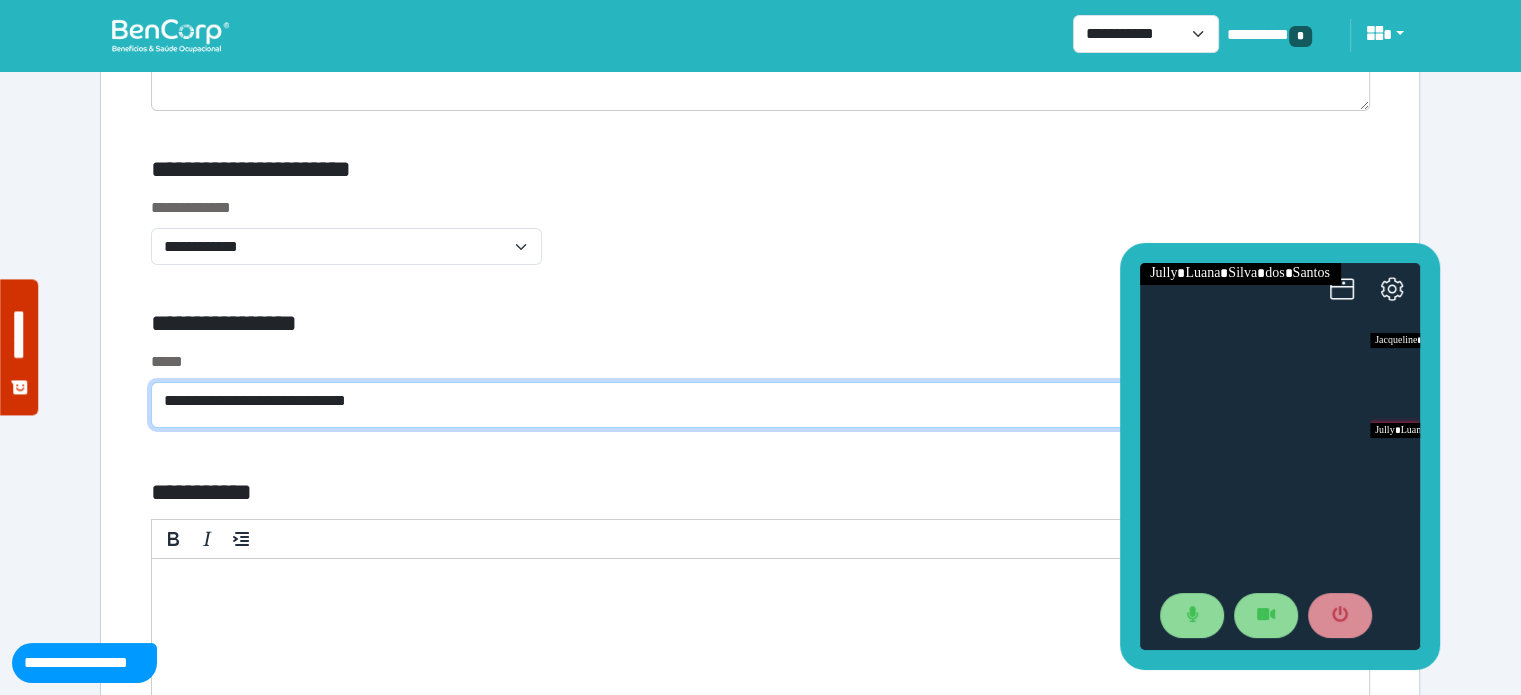 click on "**********" 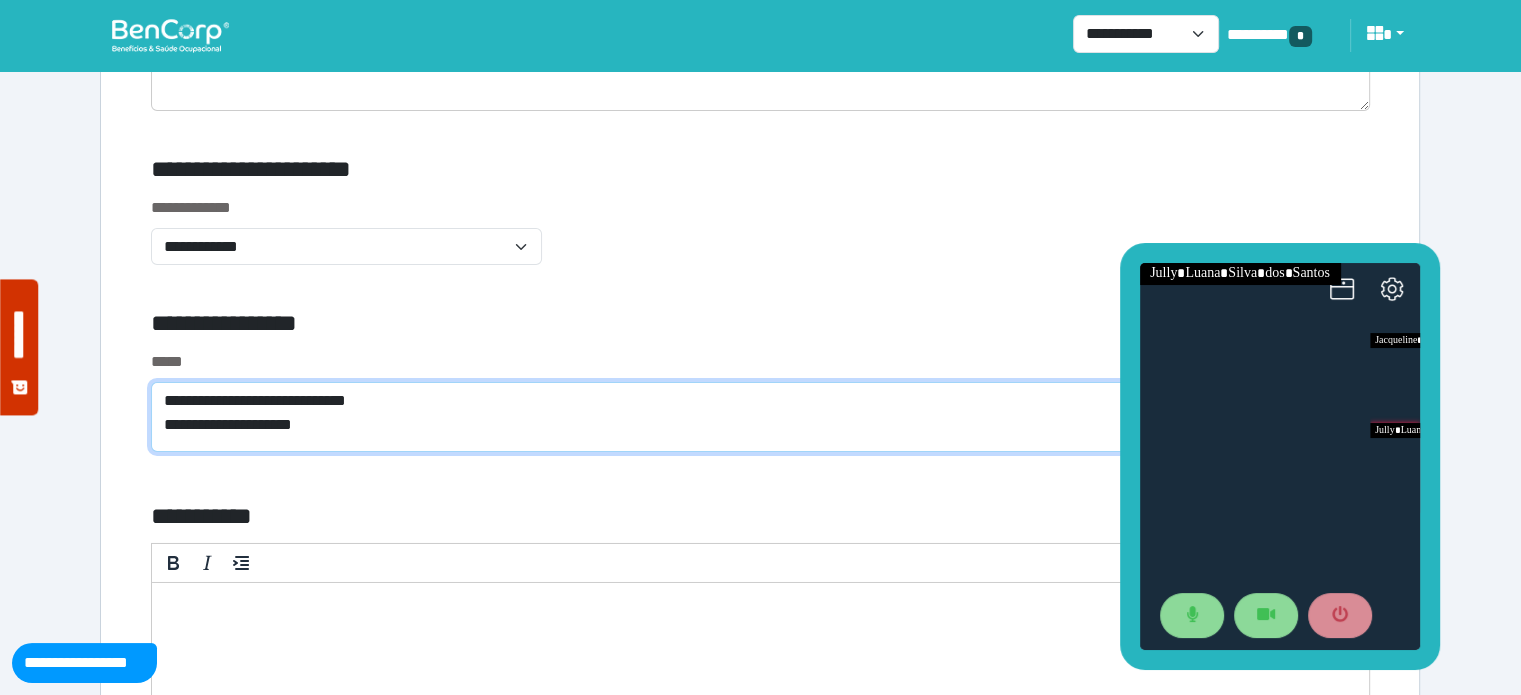 scroll, scrollTop: 0, scrollLeft: 0, axis: both 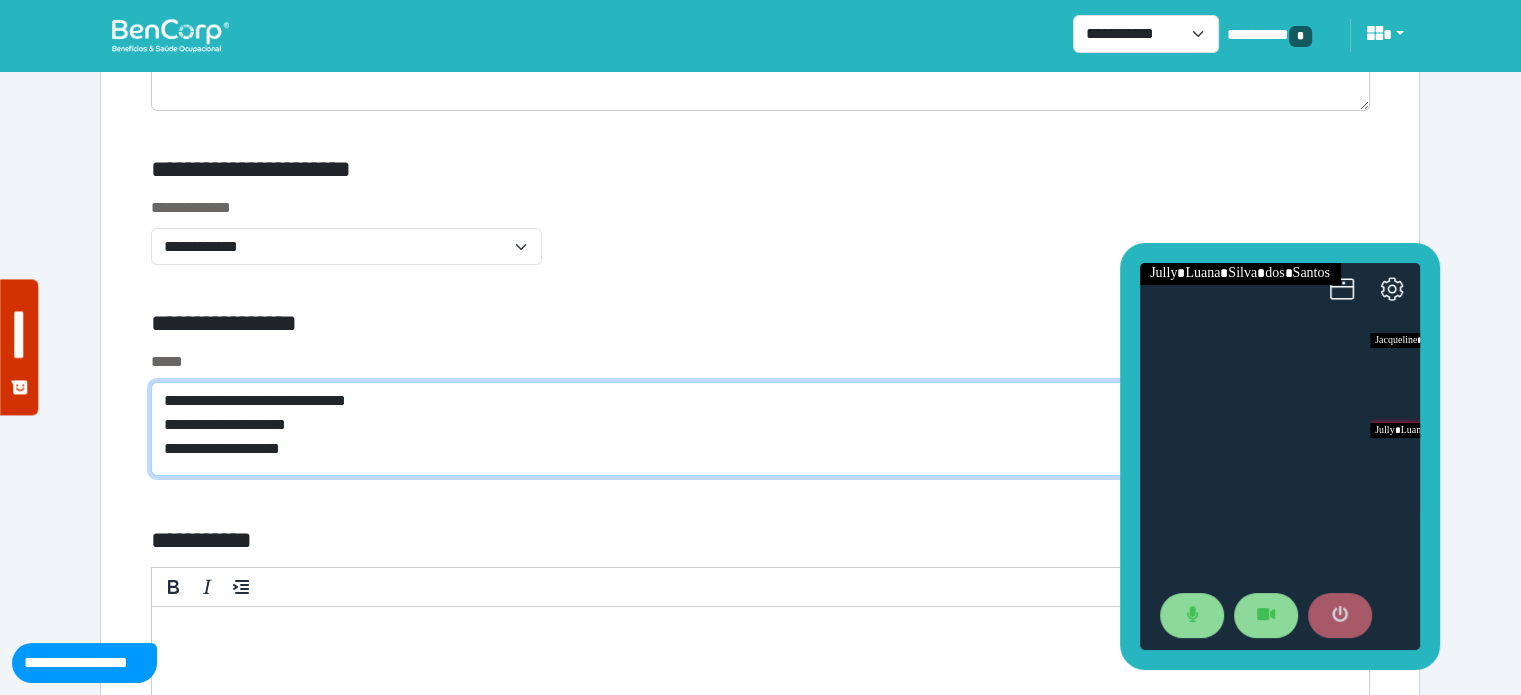 type on "**********" 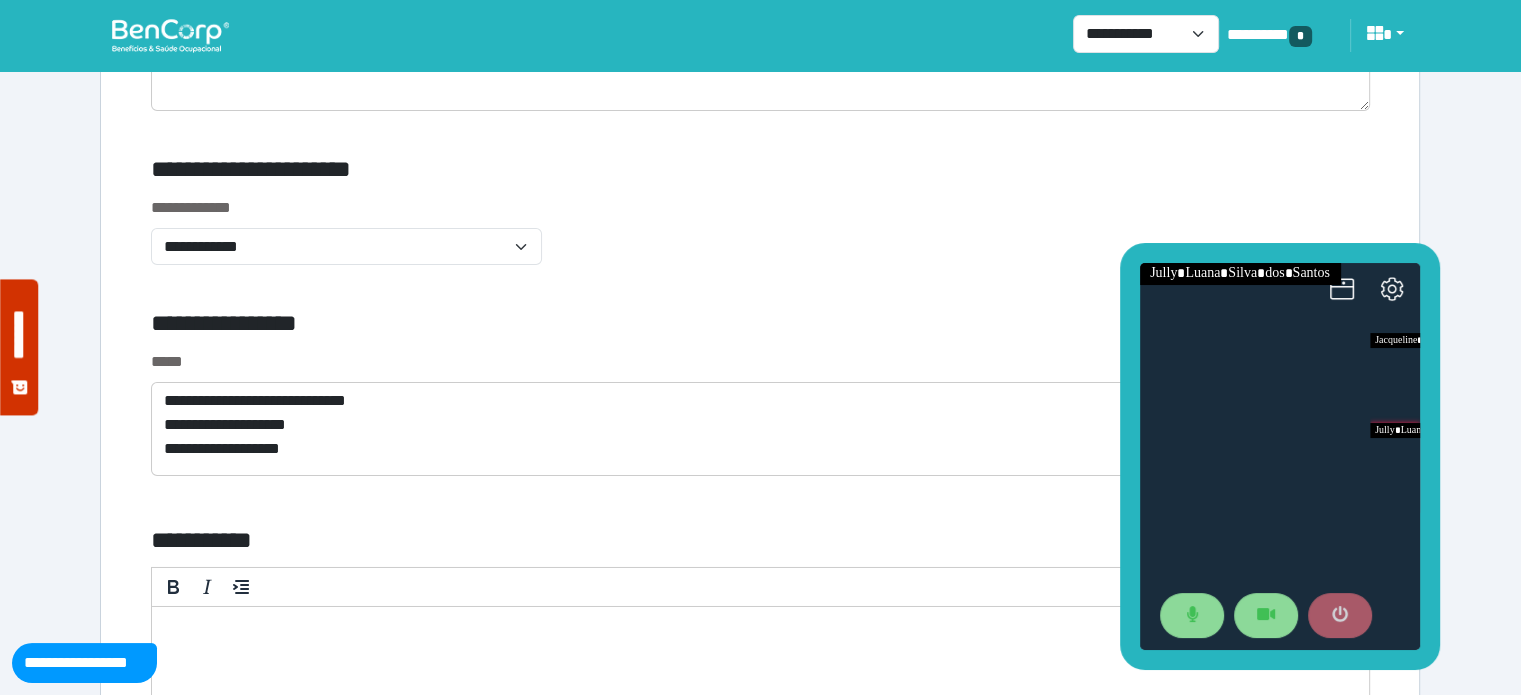 click at bounding box center [1339, 616] 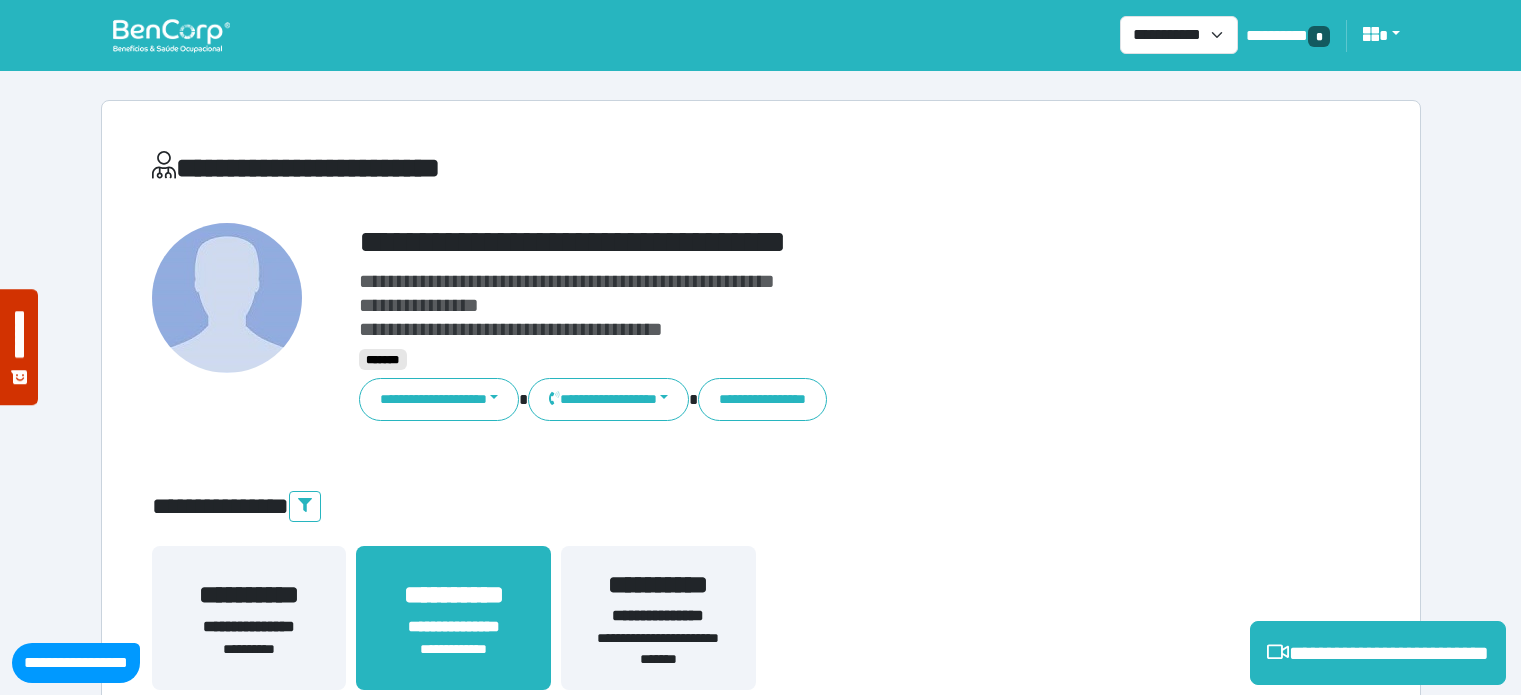 select on "**********" 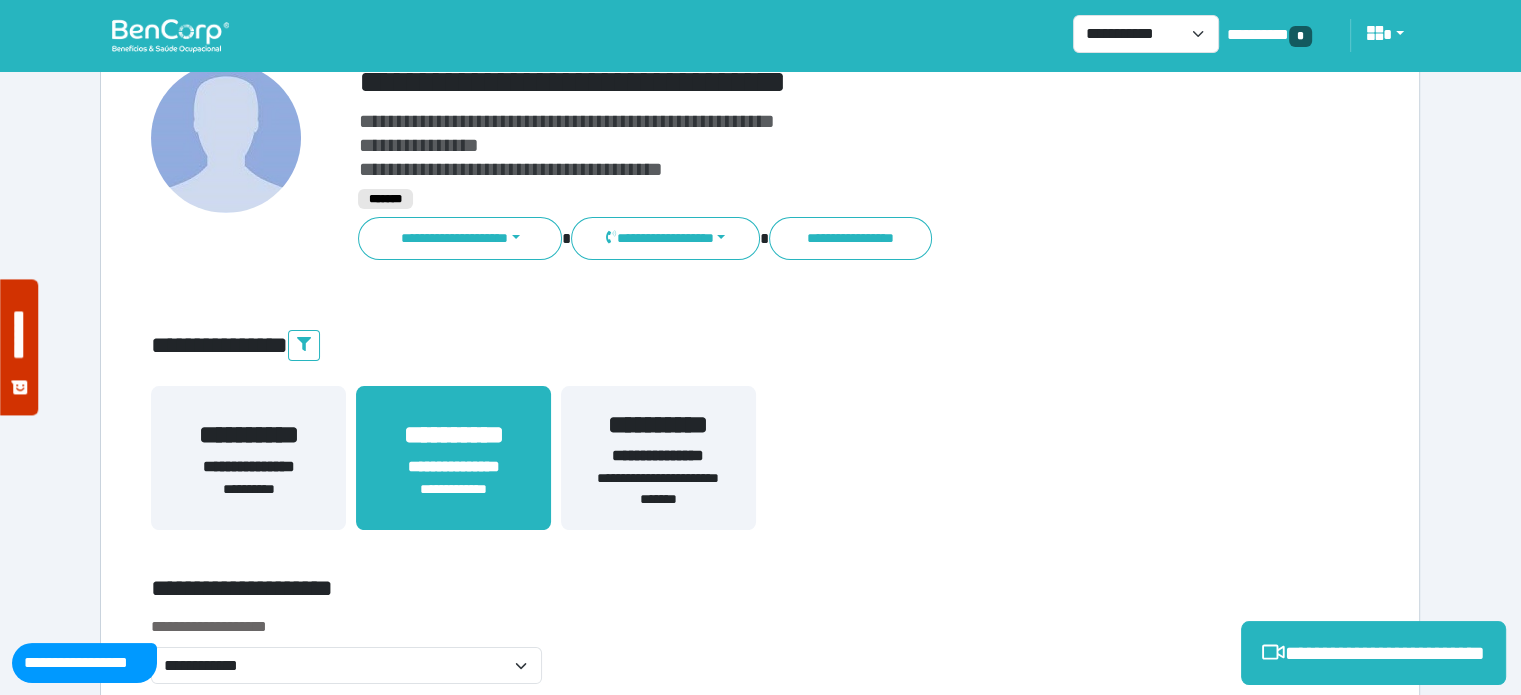 scroll, scrollTop: 0, scrollLeft: 0, axis: both 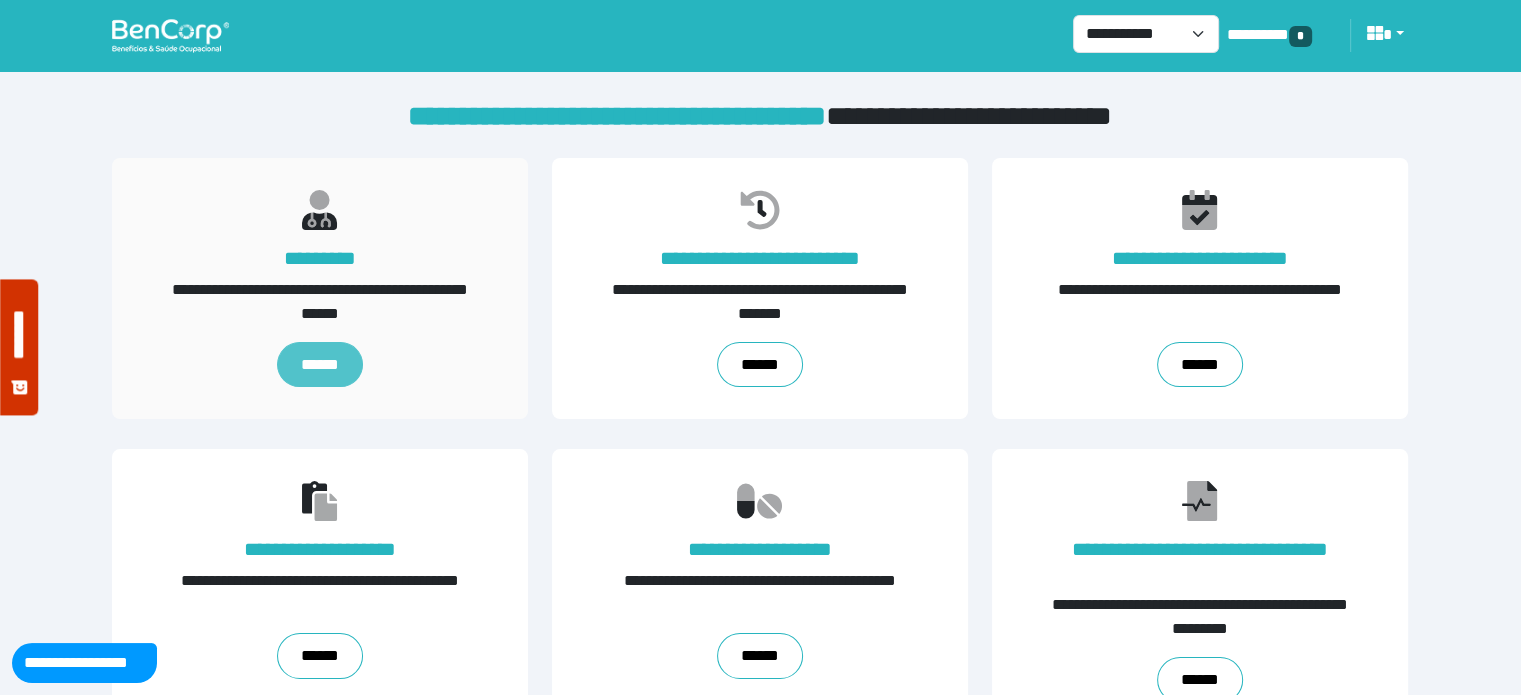 click on "******" at bounding box center [320, 365] 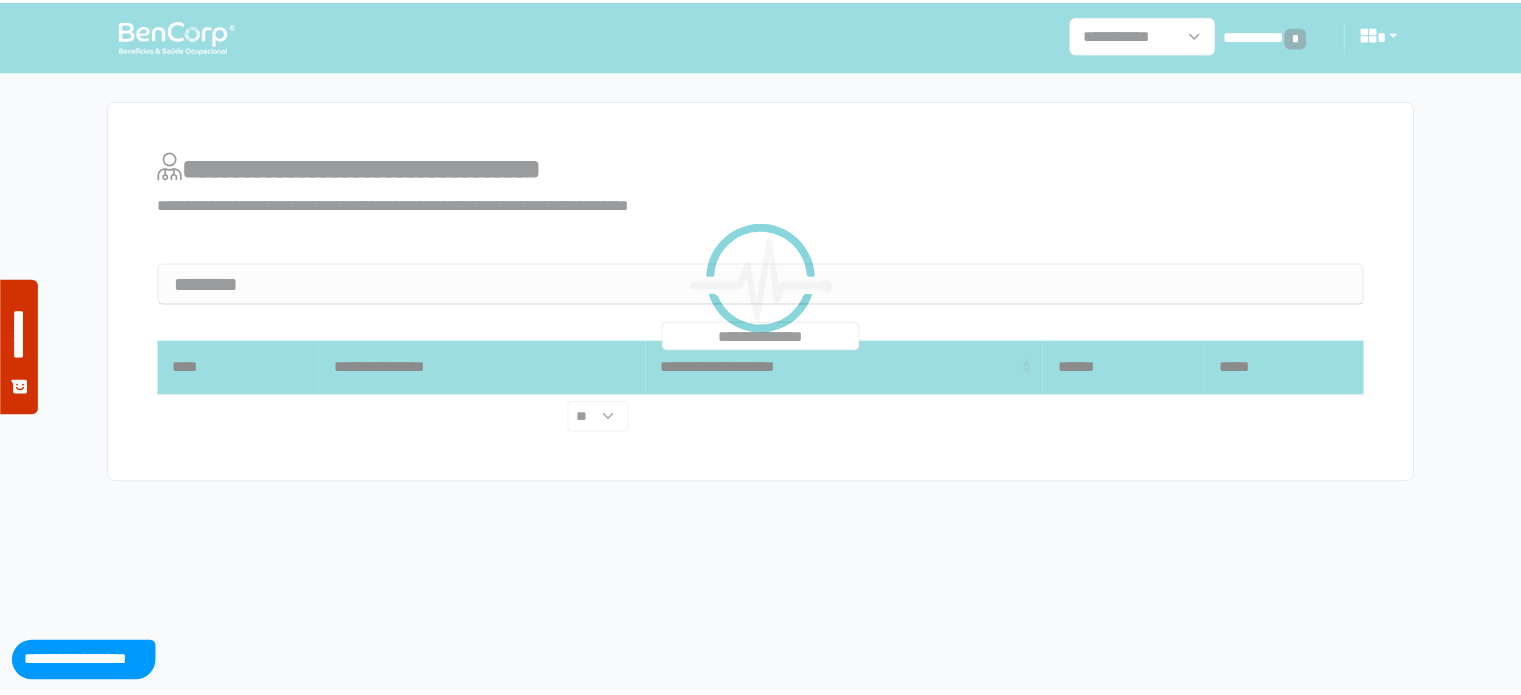scroll, scrollTop: 0, scrollLeft: 0, axis: both 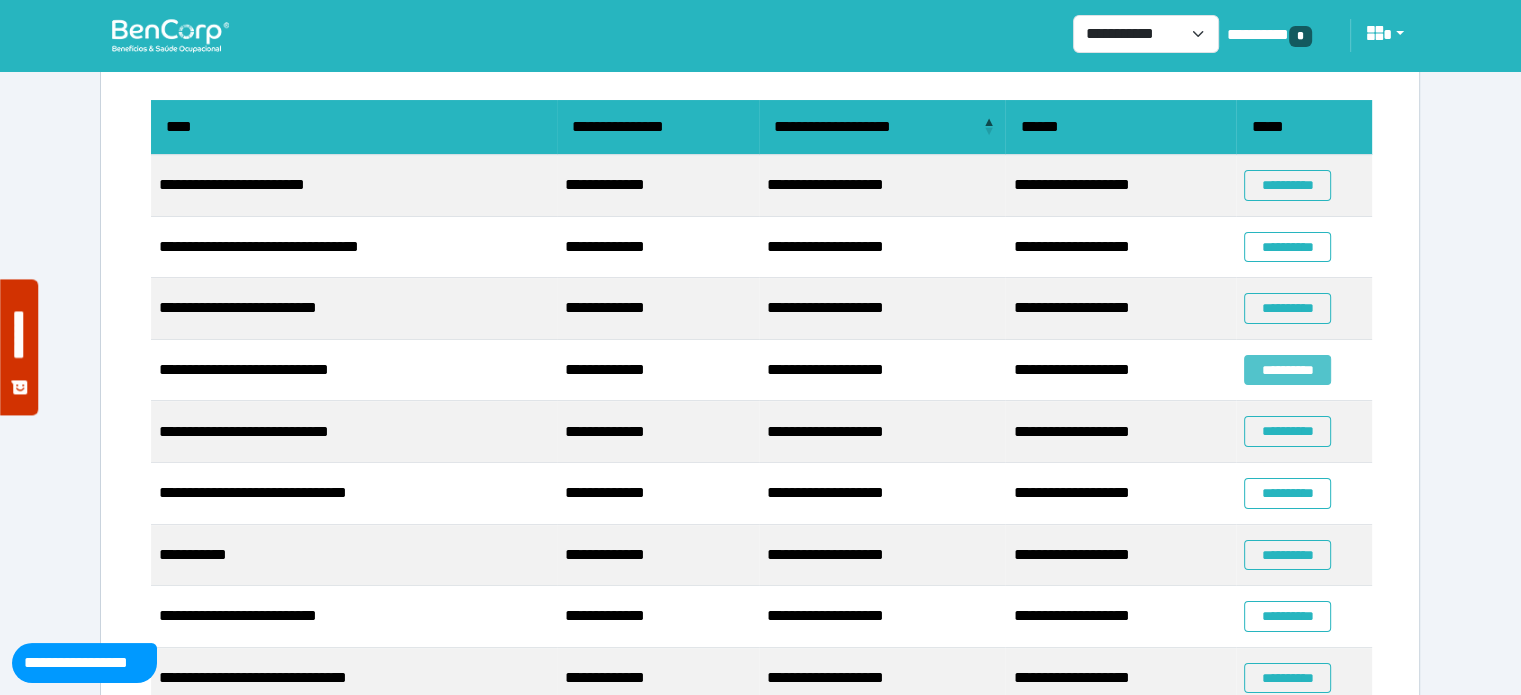 click on "**********" at bounding box center (1287, 370) 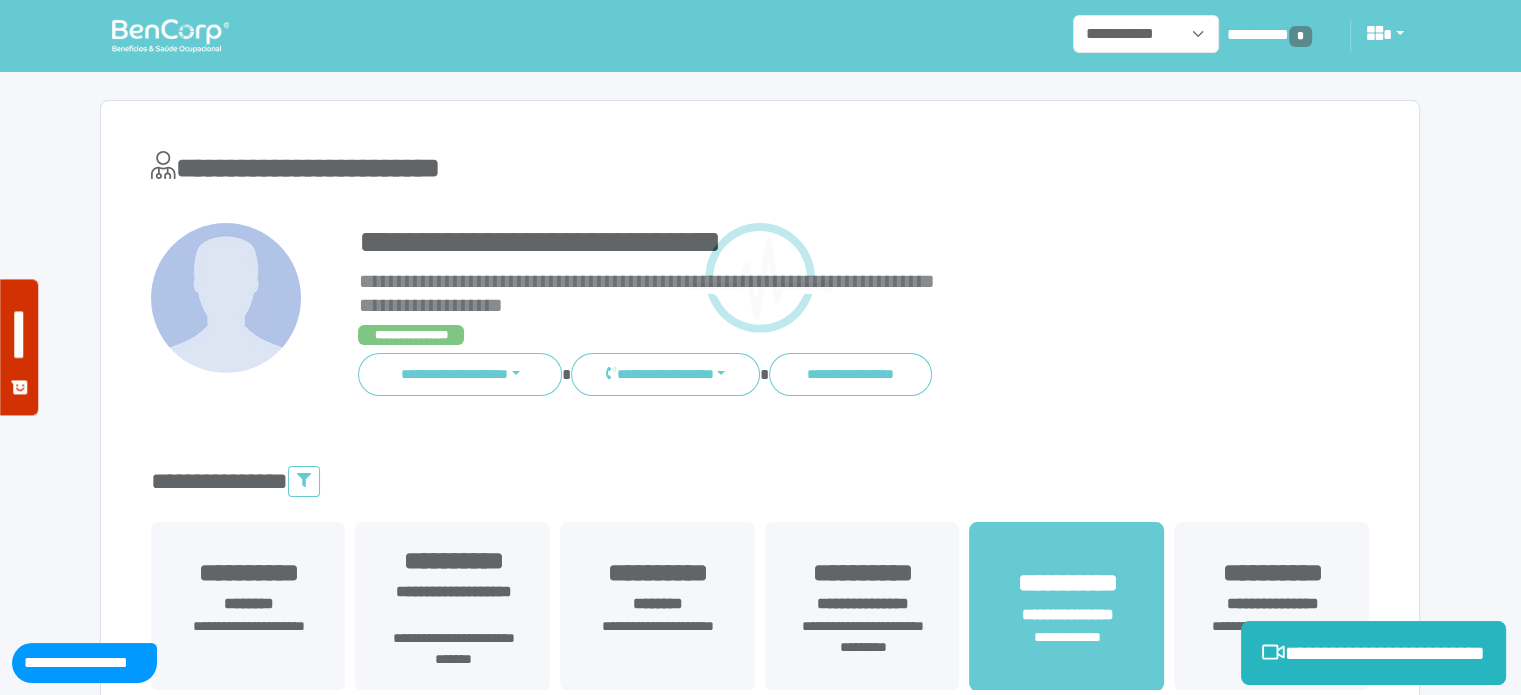scroll, scrollTop: 0, scrollLeft: 0, axis: both 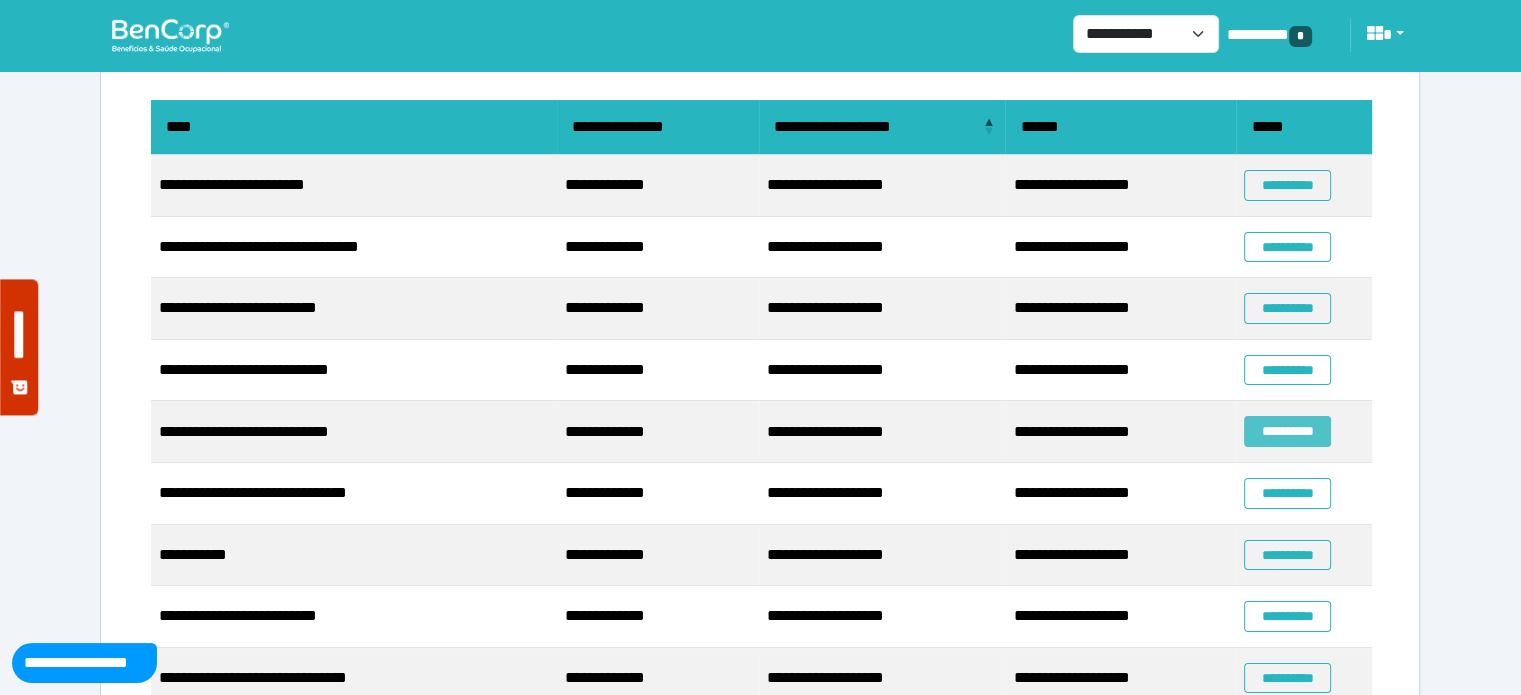 click on "**********" at bounding box center [1287, 431] 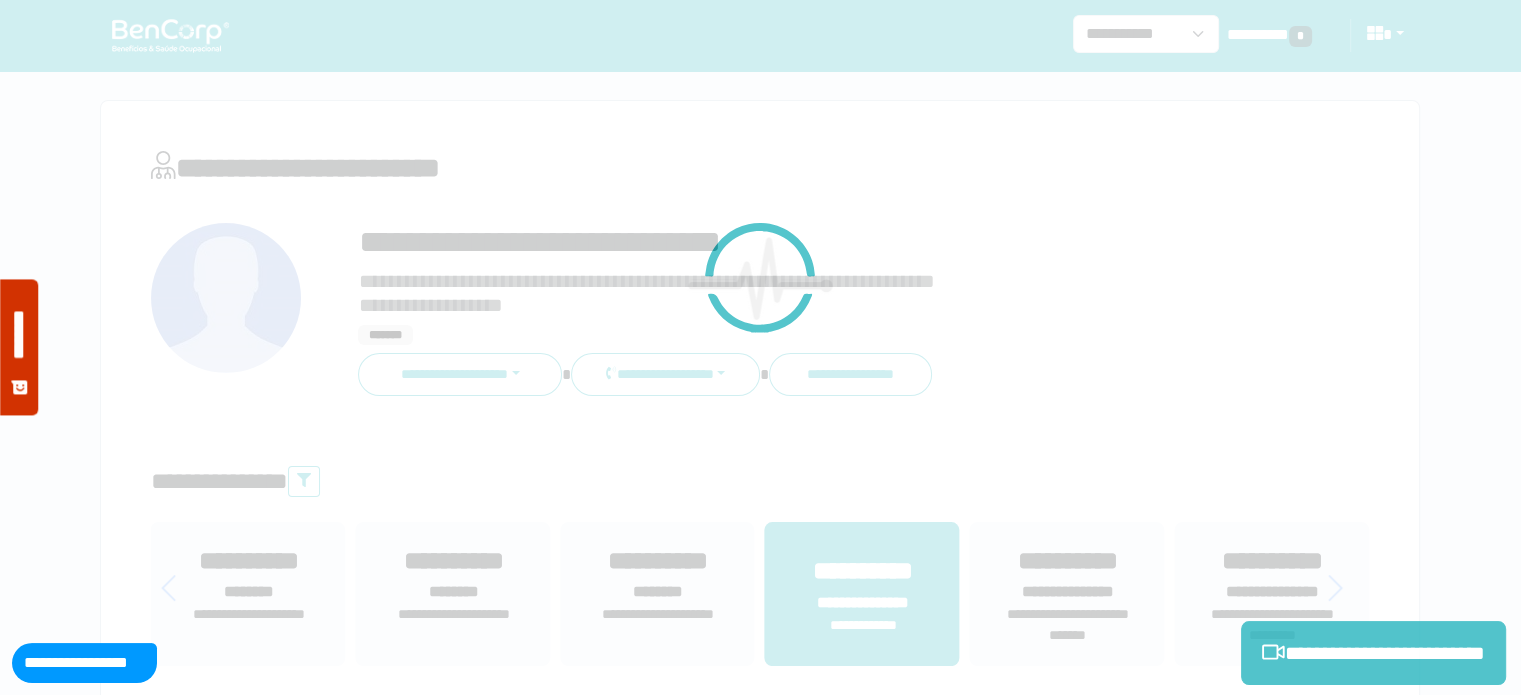 scroll, scrollTop: 0, scrollLeft: 0, axis: both 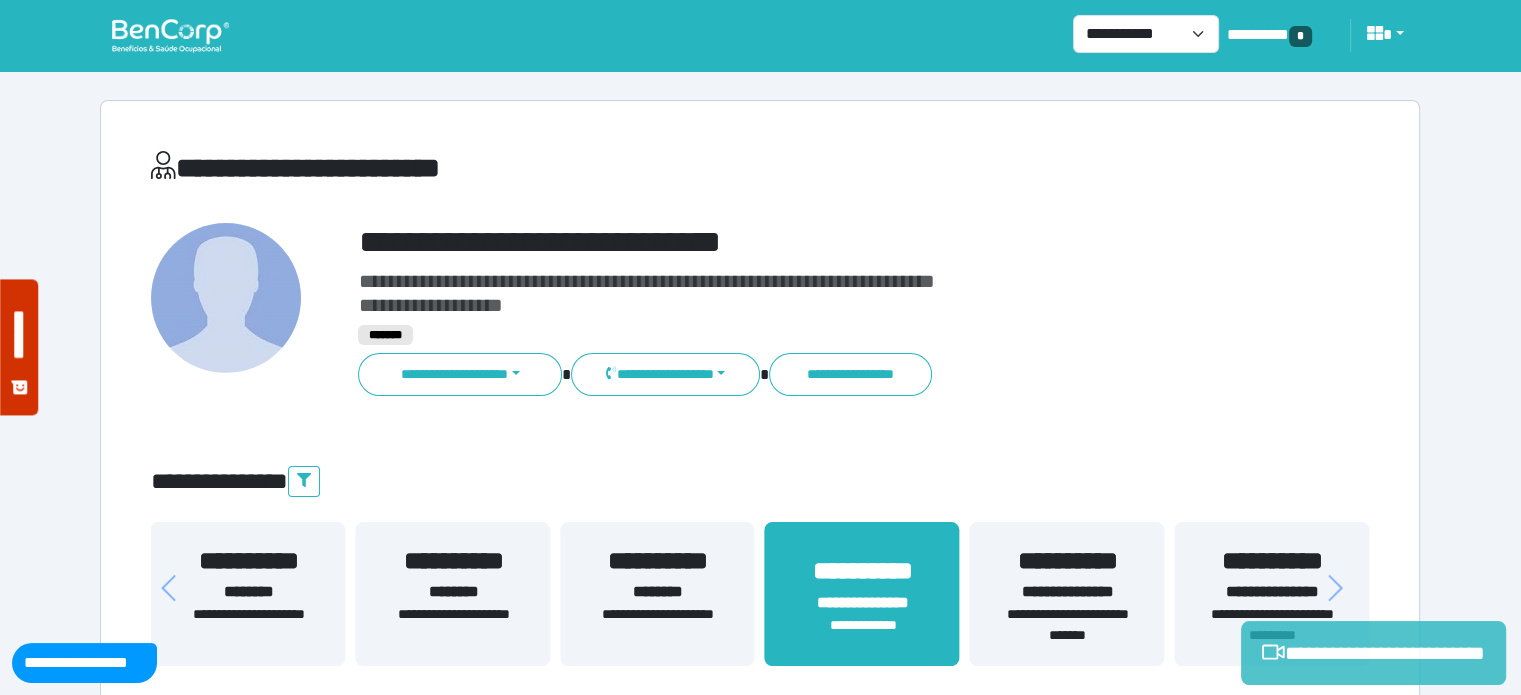 click on "**********" at bounding box center [1373, 653] 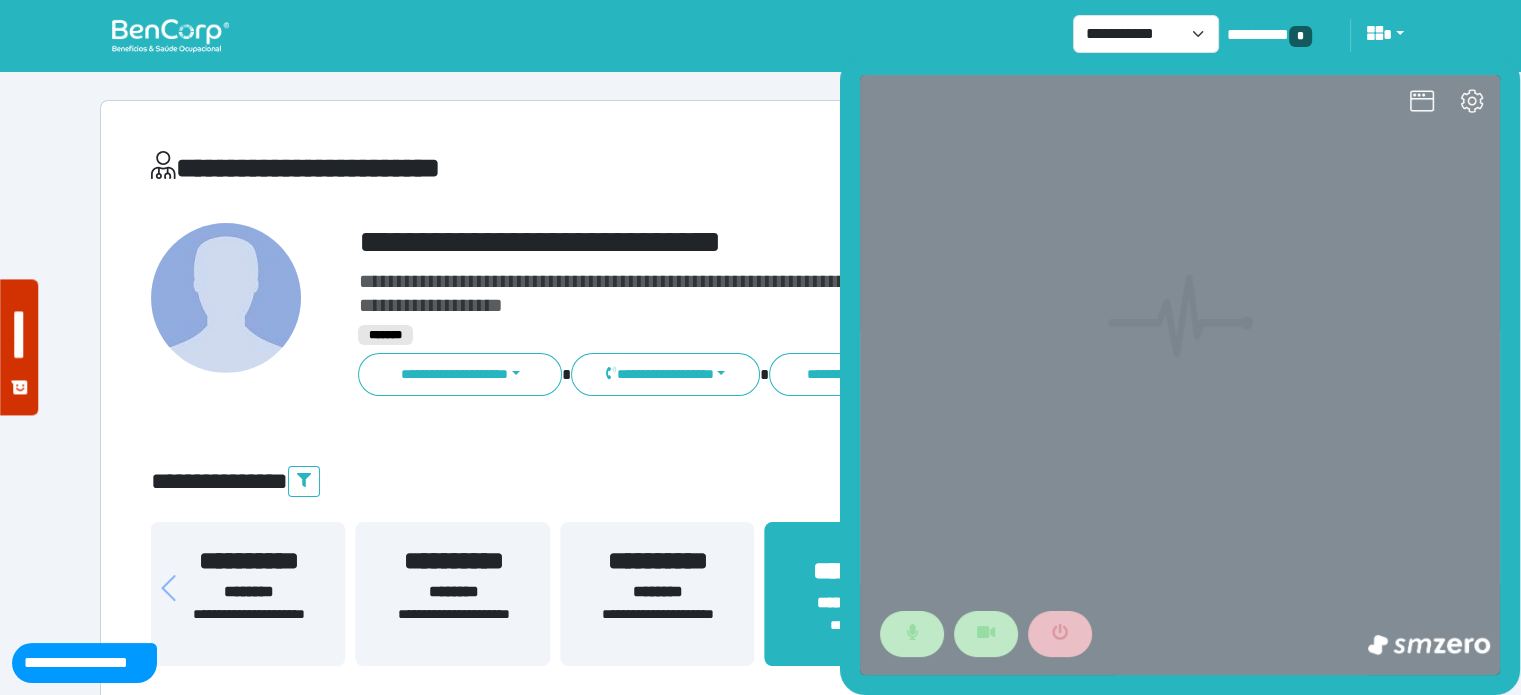 scroll, scrollTop: 0, scrollLeft: 0, axis: both 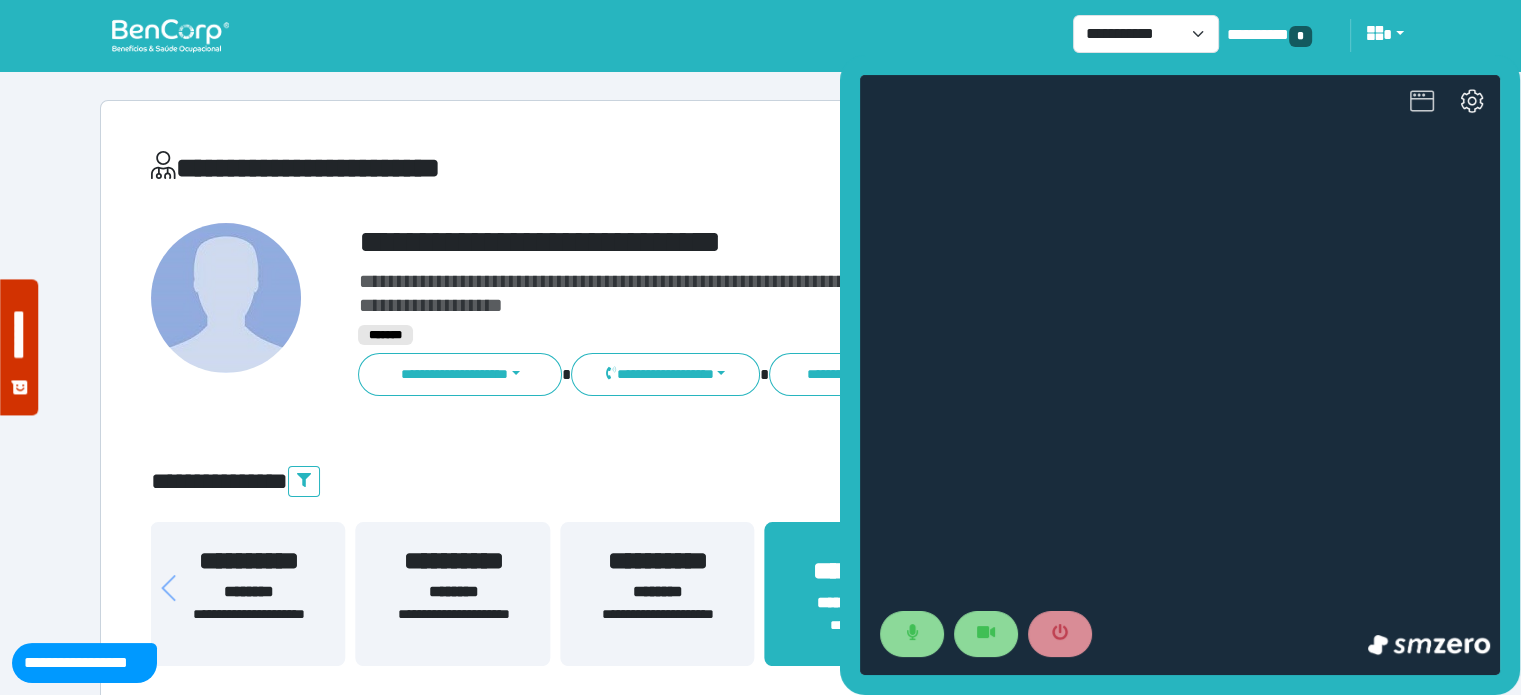 click 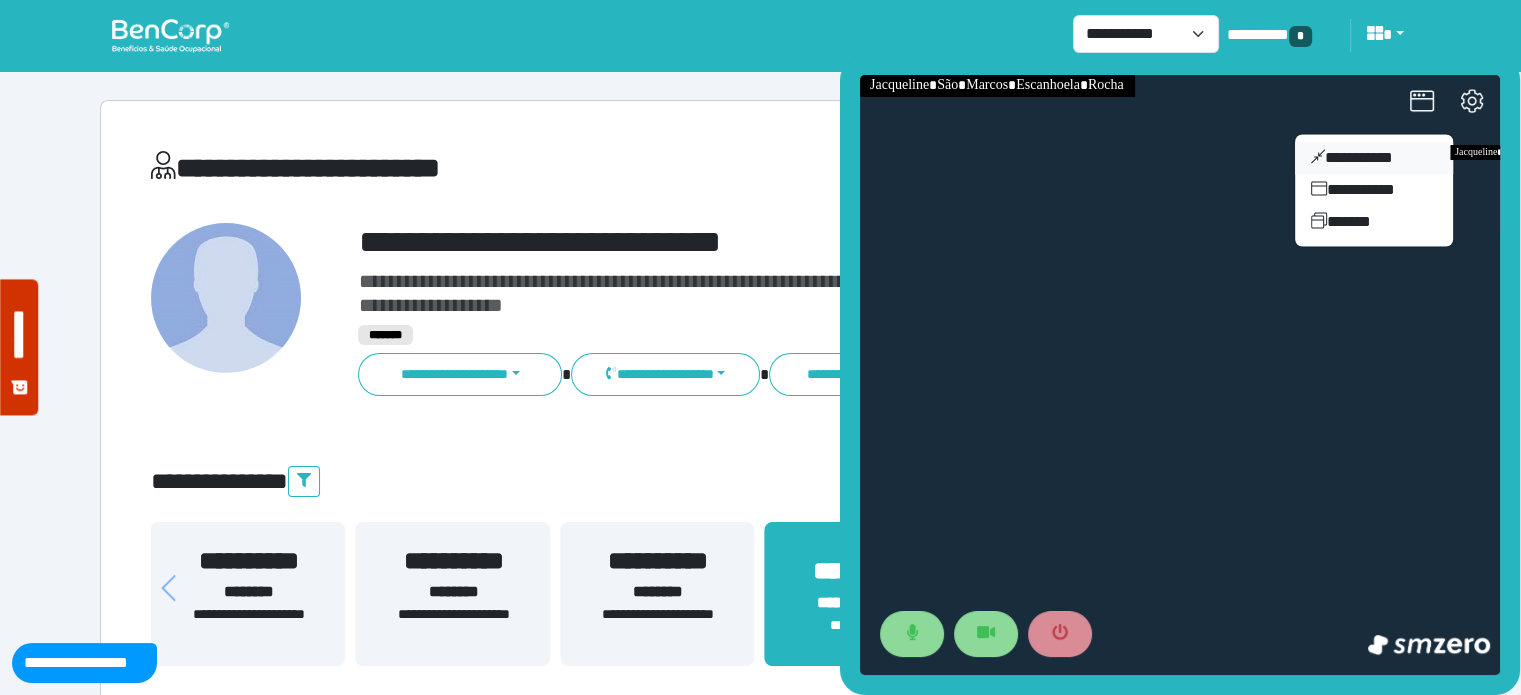 click on "**********" at bounding box center (1374, 158) 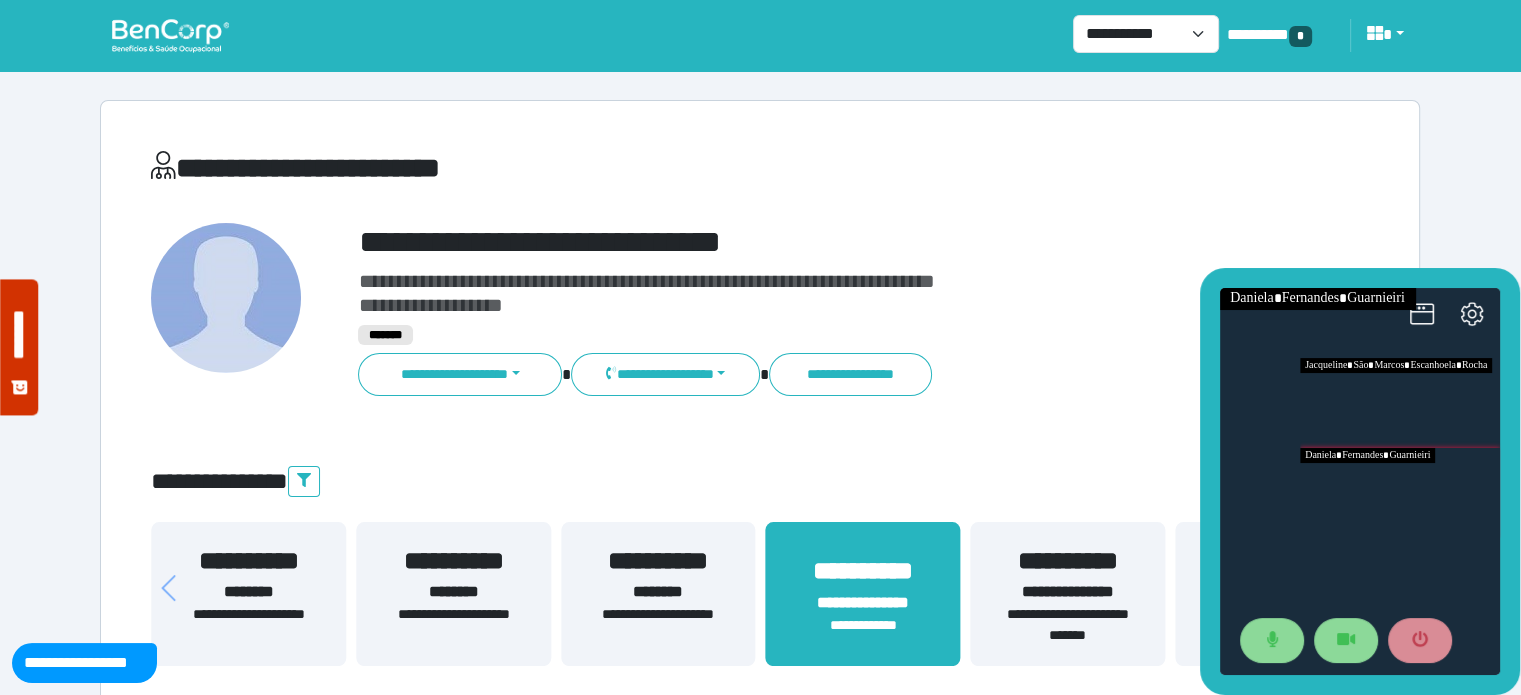 click at bounding box center (1400, 403) 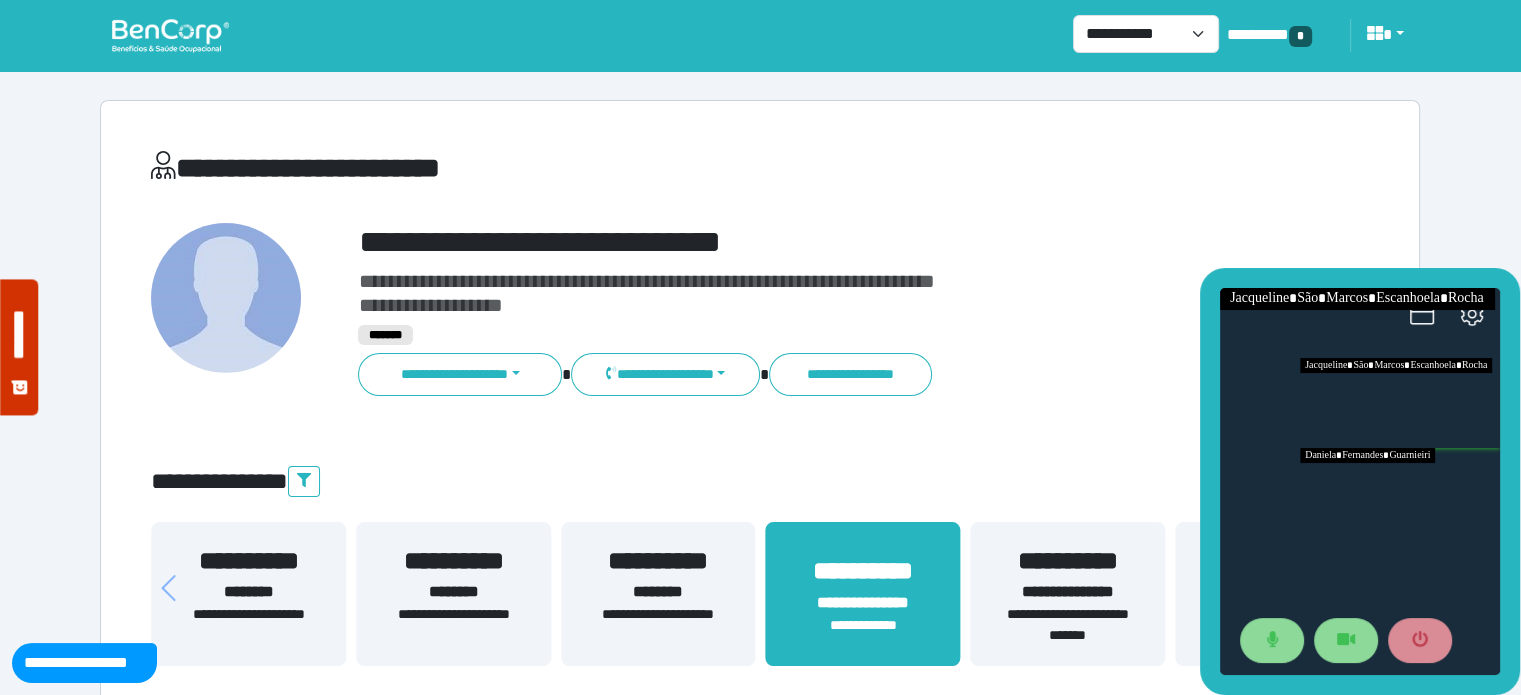 click at bounding box center [1400, 403] 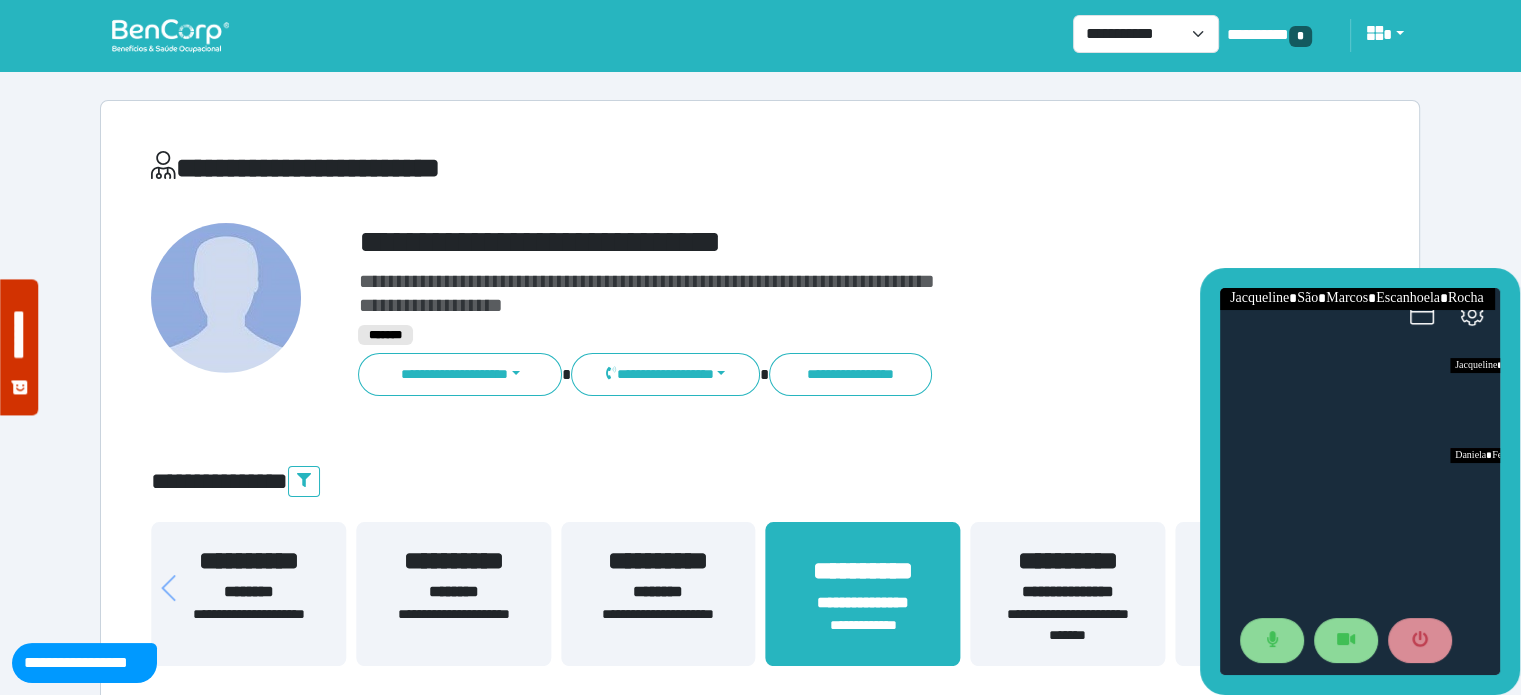 click at bounding box center (1360, 481) 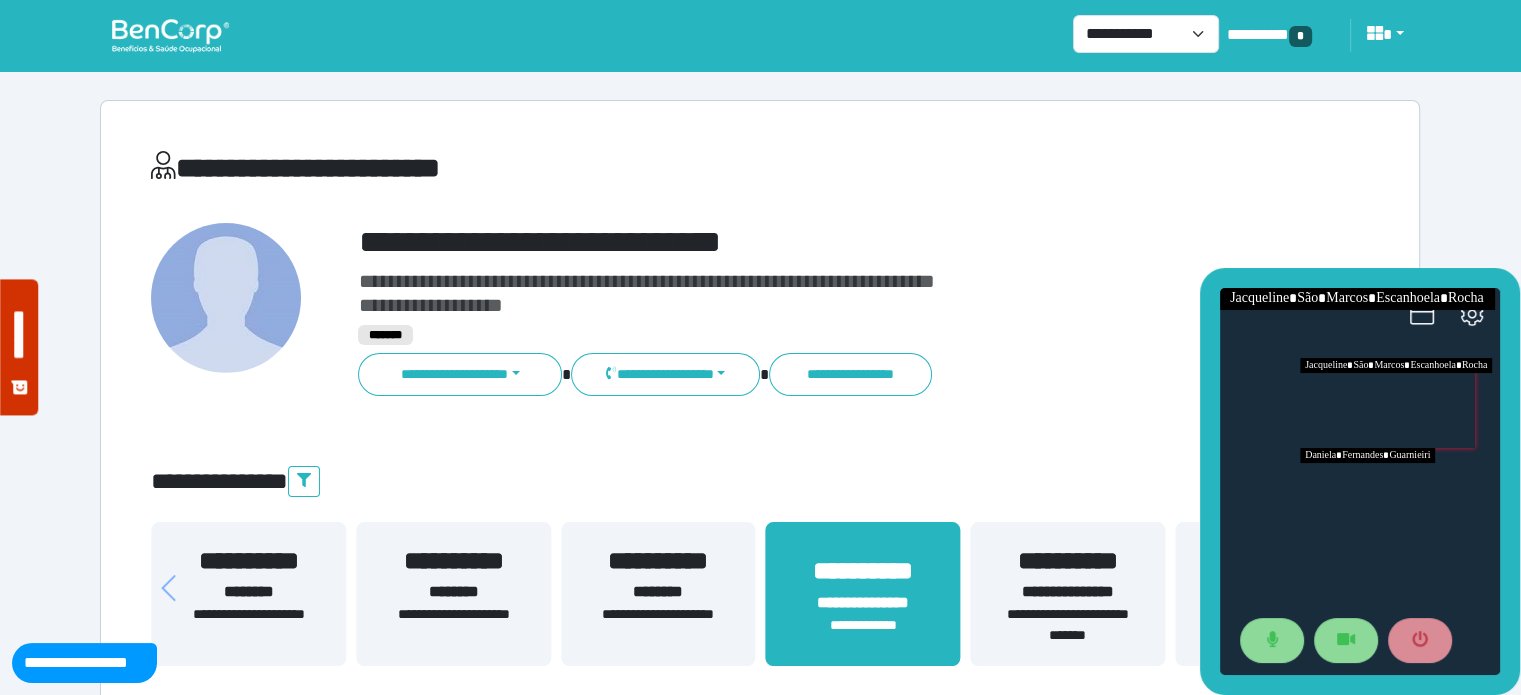 click at bounding box center (1400, 403) 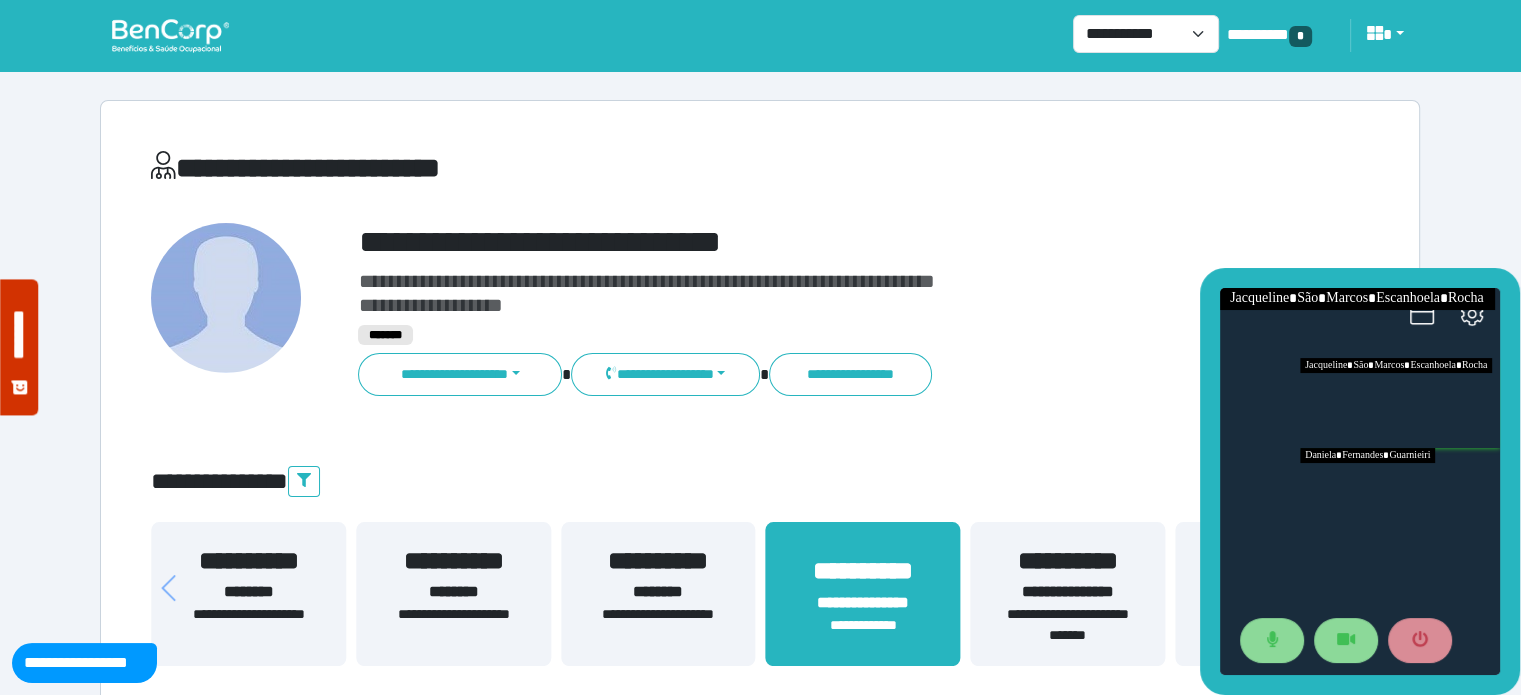 click at bounding box center (1400, 403) 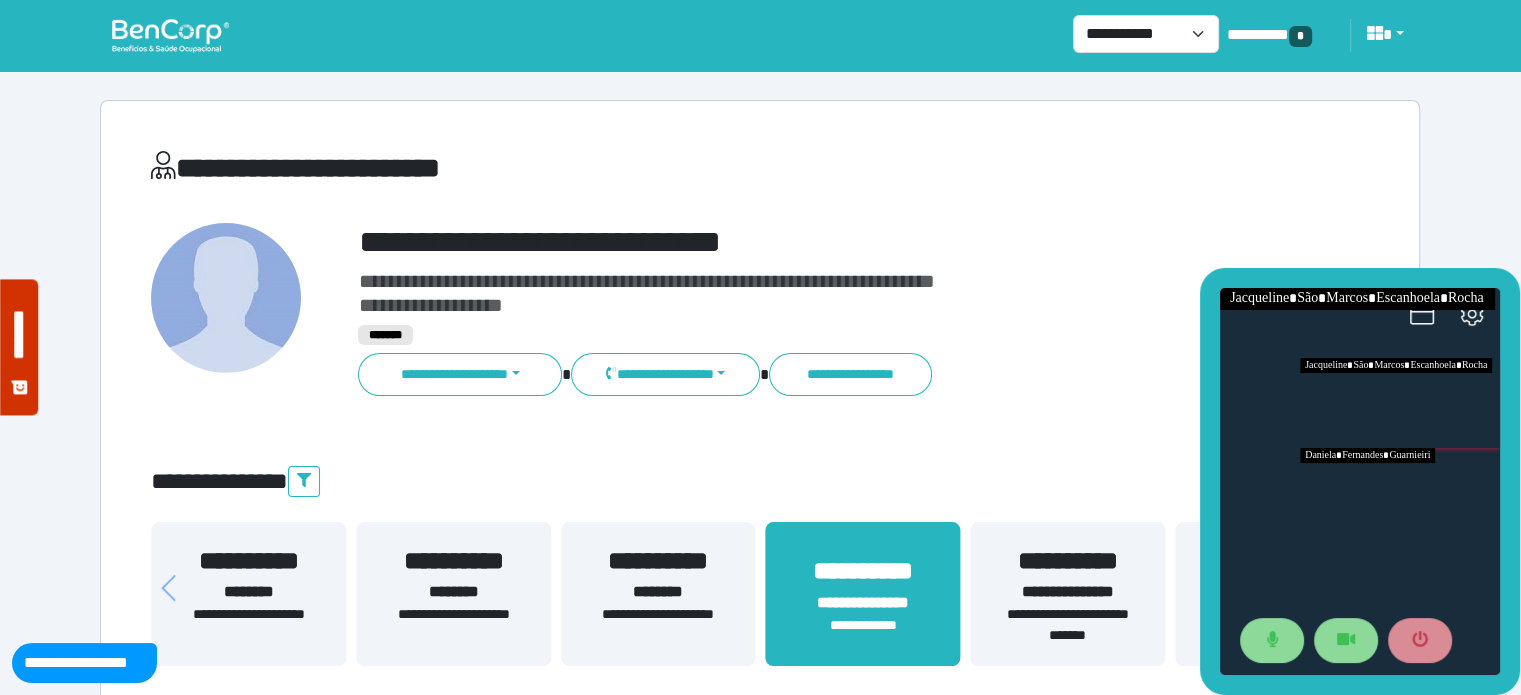click at bounding box center [1400, 403] 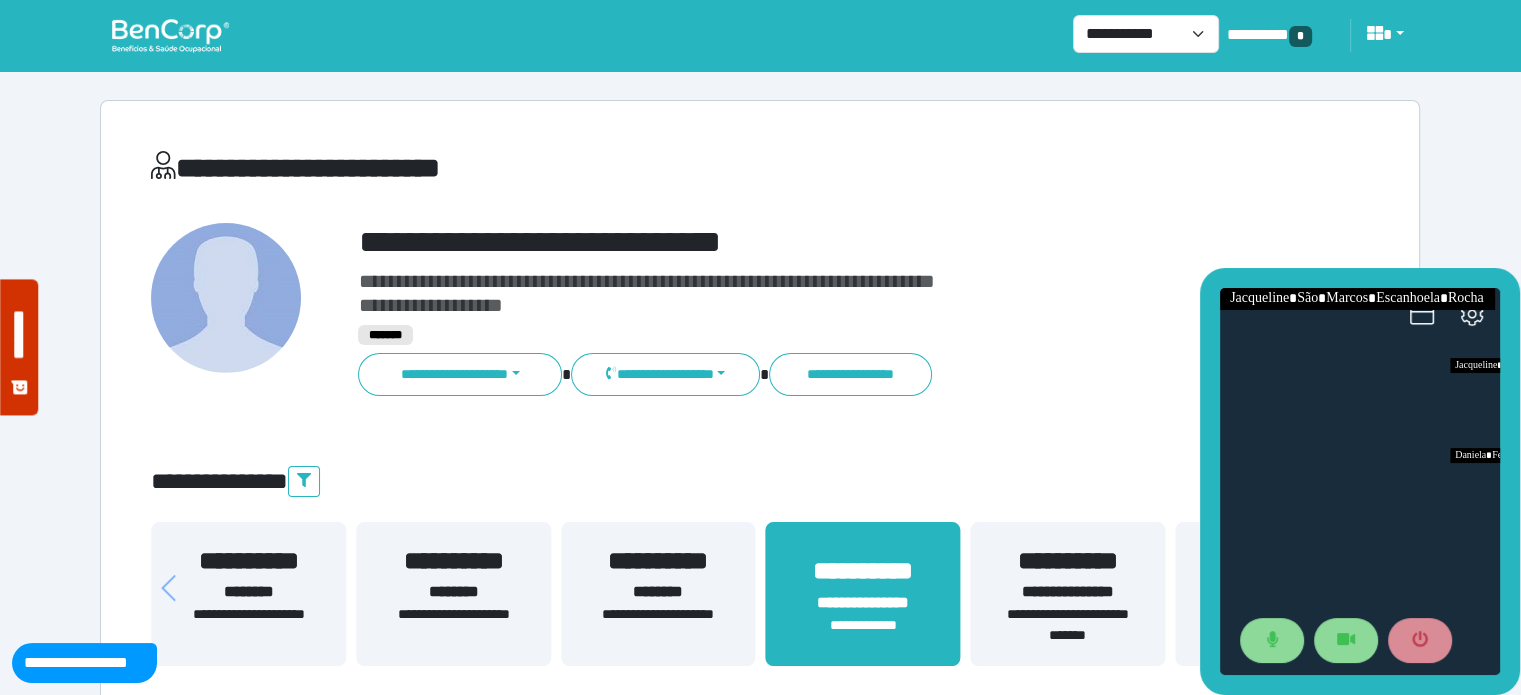 click at bounding box center (1360, 481) 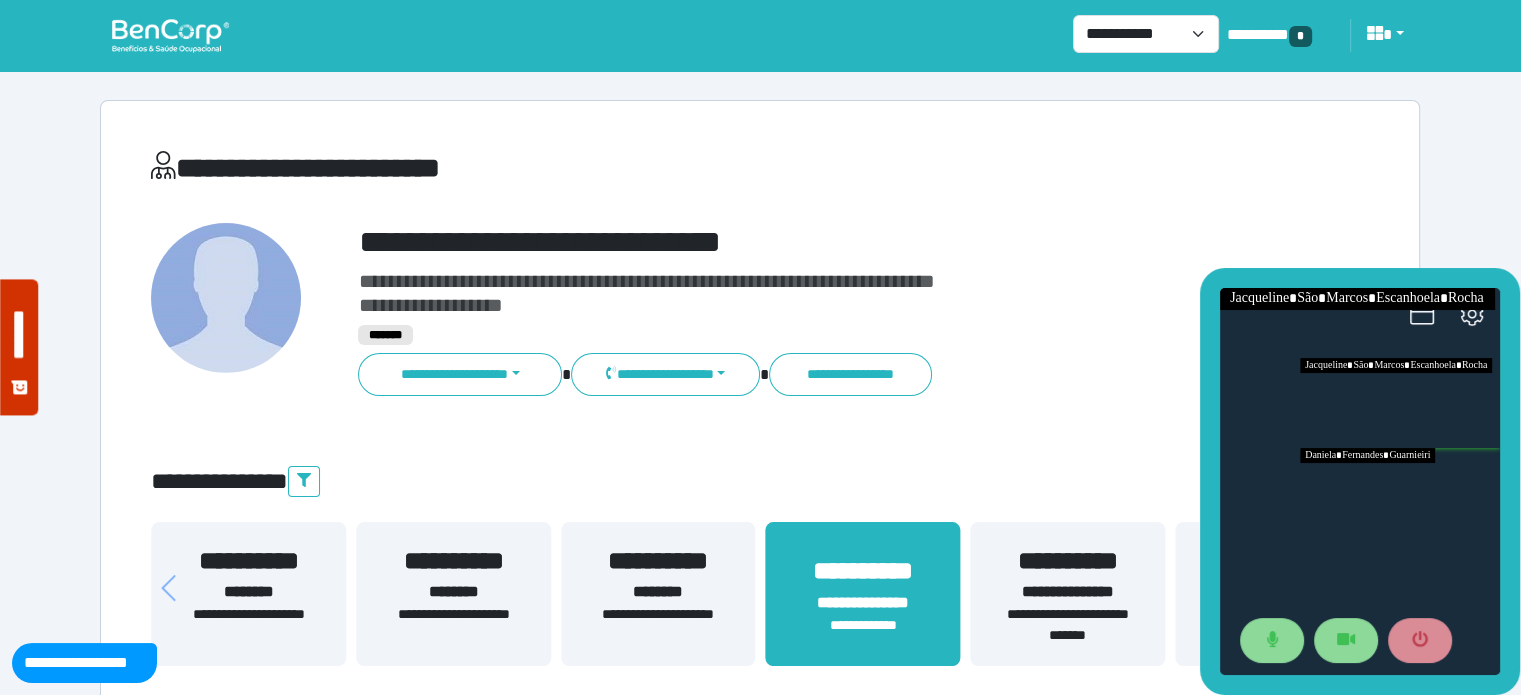 drag, startPoint x: 1450, startPoint y: 377, endPoint x: 1437, endPoint y: 376, distance: 13.038404 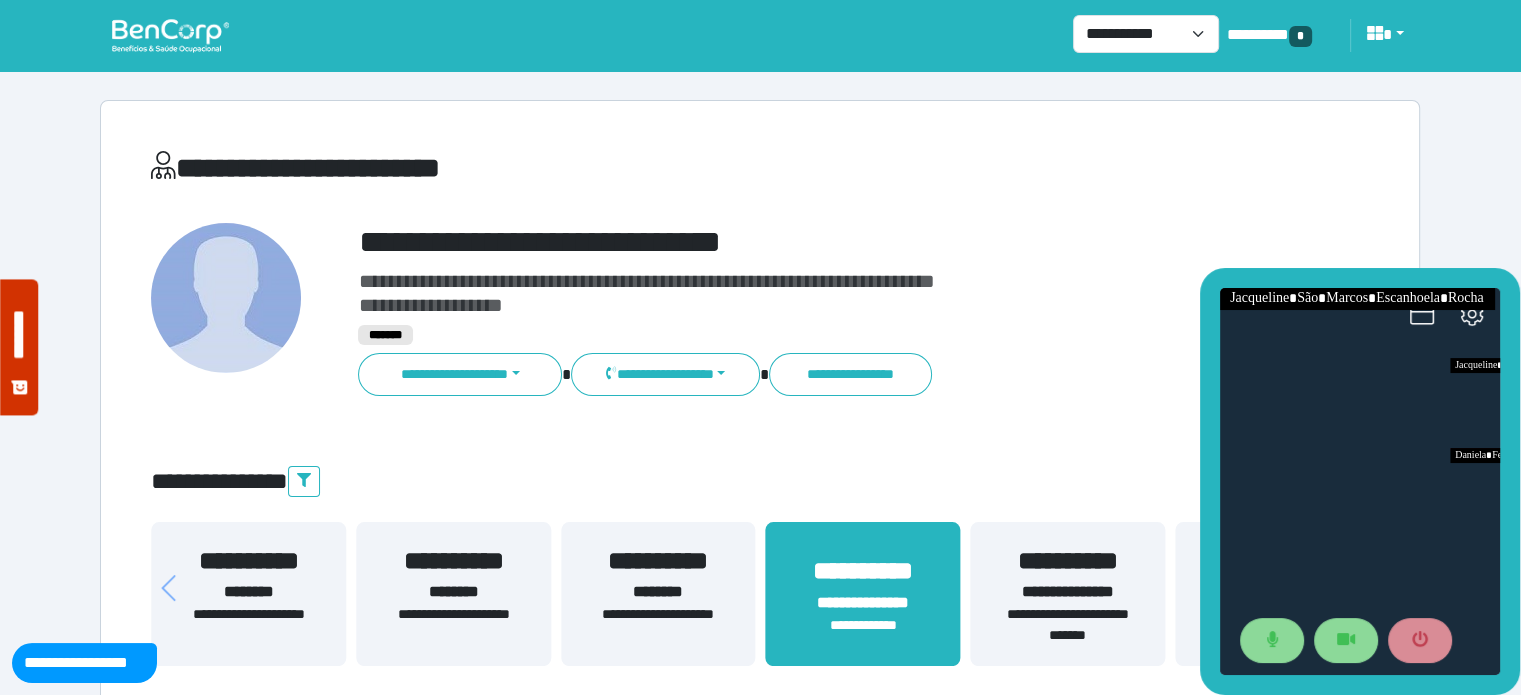 click at bounding box center (1360, 485) 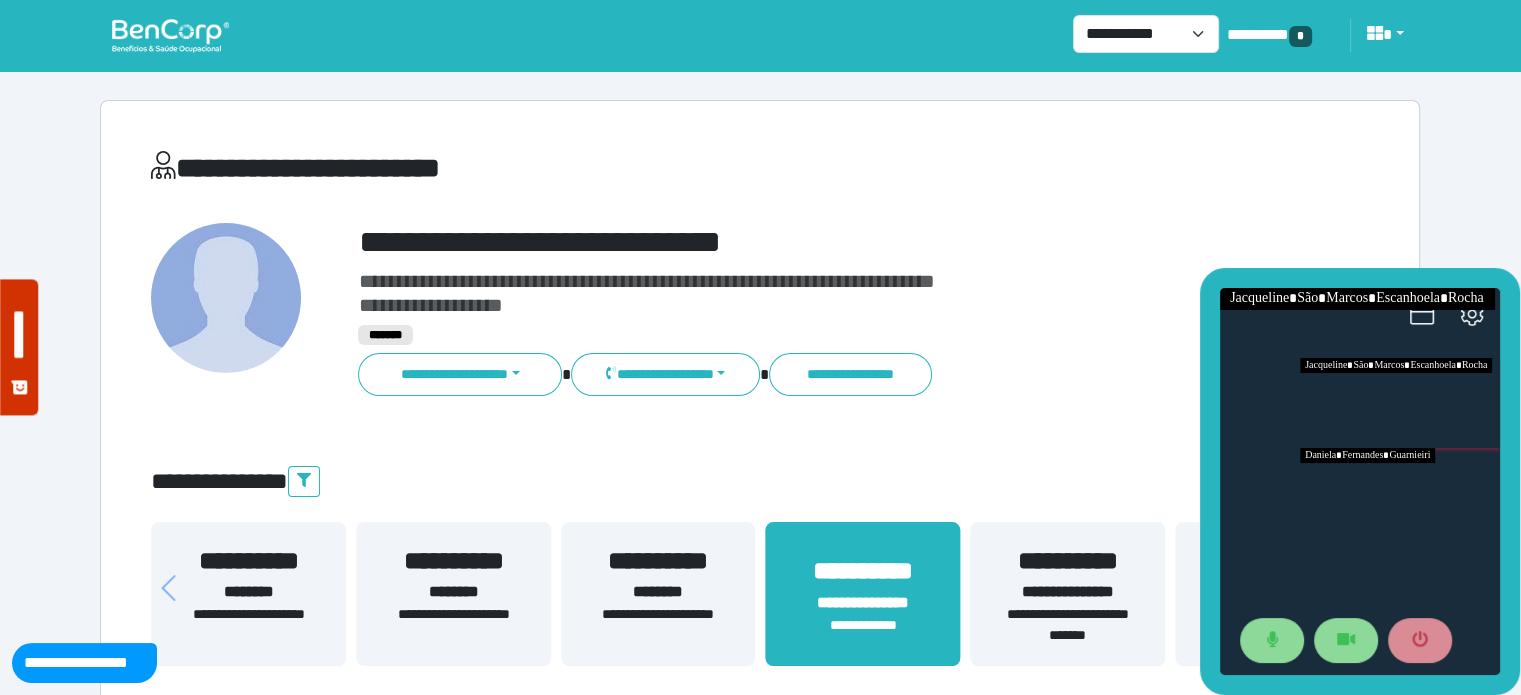 click at bounding box center (1400, 493) 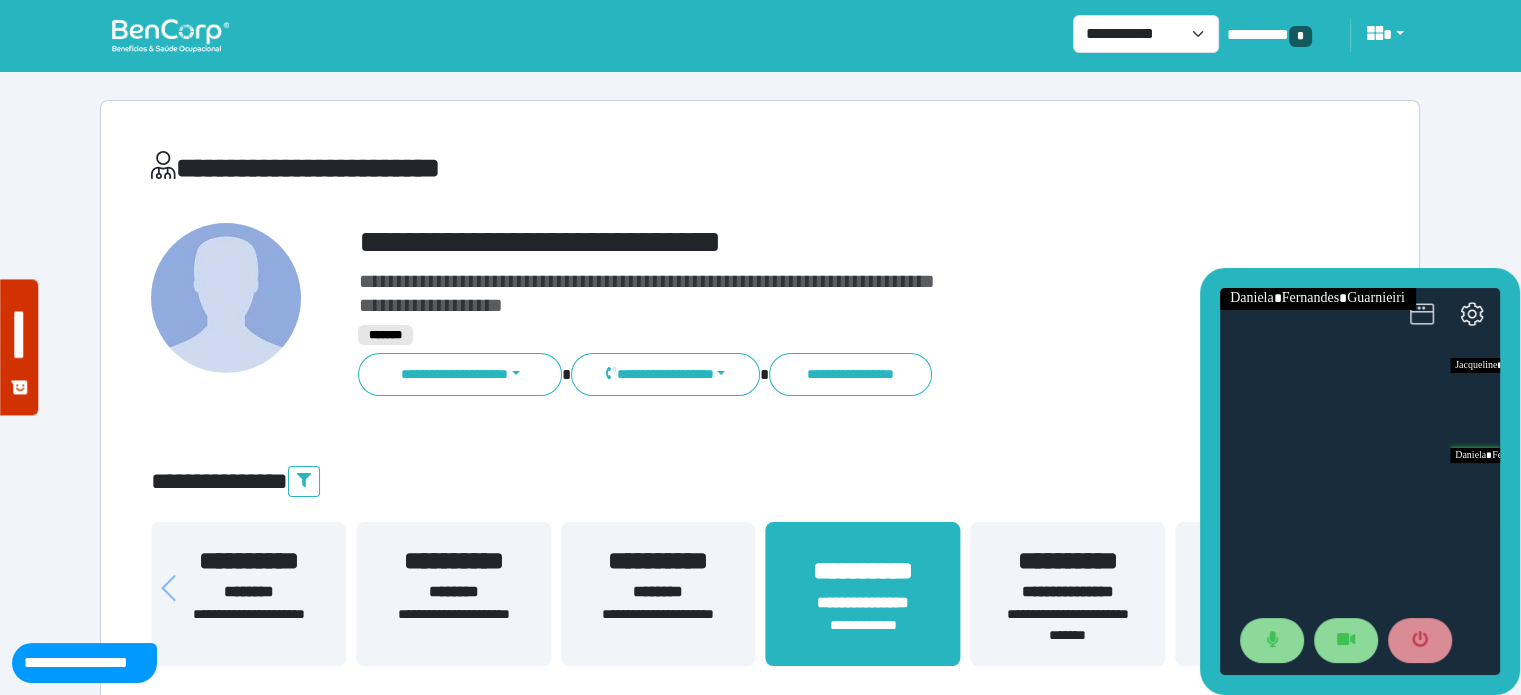 click 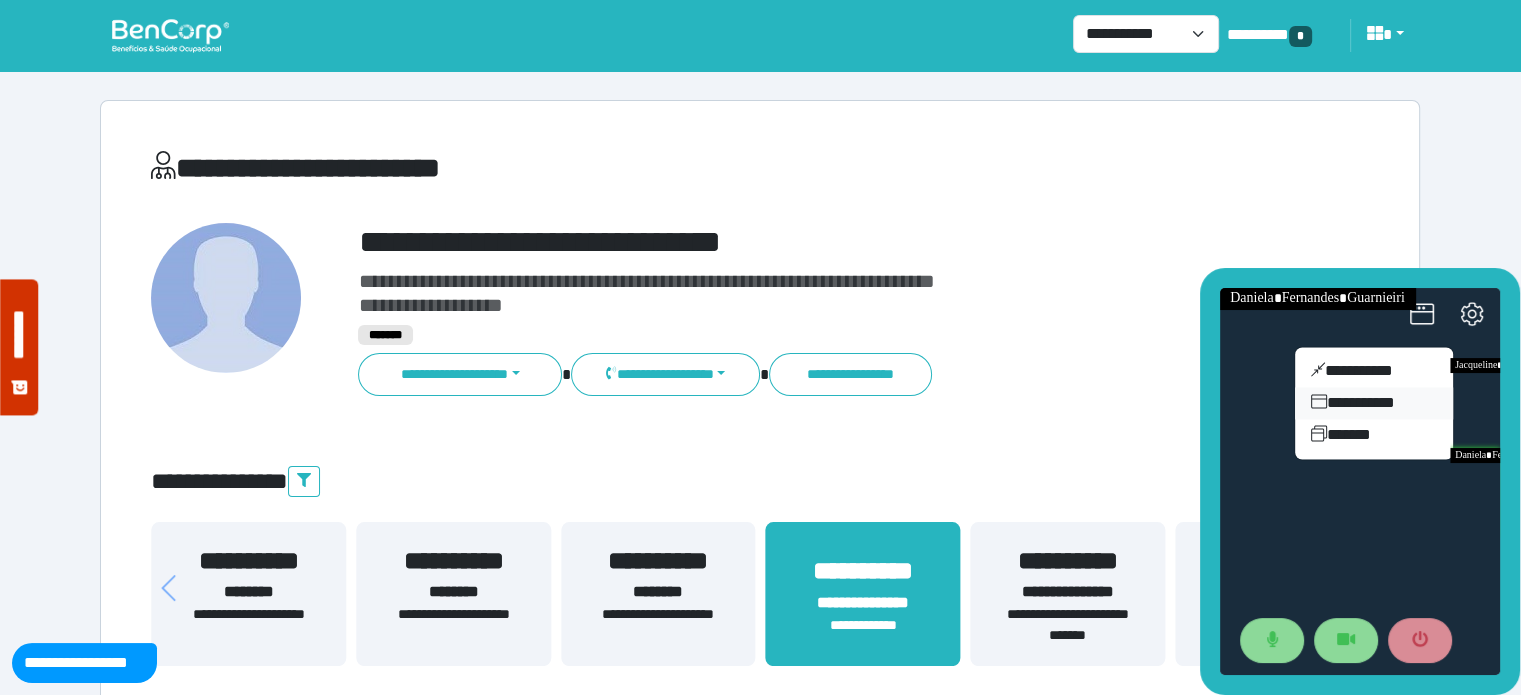 click on "**********" at bounding box center [1374, 403] 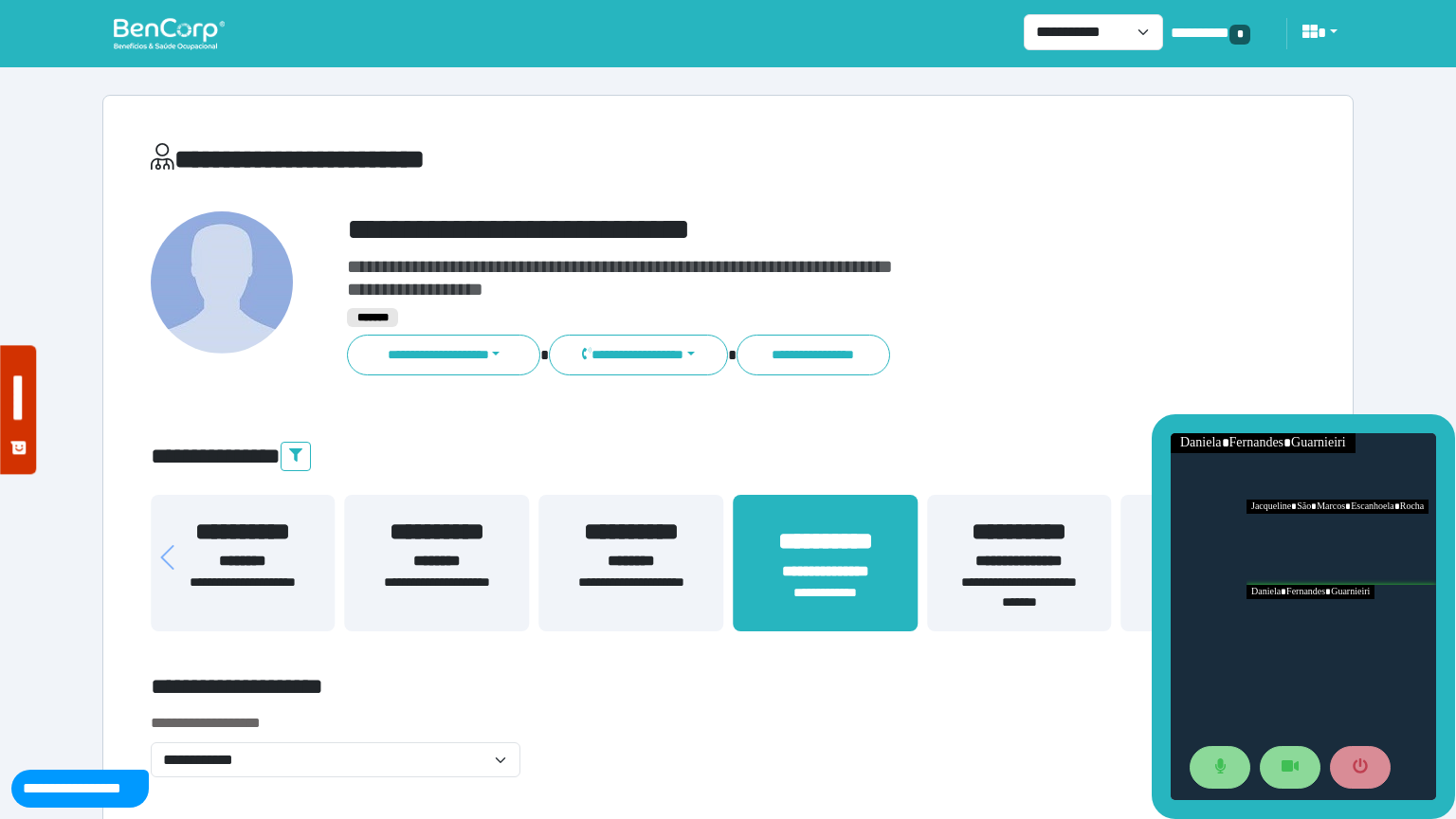 click at bounding box center (1341, 542) 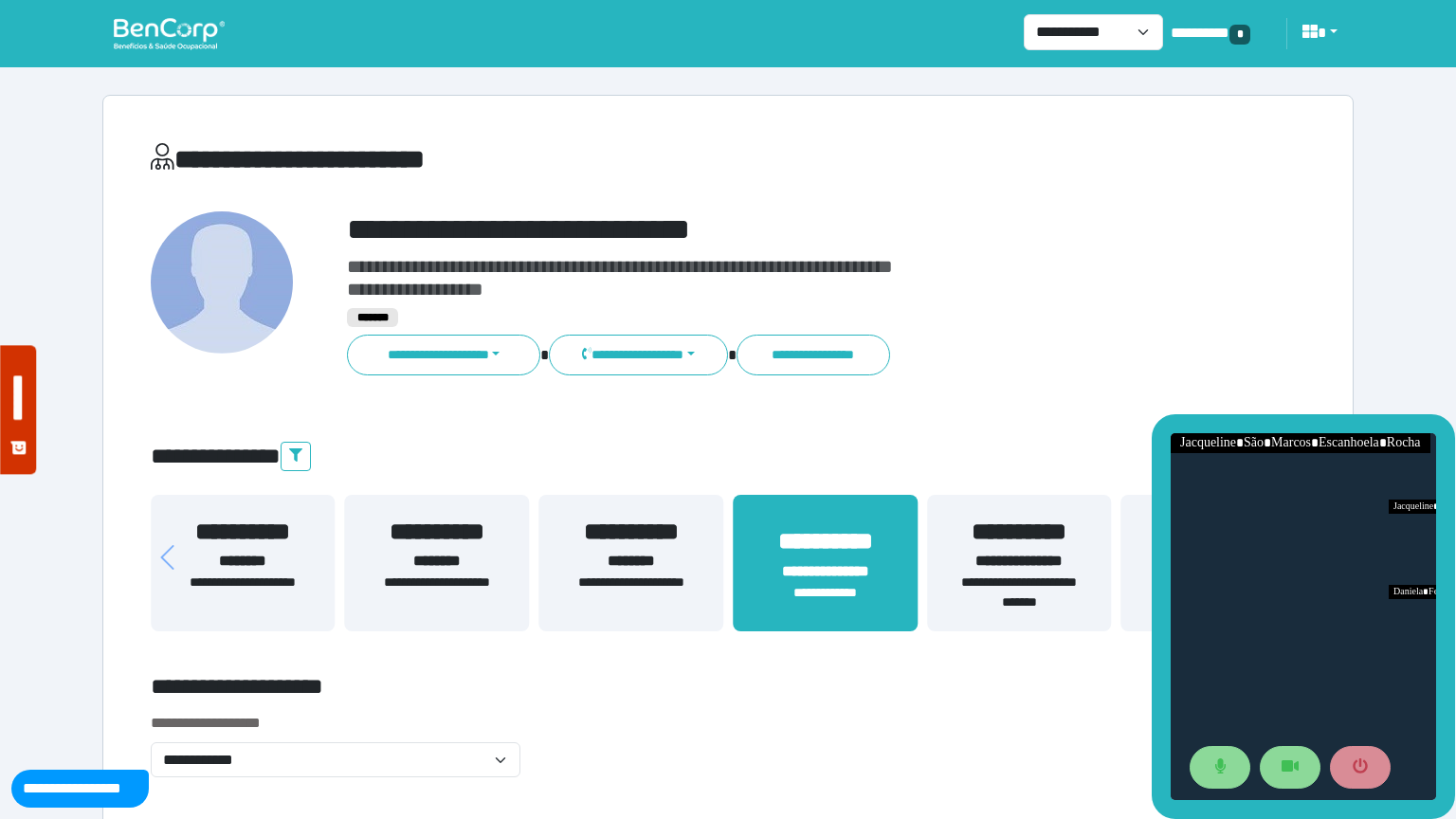click 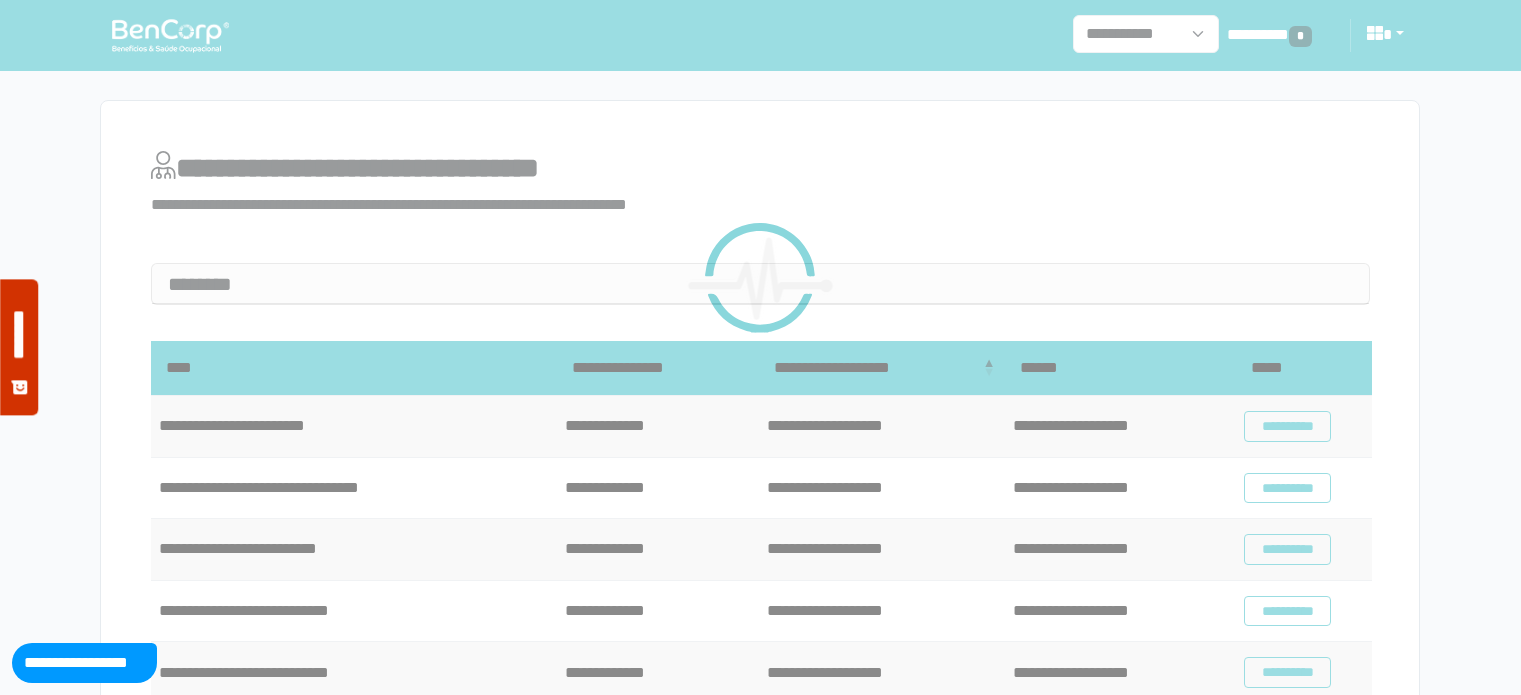 scroll, scrollTop: 241, scrollLeft: 0, axis: vertical 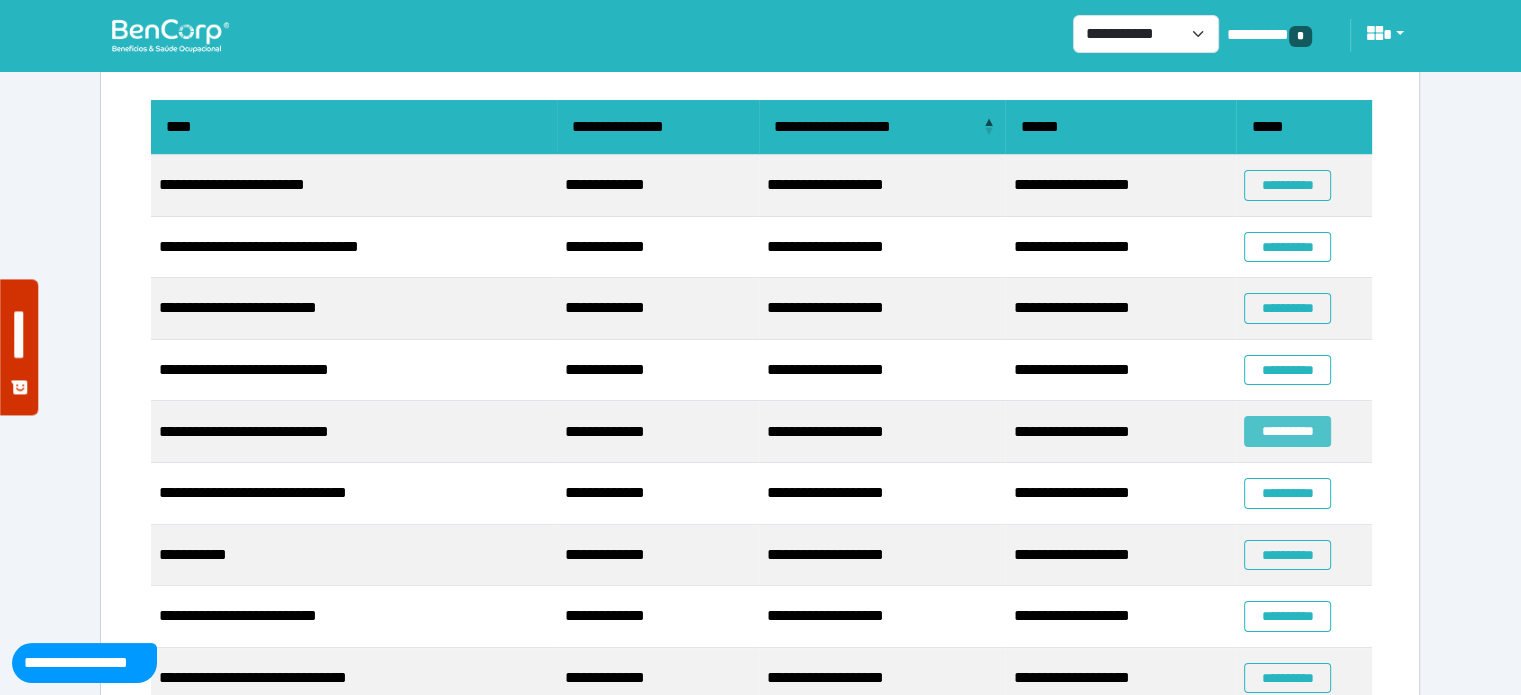 click on "**********" at bounding box center (1287, 431) 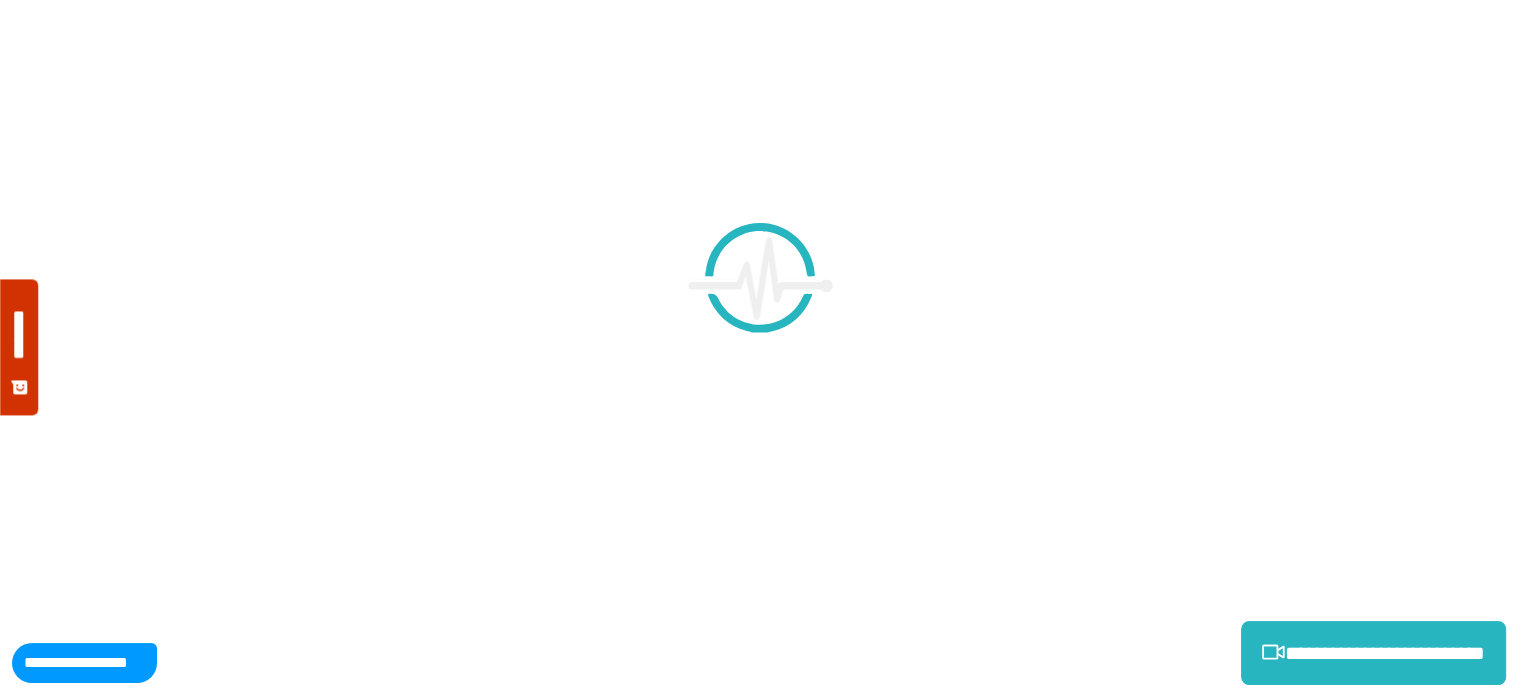 scroll, scrollTop: 0, scrollLeft: 0, axis: both 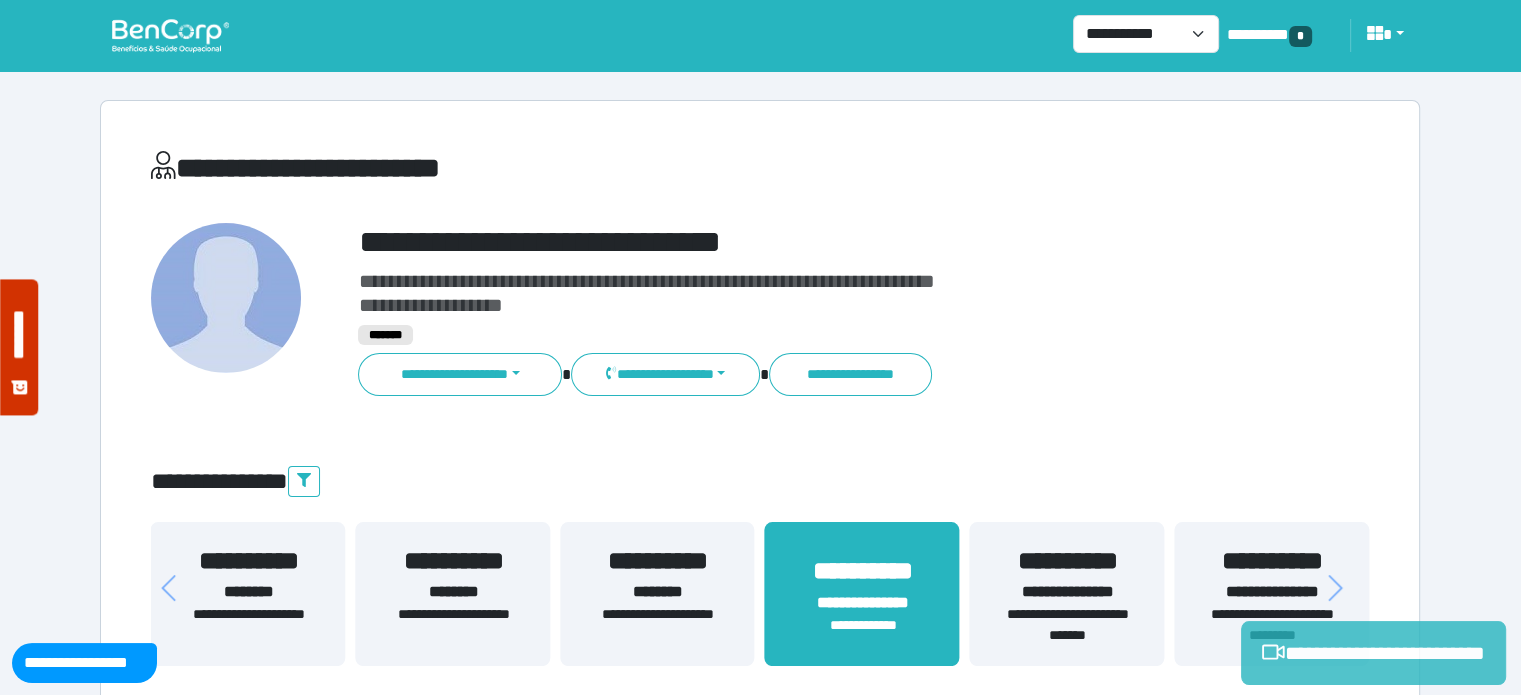 click on "**********" at bounding box center [1373, 653] 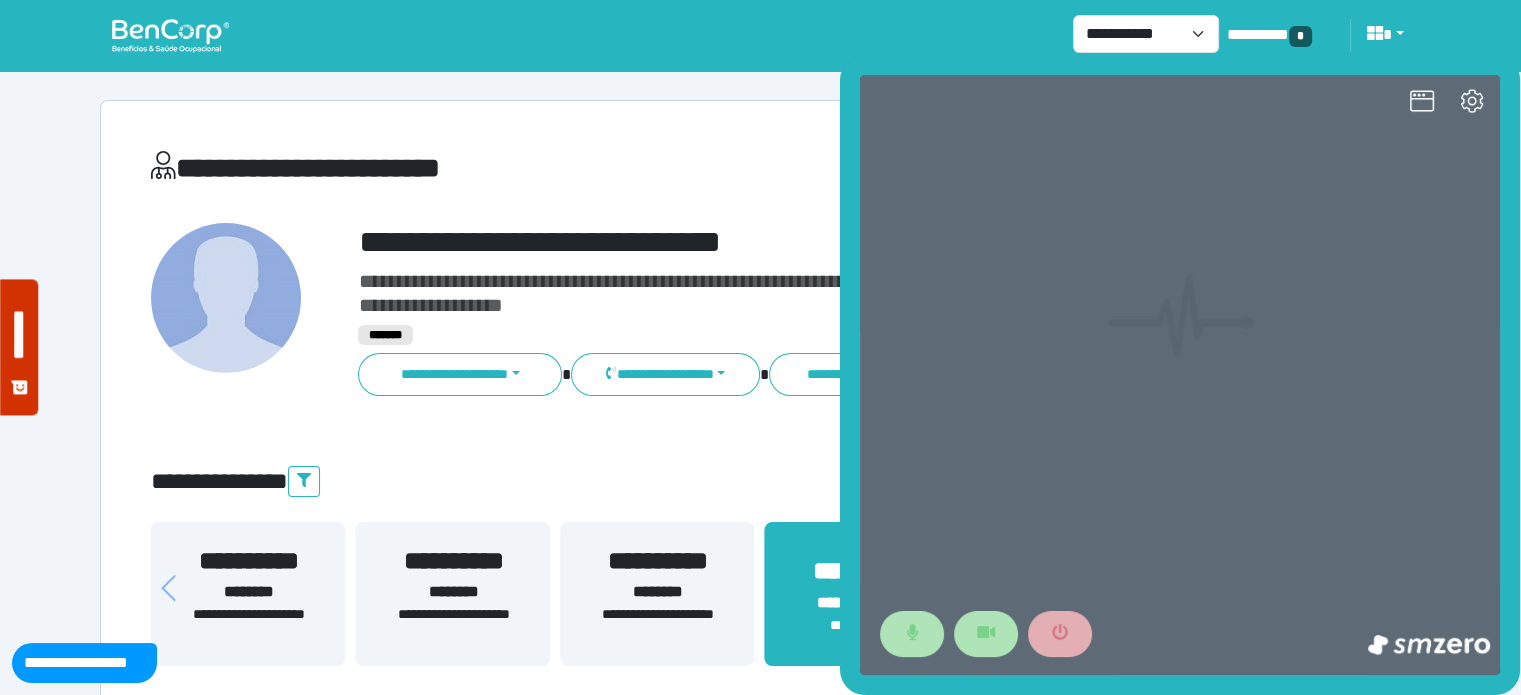scroll, scrollTop: 0, scrollLeft: 0, axis: both 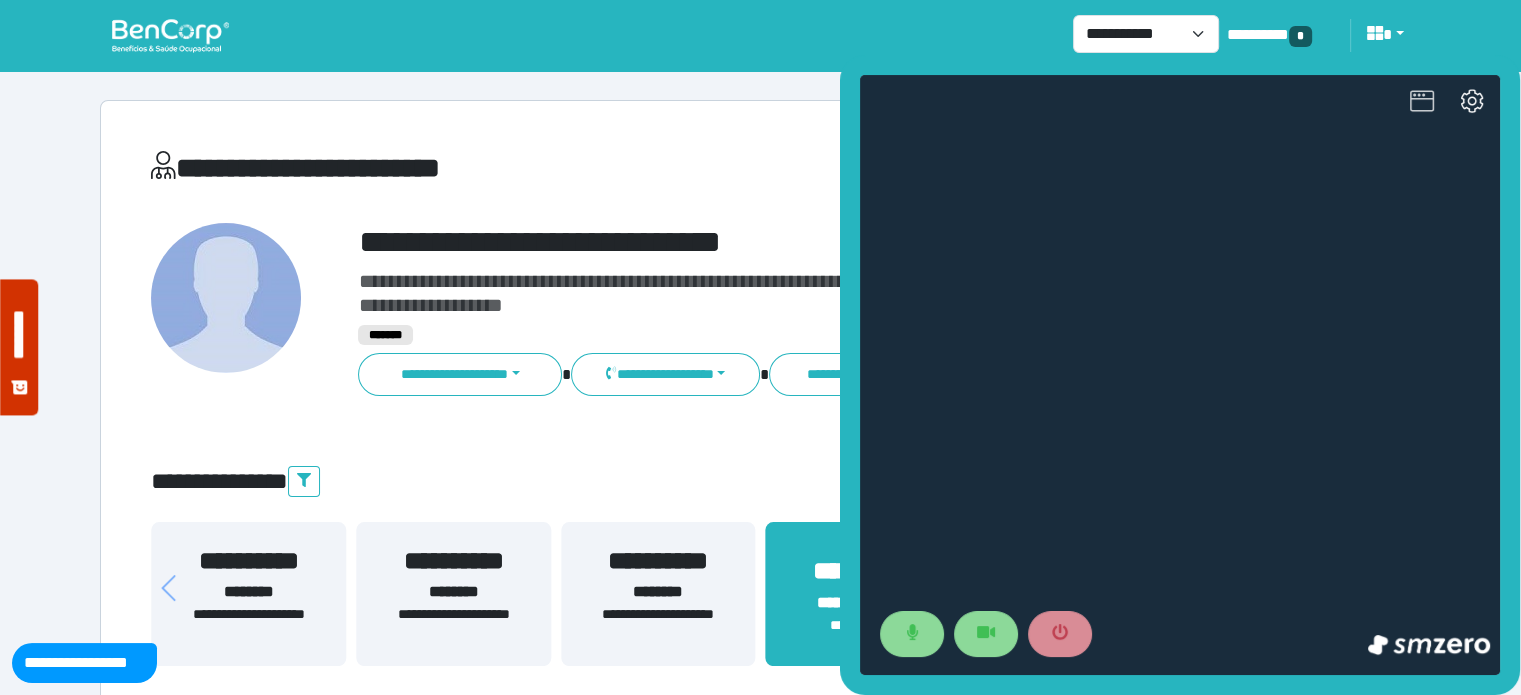 click 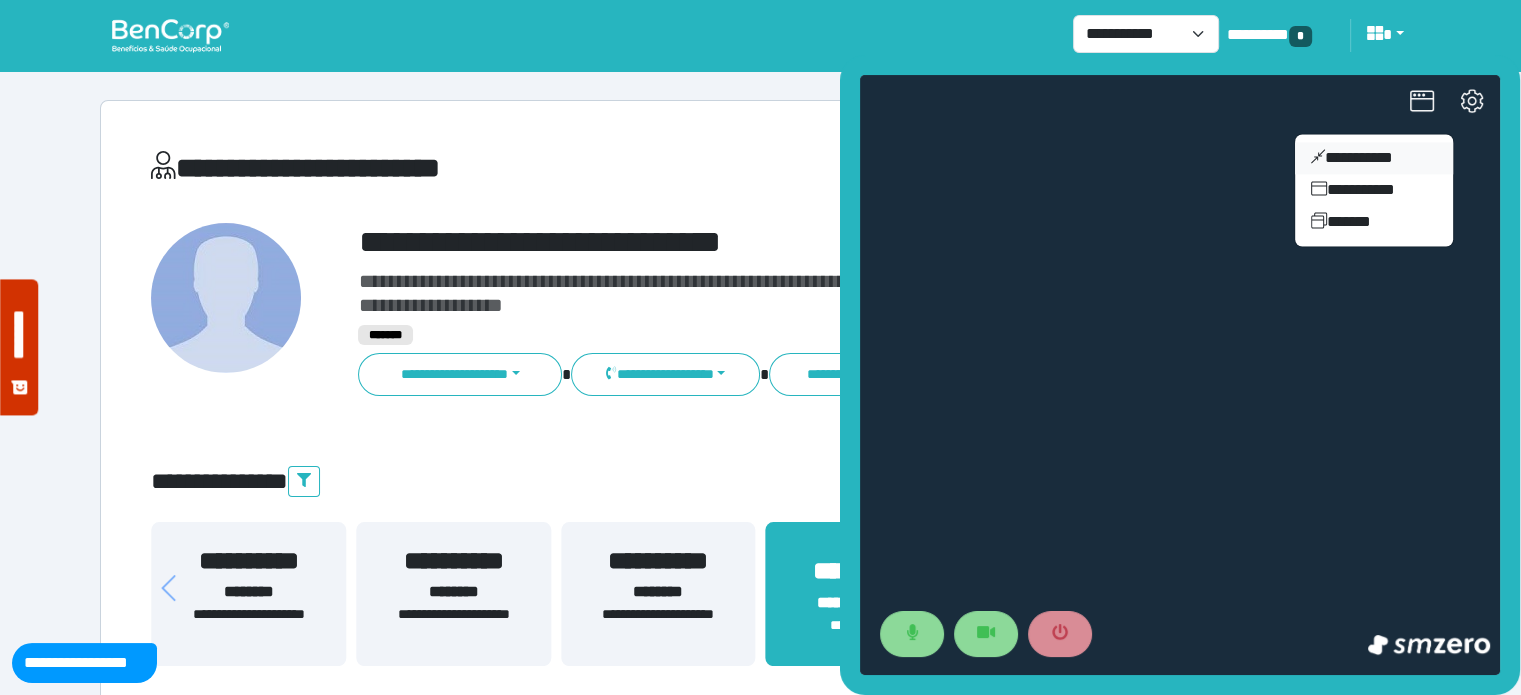 click on "**********" at bounding box center [1374, 158] 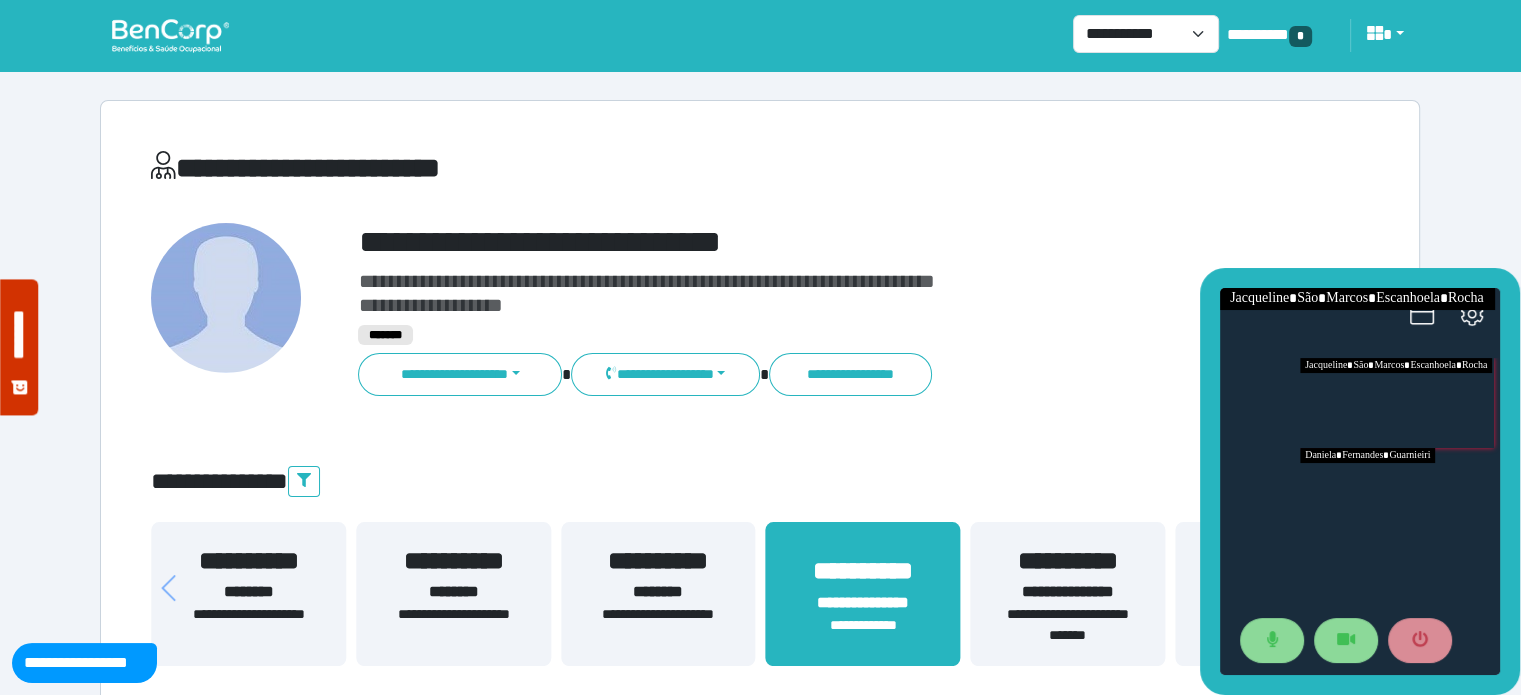 click at bounding box center (1400, 493) 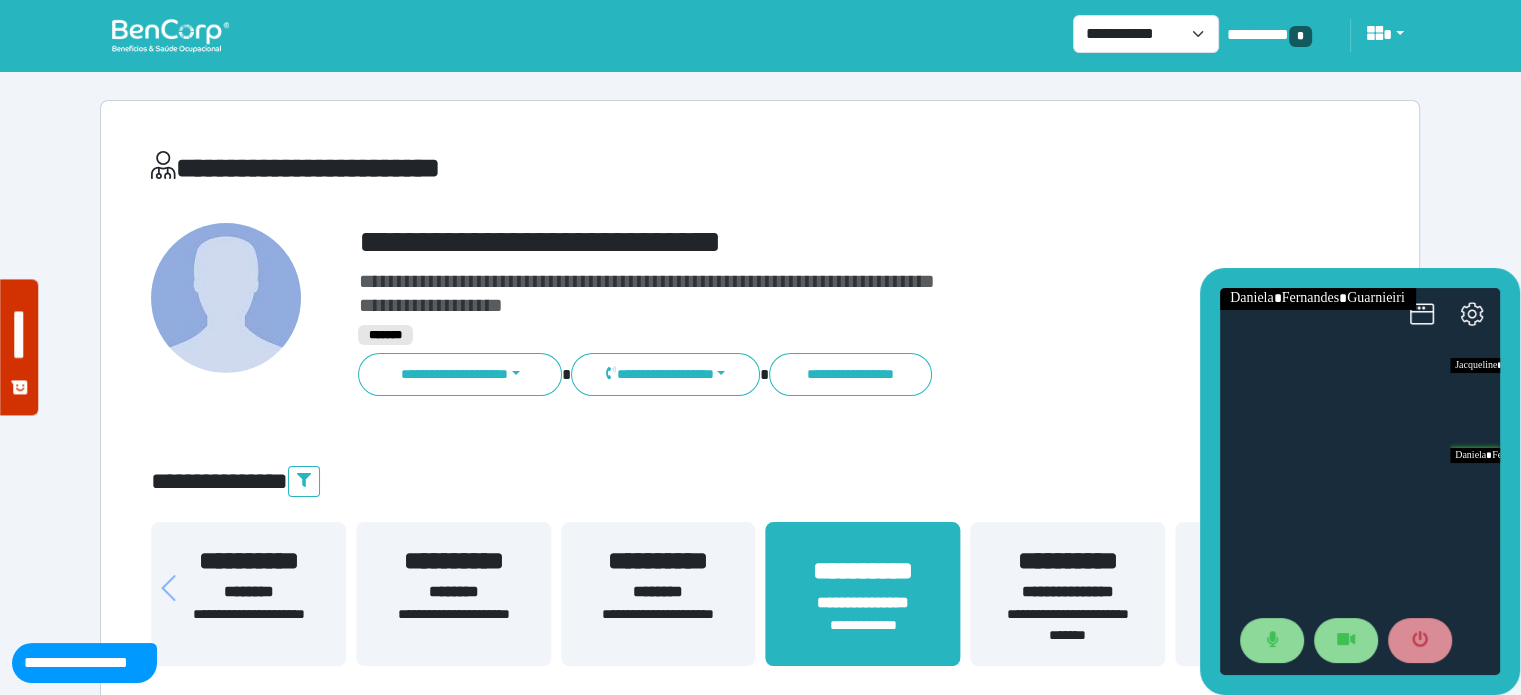 click on "**********" at bounding box center (812, 242) 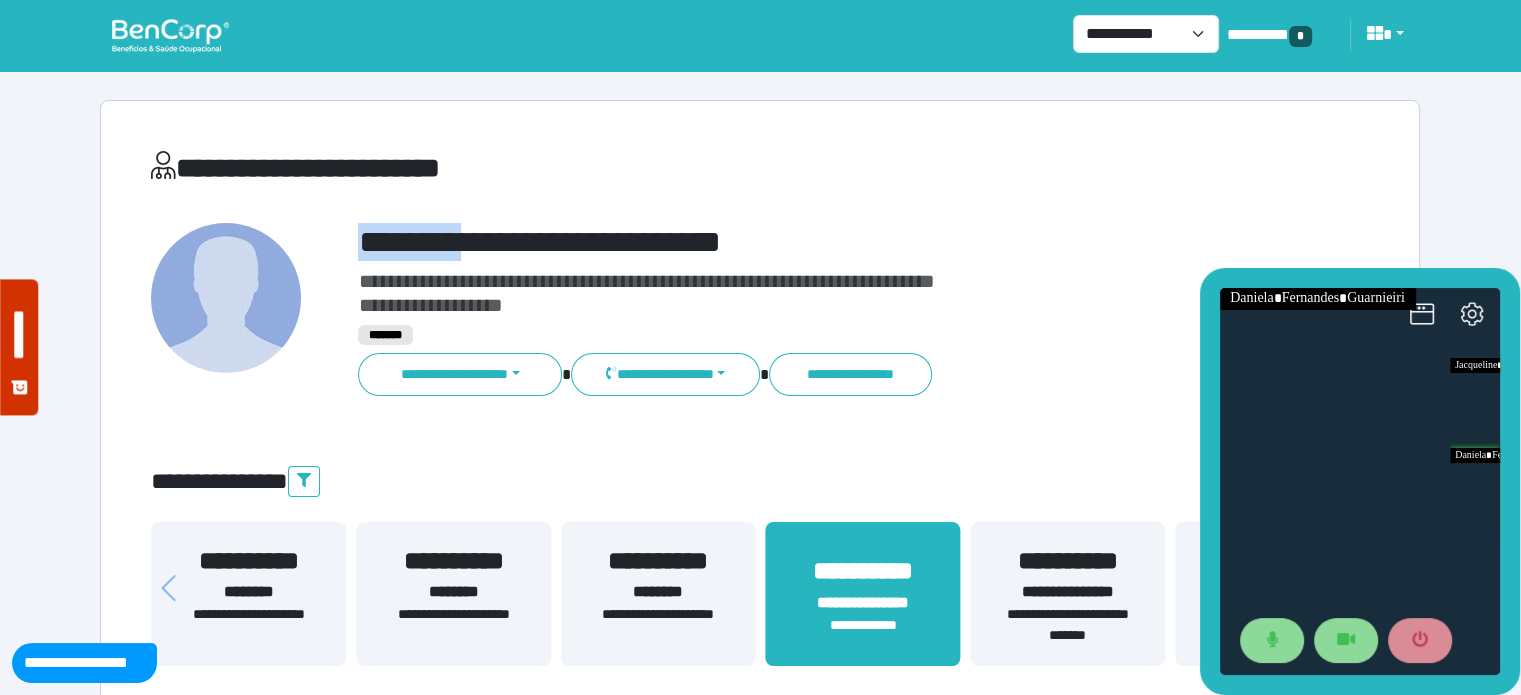 click on "**********" at bounding box center [812, 242] 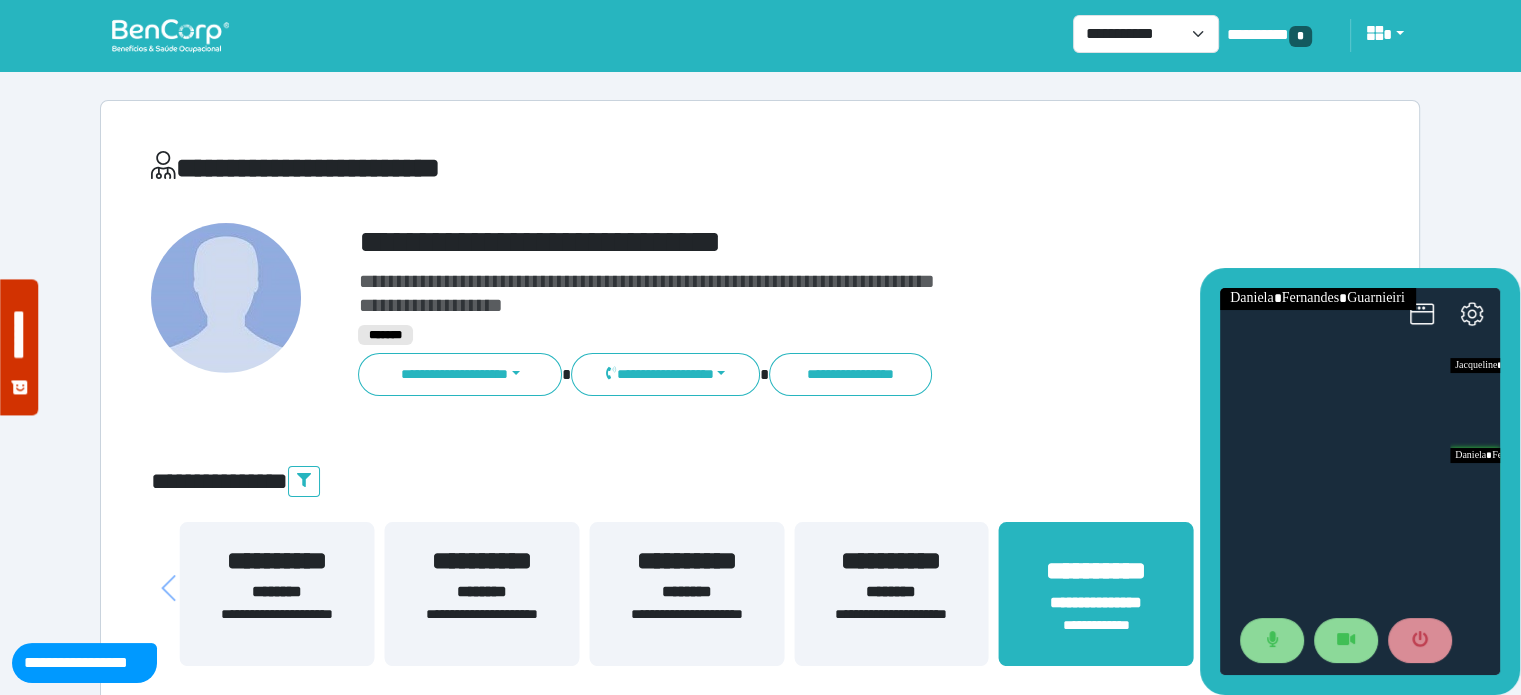 drag, startPoint x: 590, startPoint y: 593, endPoint x: 917, endPoint y: 583, distance: 327.15286 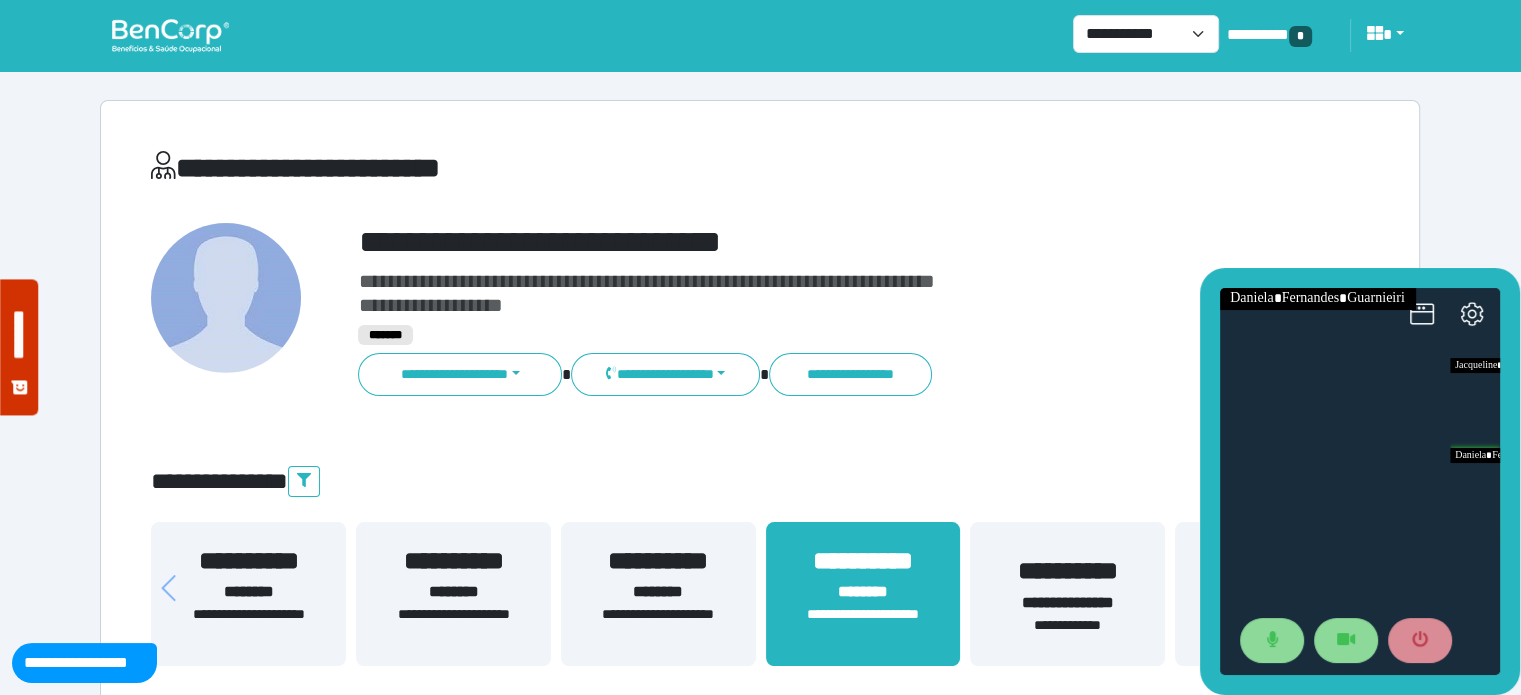 click on "**********" at bounding box center (1067, 603) 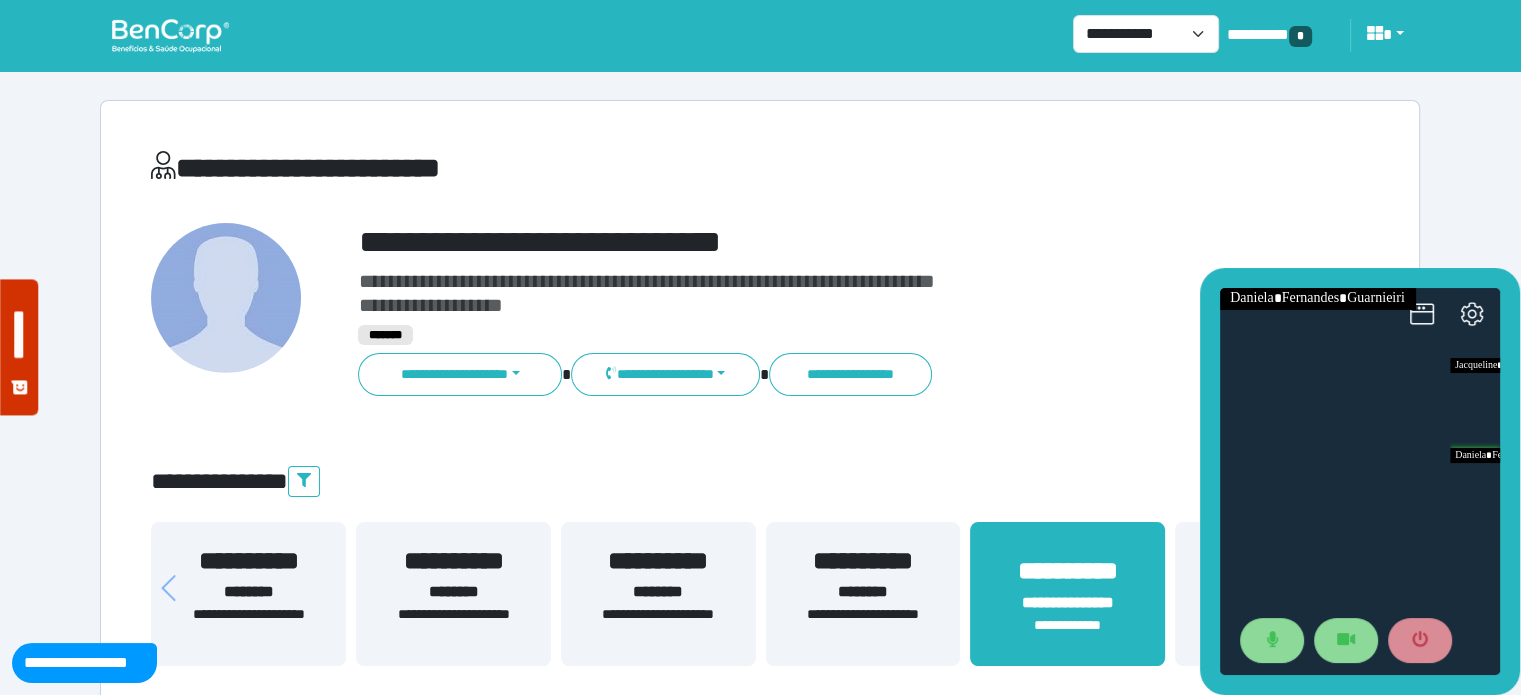 click on "**********" at bounding box center (812, 242) 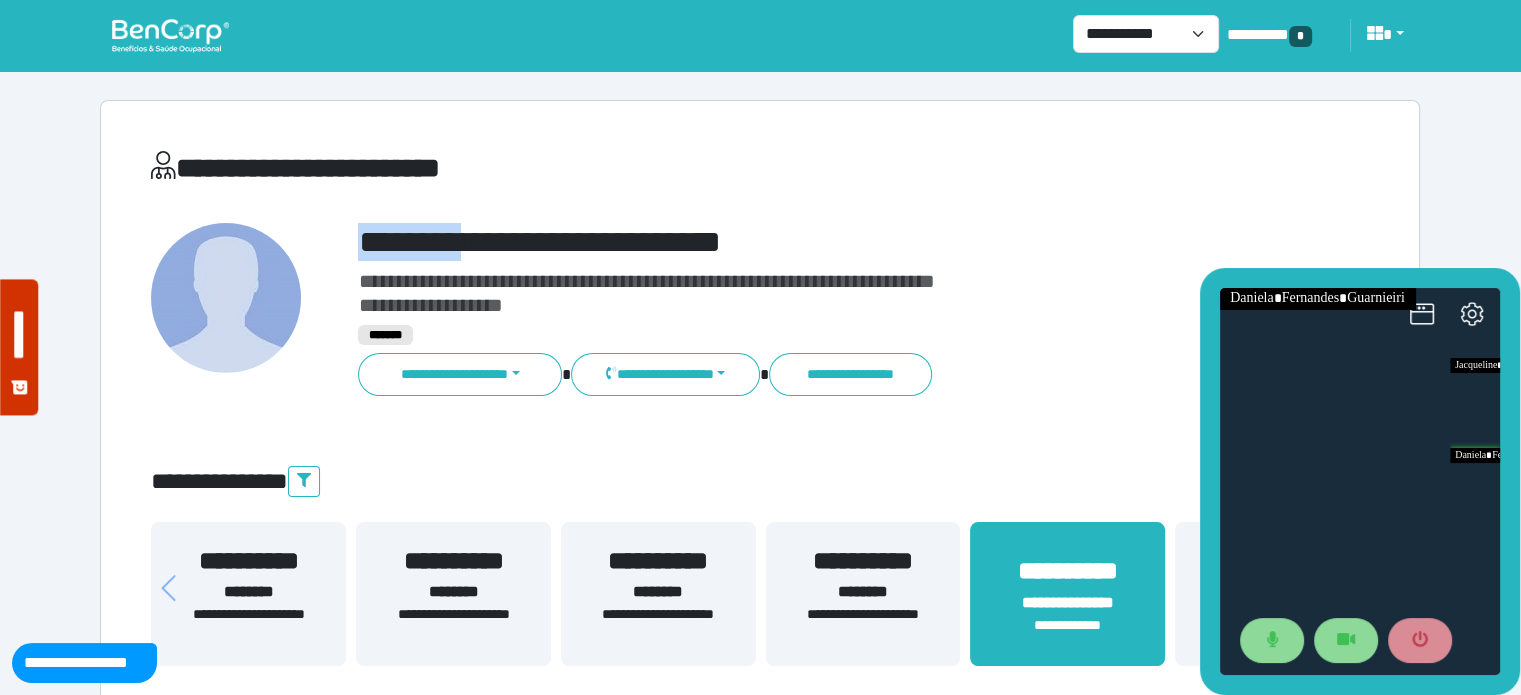 click on "**********" at bounding box center (812, 242) 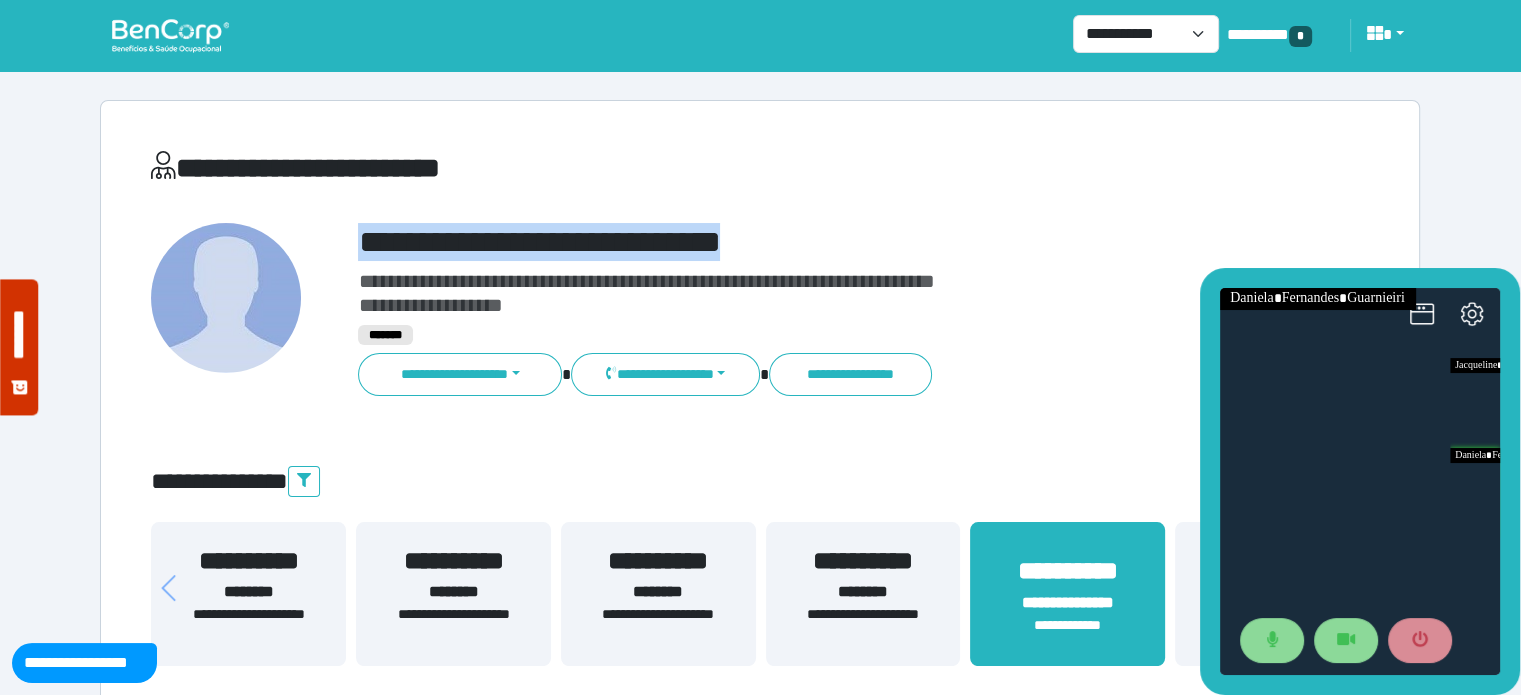 click on "**********" at bounding box center (812, 242) 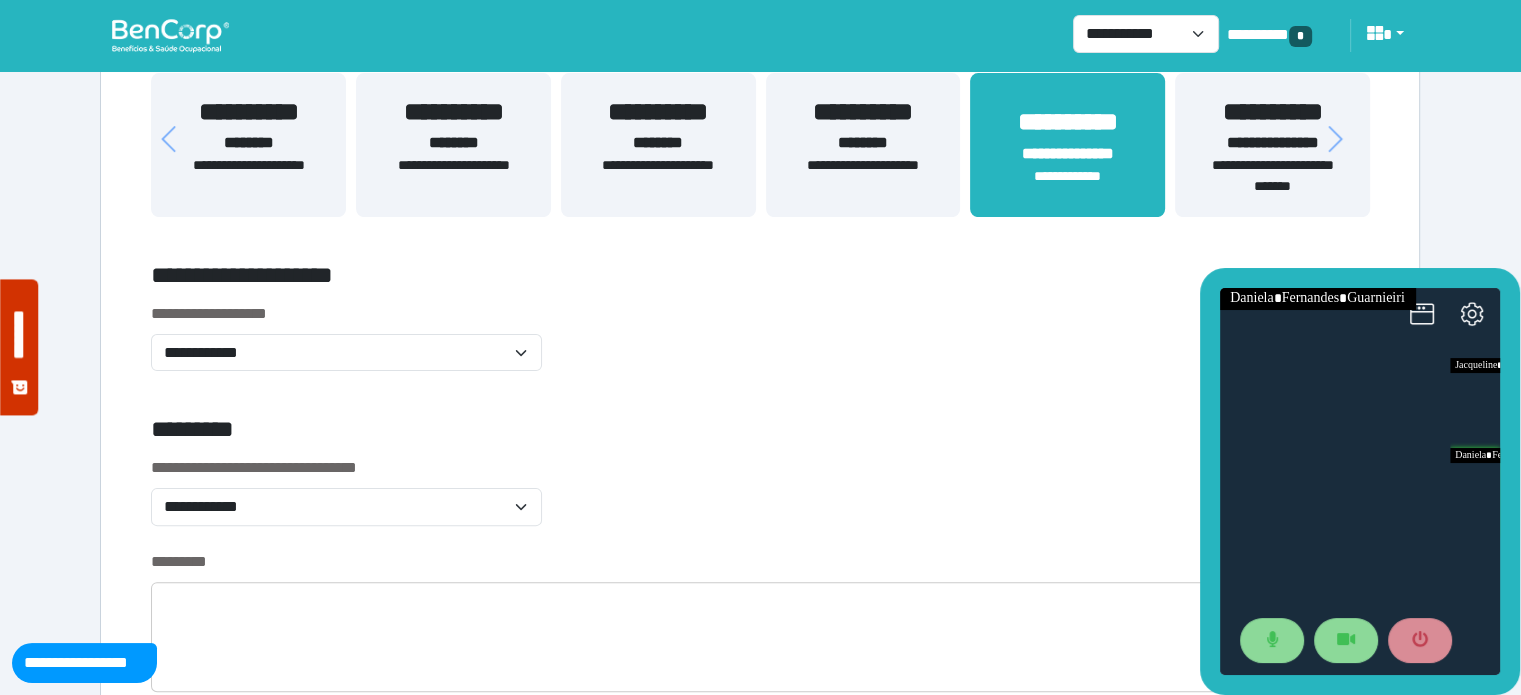 scroll, scrollTop: 460, scrollLeft: 0, axis: vertical 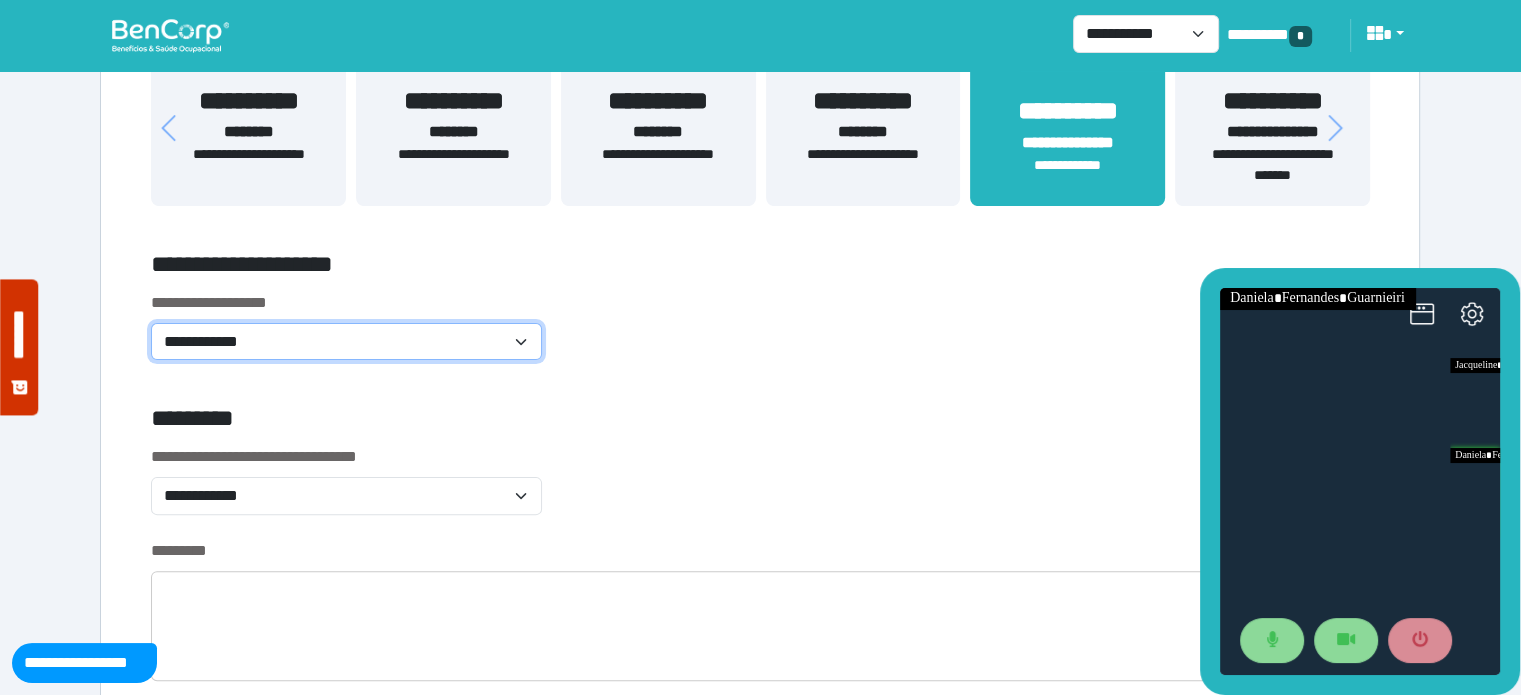 click on "**********" at bounding box center (346, 342) 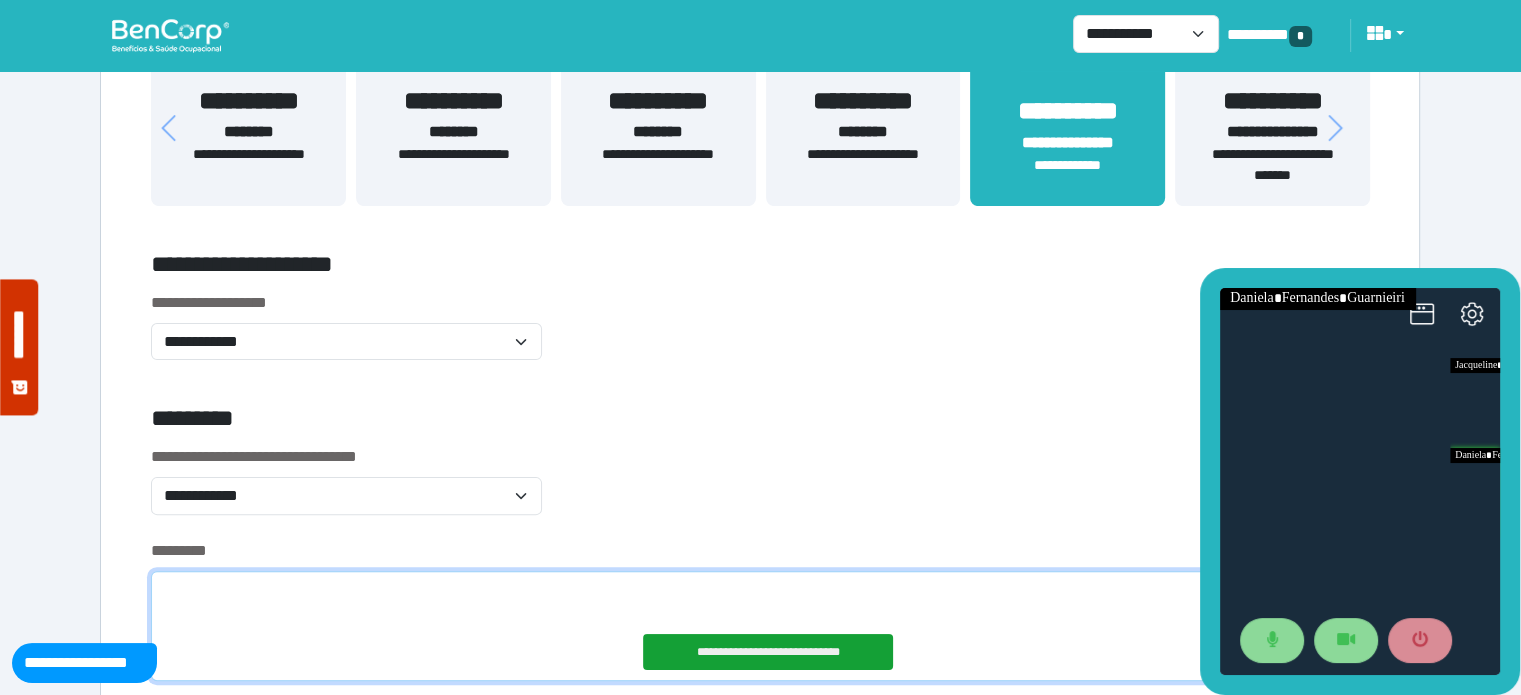click at bounding box center (760, 626) 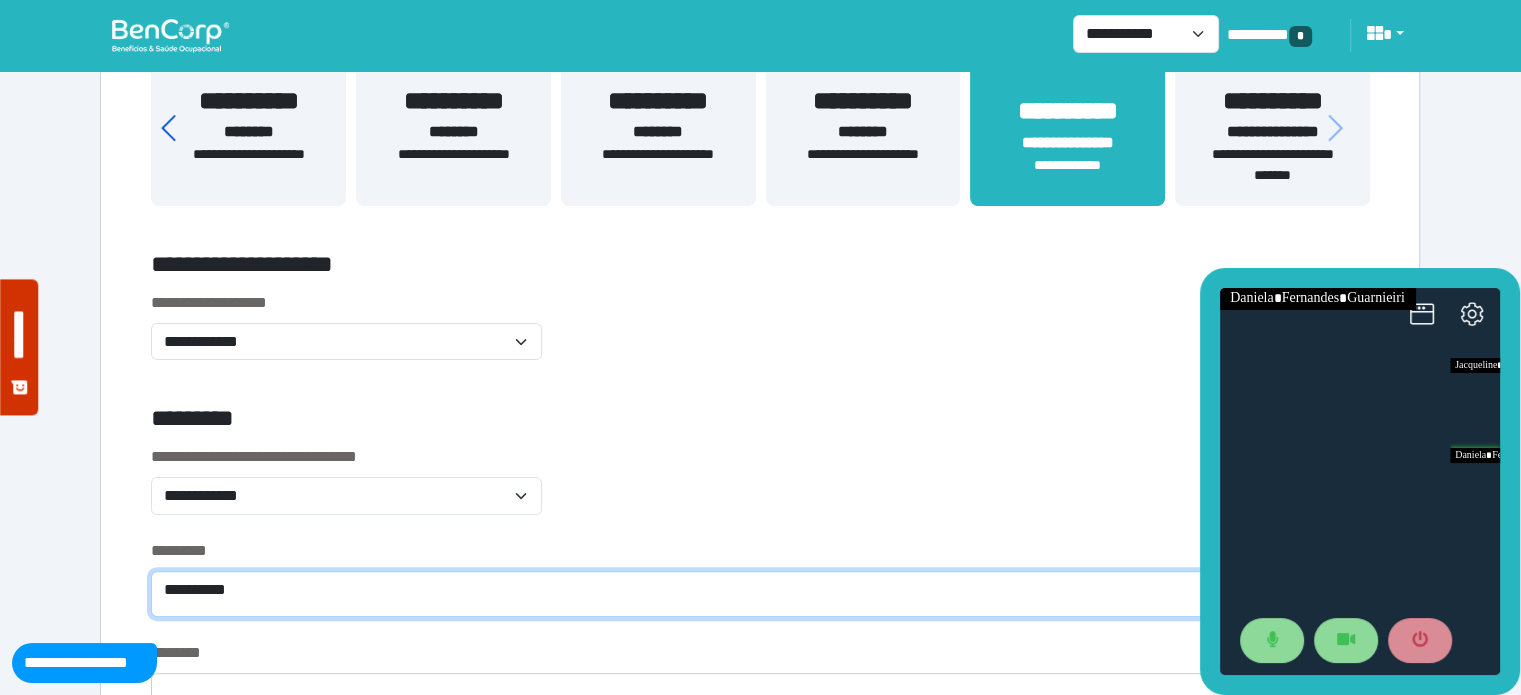 click 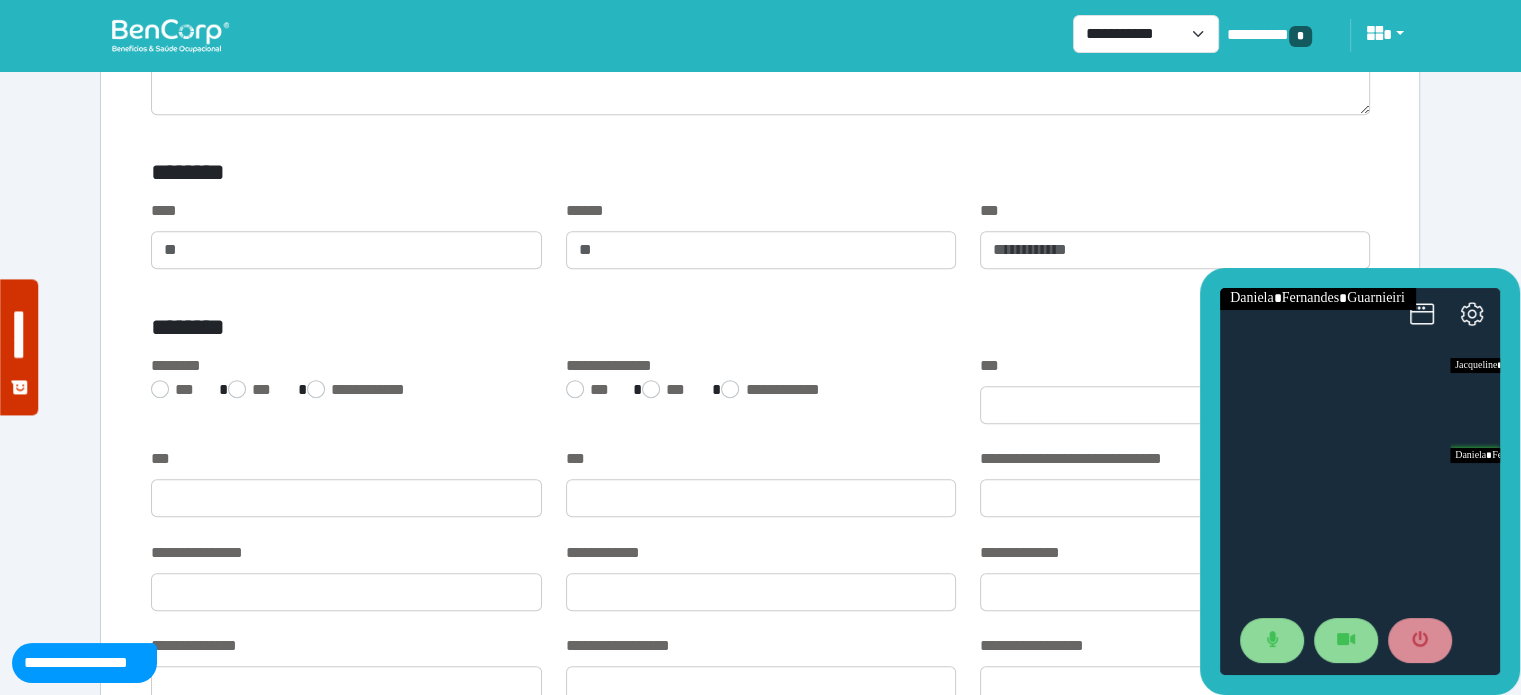 scroll, scrollTop: 1139, scrollLeft: 0, axis: vertical 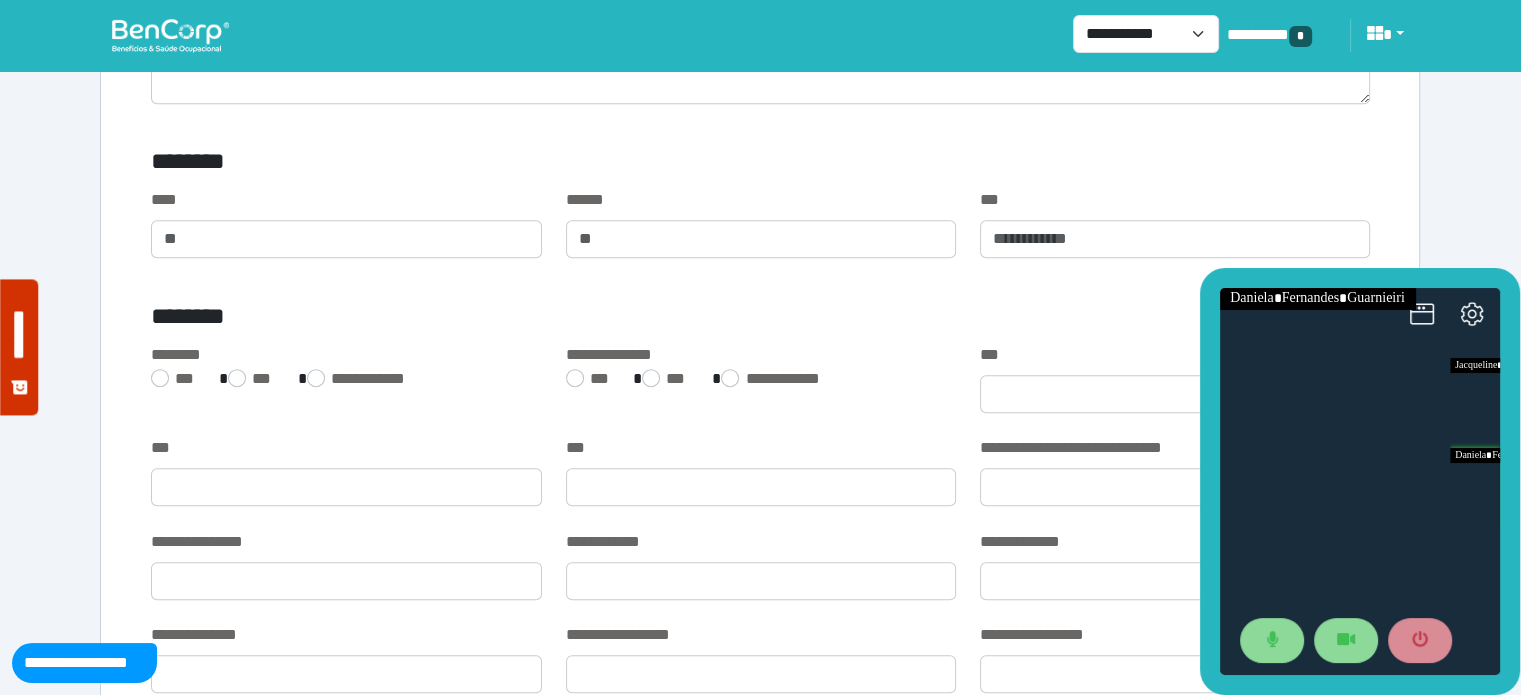 type on "*********" 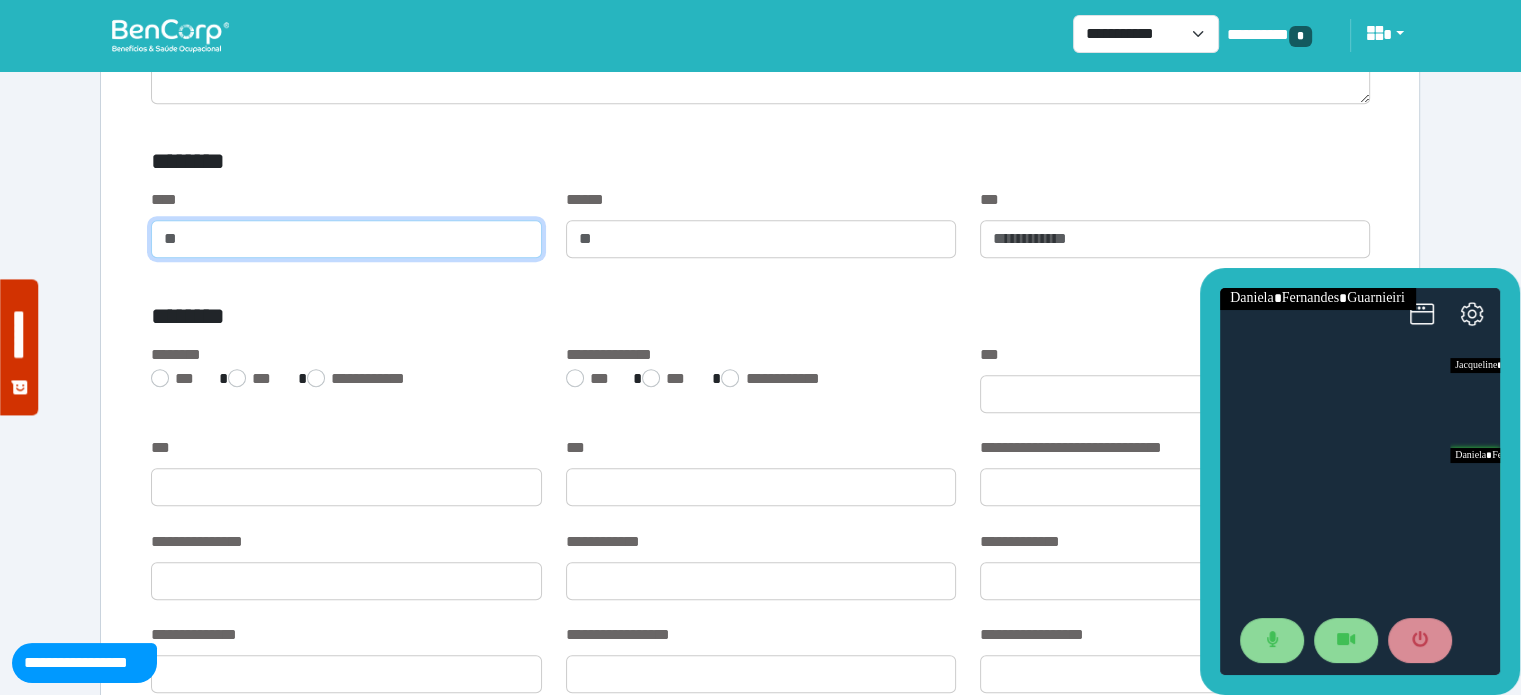 click at bounding box center (346, 239) 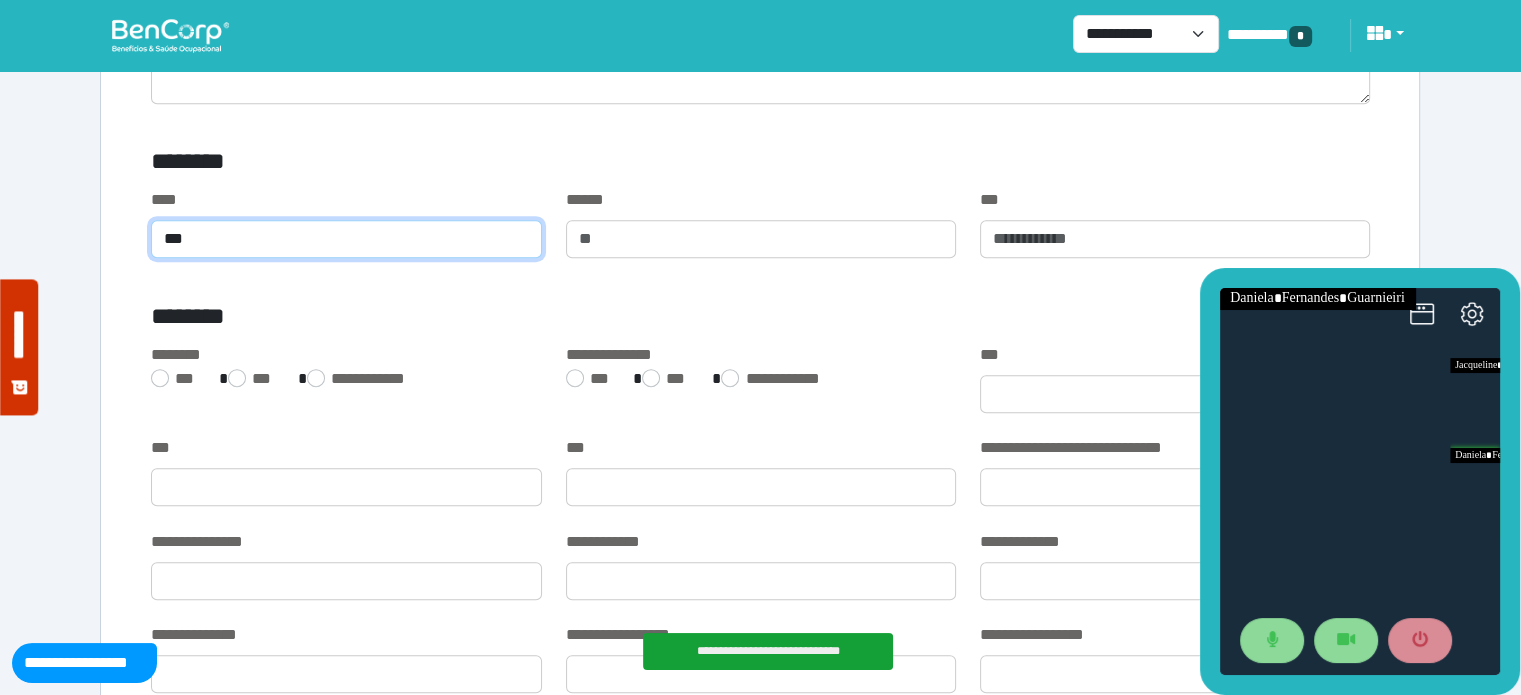 type on "***" 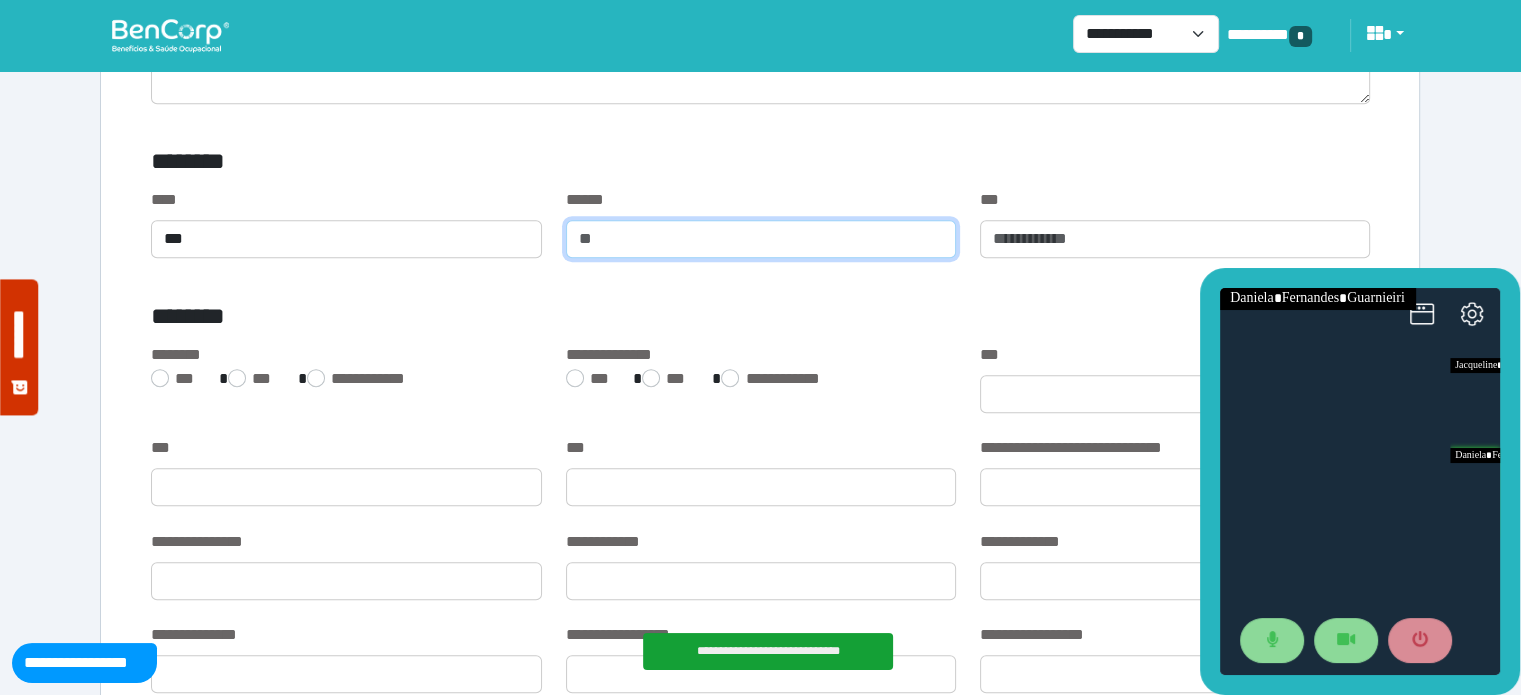 click at bounding box center (761, 239) 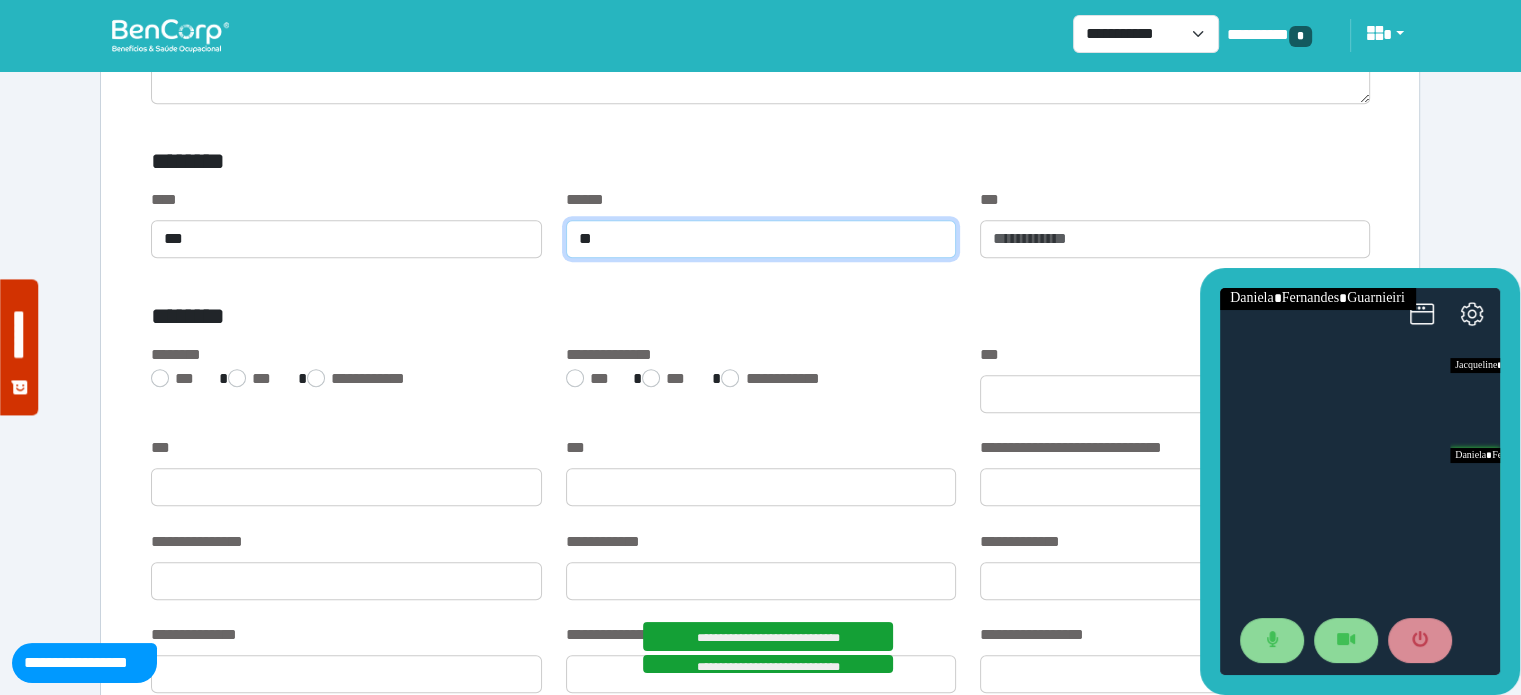 type on "***" 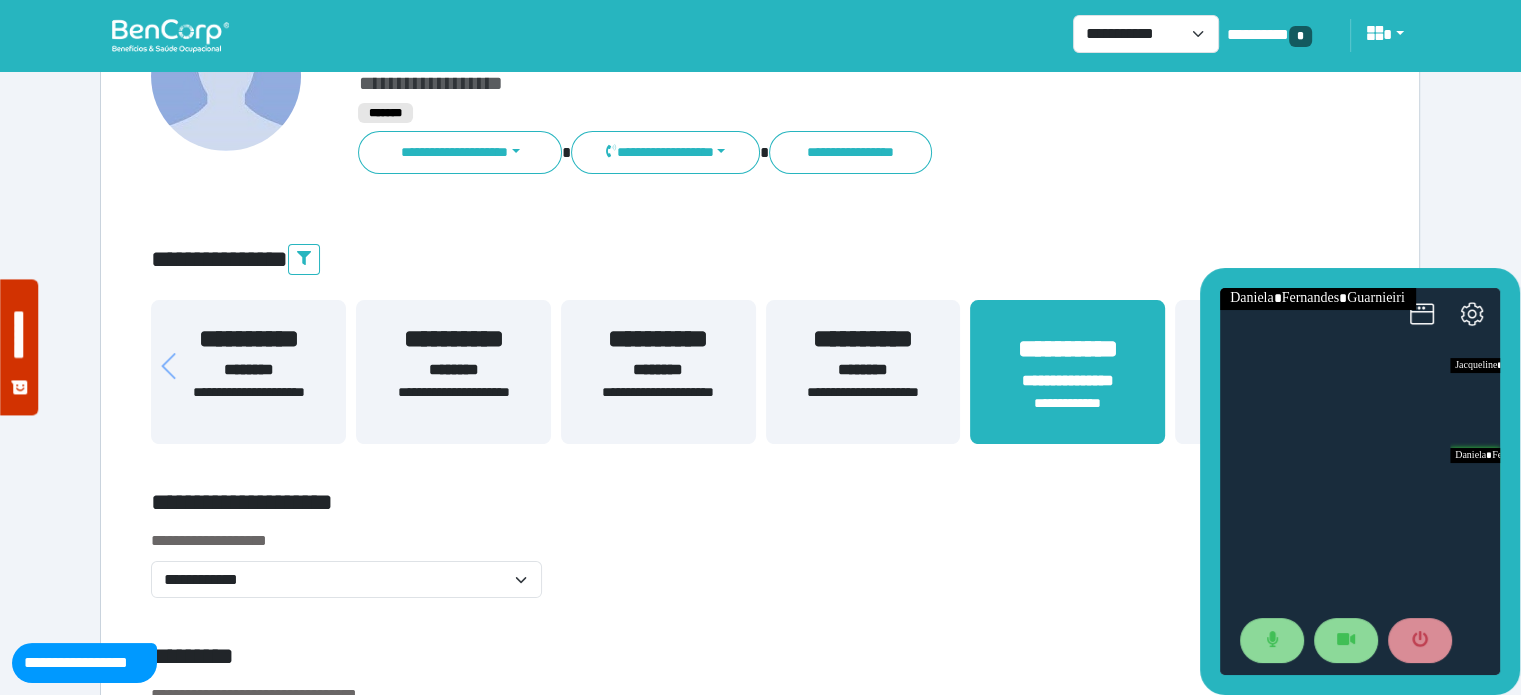 scroll, scrollTop: 201, scrollLeft: 0, axis: vertical 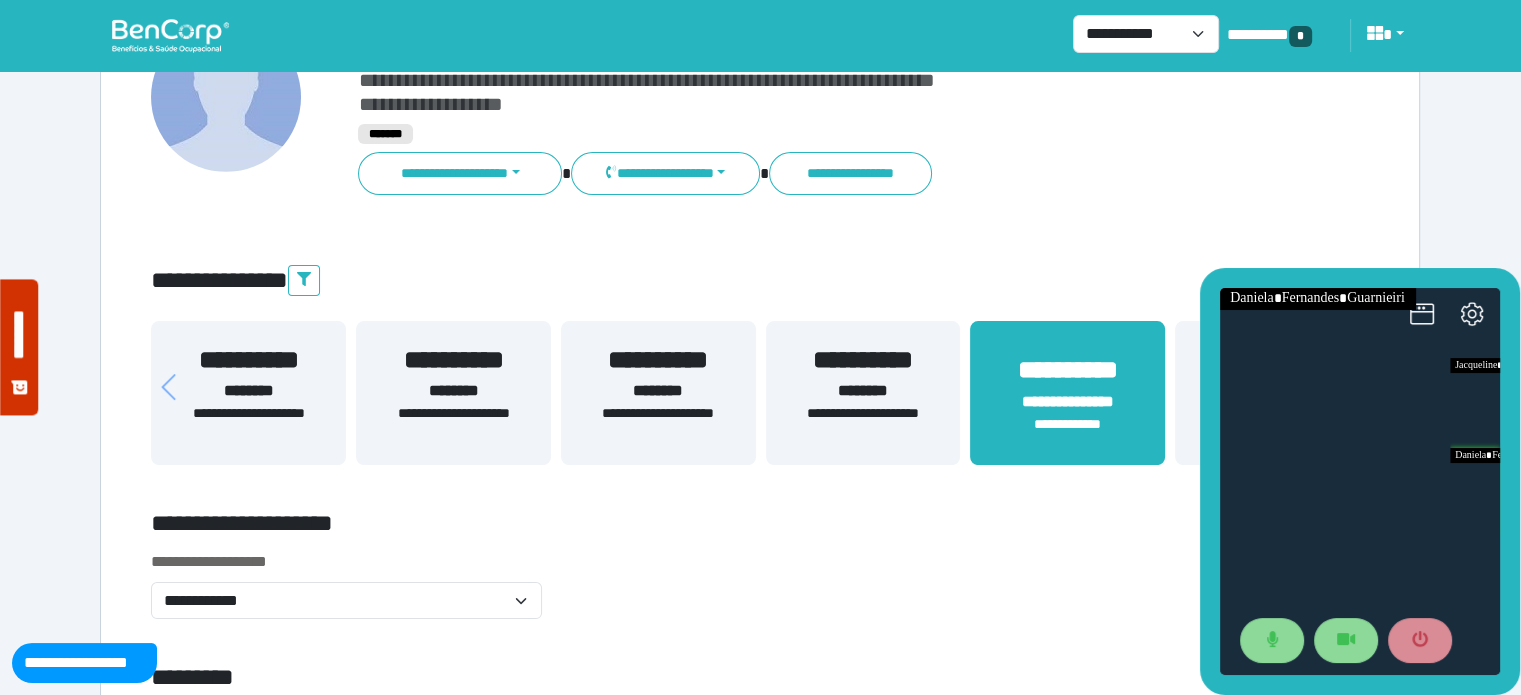 click on "**********" at bounding box center [658, 360] 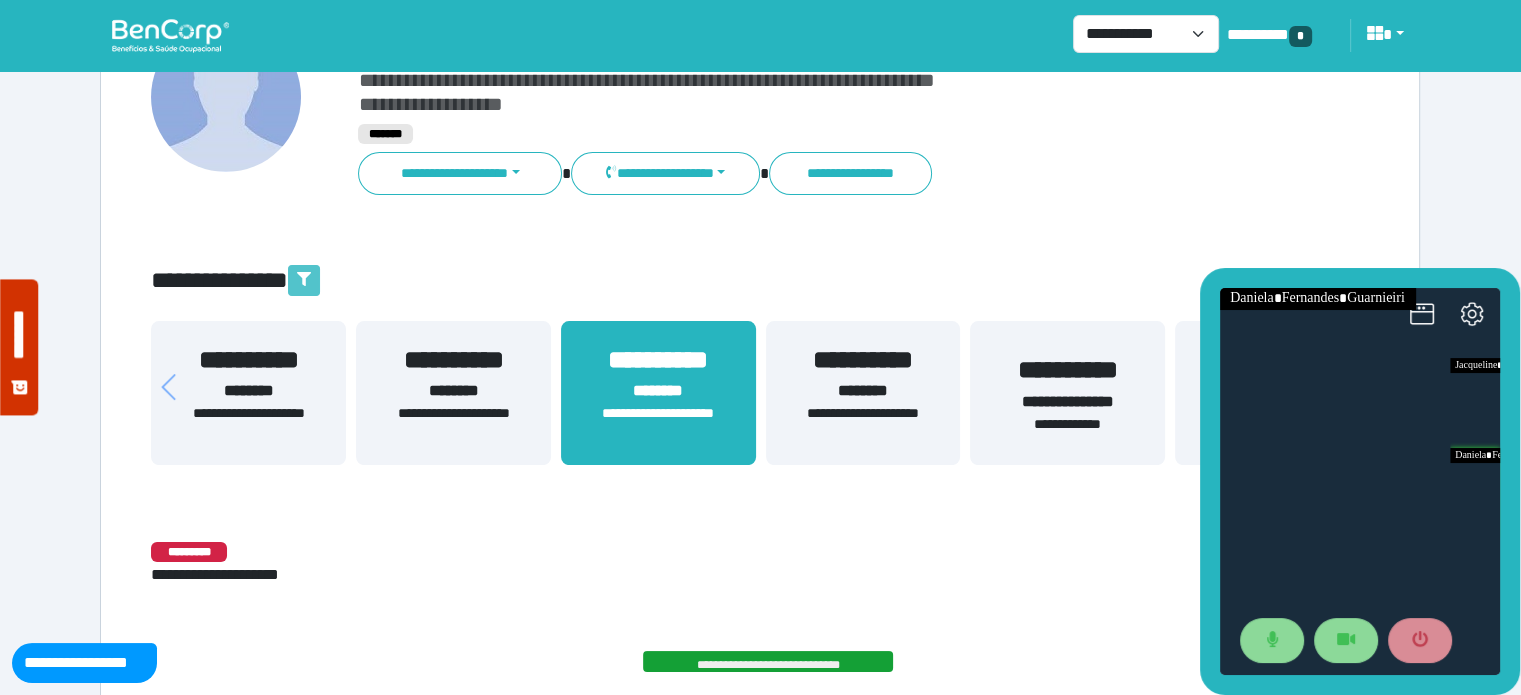 click at bounding box center [304, 280] 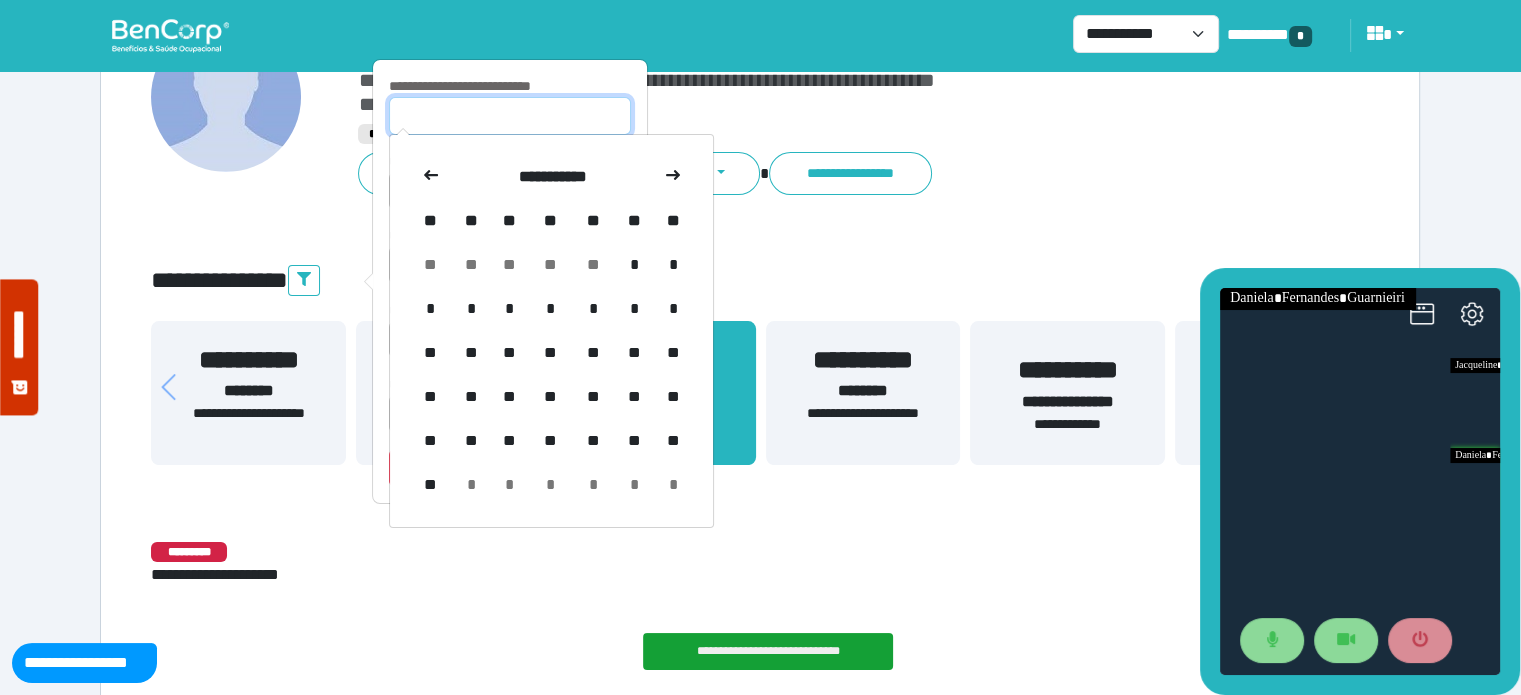click at bounding box center (510, 116) 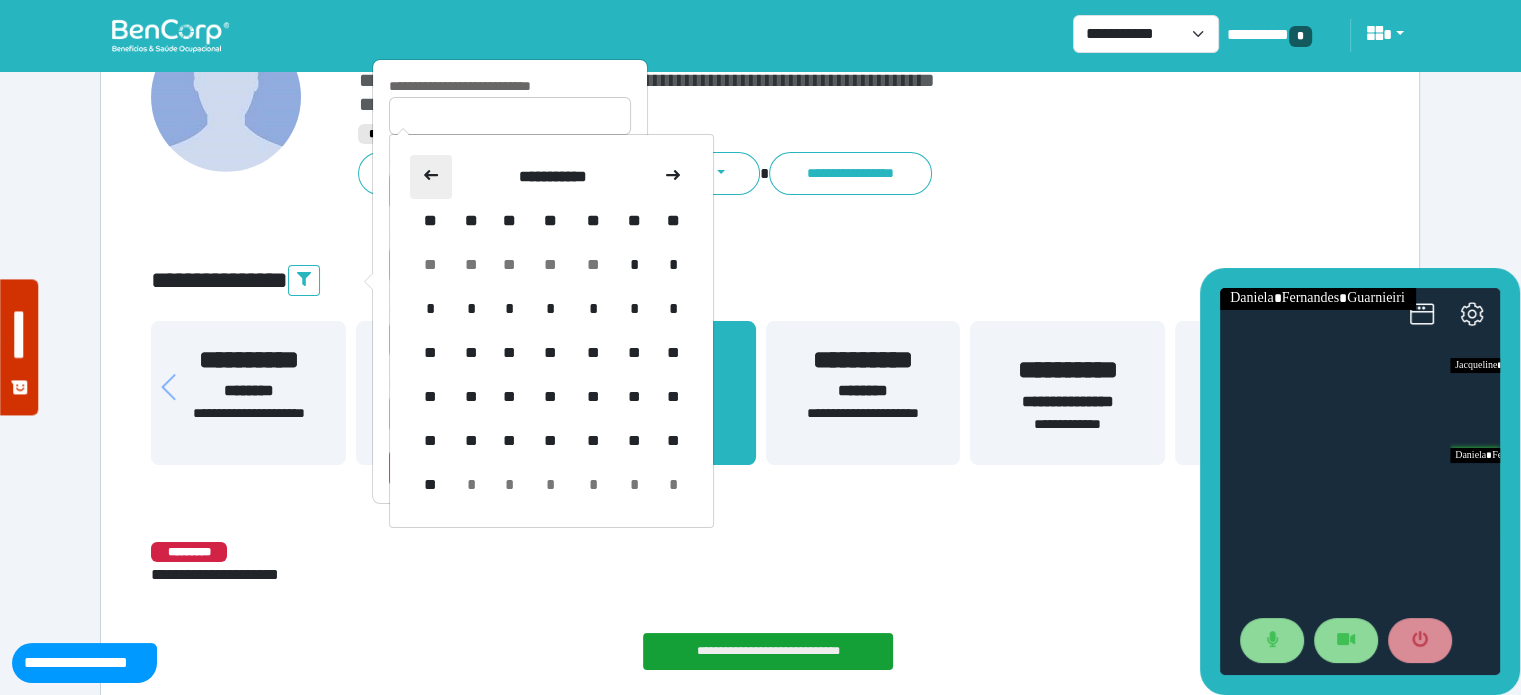 click 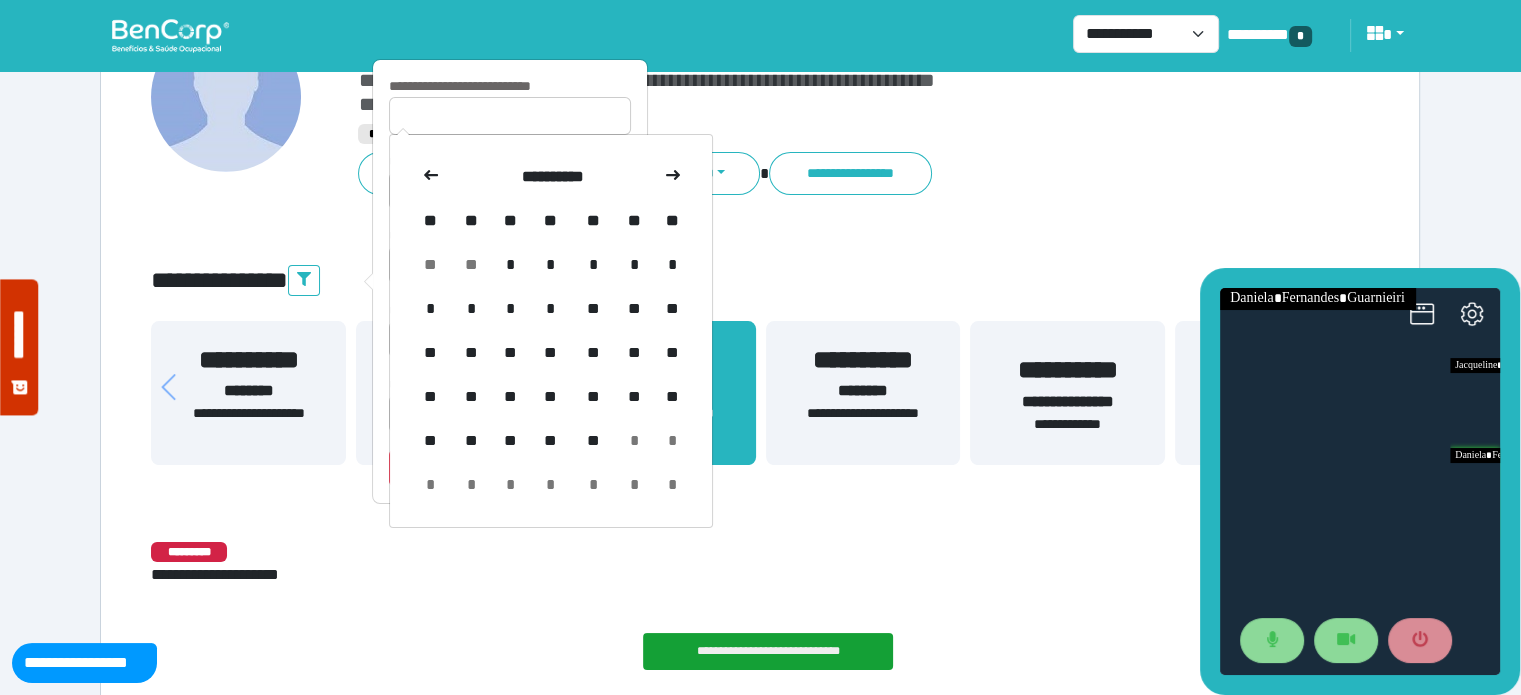 click 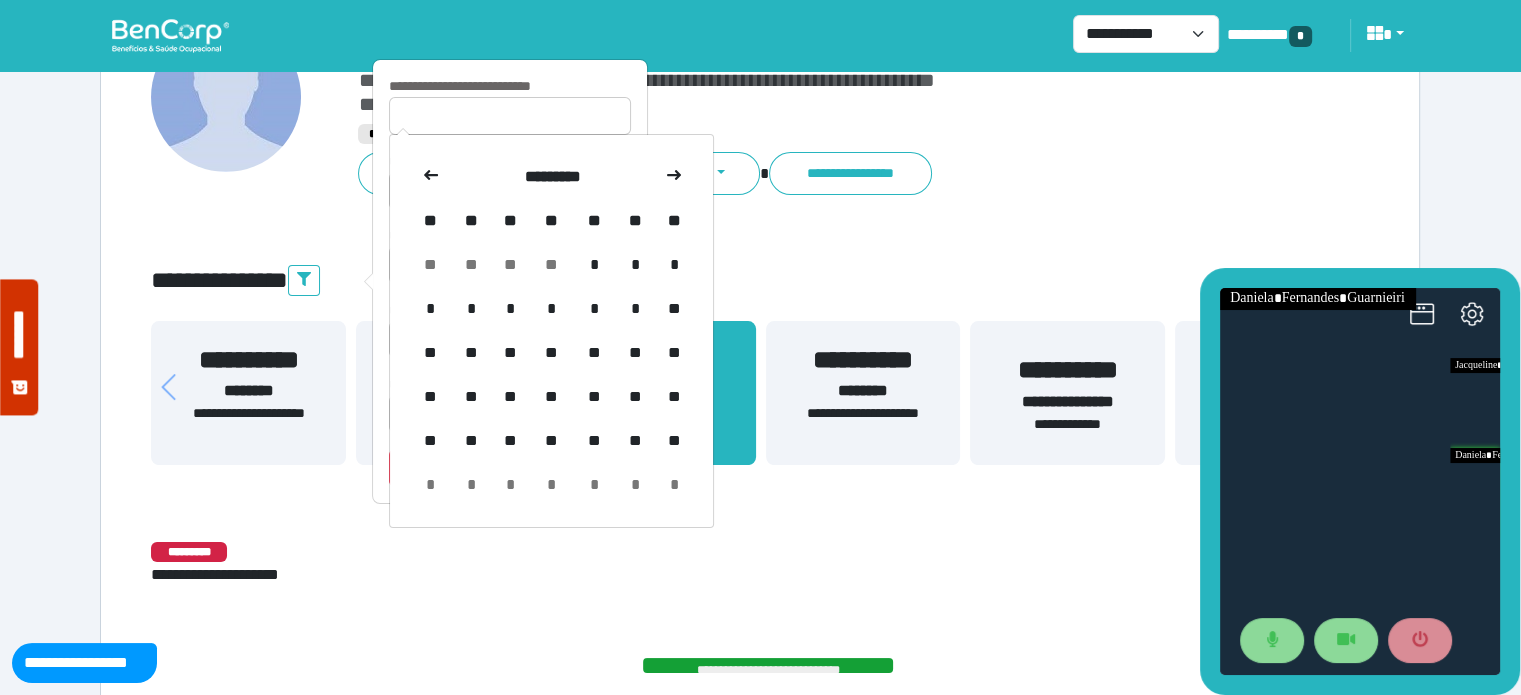 click 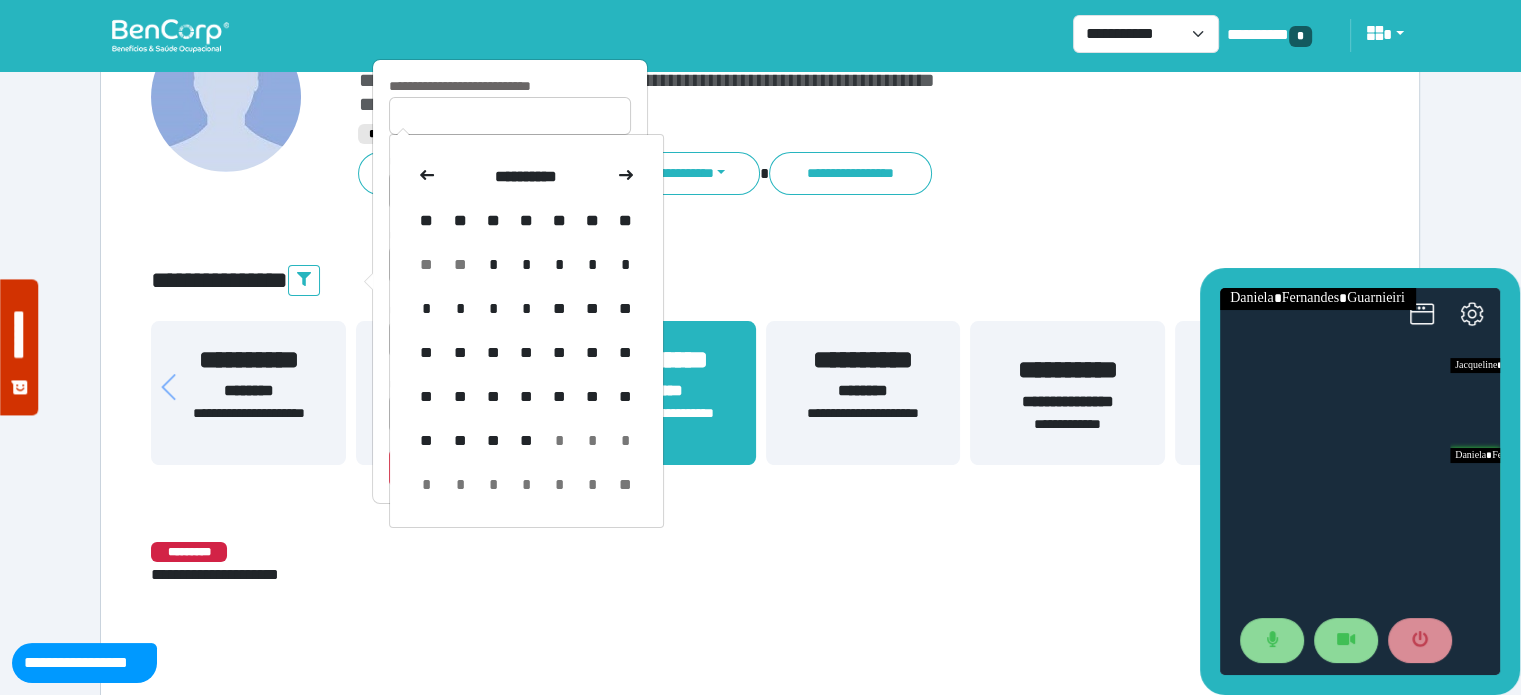 click 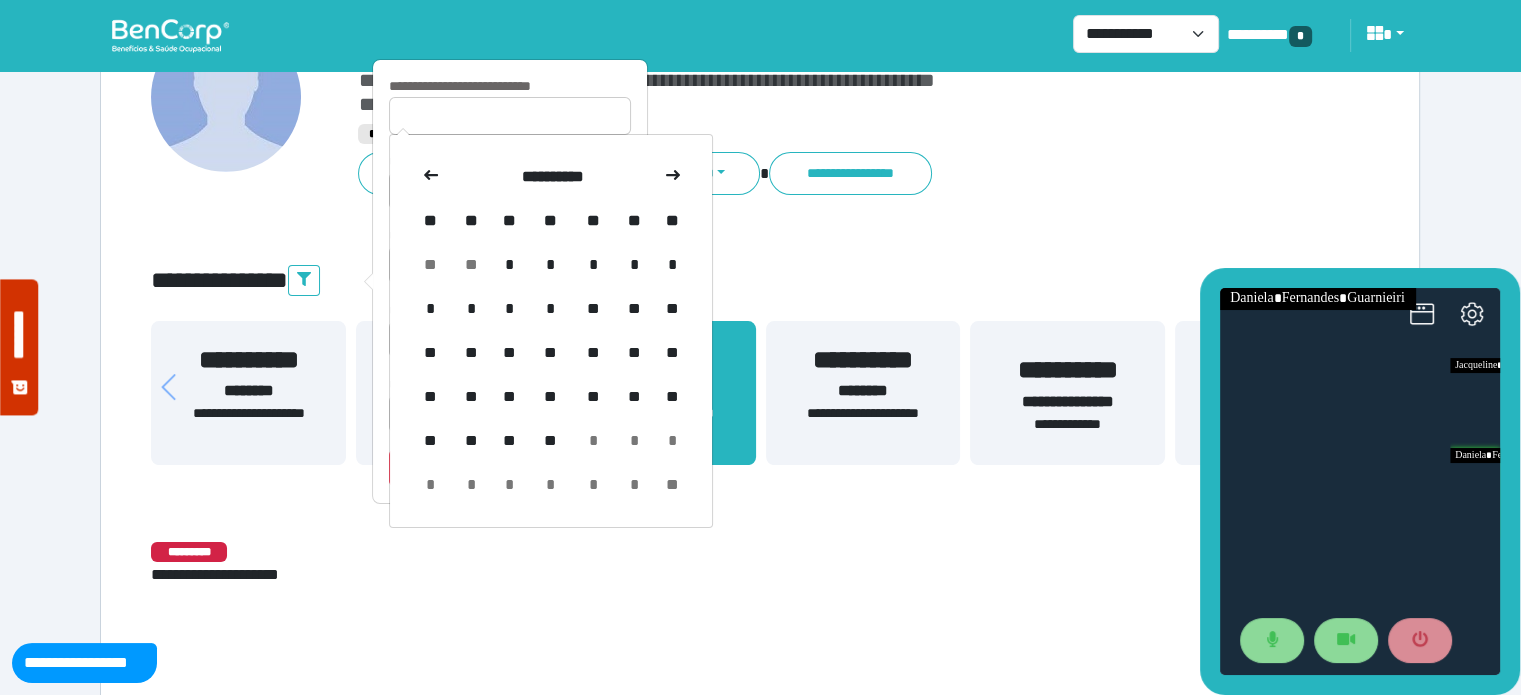 click 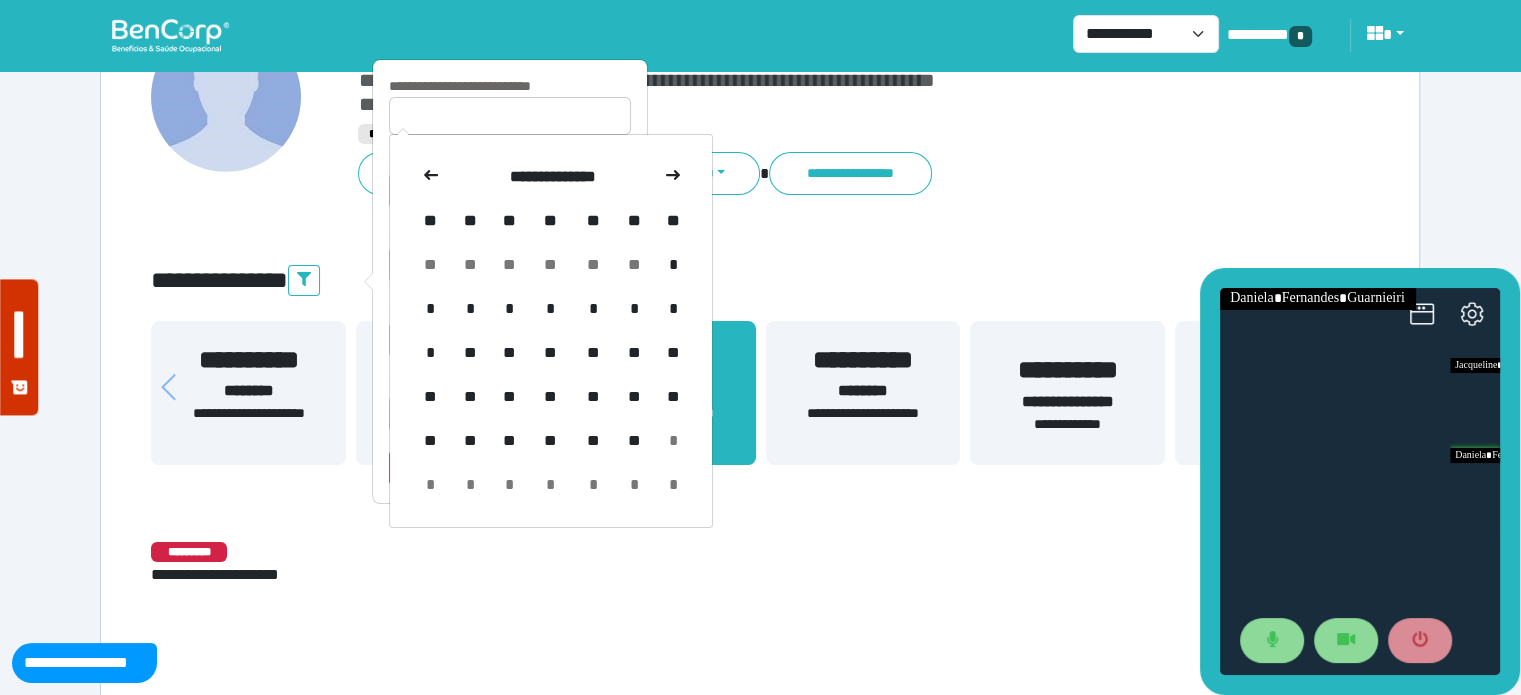 click 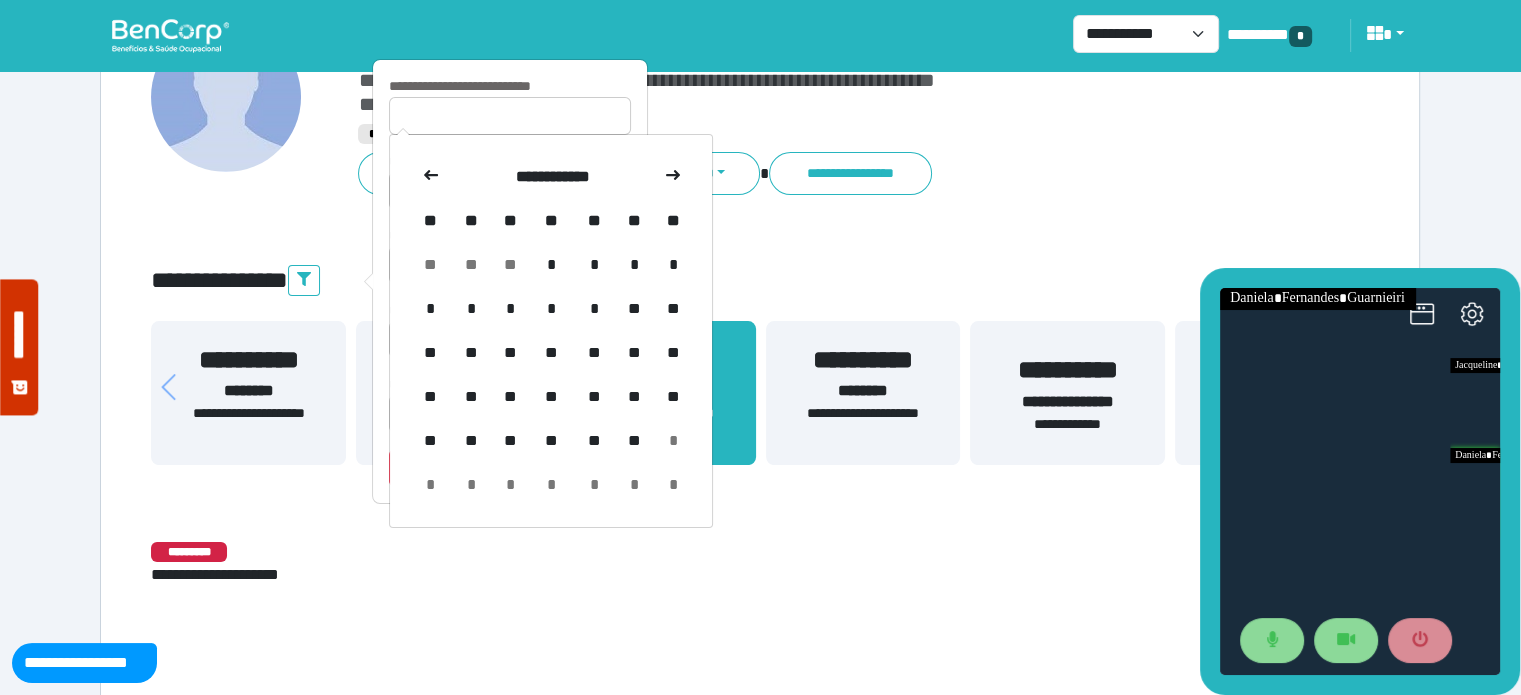 click 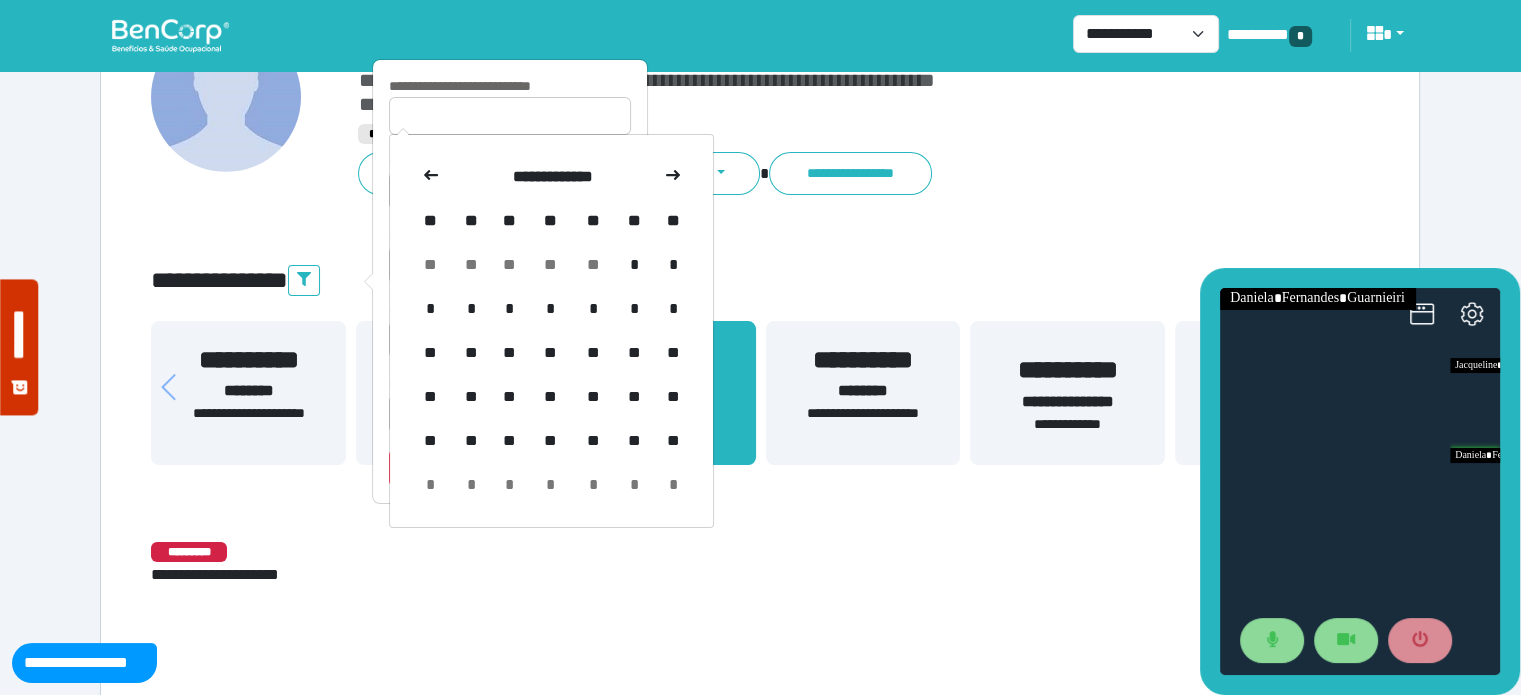 click 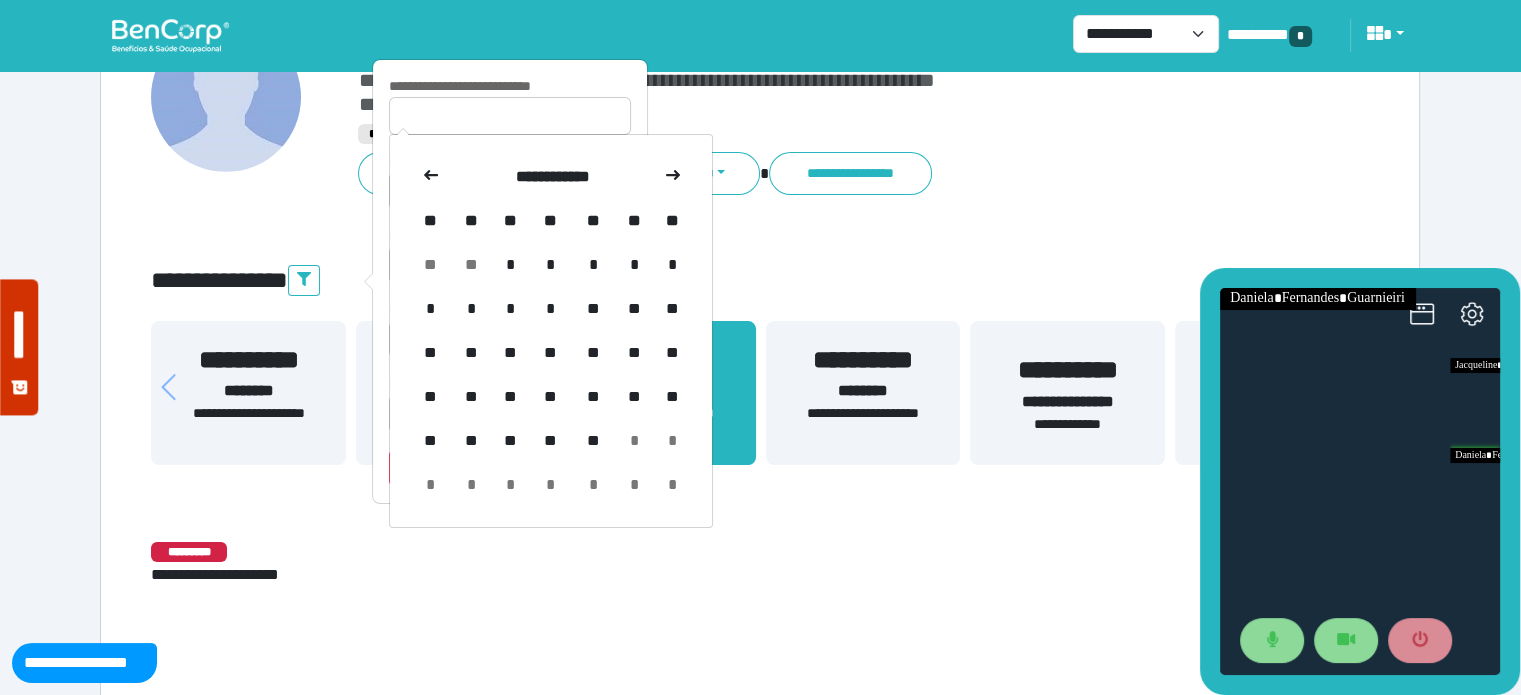 click 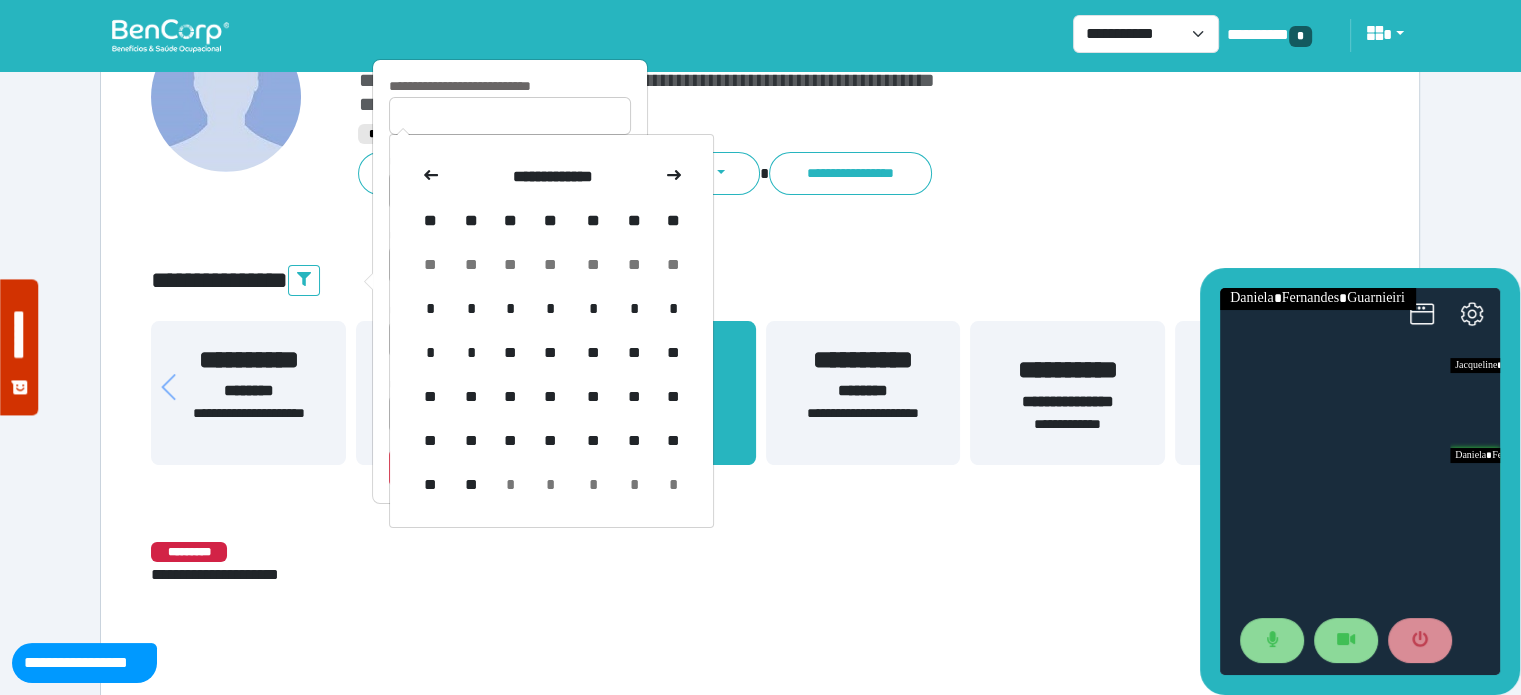 click 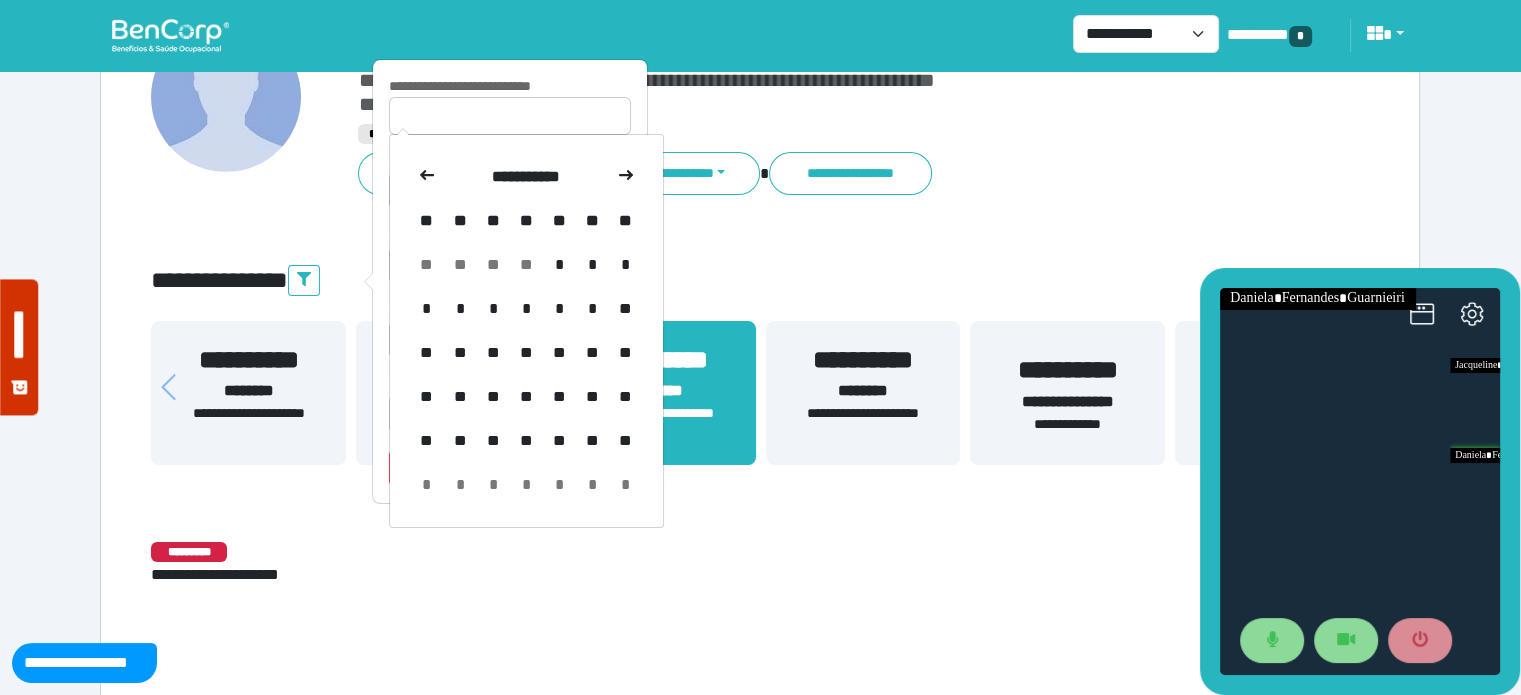 click 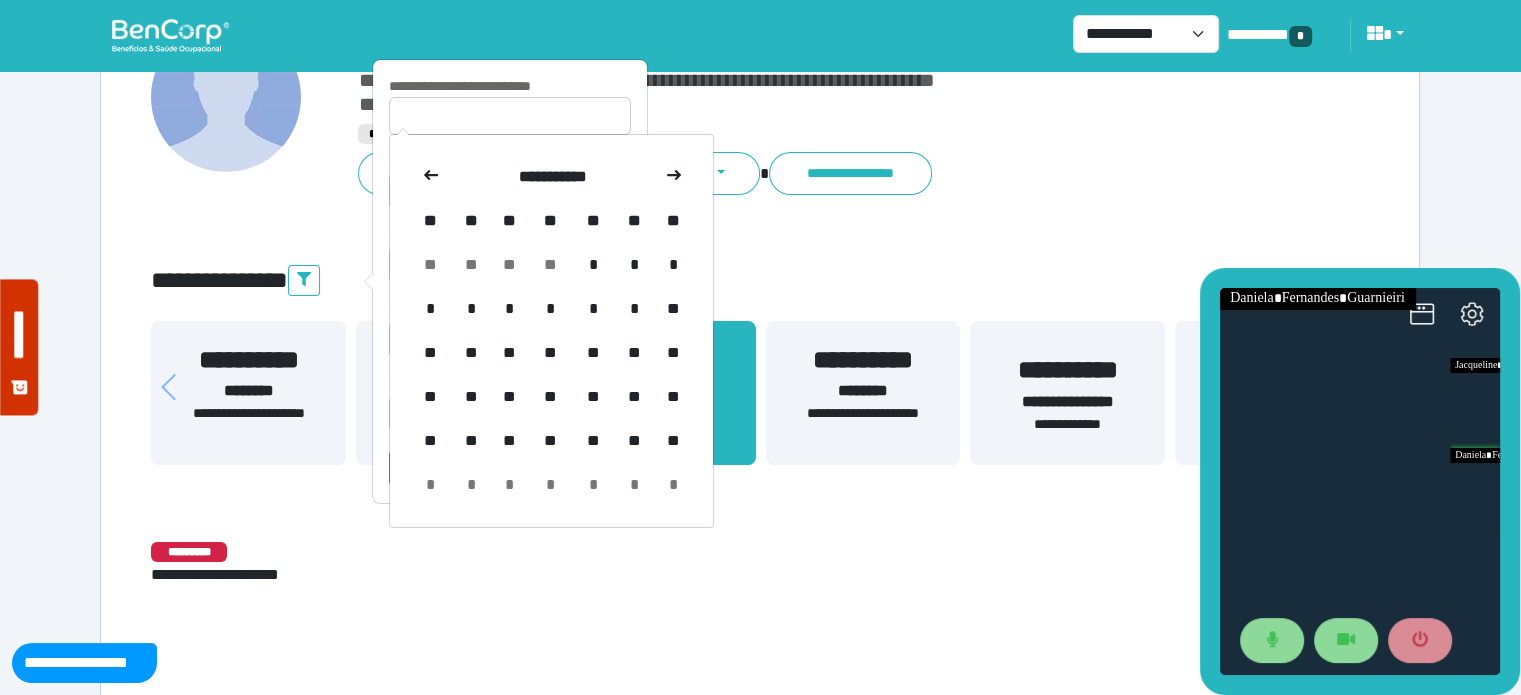 click 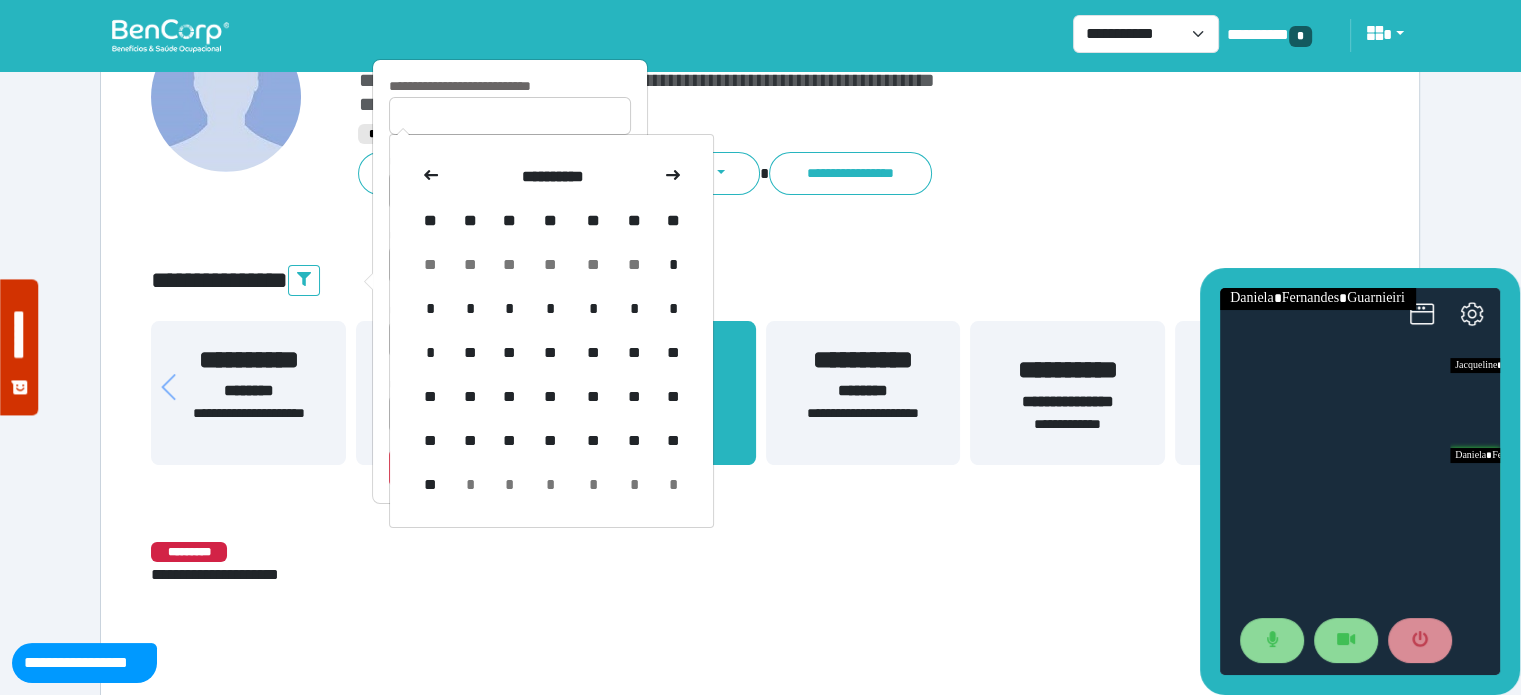 click 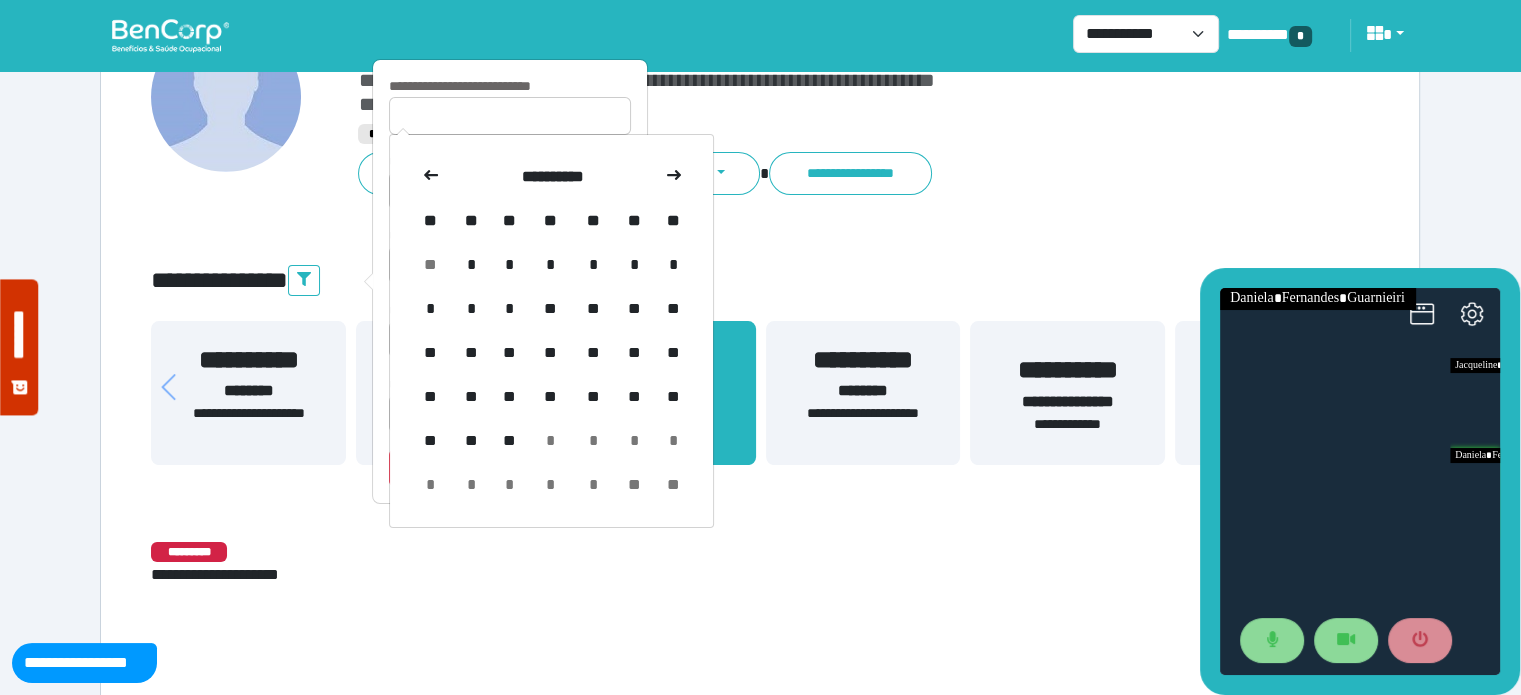 click 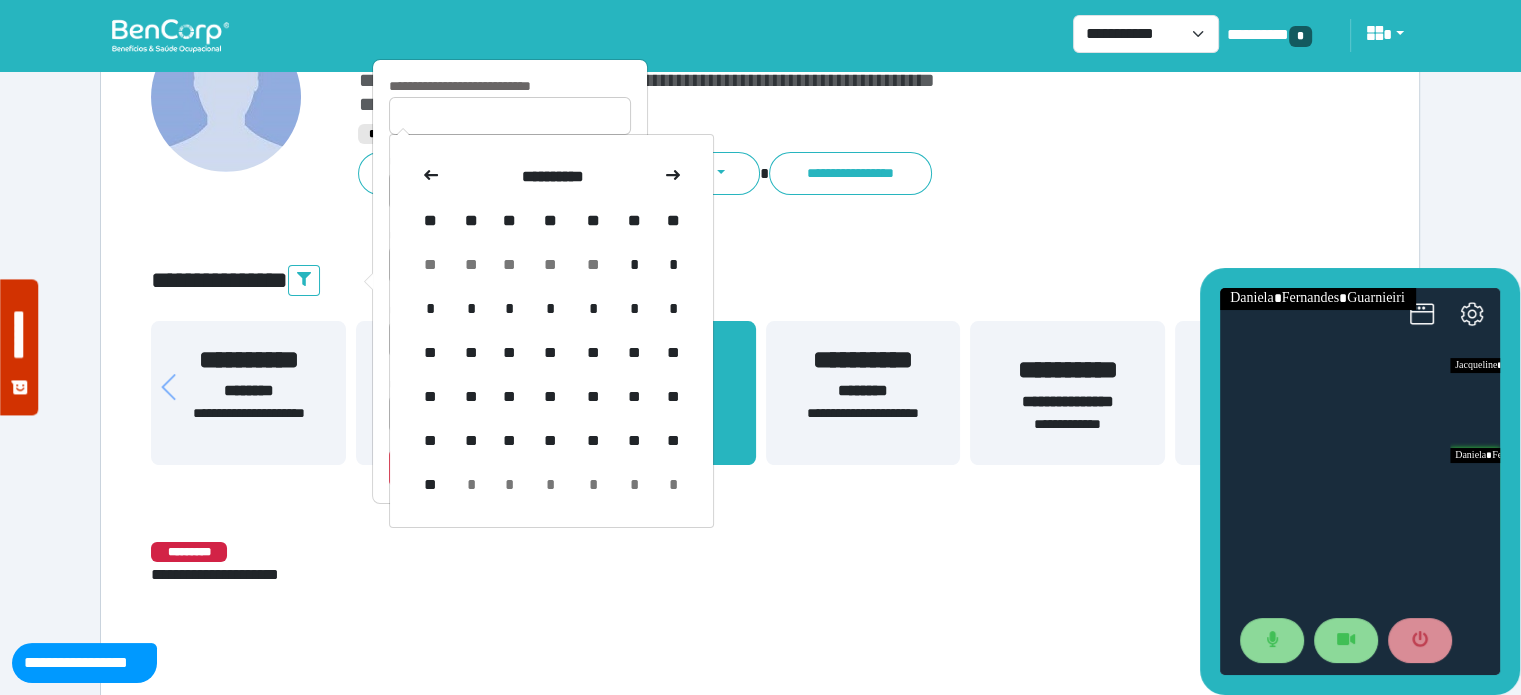 click 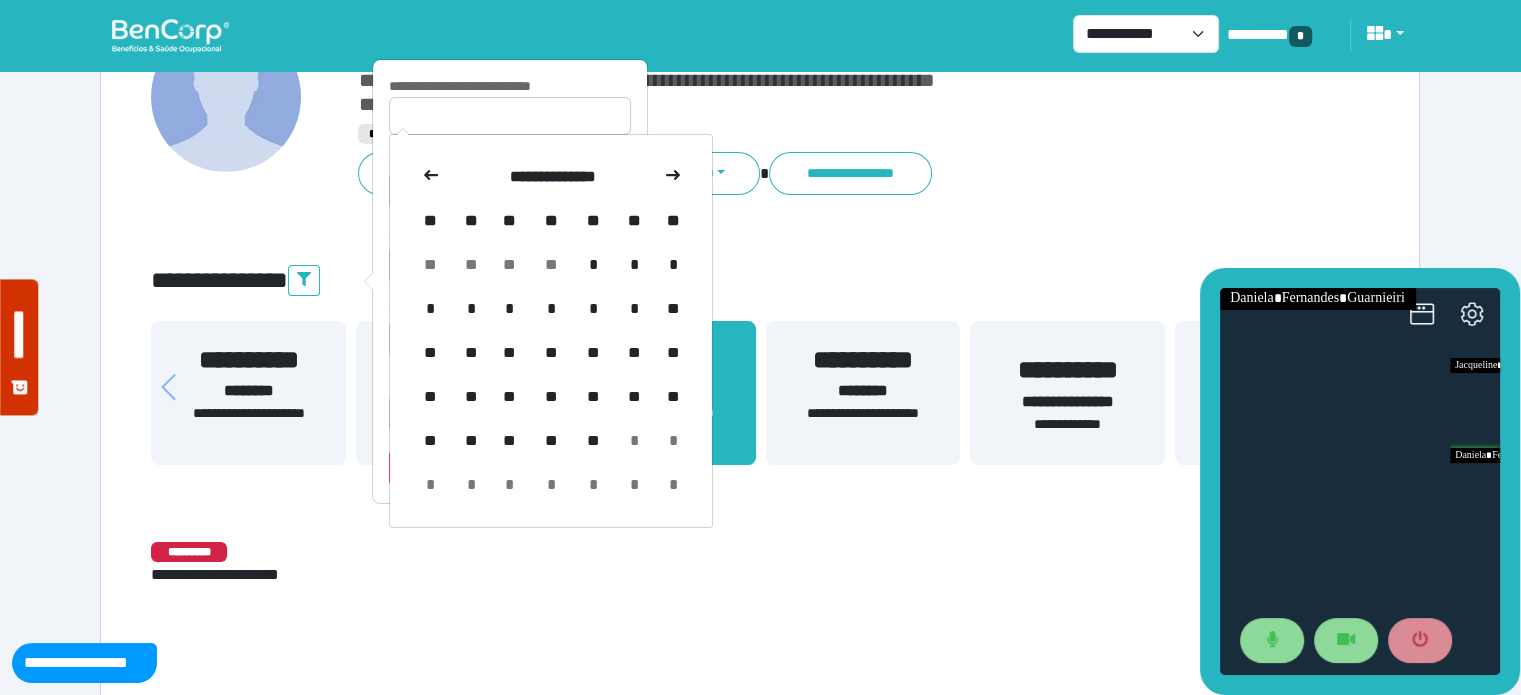 click 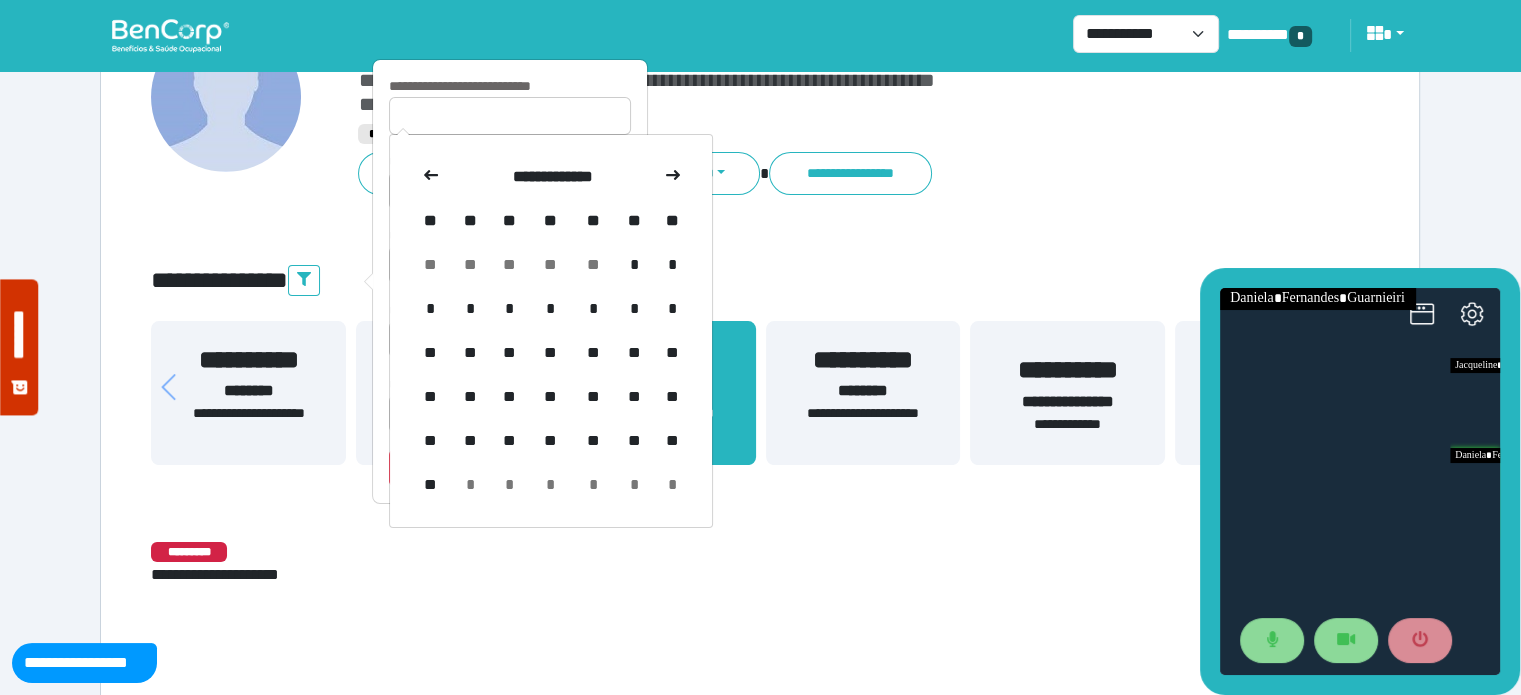 click 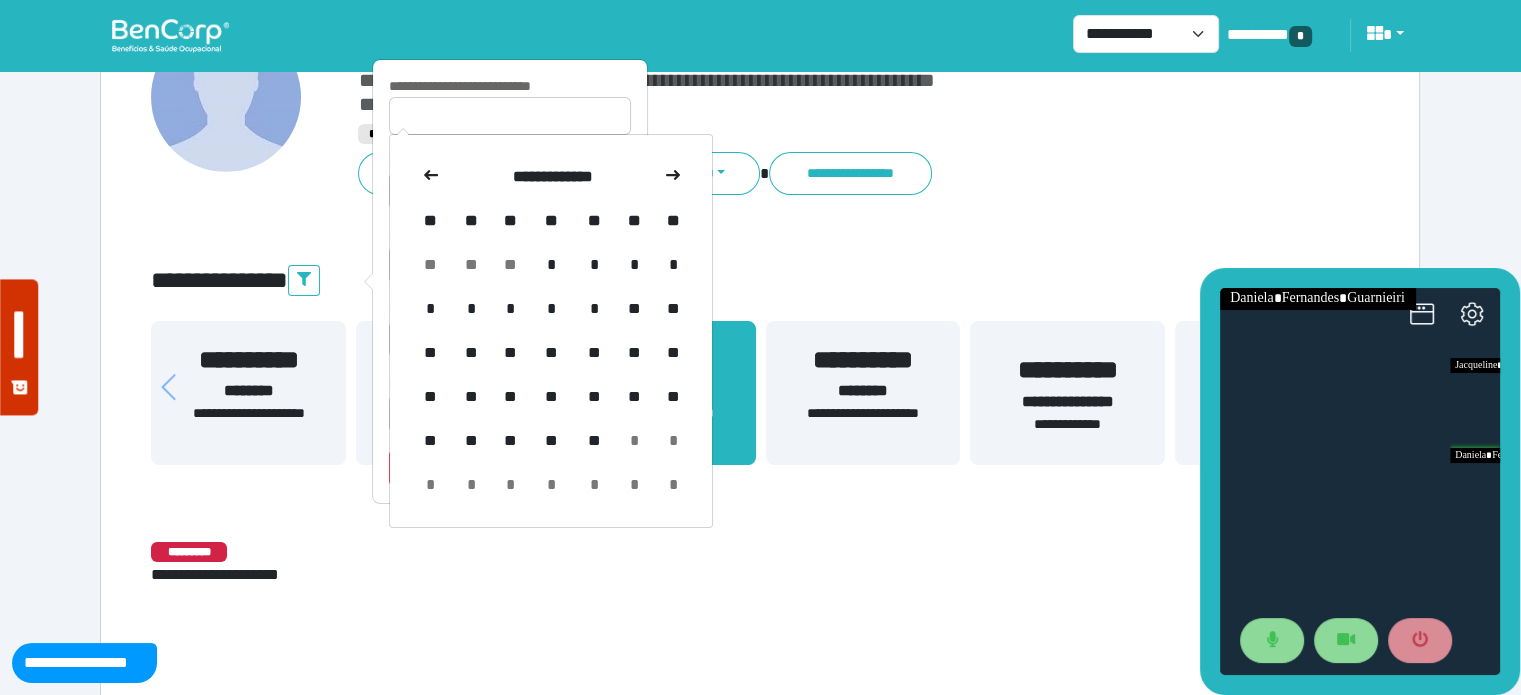 click 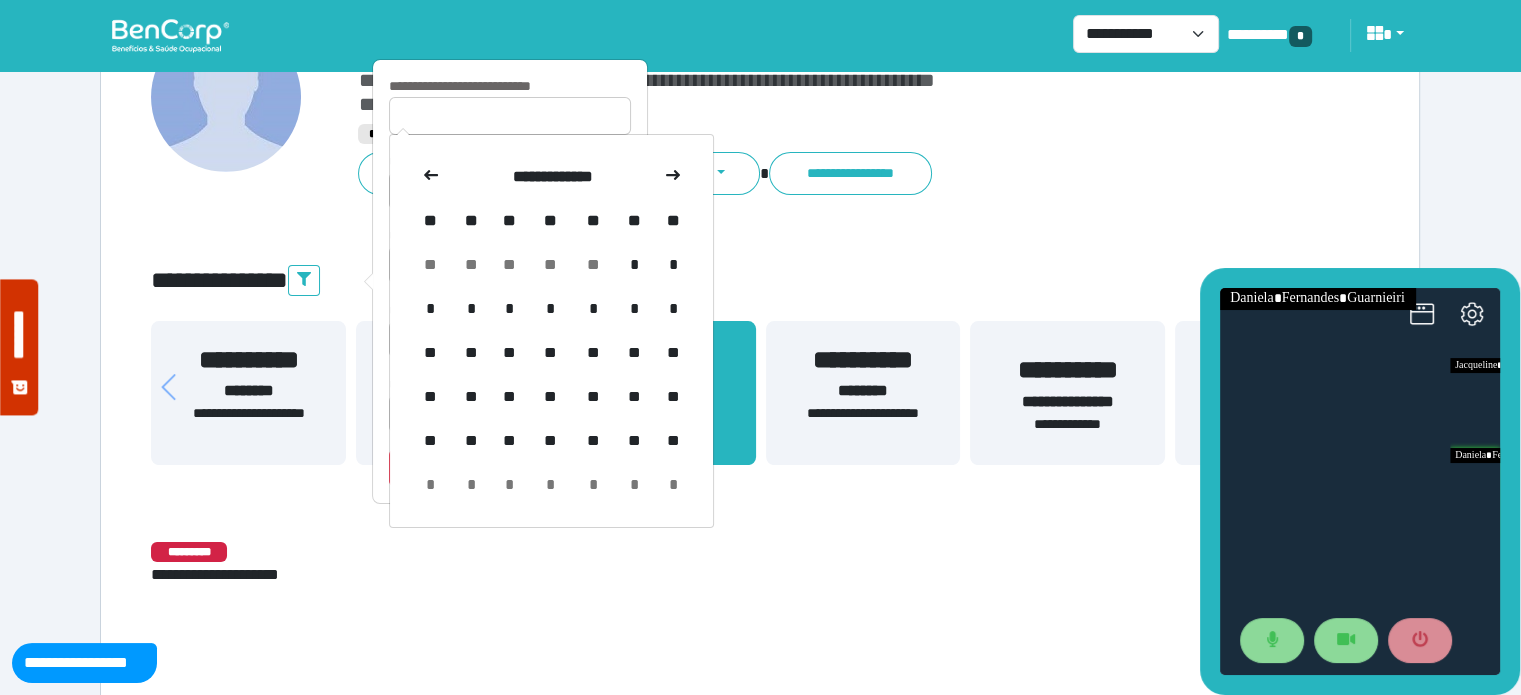 click 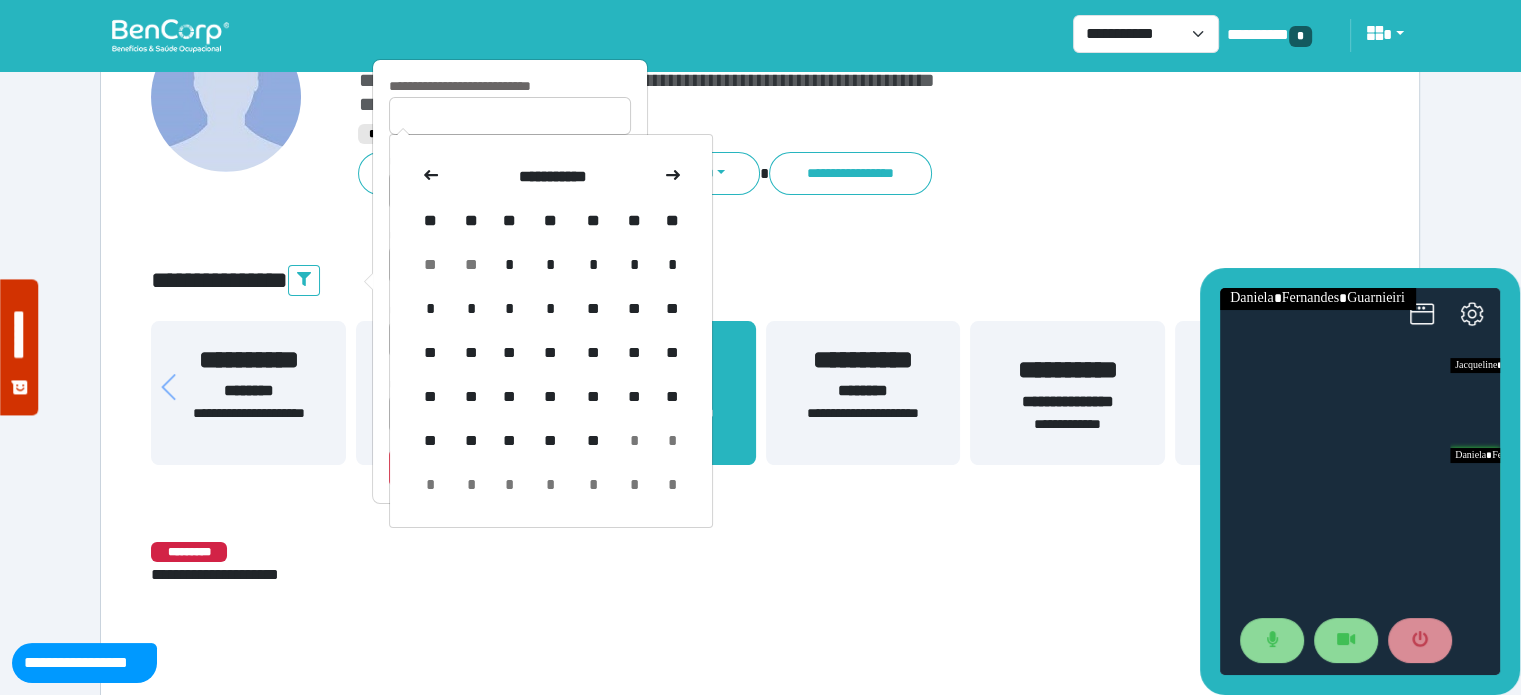 click 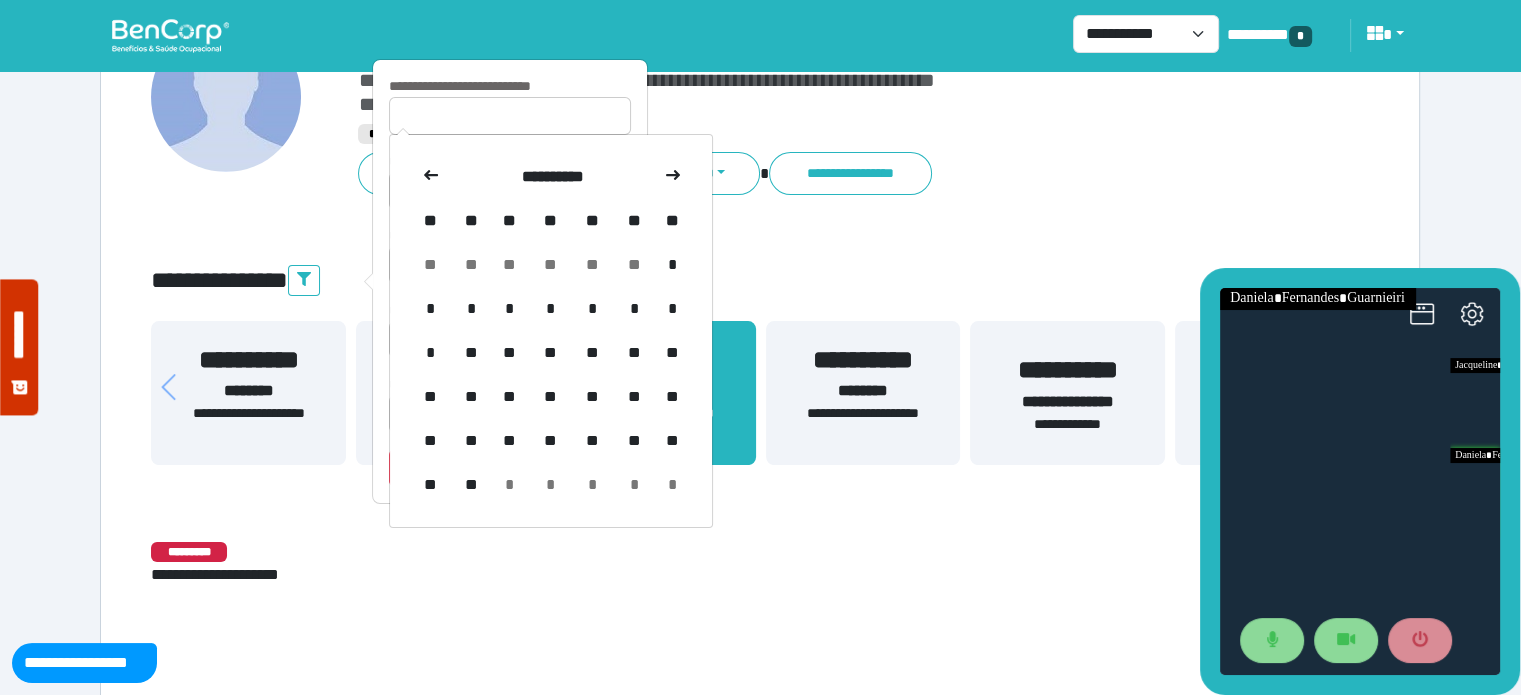 click 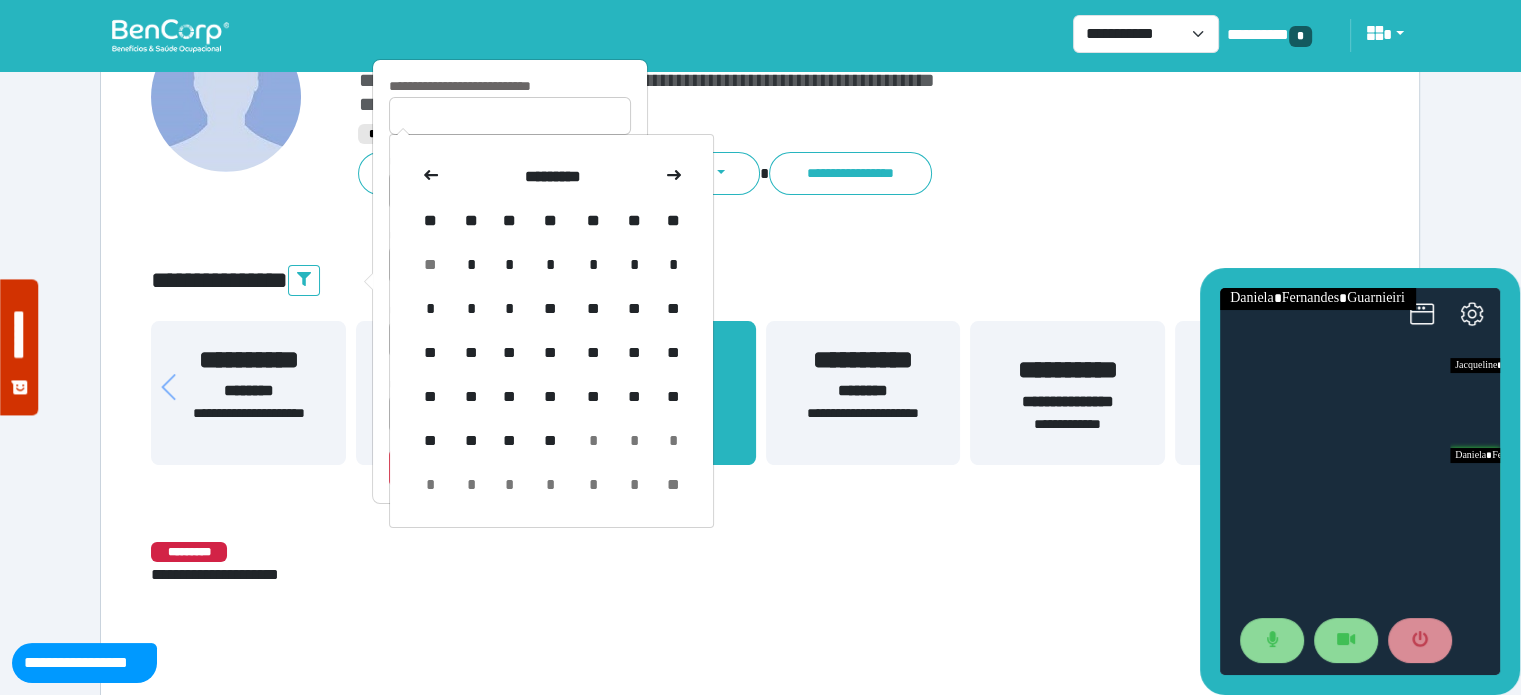 click 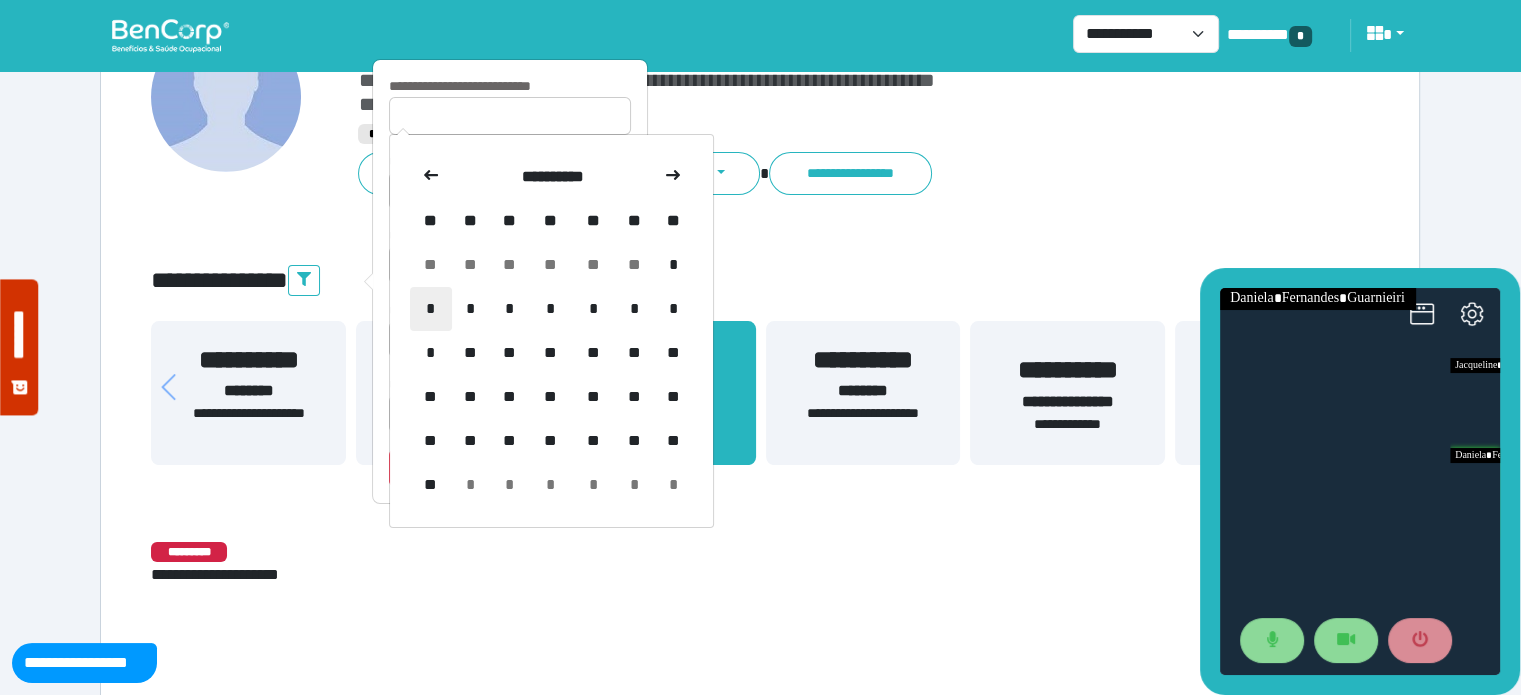 drag, startPoint x: 431, startPoint y: 183, endPoint x: 442, endPoint y: 298, distance: 115.52489 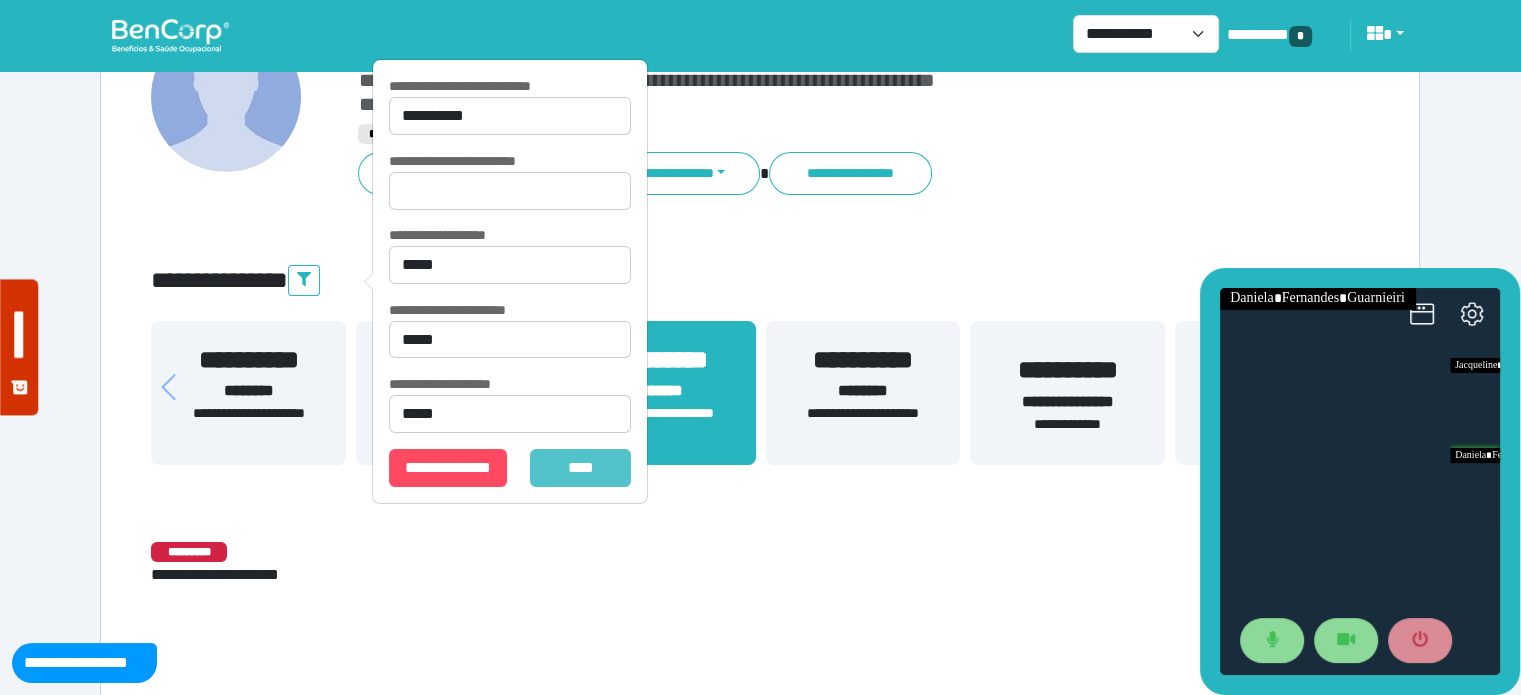 click on "*******" at bounding box center [581, 468] 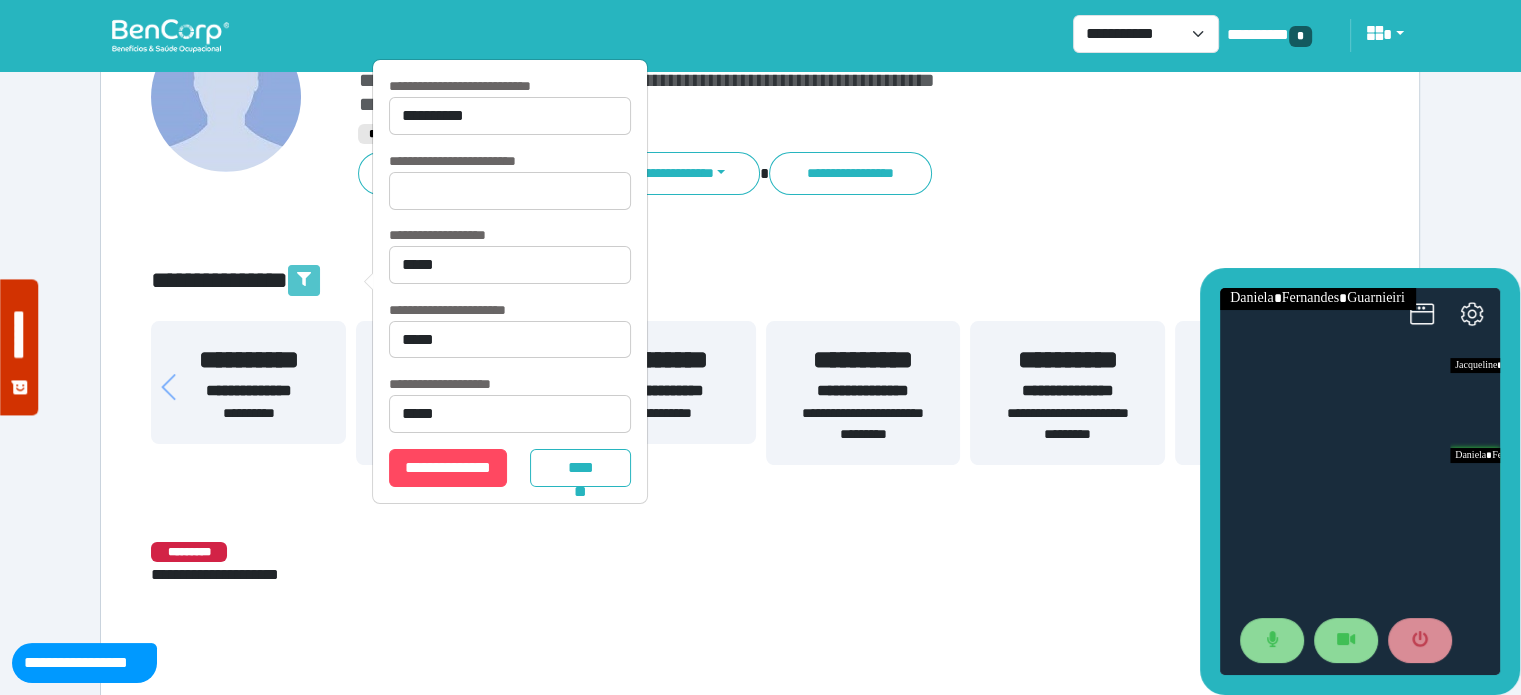 click 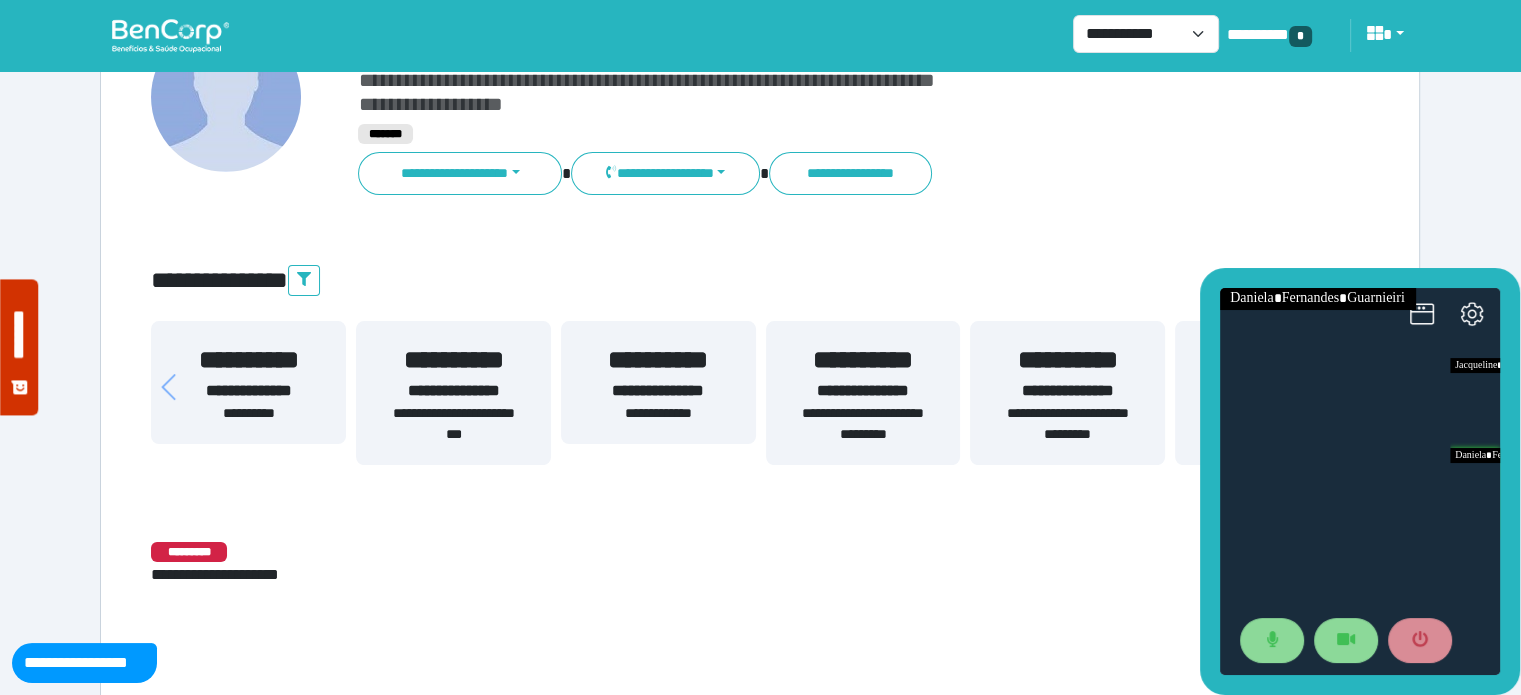click on "**********" at bounding box center [658, 360] 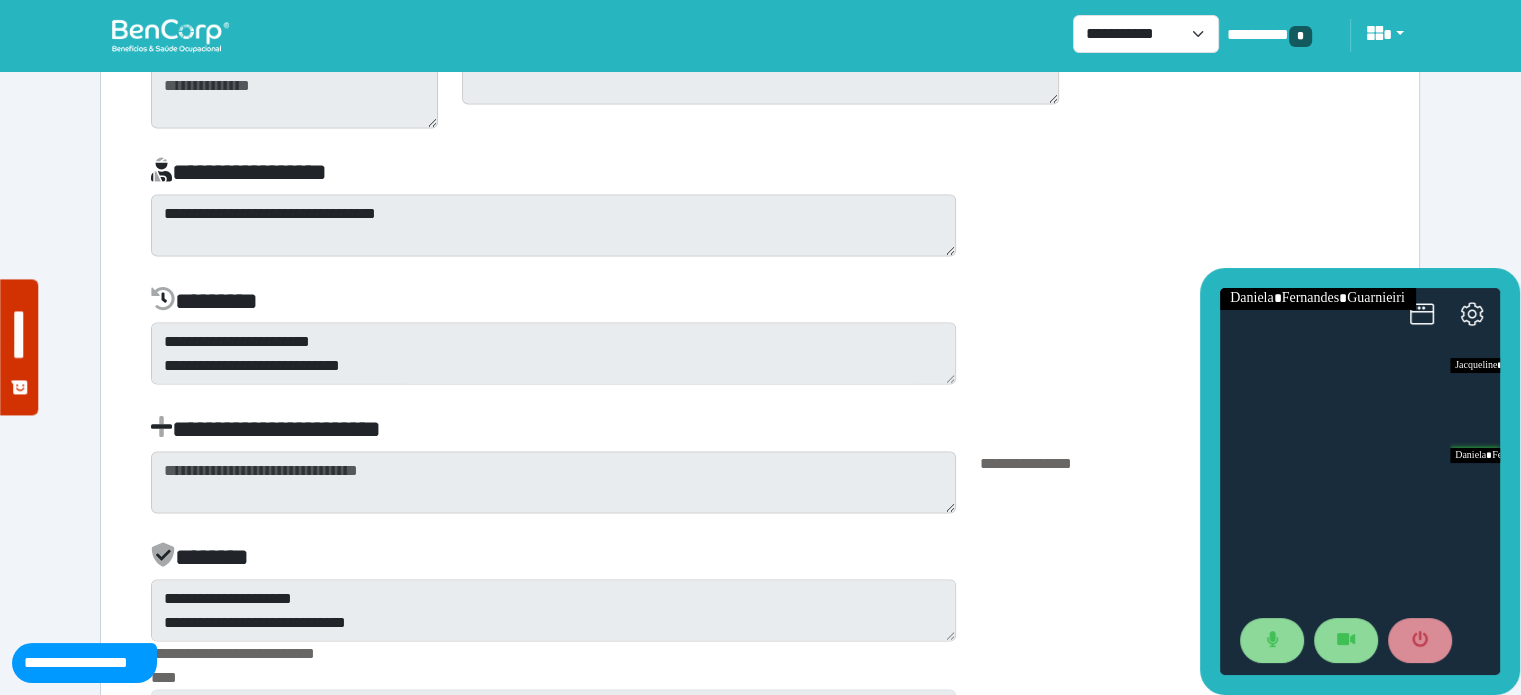 scroll, scrollTop: 3953, scrollLeft: 0, axis: vertical 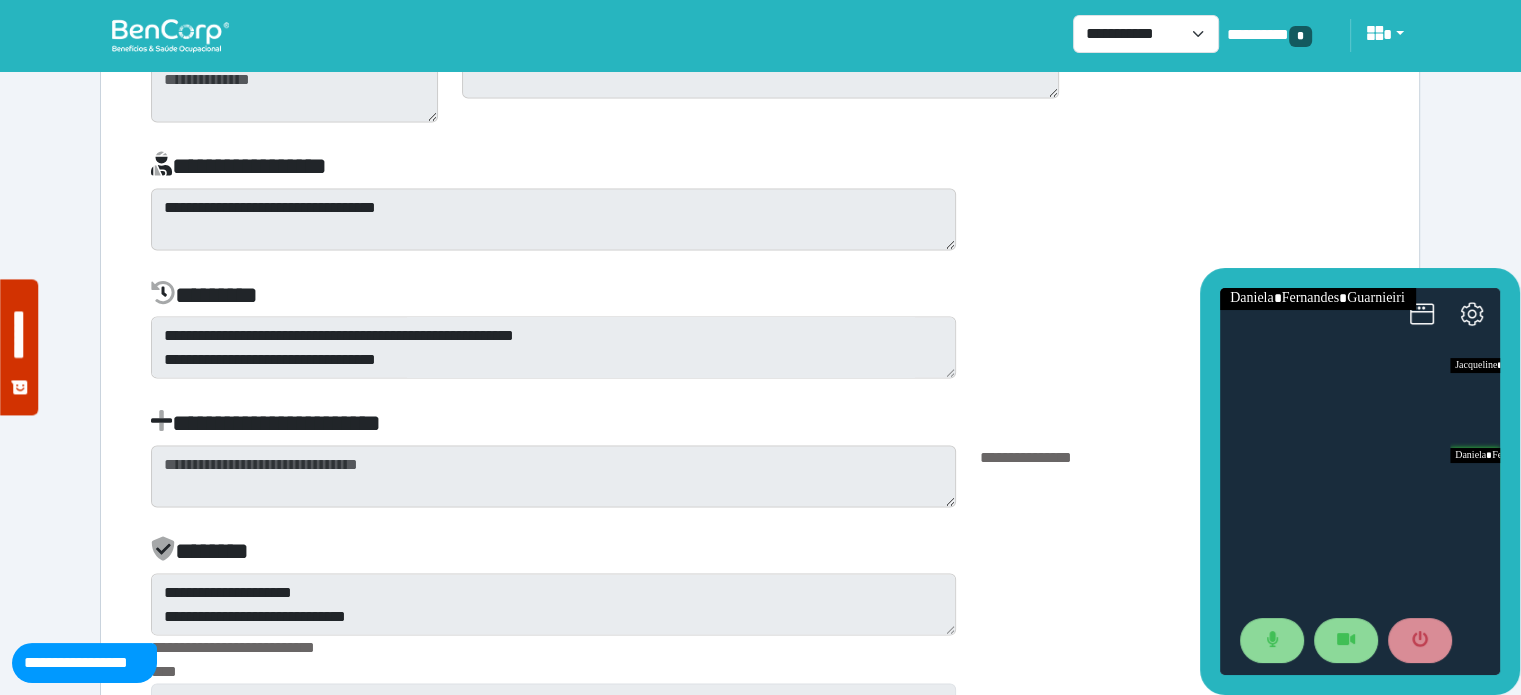 click on "**********" at bounding box center [760, -633] 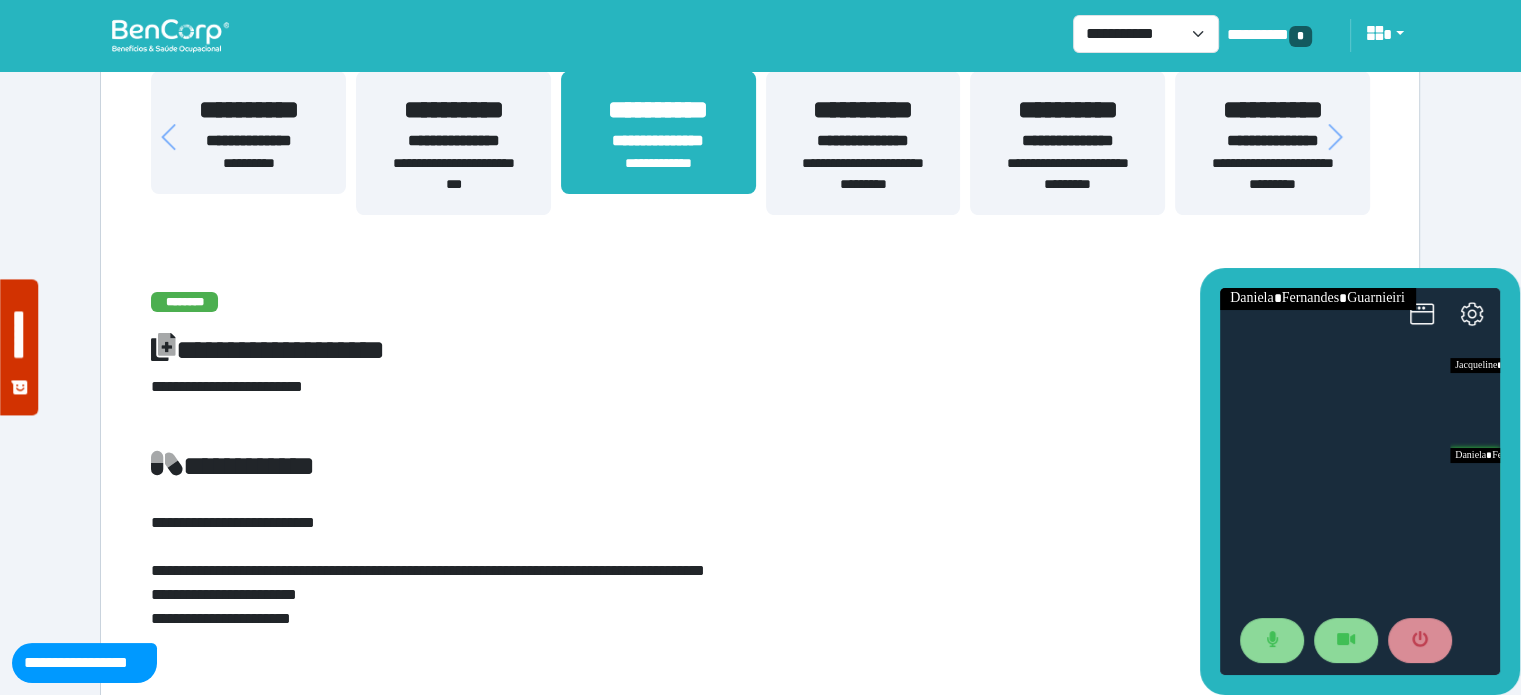 scroll, scrollTop: 0, scrollLeft: 0, axis: both 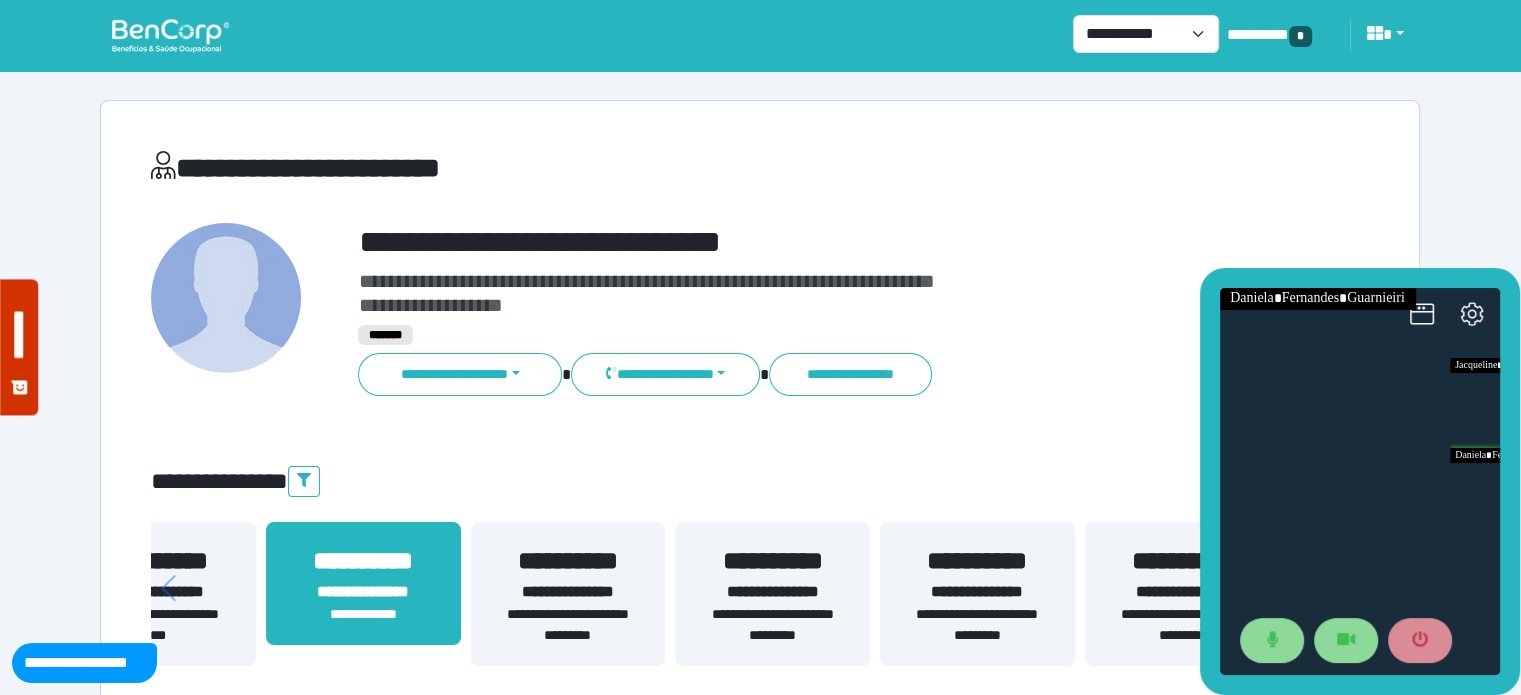 drag, startPoint x: 934, startPoint y: 532, endPoint x: 320, endPoint y: 527, distance: 614.0204 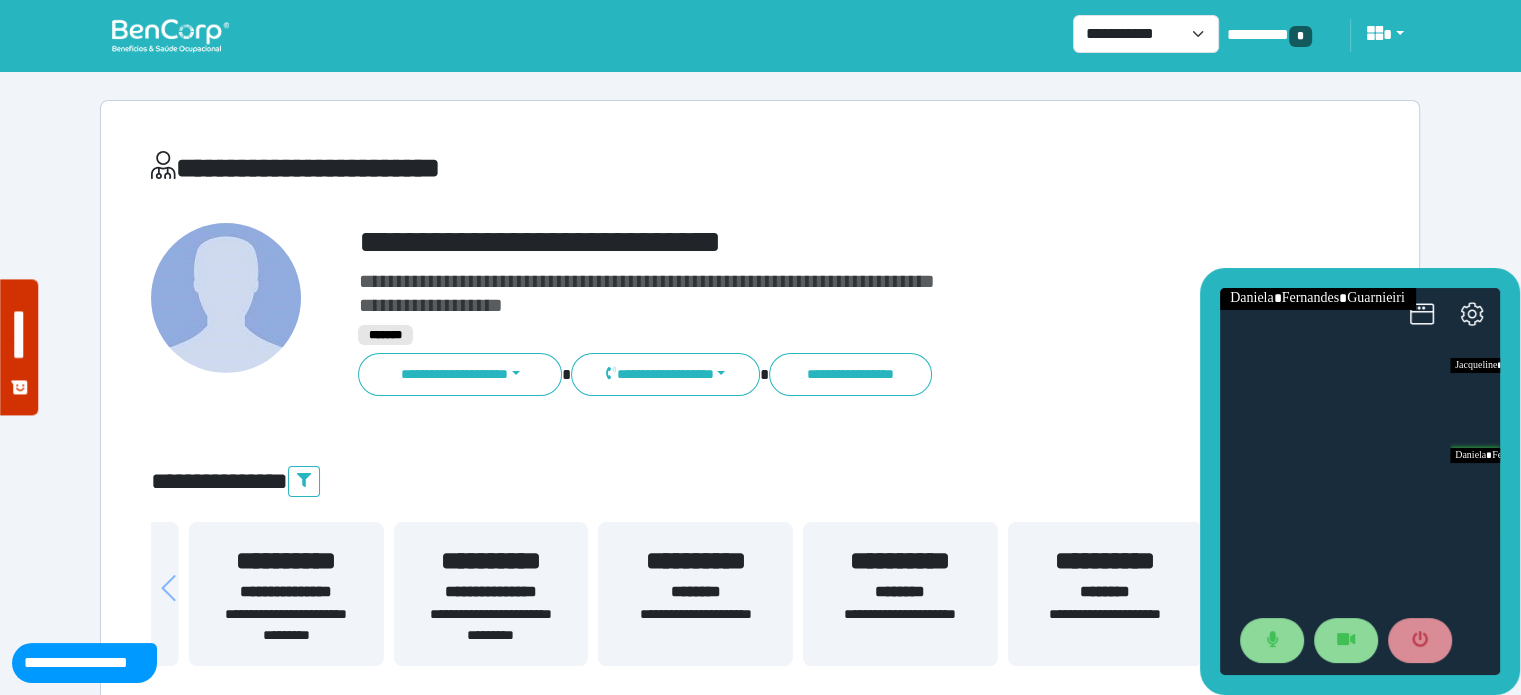 drag, startPoint x: 852, startPoint y: 636, endPoint x: 480, endPoint y: 579, distance: 376.3416 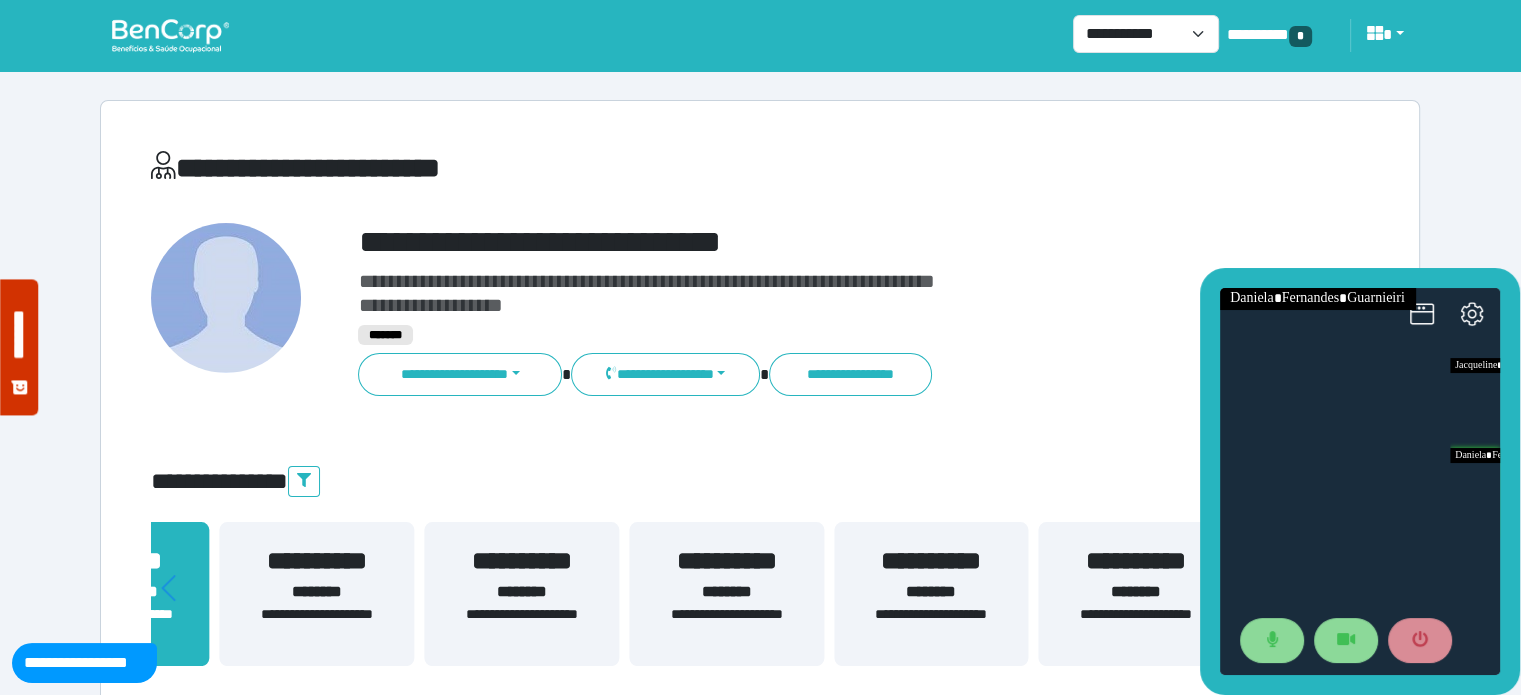 drag, startPoint x: 969, startPoint y: 634, endPoint x: 326, endPoint y: 643, distance: 643.063 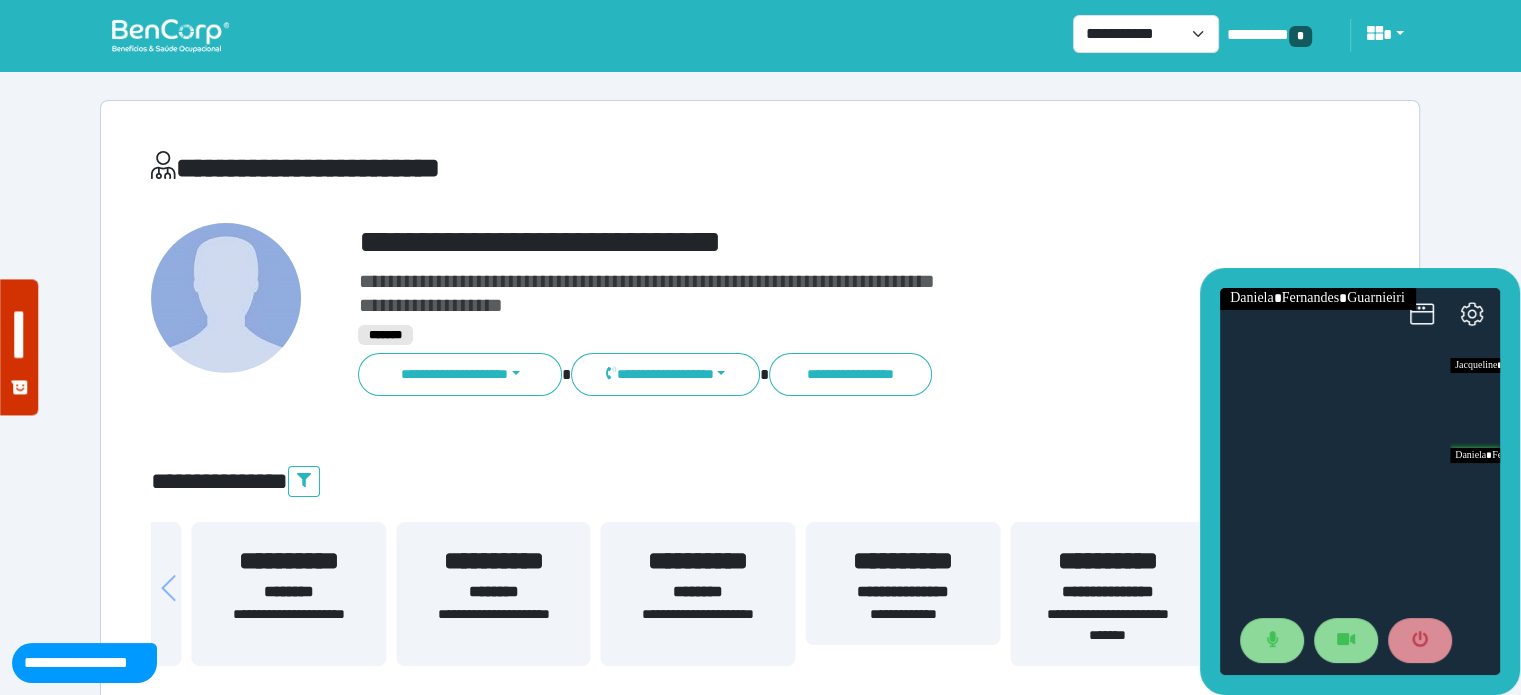 drag, startPoint x: 980, startPoint y: 613, endPoint x: 406, endPoint y: 634, distance: 574.38403 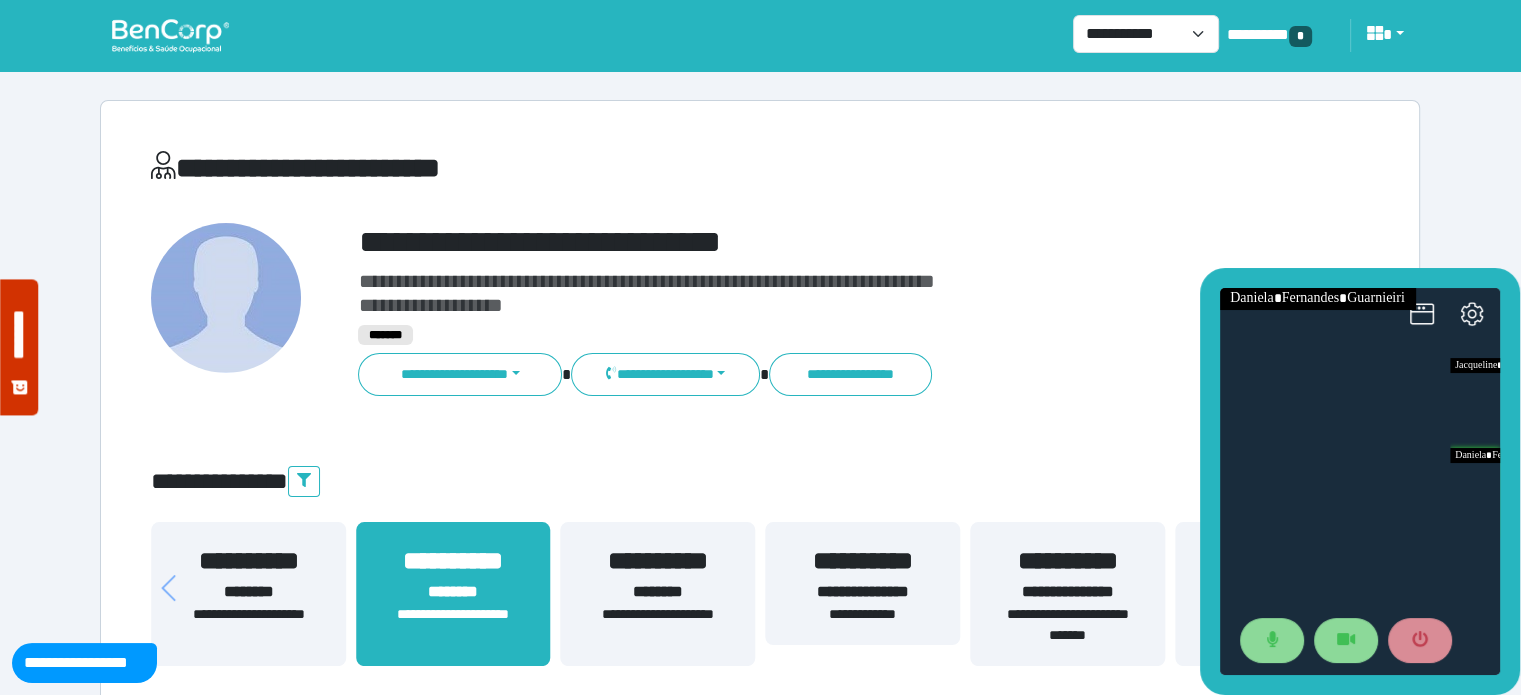 click on "**********" at bounding box center (862, 614) 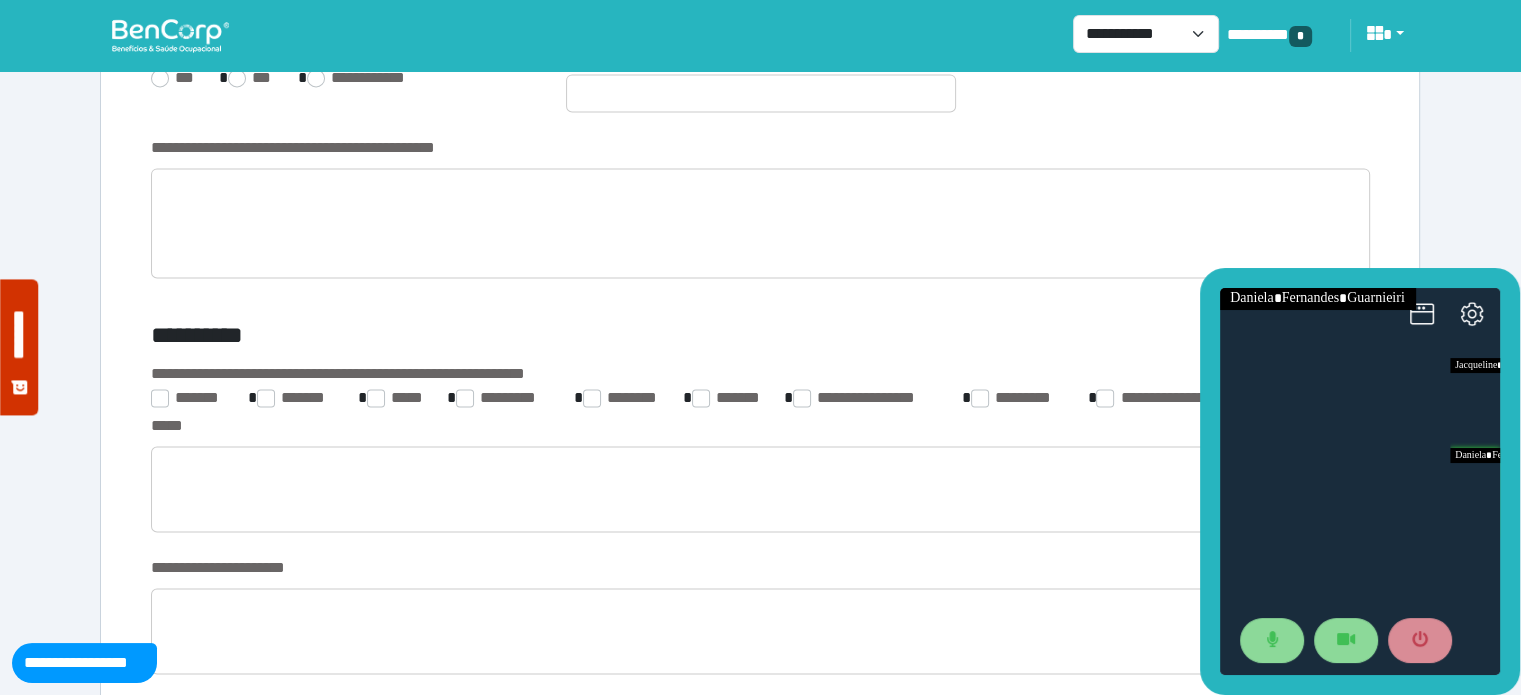 scroll, scrollTop: 2972, scrollLeft: 0, axis: vertical 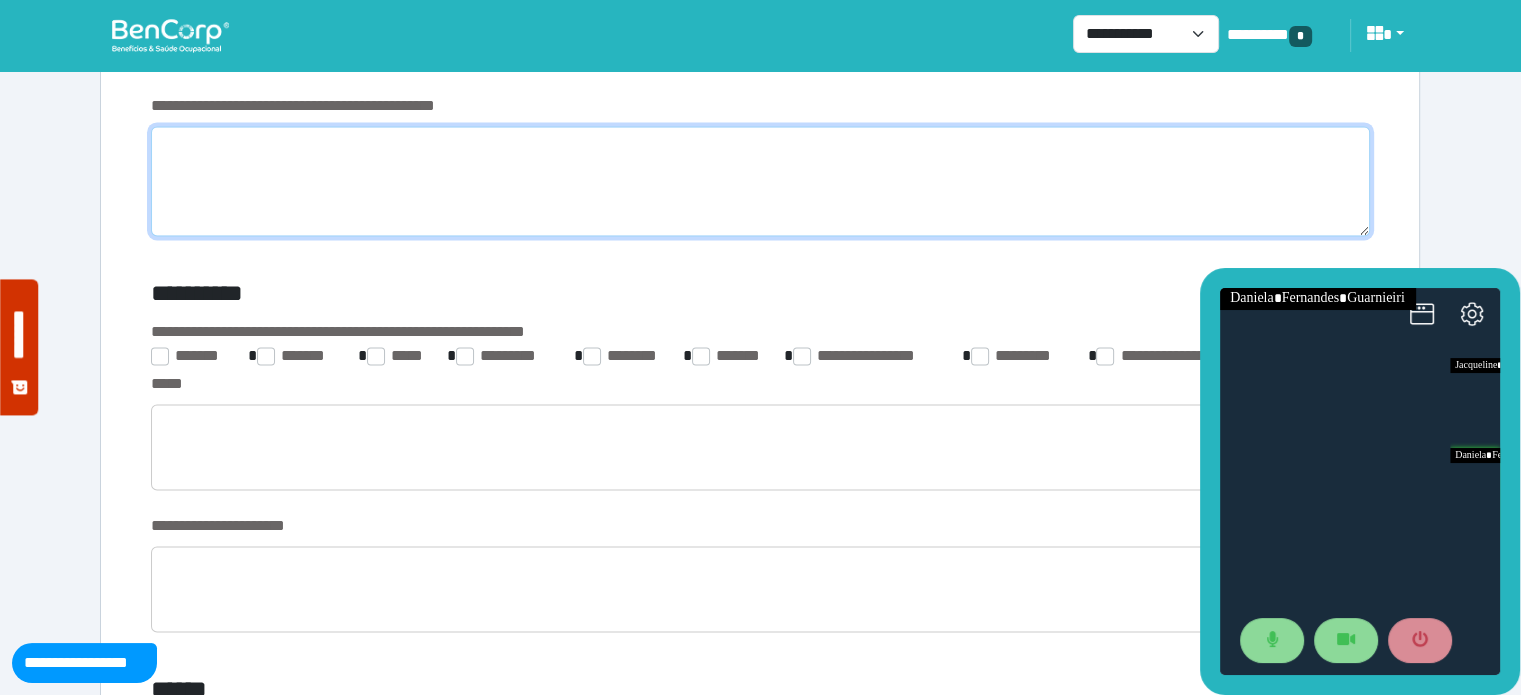 click at bounding box center [760, 181] 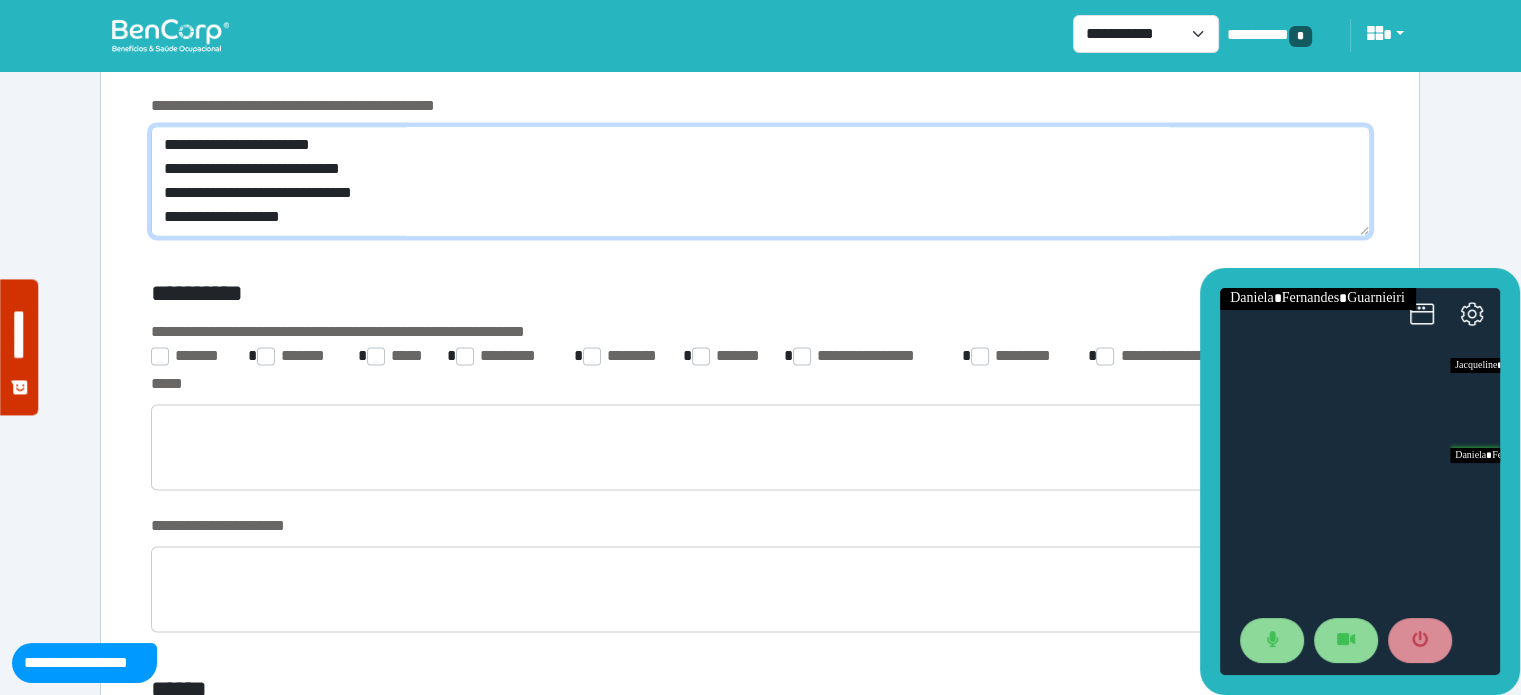 scroll, scrollTop: 0, scrollLeft: 0, axis: both 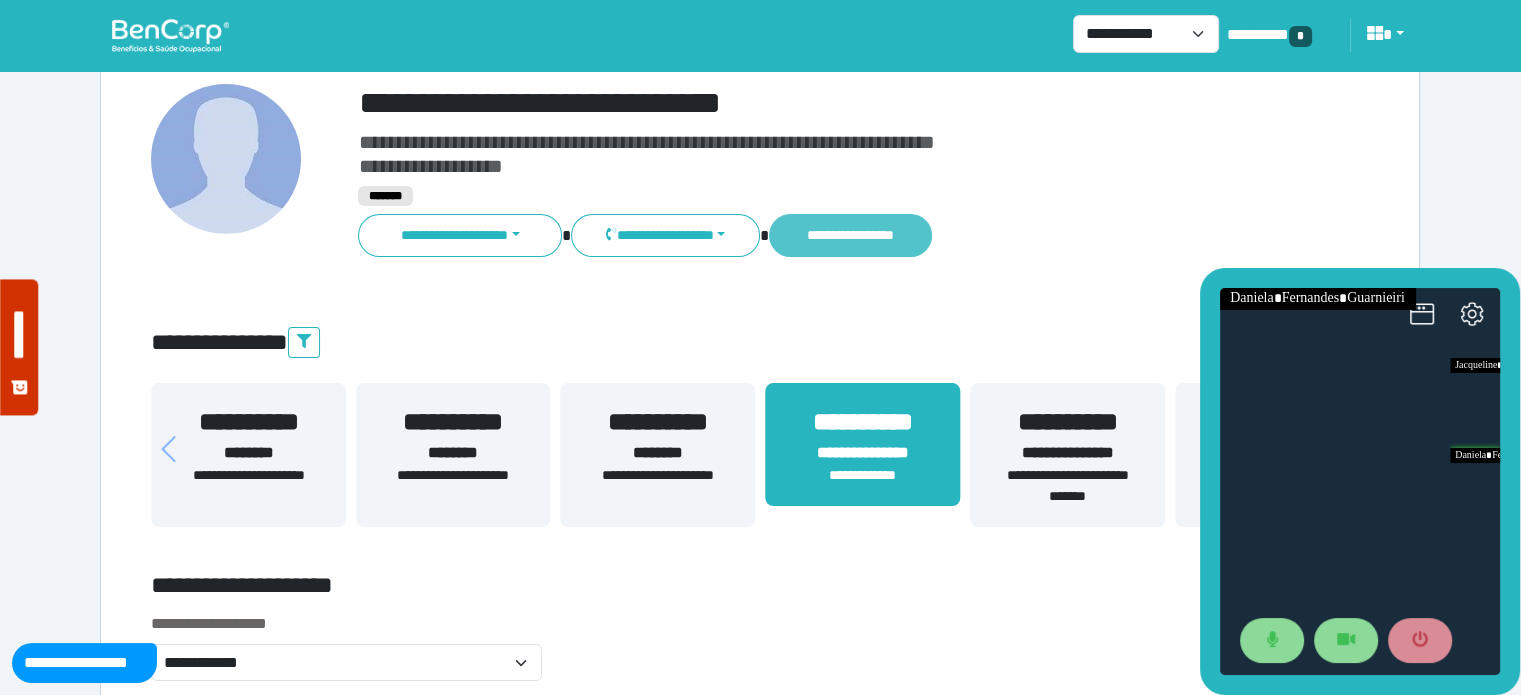 type on "**********" 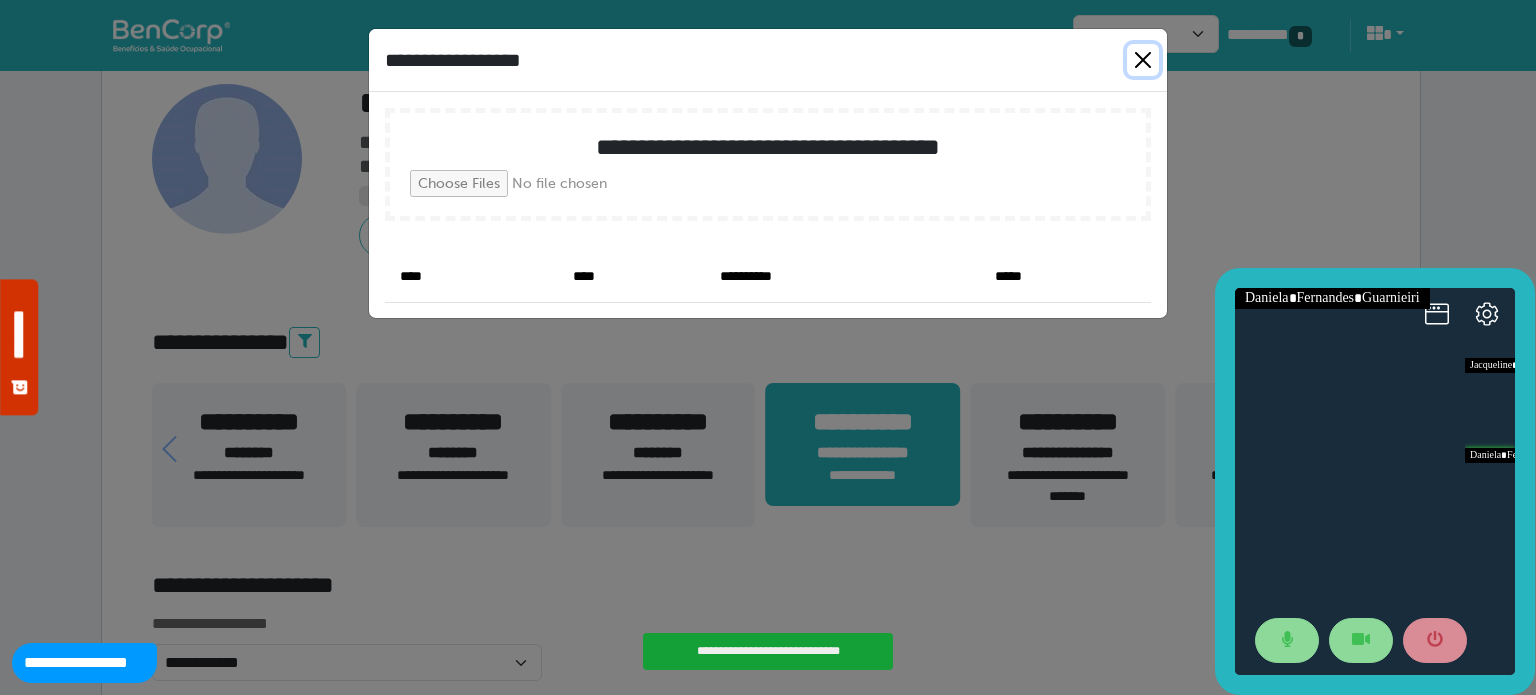 click at bounding box center [1143, 60] 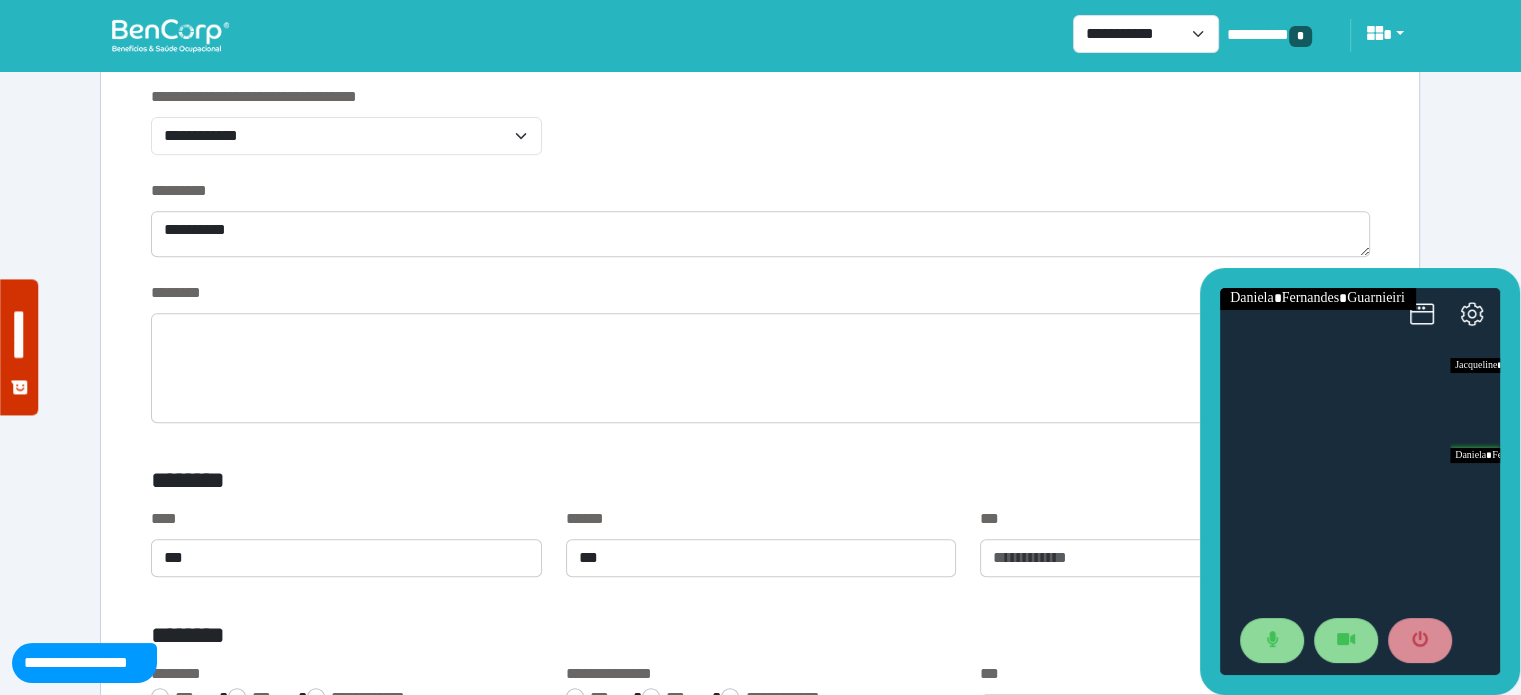 scroll, scrollTop: 941, scrollLeft: 0, axis: vertical 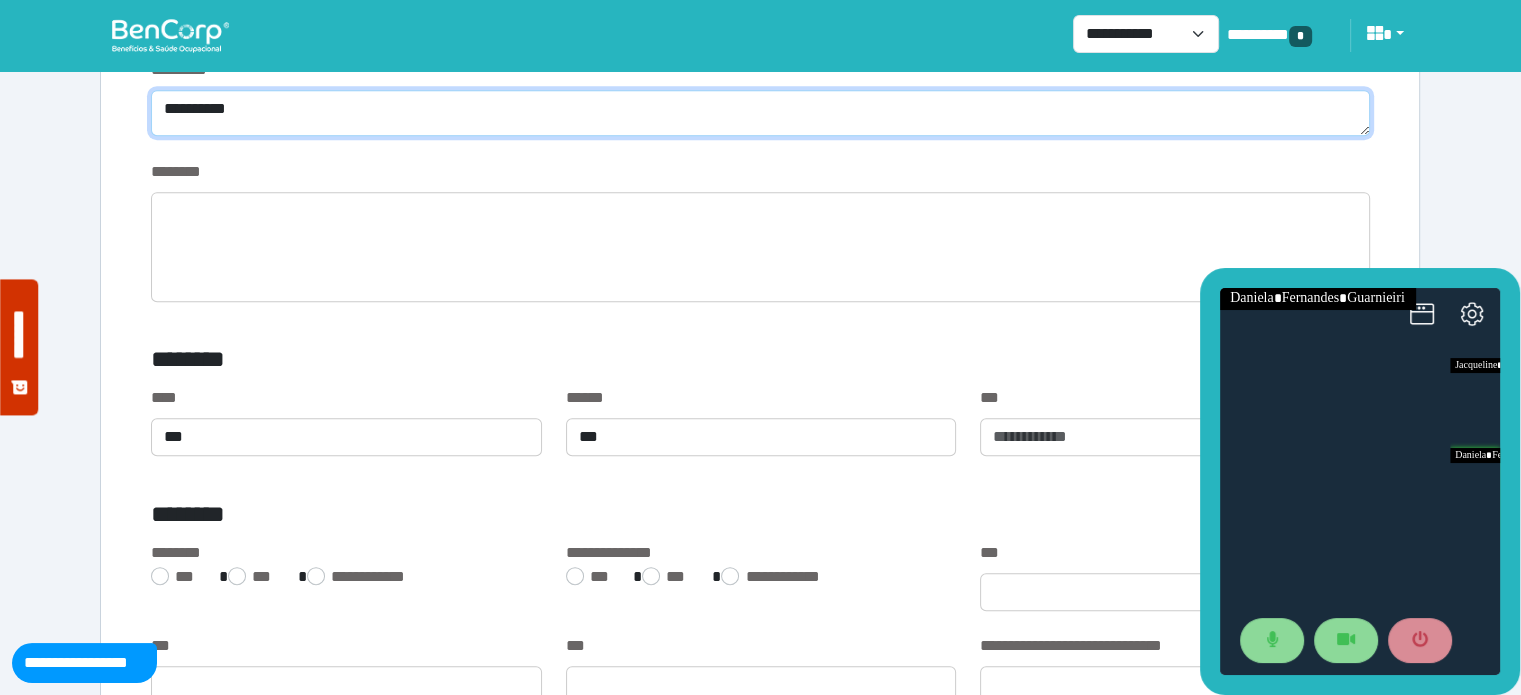 click on "*********" at bounding box center (760, 113) 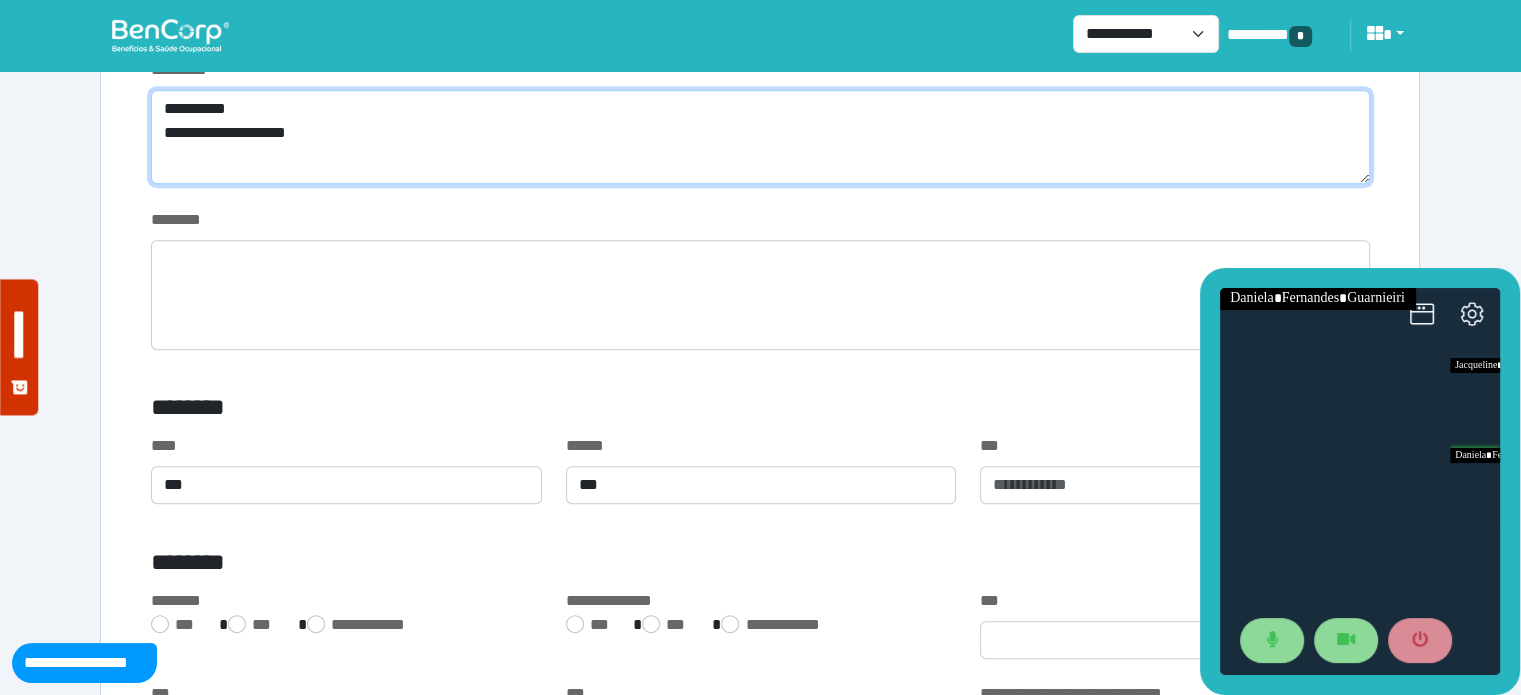 scroll, scrollTop: 0, scrollLeft: 0, axis: both 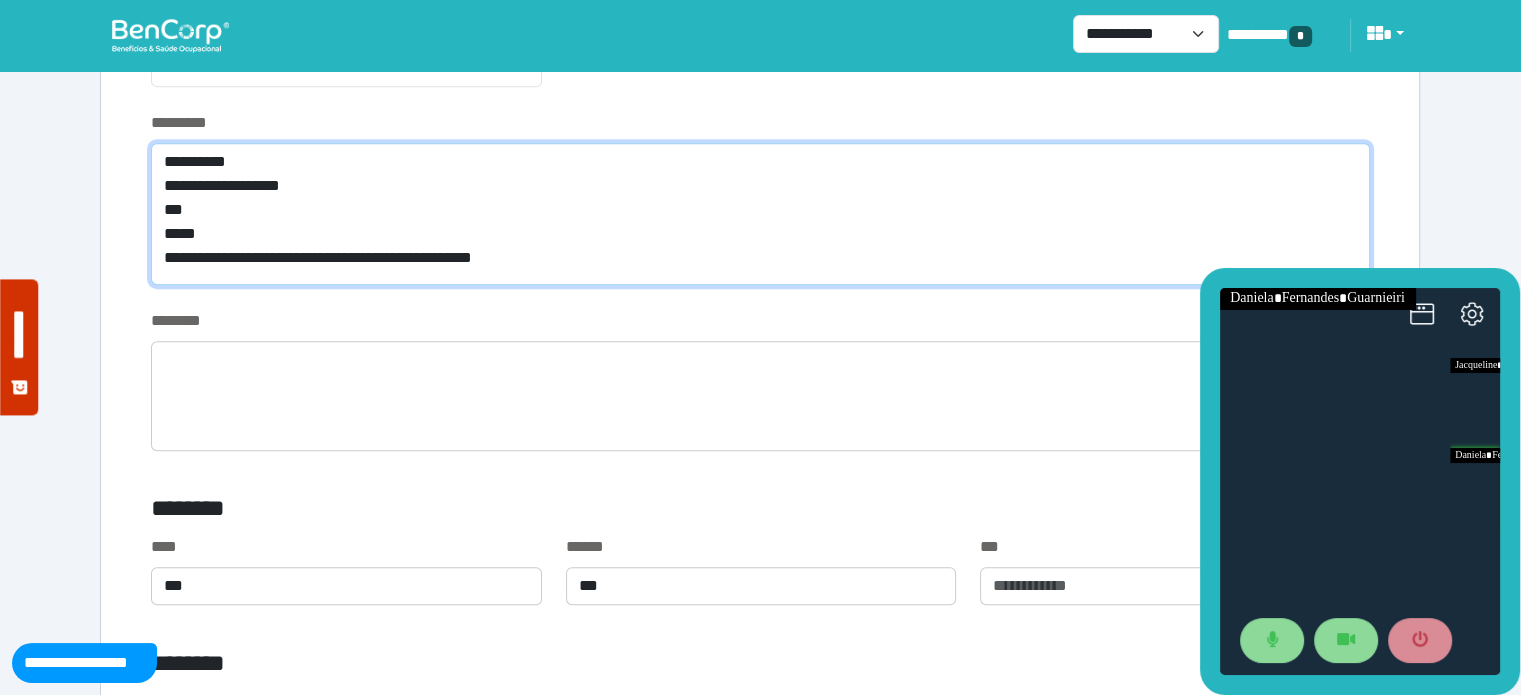 type on "**********" 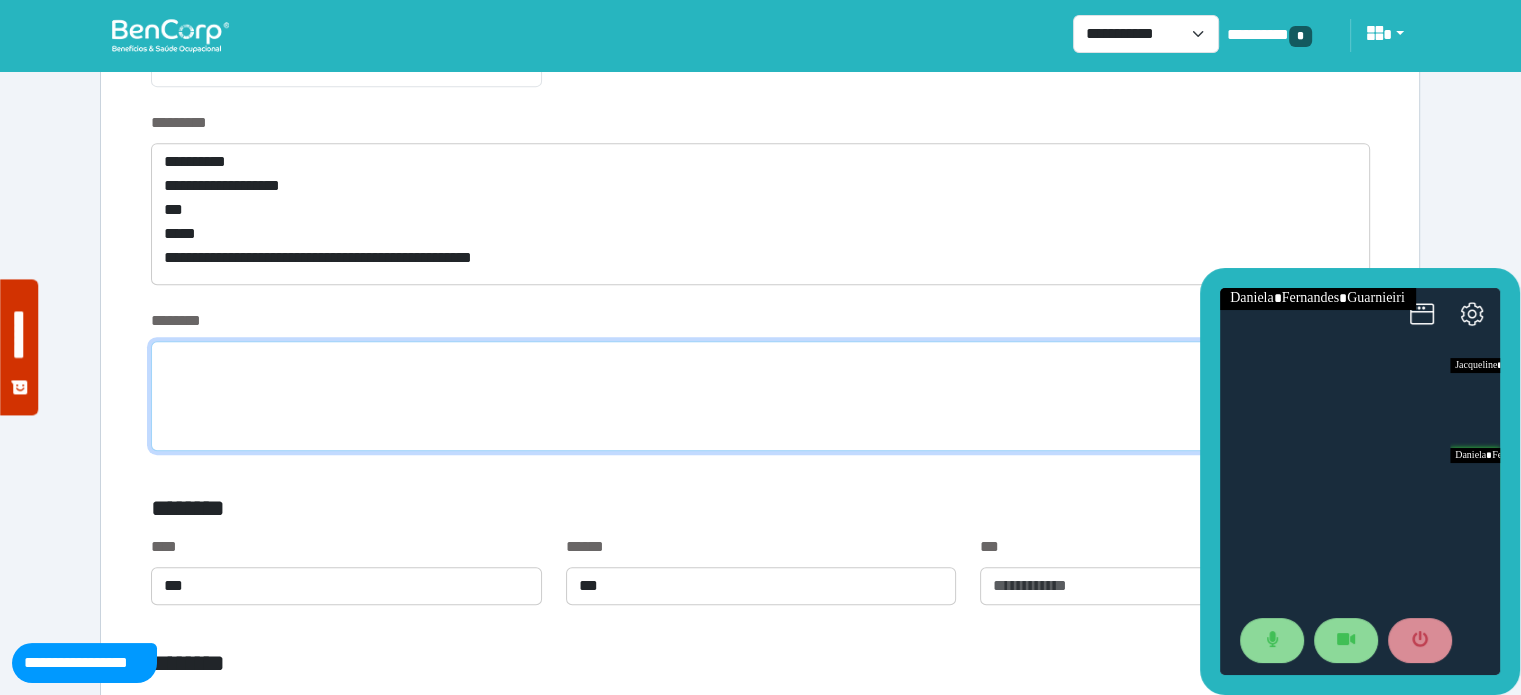 click at bounding box center [760, 396] 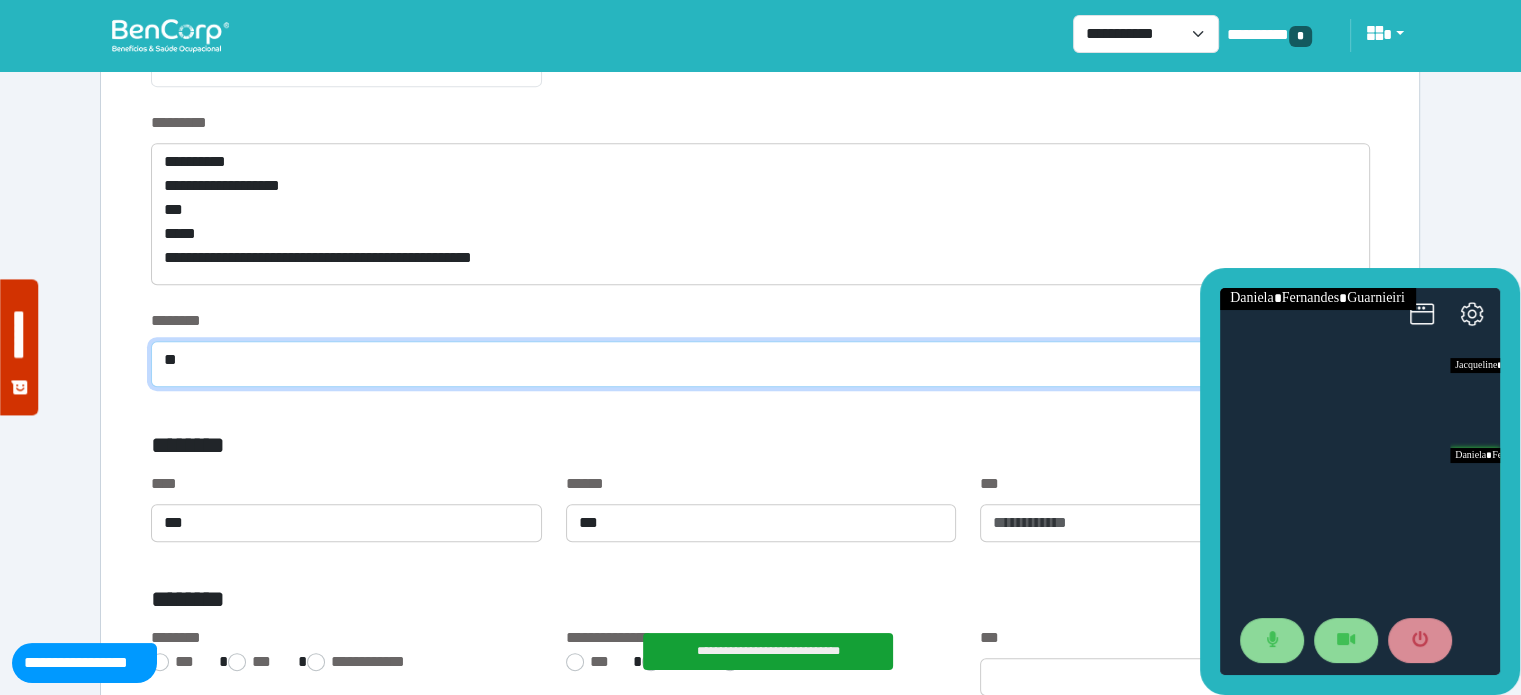 type on "*" 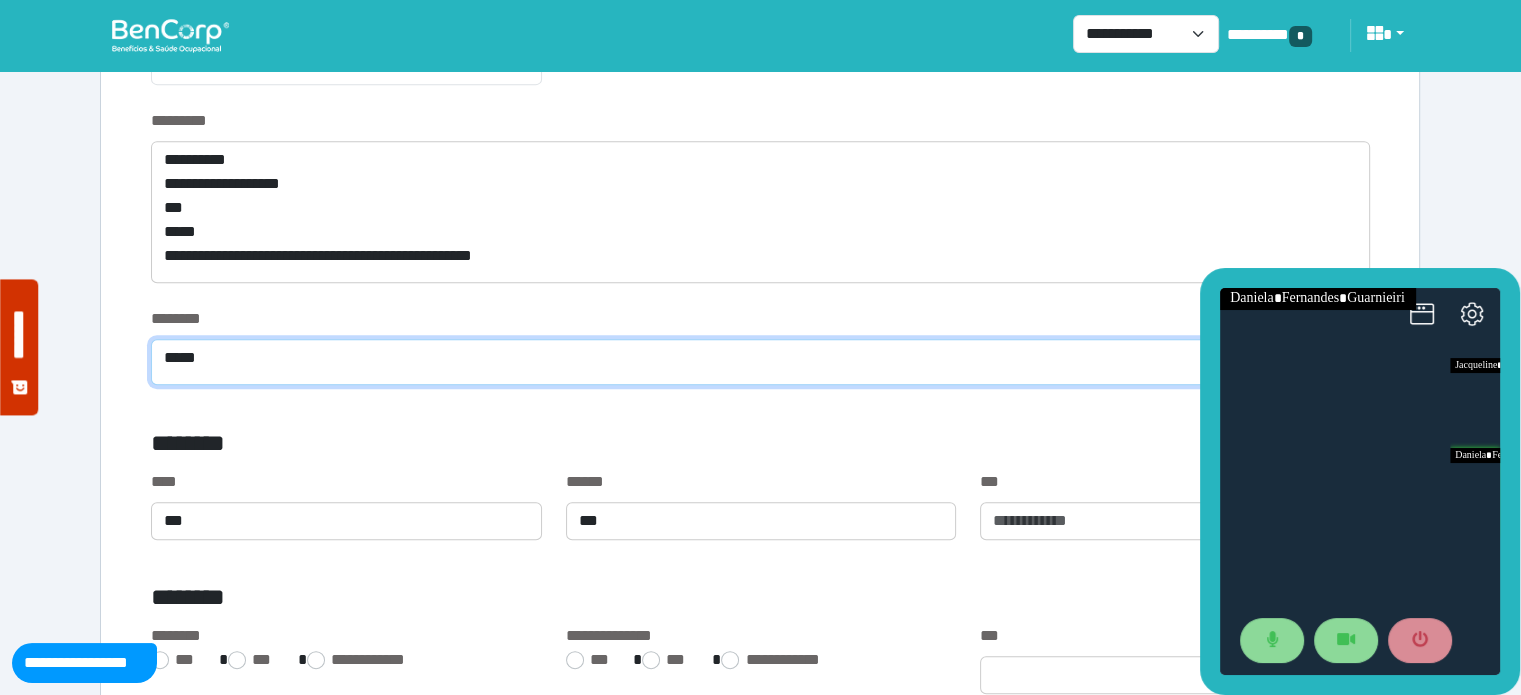 scroll, scrollTop: 879, scrollLeft: 0, axis: vertical 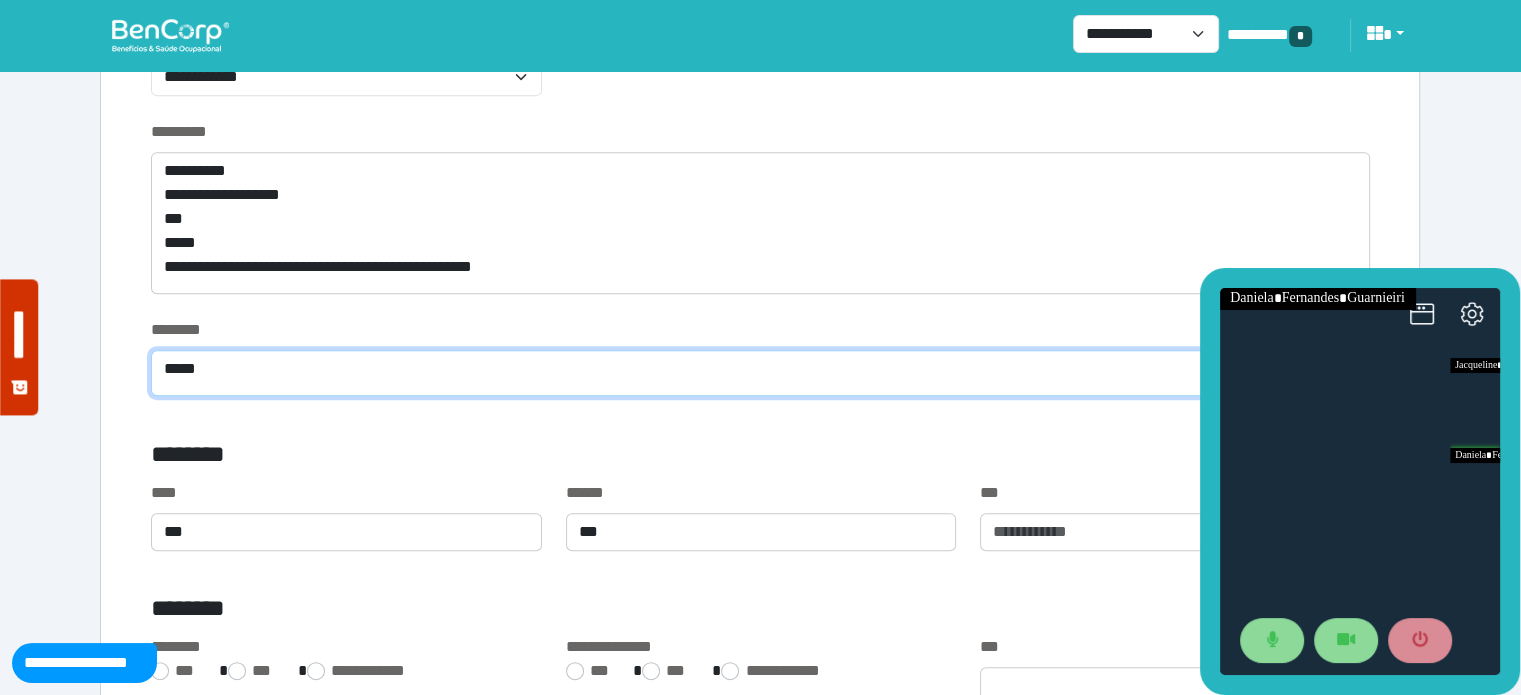 type on "****" 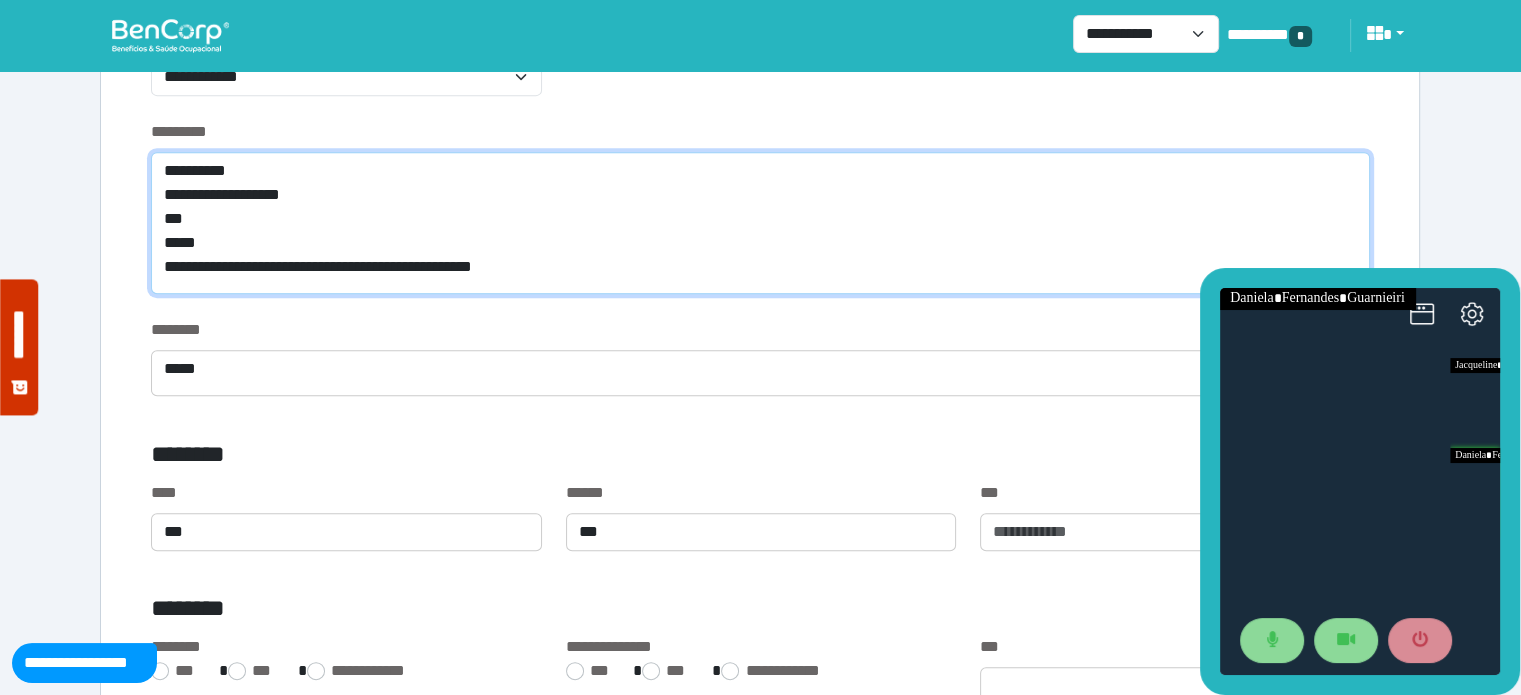click on "**********" at bounding box center (760, 223) 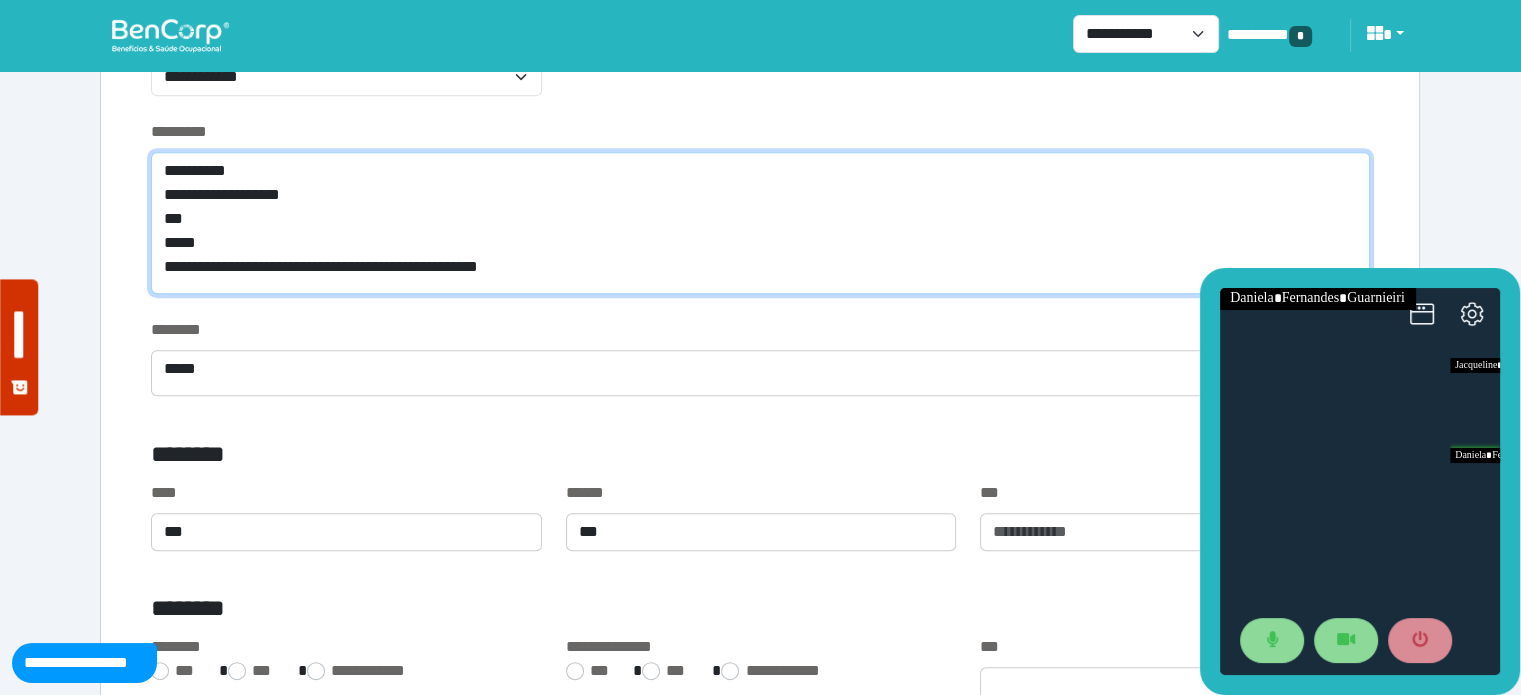 scroll, scrollTop: 0, scrollLeft: 0, axis: both 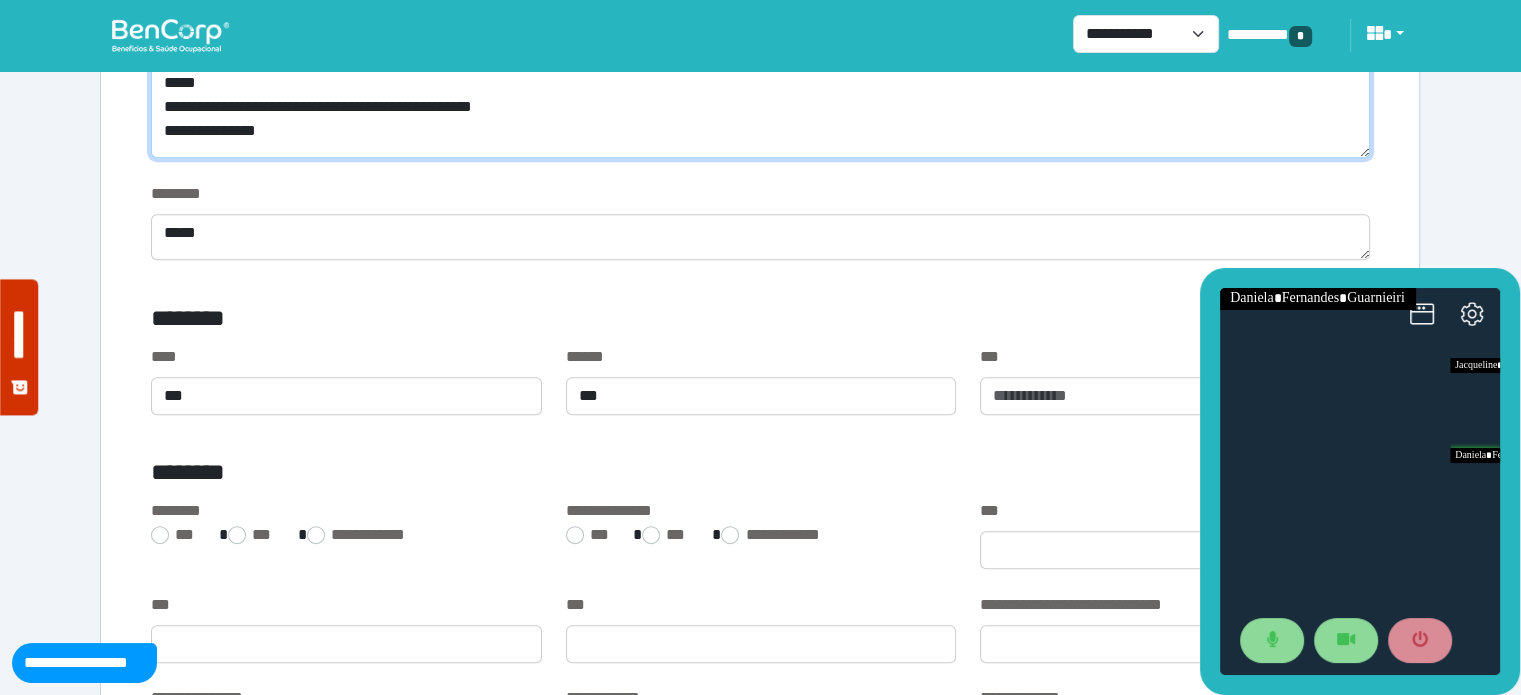 click on "**********" at bounding box center [760, 75] 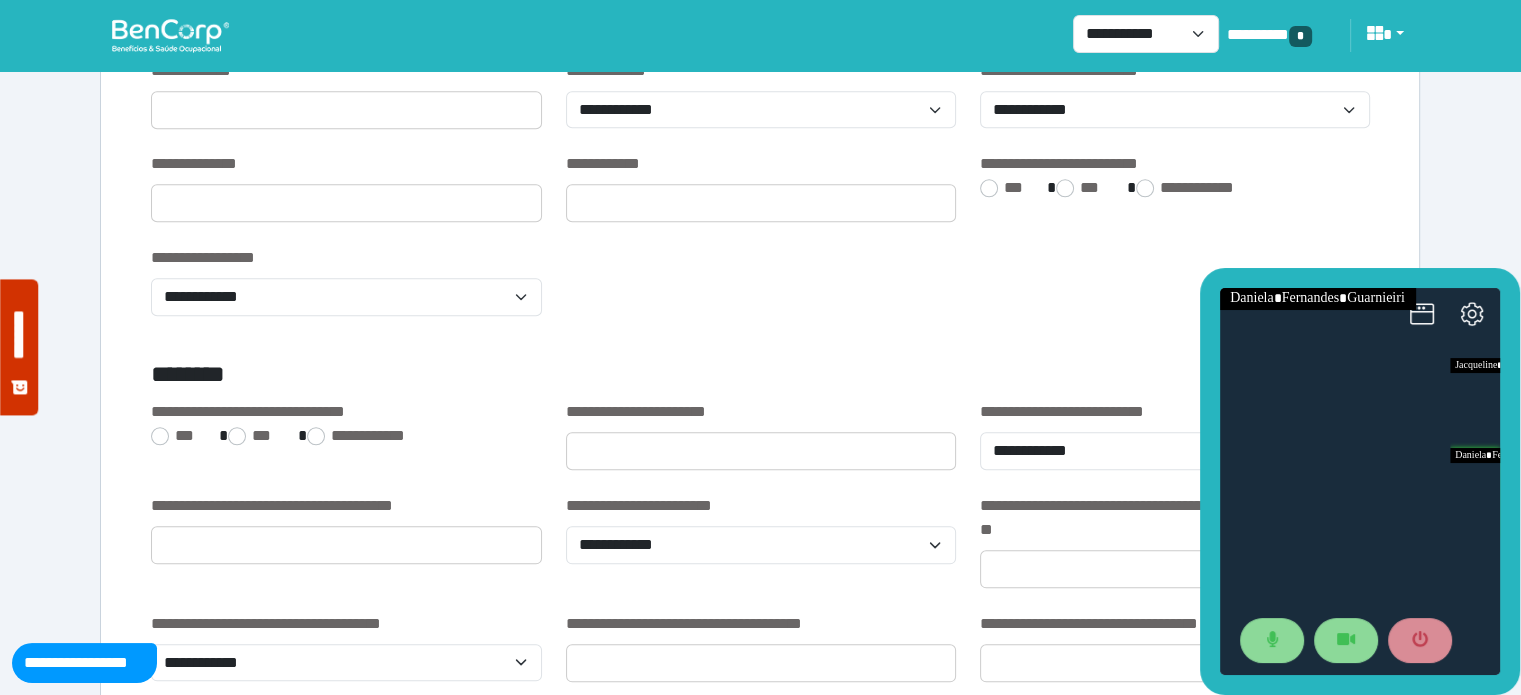 scroll, scrollTop: 2133, scrollLeft: 0, axis: vertical 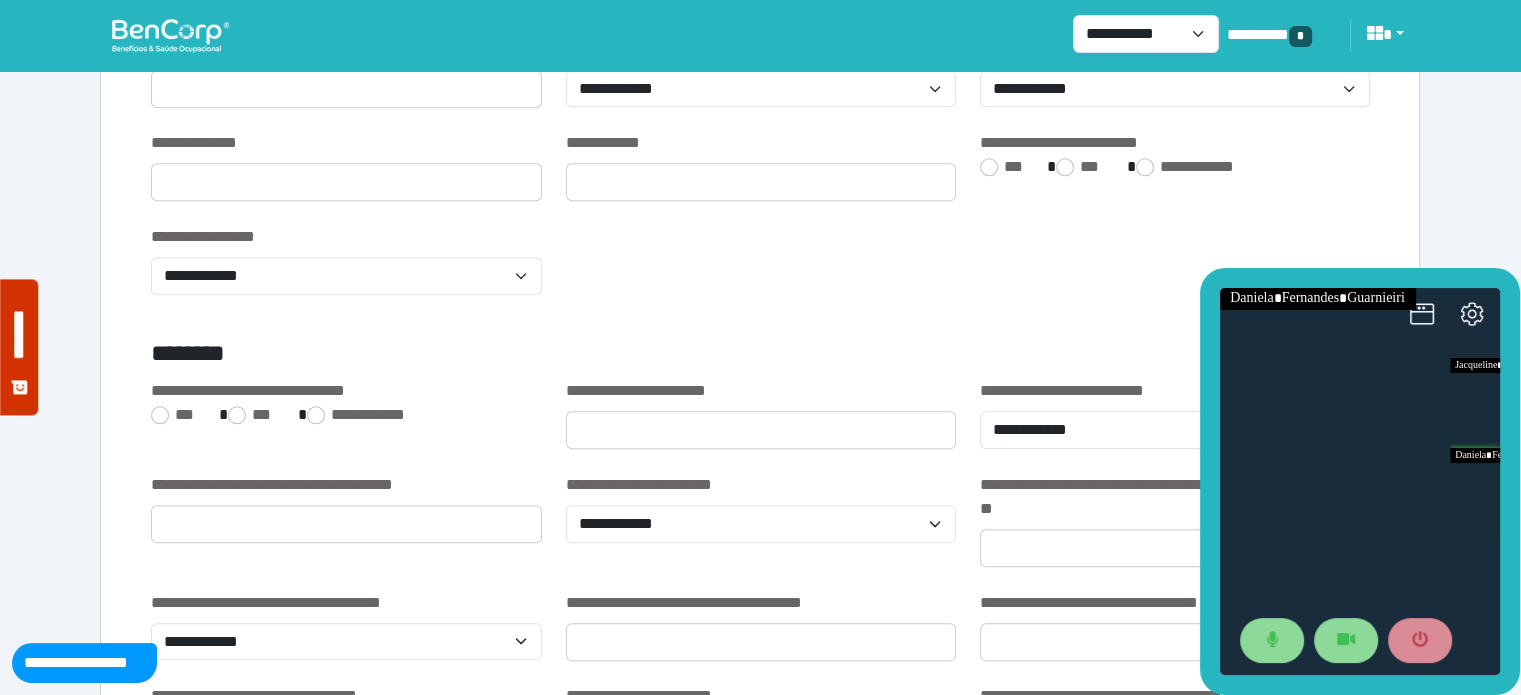 type on "**********" 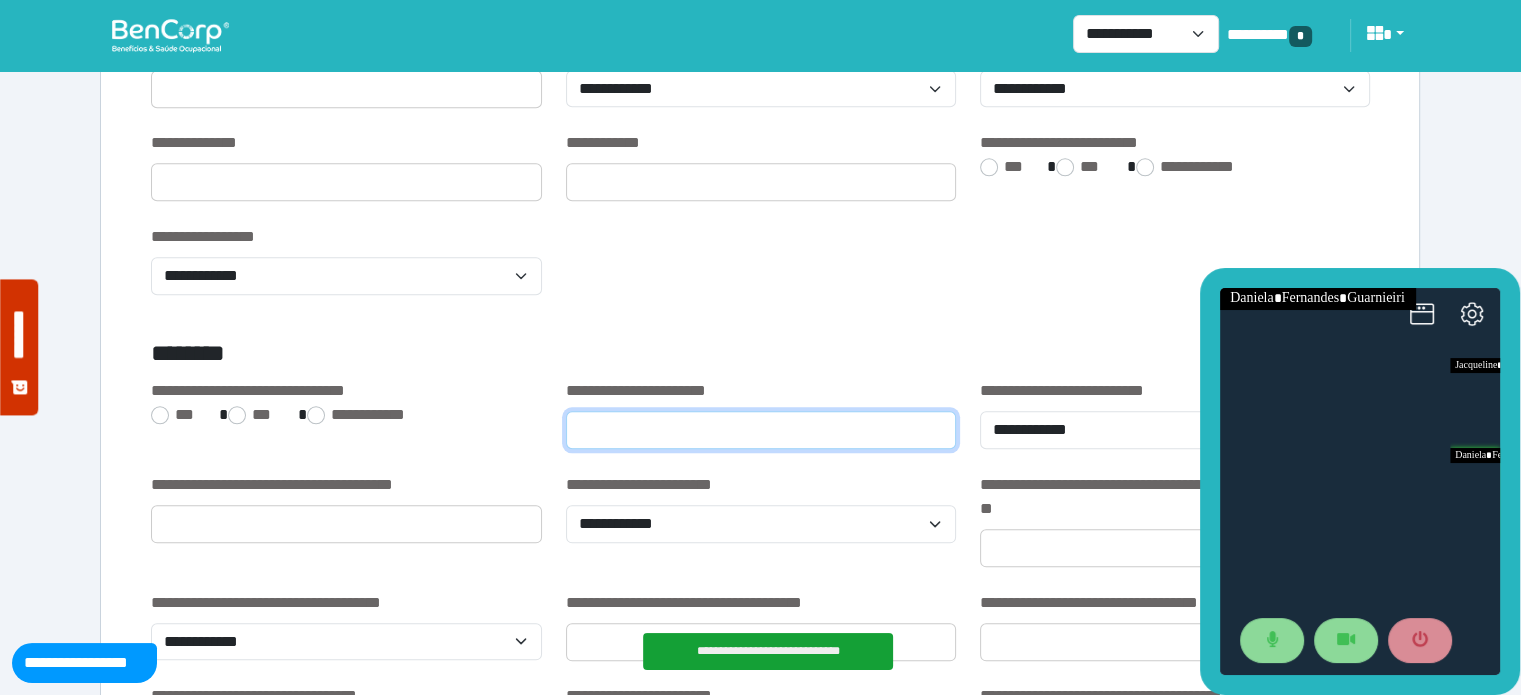 click at bounding box center [761, 430] 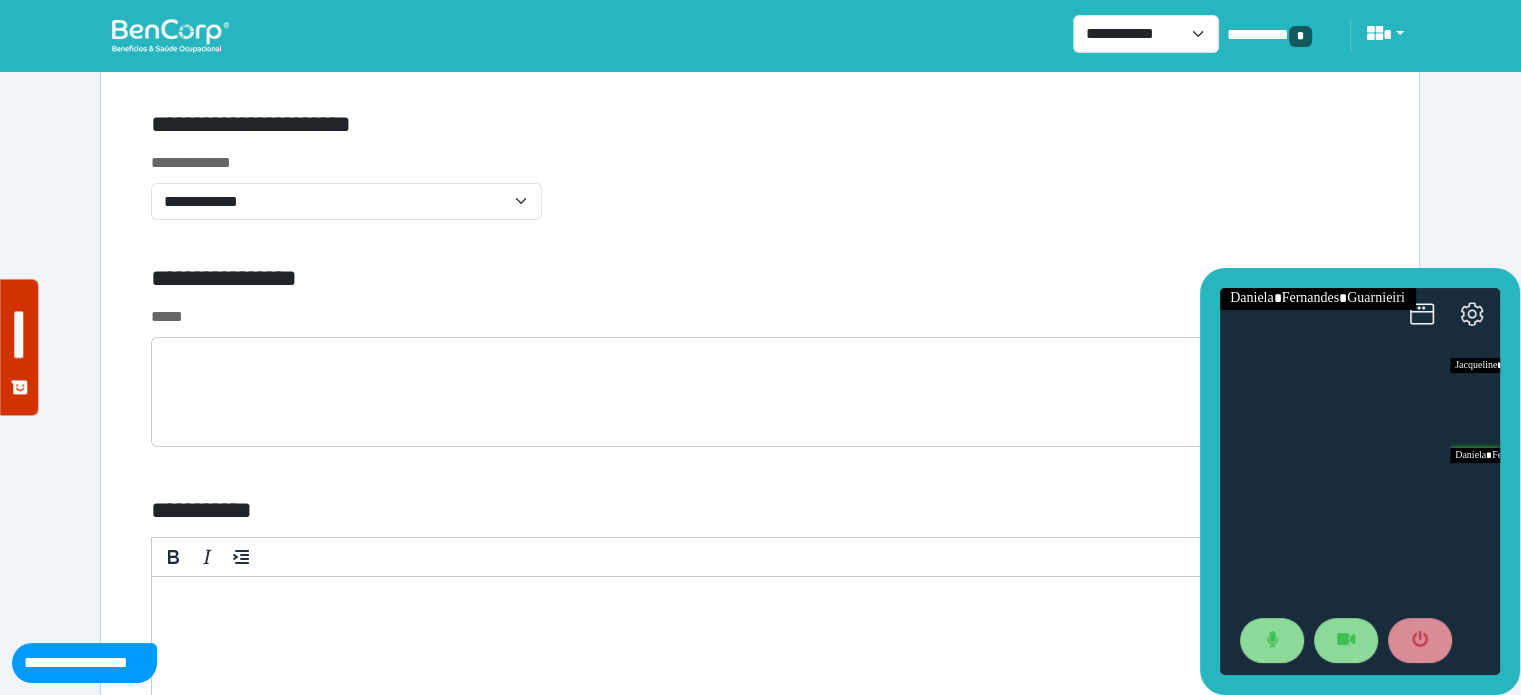 scroll, scrollTop: 7141, scrollLeft: 0, axis: vertical 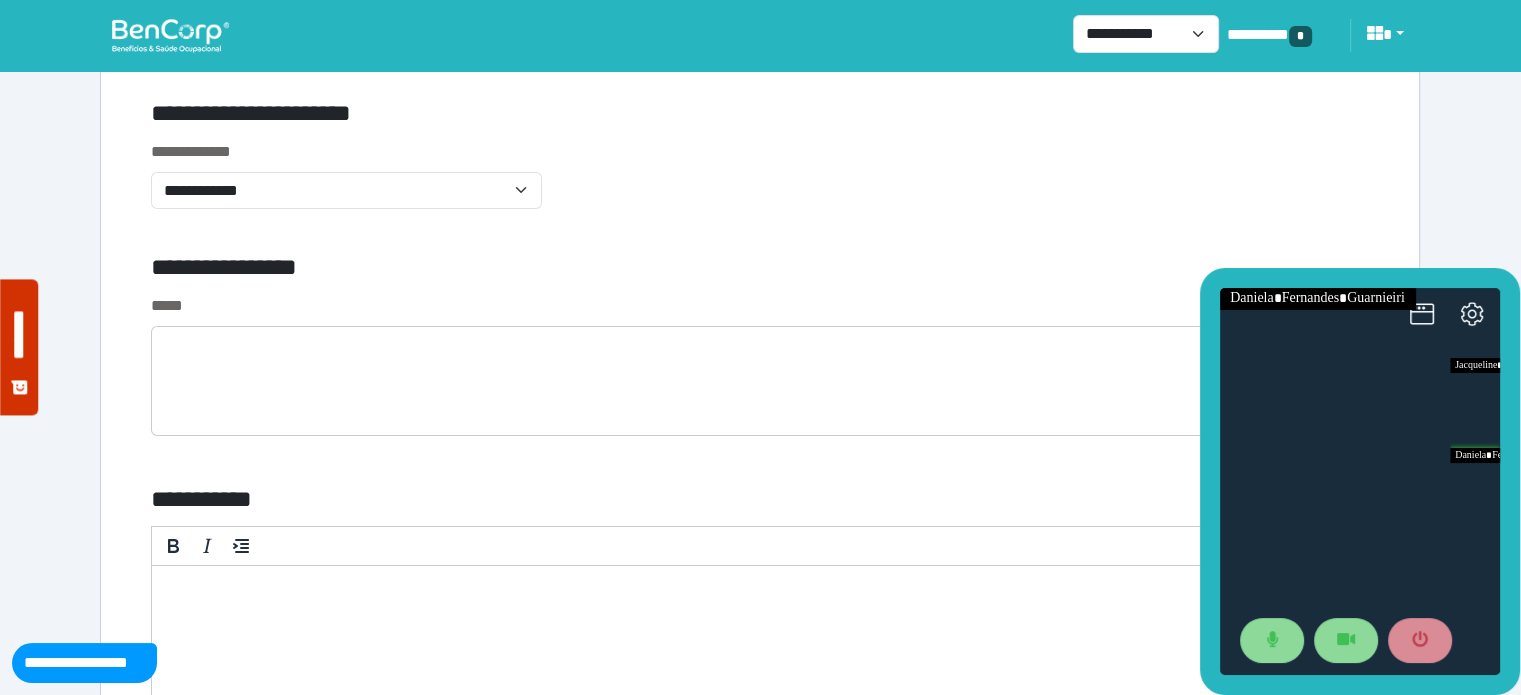type on "****" 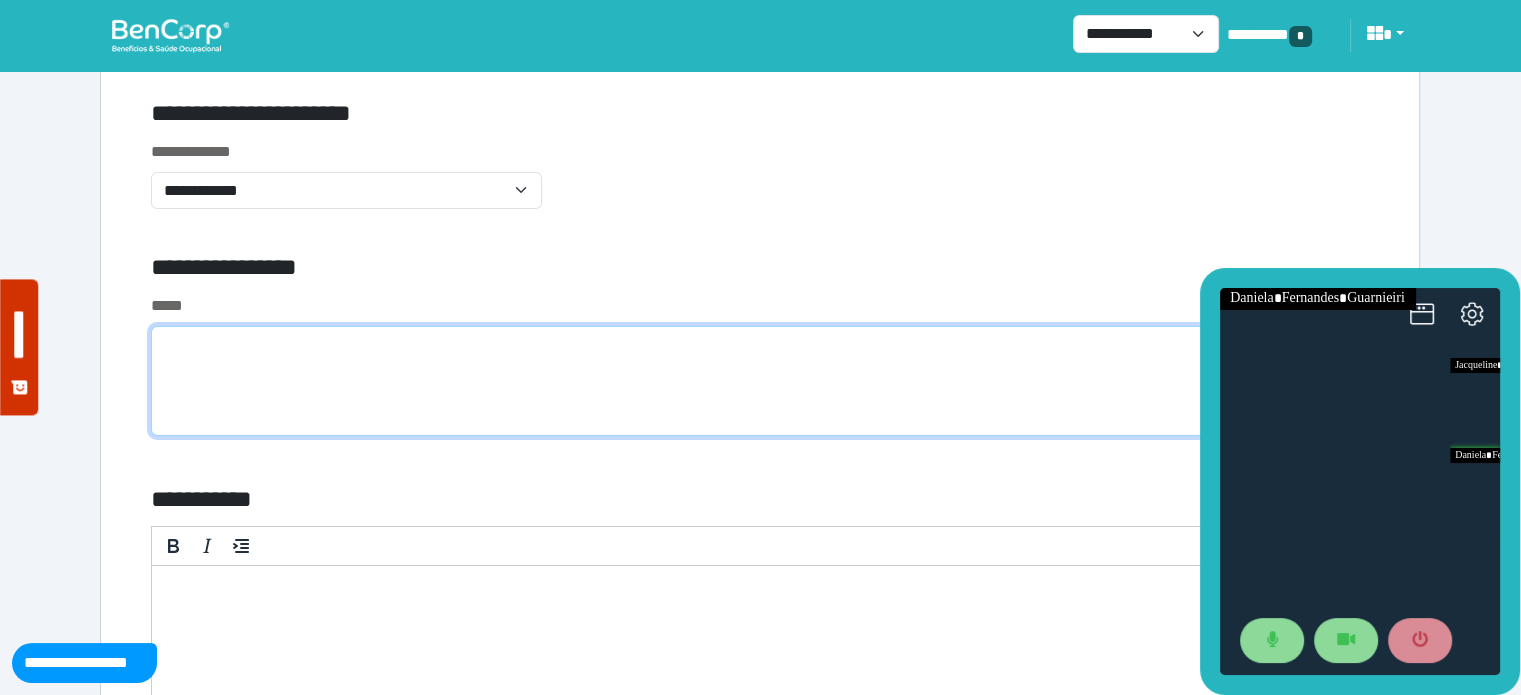click at bounding box center [760, 381] 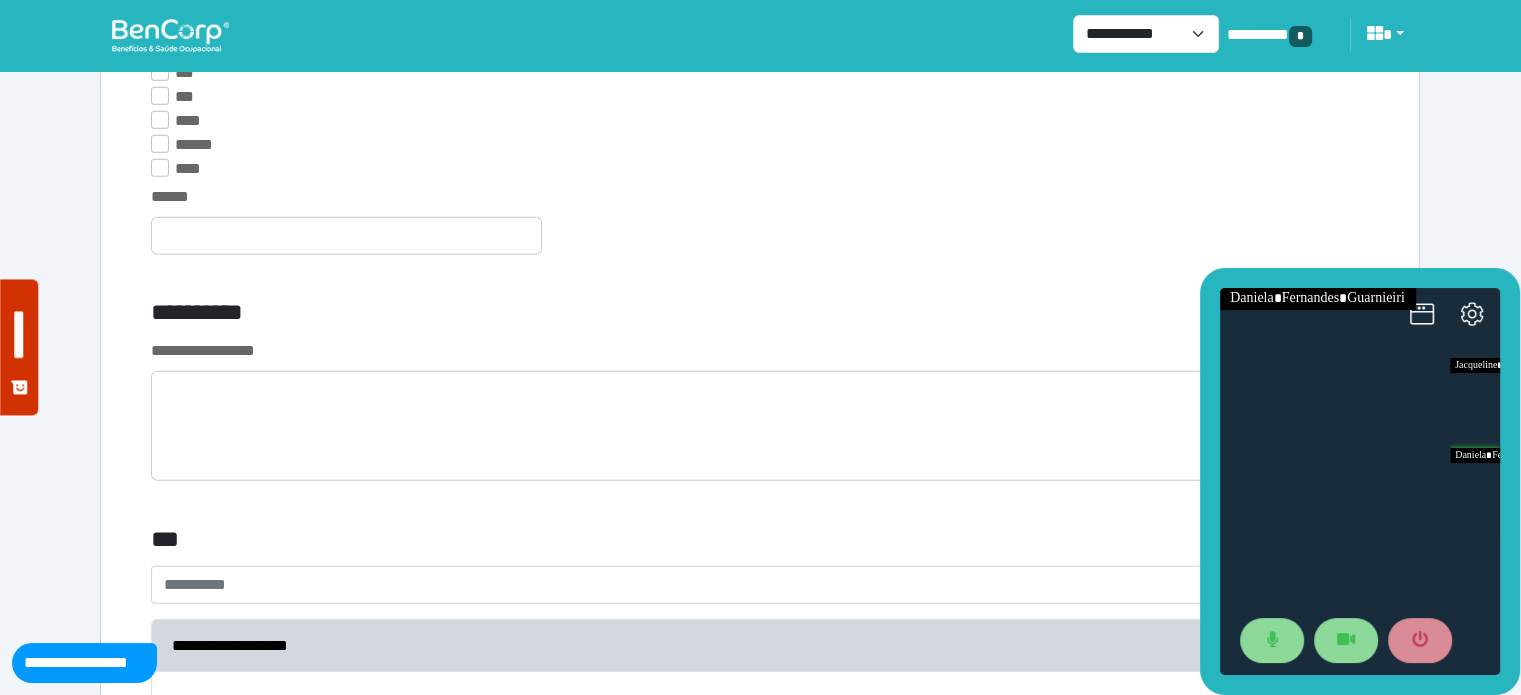 scroll, scrollTop: 5798, scrollLeft: 0, axis: vertical 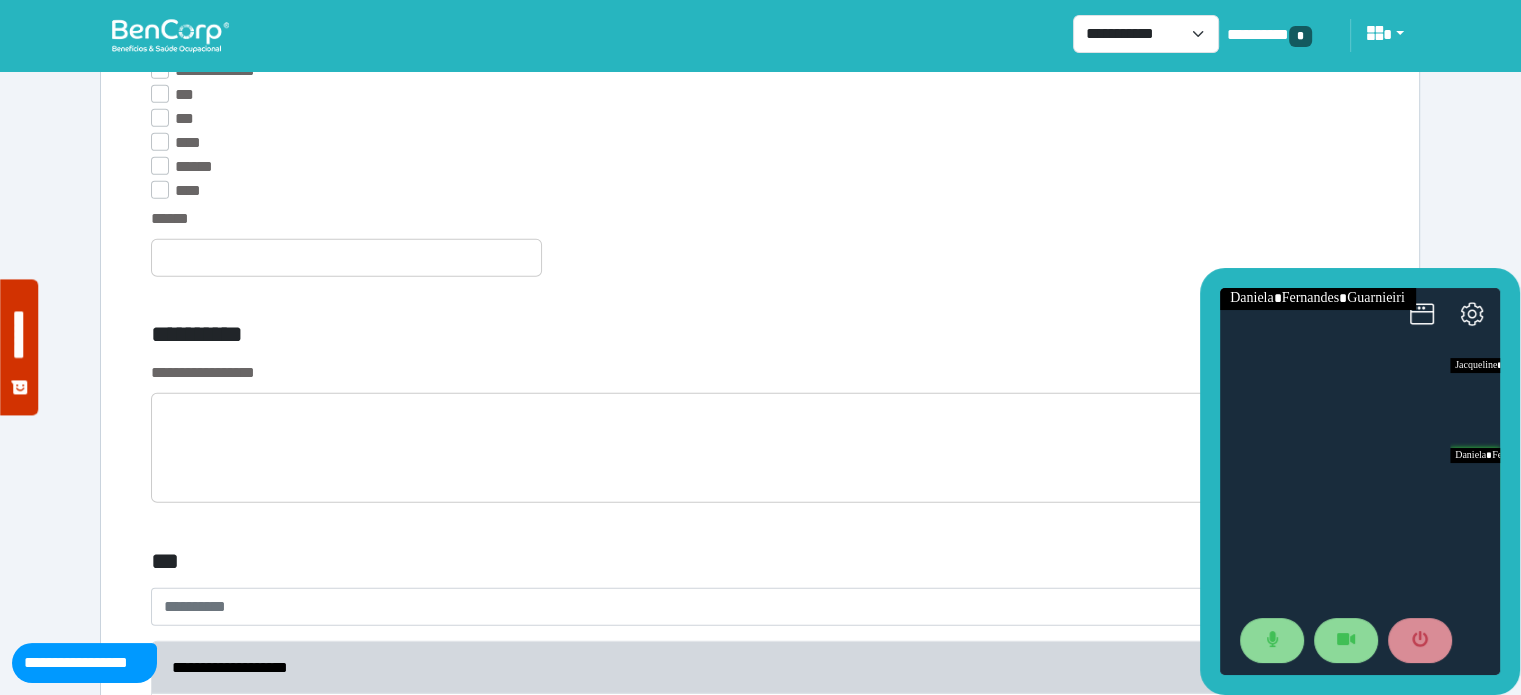 type on "**********" 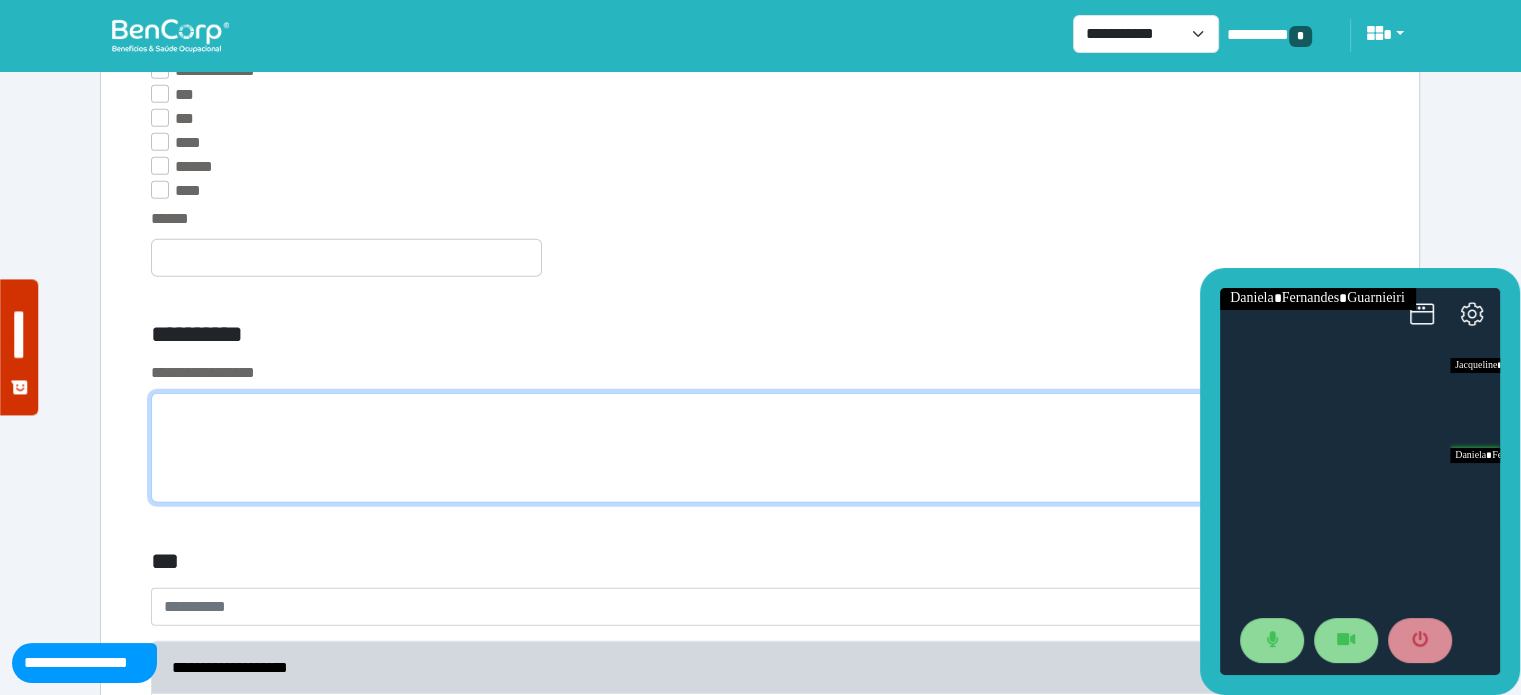 click at bounding box center (760, 448) 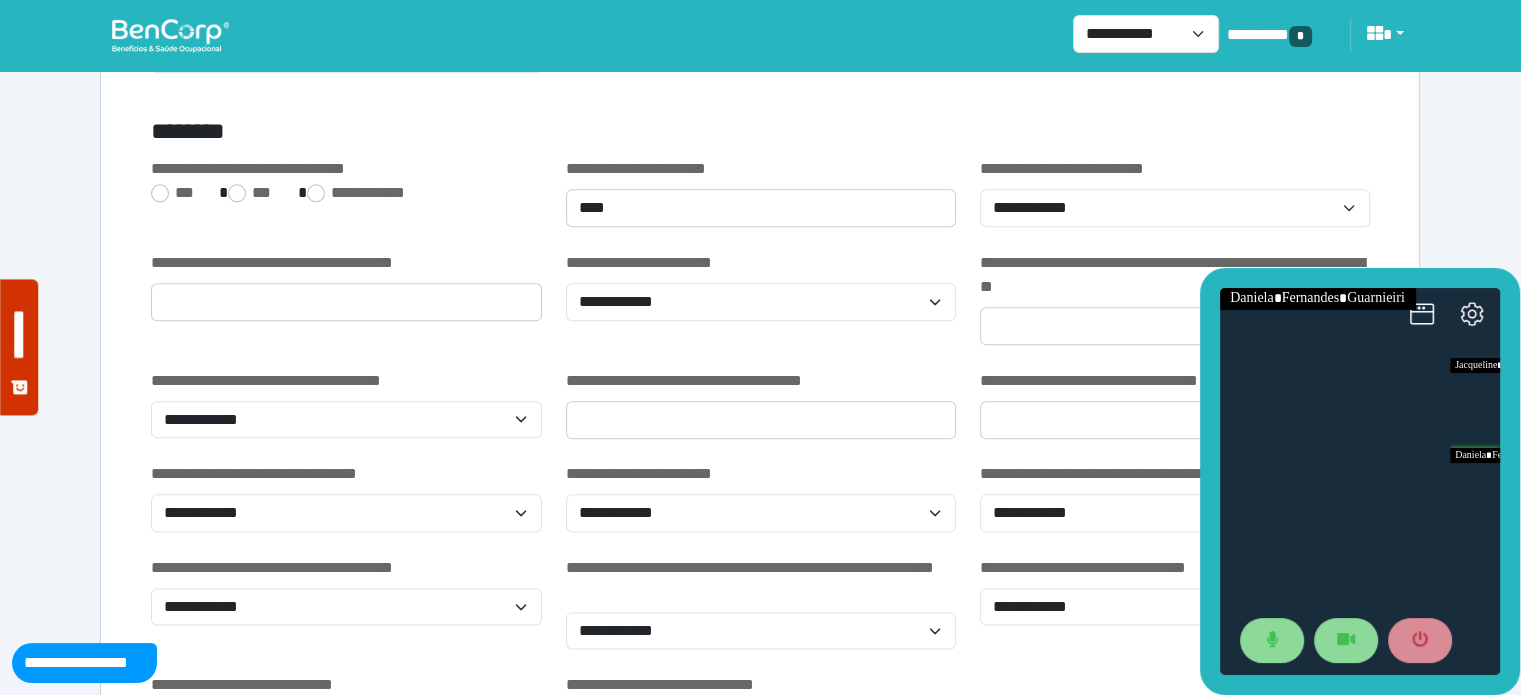 scroll, scrollTop: 2365, scrollLeft: 0, axis: vertical 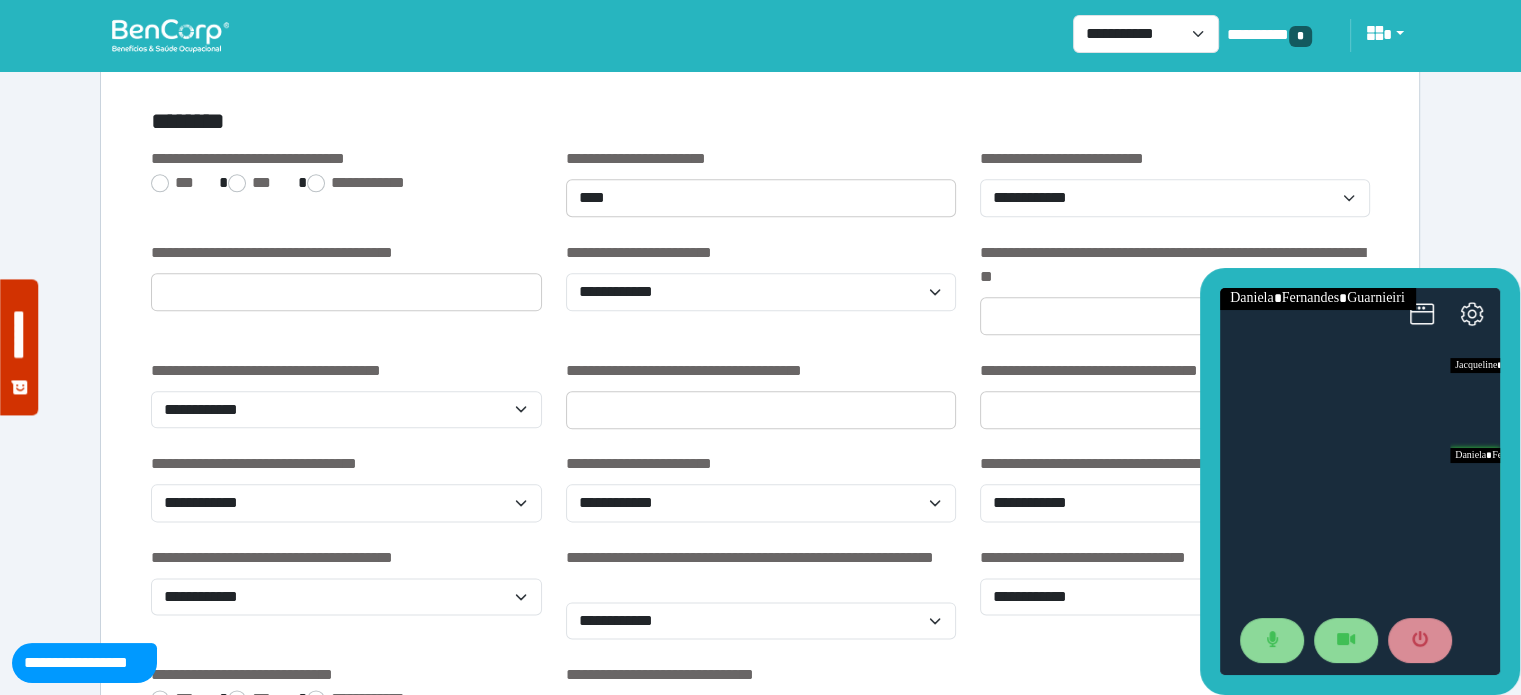 type on "****" 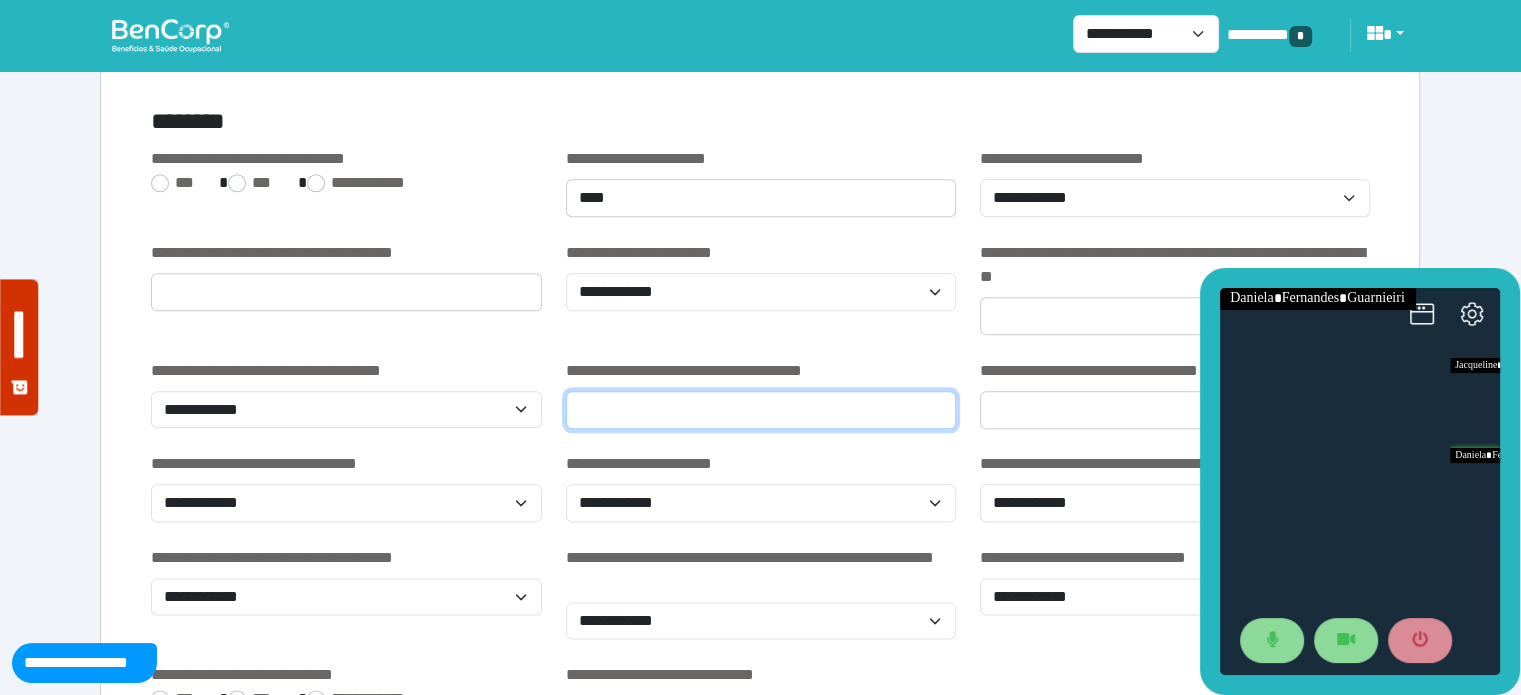 click at bounding box center [761, 410] 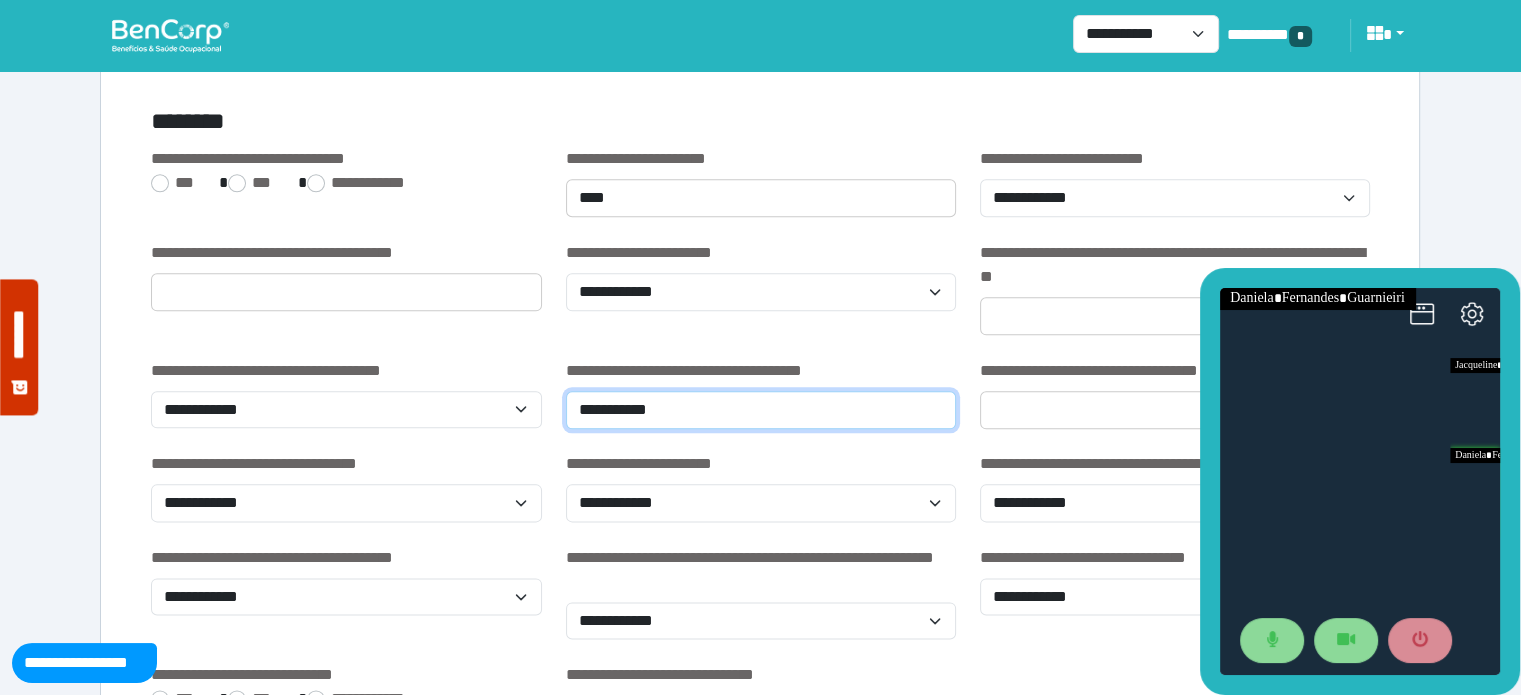 type on "**********" 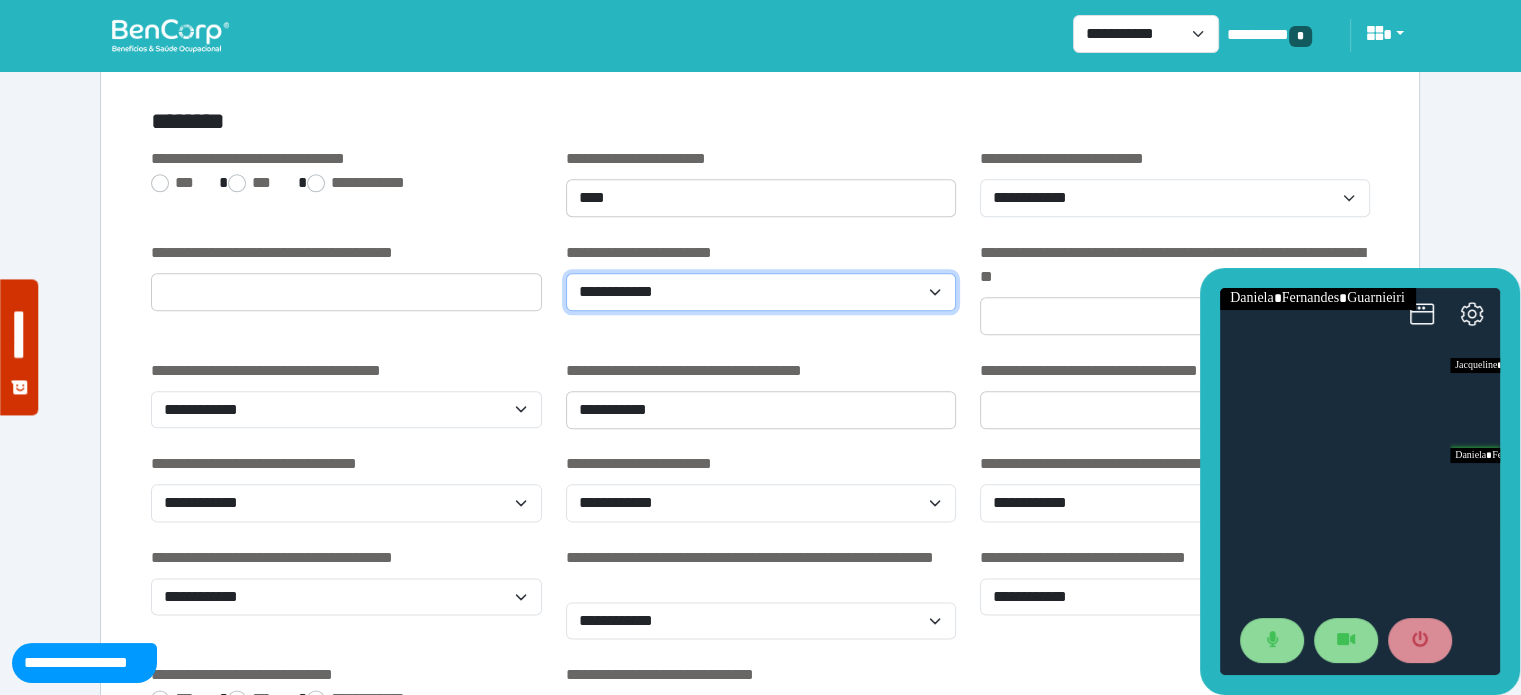 click on "**********" at bounding box center [761, 292] 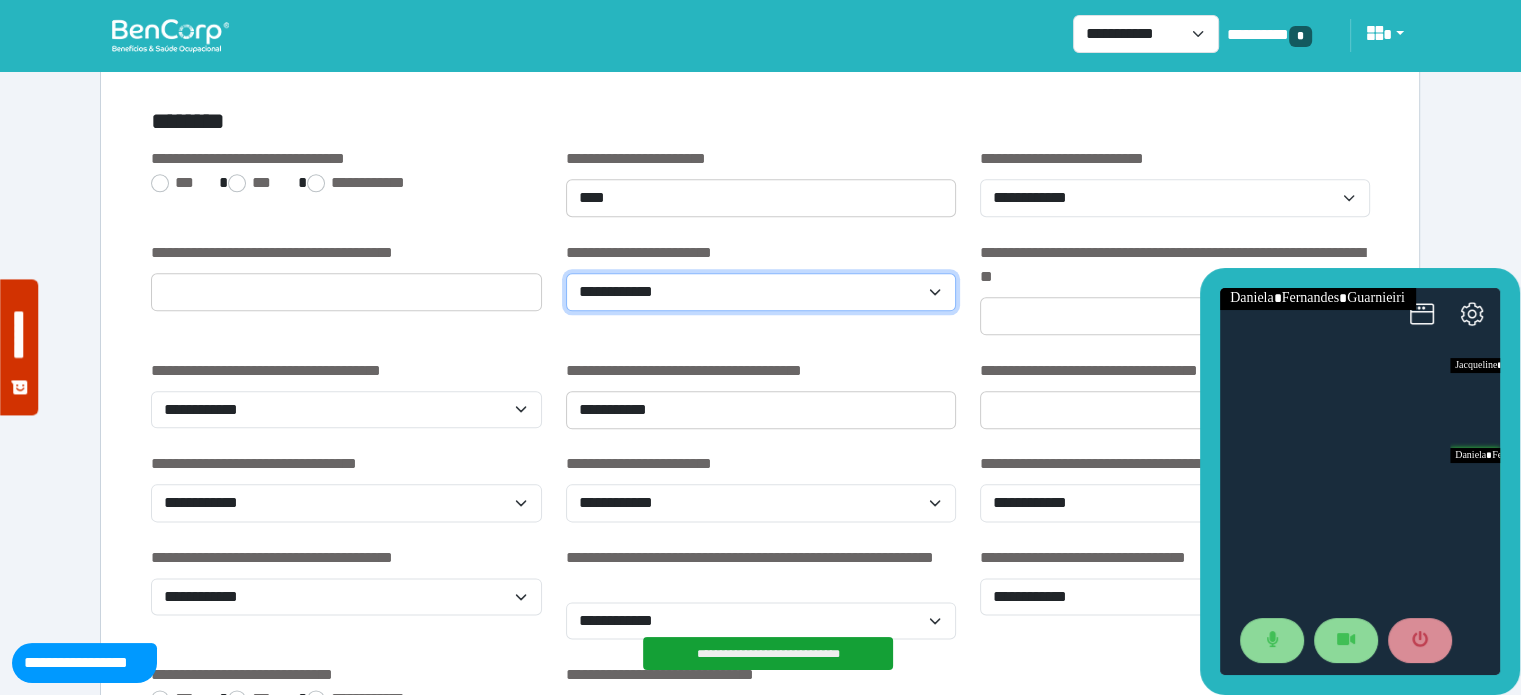 select on "***" 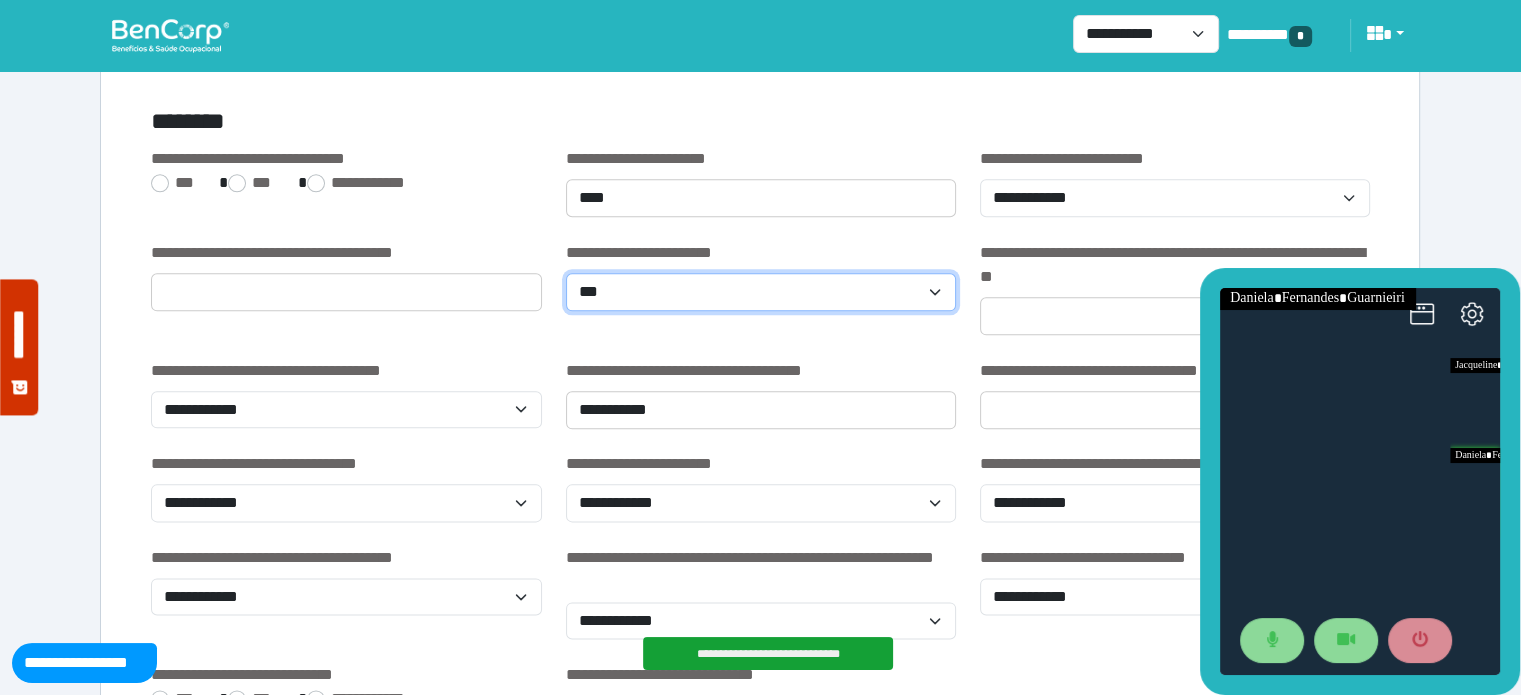 click on "**********" at bounding box center (761, 292) 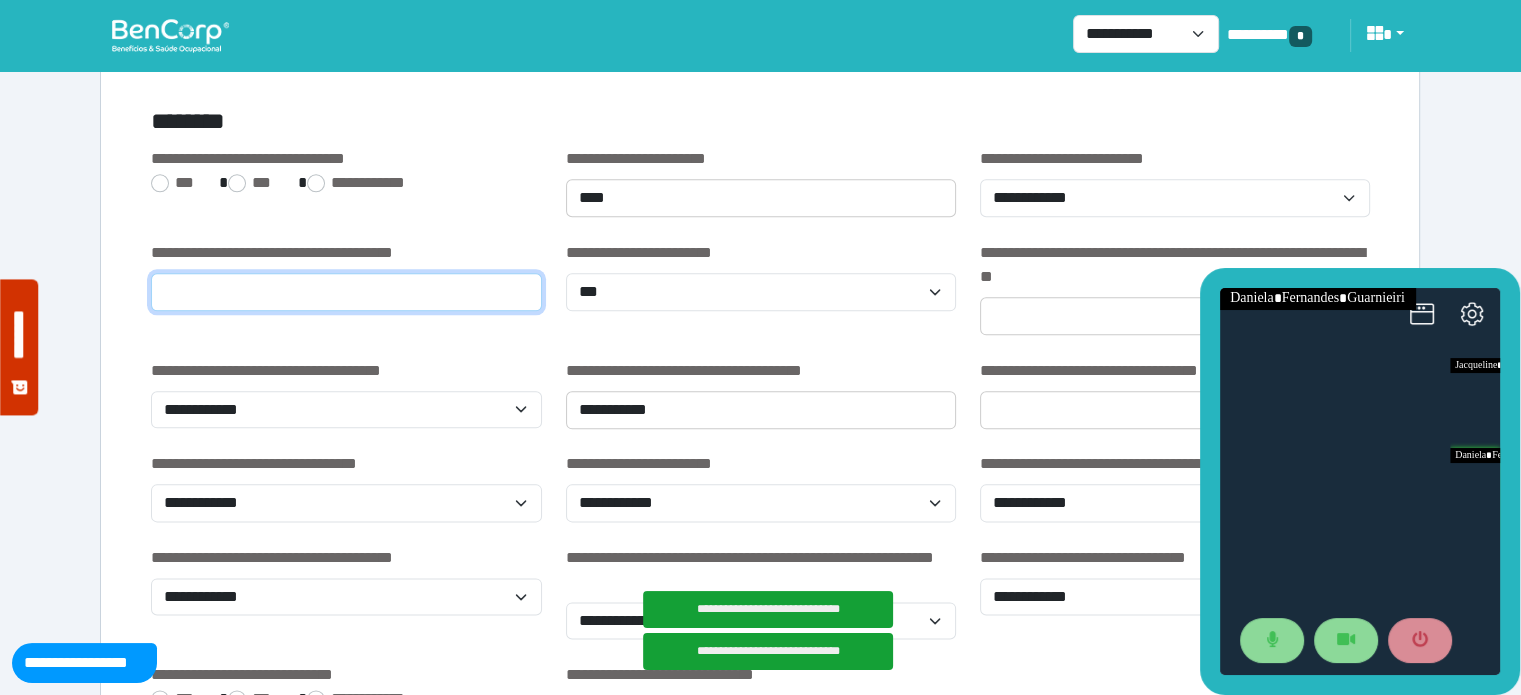 click at bounding box center (346, 292) 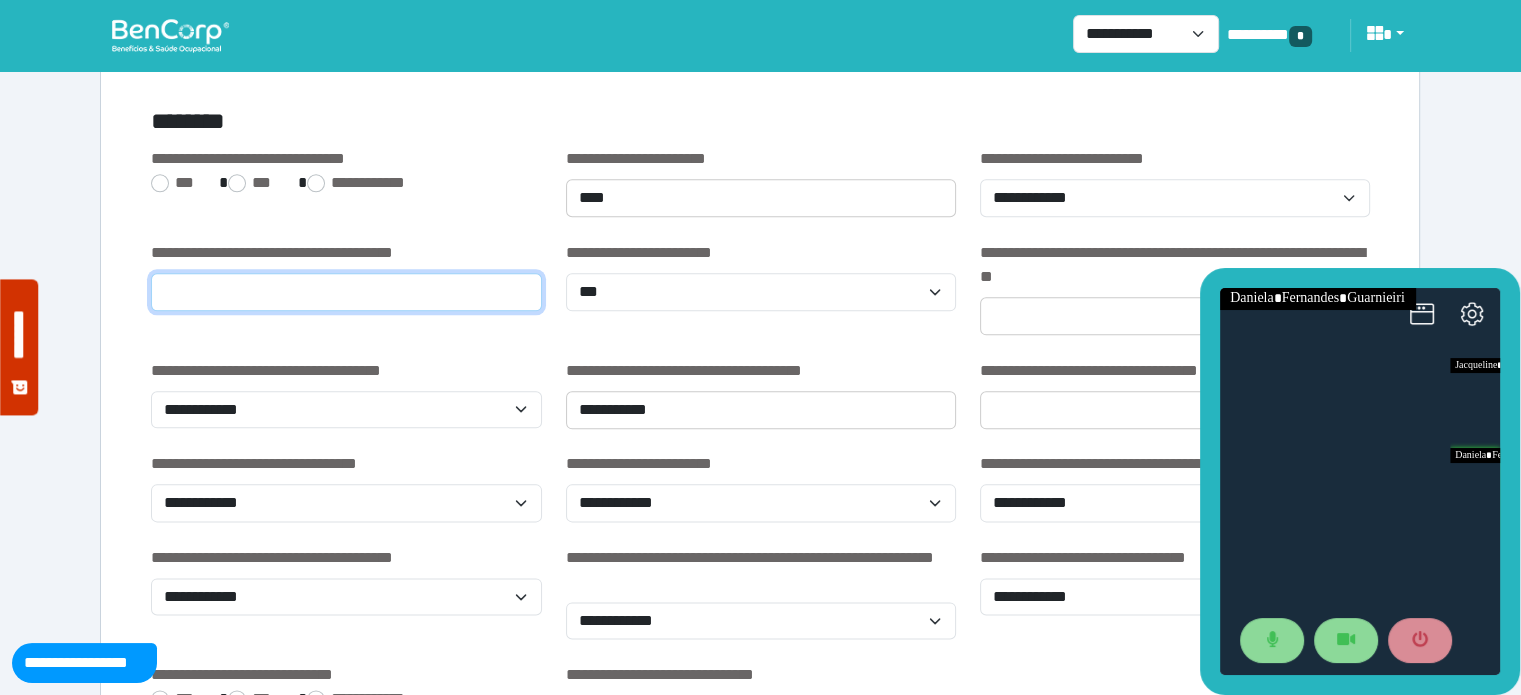 type on "*" 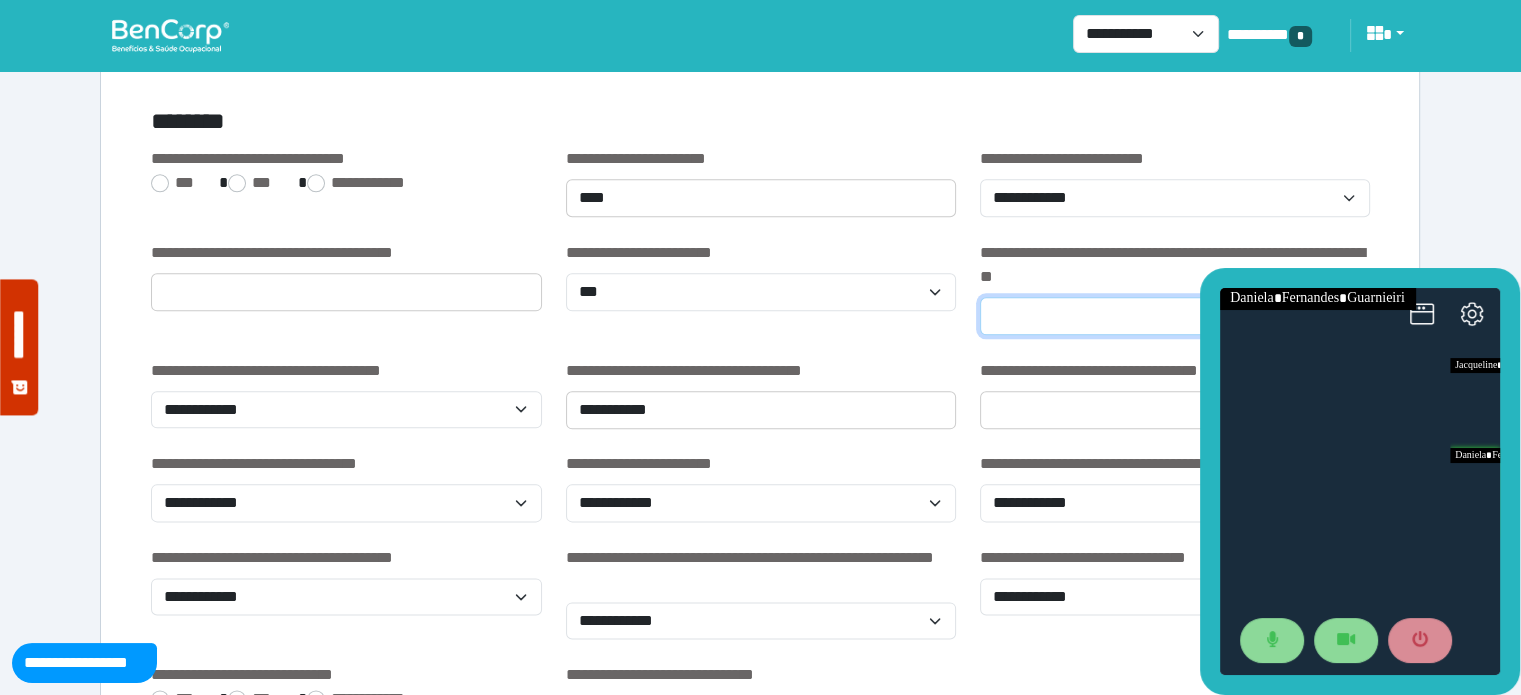 click at bounding box center [1175, 316] 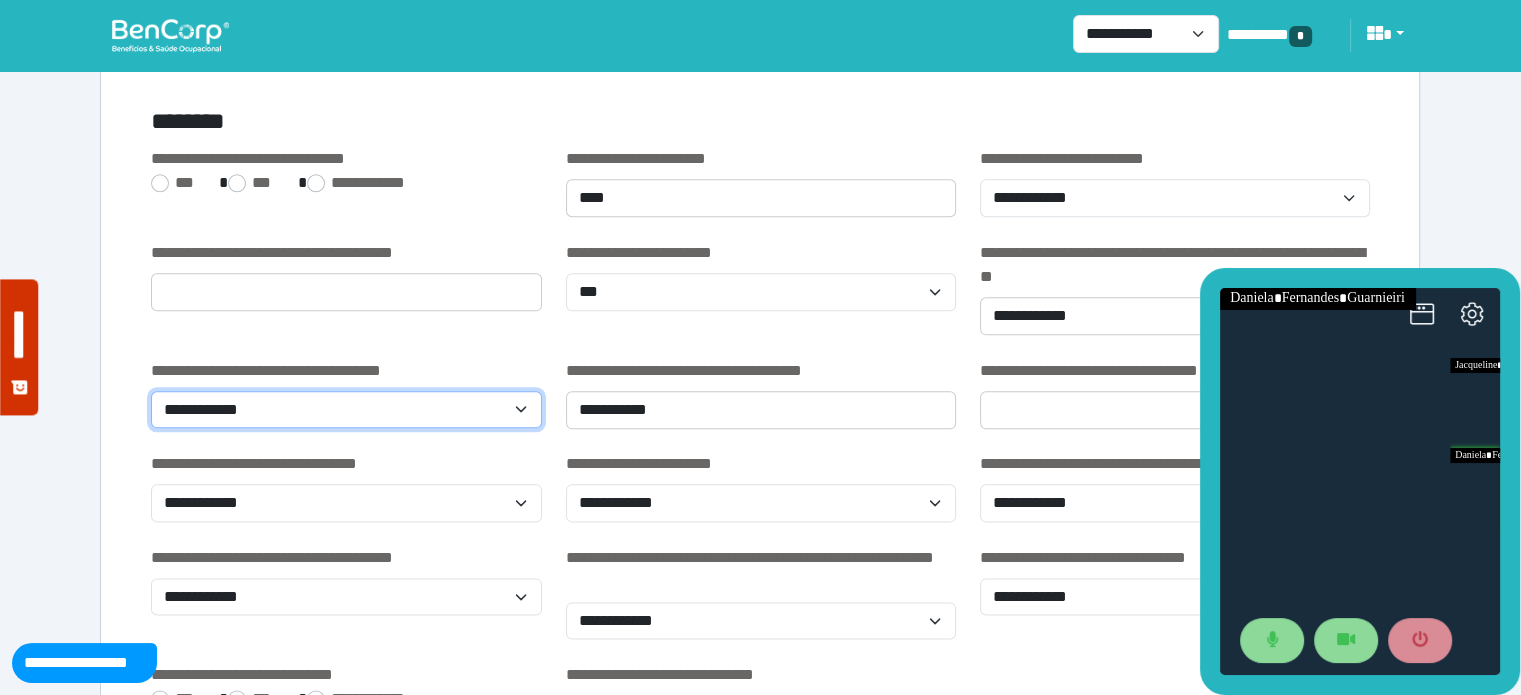 click on "**********" at bounding box center [346, 410] 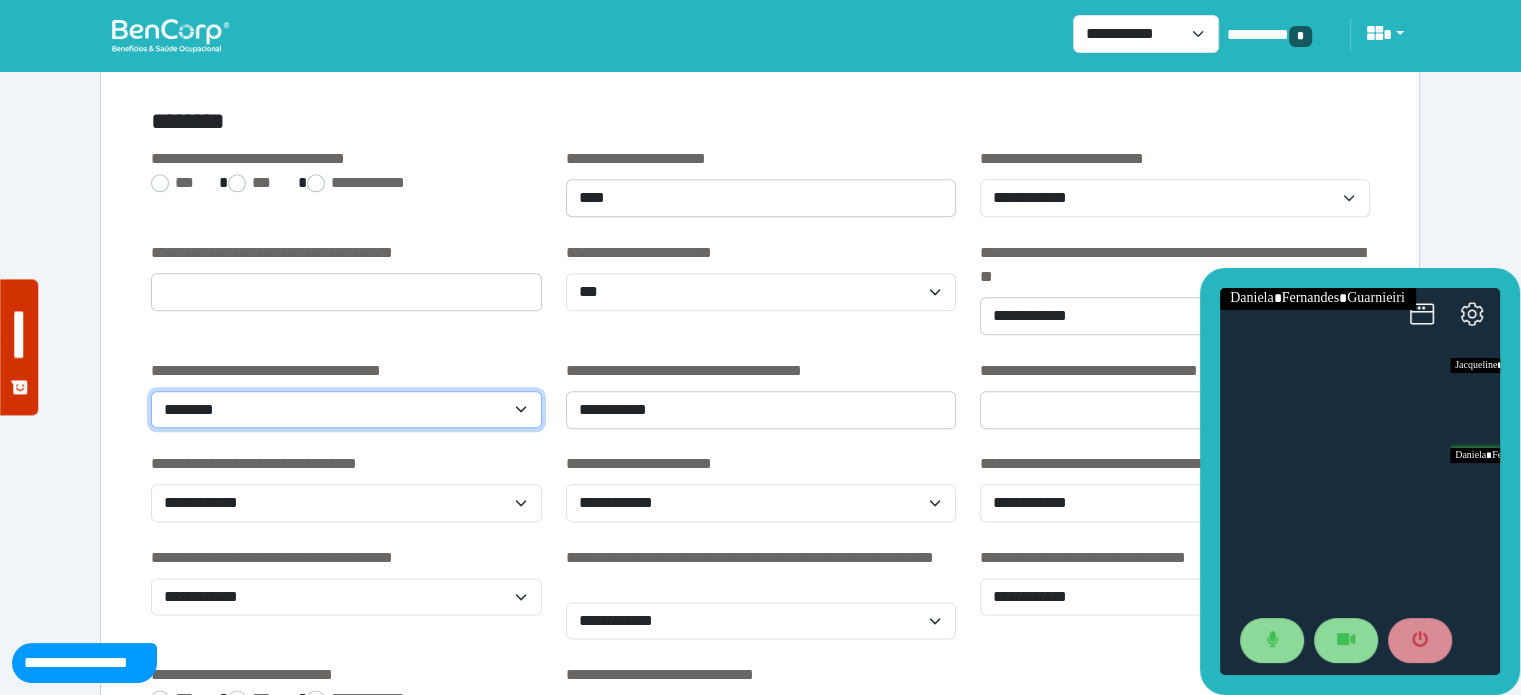 click on "**********" at bounding box center (346, 410) 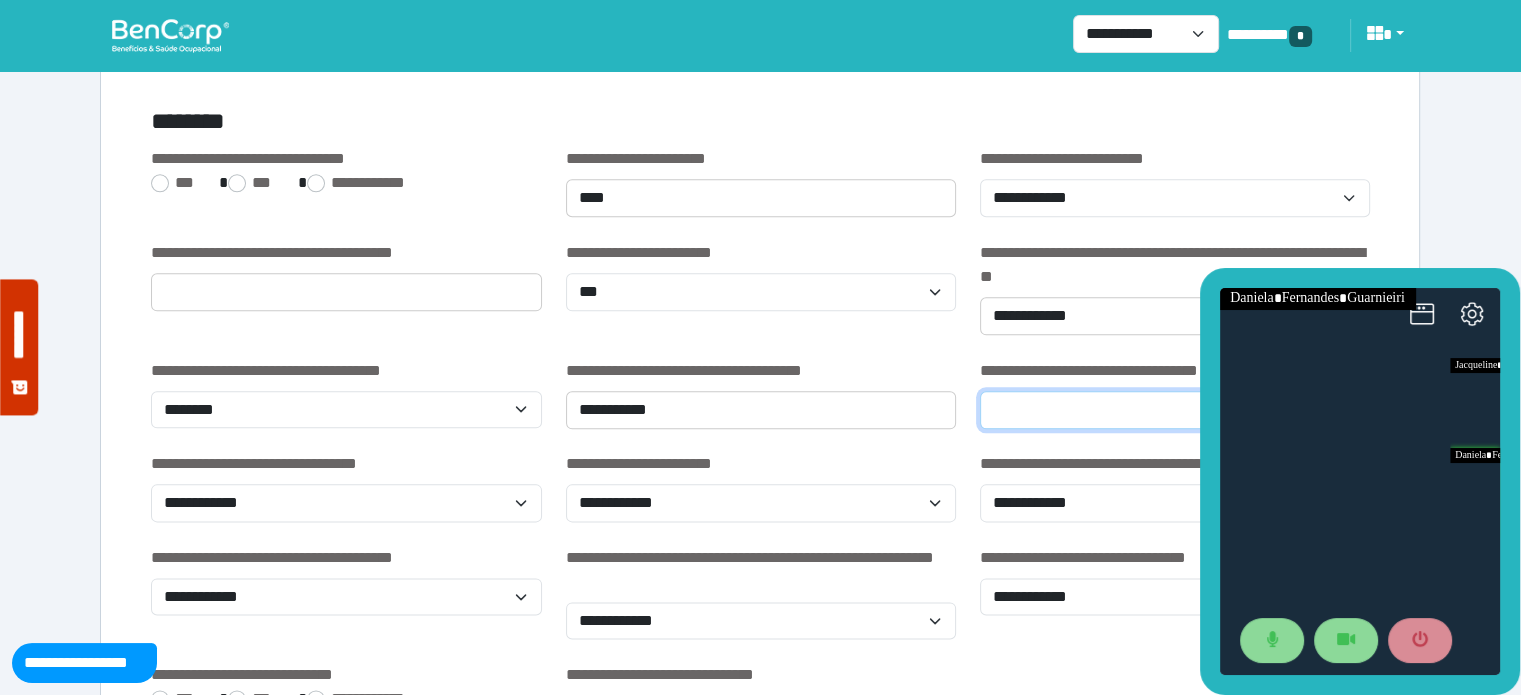 click at bounding box center (1175, 410) 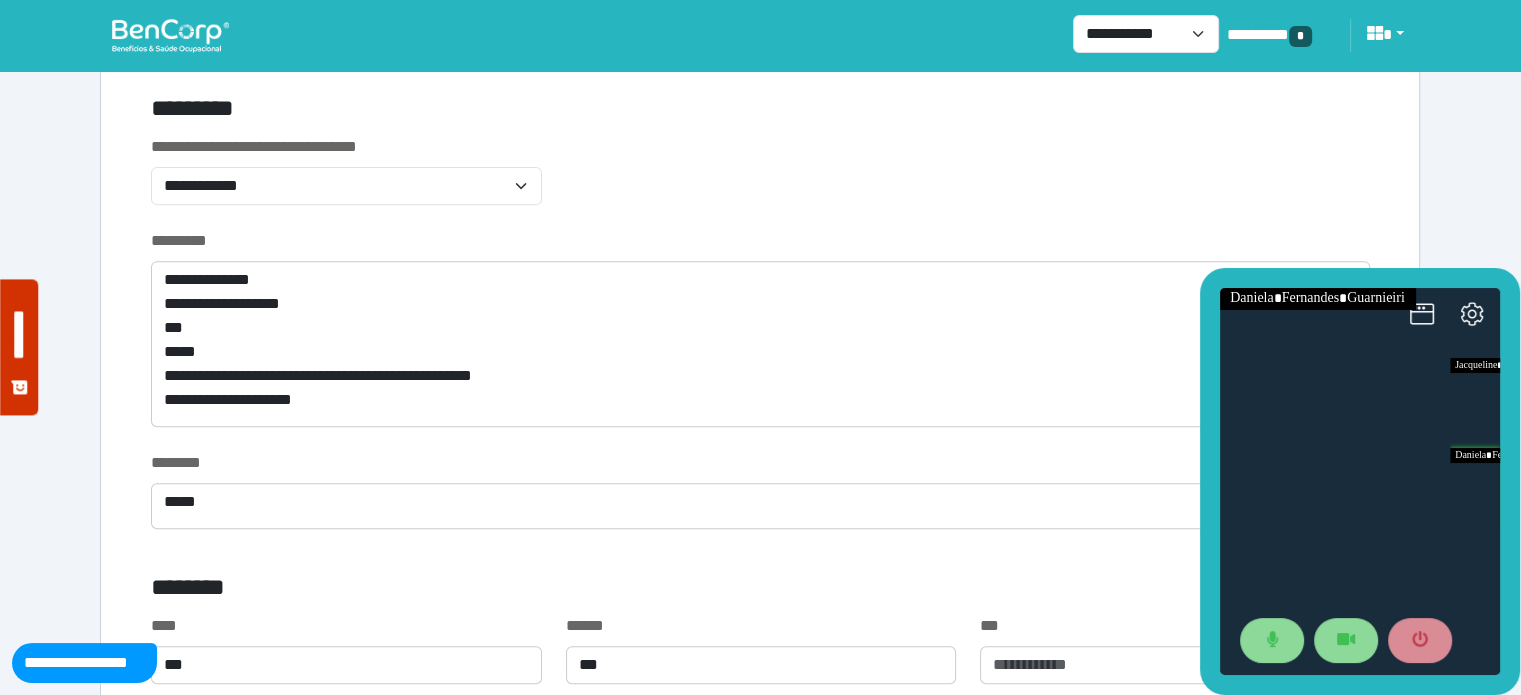 scroll, scrollTop: 824, scrollLeft: 0, axis: vertical 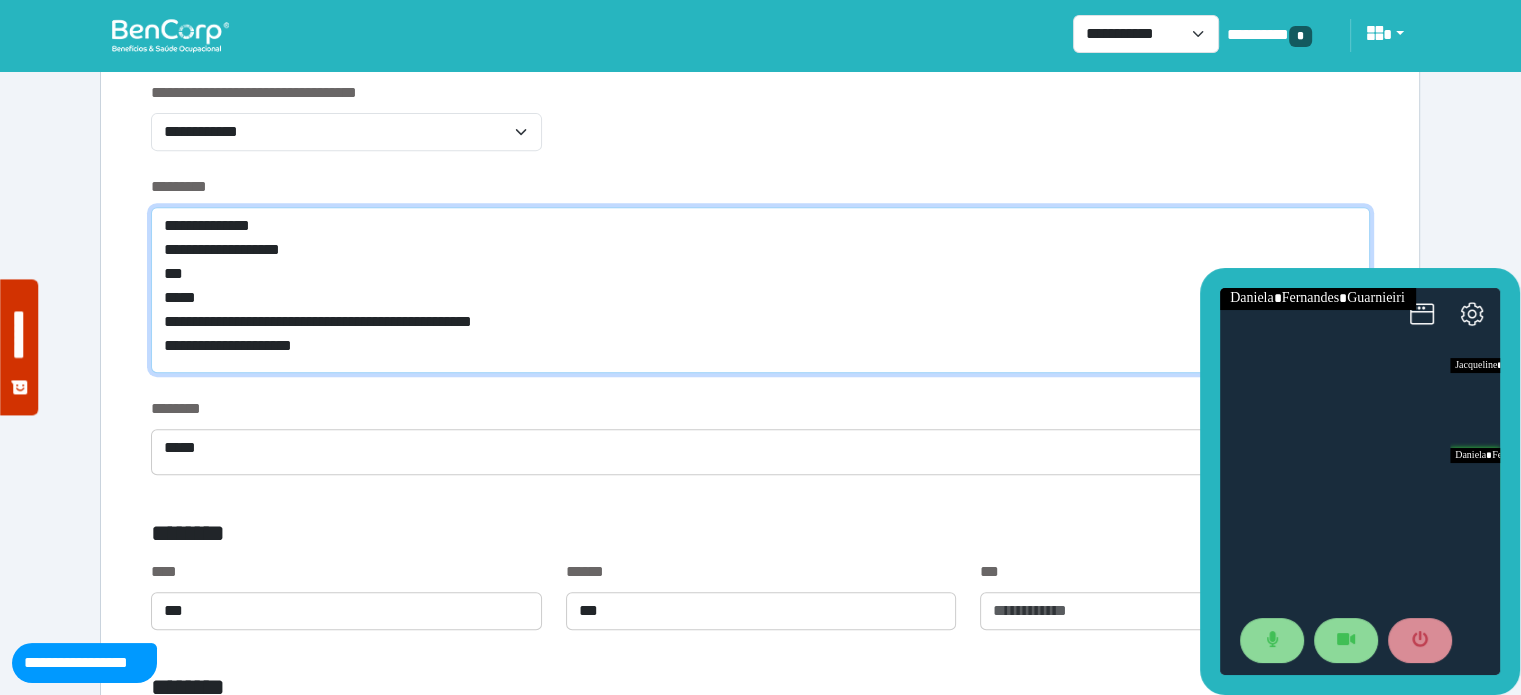 click on "**********" at bounding box center [760, 290] 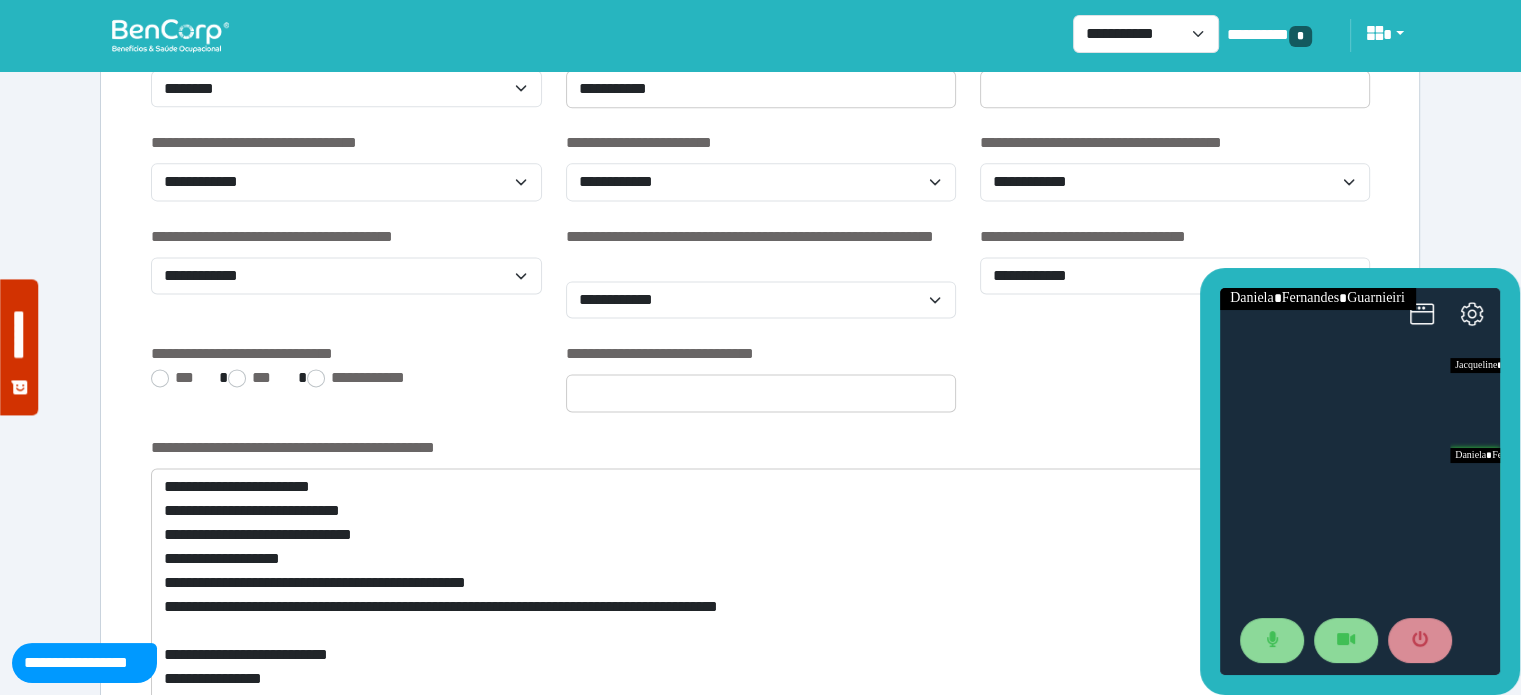 scroll, scrollTop: 2425, scrollLeft: 0, axis: vertical 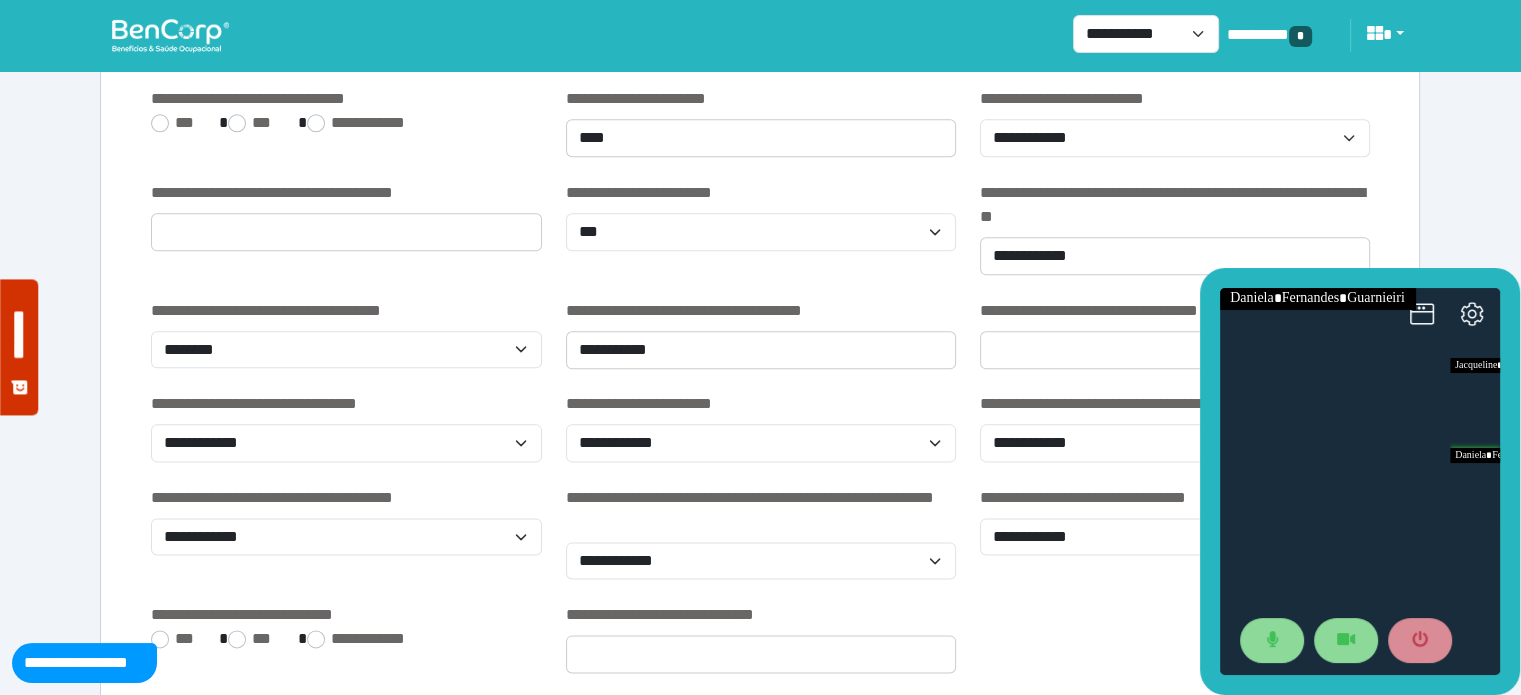 type on "**********" 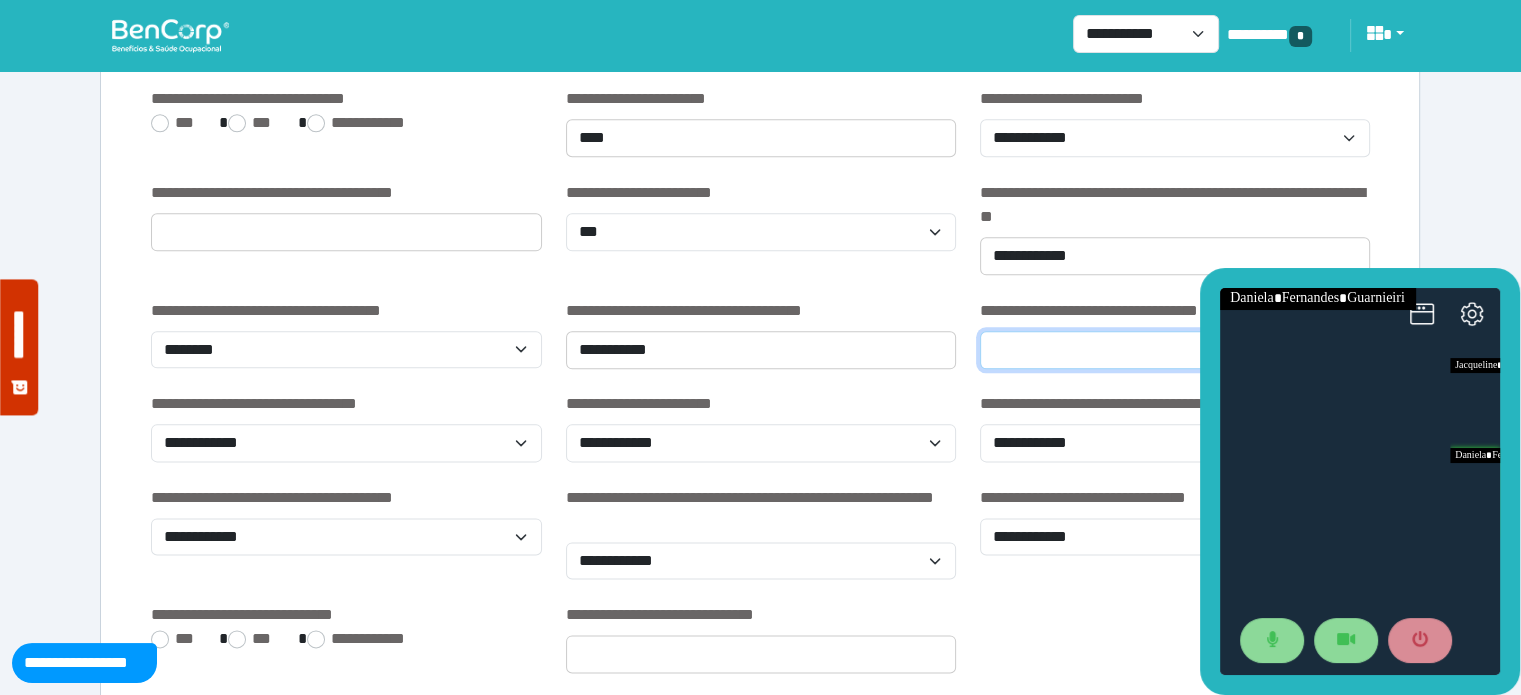 click at bounding box center (1175, 350) 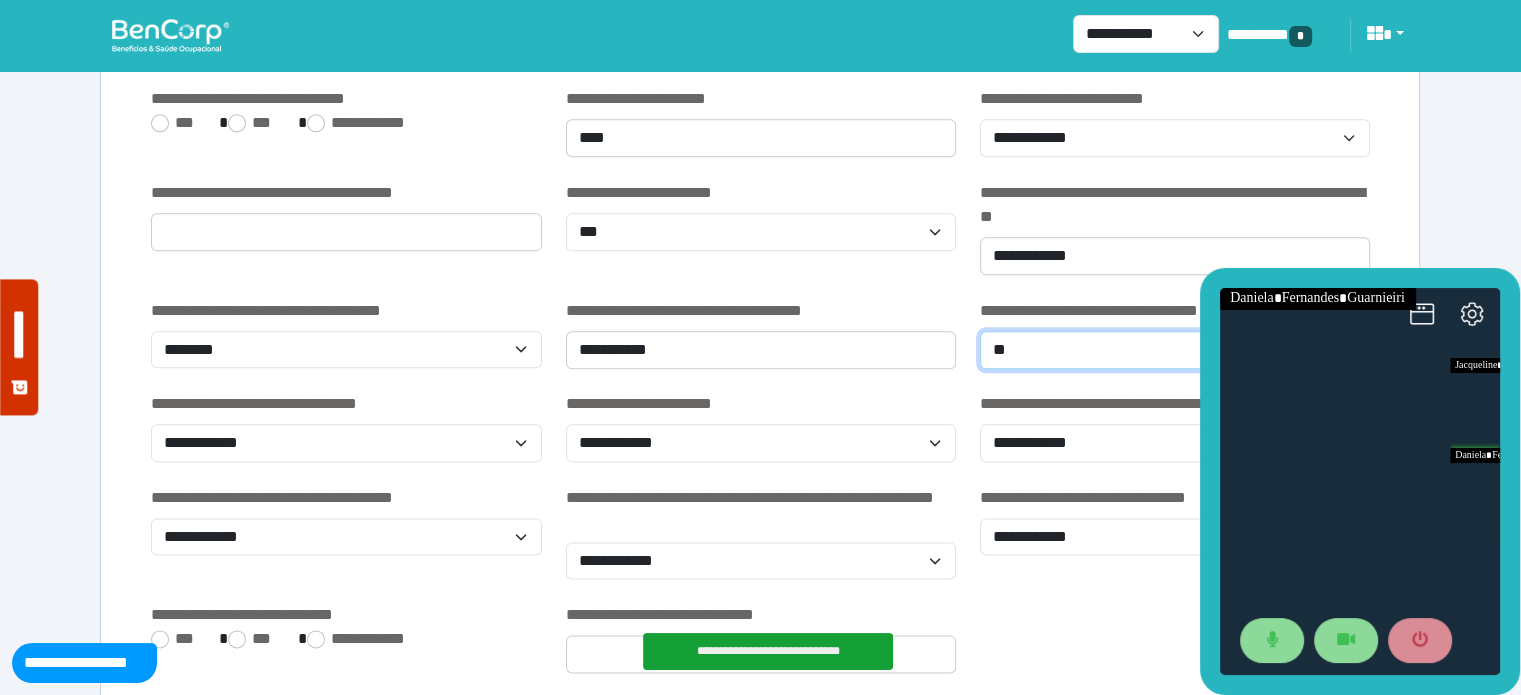 type on "*" 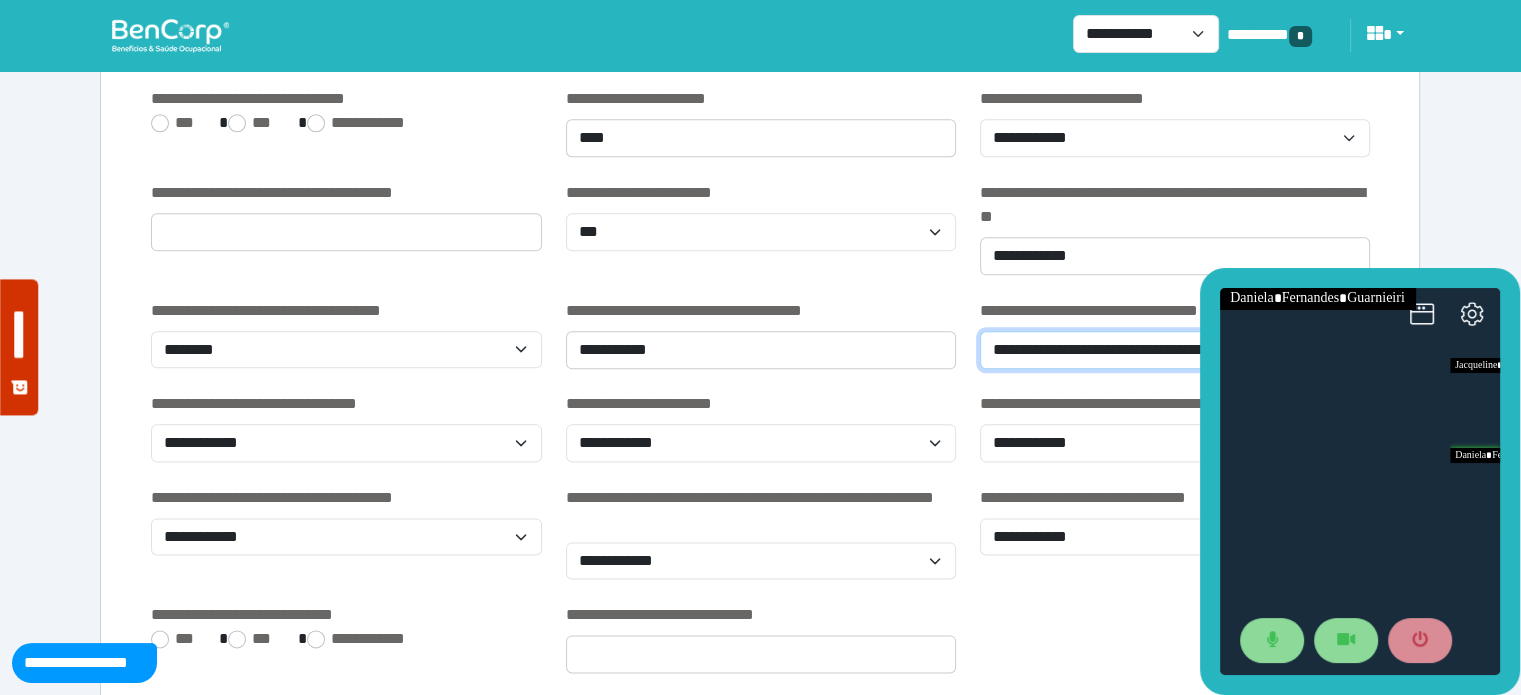 type on "**********" 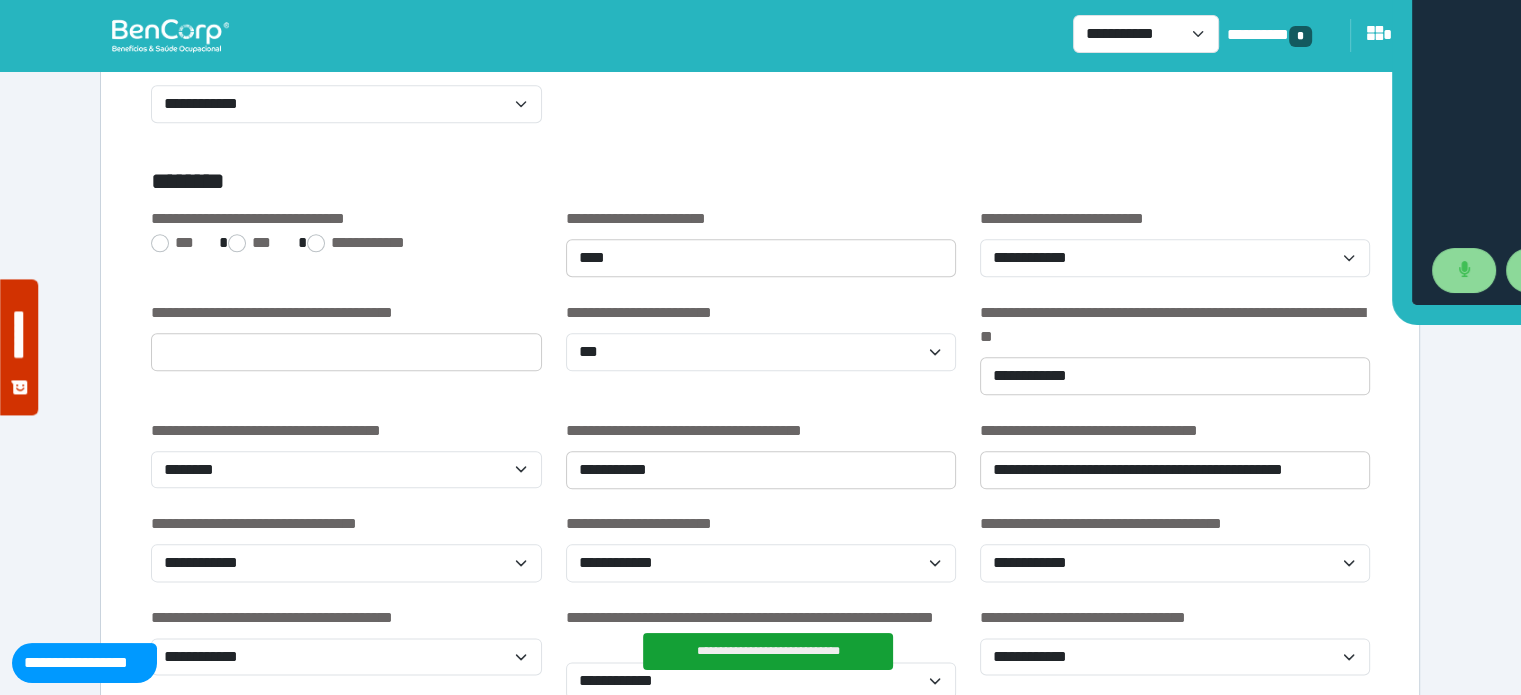scroll, scrollTop: 2265, scrollLeft: 0, axis: vertical 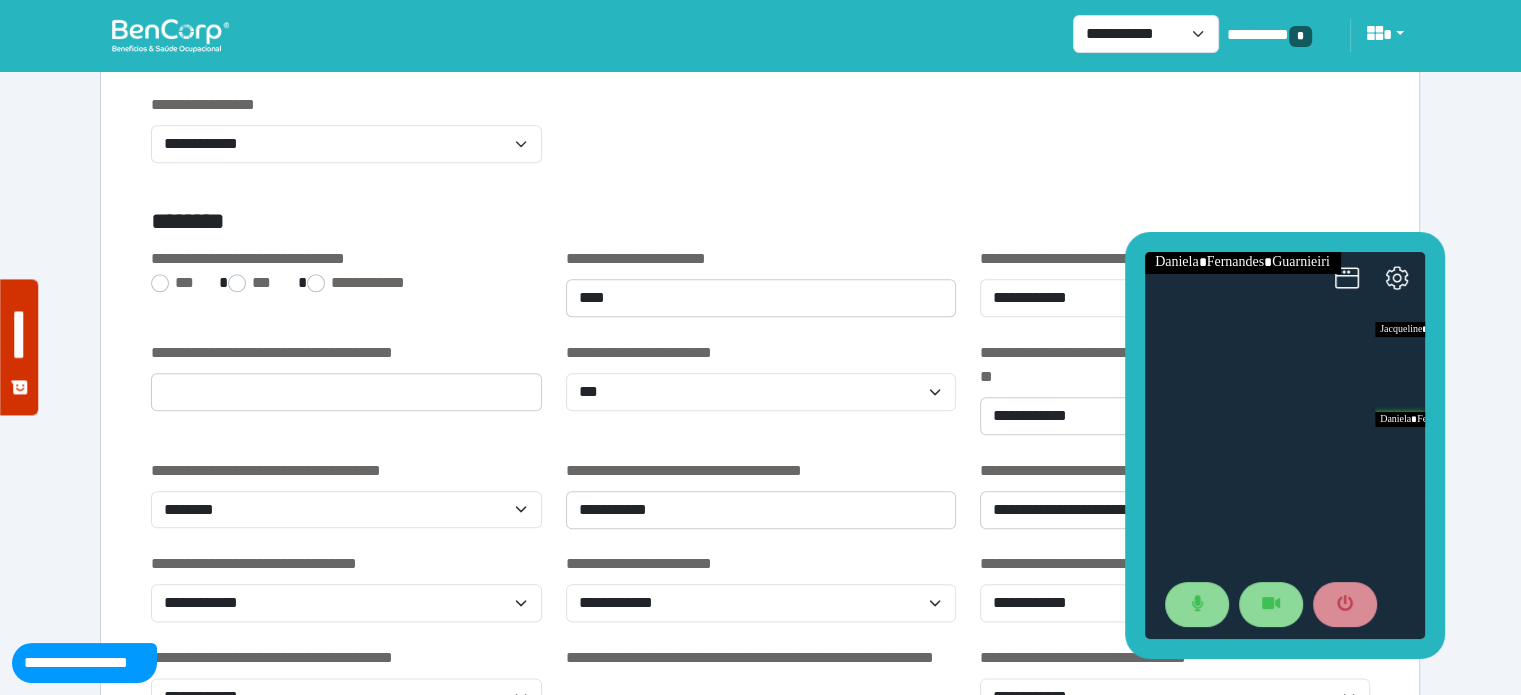 drag, startPoint x: 2487, startPoint y: 526, endPoint x: 1308, endPoint y: 554, distance: 1179.3324 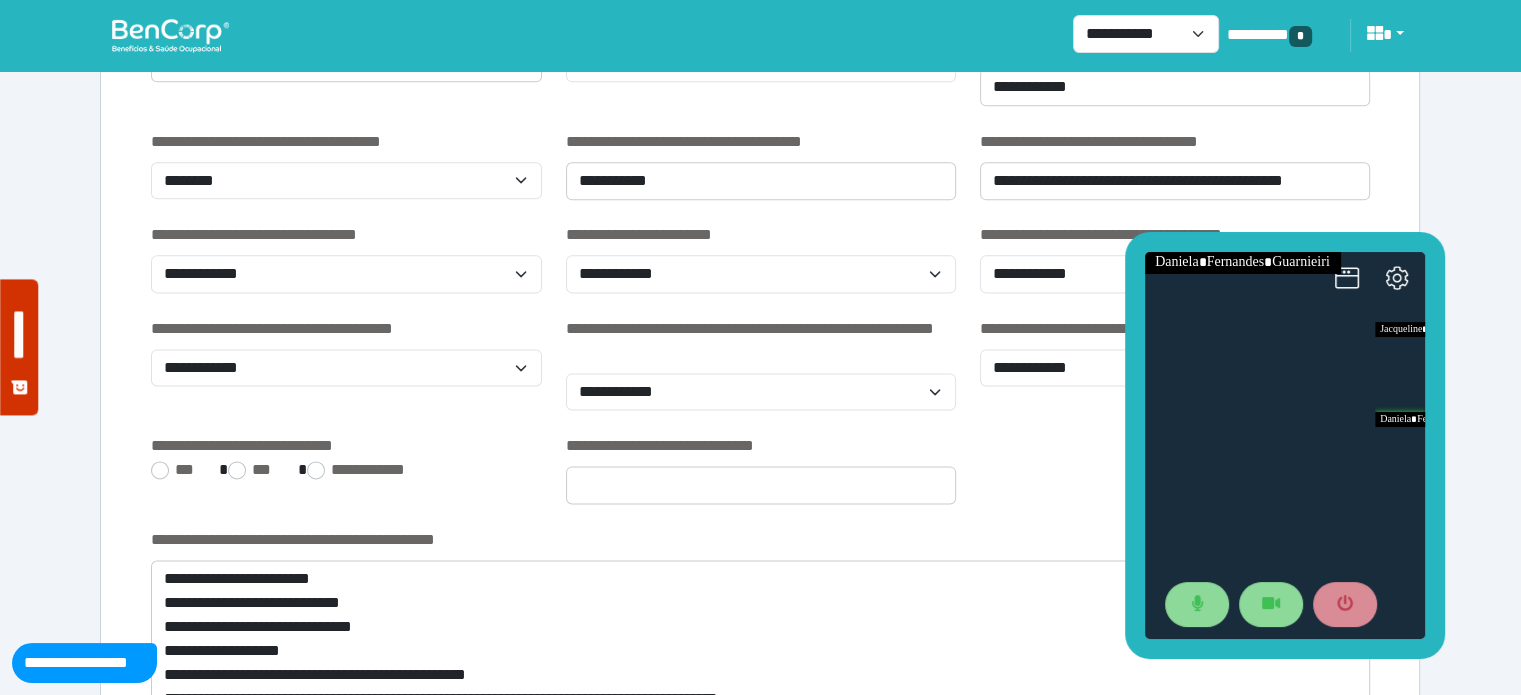 scroll, scrollTop: 2616, scrollLeft: 0, axis: vertical 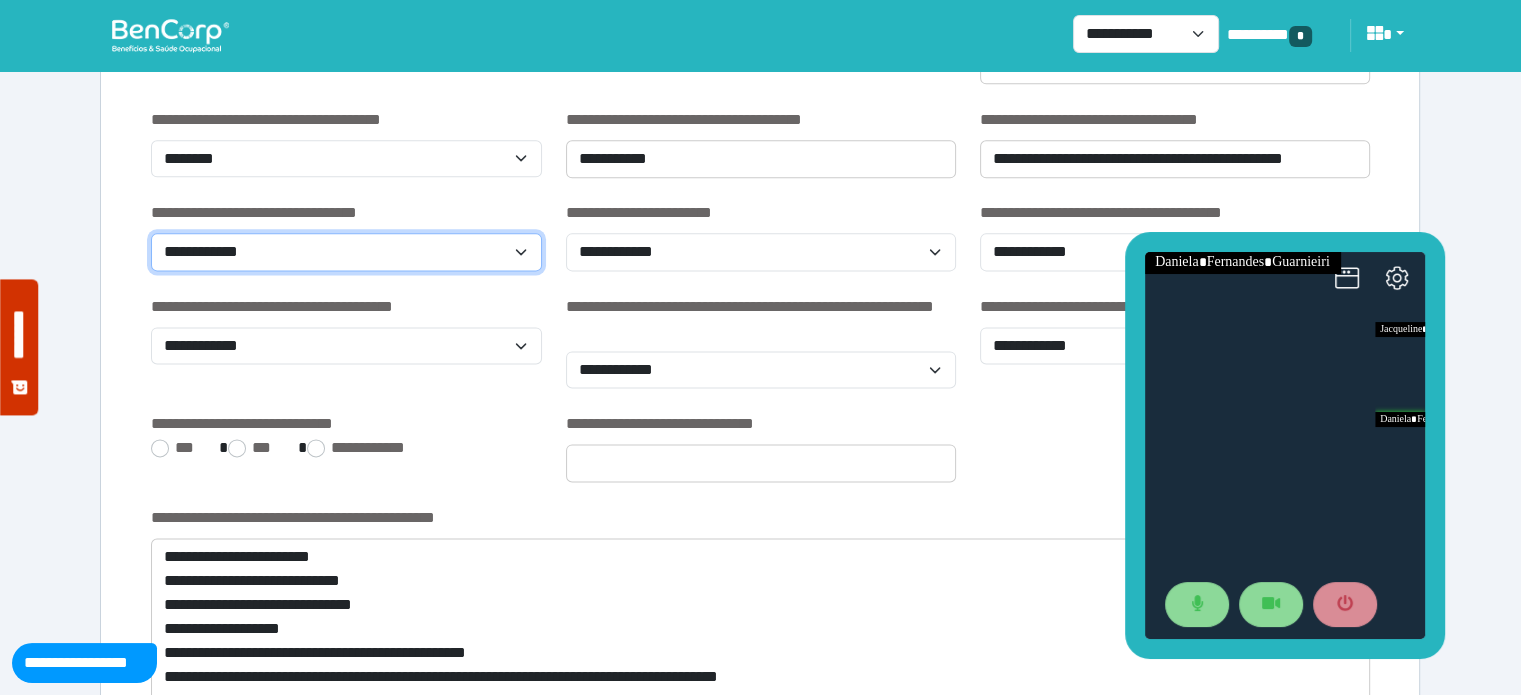 click on "**********" at bounding box center [346, 252] 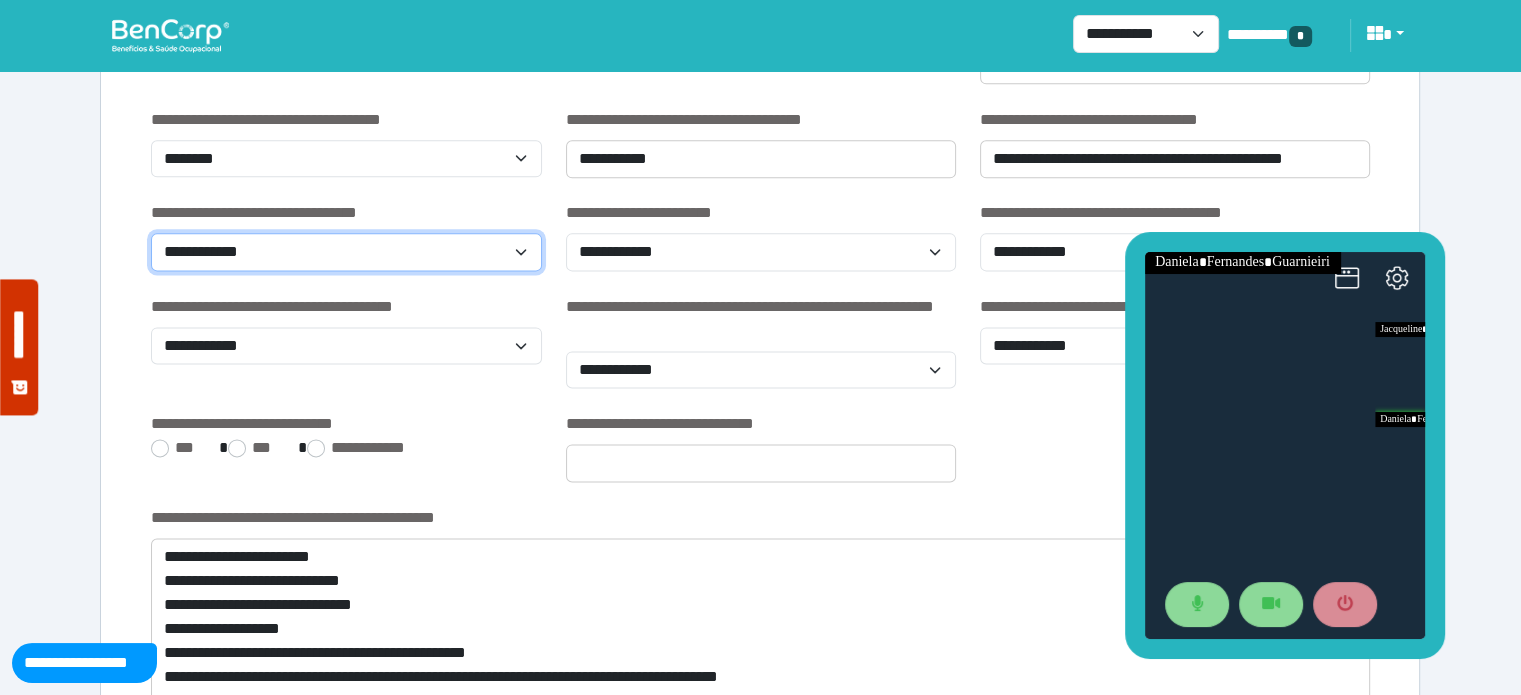 select on "*" 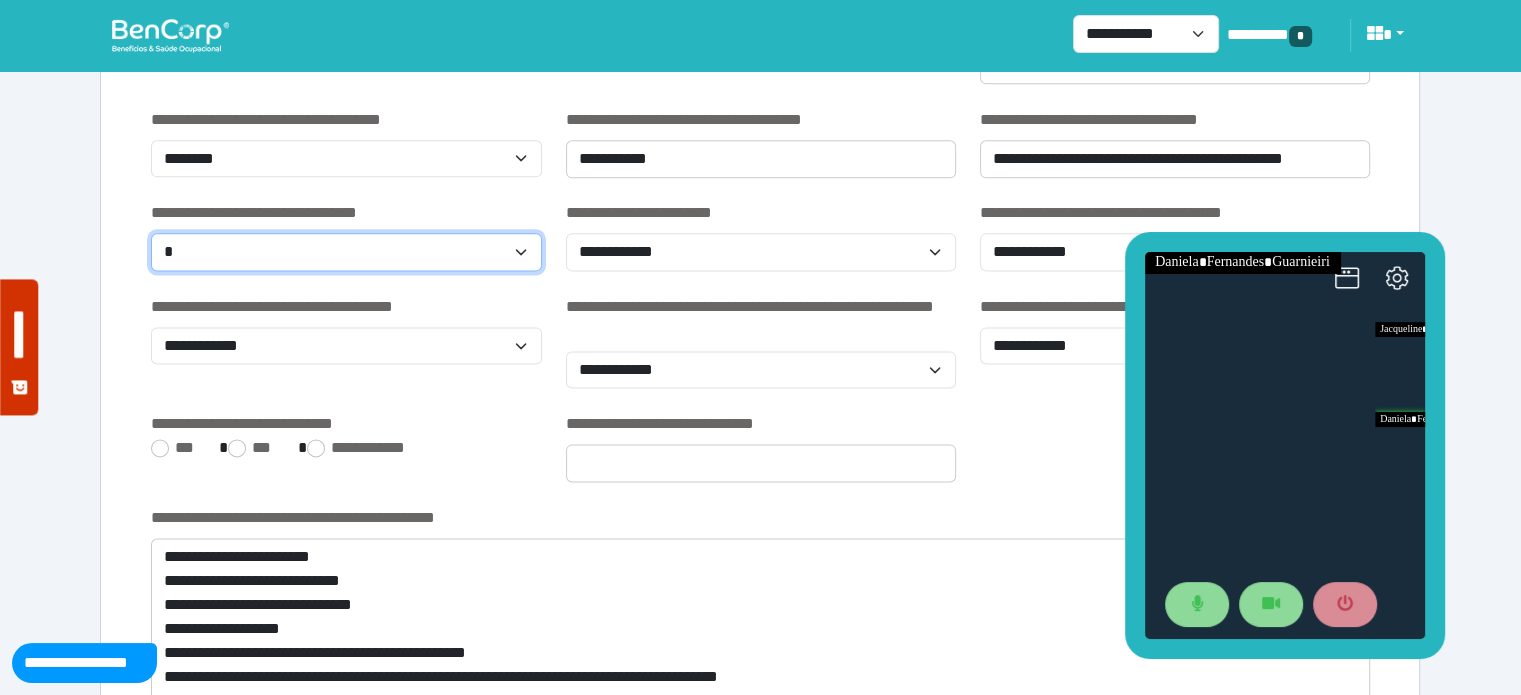 click on "**********" at bounding box center [346, 252] 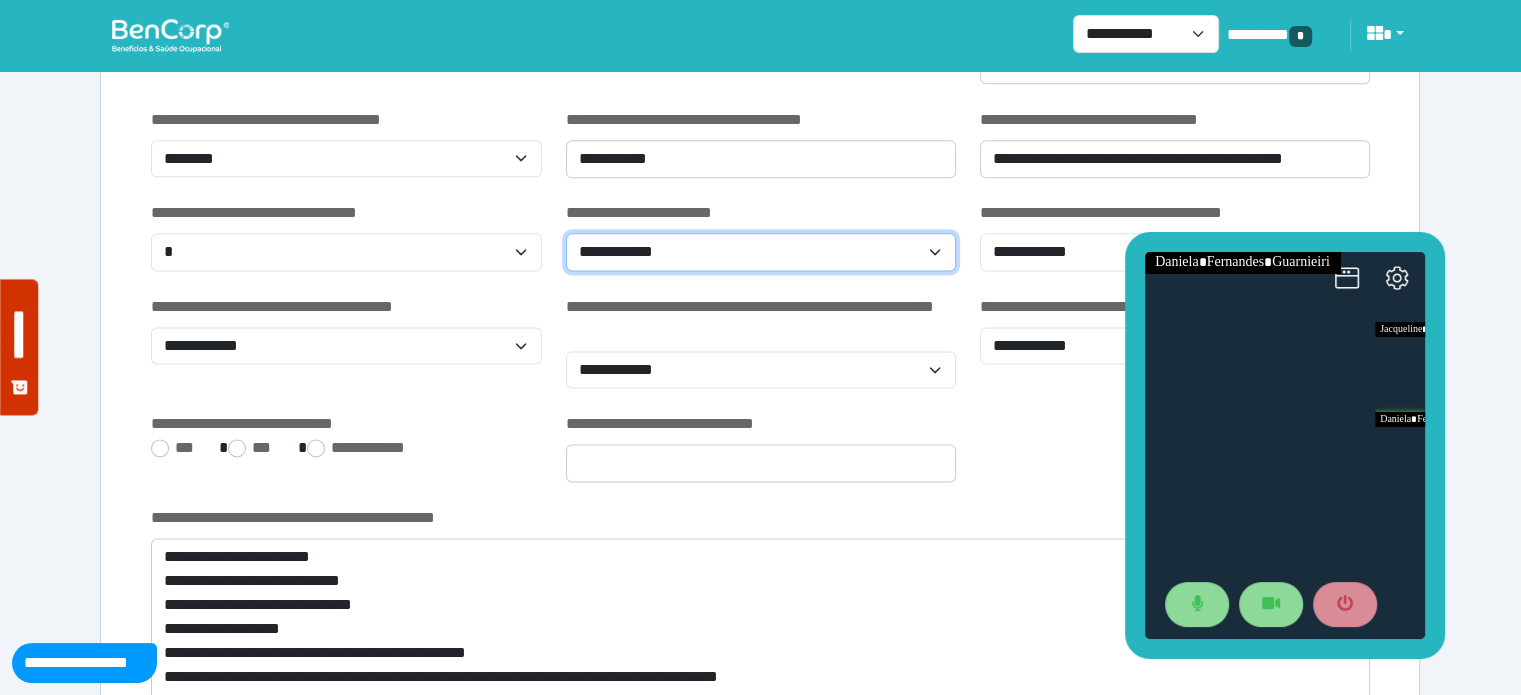 click on "**********" at bounding box center (761, 252) 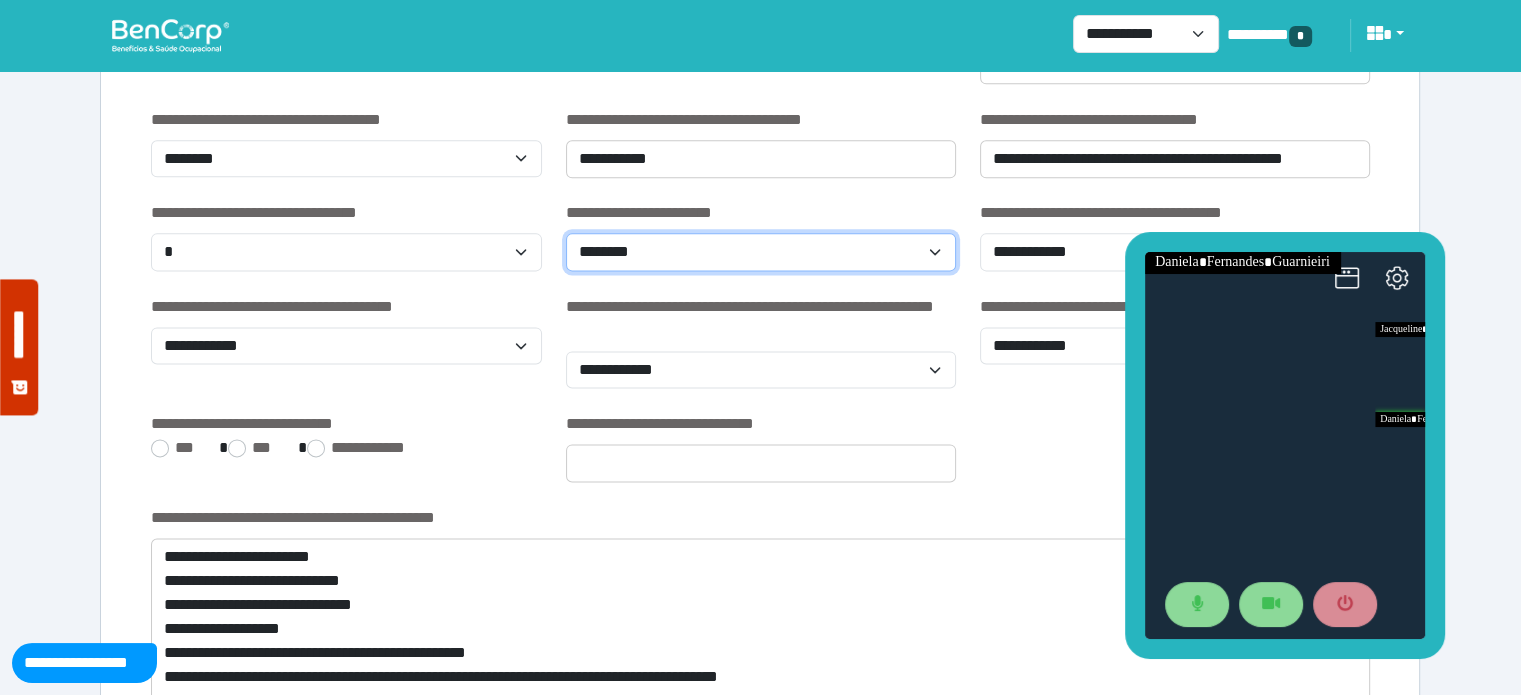 click on "**********" at bounding box center (761, 252) 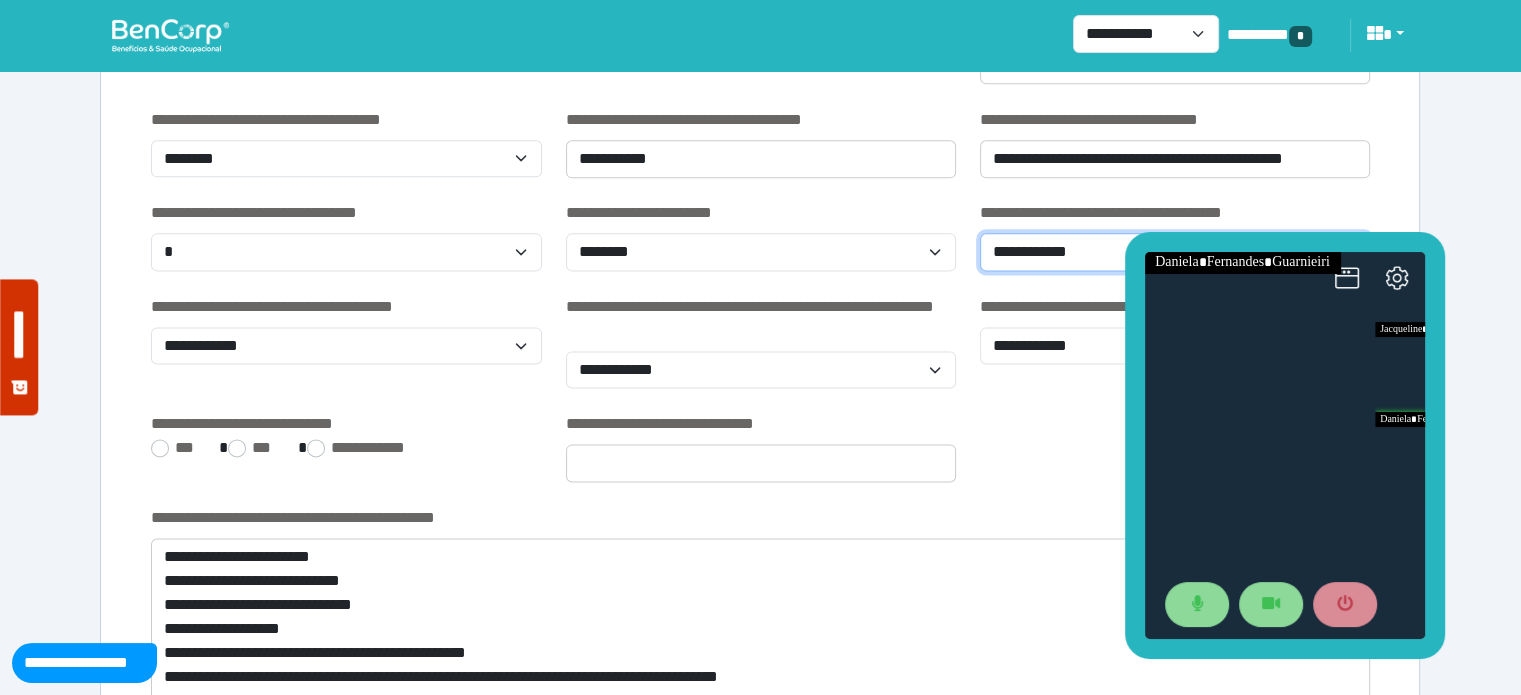 click on "**********" at bounding box center [1175, 252] 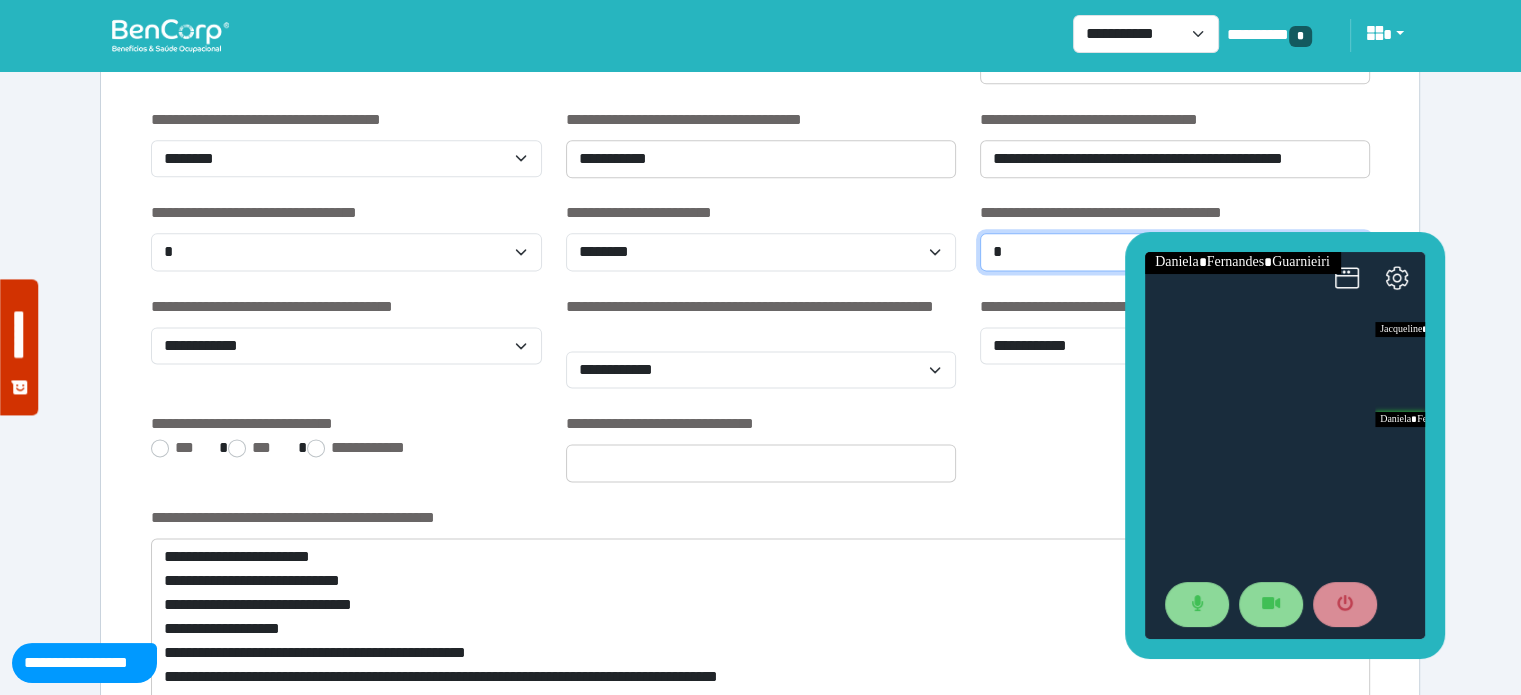 click on "**********" at bounding box center [1175, 252] 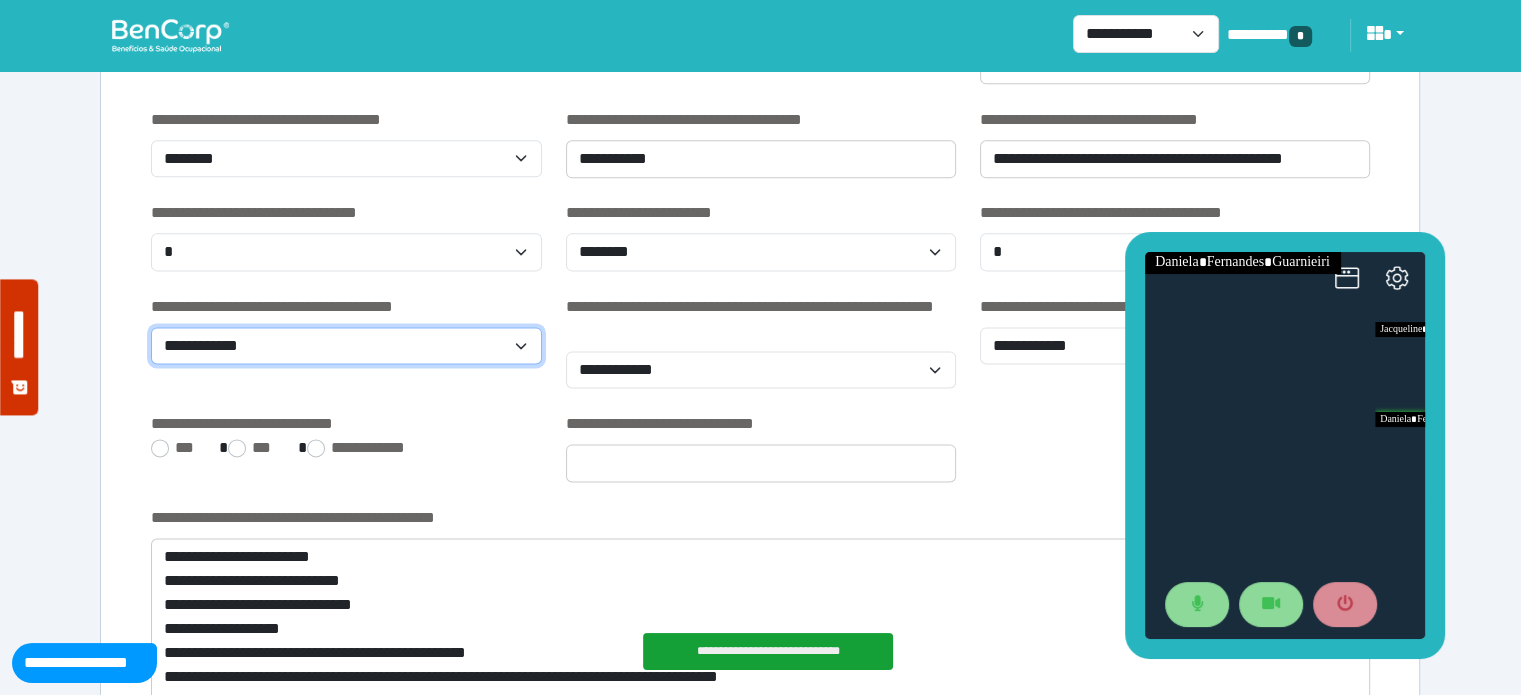 click on "**********" at bounding box center (346, 346) 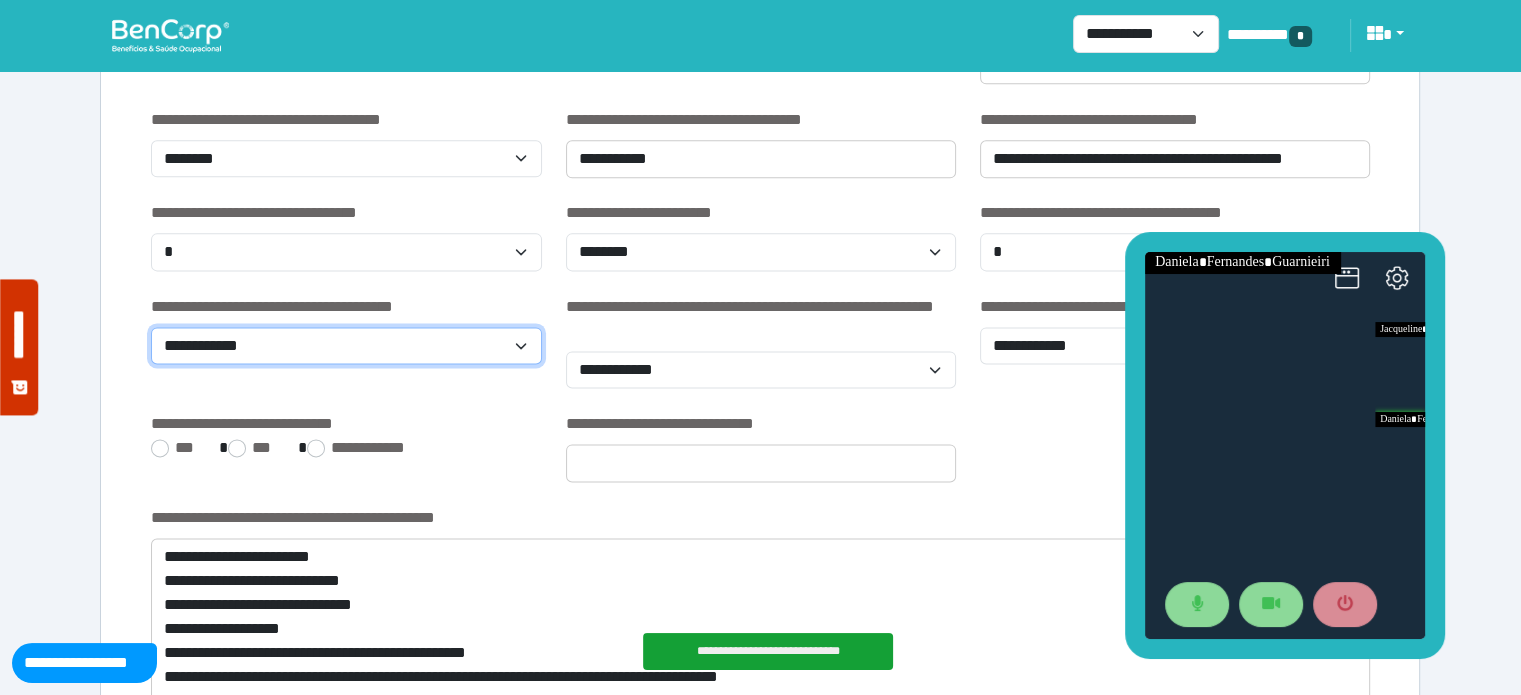 select on "*" 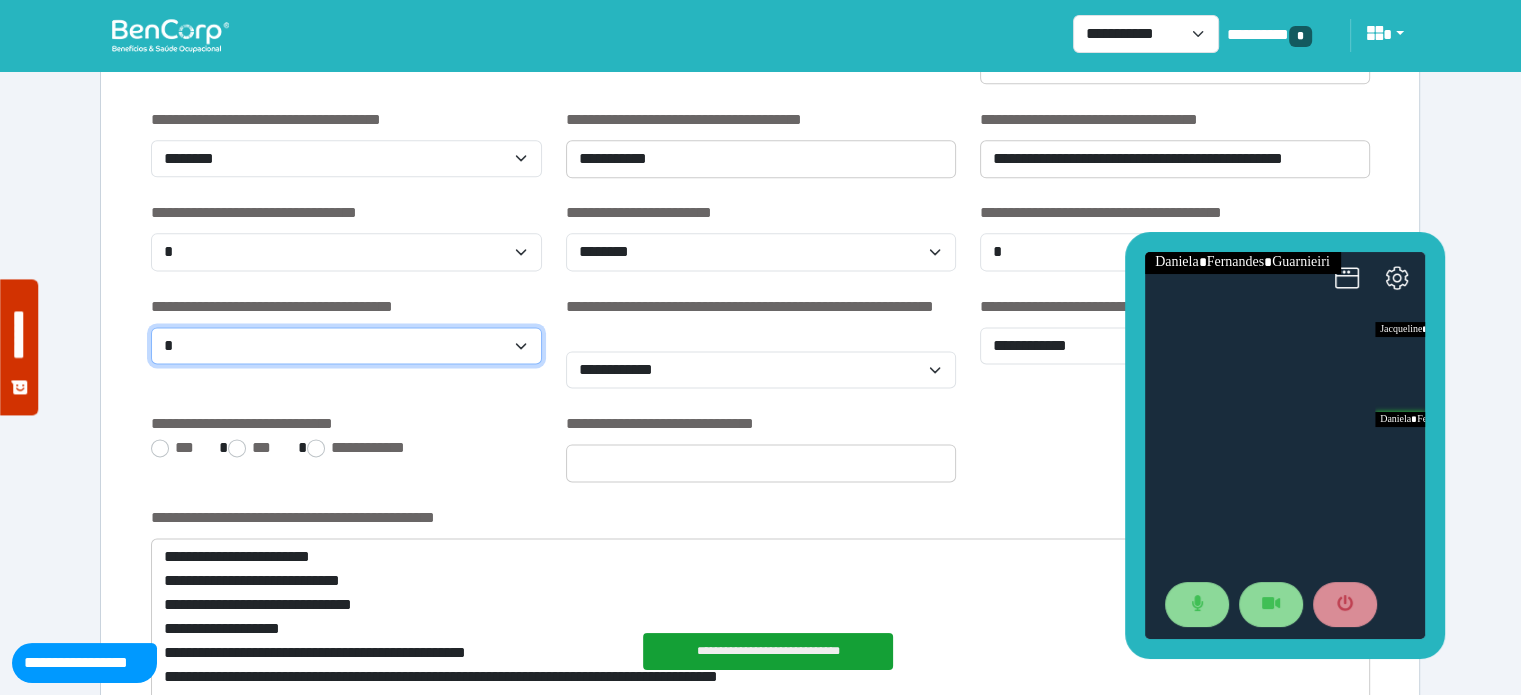 click on "**********" at bounding box center [346, 346] 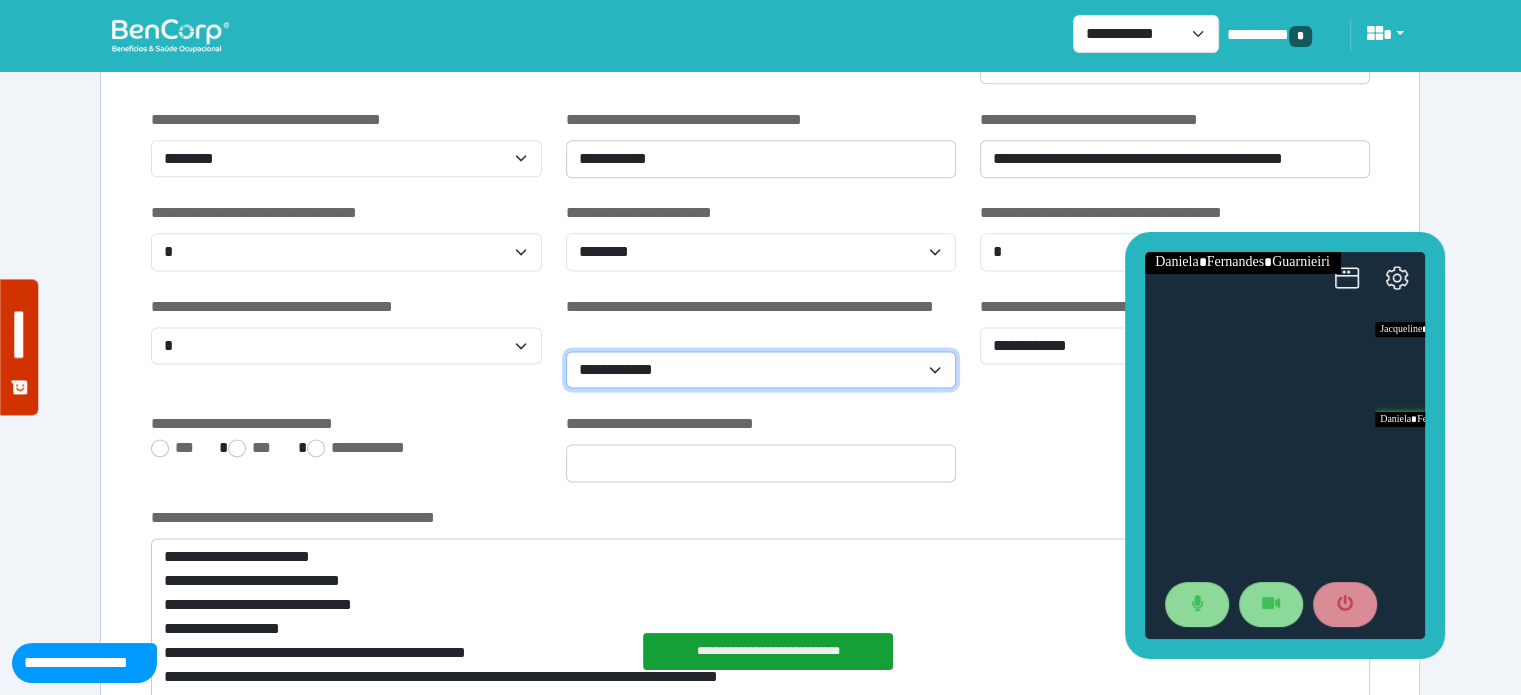 click on "**********" at bounding box center (761, 370) 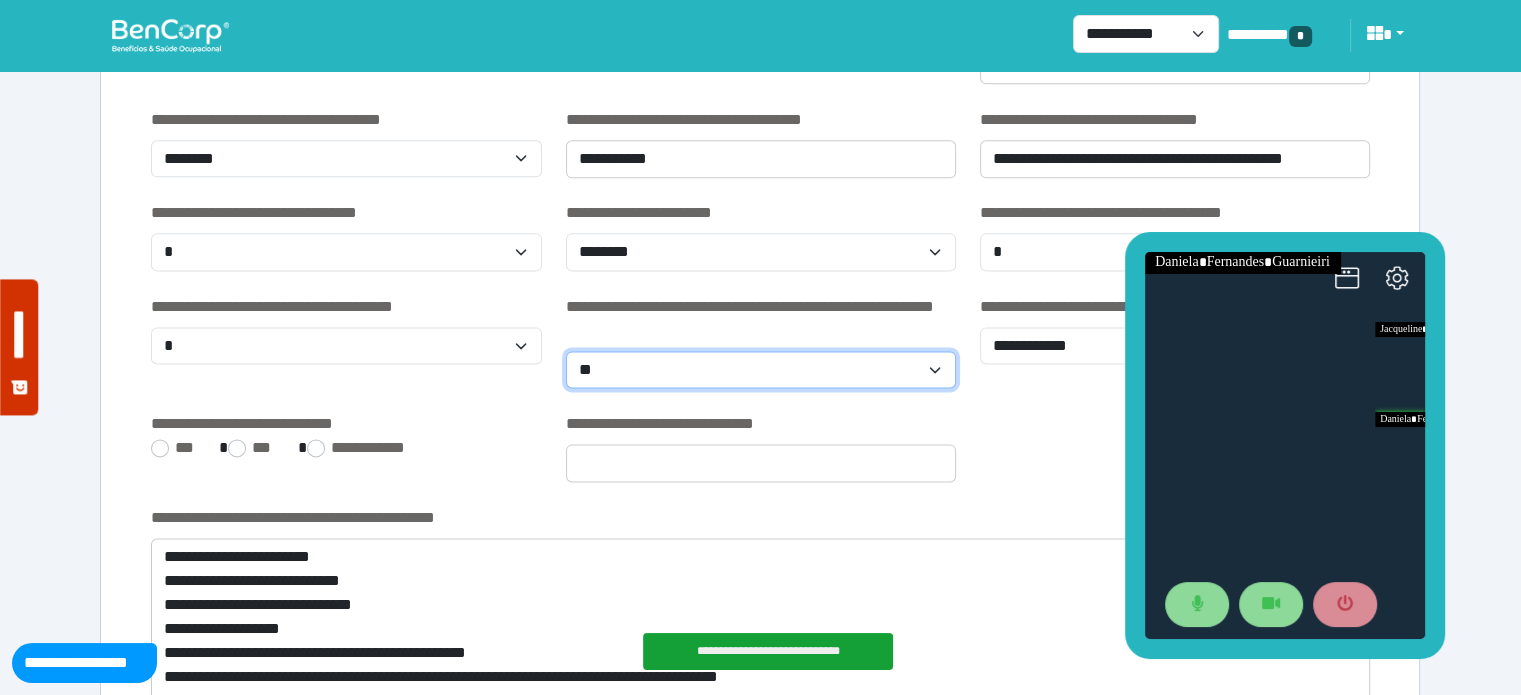 click on "**********" at bounding box center [761, 370] 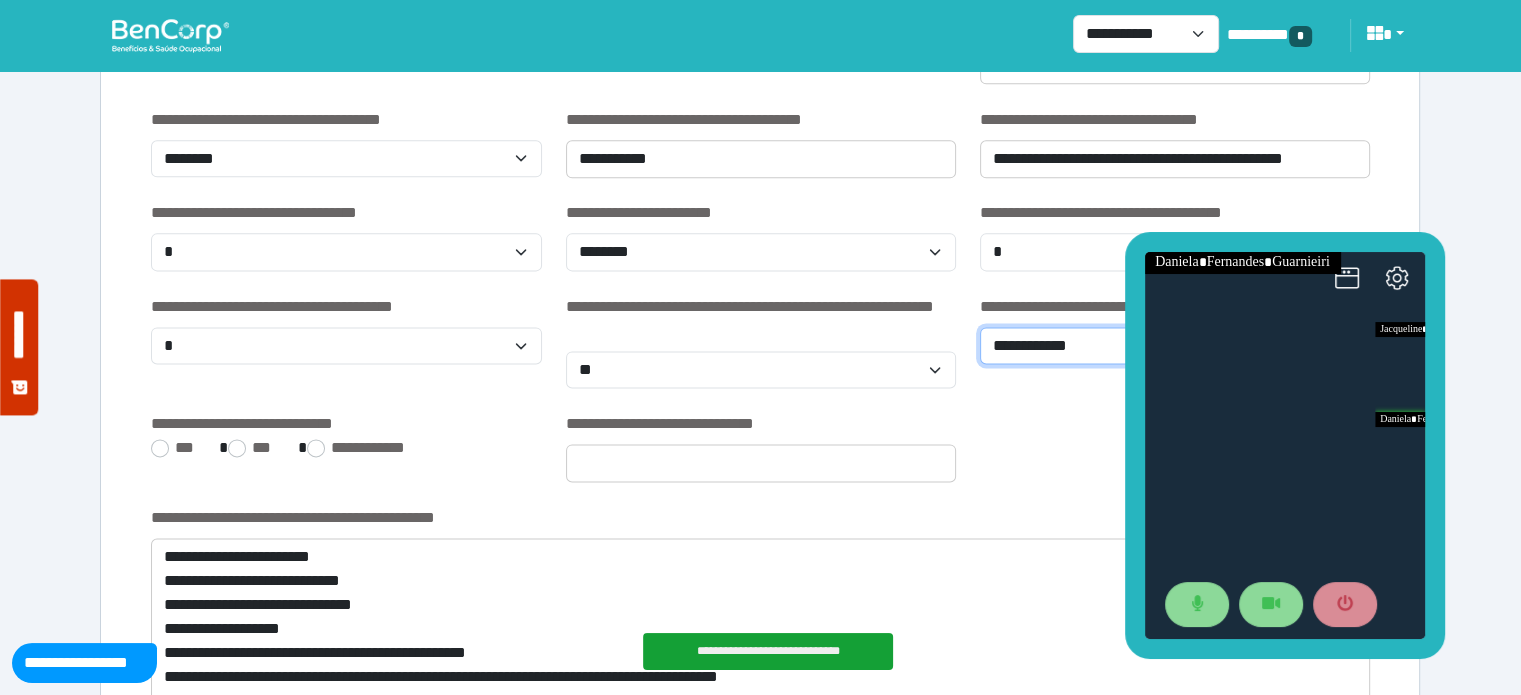 click on "**********" at bounding box center [1175, 346] 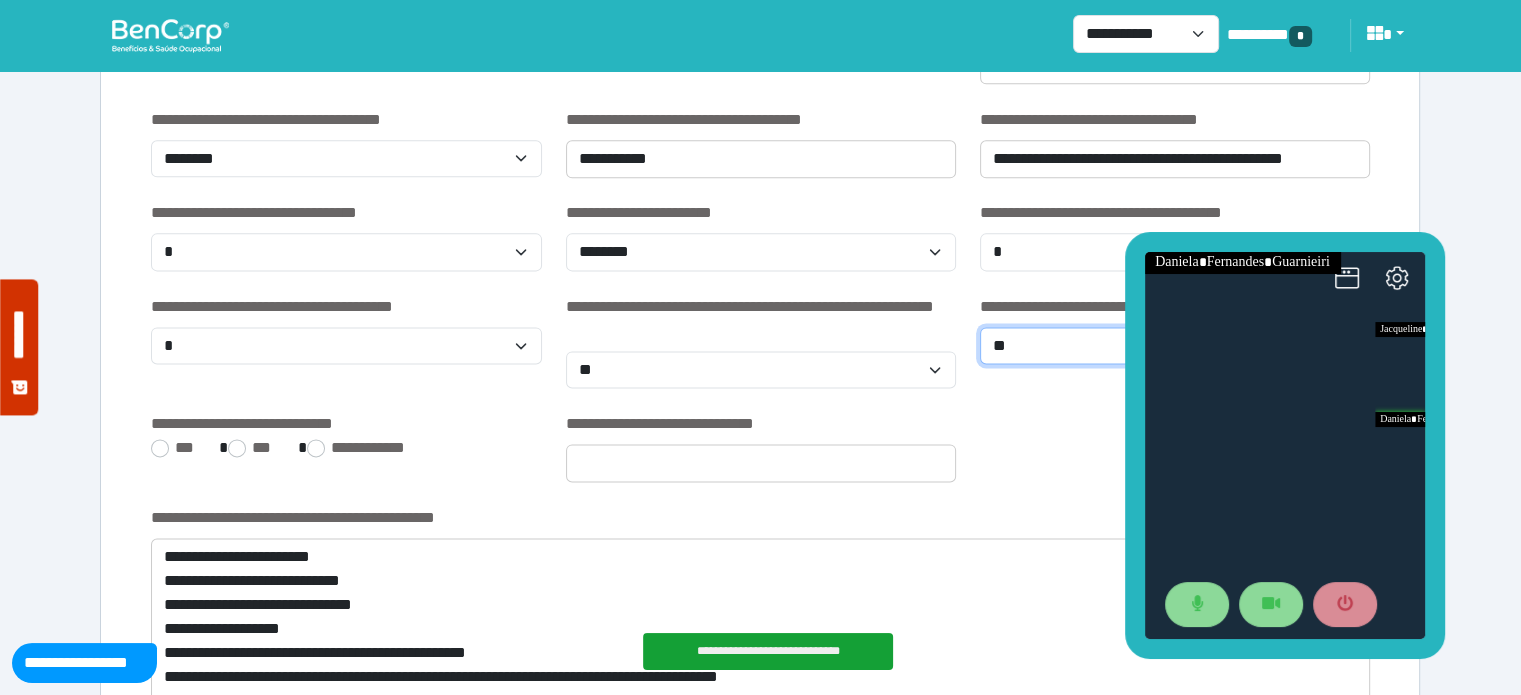 click on "**********" at bounding box center [1175, 346] 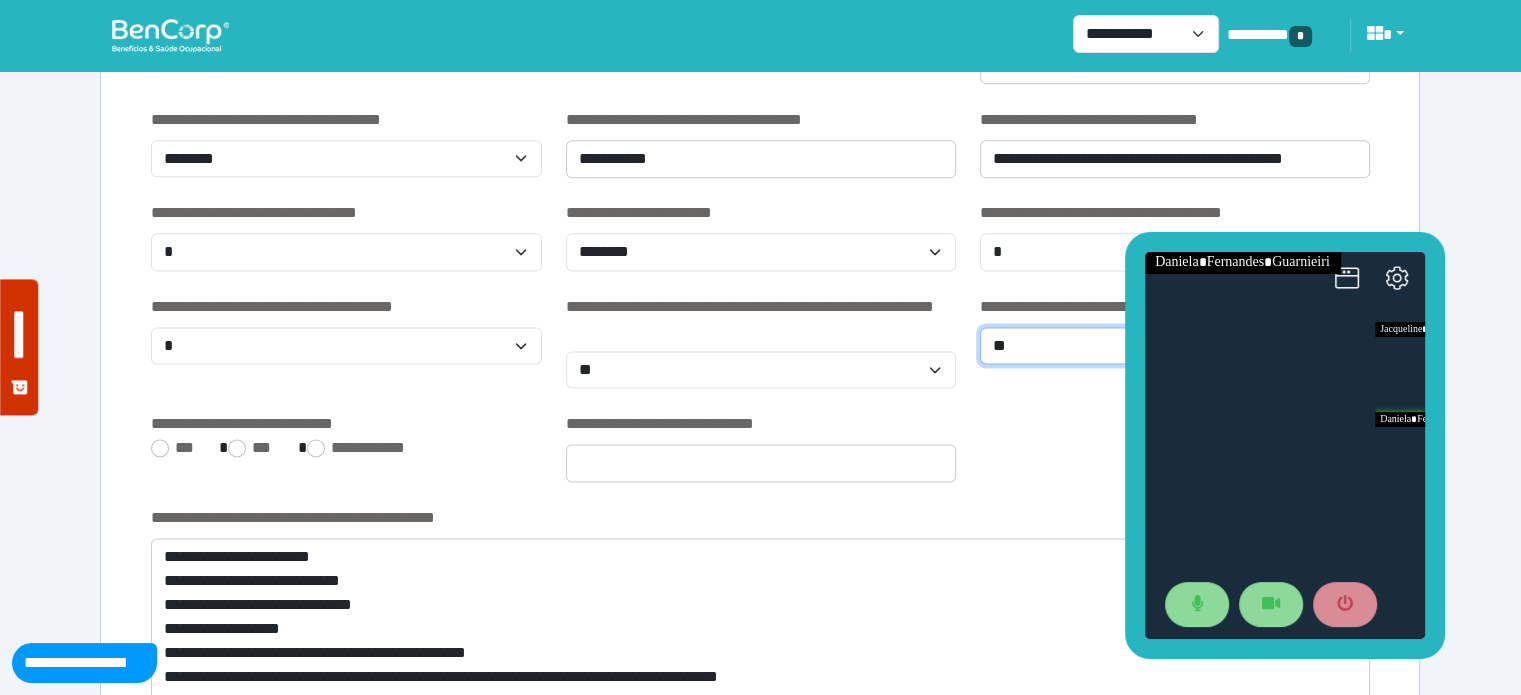 select on "*" 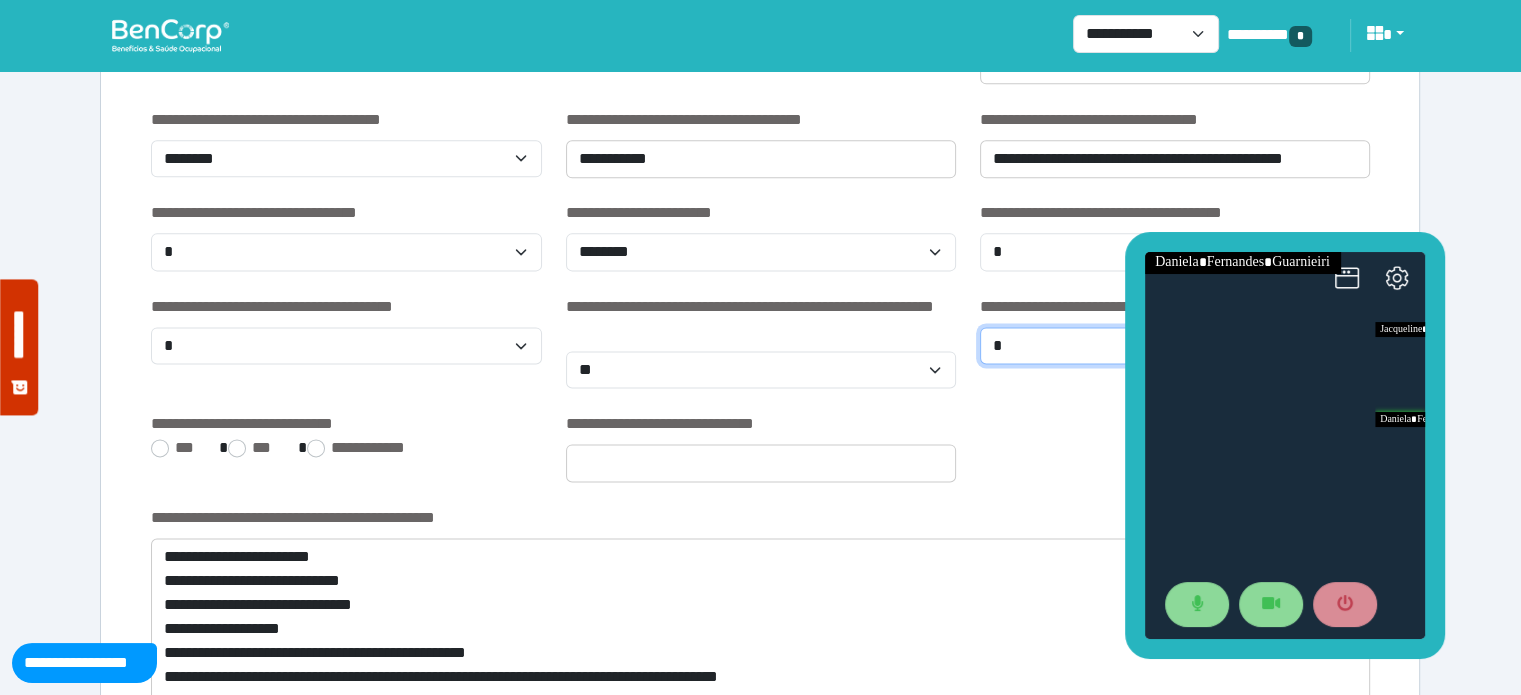 click on "**********" at bounding box center [1175, 346] 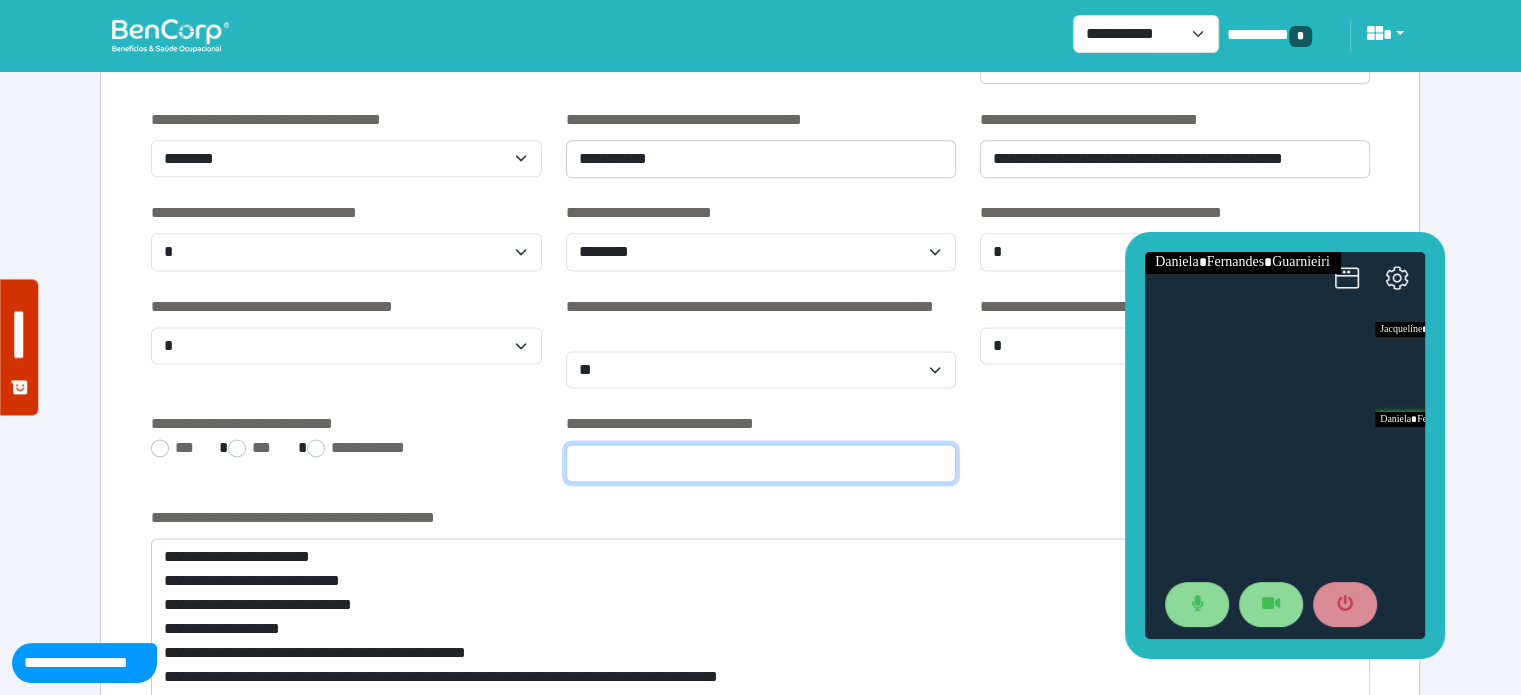 click at bounding box center [761, 463] 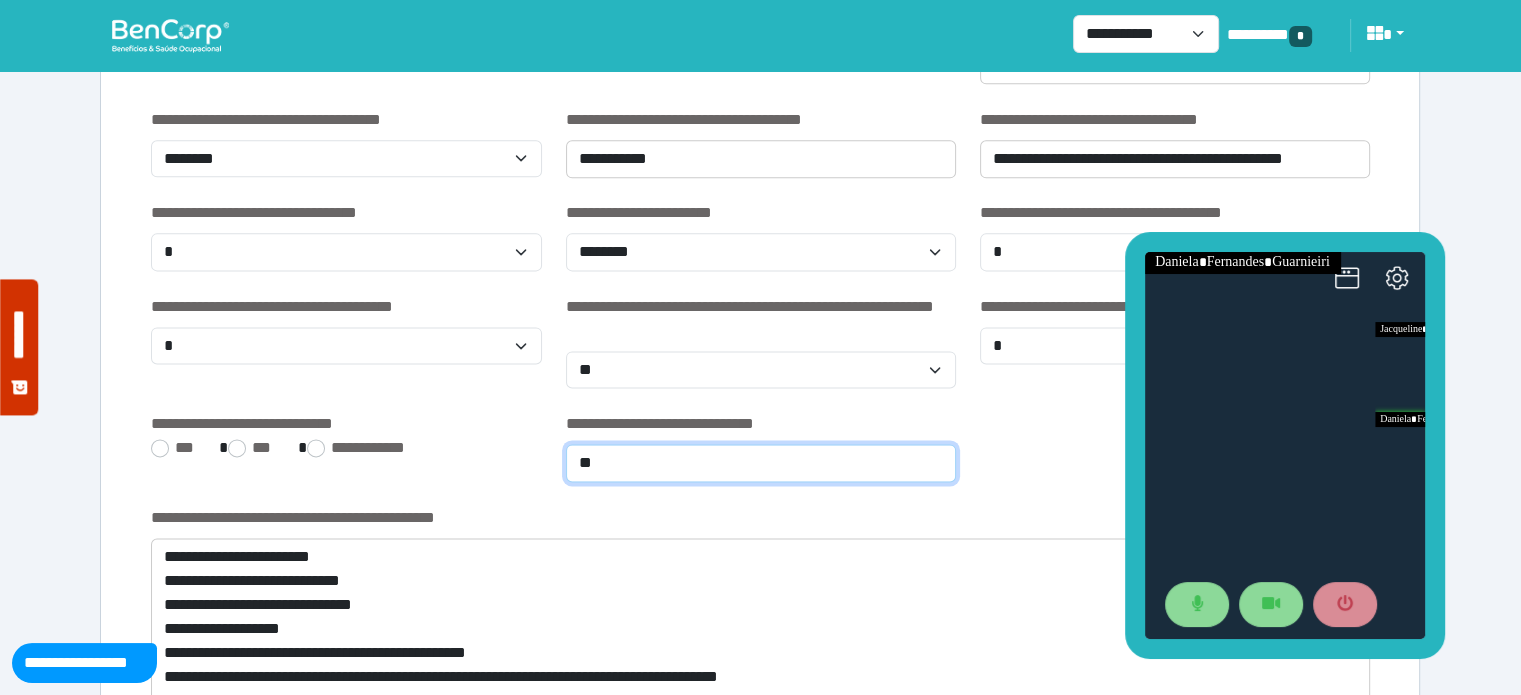type on "*" 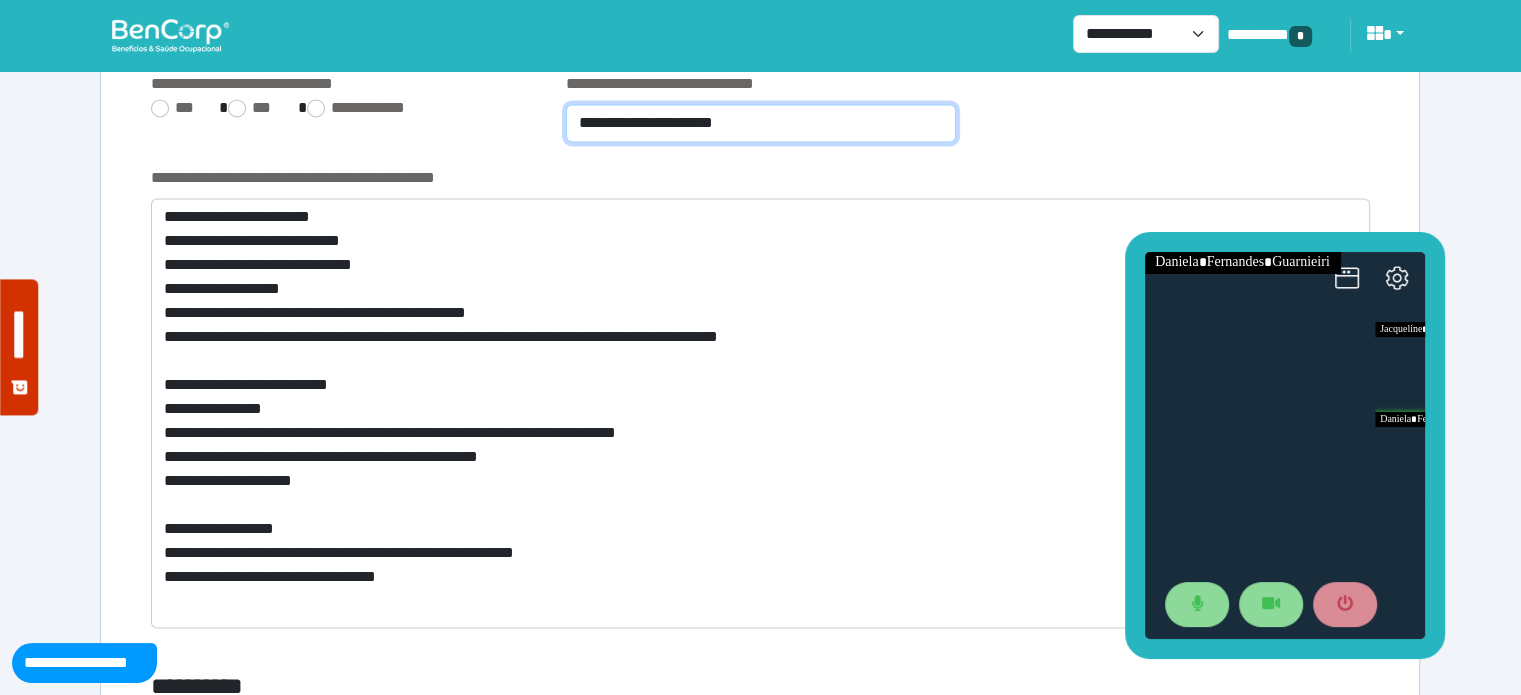 scroll, scrollTop: 2967, scrollLeft: 0, axis: vertical 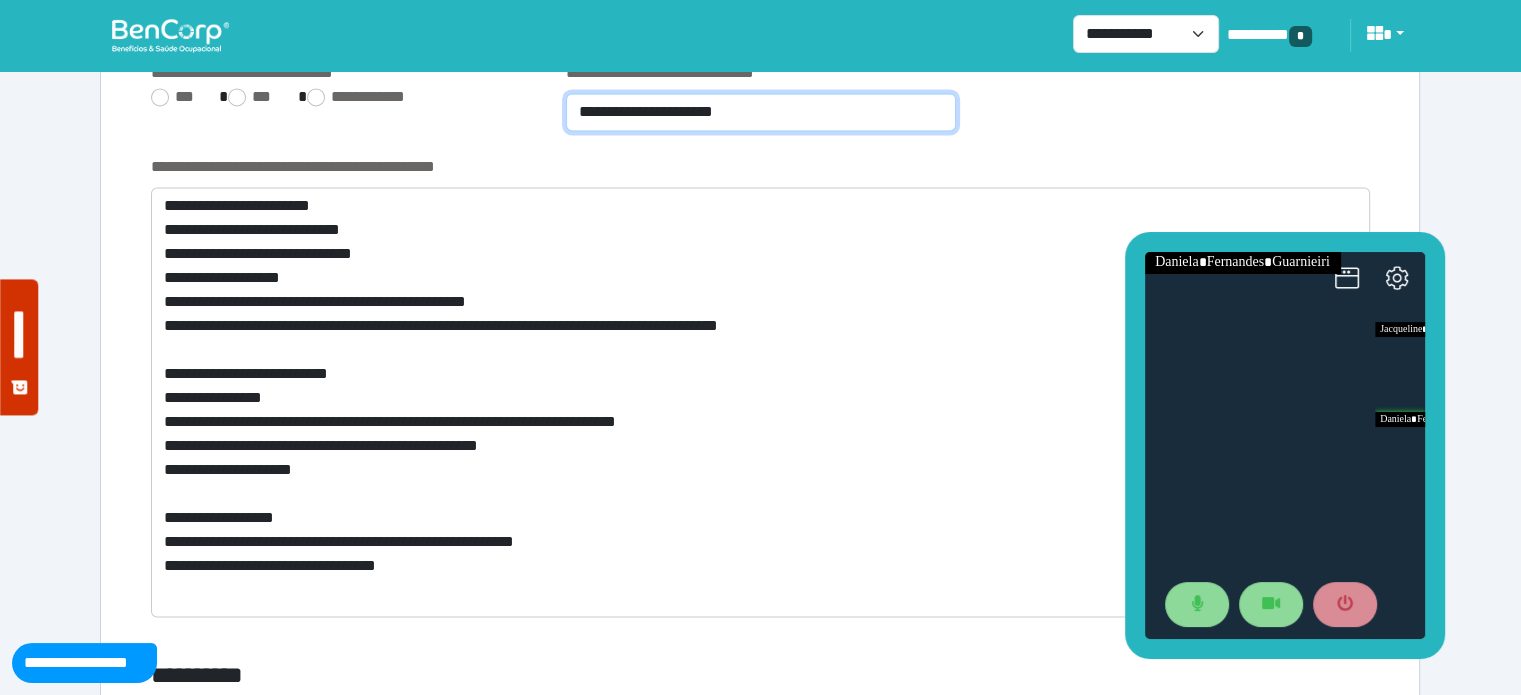 type on "**********" 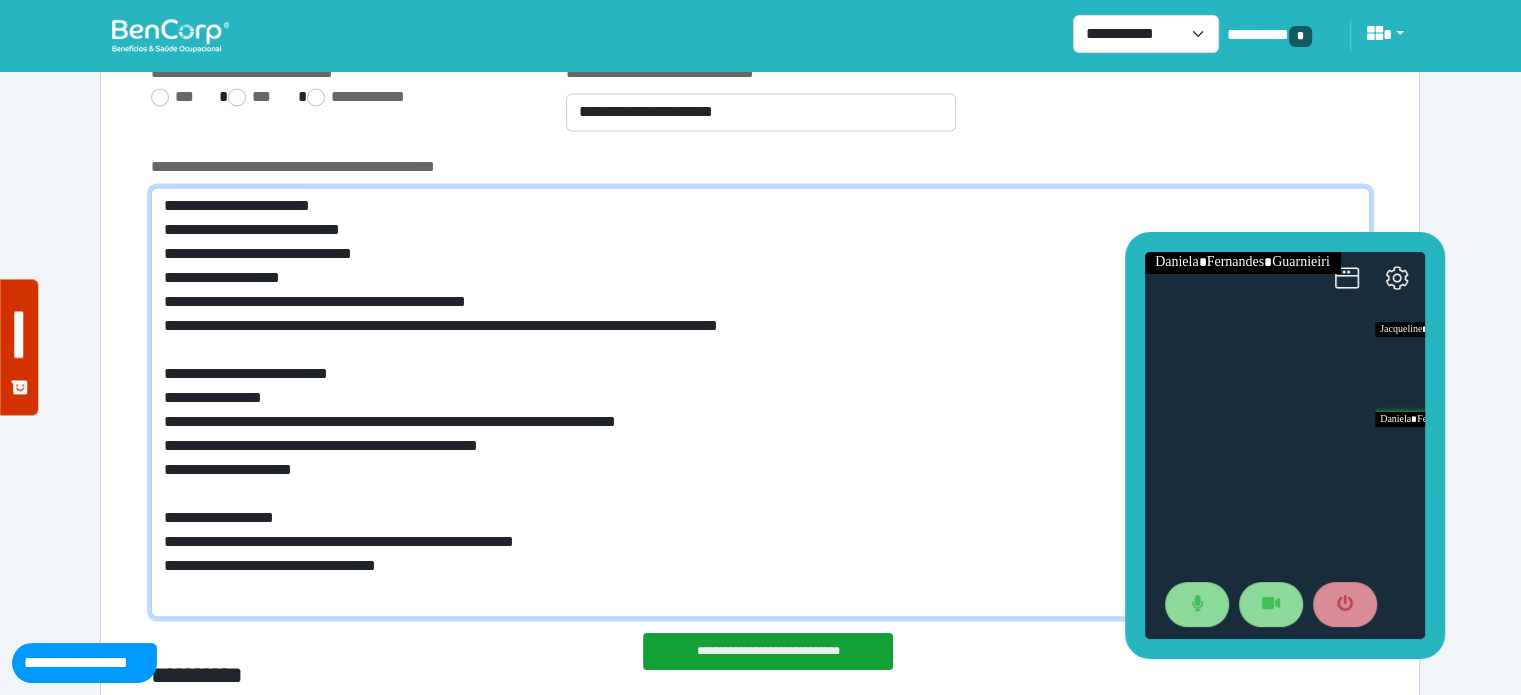 drag, startPoint x: 438, startPoint y: 586, endPoint x: 152, endPoint y: 215, distance: 468.44104 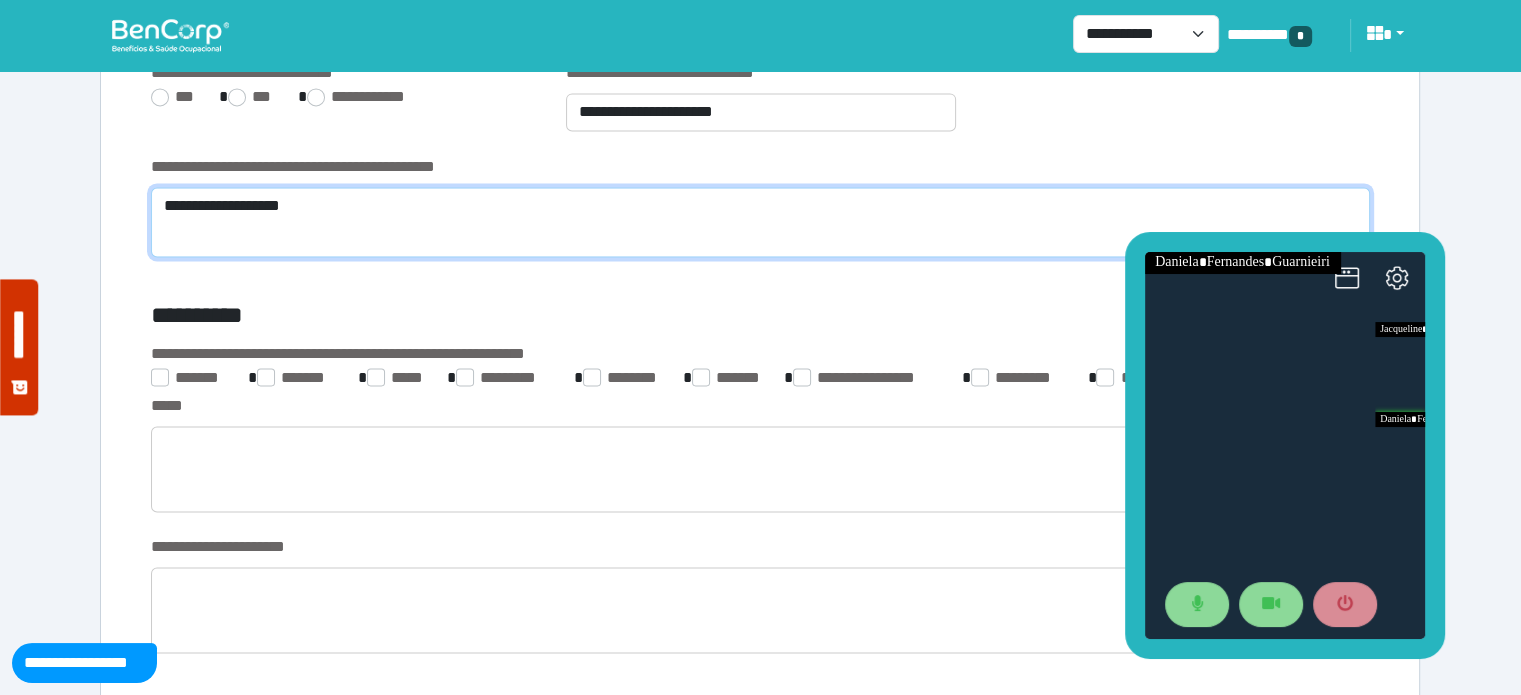 scroll, scrollTop: 0, scrollLeft: 0, axis: both 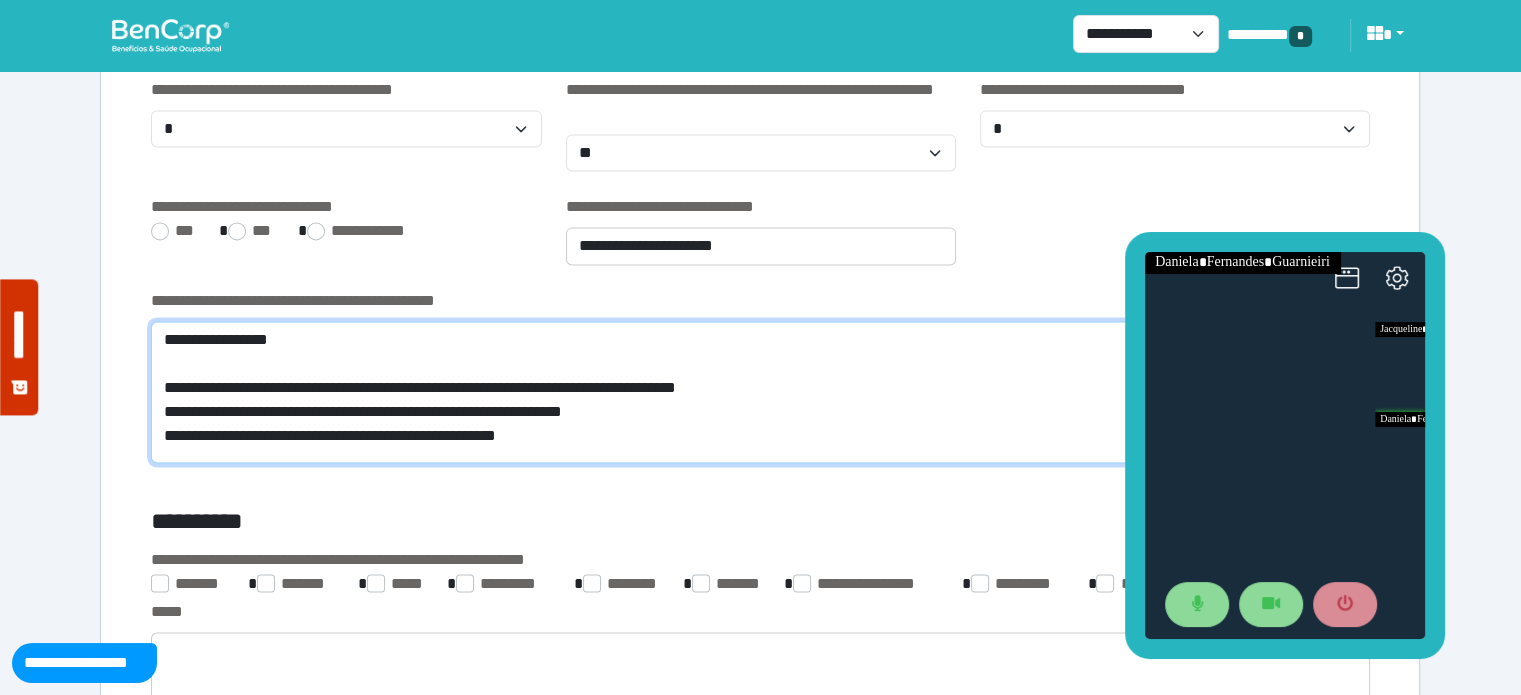 type on "**********" 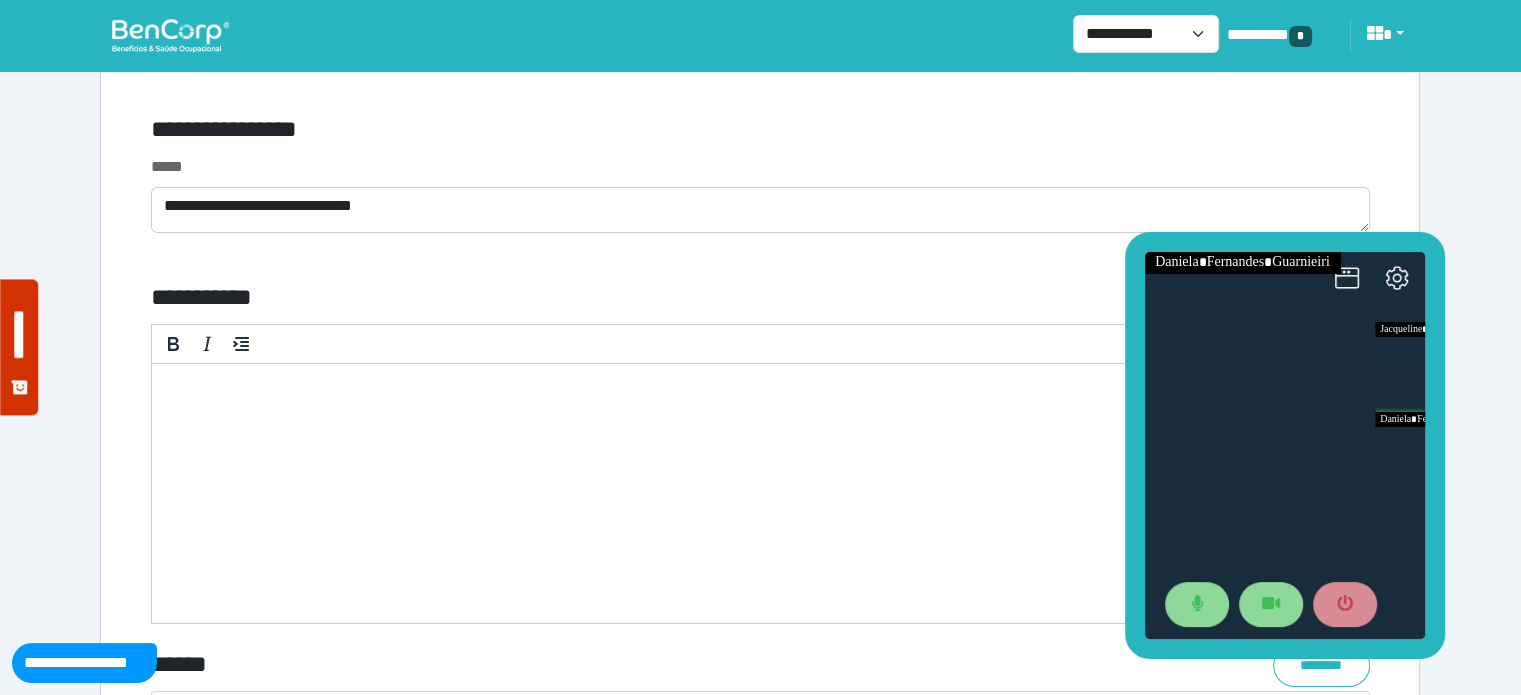 scroll, scrollTop: 6844, scrollLeft: 0, axis: vertical 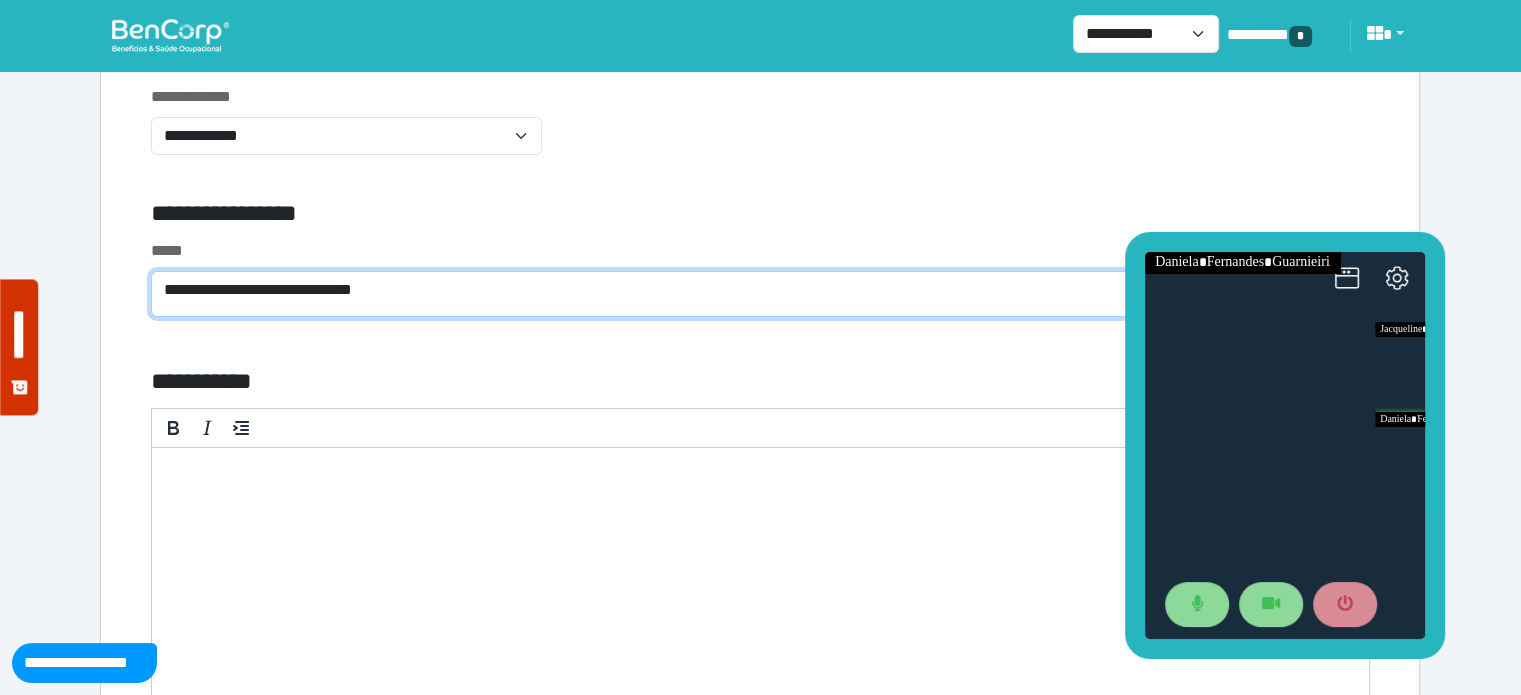 click on "**********" at bounding box center [760, 294] 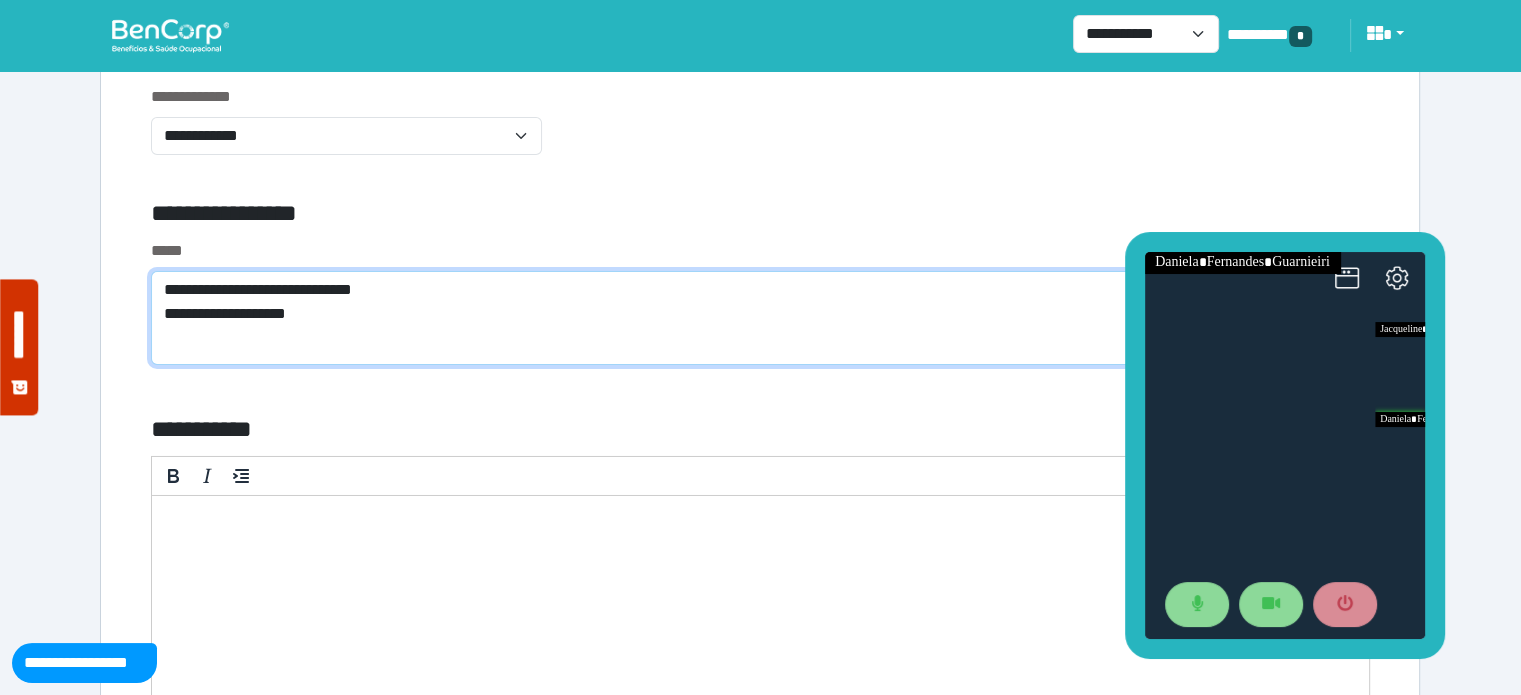 scroll, scrollTop: 0, scrollLeft: 0, axis: both 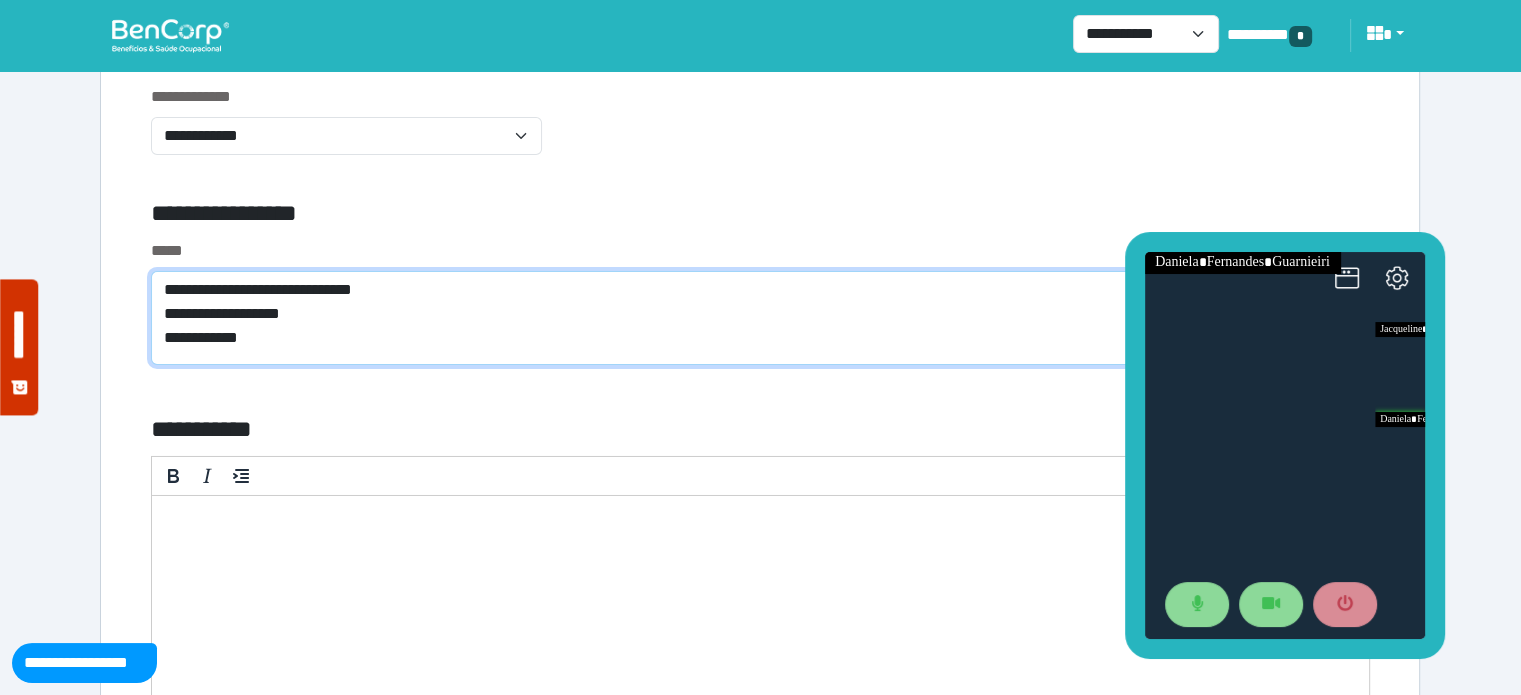 type on "**********" 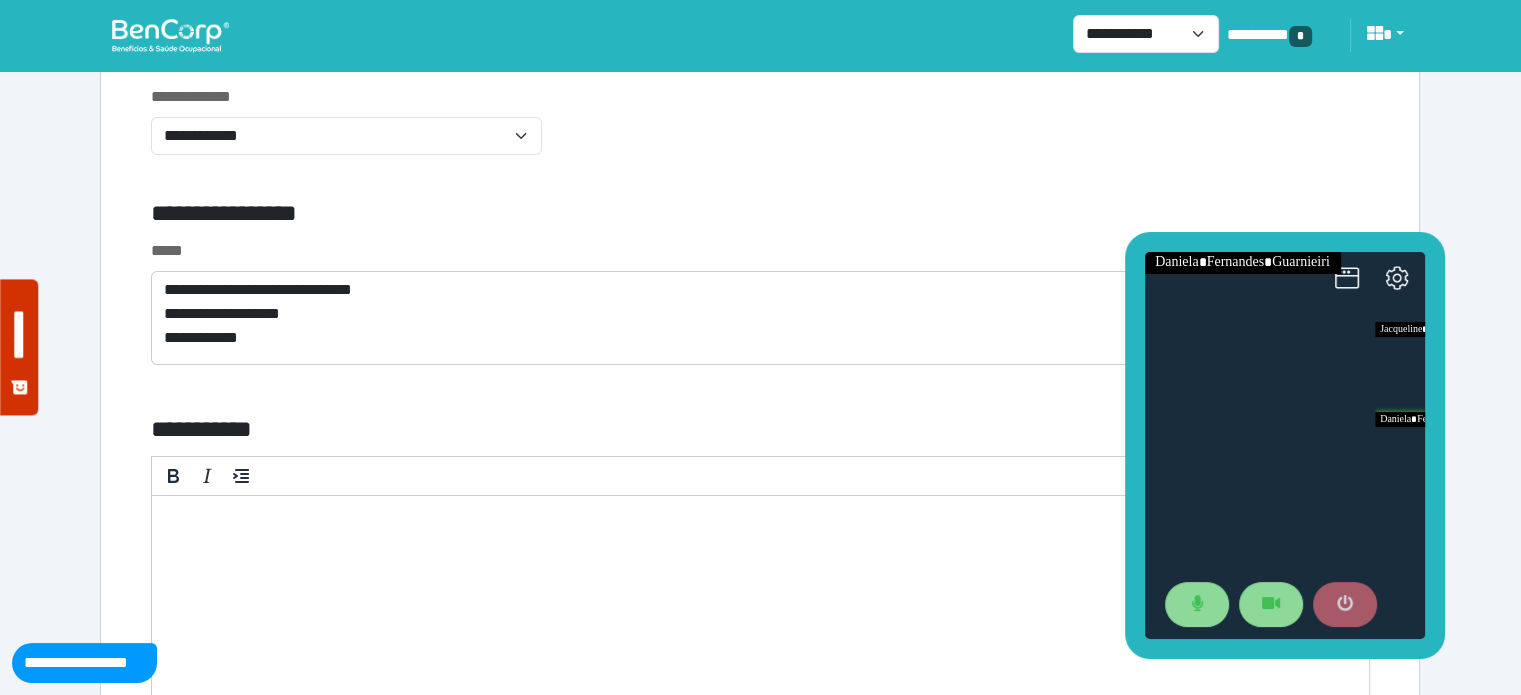 click 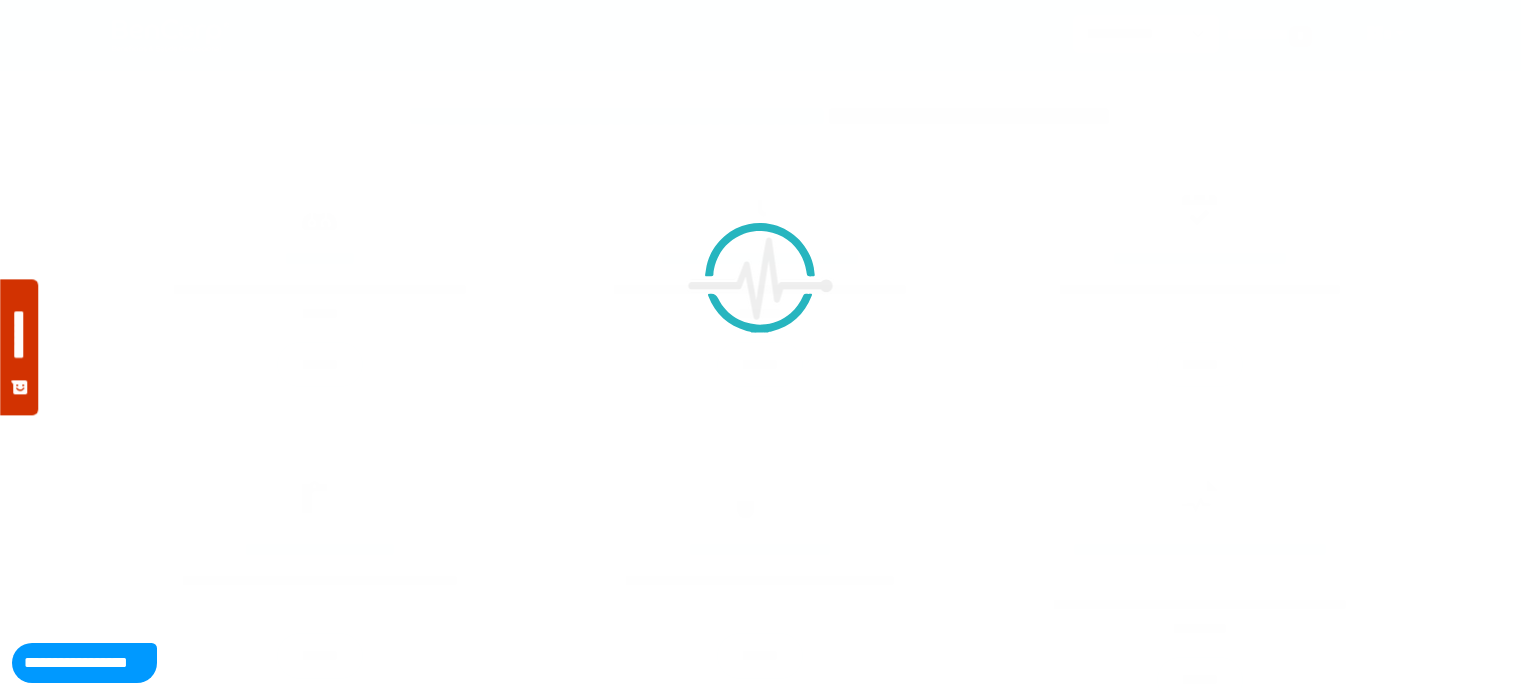 scroll, scrollTop: 0, scrollLeft: 0, axis: both 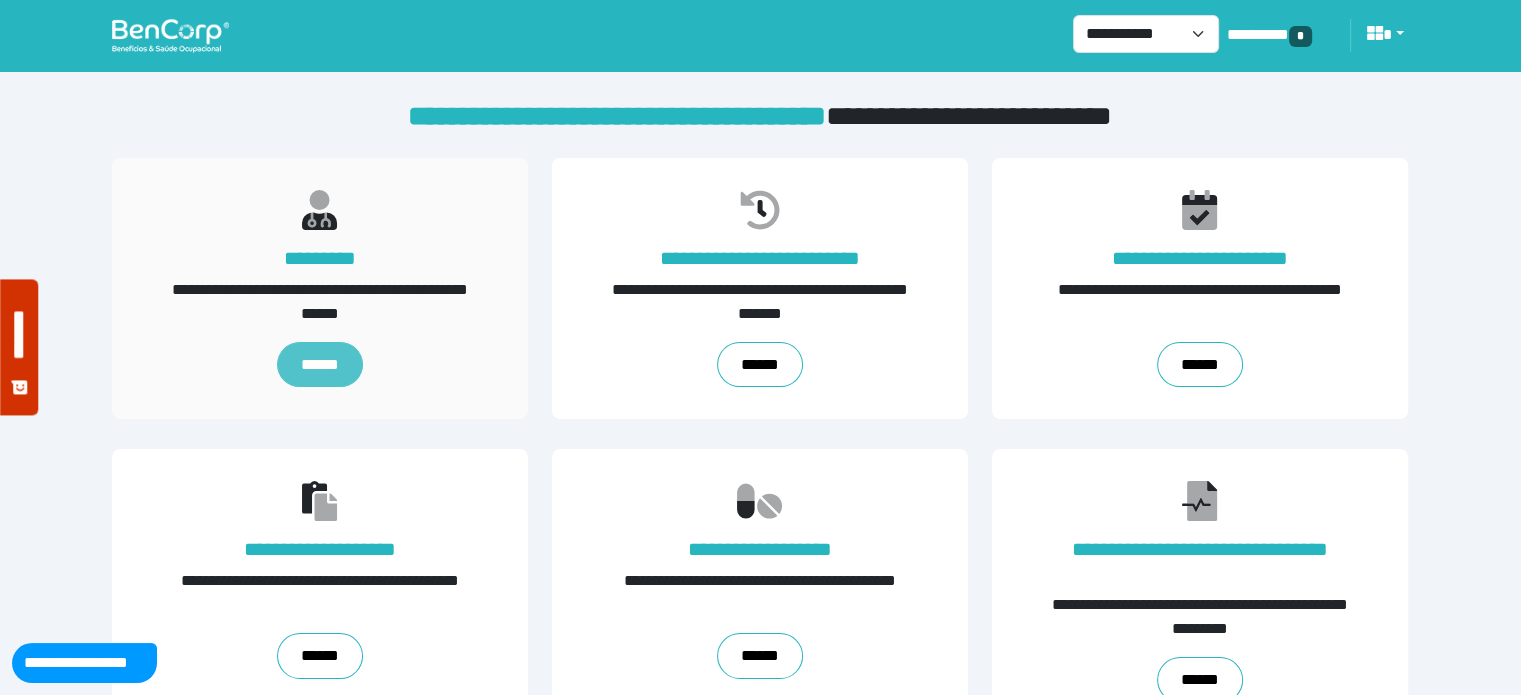 click on "******" at bounding box center [320, 365] 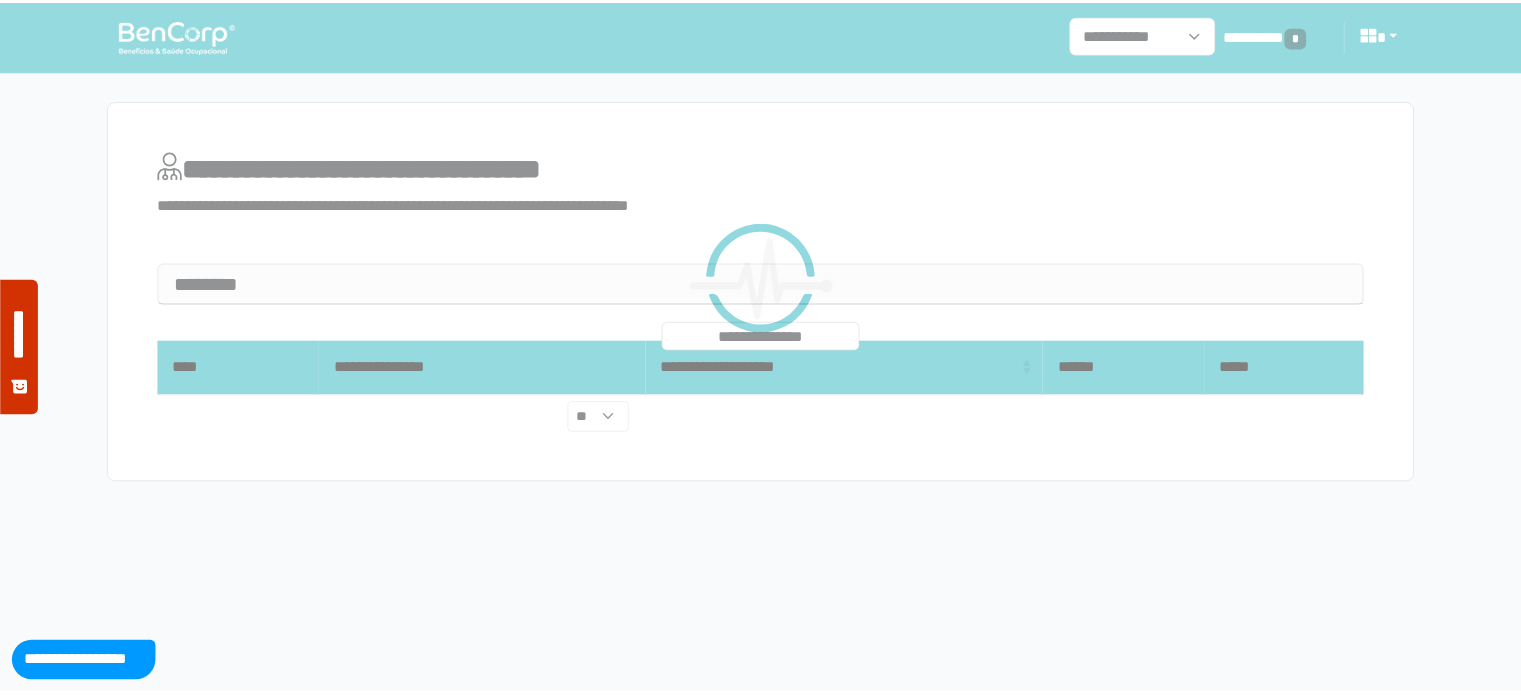 scroll, scrollTop: 0, scrollLeft: 0, axis: both 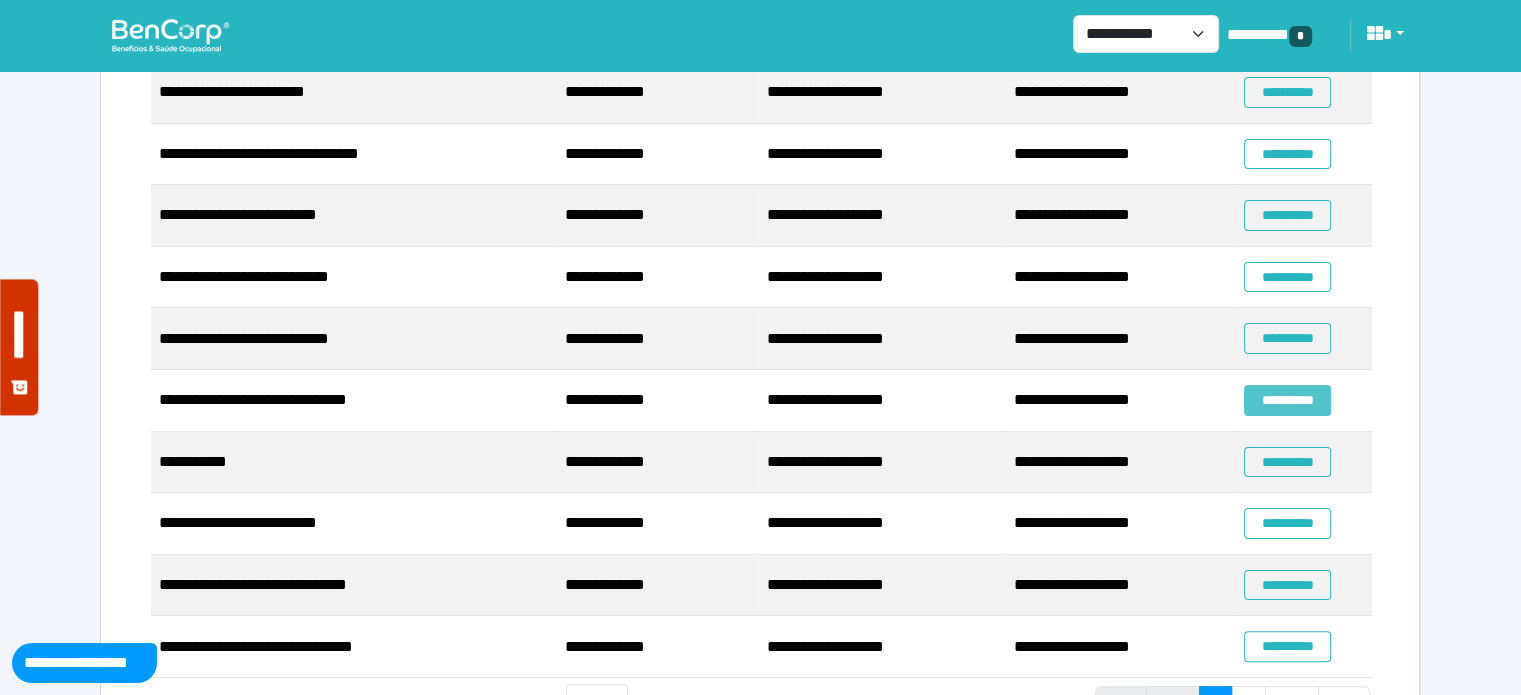 click on "**********" at bounding box center (1287, 400) 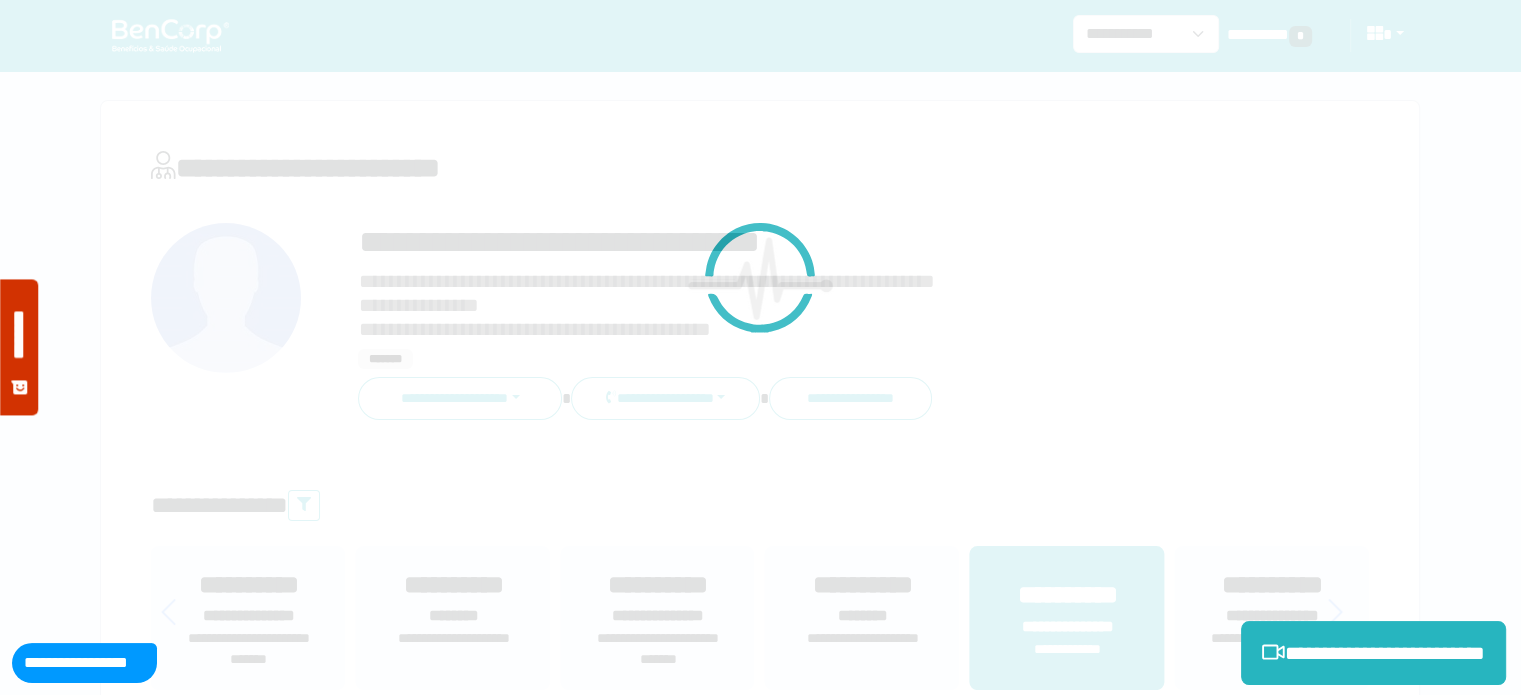 scroll, scrollTop: 0, scrollLeft: 0, axis: both 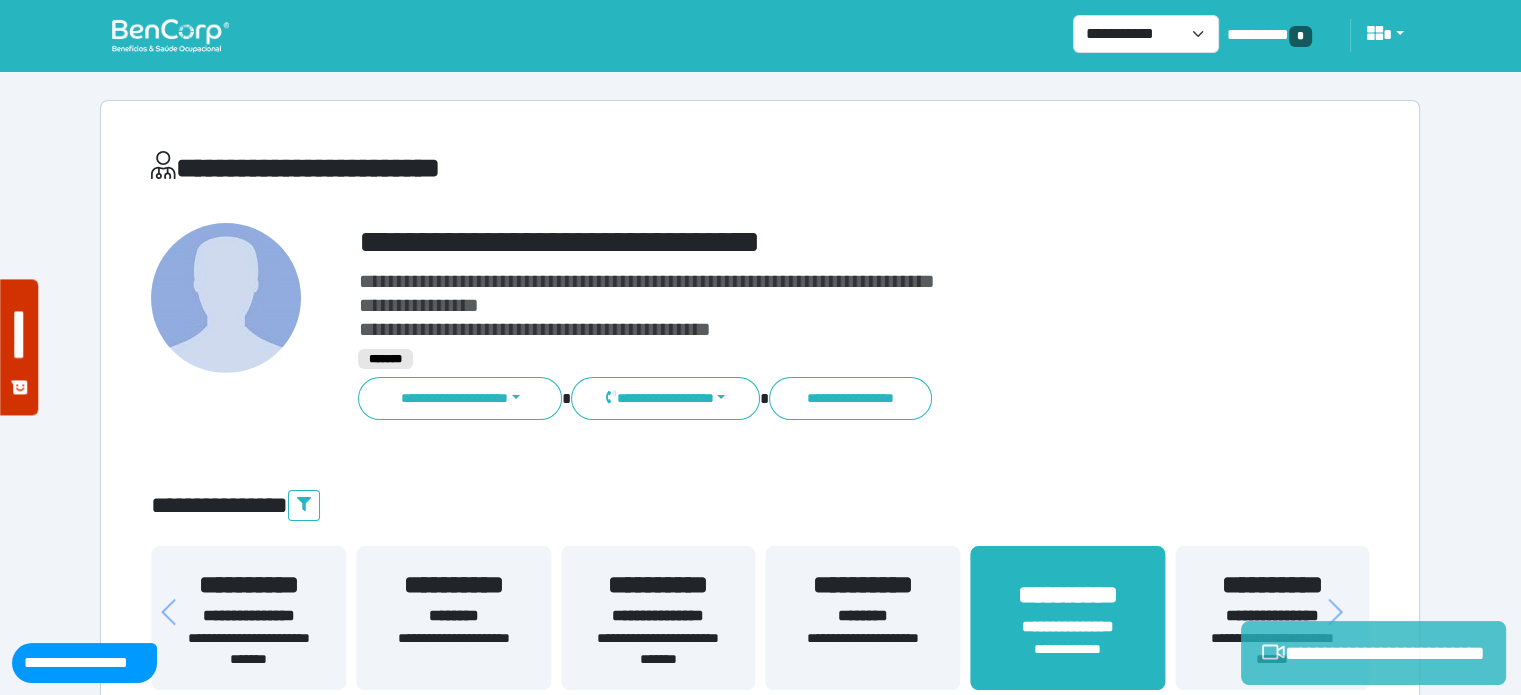 click on "**********" at bounding box center (1373, 653) 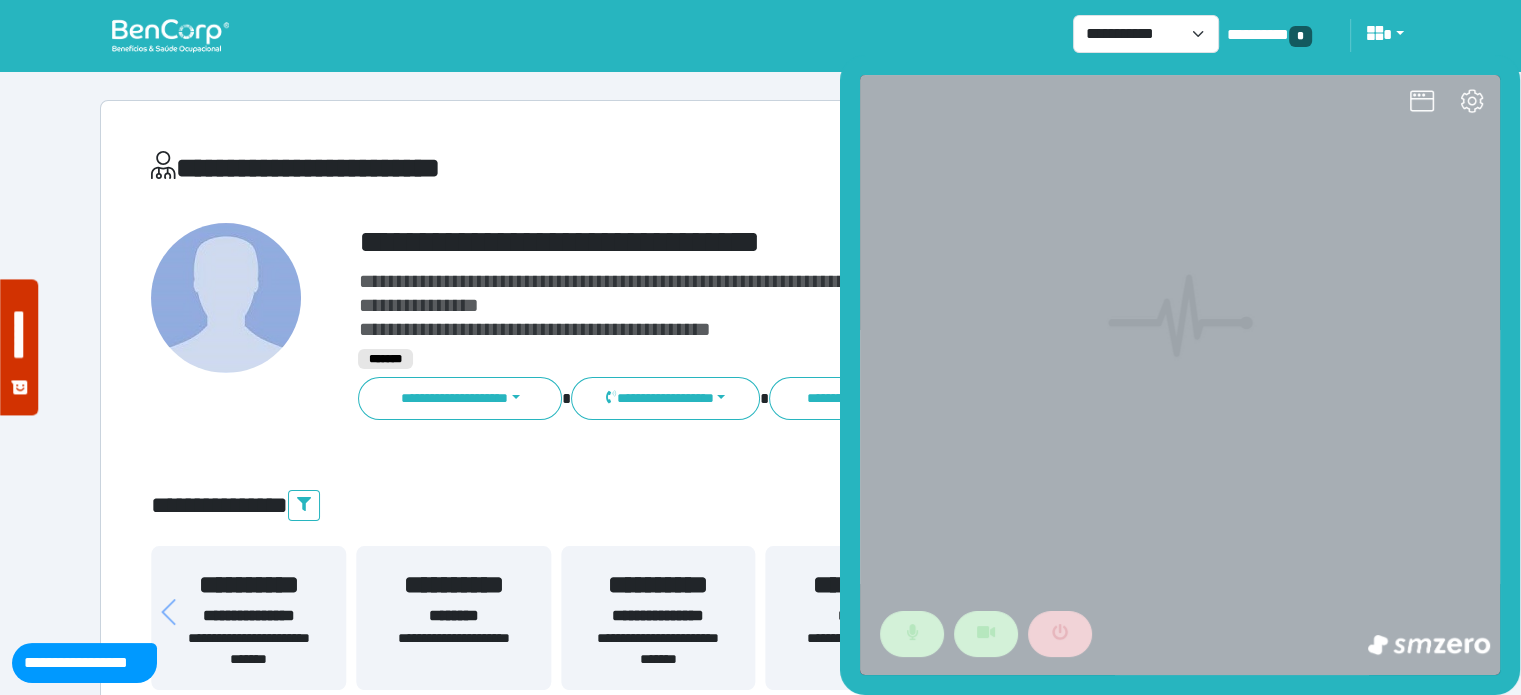 scroll, scrollTop: 0, scrollLeft: 0, axis: both 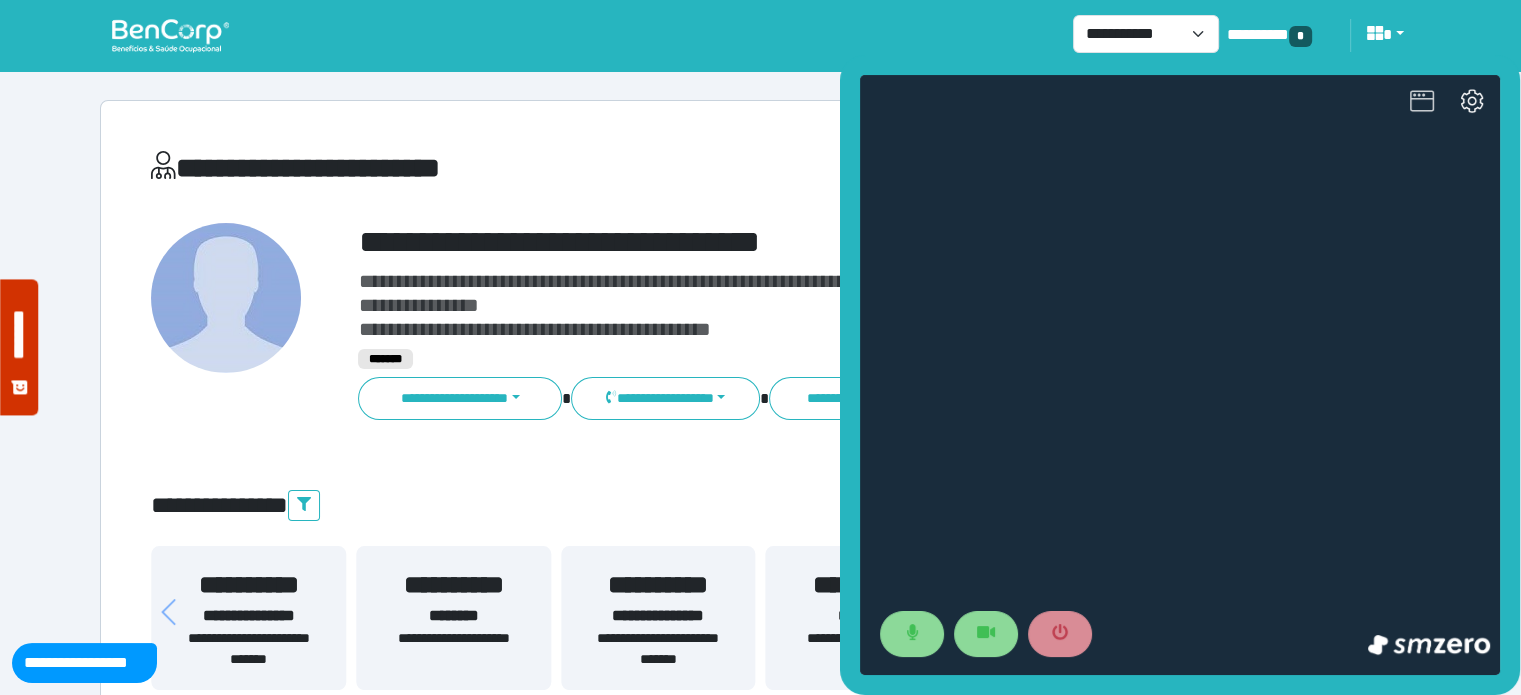 click 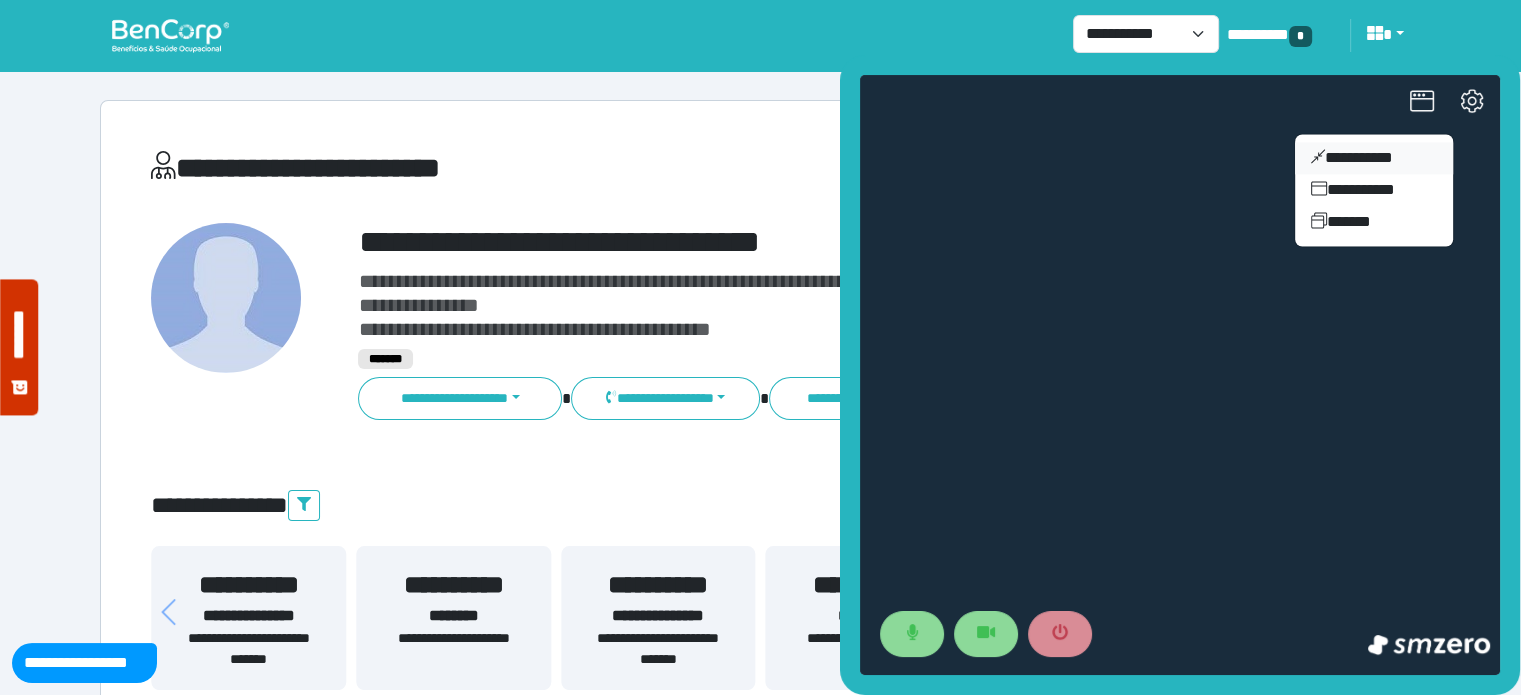 click on "**********" at bounding box center [1374, 158] 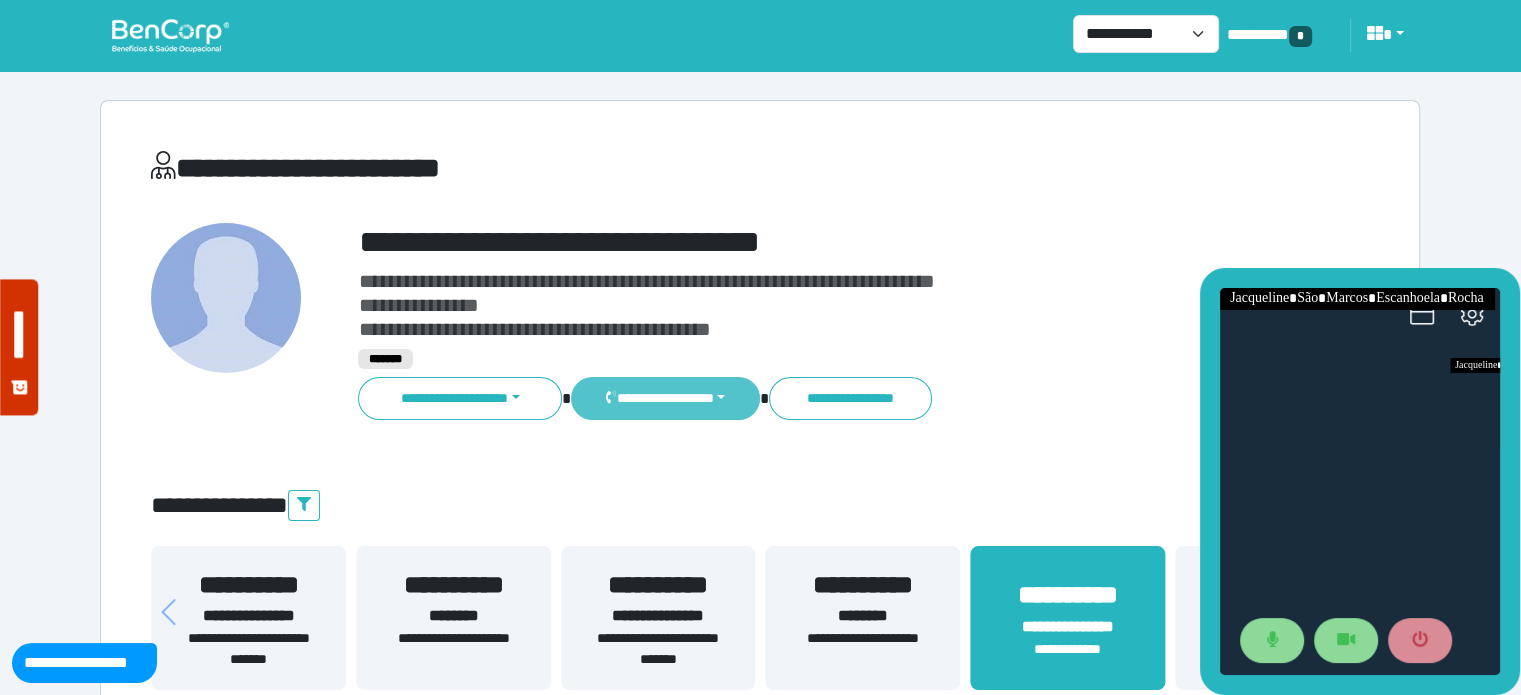 click on "**********" at bounding box center (665, 398) 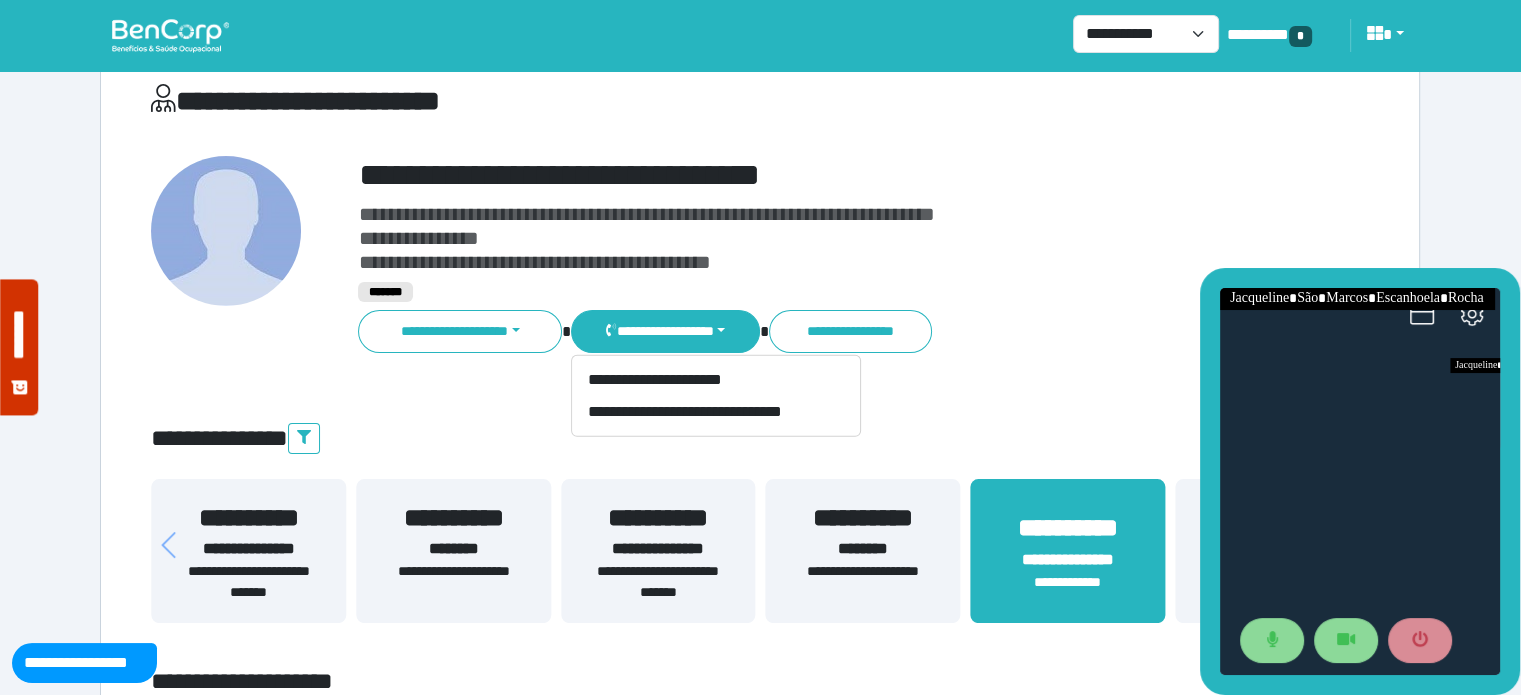 scroll, scrollTop: 0, scrollLeft: 0, axis: both 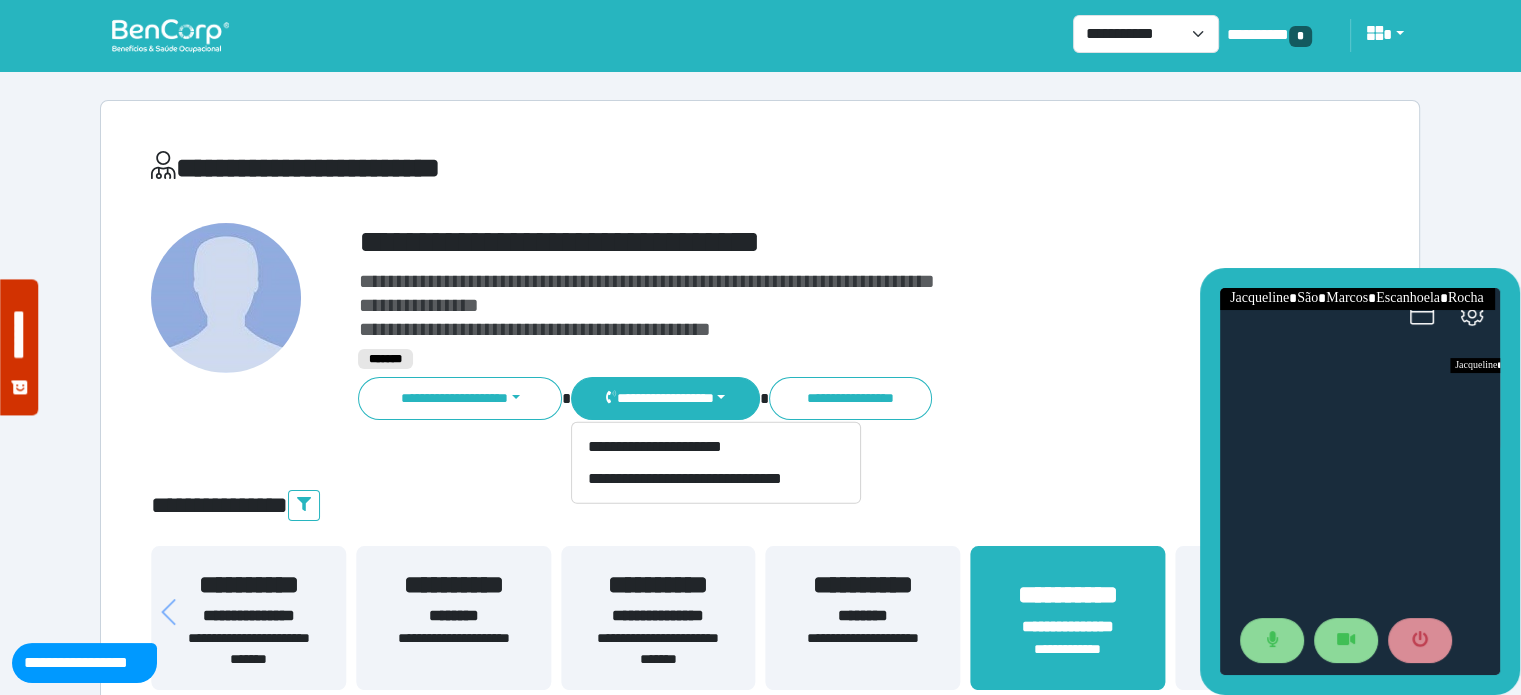 type 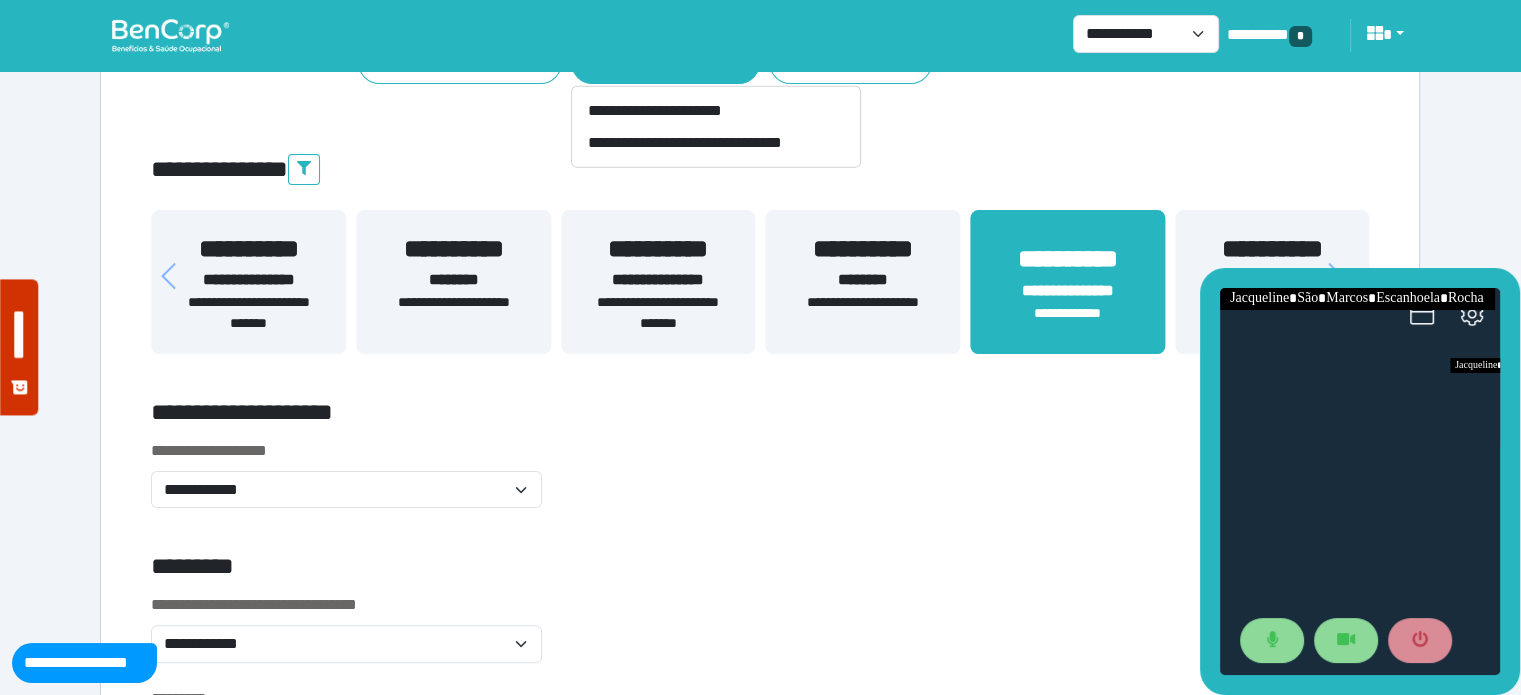 scroll, scrollTop: 196, scrollLeft: 0, axis: vertical 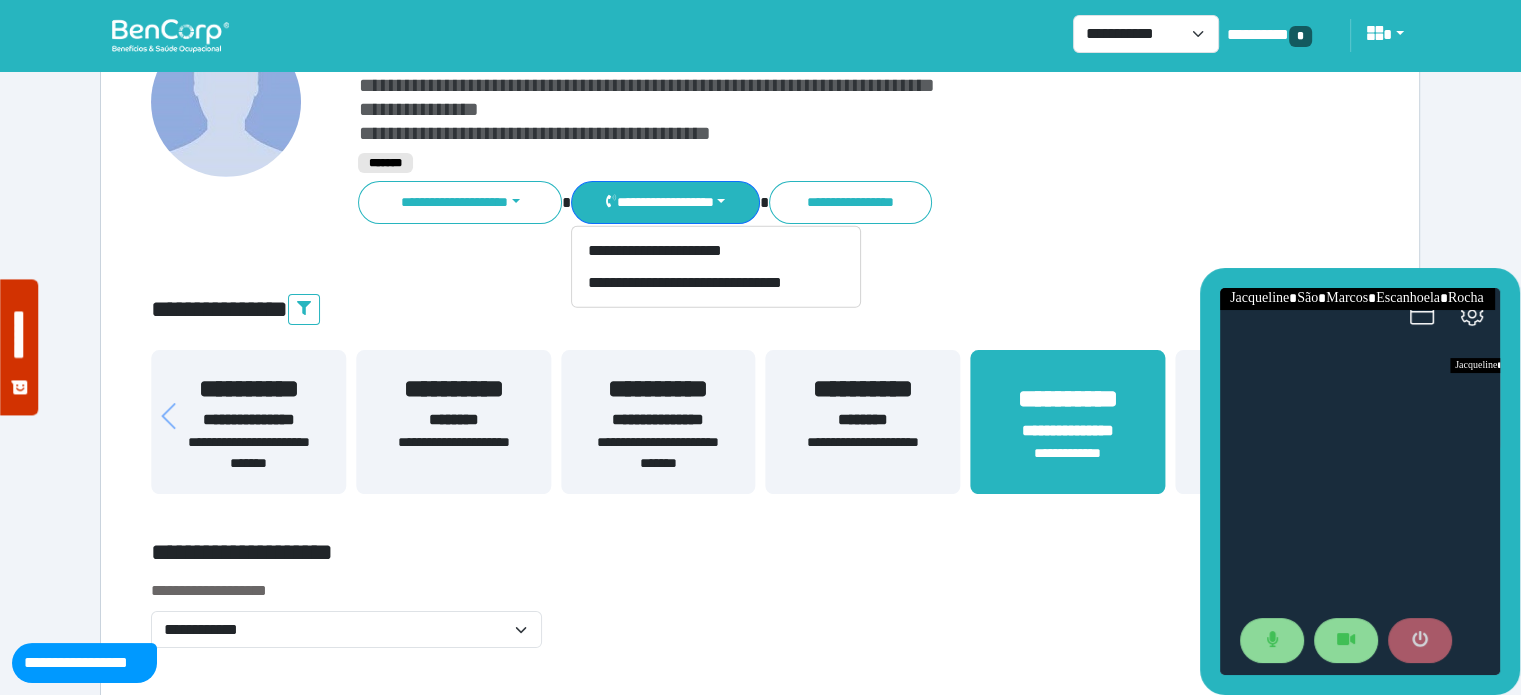 click 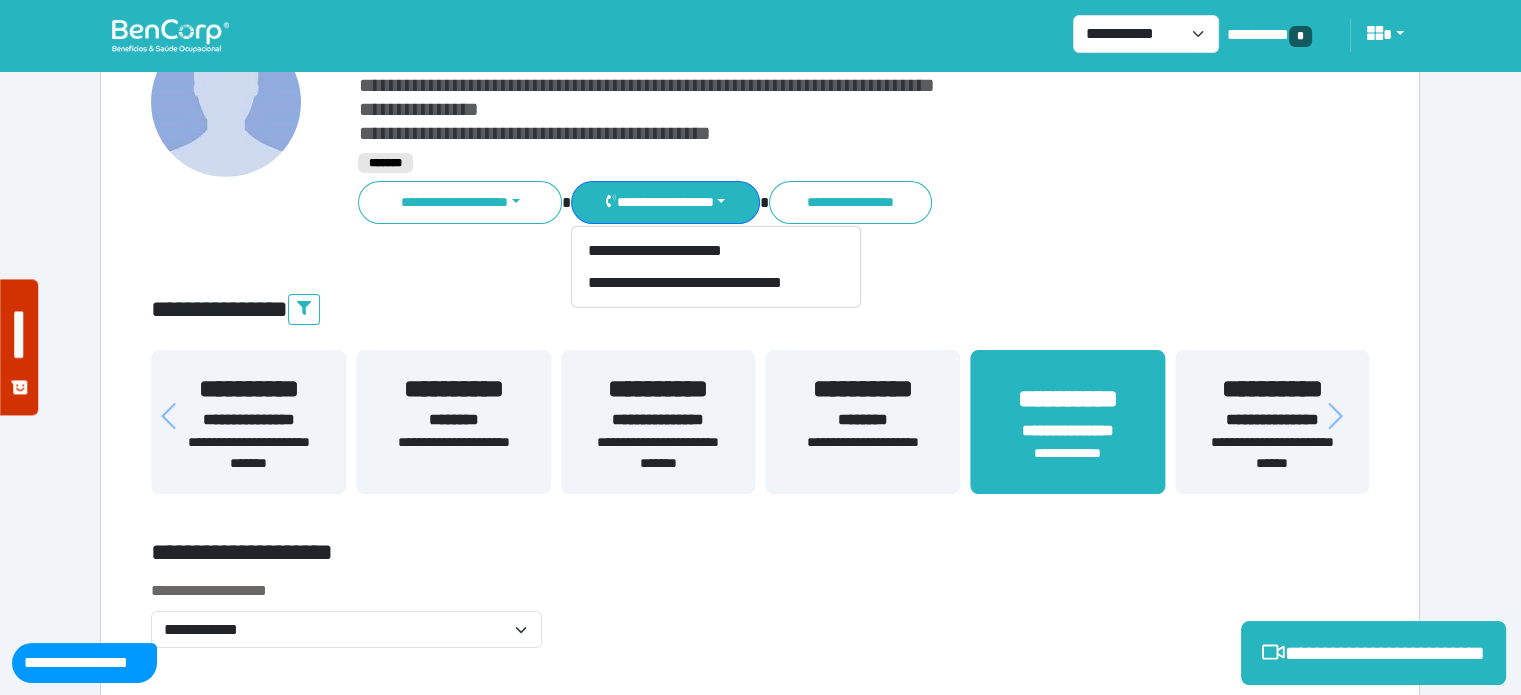 click on "**********" at bounding box center [863, 453] 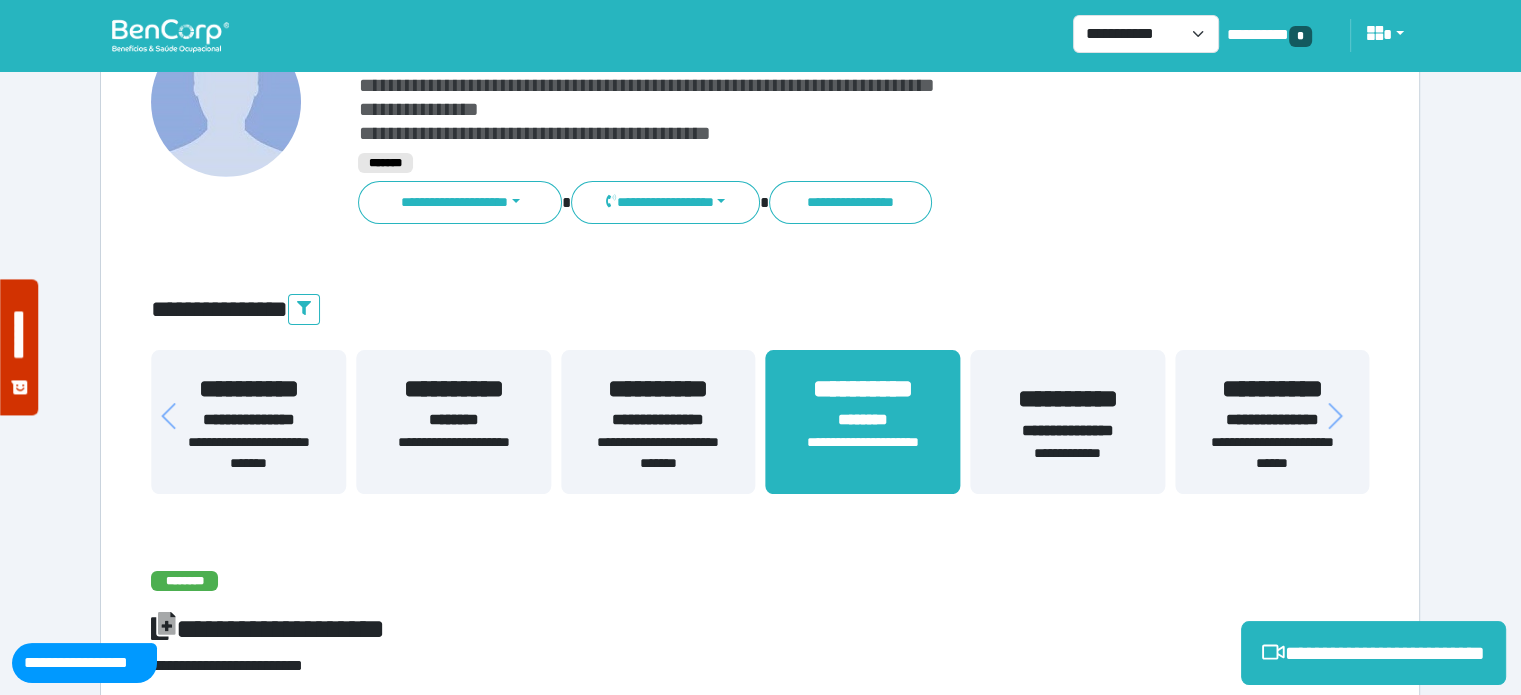 scroll, scrollTop: 804, scrollLeft: 0, axis: vertical 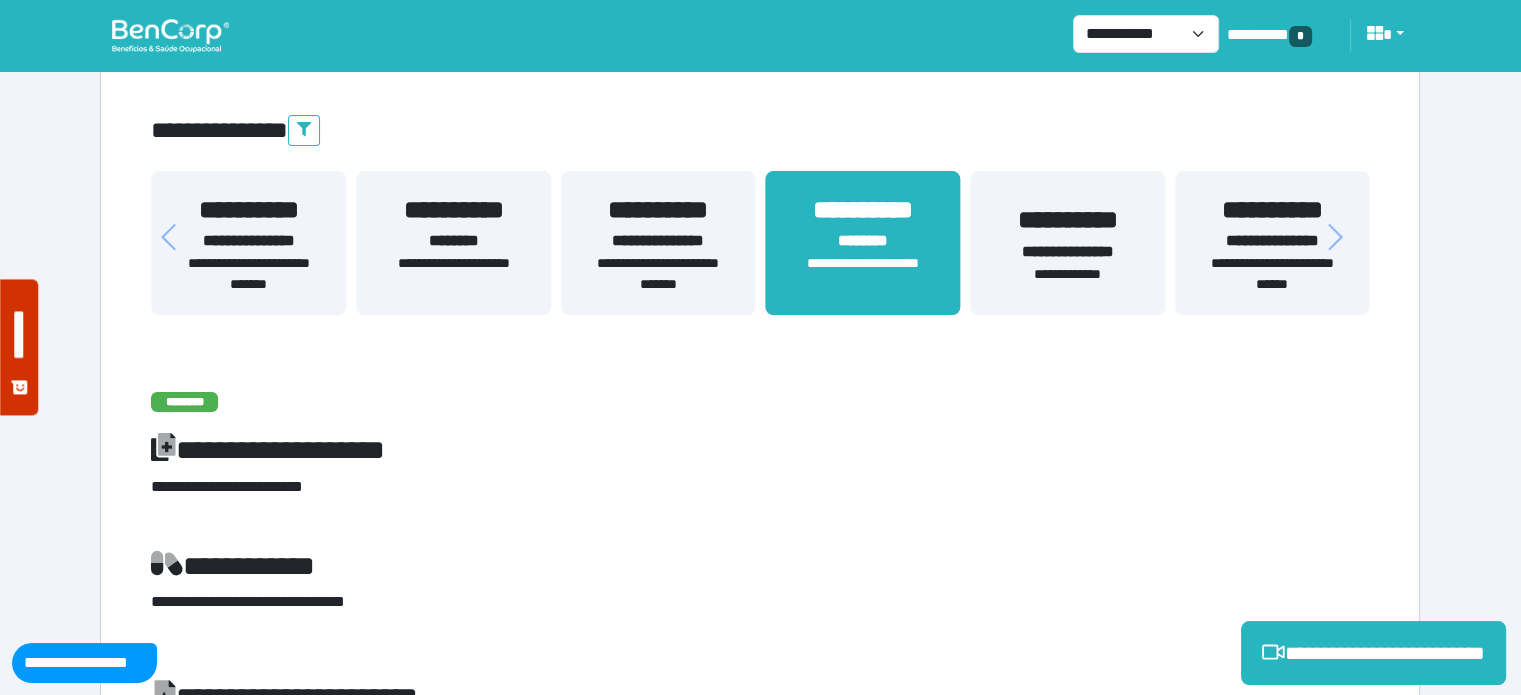 click on "**********" at bounding box center (1067, 252) 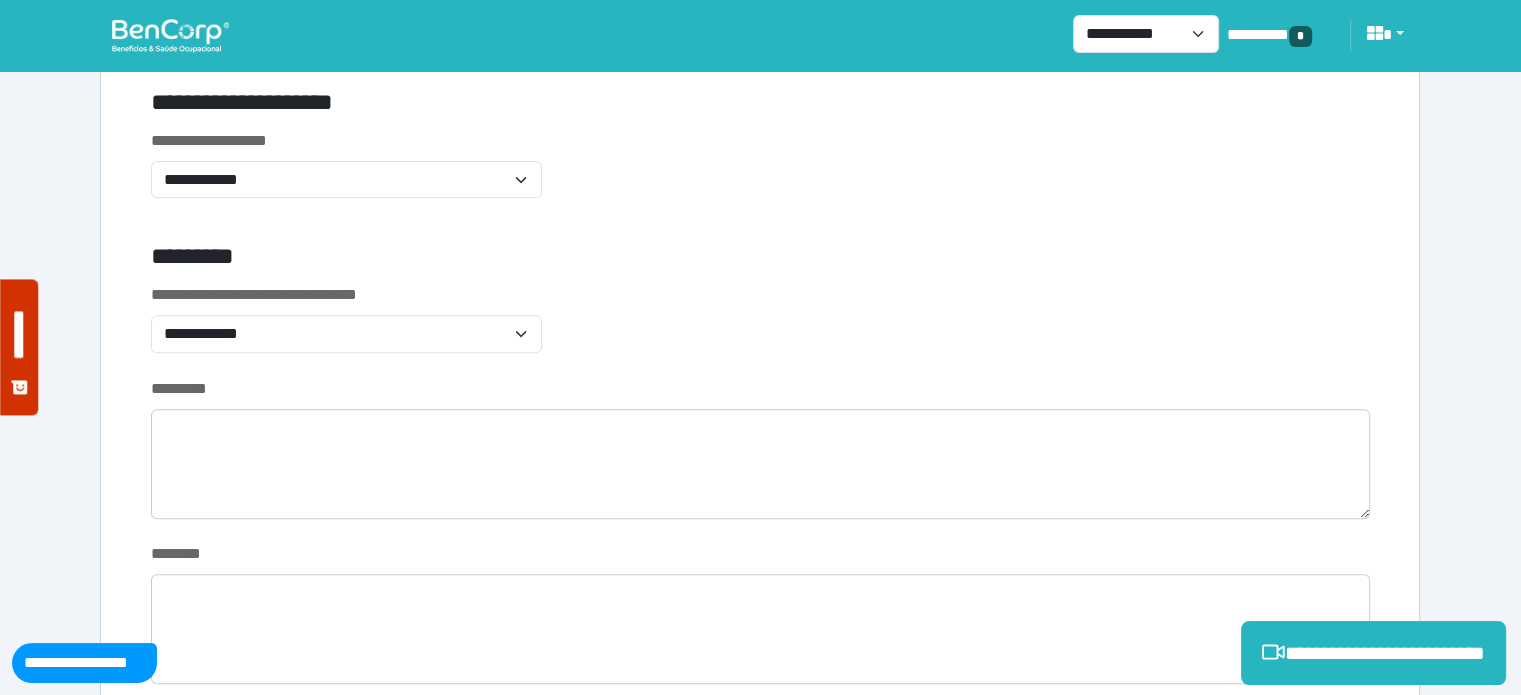 scroll, scrollTop: 656, scrollLeft: 0, axis: vertical 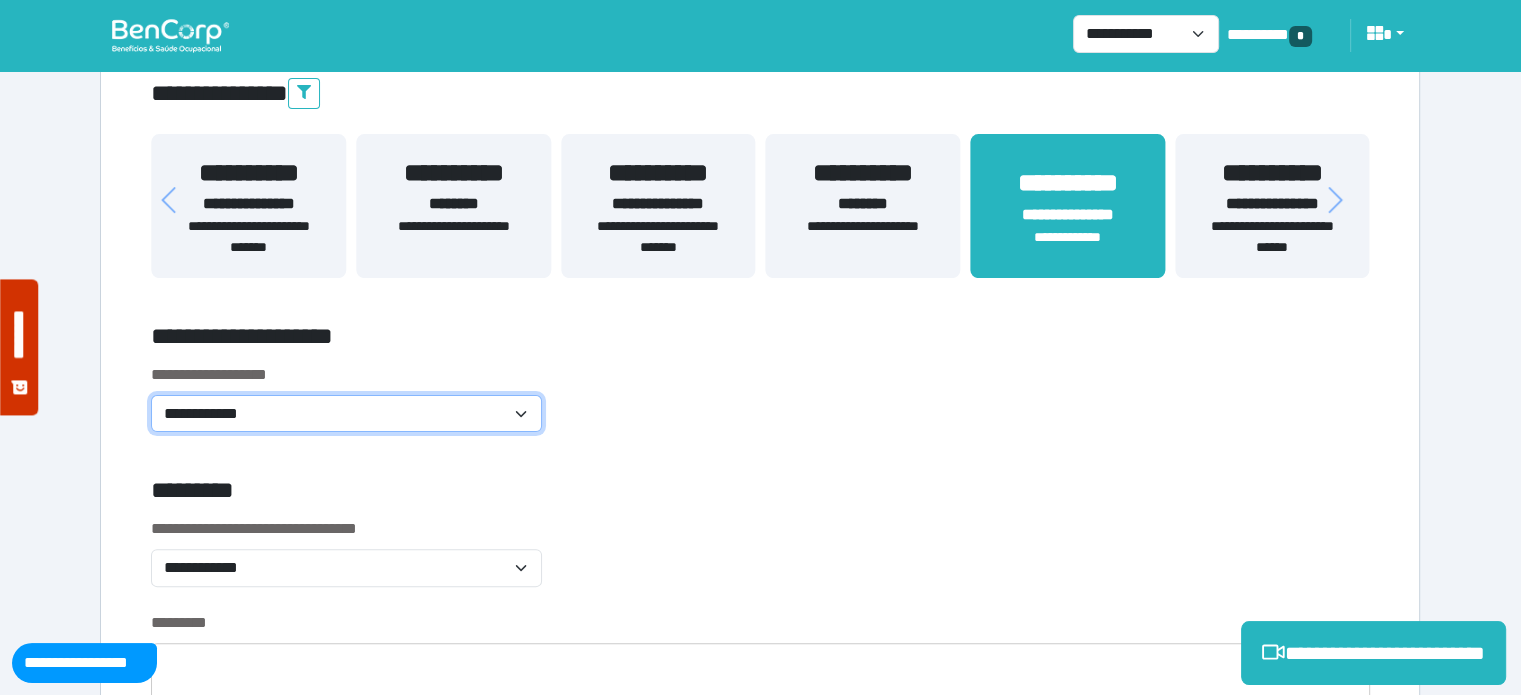 click on "**********" at bounding box center (346, 414) 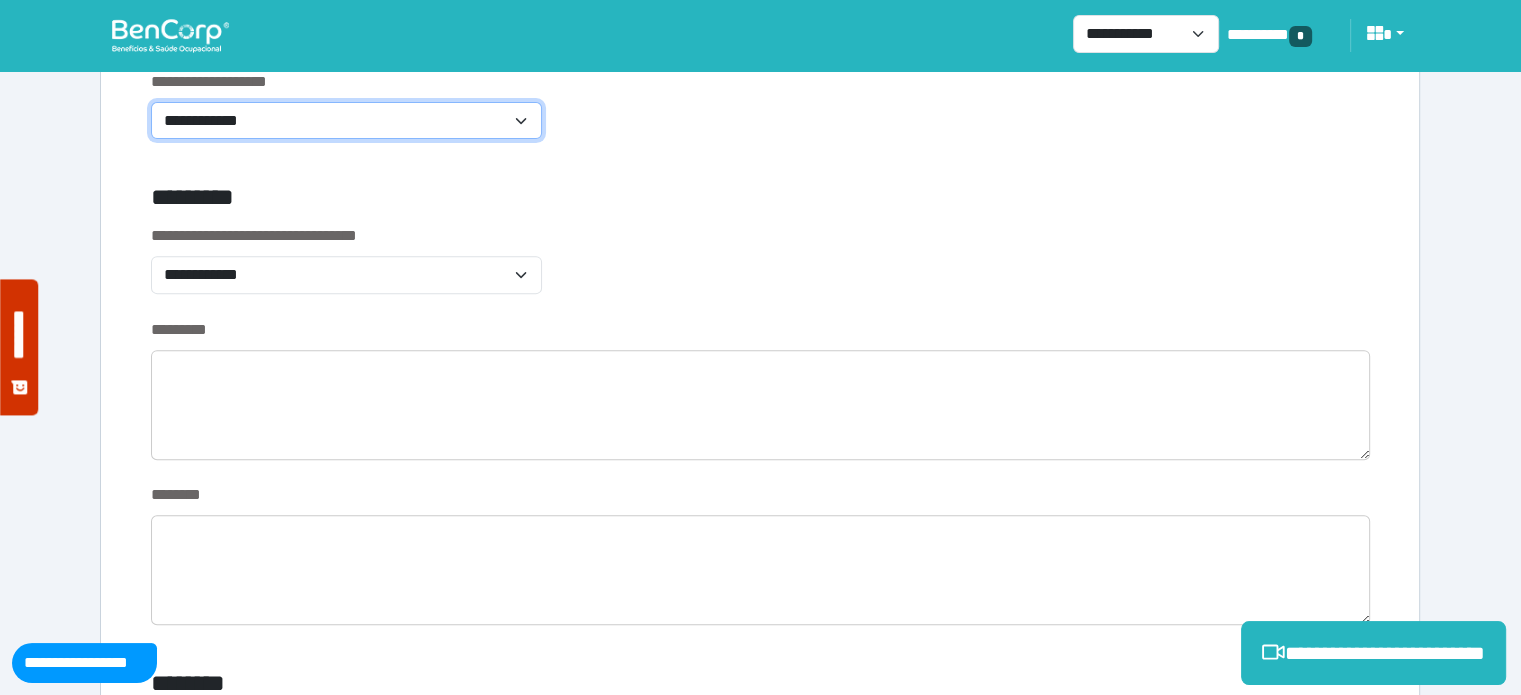 scroll, scrollTop: 716, scrollLeft: 0, axis: vertical 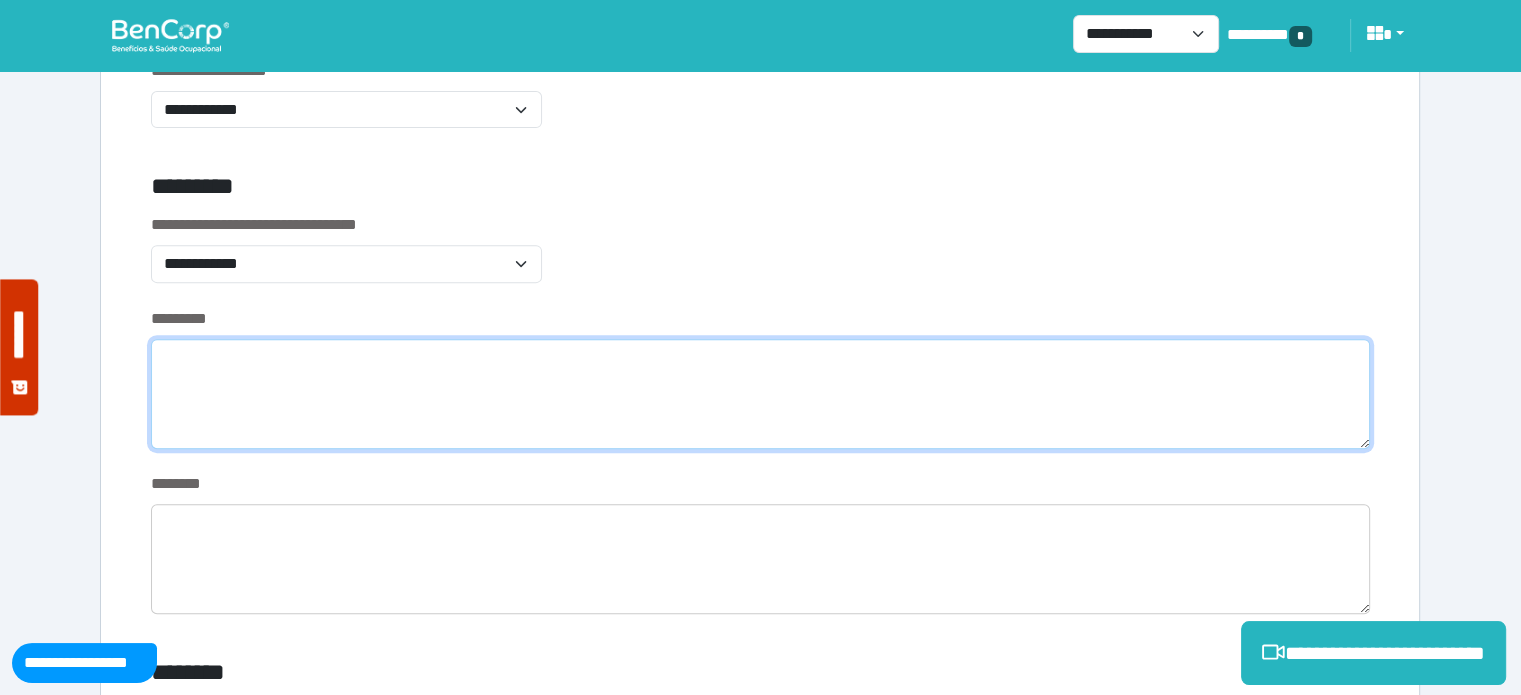 click at bounding box center (760, 394) 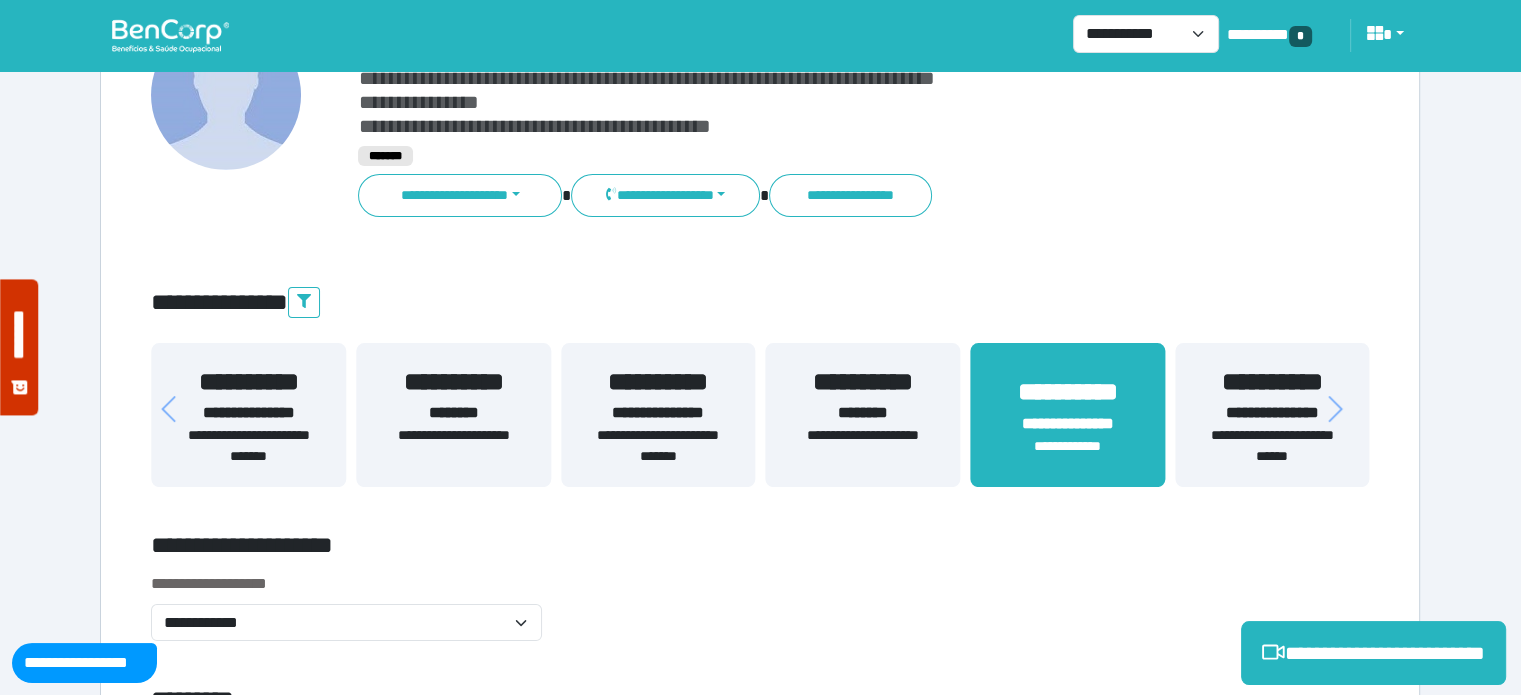 scroll, scrollTop: 213, scrollLeft: 0, axis: vertical 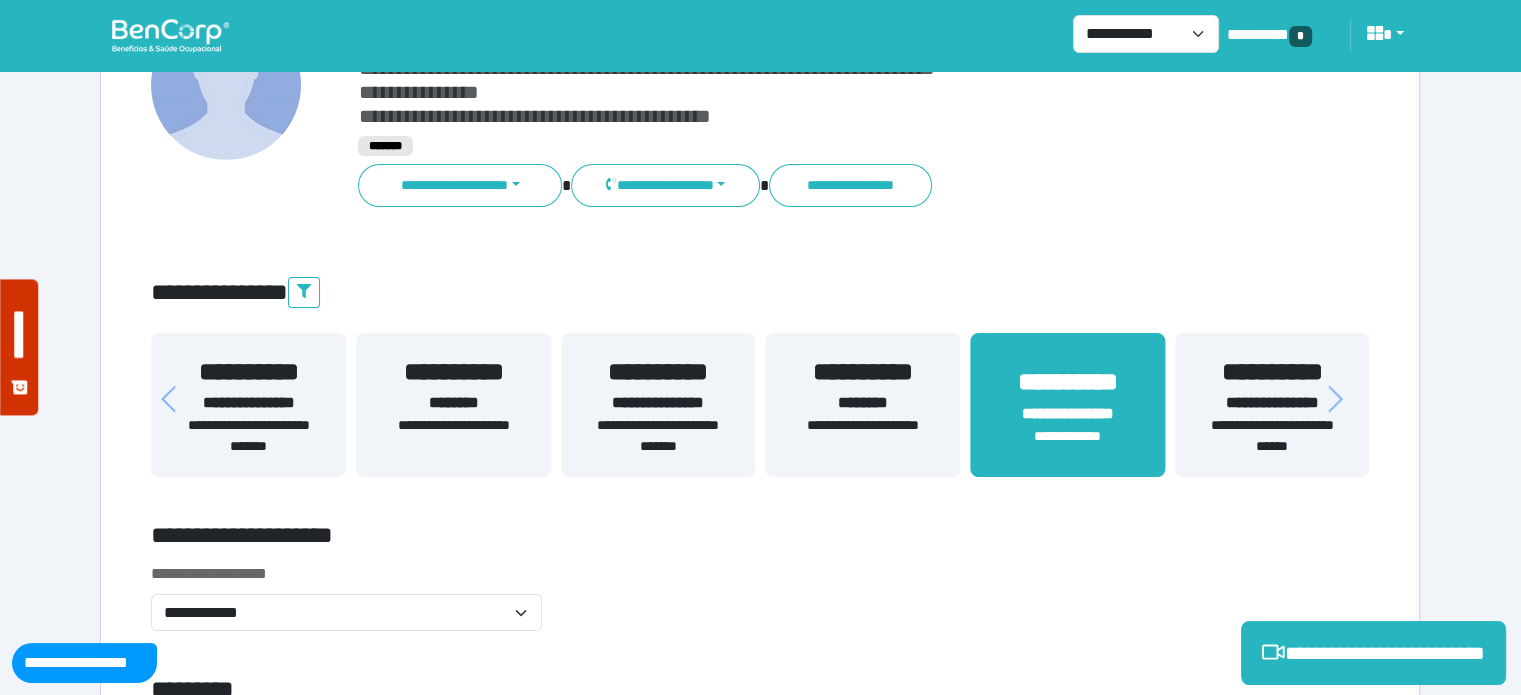 click on "**********" at bounding box center (248, 403) 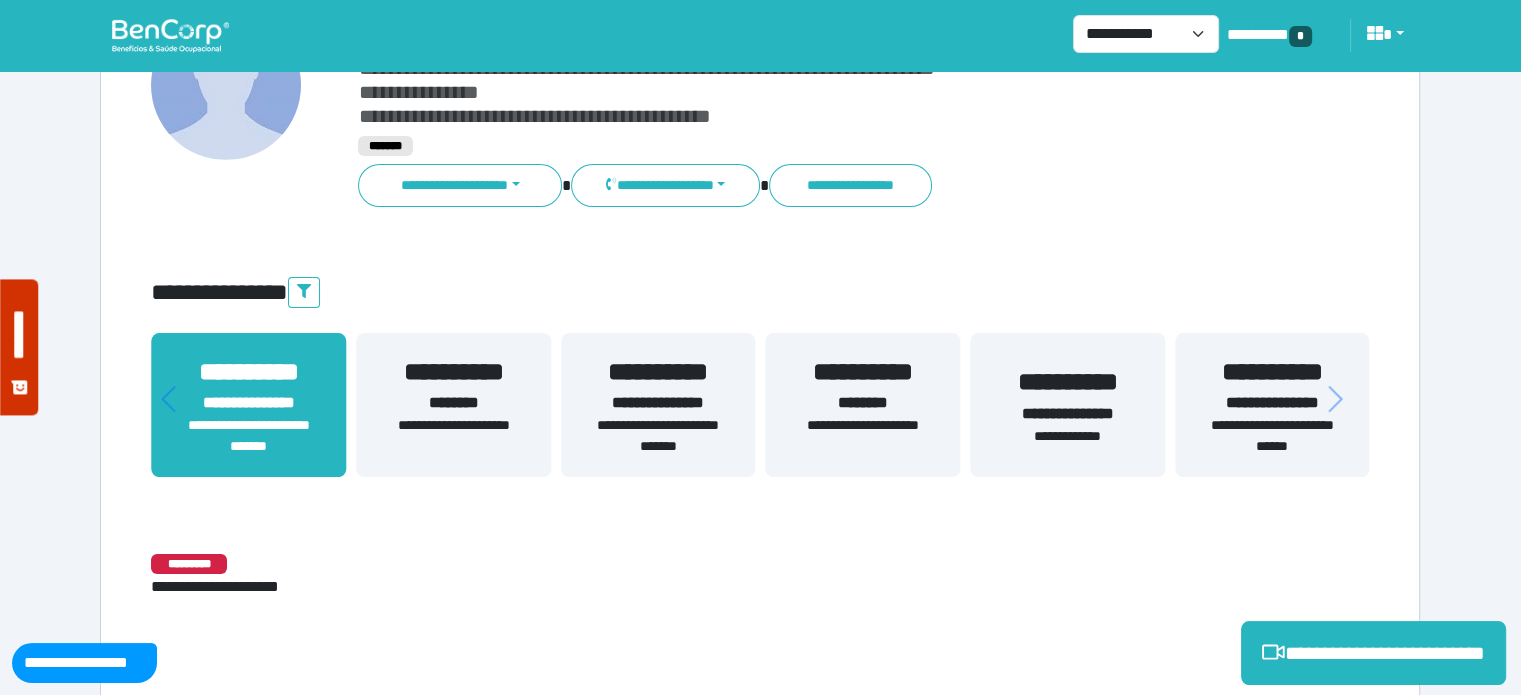 click on "**********" at bounding box center [658, 436] 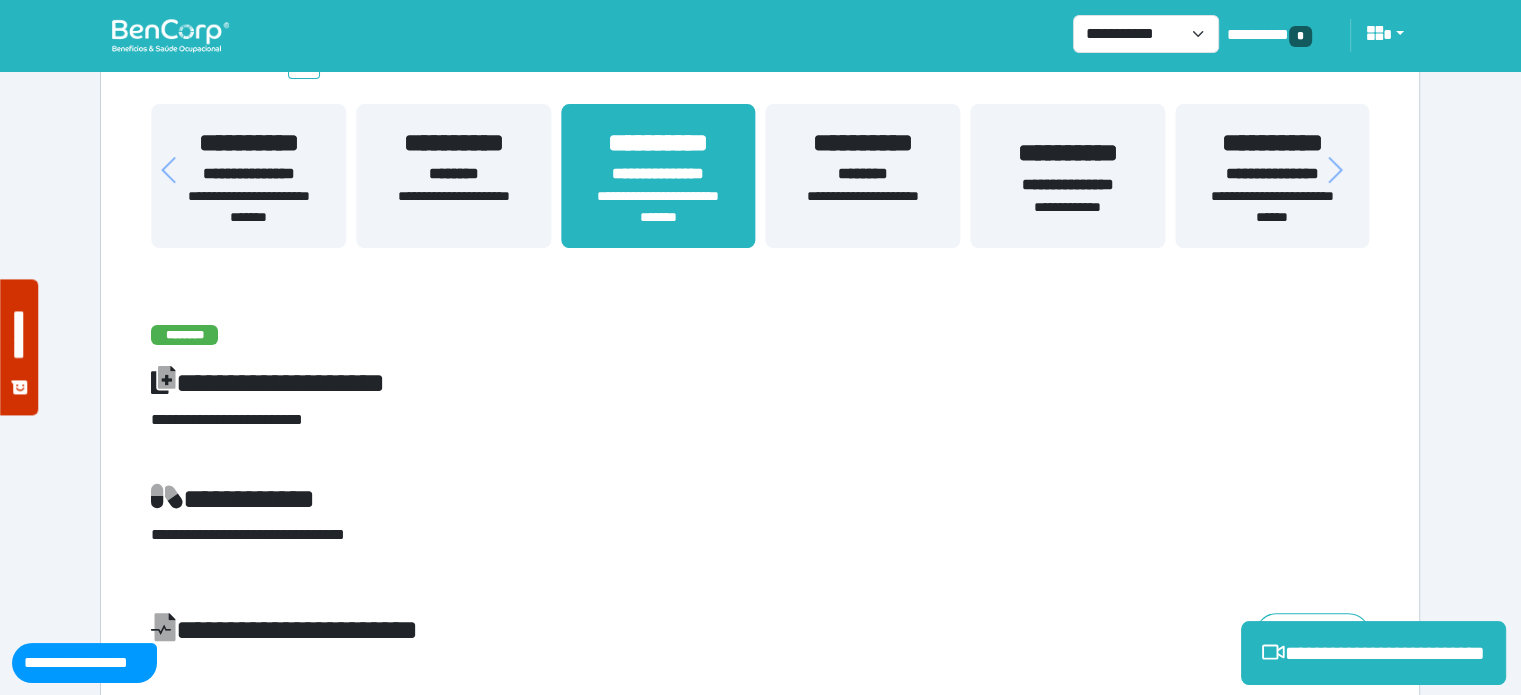 scroll, scrollTop: 216, scrollLeft: 0, axis: vertical 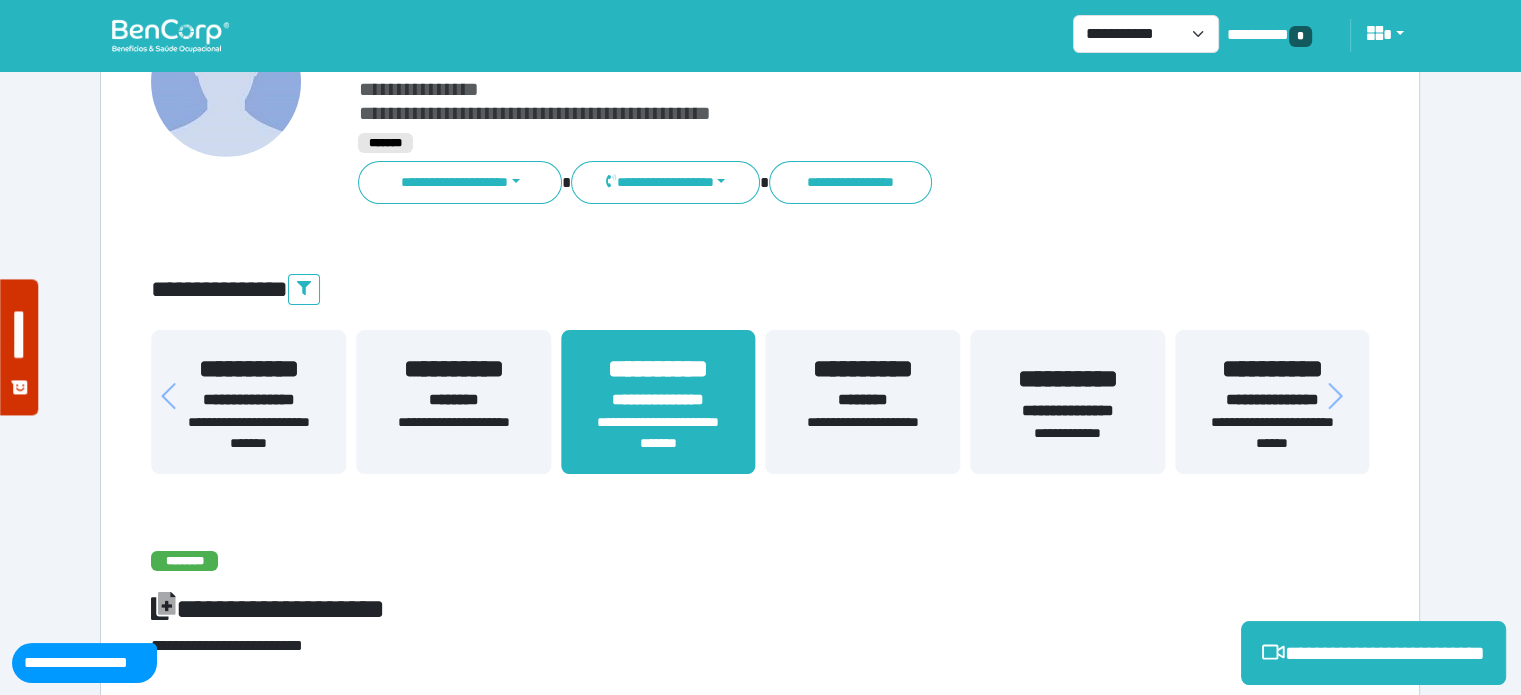 click on "**********" at bounding box center [1067, 379] 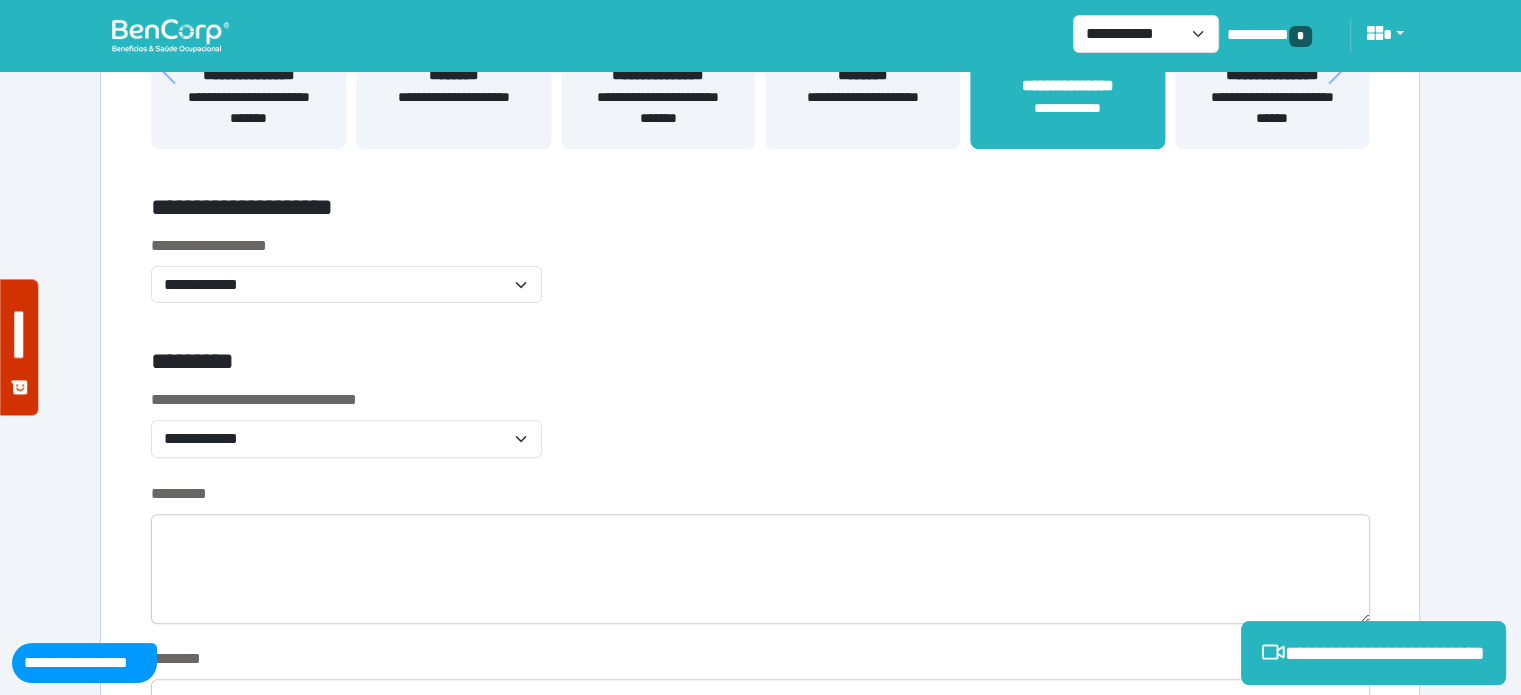 scroll, scrollTop: 552, scrollLeft: 0, axis: vertical 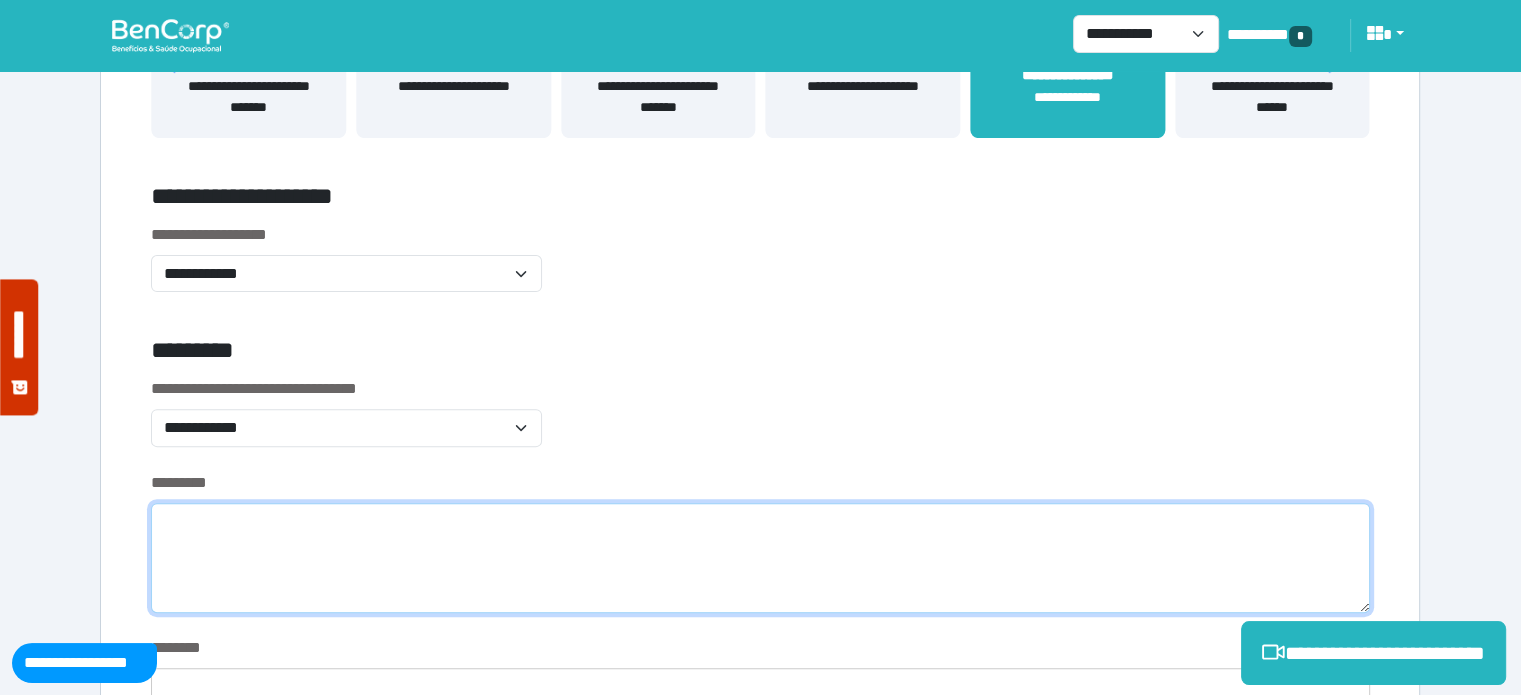 click at bounding box center (760, 558) 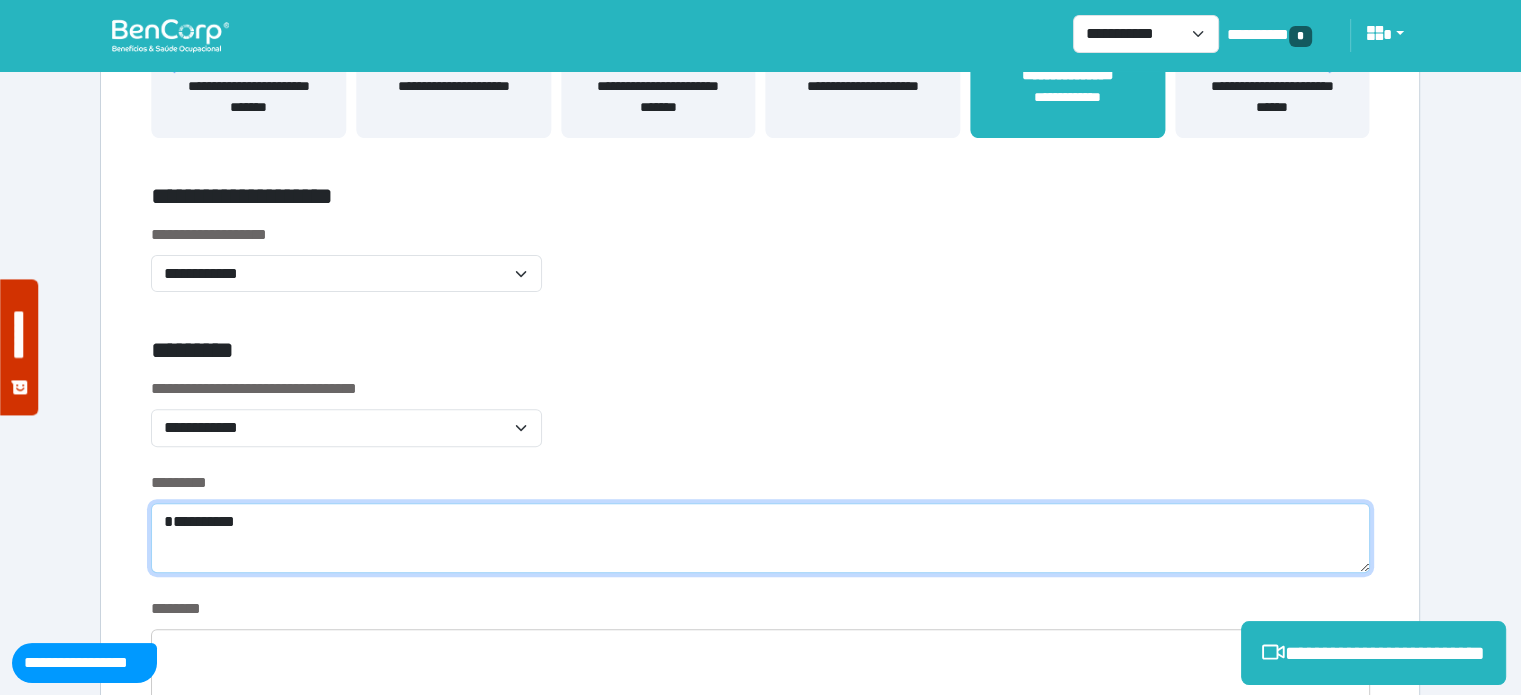 scroll, scrollTop: 0, scrollLeft: 0, axis: both 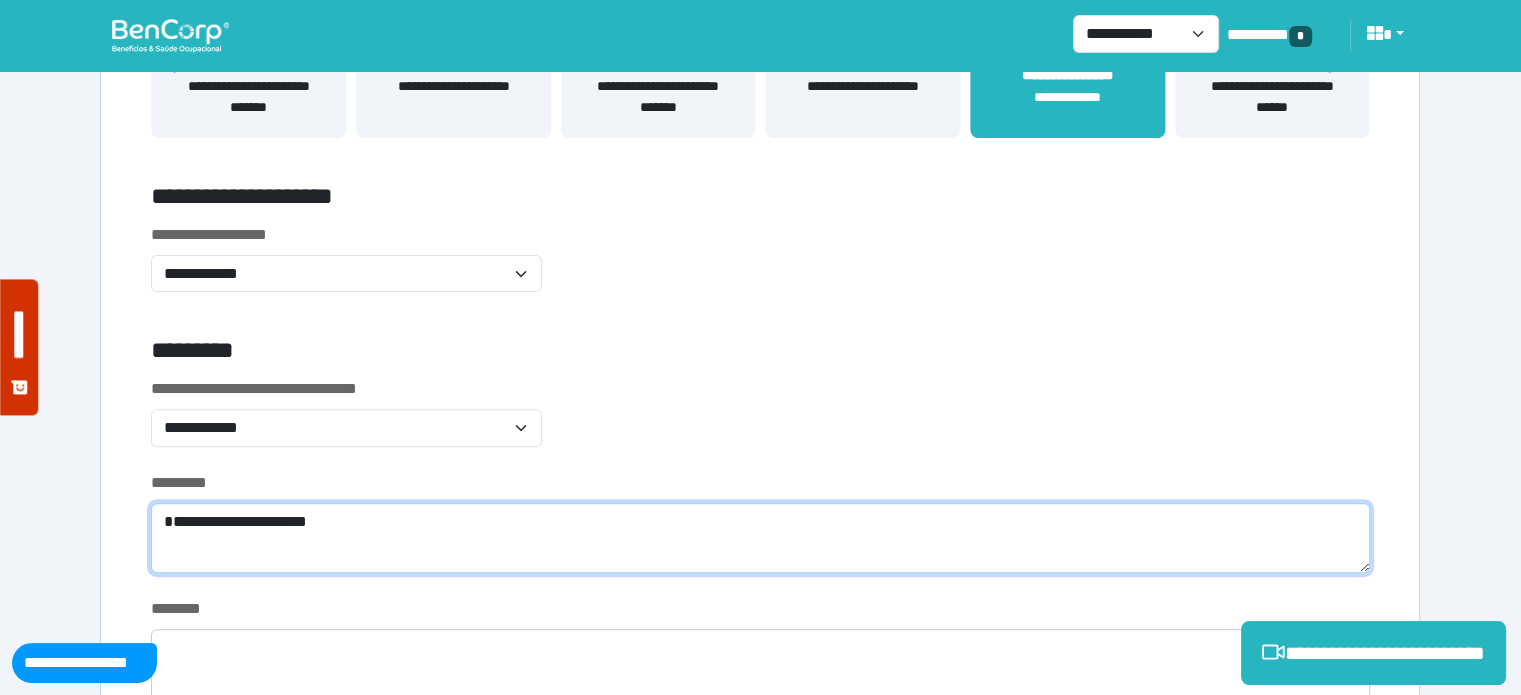 click on "**********" at bounding box center [760, 538] 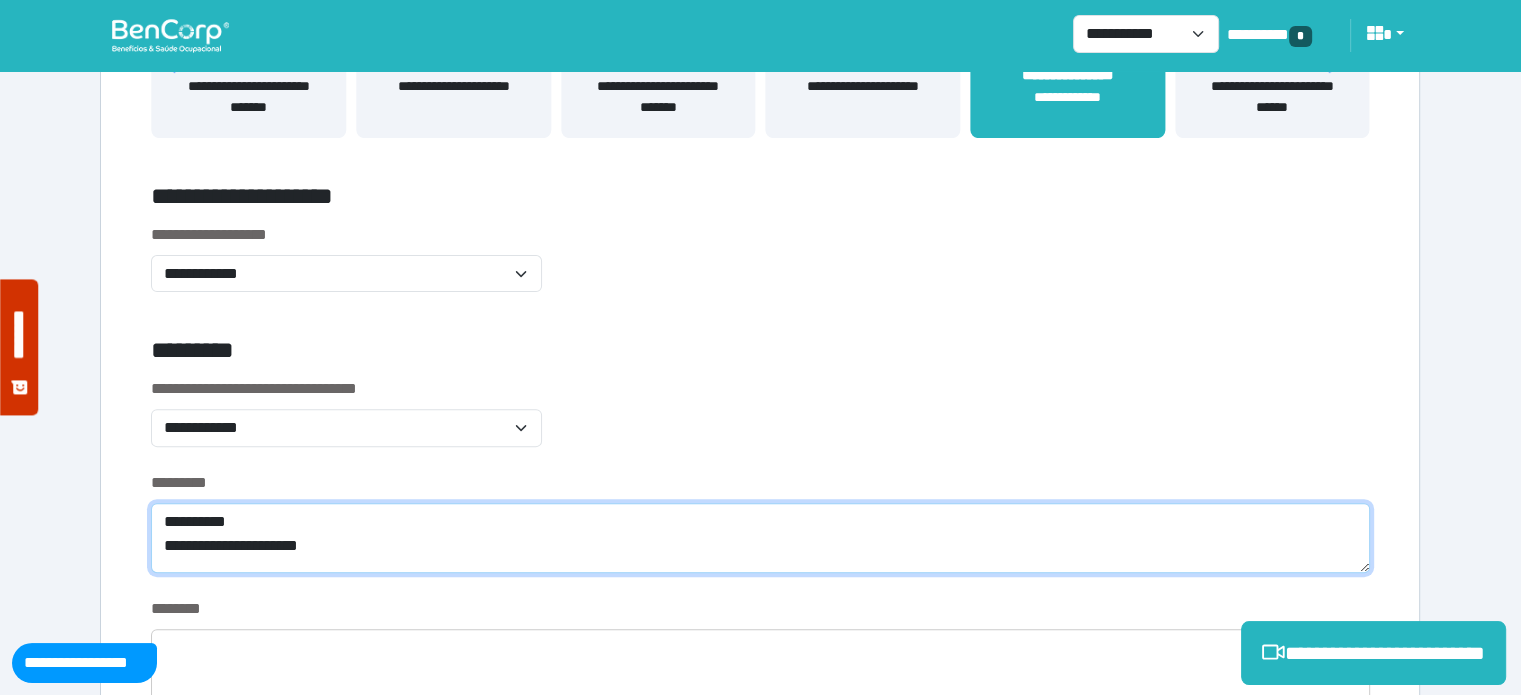 click on "**********" at bounding box center (760, 538) 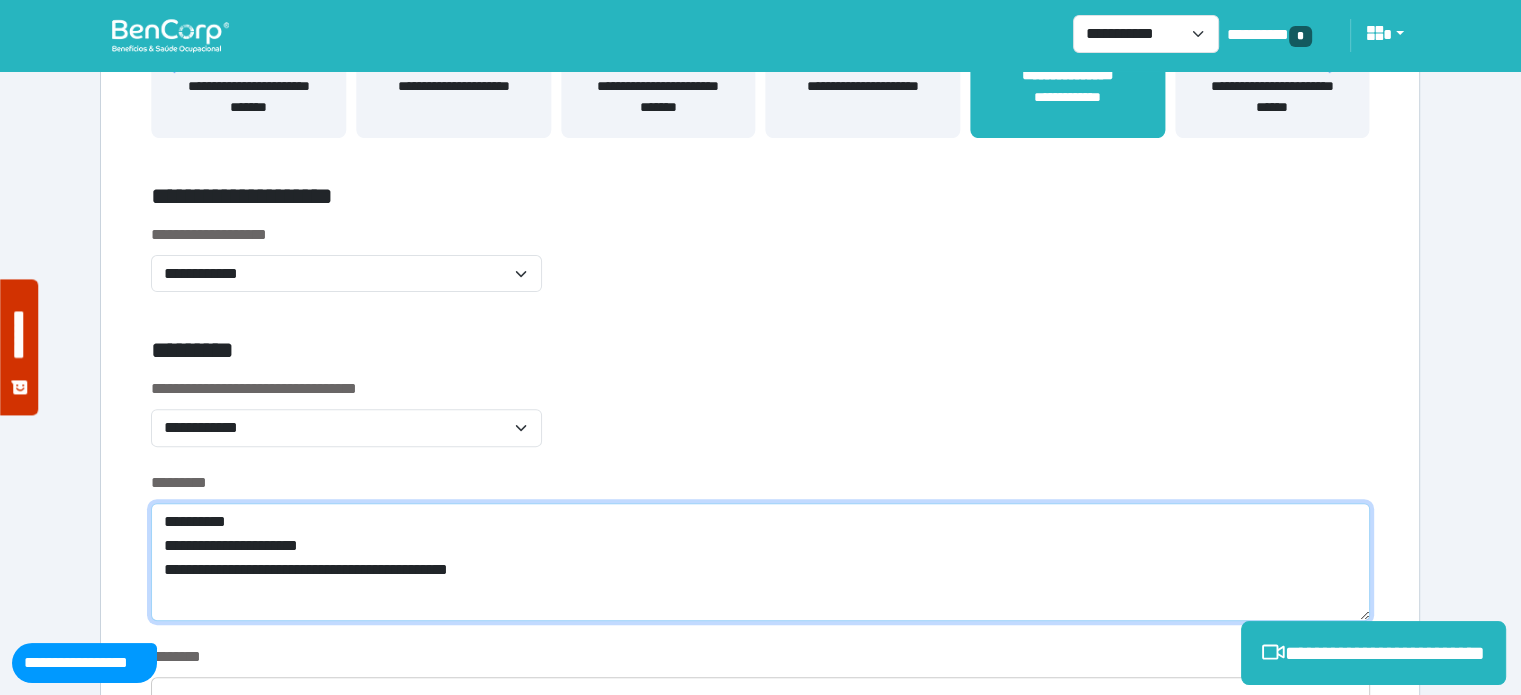 scroll, scrollTop: 0, scrollLeft: 0, axis: both 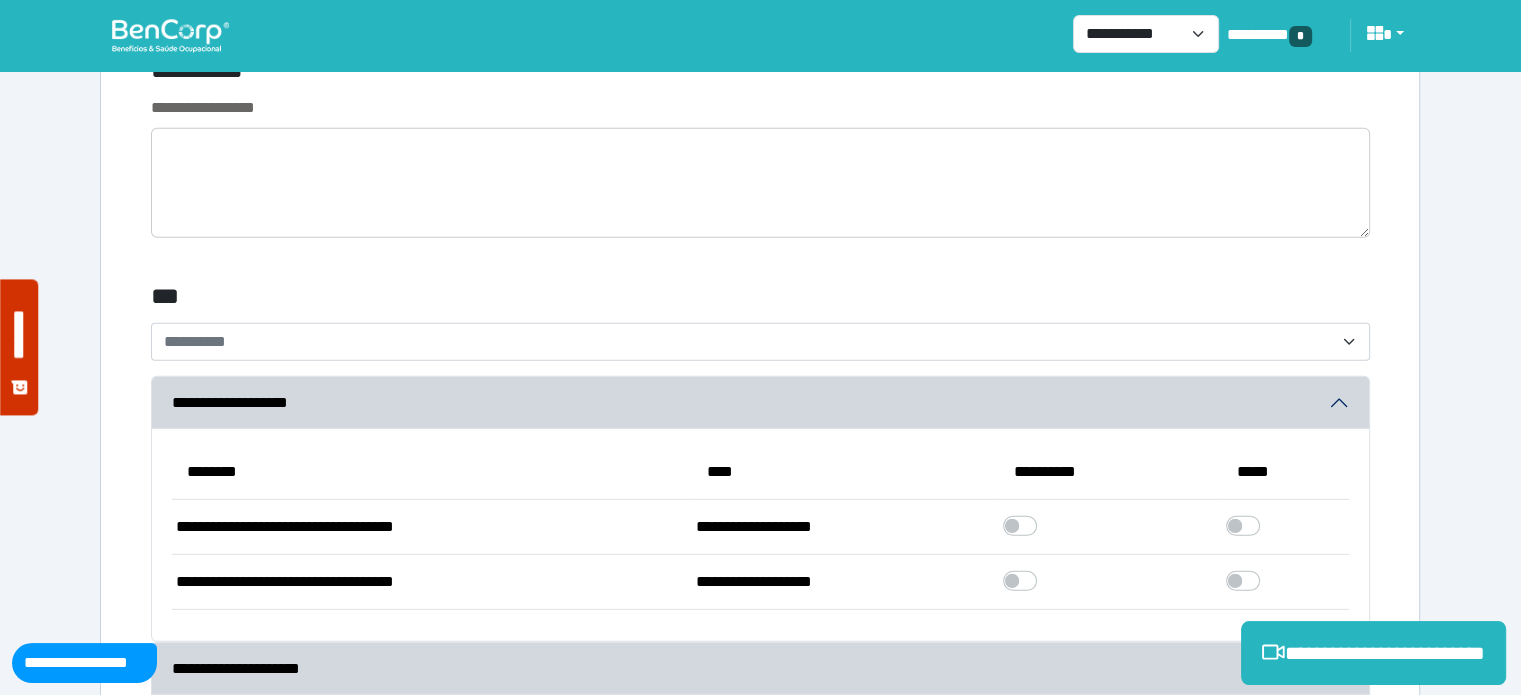 type on "**********" 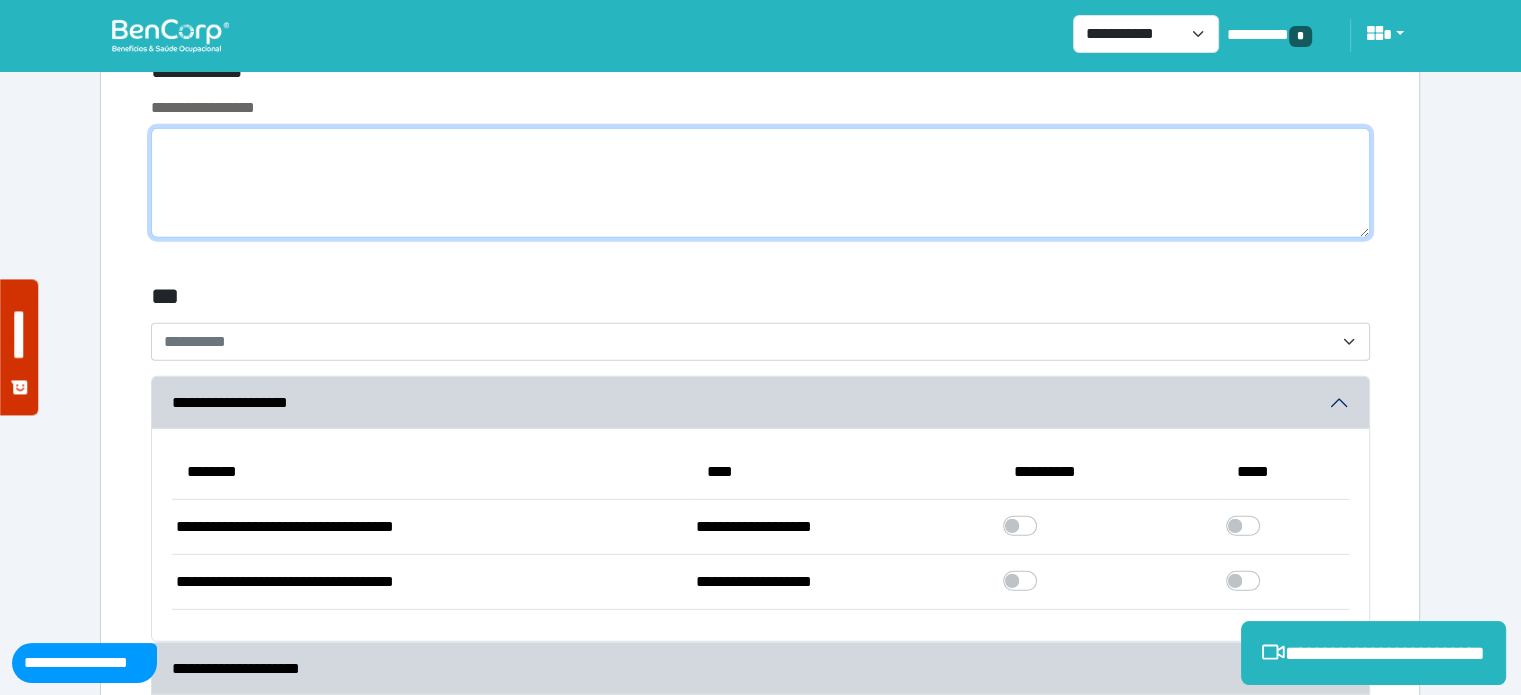 click at bounding box center (760, 183) 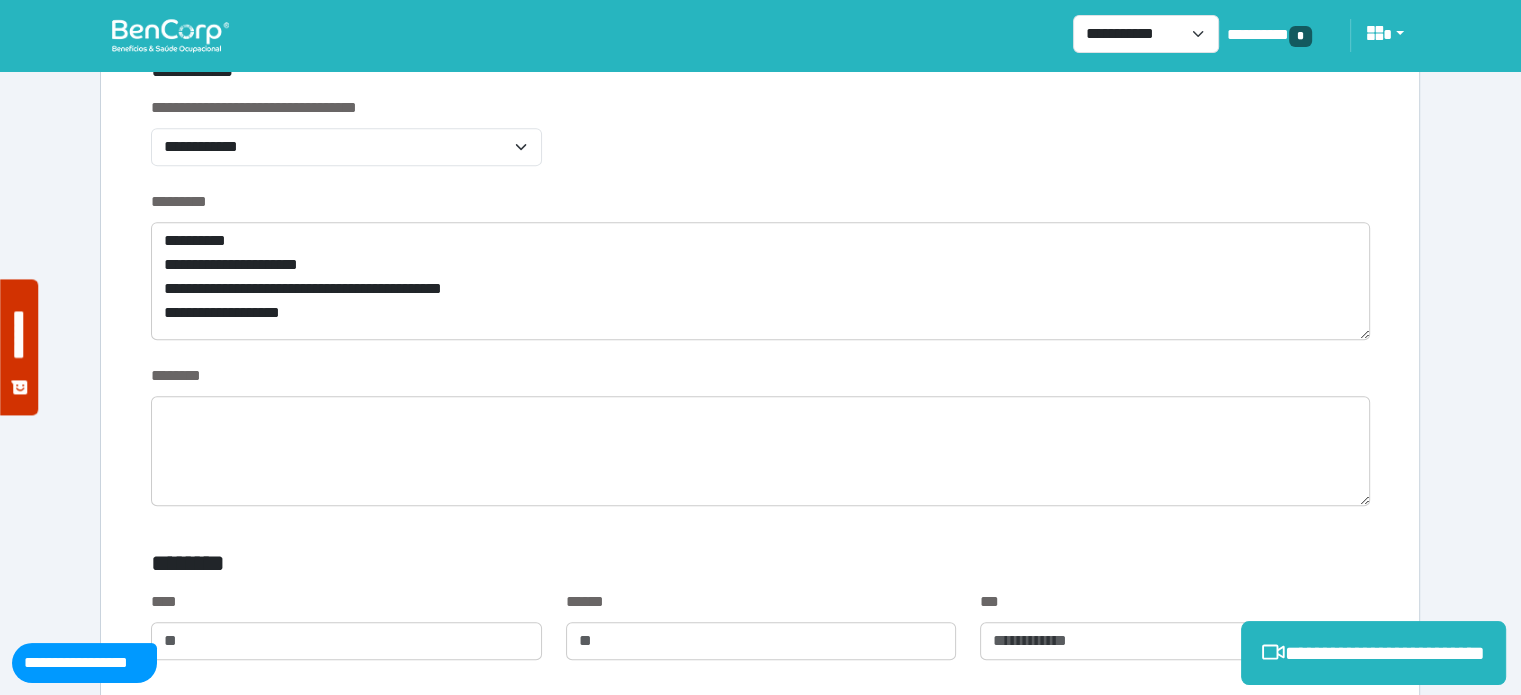 scroll, scrollTop: 908, scrollLeft: 0, axis: vertical 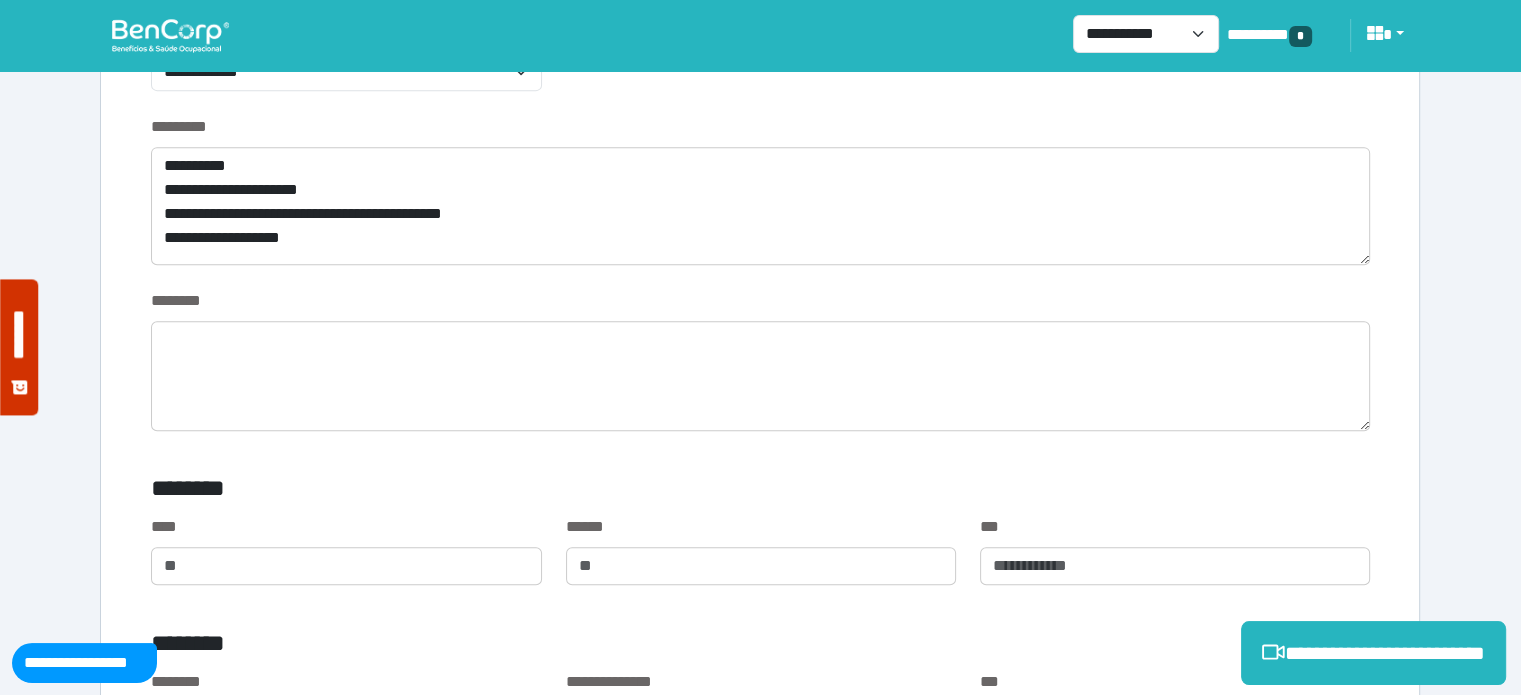 type on "**********" 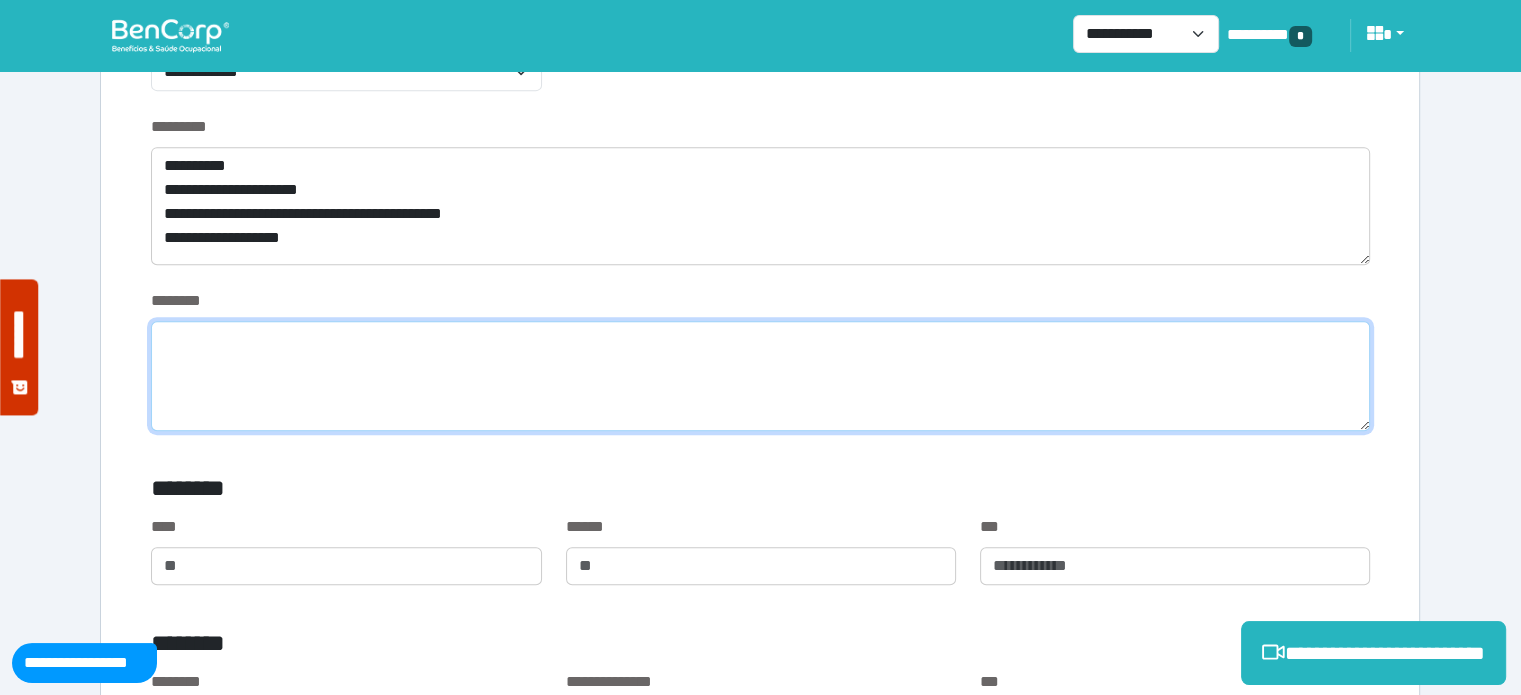 click at bounding box center (760, 376) 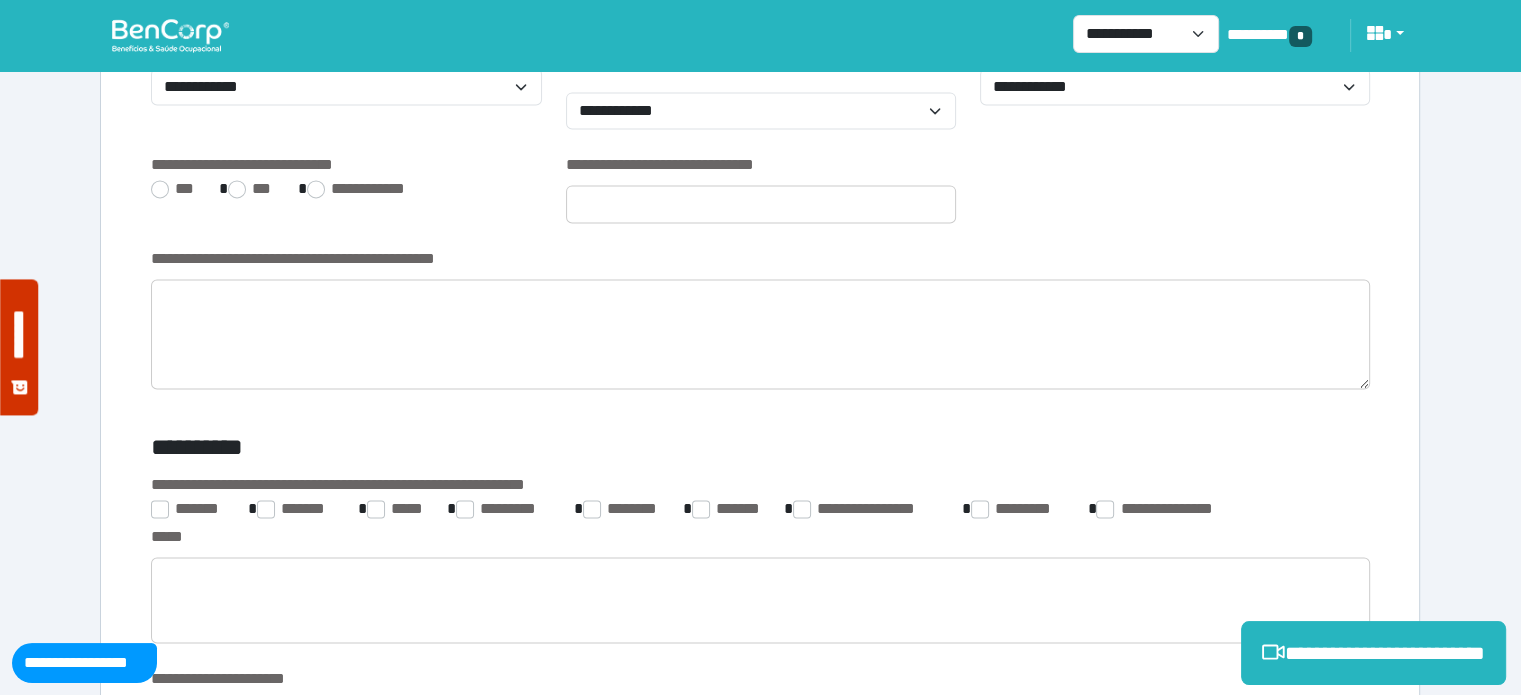 scroll, scrollTop: 2861, scrollLeft: 0, axis: vertical 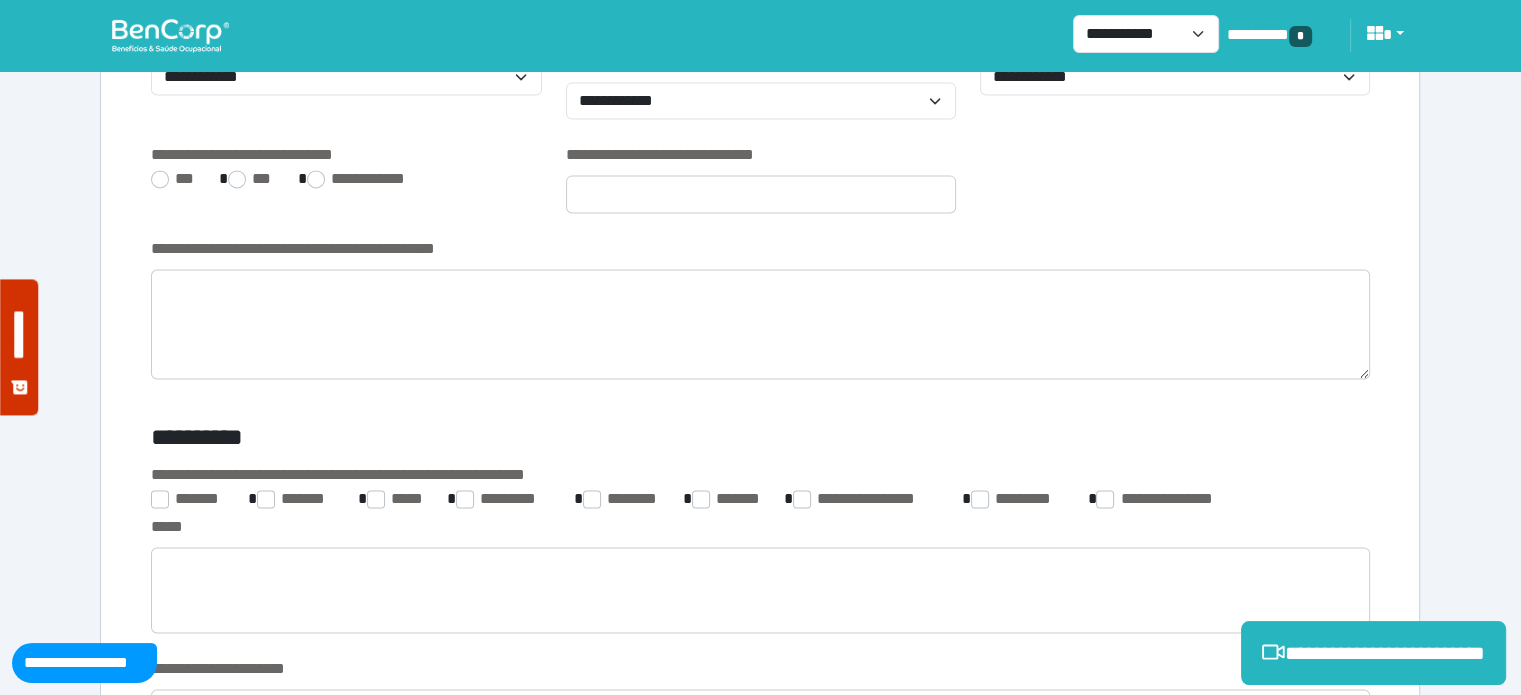 type on "*****" 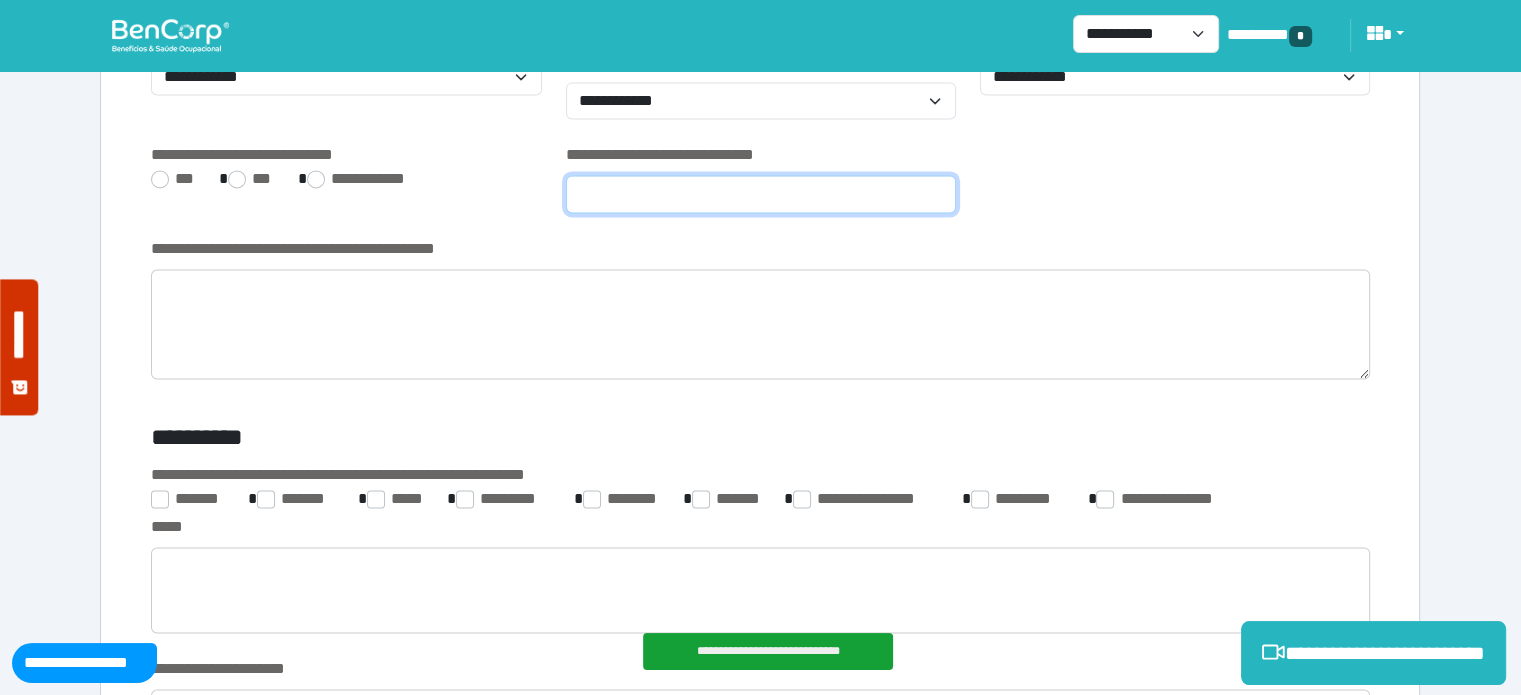 click at bounding box center (761, 194) 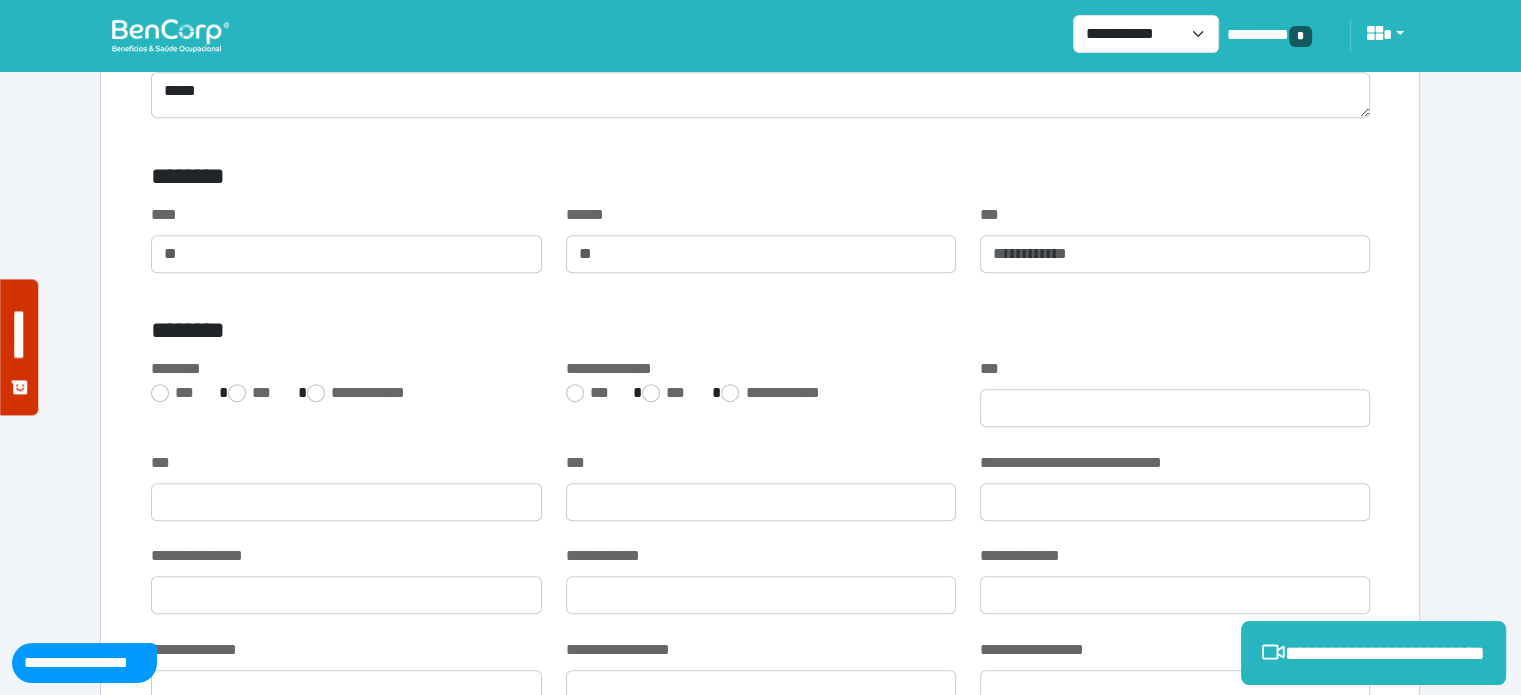 scroll, scrollTop: 1147, scrollLeft: 0, axis: vertical 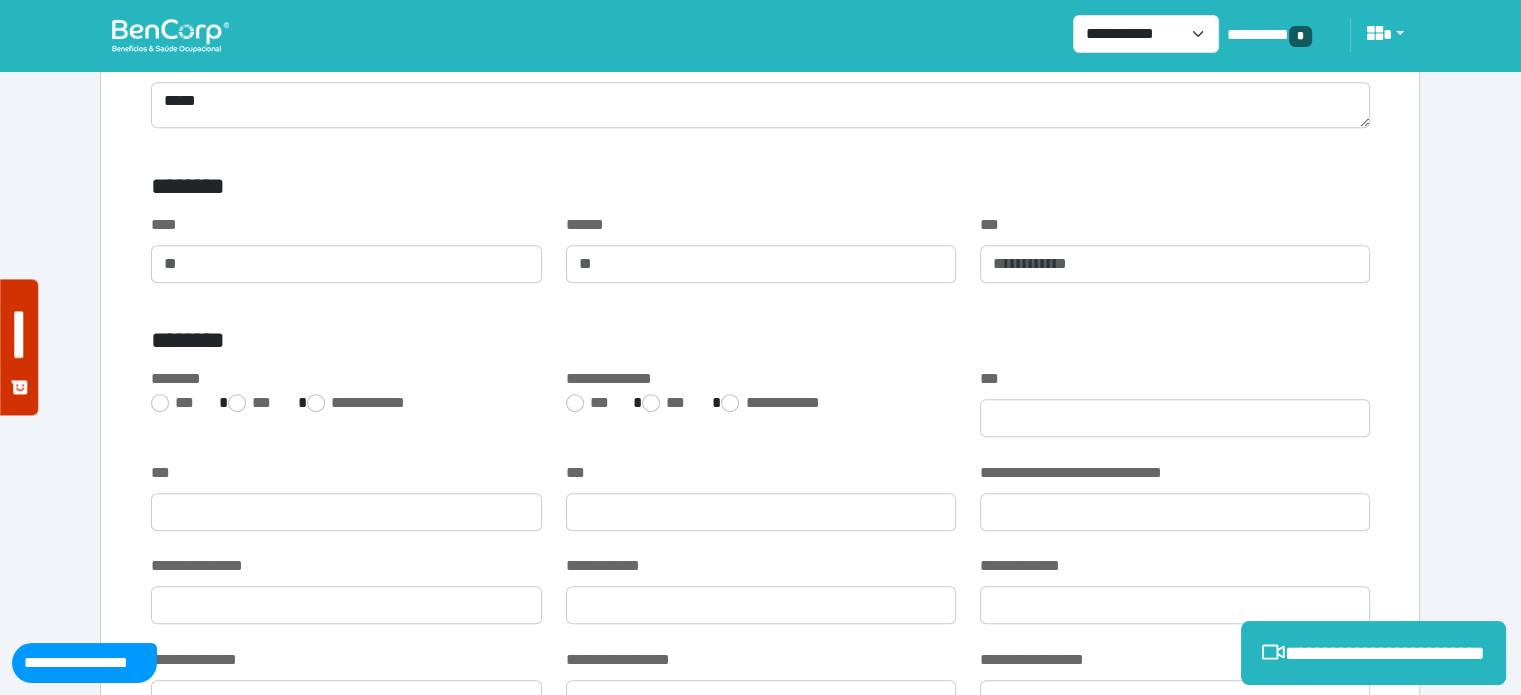 type on "****" 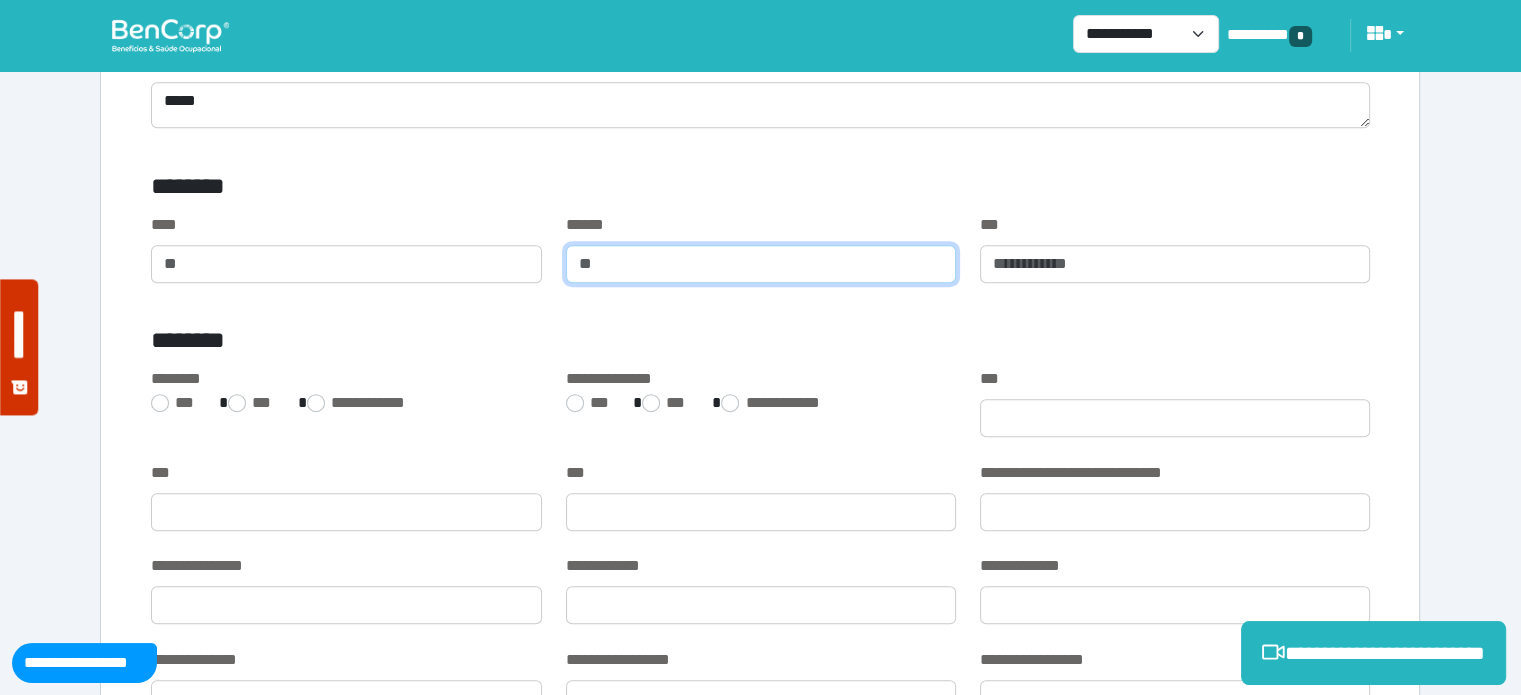click at bounding box center [761, 264] 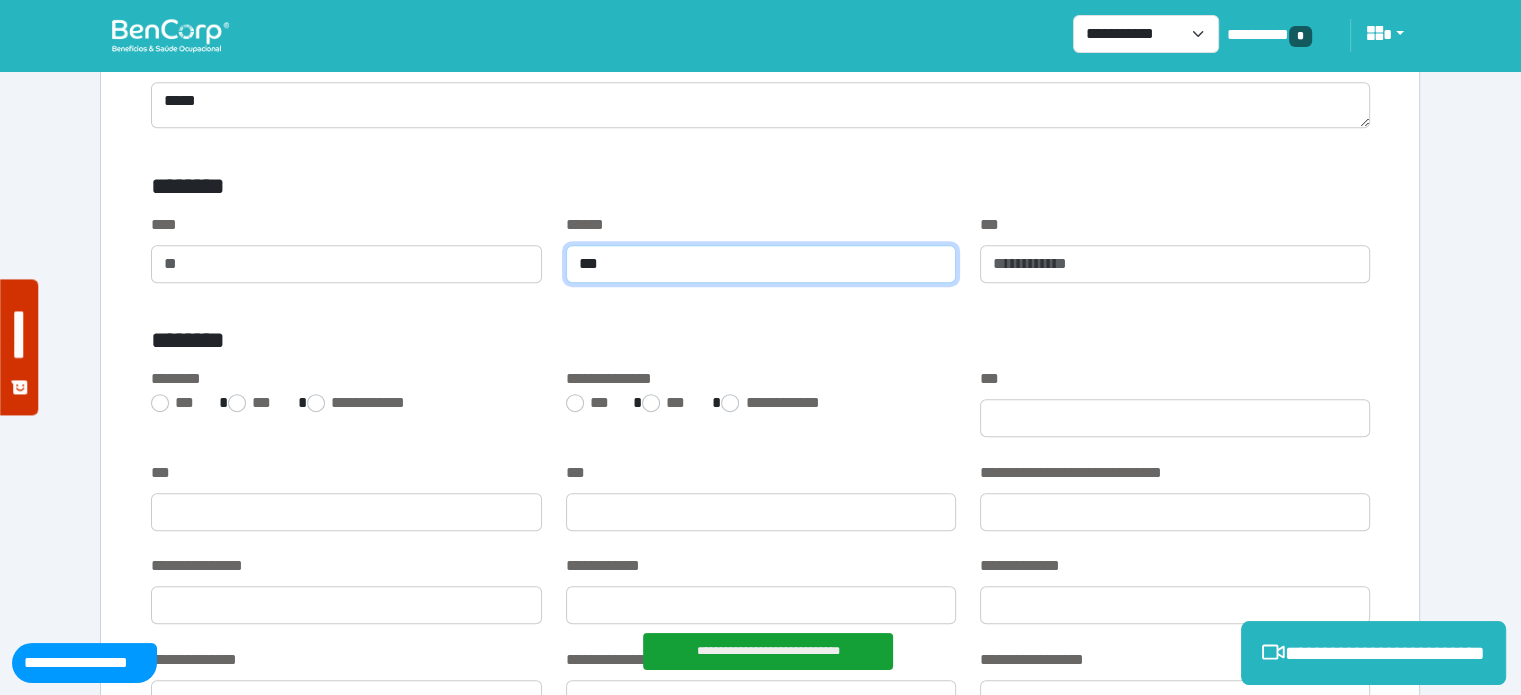 type on "***" 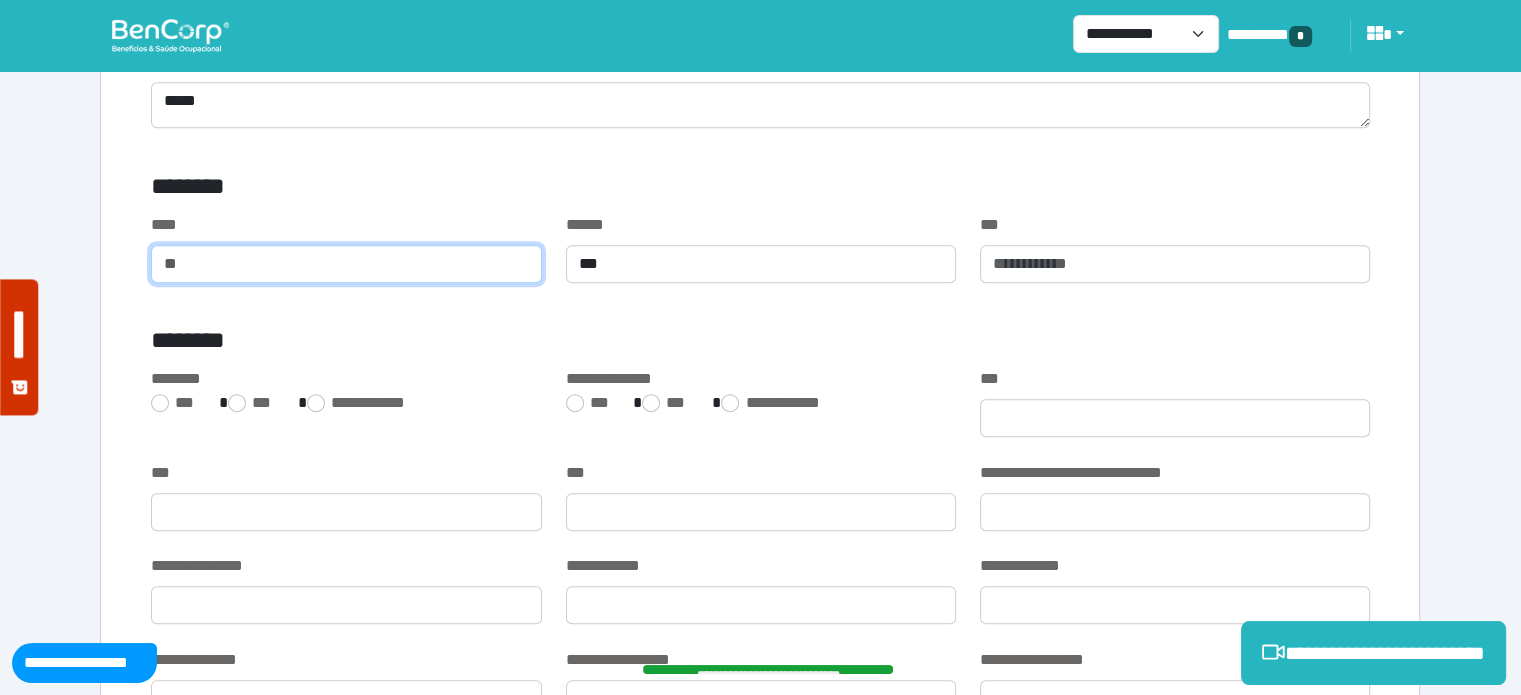 click at bounding box center (346, 264) 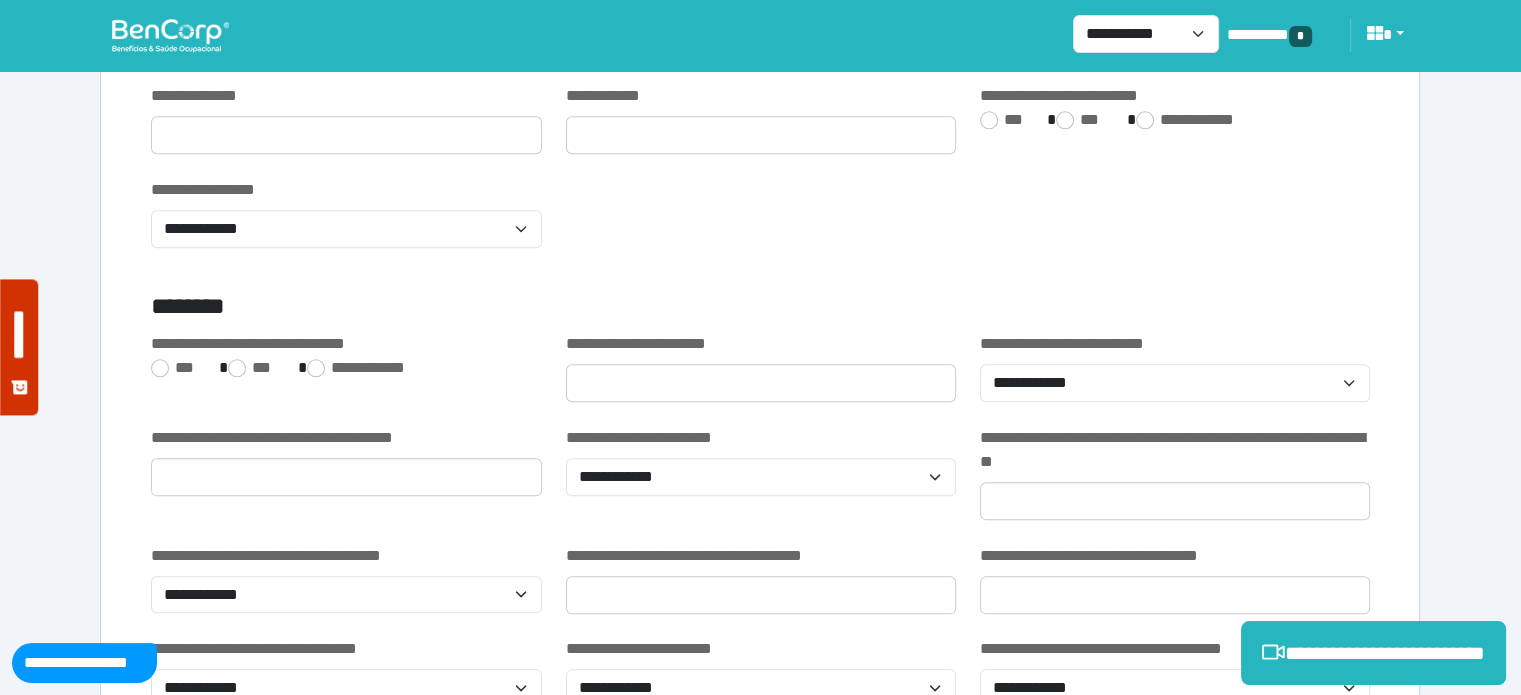 scroll, scrollTop: 2209, scrollLeft: 0, axis: vertical 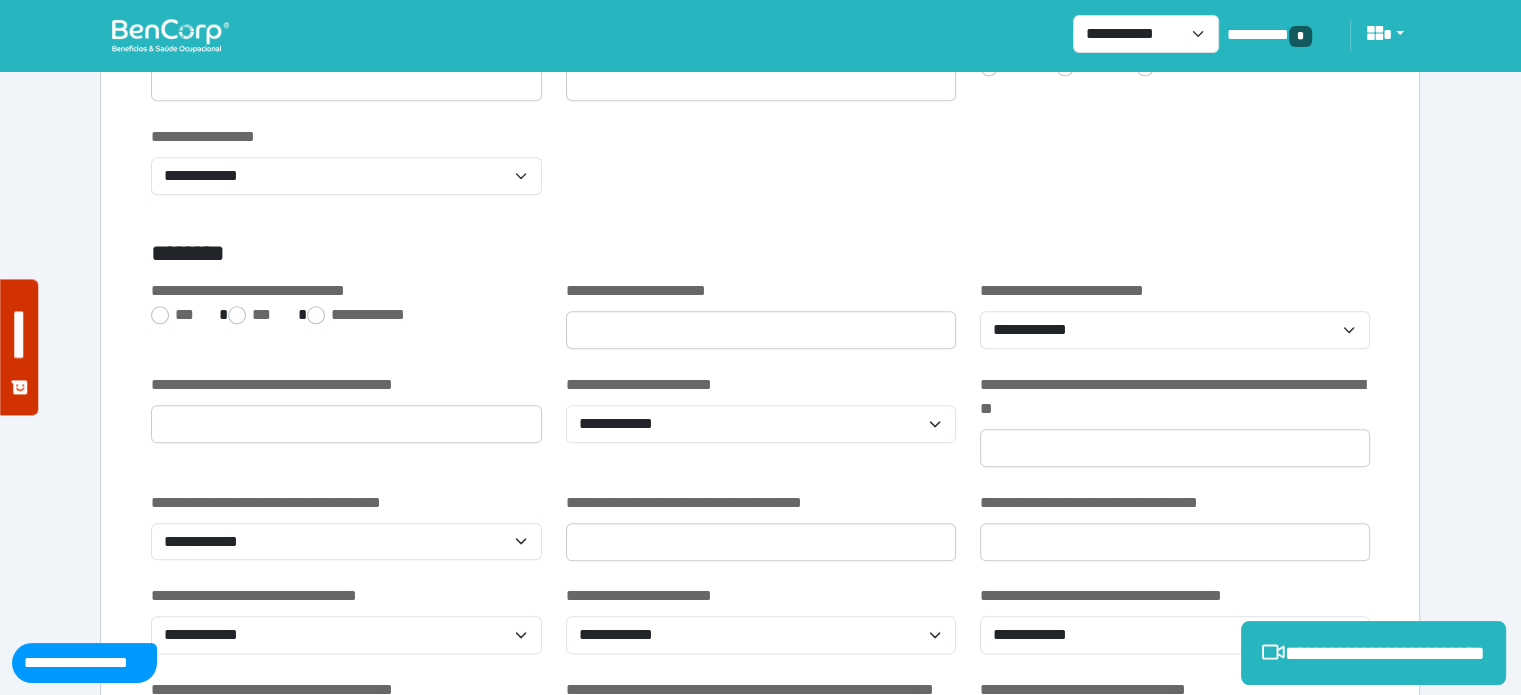 type on "**" 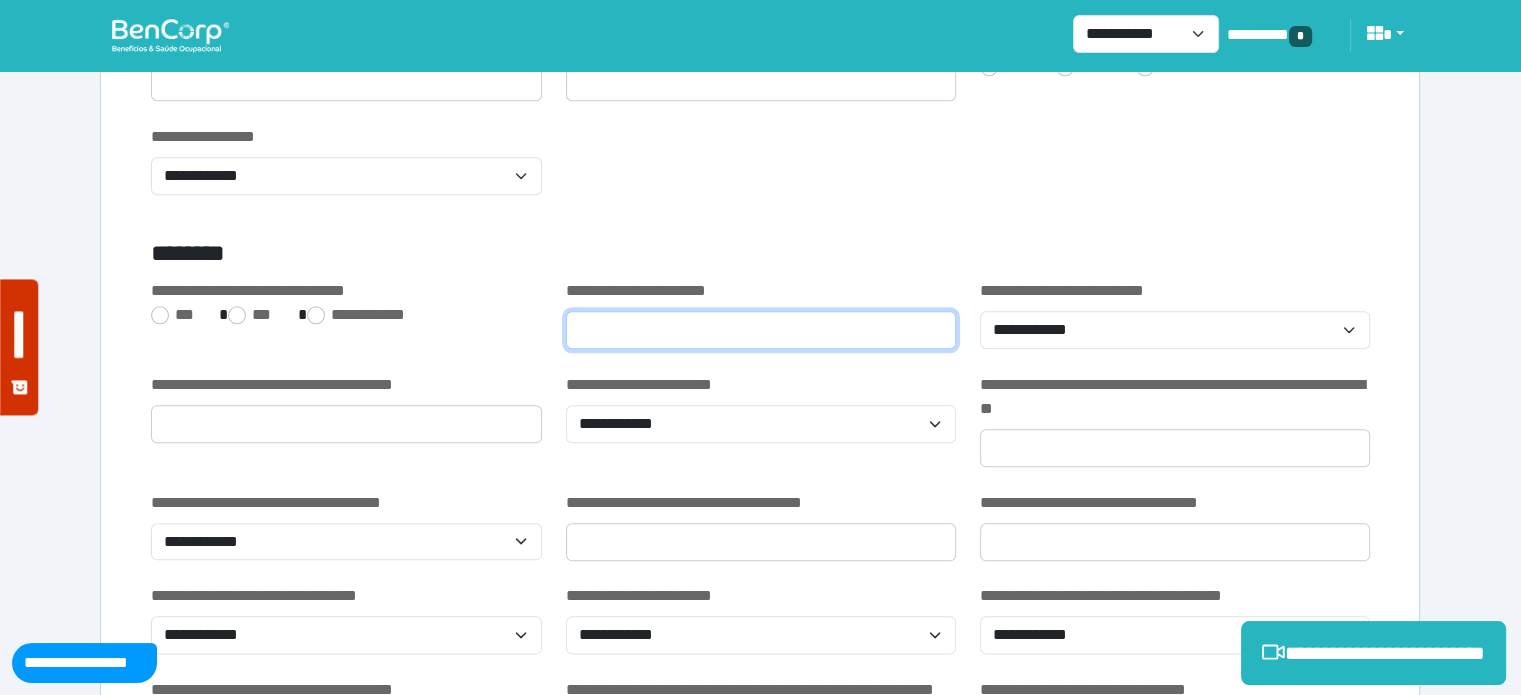 click at bounding box center (761, 330) 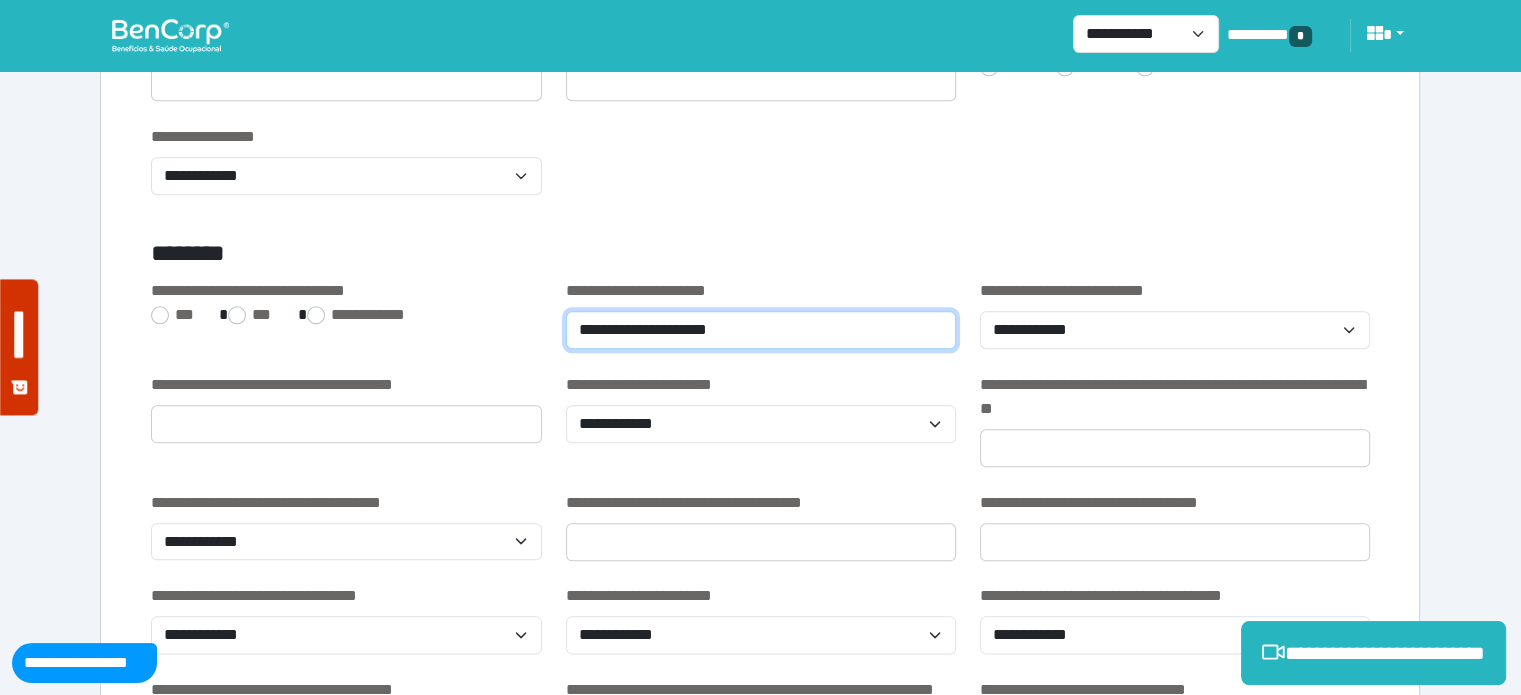 type on "**********" 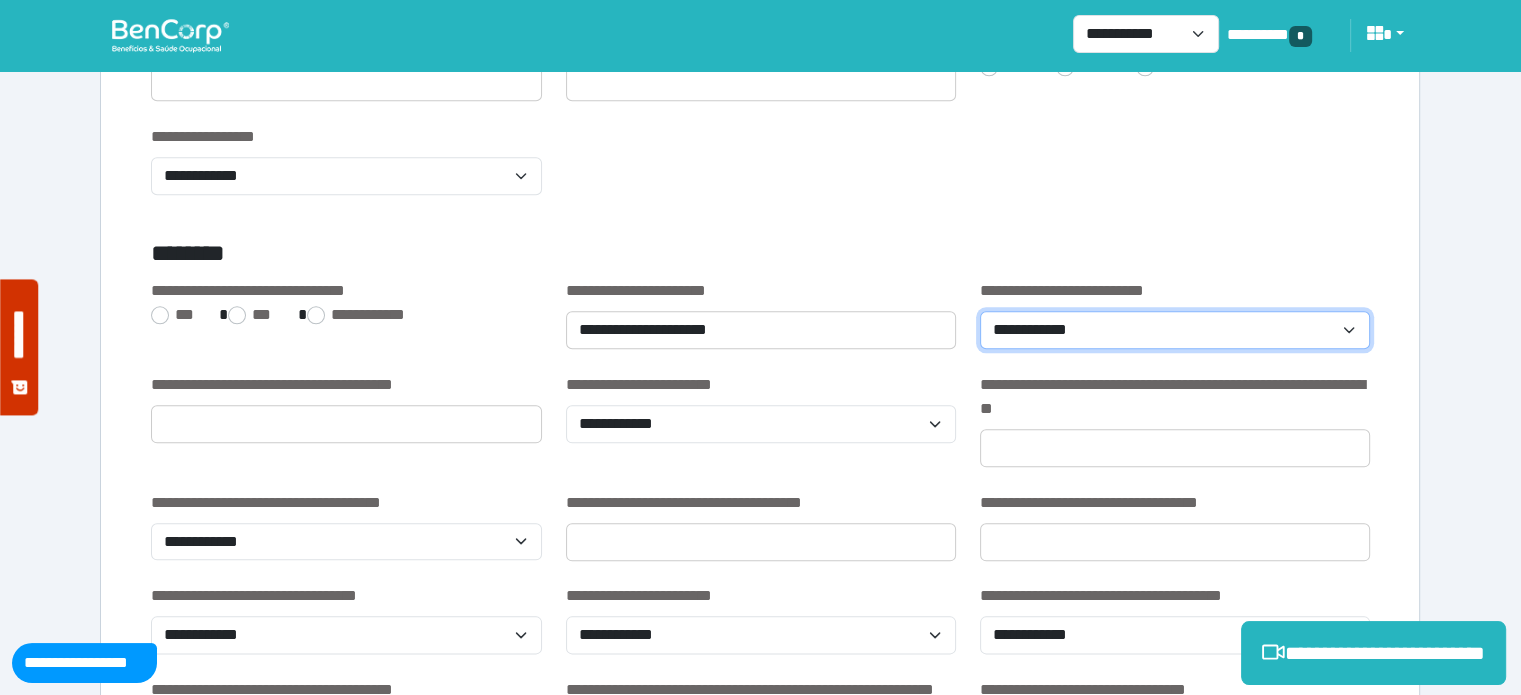click on "**********" at bounding box center [1175, 330] 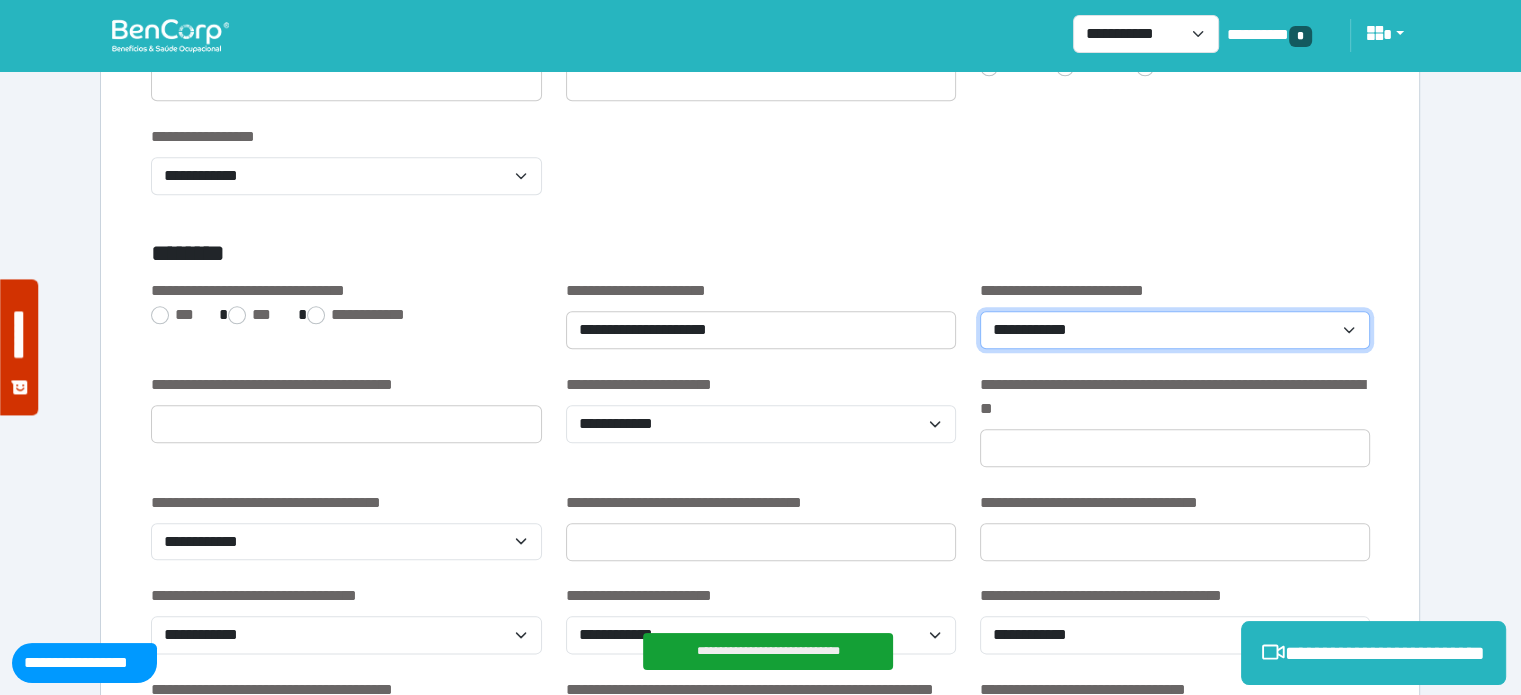 select on "**********" 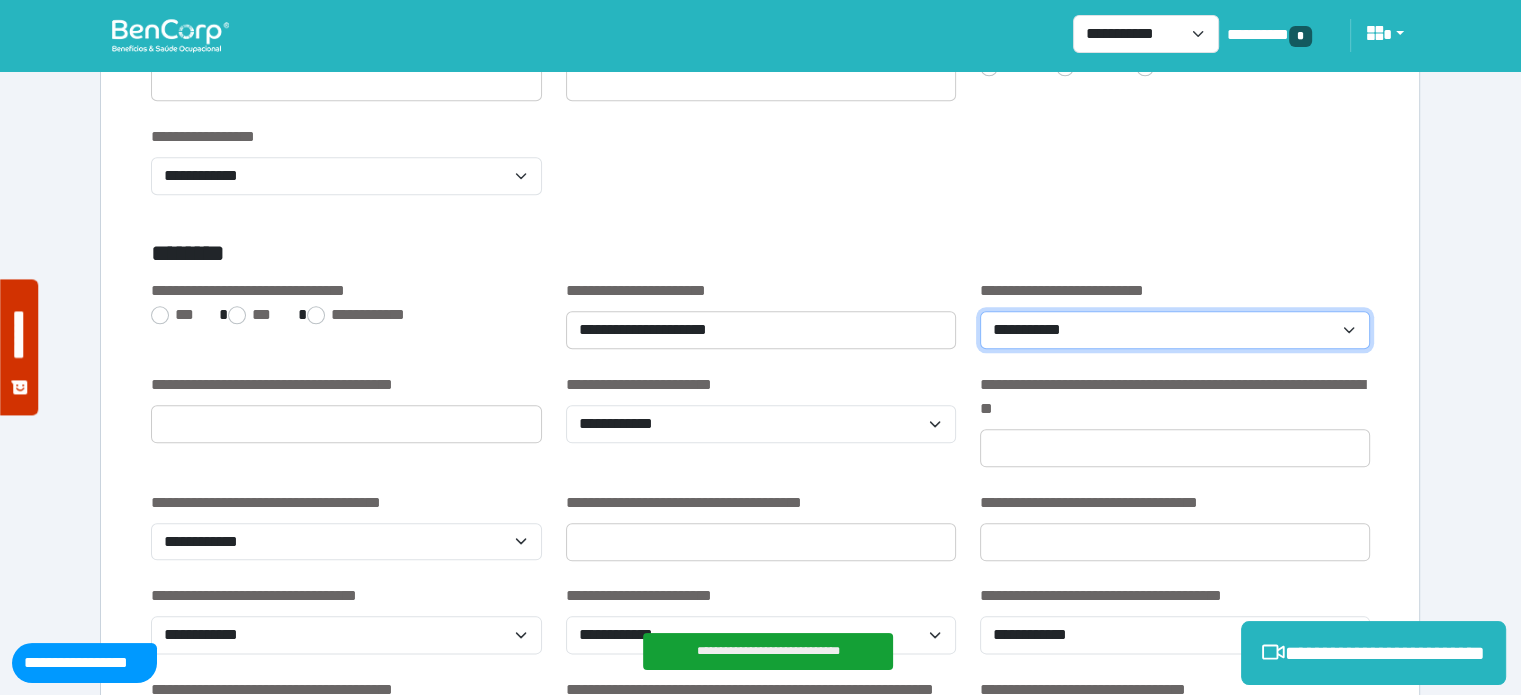 click on "**********" at bounding box center [1175, 330] 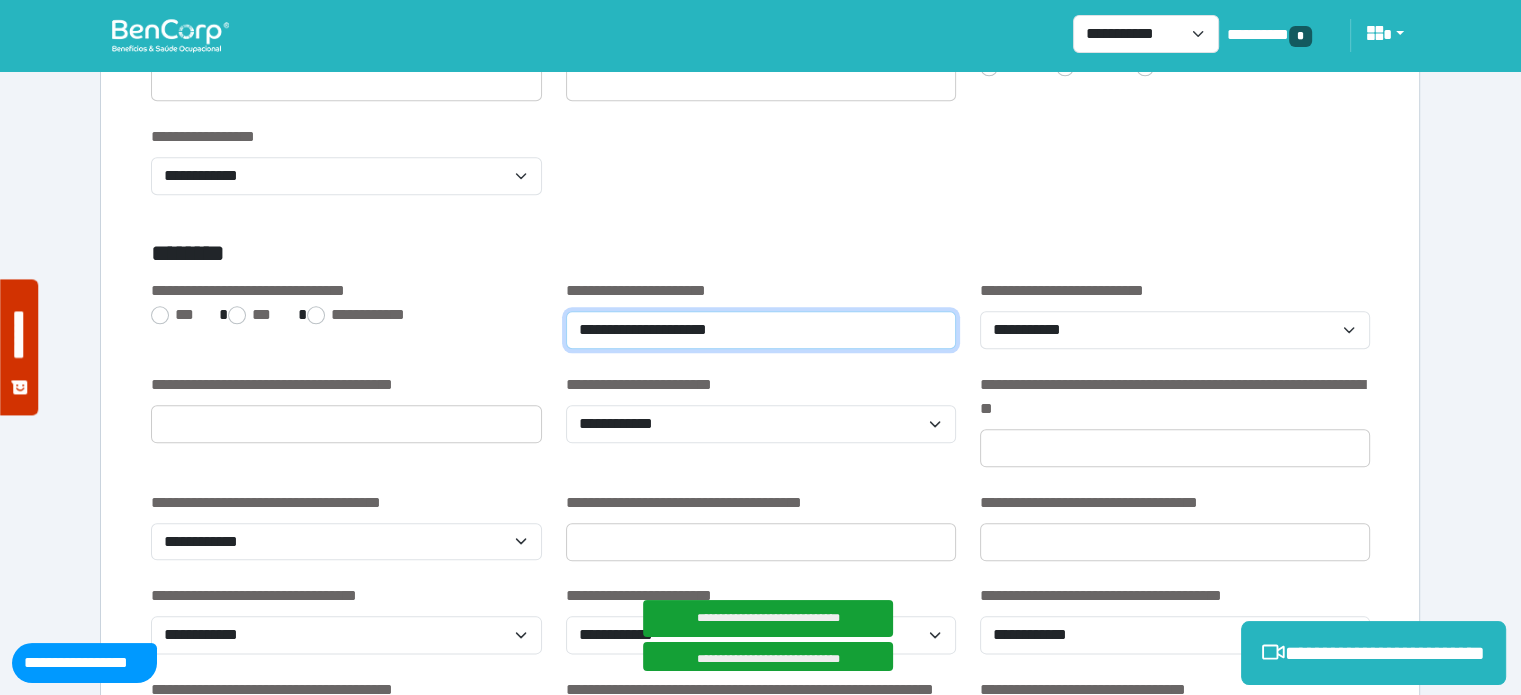 click on "**********" at bounding box center (761, 330) 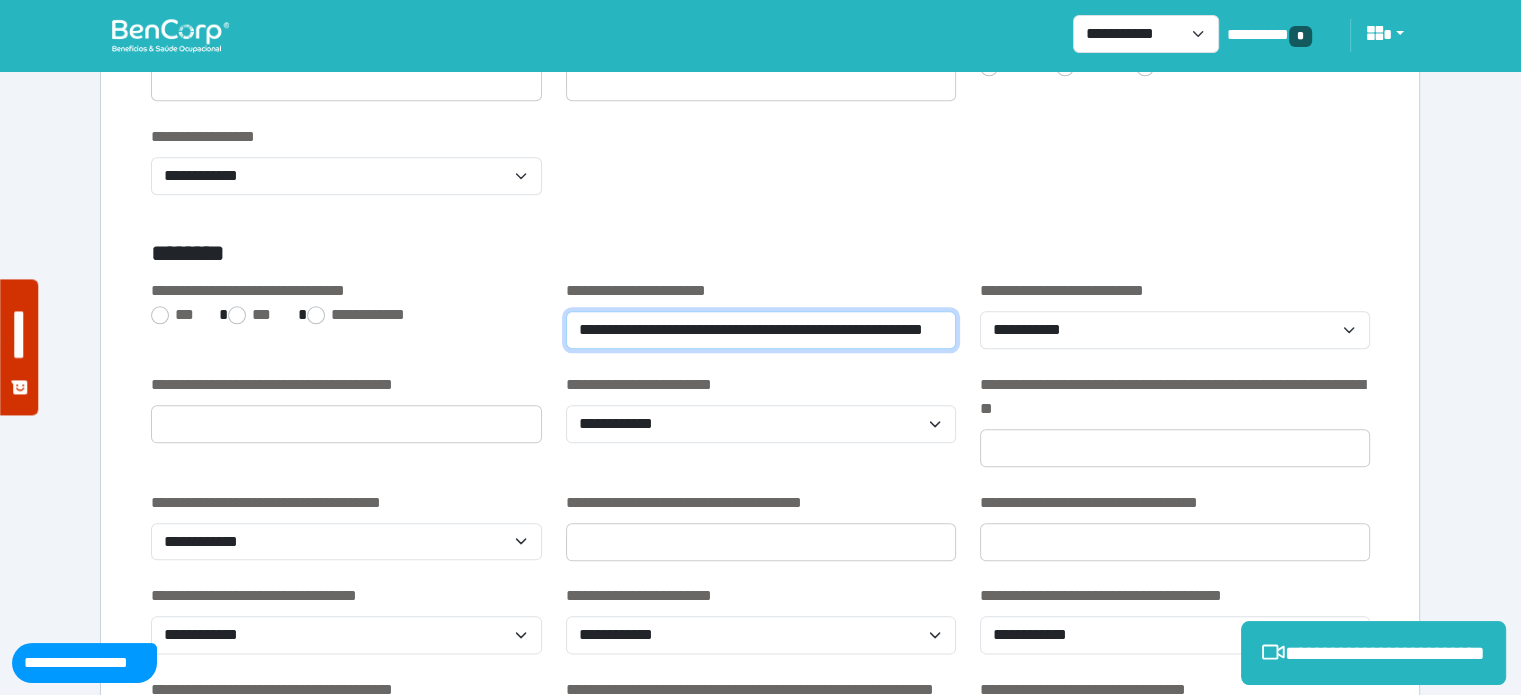 scroll, scrollTop: 0, scrollLeft: 63, axis: horizontal 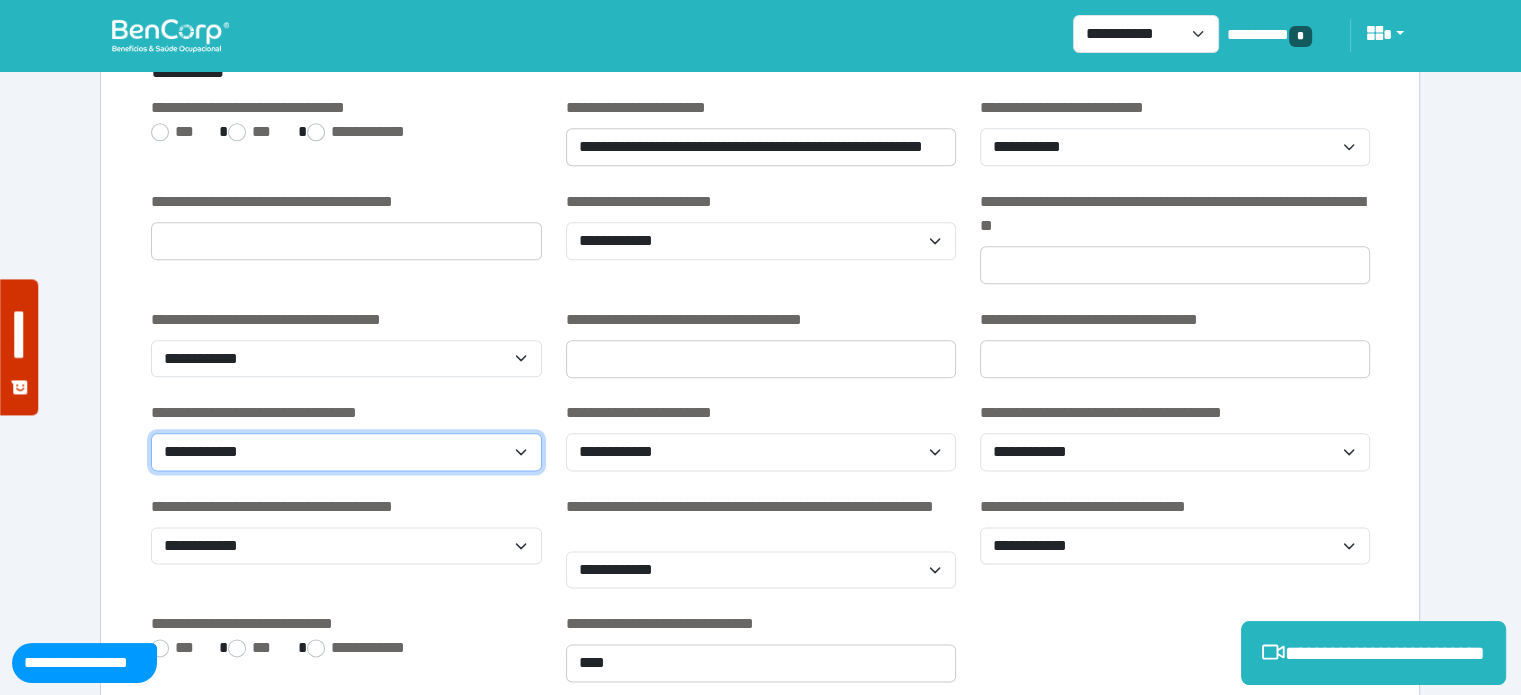 click on "**********" at bounding box center [346, 452] 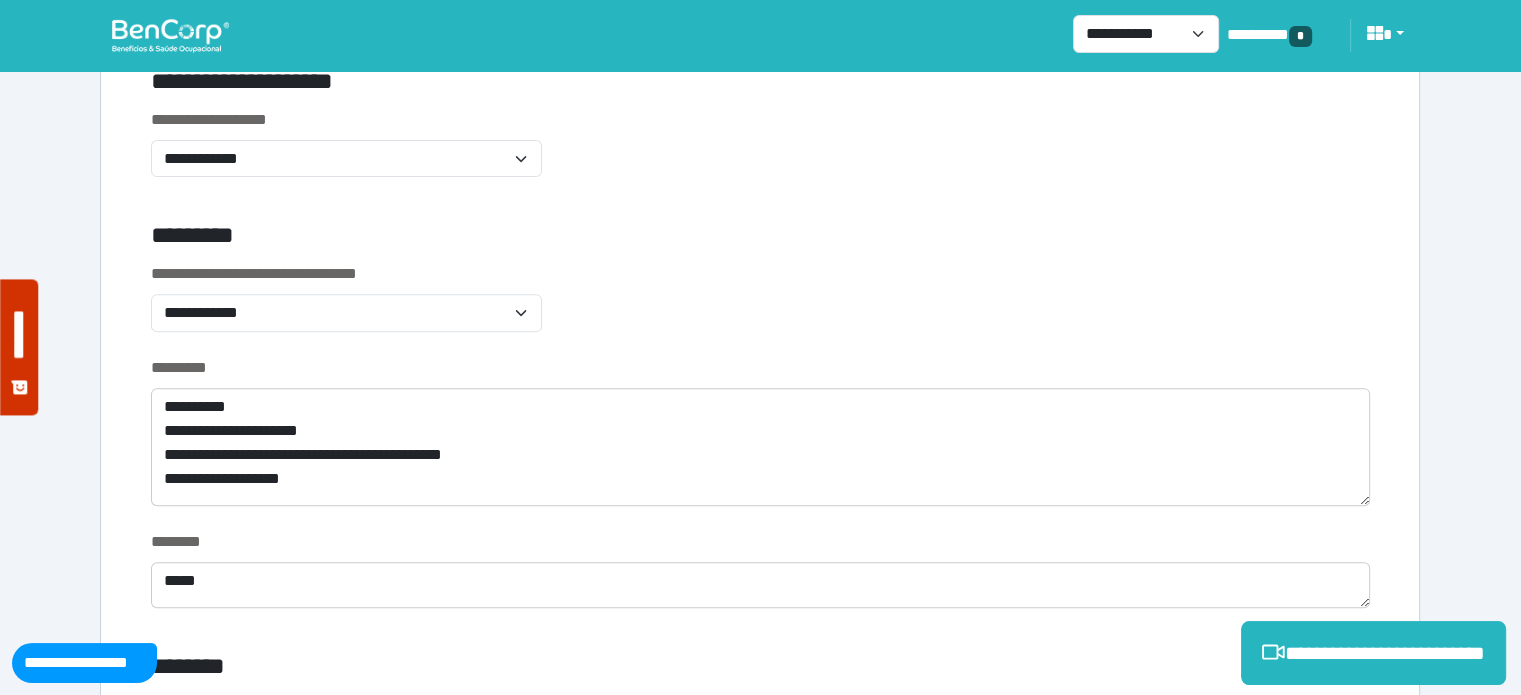 scroll, scrollTop: 709, scrollLeft: 0, axis: vertical 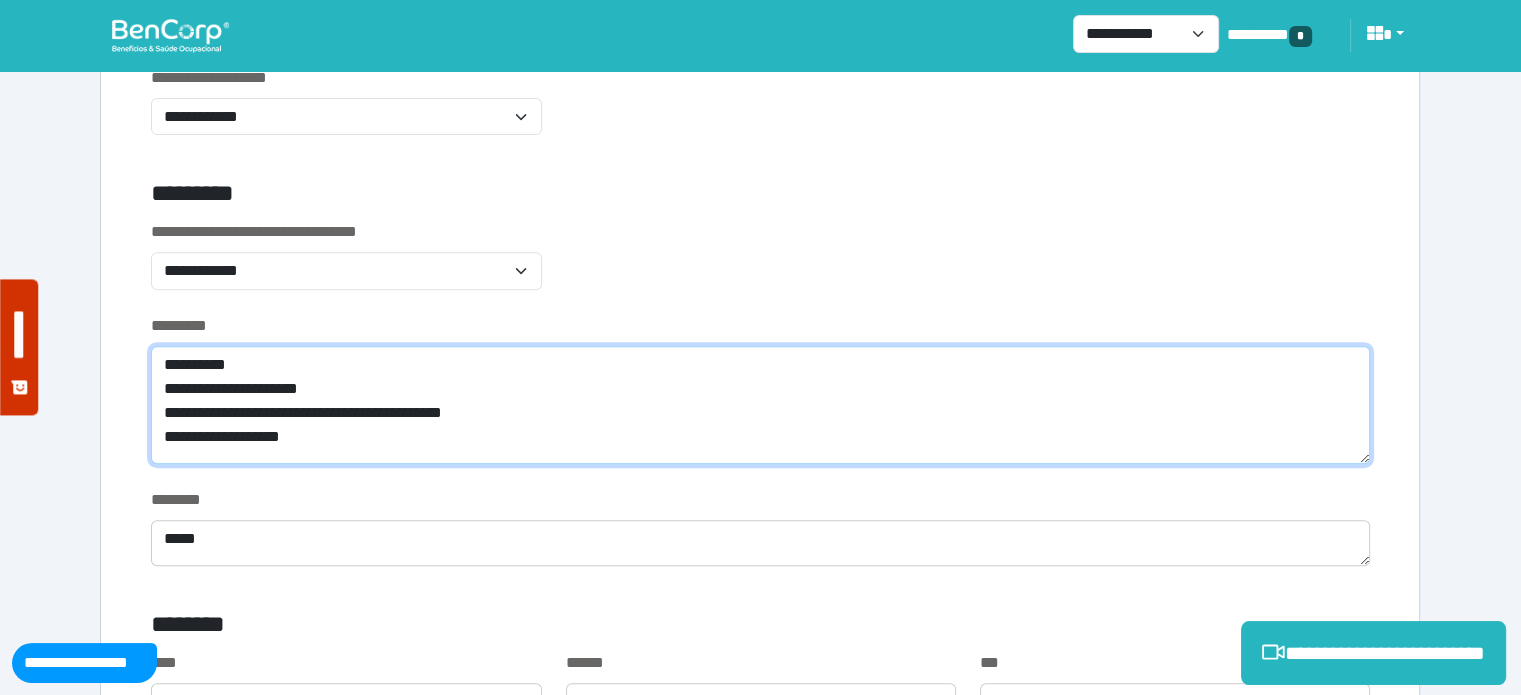 click on "**********" at bounding box center (760, 405) 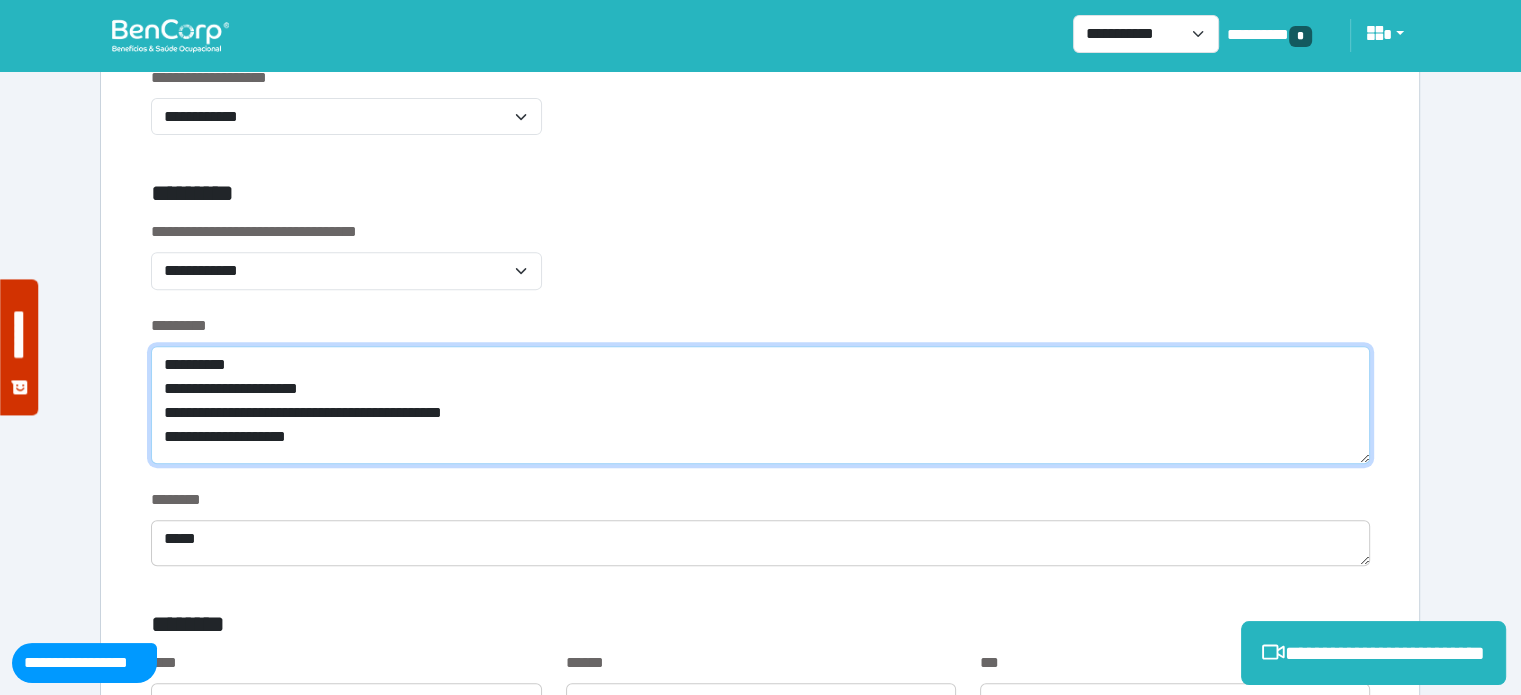 scroll, scrollTop: 0, scrollLeft: 0, axis: both 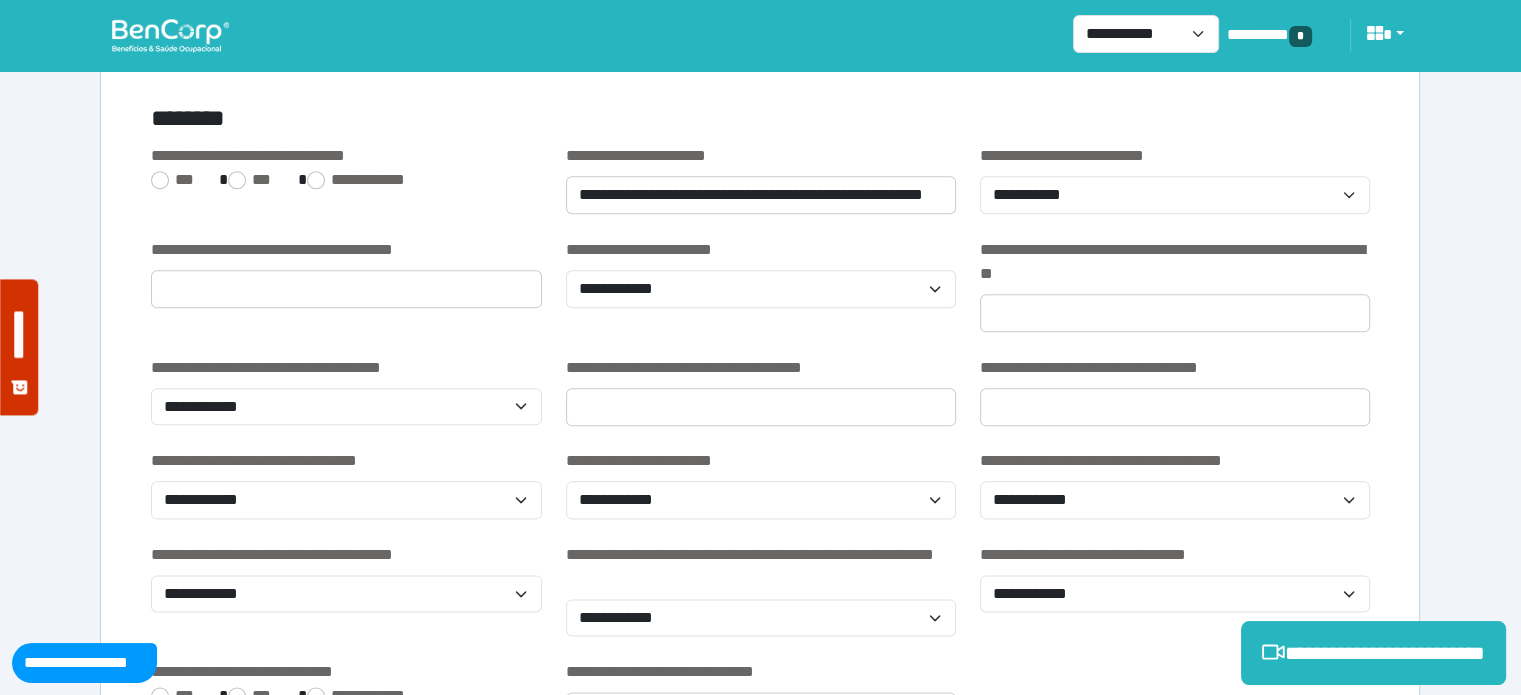 type on "**********" 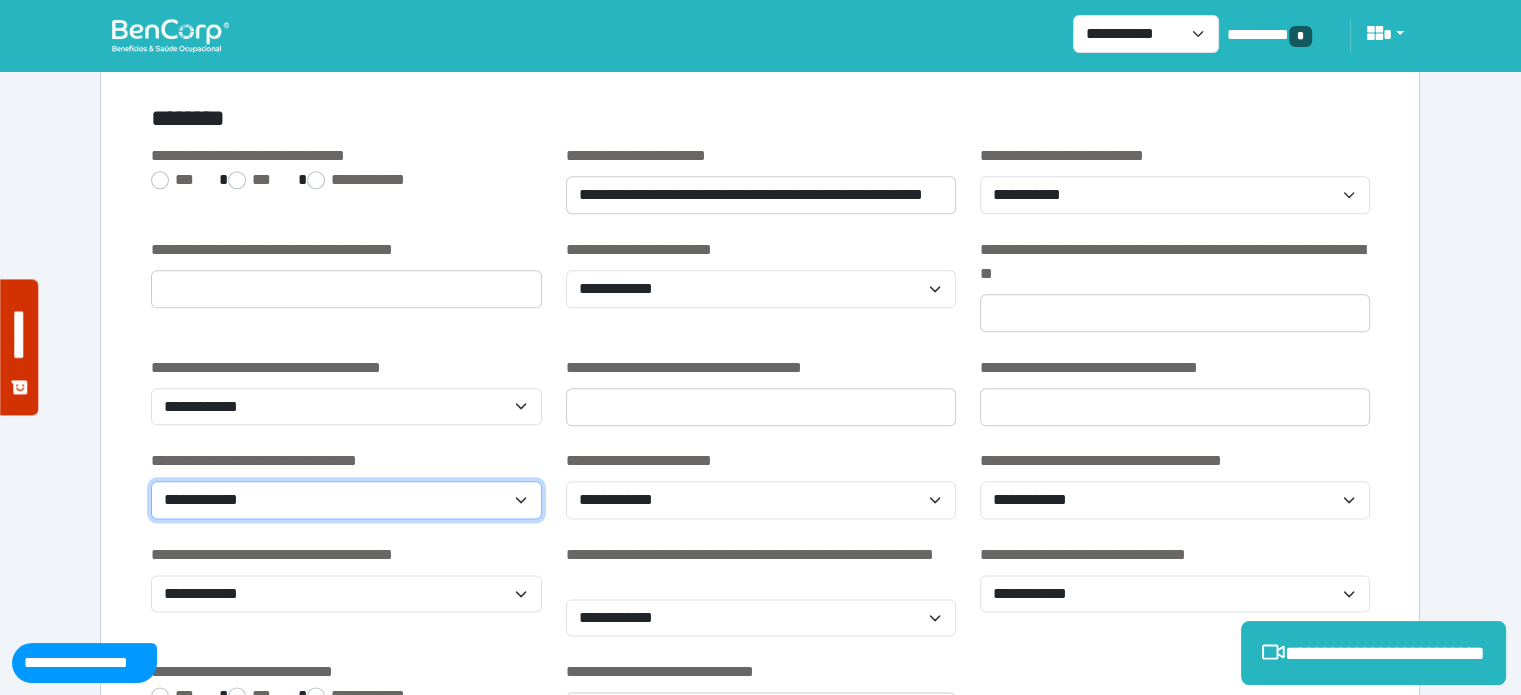click on "**********" at bounding box center [346, 500] 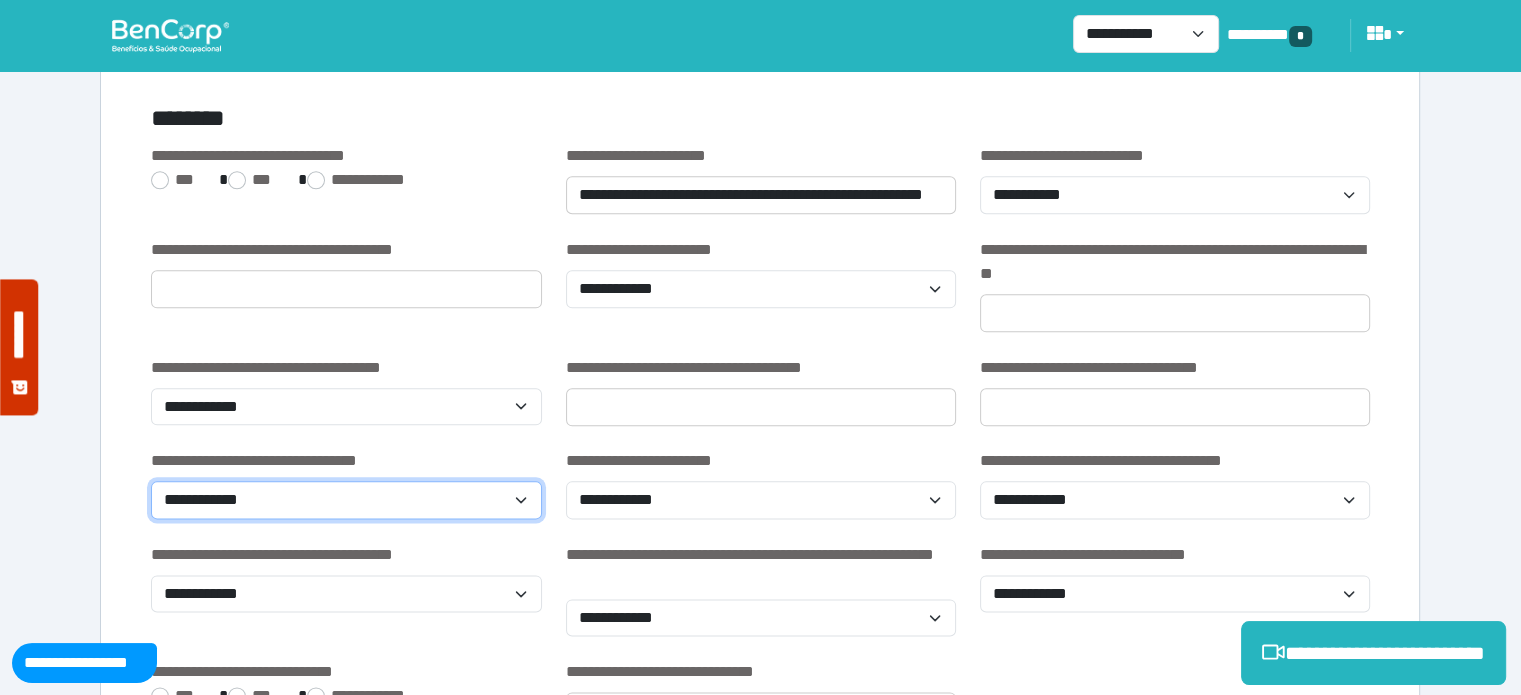 select on "*" 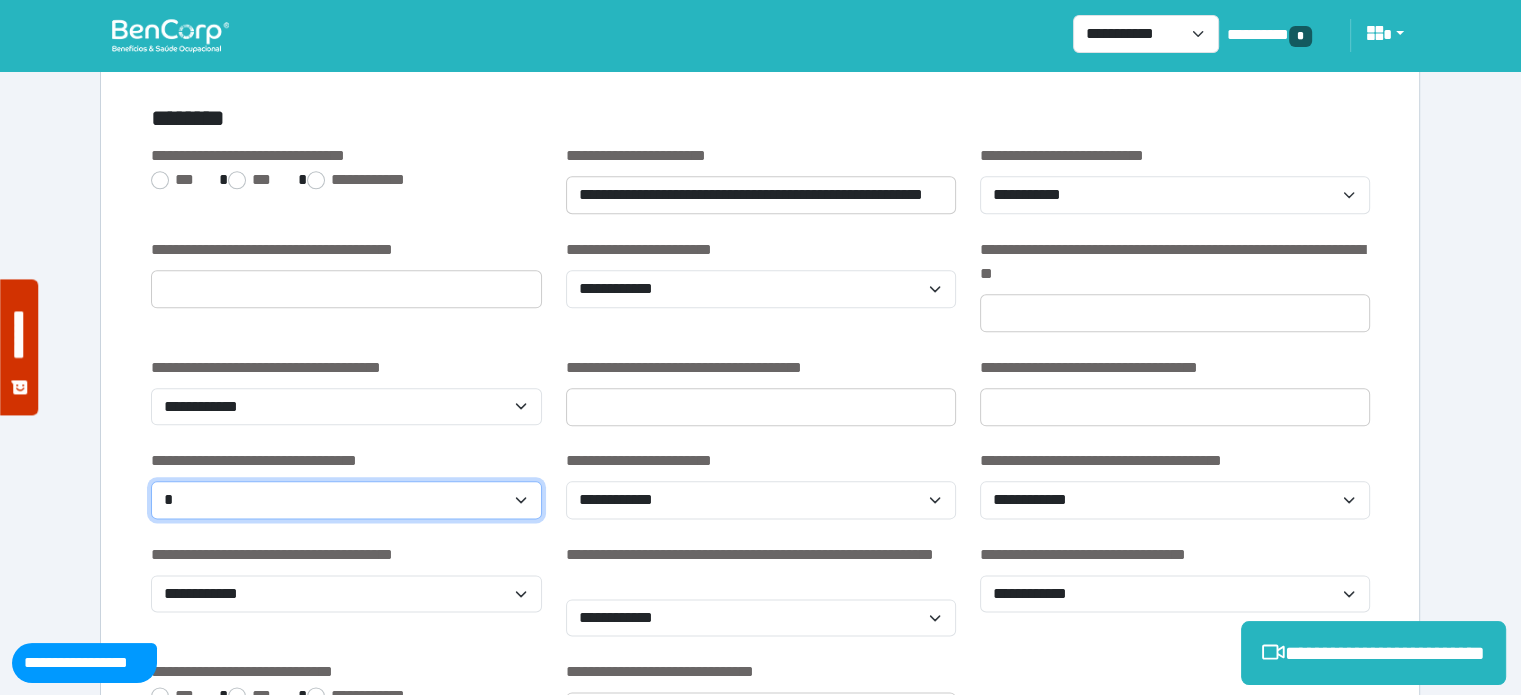 click on "**********" at bounding box center [346, 500] 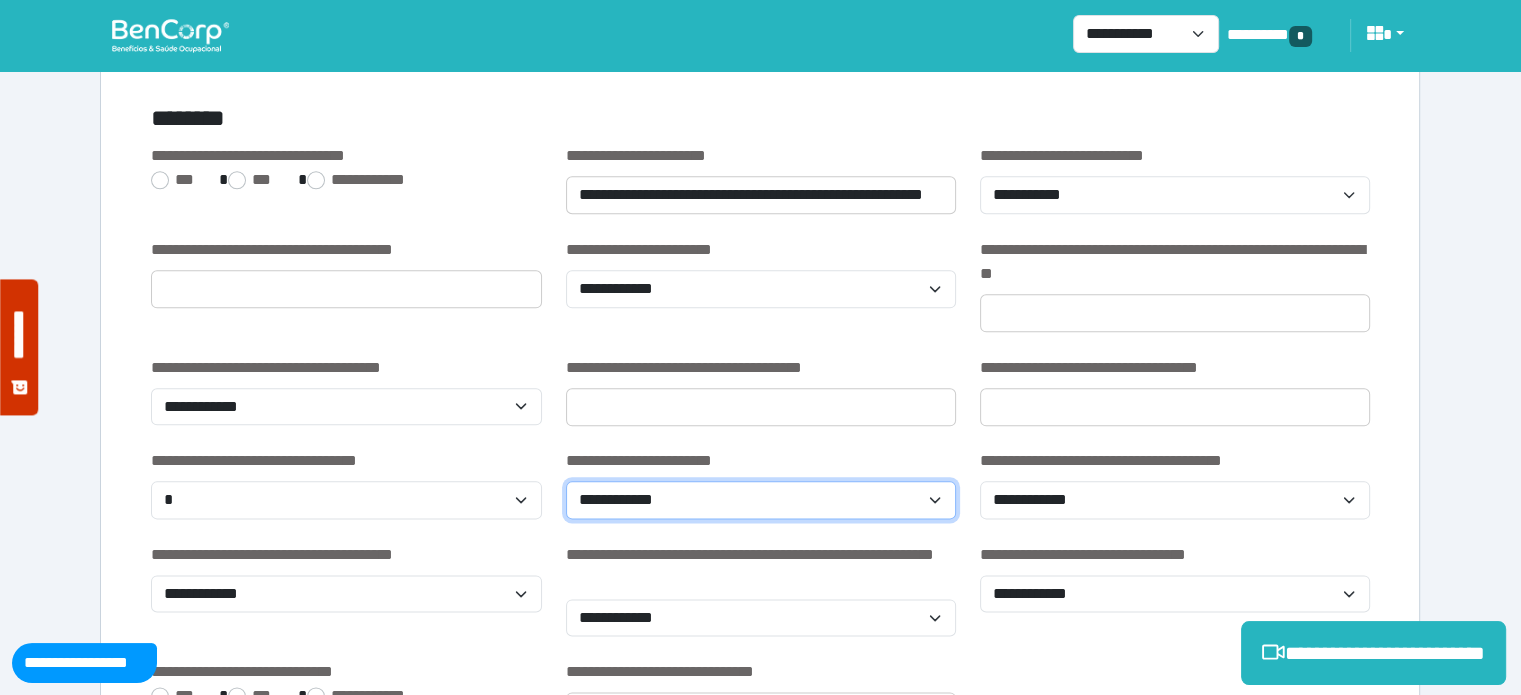 click on "**********" at bounding box center [761, 500] 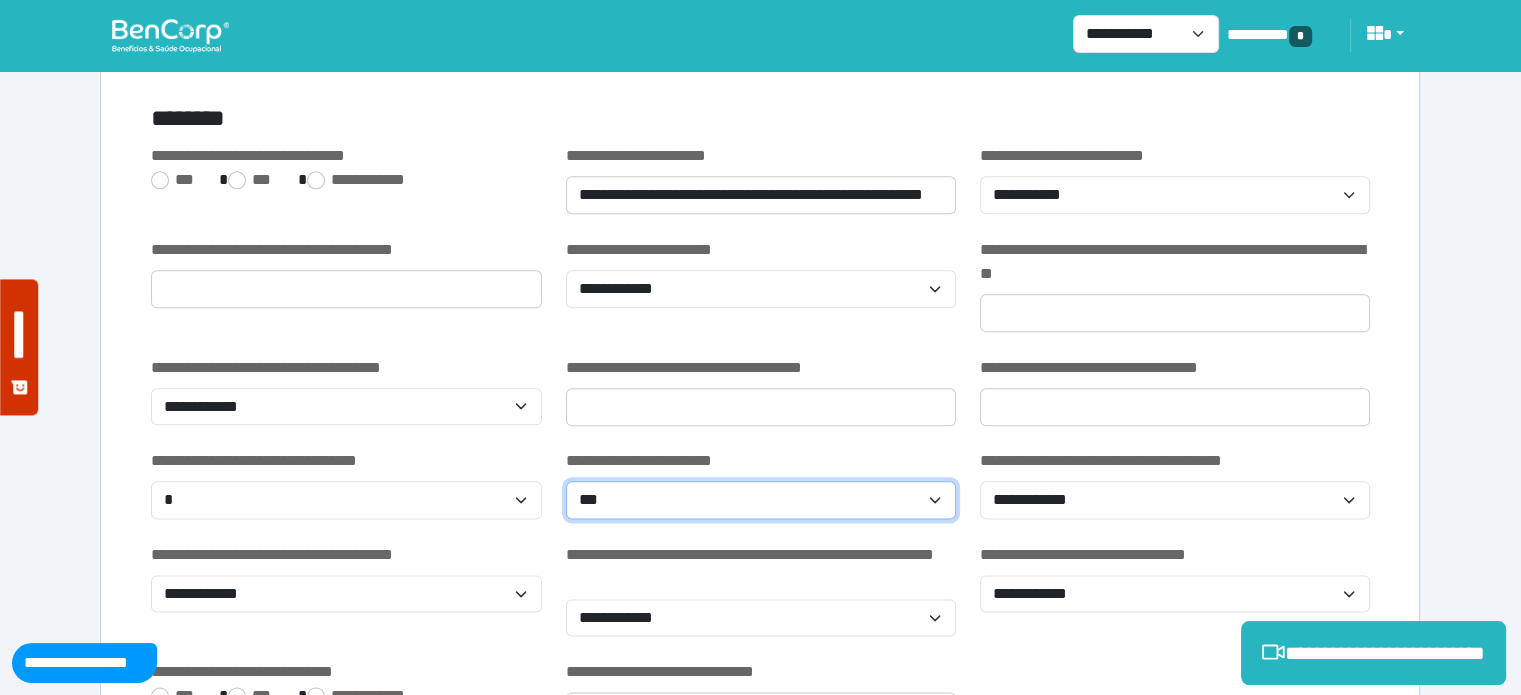 click on "**********" at bounding box center [761, 500] 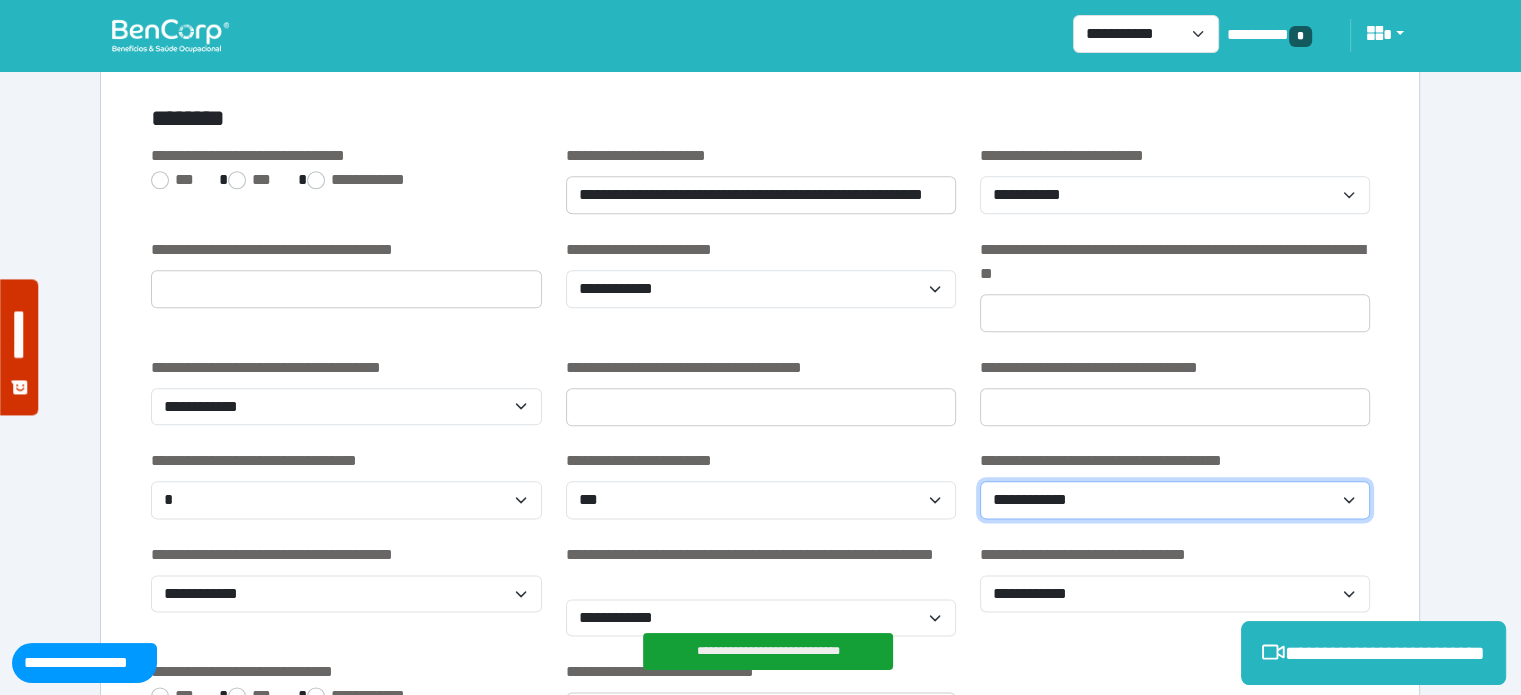 click on "**********" at bounding box center [1175, 500] 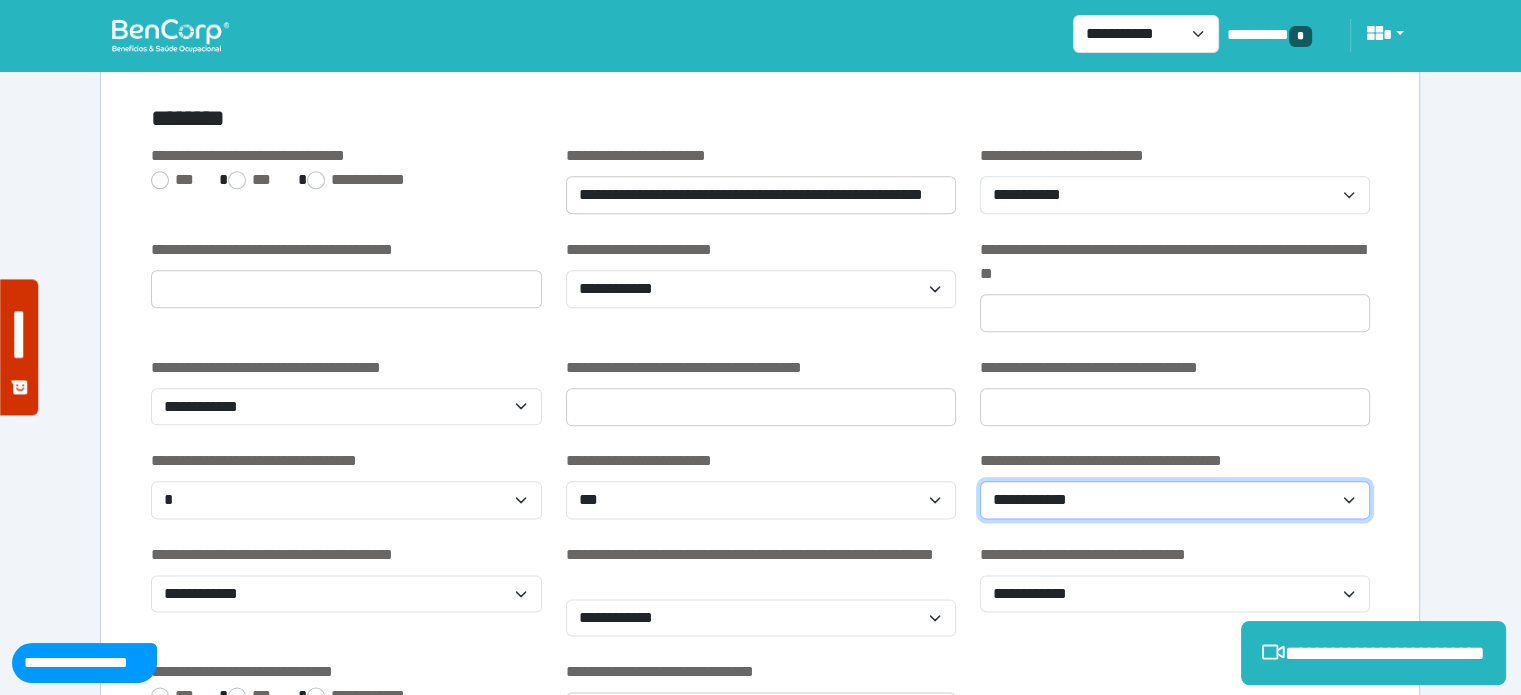 select on "*" 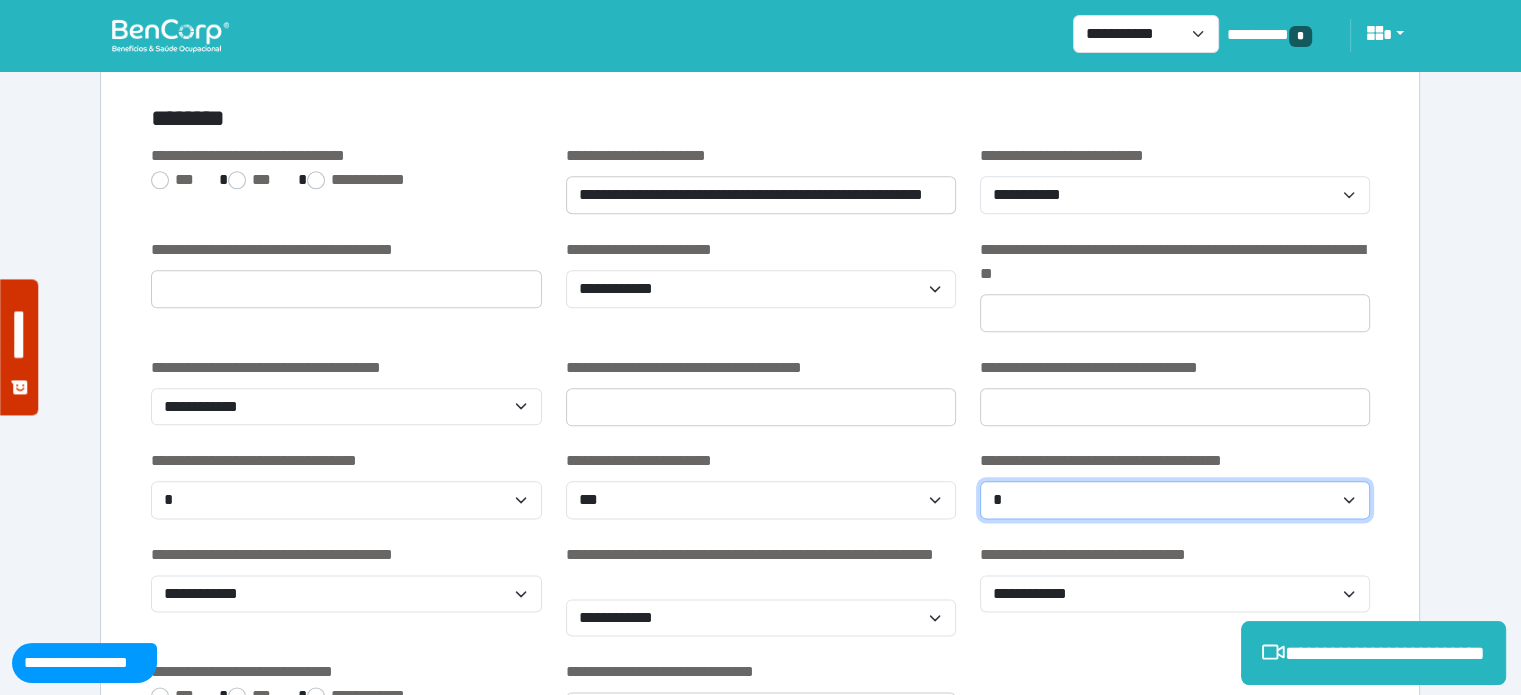 click on "**********" at bounding box center (1175, 500) 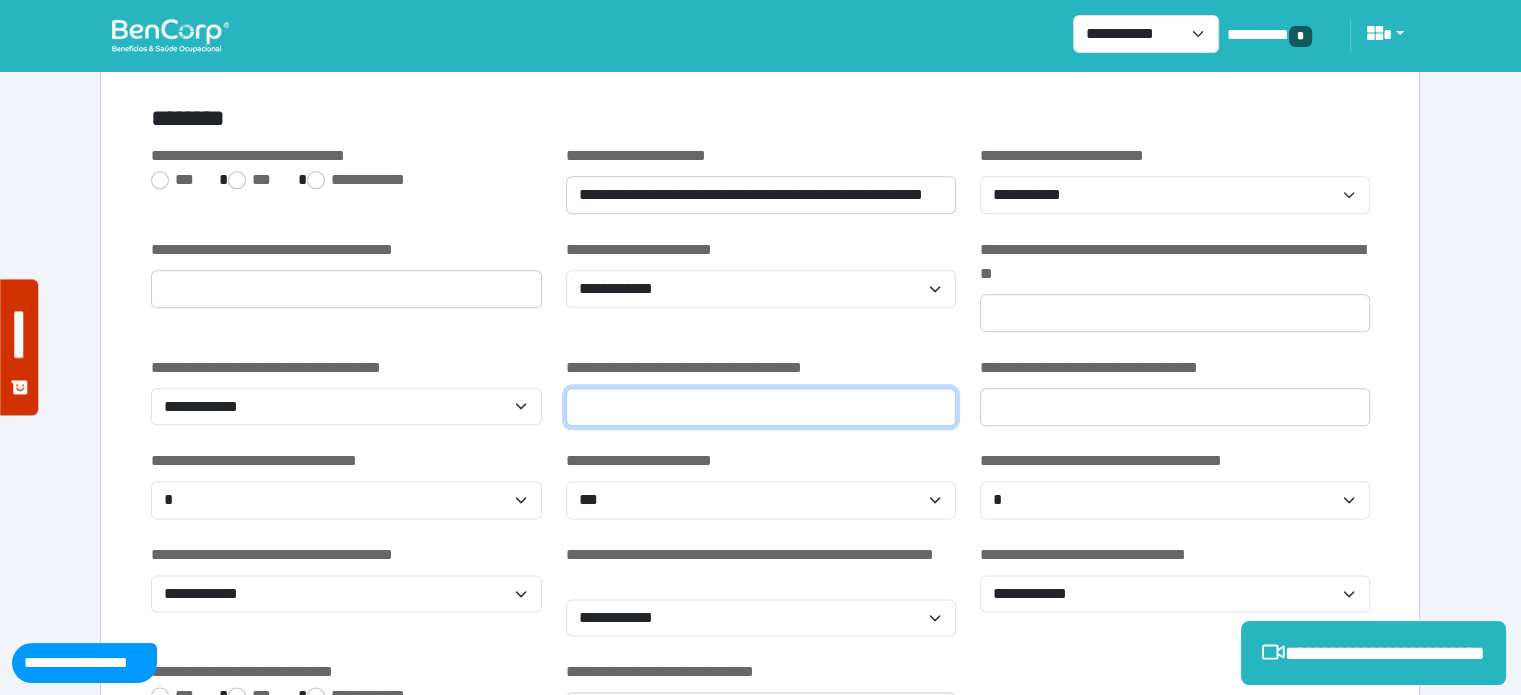 click at bounding box center (761, 407) 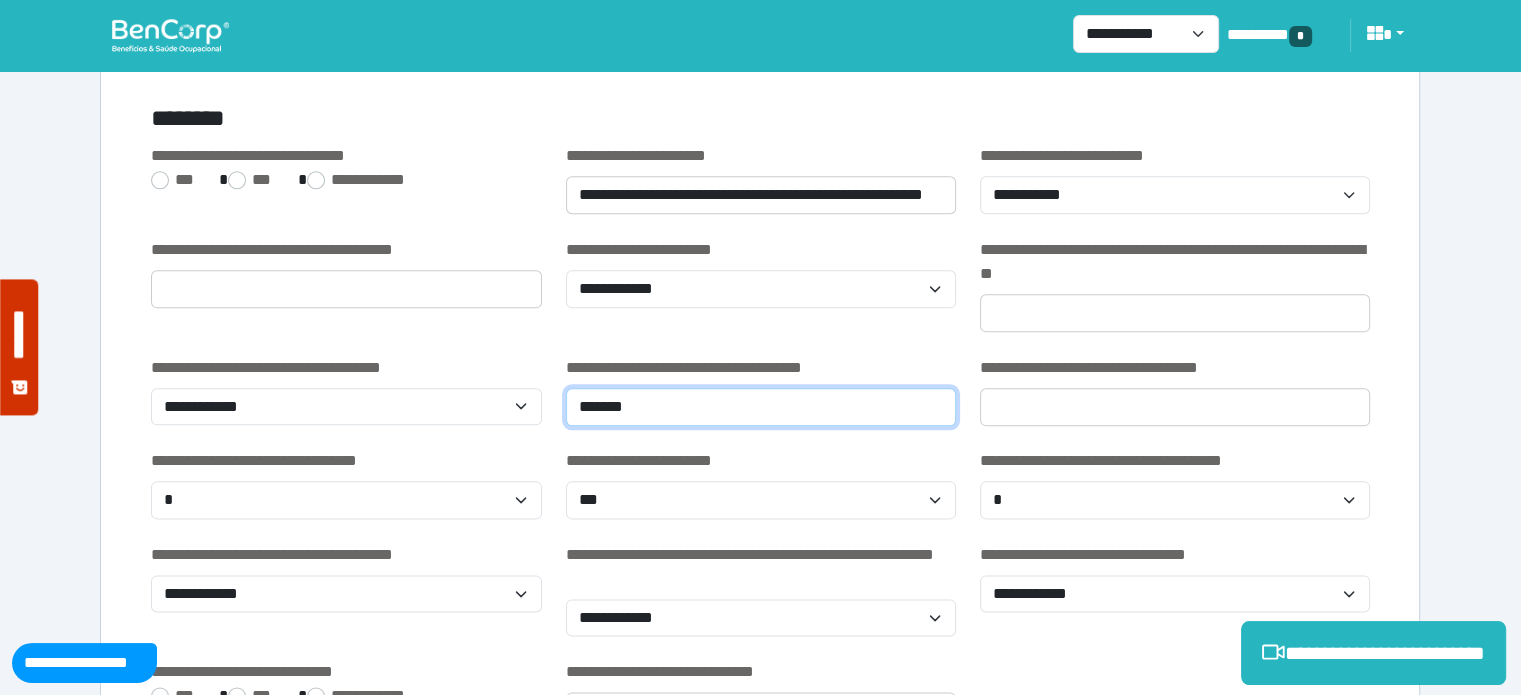 type on "**********" 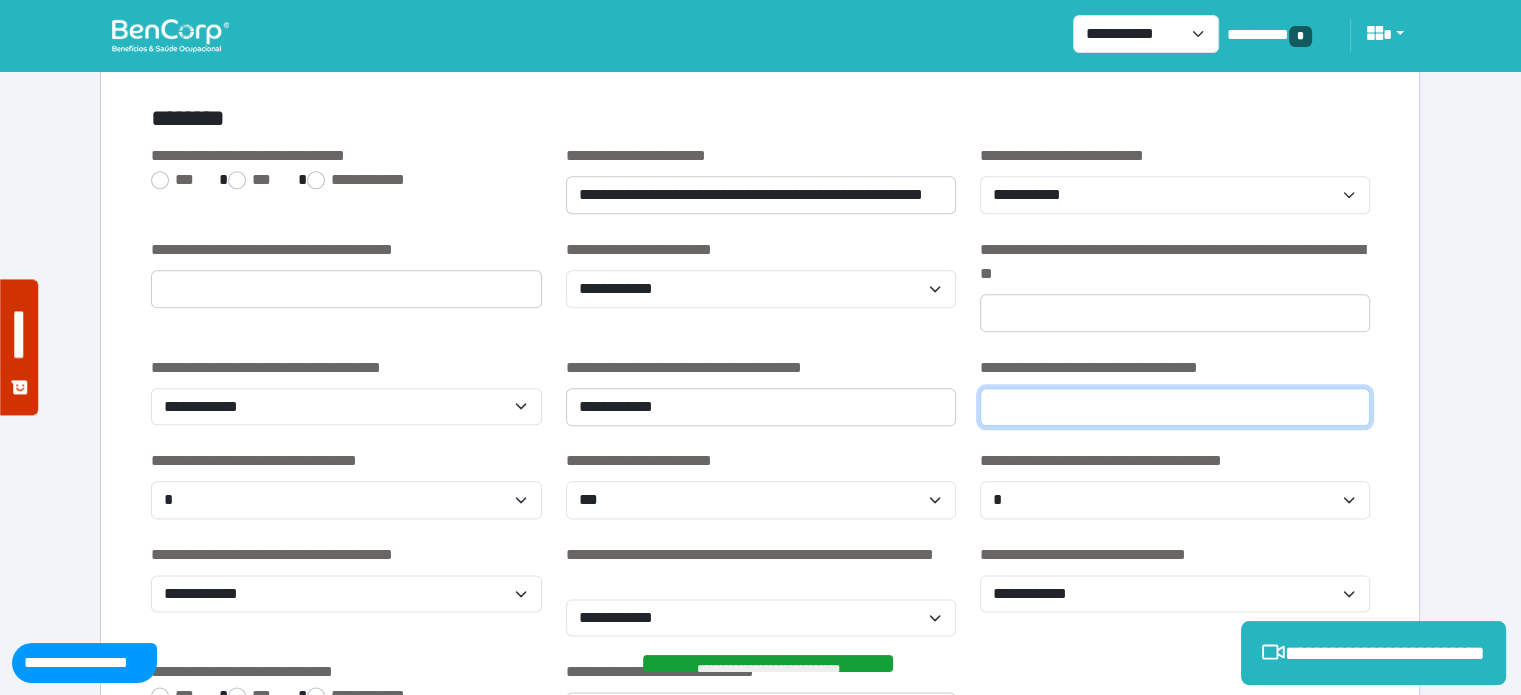 click at bounding box center (1175, 407) 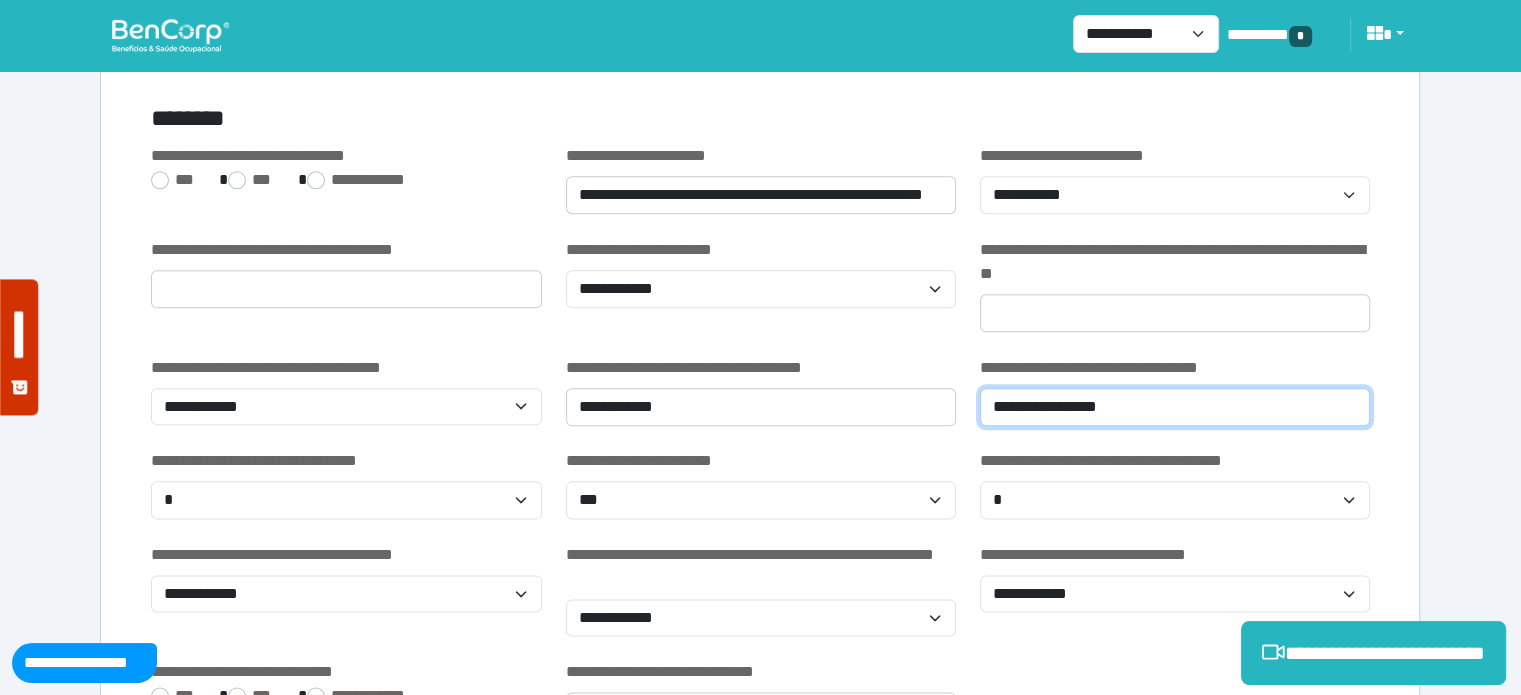 click on "**********" at bounding box center (1175, 407) 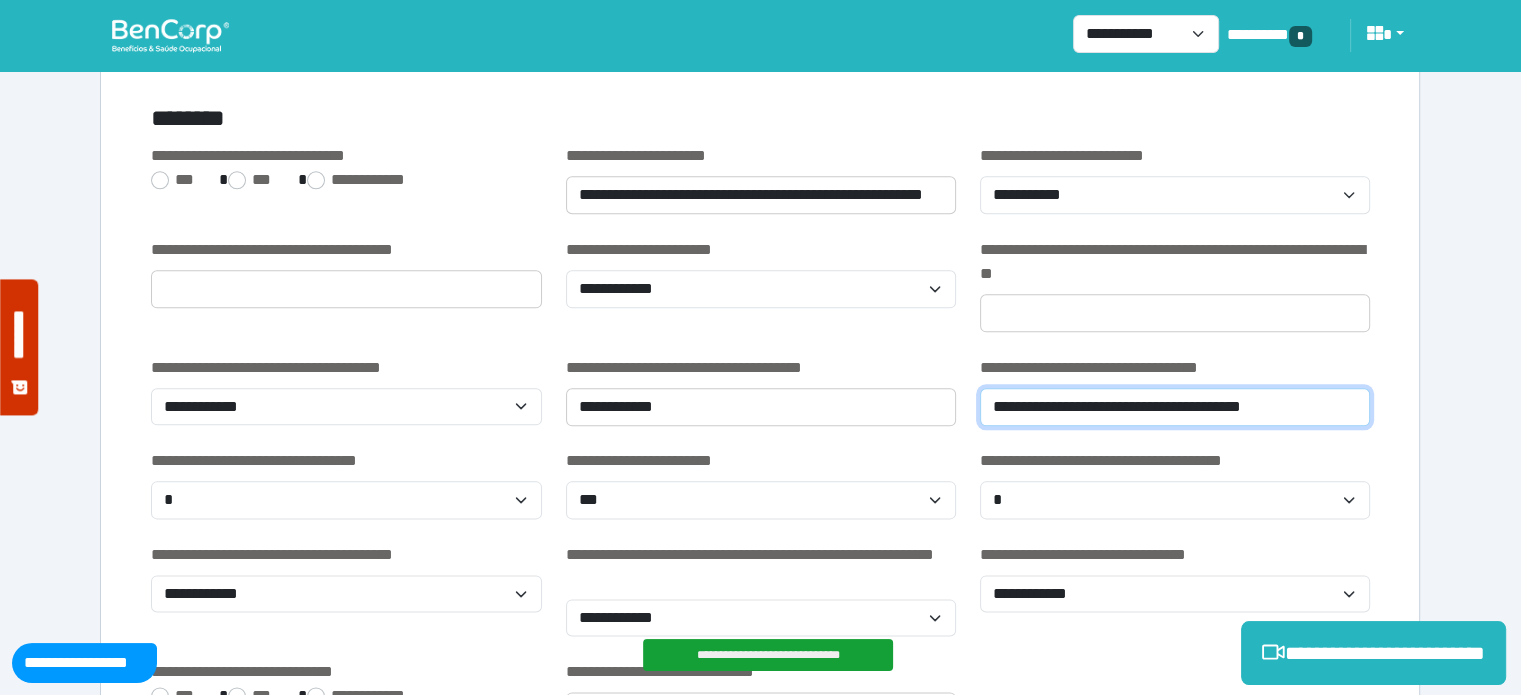 drag, startPoint x: 1049, startPoint y: 409, endPoint x: 975, endPoint y: 398, distance: 74.8131 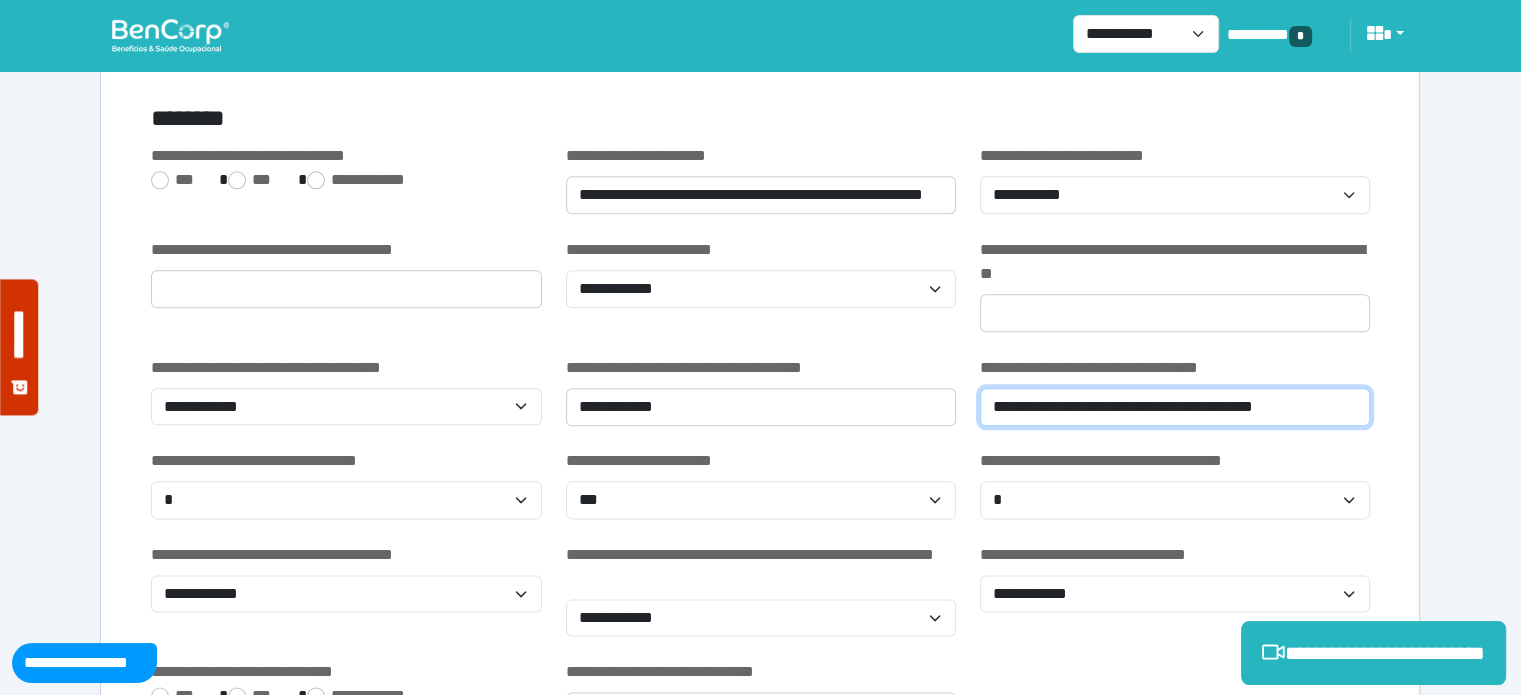 drag, startPoint x: 1105, startPoint y: 412, endPoint x: 1064, endPoint y: 406, distance: 41.4367 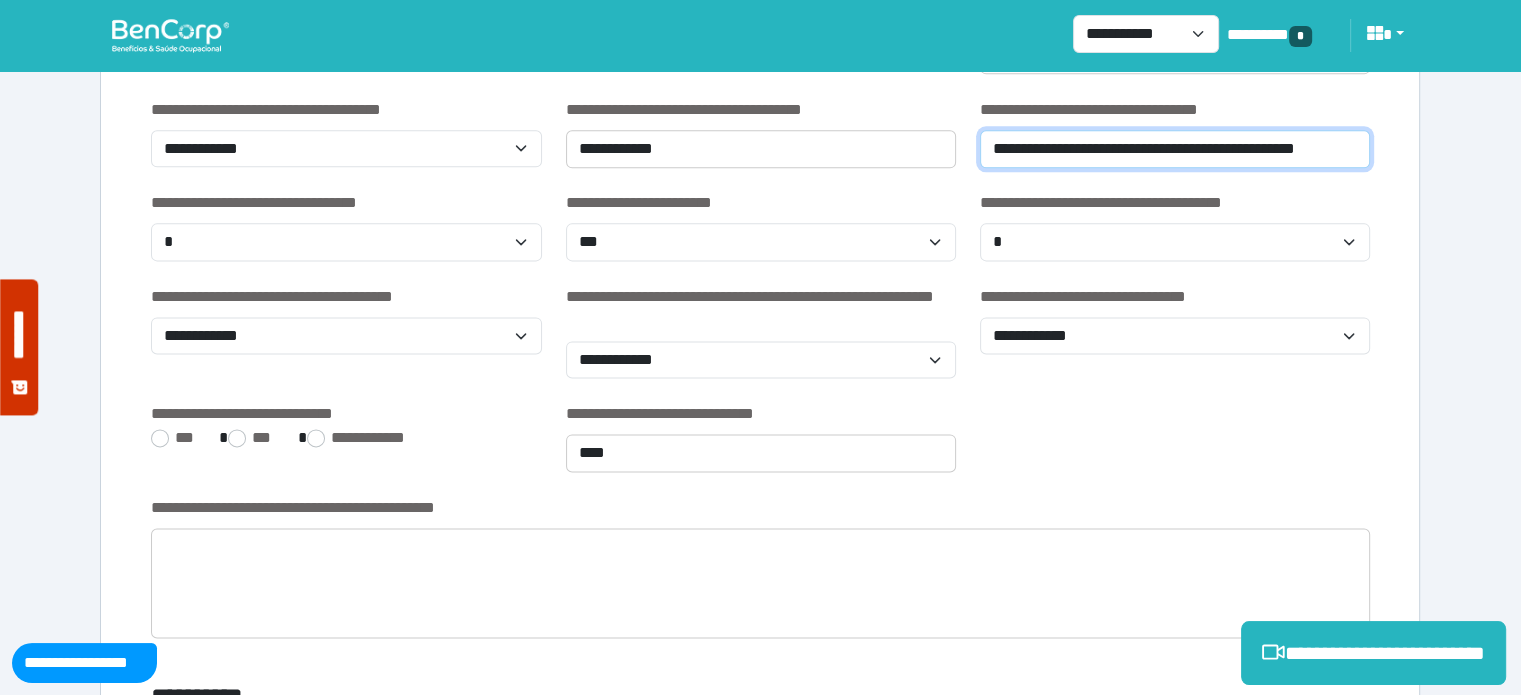 scroll, scrollTop: 2636, scrollLeft: 0, axis: vertical 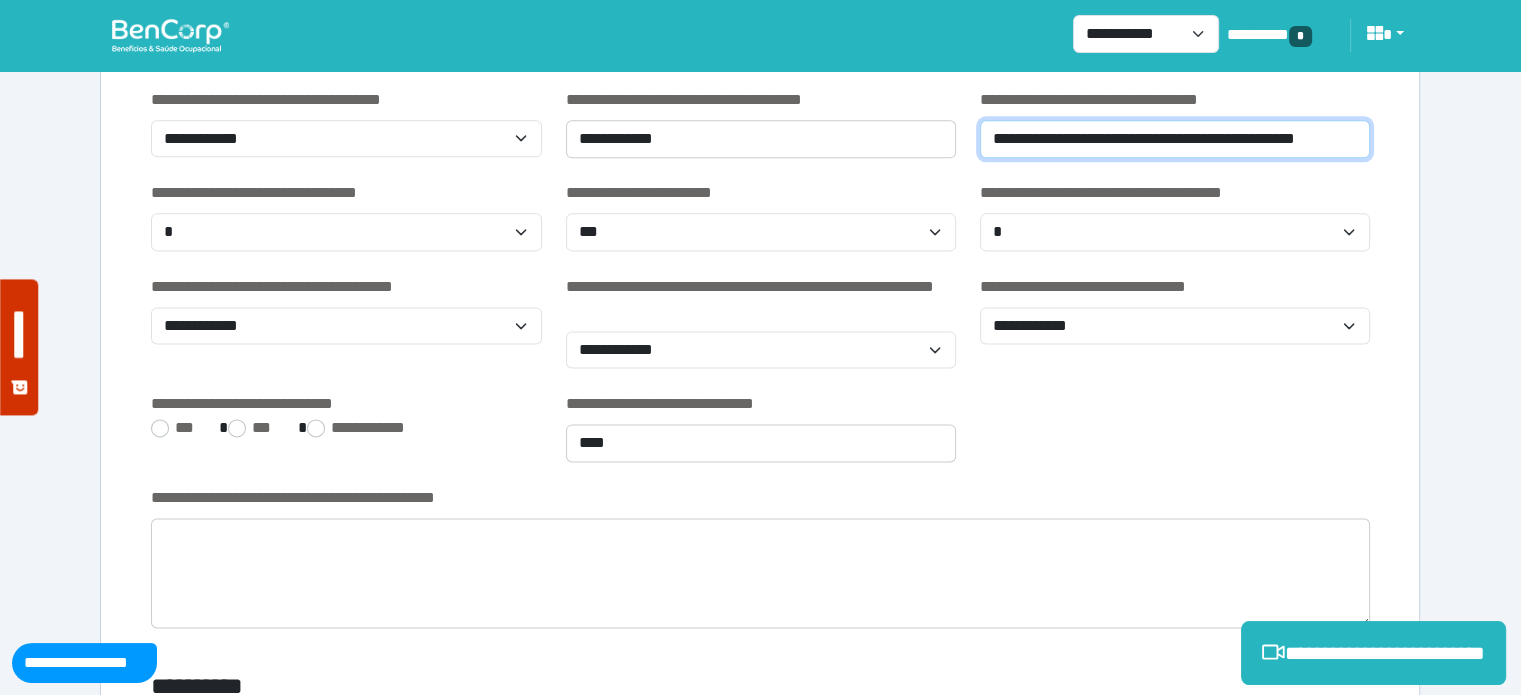 type on "**********" 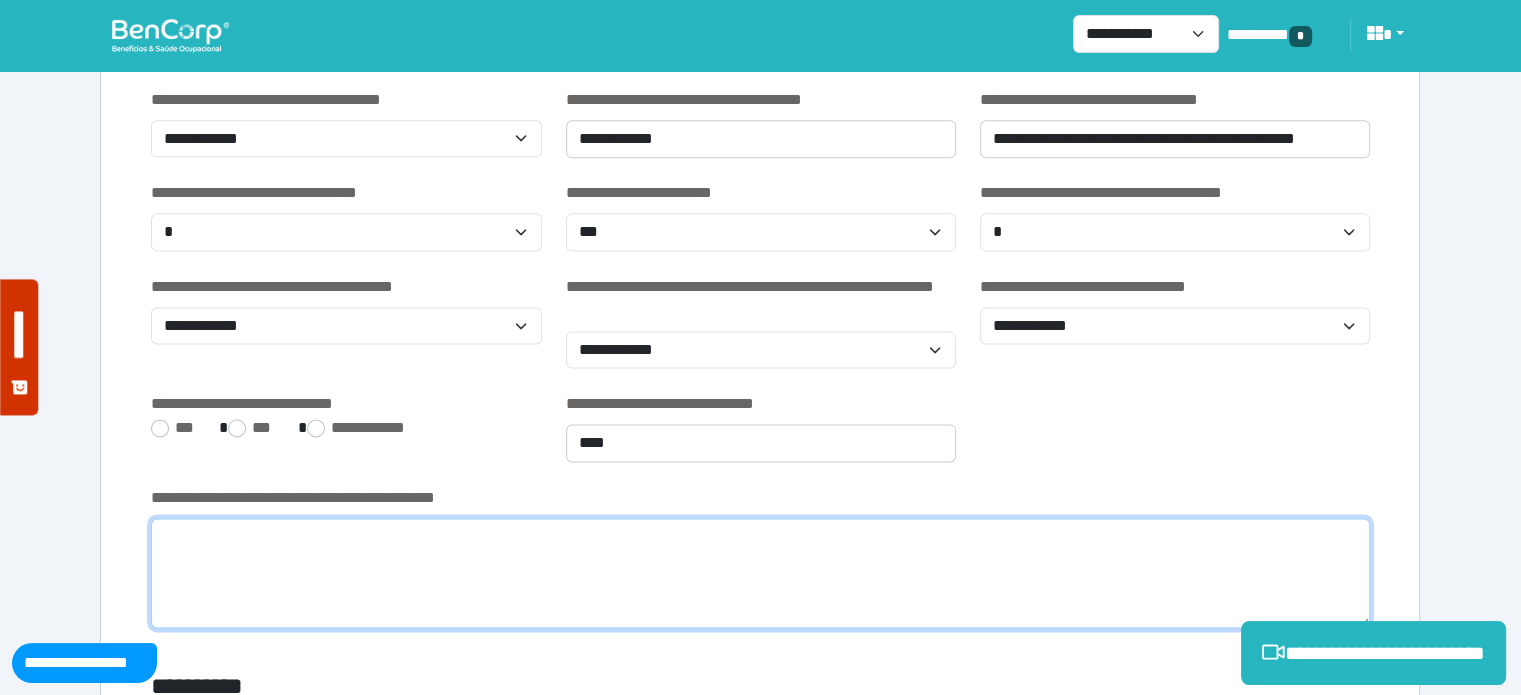 click at bounding box center (760, 573) 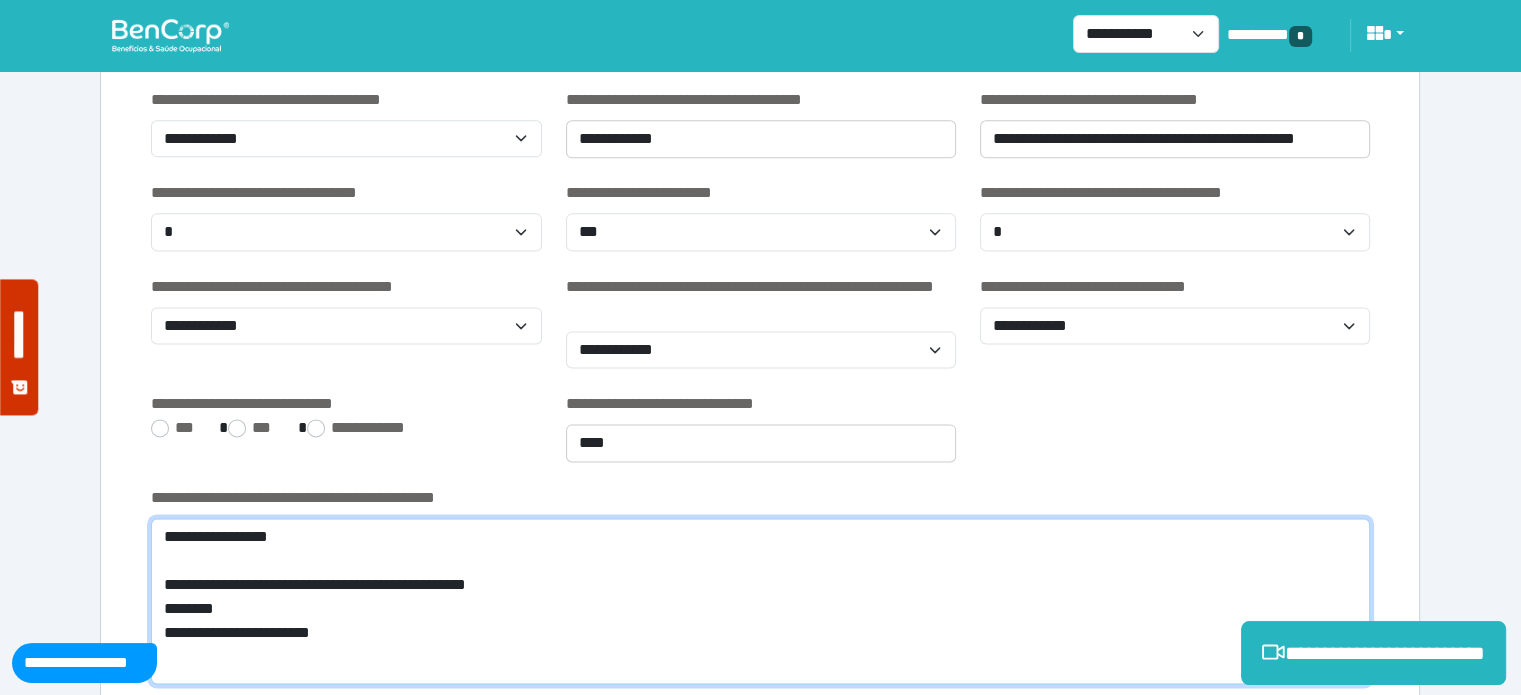 scroll, scrollTop: 0, scrollLeft: 0, axis: both 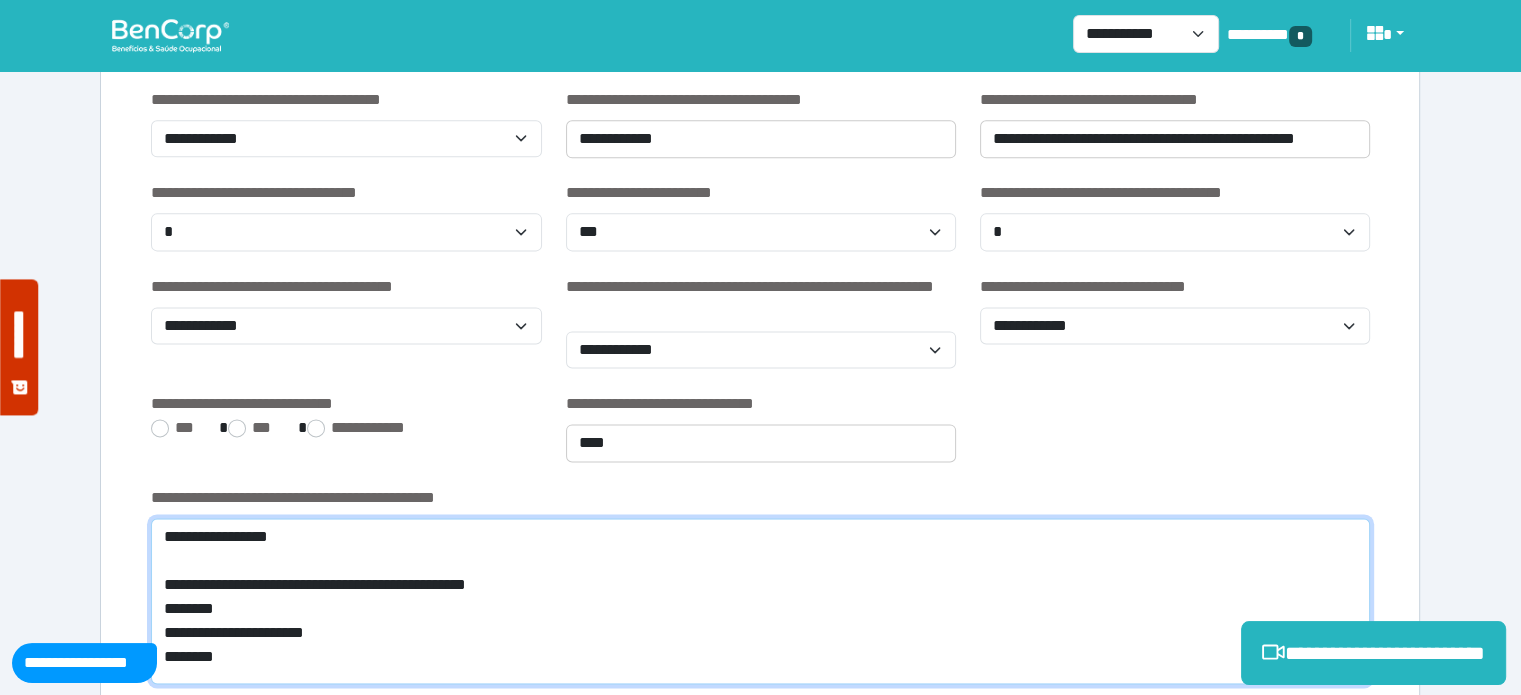 click on "**********" at bounding box center (760, 601) 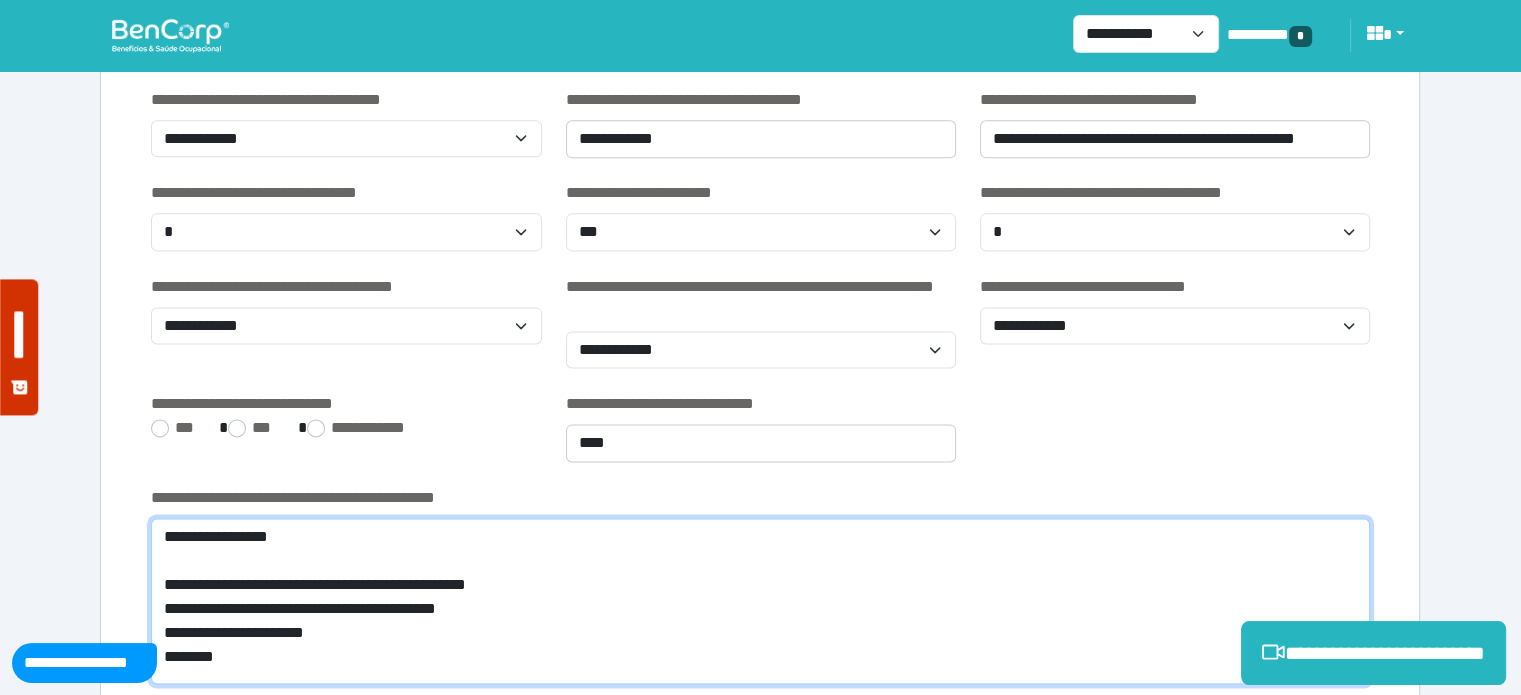 click on "**********" at bounding box center [760, 601] 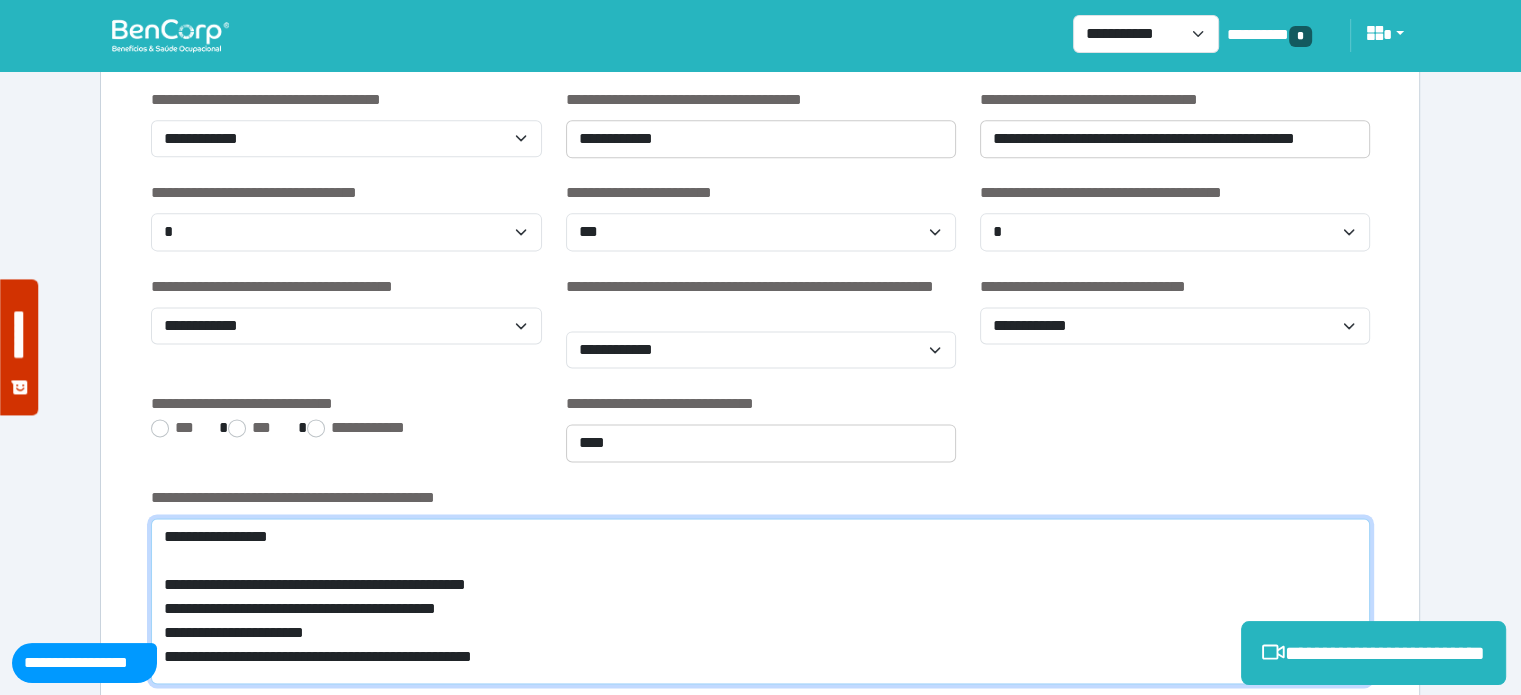 click on "**********" at bounding box center (760, 601) 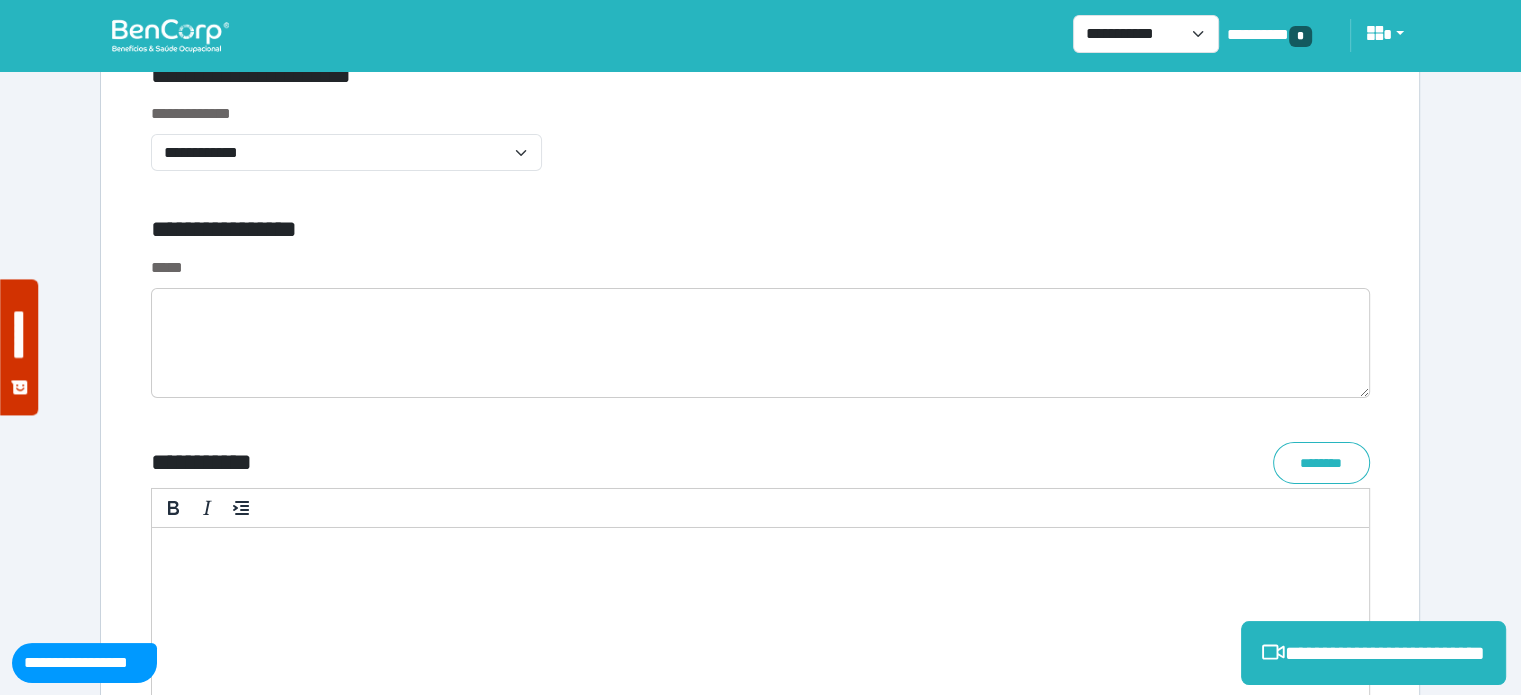 scroll, scrollTop: 6992, scrollLeft: 0, axis: vertical 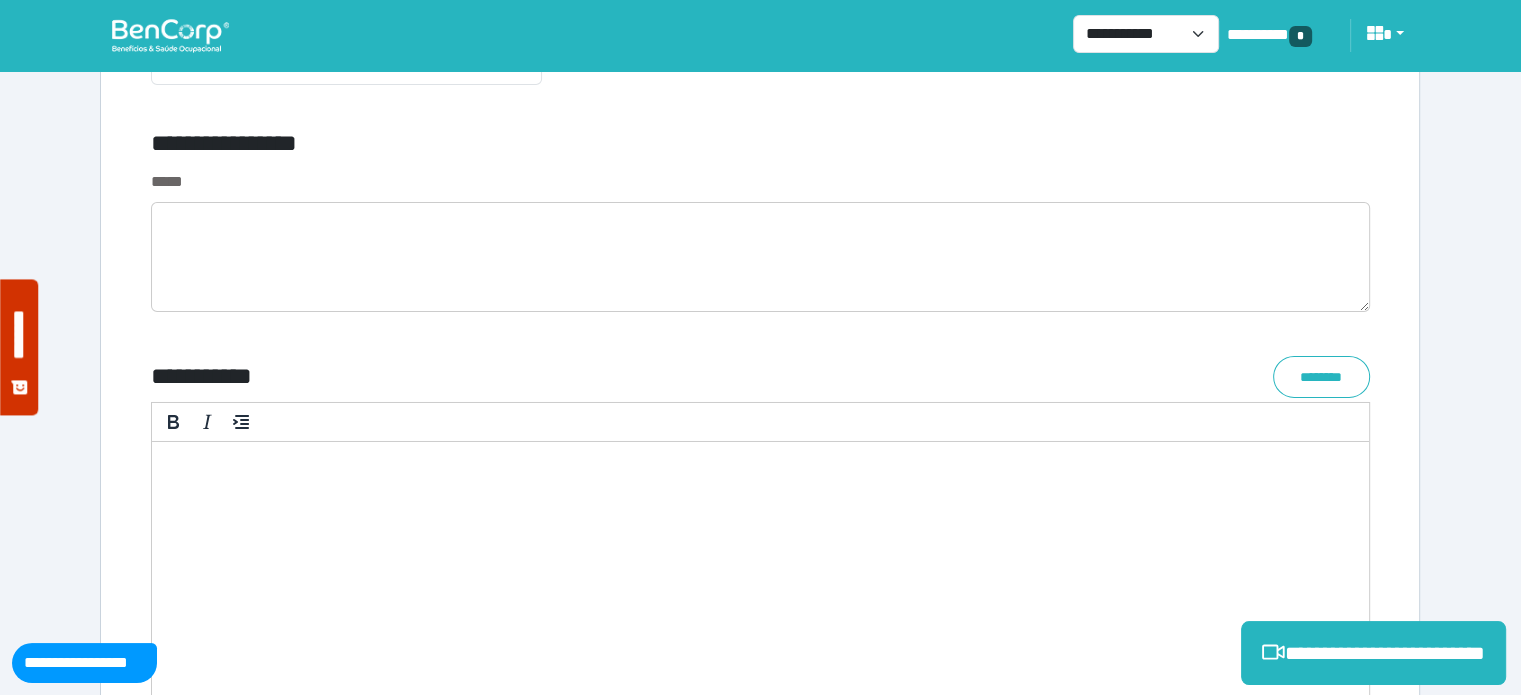 type on "**********" 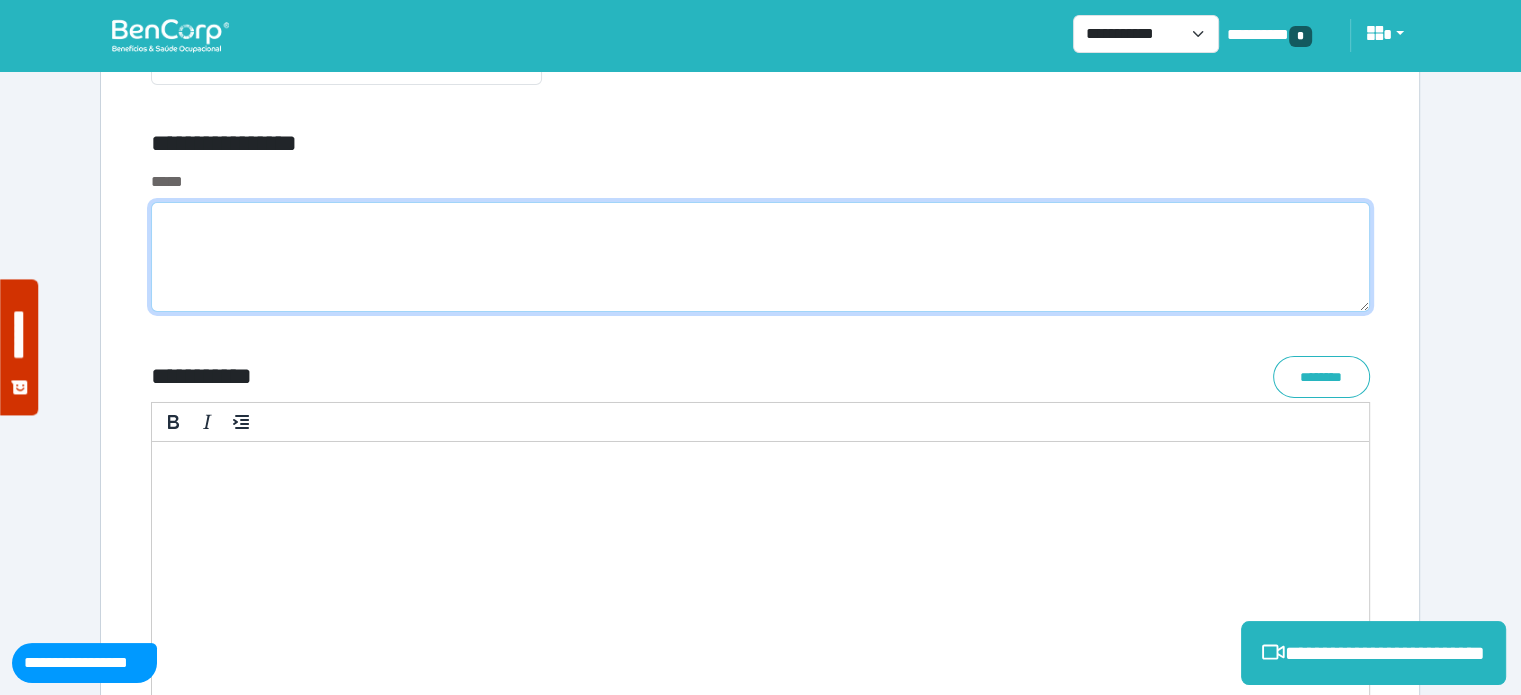 click at bounding box center [760, 257] 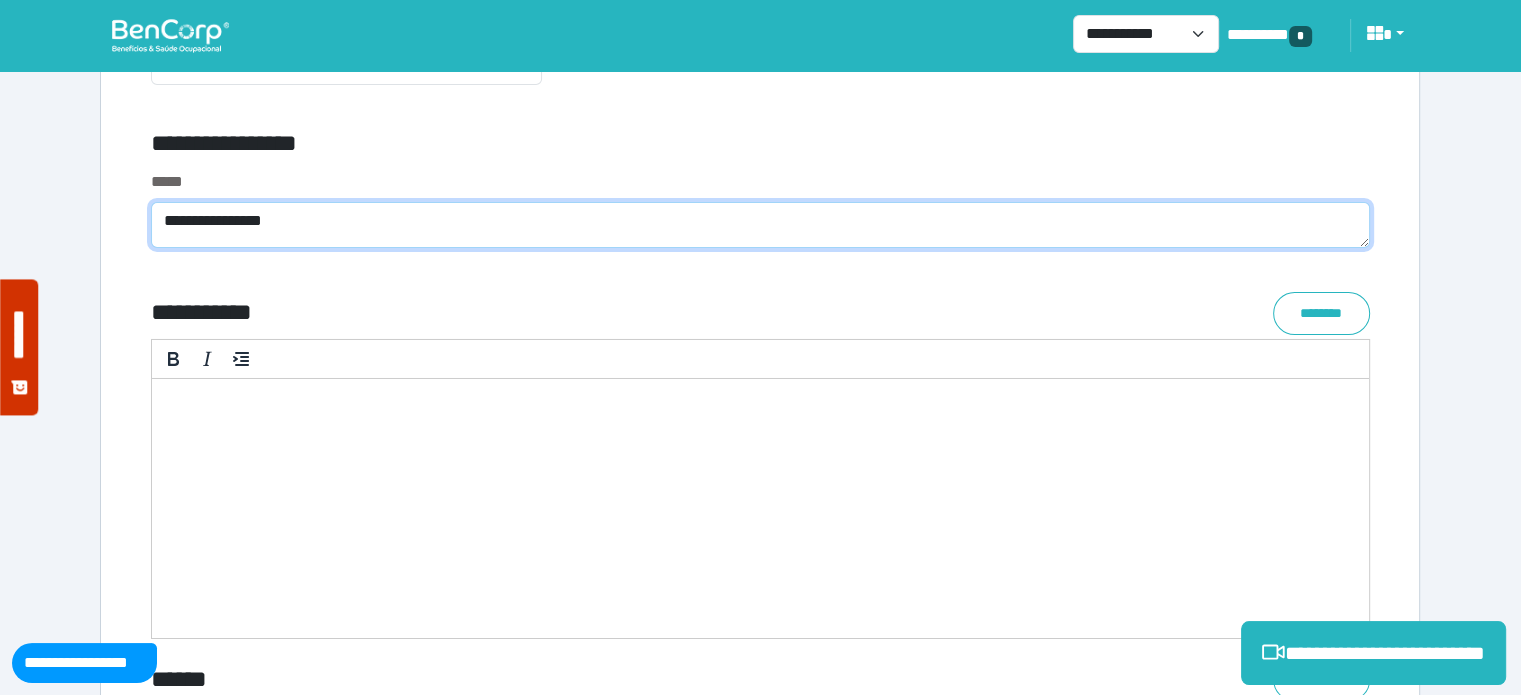 click on "**********" at bounding box center (760, 225) 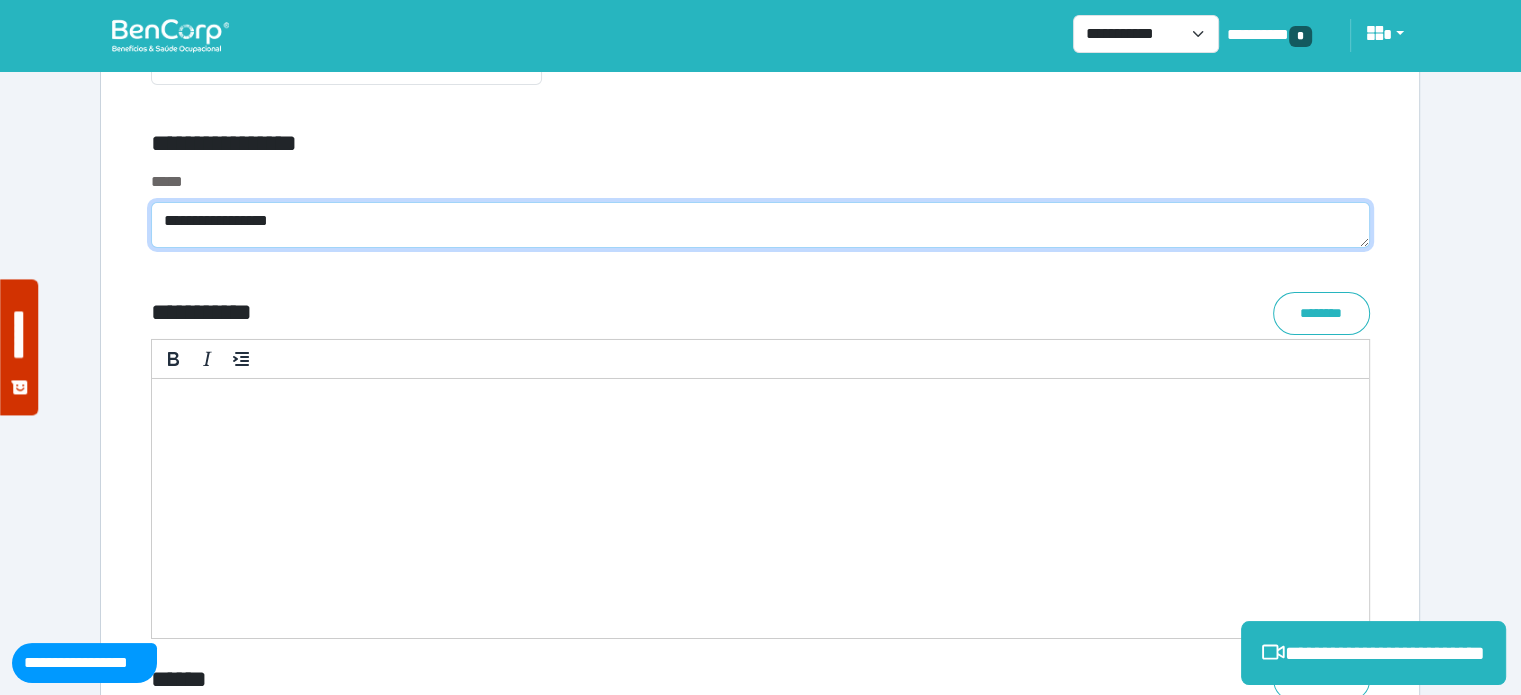 scroll, scrollTop: 0, scrollLeft: 0, axis: both 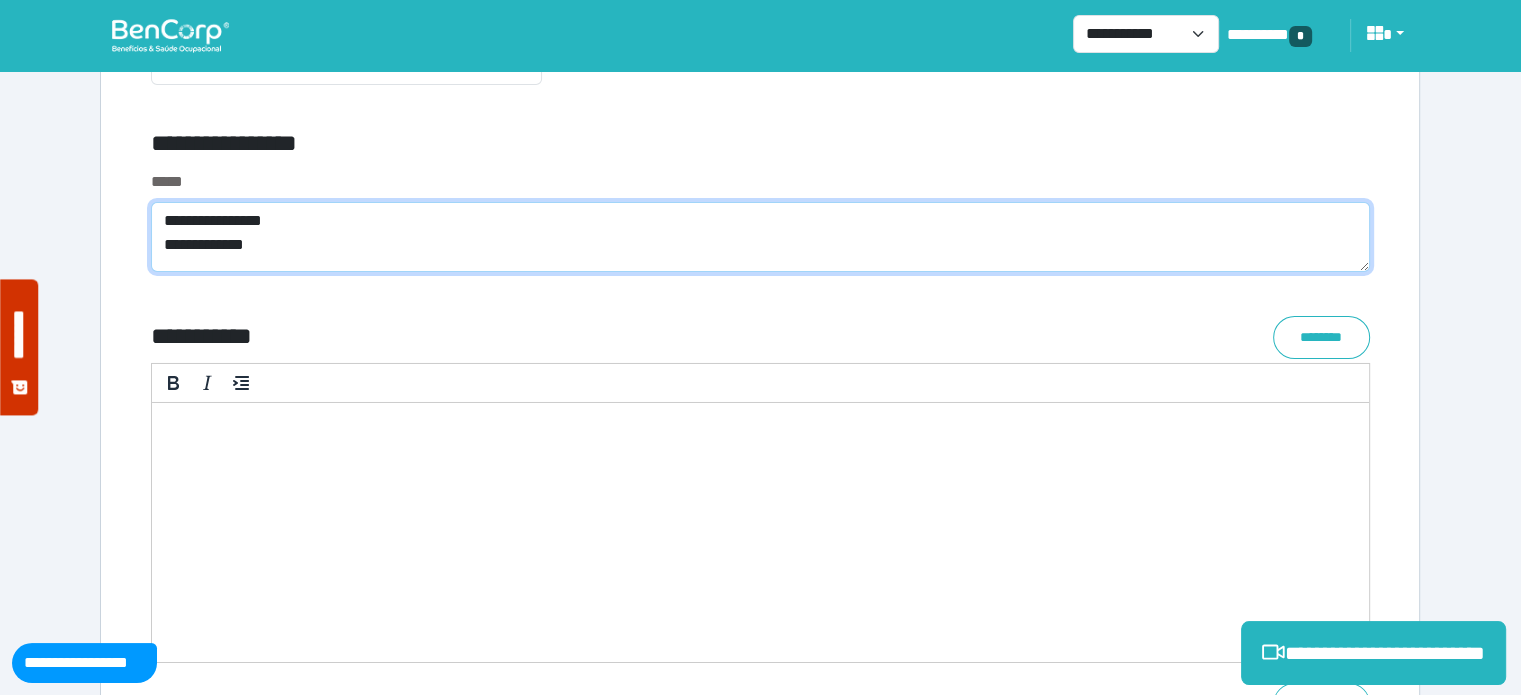 type on "**********" 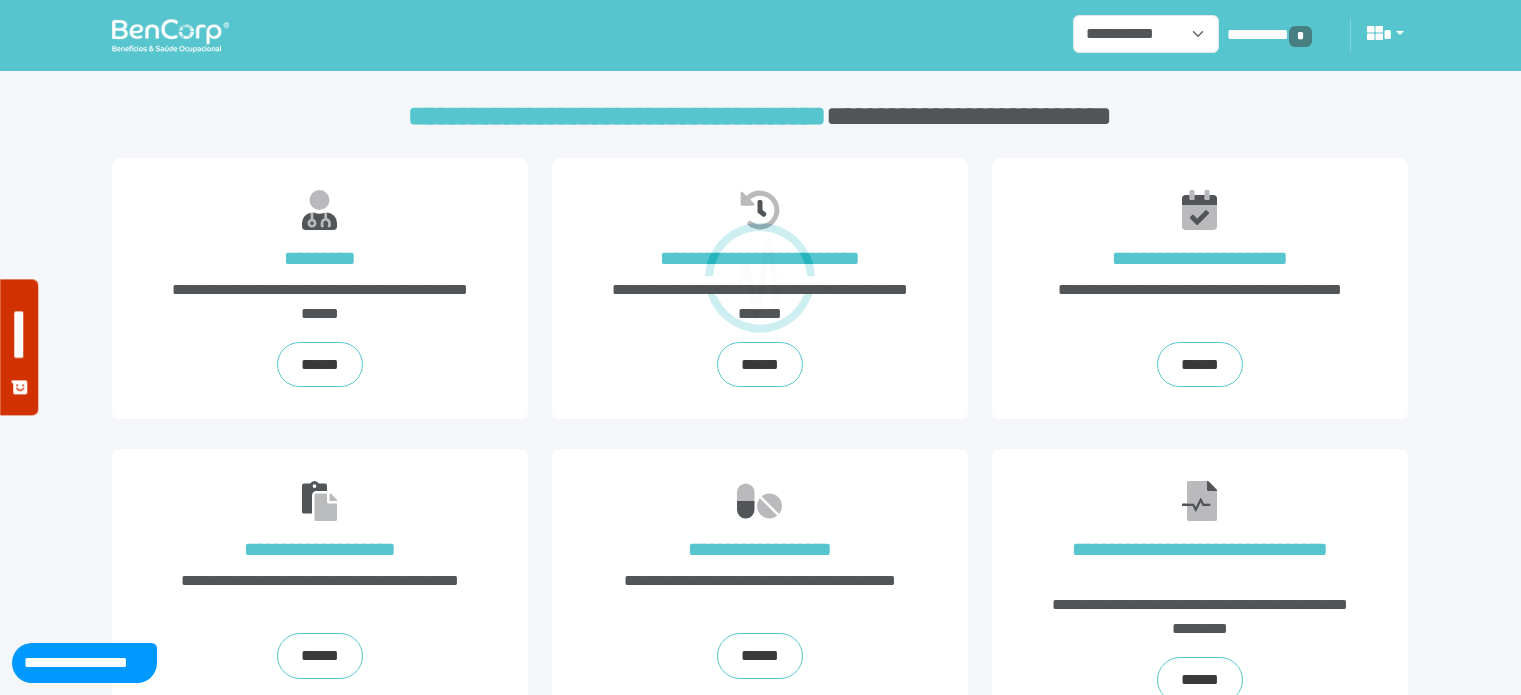 scroll, scrollTop: 0, scrollLeft: 0, axis: both 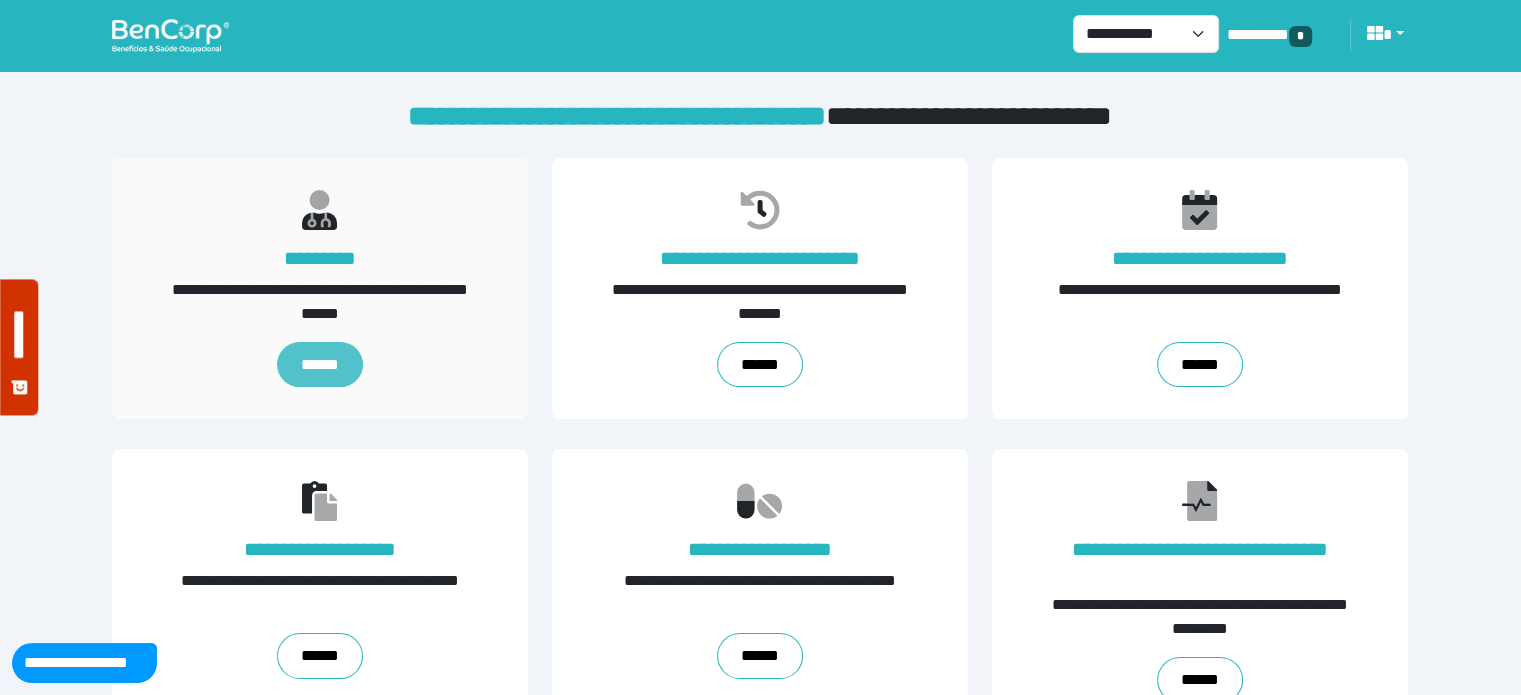 click on "******" at bounding box center (320, 365) 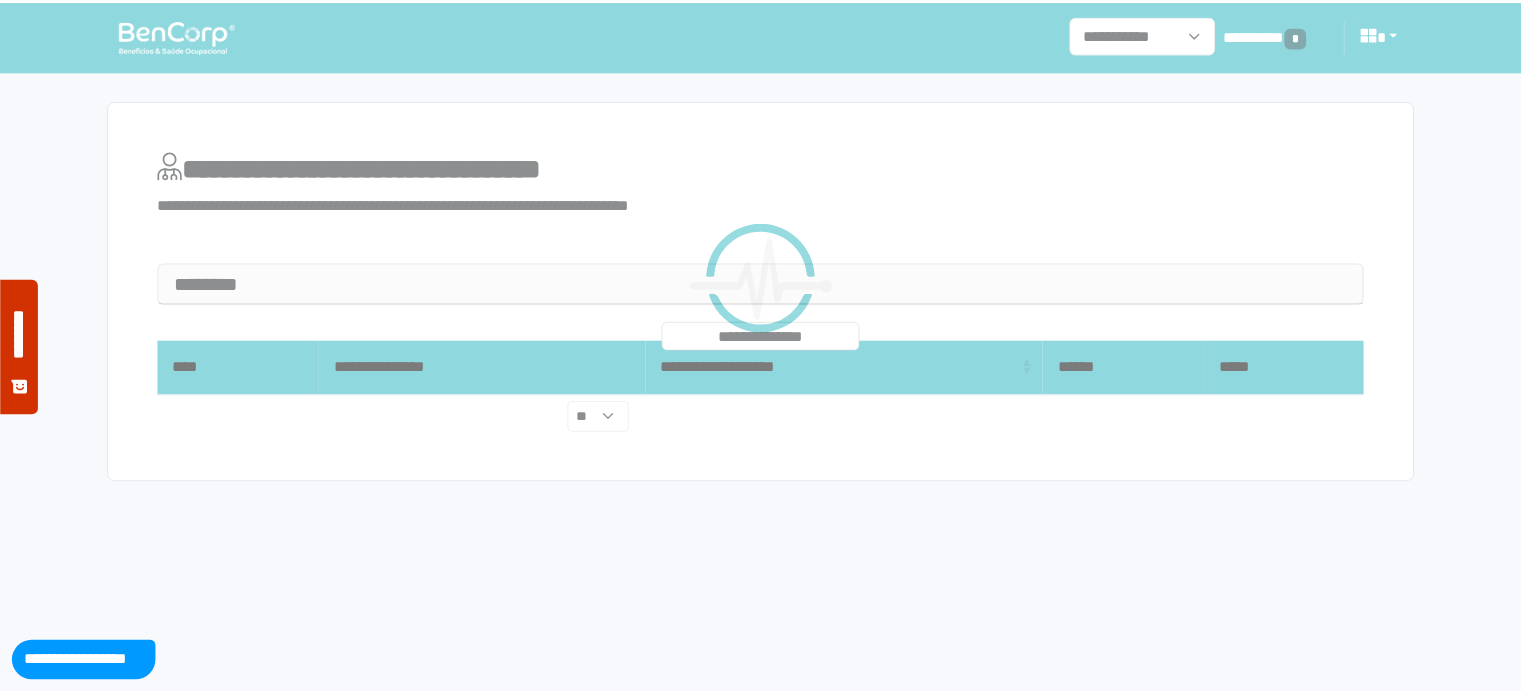 scroll, scrollTop: 0, scrollLeft: 0, axis: both 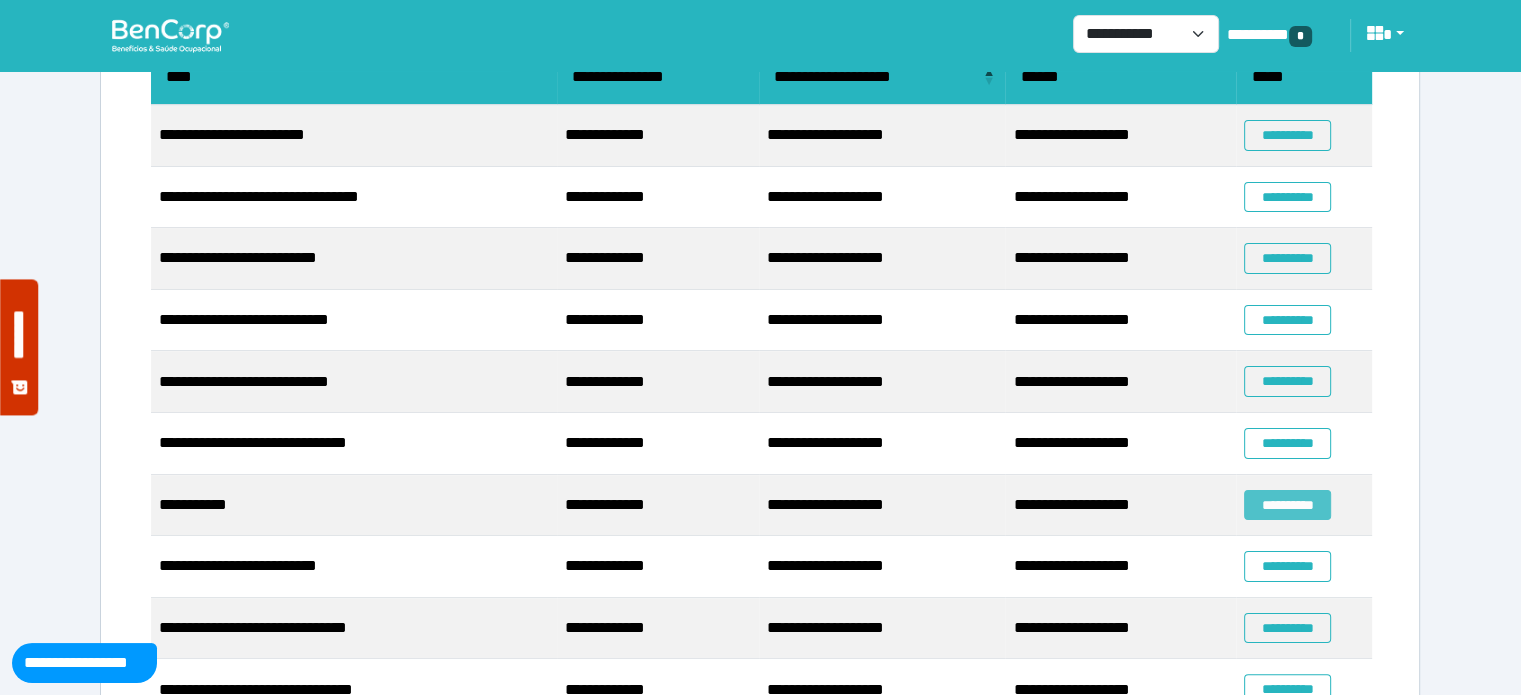 click on "**********" at bounding box center [1287, 505] 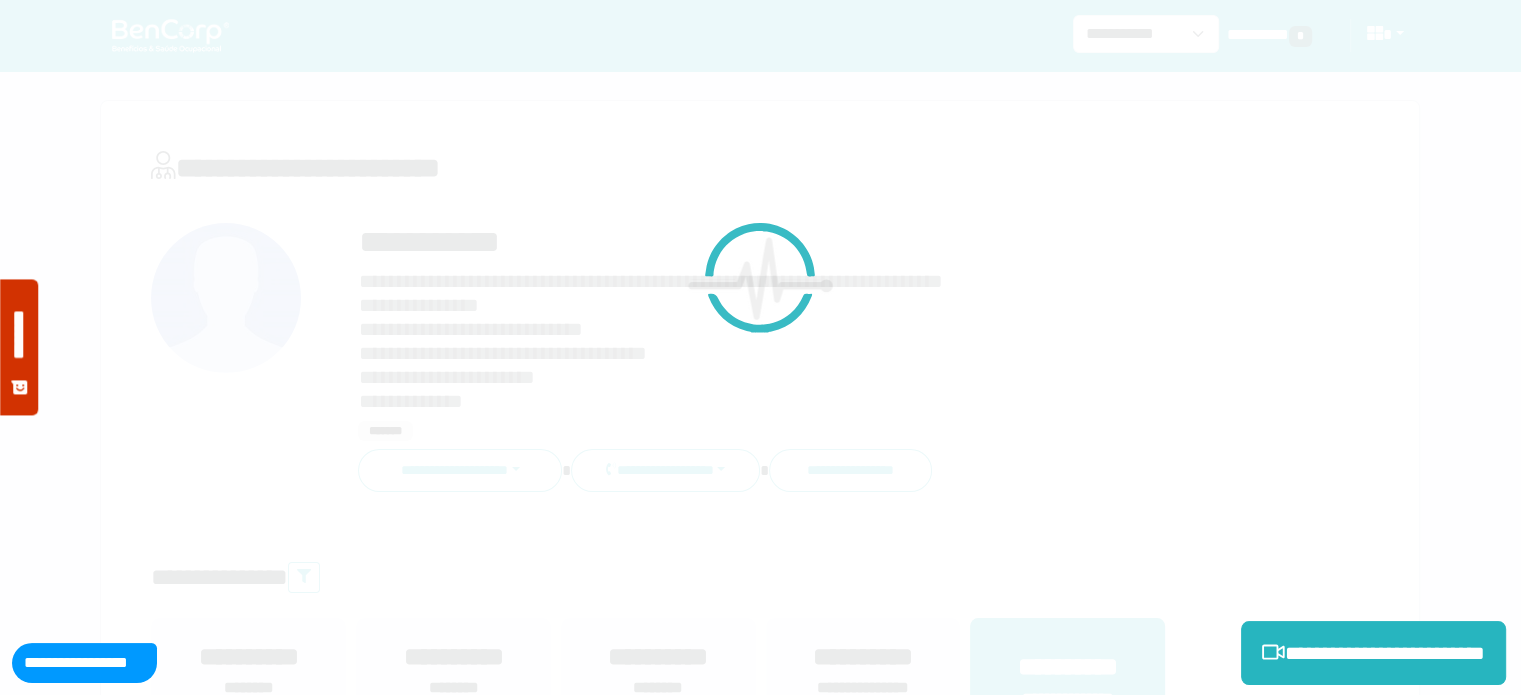 scroll, scrollTop: 0, scrollLeft: 0, axis: both 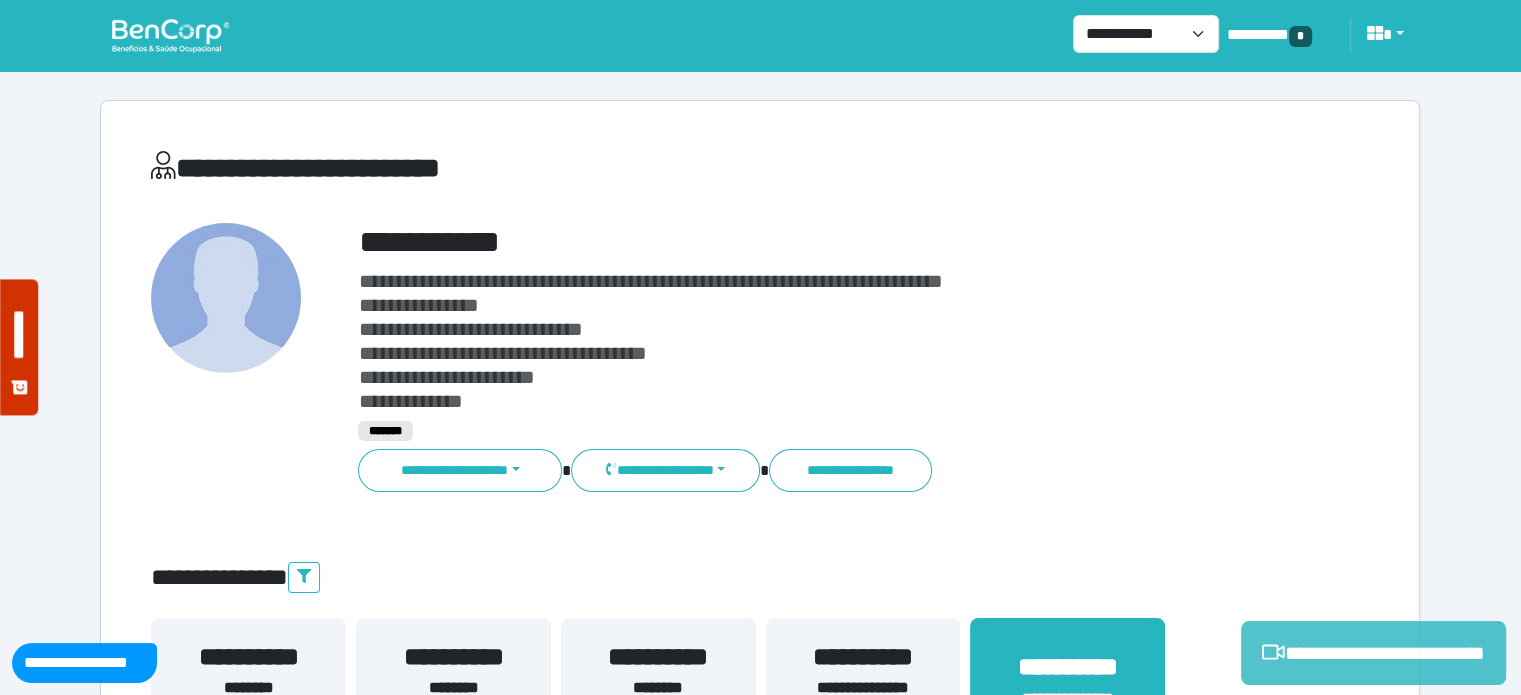 click on "**********" at bounding box center (1373, 653) 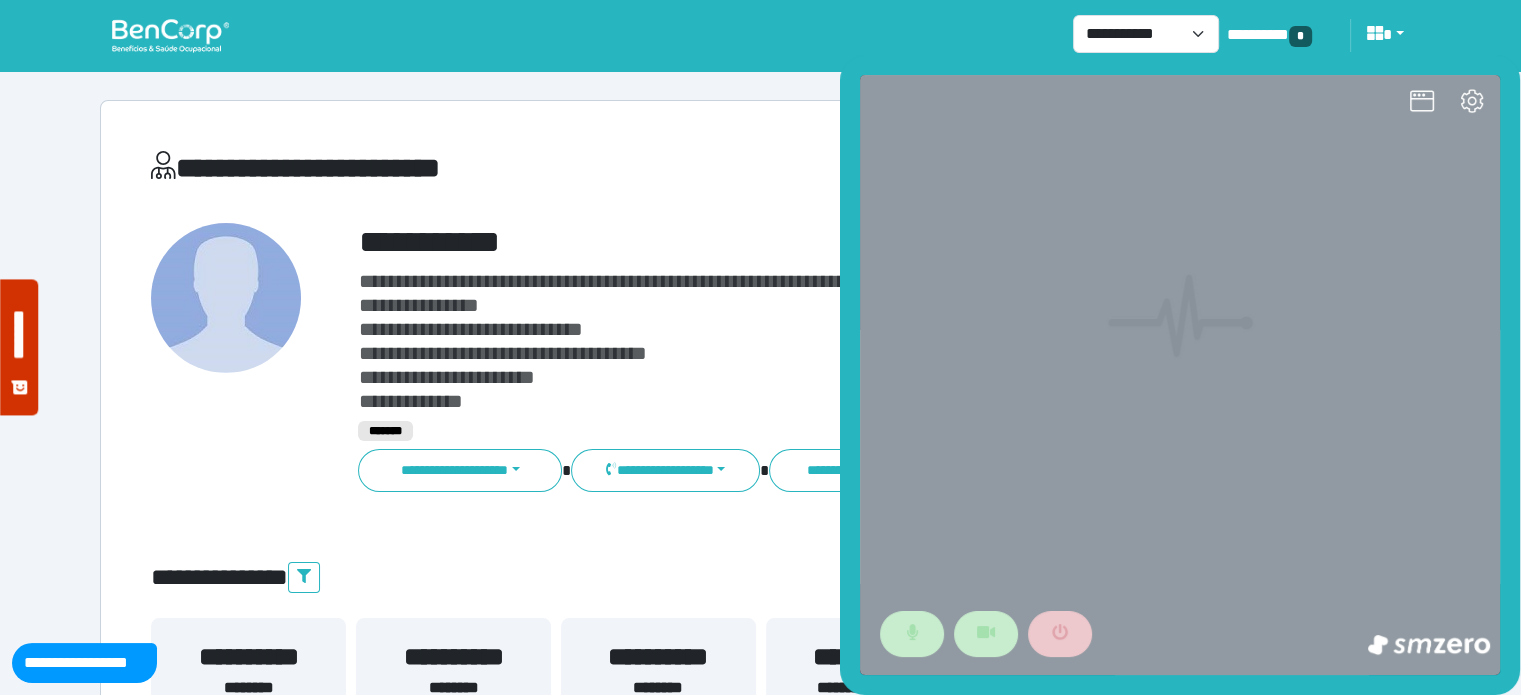 scroll, scrollTop: 0, scrollLeft: 0, axis: both 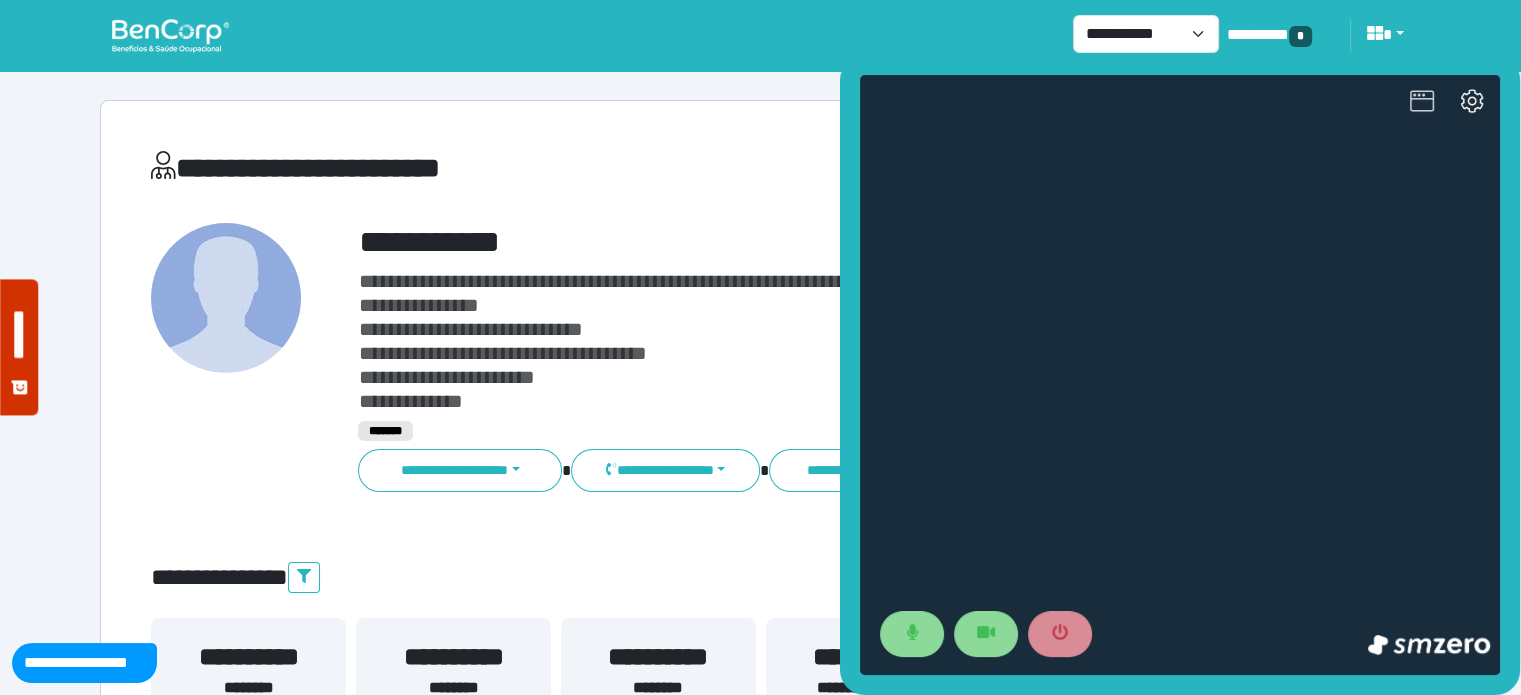 click at bounding box center (1422, 103) 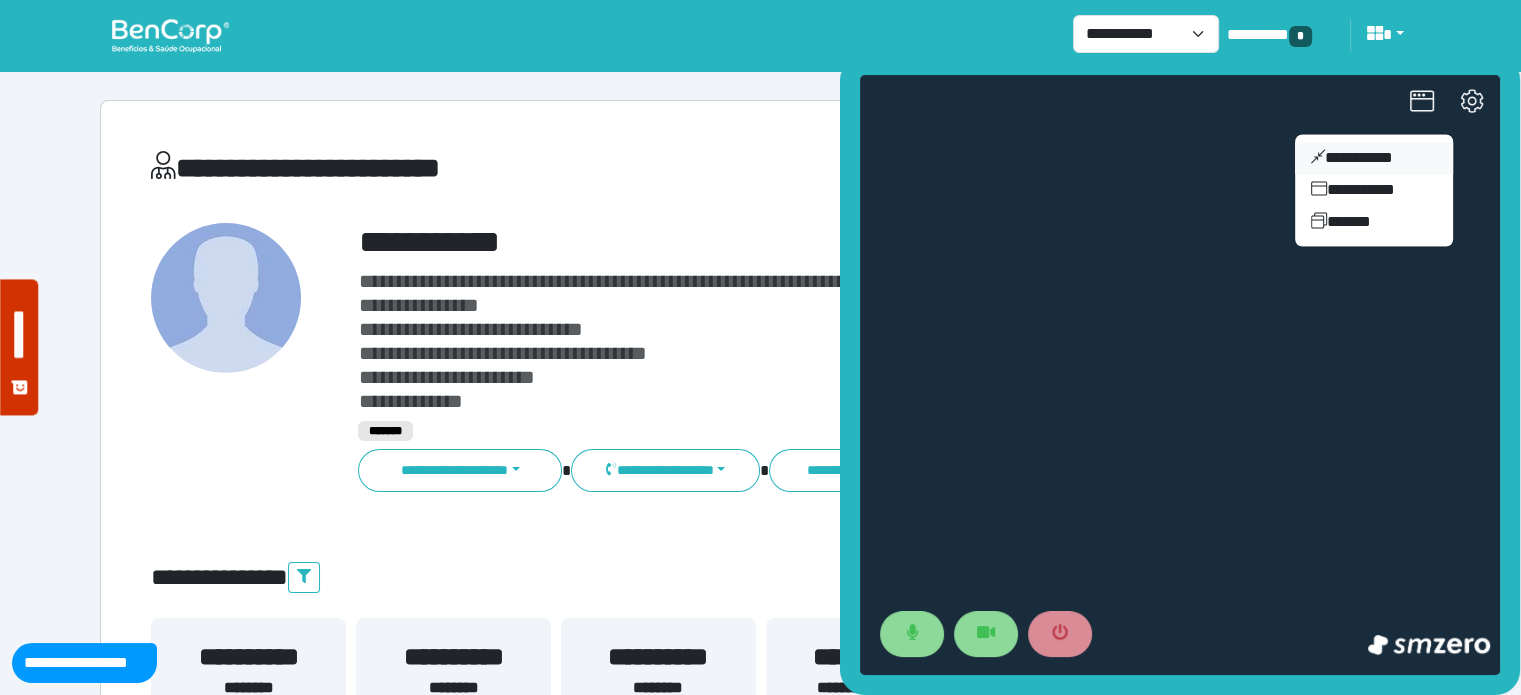 click on "**********" at bounding box center [1374, 158] 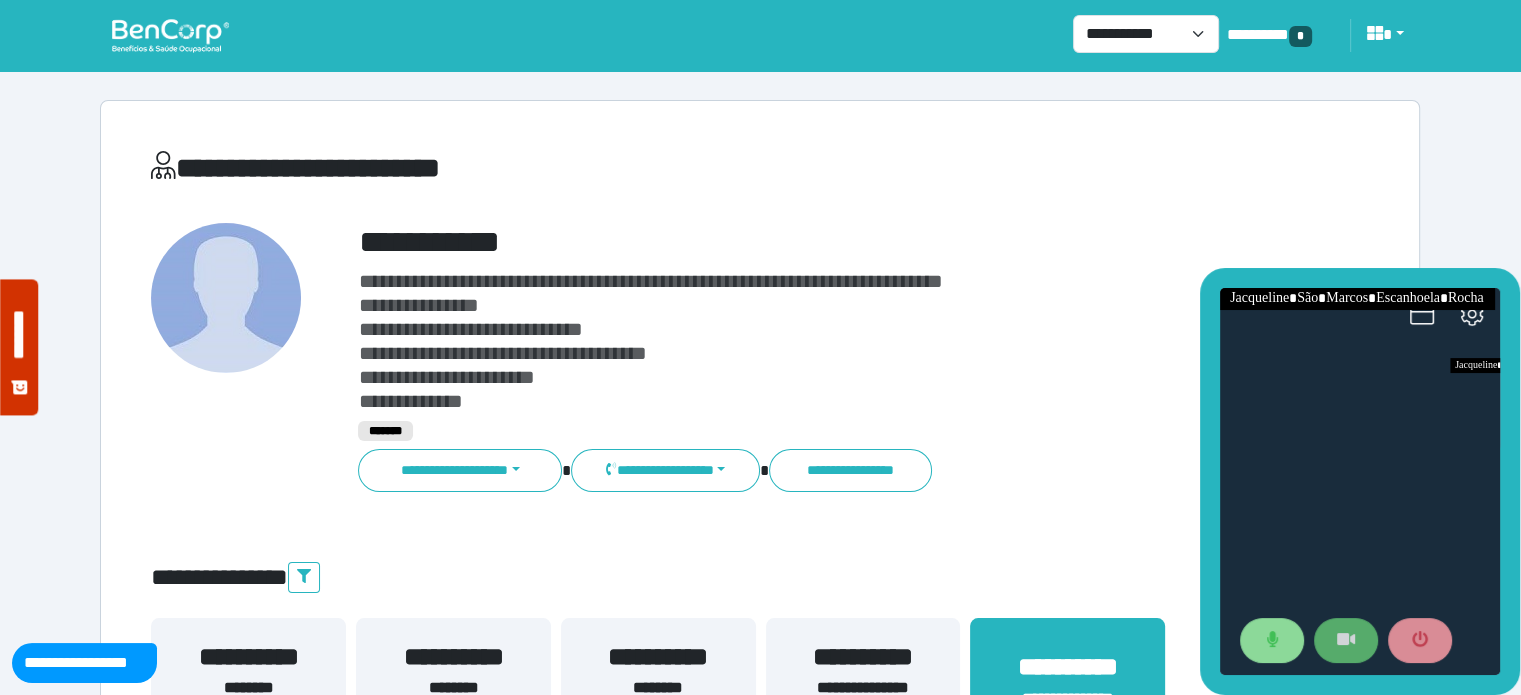 click 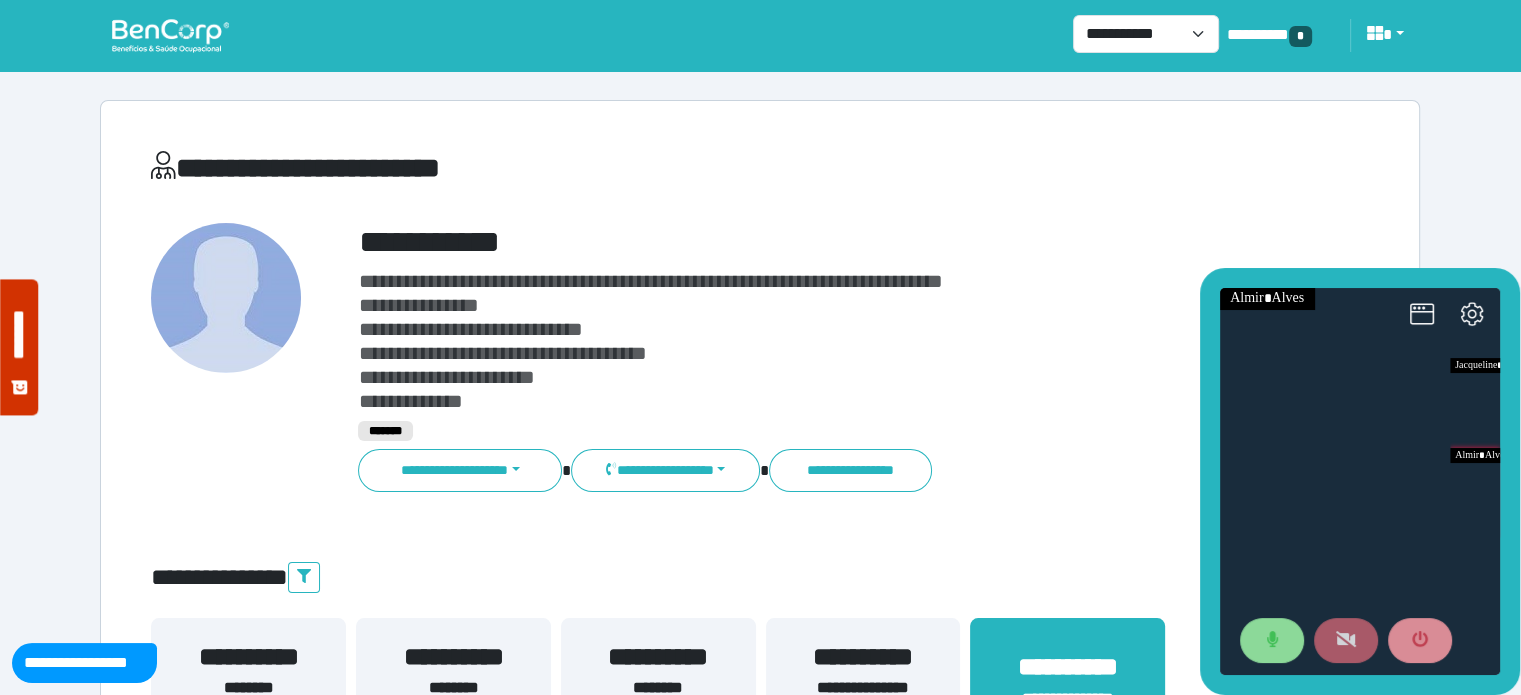 click 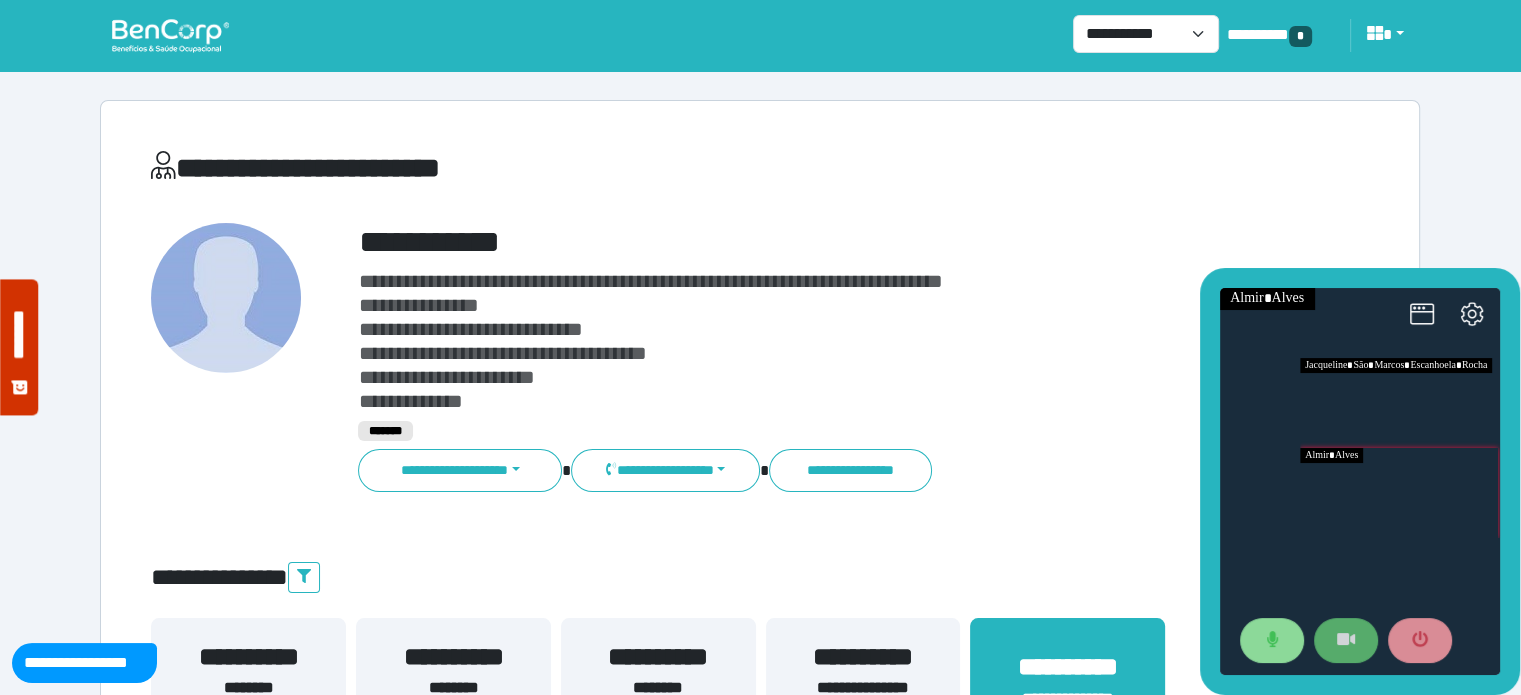 click at bounding box center [1400, 403] 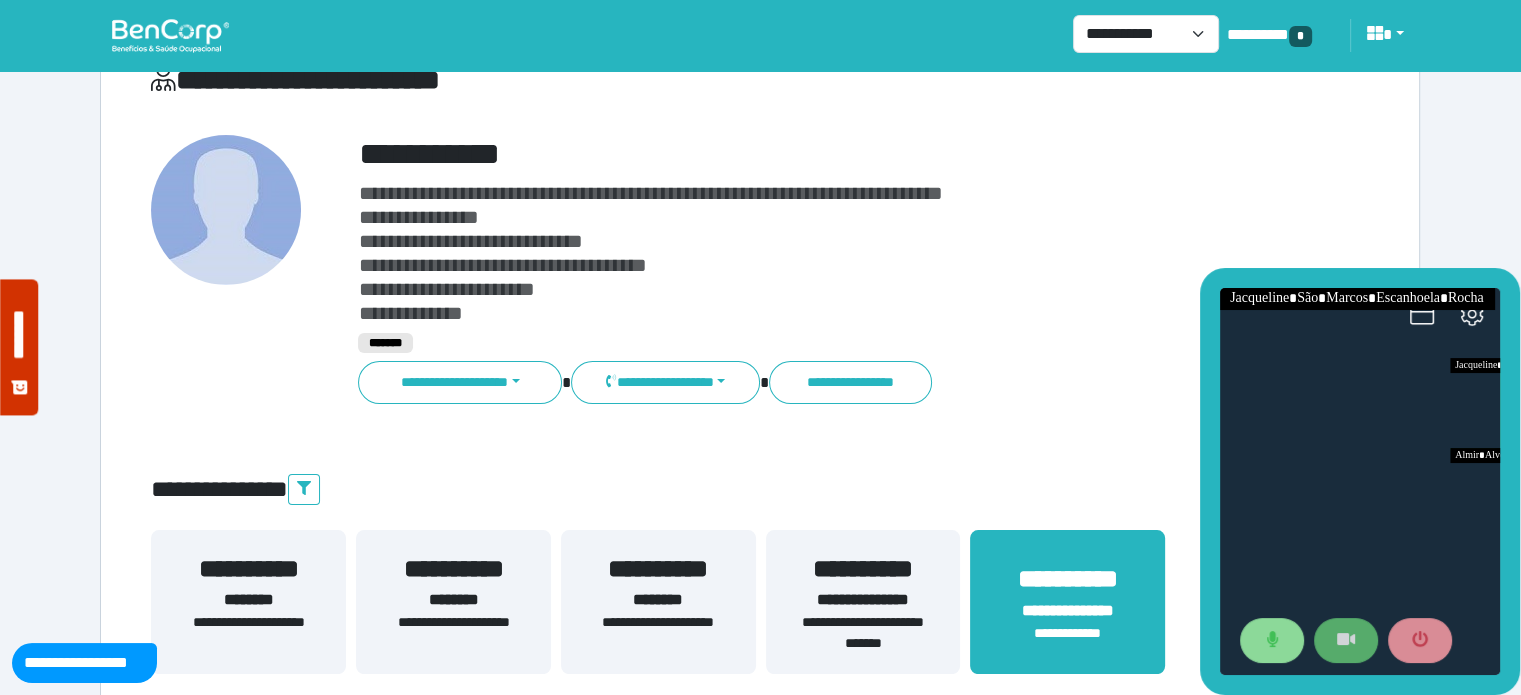 scroll, scrollTop: 77, scrollLeft: 0, axis: vertical 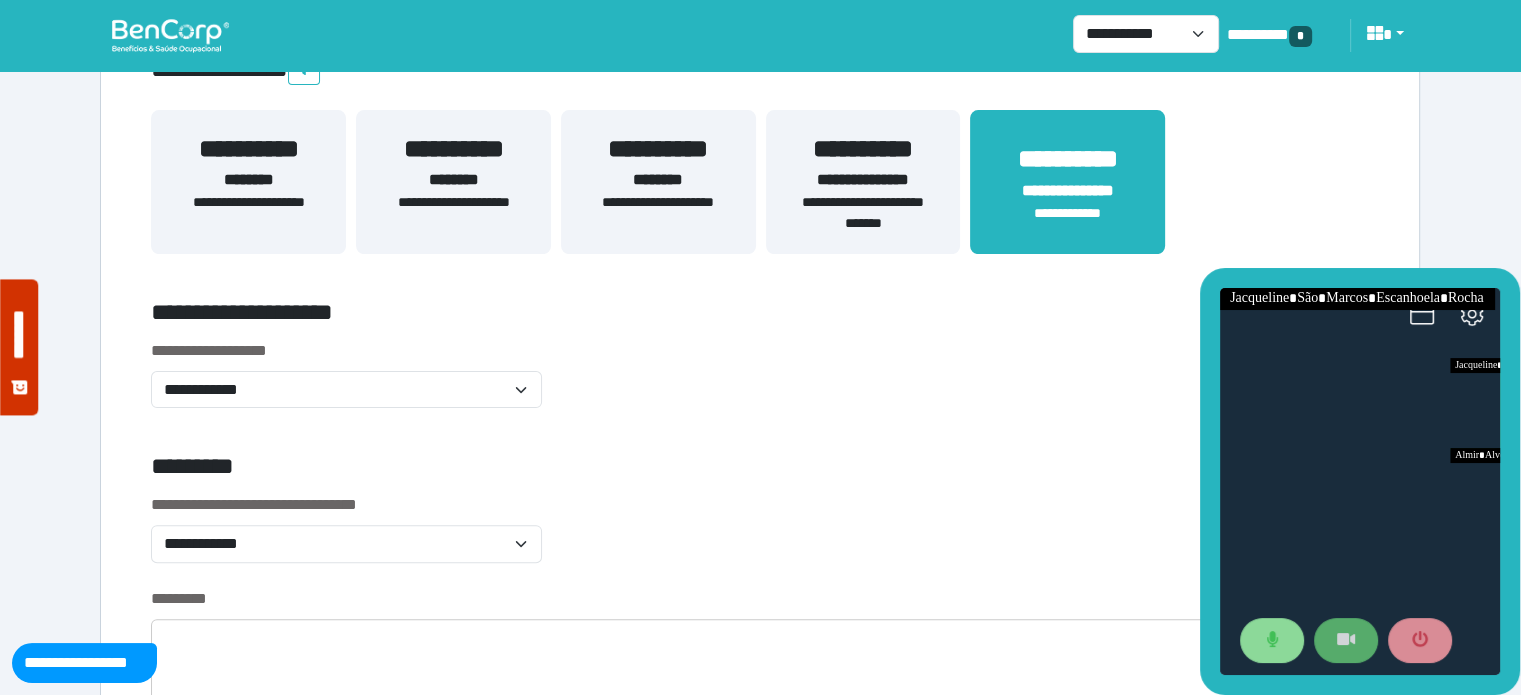 click on "**********" at bounding box center (863, 213) 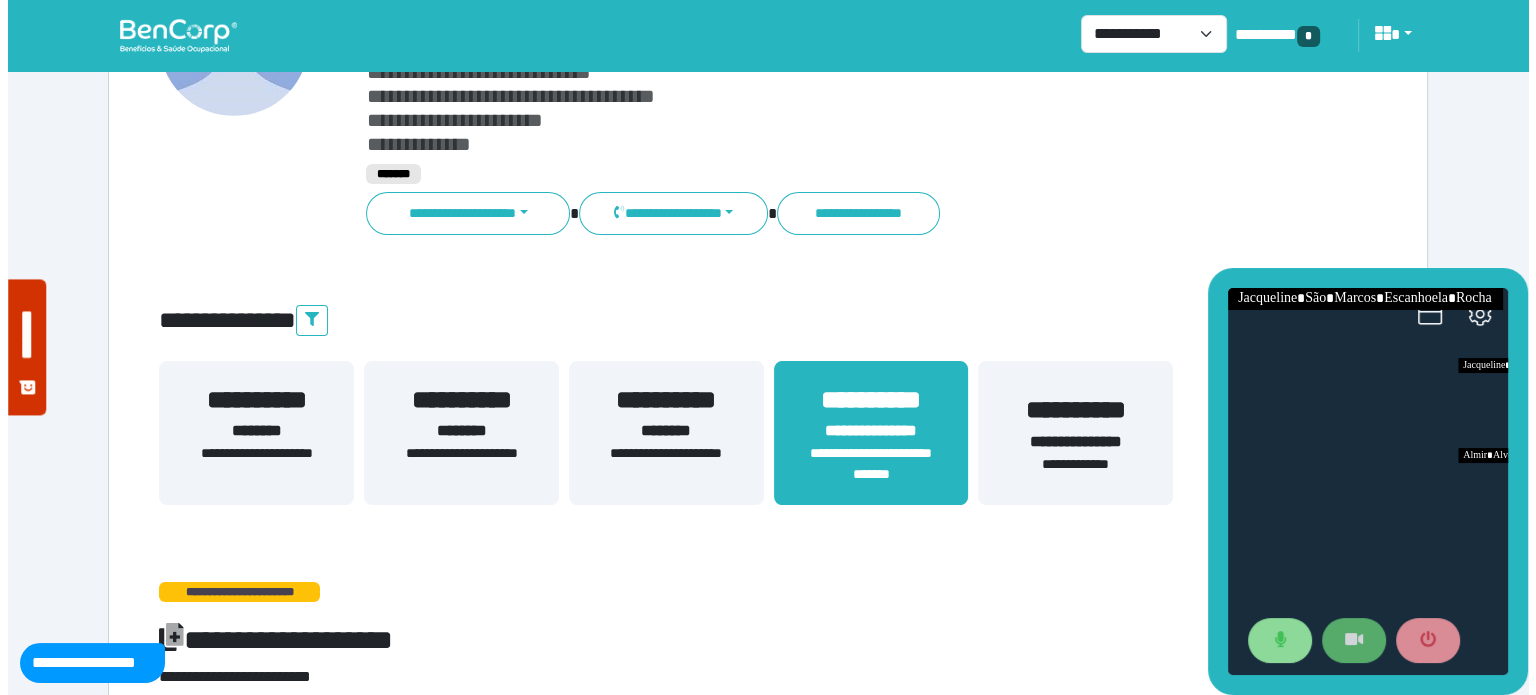 scroll, scrollTop: 55, scrollLeft: 0, axis: vertical 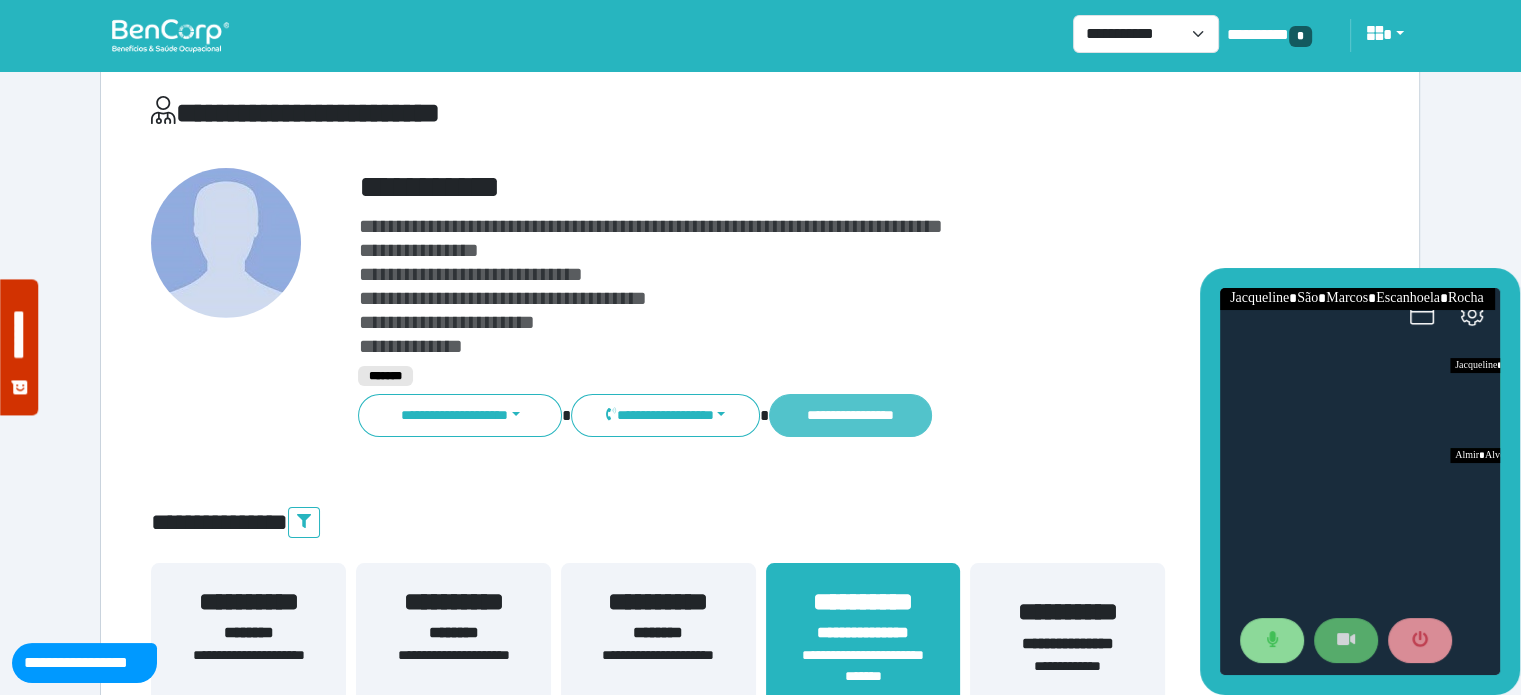 click on "**********" at bounding box center [850, 415] 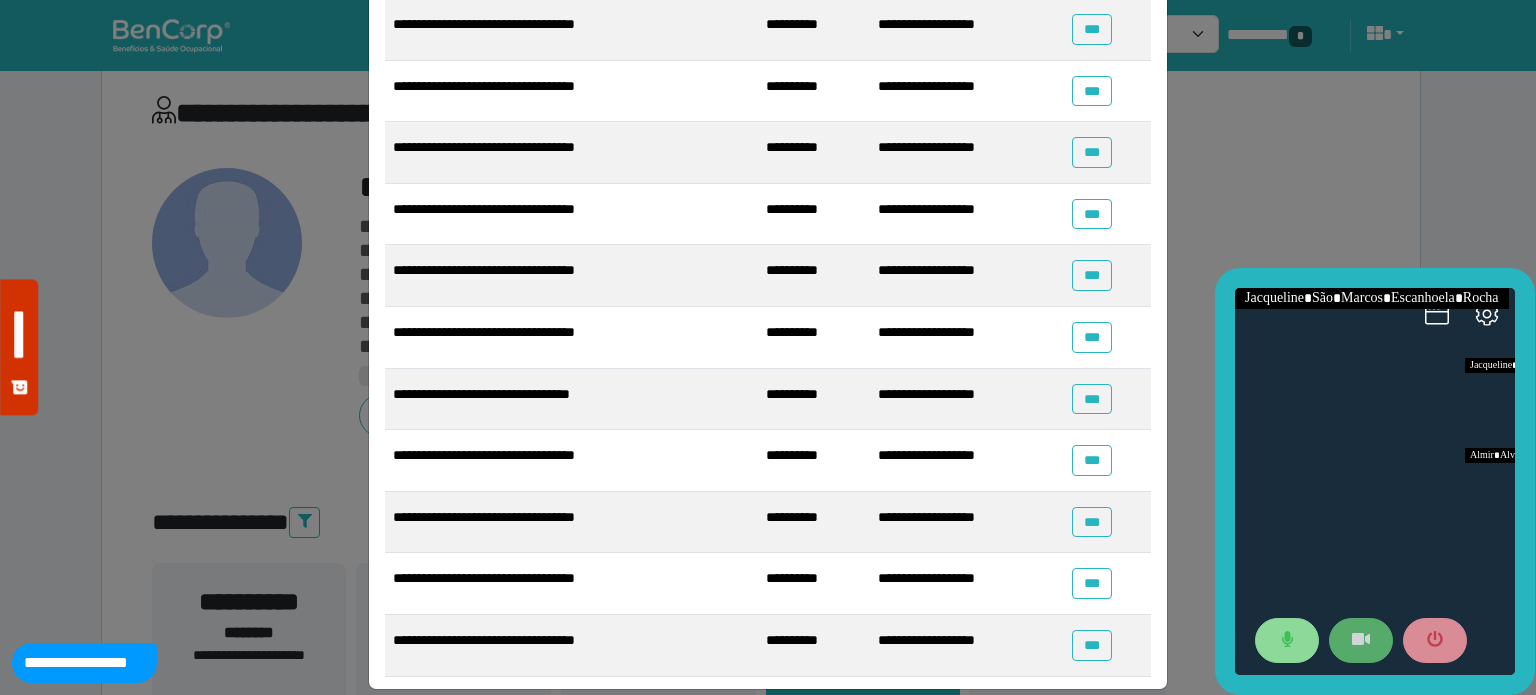 scroll, scrollTop: 588, scrollLeft: 0, axis: vertical 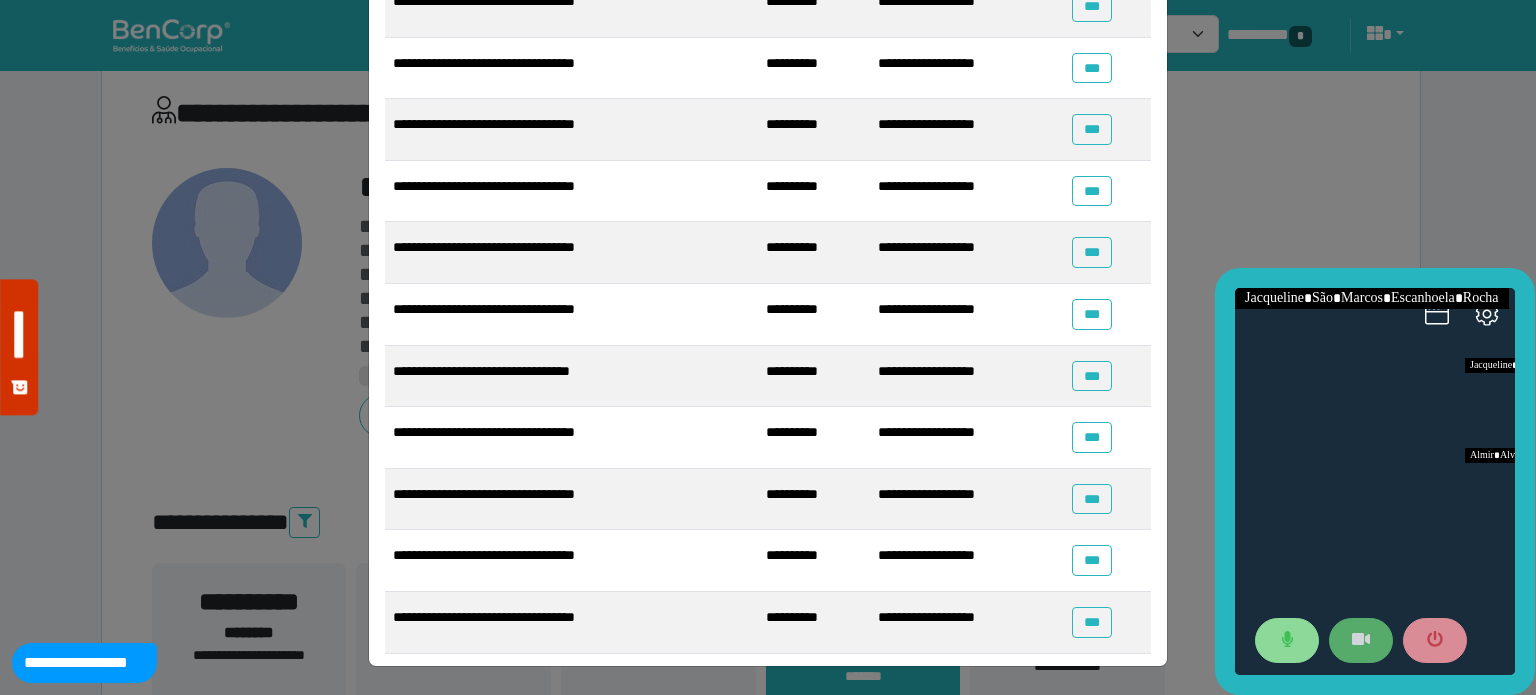 drag, startPoint x: 1535, startPoint y: 179, endPoint x: 253, endPoint y: 245, distance: 1283.6978 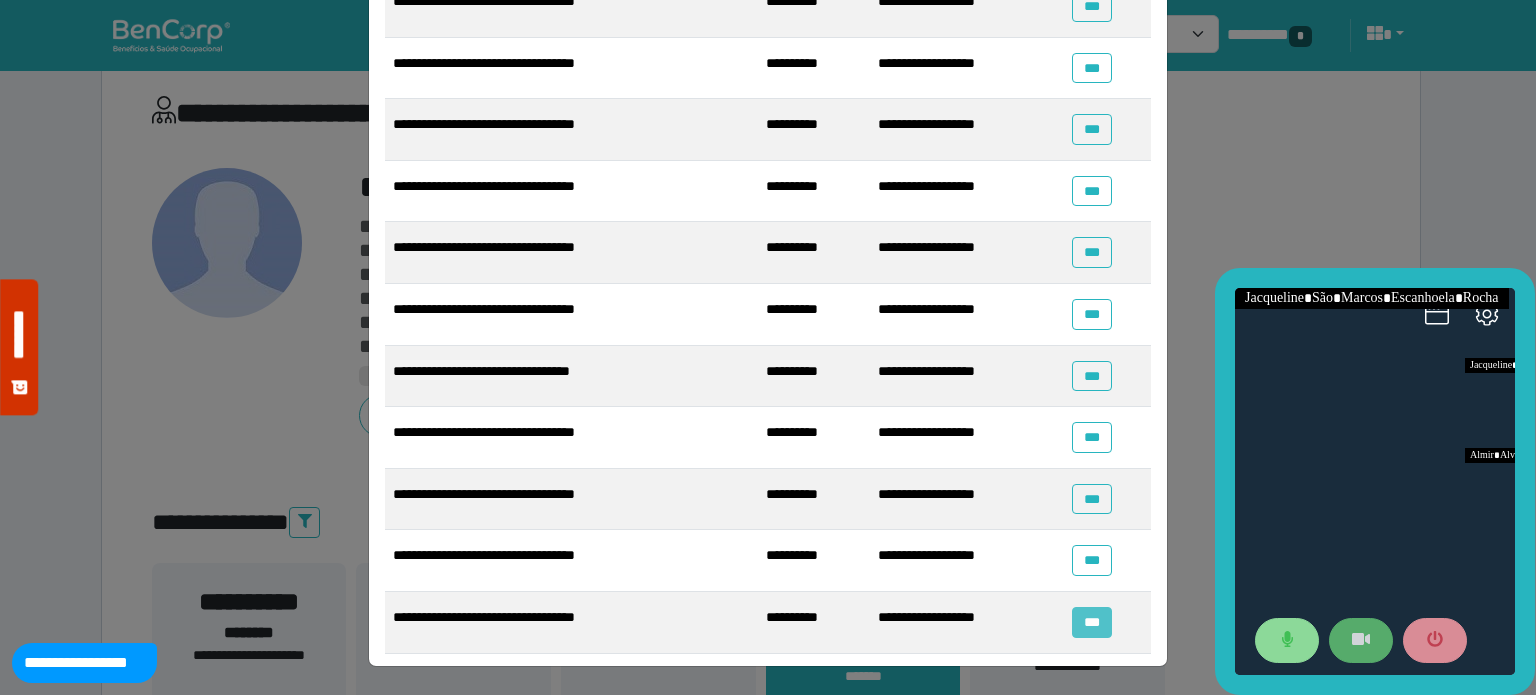 click on "***" at bounding box center (1091, 622) 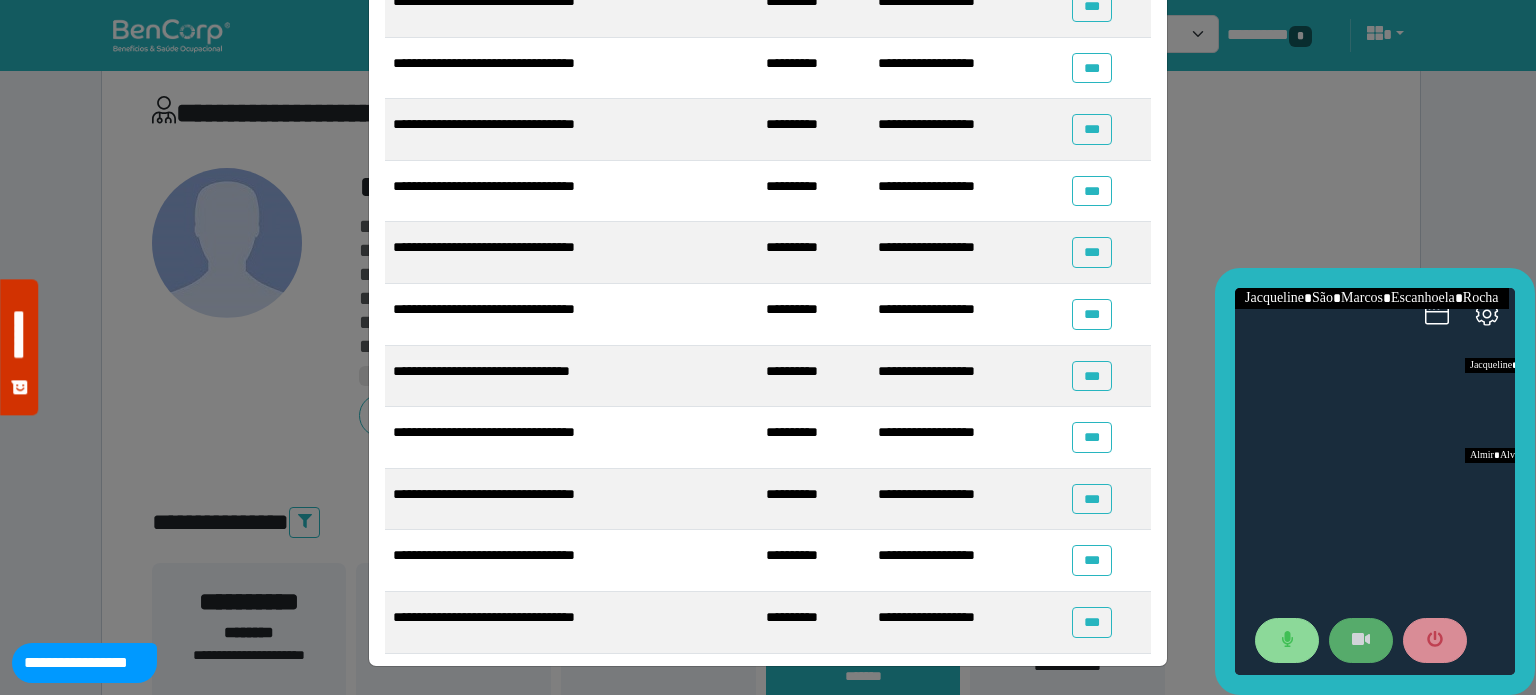 click on "***" at bounding box center [1107, 561] 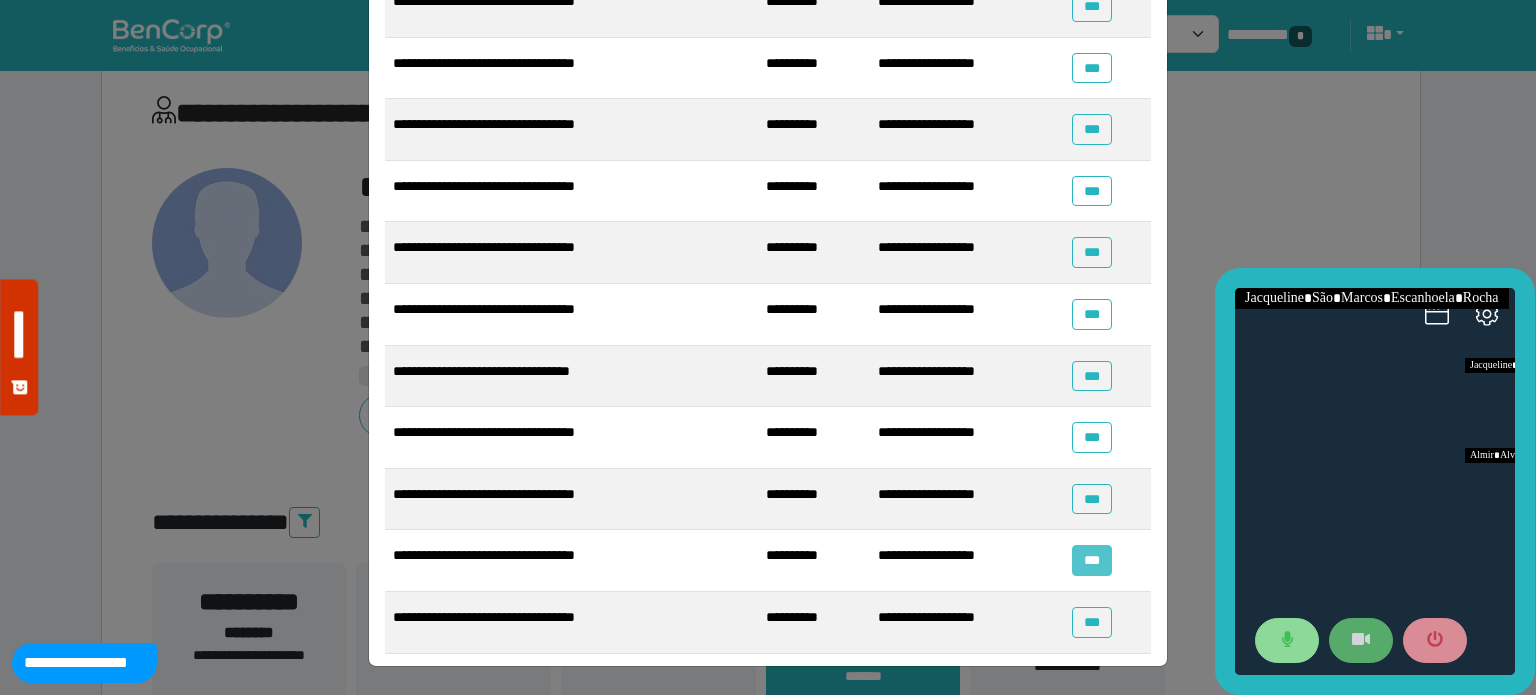click on "***" at bounding box center [1091, 560] 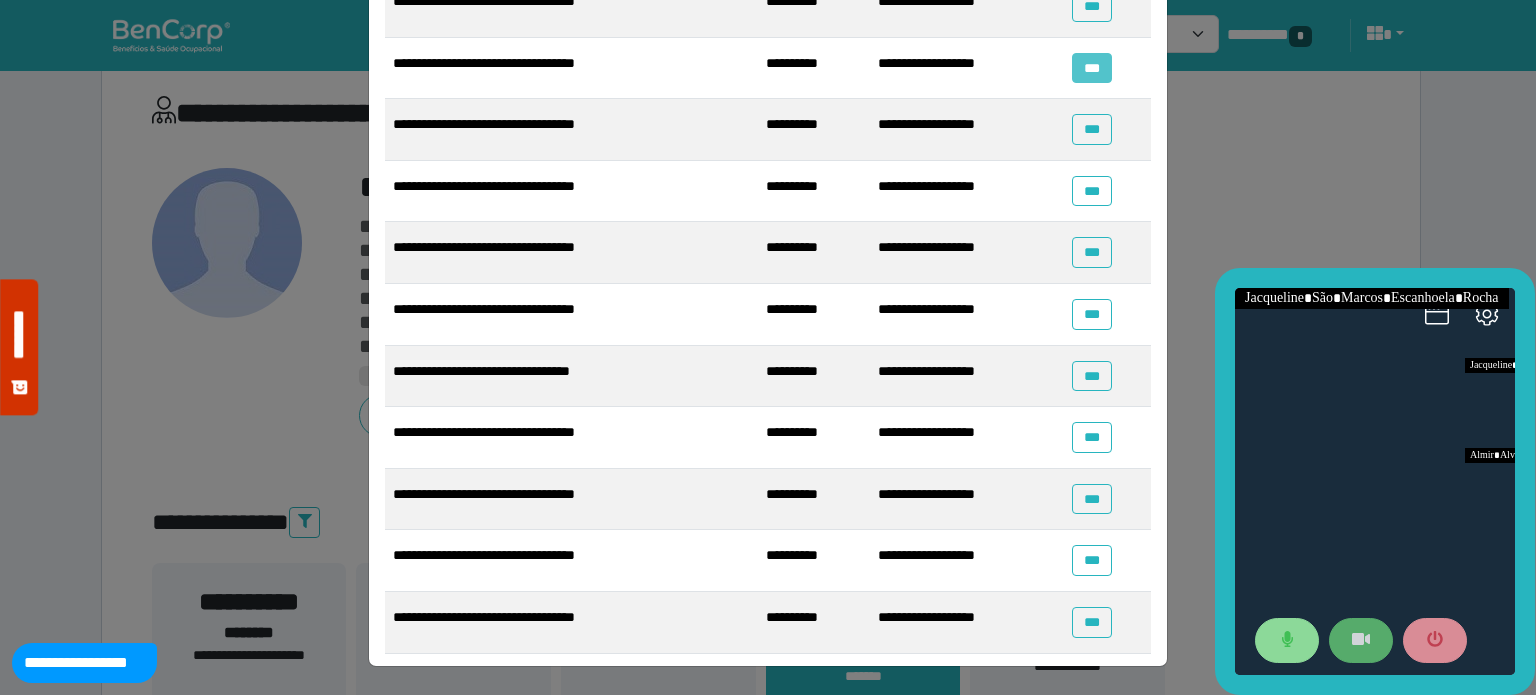 click on "***" at bounding box center (1091, 68) 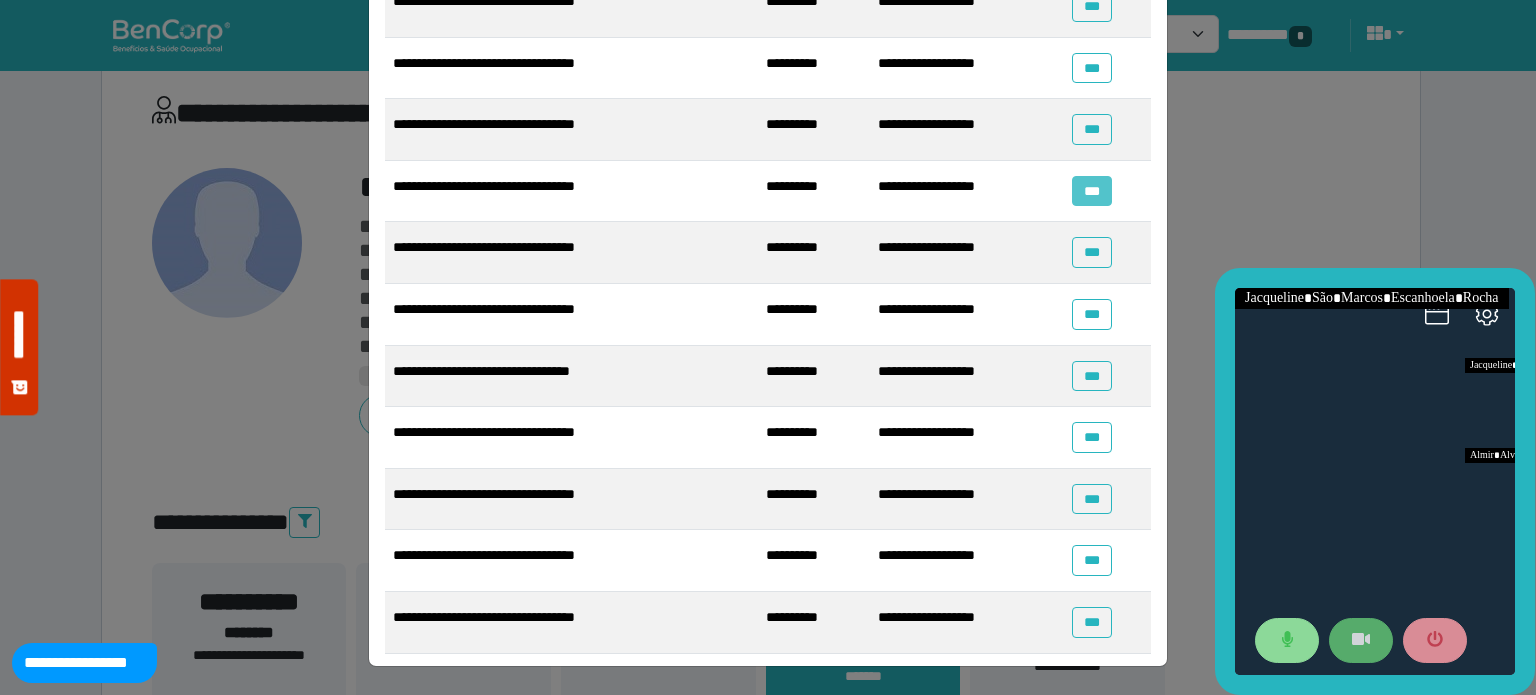 click on "***" at bounding box center (1091, 191) 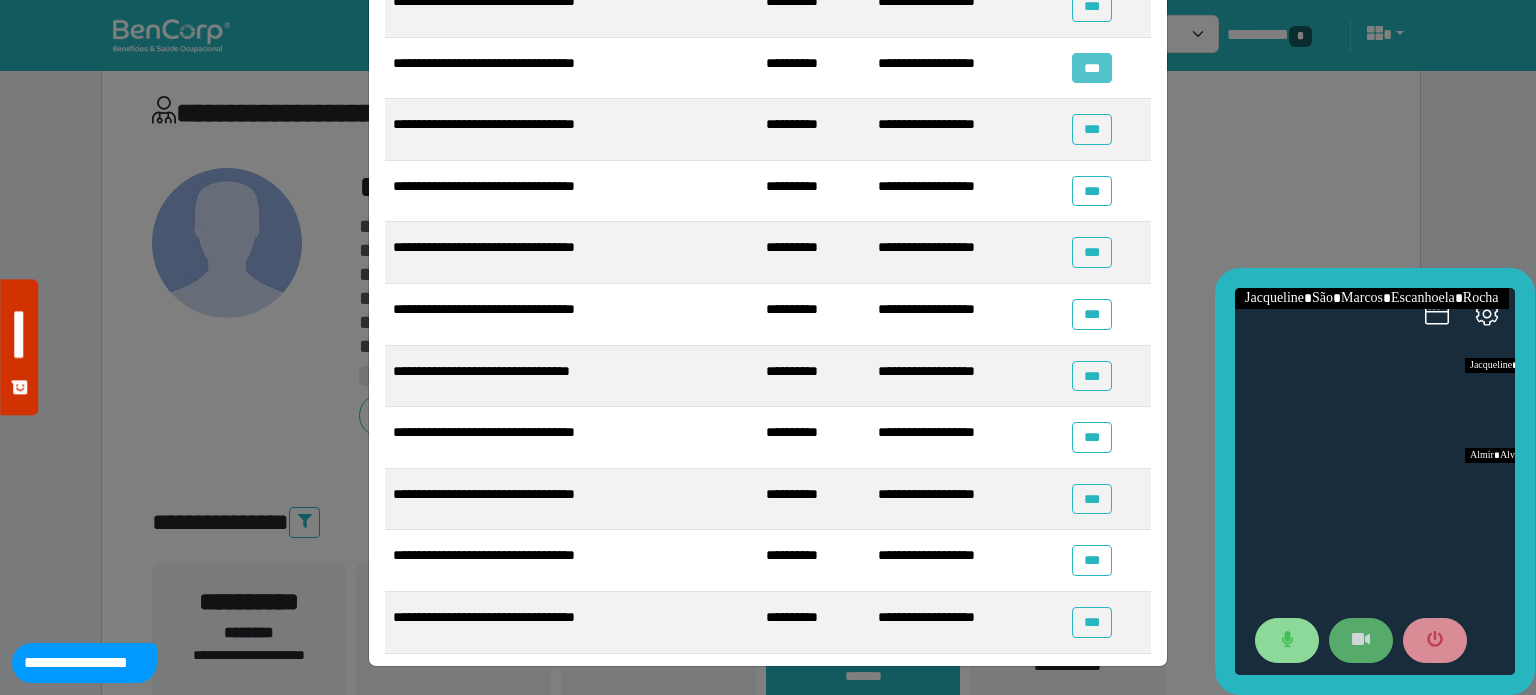 click on "***" at bounding box center [1091, 68] 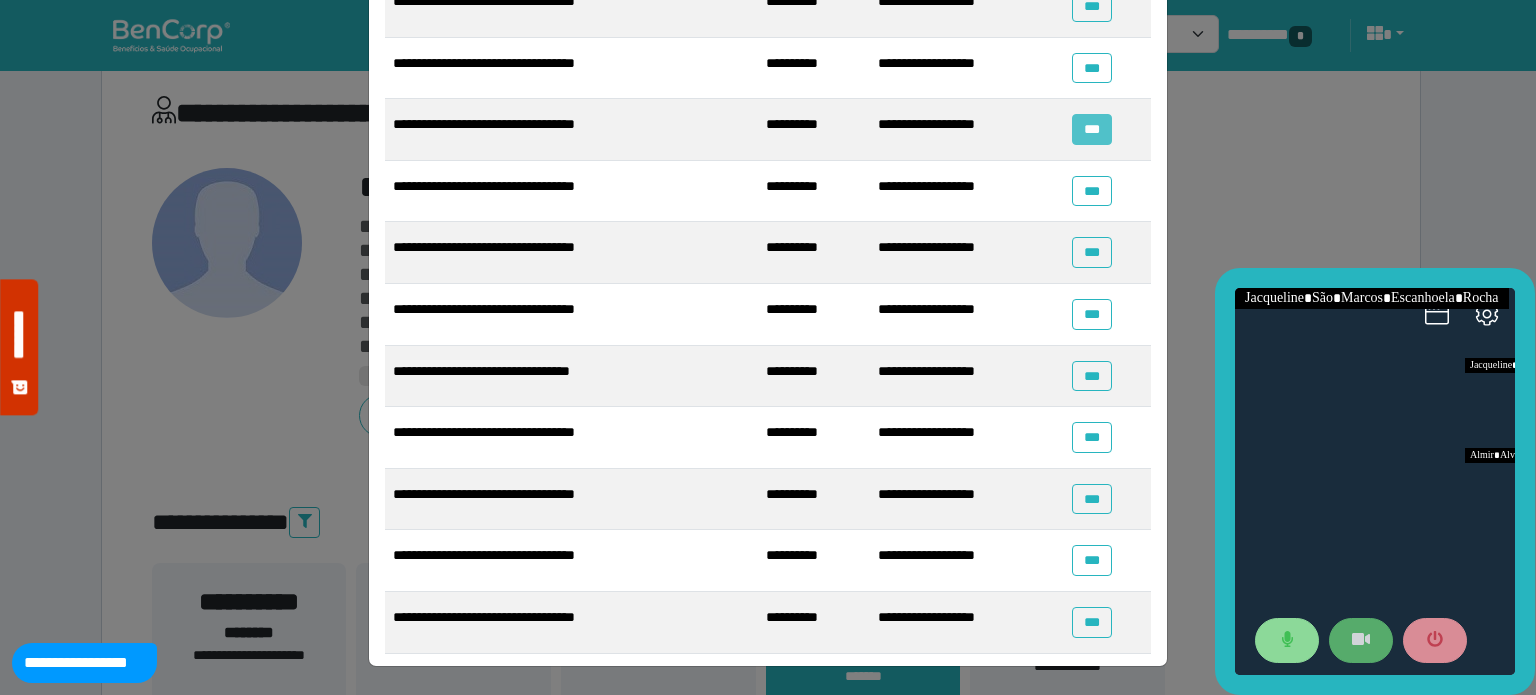 click on "***" at bounding box center [1091, 129] 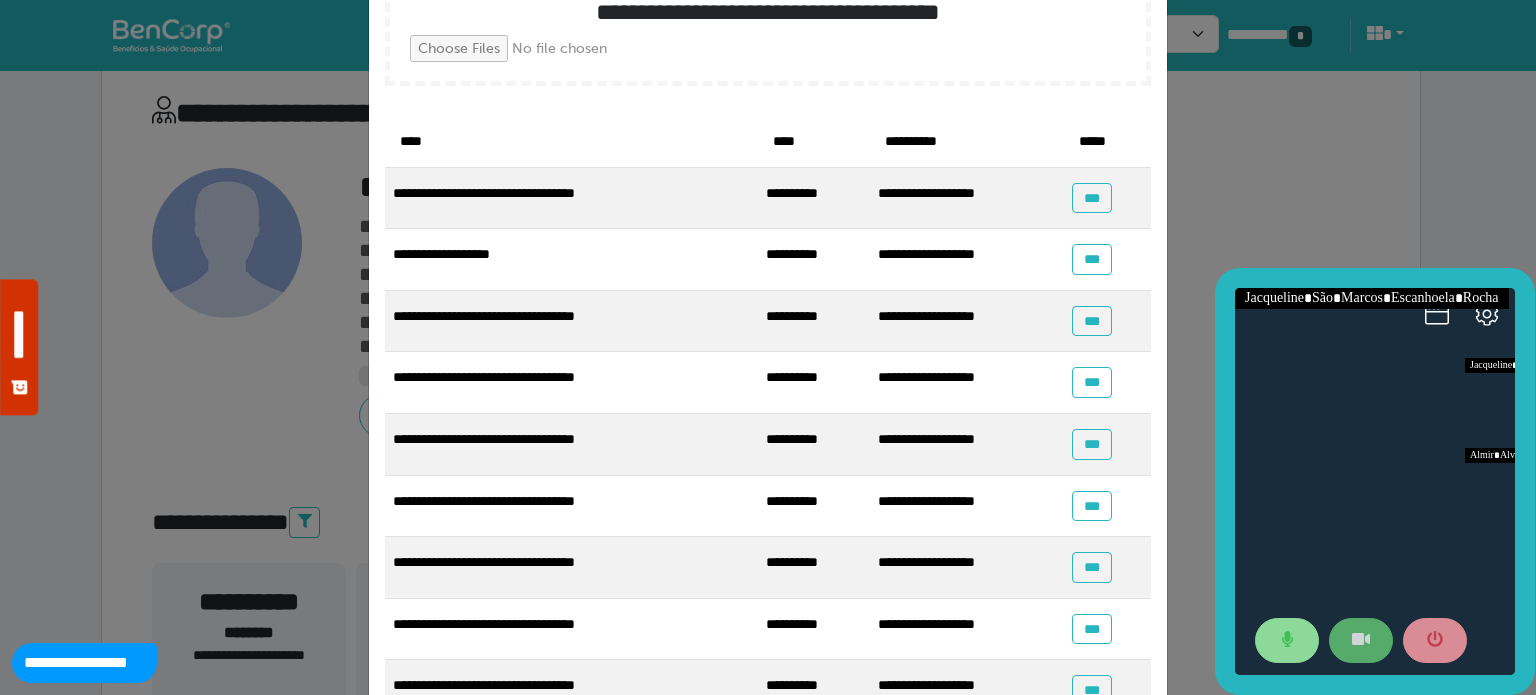 scroll, scrollTop: 95, scrollLeft: 0, axis: vertical 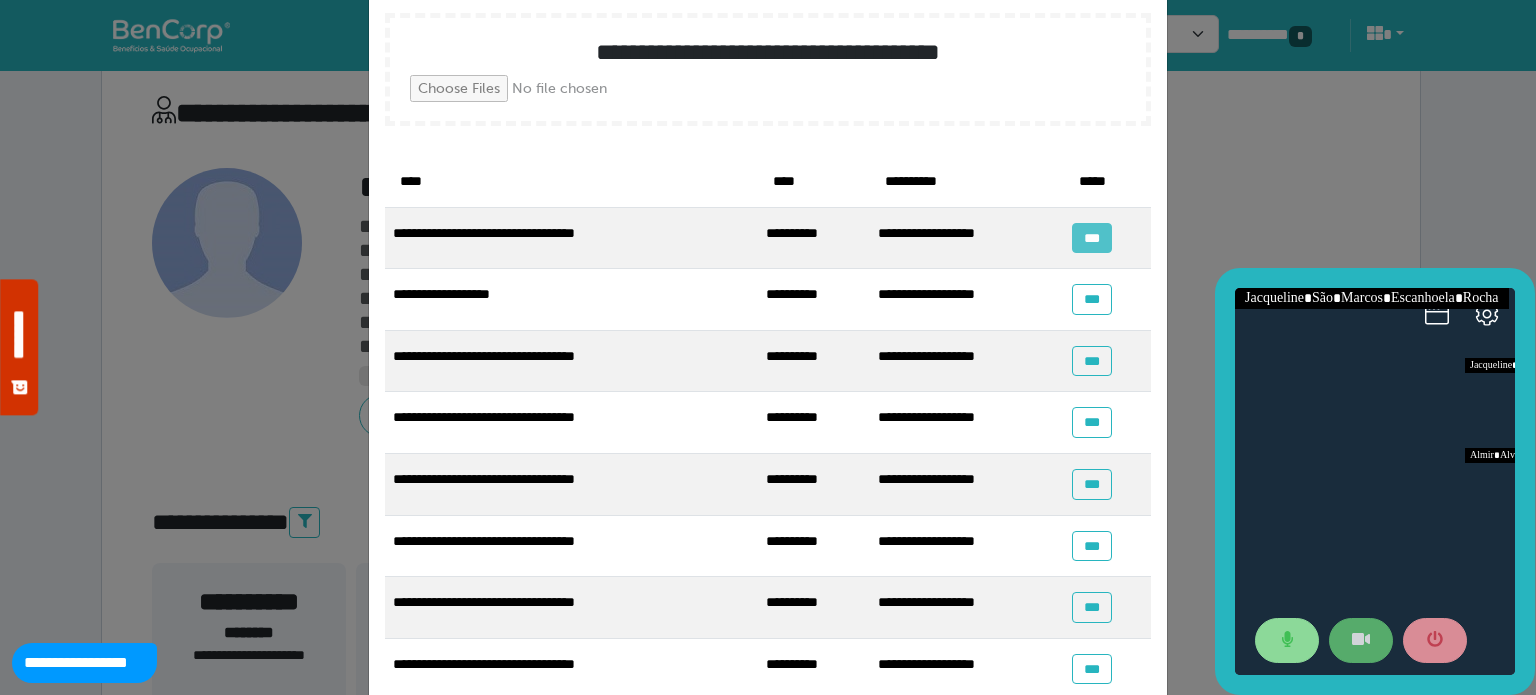 click on "***" at bounding box center [1091, 238] 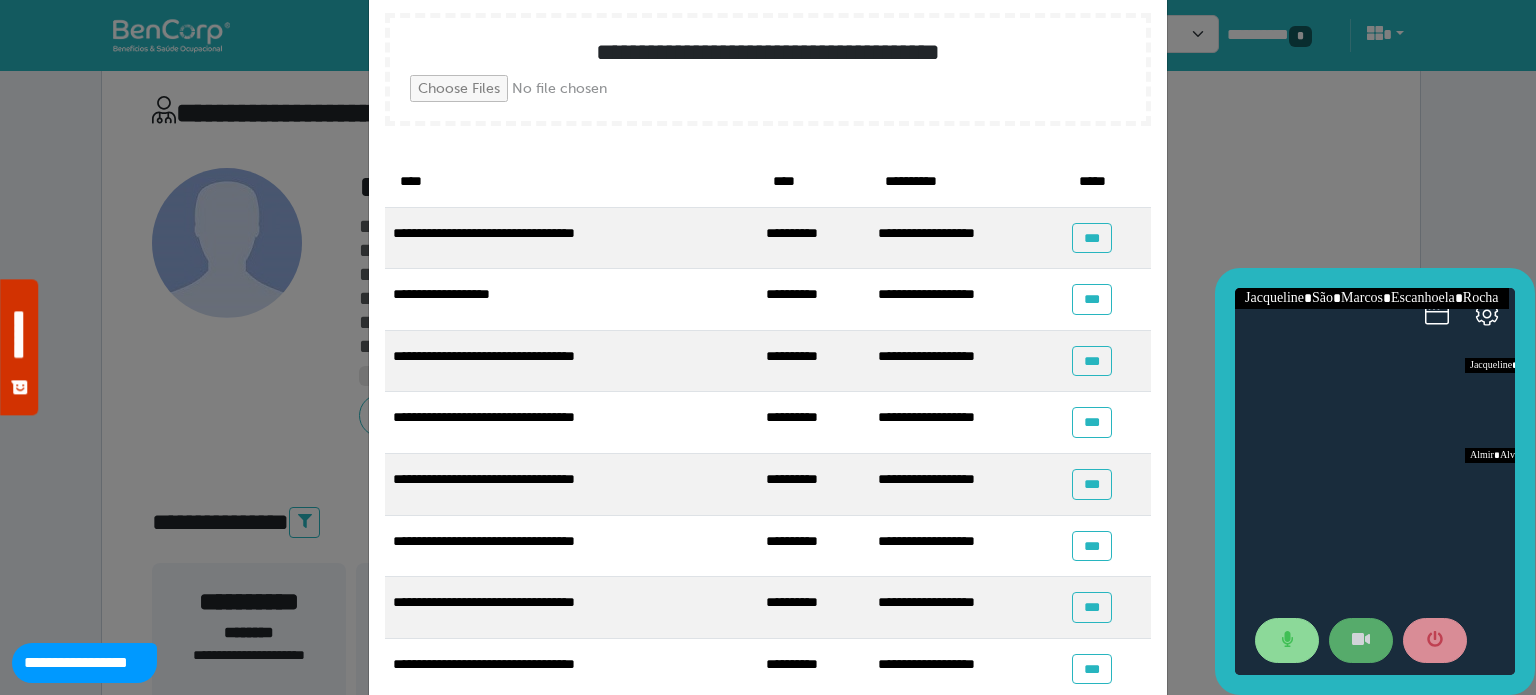 click on "***" at bounding box center (1107, 300) 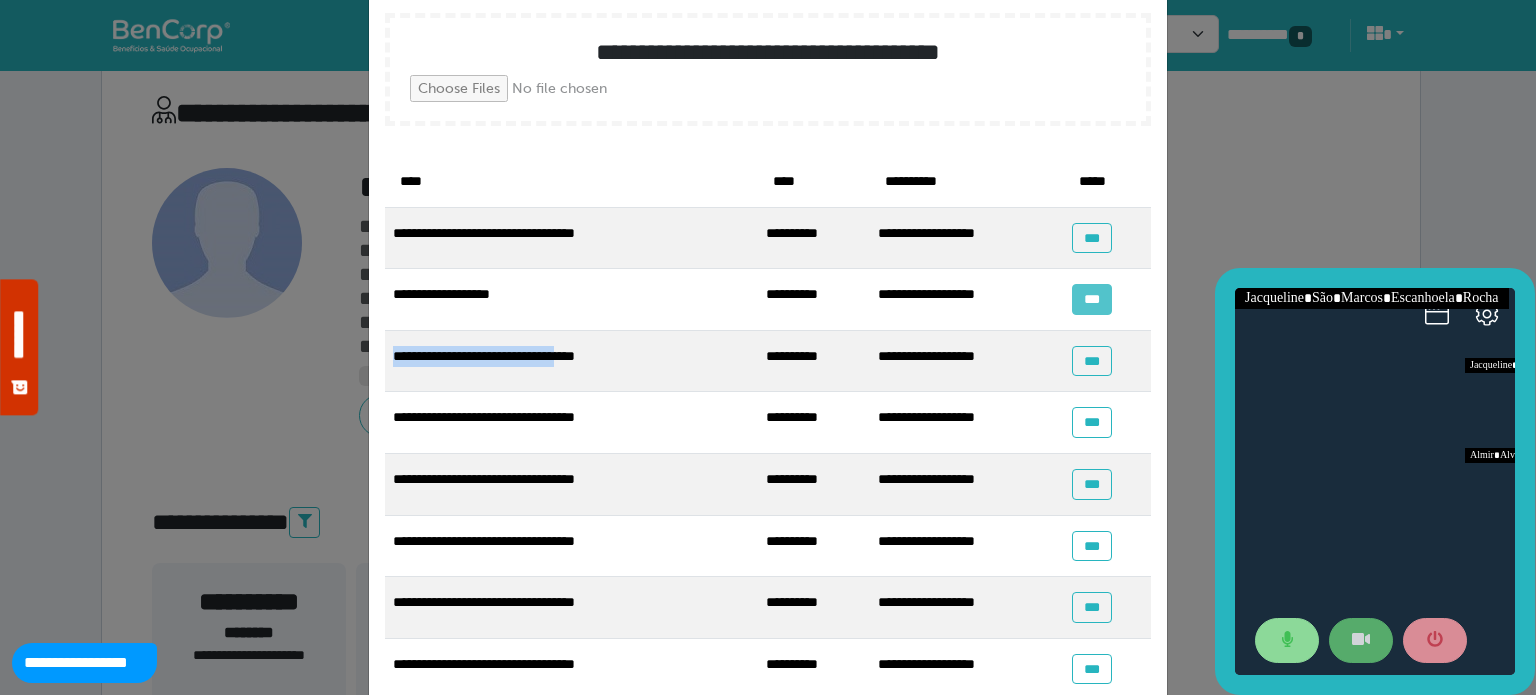 drag, startPoint x: 1082, startPoint y: 314, endPoint x: 1078, endPoint y: 304, distance: 10.770329 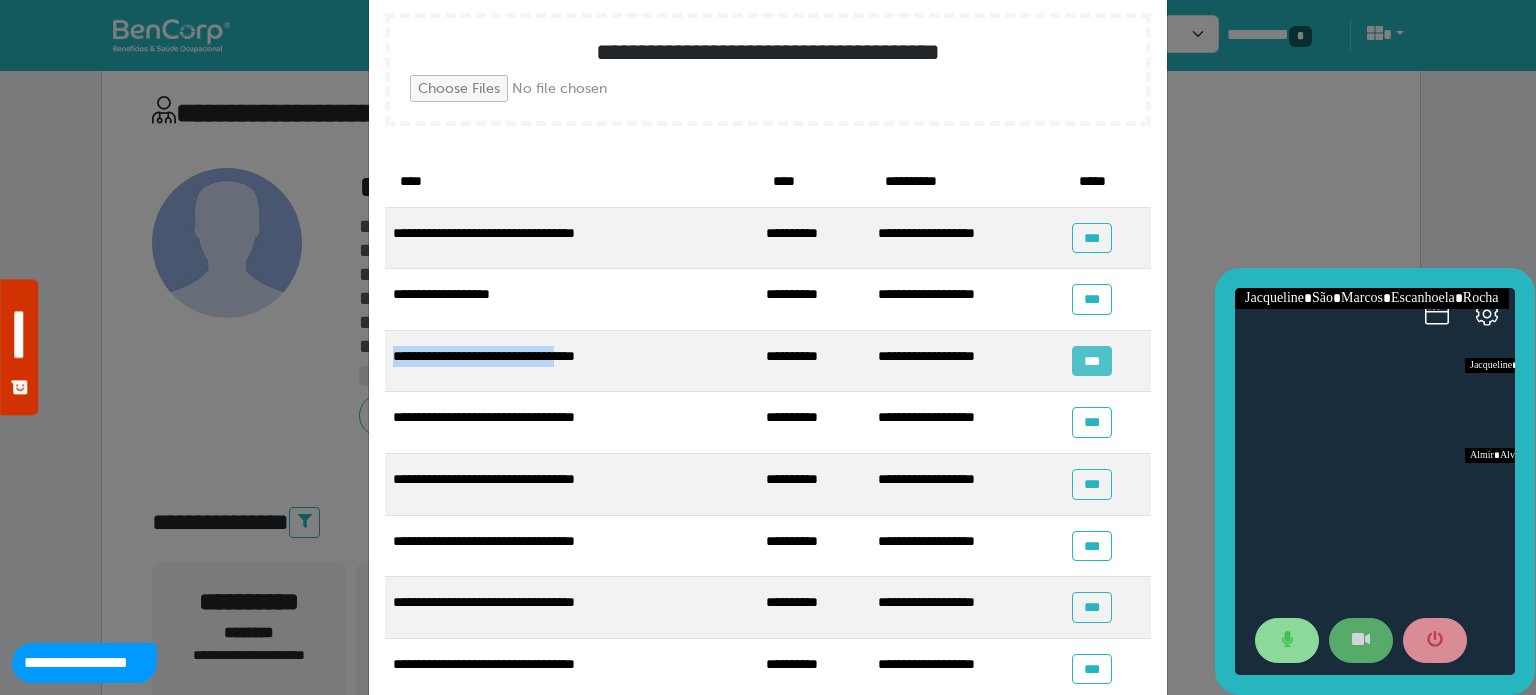 click on "***" at bounding box center (1091, 361) 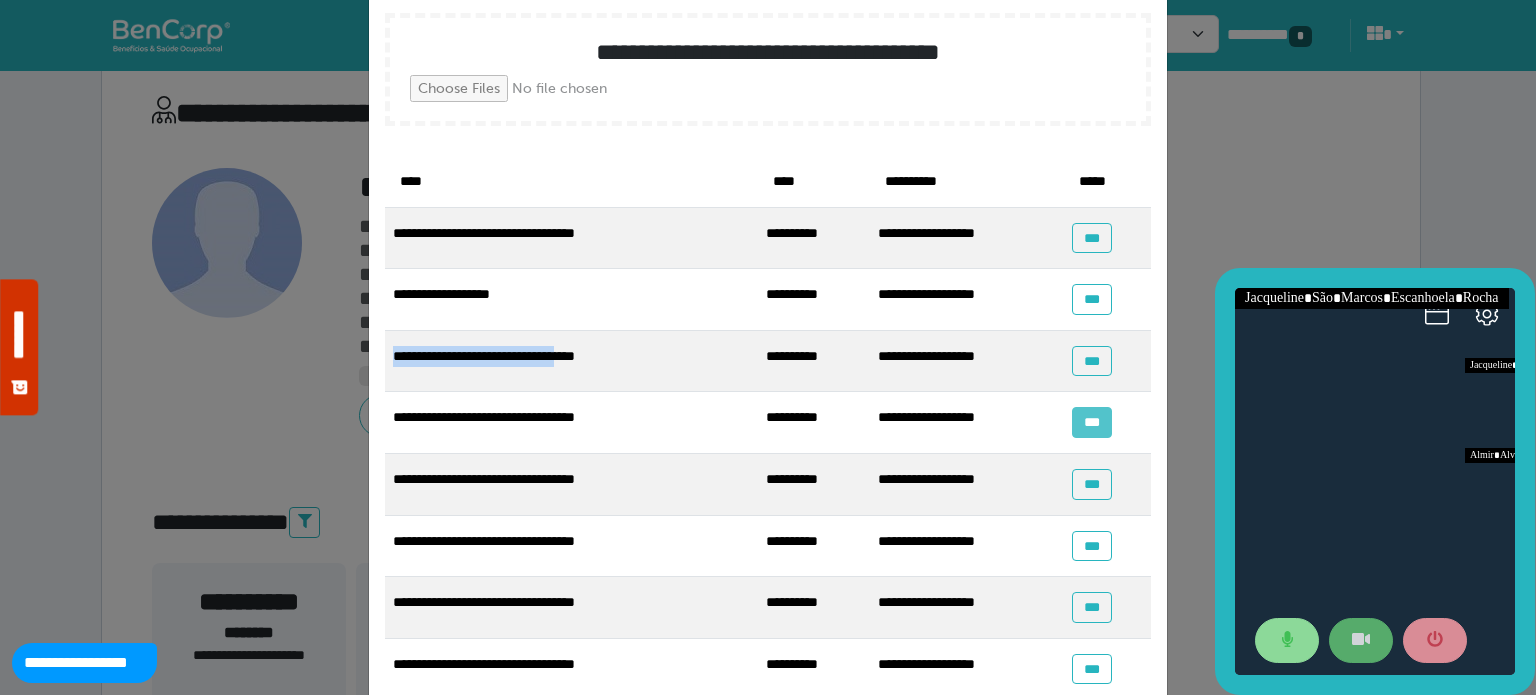 click on "***" at bounding box center (1091, 422) 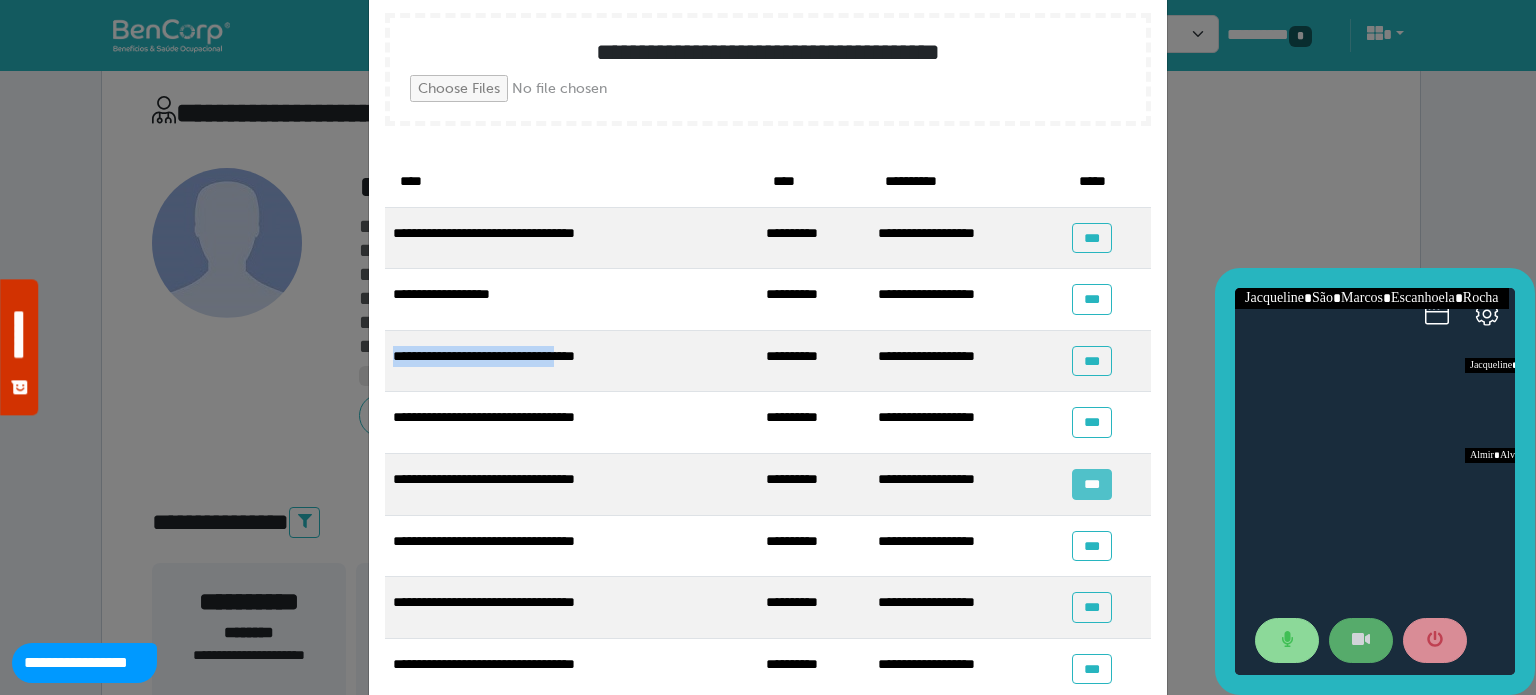 click on "***" at bounding box center [1091, 484] 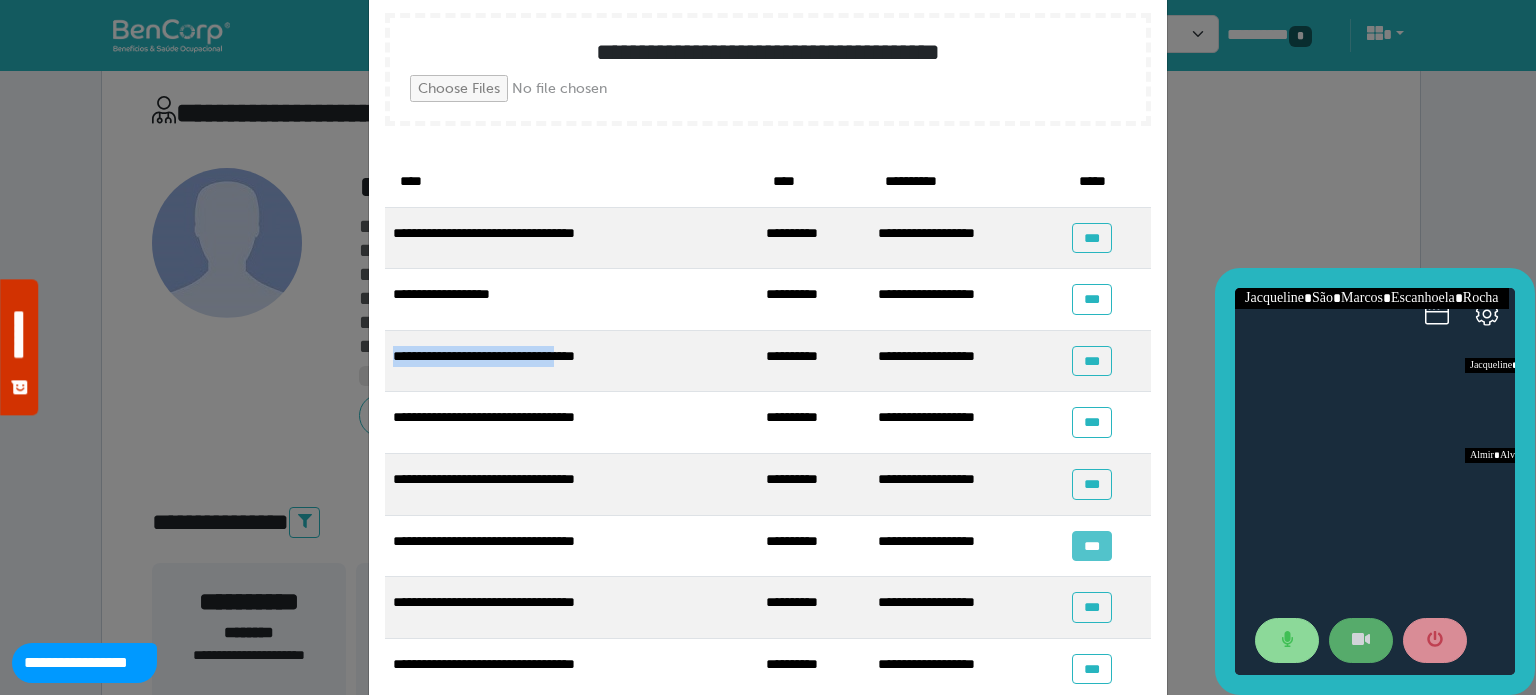 click on "***" at bounding box center (1091, 546) 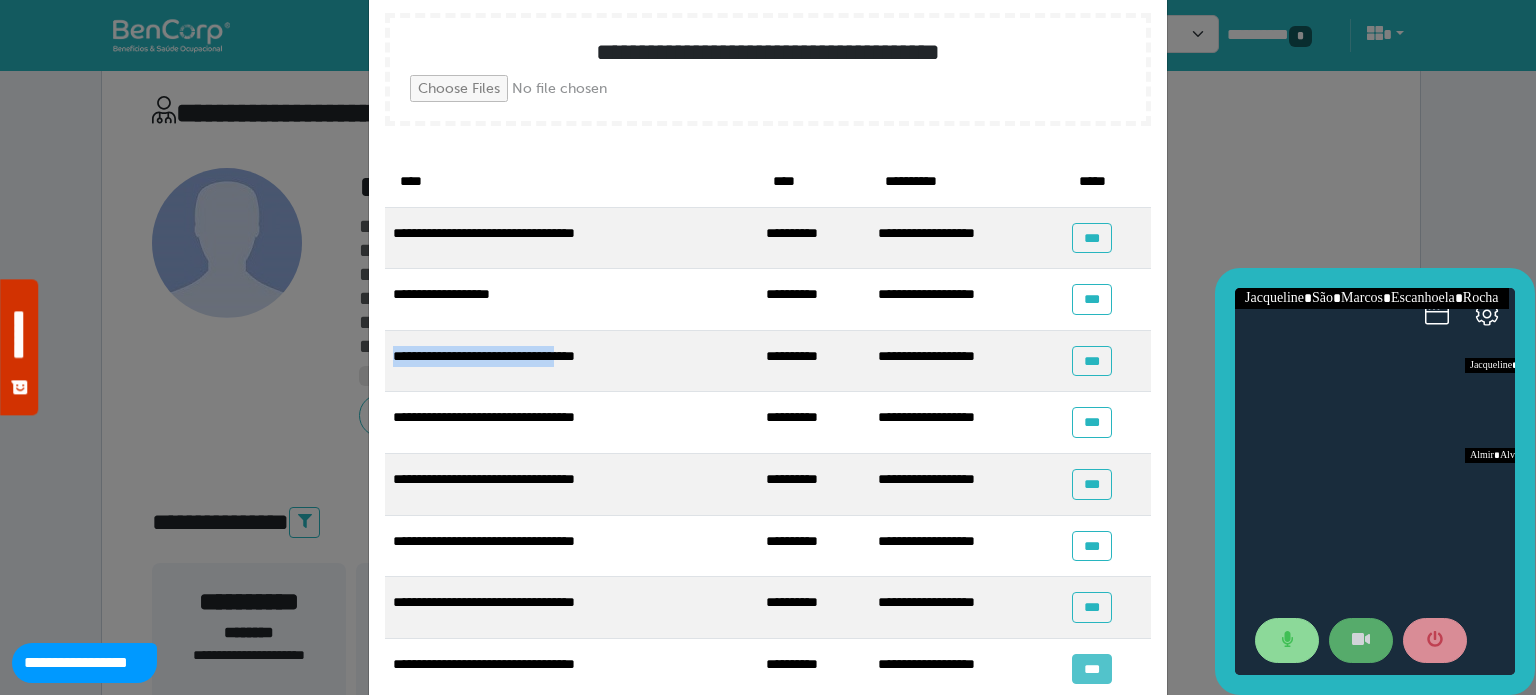 click on "***" at bounding box center (1091, 669) 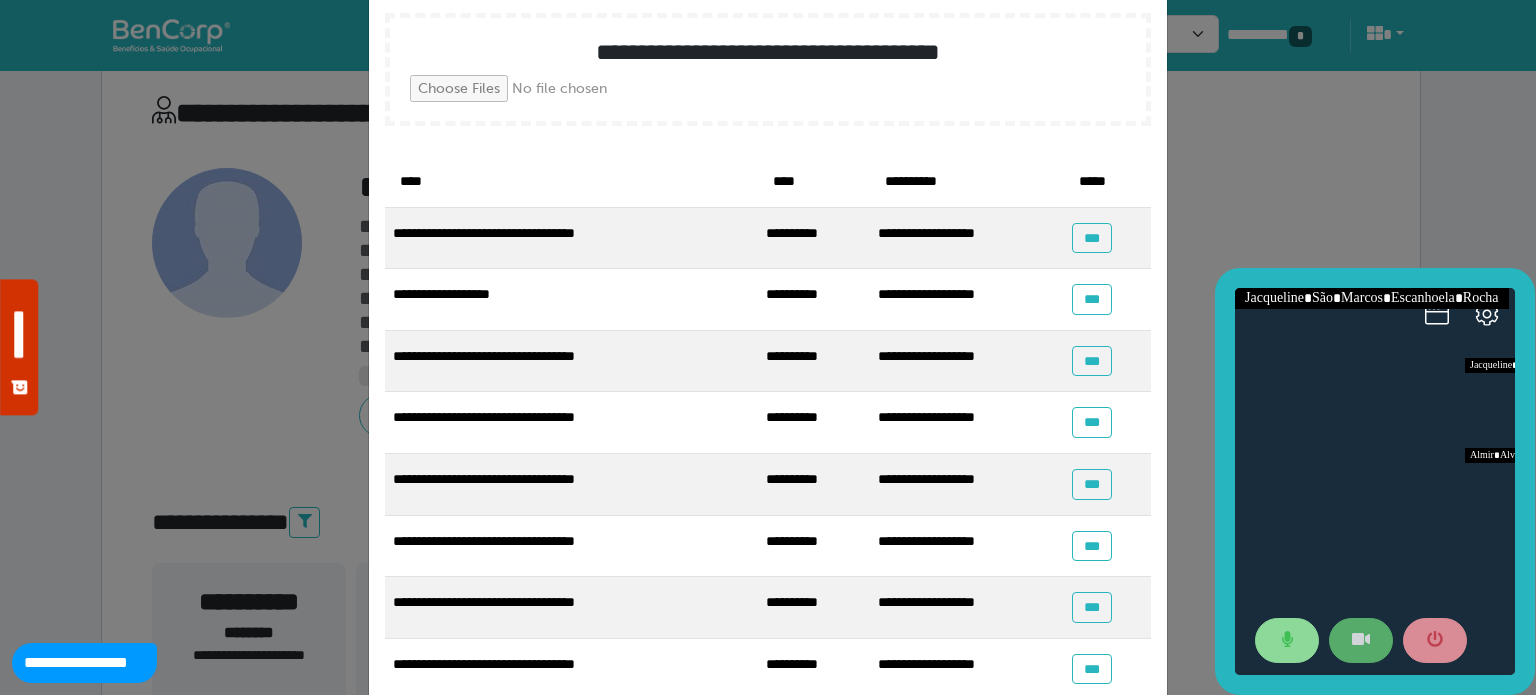 click on "**********" at bounding box center (768, 347) 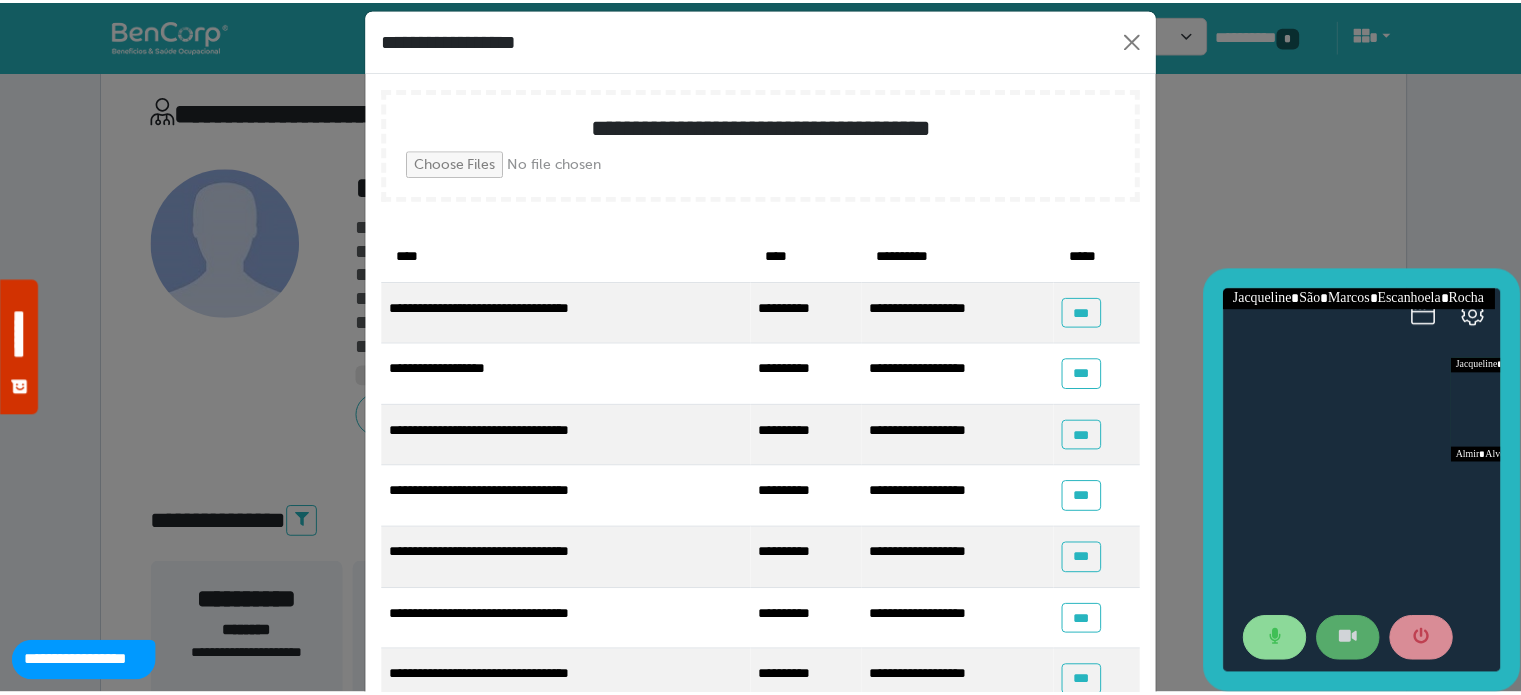 scroll, scrollTop: 0, scrollLeft: 0, axis: both 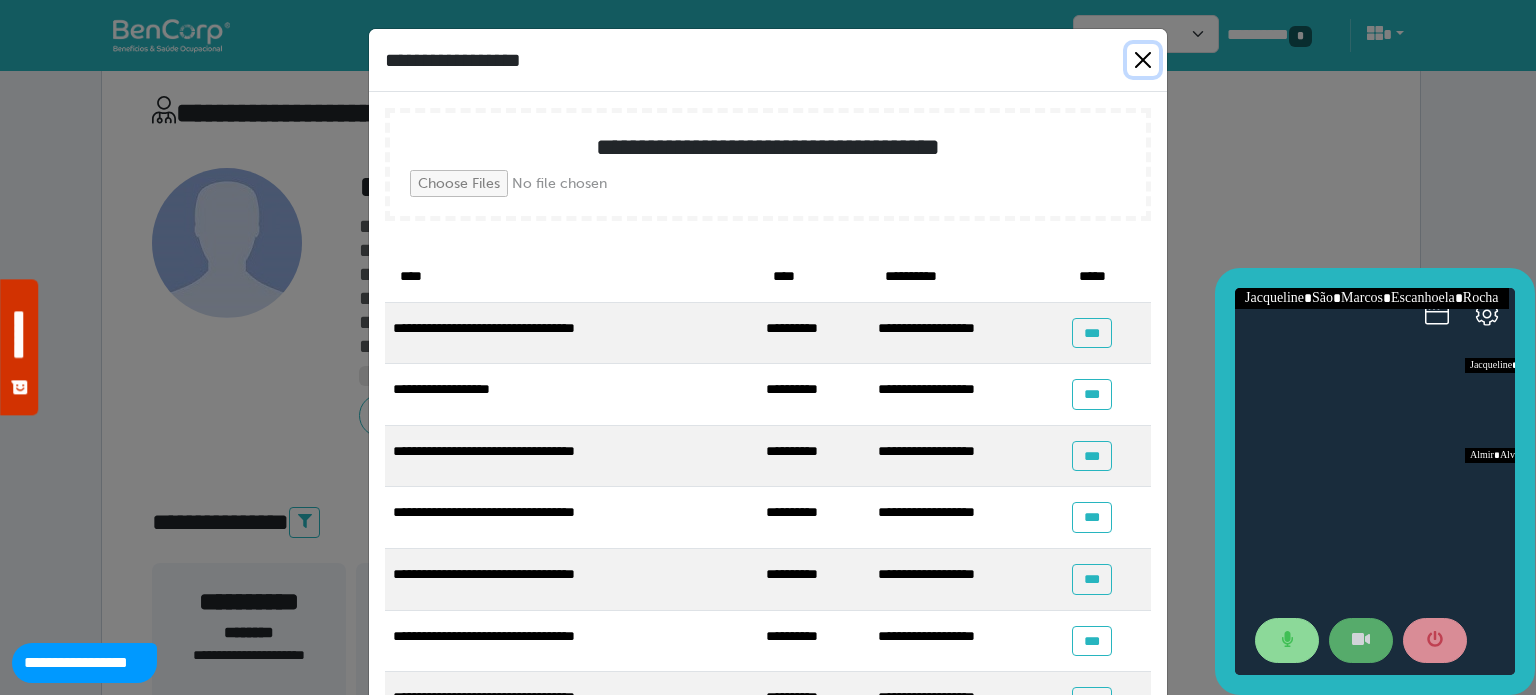 click at bounding box center [1143, 60] 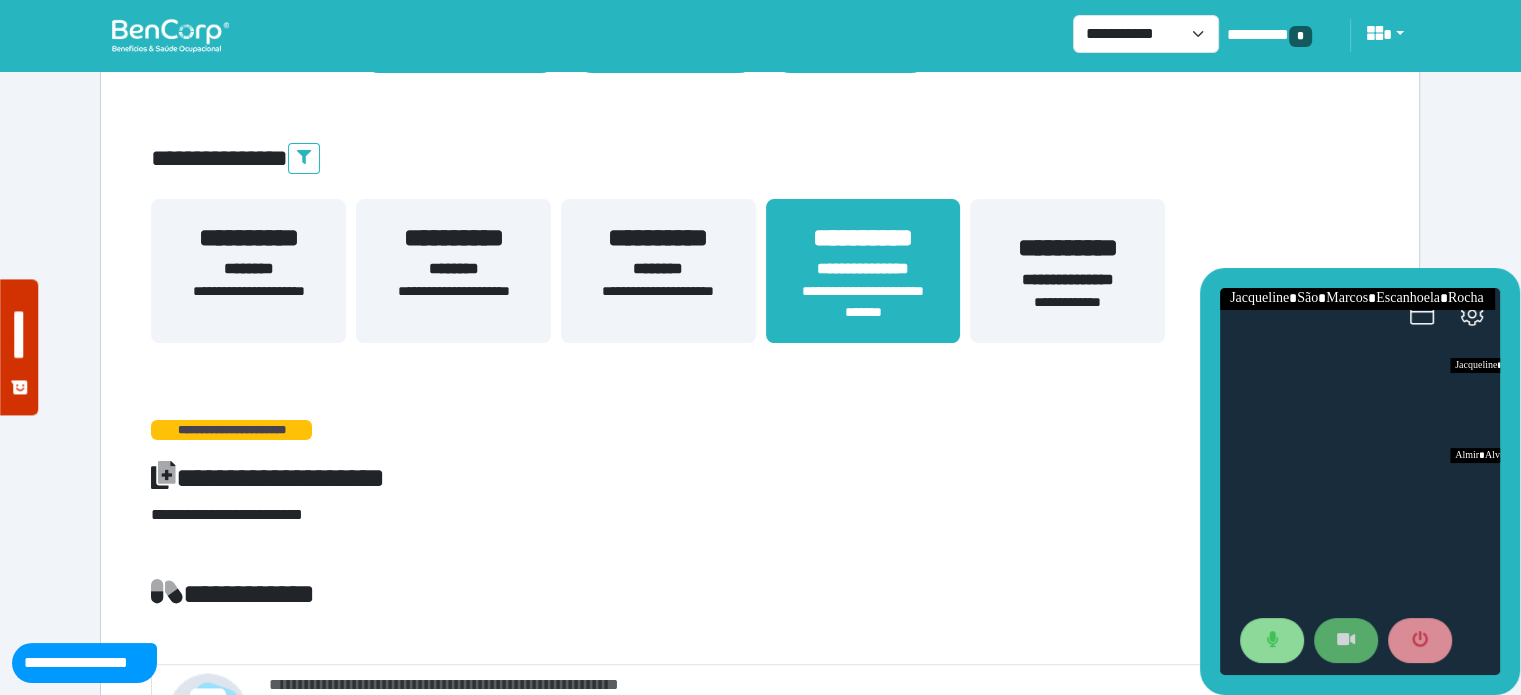 scroll, scrollTop: 411, scrollLeft: 0, axis: vertical 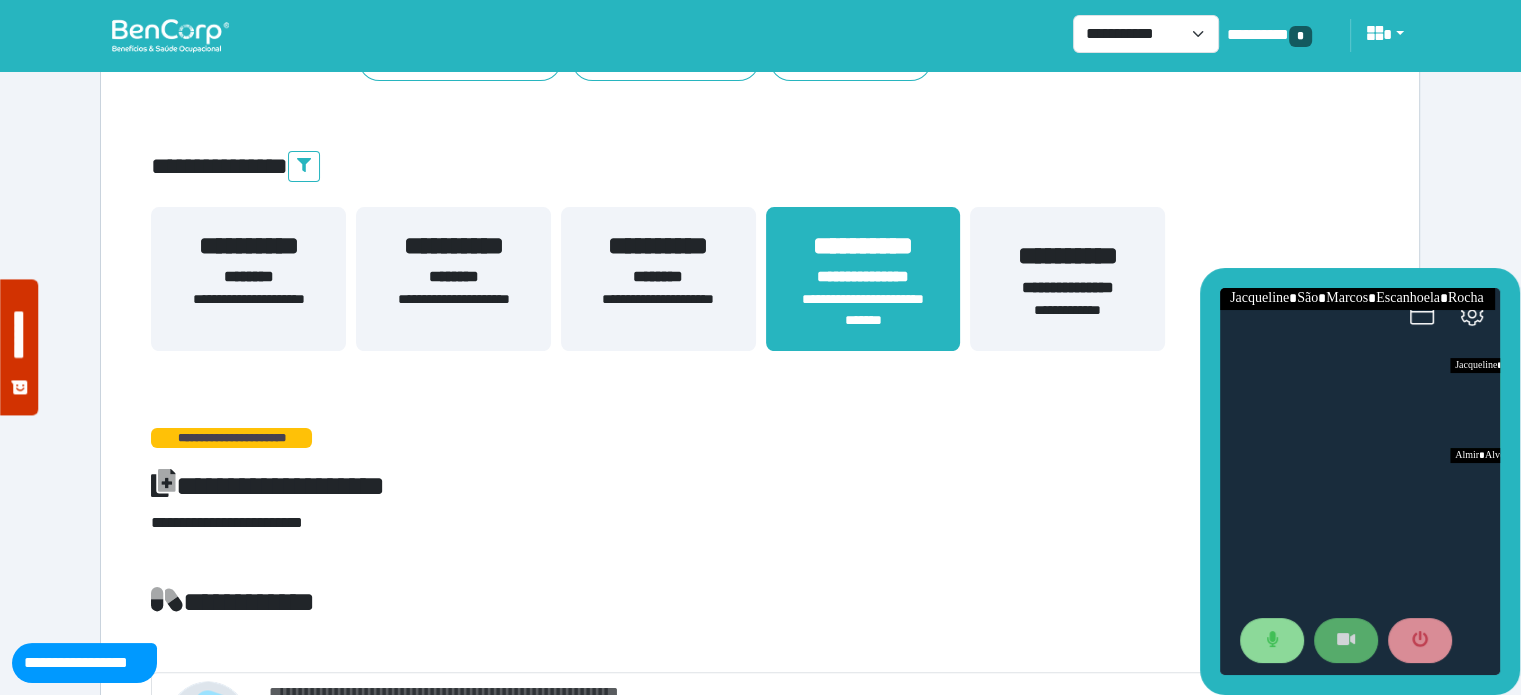 click on "**********" at bounding box center (1067, 279) 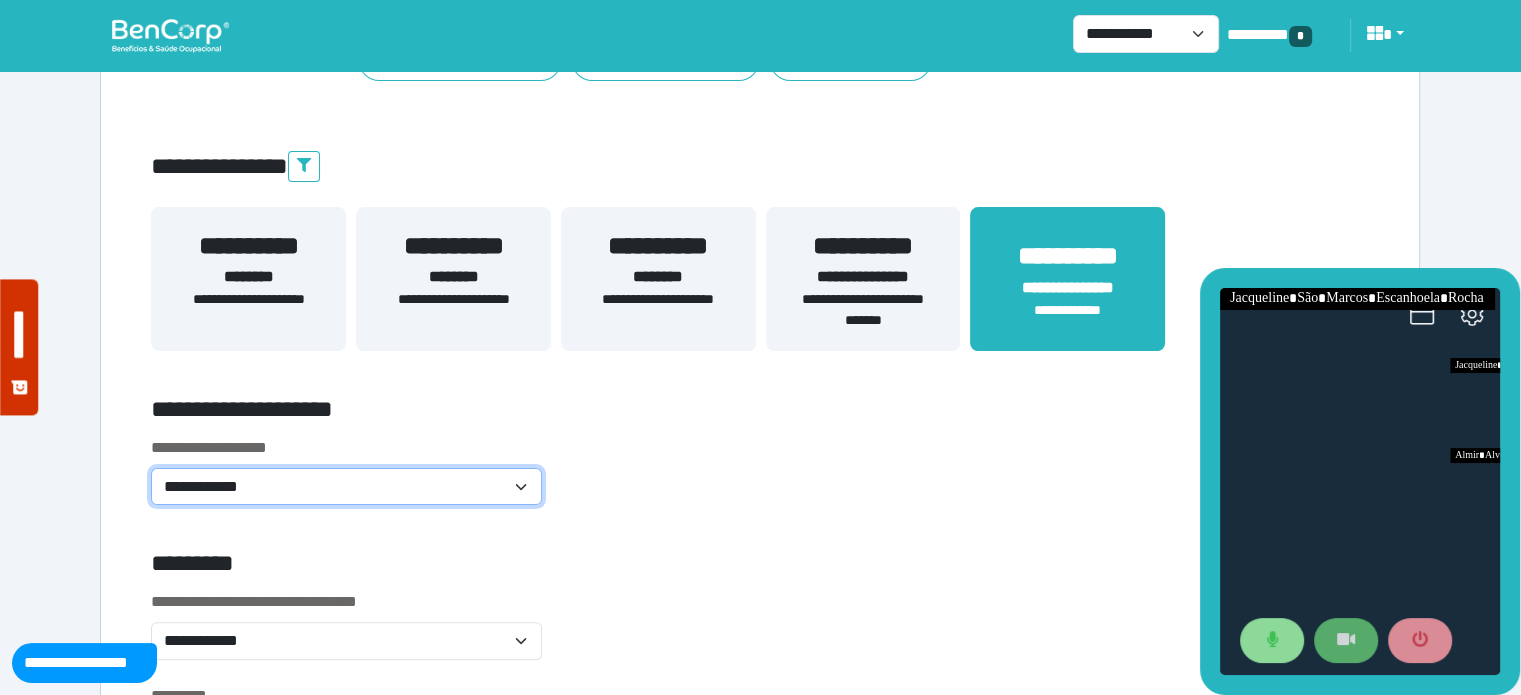 click on "**********" at bounding box center [346, 487] 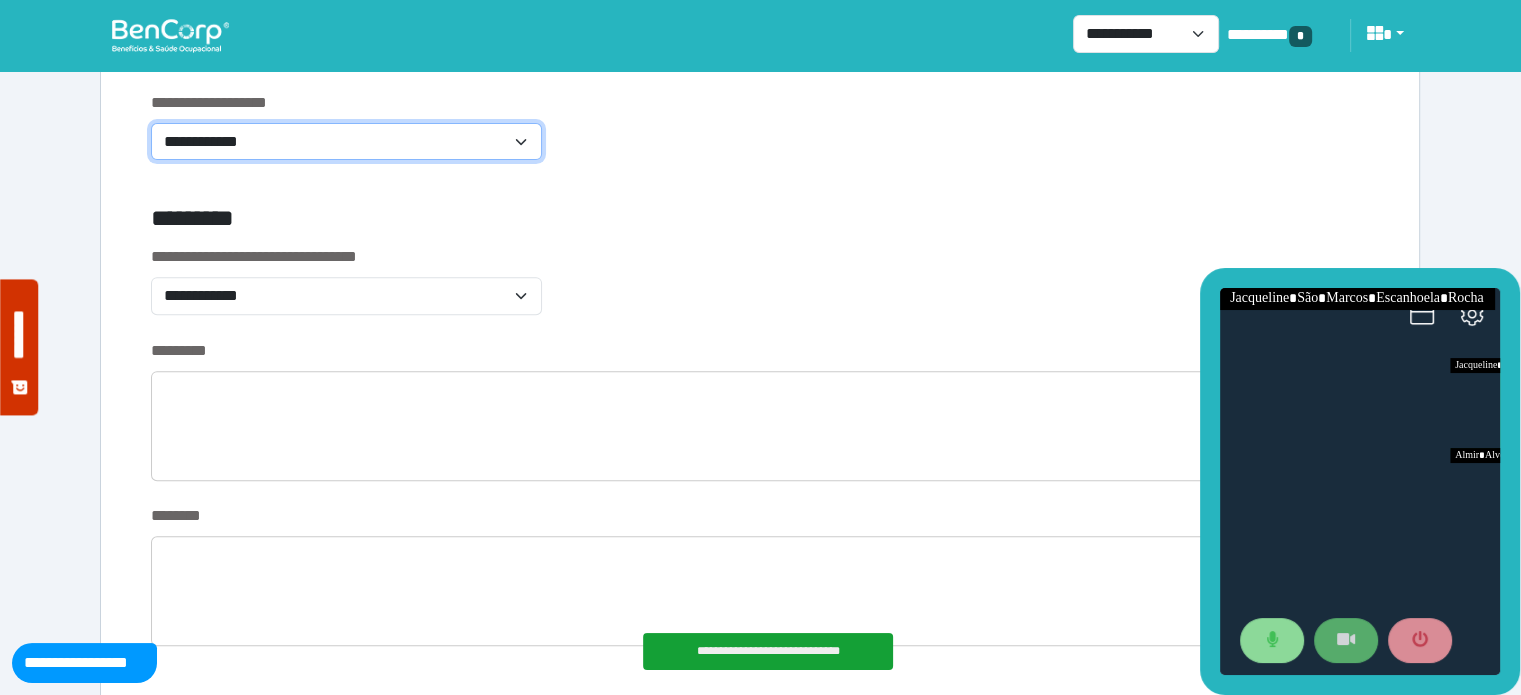 scroll, scrollTop: 766, scrollLeft: 0, axis: vertical 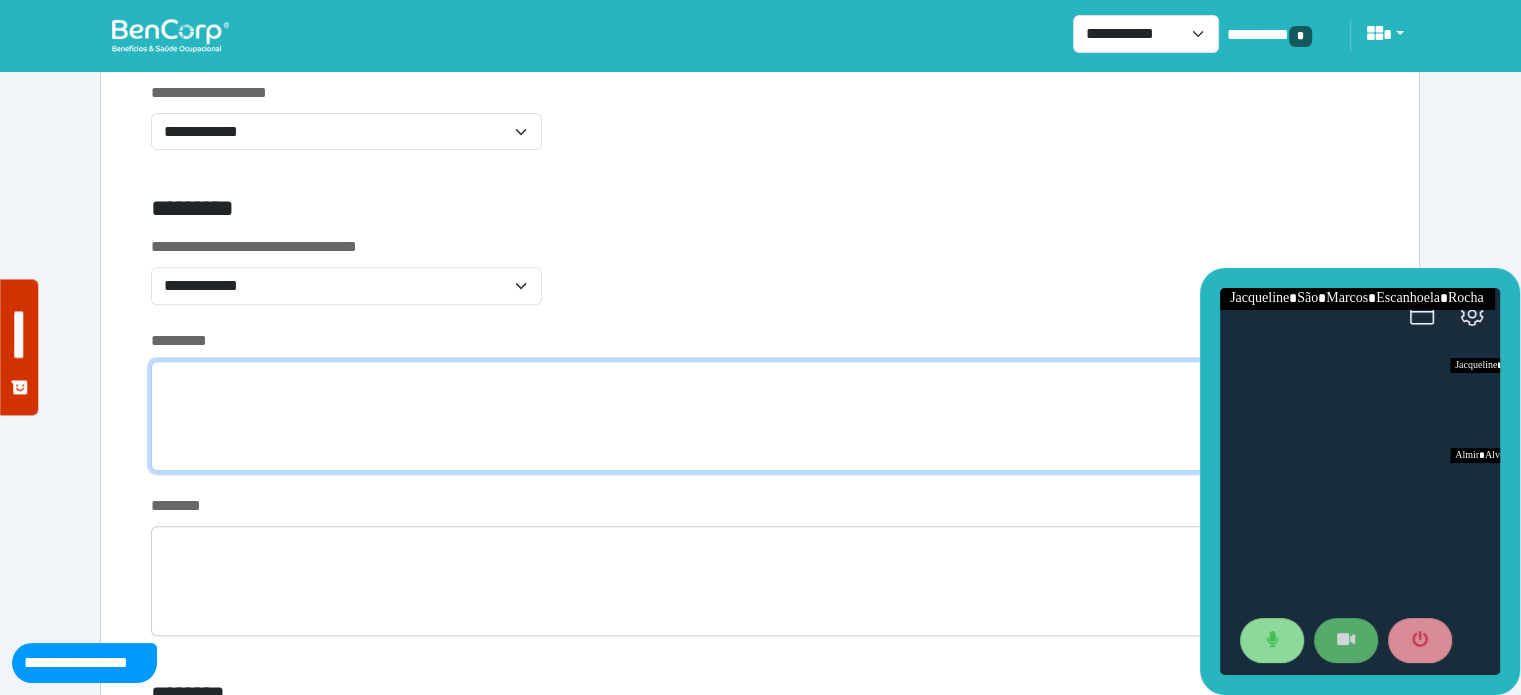 click at bounding box center (760, 416) 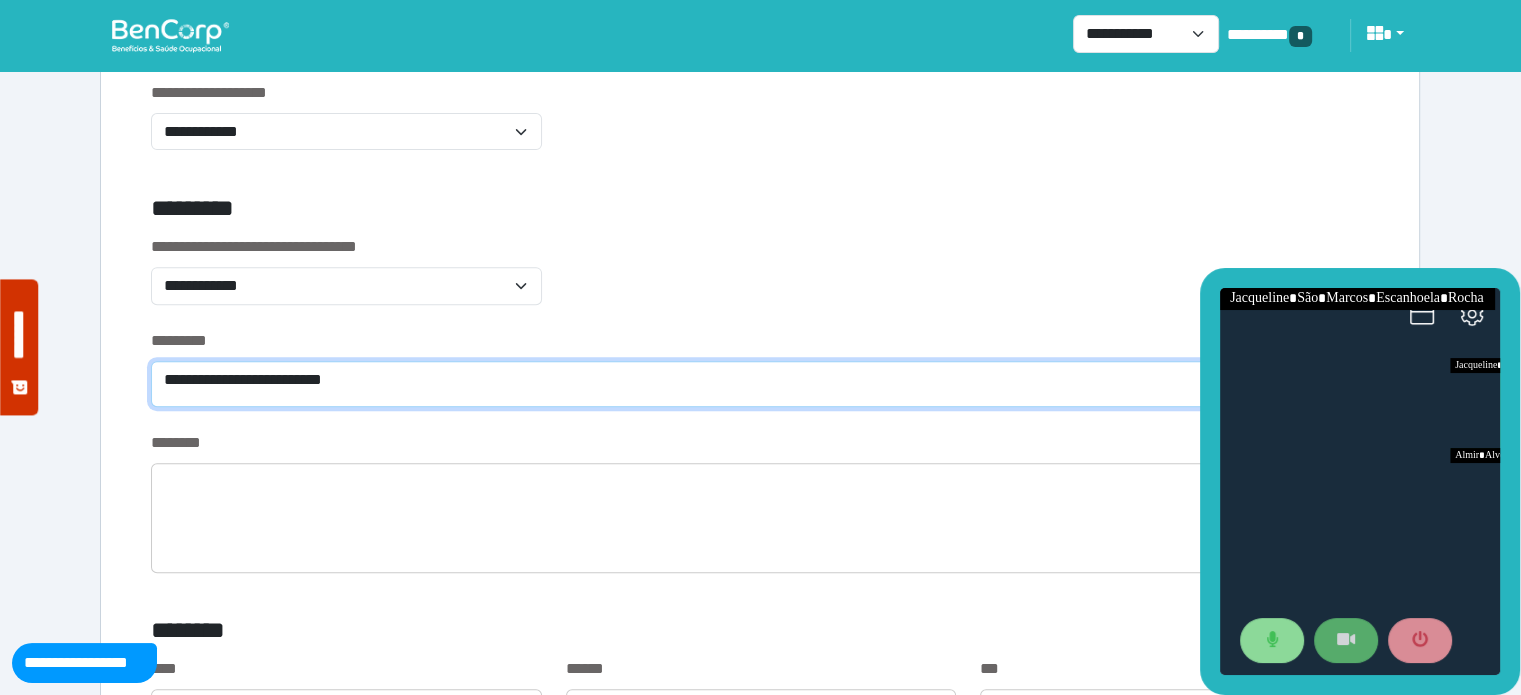 scroll, scrollTop: 0, scrollLeft: 0, axis: both 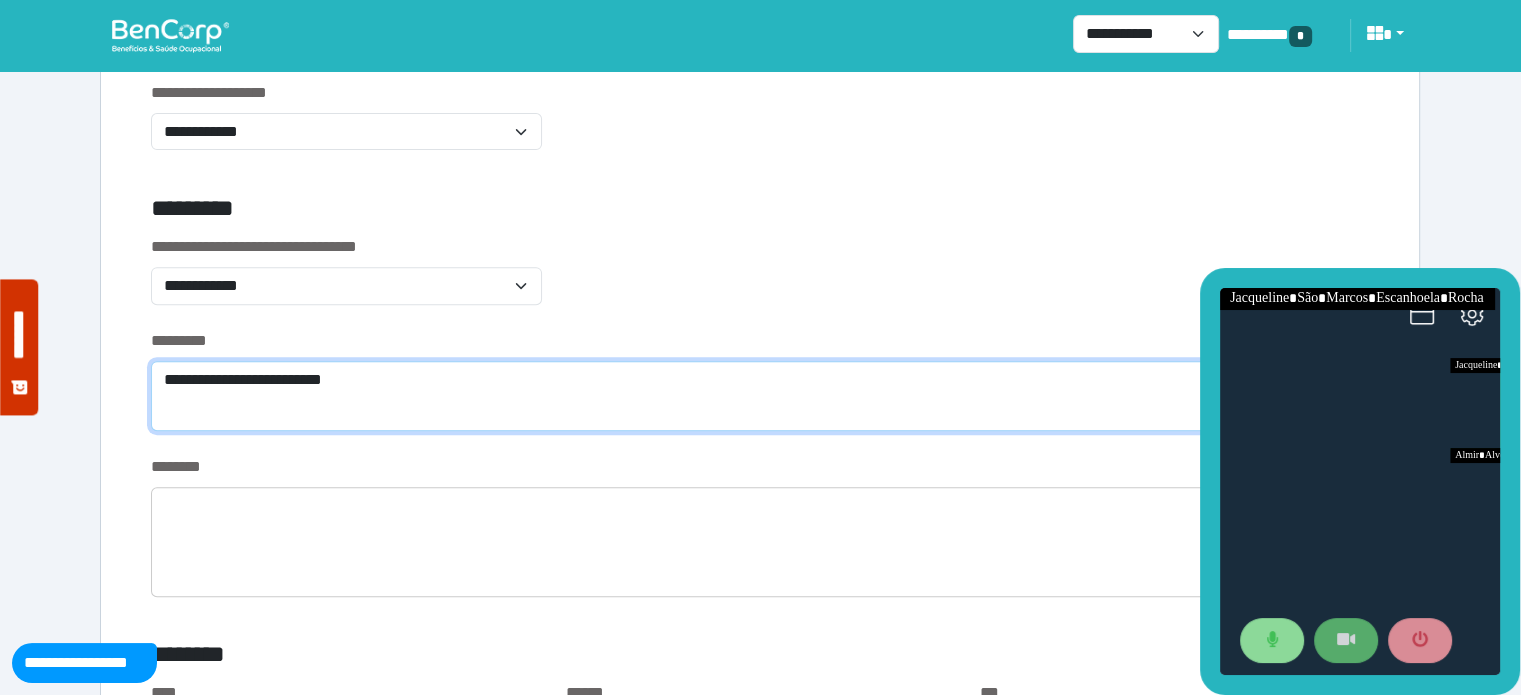 type on "**********" 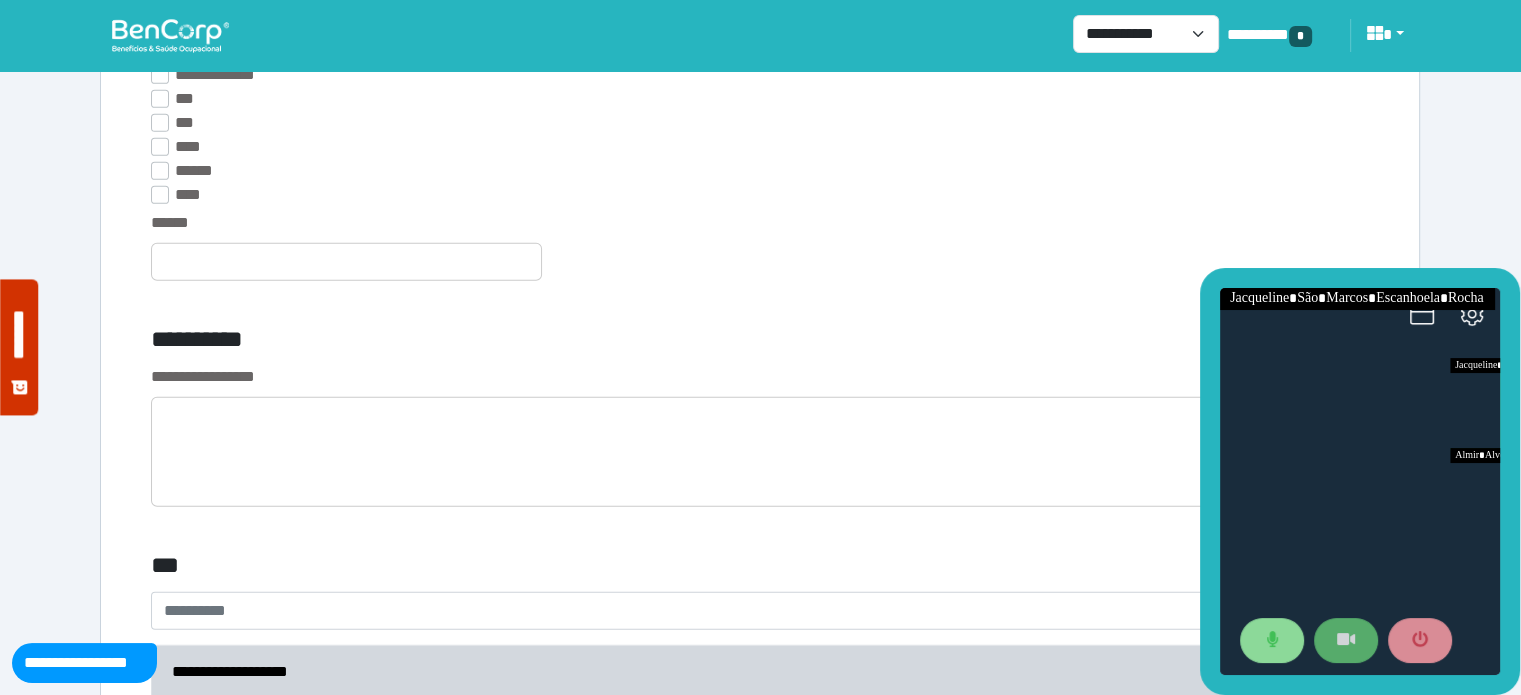scroll, scrollTop: 5708, scrollLeft: 0, axis: vertical 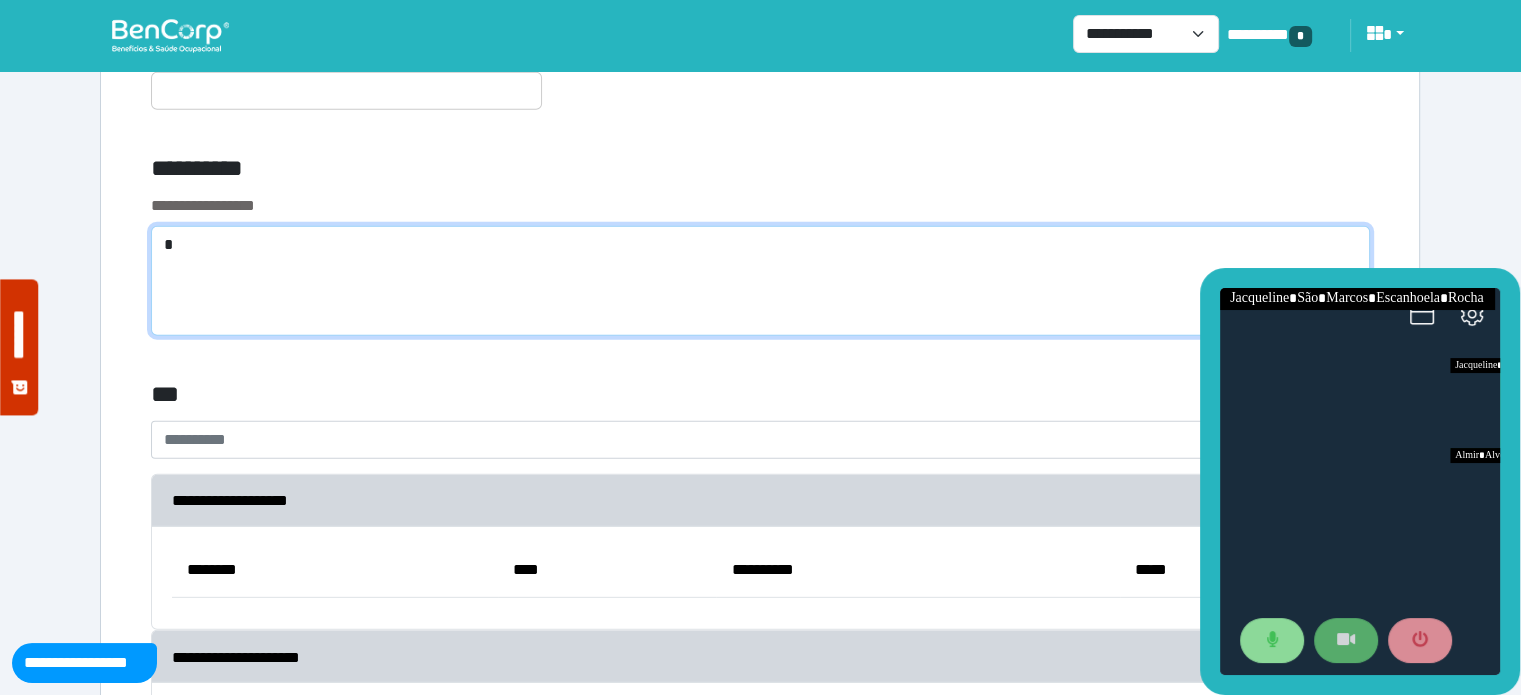 click on "*" at bounding box center (760, 281) 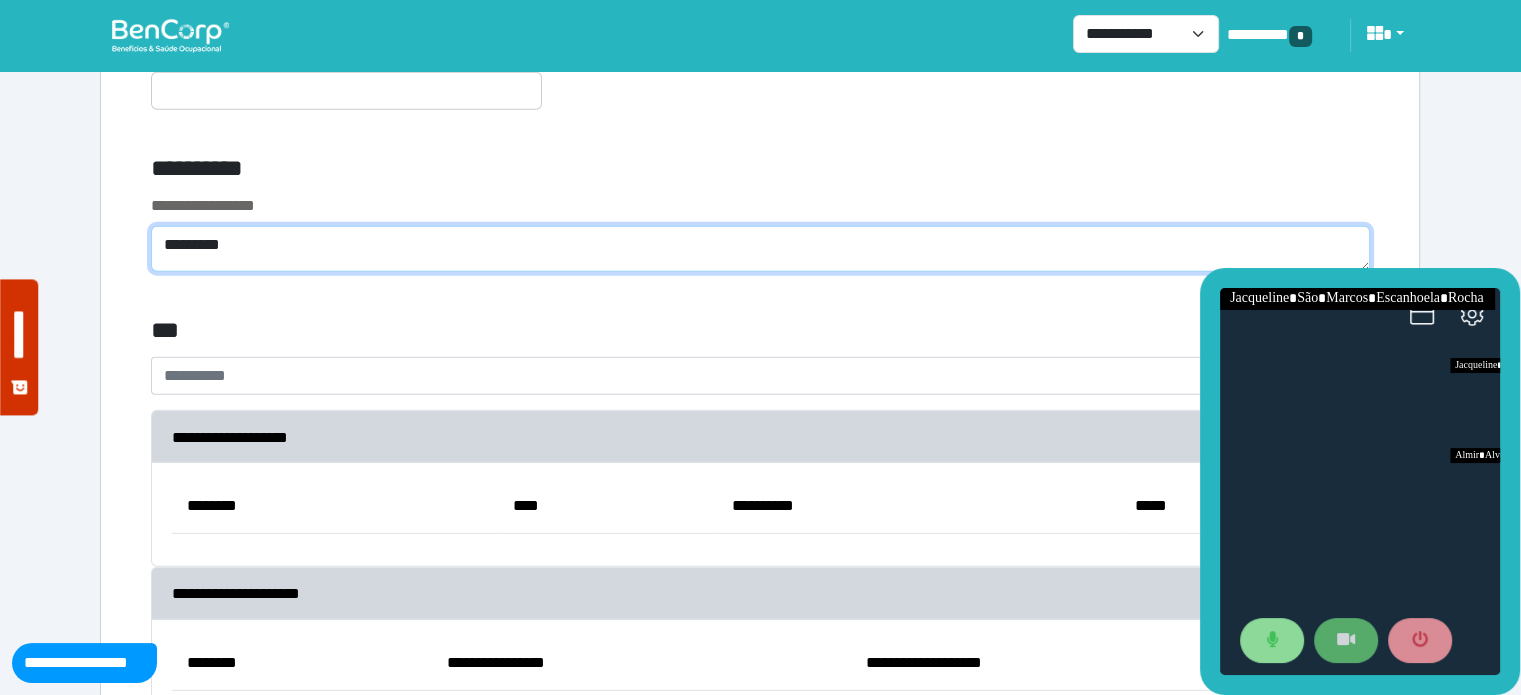 type on "********" 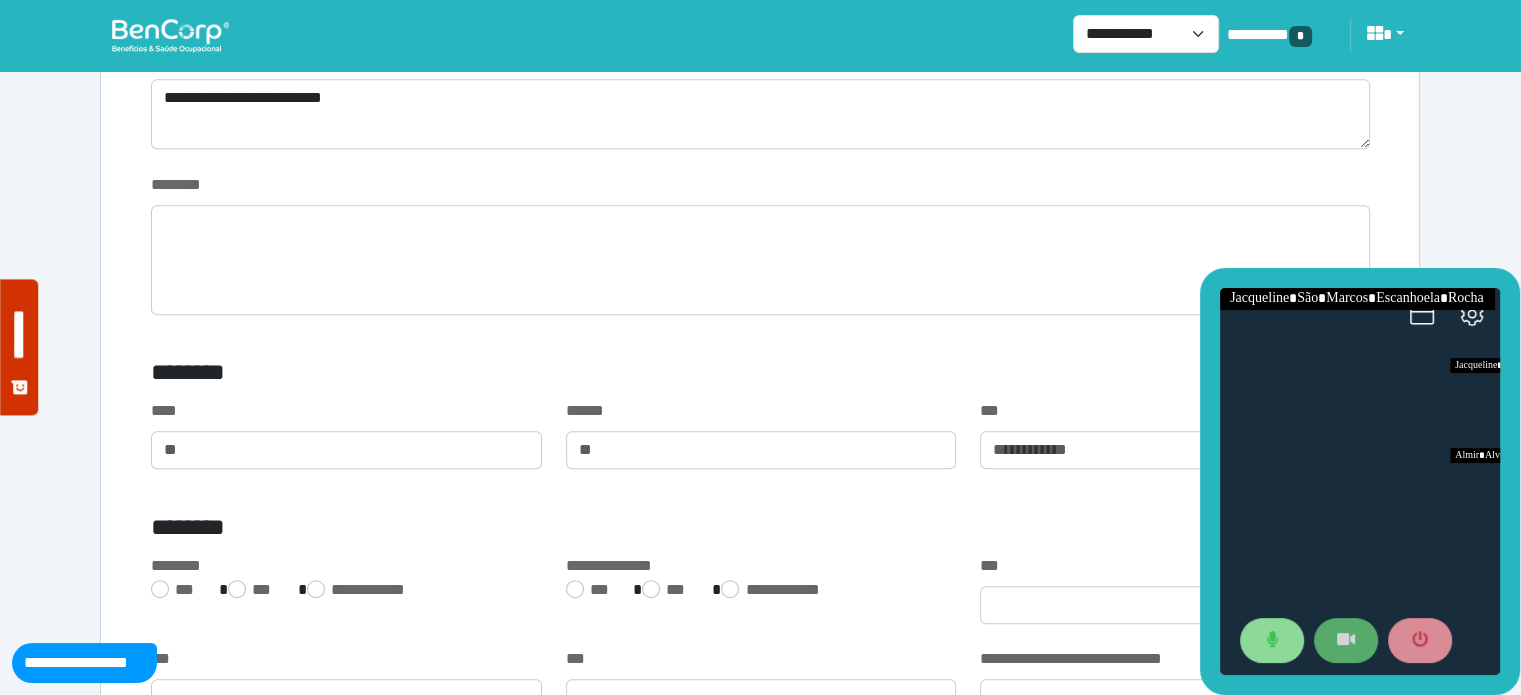 scroll, scrollTop: 1058, scrollLeft: 0, axis: vertical 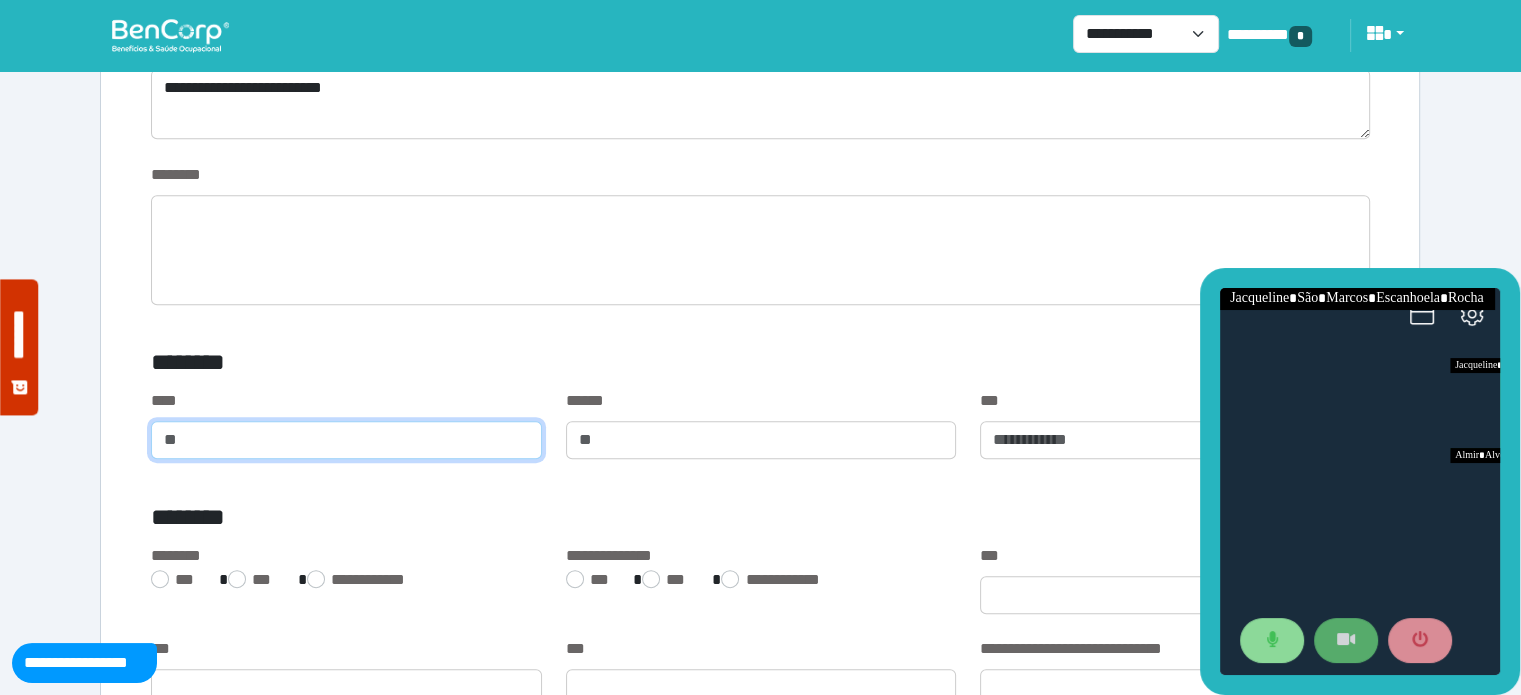click at bounding box center (346, 440) 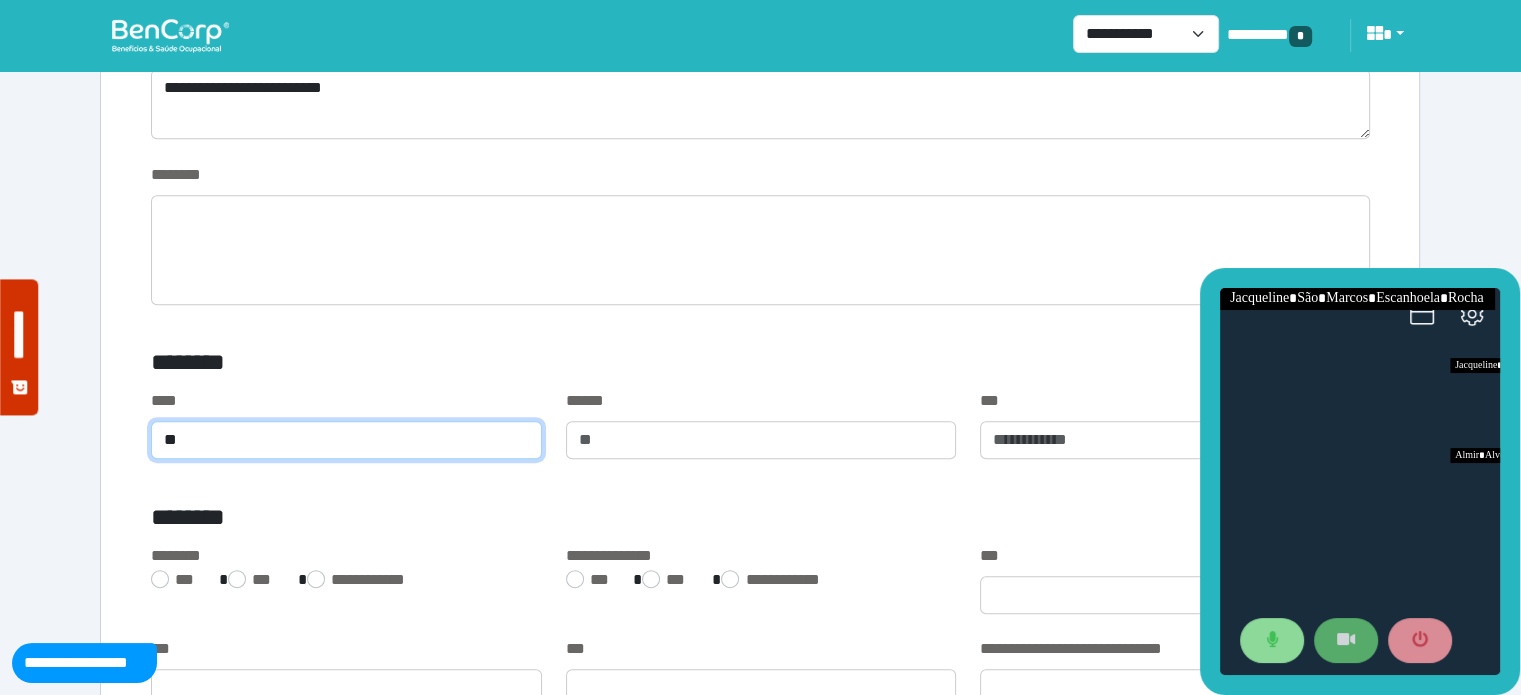 type on "**" 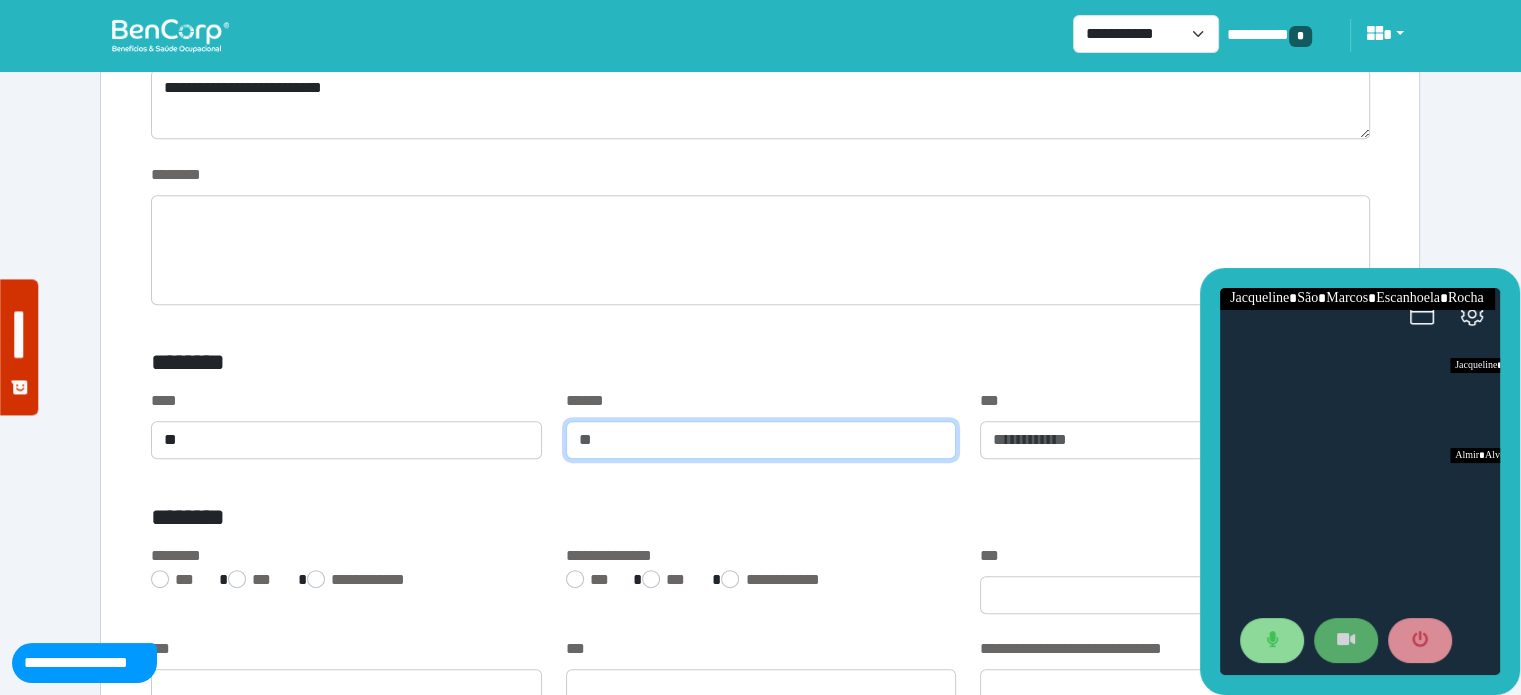 click at bounding box center [761, 440] 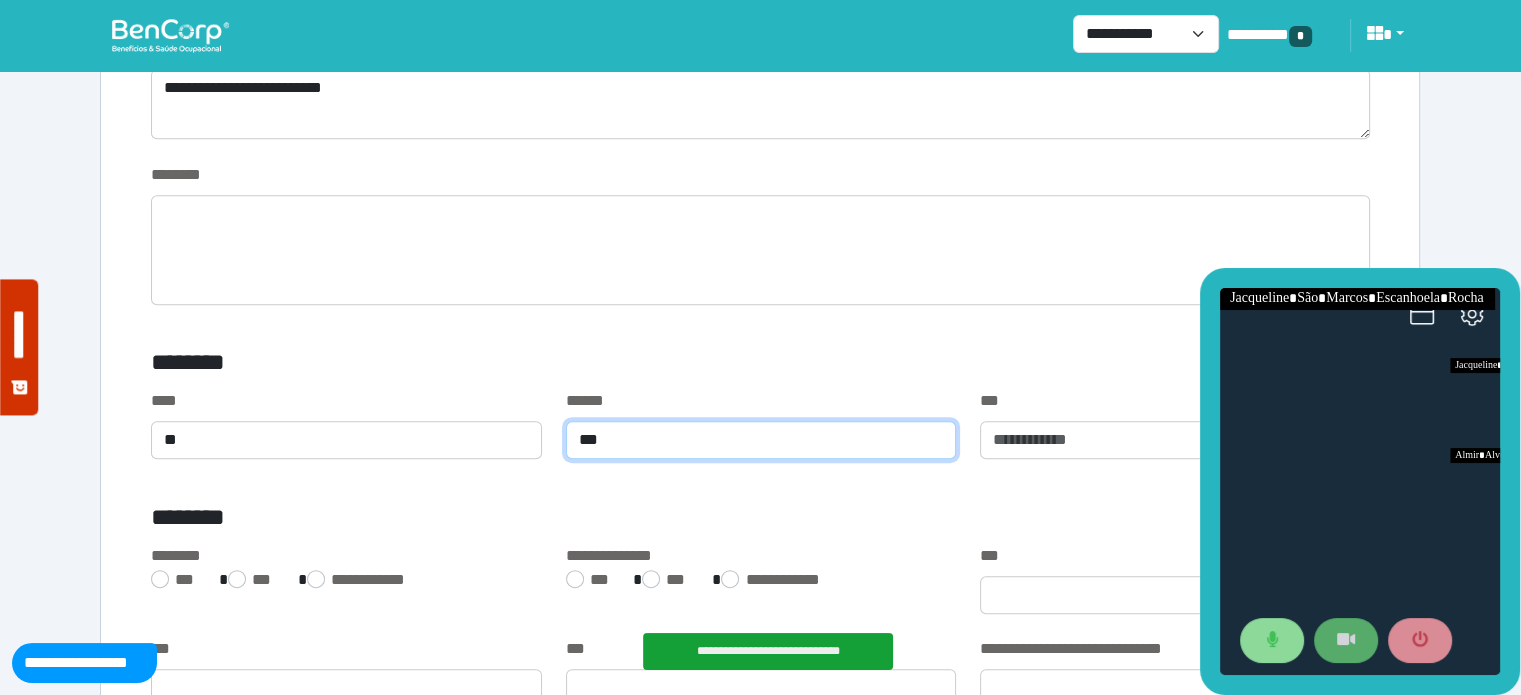 type on "***" 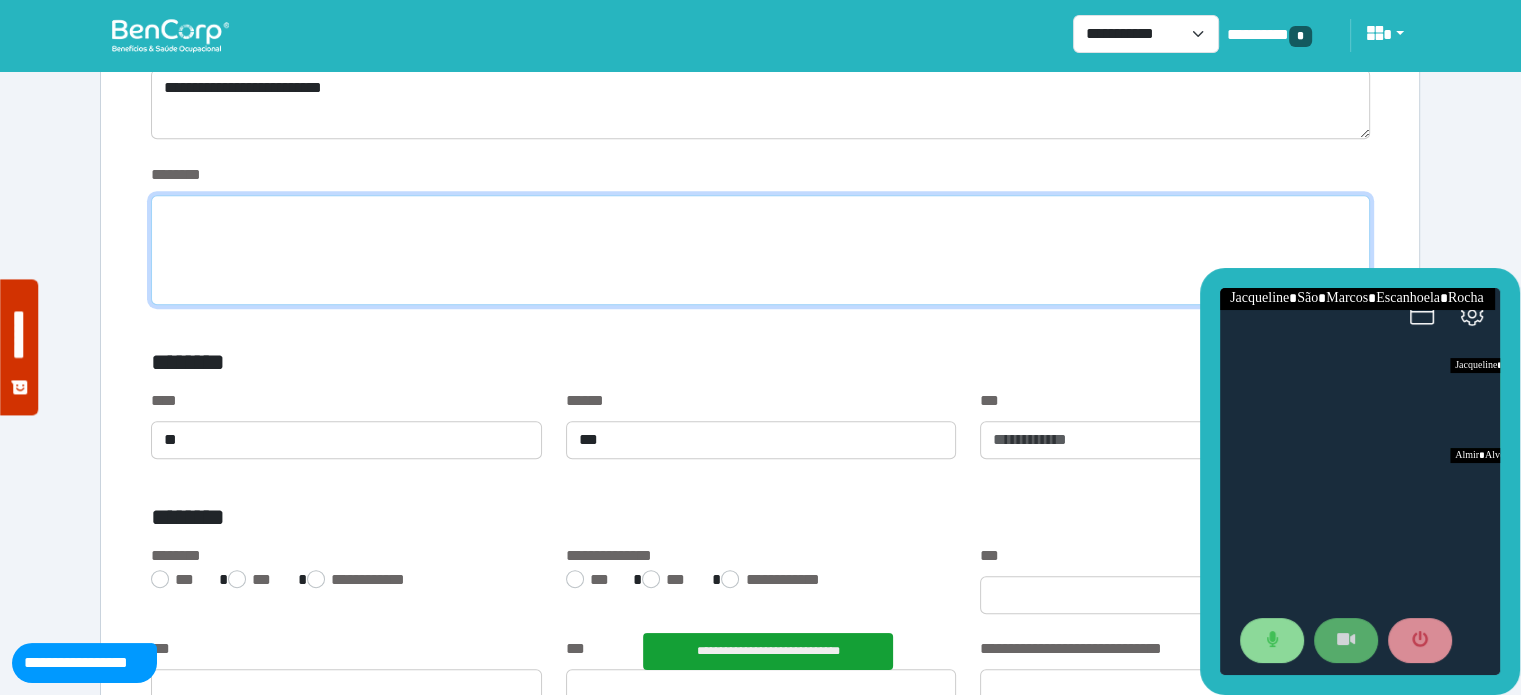 click at bounding box center (760, 250) 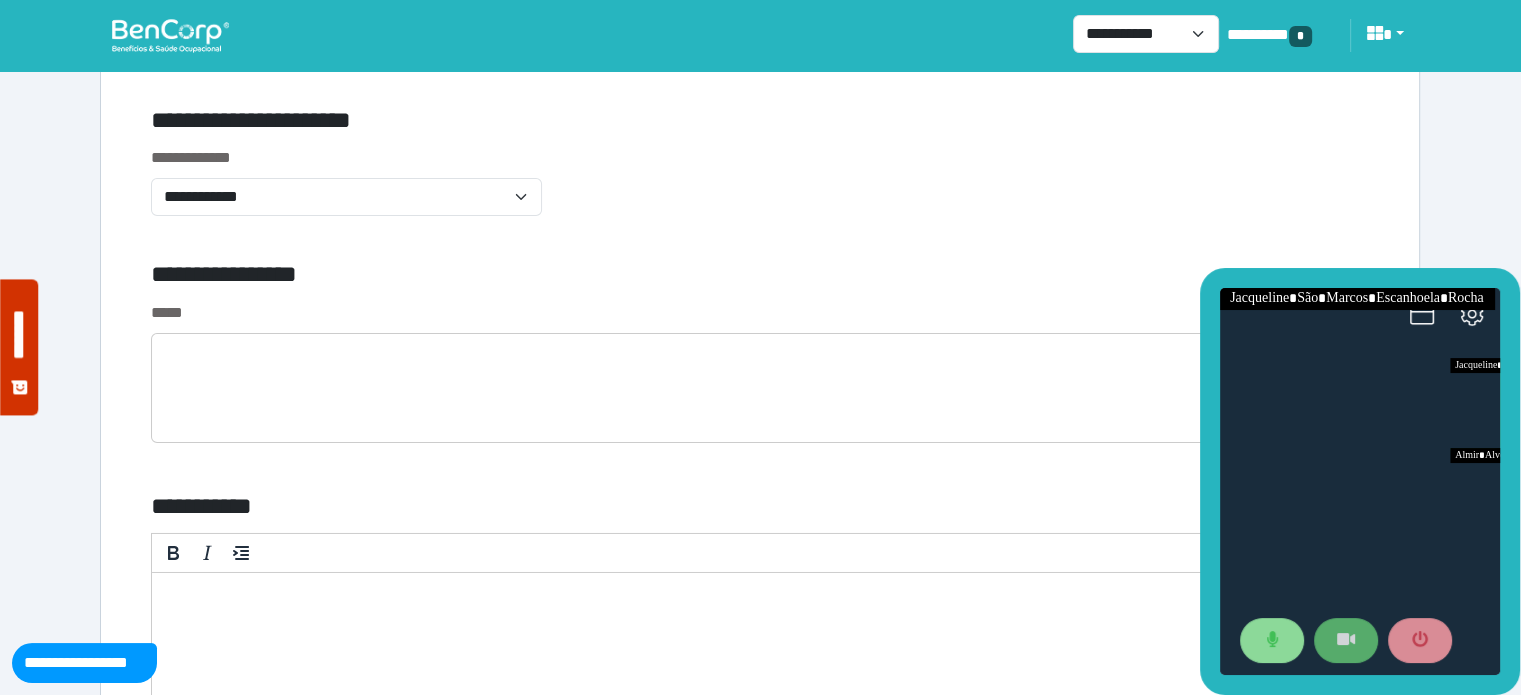 scroll, scrollTop: 6770, scrollLeft: 0, axis: vertical 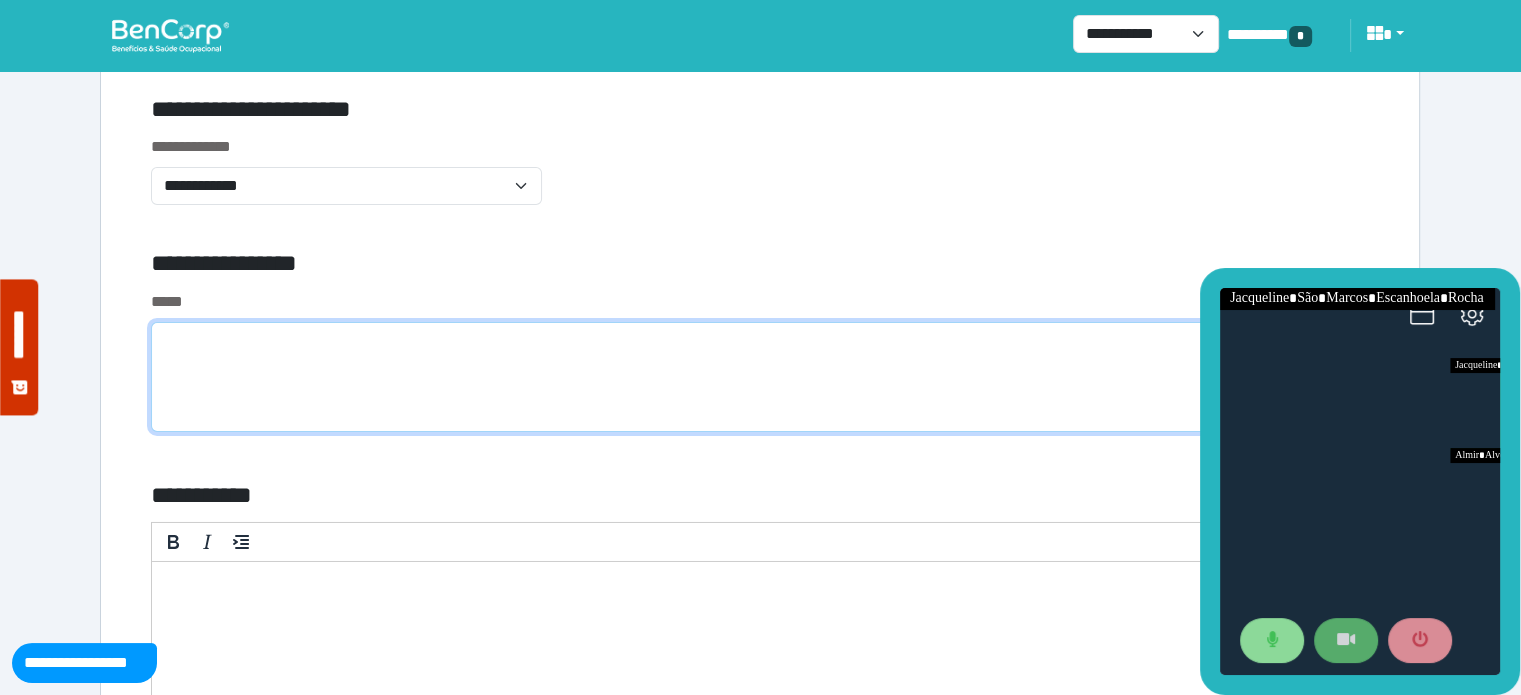 click at bounding box center [760, 377] 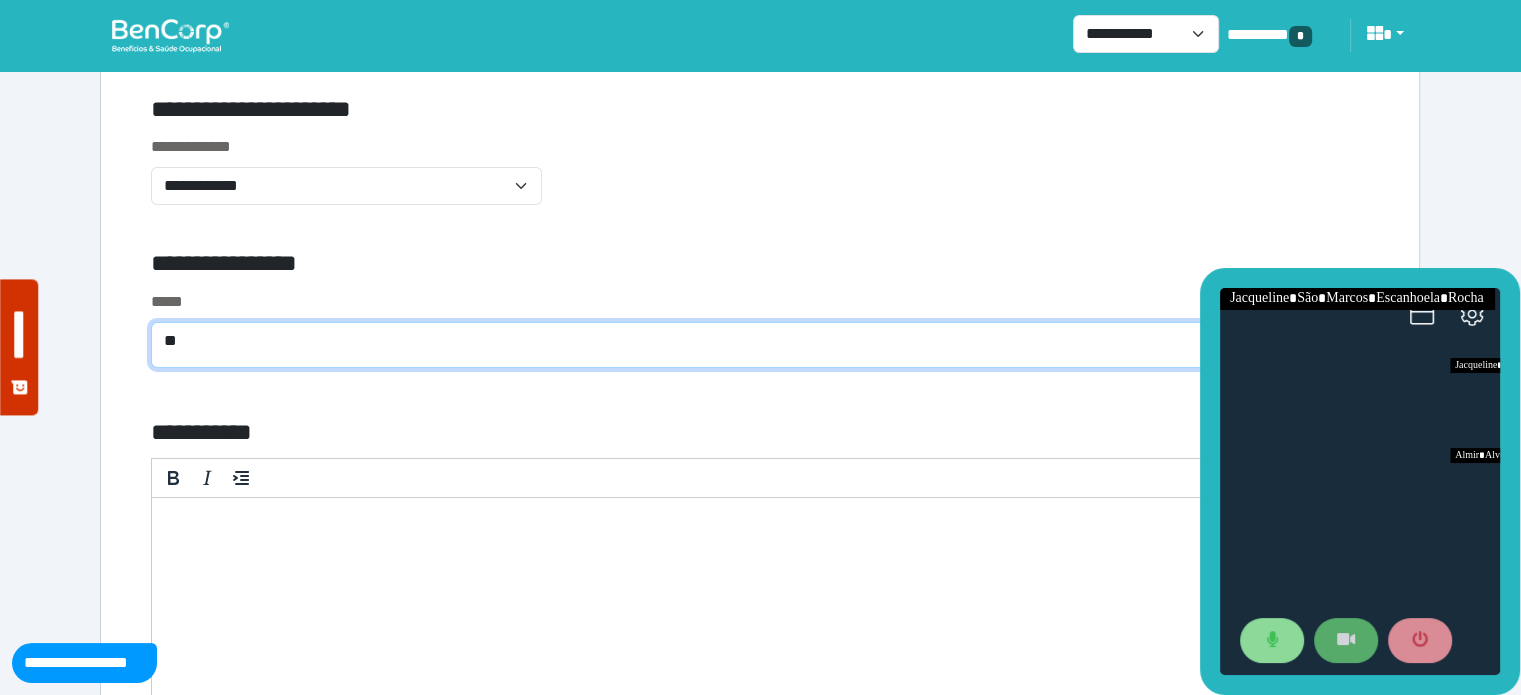 type on "*" 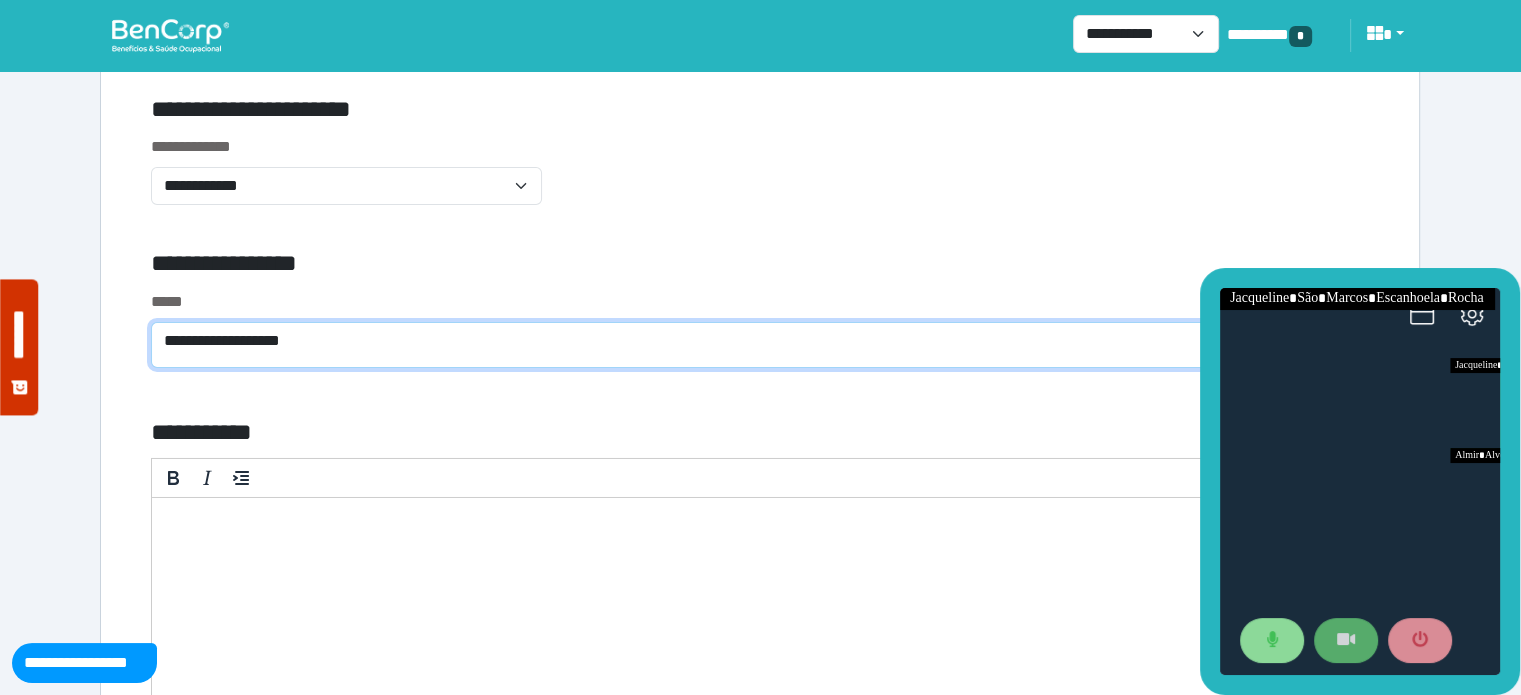 type on "**********" 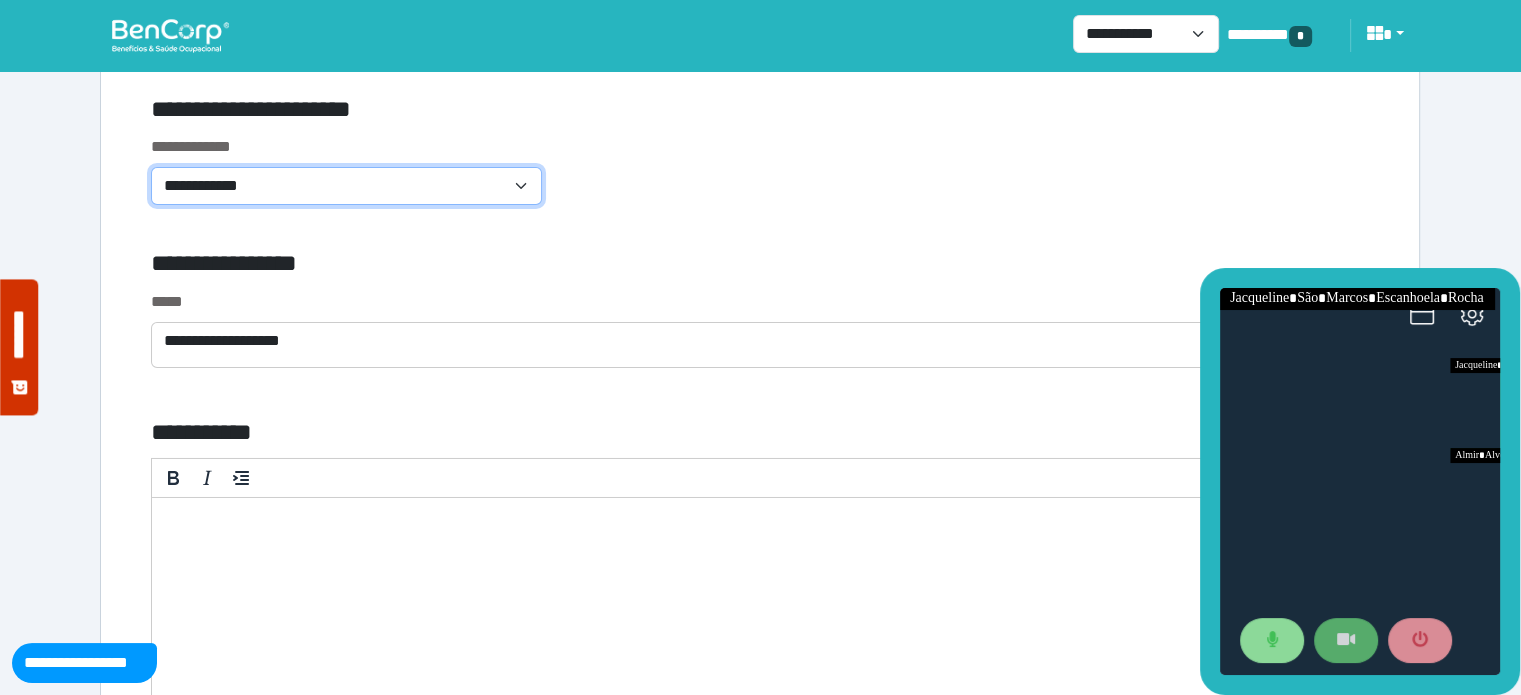 click on "**********" at bounding box center [346, 186] 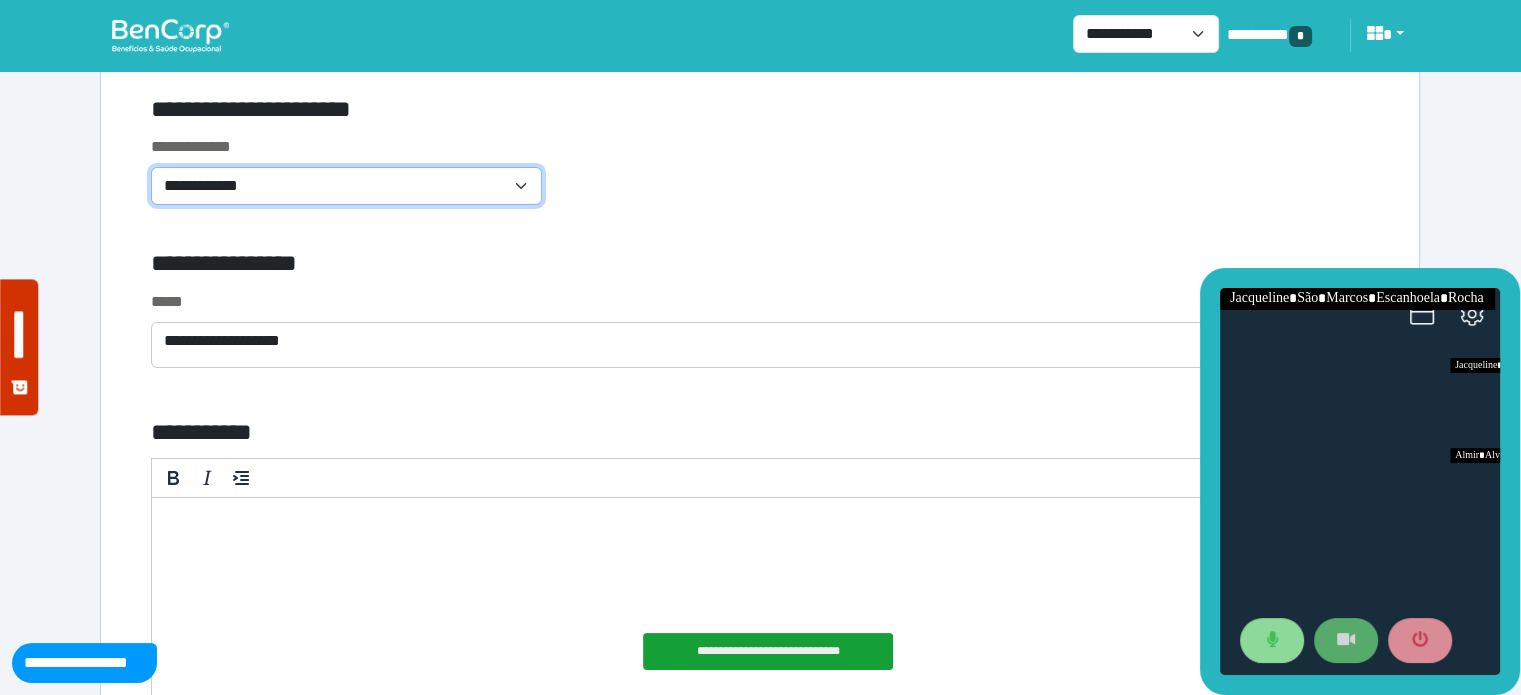 select on "**********" 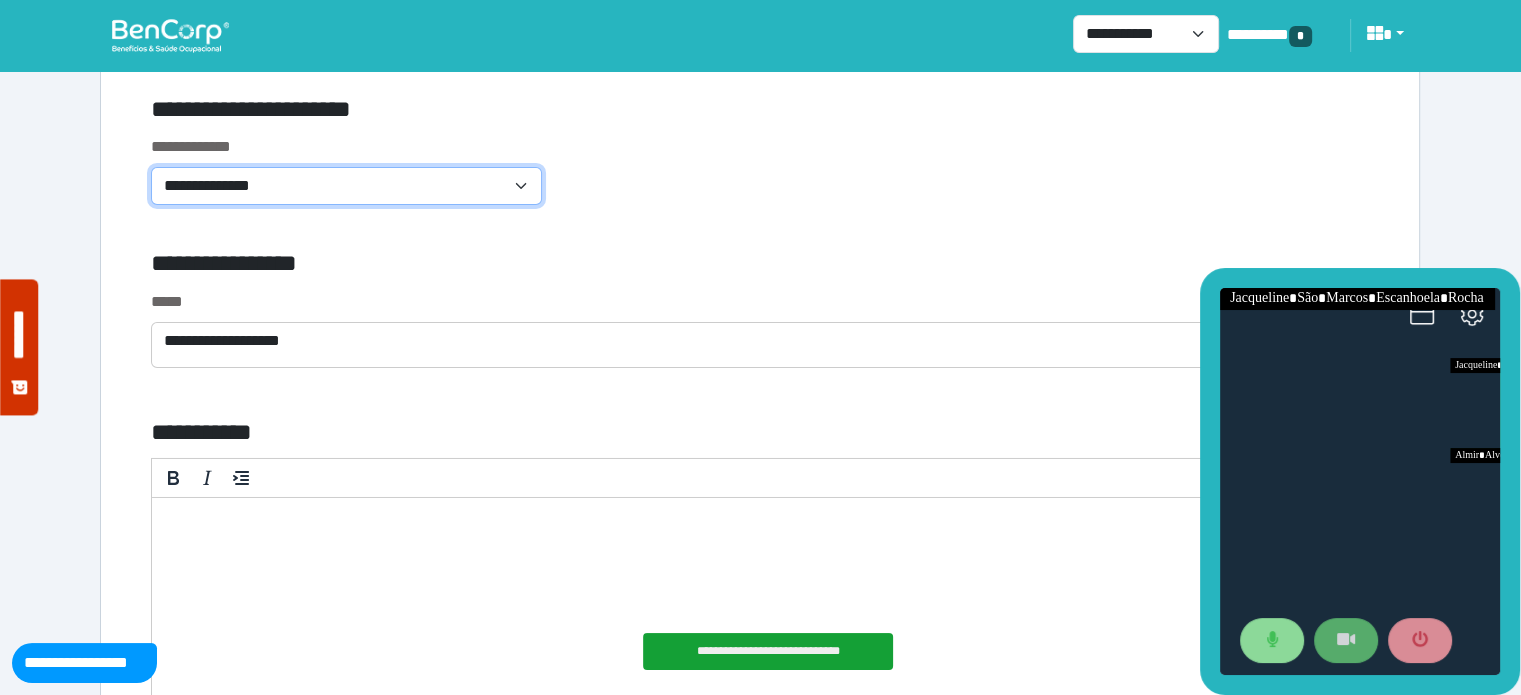 click on "**********" at bounding box center [346, 186] 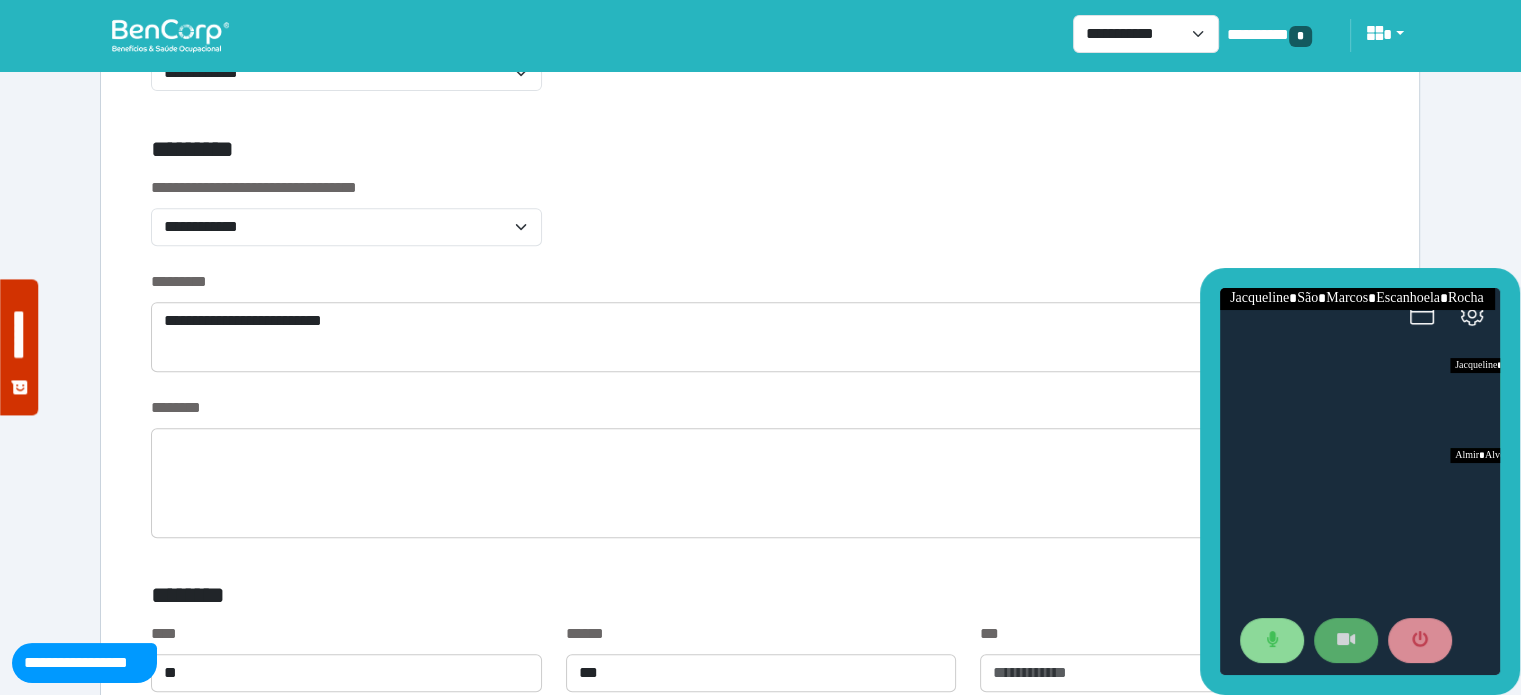 scroll, scrollTop: 804, scrollLeft: 0, axis: vertical 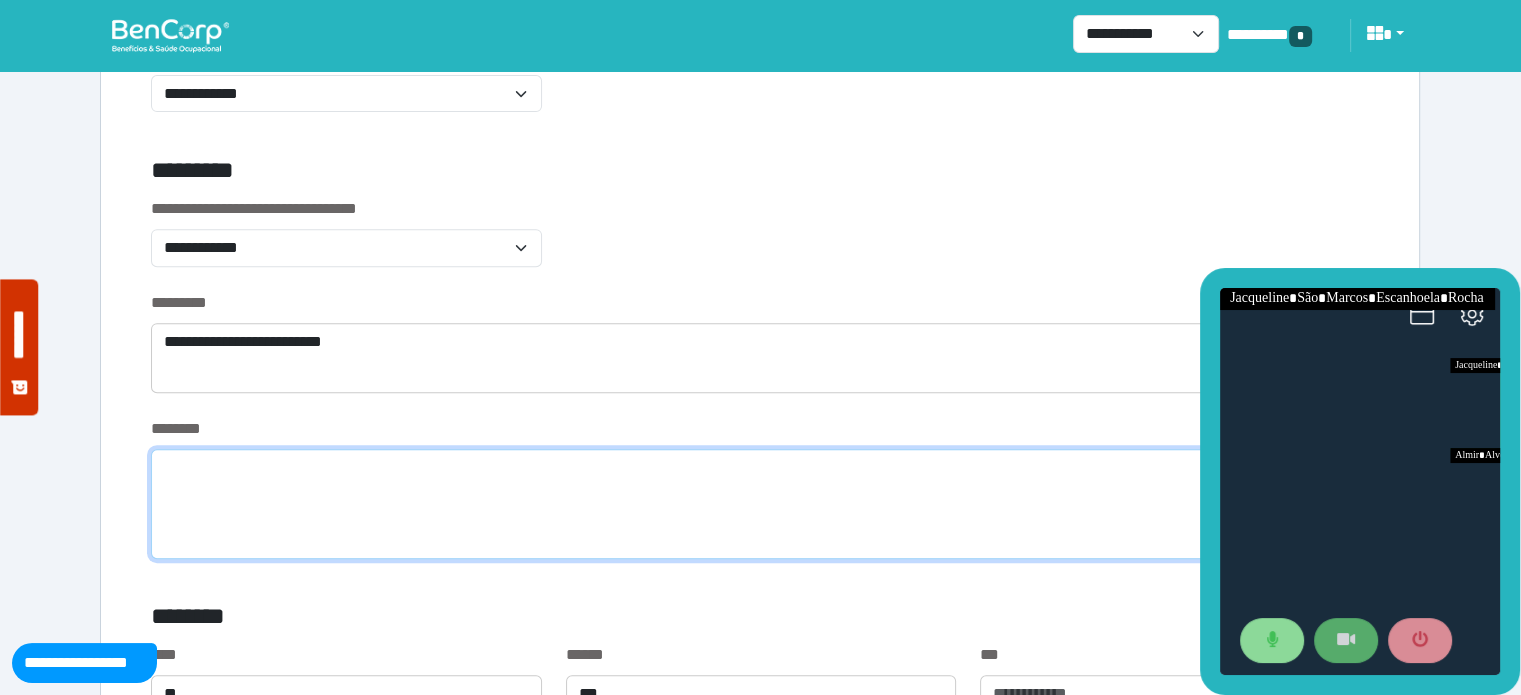 click at bounding box center [760, 504] 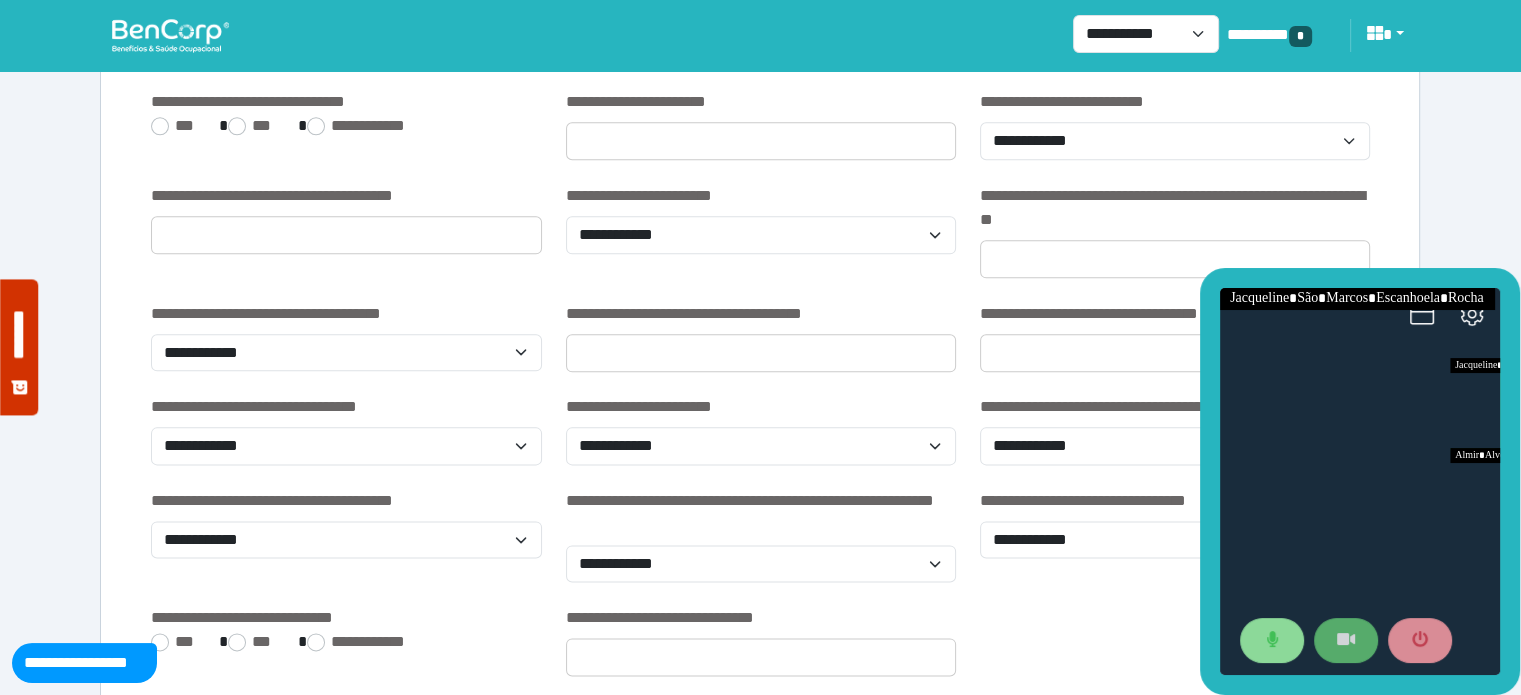 scroll, scrollTop: 2432, scrollLeft: 0, axis: vertical 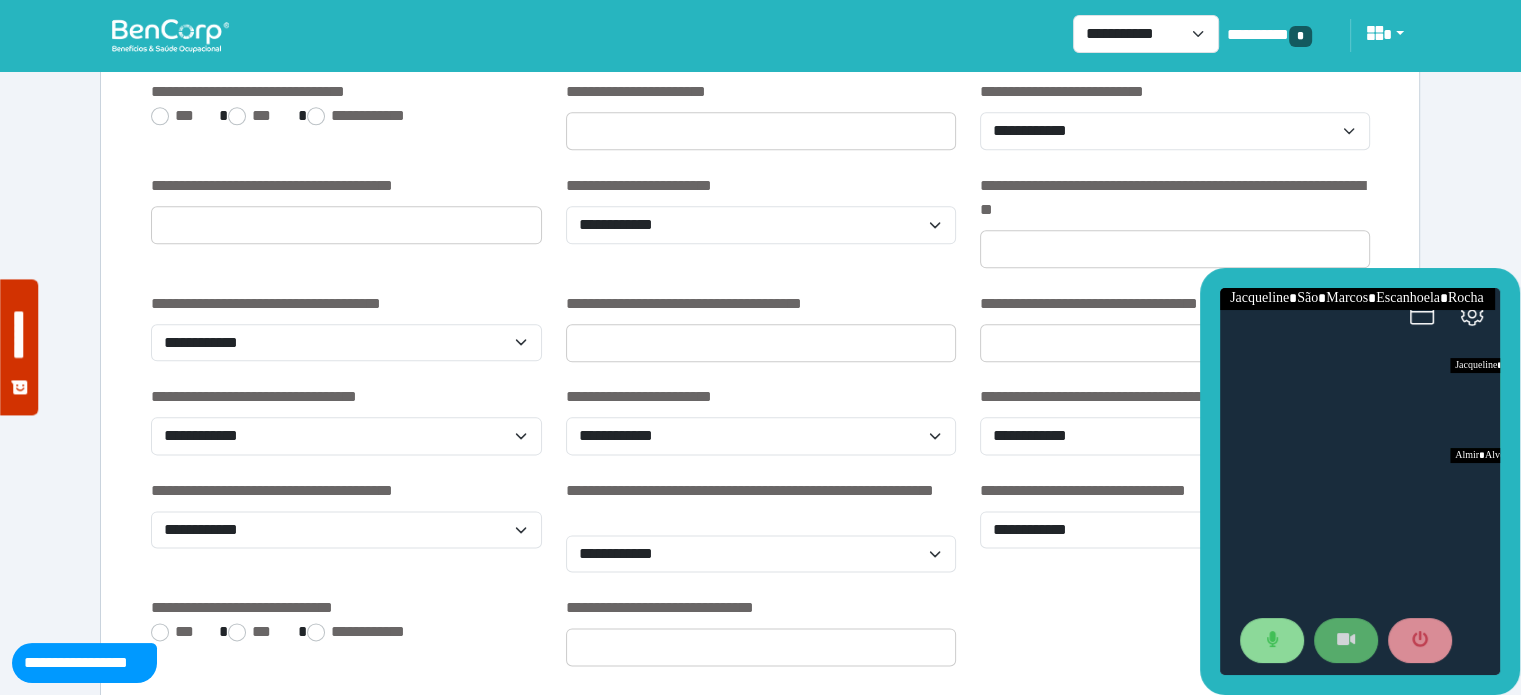 type on "****" 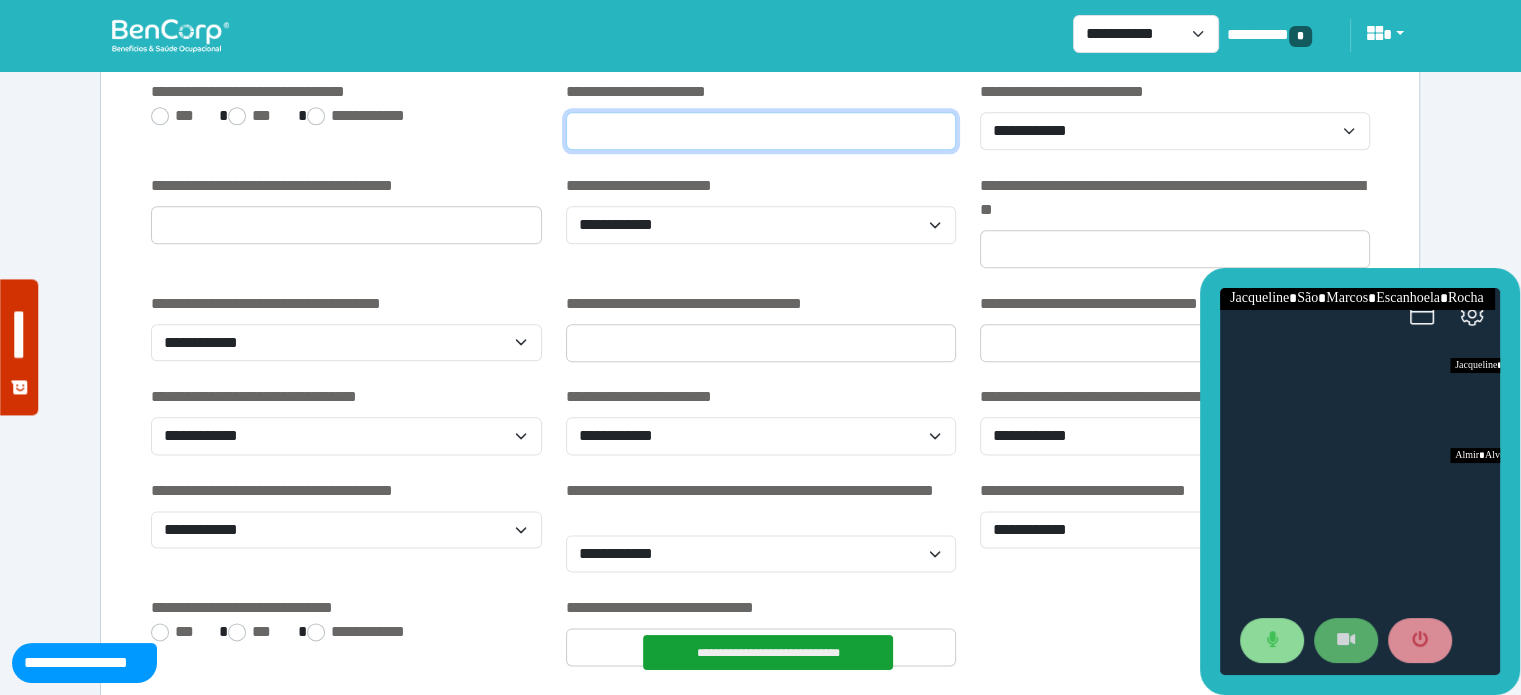 click at bounding box center (761, 131) 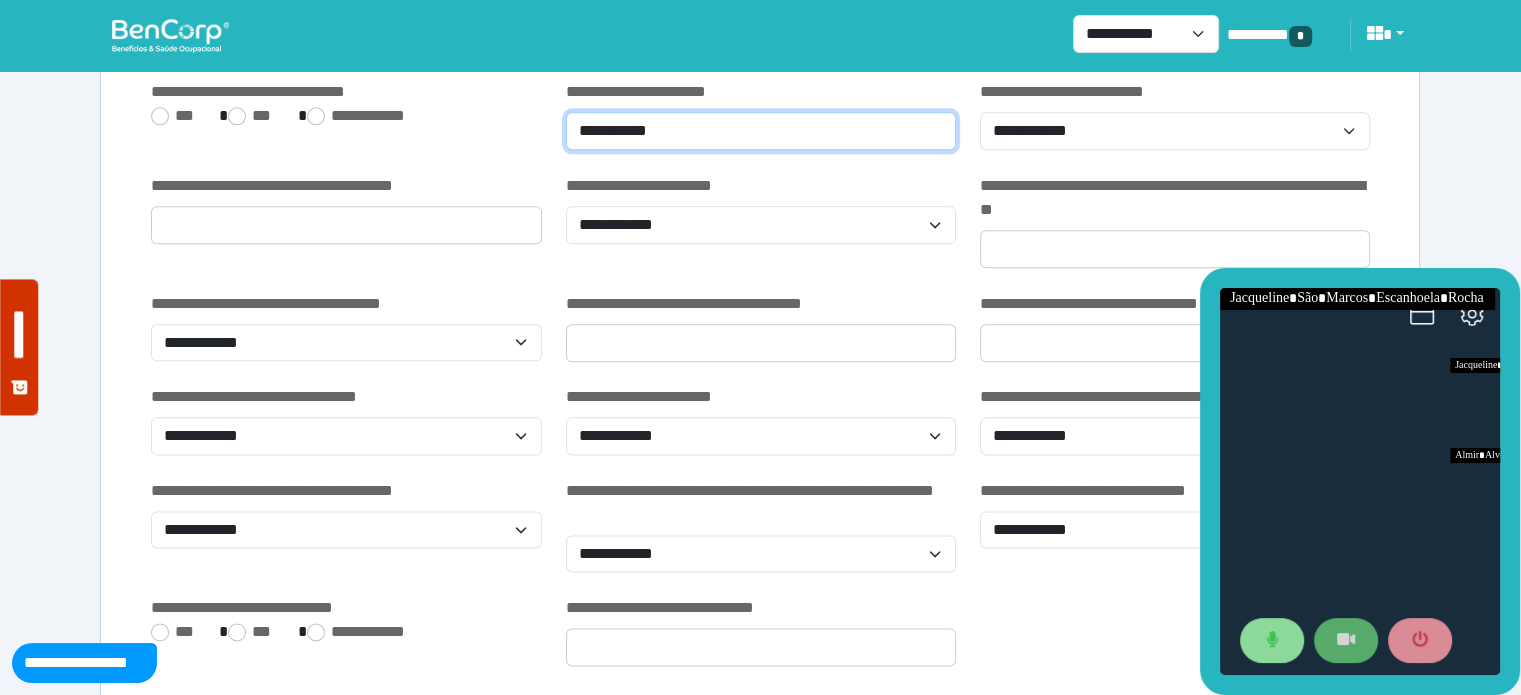 type on "**********" 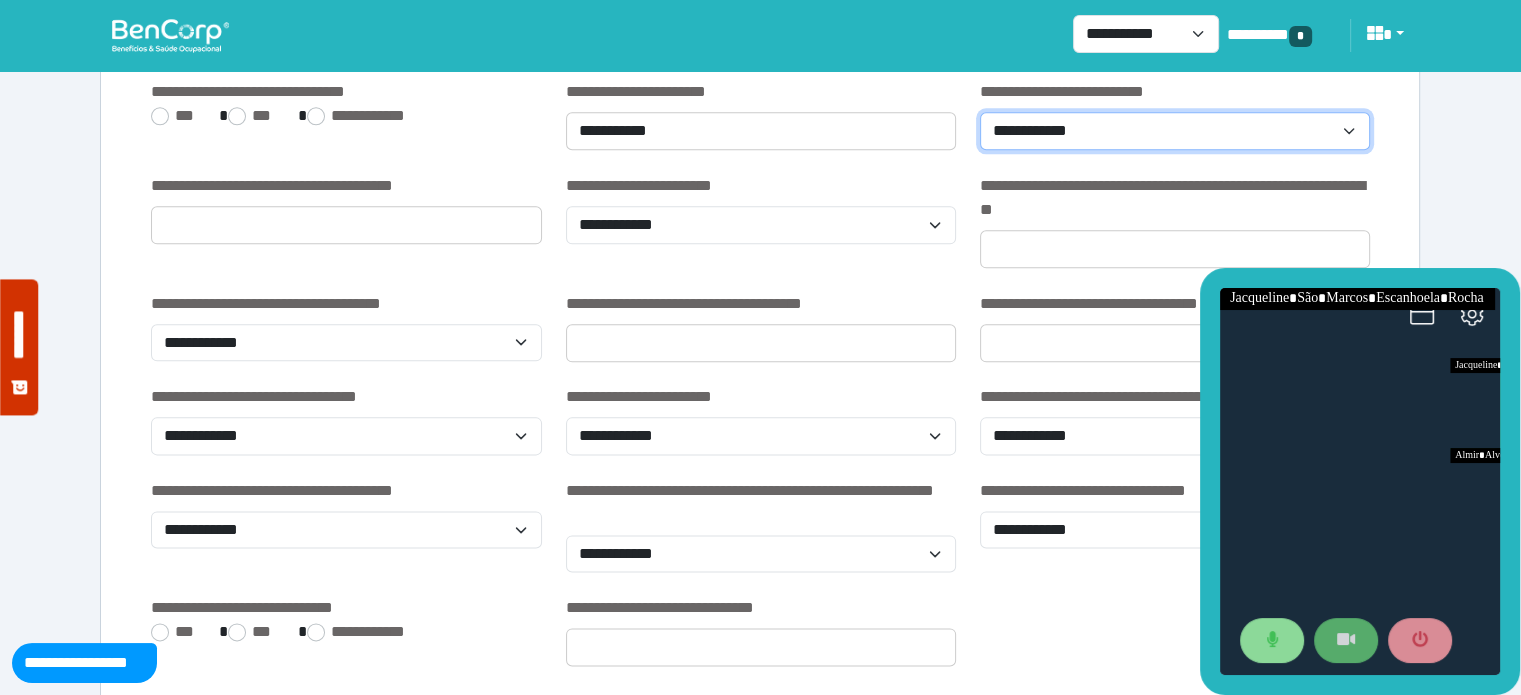 click on "**********" at bounding box center (1175, 131) 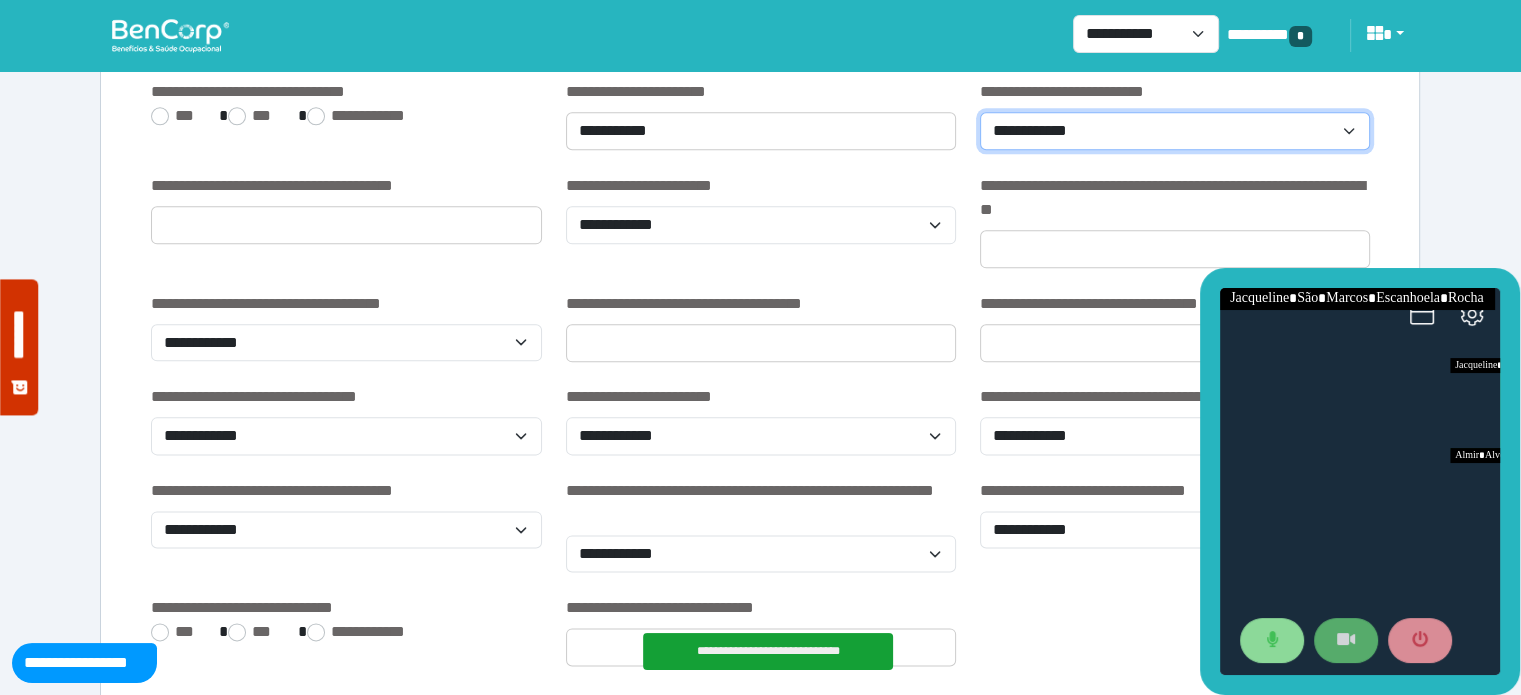 select on "**********" 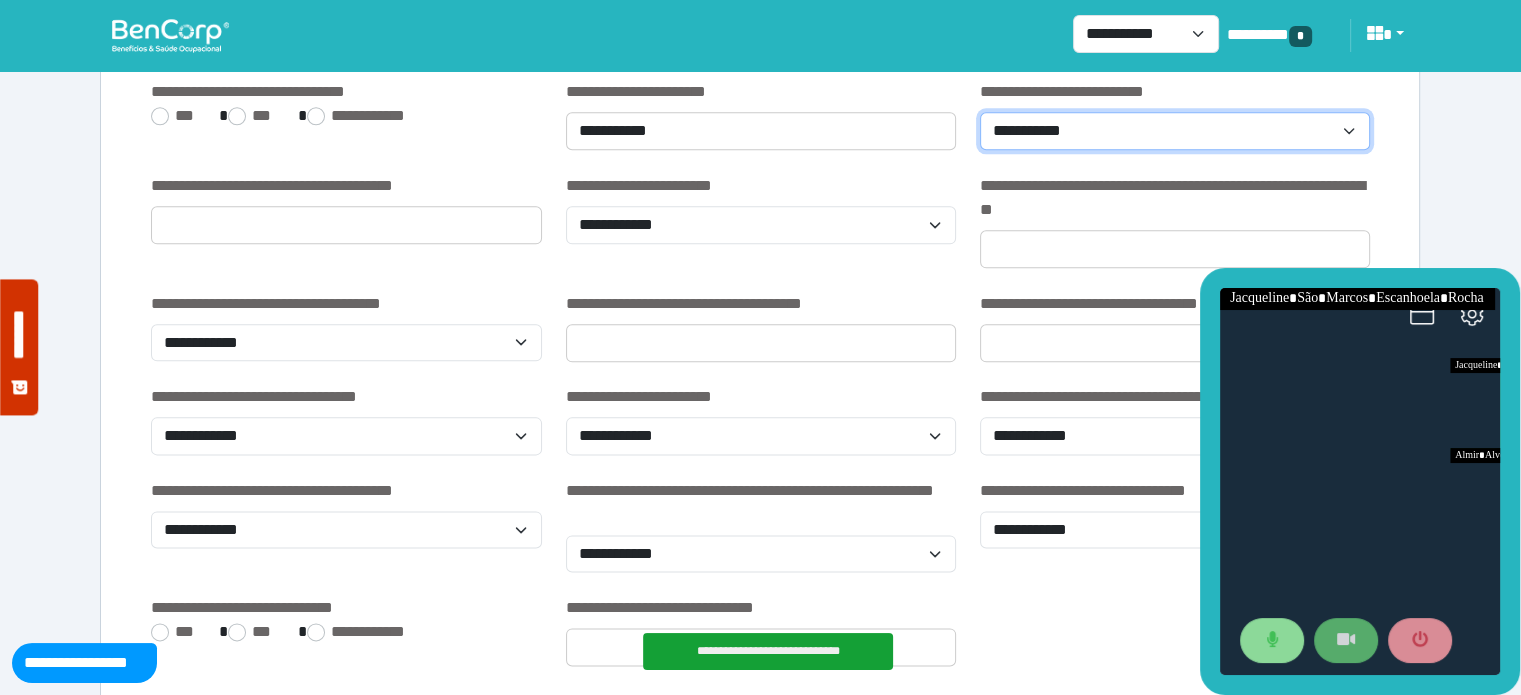 click on "**********" at bounding box center [1175, 131] 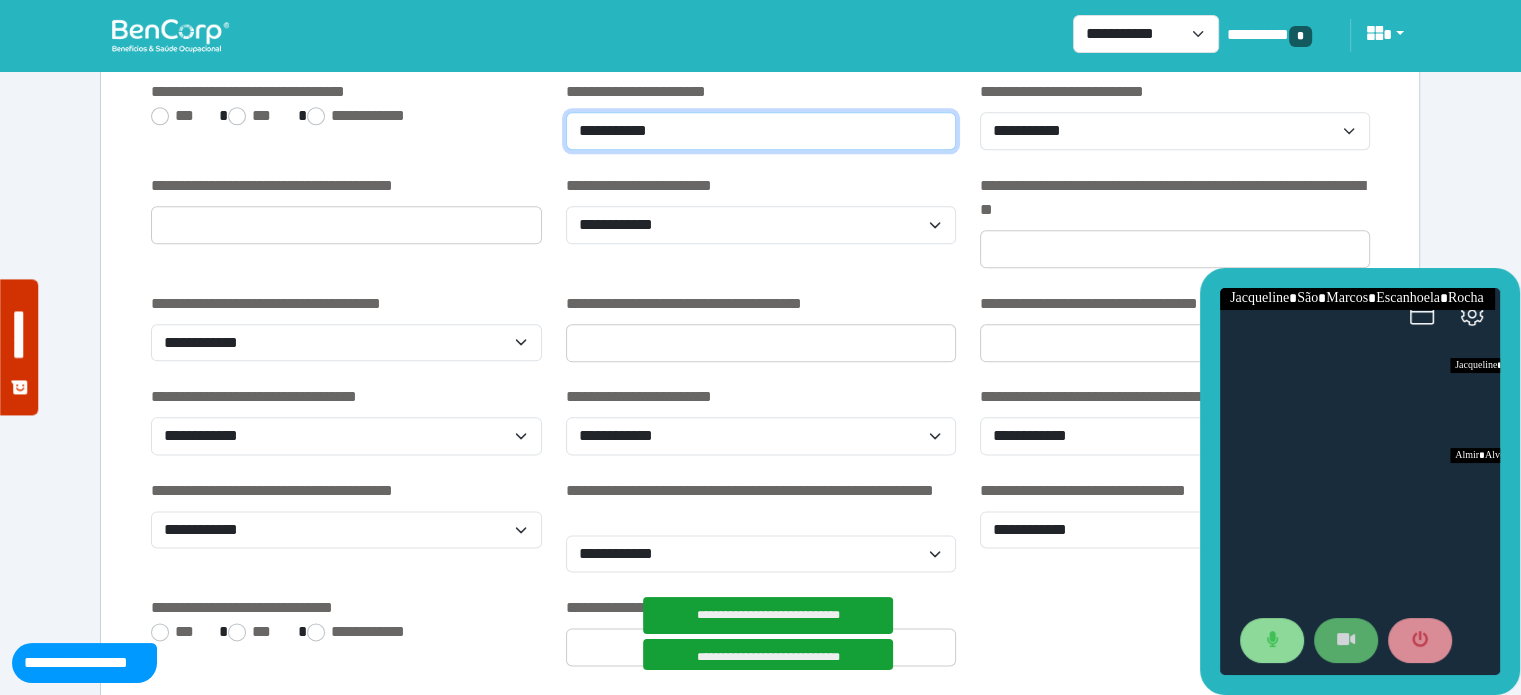 click on "**********" at bounding box center (761, 131) 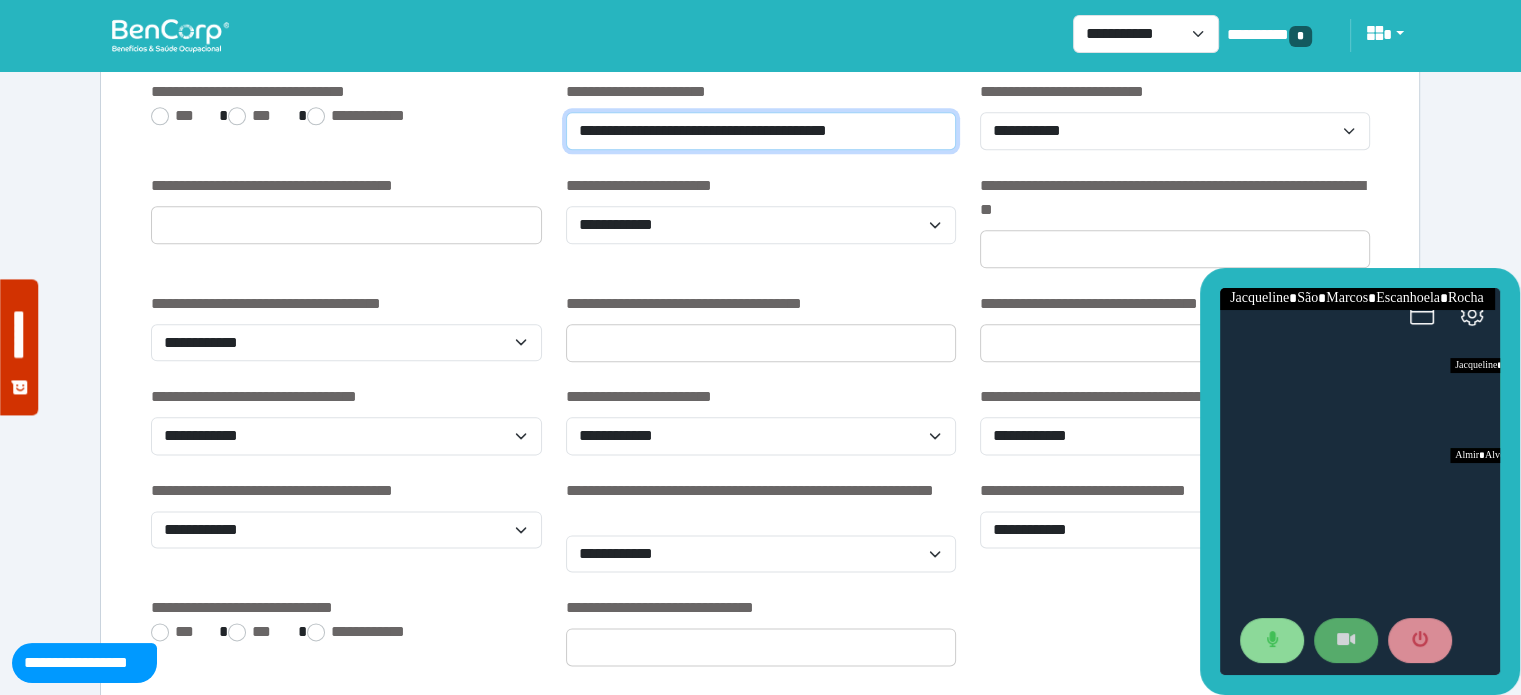 type on "**********" 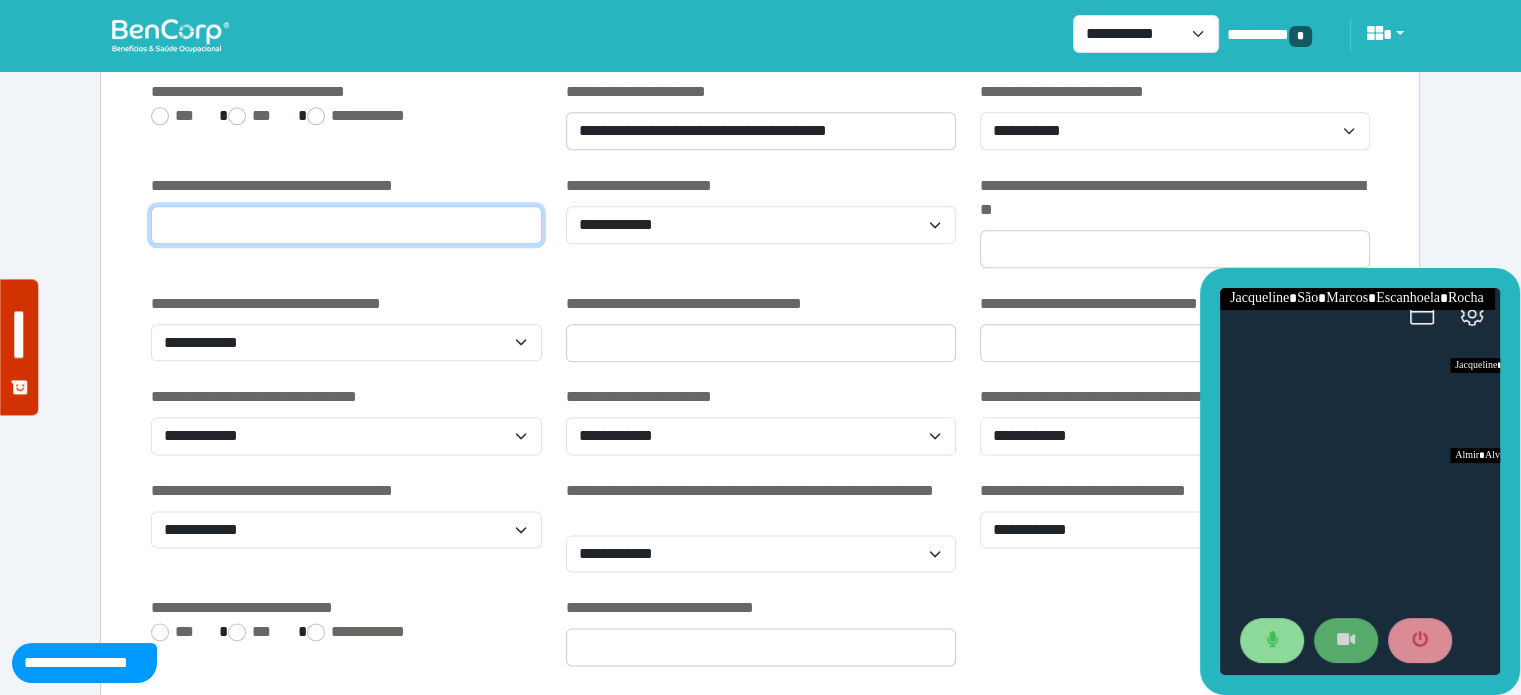 click at bounding box center [346, 225] 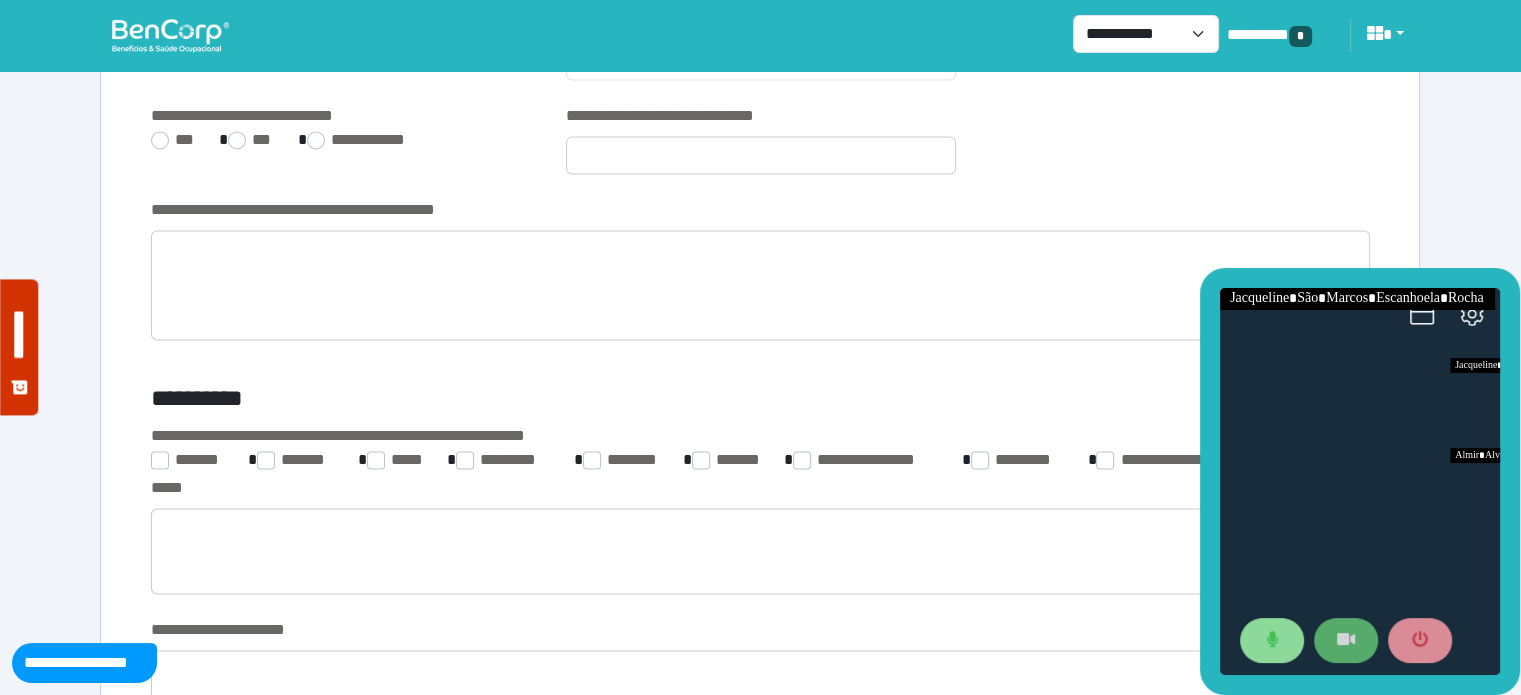 scroll, scrollTop: 2976, scrollLeft: 0, axis: vertical 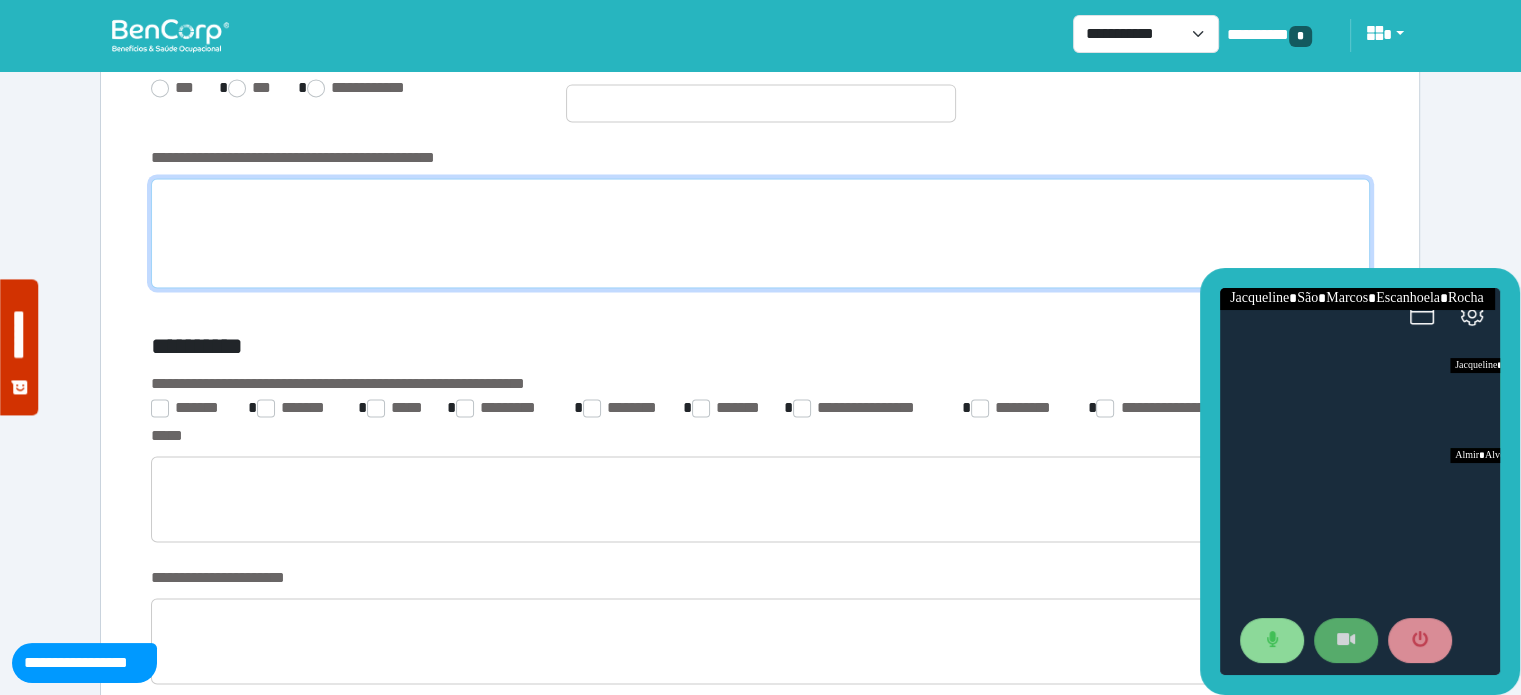click at bounding box center [760, 233] 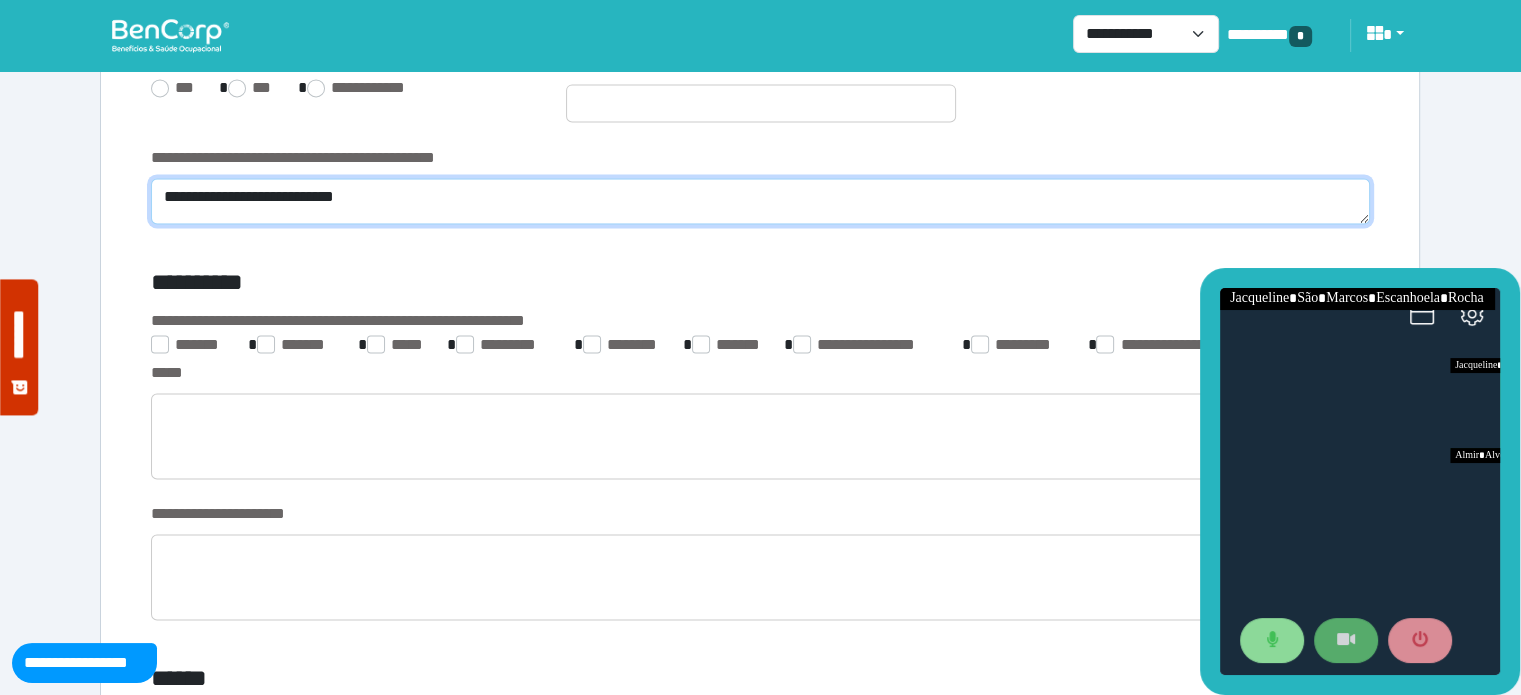 scroll, scrollTop: 0, scrollLeft: 0, axis: both 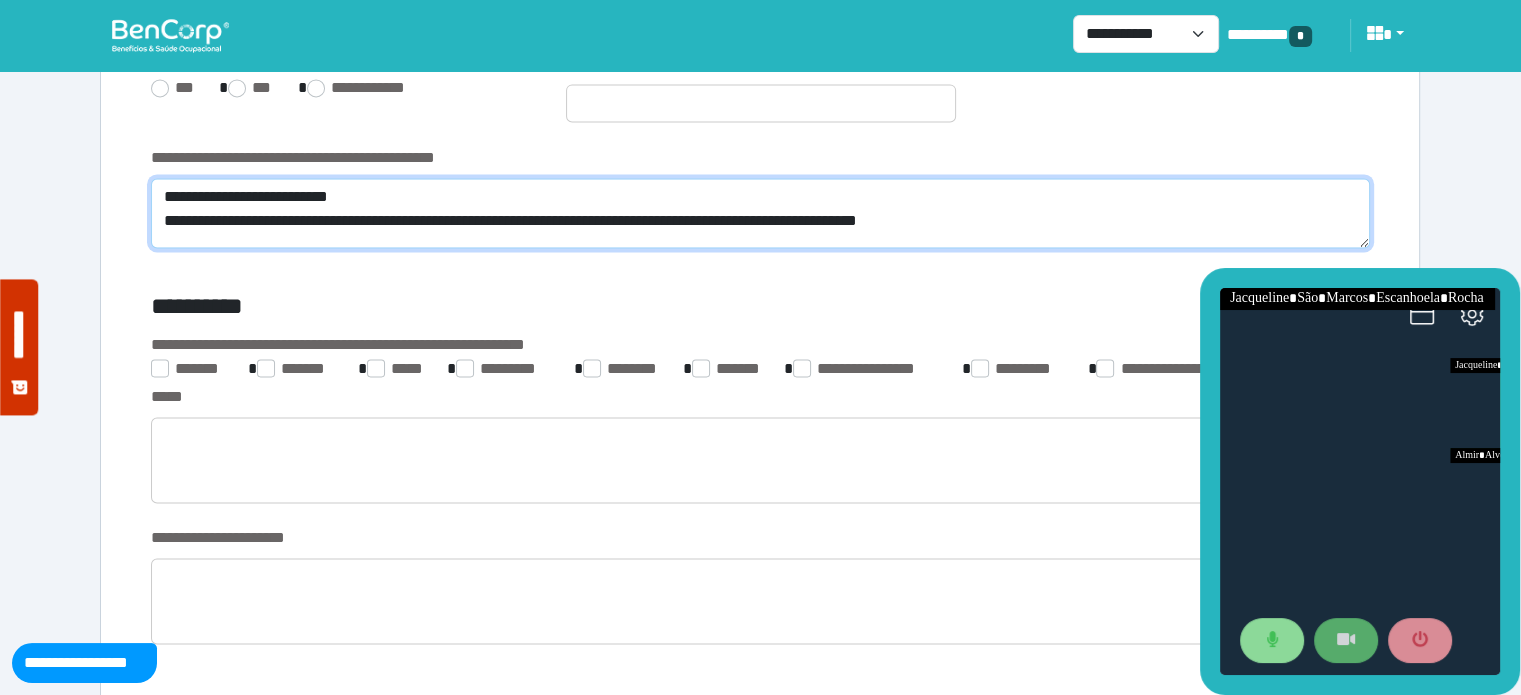 click on "**********" at bounding box center (760, 213) 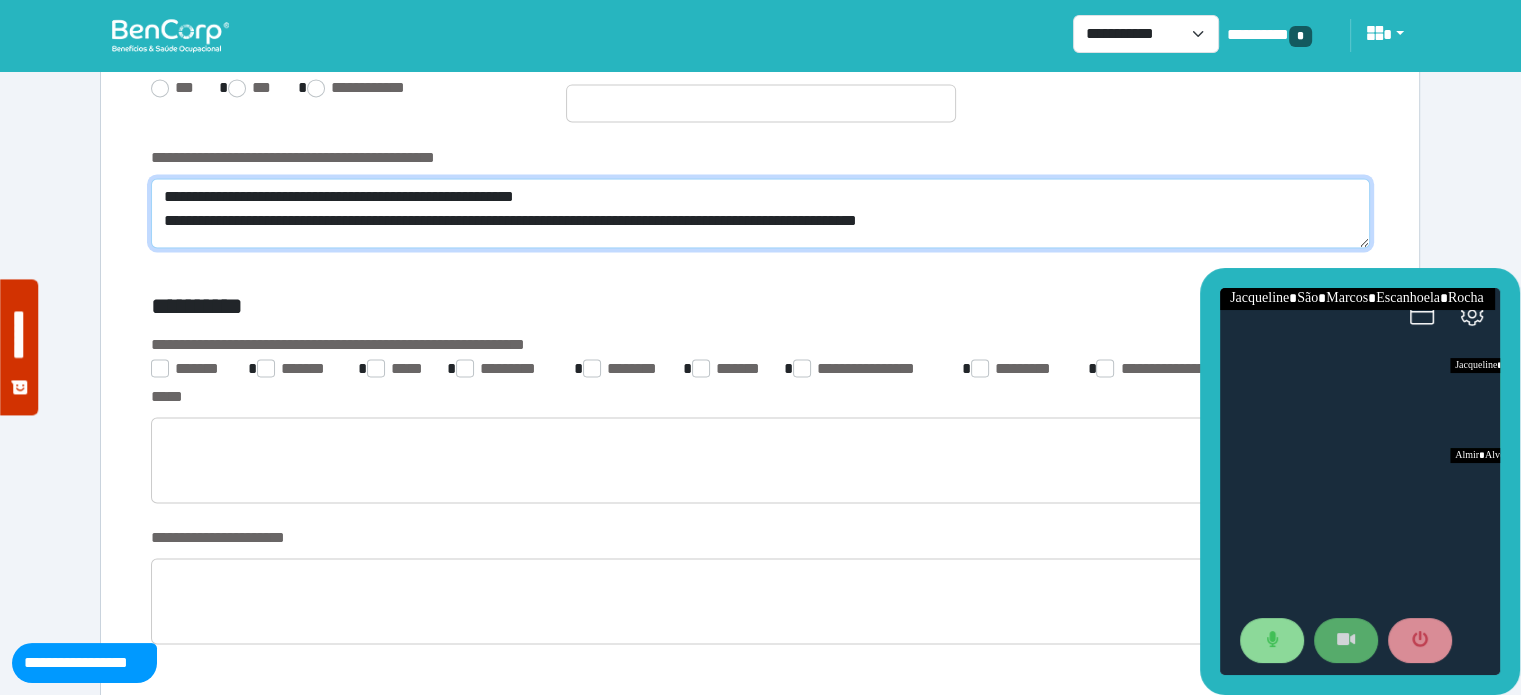 click on "**********" at bounding box center [760, 213] 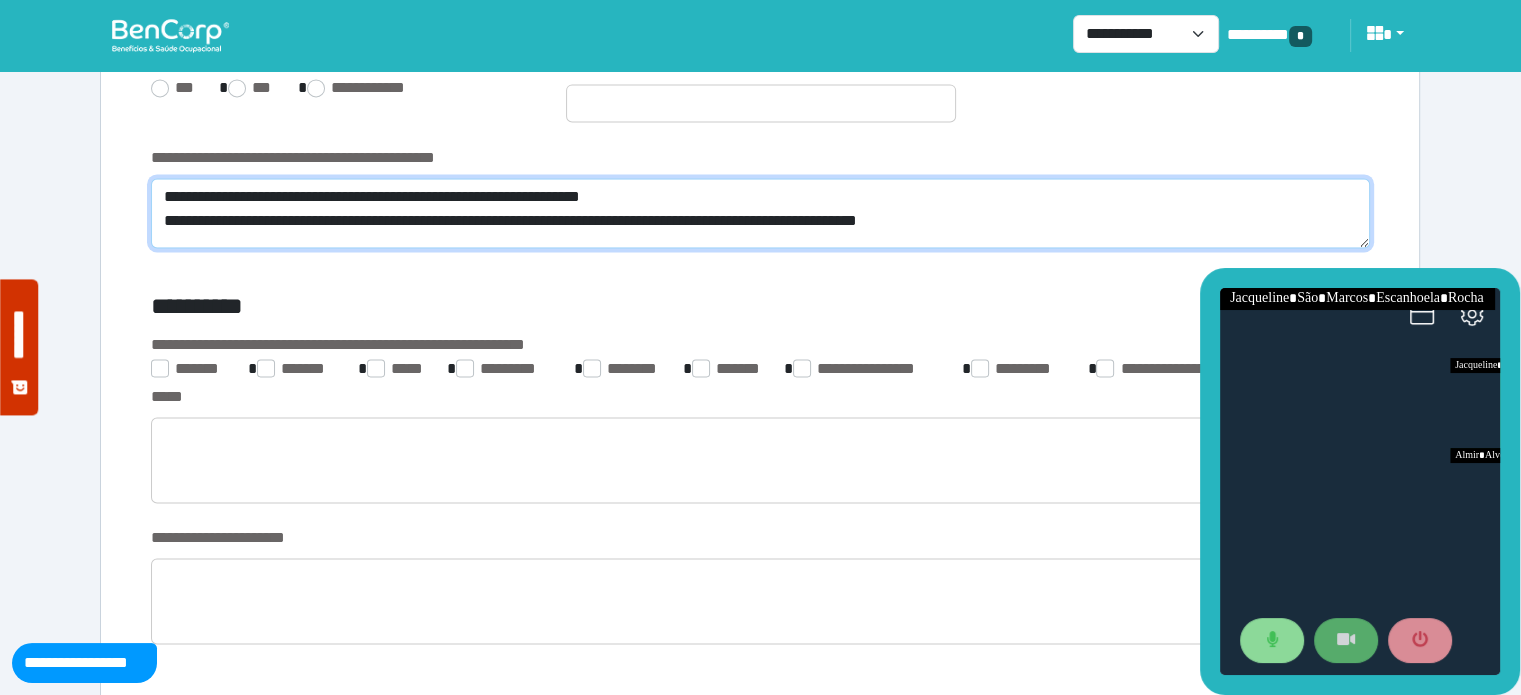 click on "**********" at bounding box center (760, 213) 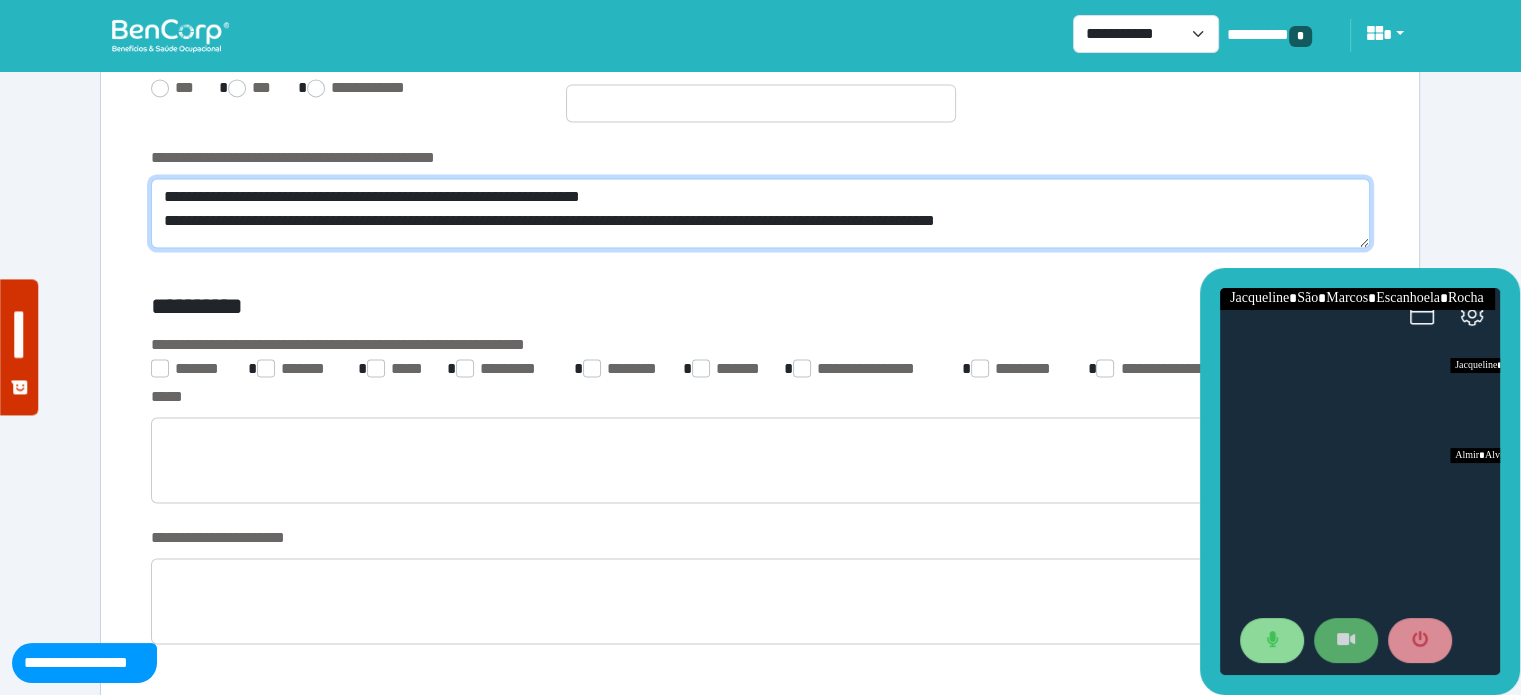 click on "**********" at bounding box center [760, 213] 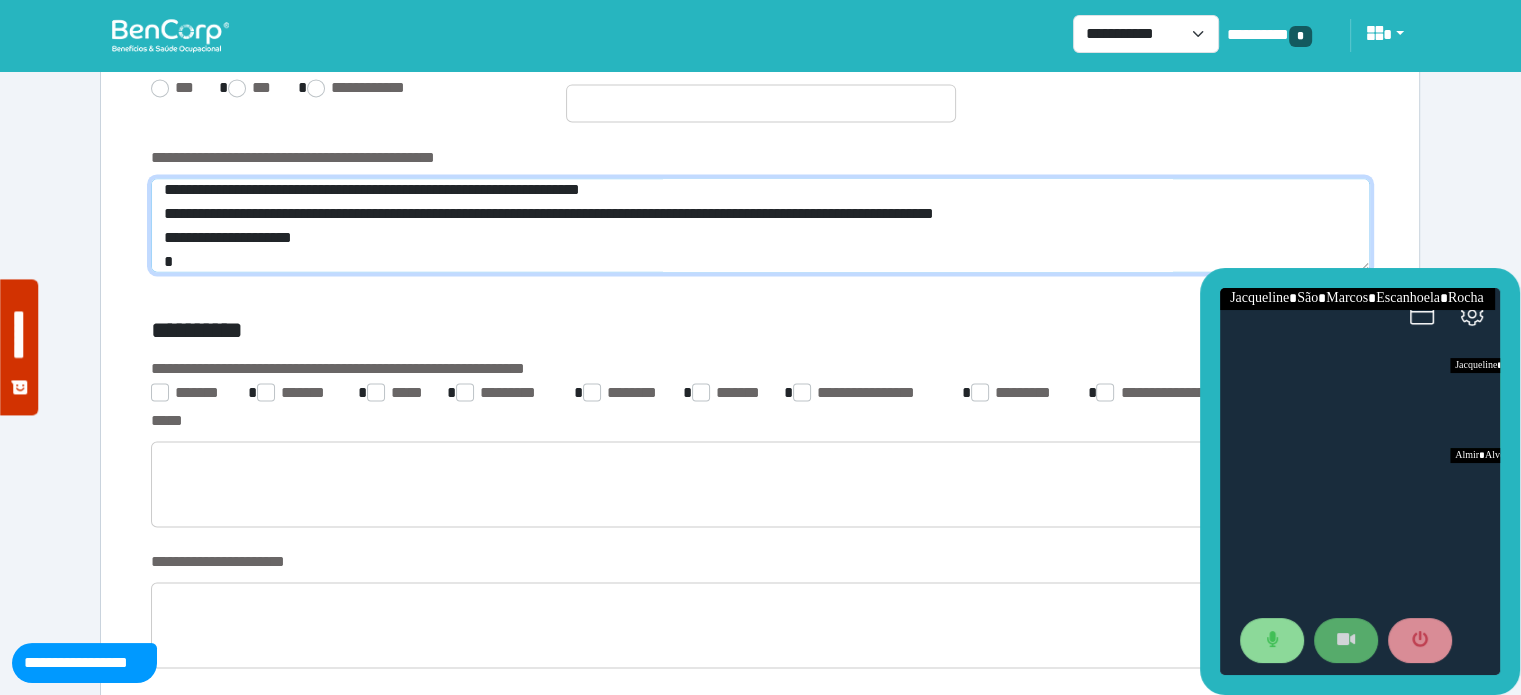 scroll, scrollTop: 0, scrollLeft: 0, axis: both 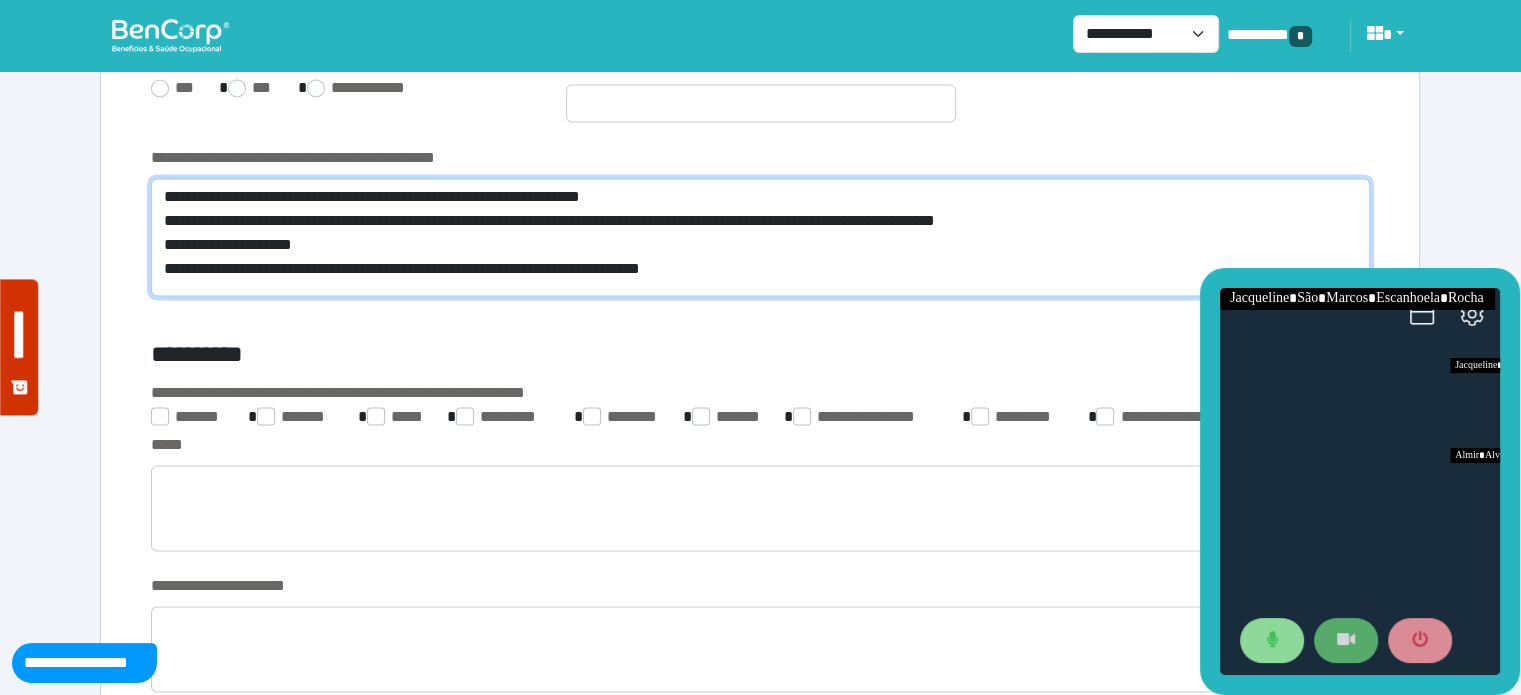 click on "**********" at bounding box center [760, 237] 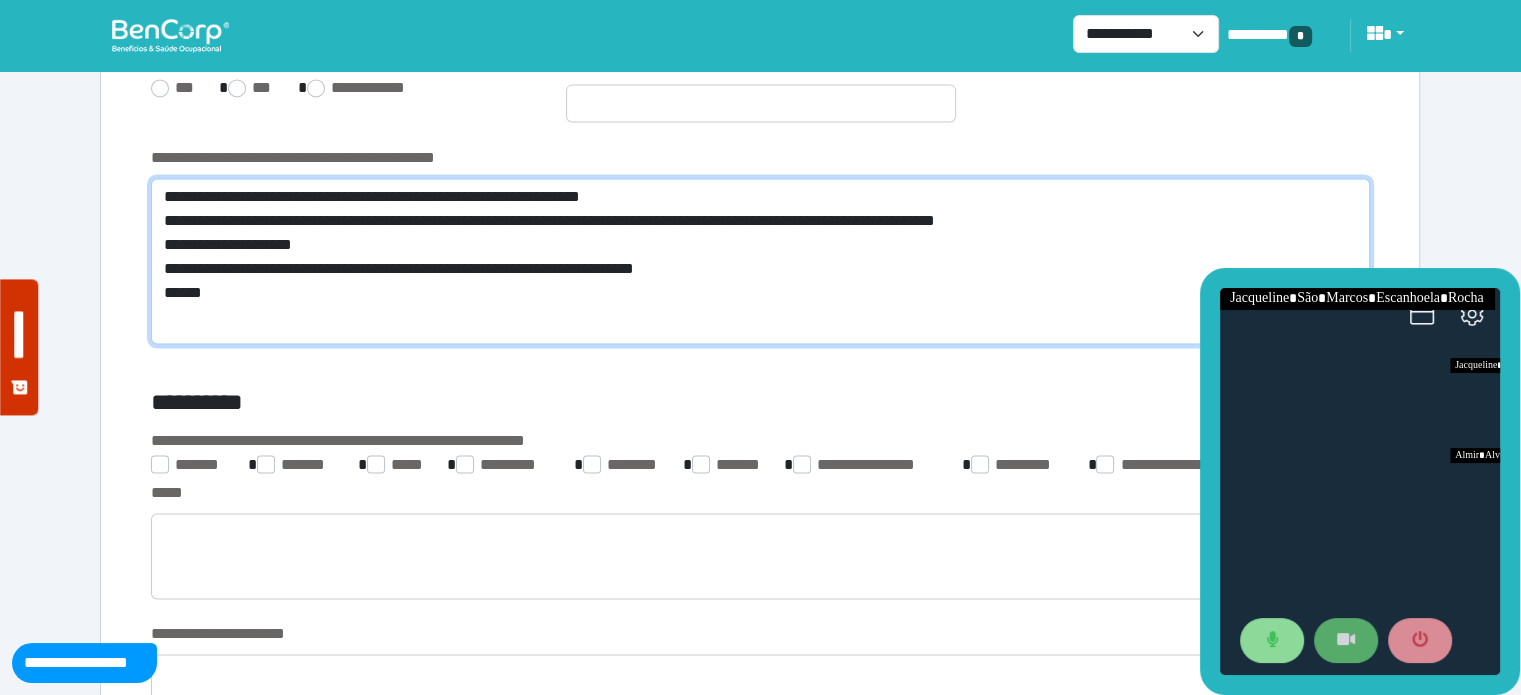 scroll, scrollTop: 0, scrollLeft: 0, axis: both 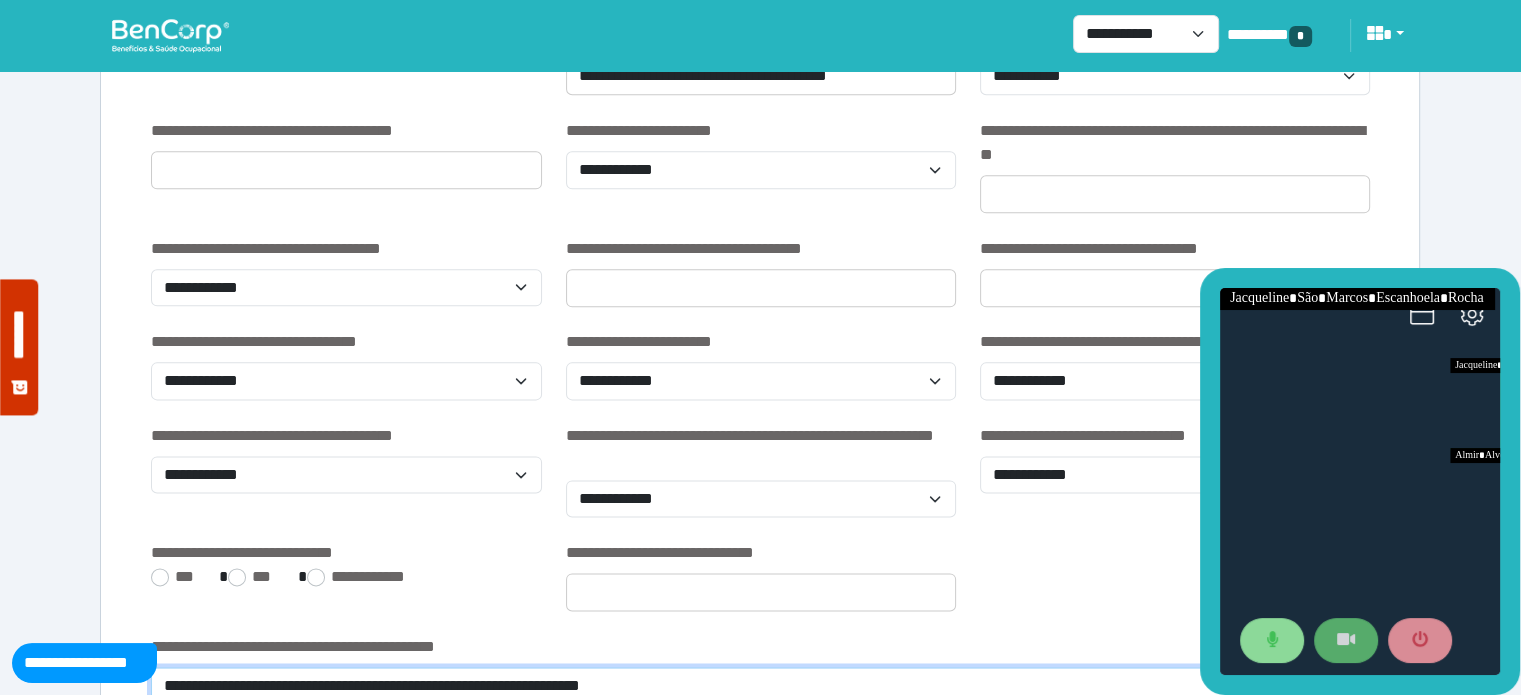 type on "**********" 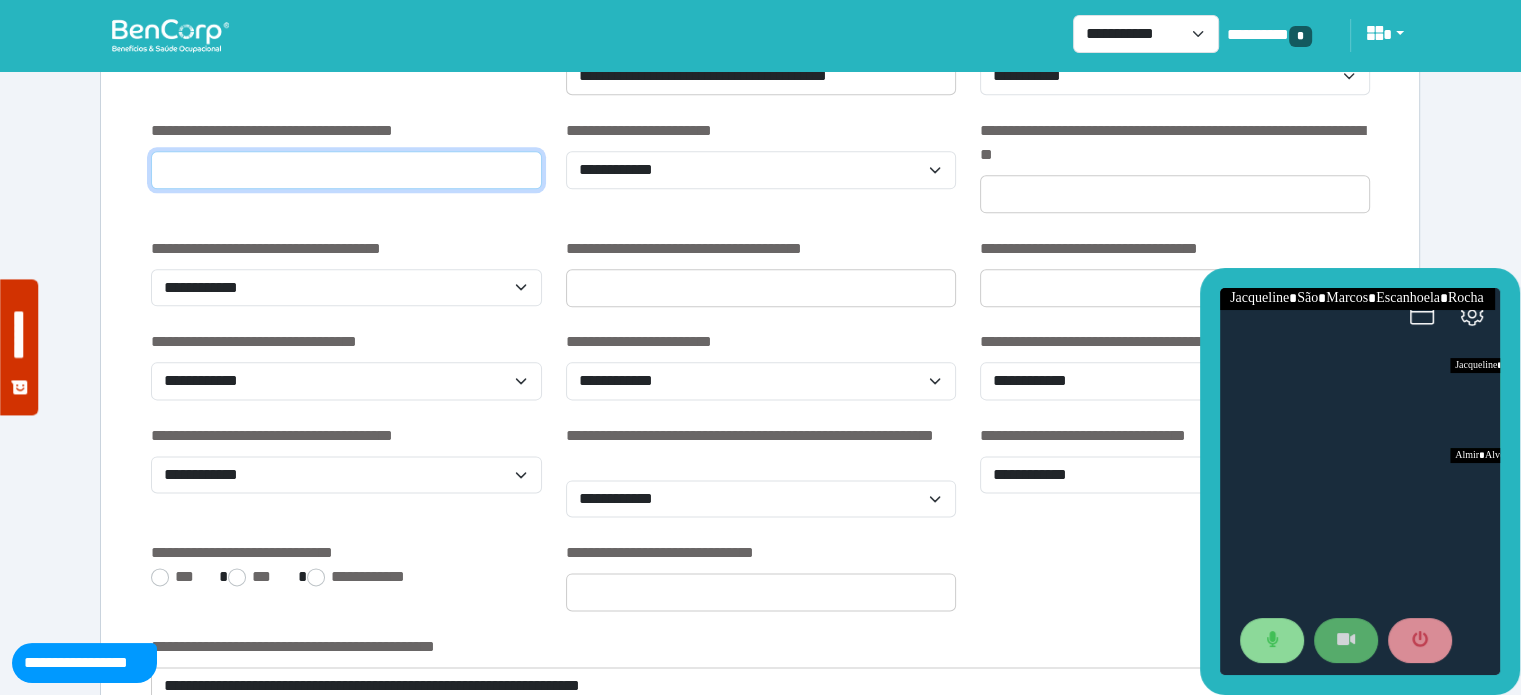 click at bounding box center (346, 170) 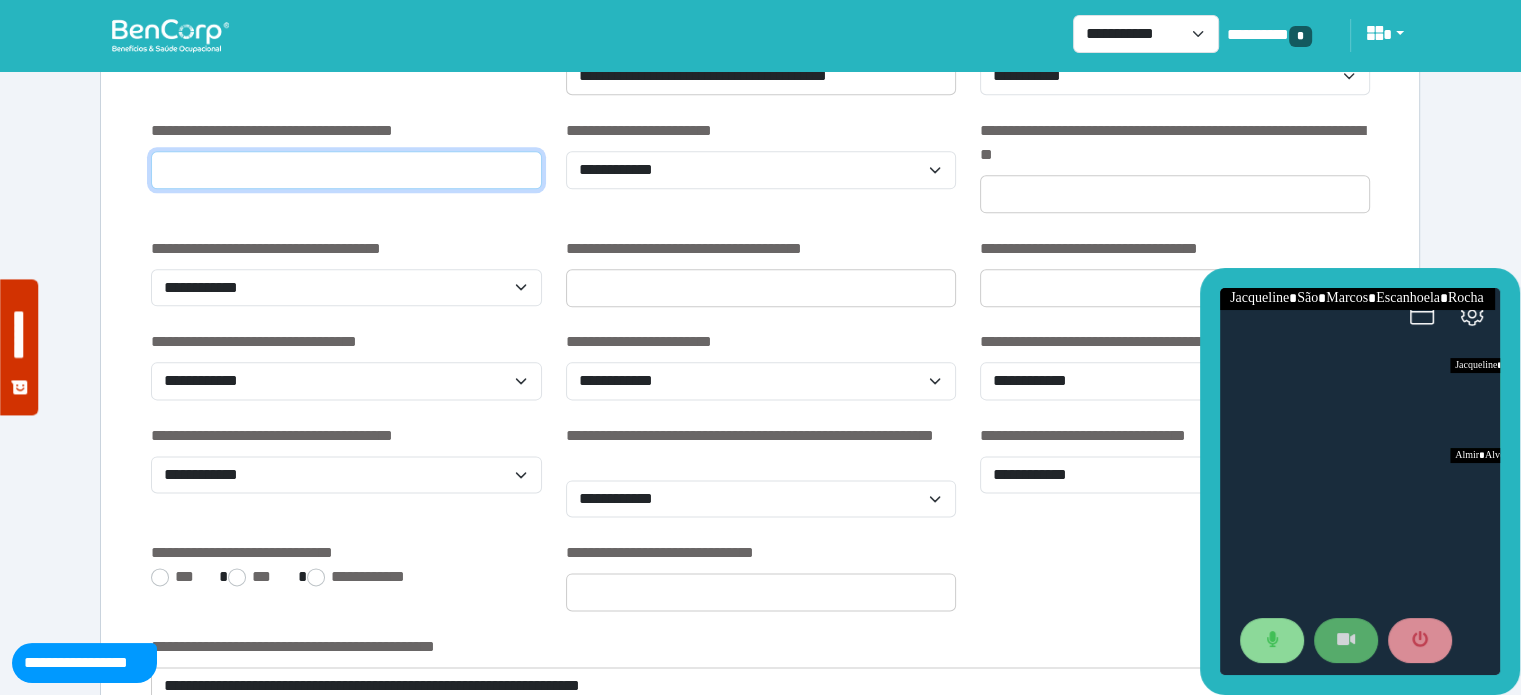 type on "*" 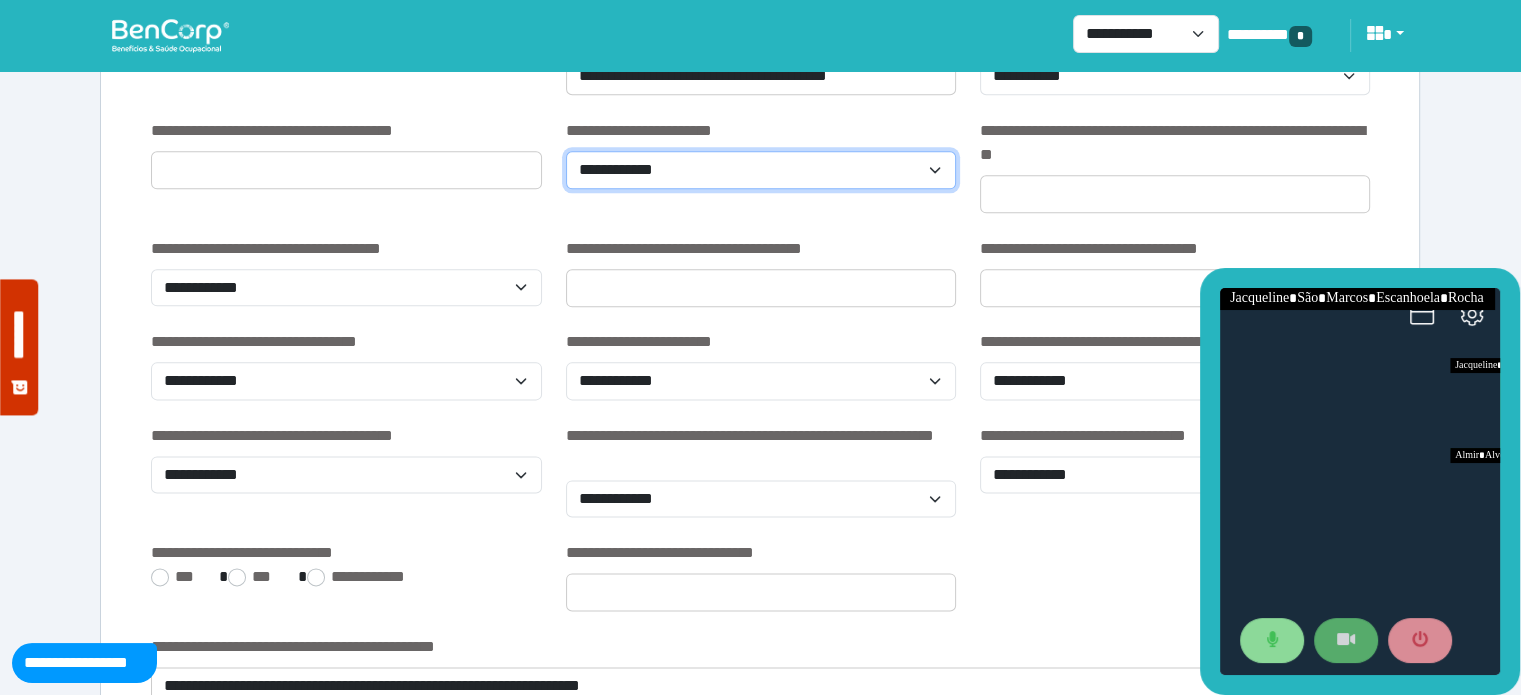 click on "**********" at bounding box center [761, 170] 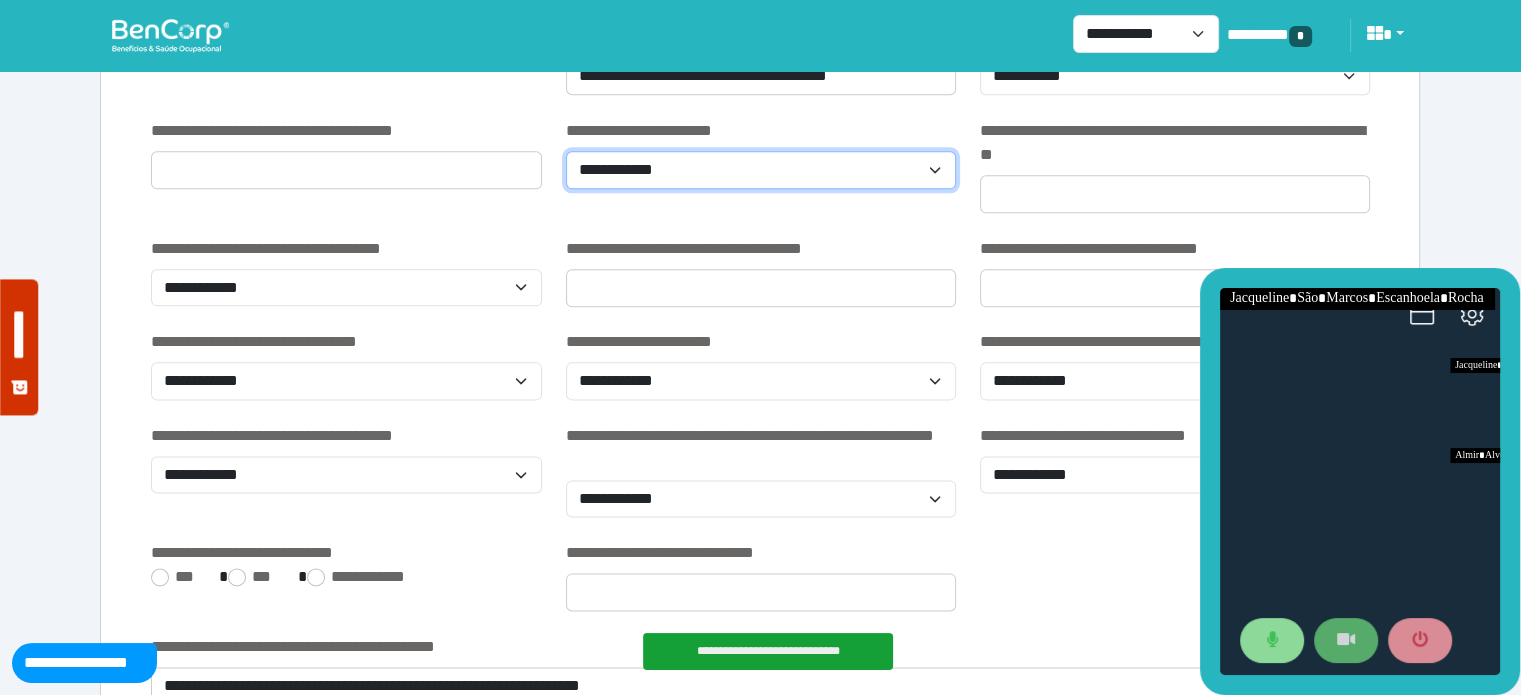 select on "***" 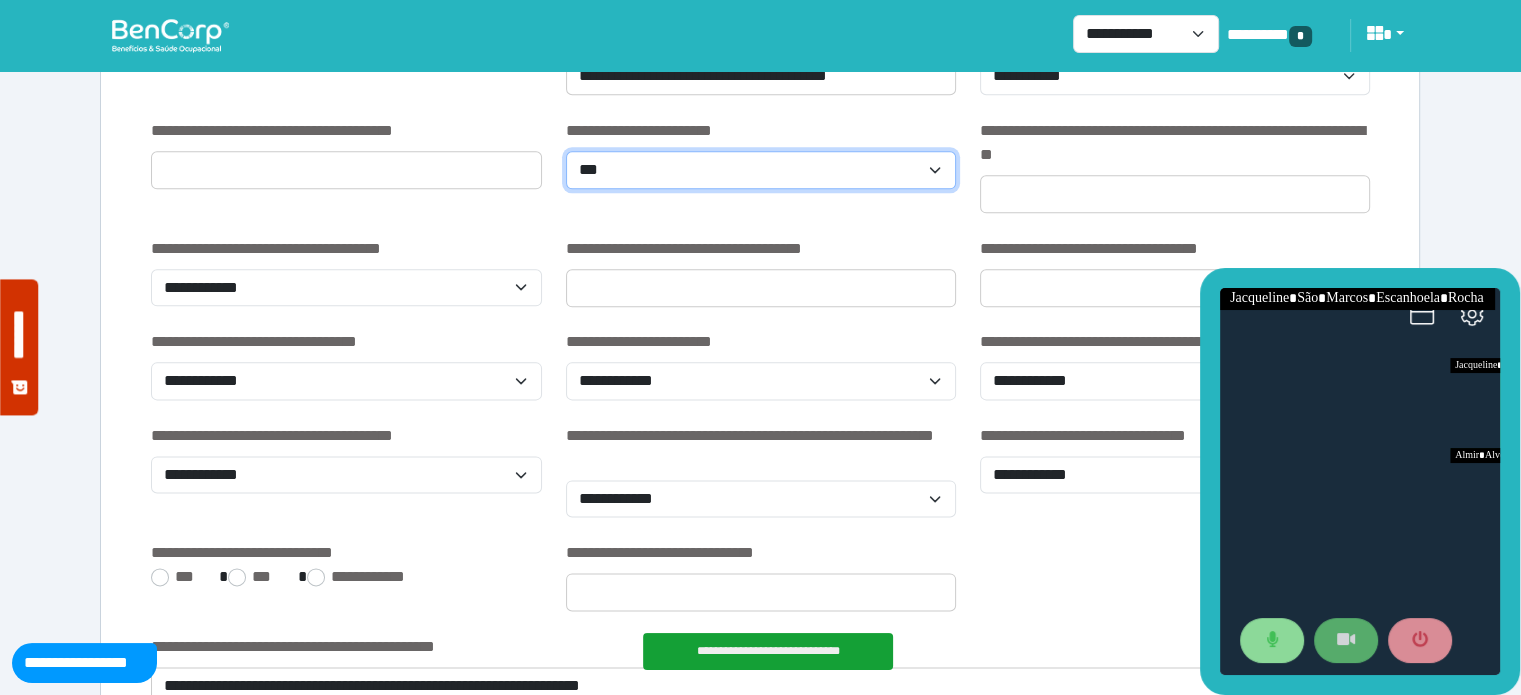 click on "**********" at bounding box center (761, 170) 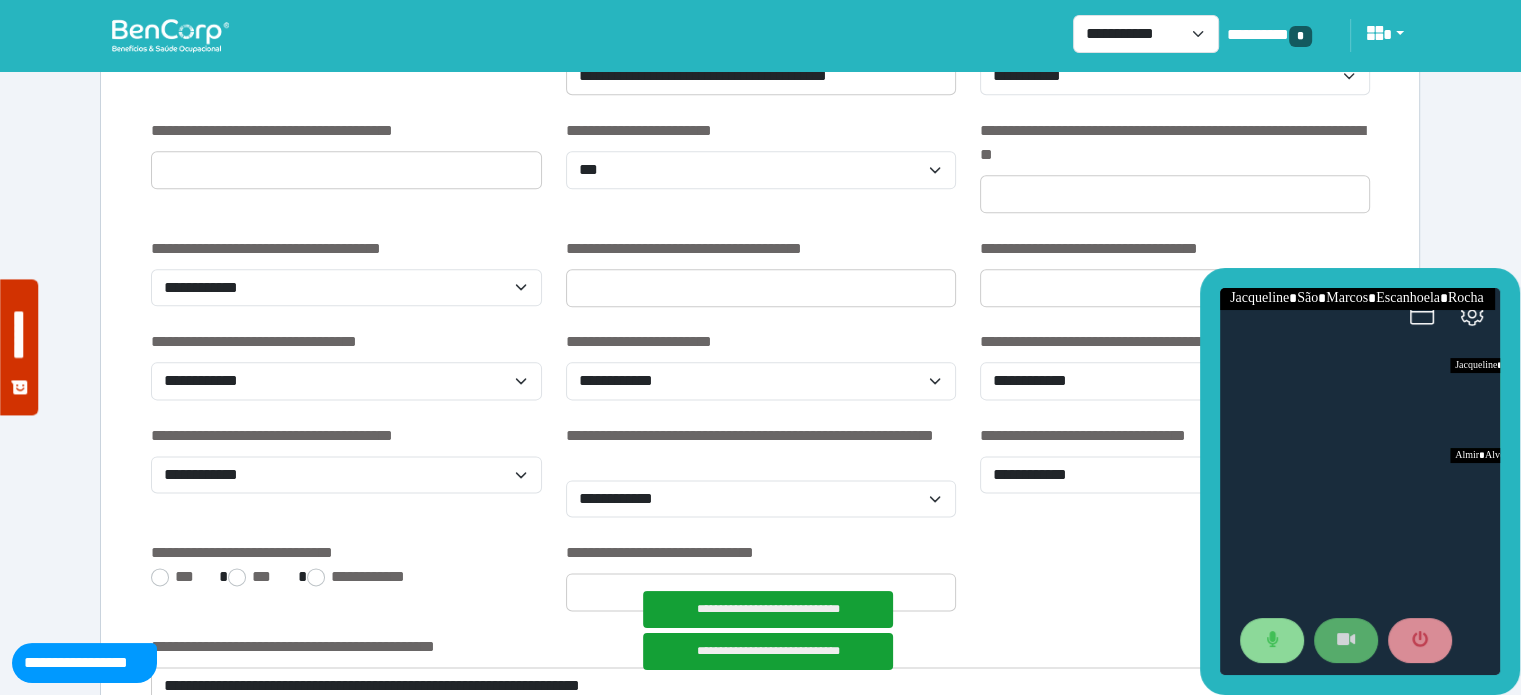 click on "**********" at bounding box center (1175, 166) 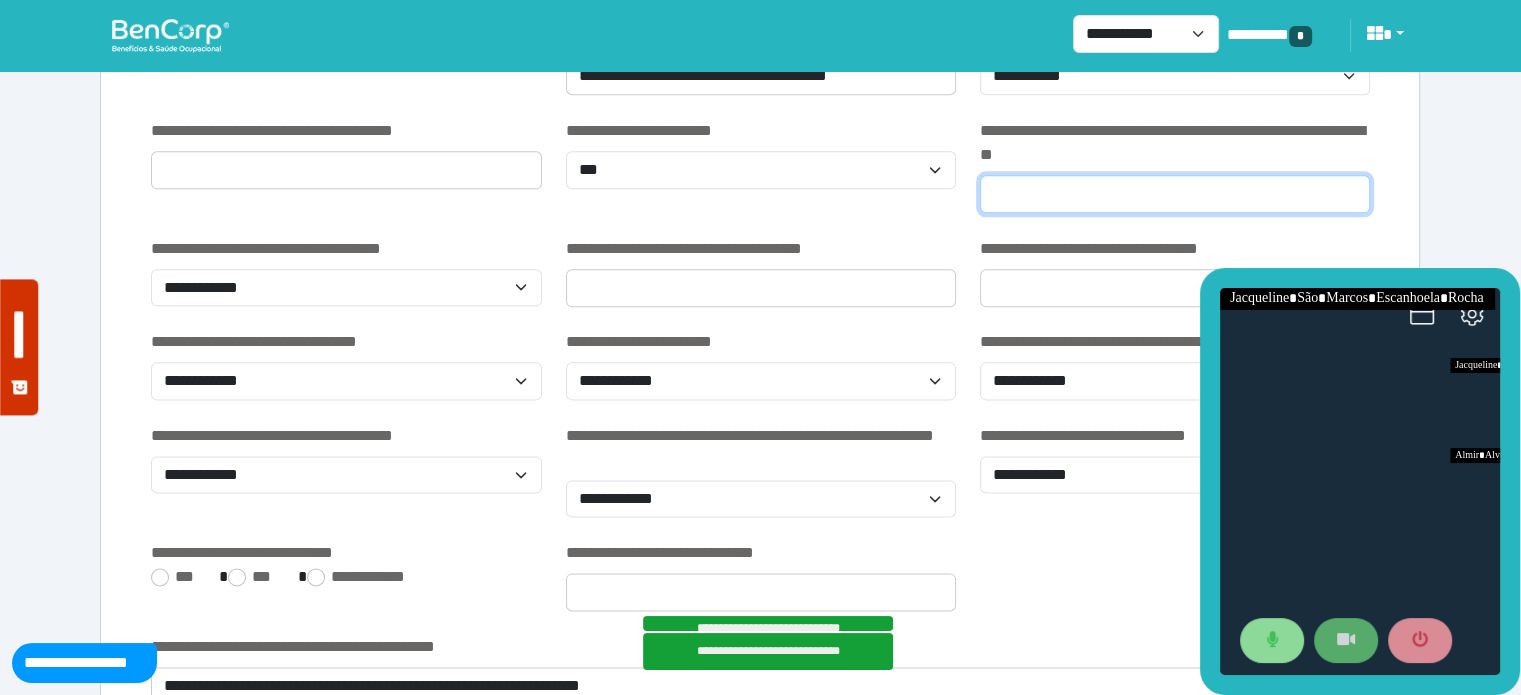 click at bounding box center [1175, 194] 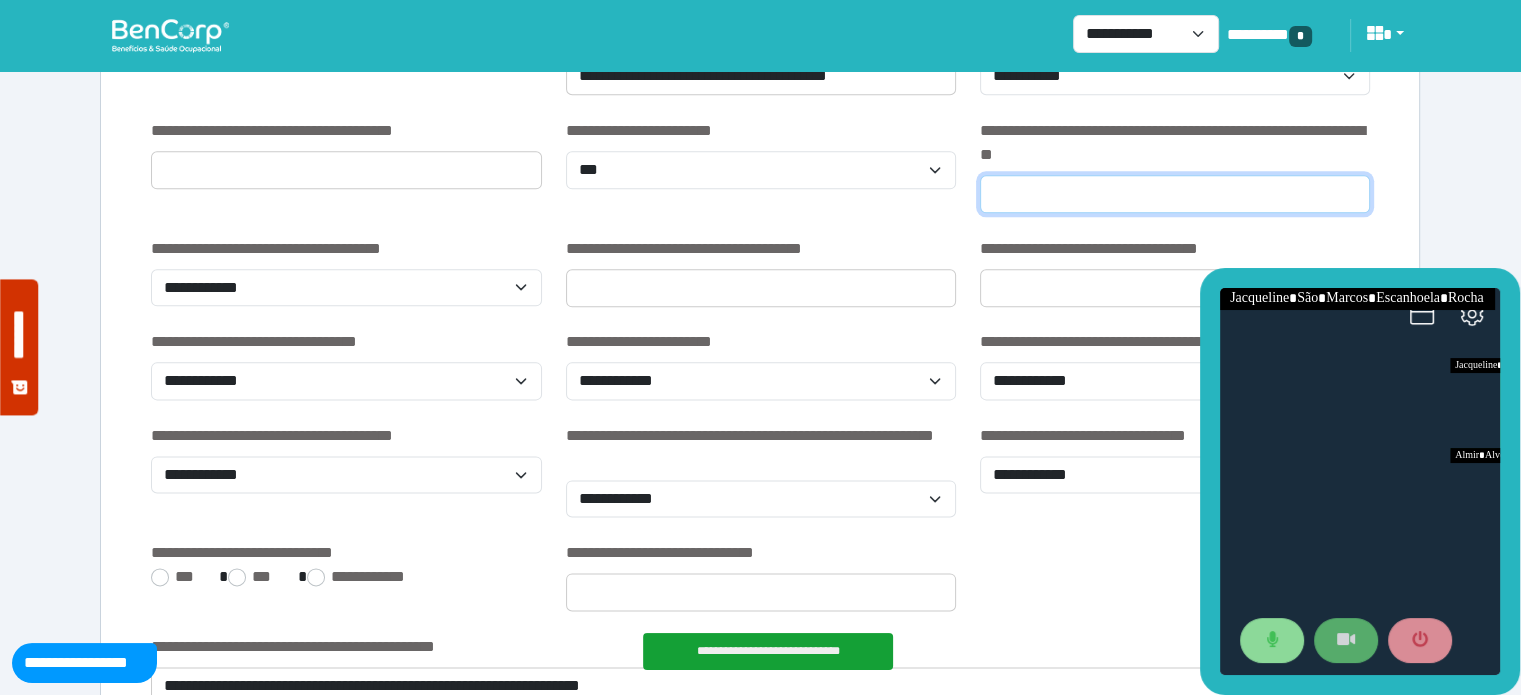 type on "*********" 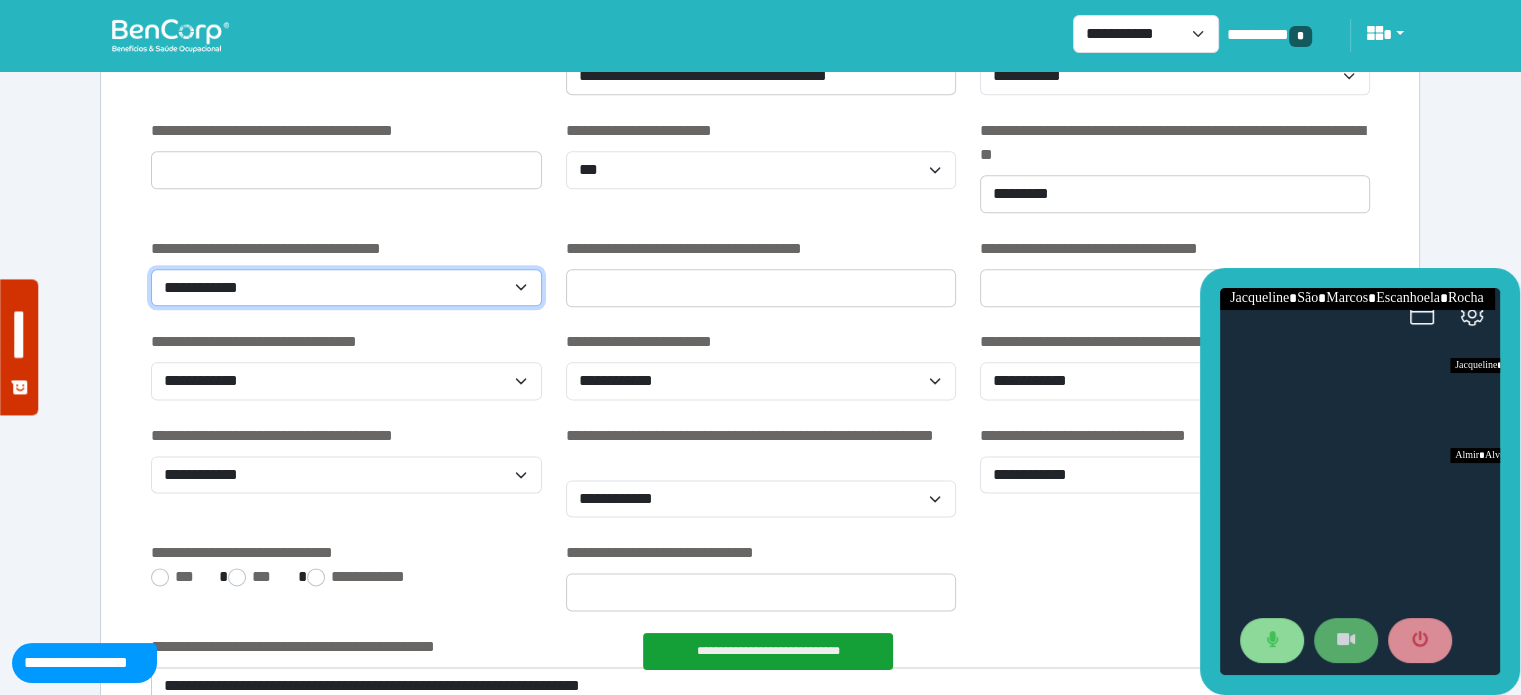 click on "**********" at bounding box center [346, 288] 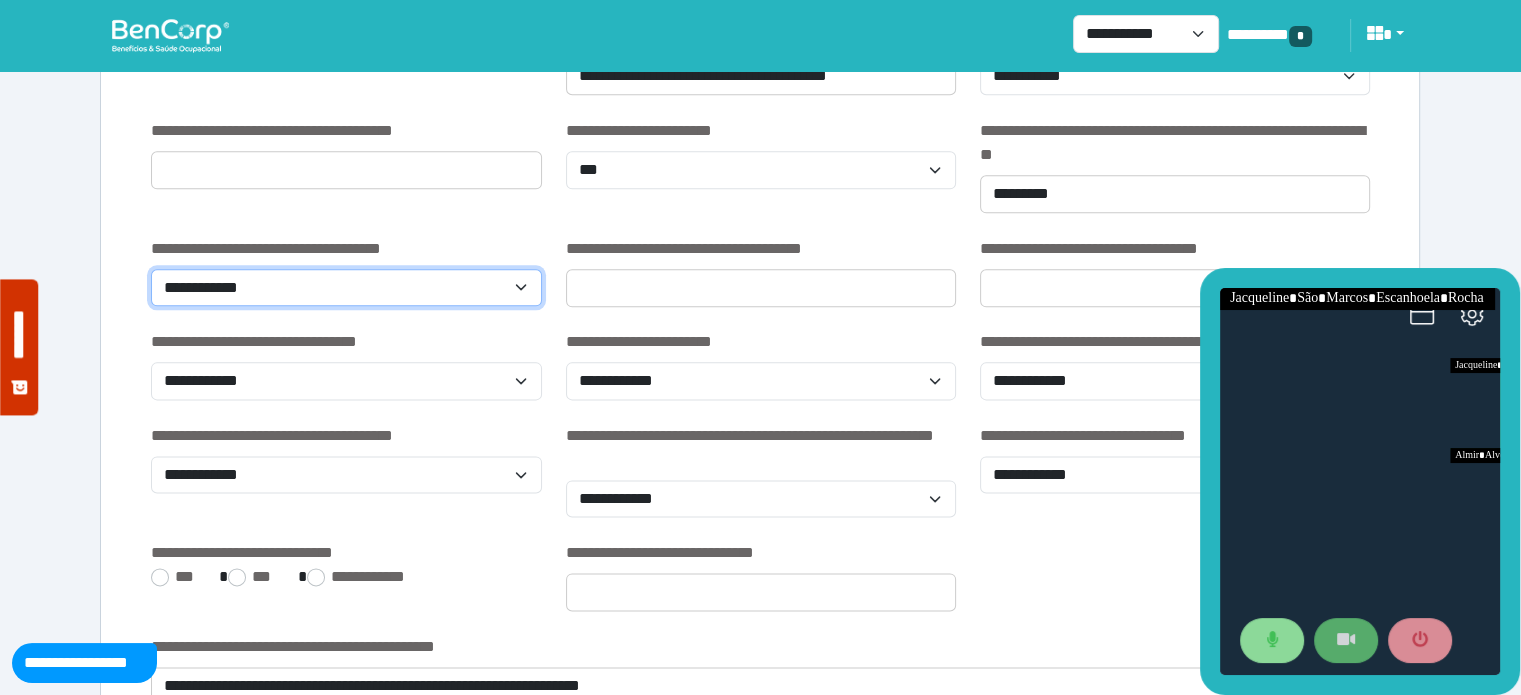 select on "********" 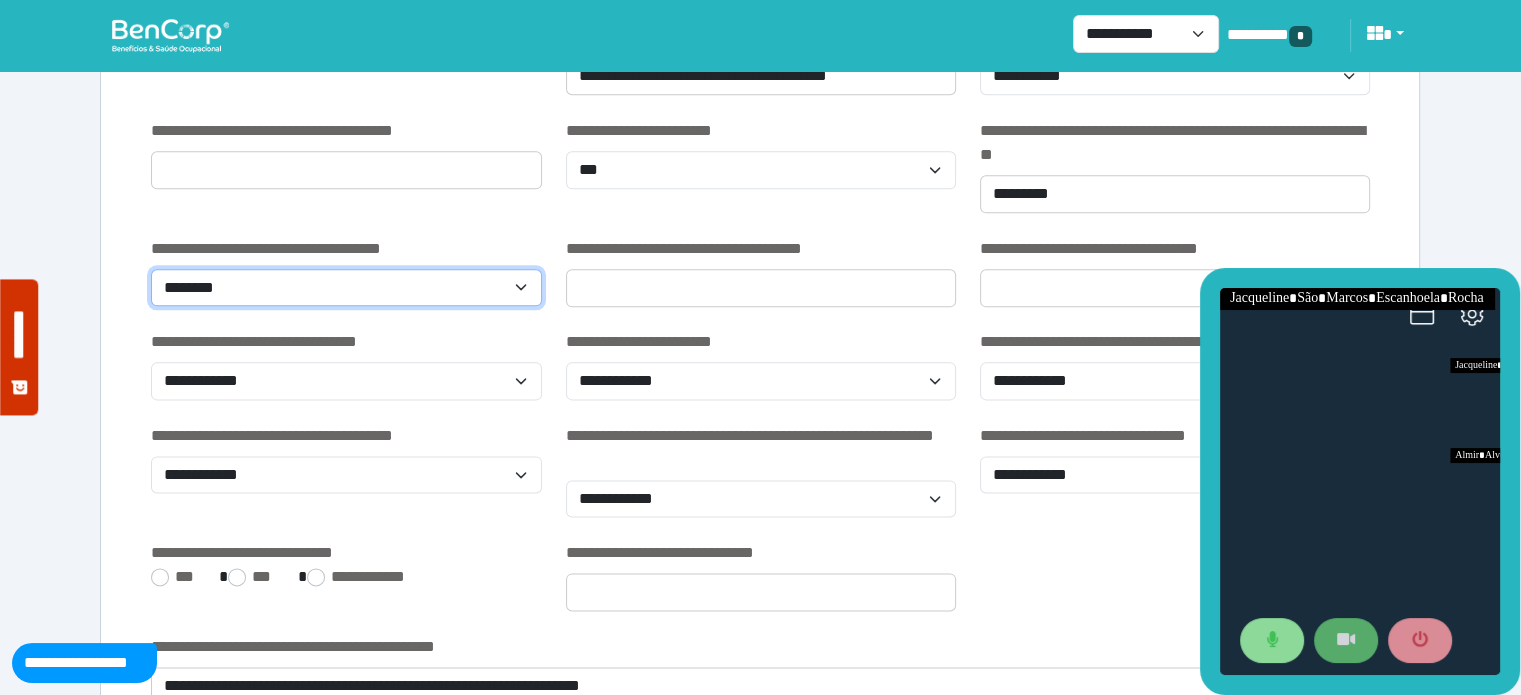 click on "**********" at bounding box center (346, 288) 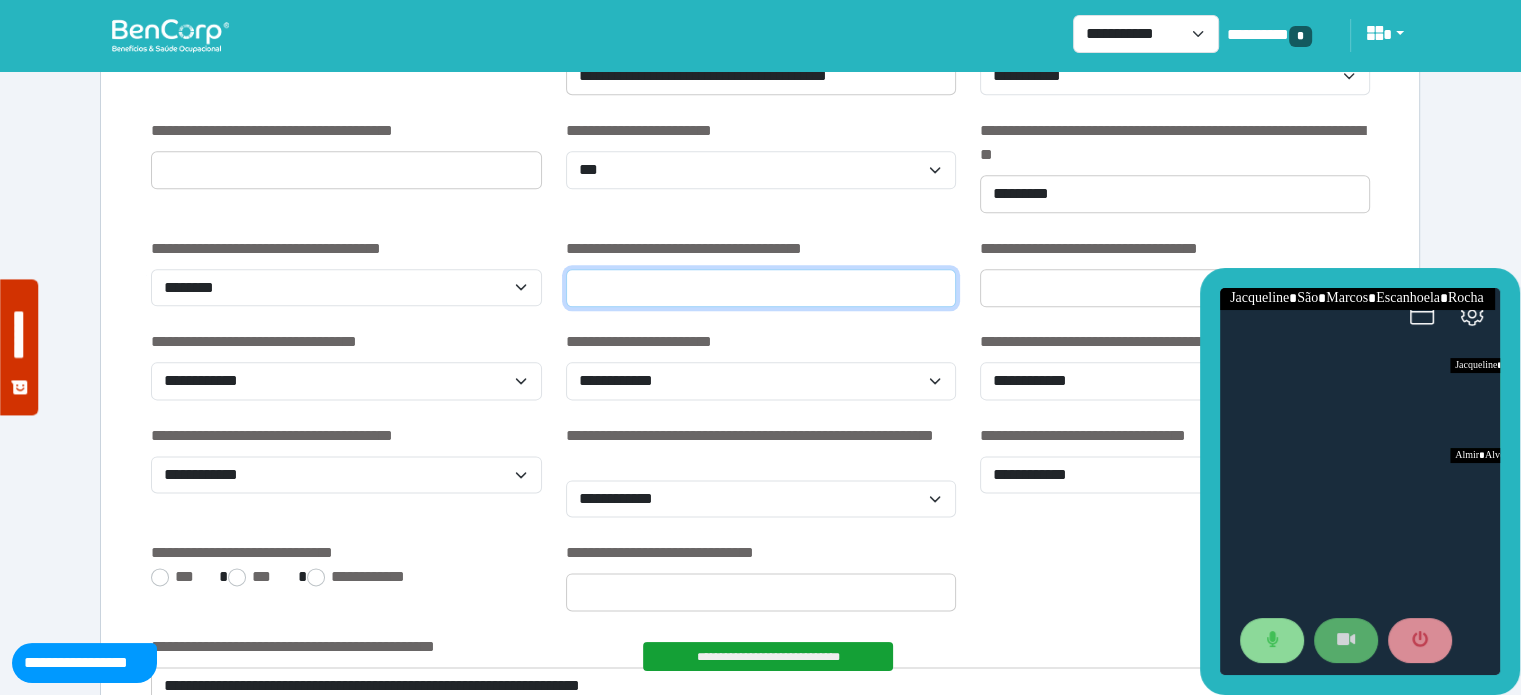 click at bounding box center (761, 288) 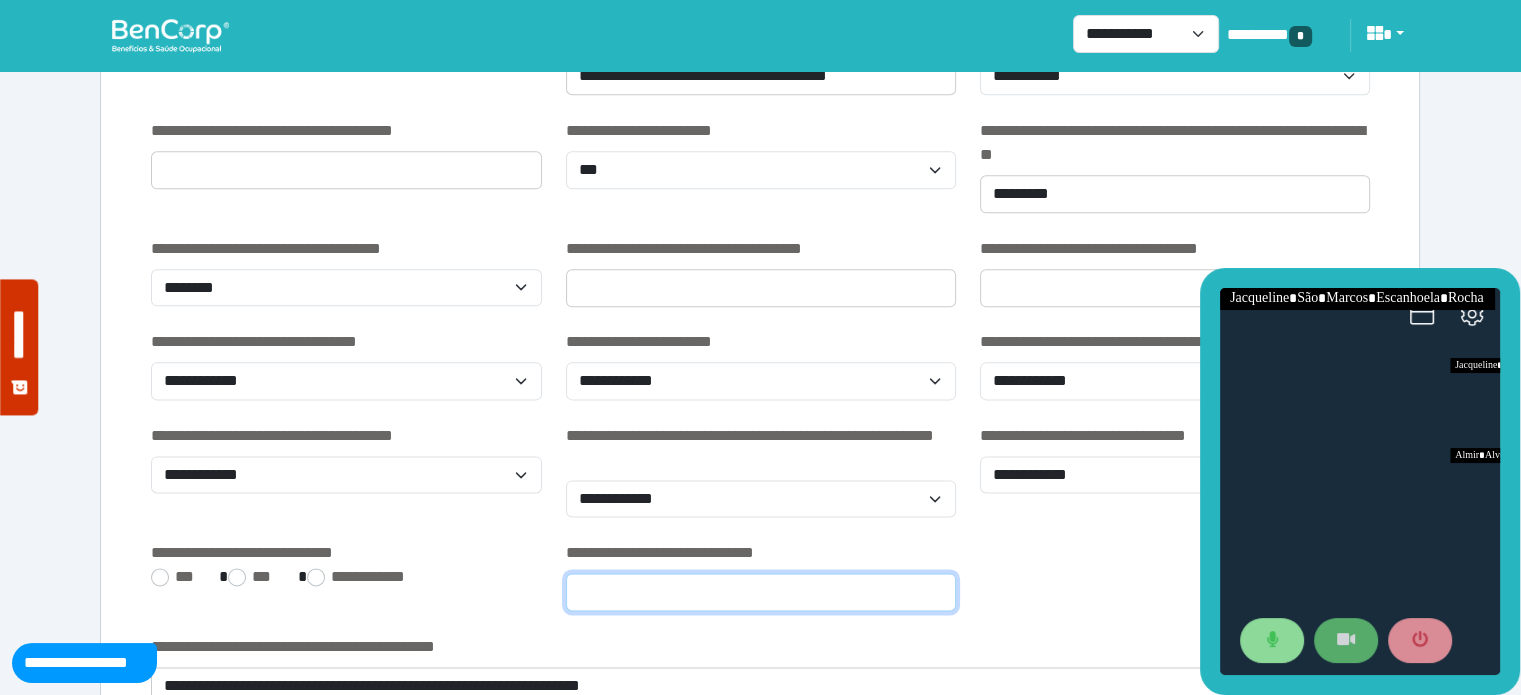 click at bounding box center (761, 592) 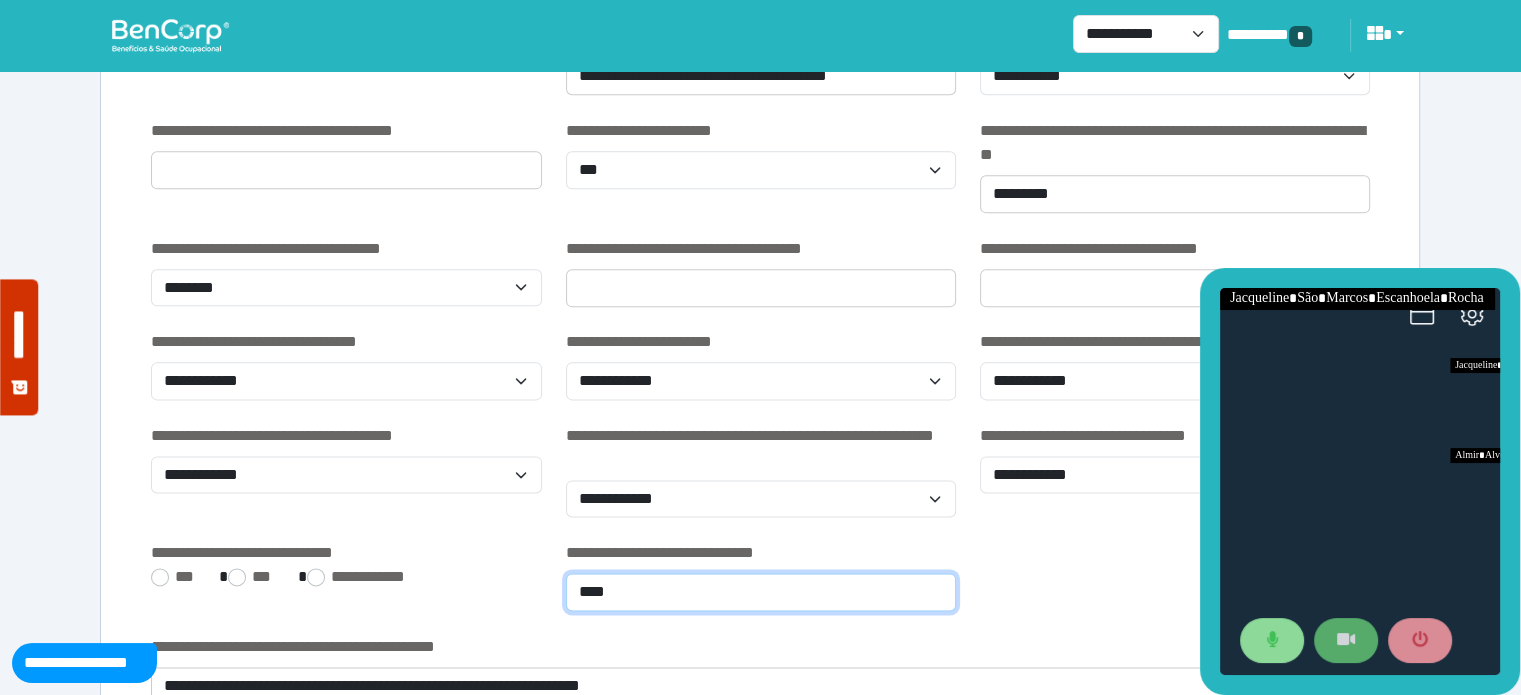 type on "****" 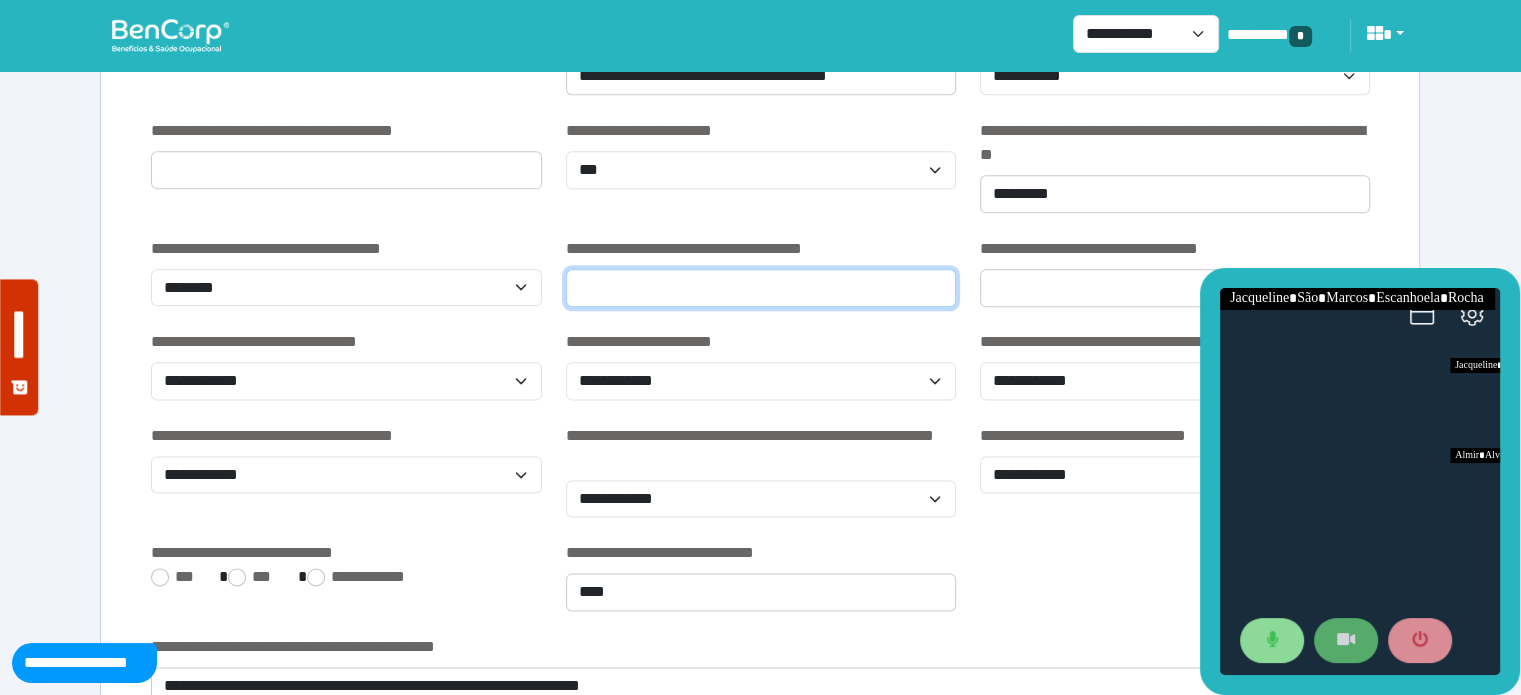 click at bounding box center [761, 288] 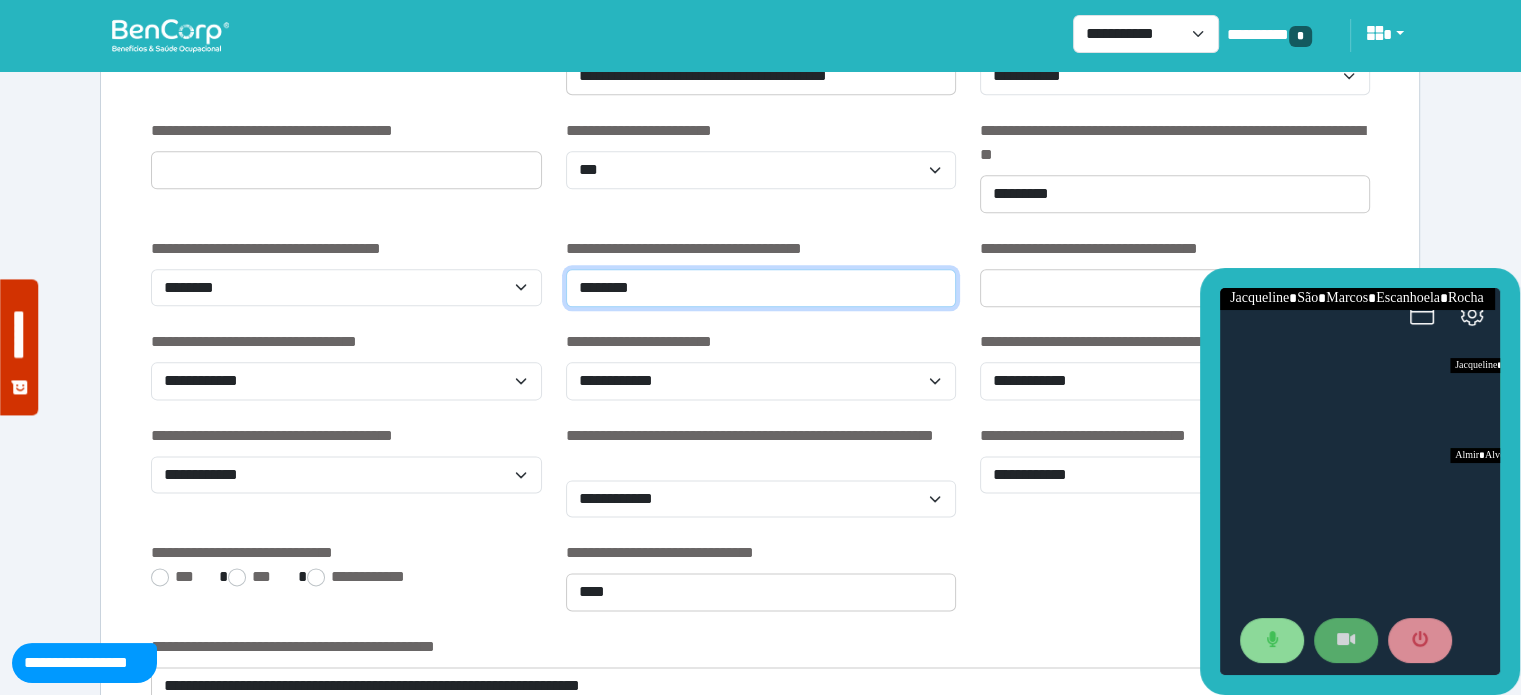 type on "********" 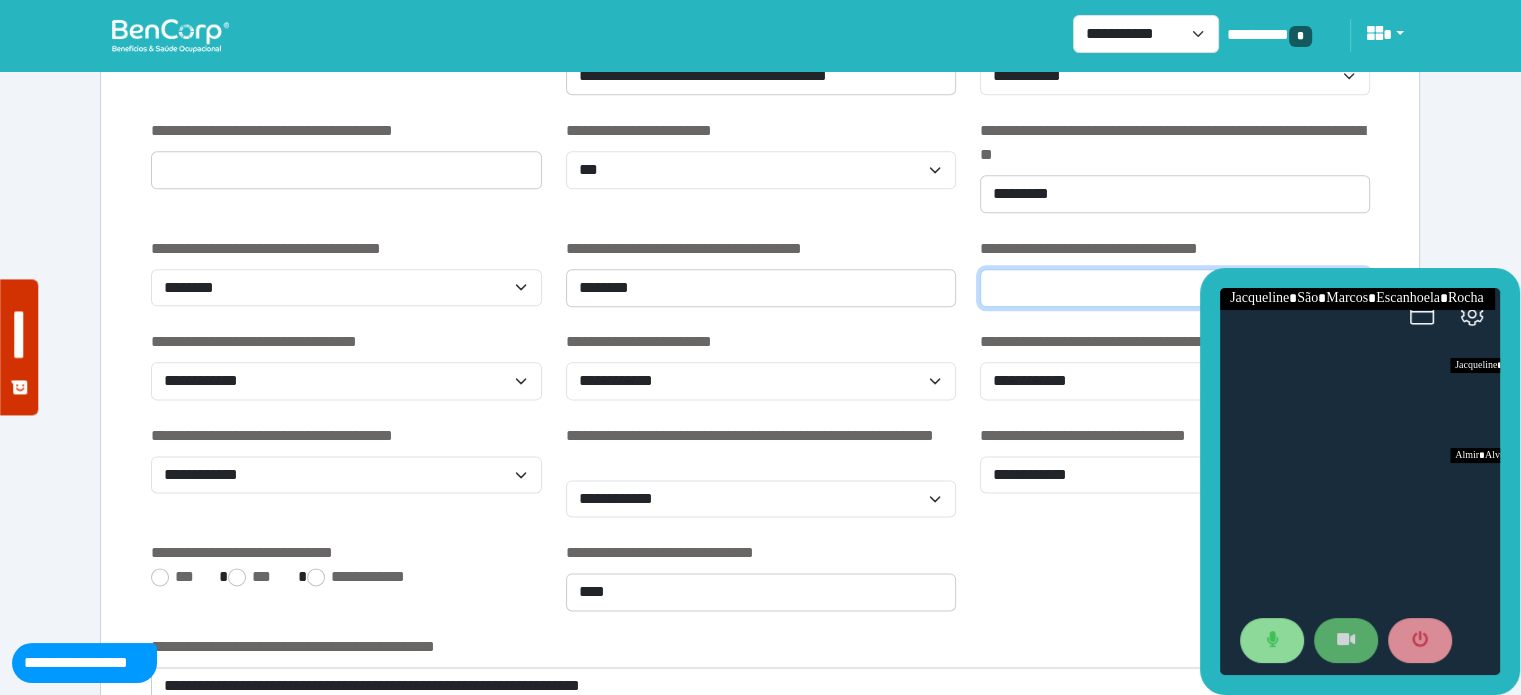click at bounding box center [1175, 288] 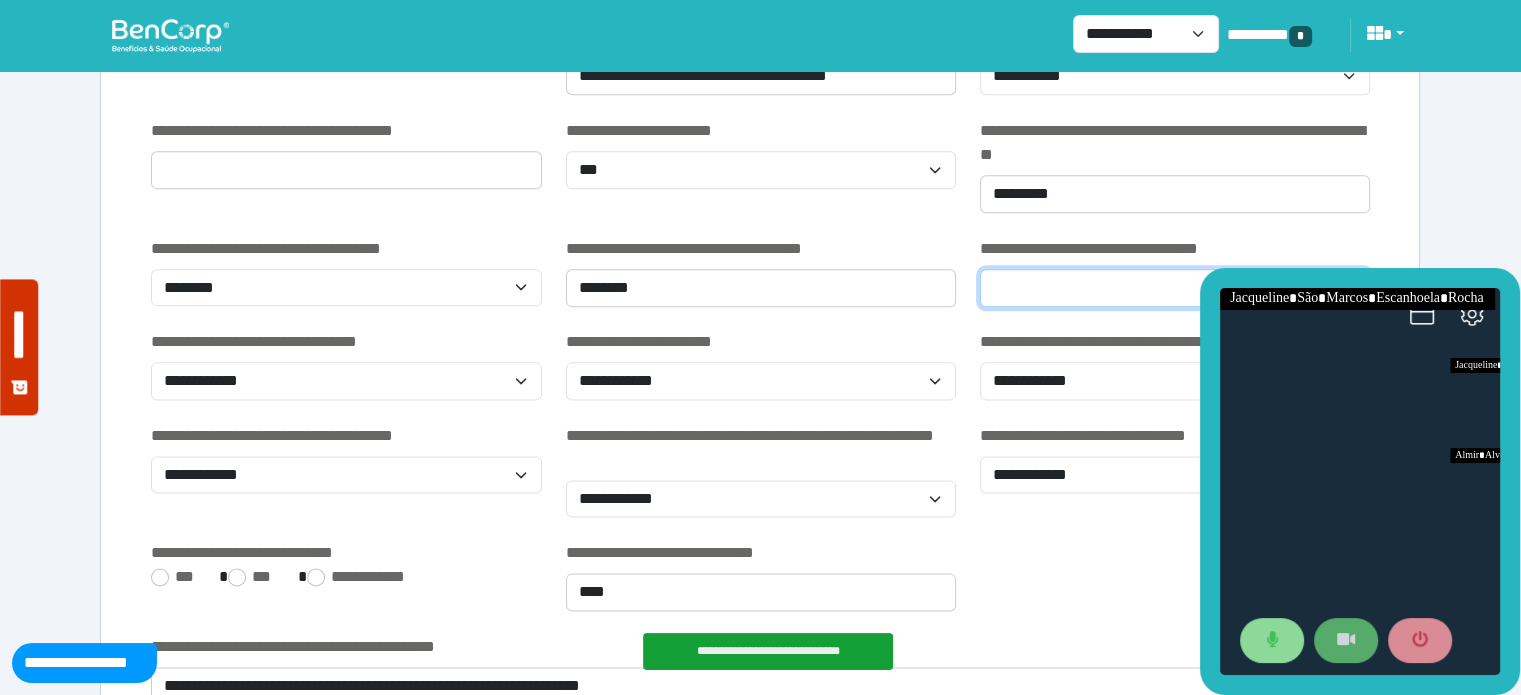 type on "**********" 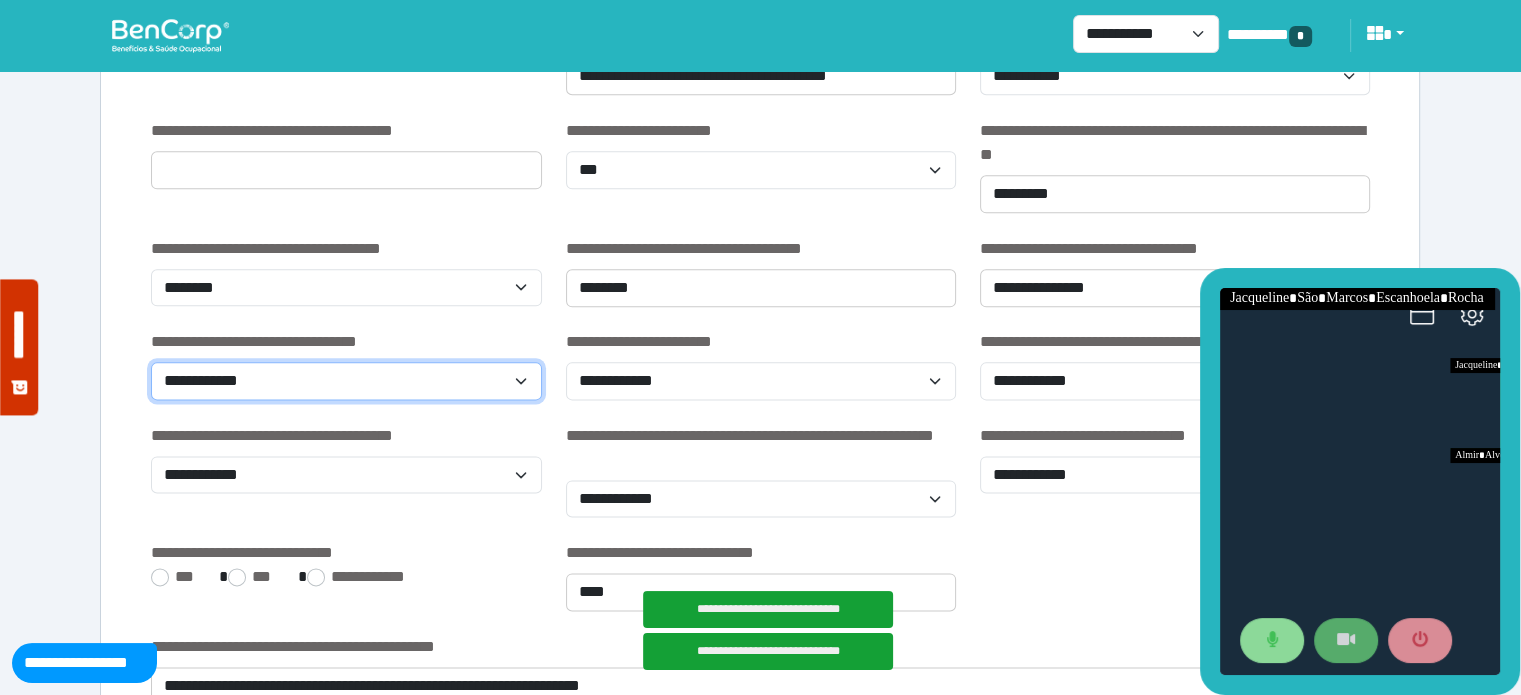 click on "**********" at bounding box center [346, 381] 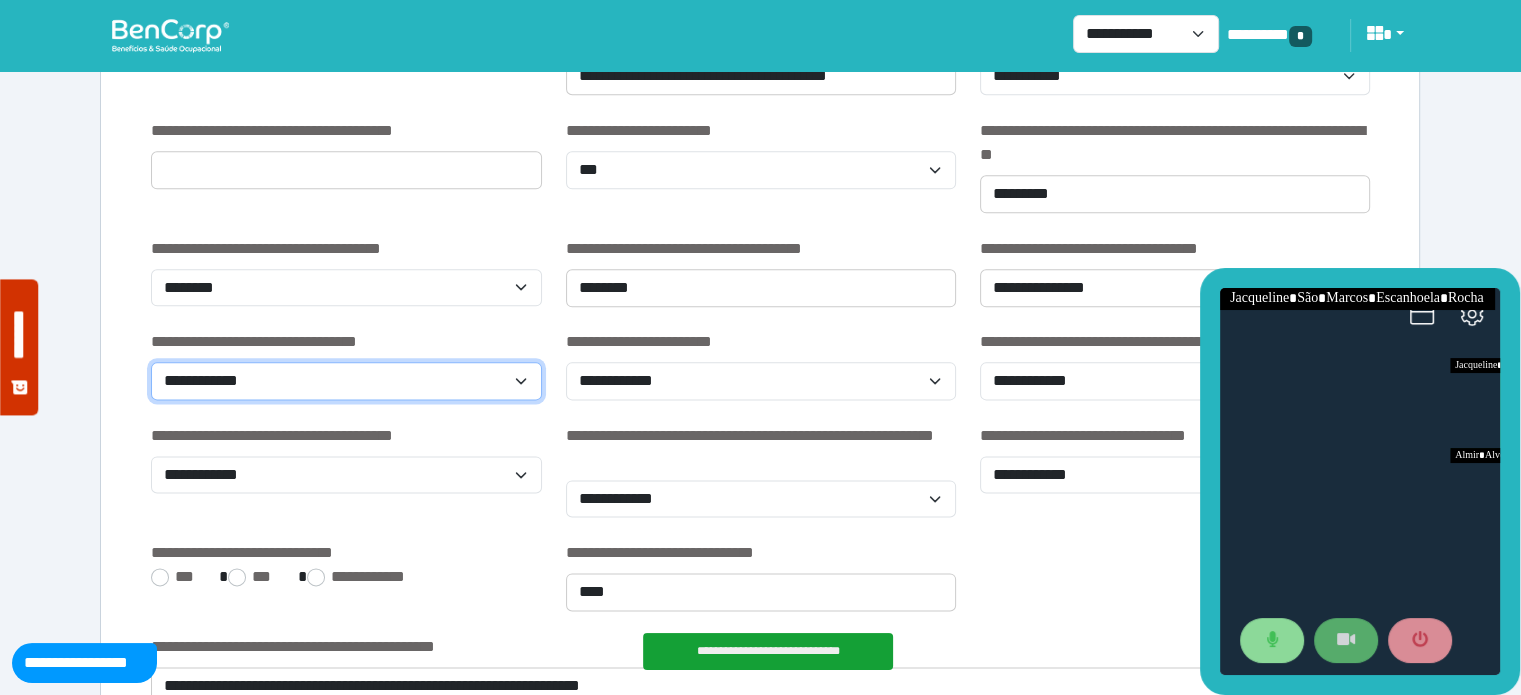 select on "*" 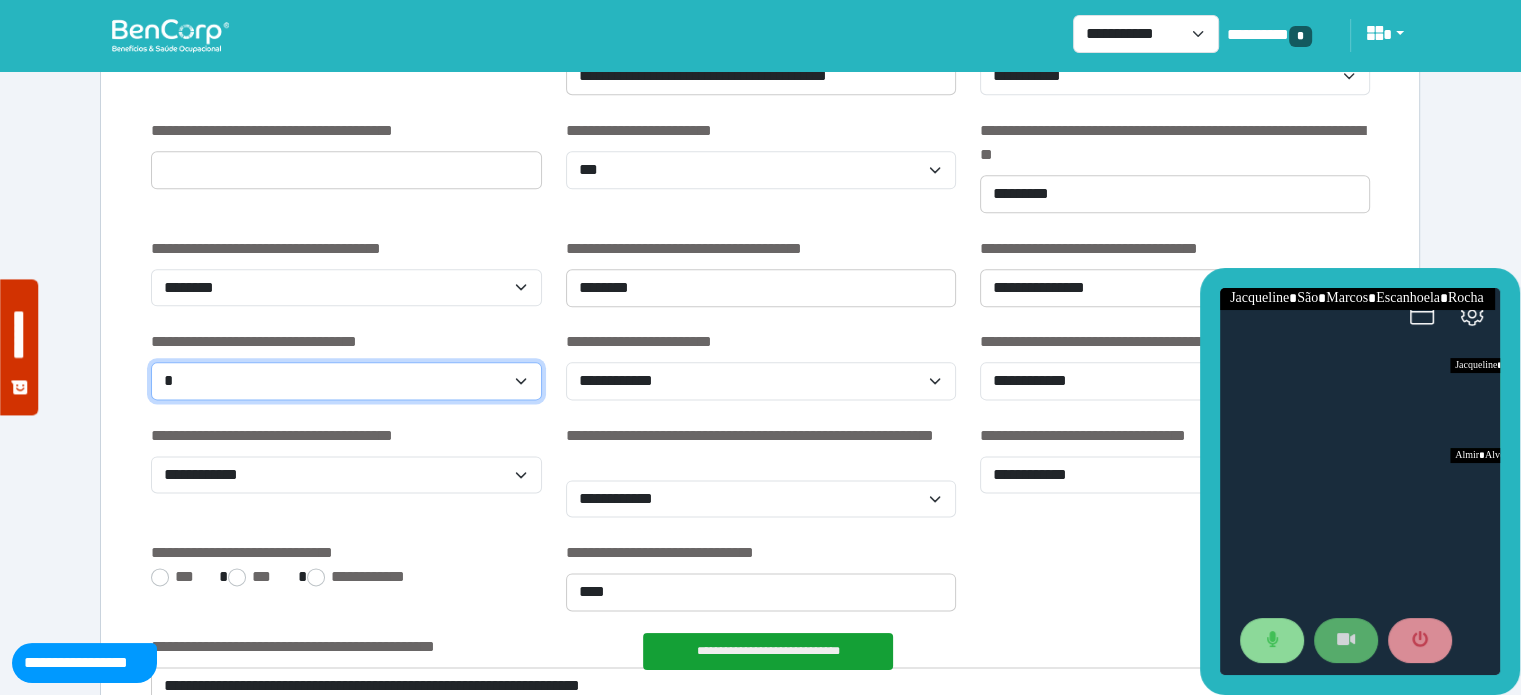 click on "**********" at bounding box center [346, 381] 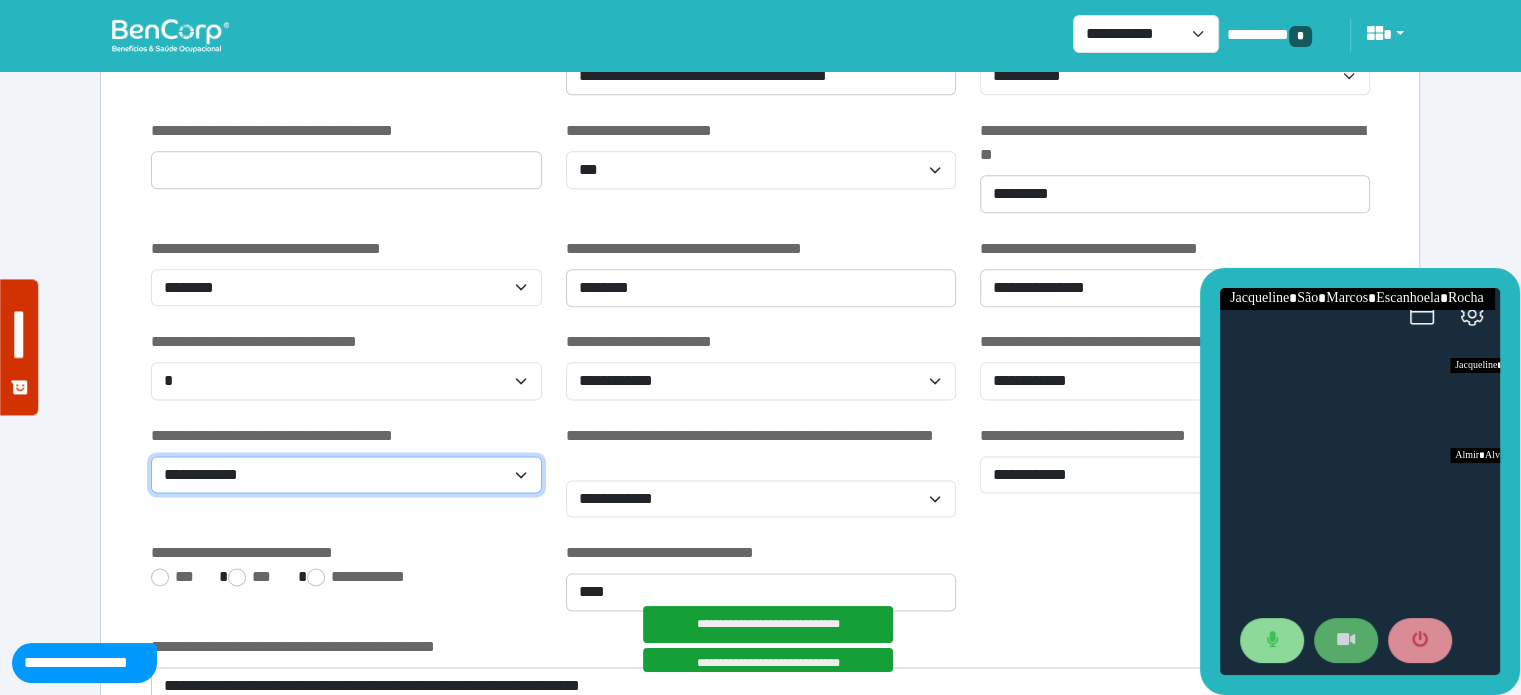 click on "**********" at bounding box center (346, 475) 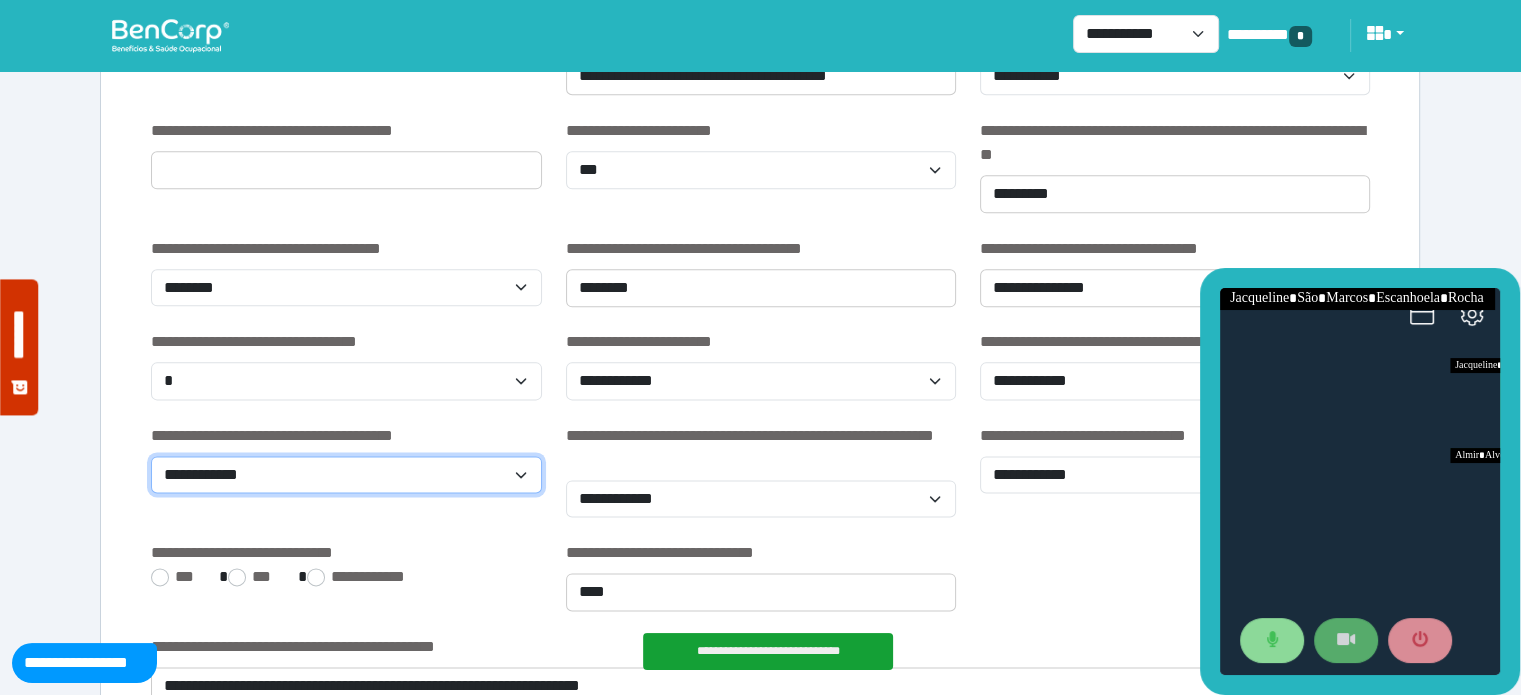 select on "*" 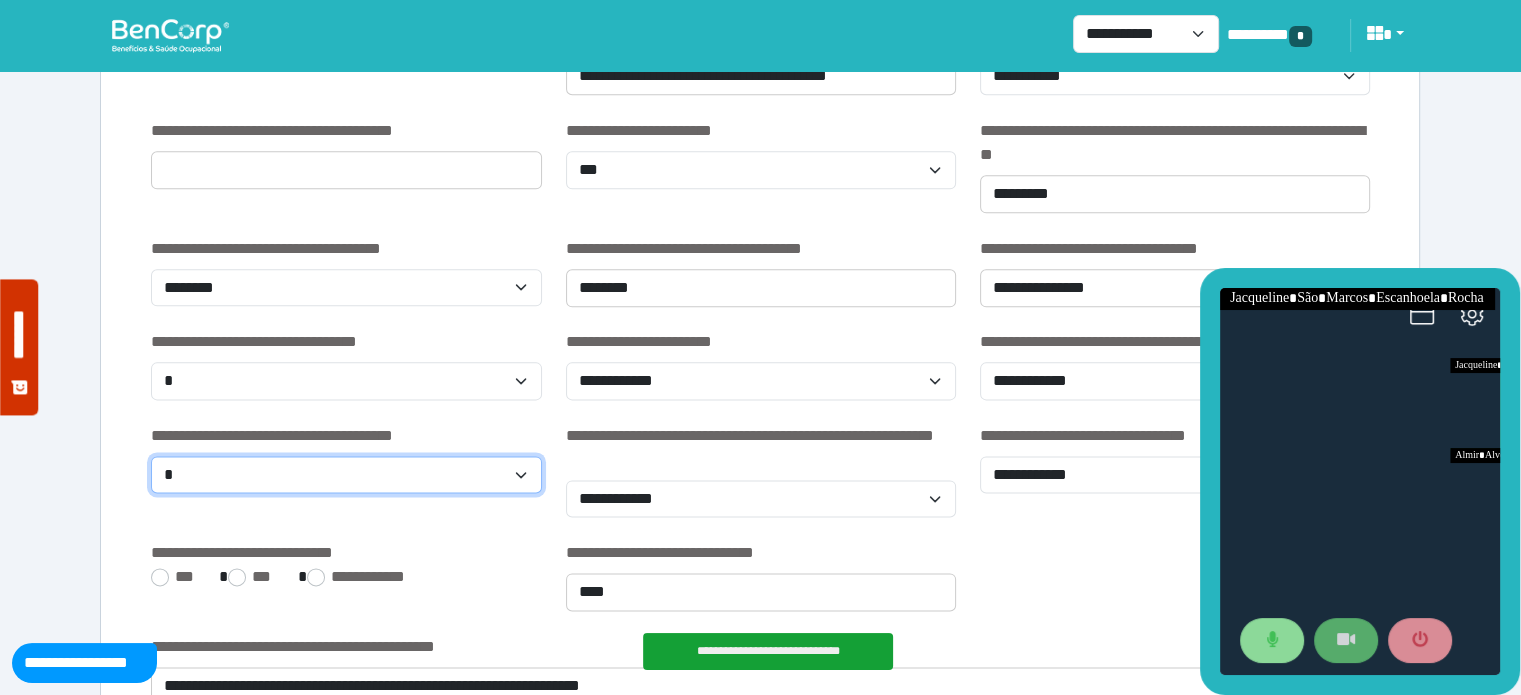 click on "**********" at bounding box center (346, 475) 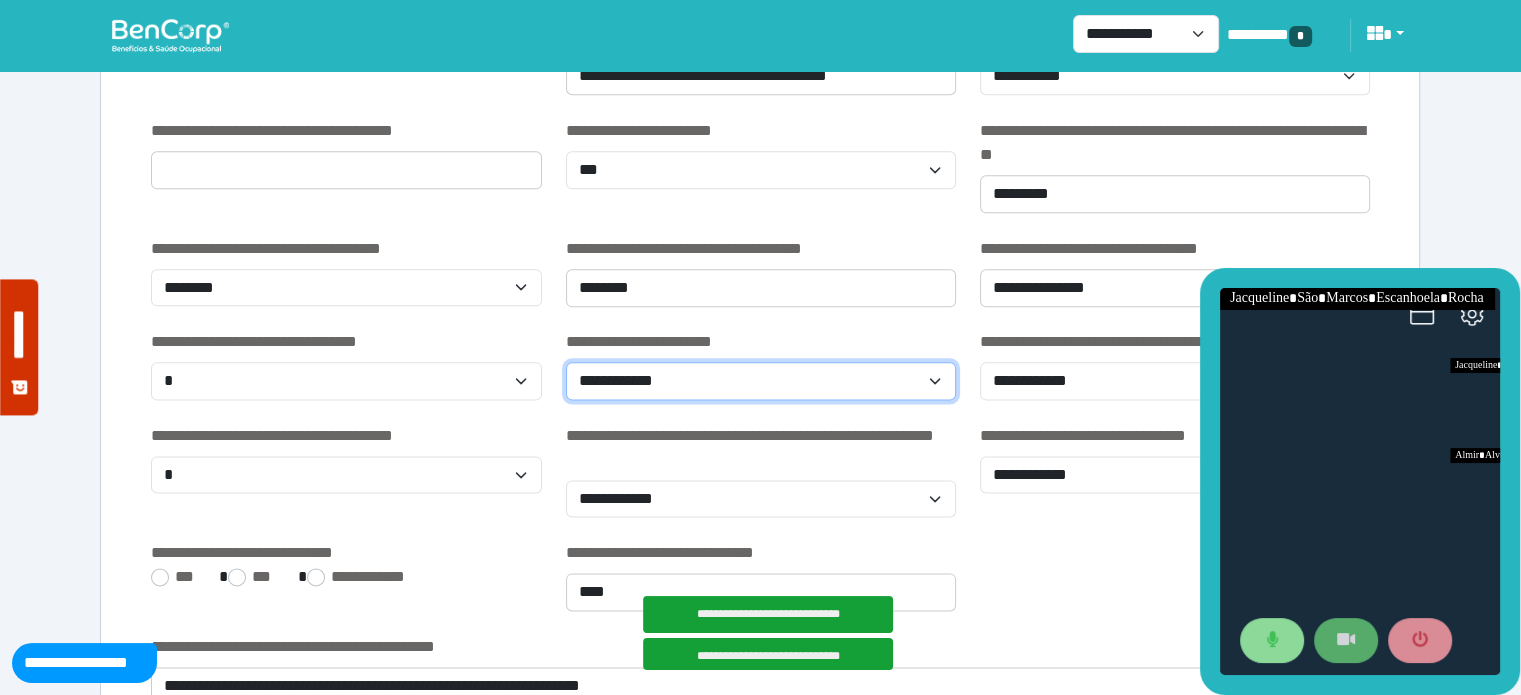click on "**********" at bounding box center [761, 381] 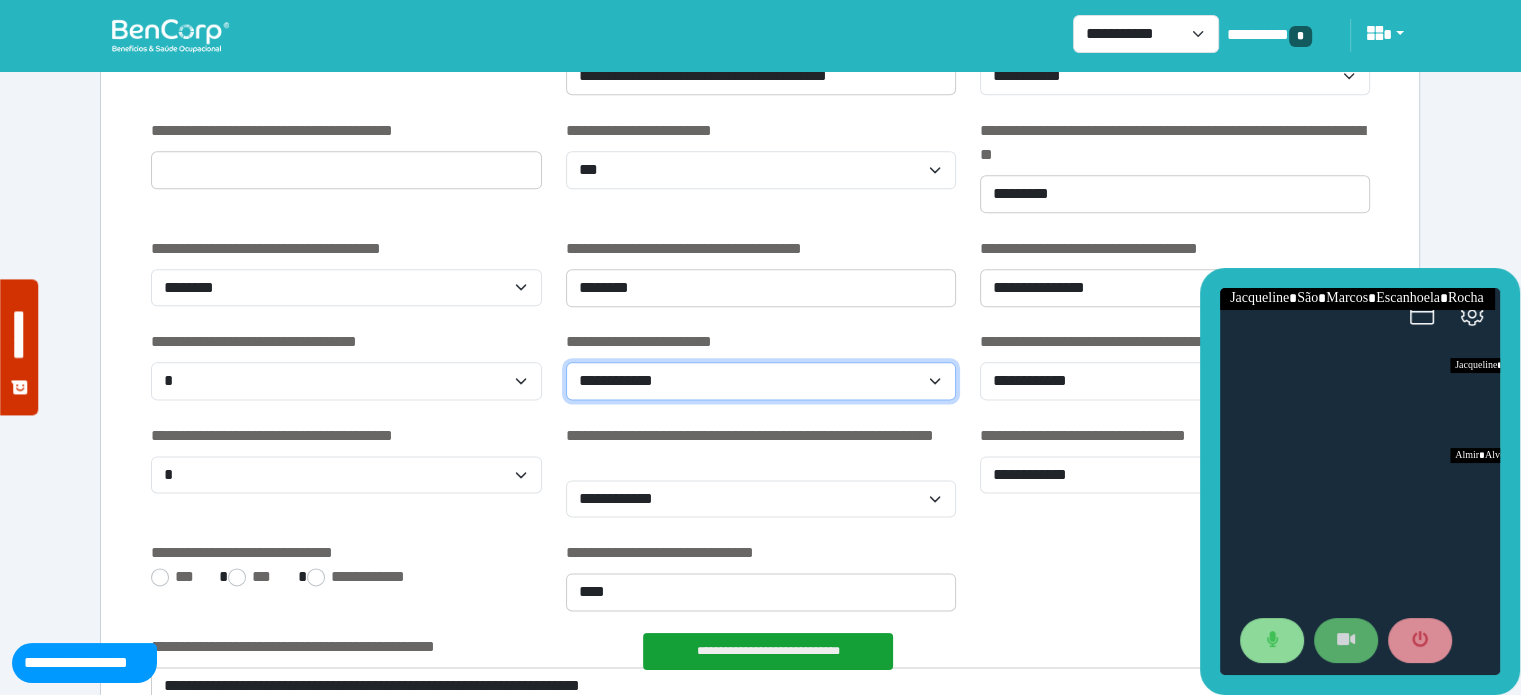 select on "***" 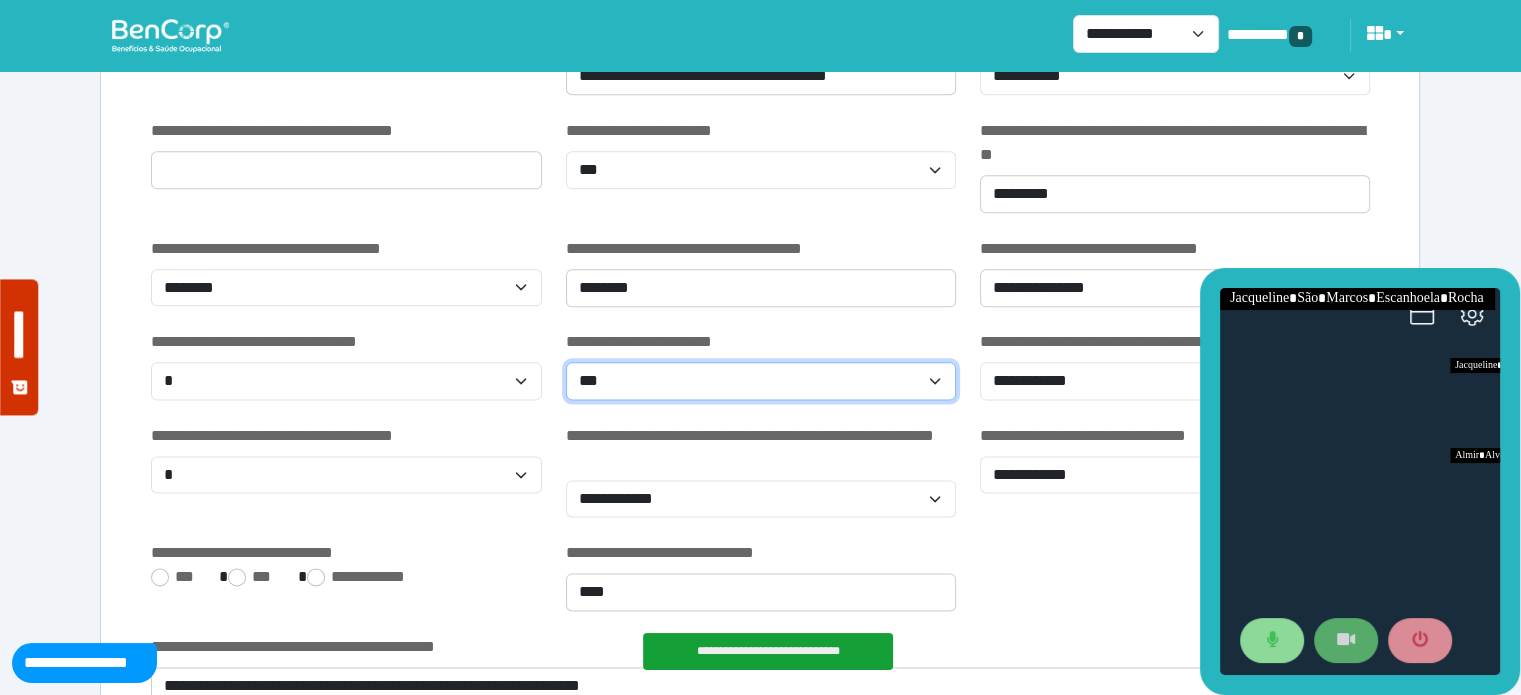 click on "**********" at bounding box center [761, 381] 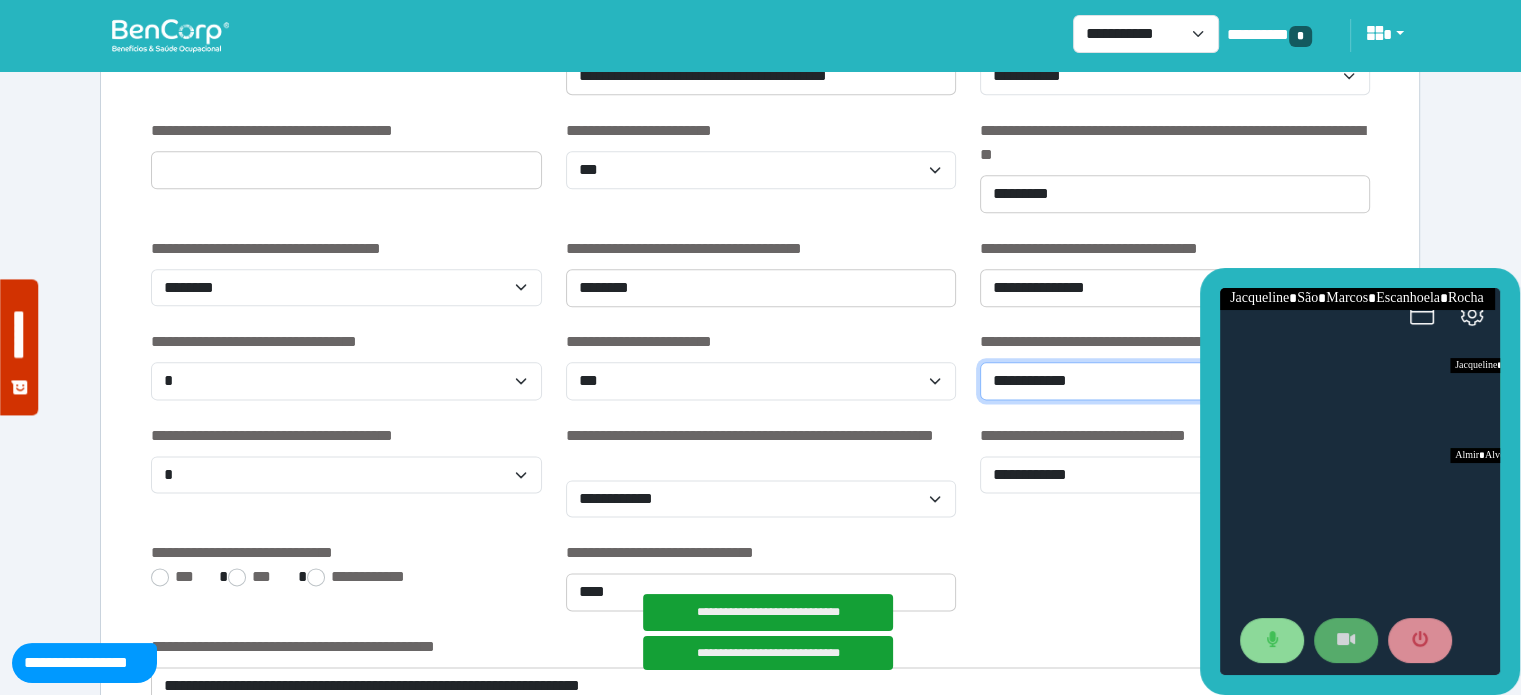 click on "**********" at bounding box center (1175, 381) 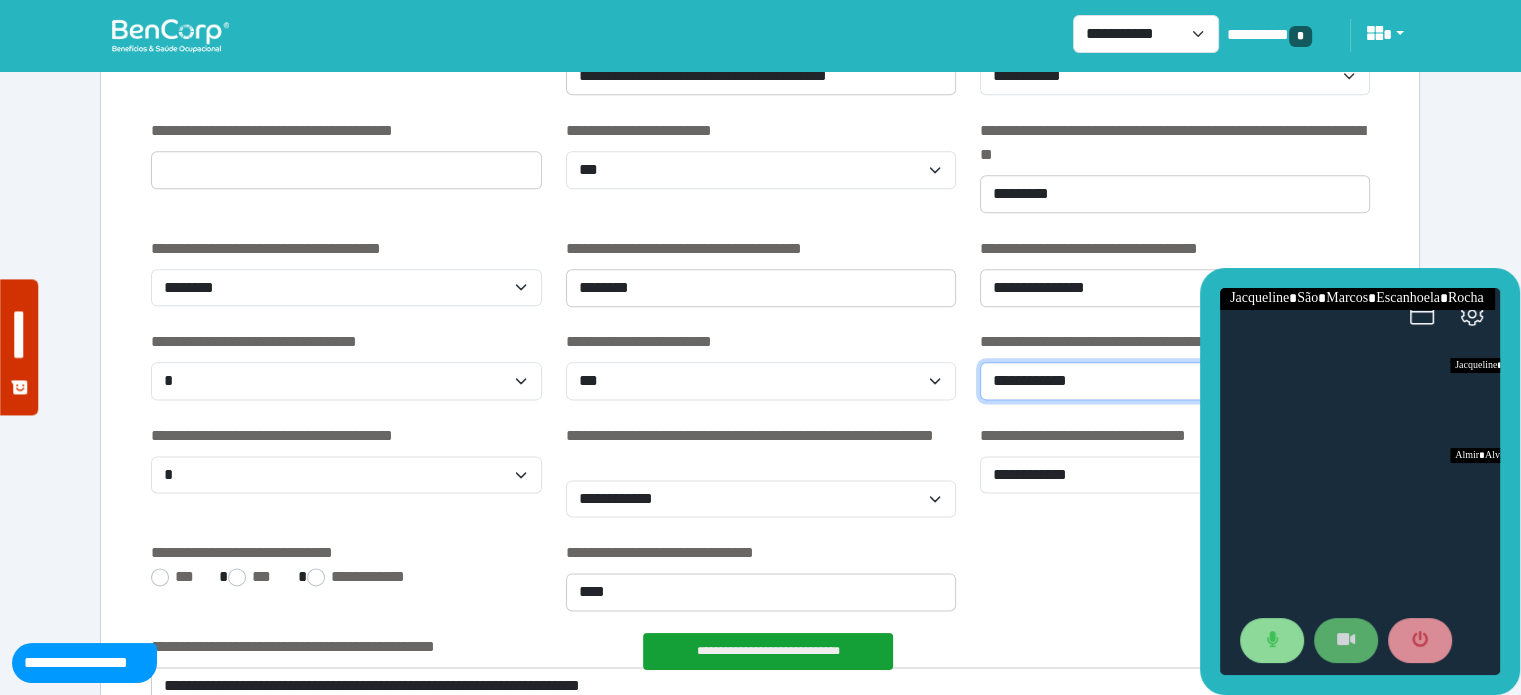 select on "*" 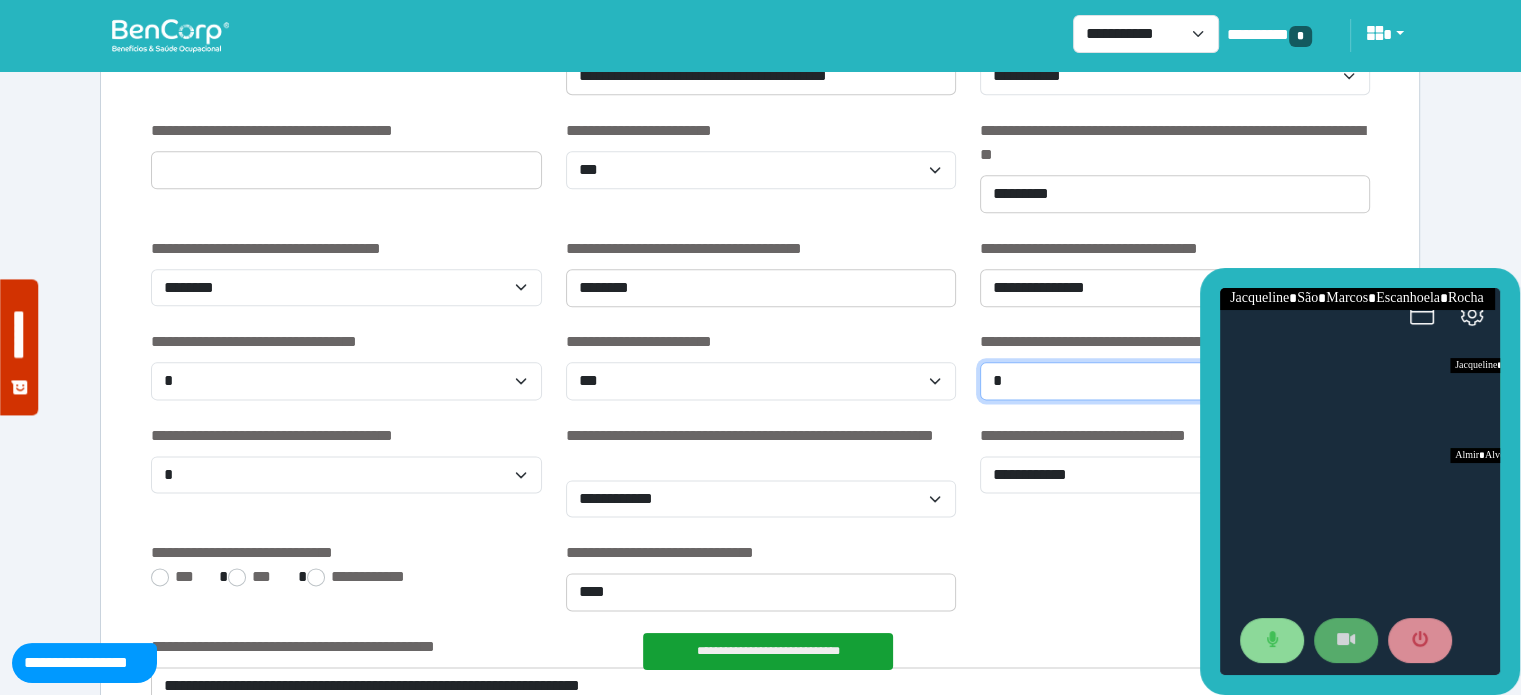 click on "**********" at bounding box center (1175, 381) 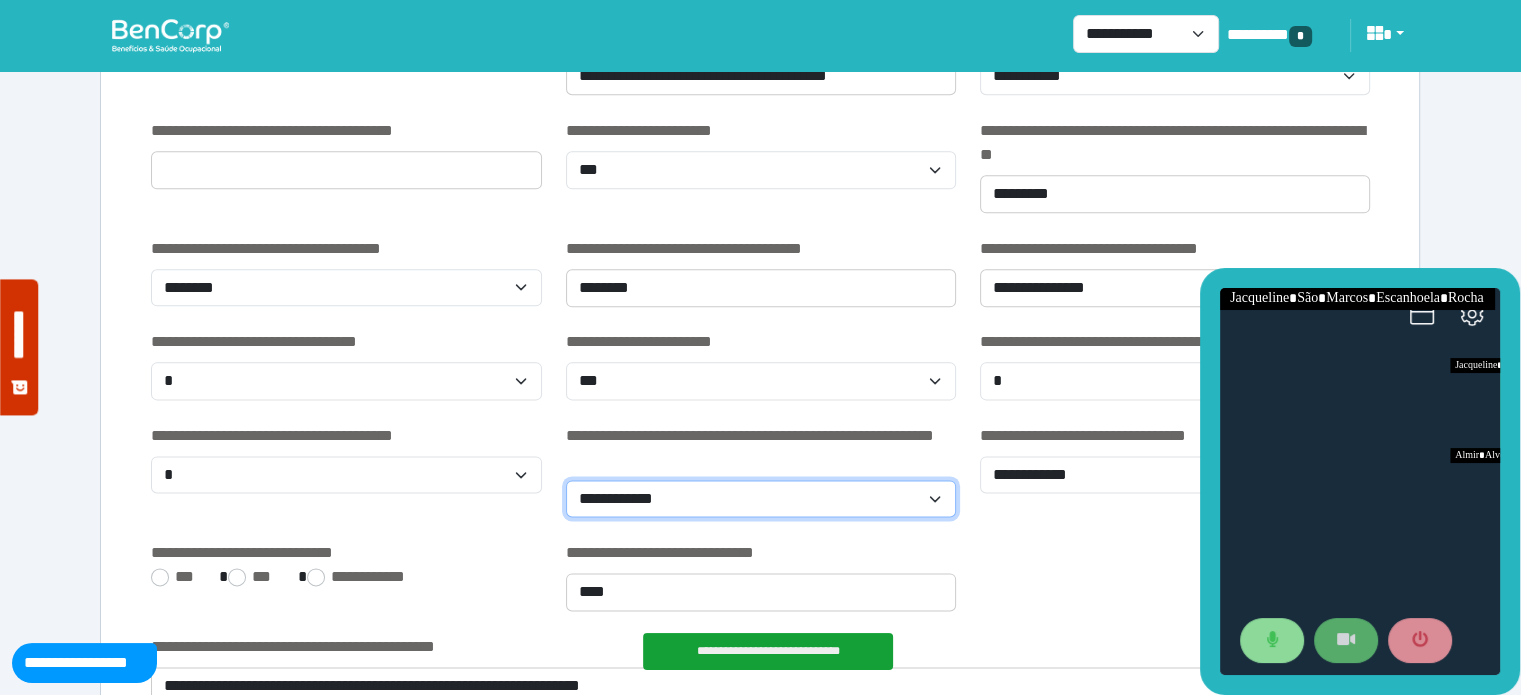click on "**********" at bounding box center [761, 499] 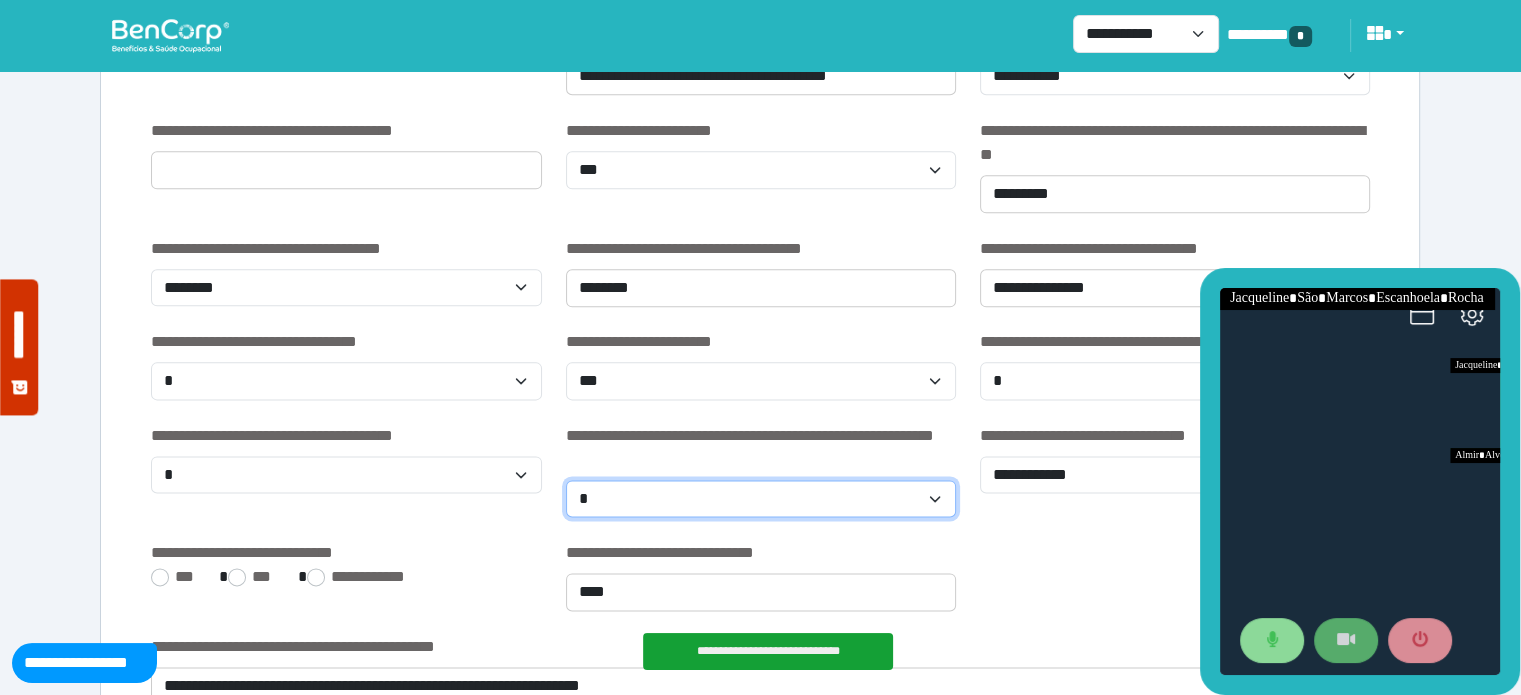 click on "**********" at bounding box center [761, 499] 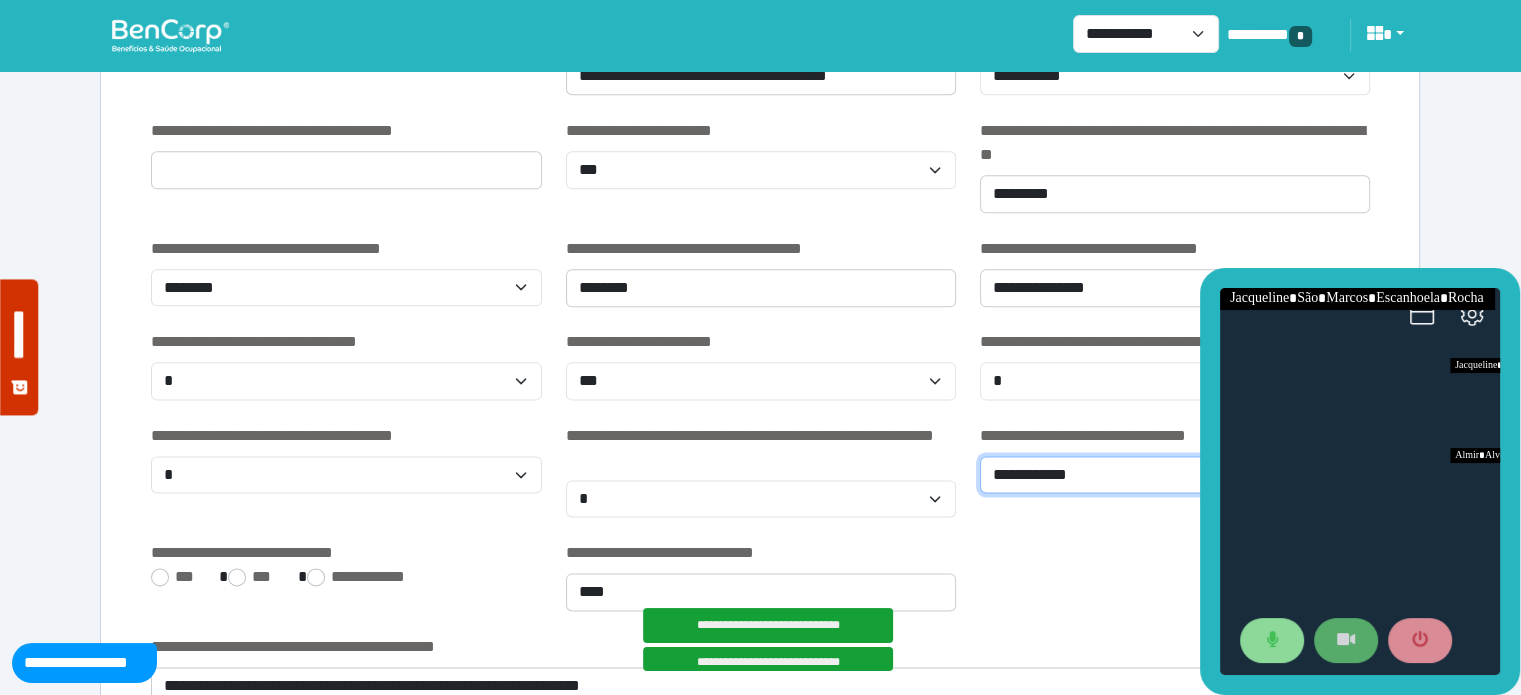 click on "**********" at bounding box center (1175, 475) 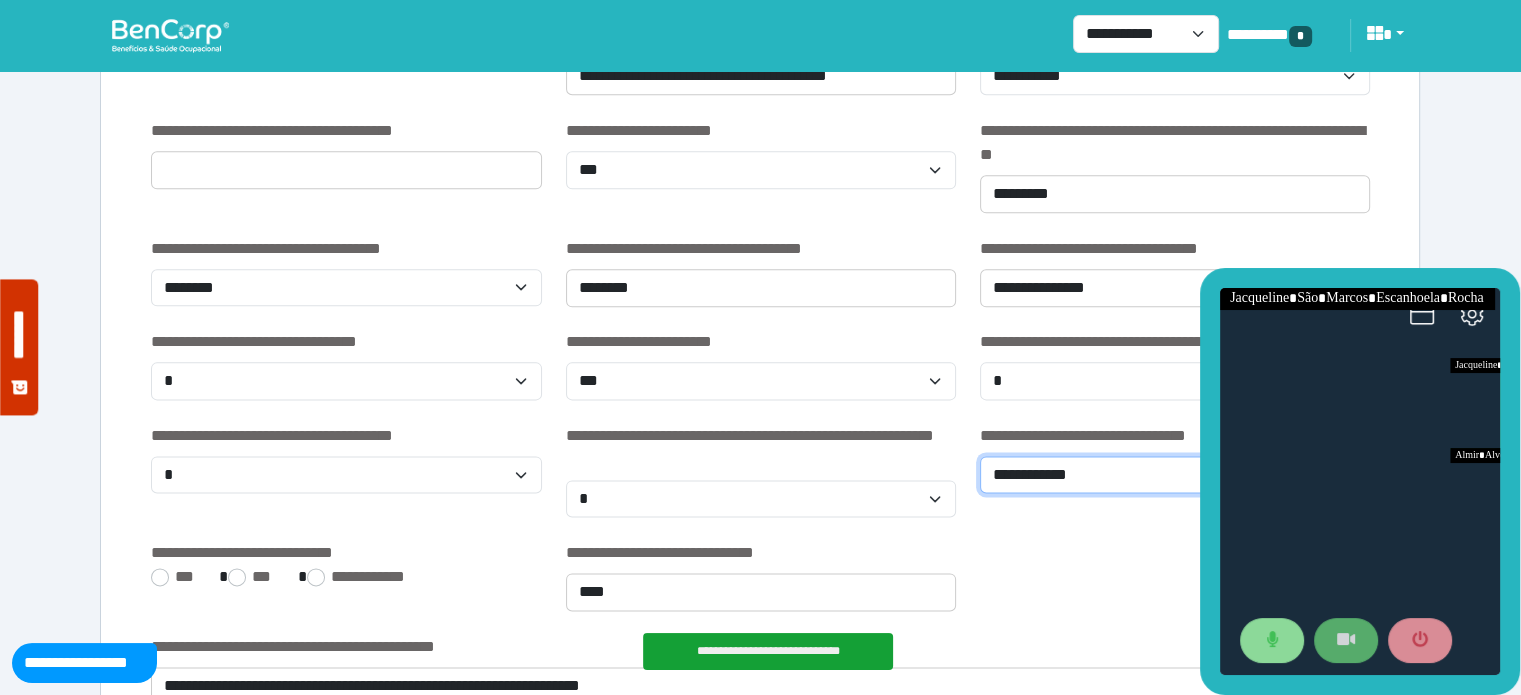 select on "*" 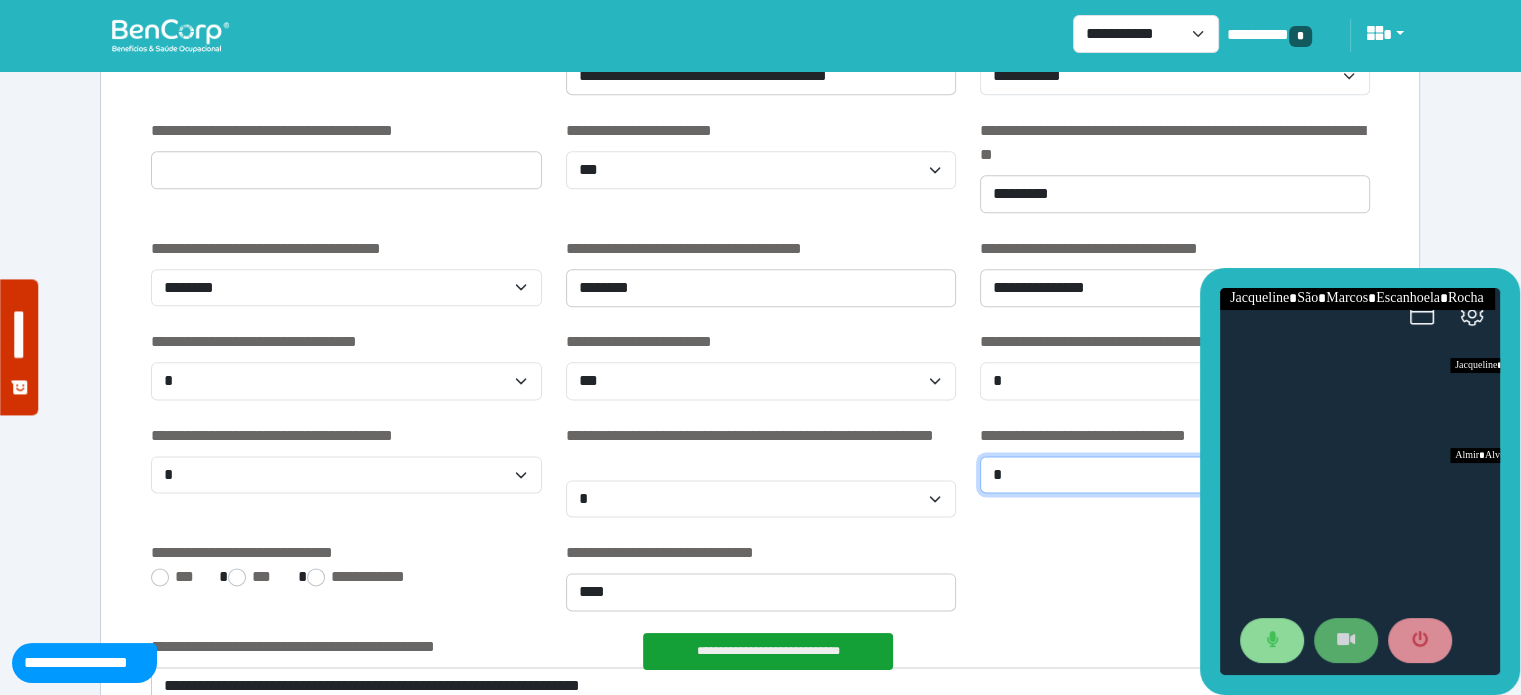 click on "**********" at bounding box center [1175, 475] 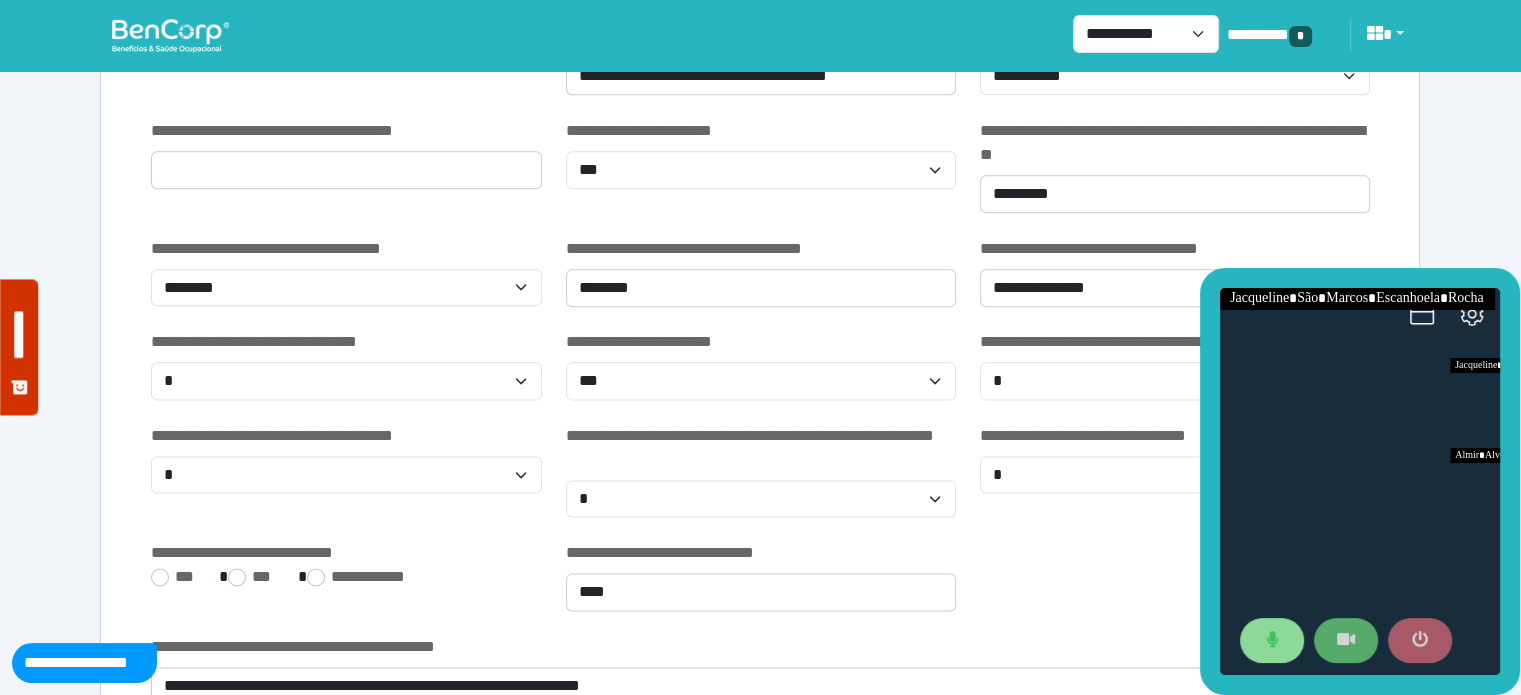 click at bounding box center (1420, 641) 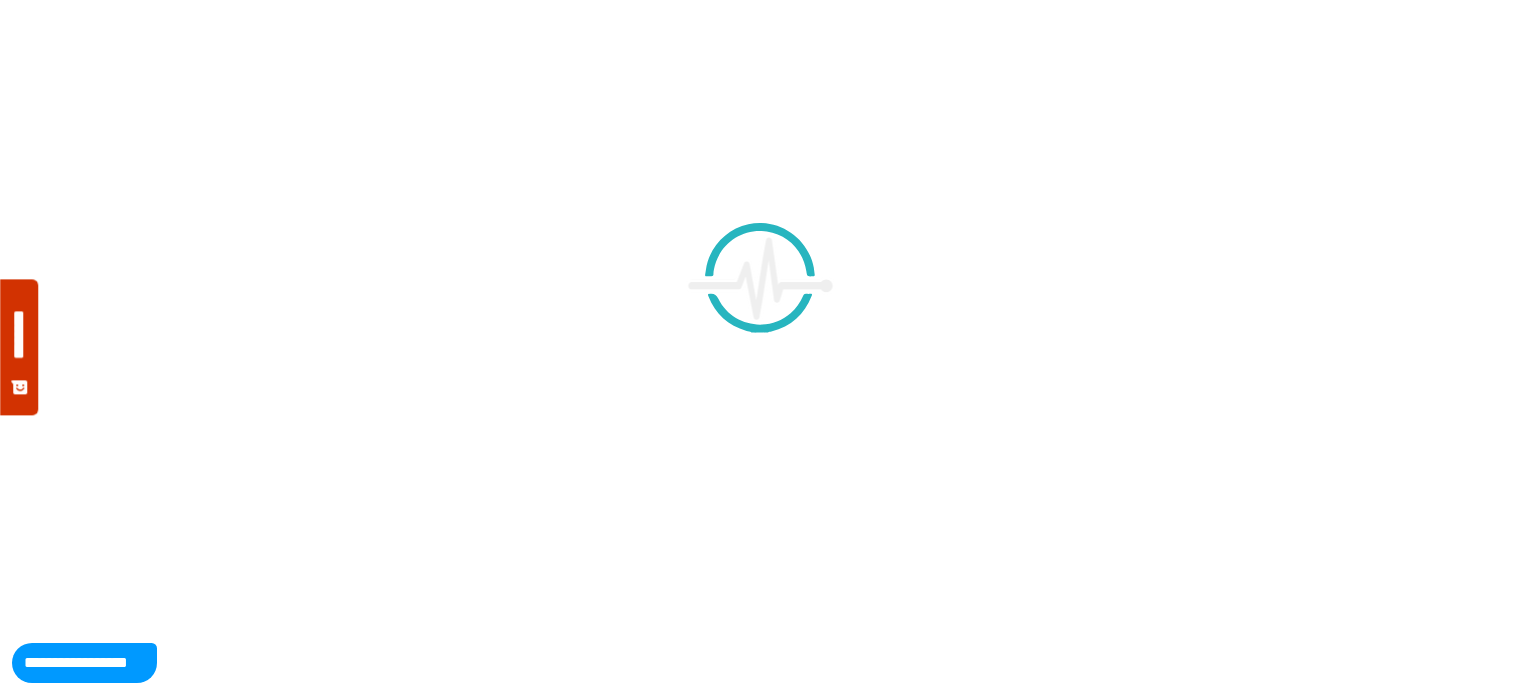 scroll, scrollTop: 0, scrollLeft: 0, axis: both 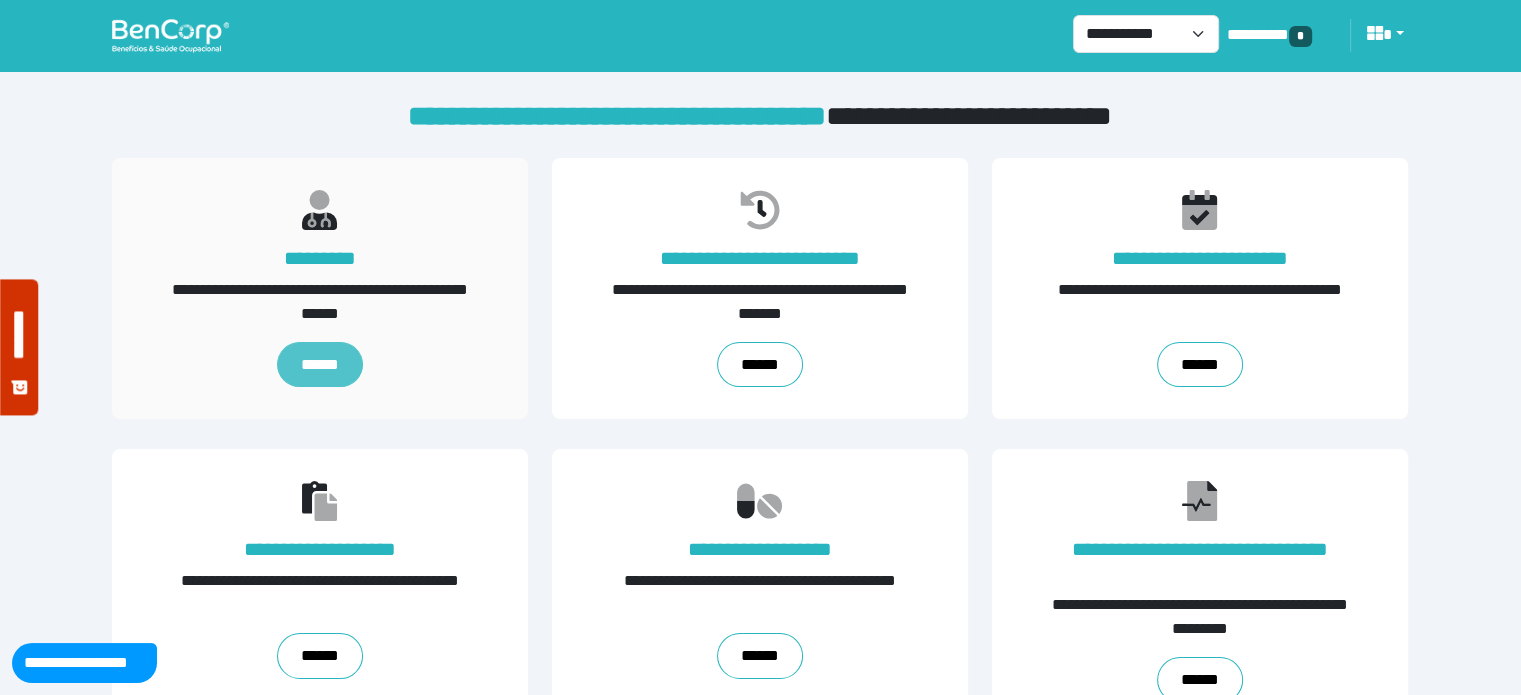click on "******" at bounding box center (320, 365) 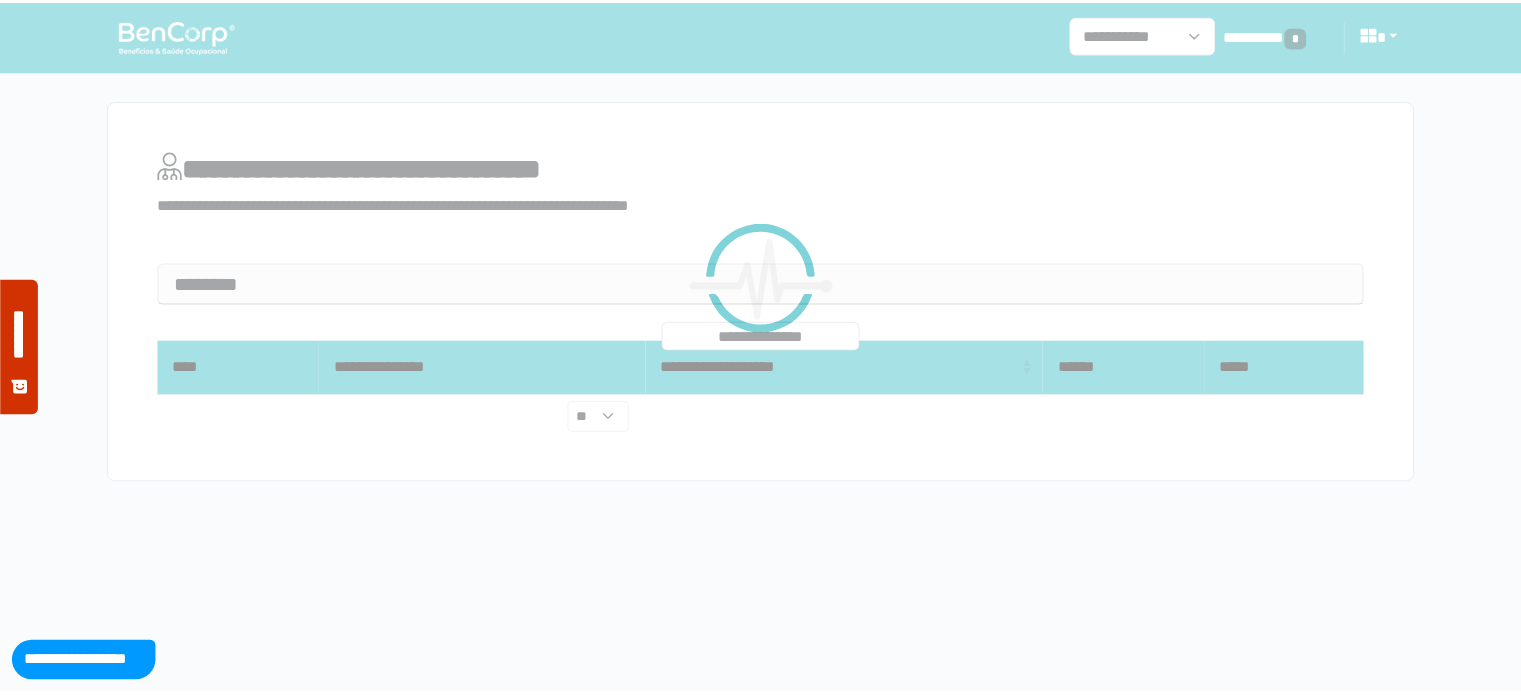 scroll, scrollTop: 0, scrollLeft: 0, axis: both 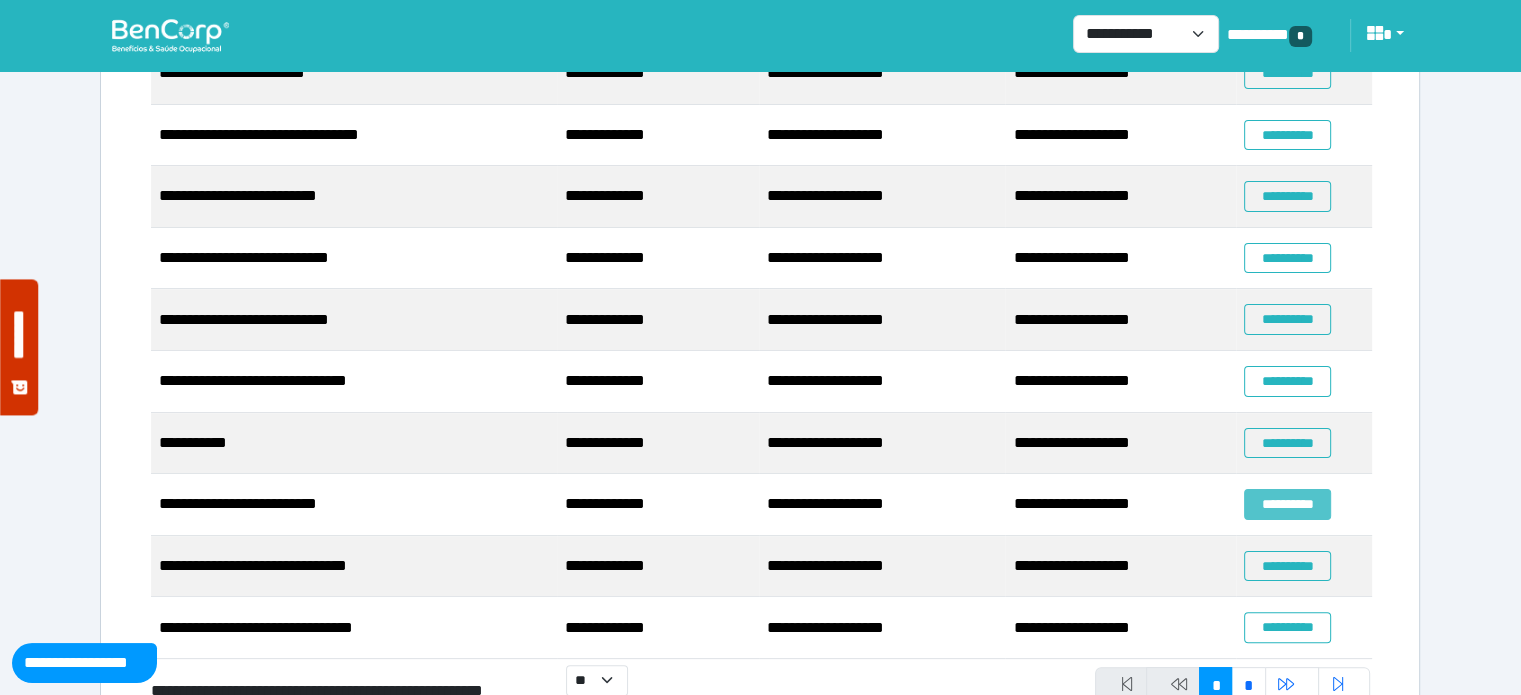 click on "**********" at bounding box center (1287, 504) 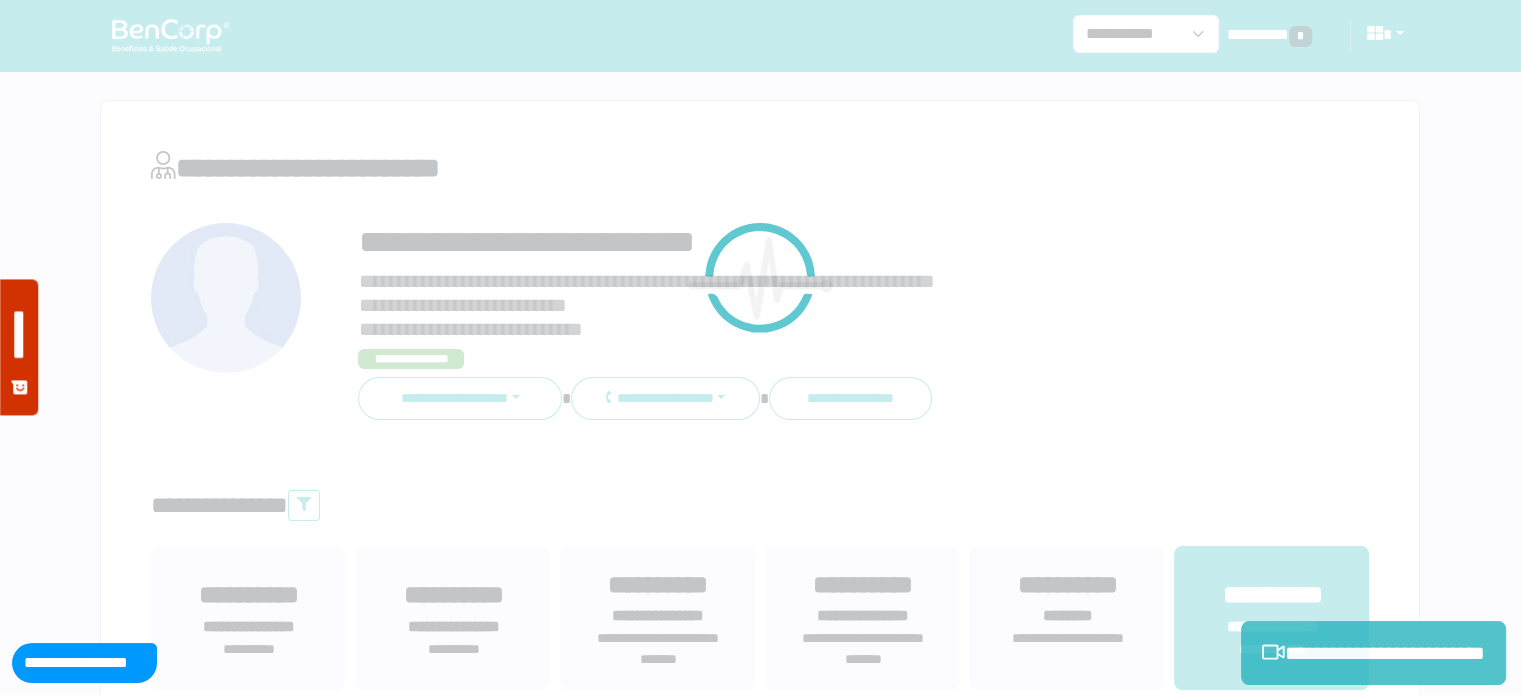 scroll, scrollTop: 0, scrollLeft: 0, axis: both 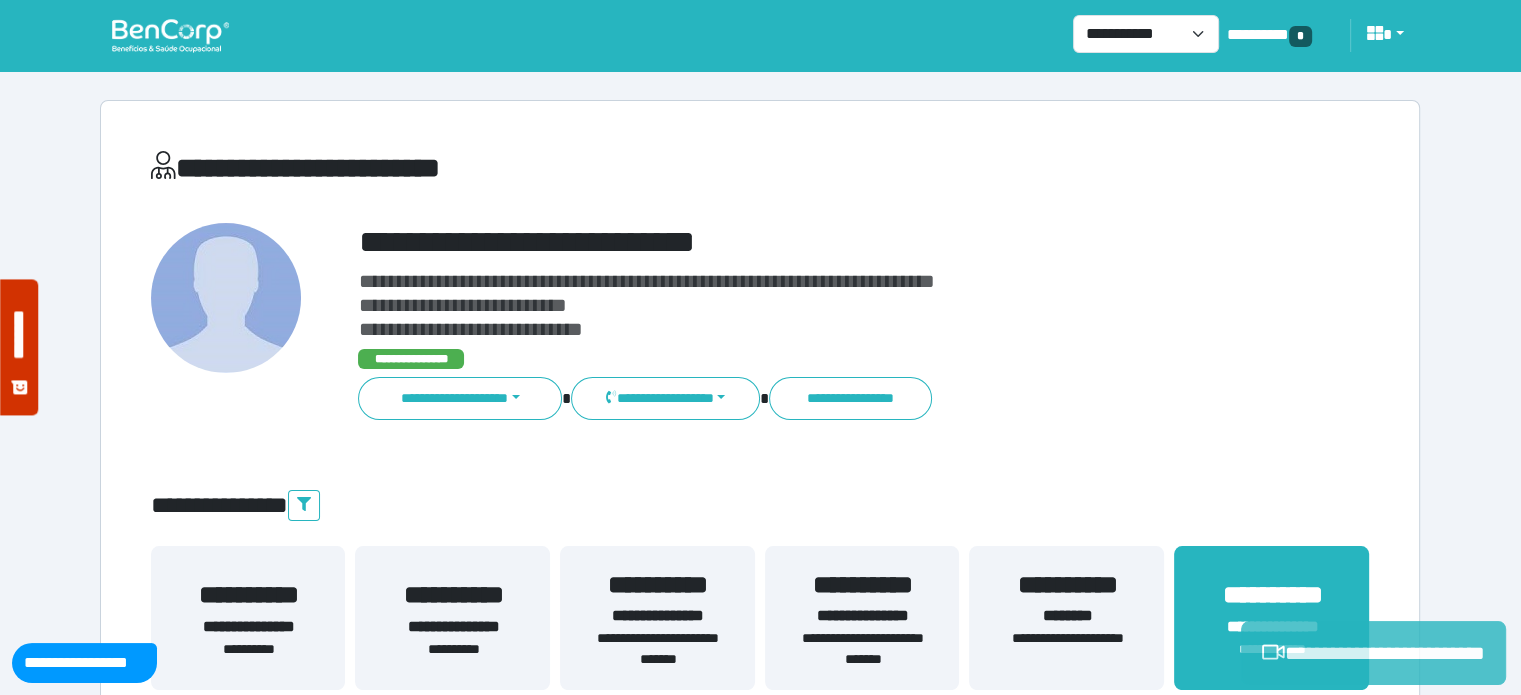 click on "**********" at bounding box center (1373, 653) 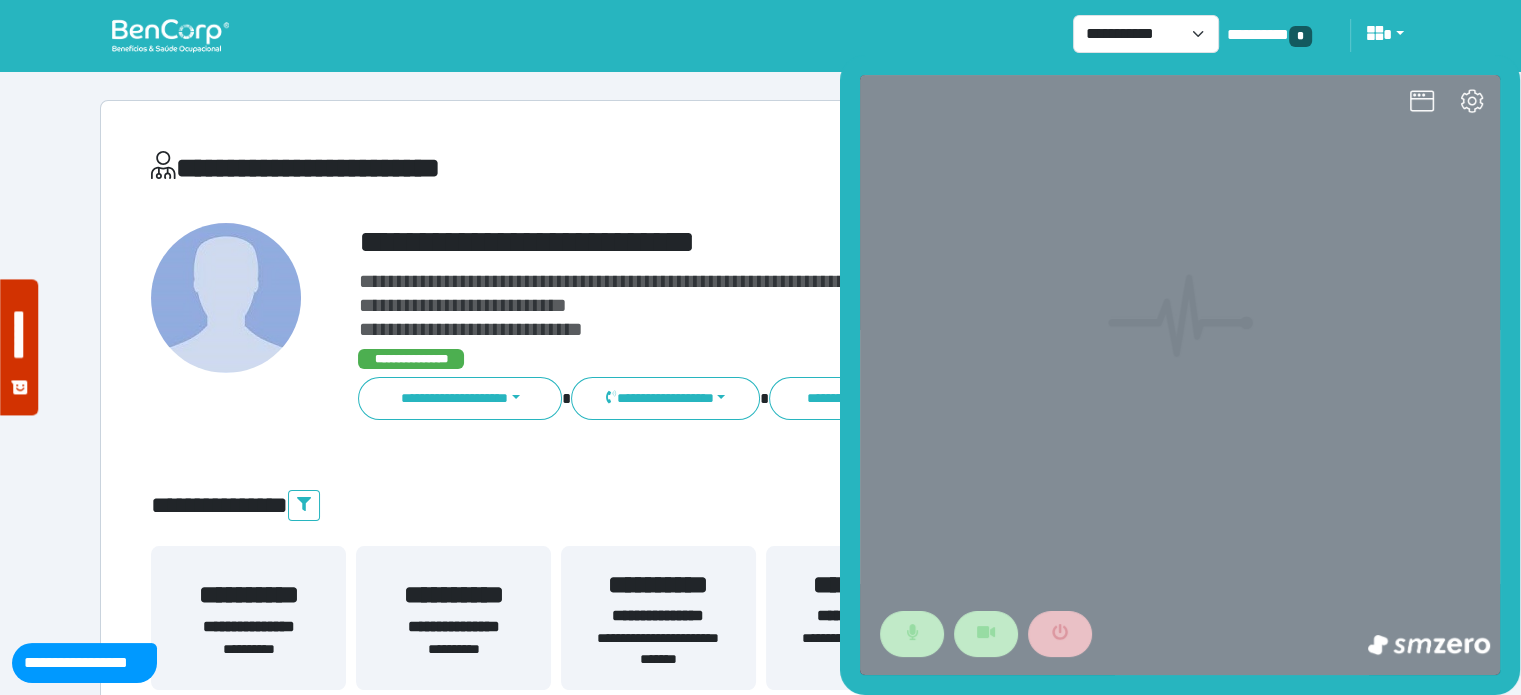 scroll, scrollTop: 0, scrollLeft: 0, axis: both 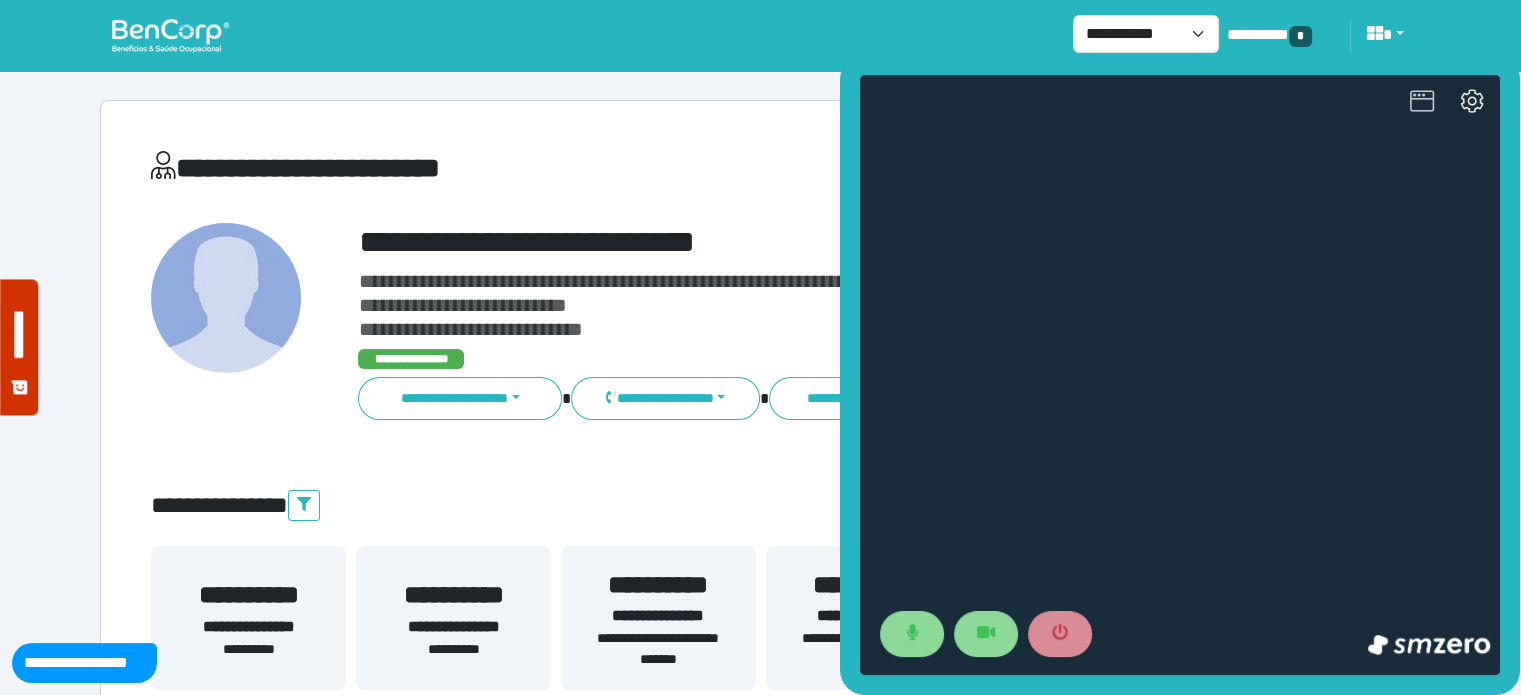 click 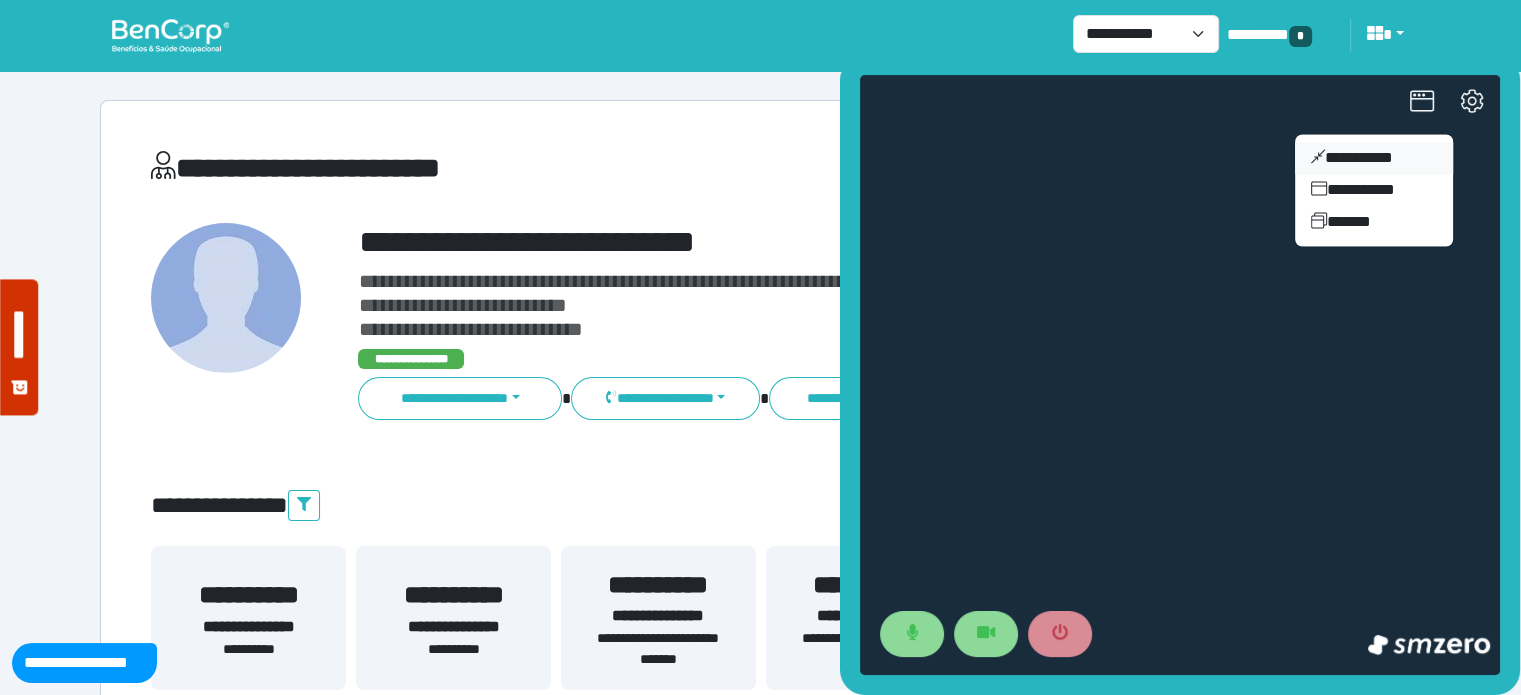 click on "**********" at bounding box center (1374, 158) 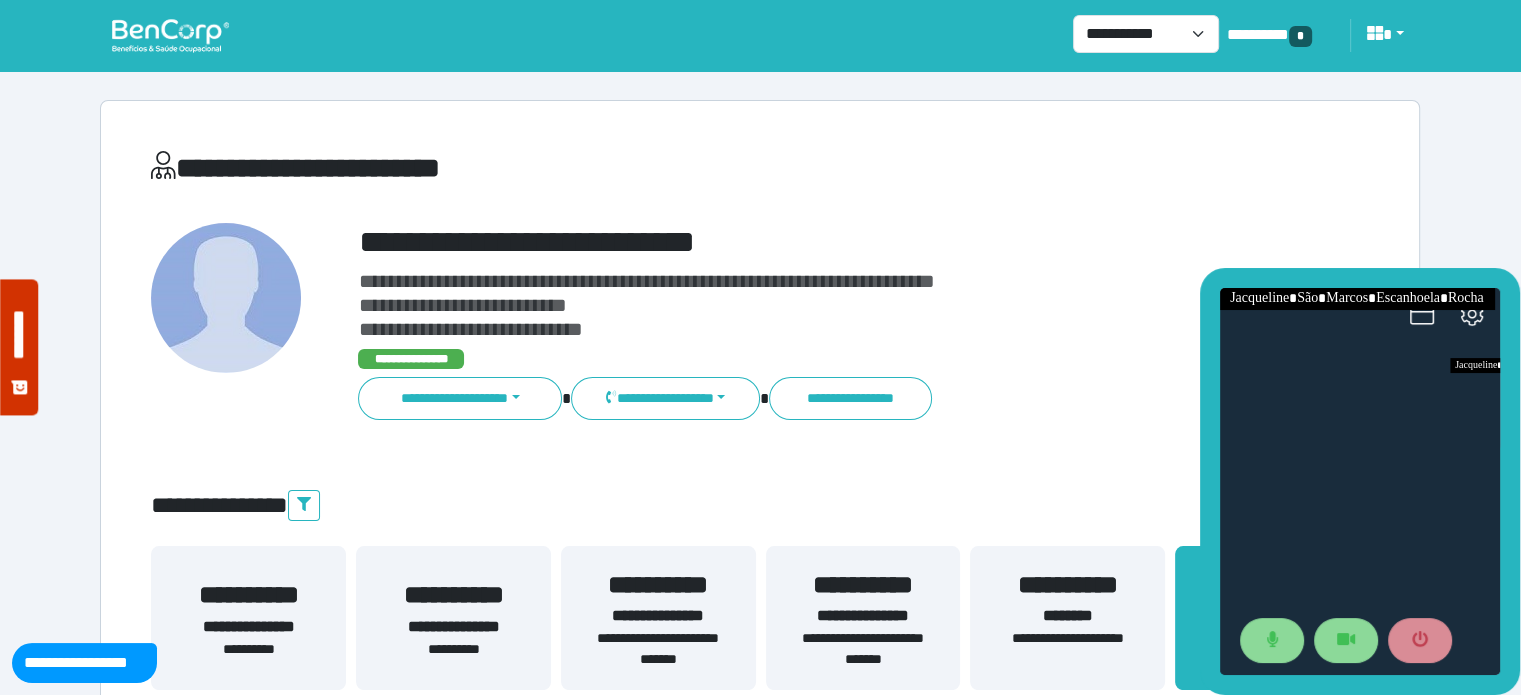 click on "**********" at bounding box center (812, 242) 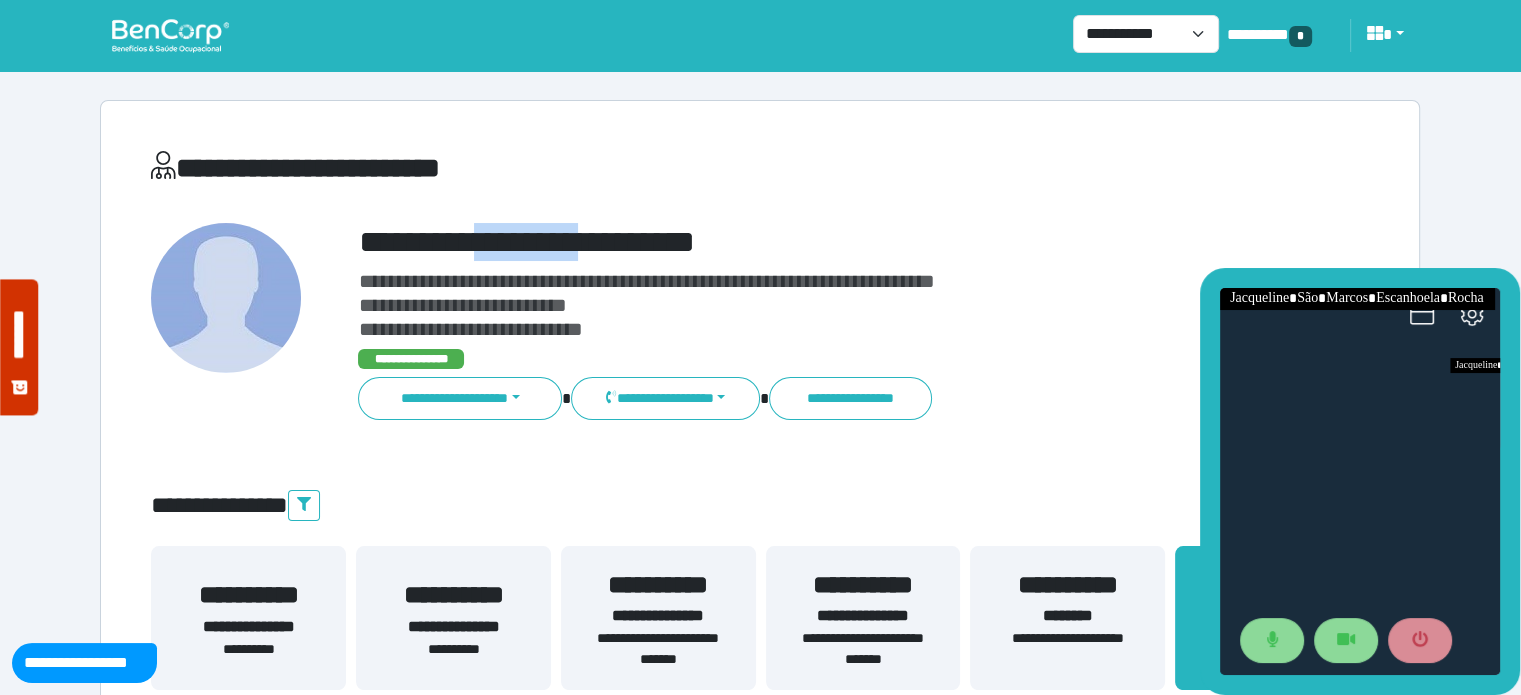 click on "**********" at bounding box center (812, 242) 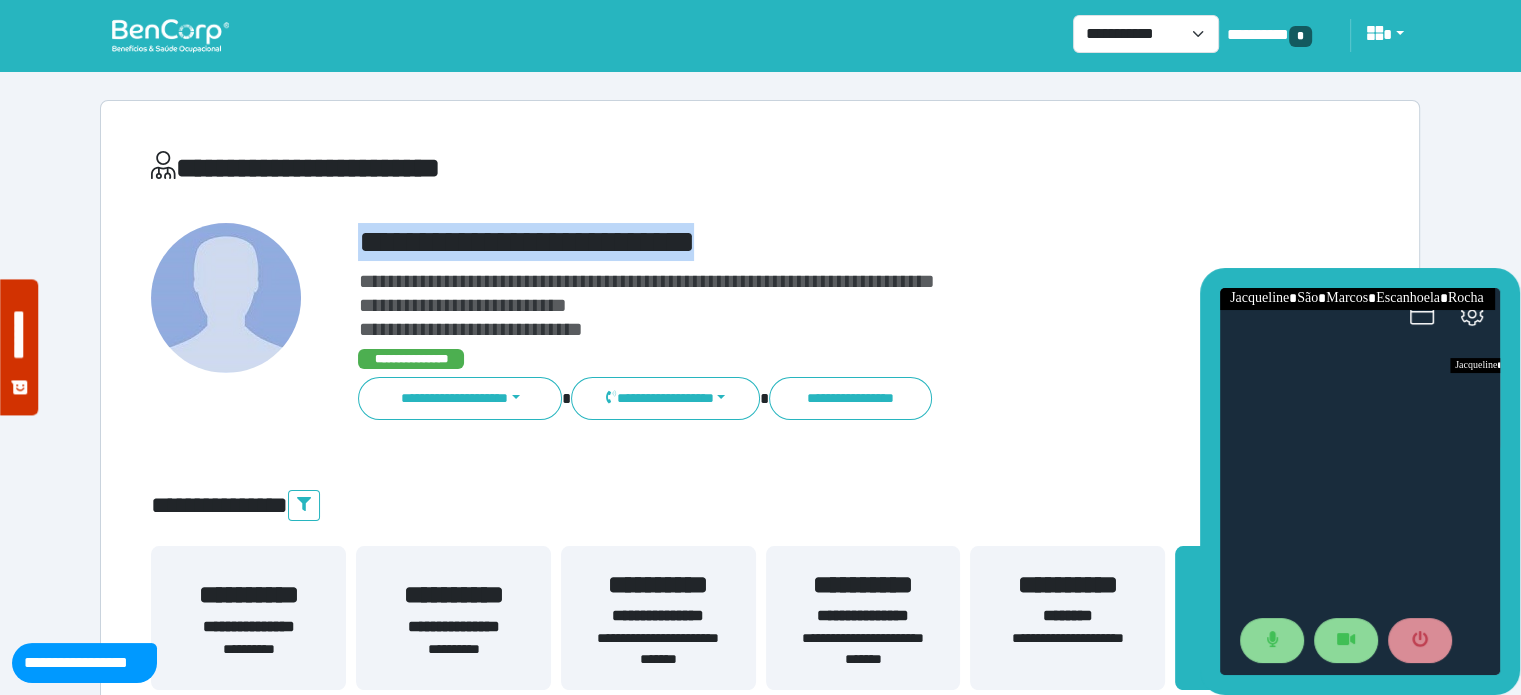 click on "**********" at bounding box center (812, 242) 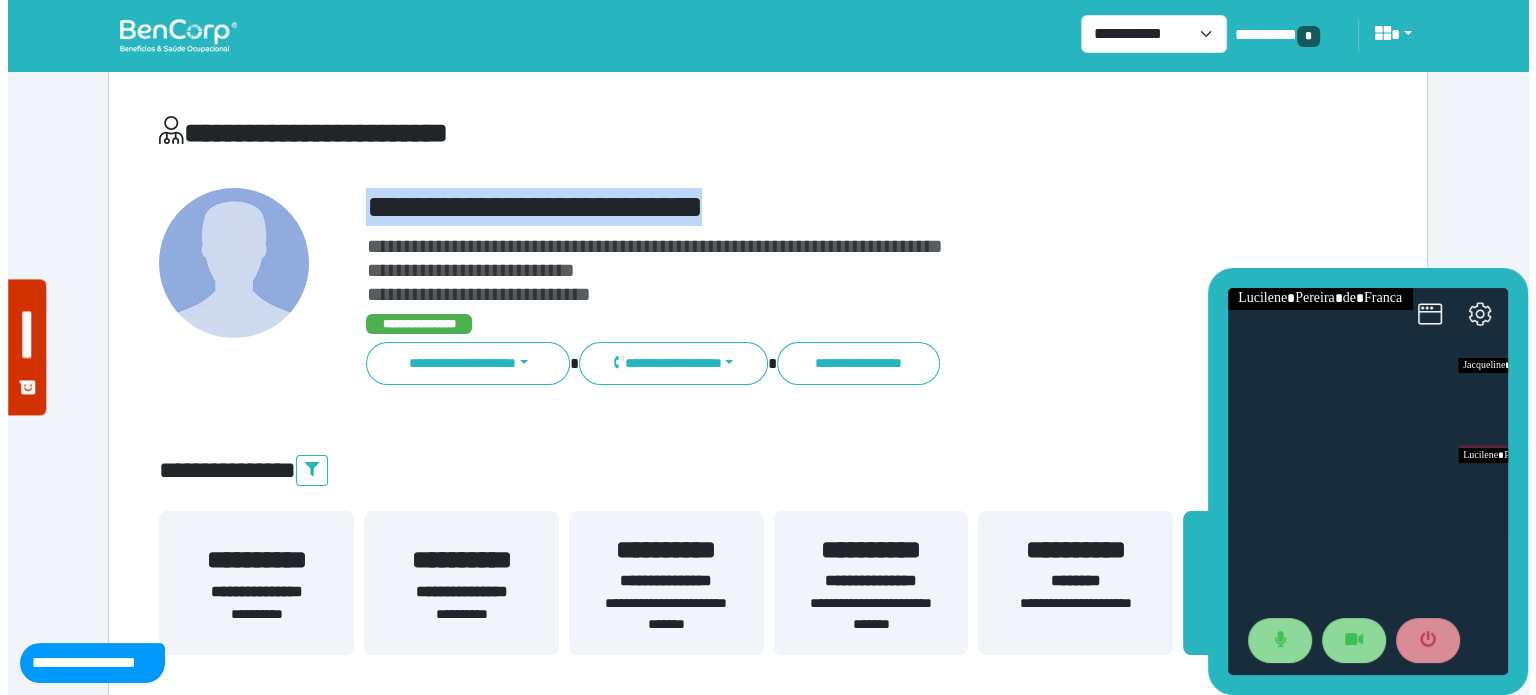 scroll, scrollTop: 24, scrollLeft: 0, axis: vertical 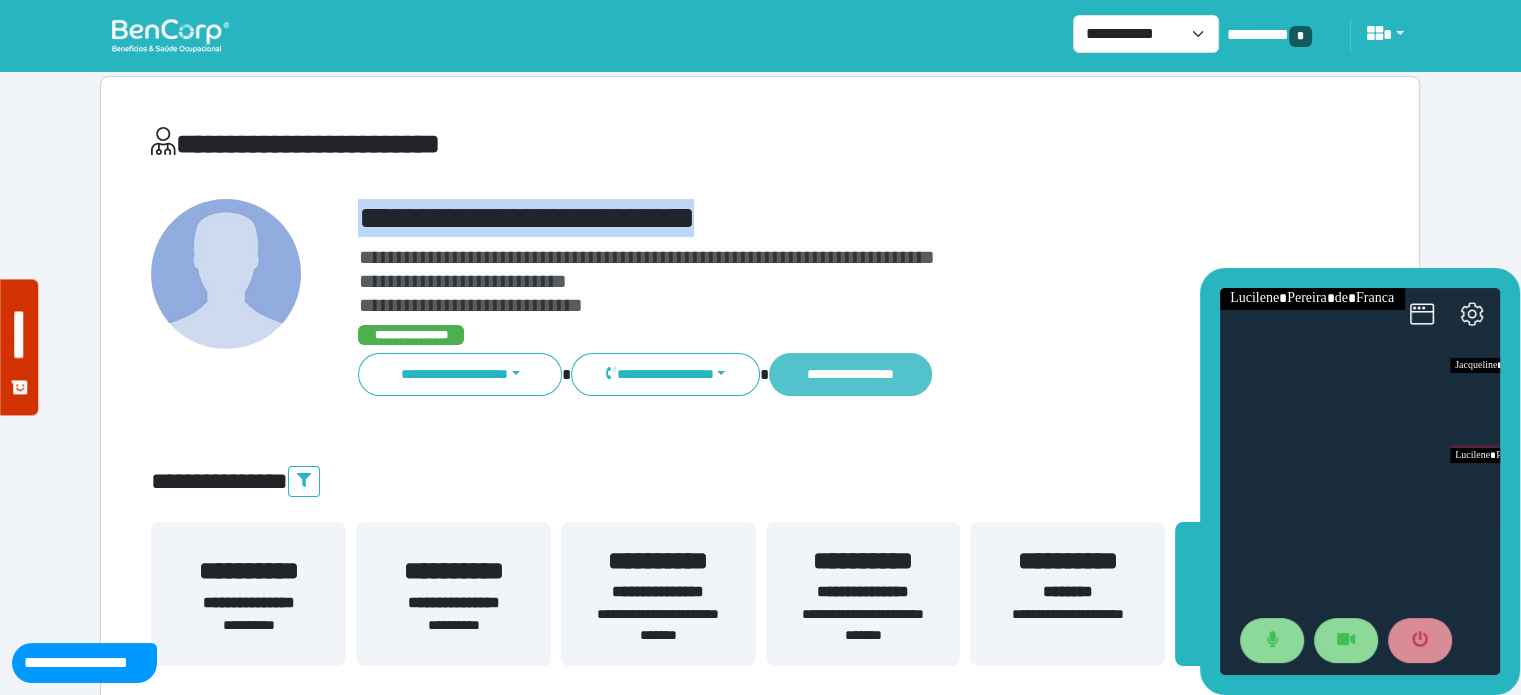 click on "**********" at bounding box center (850, 374) 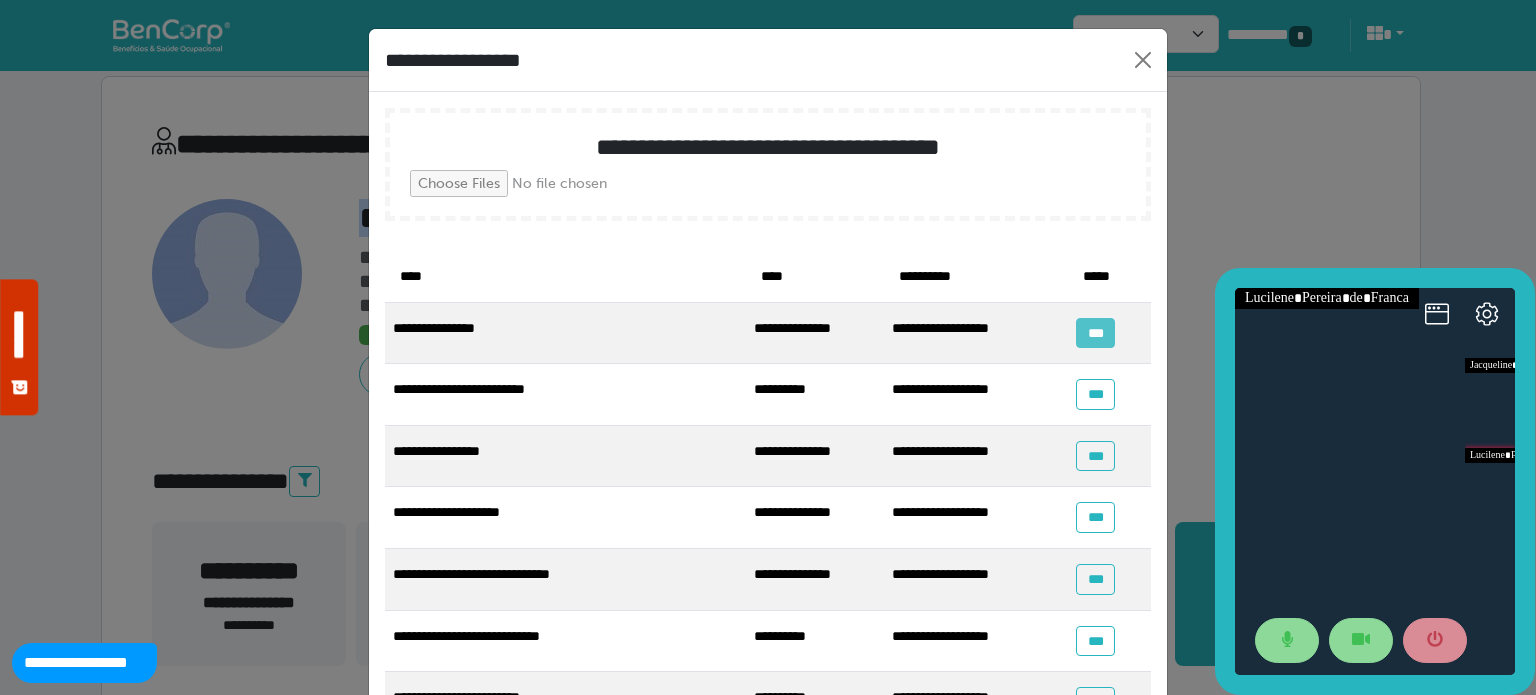 click on "***" at bounding box center [1095, 333] 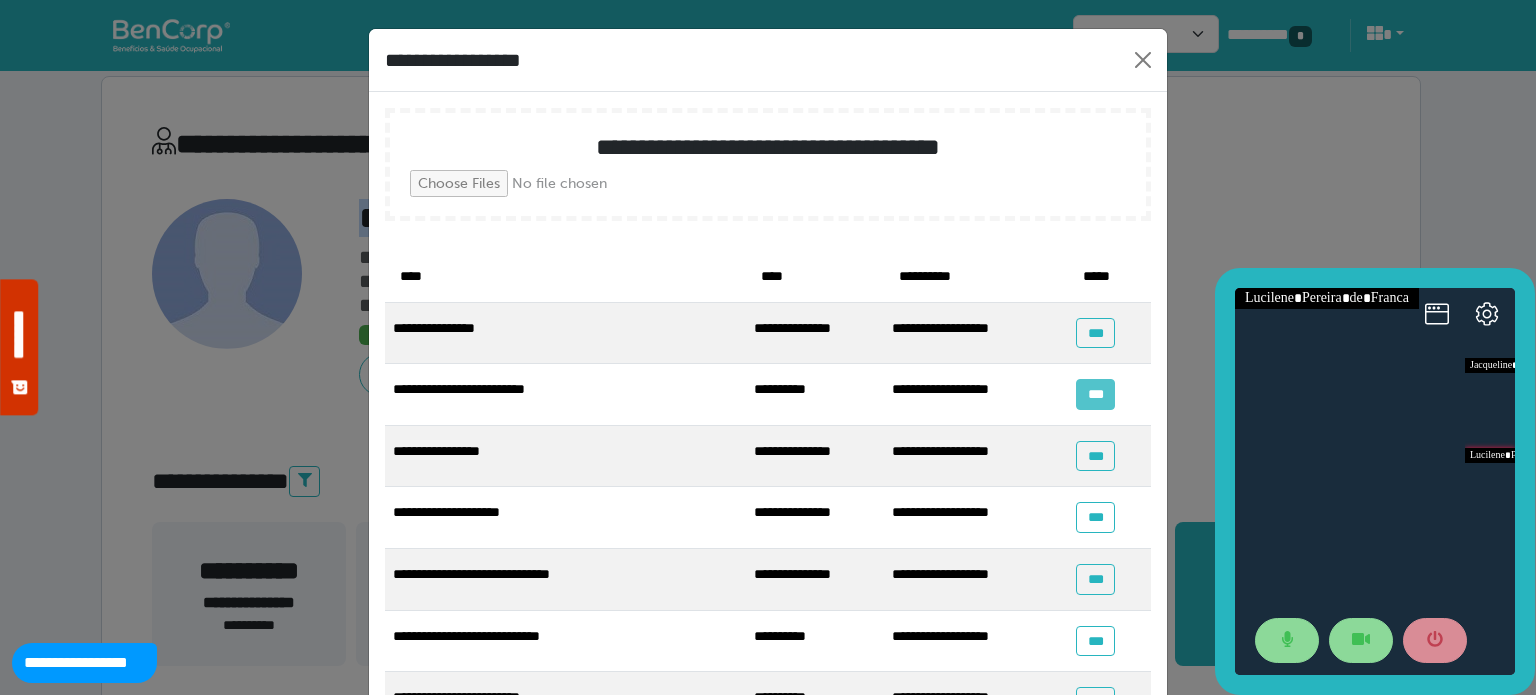click on "***" at bounding box center [1095, 394] 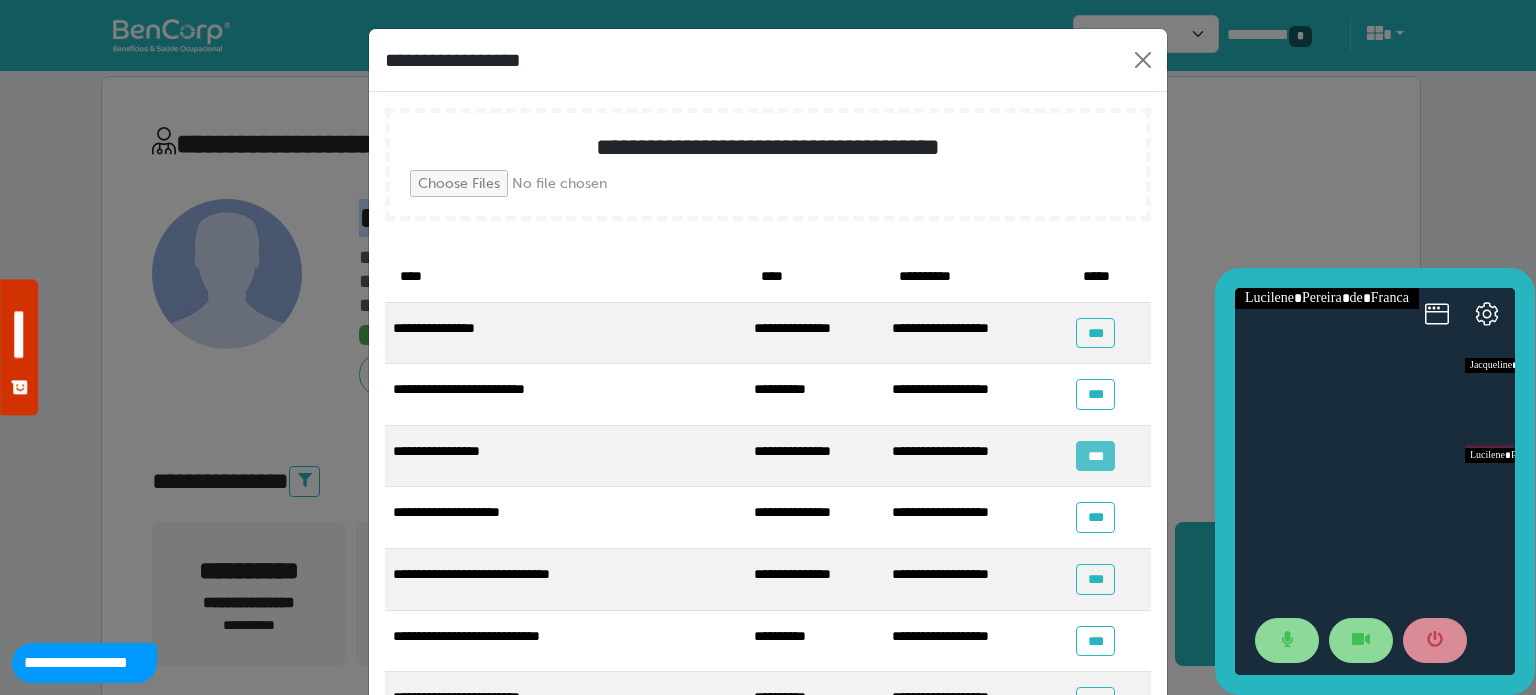 click on "***" at bounding box center [1095, 456] 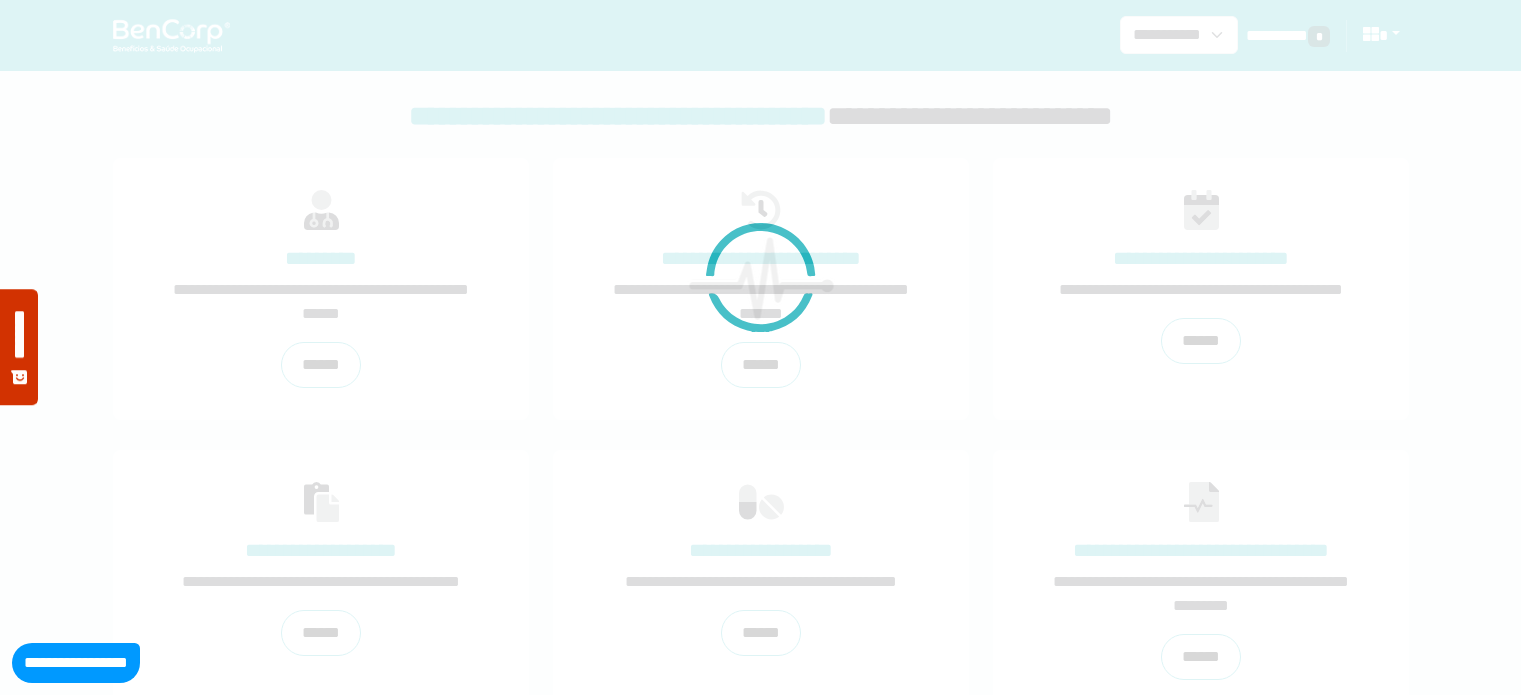 scroll, scrollTop: 0, scrollLeft: 0, axis: both 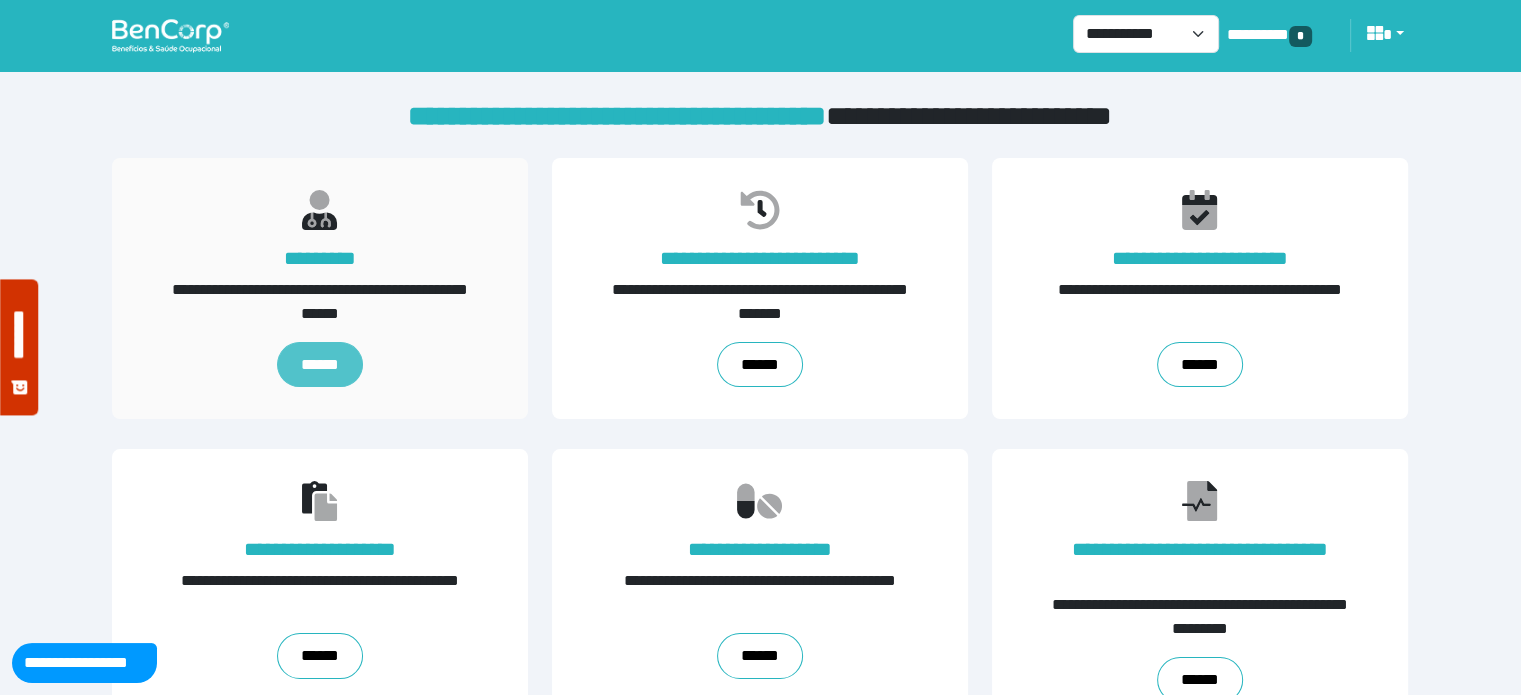 click on "******" at bounding box center [320, 365] 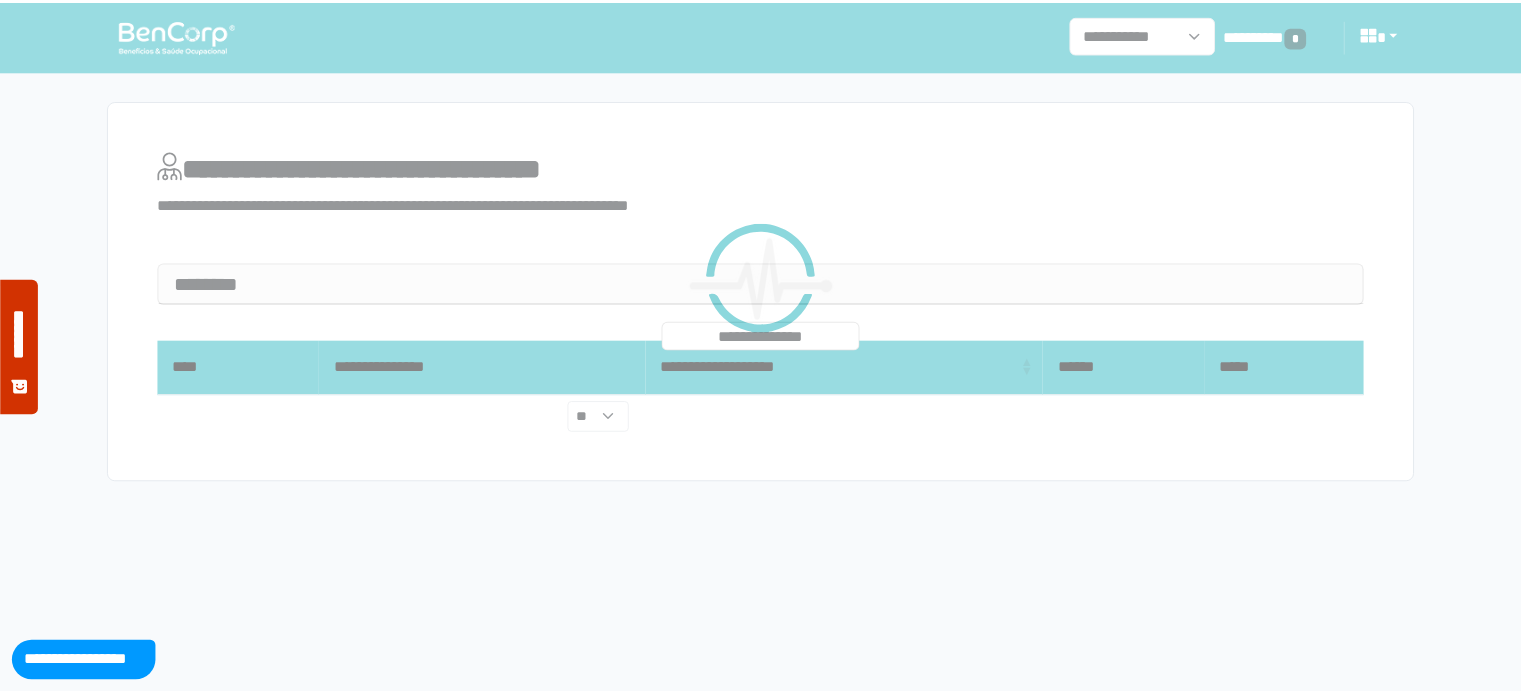 scroll, scrollTop: 0, scrollLeft: 0, axis: both 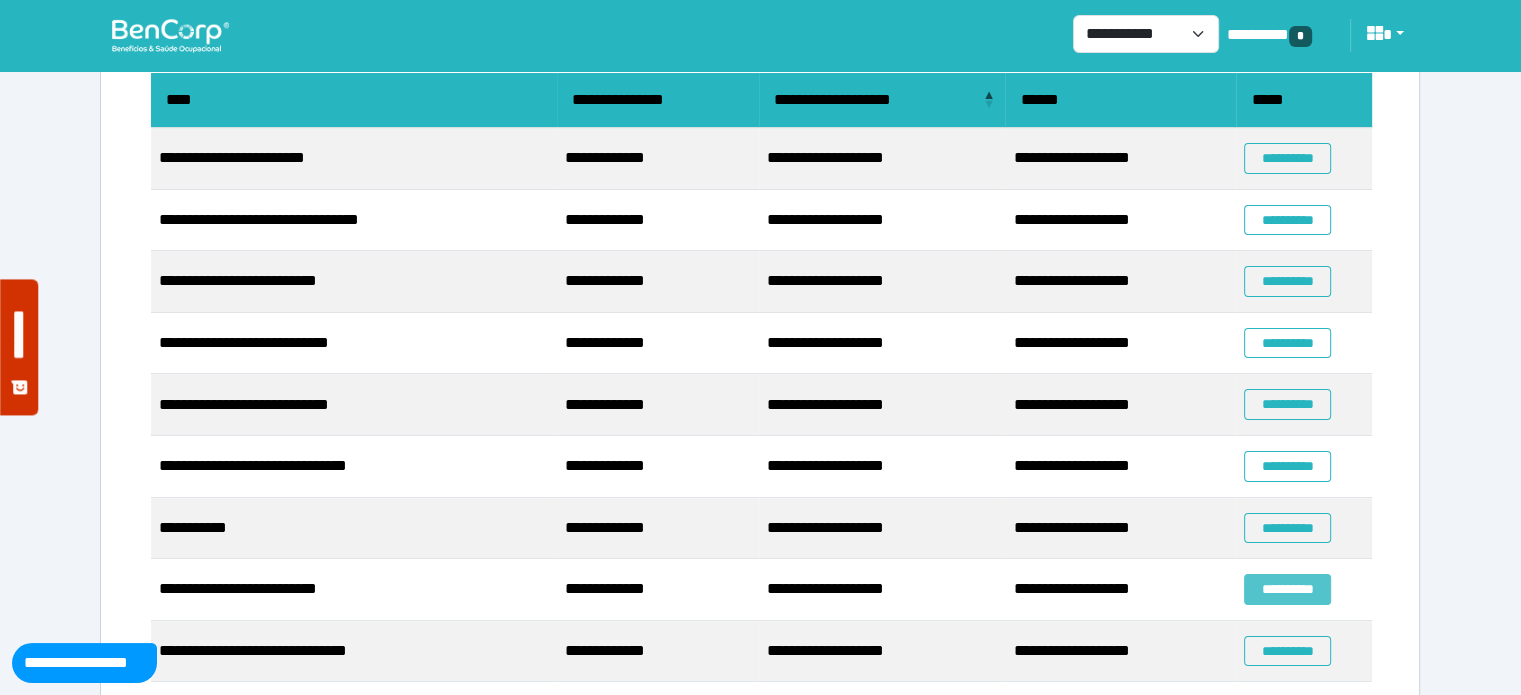 click on "**********" at bounding box center [1287, 589] 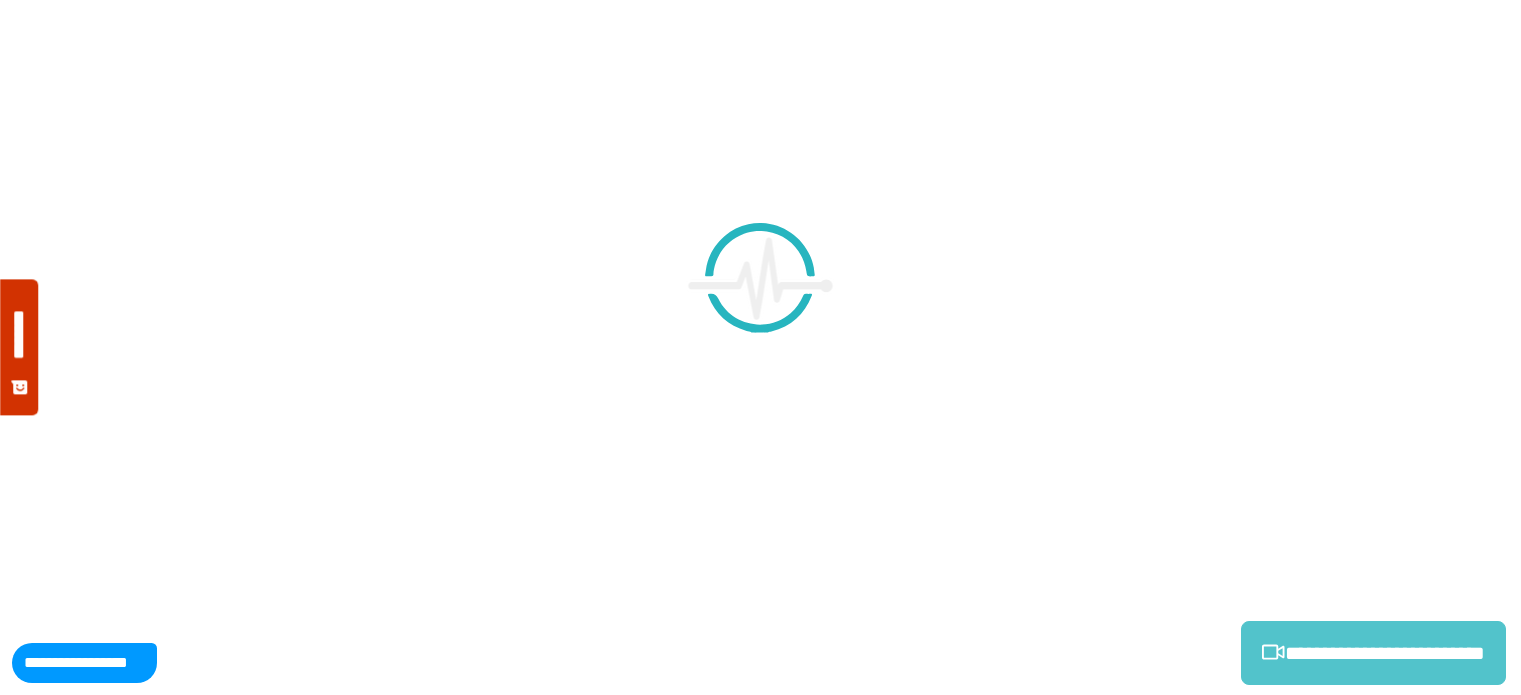 scroll, scrollTop: 0, scrollLeft: 0, axis: both 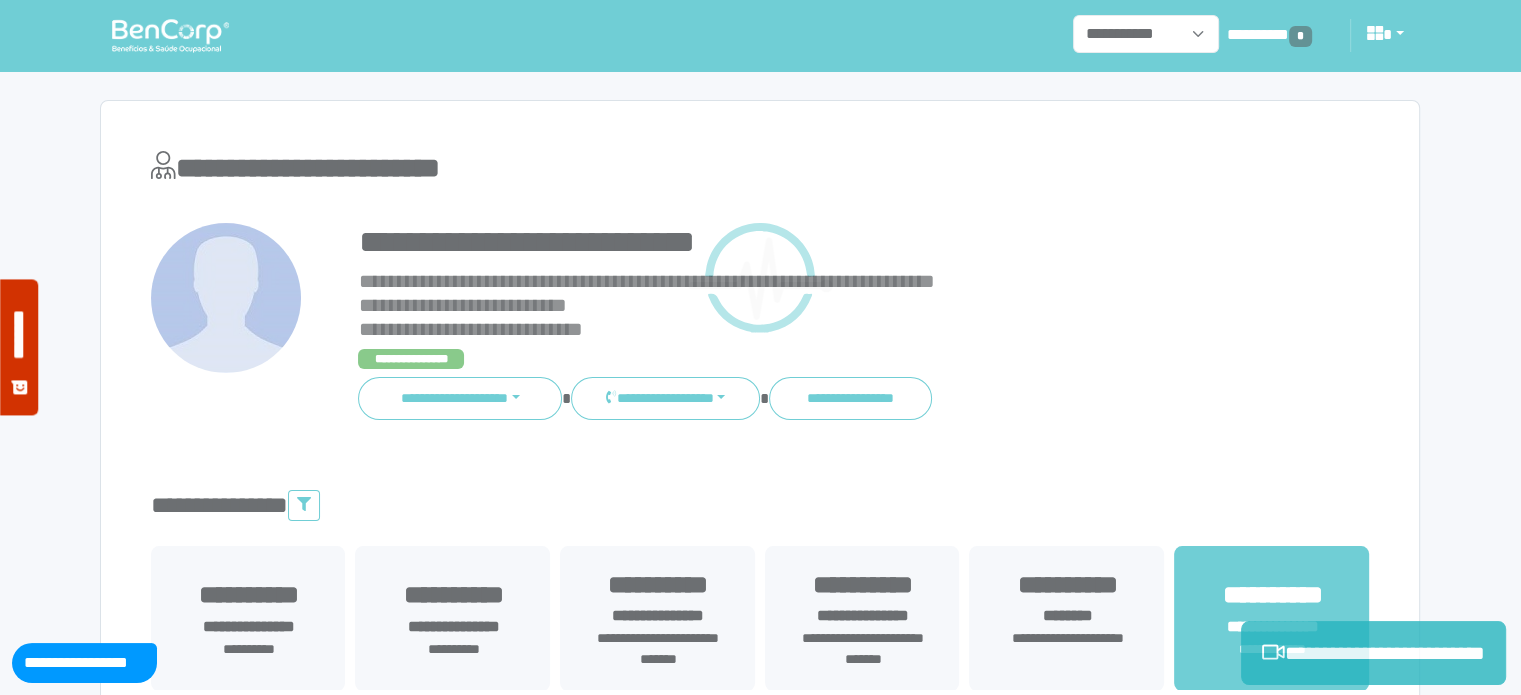 click on "**********" at bounding box center [1373, 653] 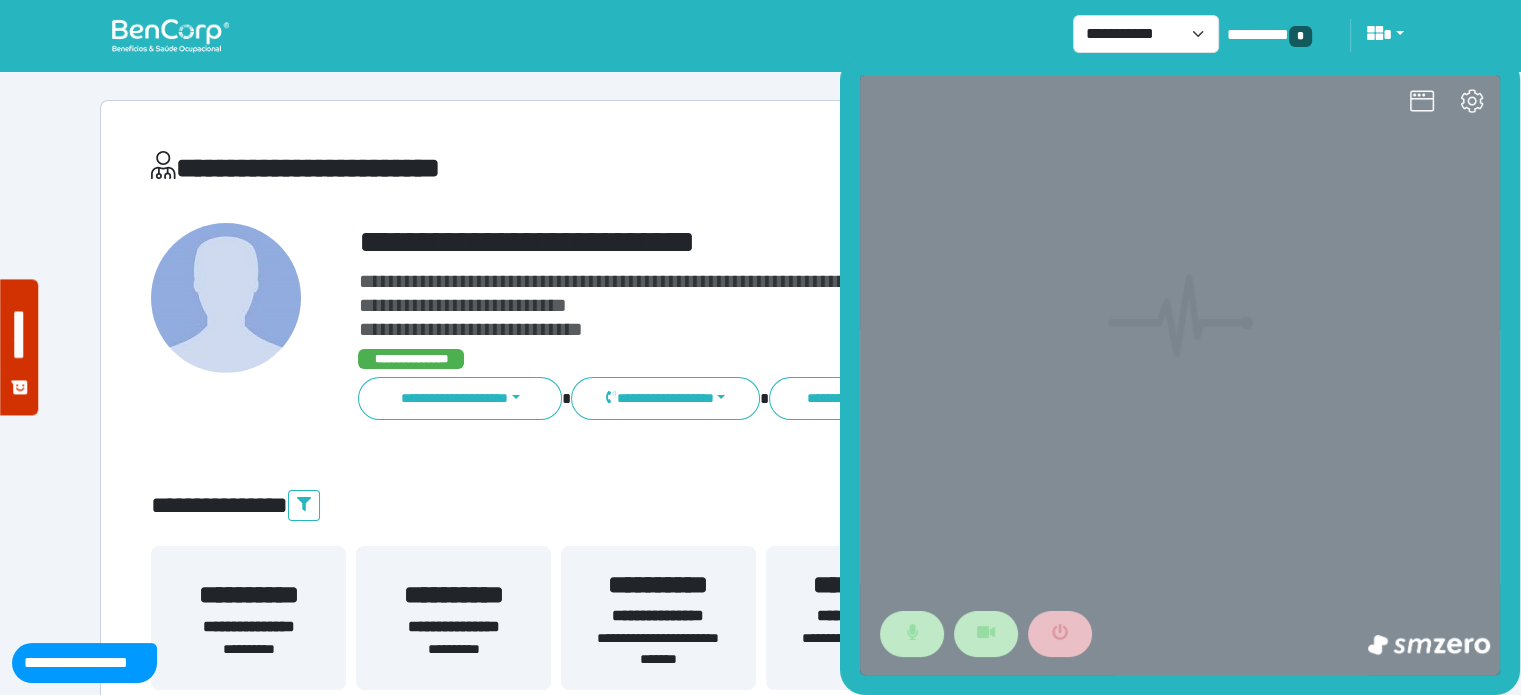 scroll, scrollTop: 0, scrollLeft: 0, axis: both 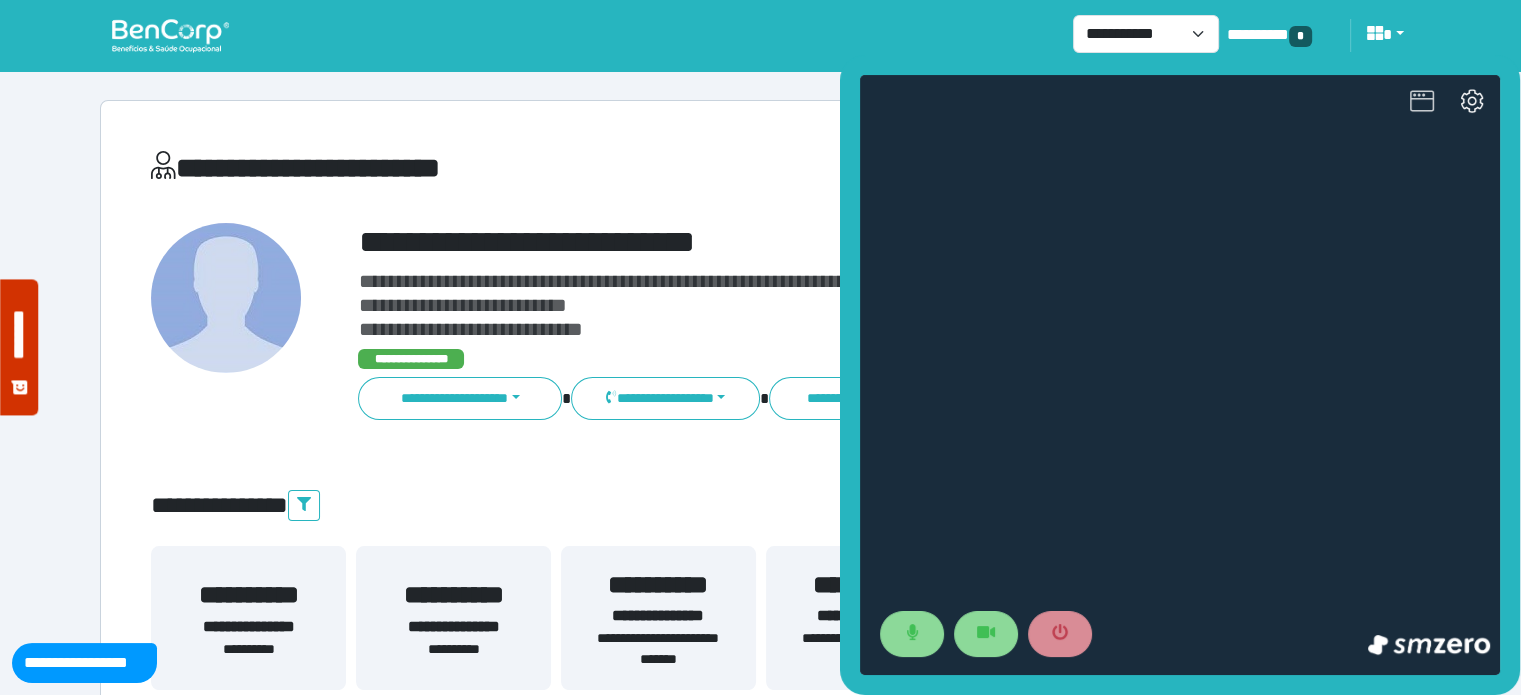 click 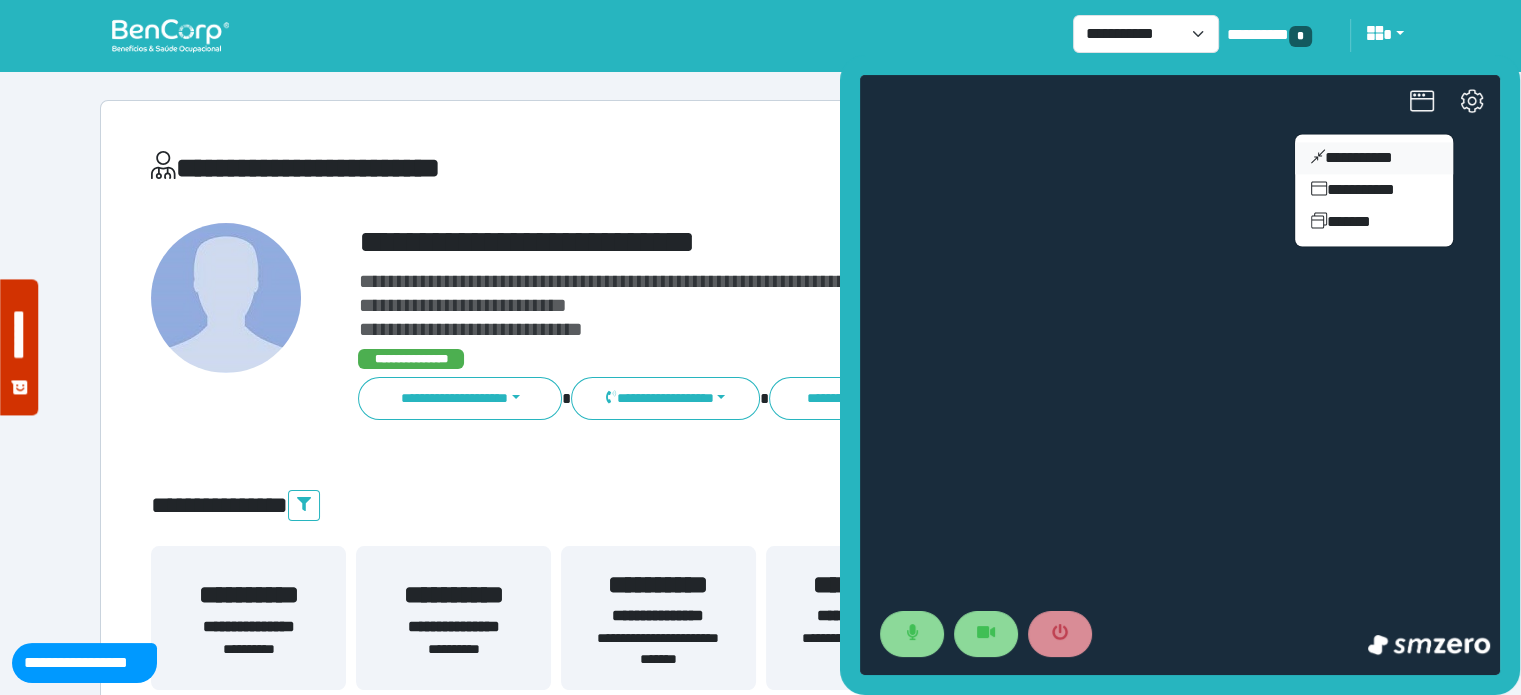 click on "**********" at bounding box center [1374, 158] 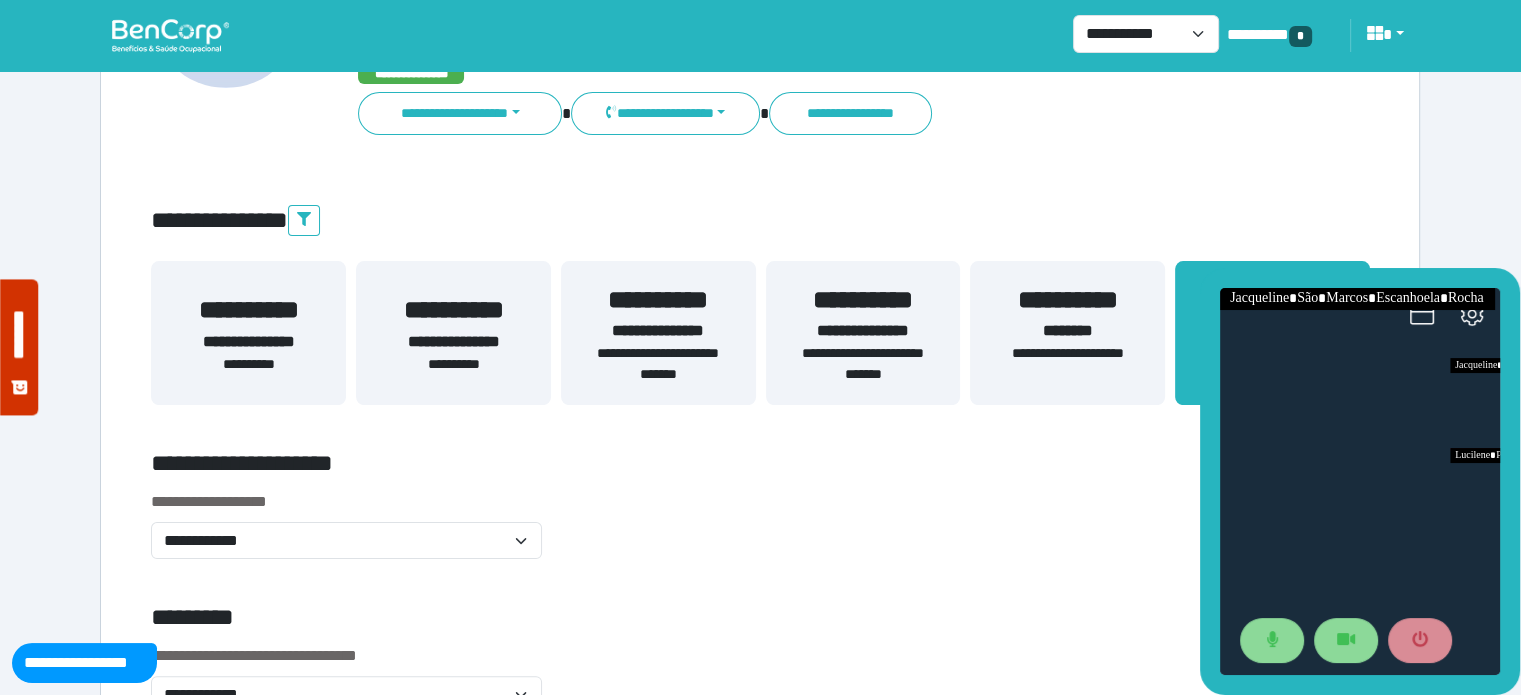 scroll, scrollTop: 296, scrollLeft: 0, axis: vertical 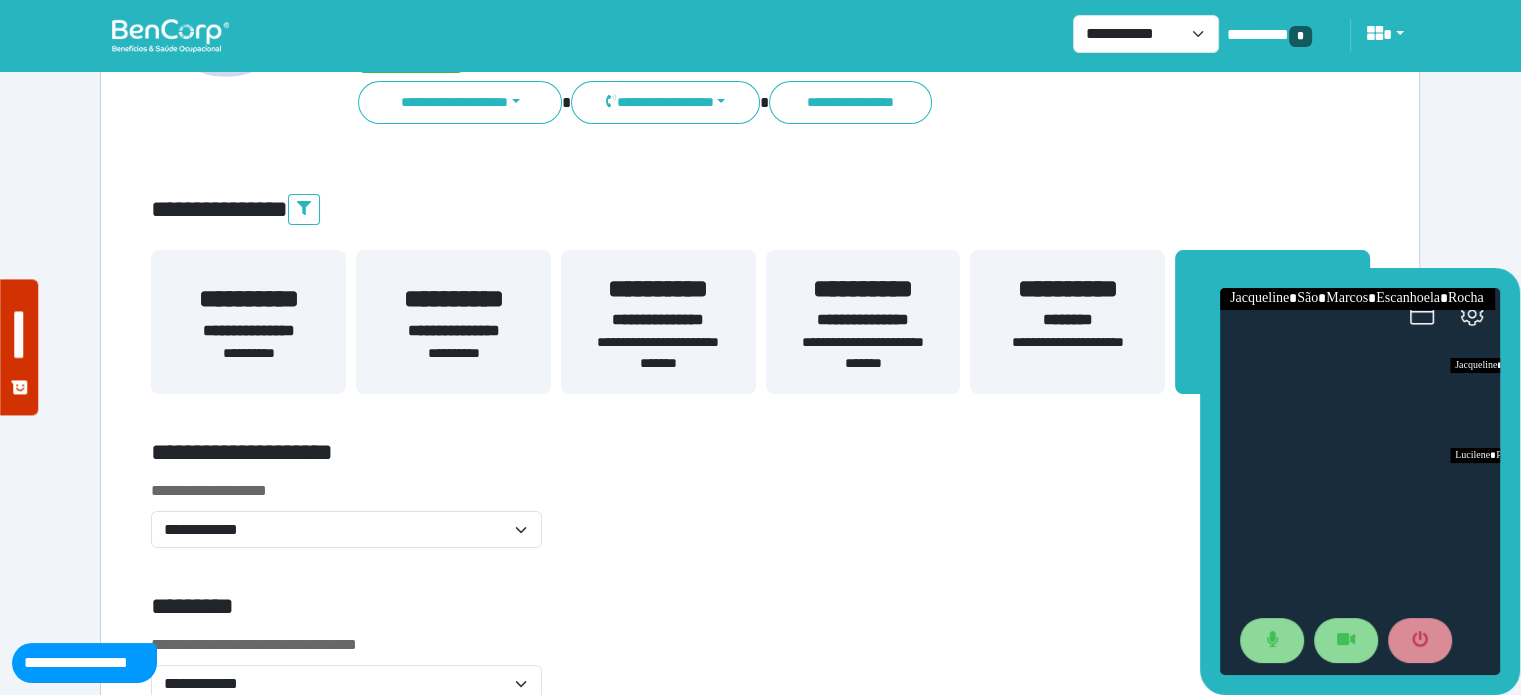 click on "**********" at bounding box center [863, 320] 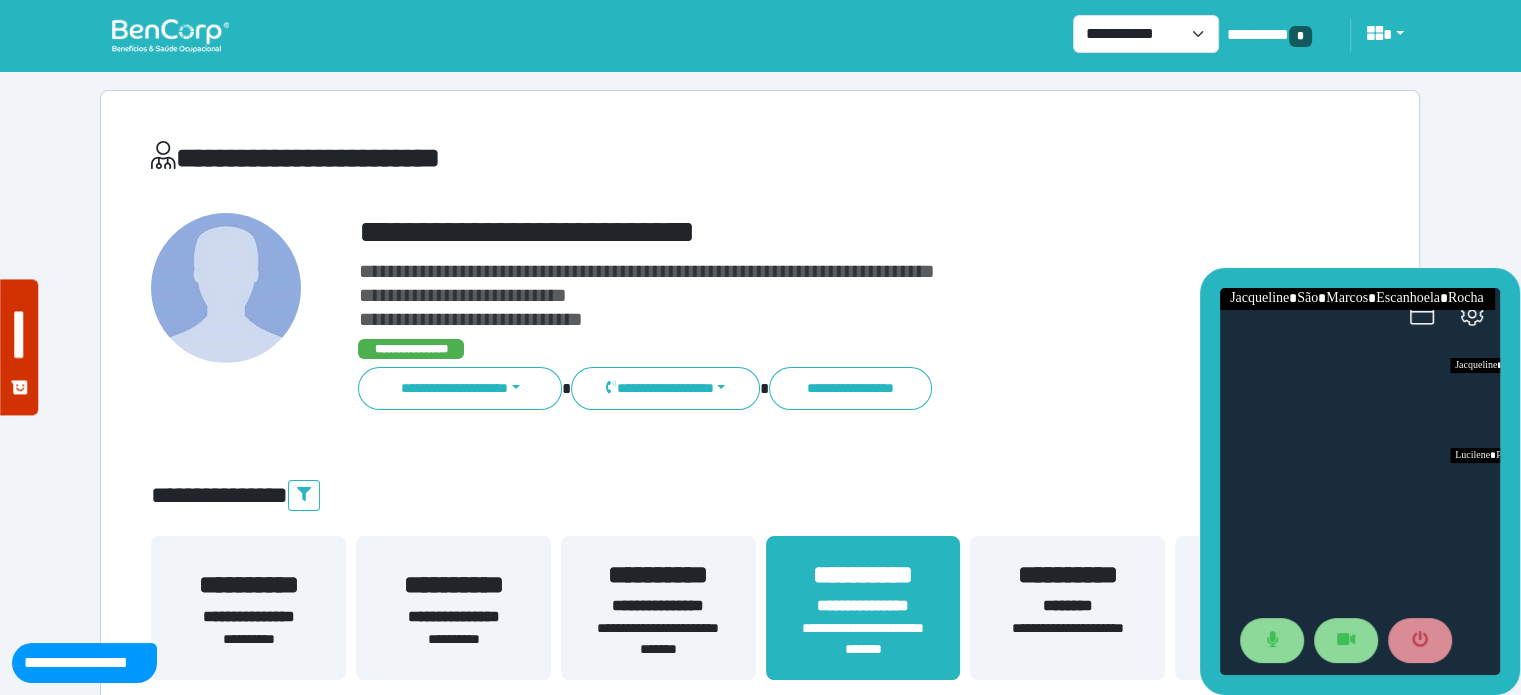 scroll, scrollTop: 0, scrollLeft: 0, axis: both 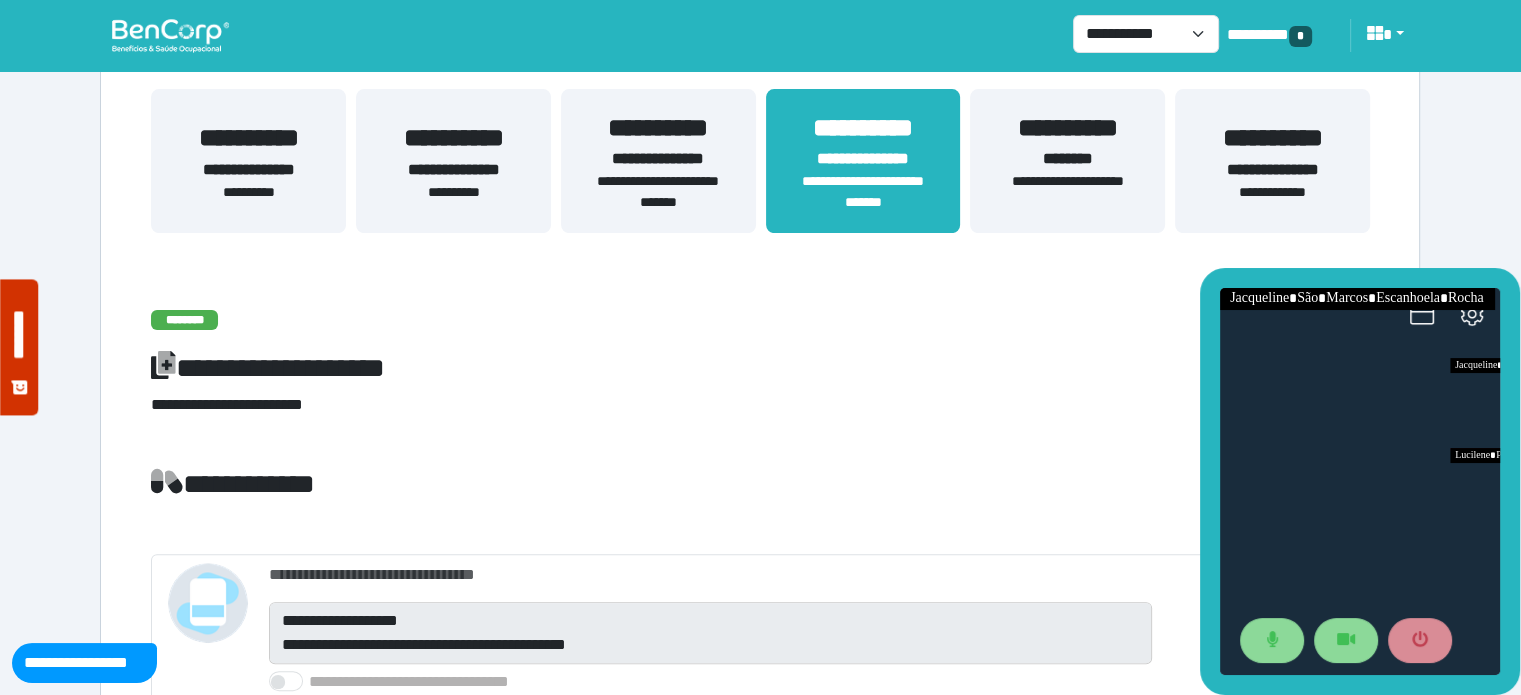 click on "**********" at bounding box center [1272, 170] 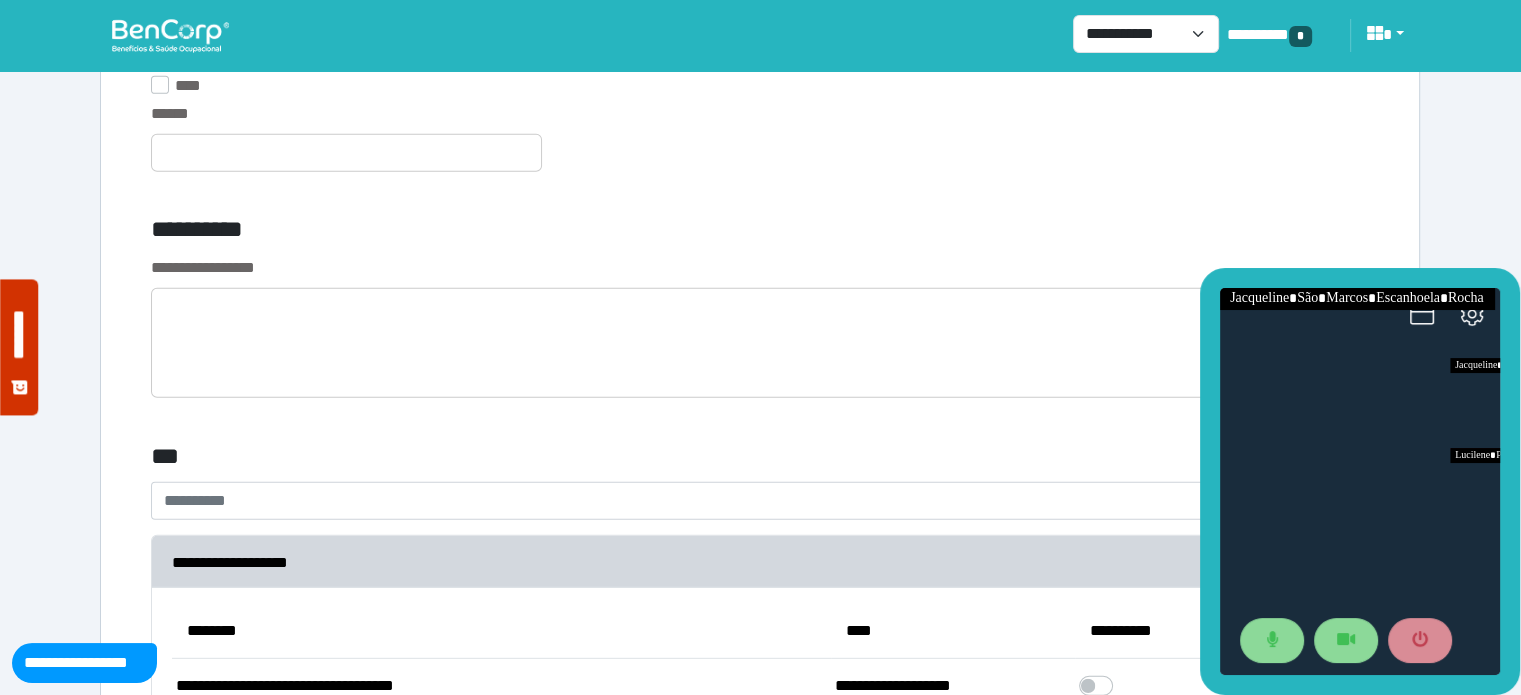 scroll, scrollTop: 5571, scrollLeft: 0, axis: vertical 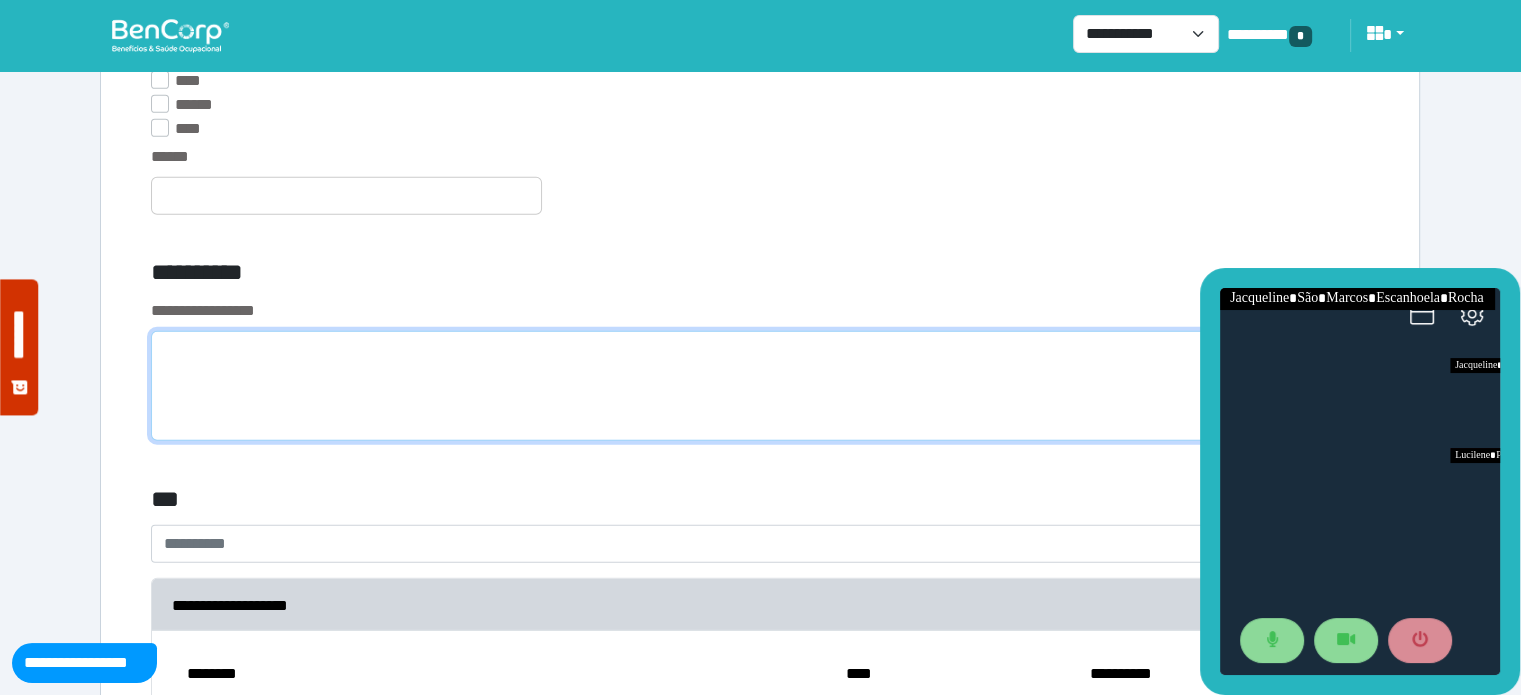 click at bounding box center (760, 386) 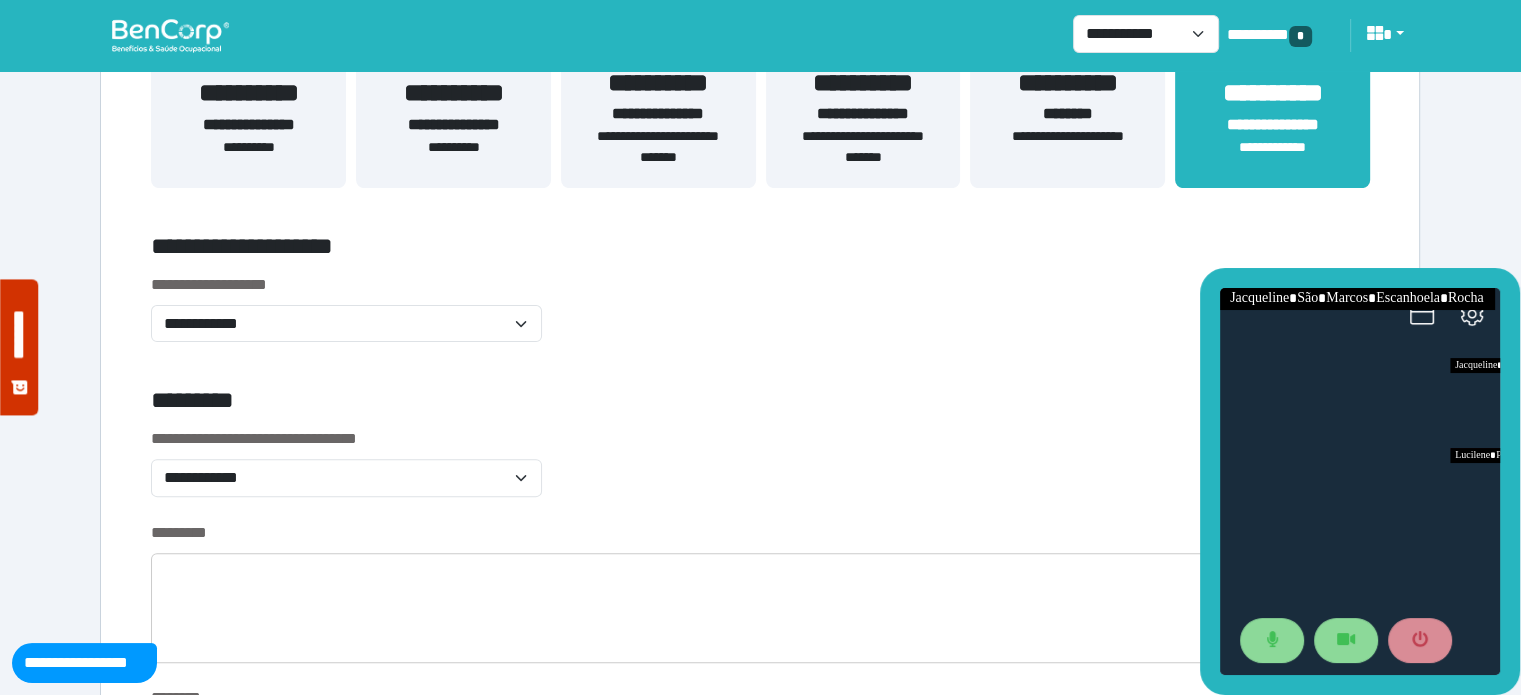 scroll, scrollTop: 524, scrollLeft: 0, axis: vertical 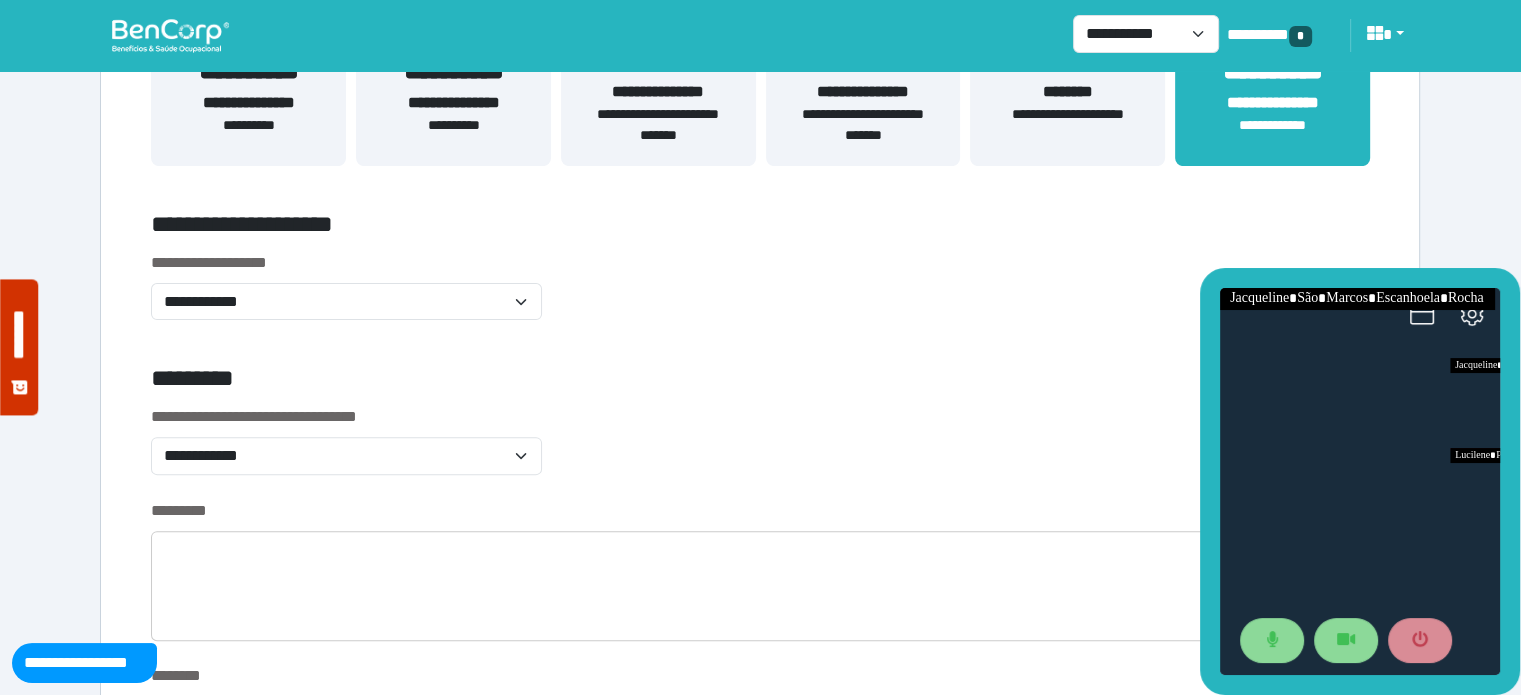 type on "**********" 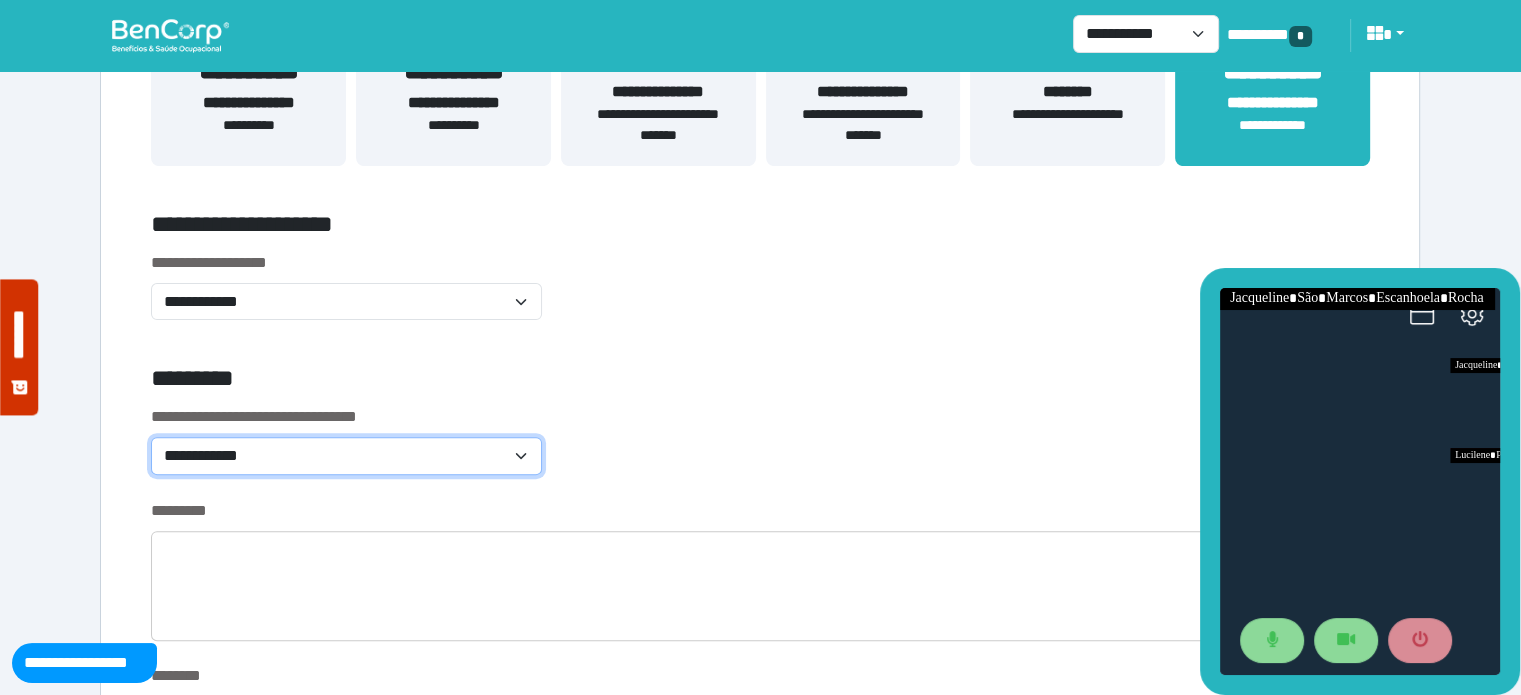 click on "**********" at bounding box center [346, 456] 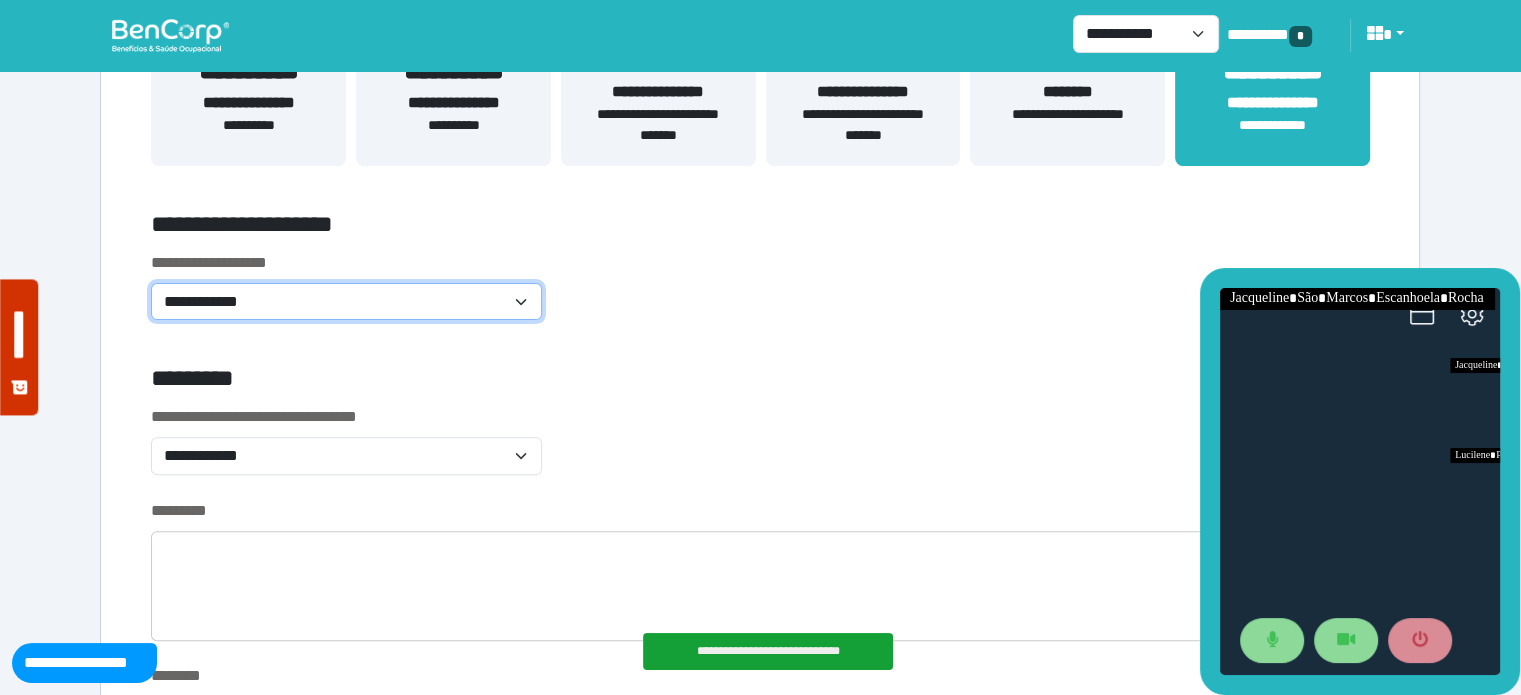 click on "**********" at bounding box center [346, 302] 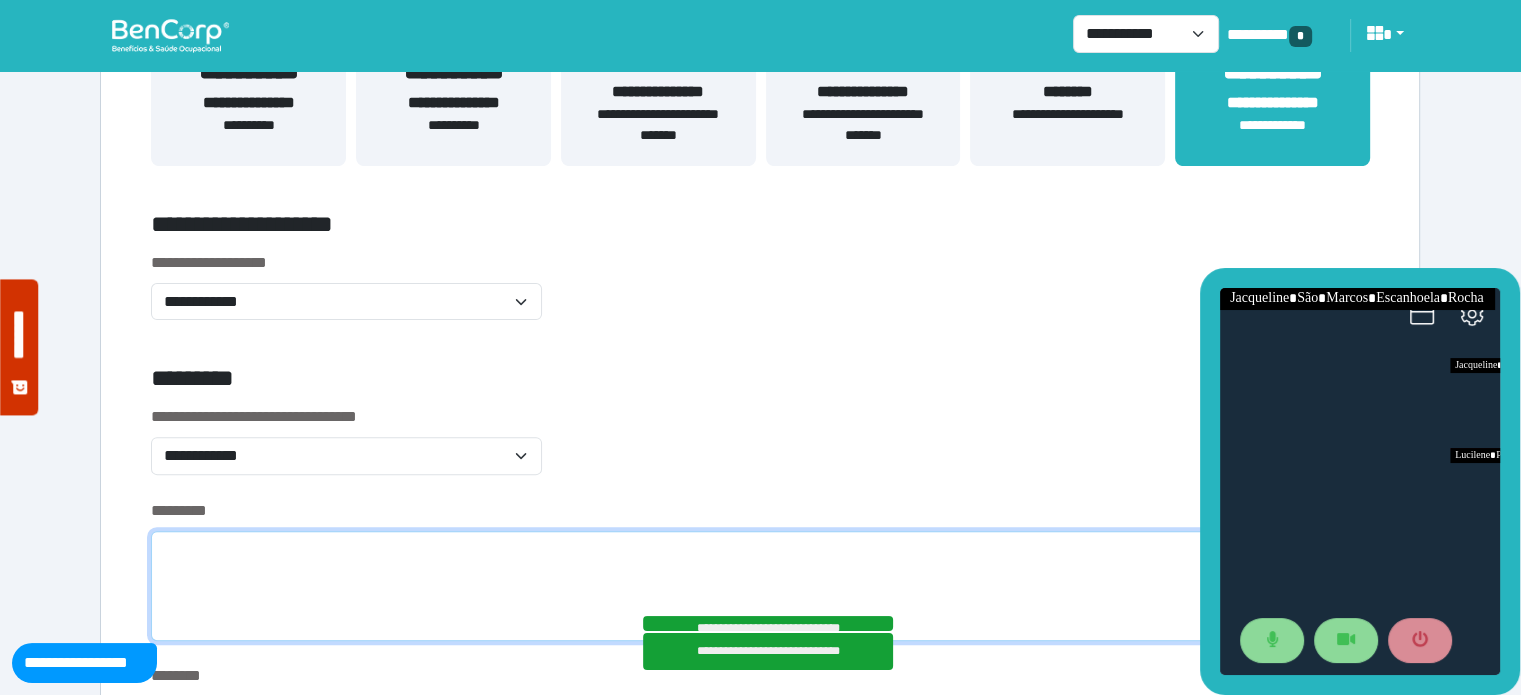 click at bounding box center [760, 586] 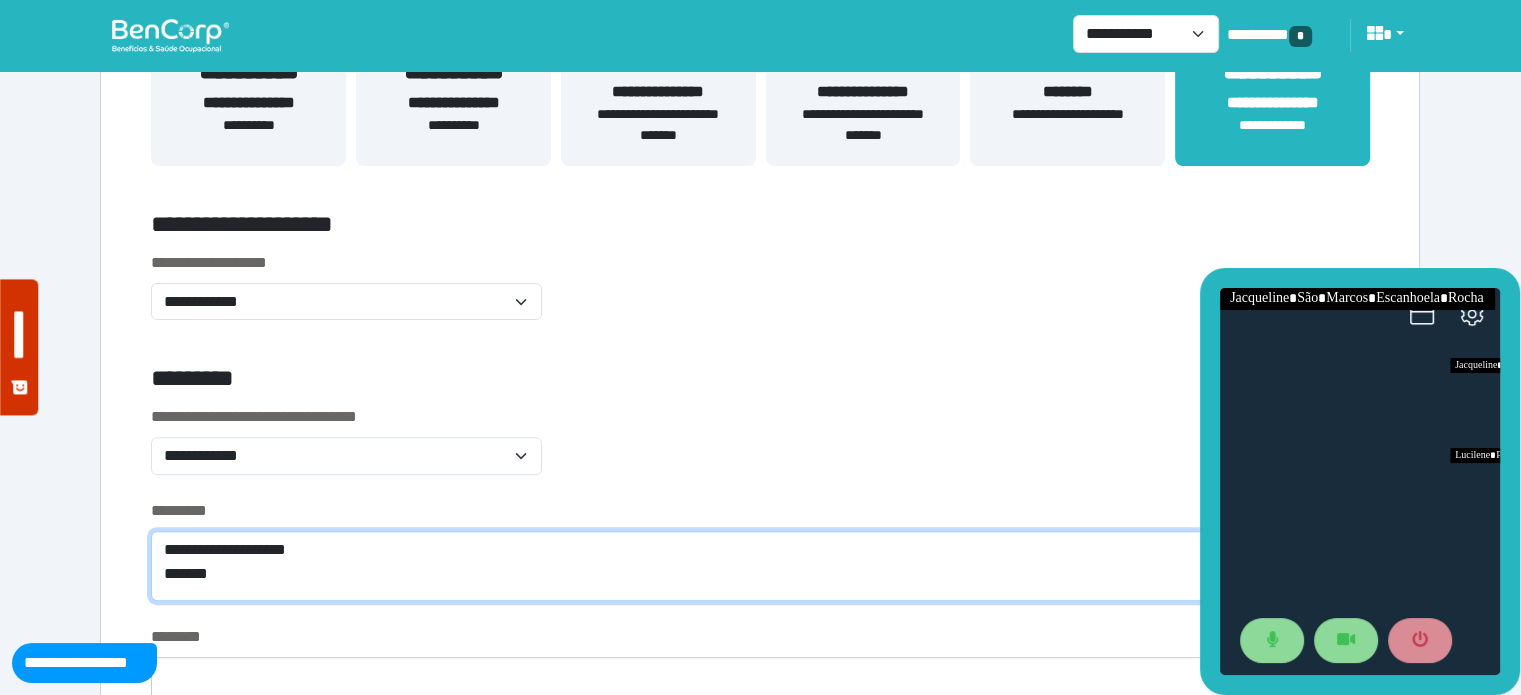 scroll, scrollTop: 0, scrollLeft: 0, axis: both 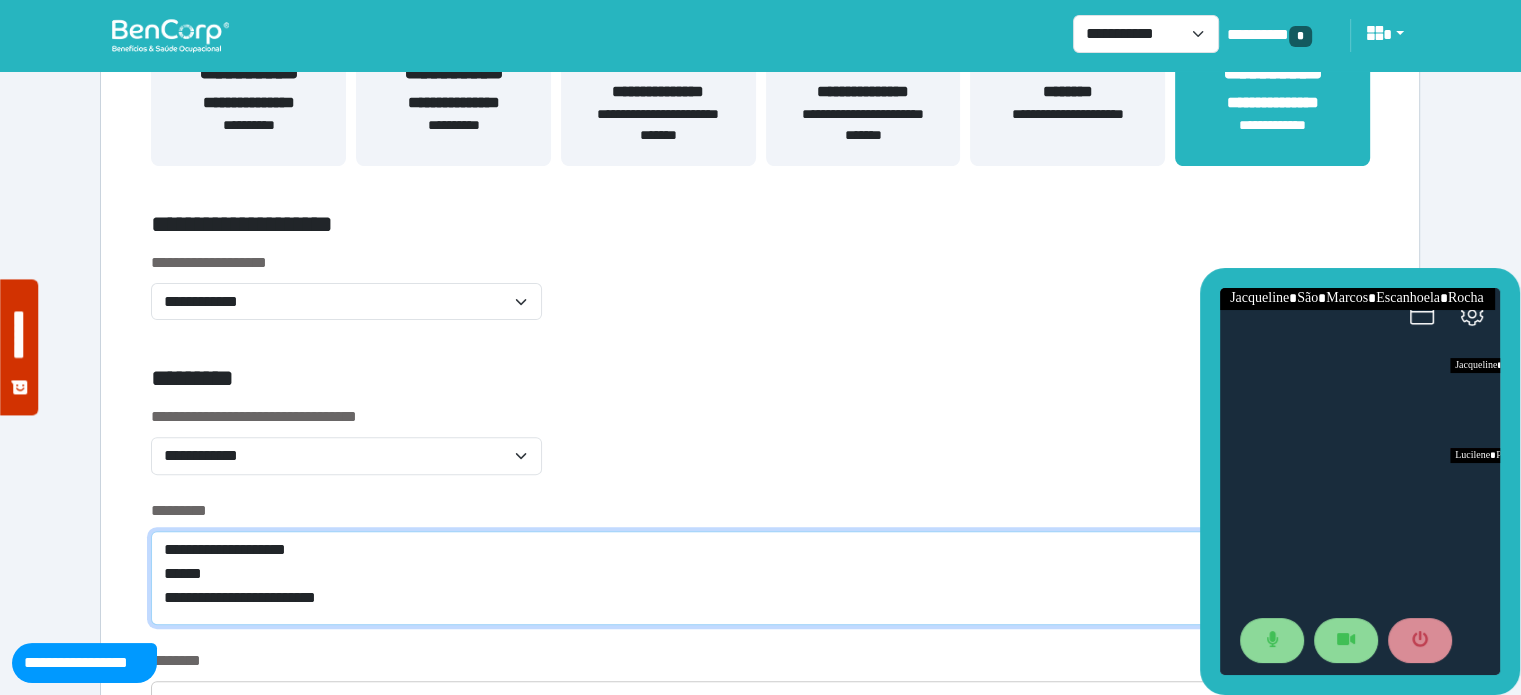 type on "**********" 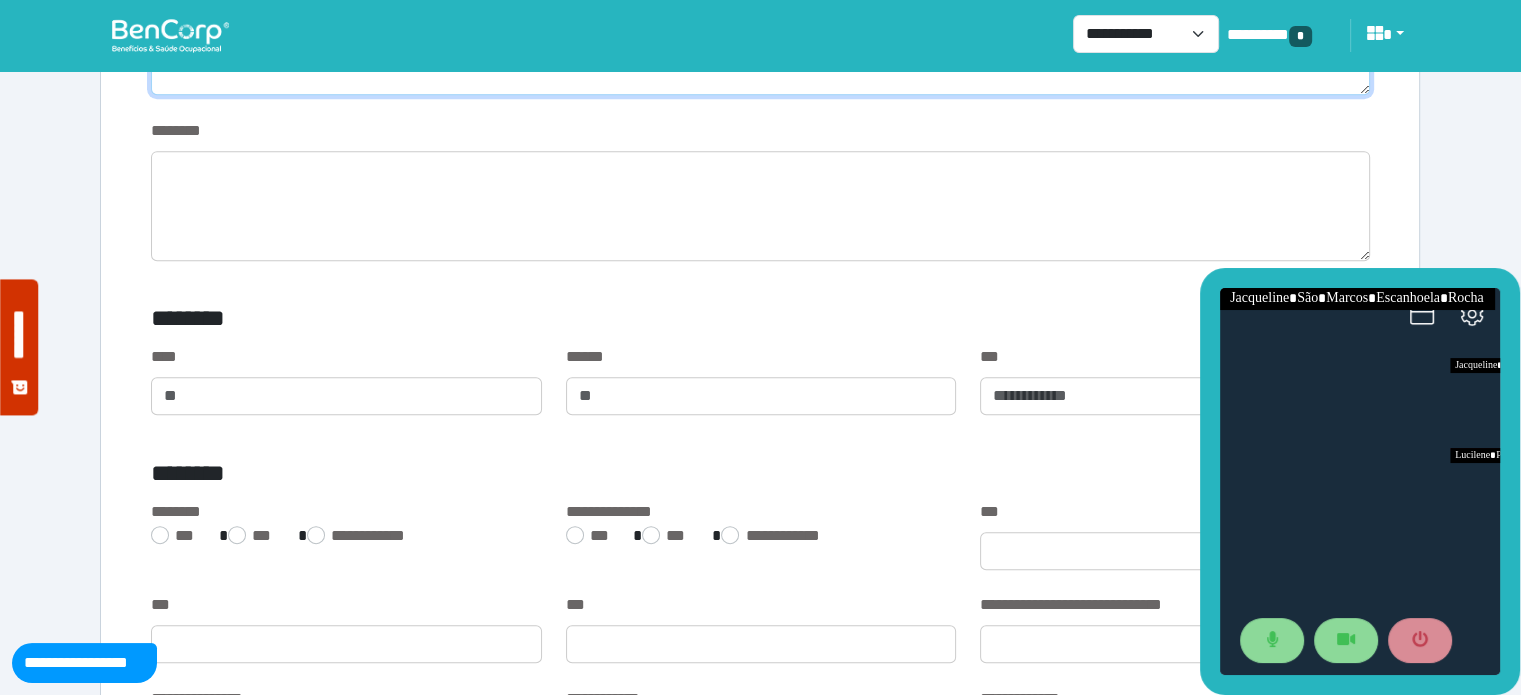 scroll, scrollTop: 1076, scrollLeft: 0, axis: vertical 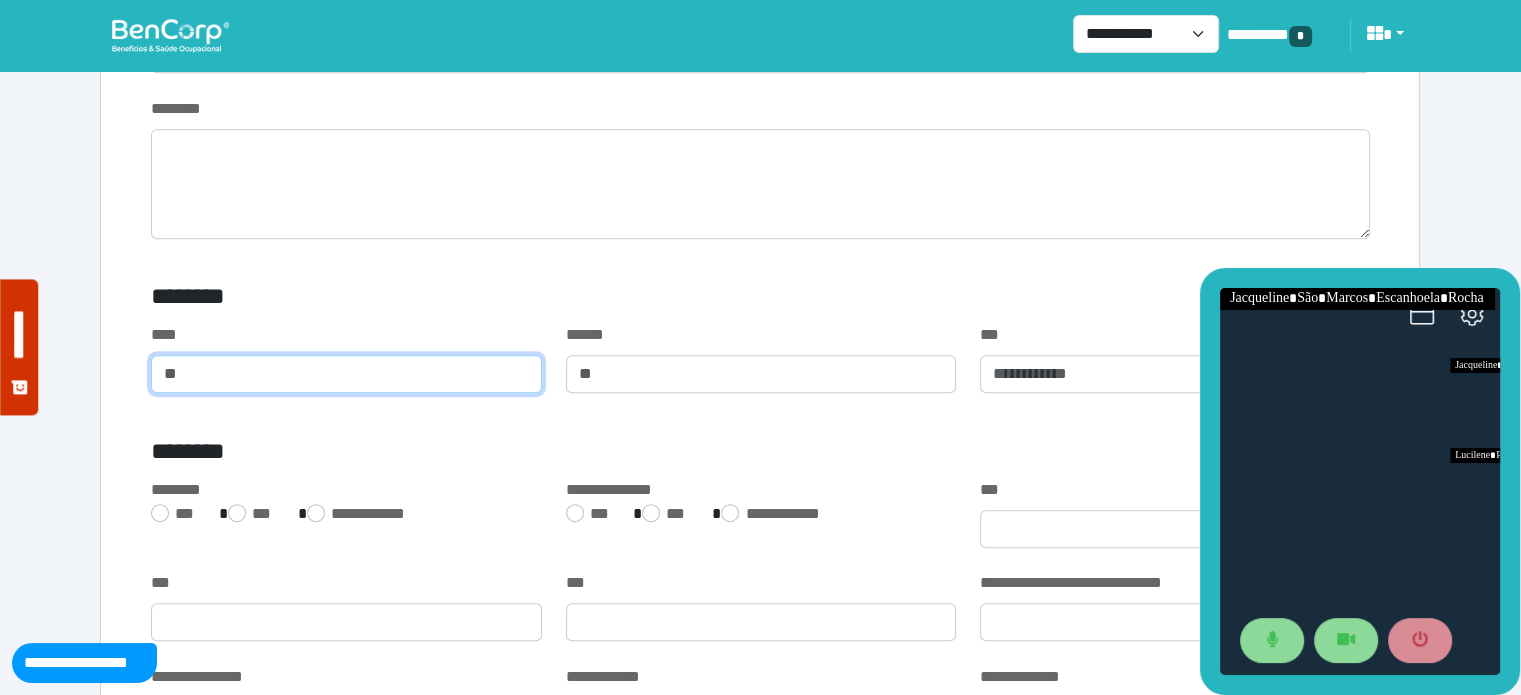 click at bounding box center (346, 374) 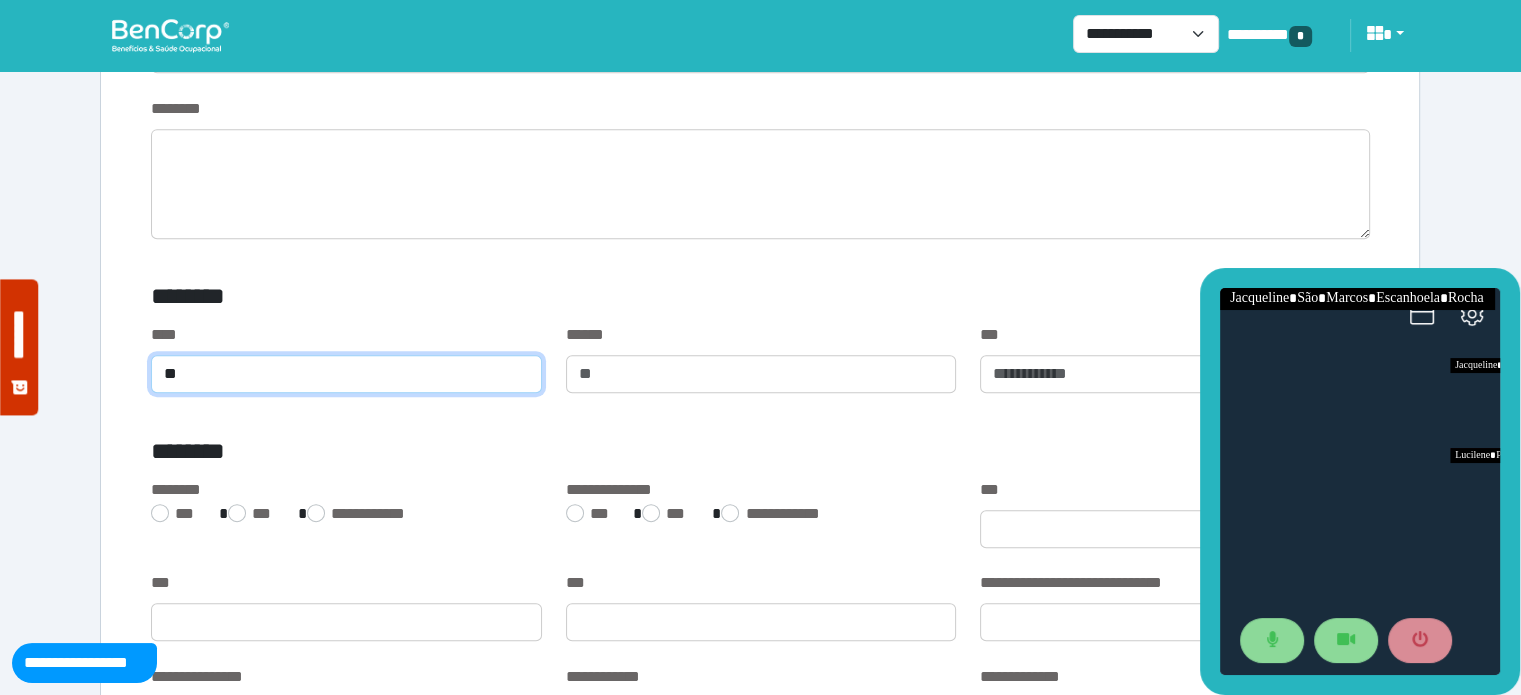 type on "**" 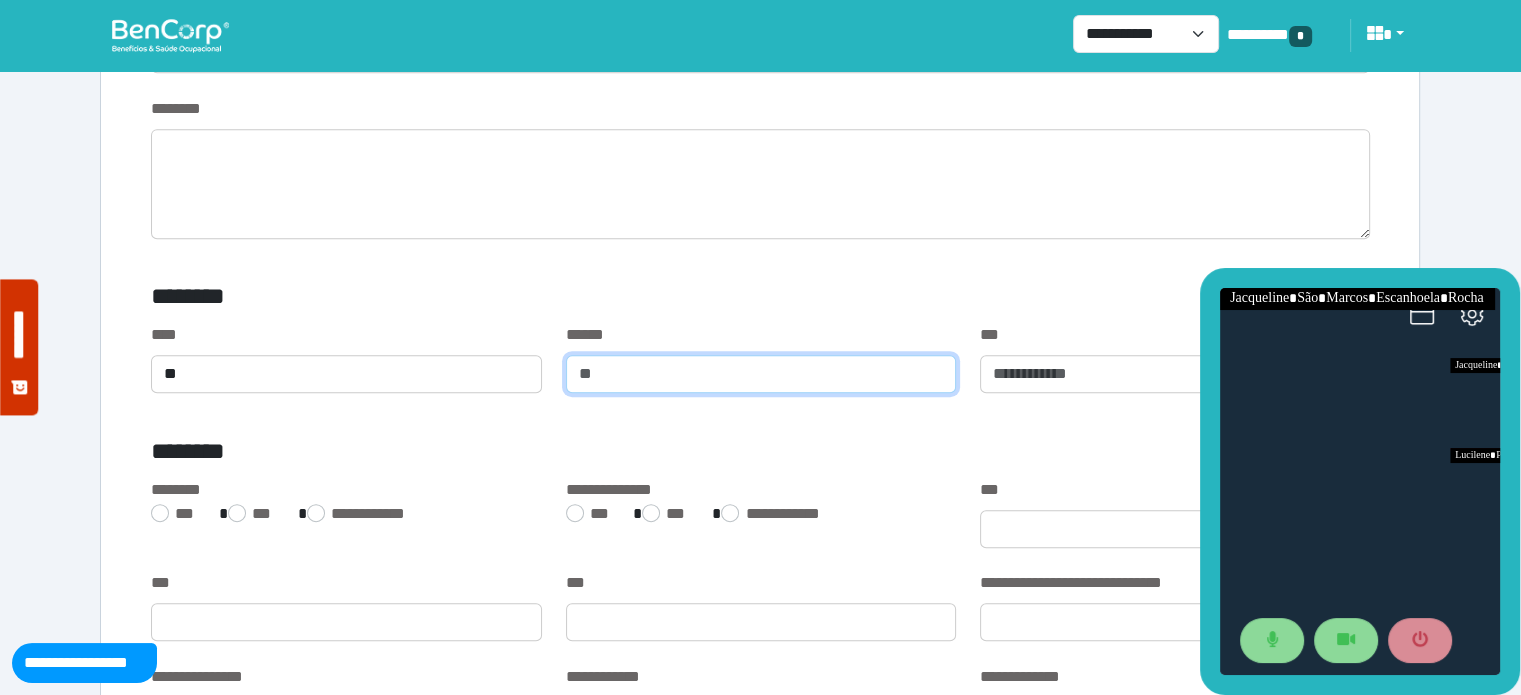 click at bounding box center [761, 374] 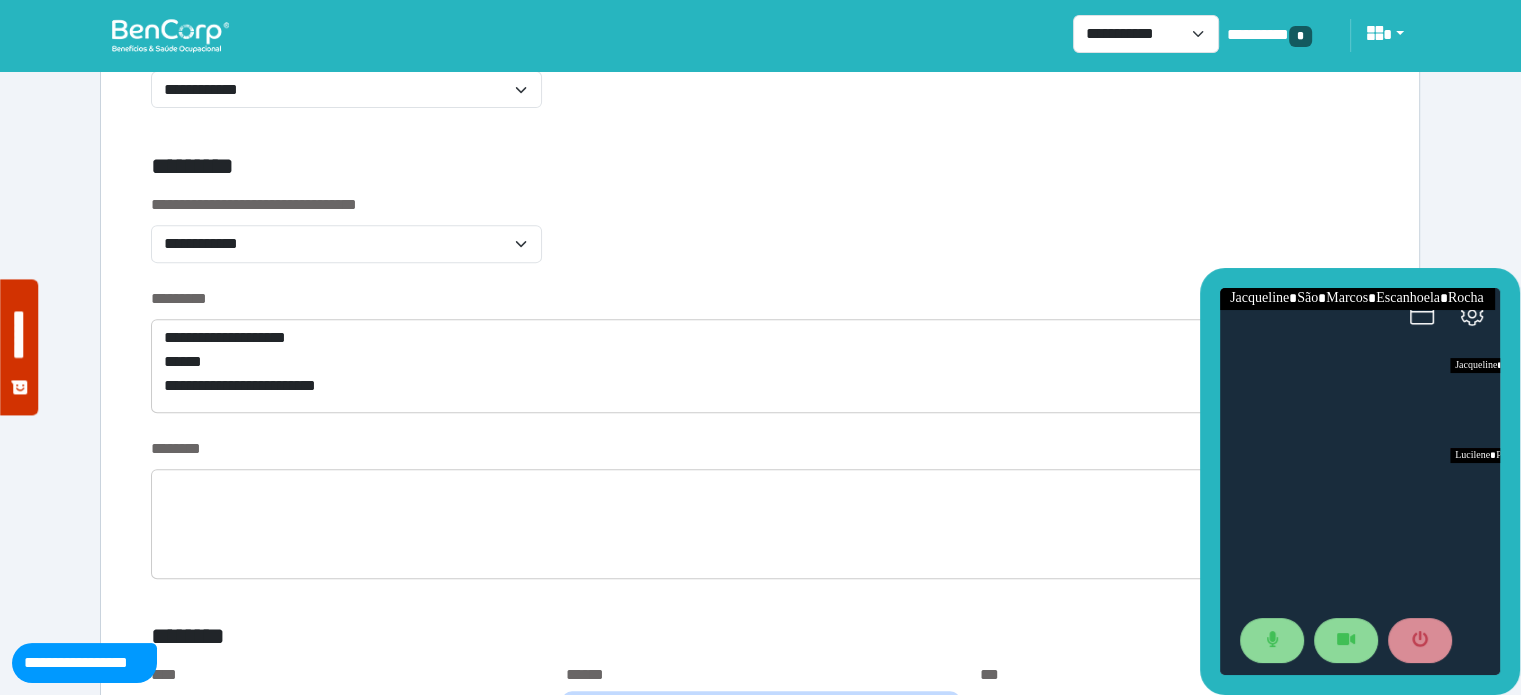 scroll, scrollTop: 693, scrollLeft: 0, axis: vertical 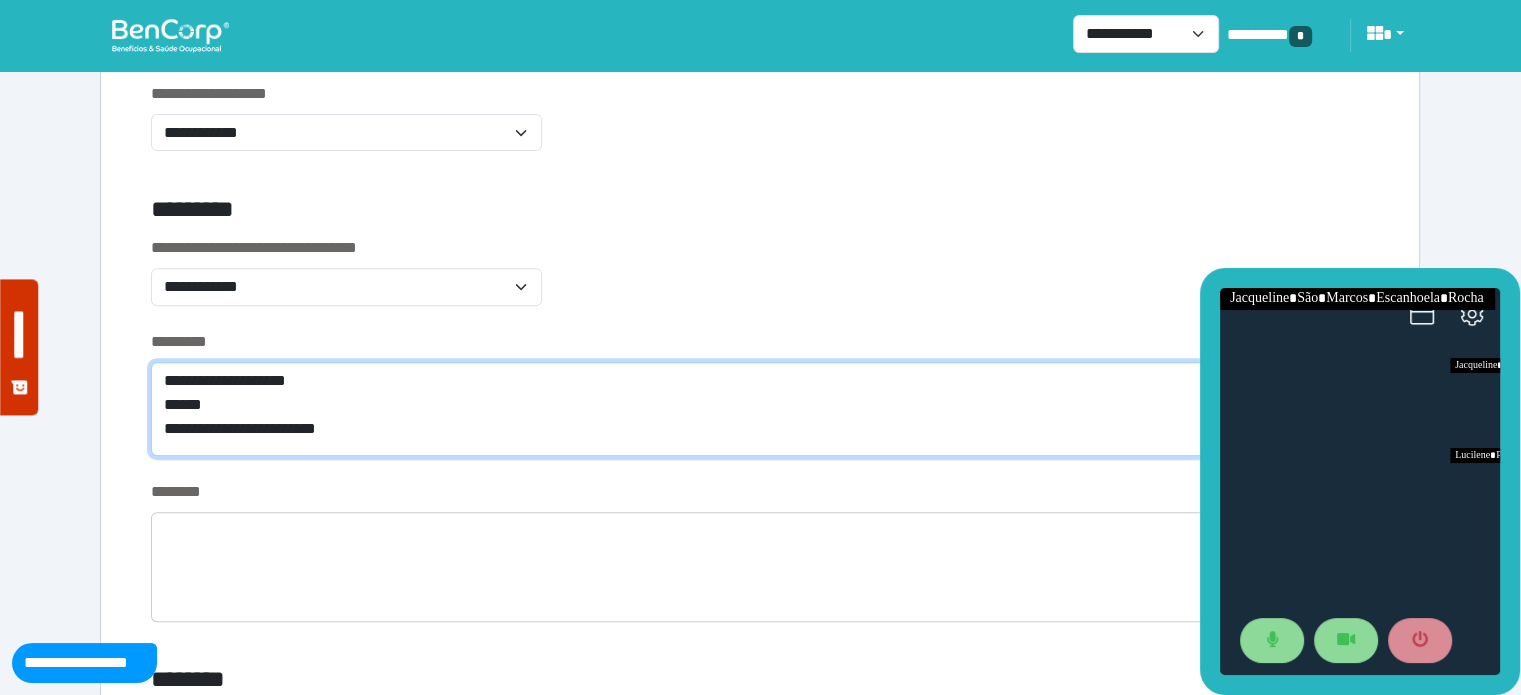 click on "**********" at bounding box center (760, 409) 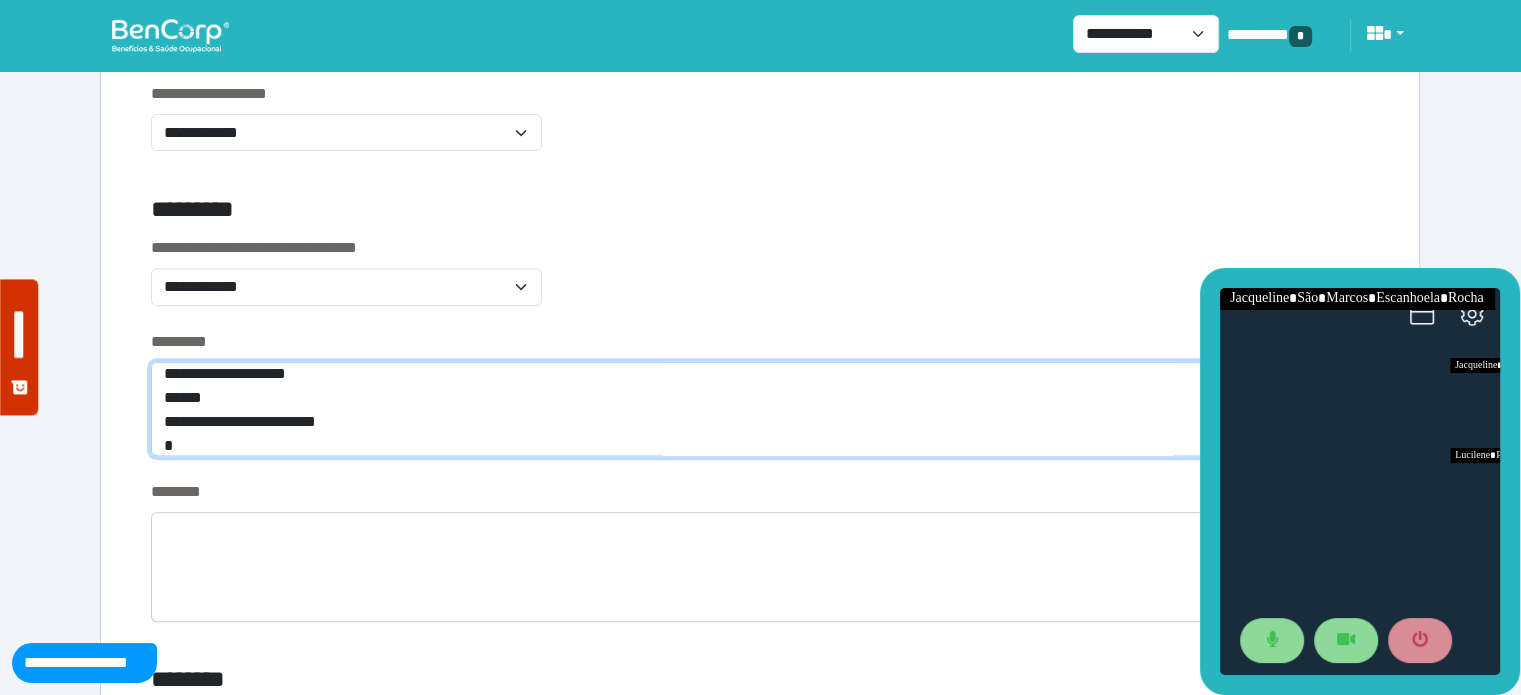 scroll, scrollTop: 0, scrollLeft: 0, axis: both 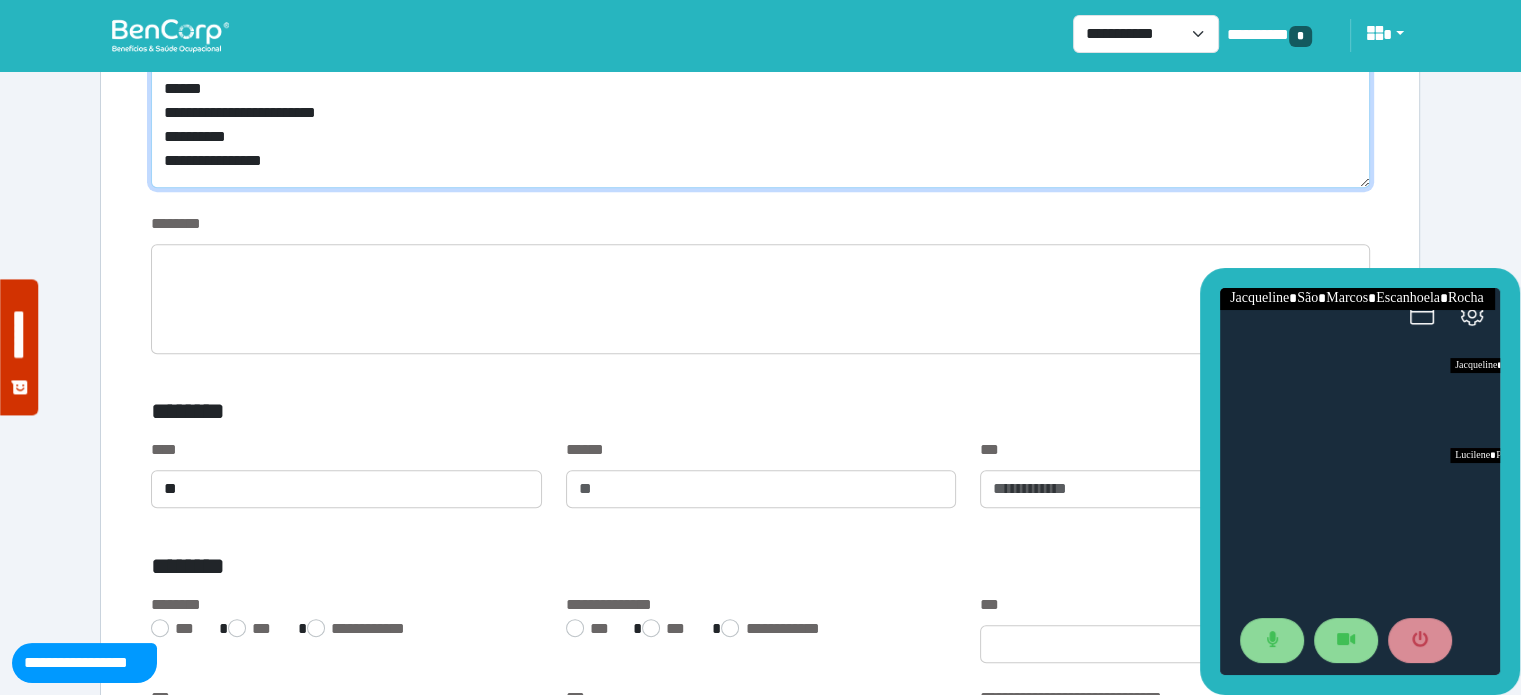 type on "**********" 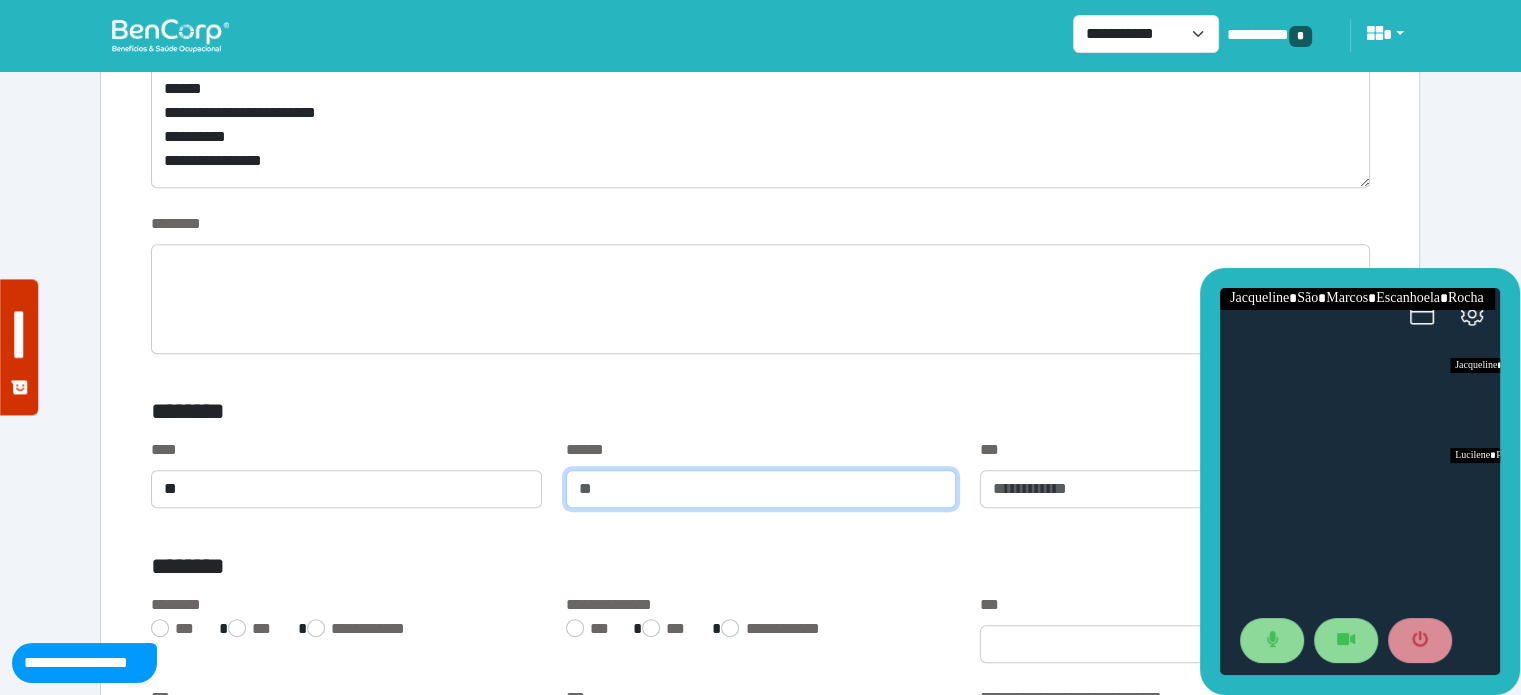 click at bounding box center [761, 489] 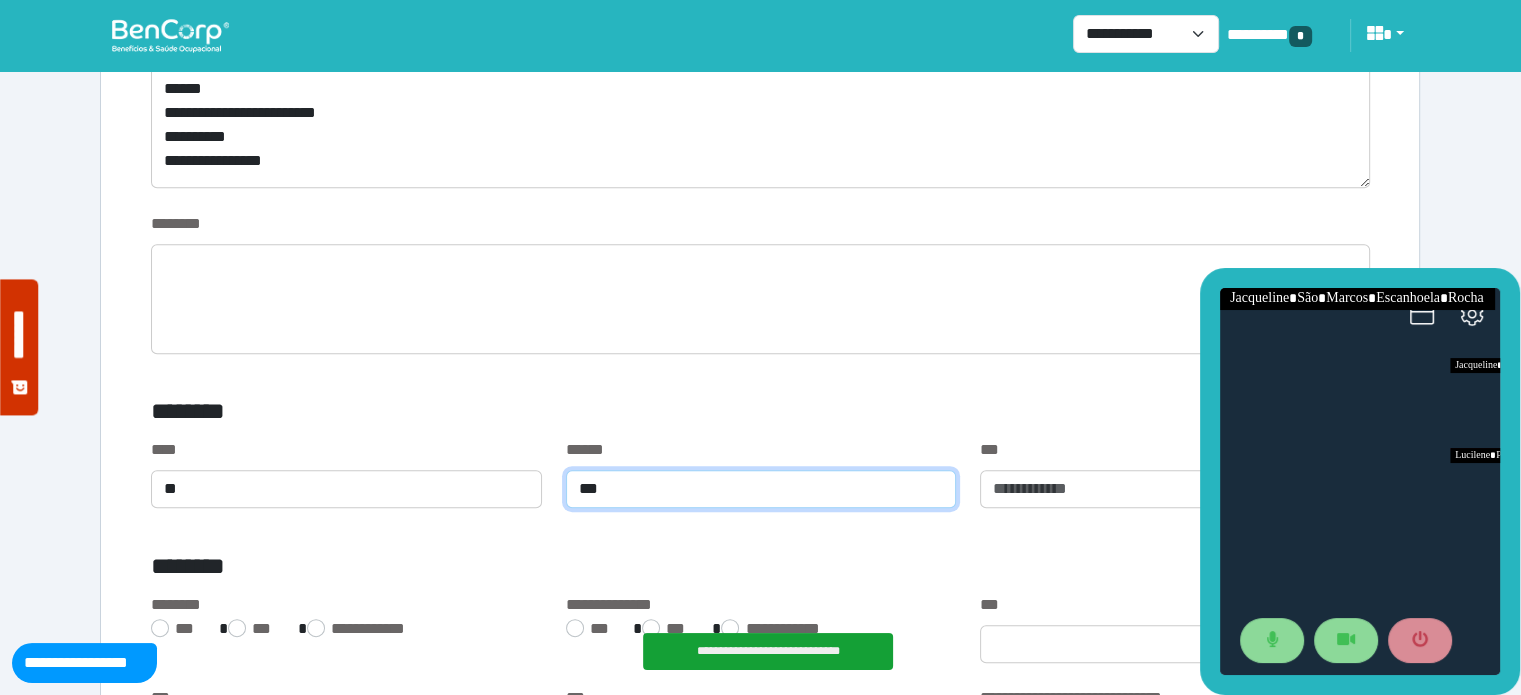 type on "***" 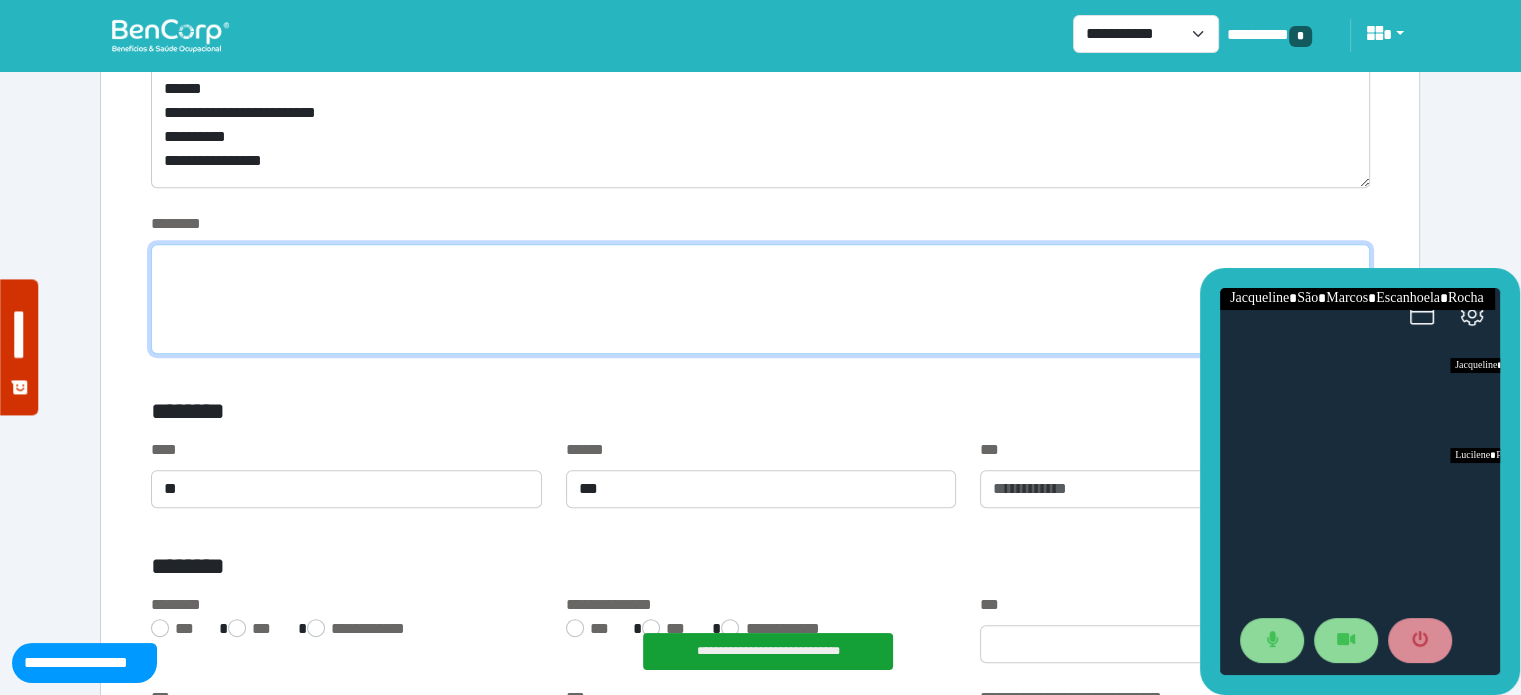 click at bounding box center [760, 299] 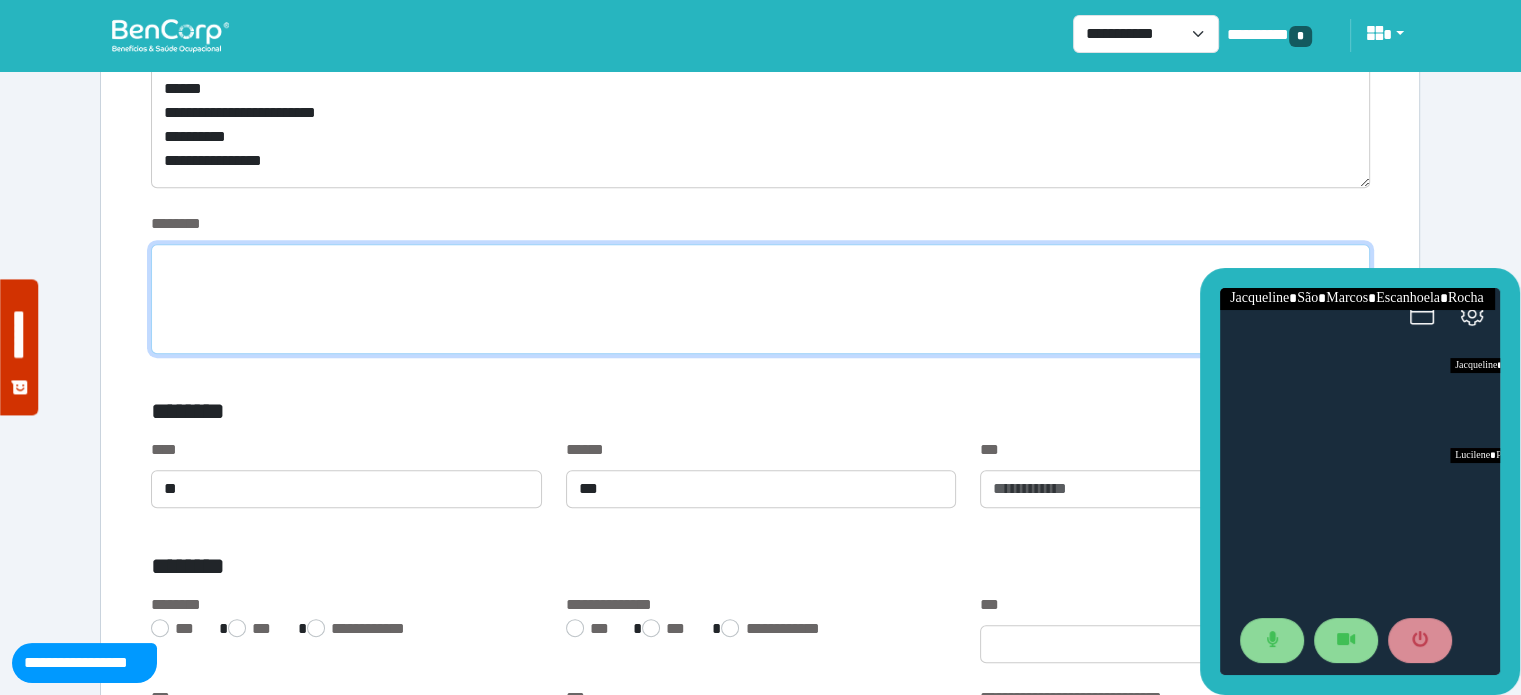click at bounding box center (760, 299) 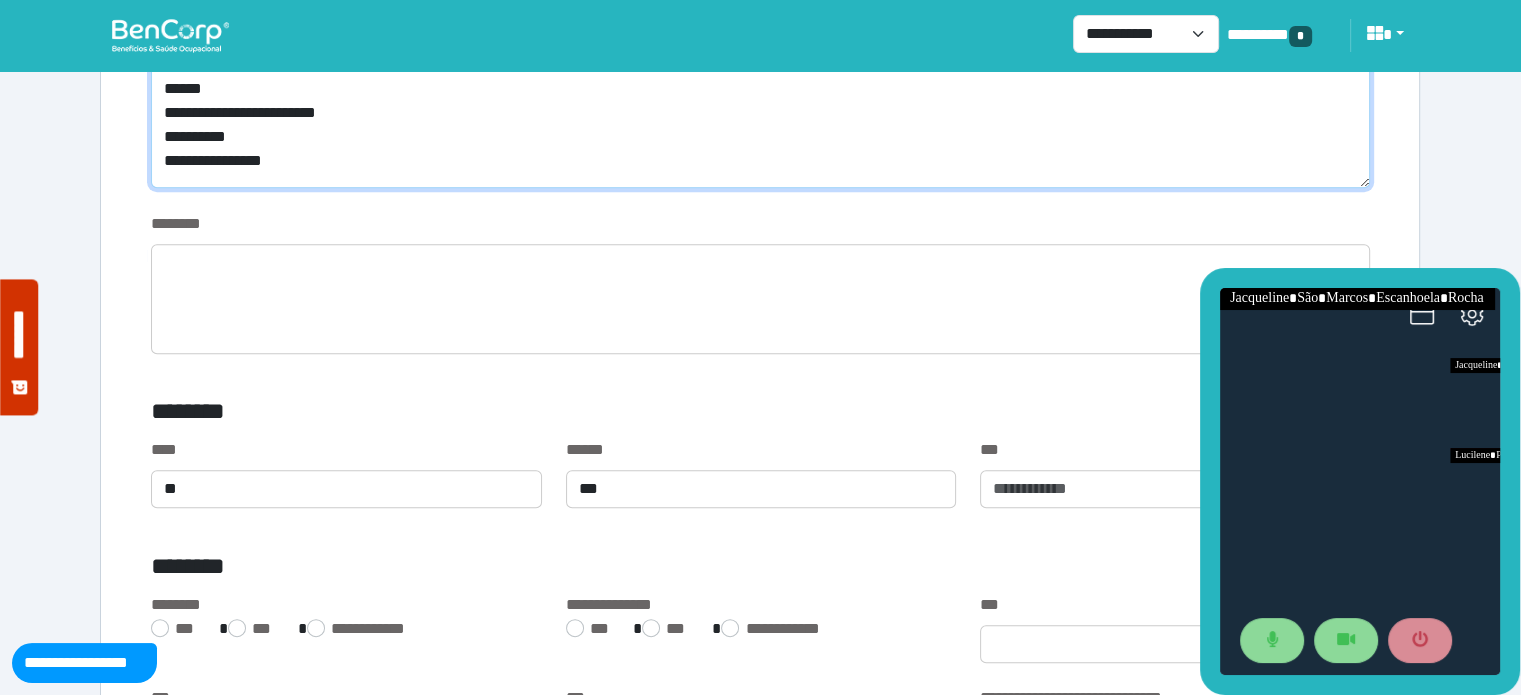 click on "**********" at bounding box center (760, 117) 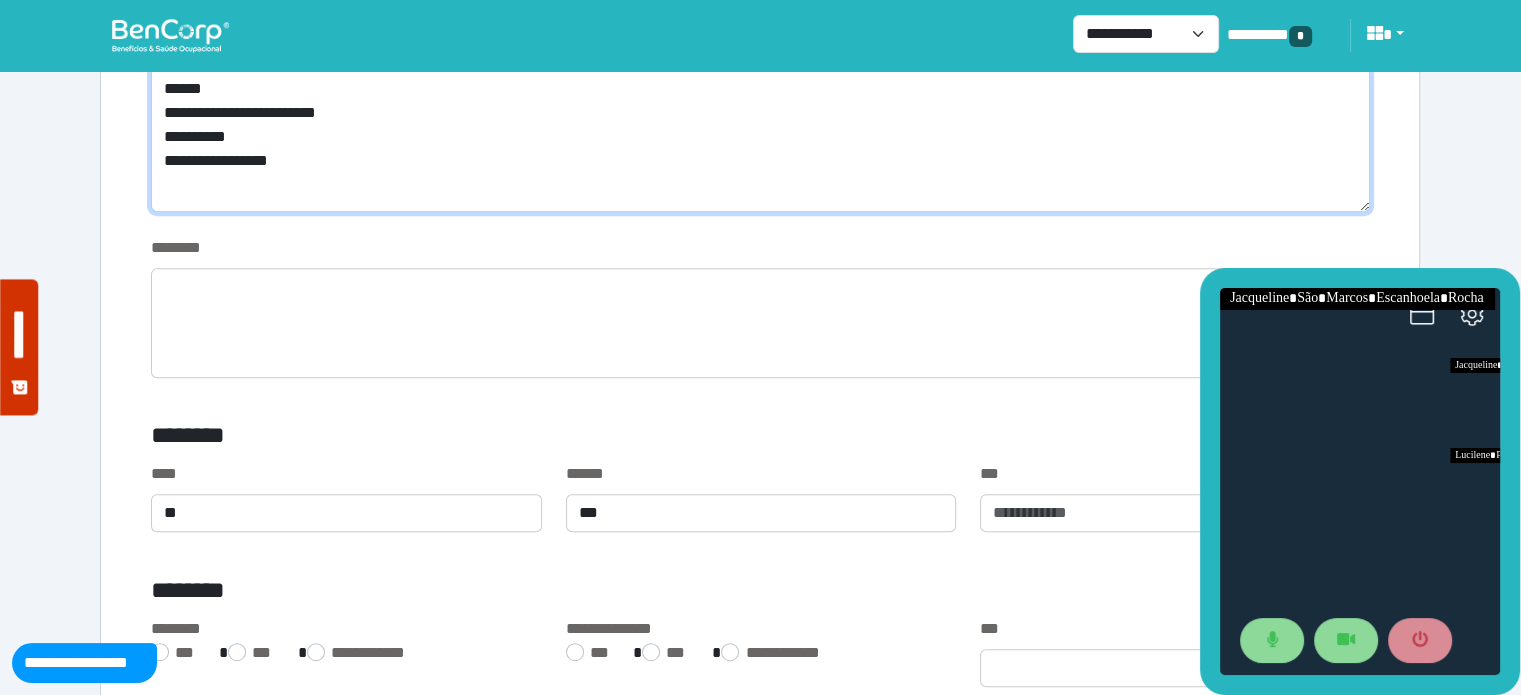 scroll, scrollTop: 0, scrollLeft: 0, axis: both 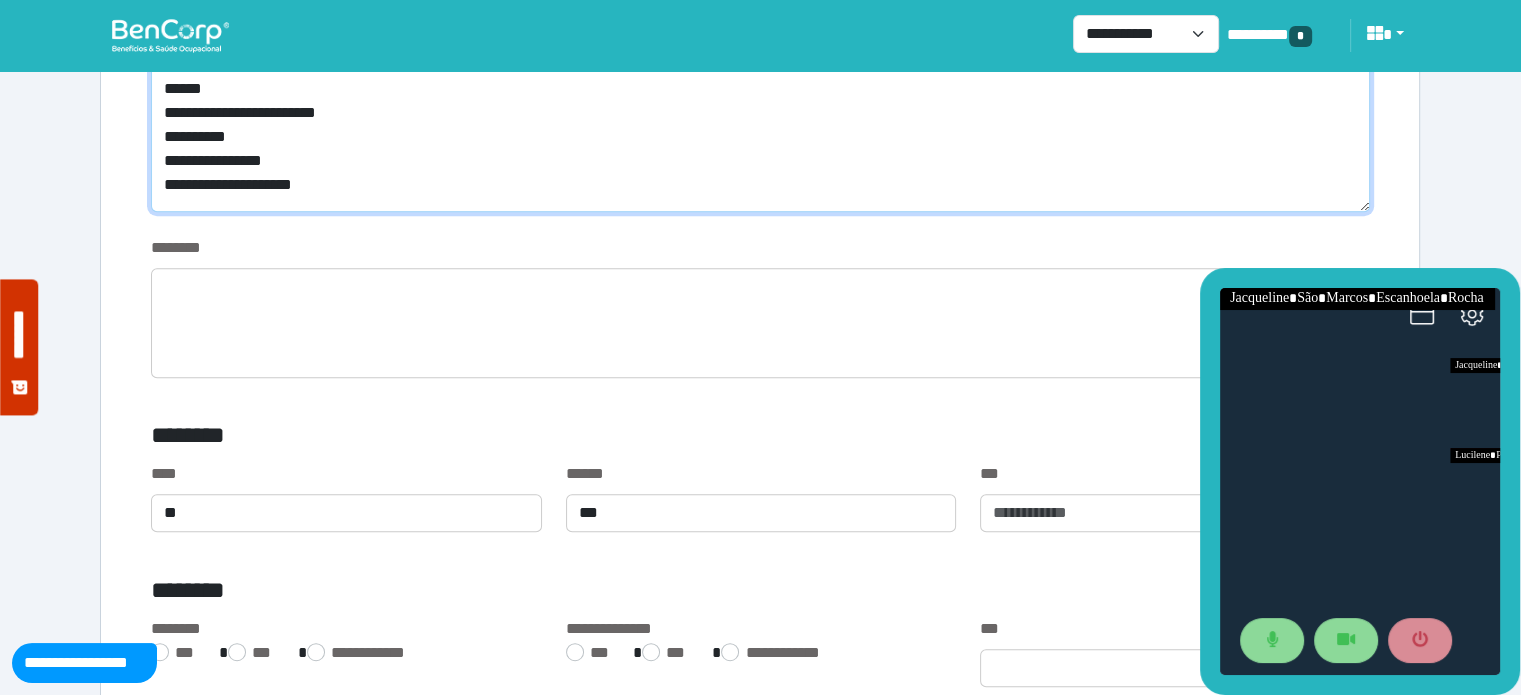 type on "**********" 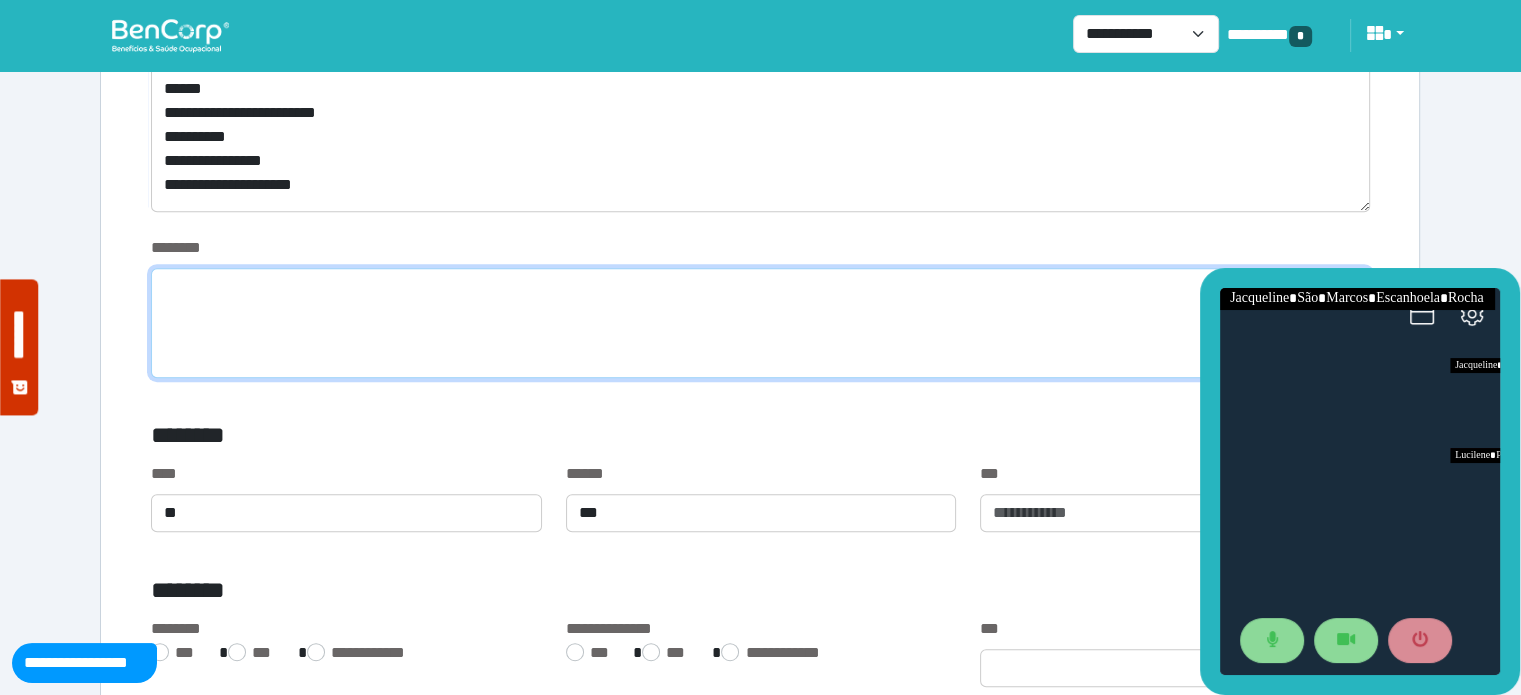 click at bounding box center [760, 323] 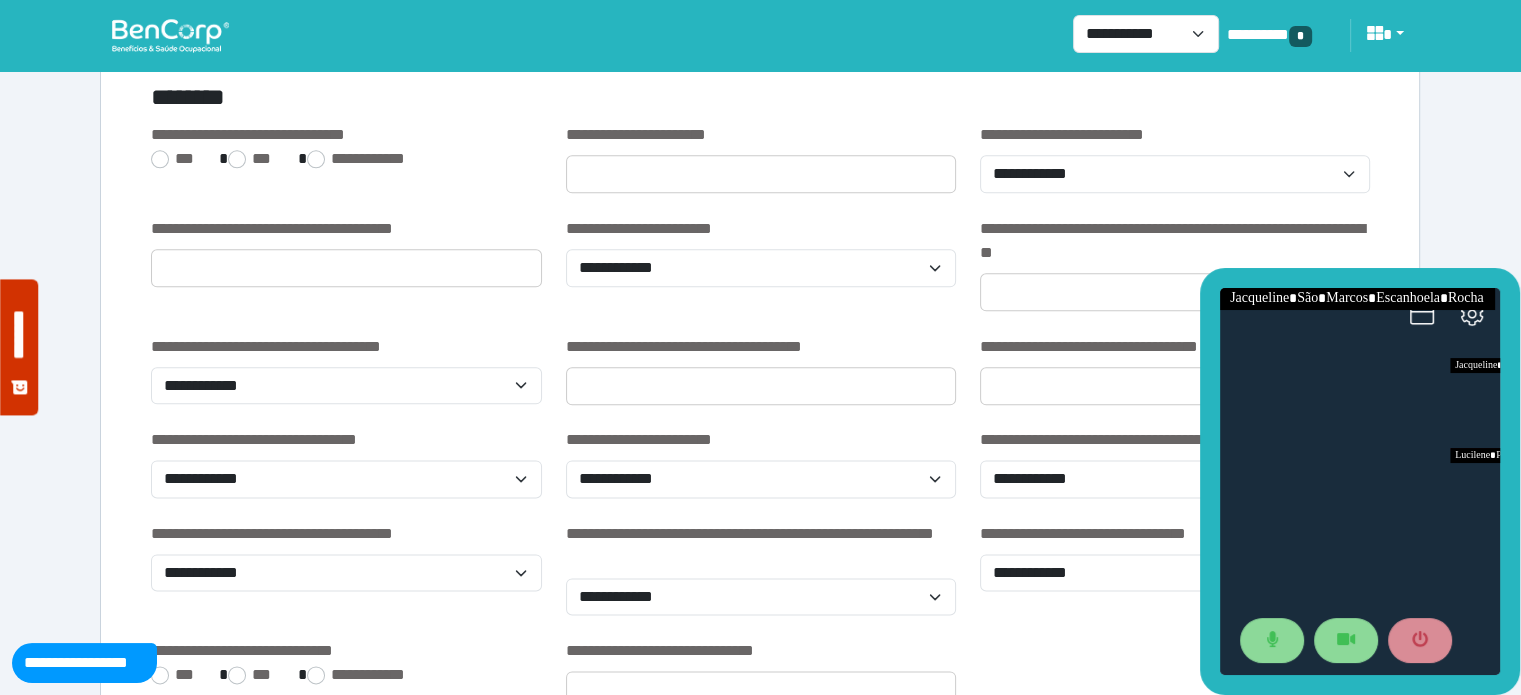 scroll, scrollTop: 2403, scrollLeft: 0, axis: vertical 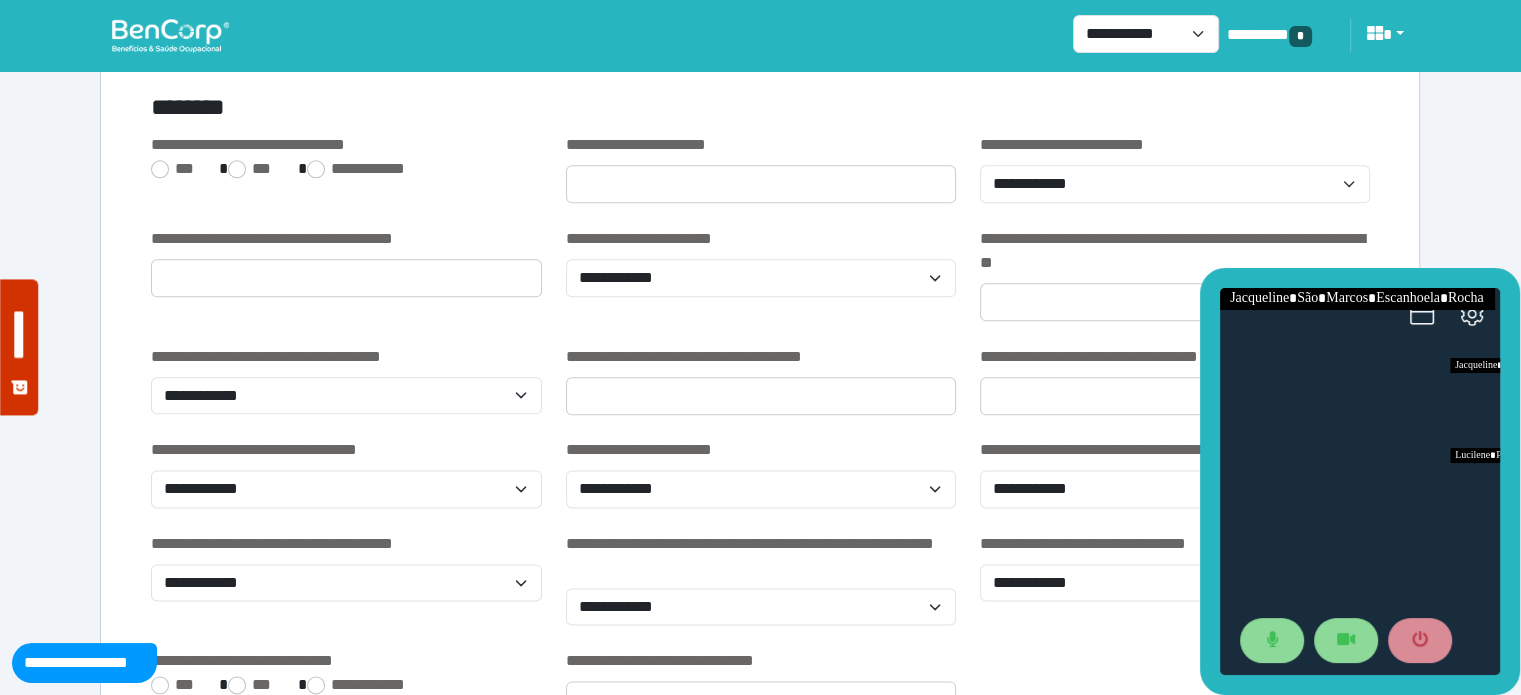type on "****" 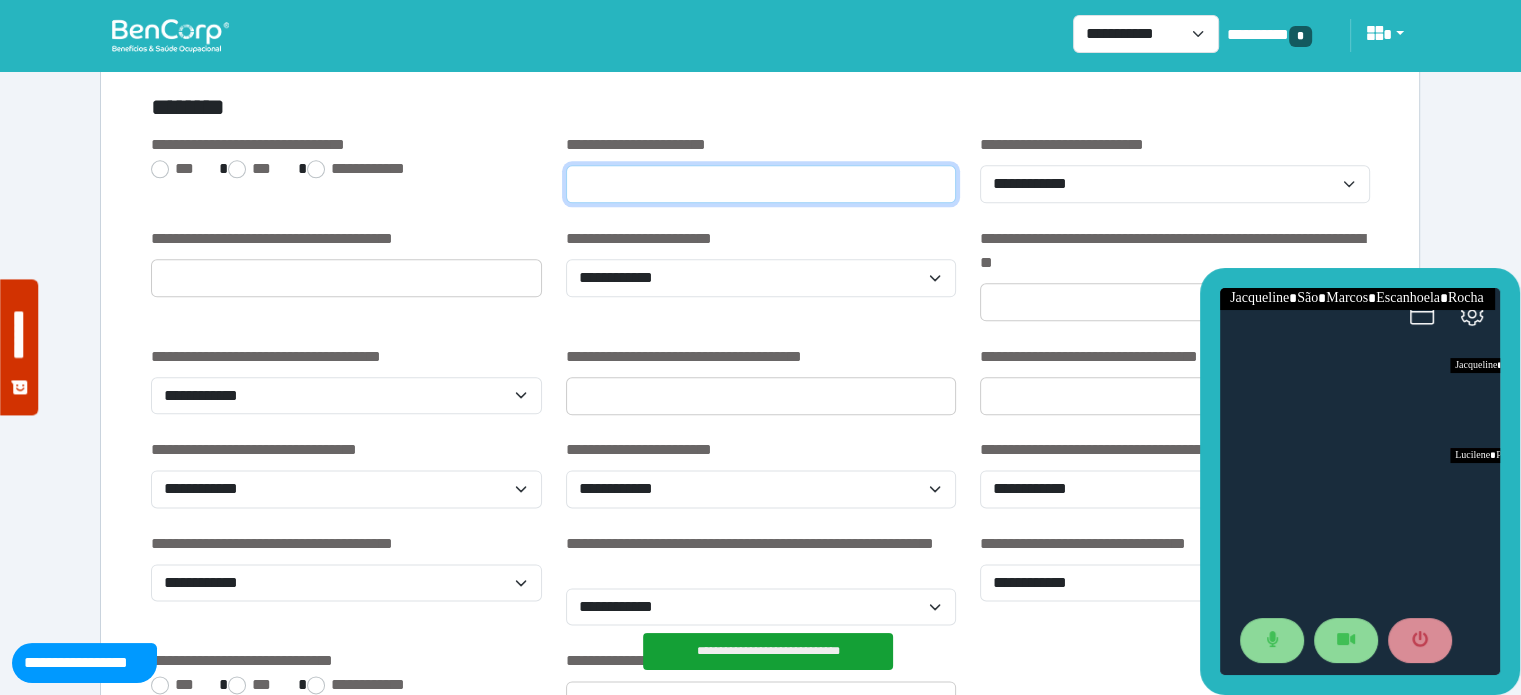 click at bounding box center [761, 184] 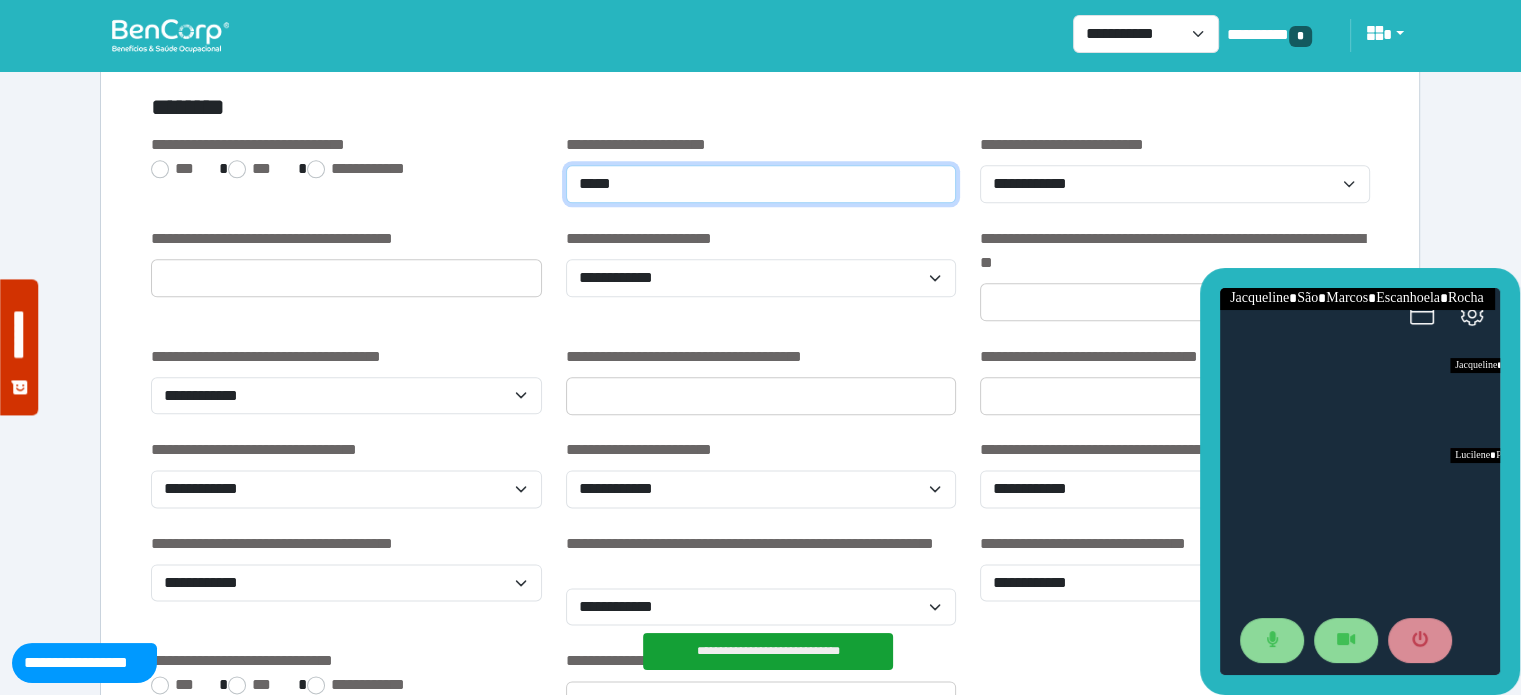 type on "**********" 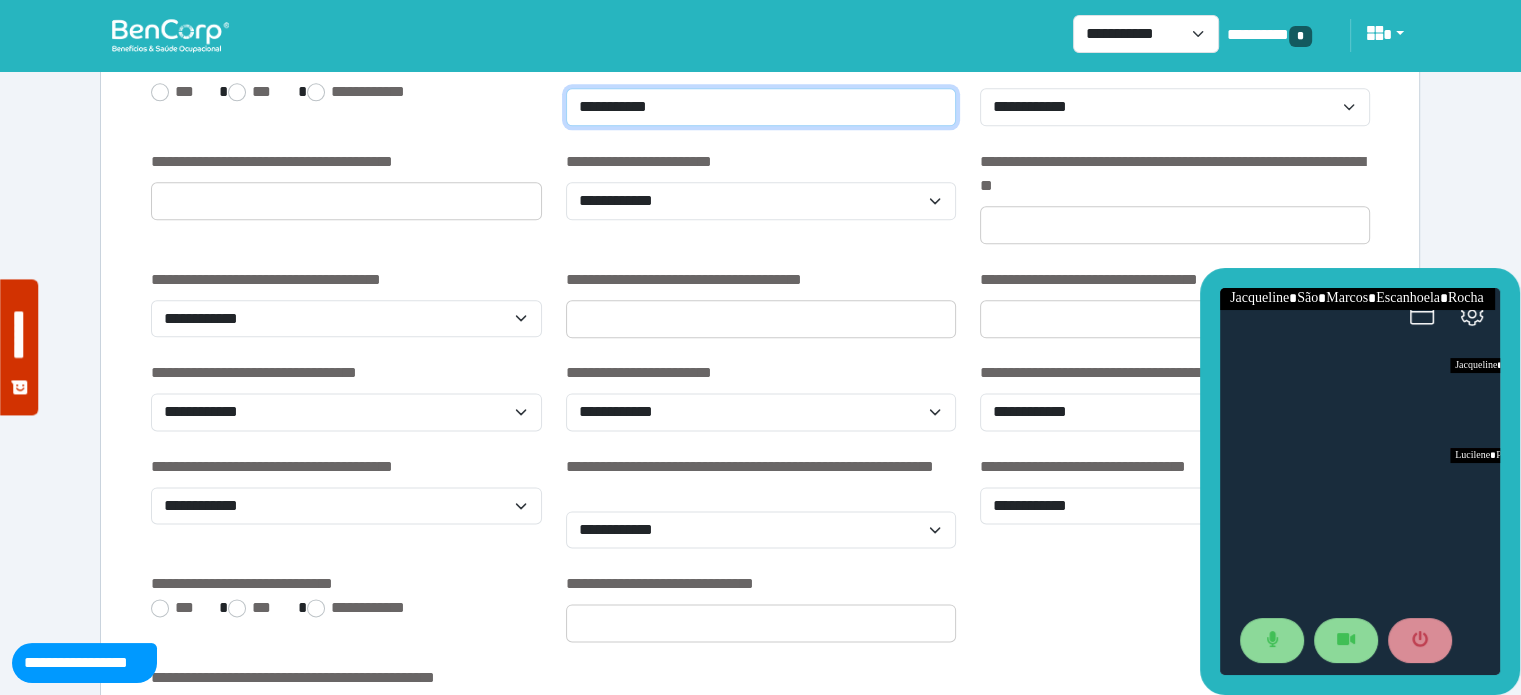 scroll, scrollTop: 2556, scrollLeft: 0, axis: vertical 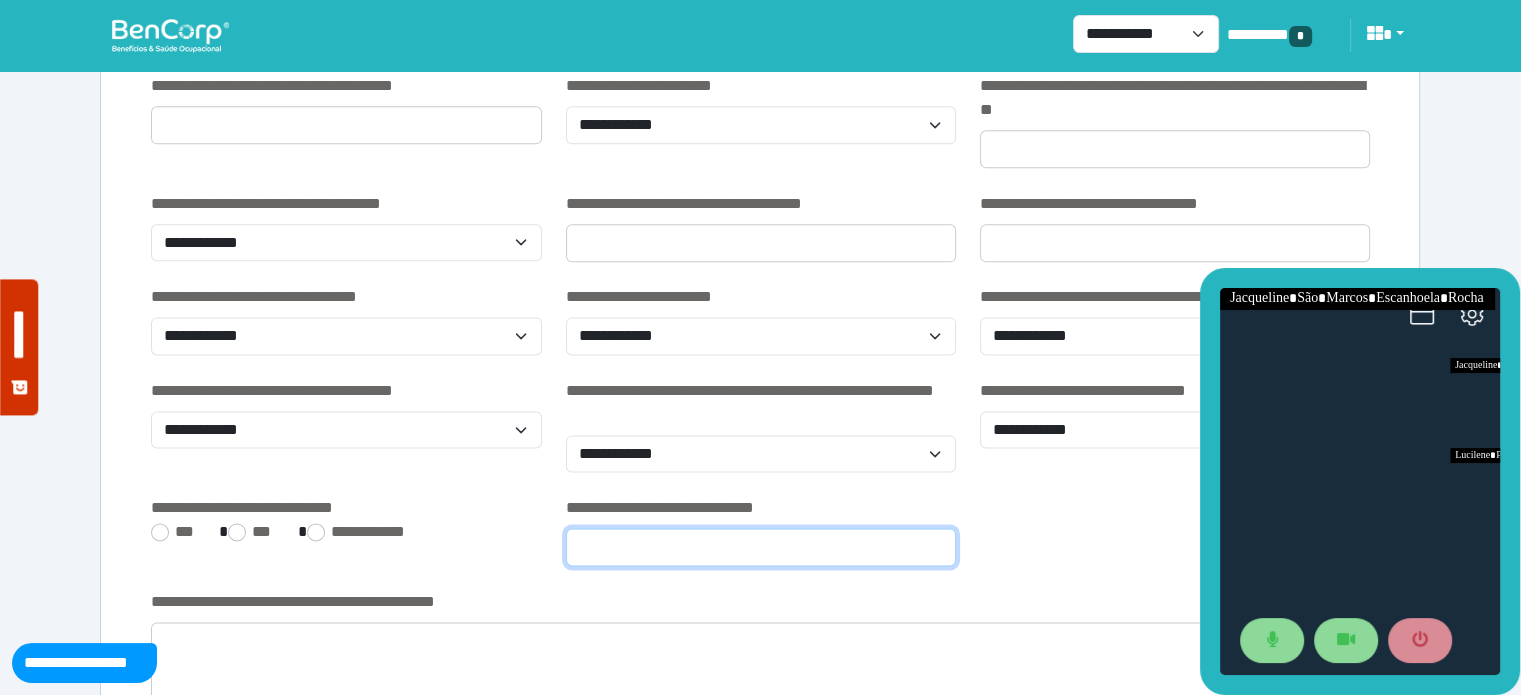 click at bounding box center (761, 547) 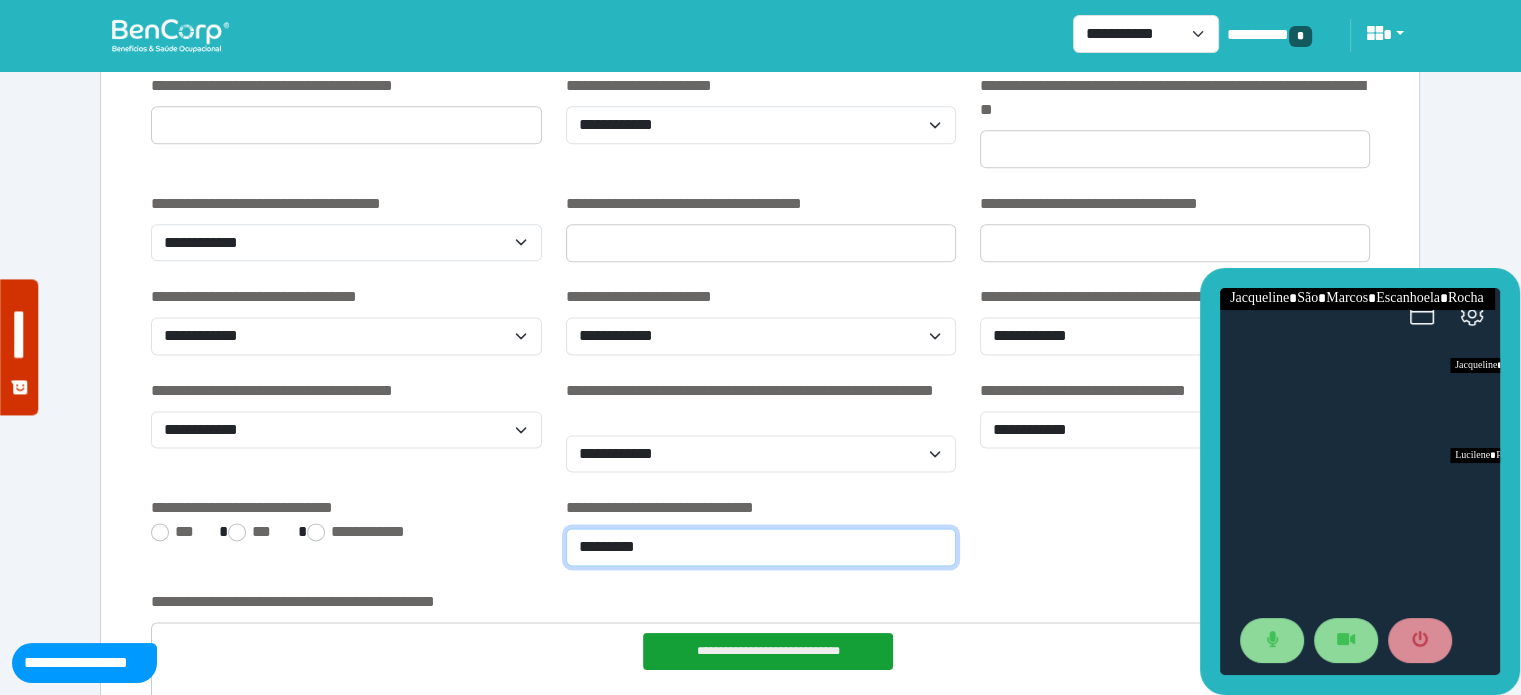 type on "*********" 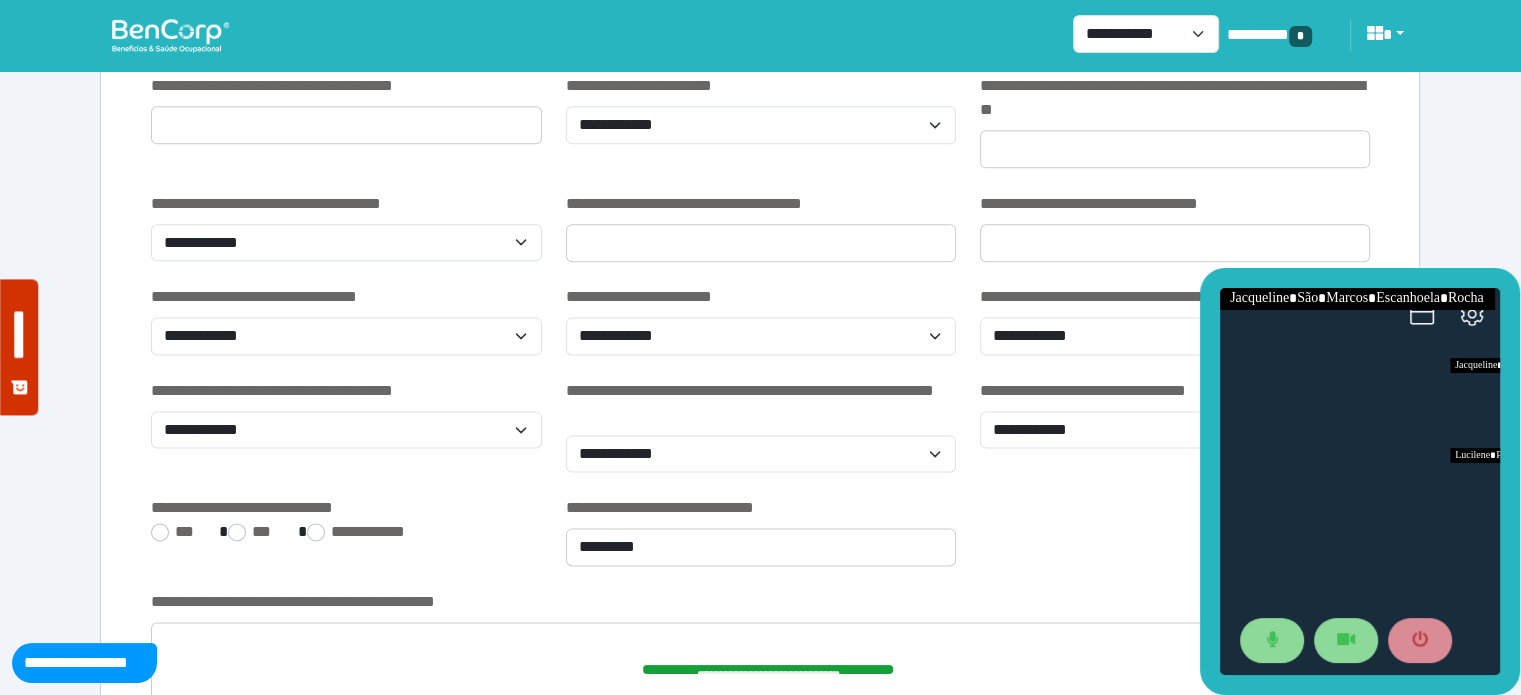 click on "**********" at bounding box center [760, 543] 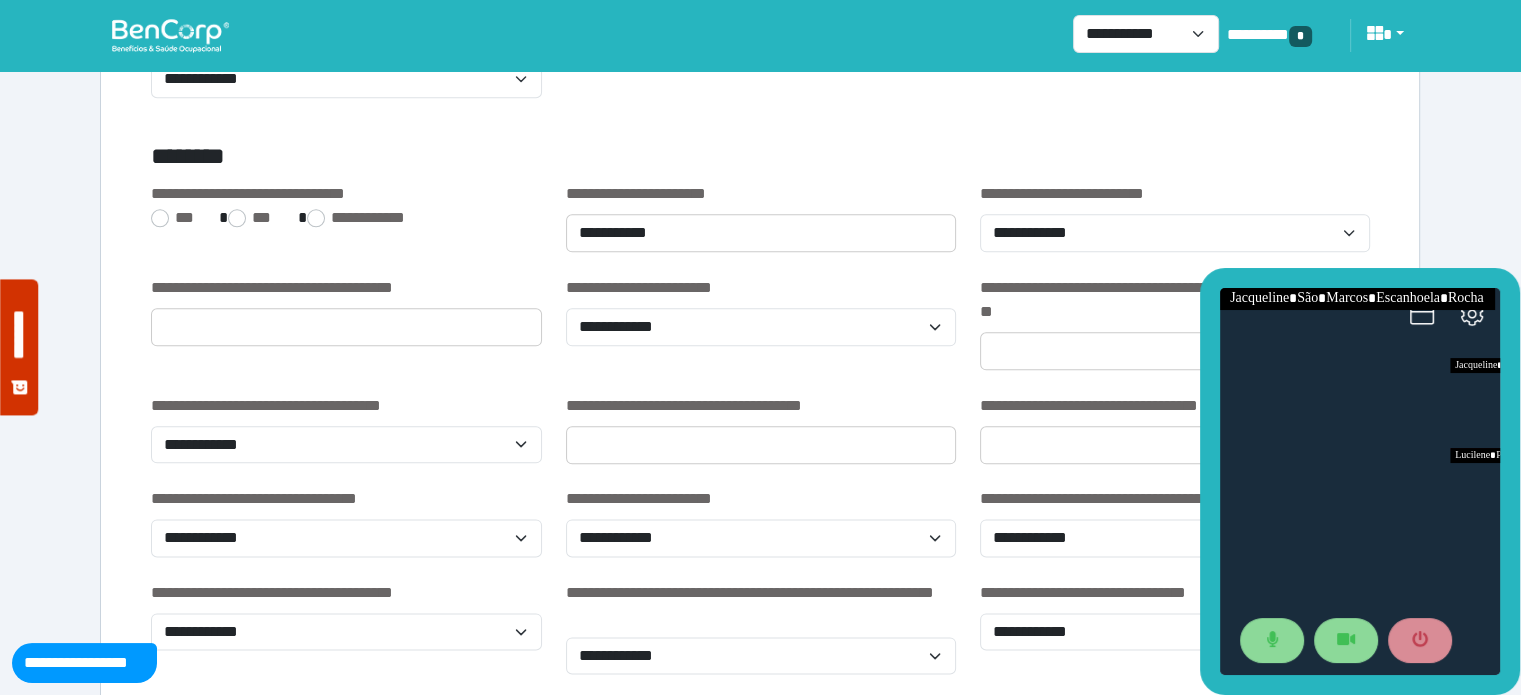 scroll, scrollTop: 2344, scrollLeft: 0, axis: vertical 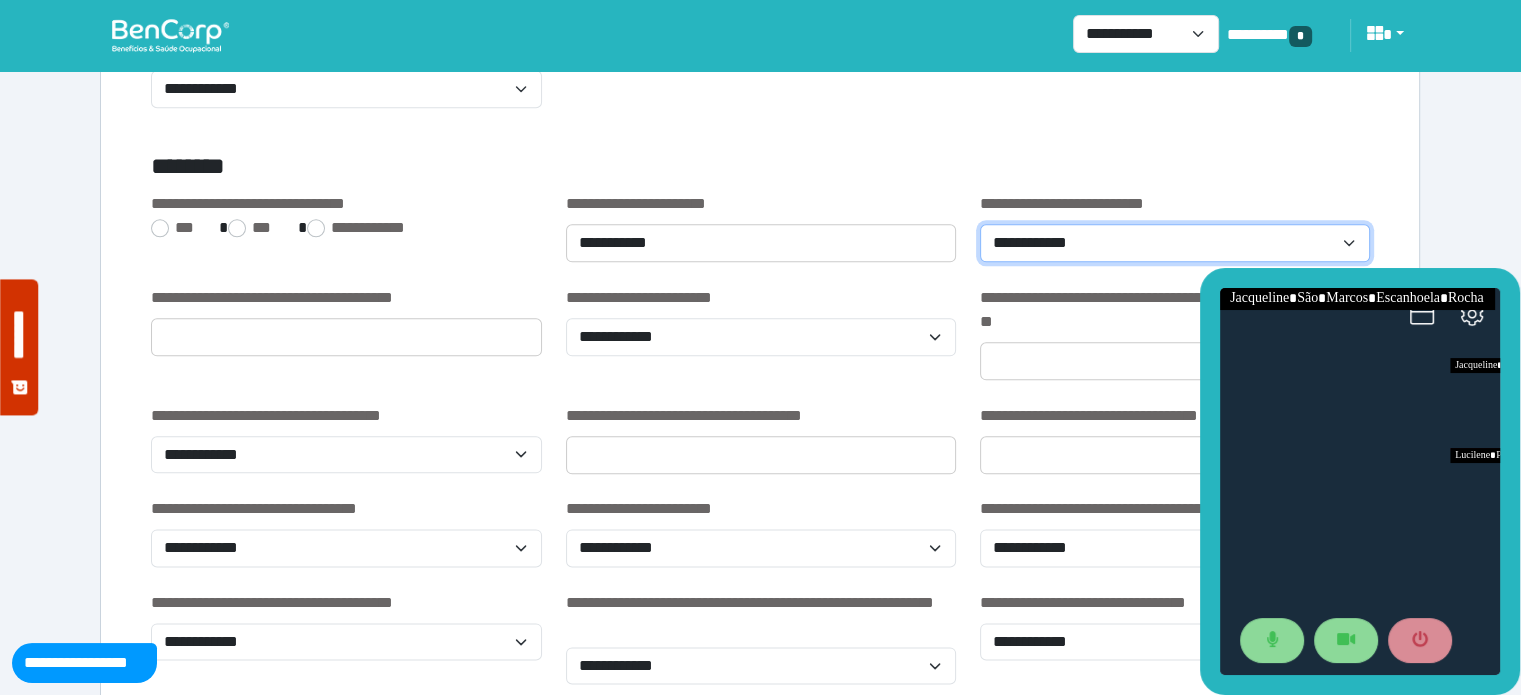 click on "**********" at bounding box center (1175, 243) 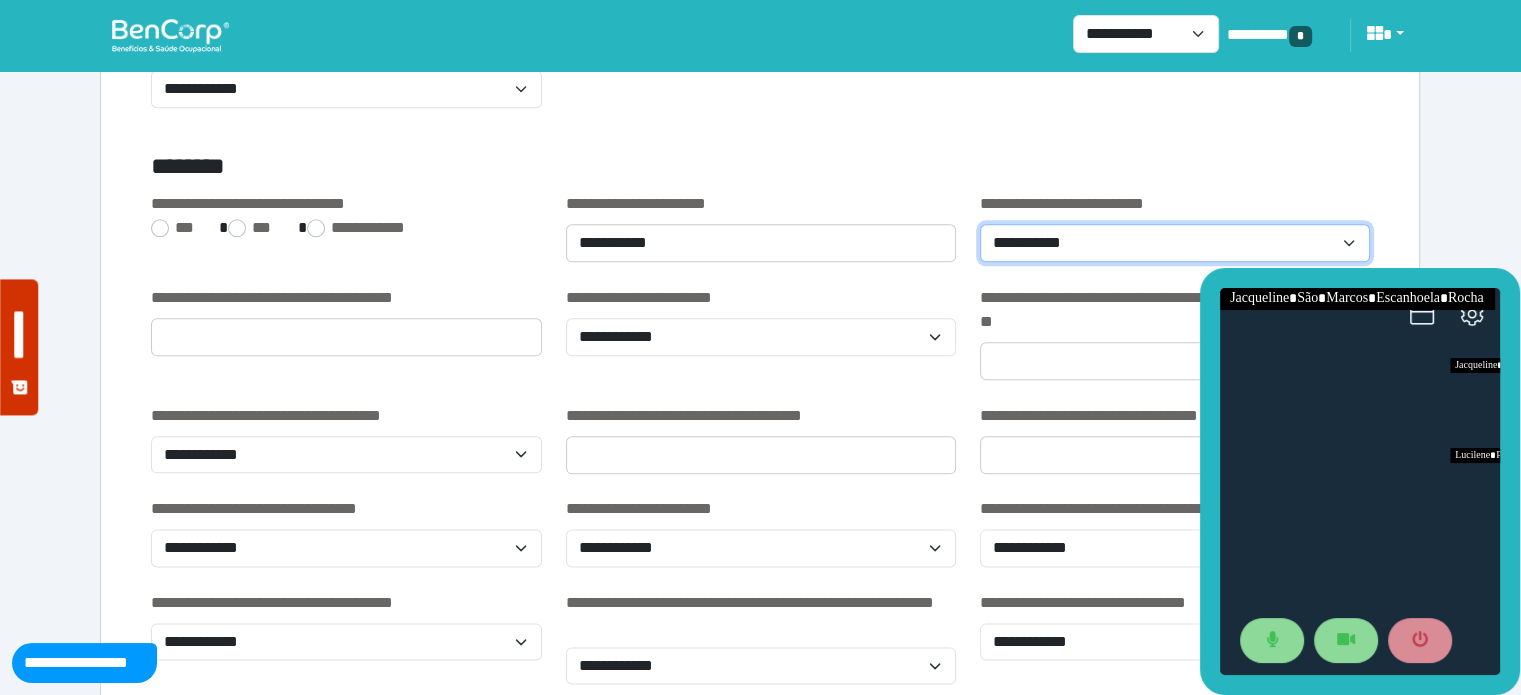 click on "**********" at bounding box center (1175, 243) 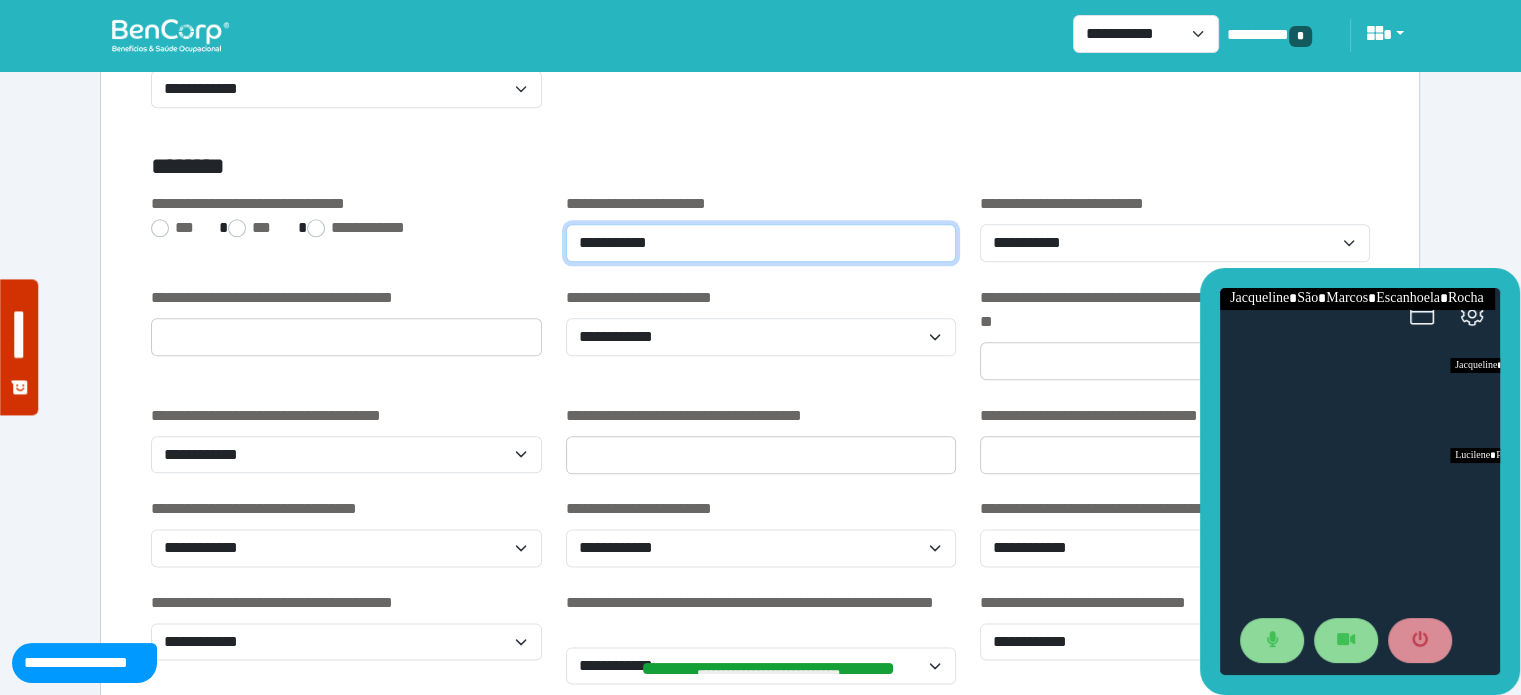 click on "**********" at bounding box center (761, 243) 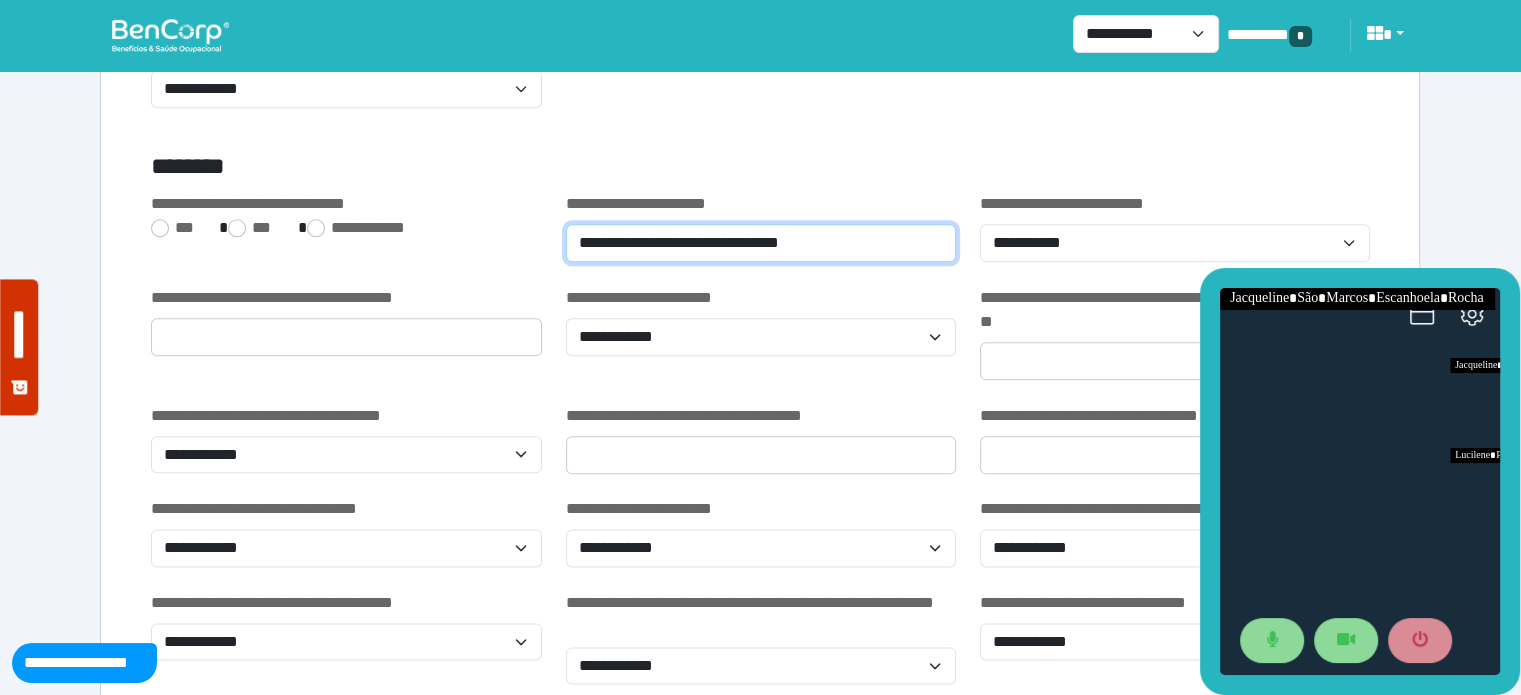 type on "**********" 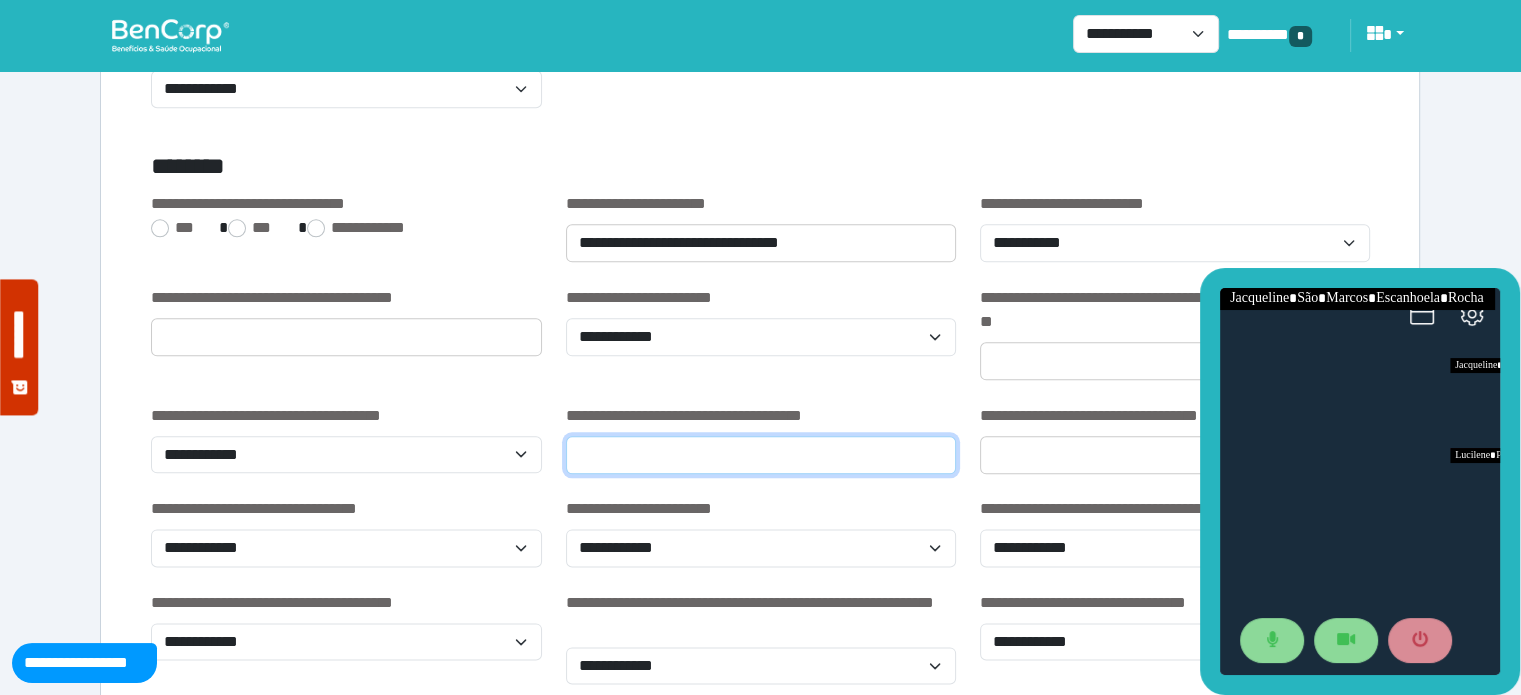 click at bounding box center [761, 455] 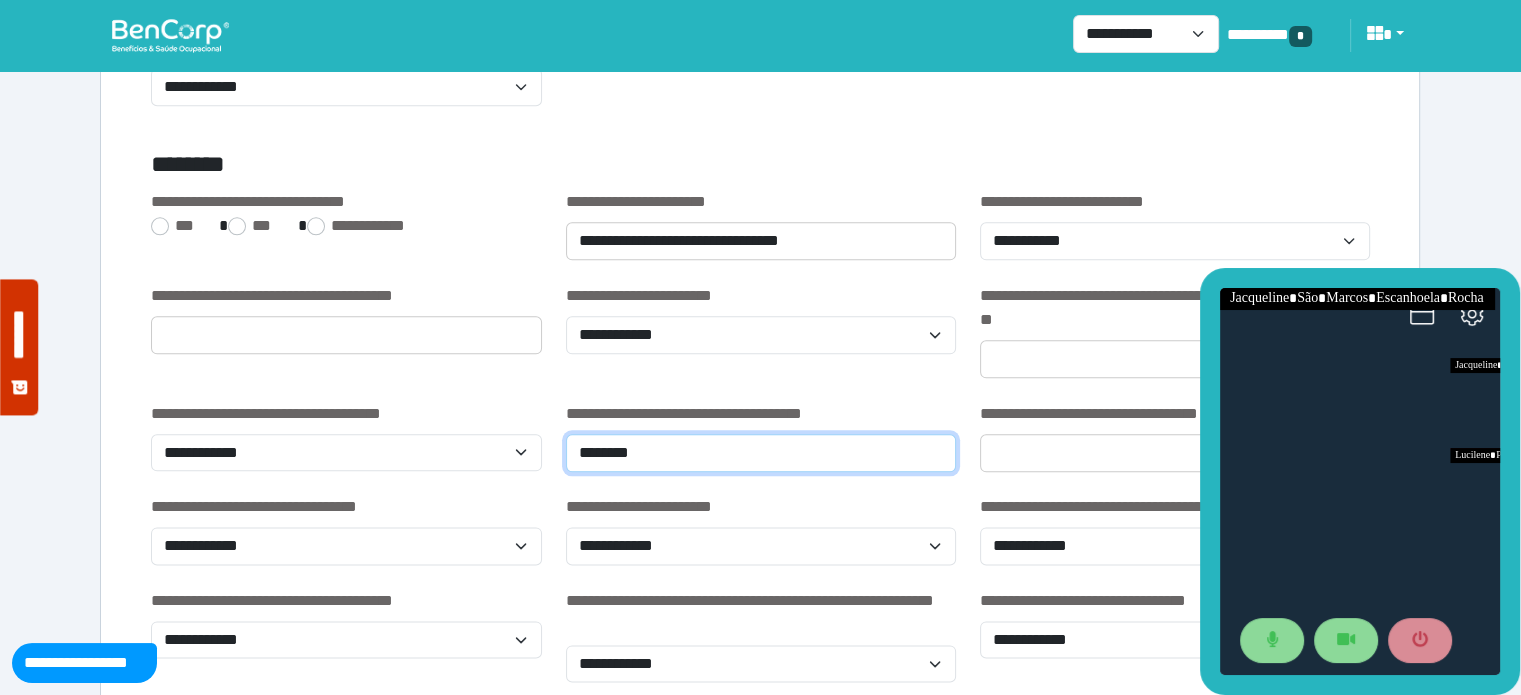 scroll, scrollTop: 2432, scrollLeft: 0, axis: vertical 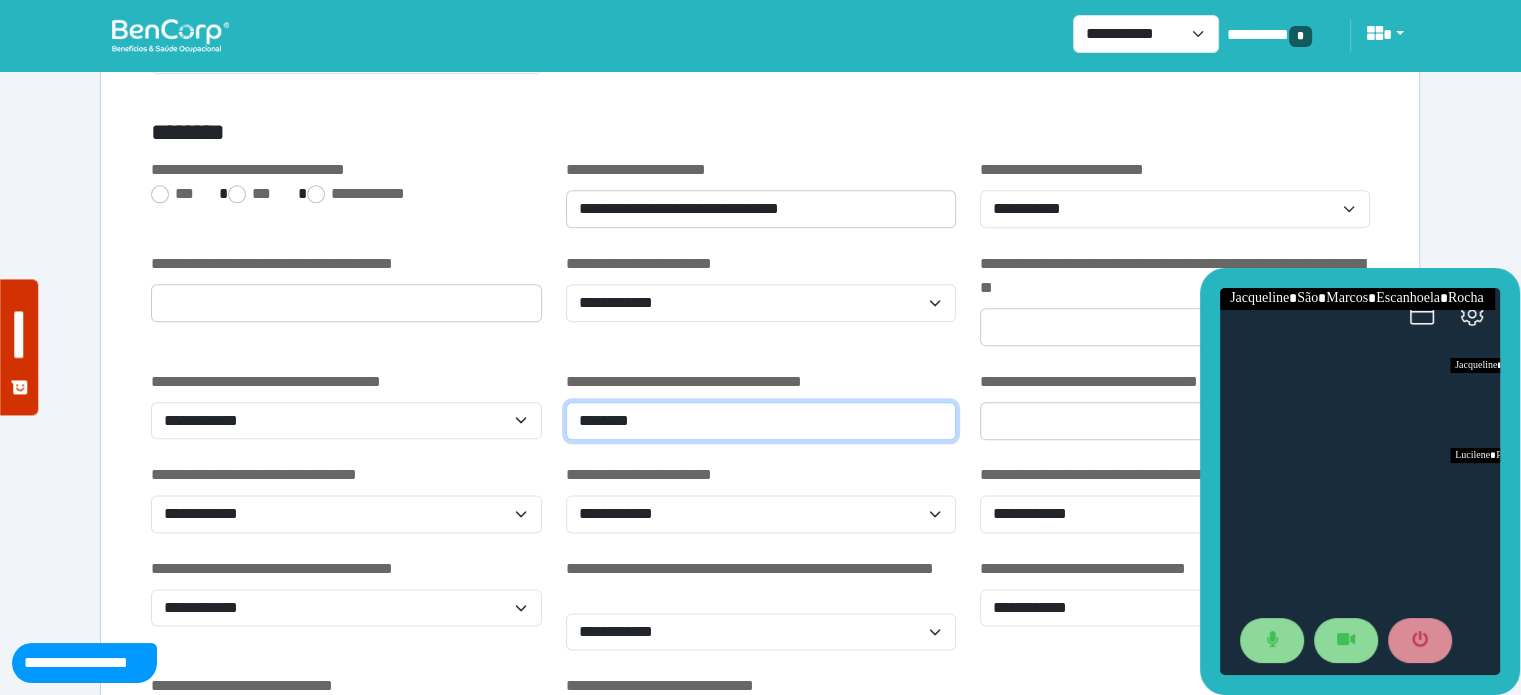 type on "********" 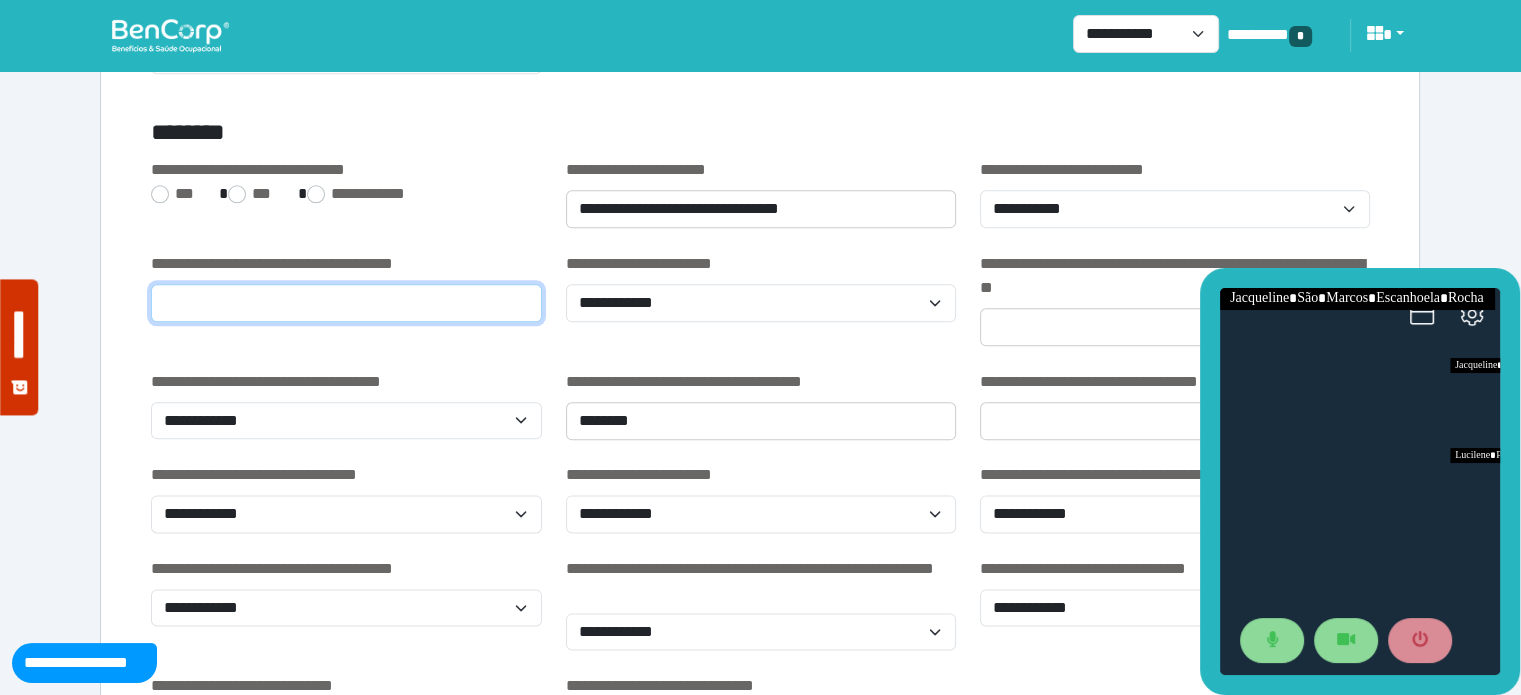 click at bounding box center (346, 303) 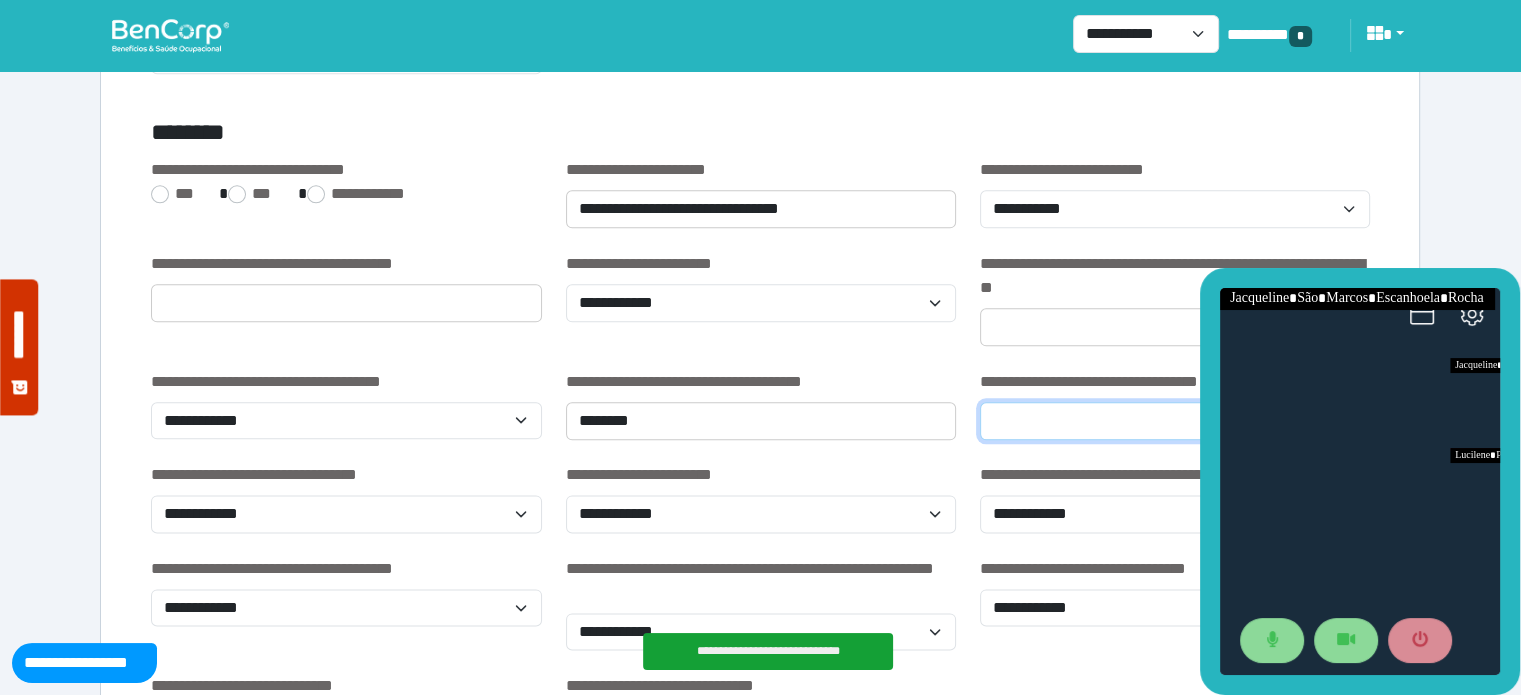 click at bounding box center [1175, 421] 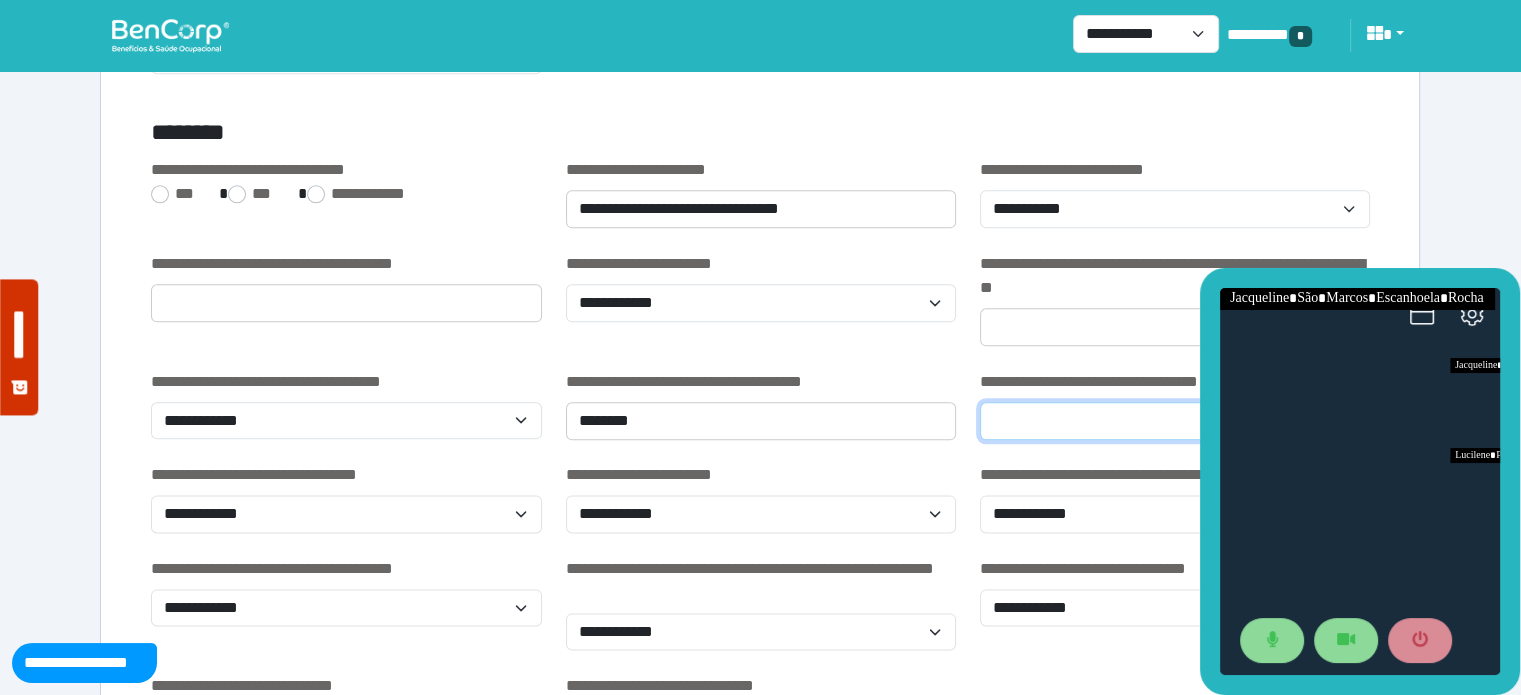 type on "**********" 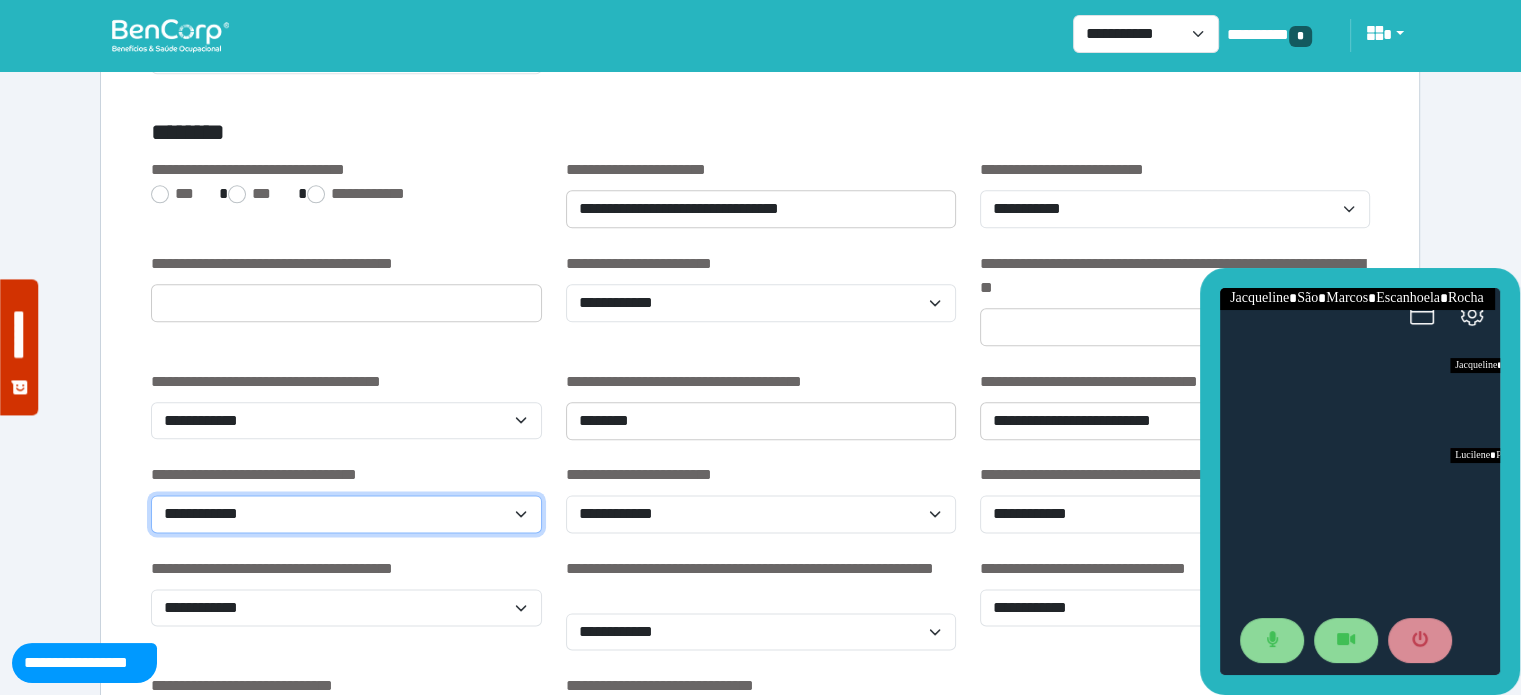 click on "**********" at bounding box center [346, 514] 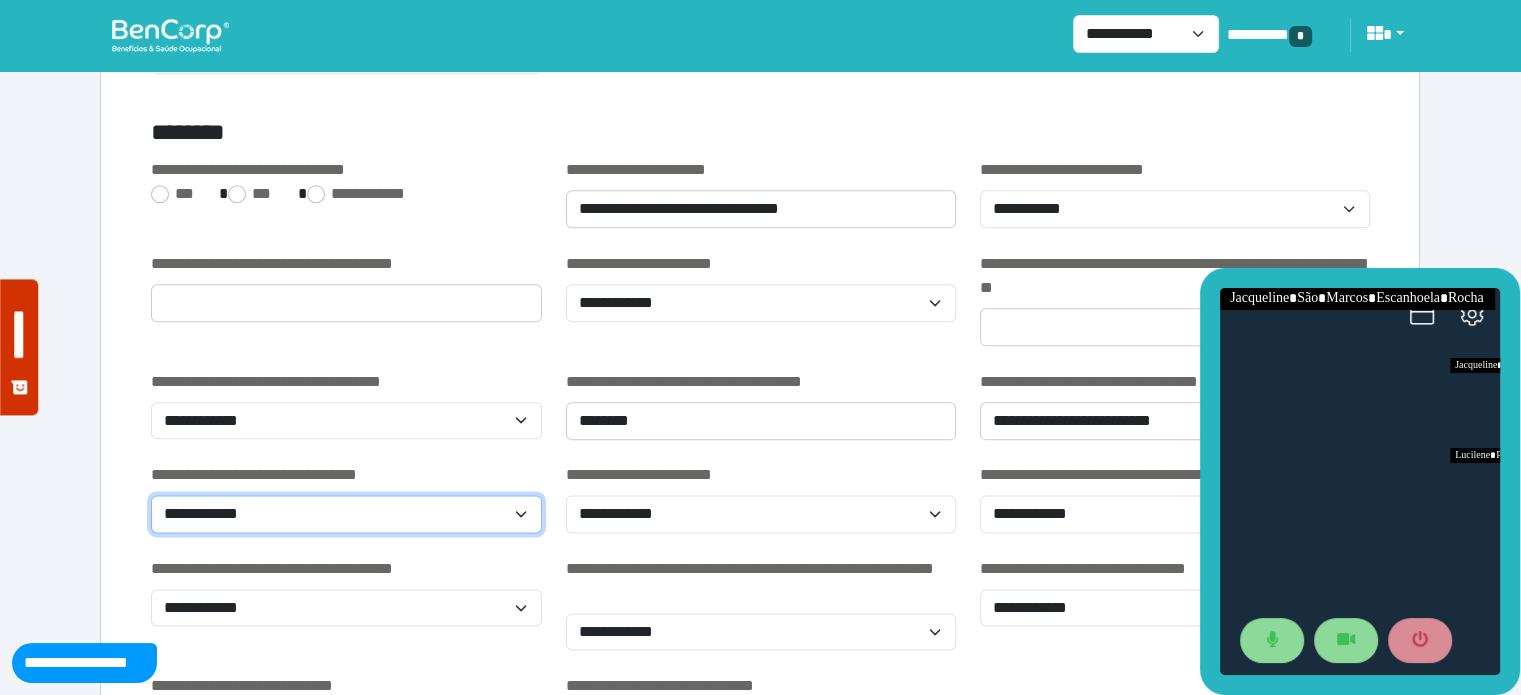 select on "*" 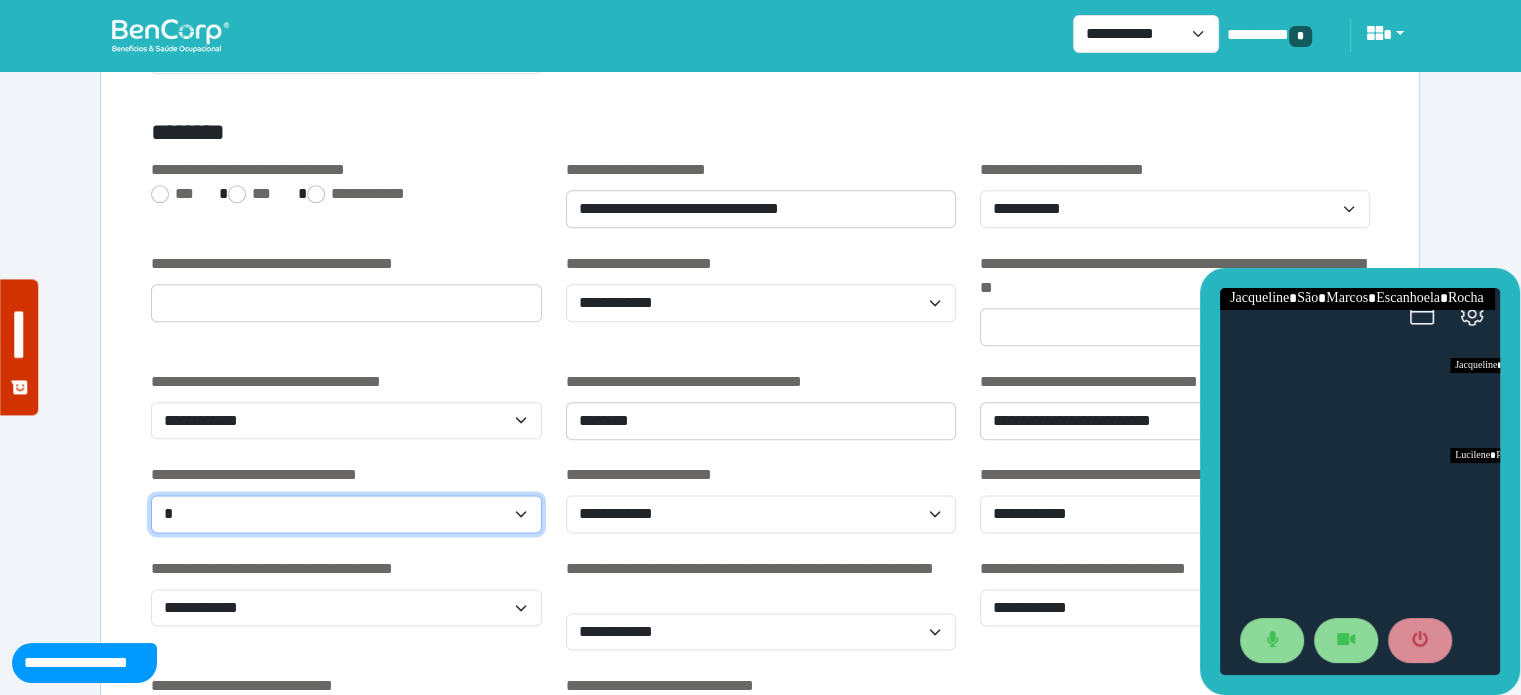 click on "**********" at bounding box center (346, 514) 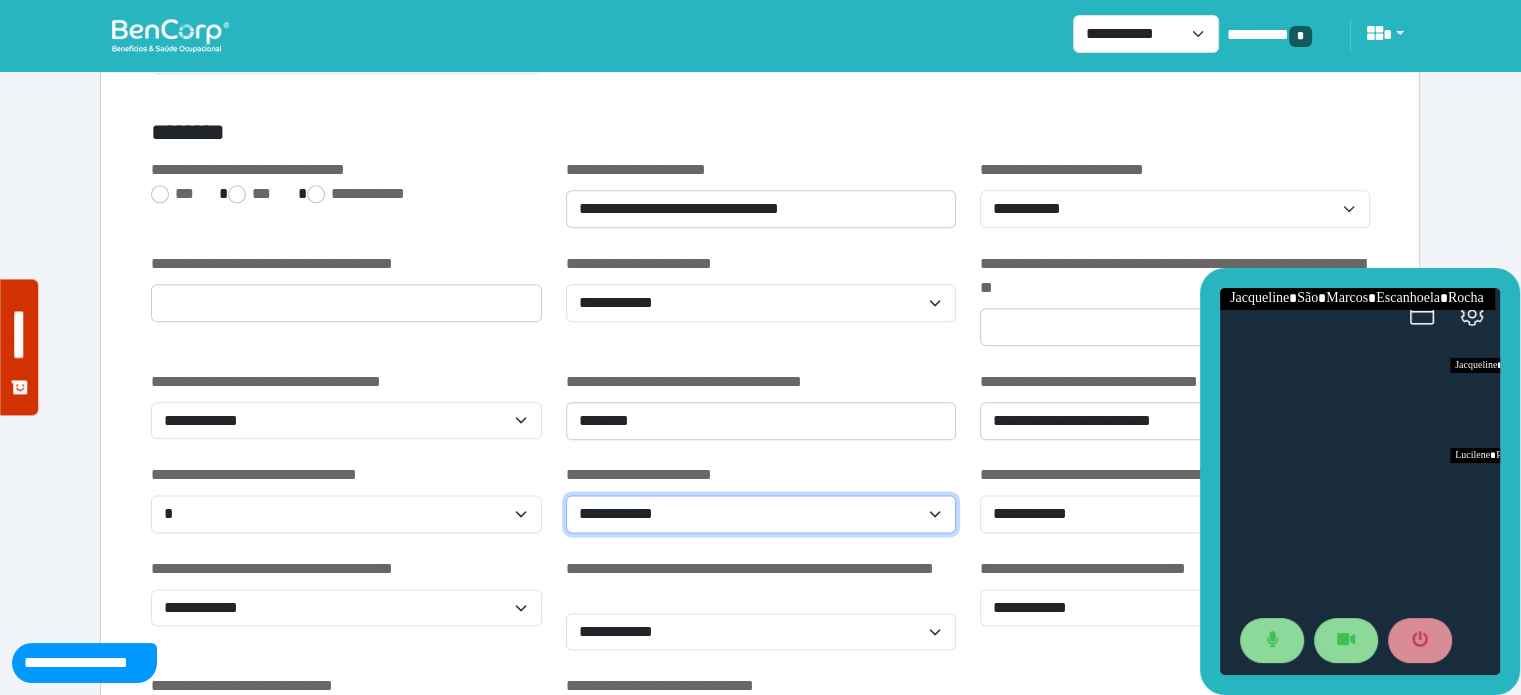 click on "**********" at bounding box center (761, 514) 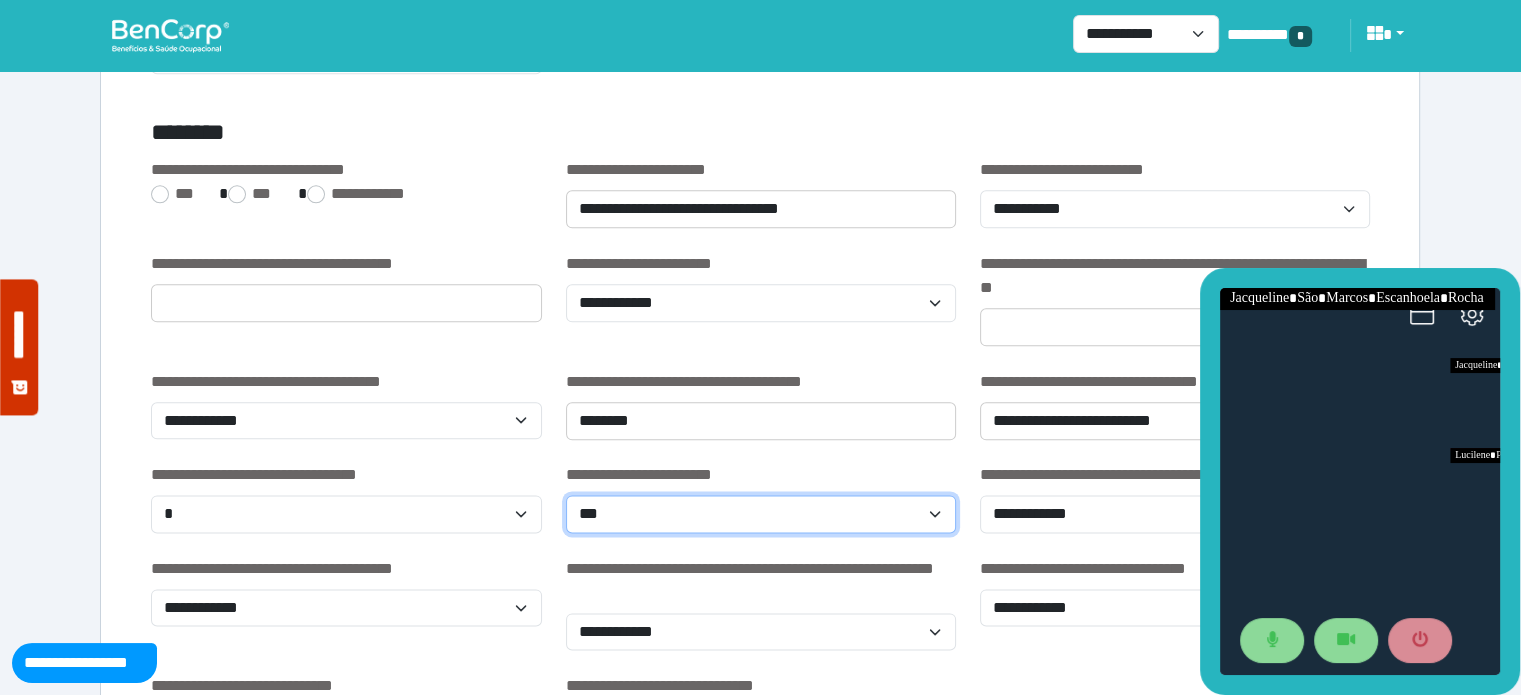 click on "**********" at bounding box center (761, 514) 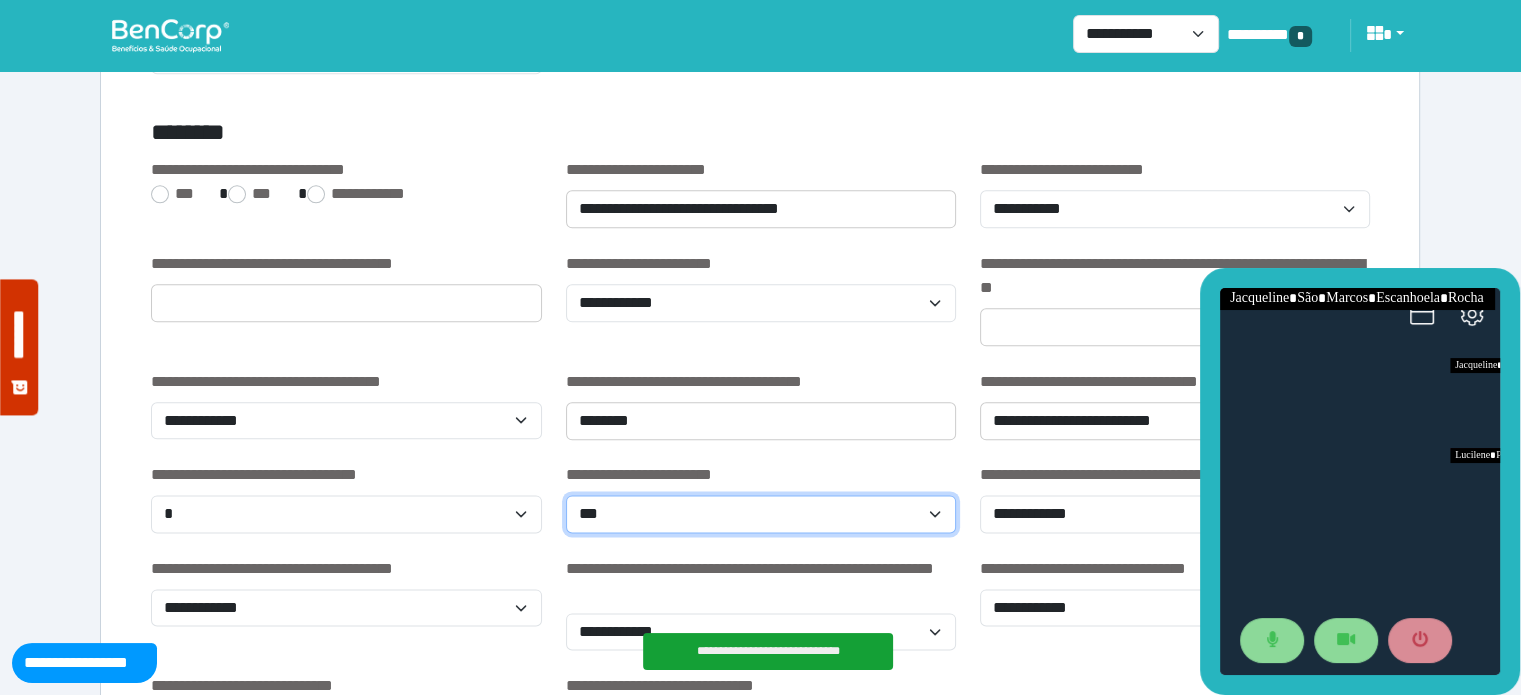 click on "**********" at bounding box center [761, 514] 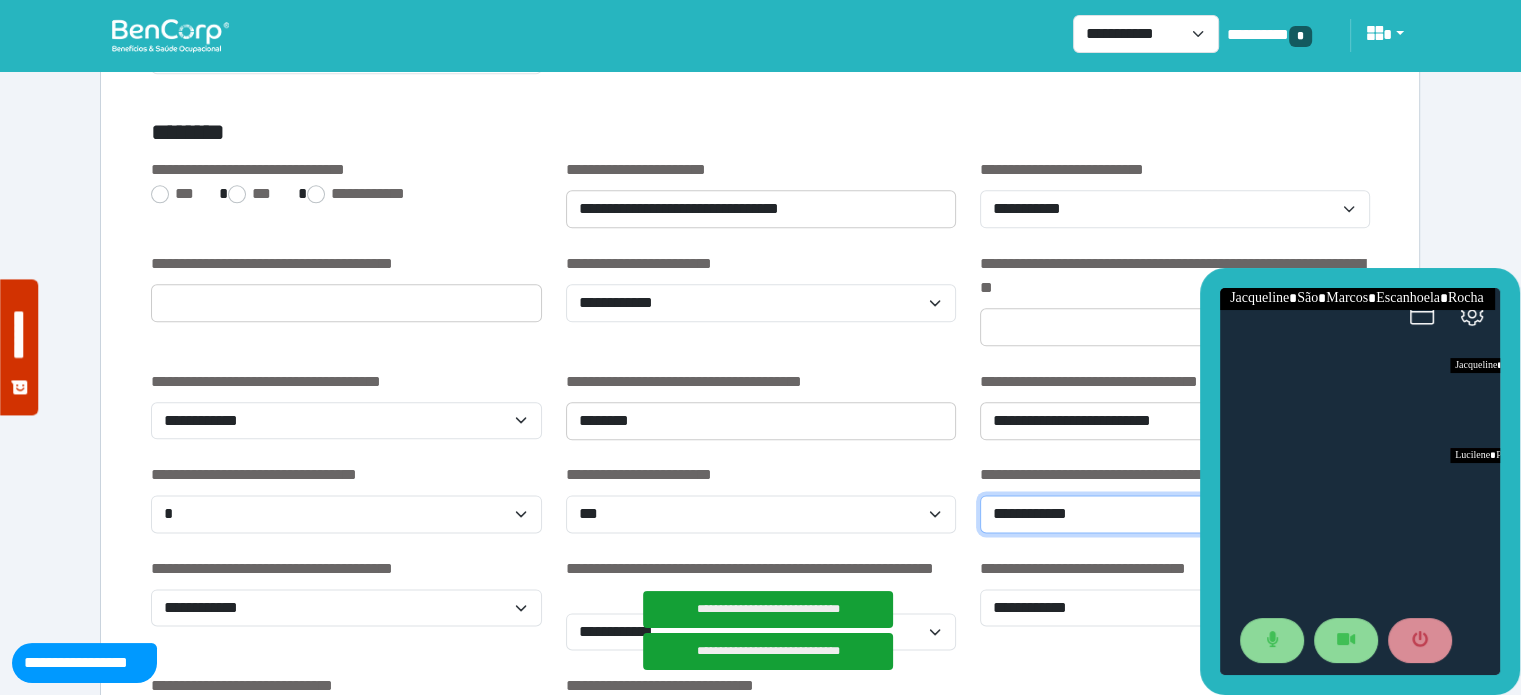 click on "**********" at bounding box center [1175, 514] 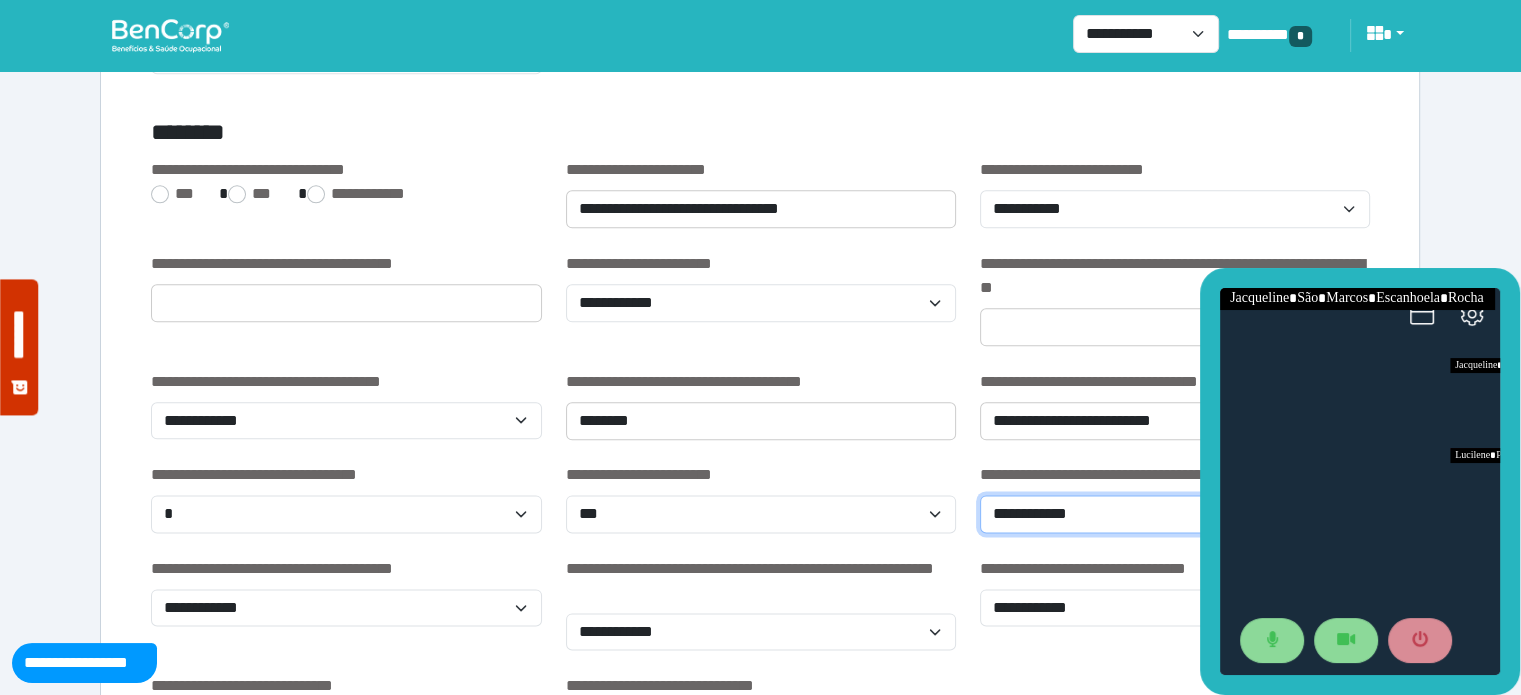 select on "*" 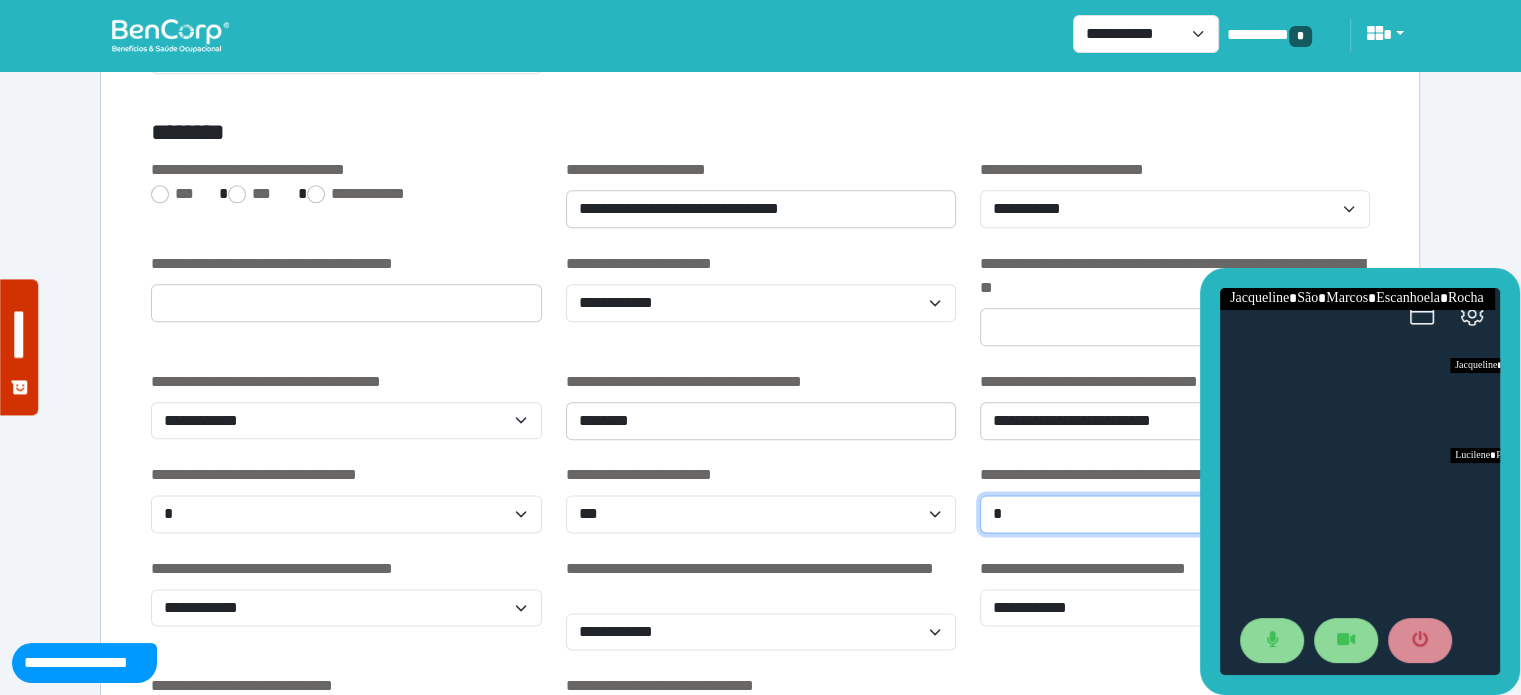 click on "**********" at bounding box center (1175, 514) 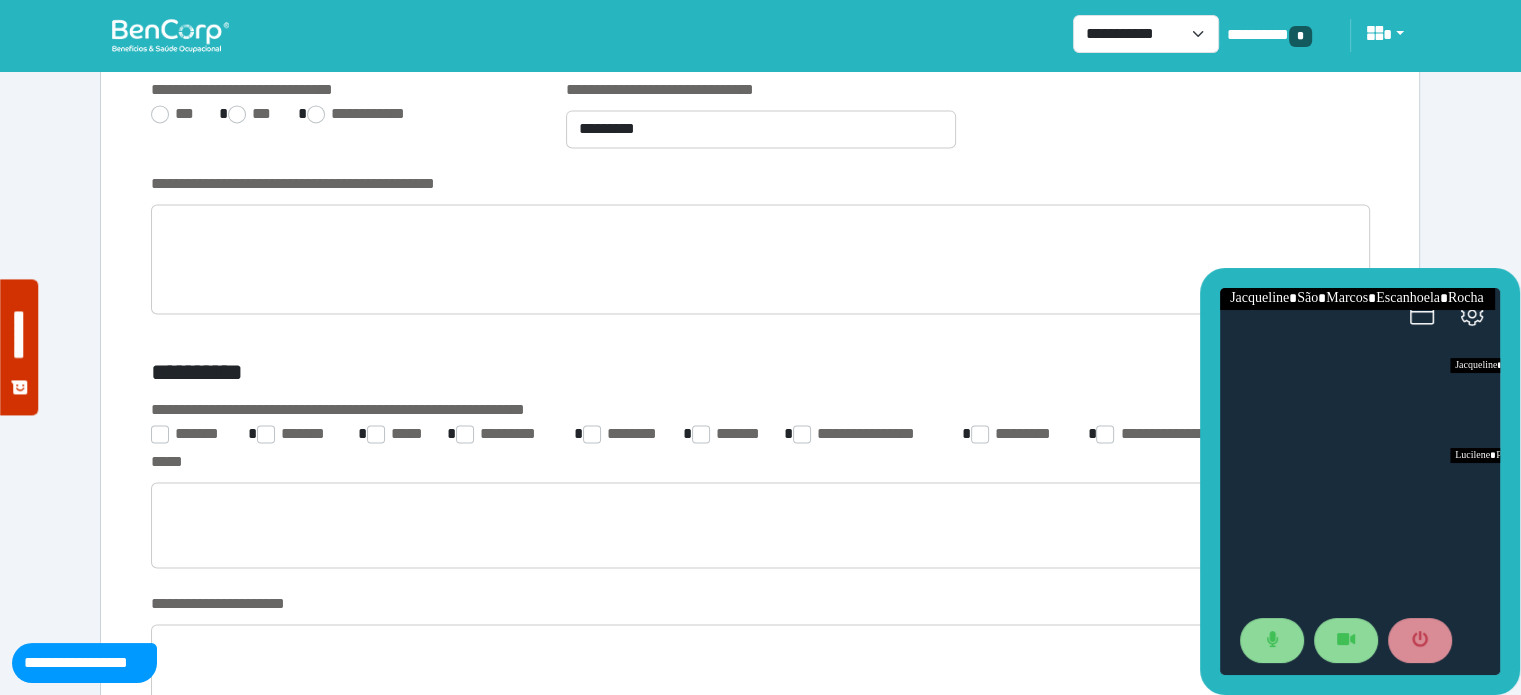 scroll, scrollTop: 2866, scrollLeft: 0, axis: vertical 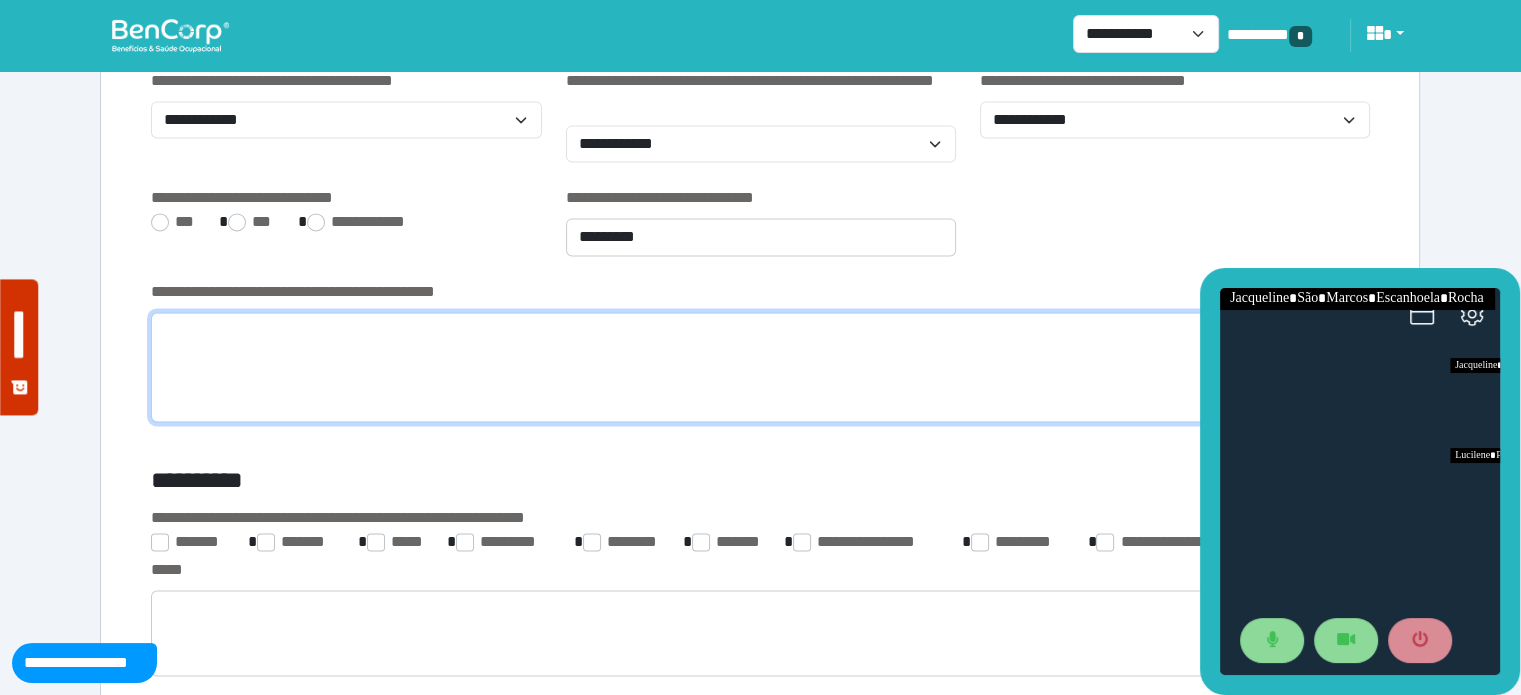 click at bounding box center (760, 367) 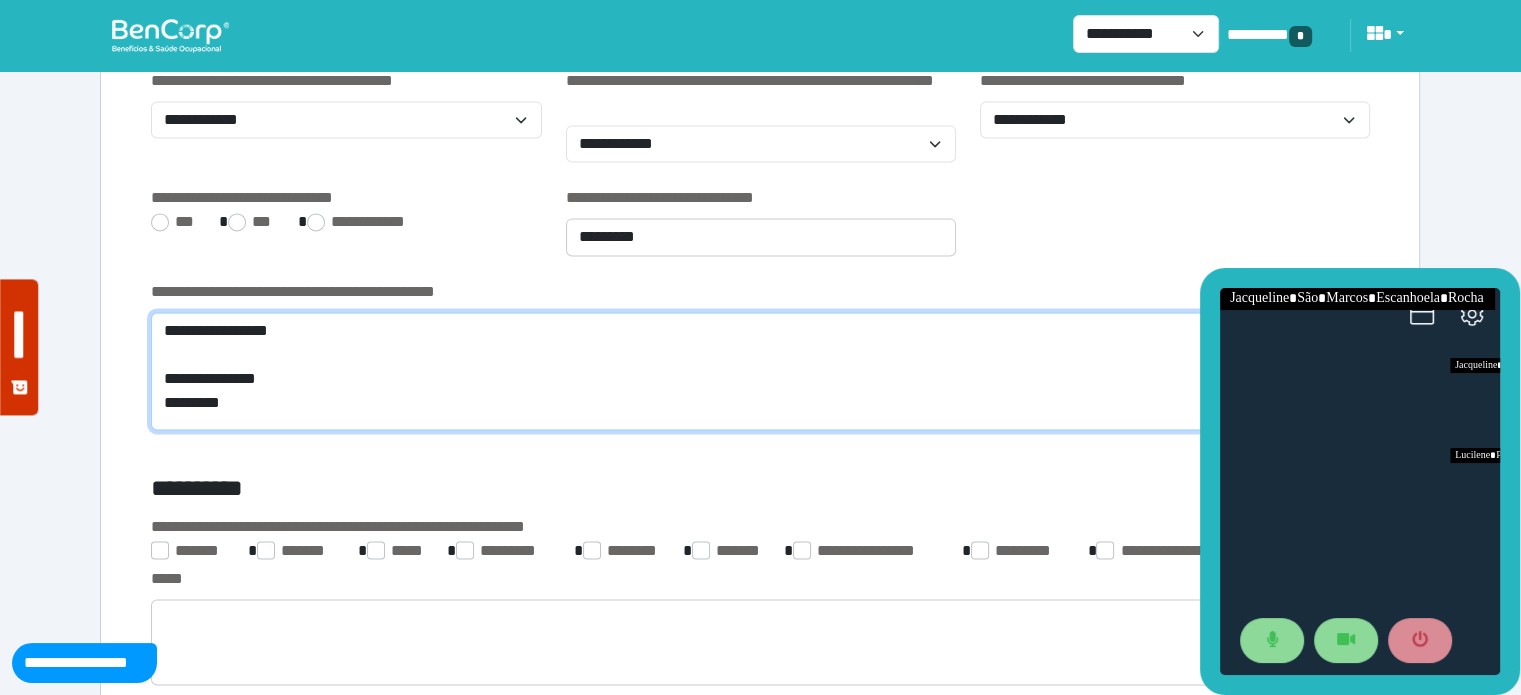 scroll, scrollTop: 0, scrollLeft: 0, axis: both 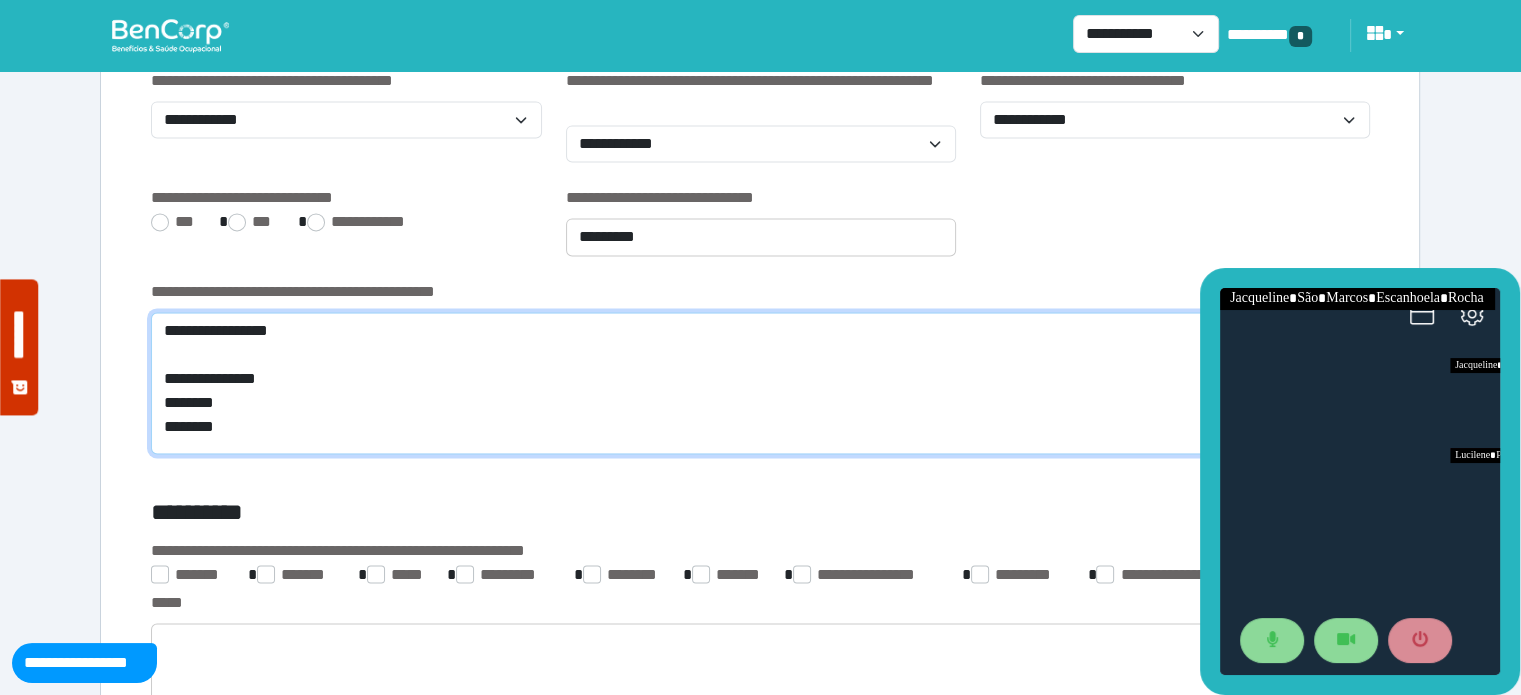 click on "**********" at bounding box center [760, 383] 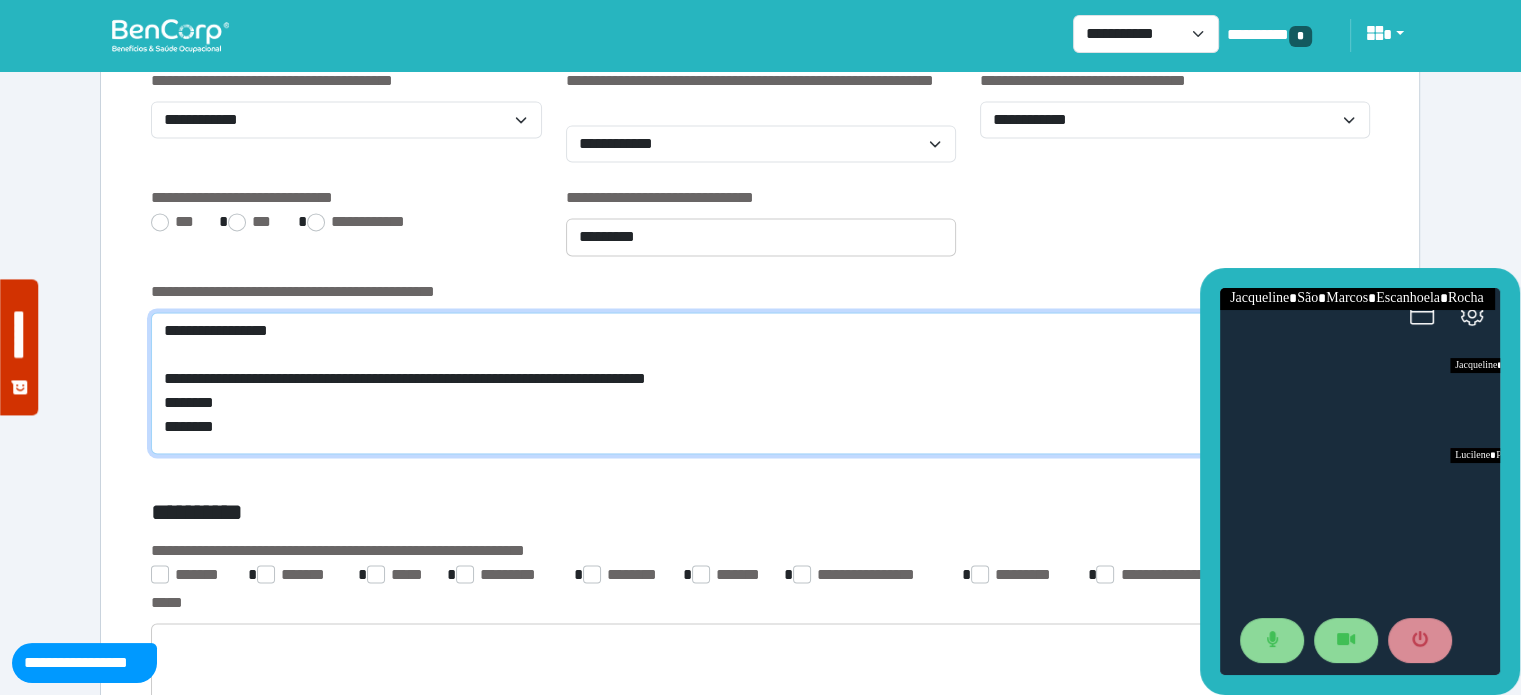 click on "**********" at bounding box center [760, 383] 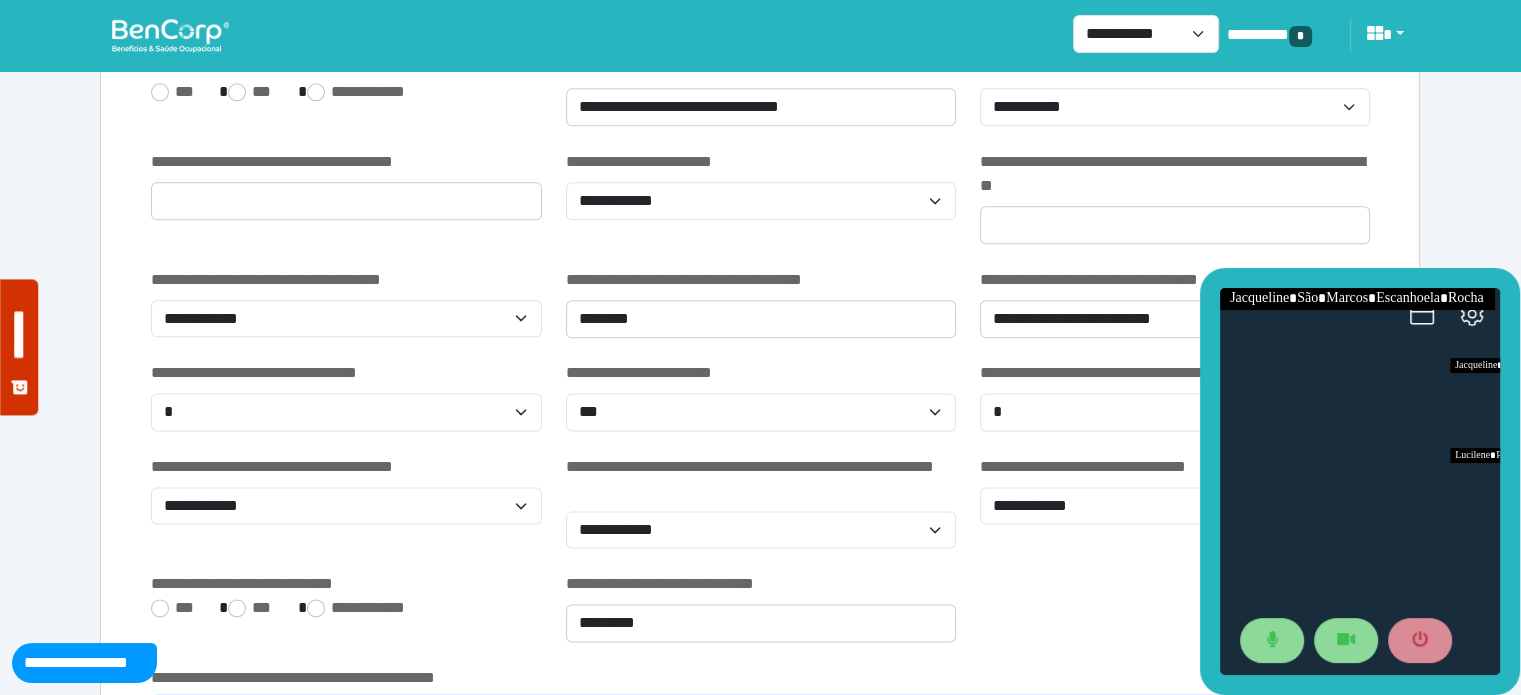 scroll, scrollTop: 2447, scrollLeft: 0, axis: vertical 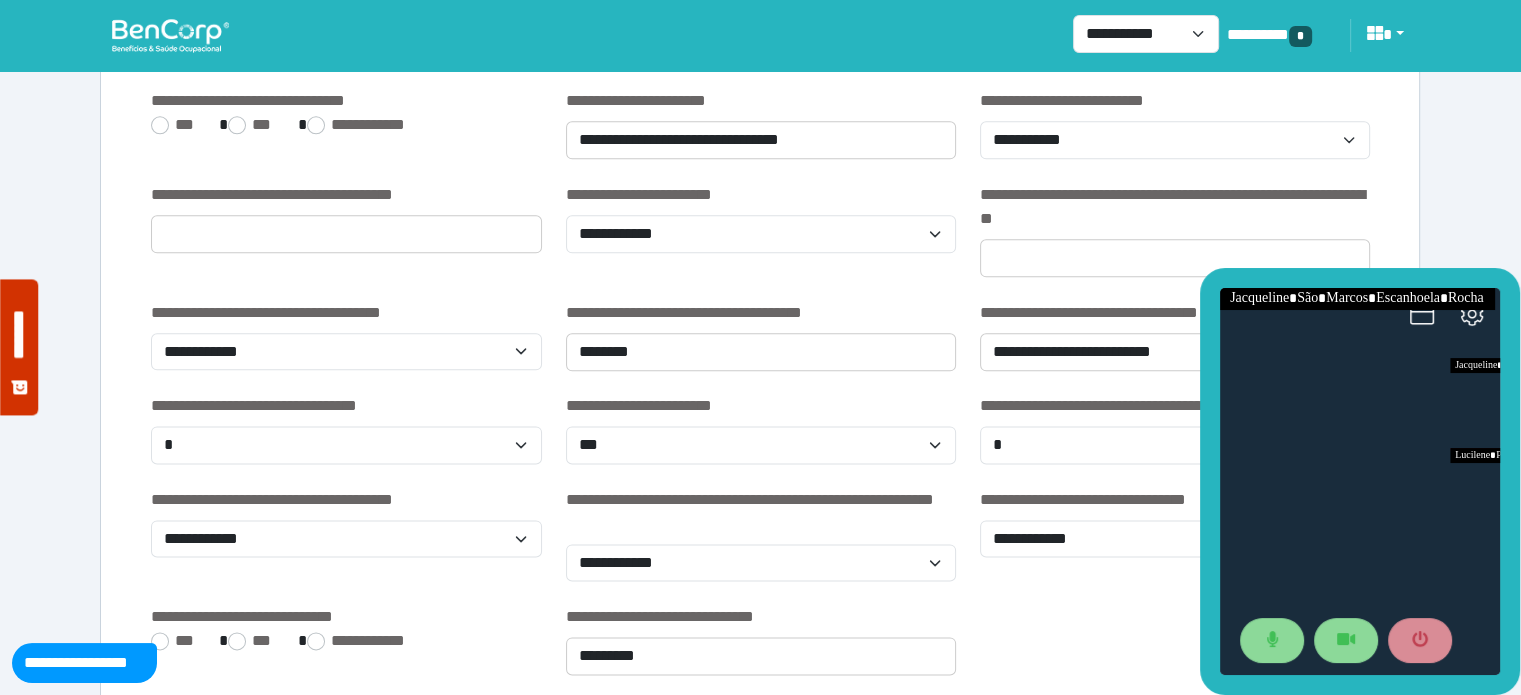 type on "**********" 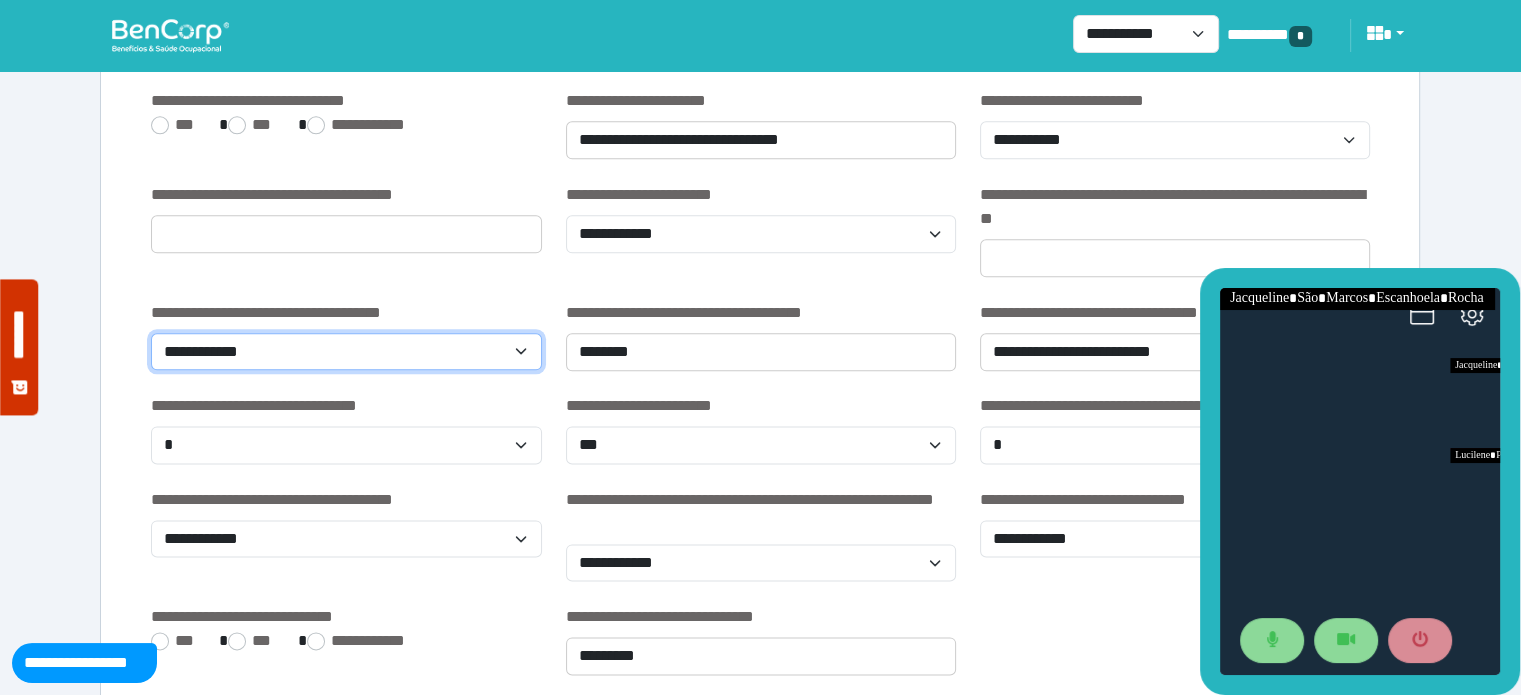 click on "**********" at bounding box center (346, 352) 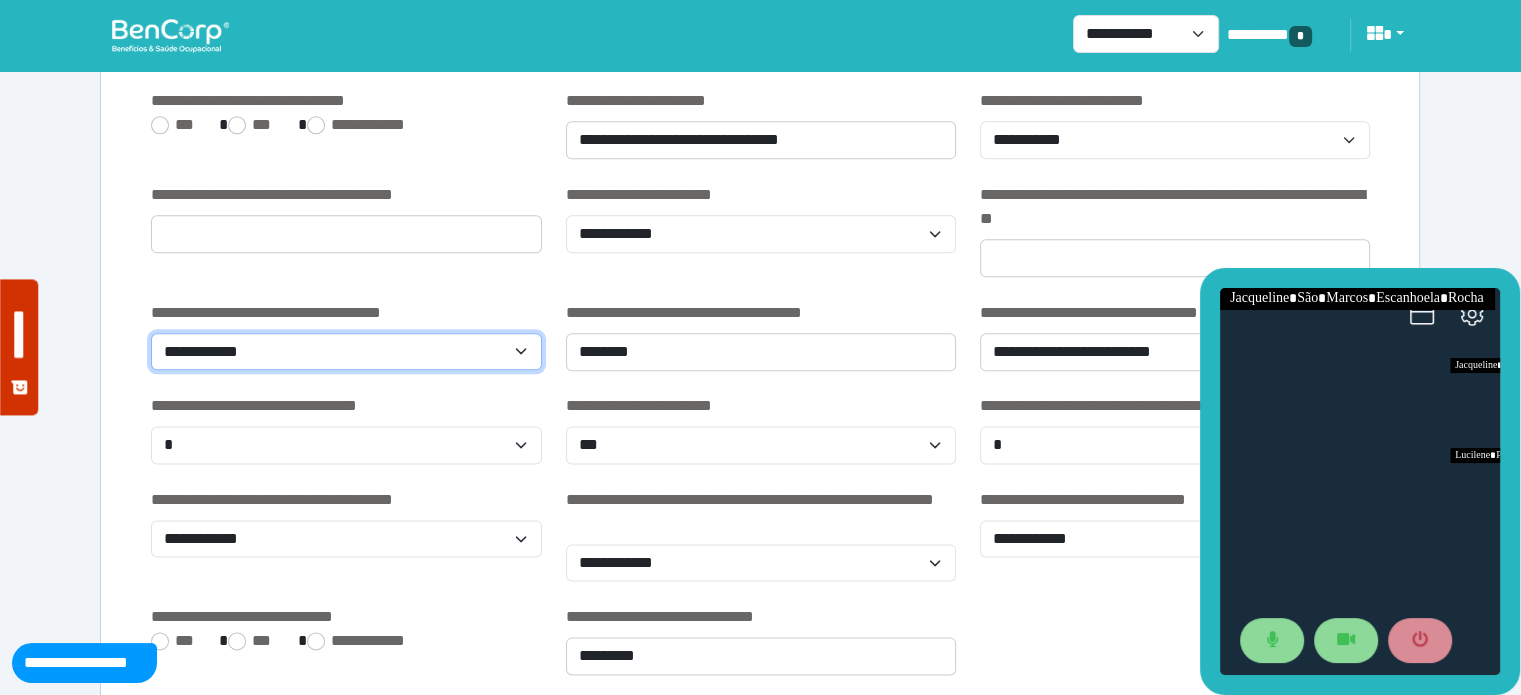 select on "********" 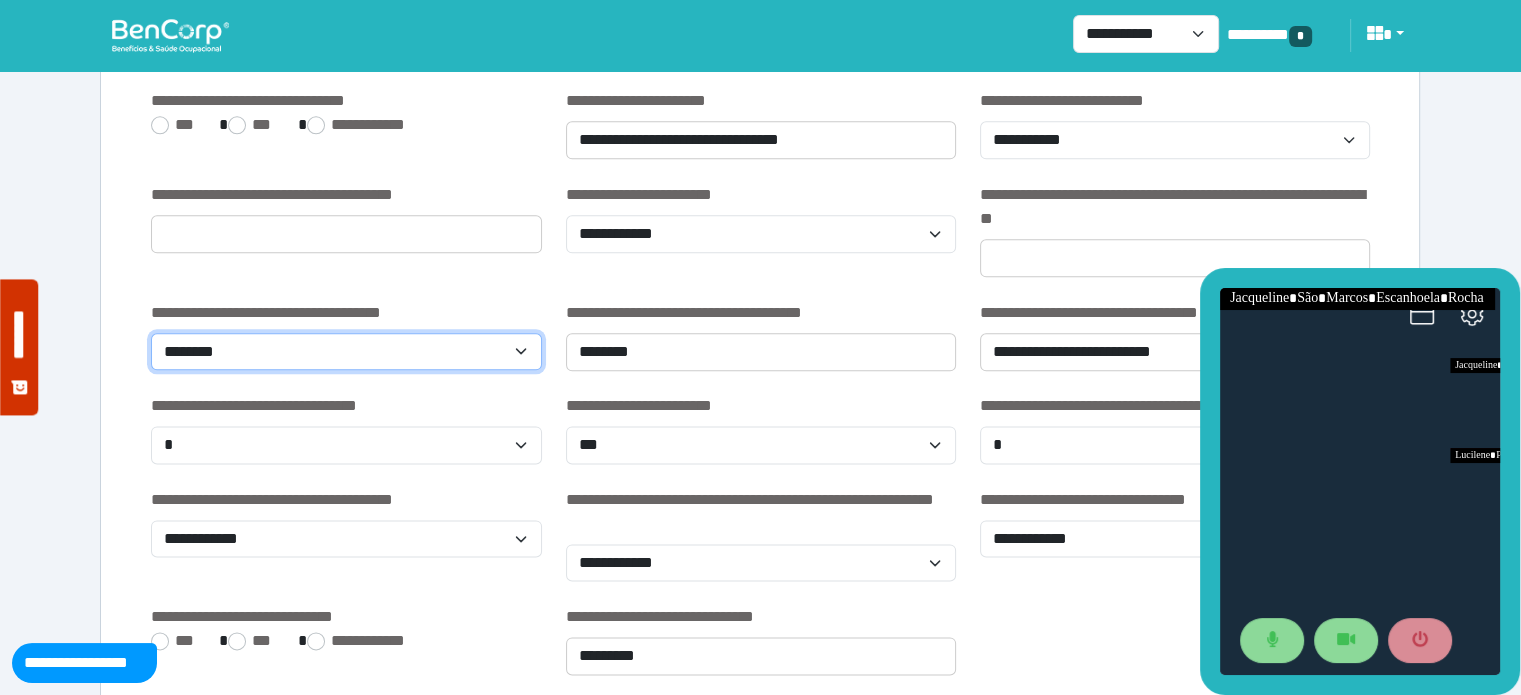 click on "**********" at bounding box center (346, 352) 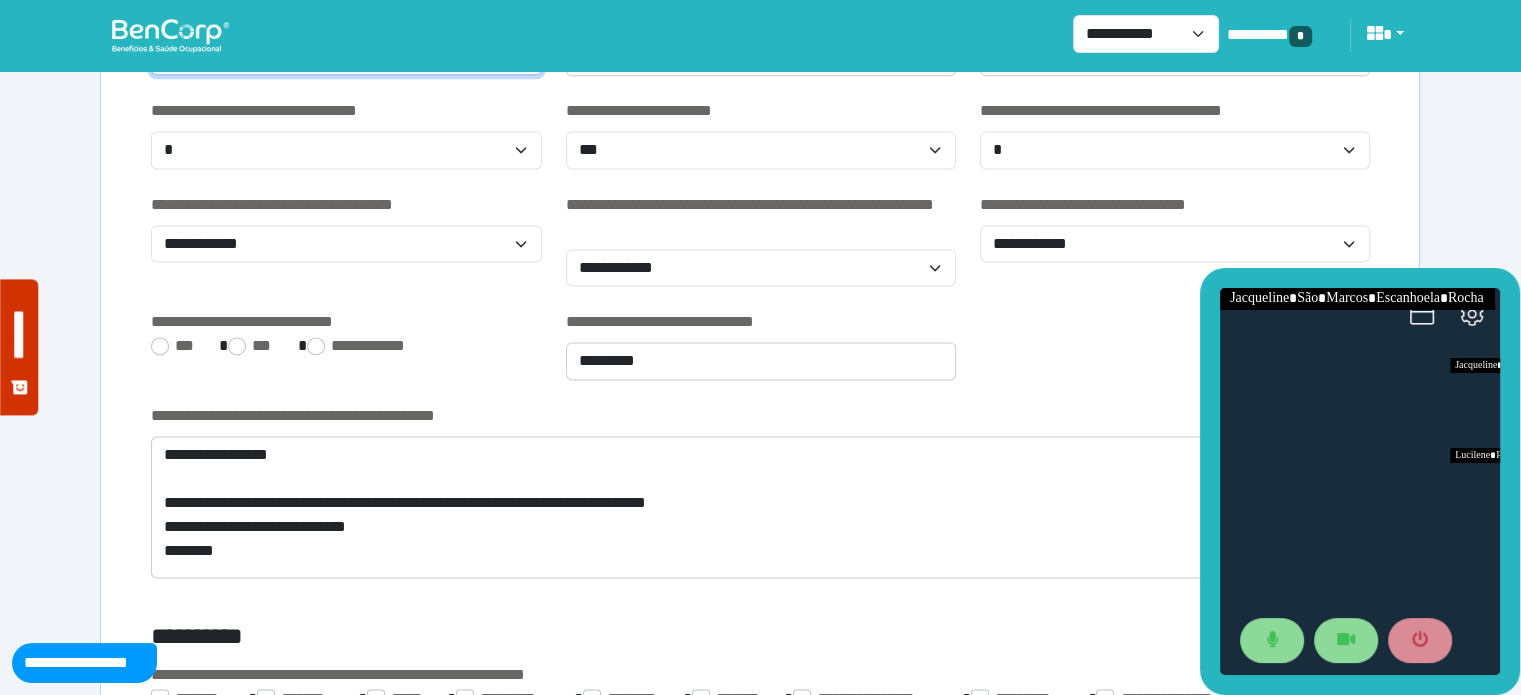 scroll, scrollTop: 2752, scrollLeft: 0, axis: vertical 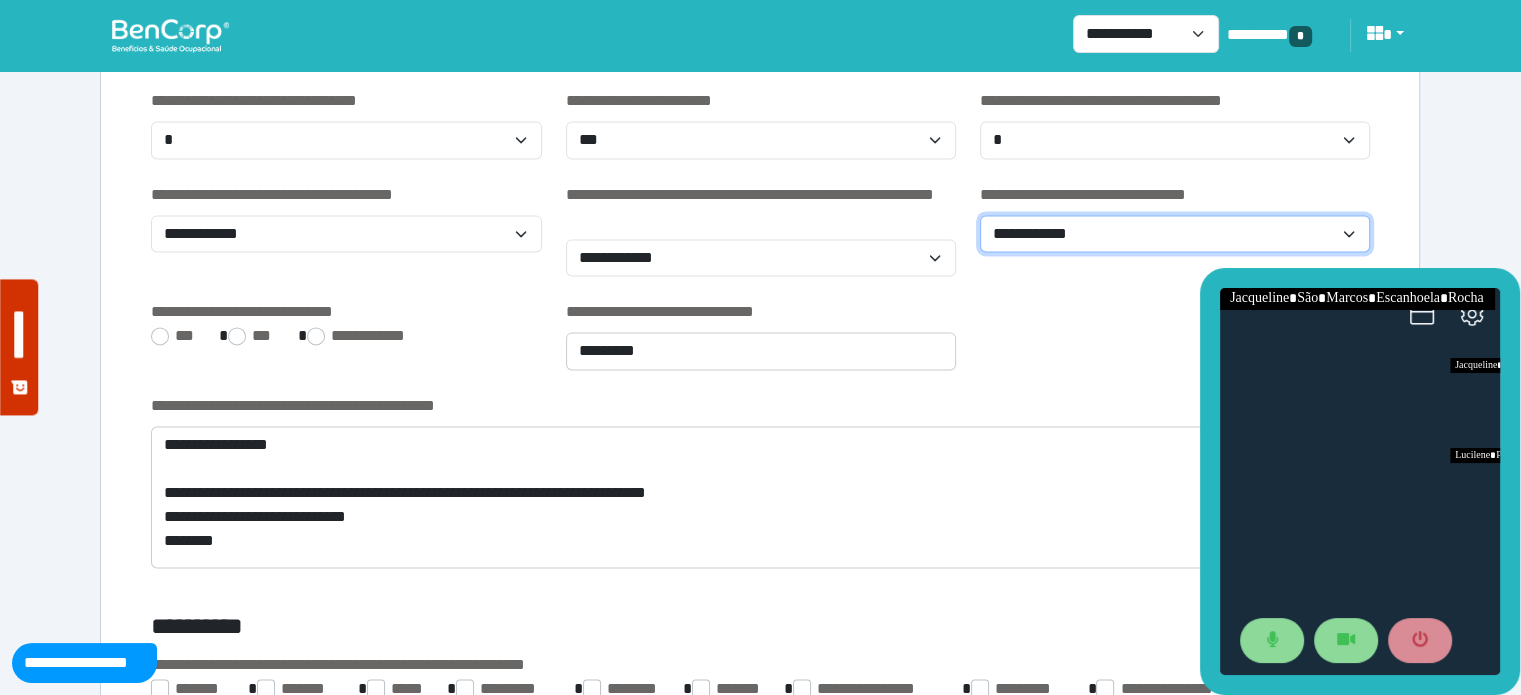 click on "**********" at bounding box center [1175, 234] 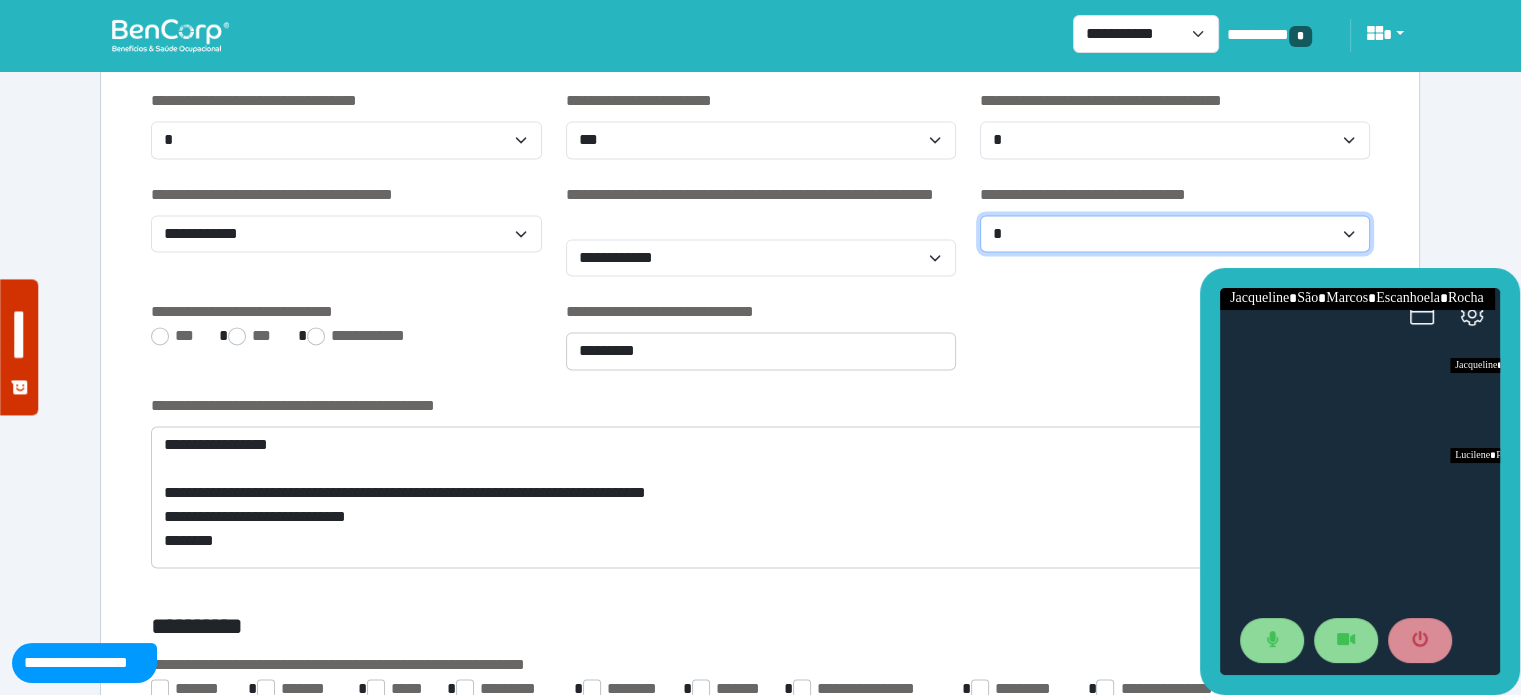 click on "**********" at bounding box center (1175, 234) 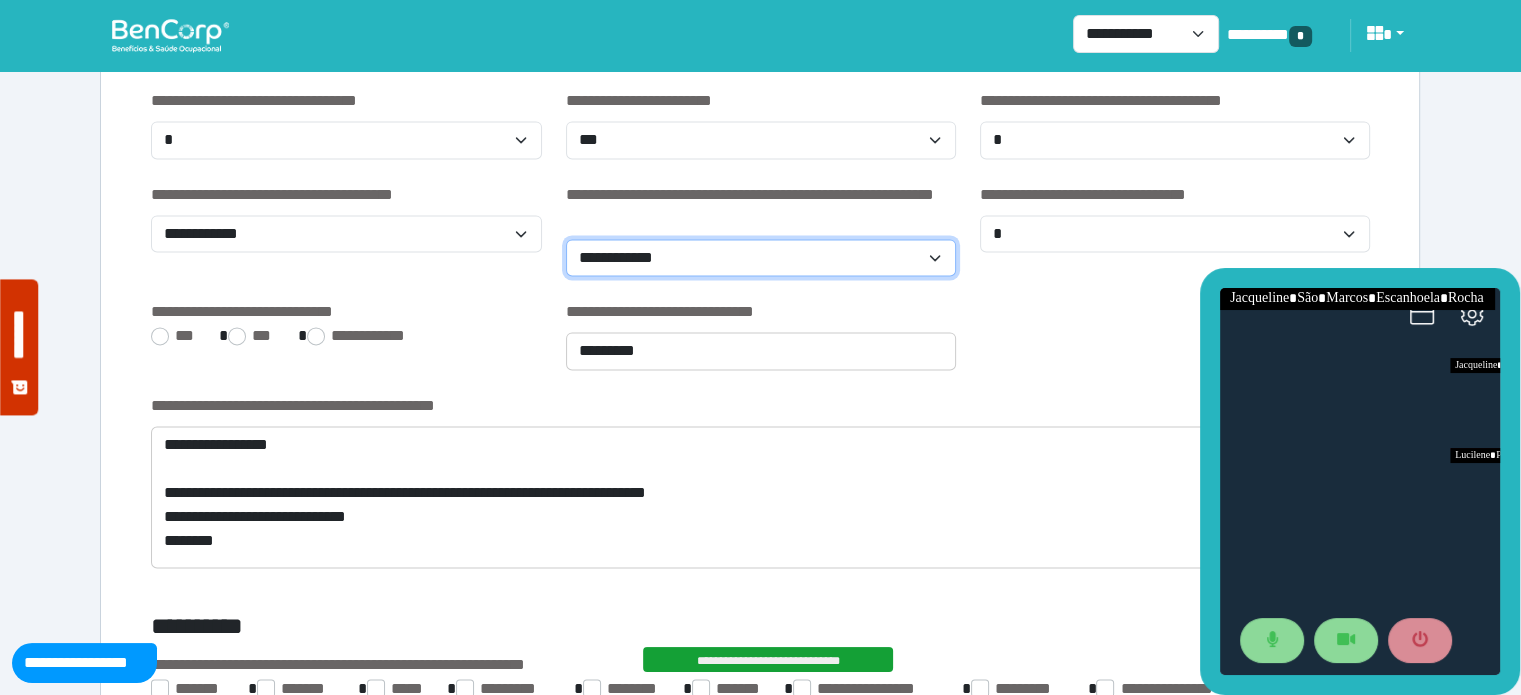 click on "**********" at bounding box center [761, 258] 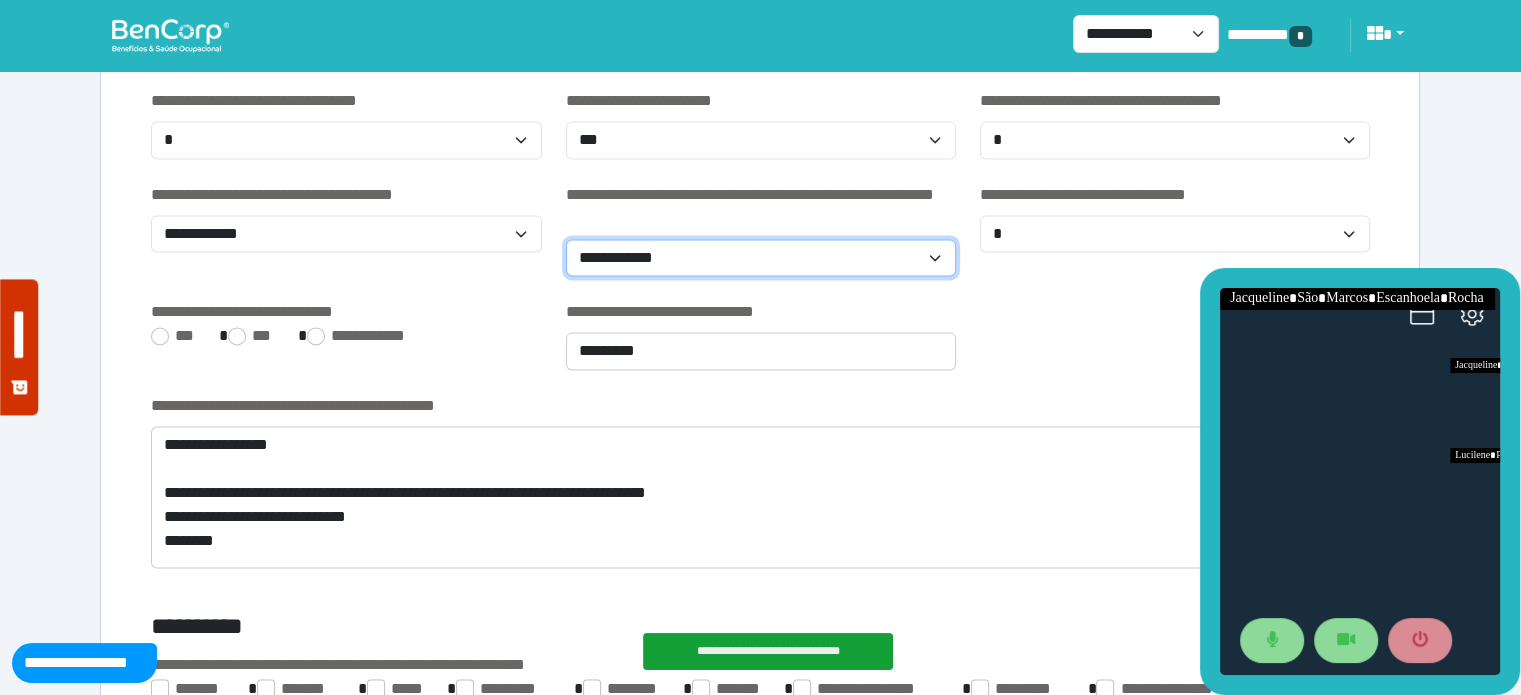 select on "*" 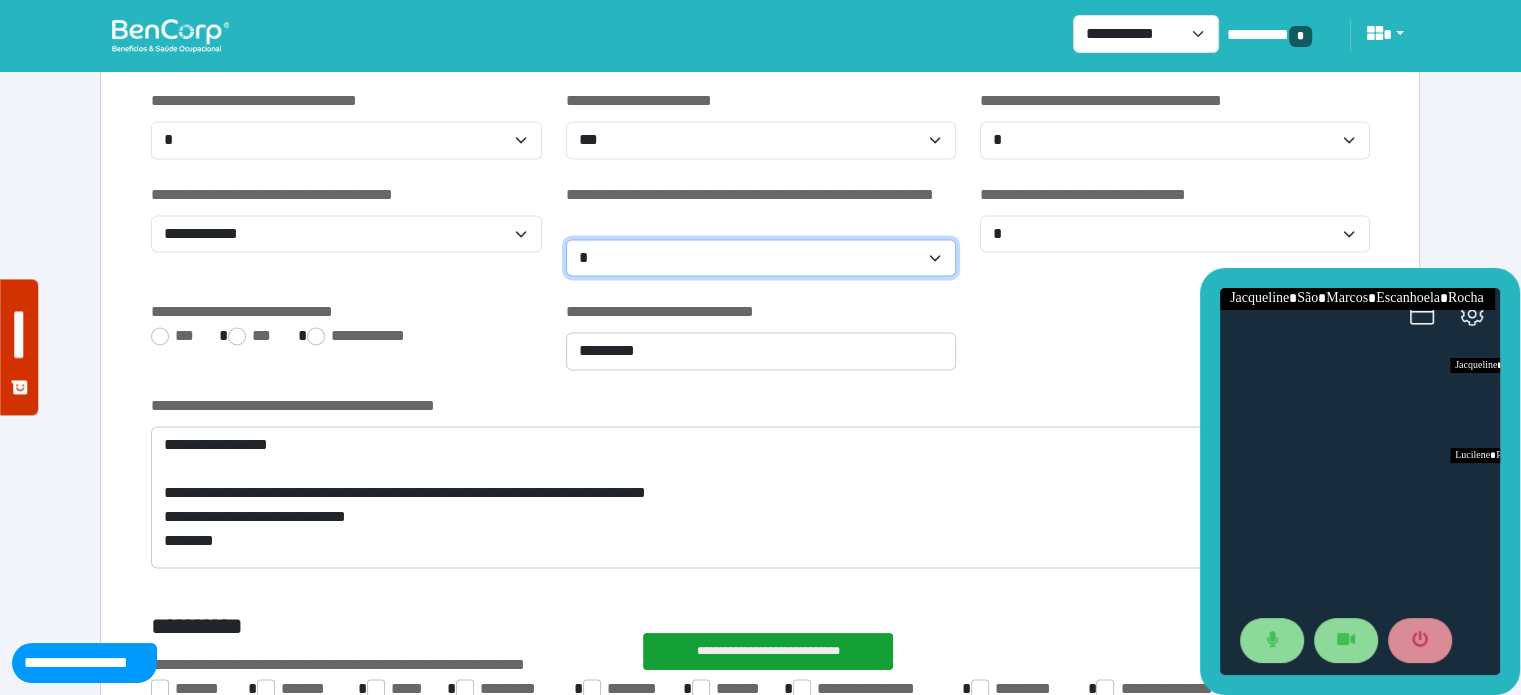 click on "**********" at bounding box center [761, 258] 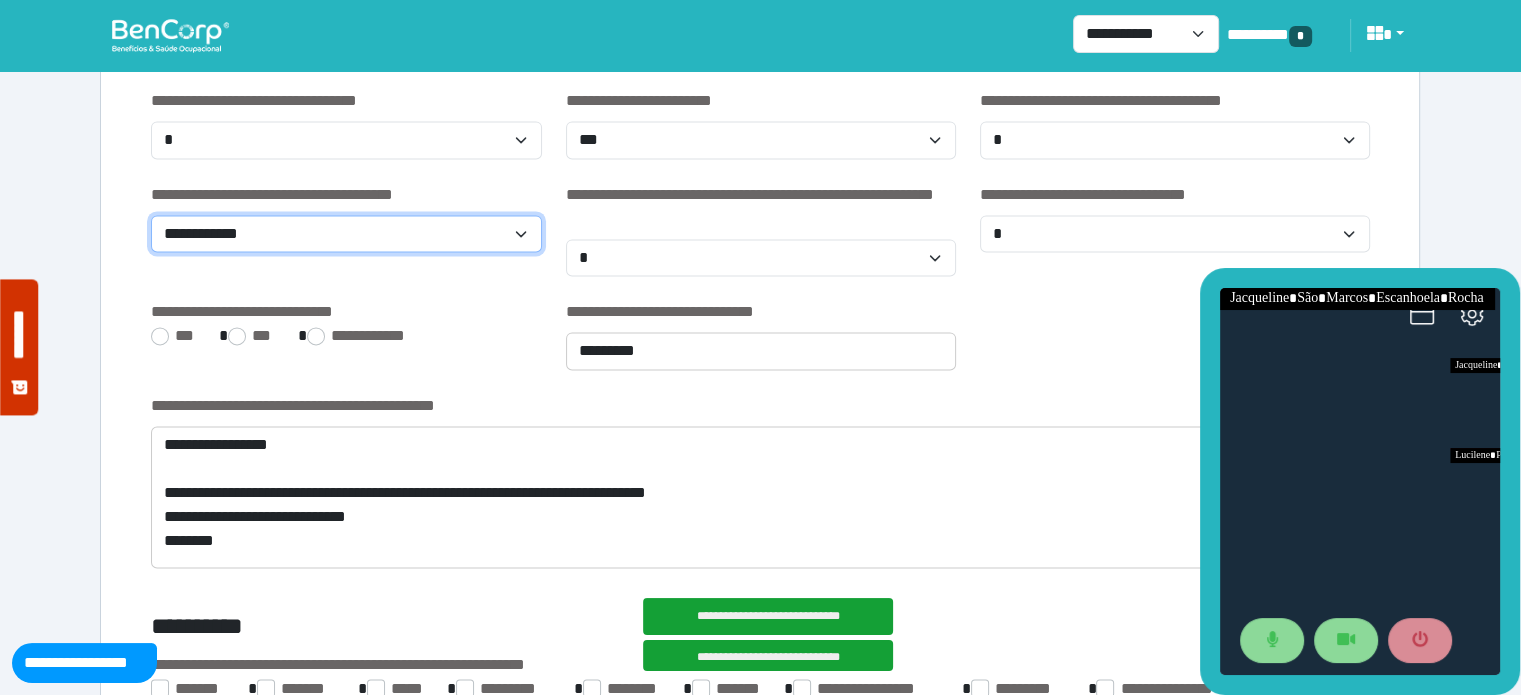 click on "**********" at bounding box center [346, 234] 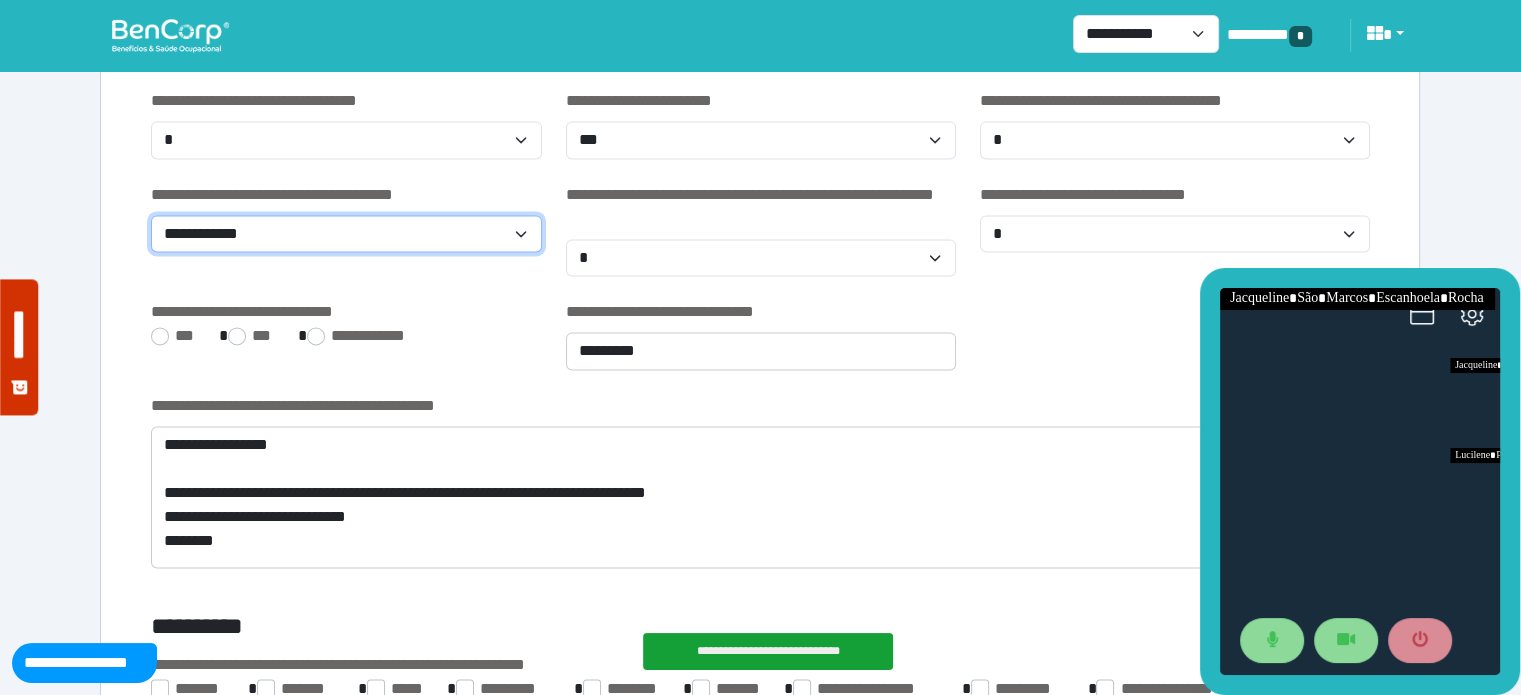 select on "*" 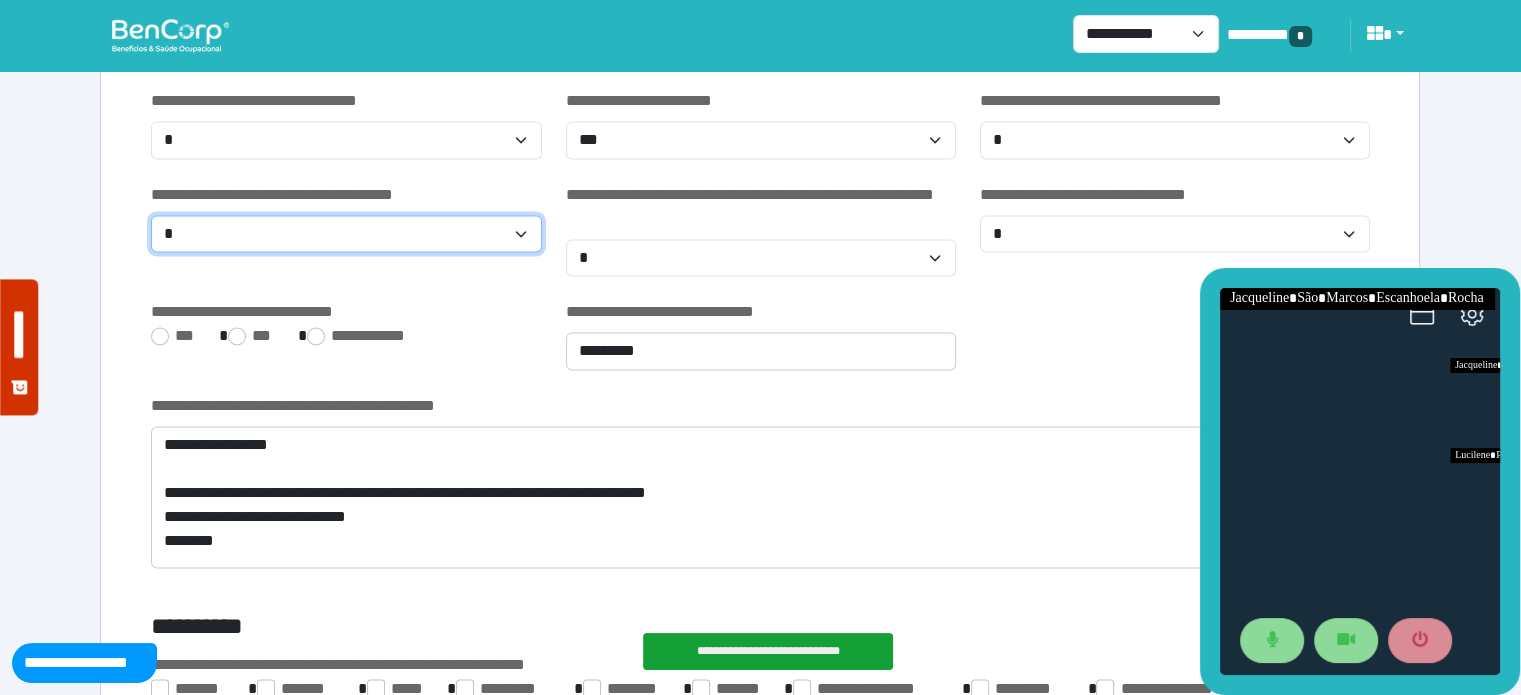 click on "**********" at bounding box center (346, 234) 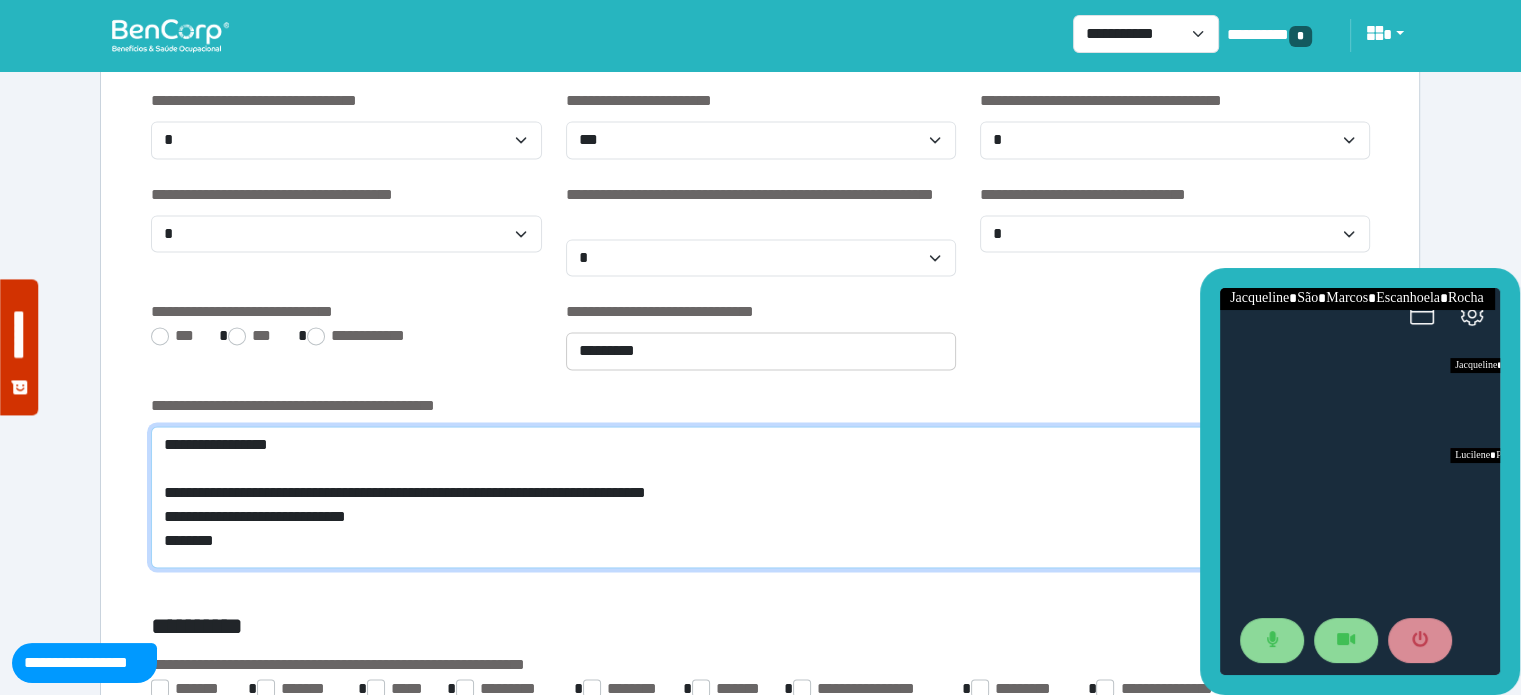 click on "**********" at bounding box center (760, 497) 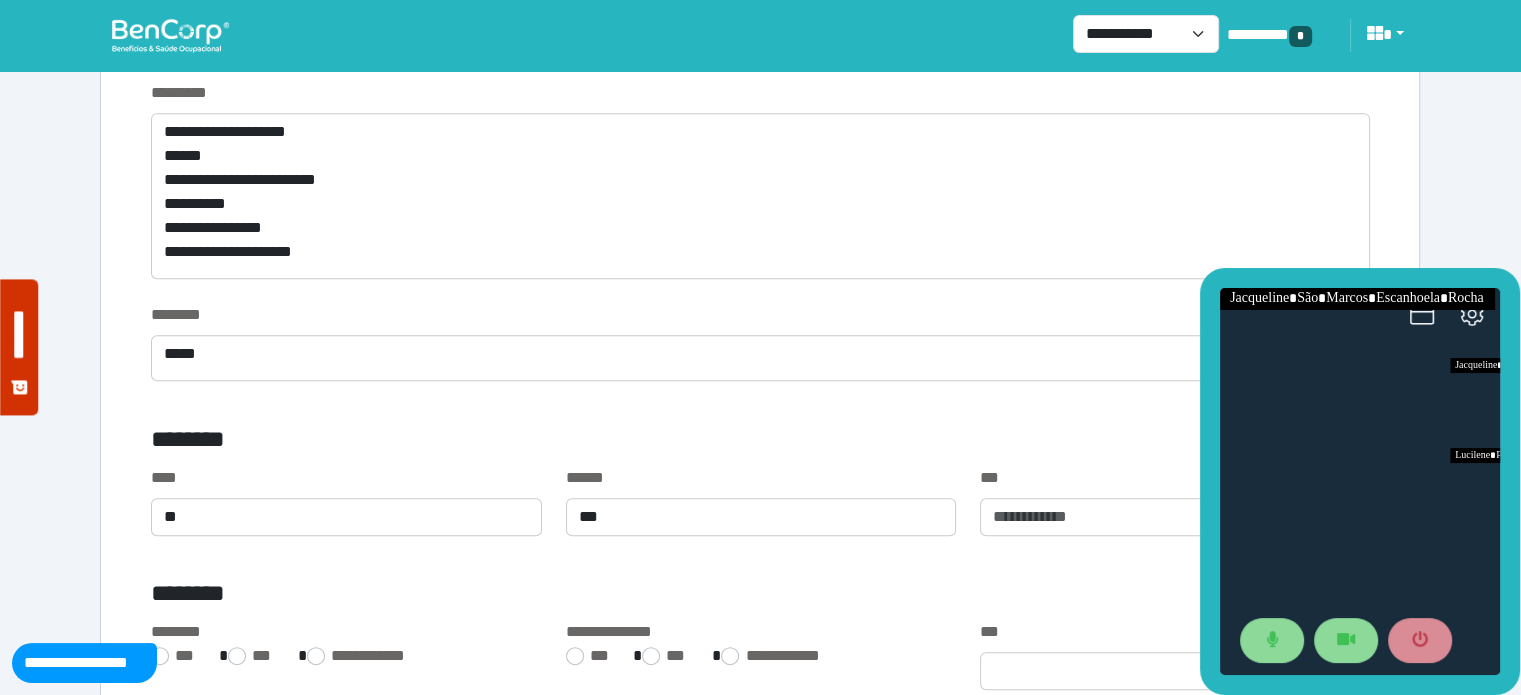 scroll, scrollTop: 953, scrollLeft: 0, axis: vertical 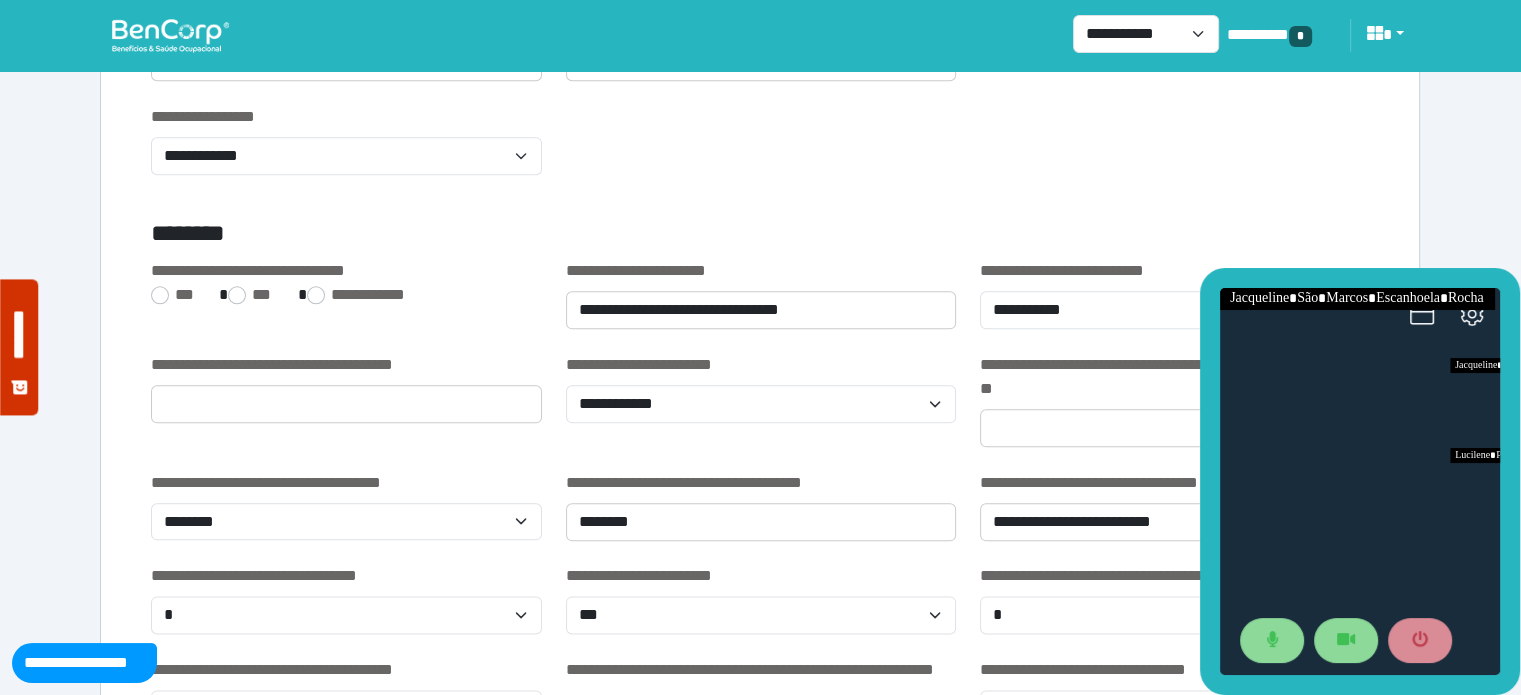 type on "**********" 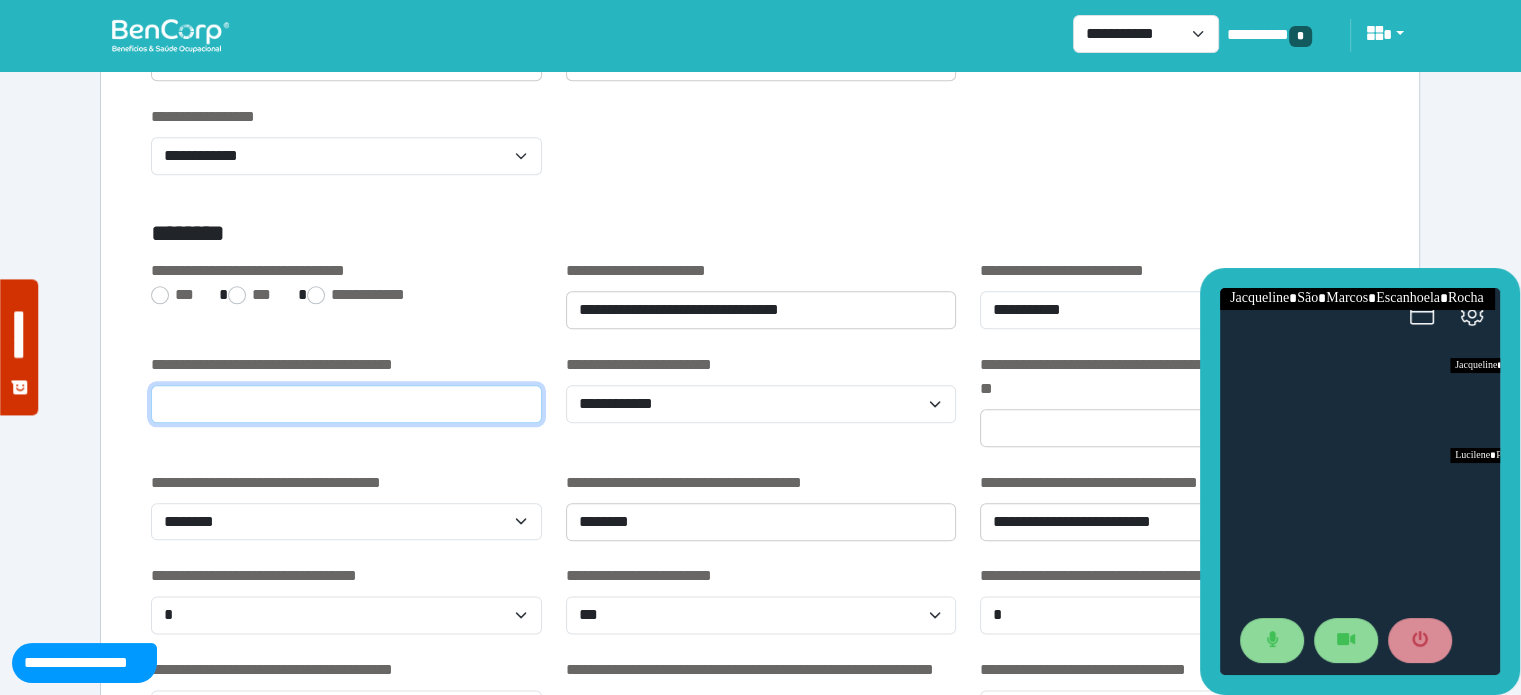click at bounding box center [346, 404] 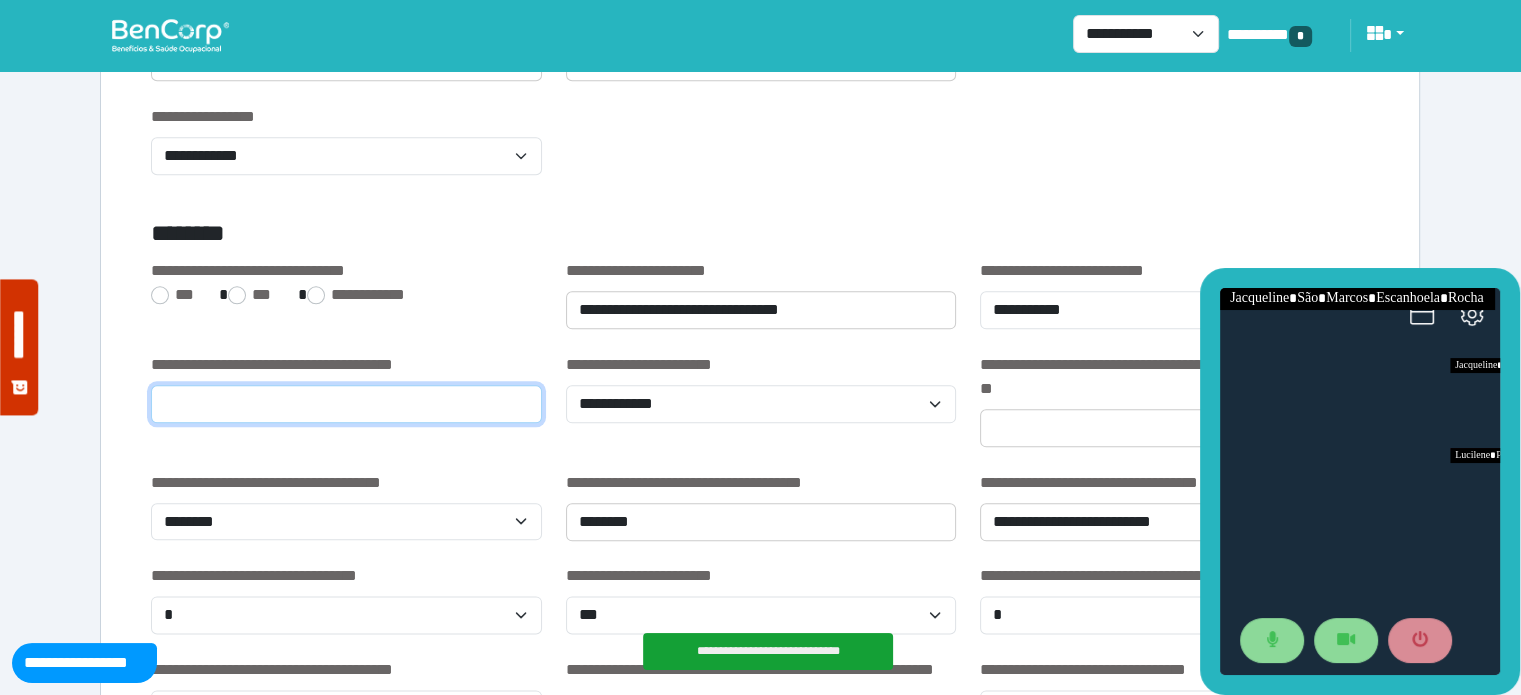 type on "*" 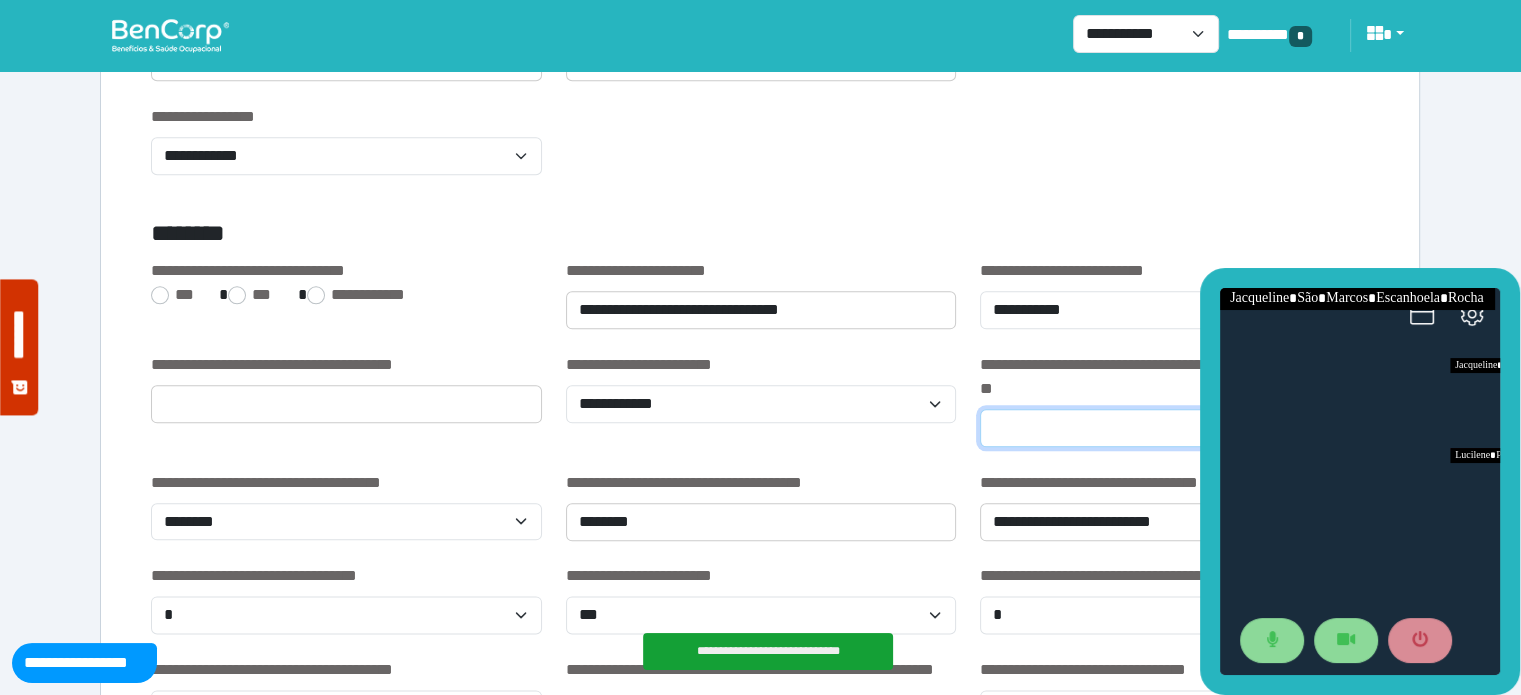 click at bounding box center [1175, 428] 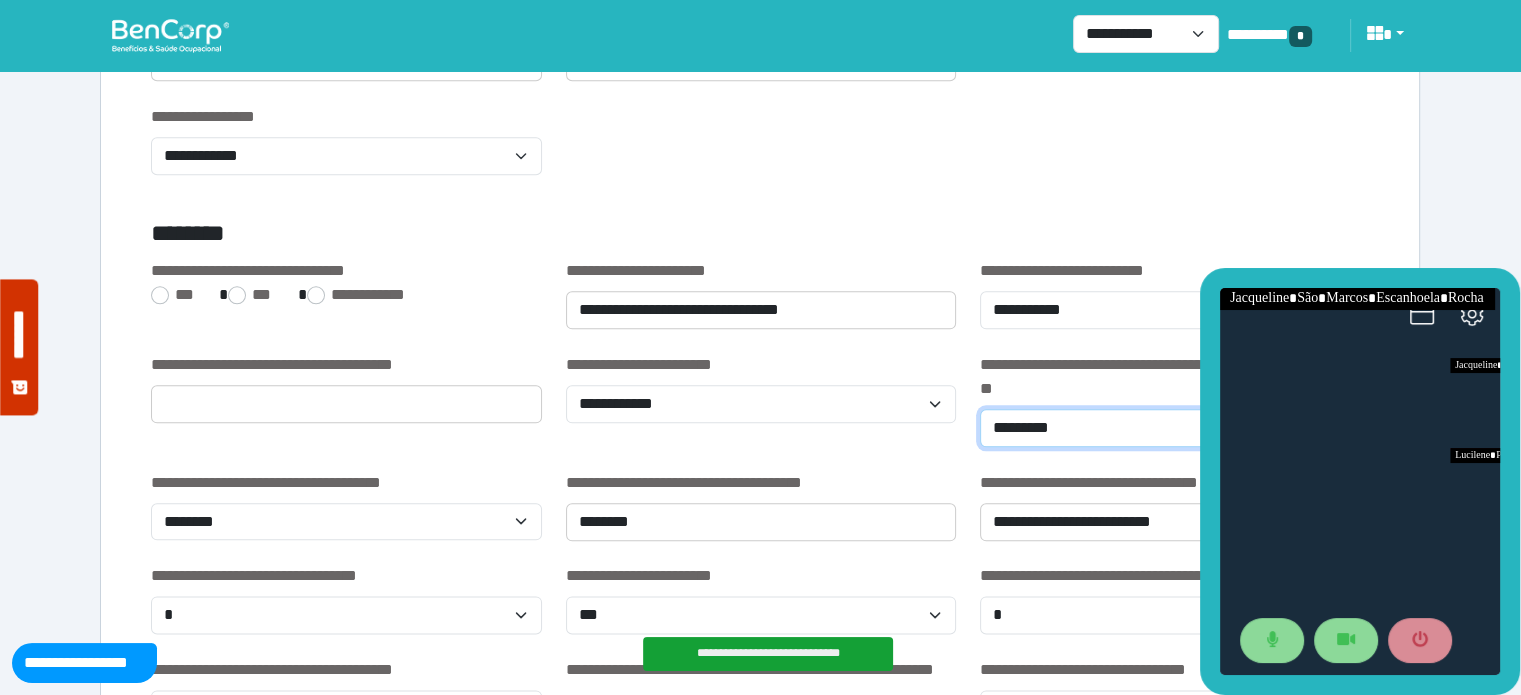 scroll, scrollTop: 2324, scrollLeft: 0, axis: vertical 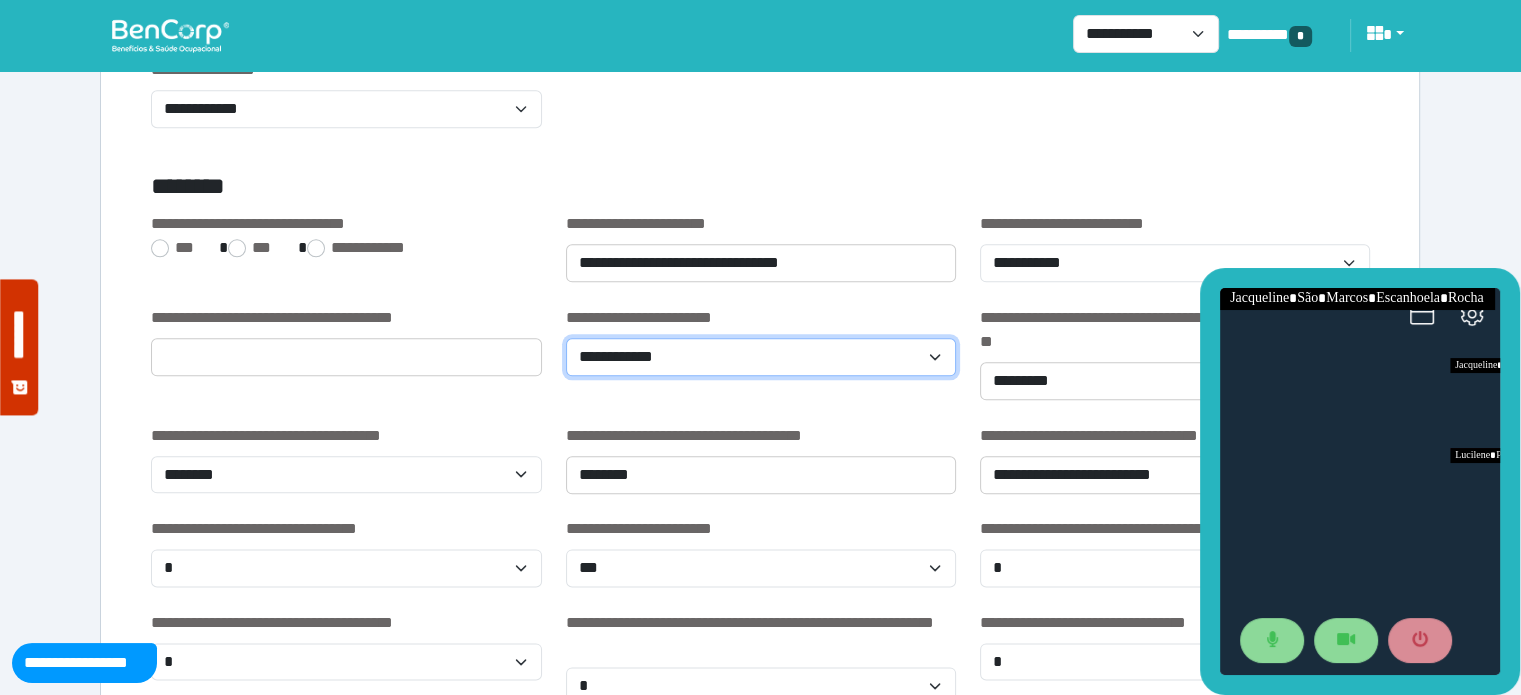 click on "**********" at bounding box center [761, 357] 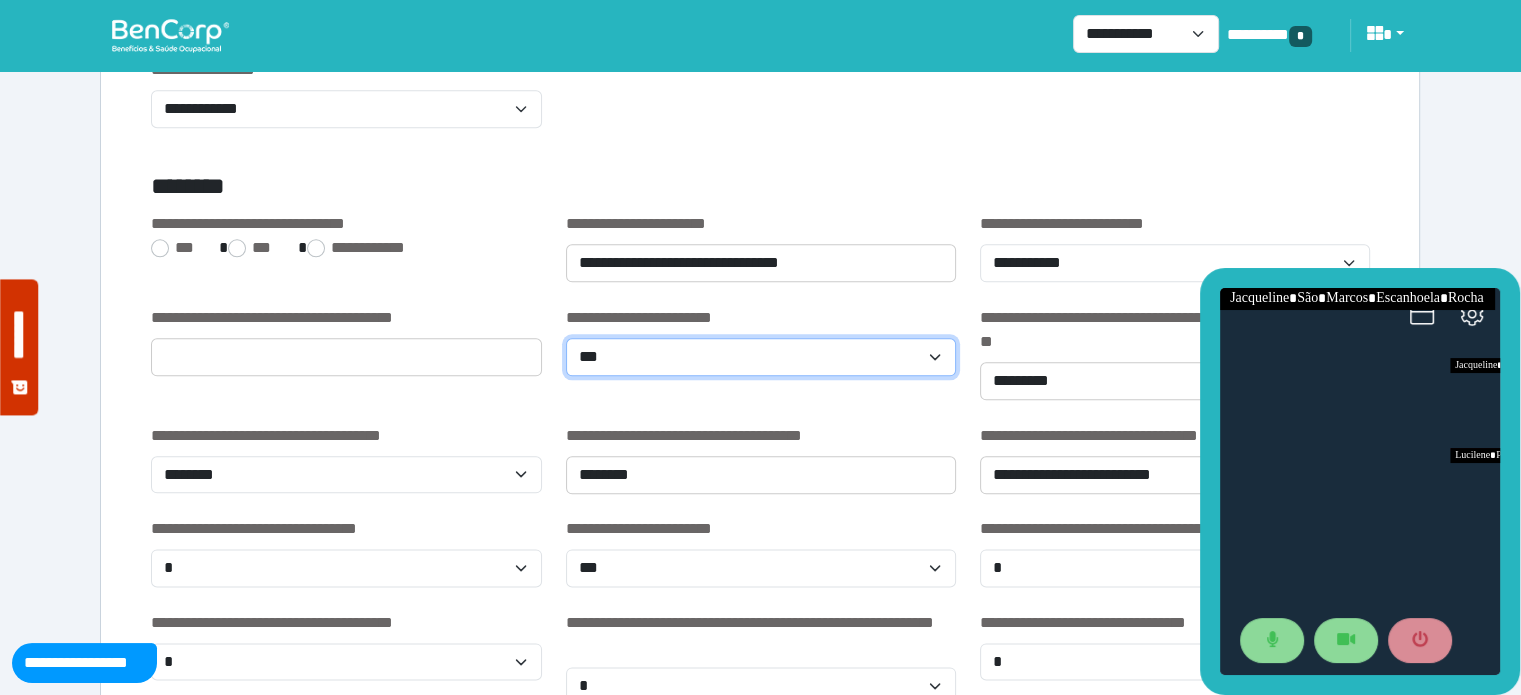 click on "**********" at bounding box center [761, 357] 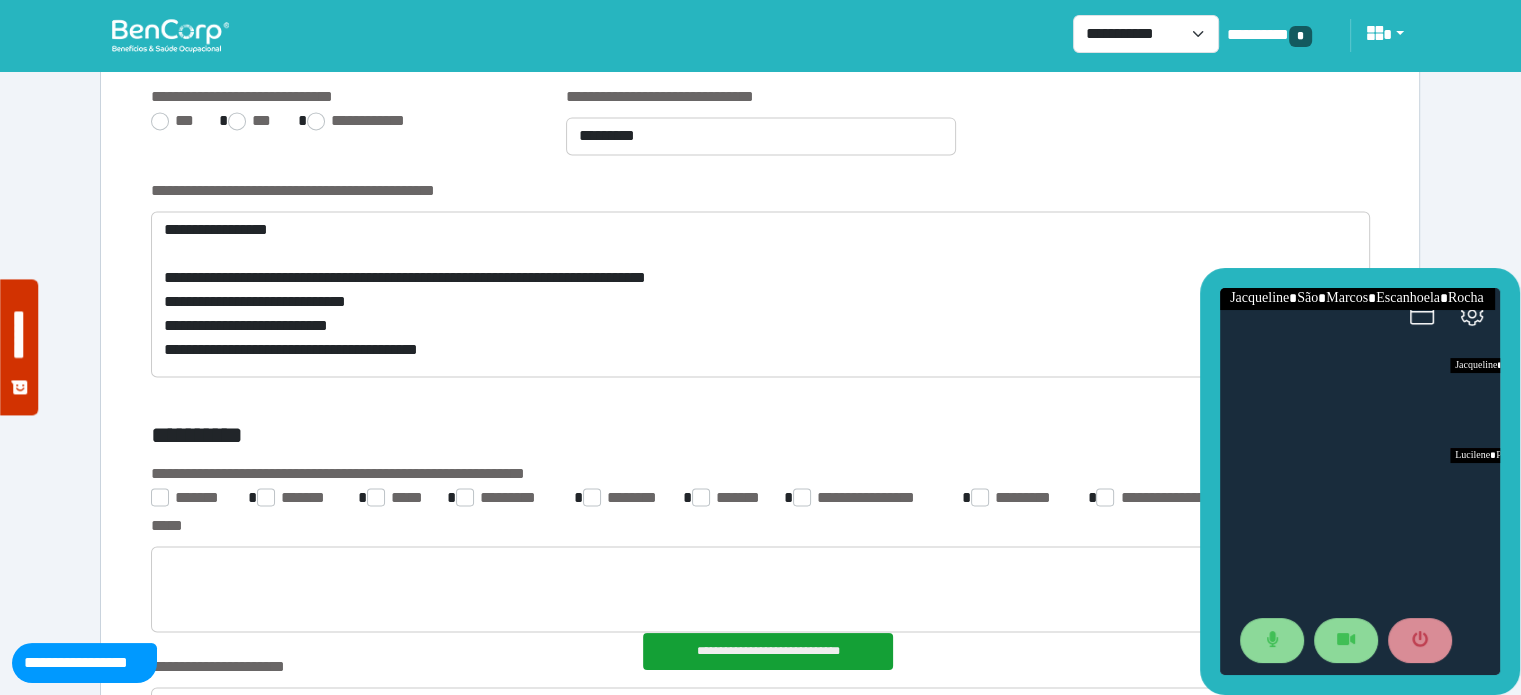 scroll, scrollTop: 2978, scrollLeft: 0, axis: vertical 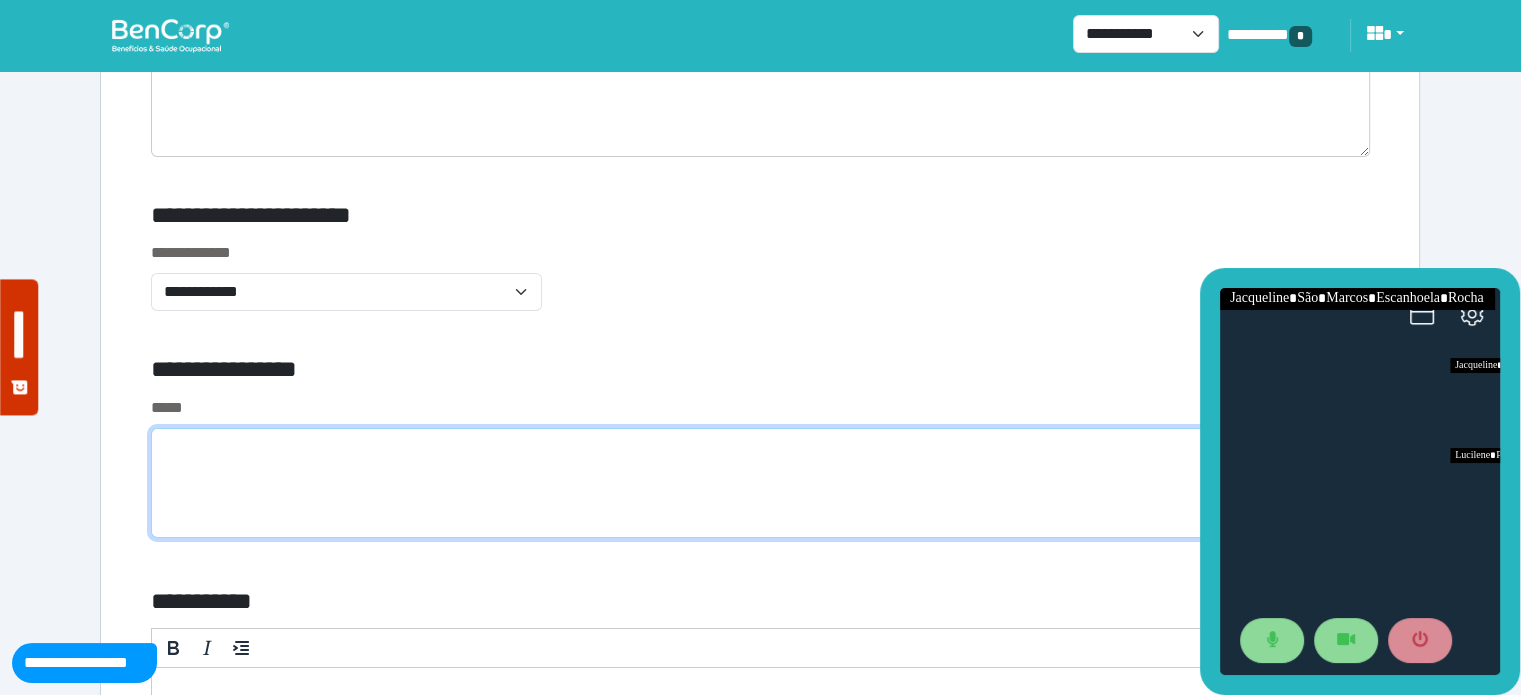click at bounding box center [760, 483] 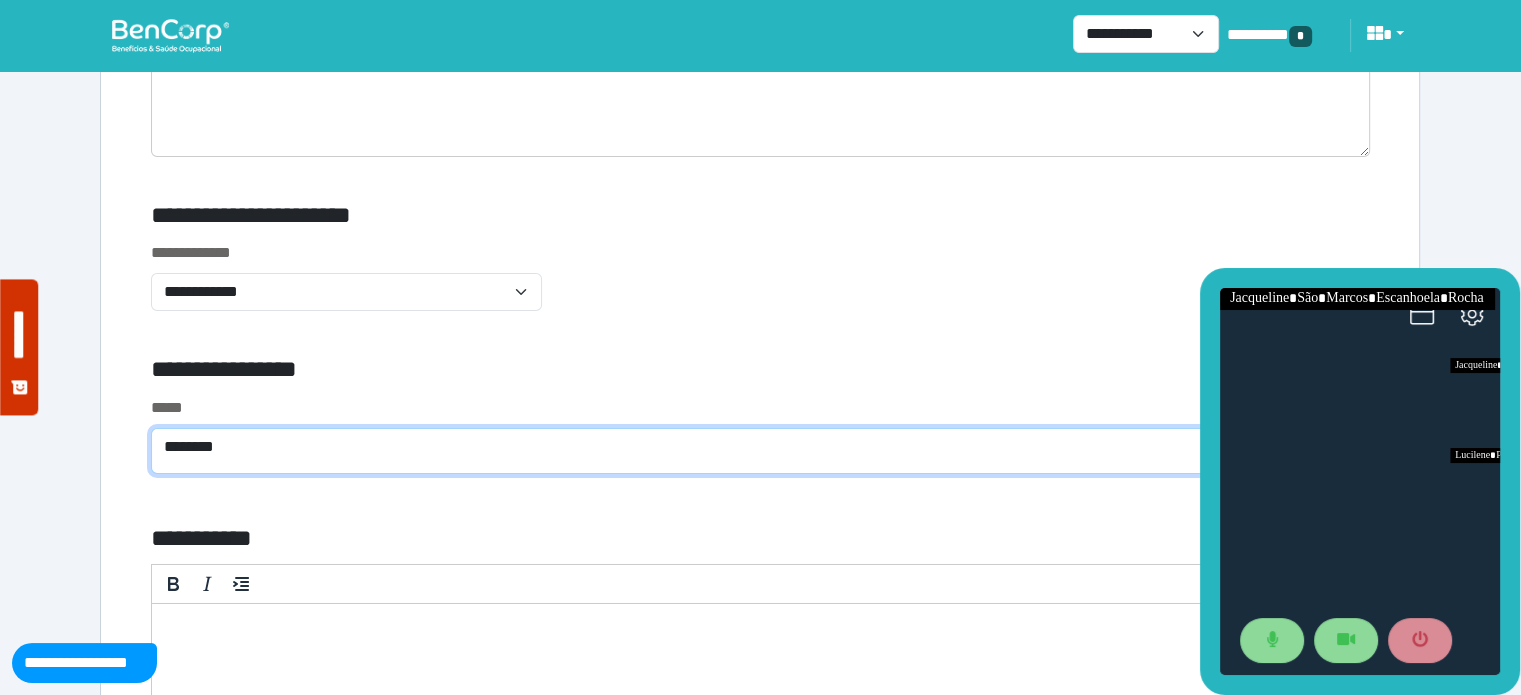 type on "*******" 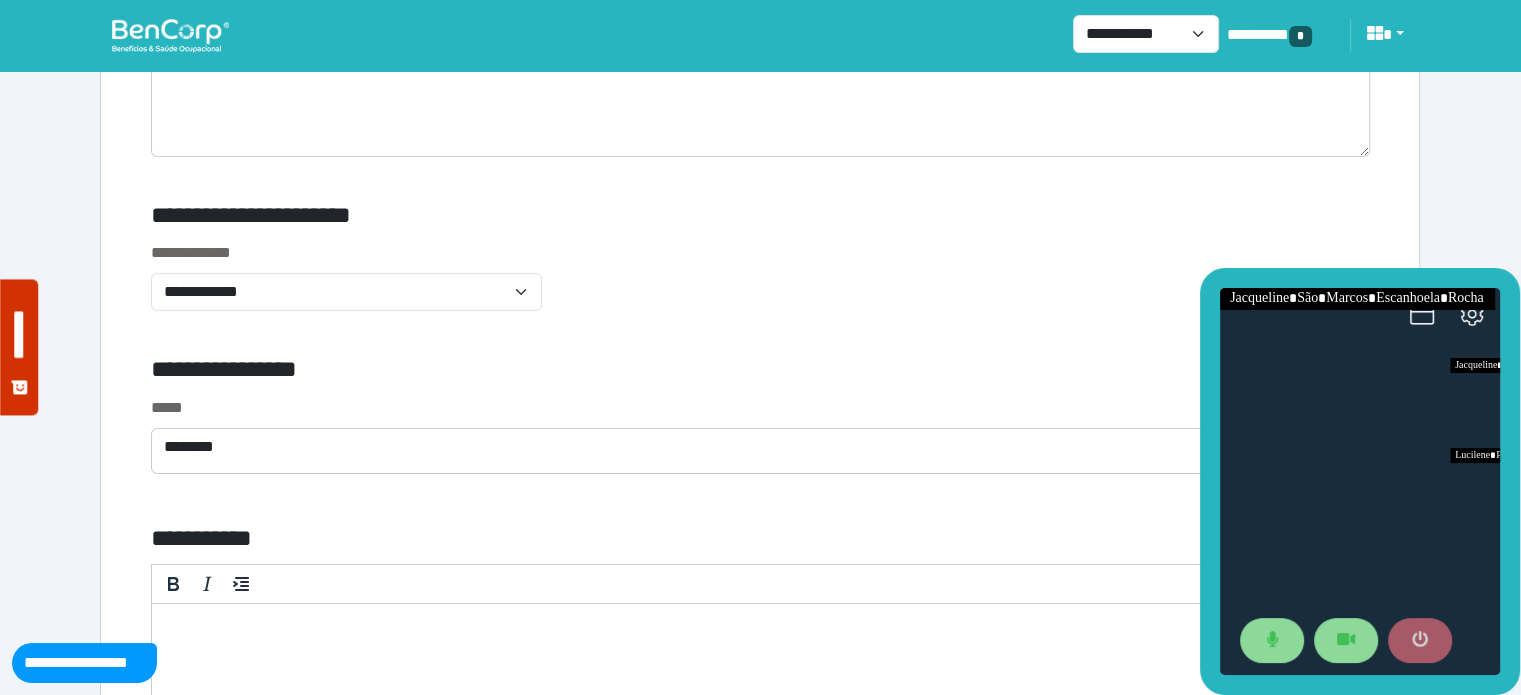 click at bounding box center (1420, 641) 